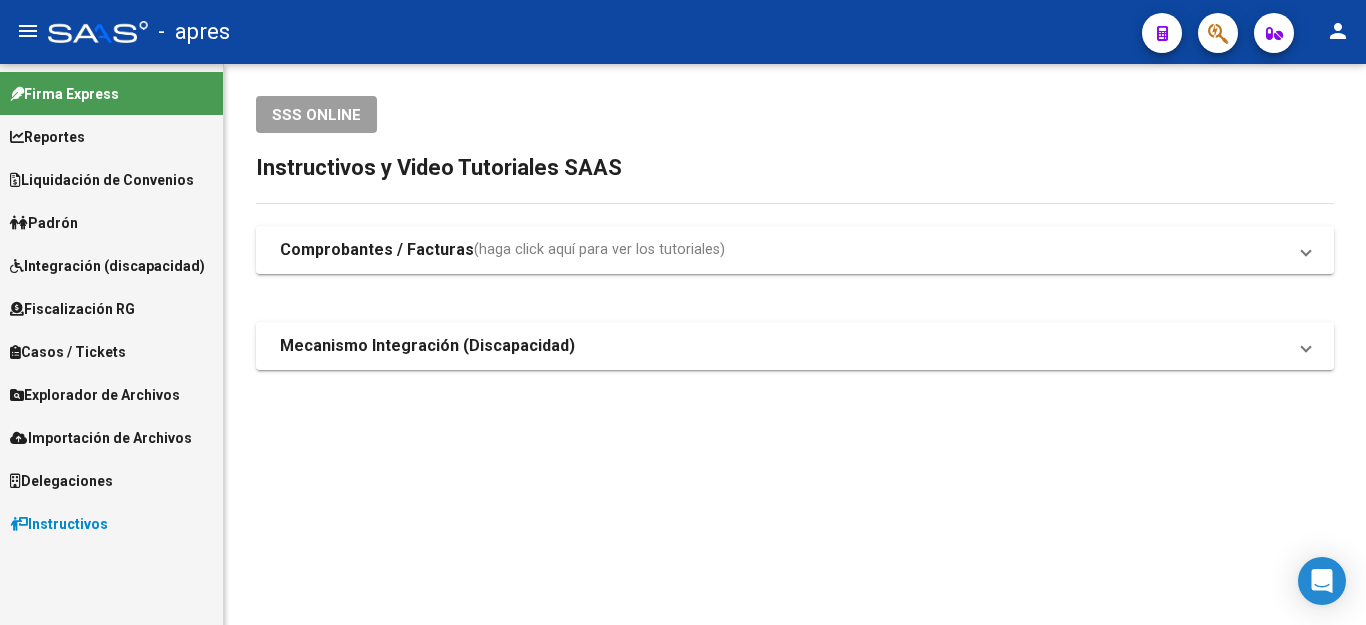 scroll, scrollTop: 0, scrollLeft: 0, axis: both 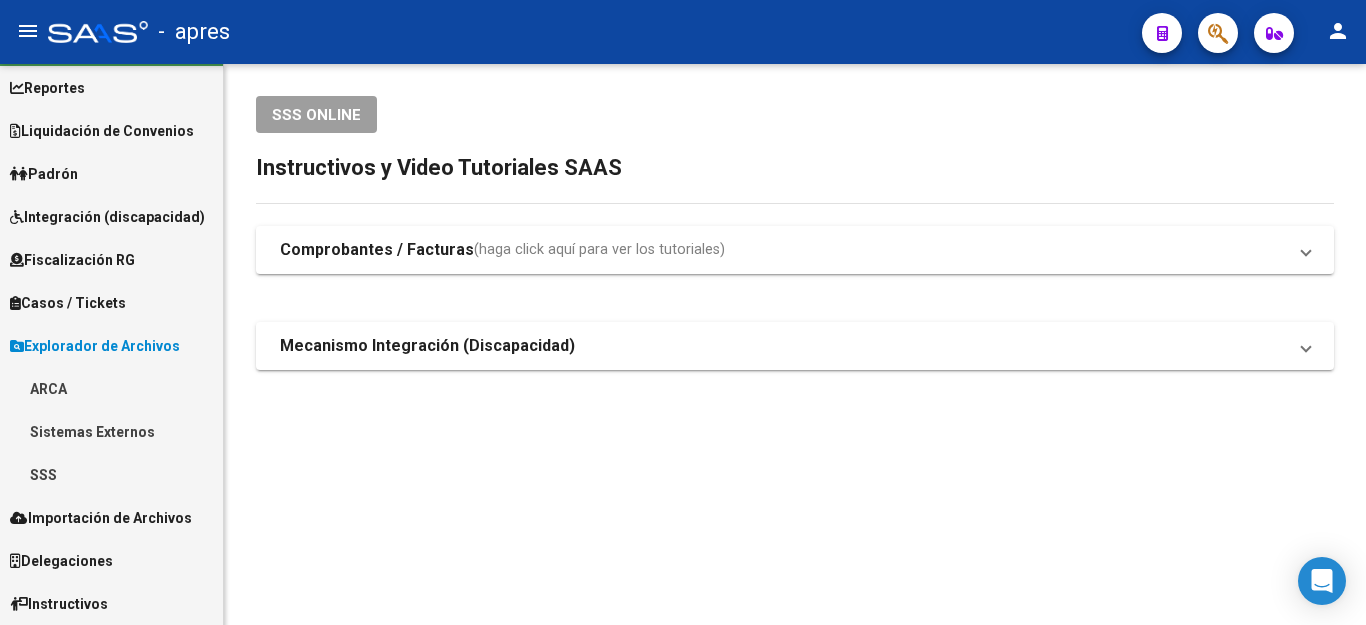 click on "ARCA" at bounding box center [111, 388] 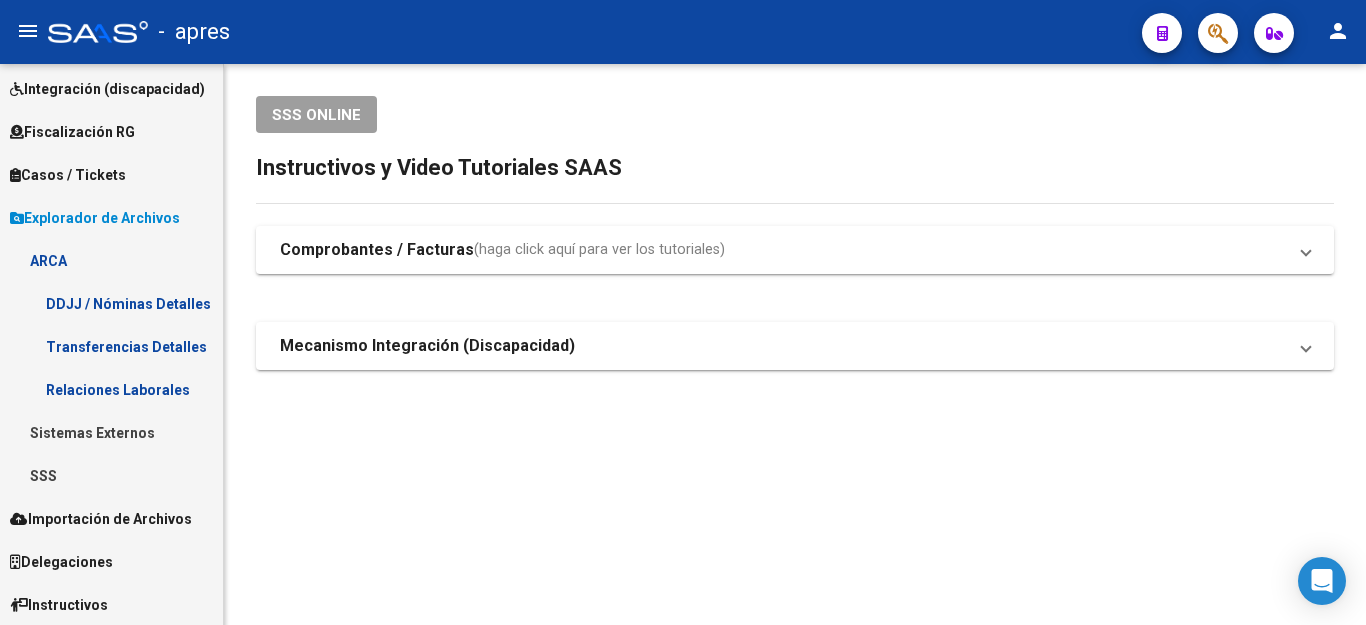 scroll, scrollTop: 178, scrollLeft: 0, axis: vertical 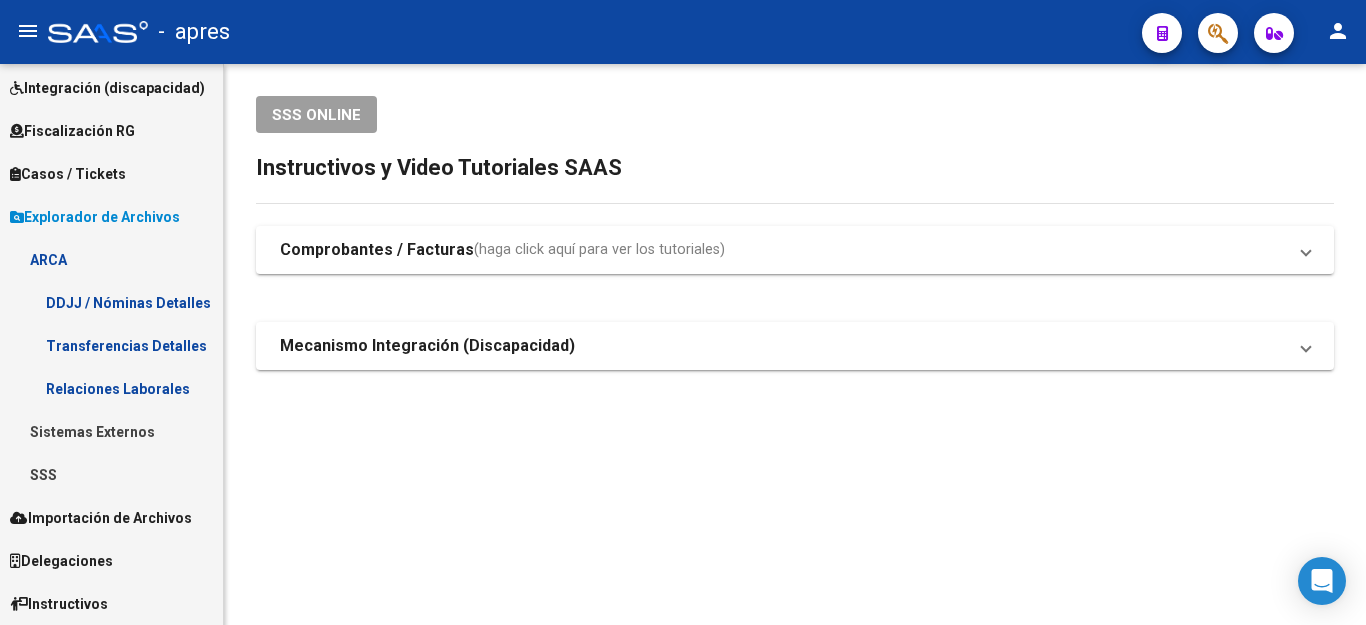 click on "SSS" at bounding box center [111, 474] 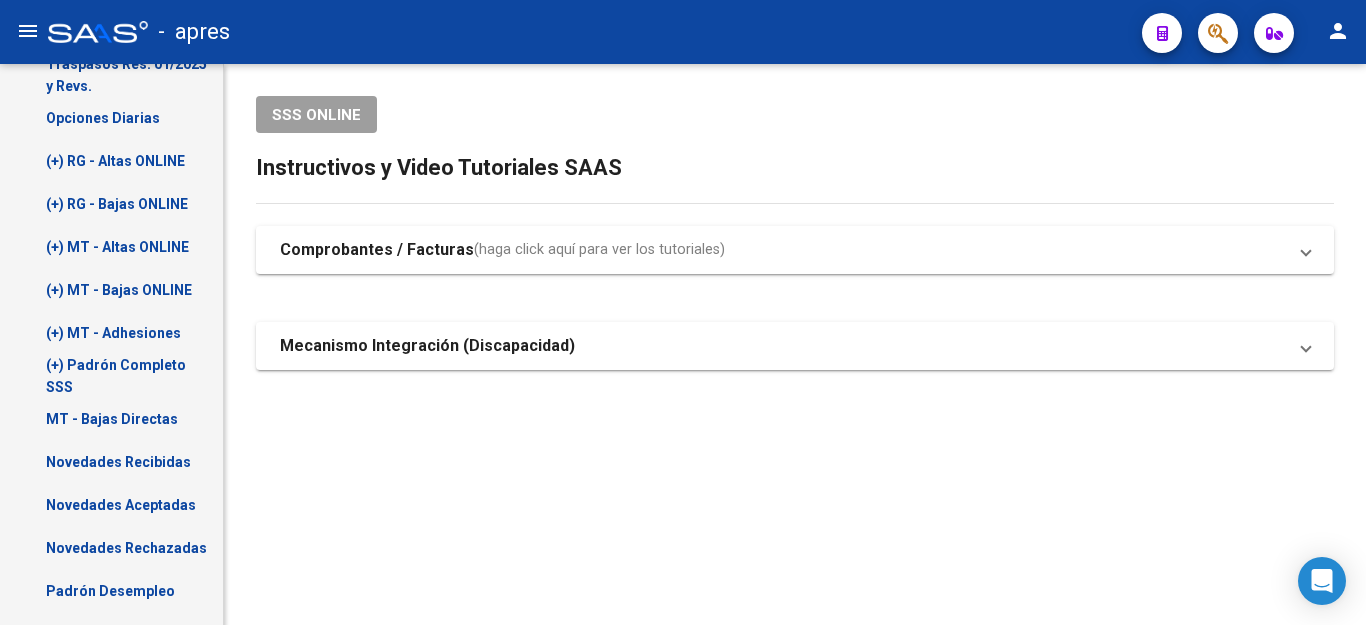 scroll, scrollTop: 478, scrollLeft: 0, axis: vertical 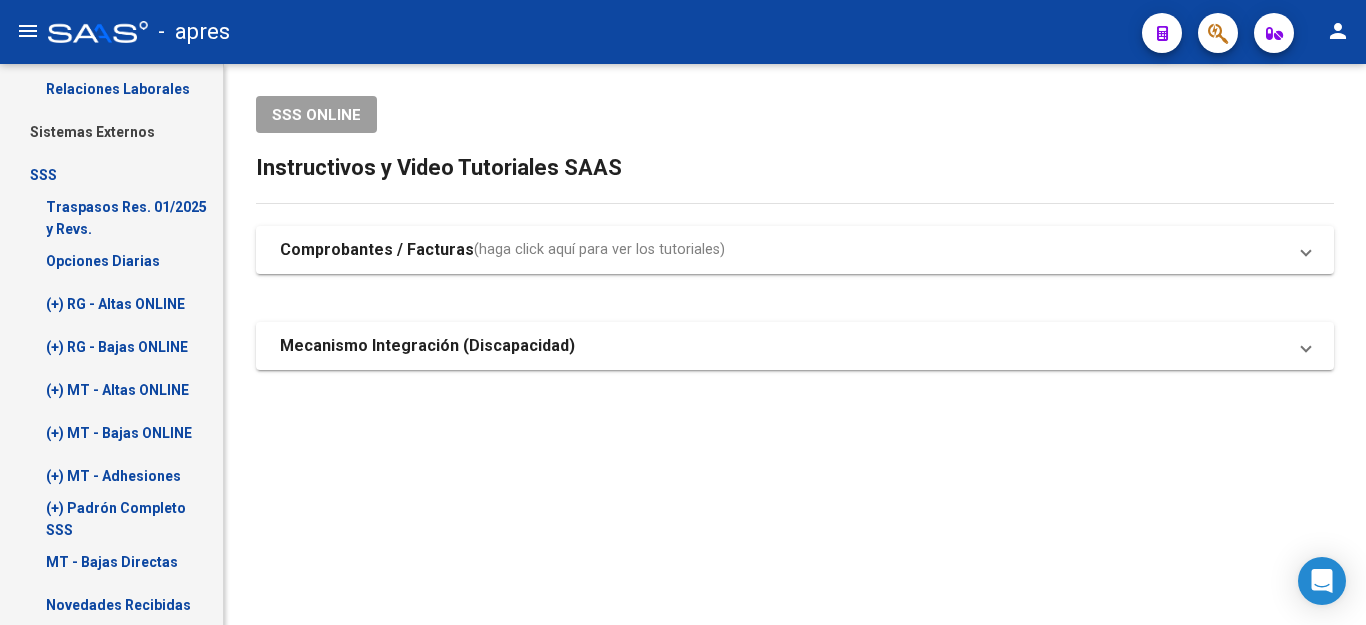 click on "(+) RG - Altas ONLINE" at bounding box center (111, 303) 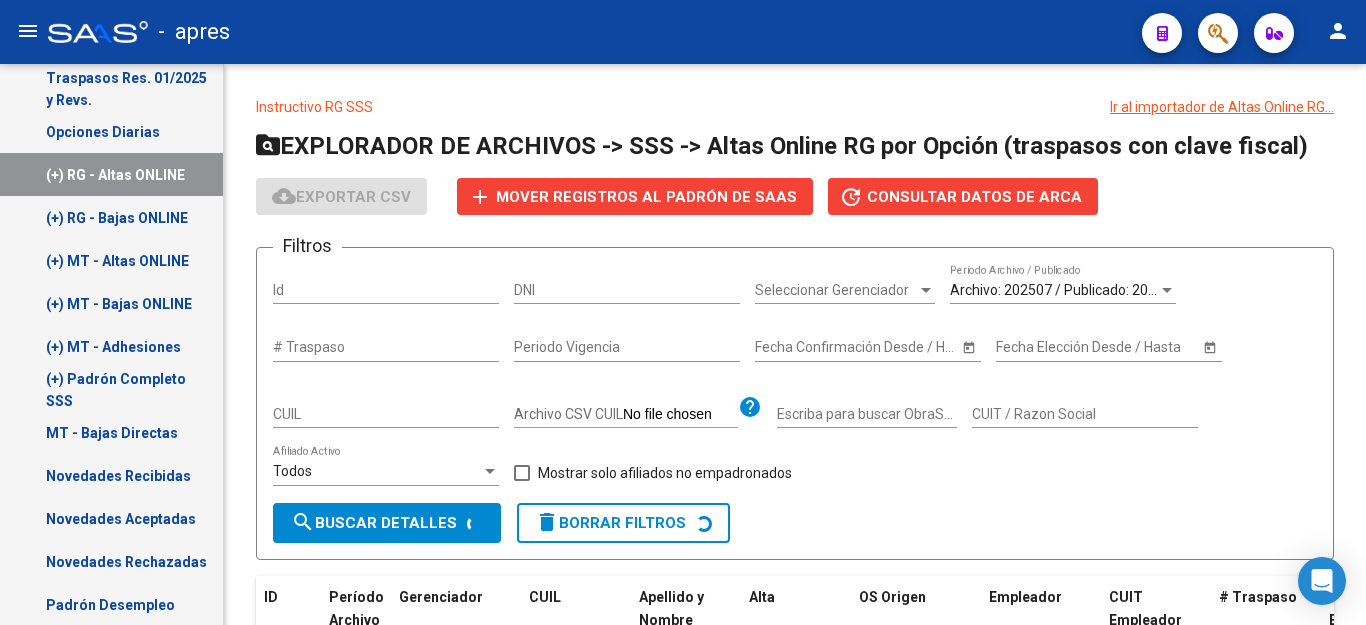 click on "Opciones Diarias" at bounding box center [111, 131] 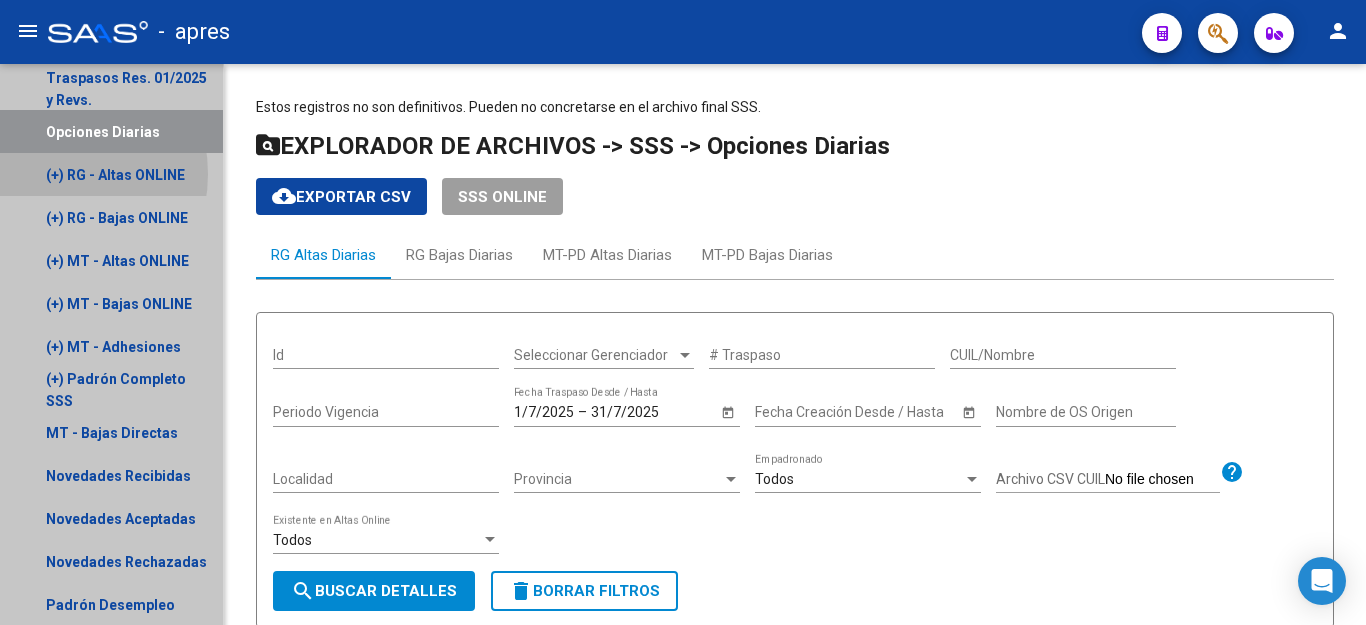 click on "(+) RG - Altas ONLINE" at bounding box center (111, 174) 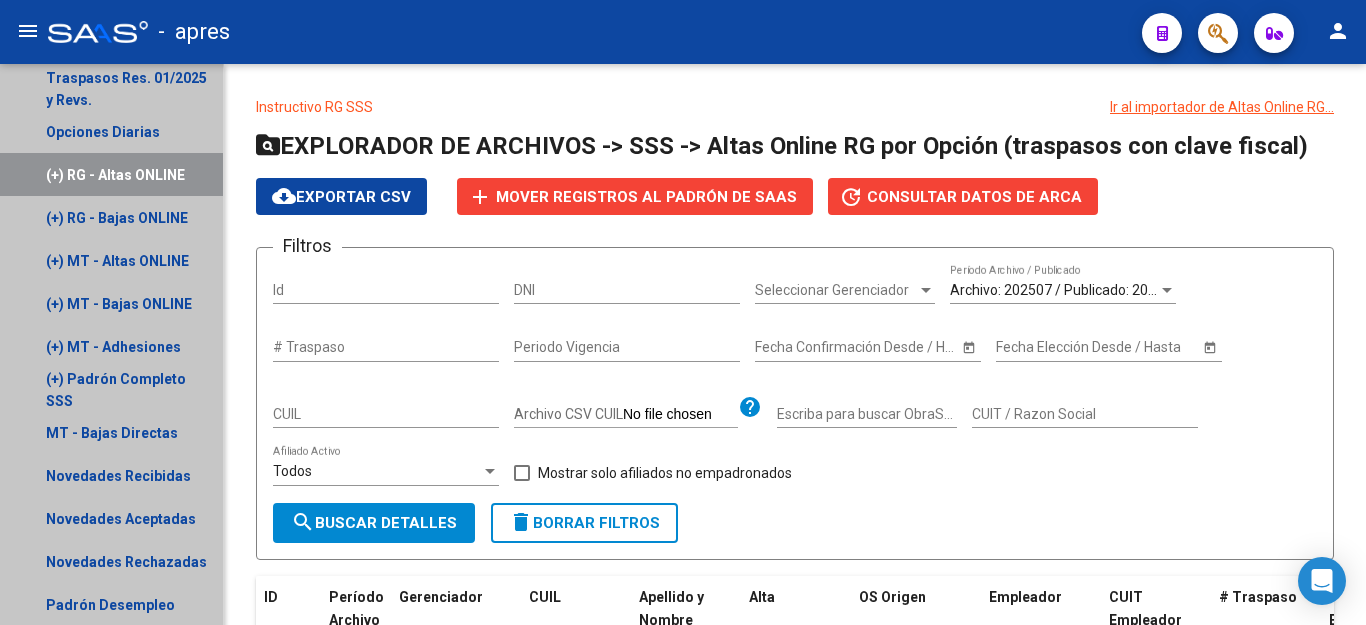 click on "(+) RG - Altas ONLINE" at bounding box center (111, 174) 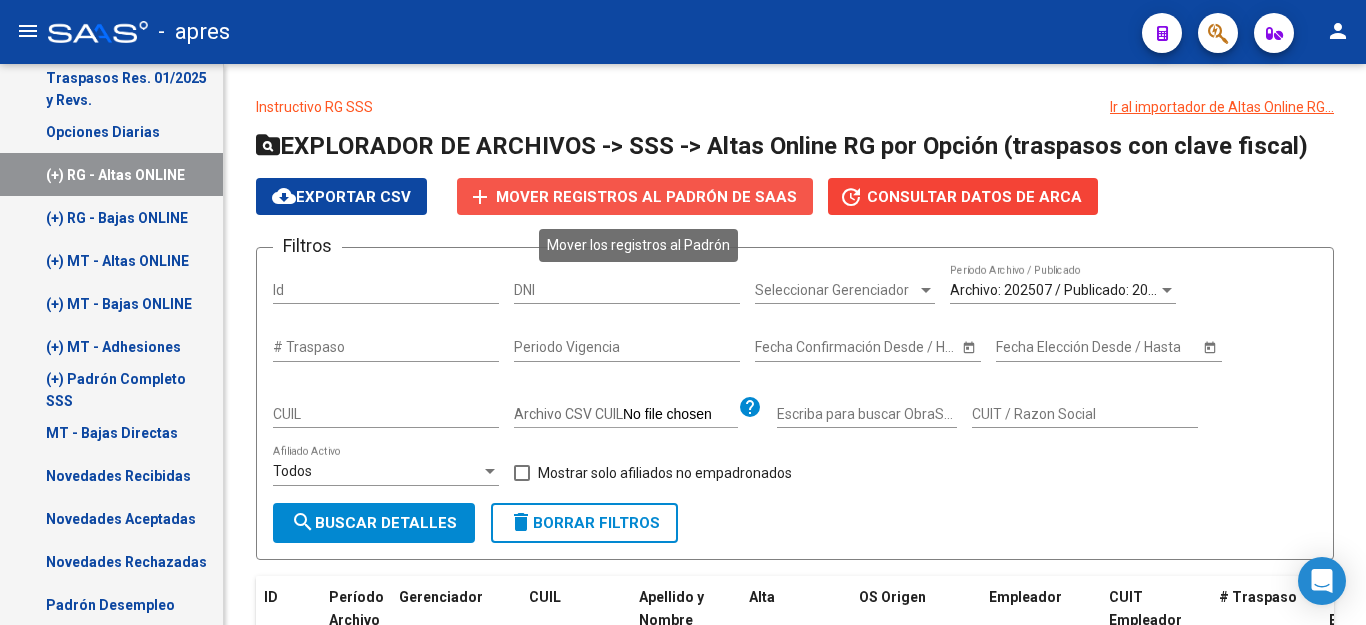 click on "Mover registros al PADRÓN de SAAS" 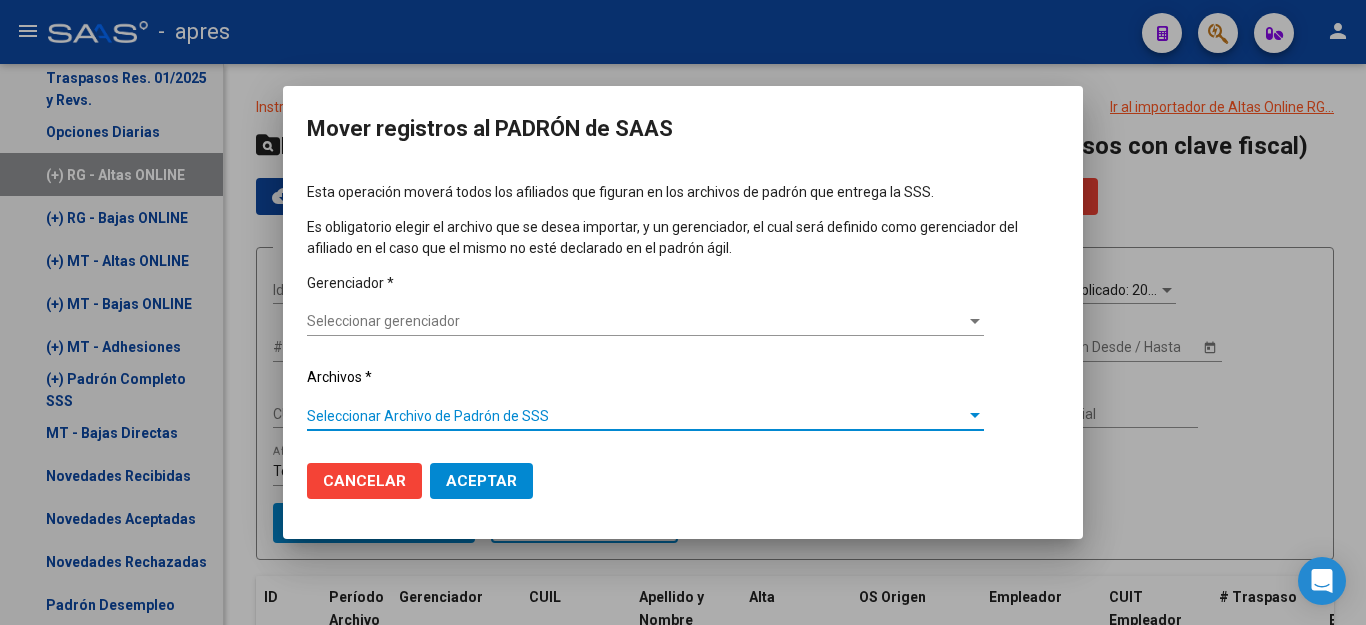 click on "Seleccionar Archivo de Padrón de SSS" at bounding box center (636, 416) 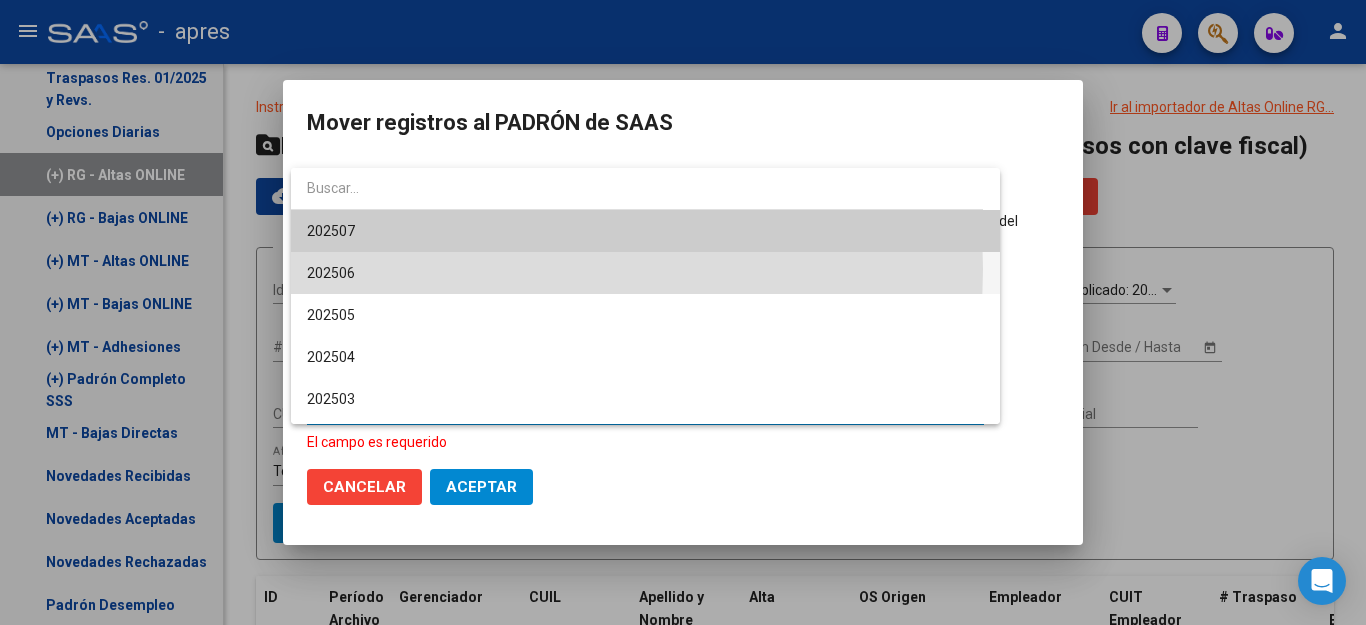 click on "202506" at bounding box center (645, 273) 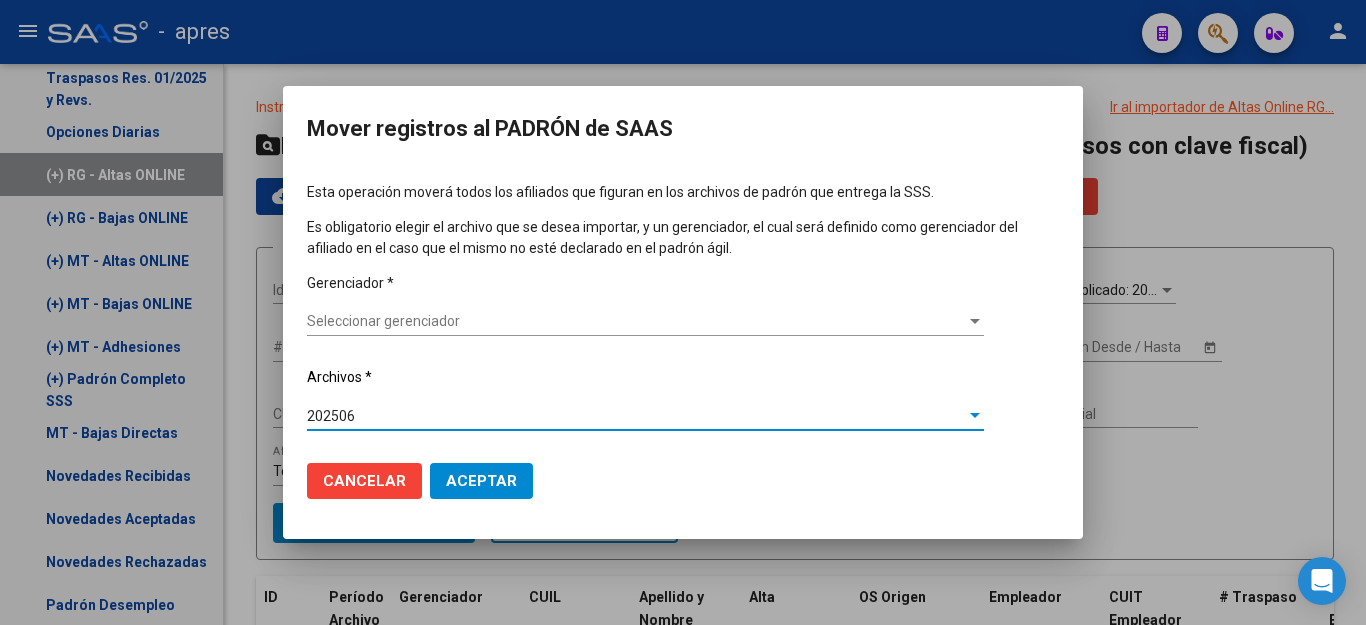 click on "Seleccionar gerenciador" at bounding box center (636, 321) 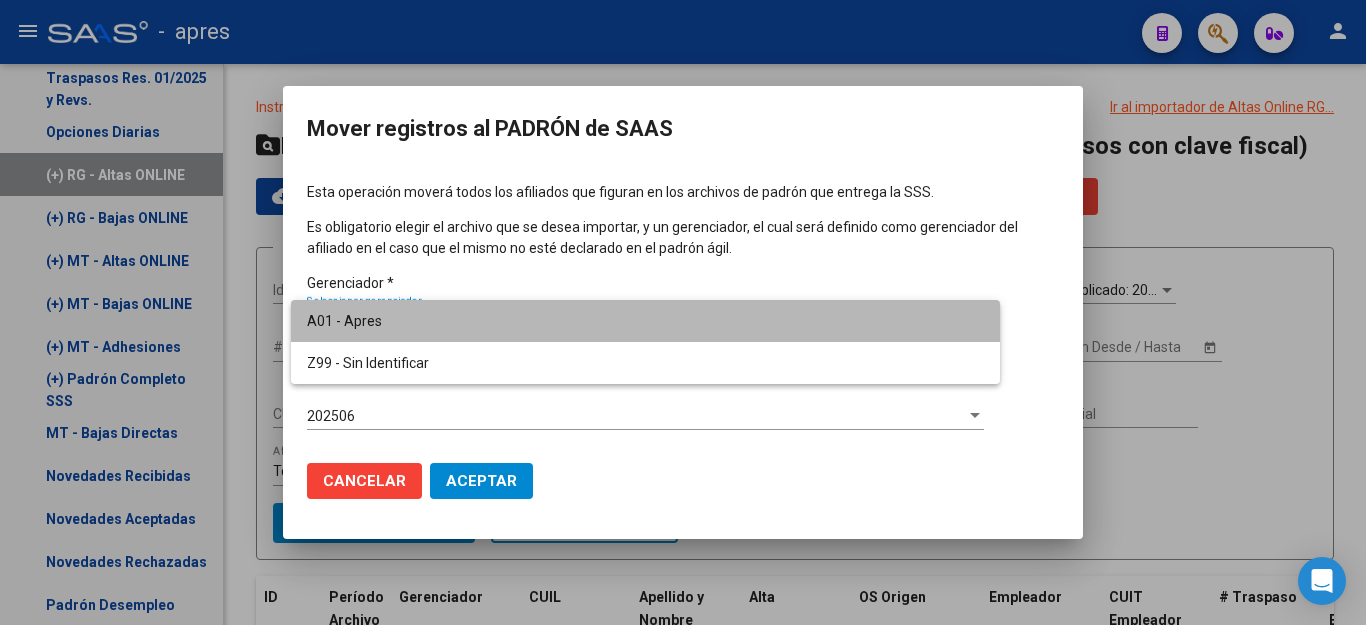 click on "A01 - Apres" at bounding box center (645, 321) 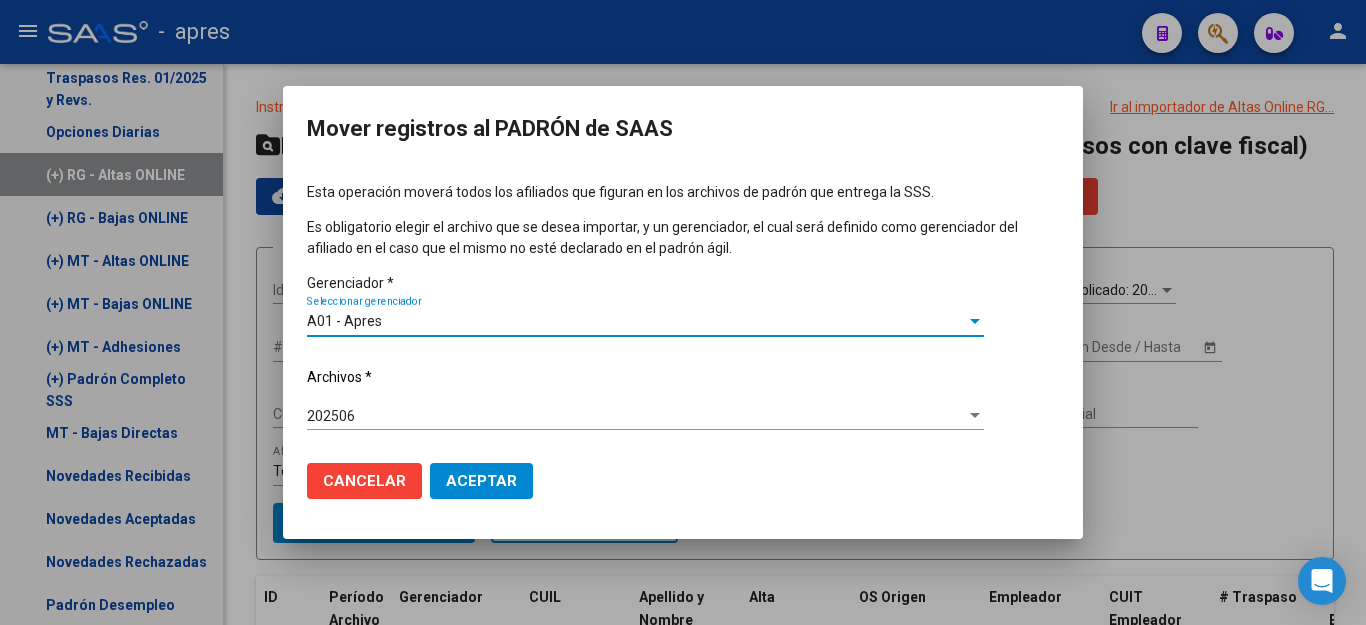 click on "Esta operación moverá todos los afiliados que figuran en los archivos de padrón que entrega la SSS. Es obligatorio elegir el archivo que se desea importar, y un gerenciador, el cual será definido como gerenciador del afiliado en el caso que el mismo no esté declarado en el padrón ágil. Gerenciador * A01 - Apres  Seleccionar gerenciador  Archivos * 202506 Seleccionar Archivo de Padrón de SSS" at bounding box center (683, 315) 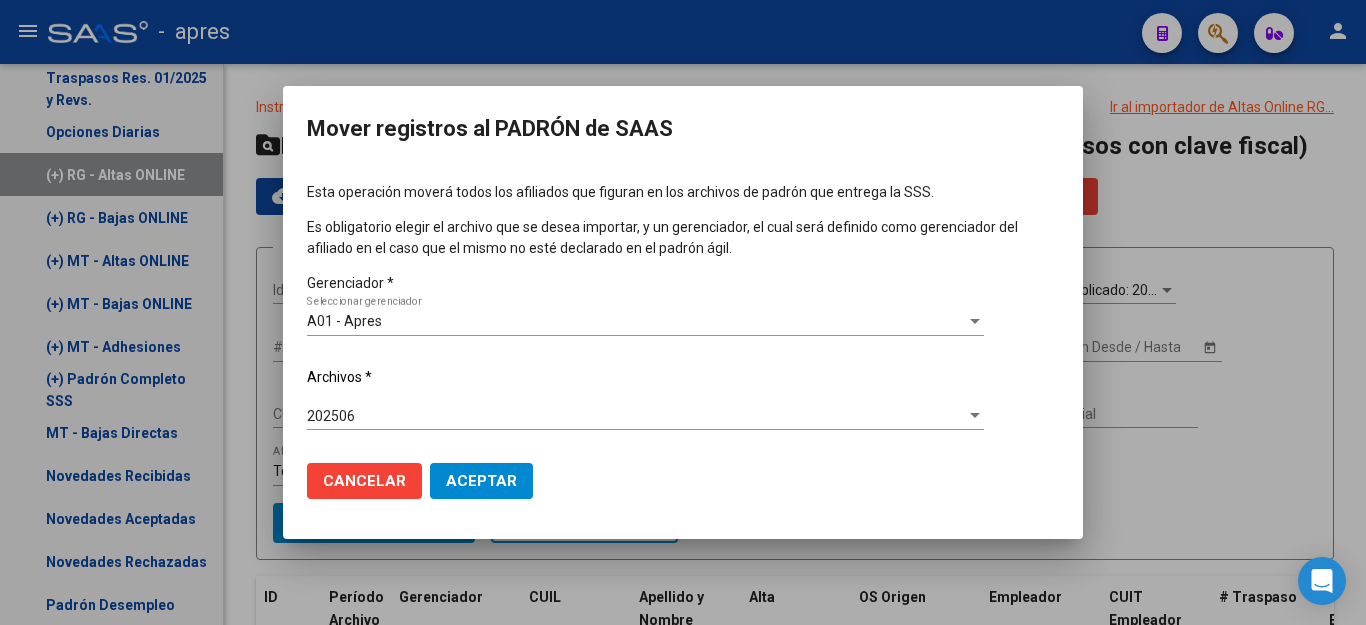 click at bounding box center [975, 321] 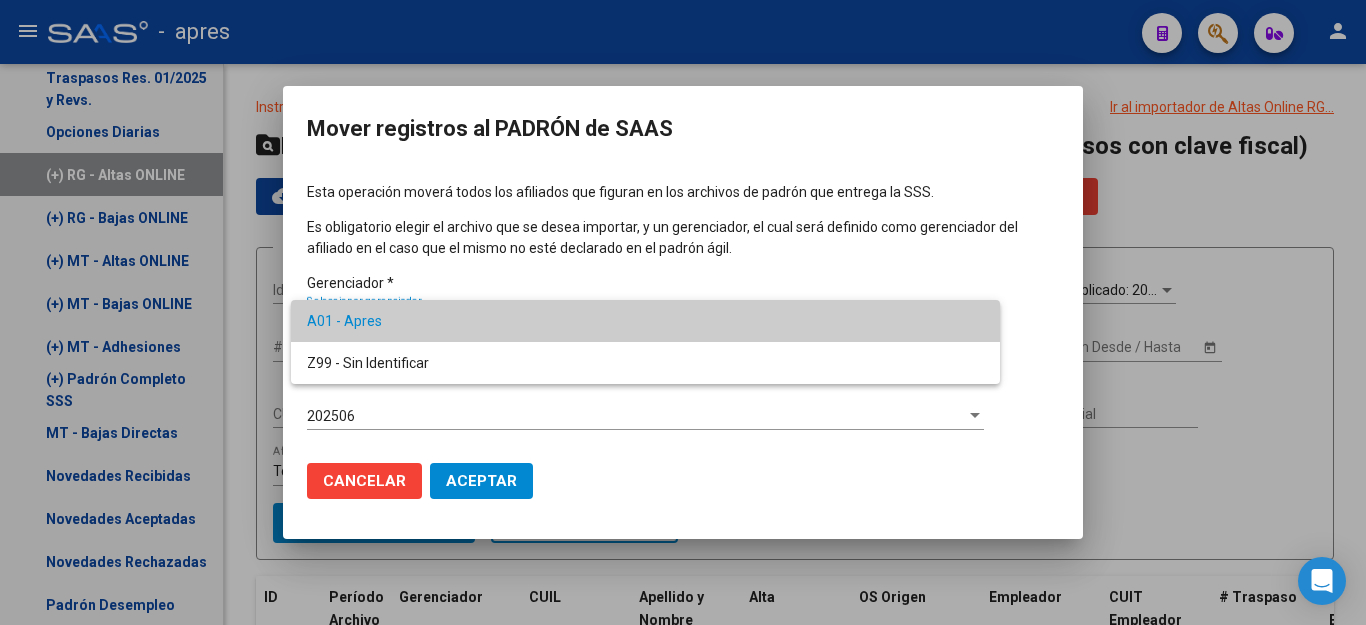 click at bounding box center (683, 312) 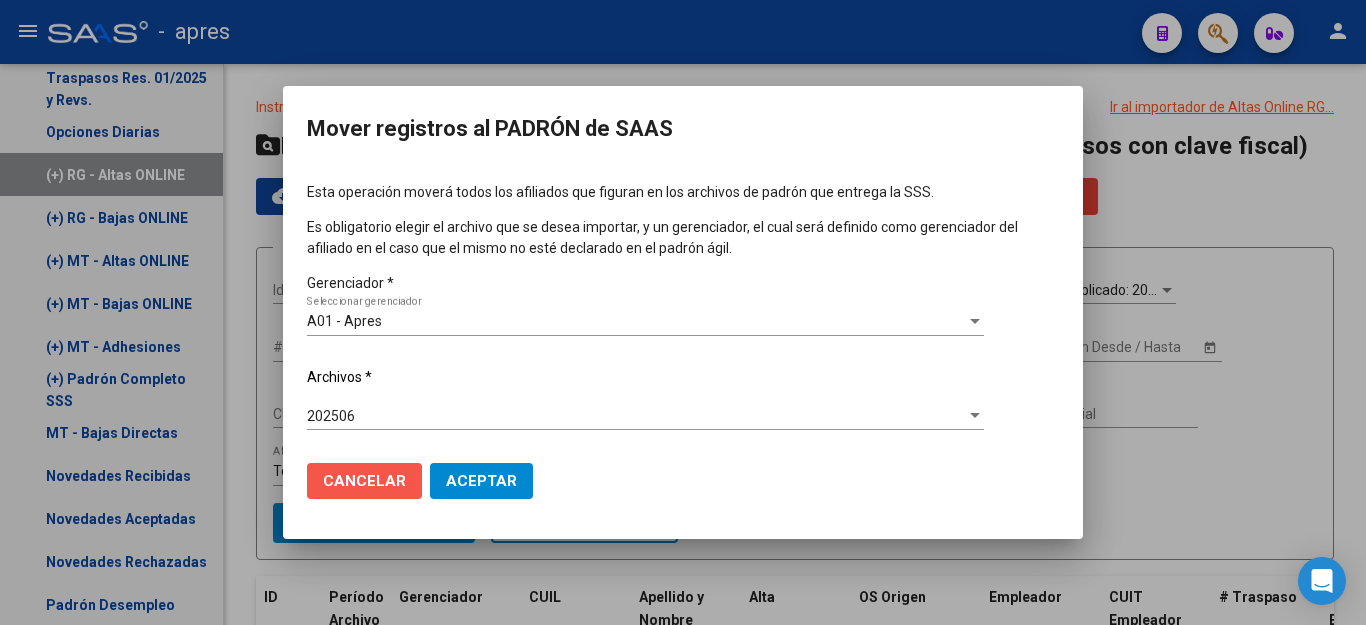 click on "Cancelar" at bounding box center (364, 481) 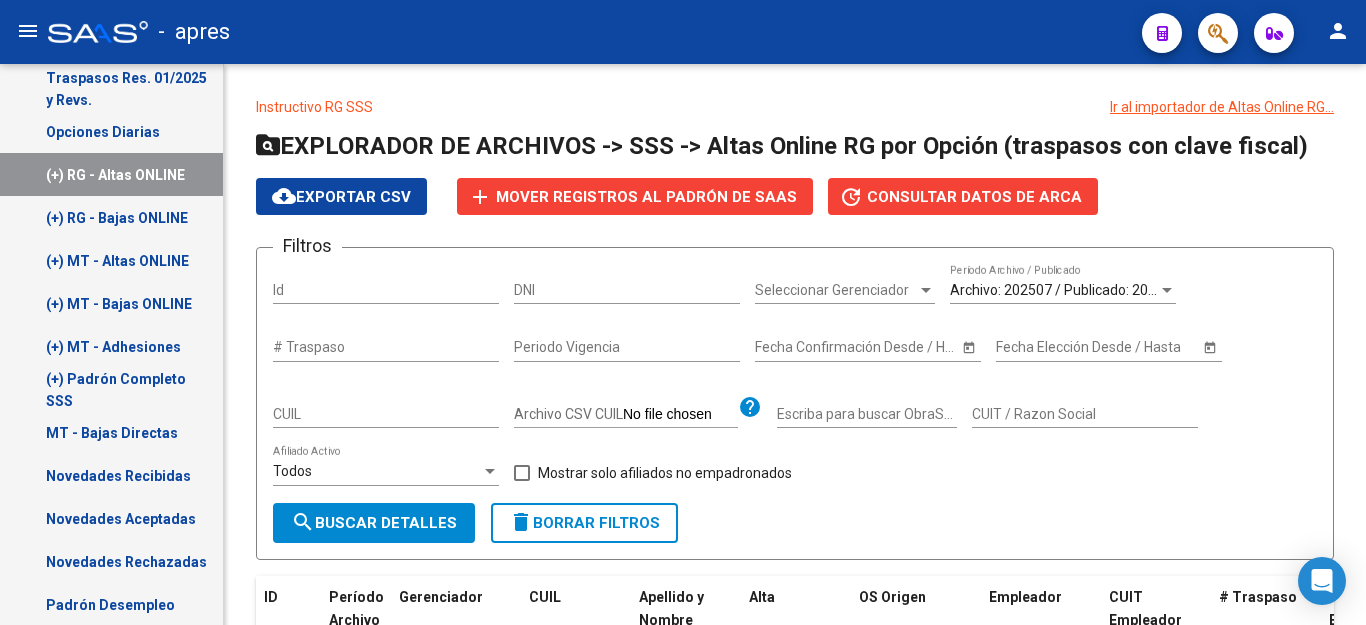 click on "Instructivo RG SSS" 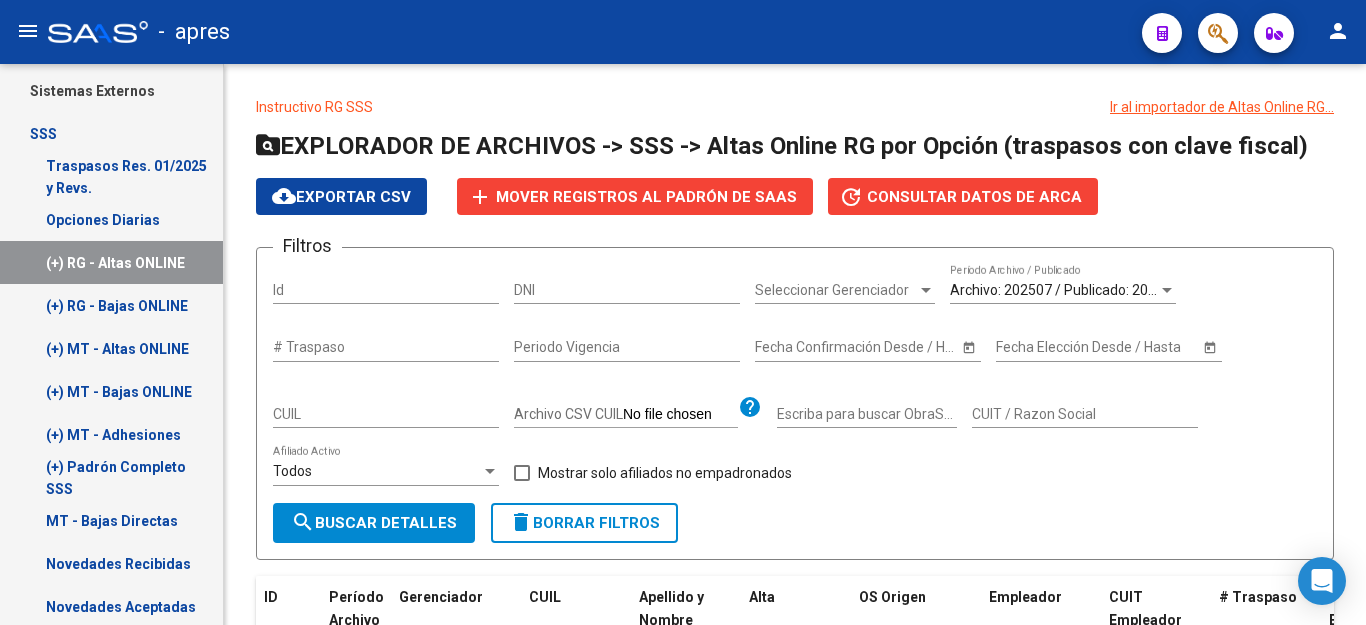 scroll, scrollTop: 378, scrollLeft: 0, axis: vertical 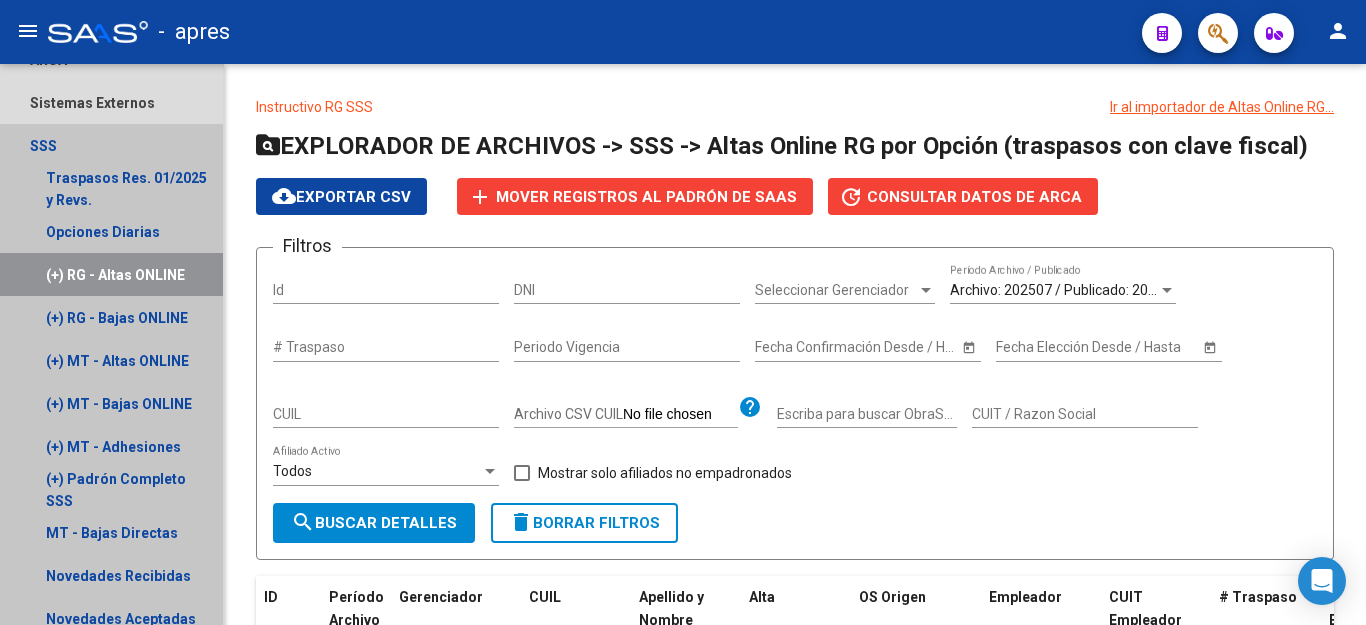 click on "SSS" at bounding box center [111, 145] 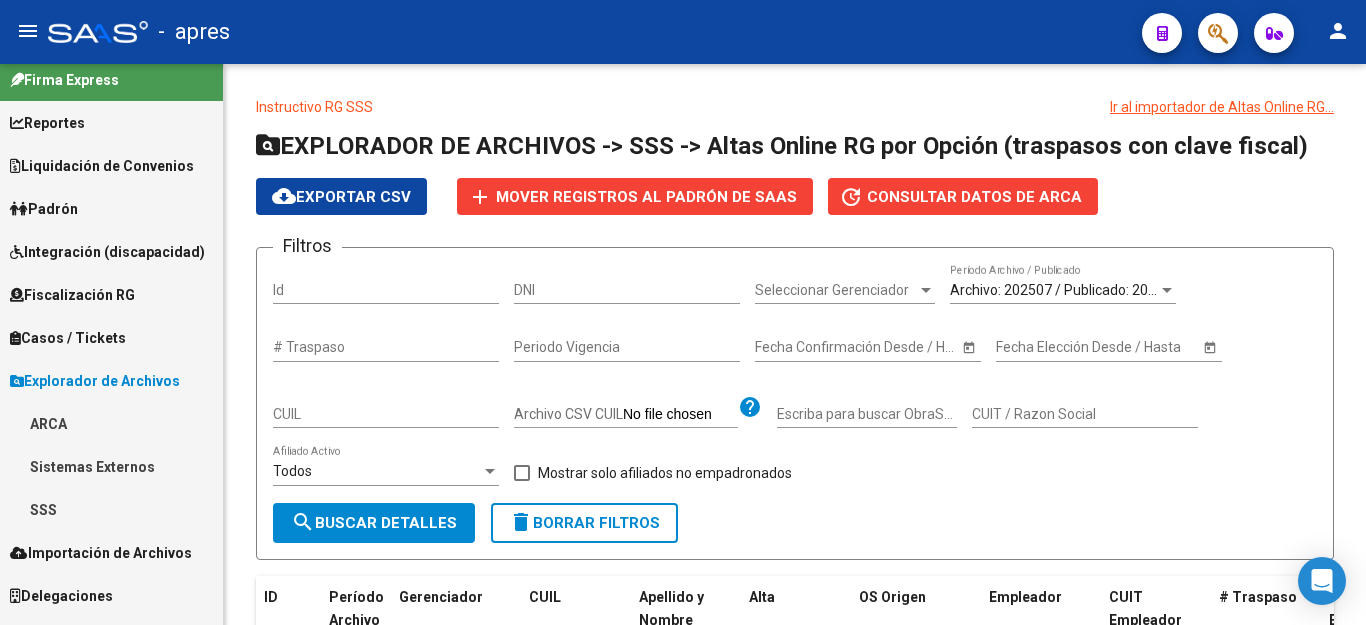 scroll, scrollTop: 0, scrollLeft: 0, axis: both 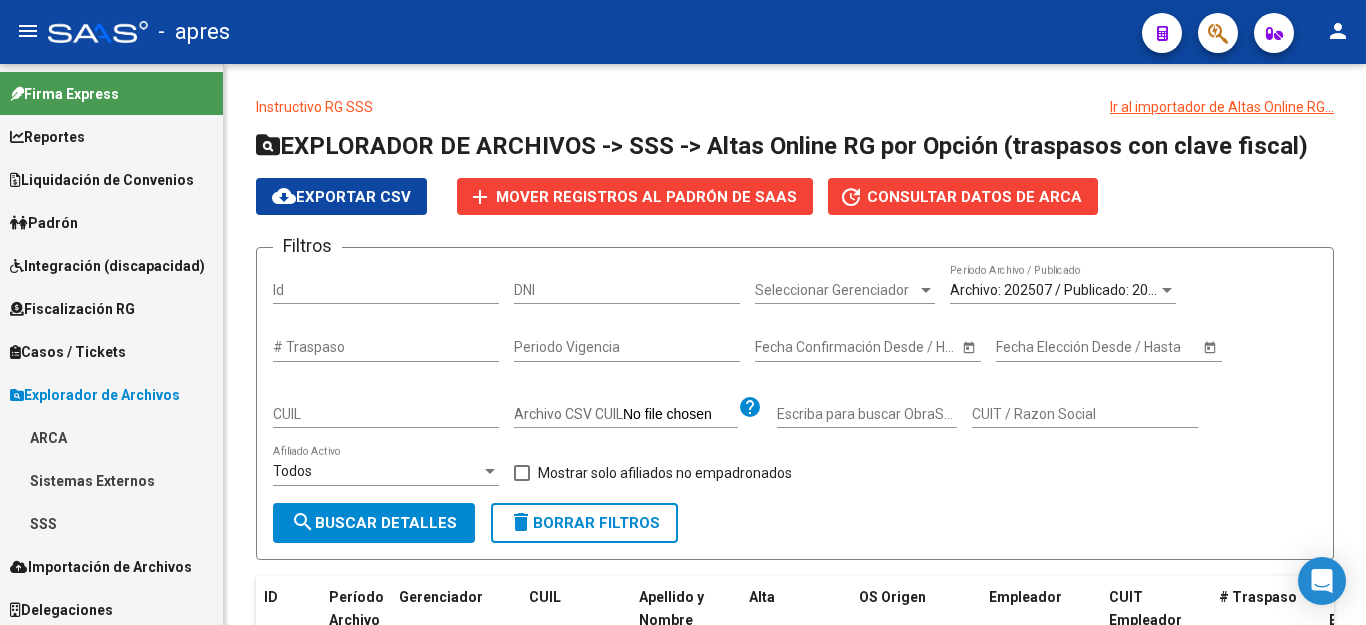 click on "Padrón" at bounding box center [111, 222] 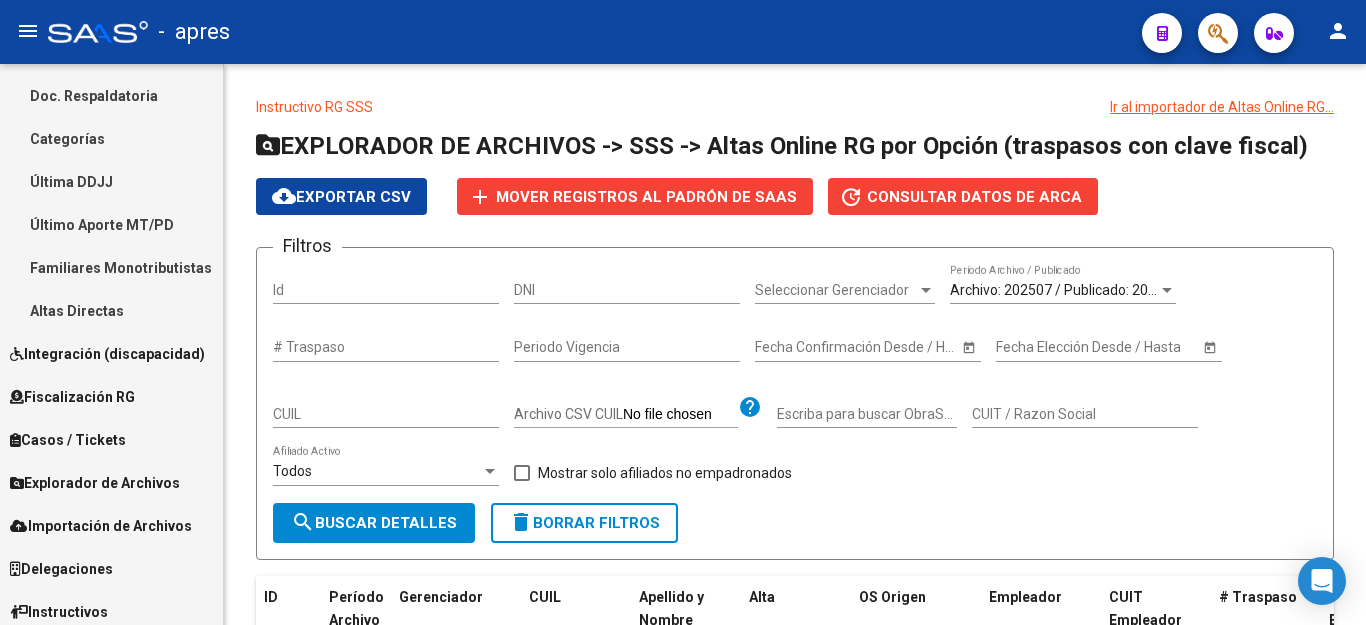 scroll, scrollTop: 393, scrollLeft: 0, axis: vertical 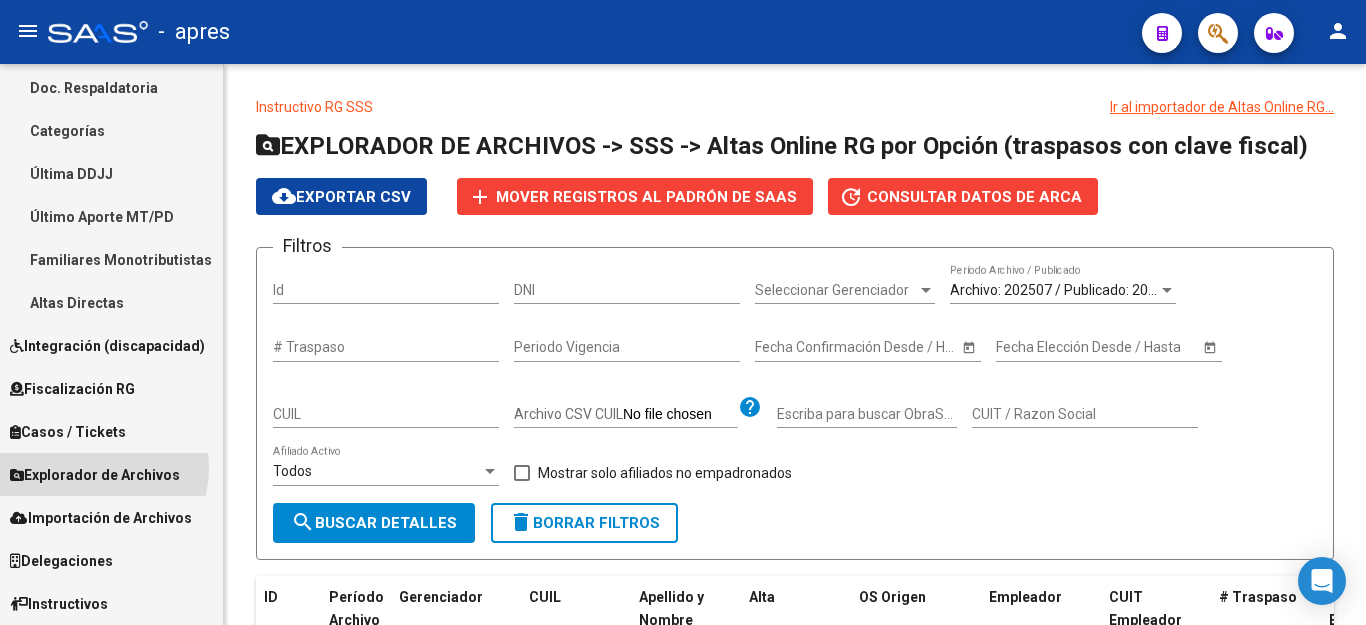 click on "Explorador de Archivos" at bounding box center [95, 475] 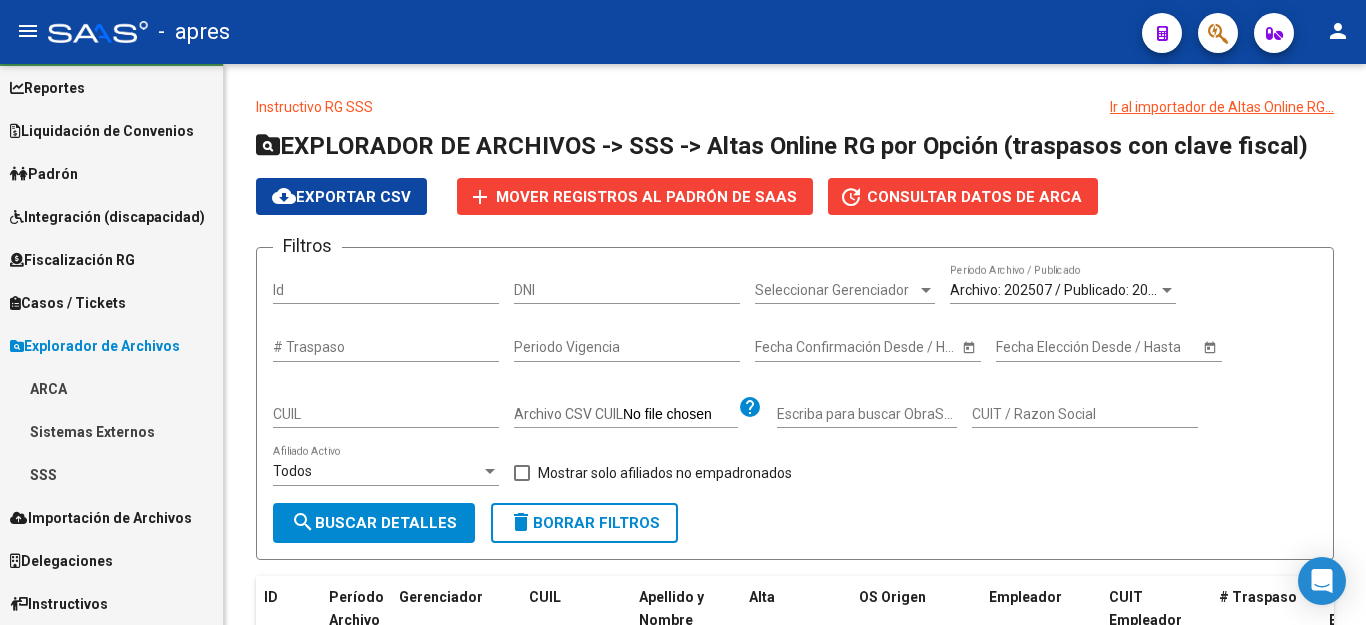 scroll, scrollTop: 49, scrollLeft: 0, axis: vertical 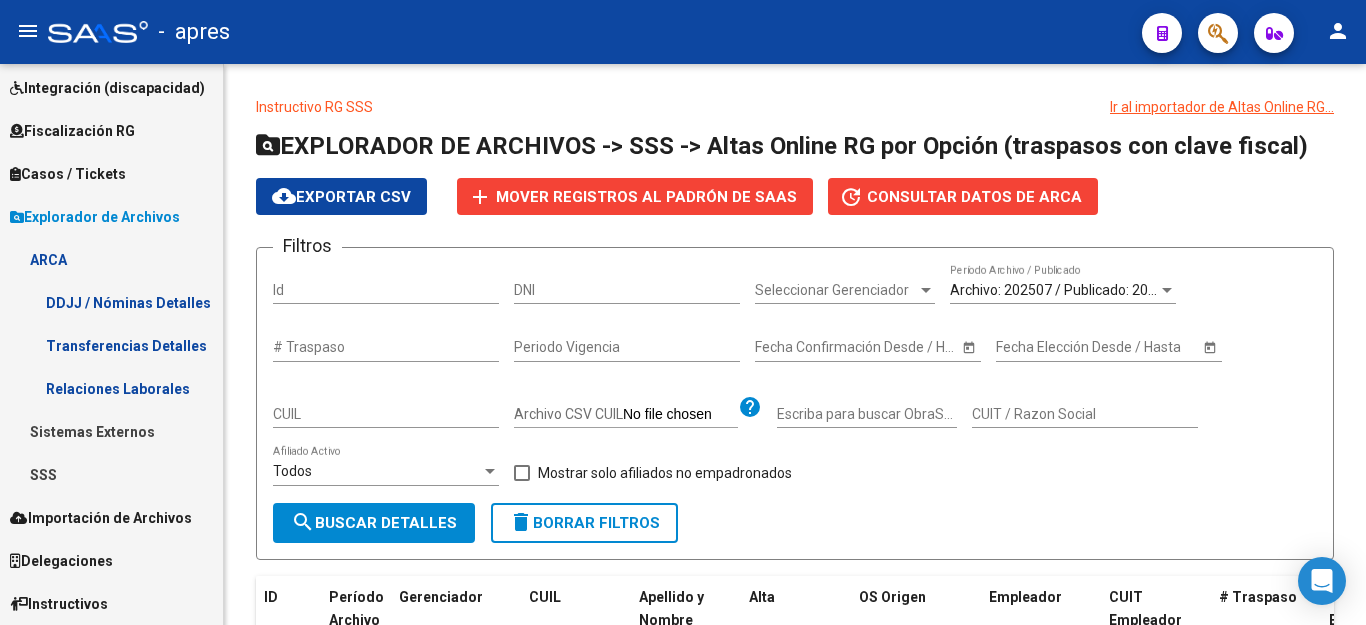 click on "Sistemas Externos" at bounding box center [111, 431] 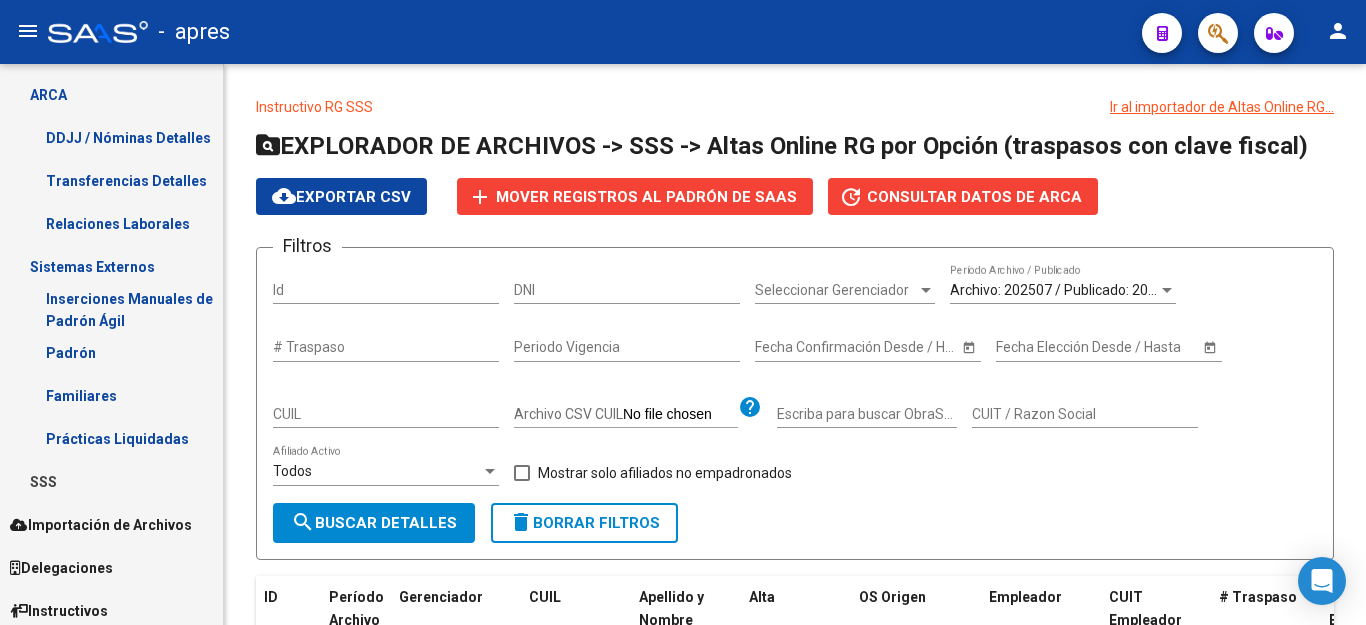 scroll, scrollTop: 350, scrollLeft: 0, axis: vertical 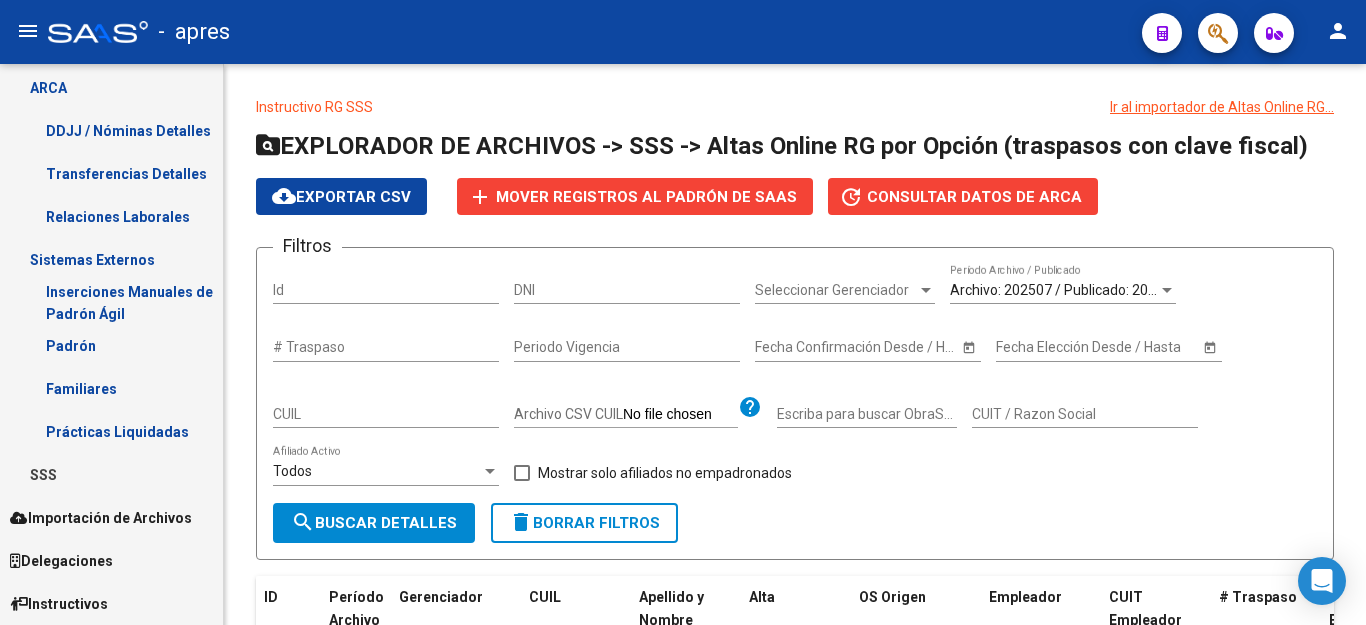 click on "SSS" at bounding box center (111, 474) 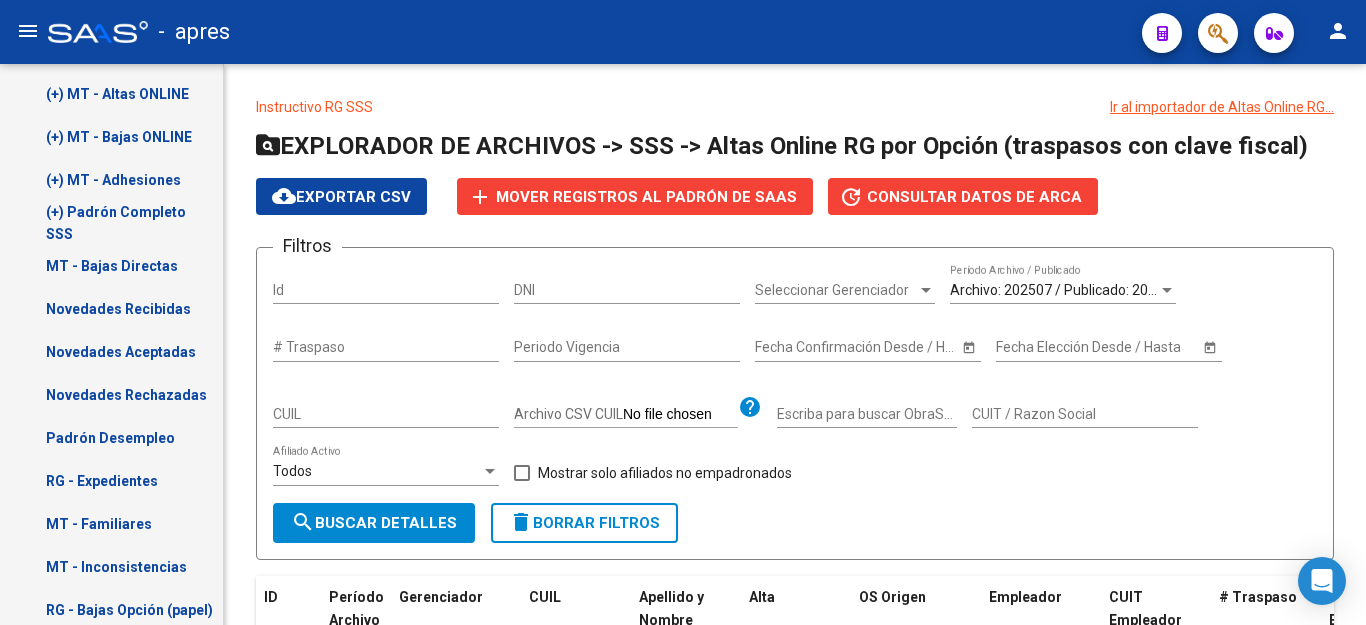 scroll, scrollTop: 950, scrollLeft: 0, axis: vertical 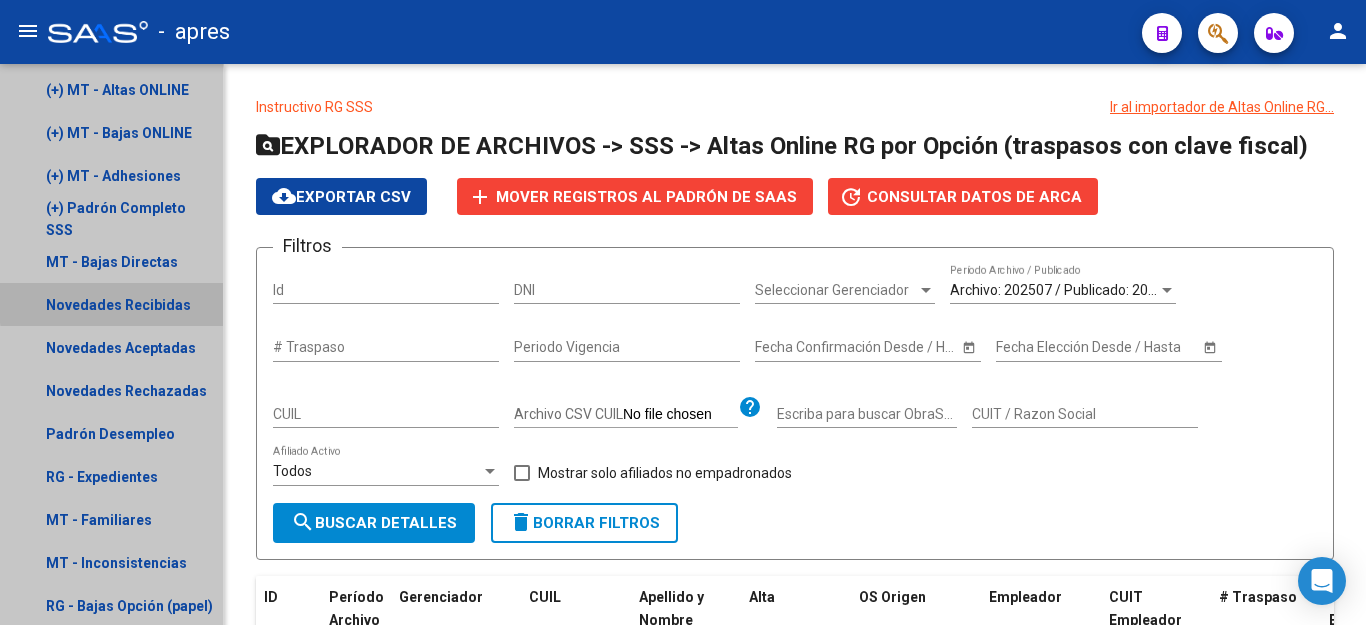 click on "Novedades Recibidas" at bounding box center [111, 304] 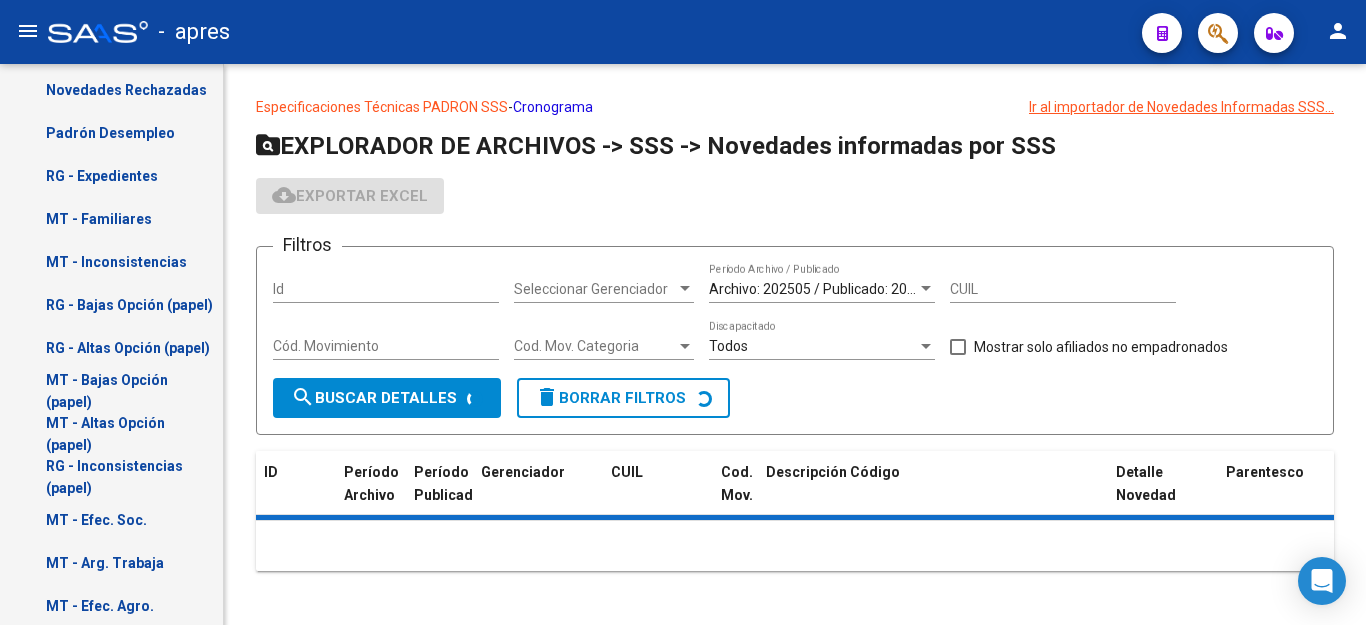 click on "Cronograma" 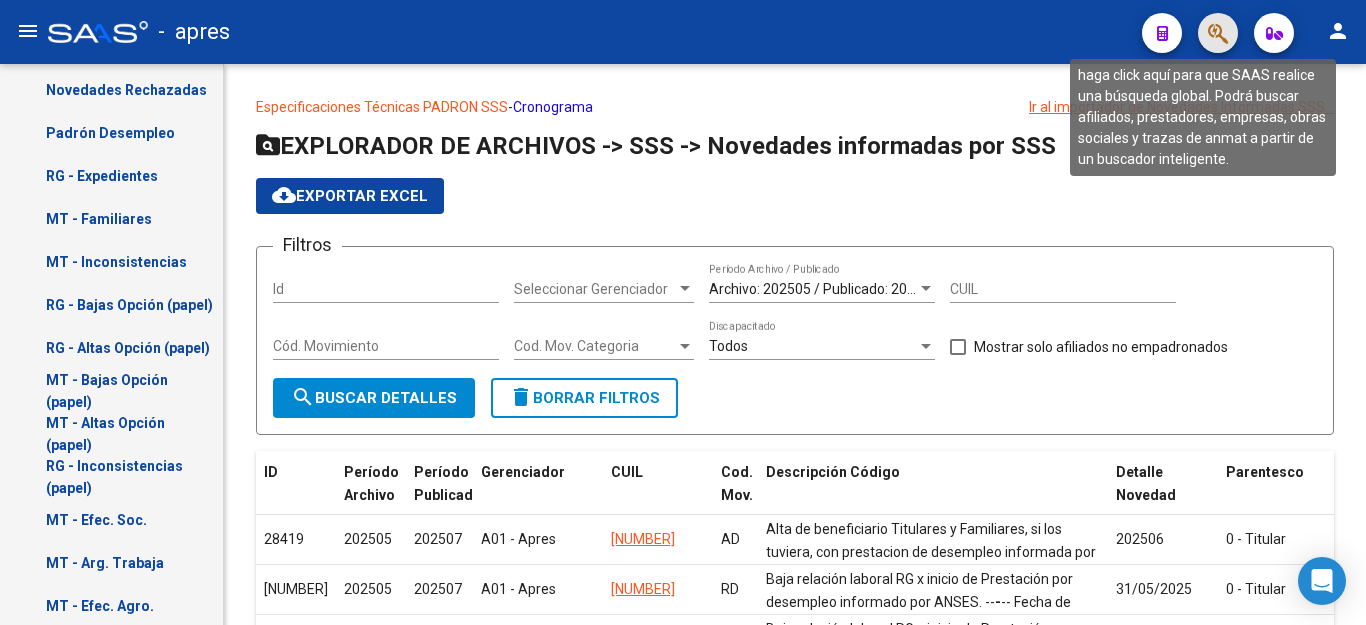 click 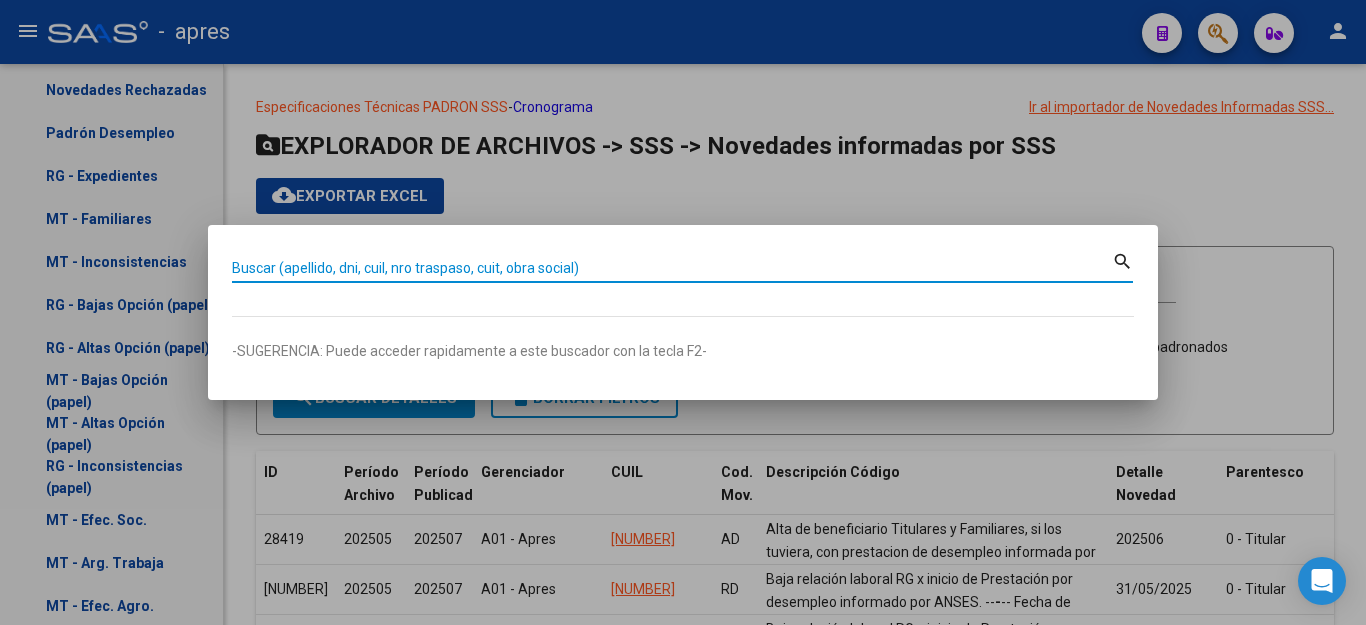 paste on "[NUMBER]" 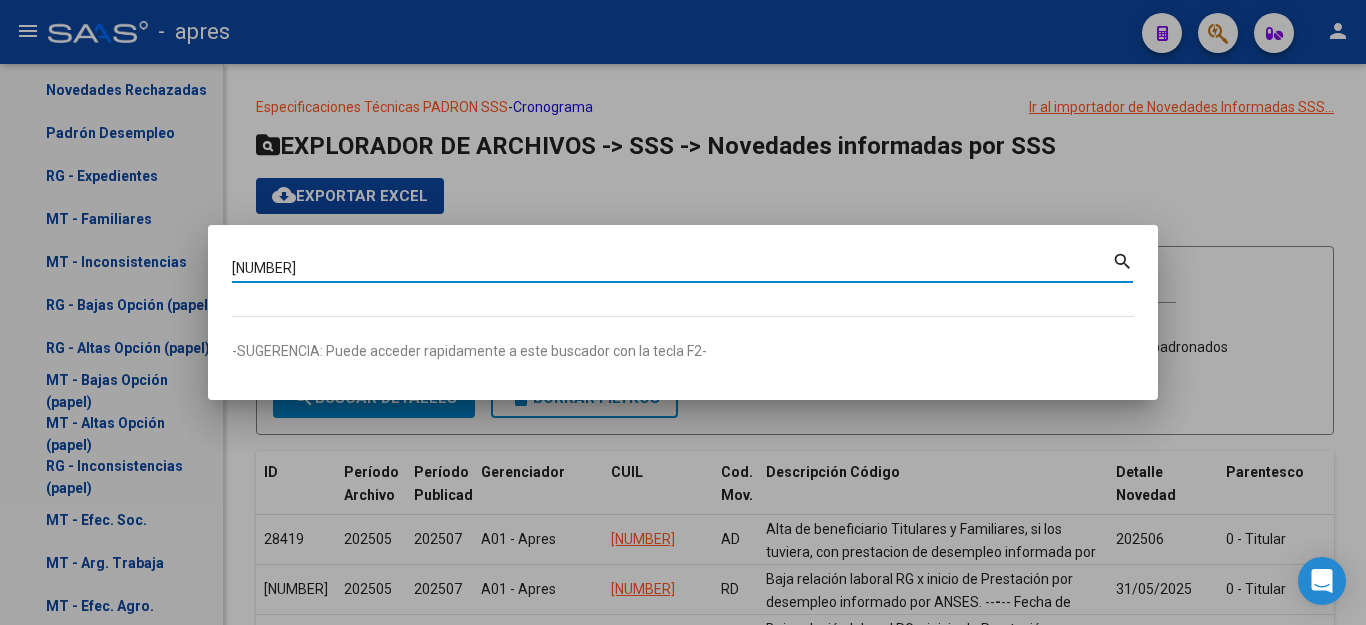 type on "[NUMBER]" 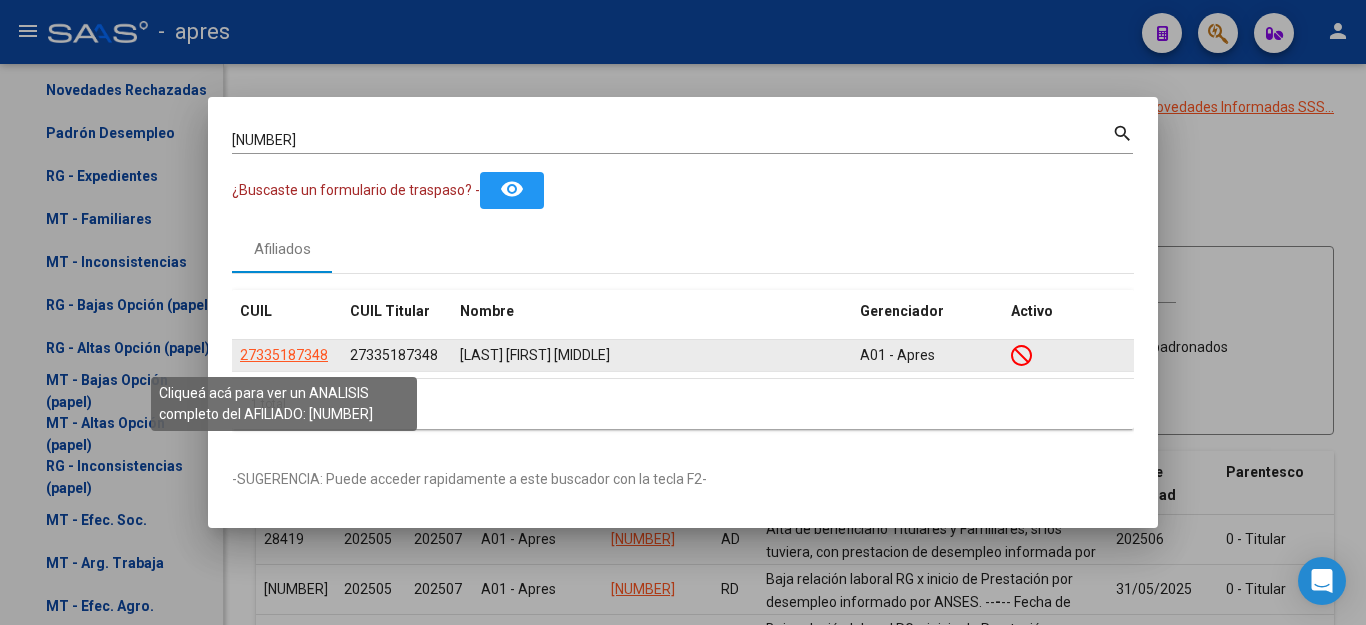 click on "27335187348" 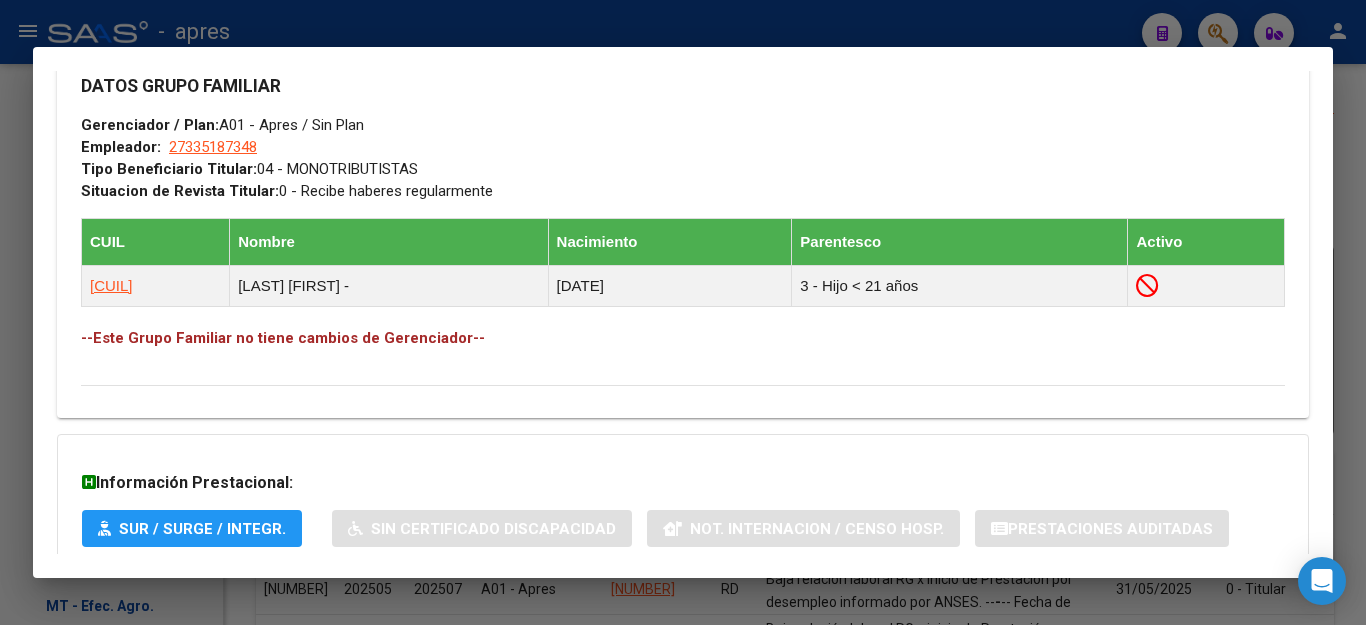 scroll, scrollTop: 488, scrollLeft: 0, axis: vertical 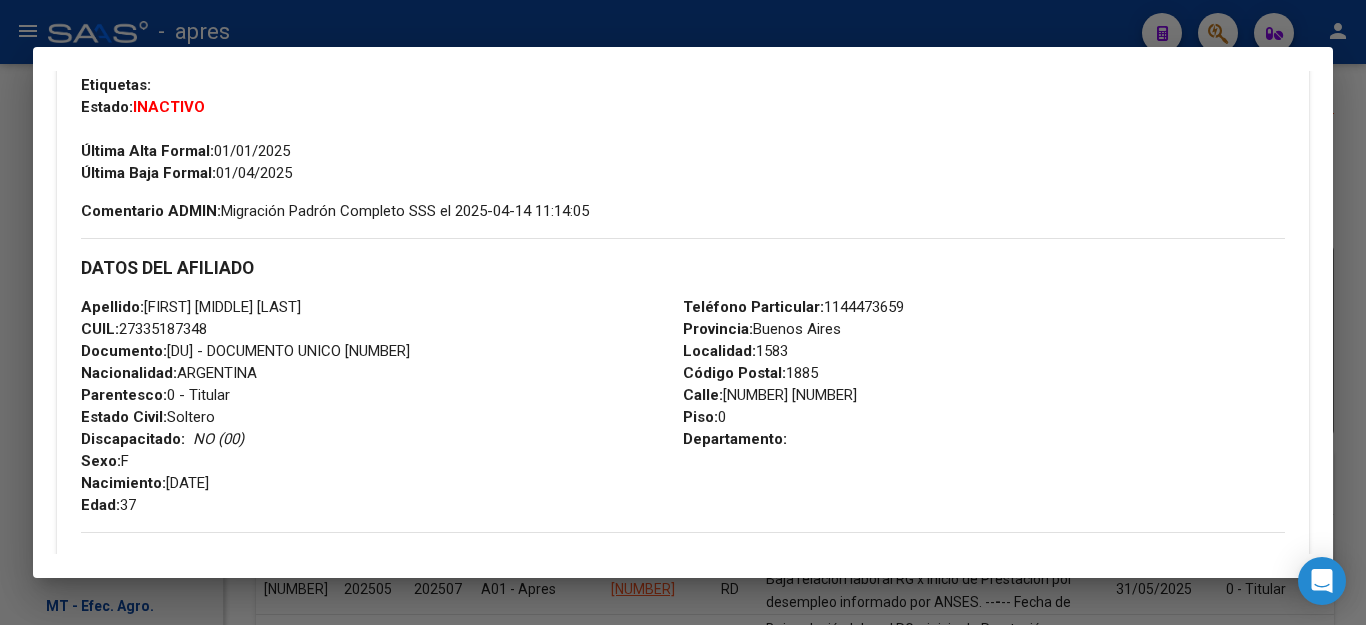 click at bounding box center [683, 312] 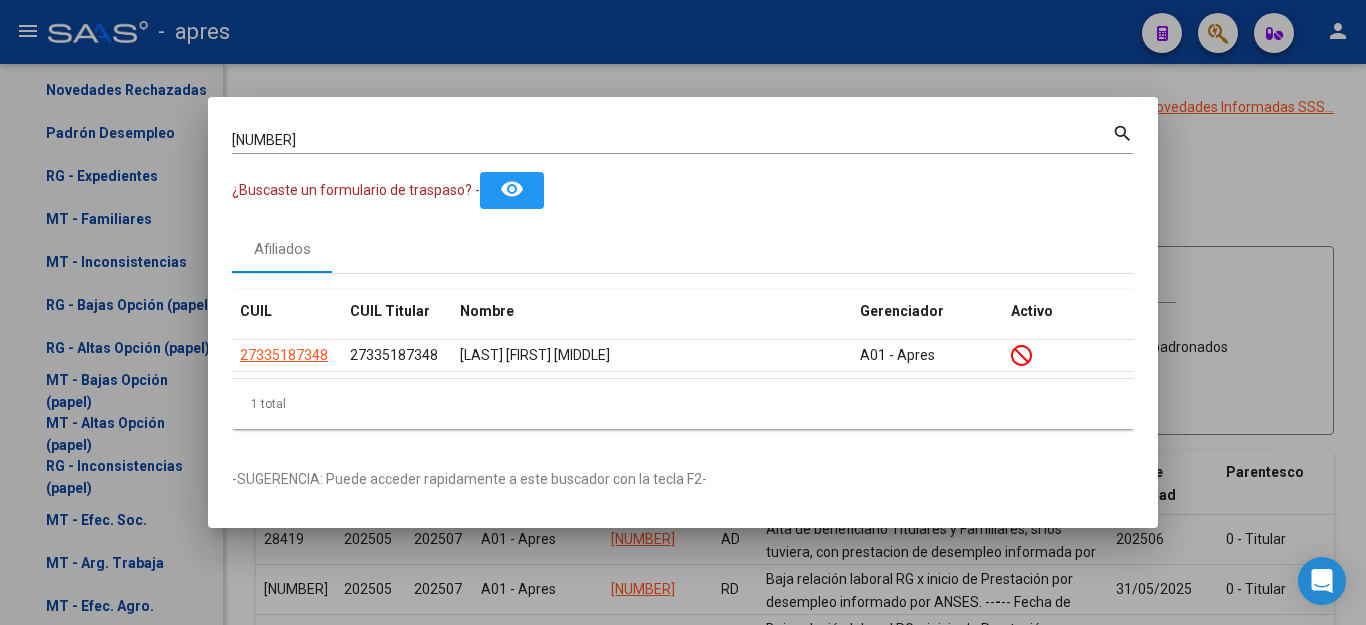 click at bounding box center [683, 312] 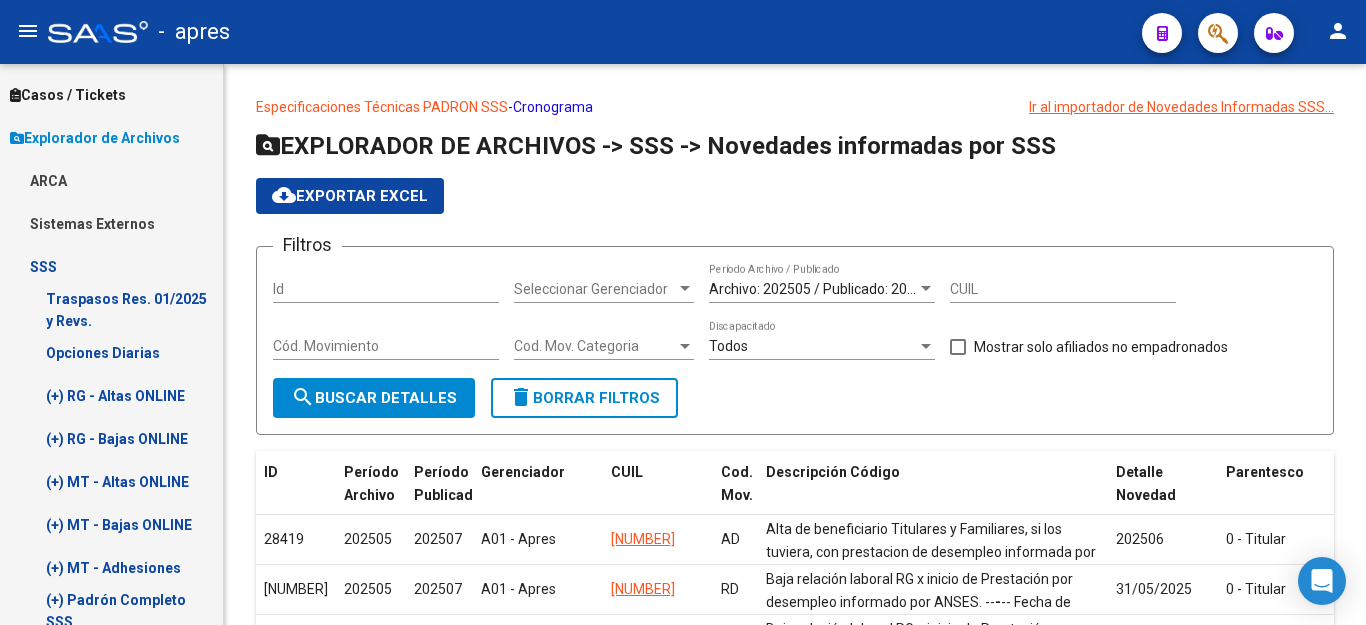 scroll, scrollTop: 224, scrollLeft: 0, axis: vertical 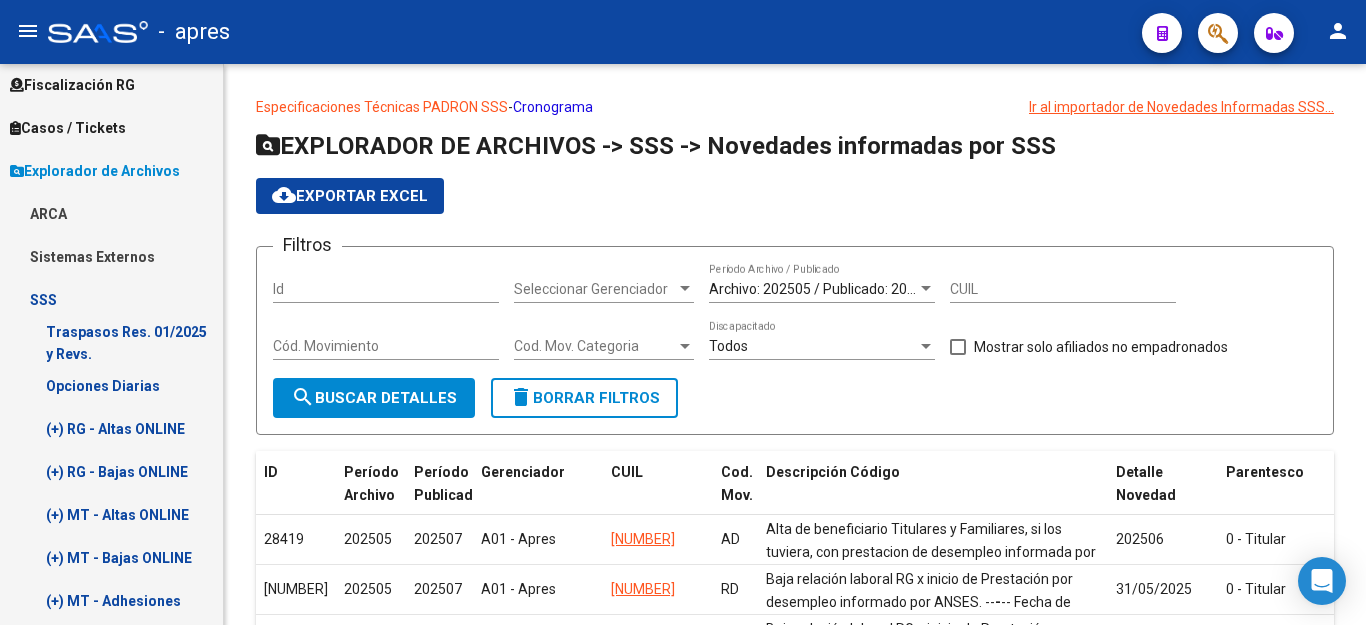 click on "Especificaciones Técnicas PADRON SSS" 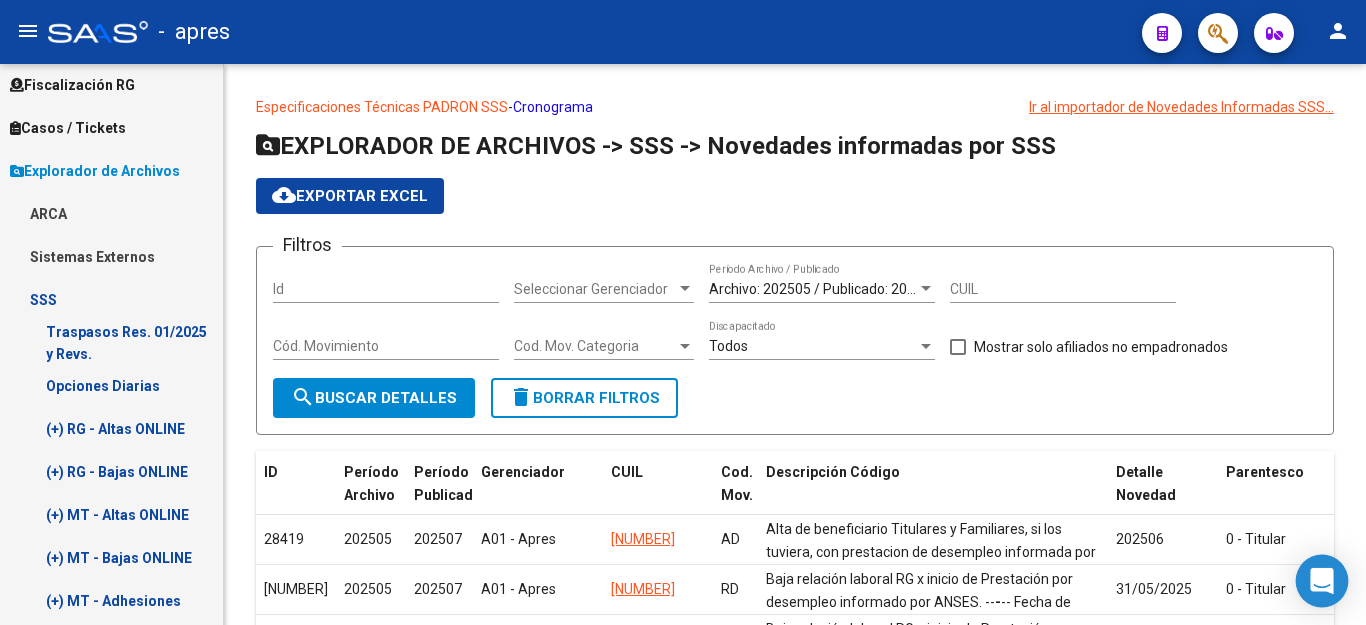 click 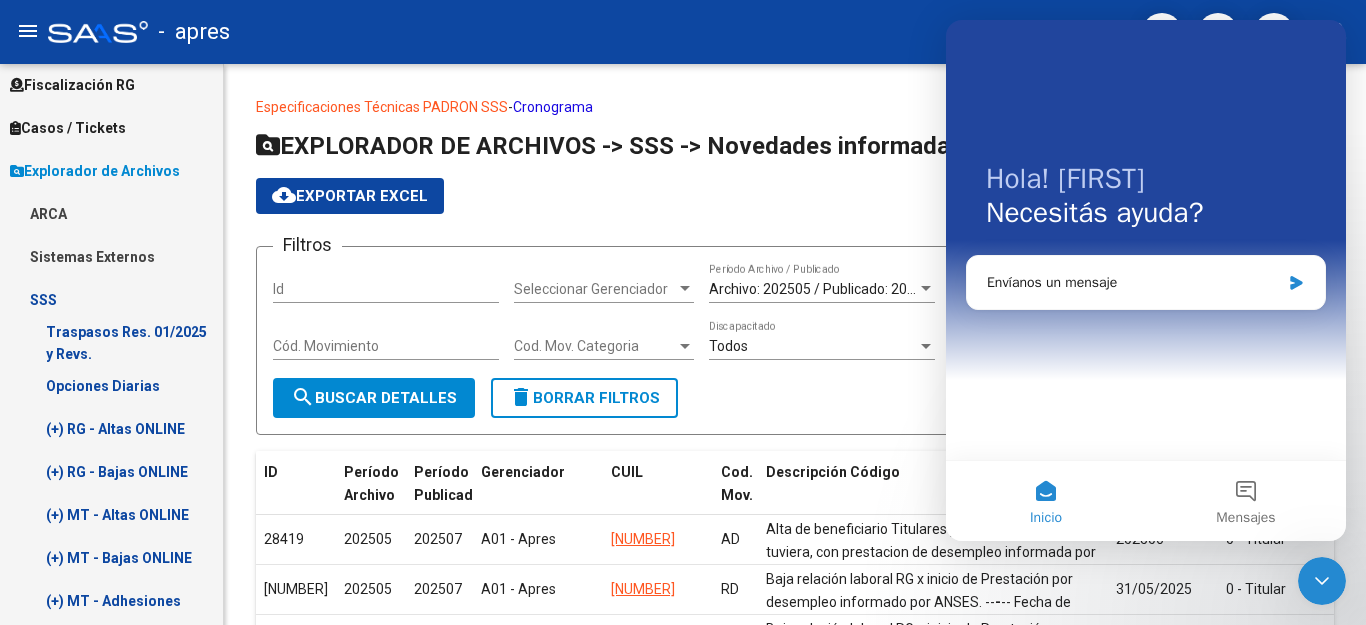 scroll, scrollTop: 0, scrollLeft: 0, axis: both 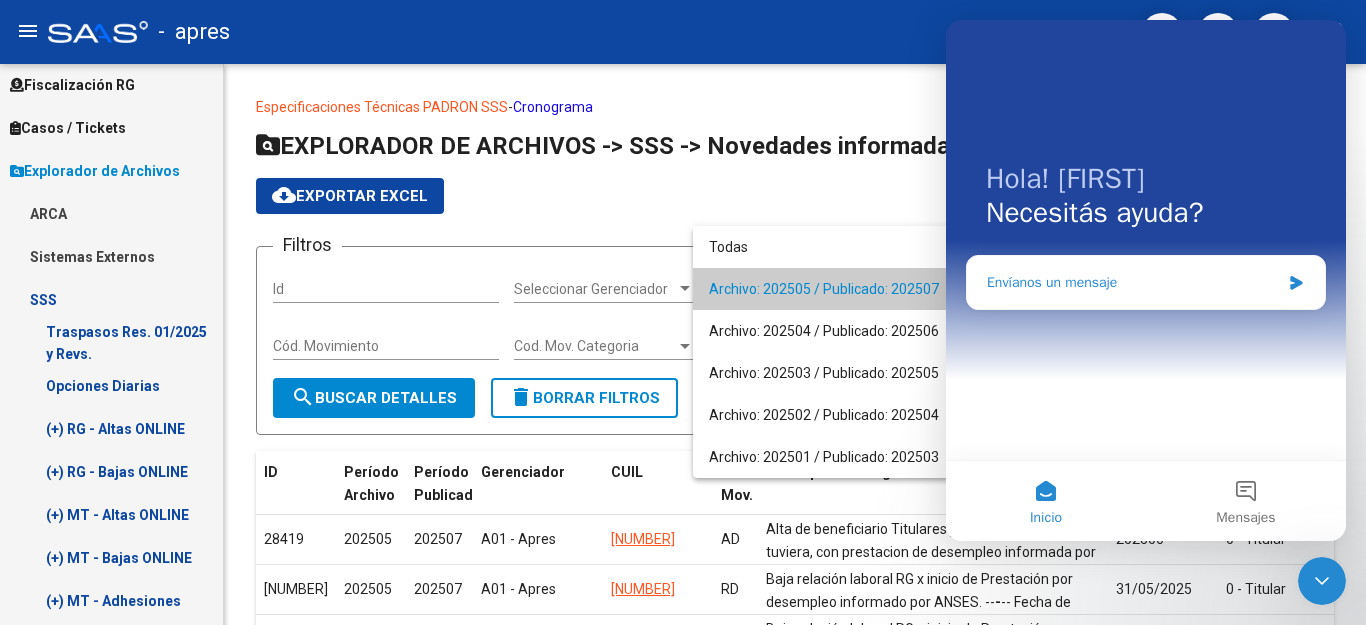 click on "Envíanos un mensaje" at bounding box center [1133, 282] 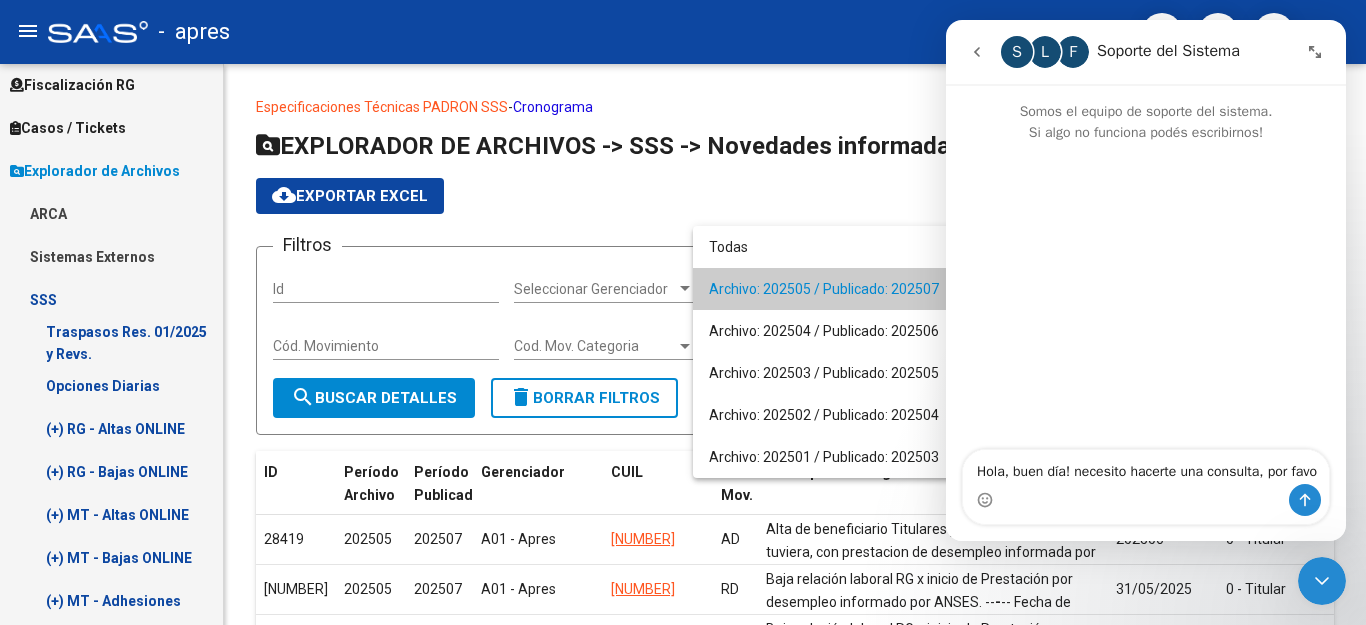 type on "Hola, buen día! necesito hacerte una consulta, por favor" 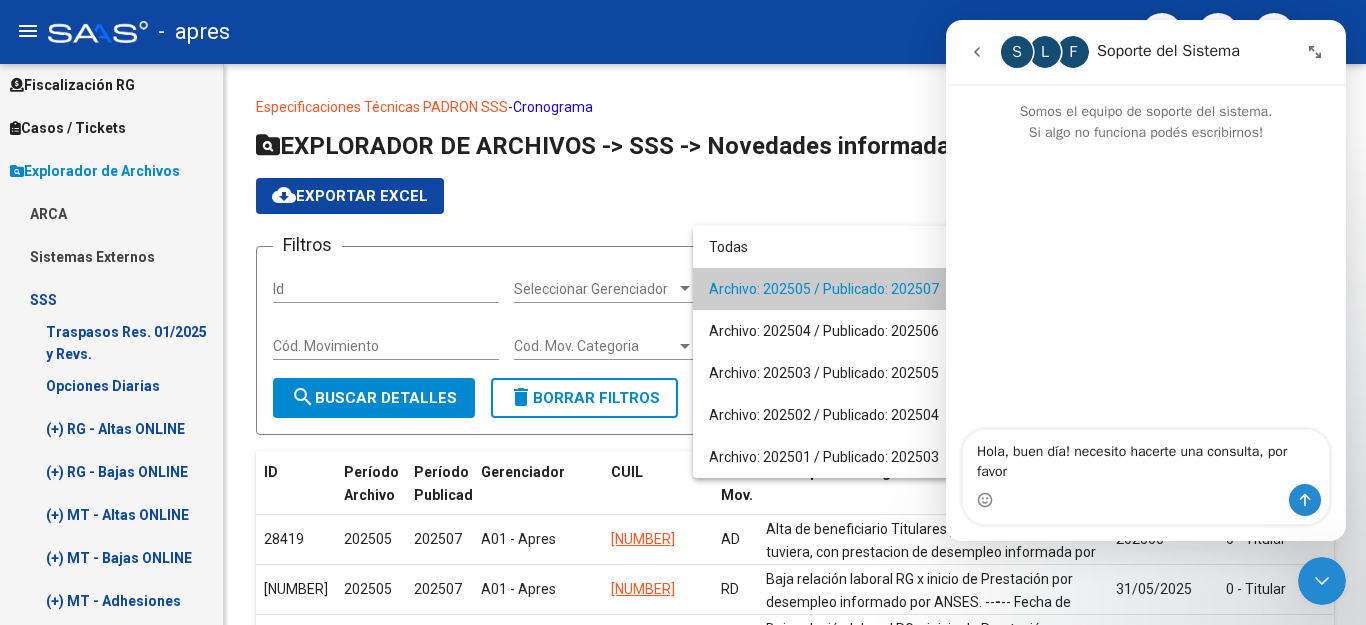 type 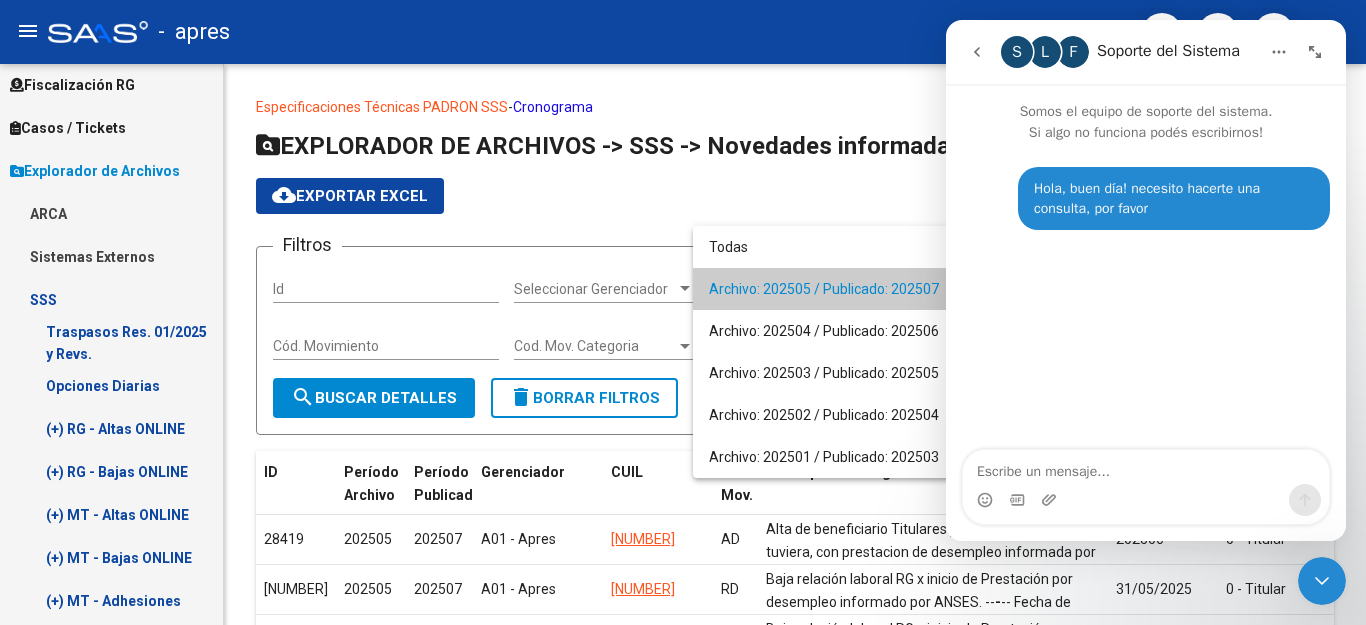 click at bounding box center [683, 312] 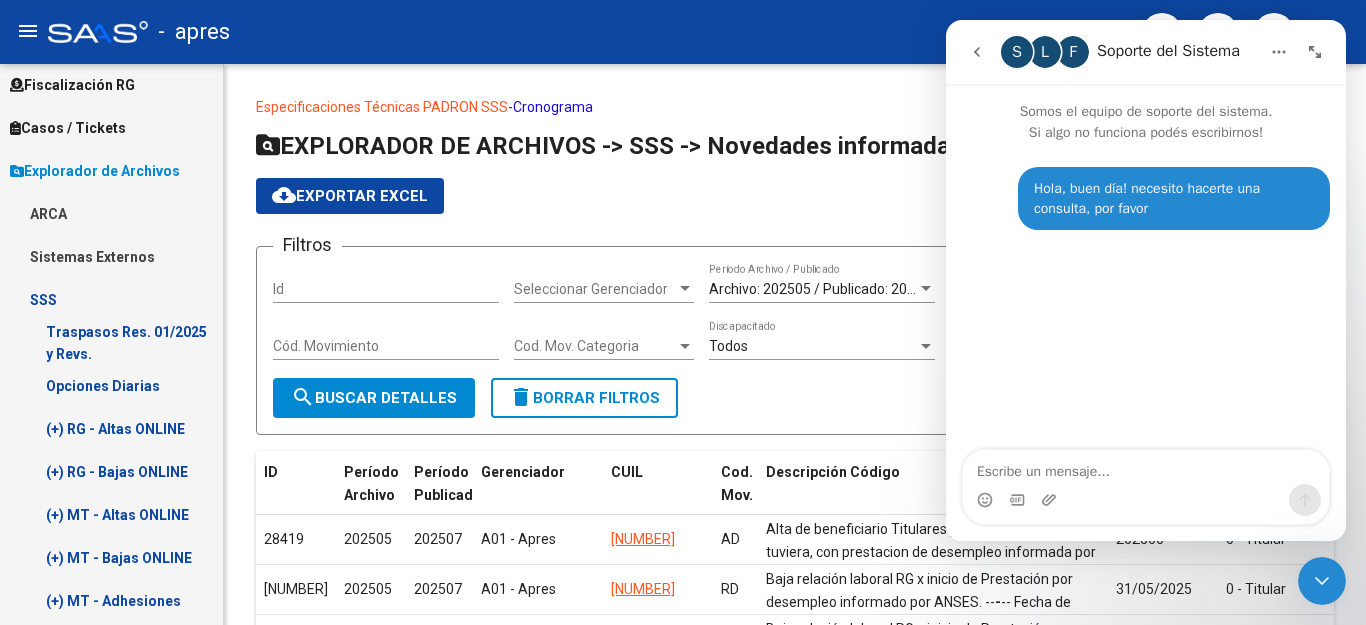 drag, startPoint x: 1312, startPoint y: 586, endPoint x: 2591, endPoint y: 1144, distance: 1395.4229 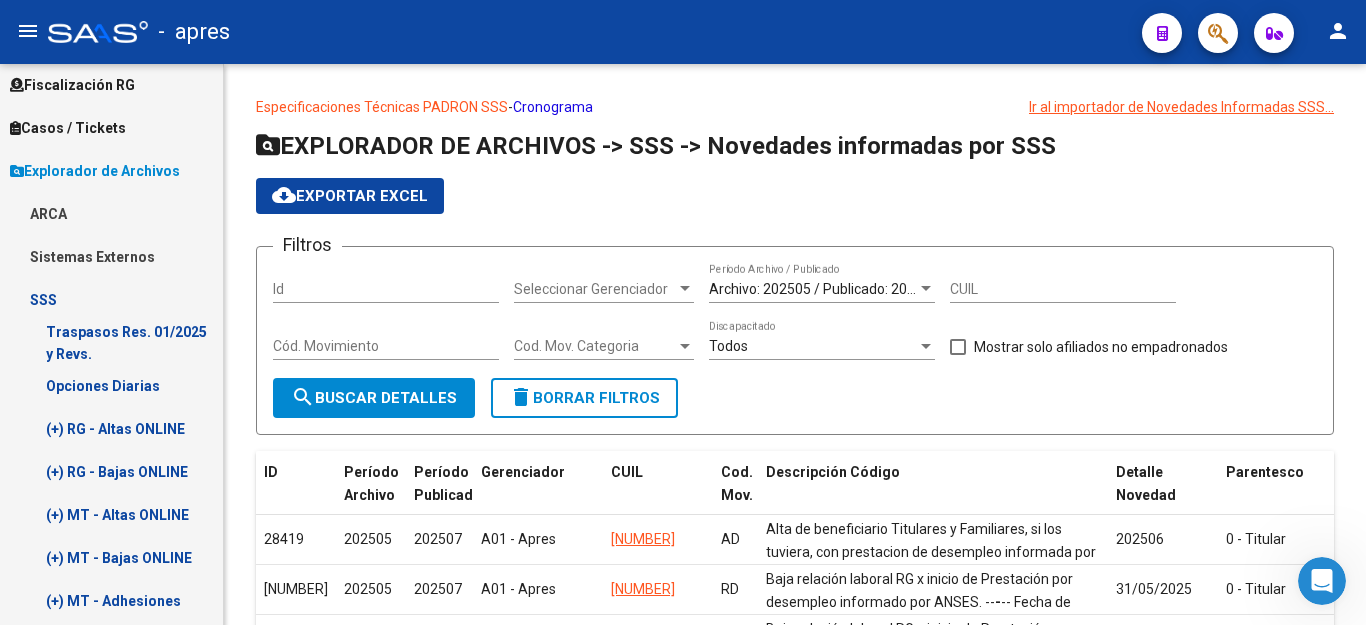 scroll, scrollTop: 0, scrollLeft: 0, axis: both 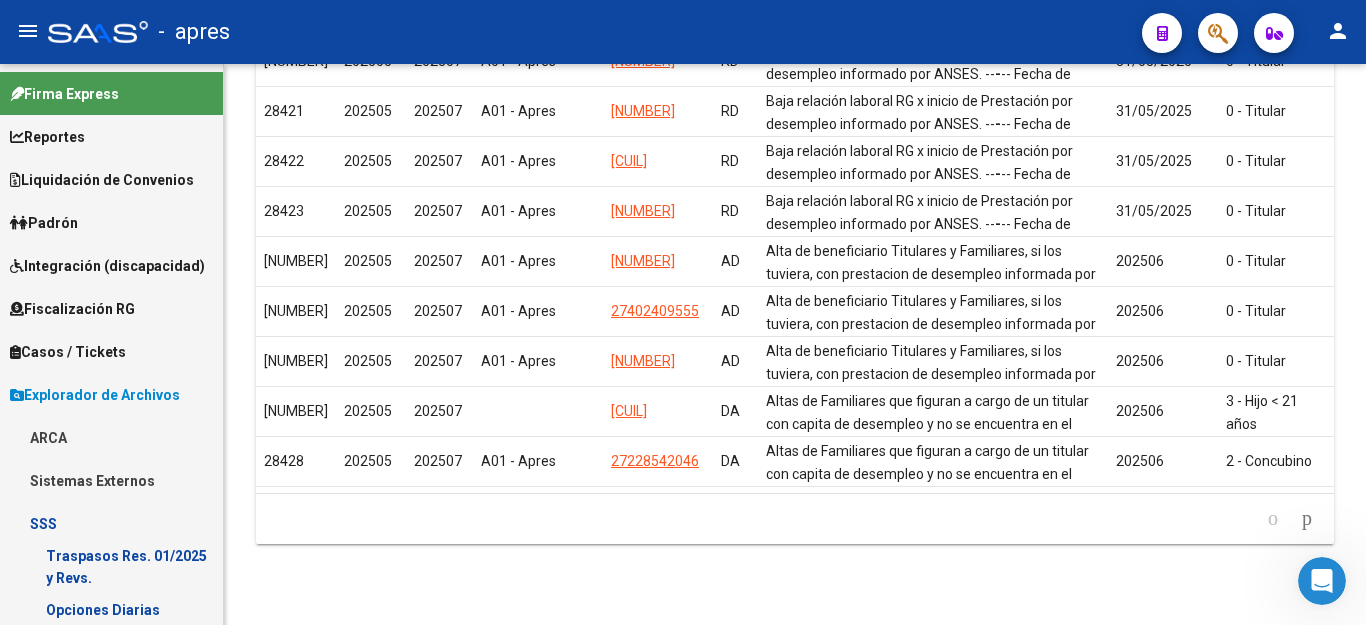 click 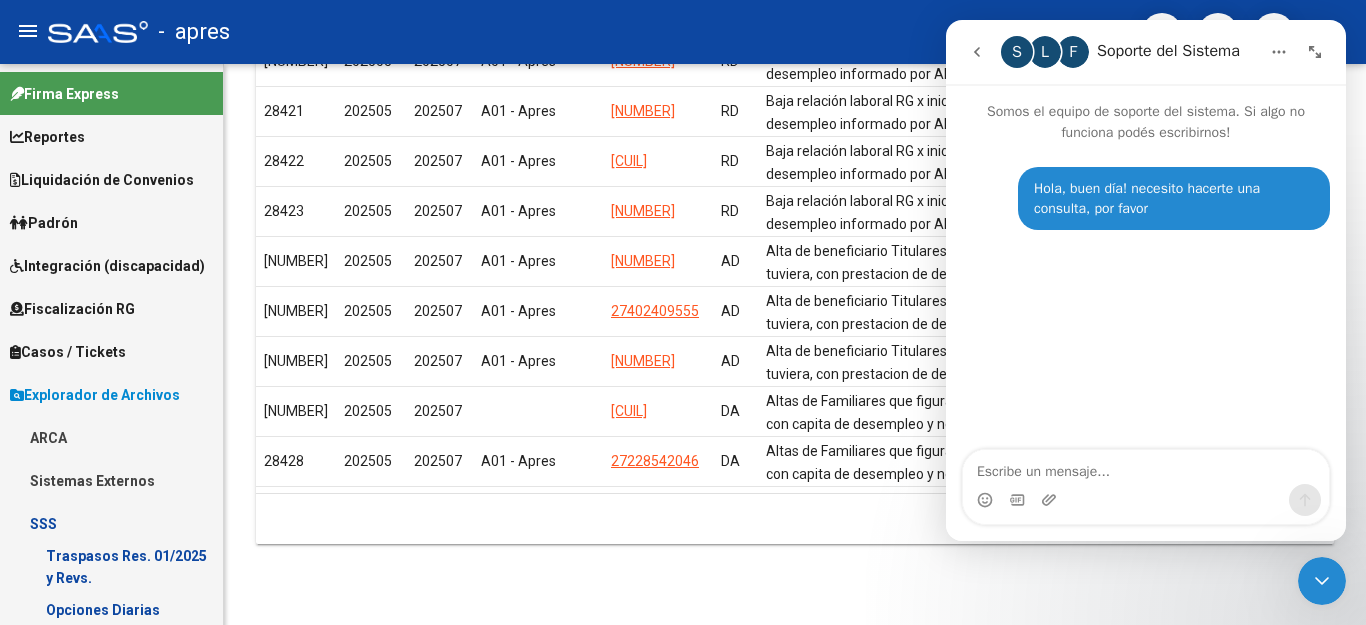 click at bounding box center (1146, 467) 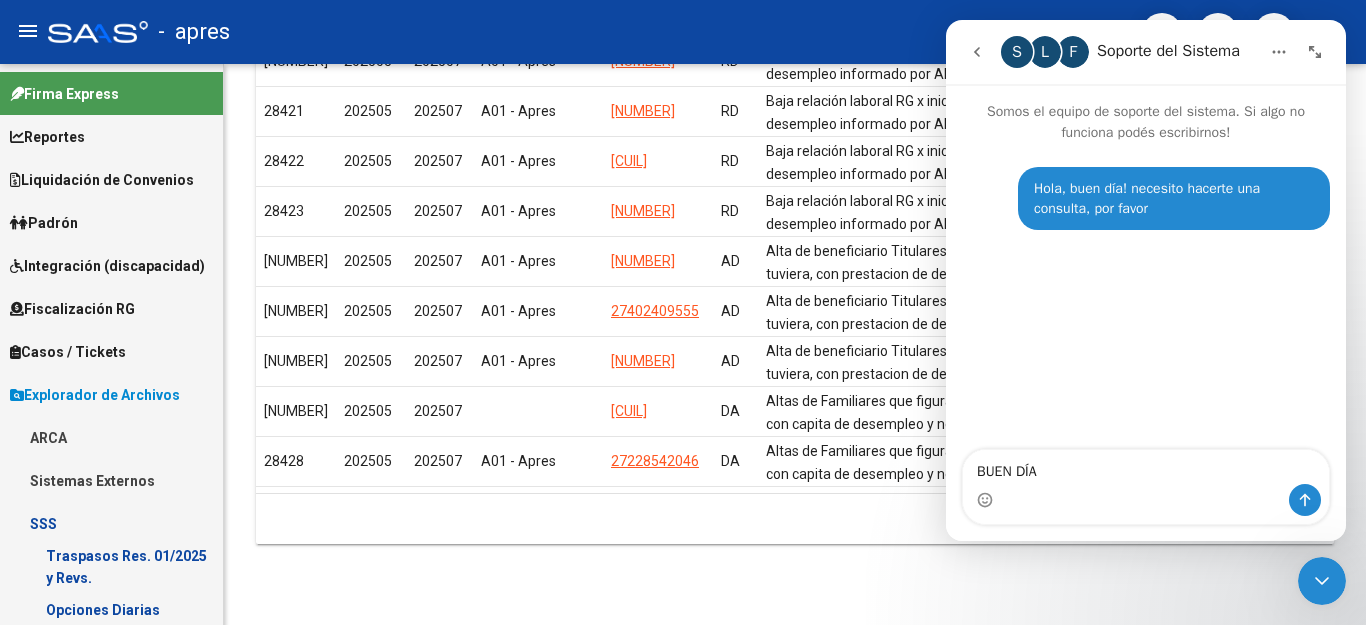 type on "BUEN DÍA!" 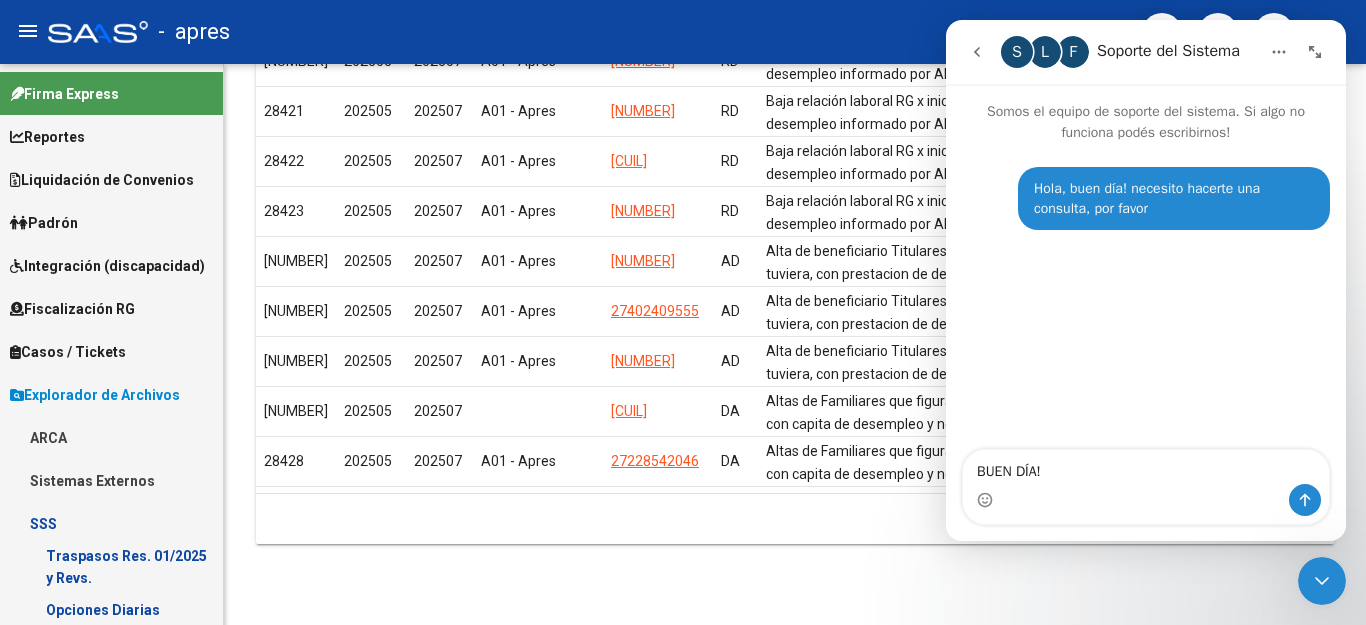 type 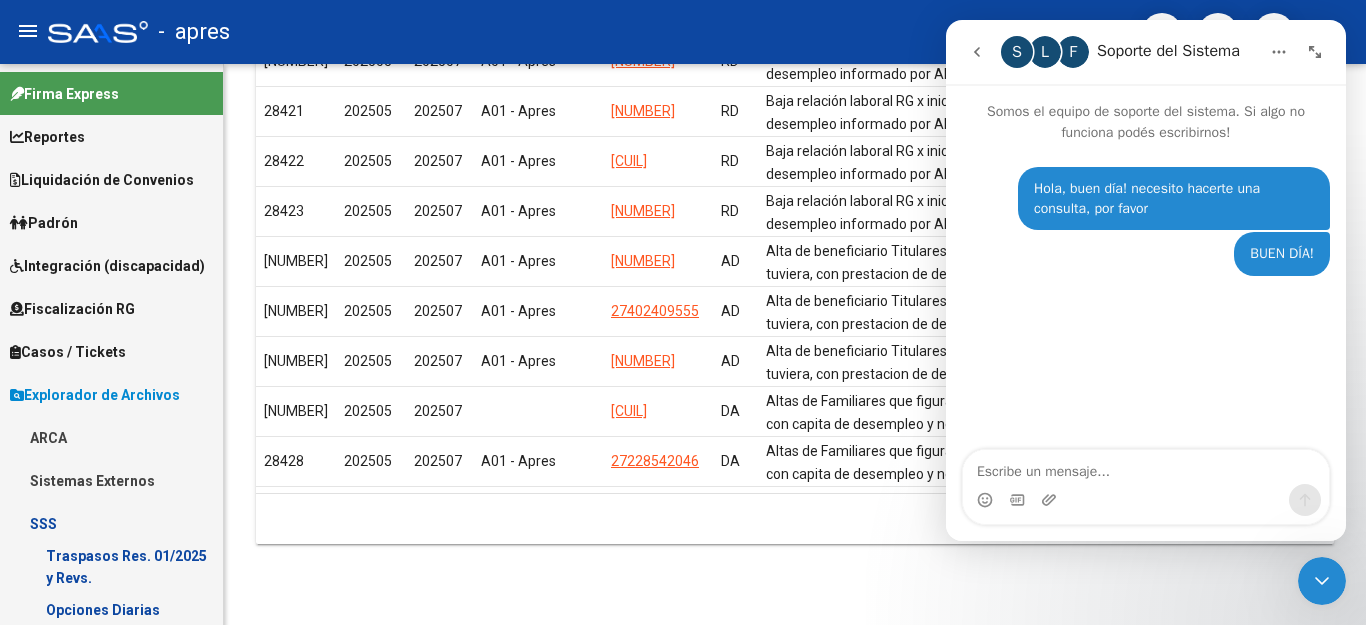 click at bounding box center [1322, 581] 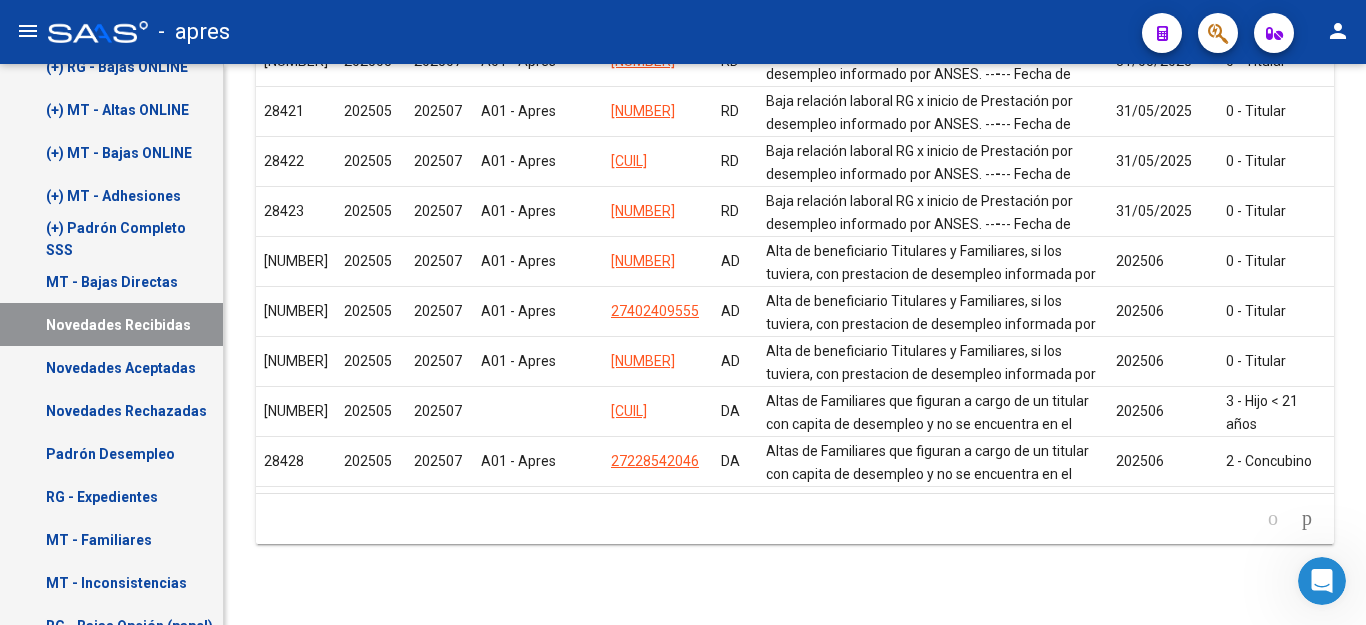 scroll, scrollTop: 648, scrollLeft: 0, axis: vertical 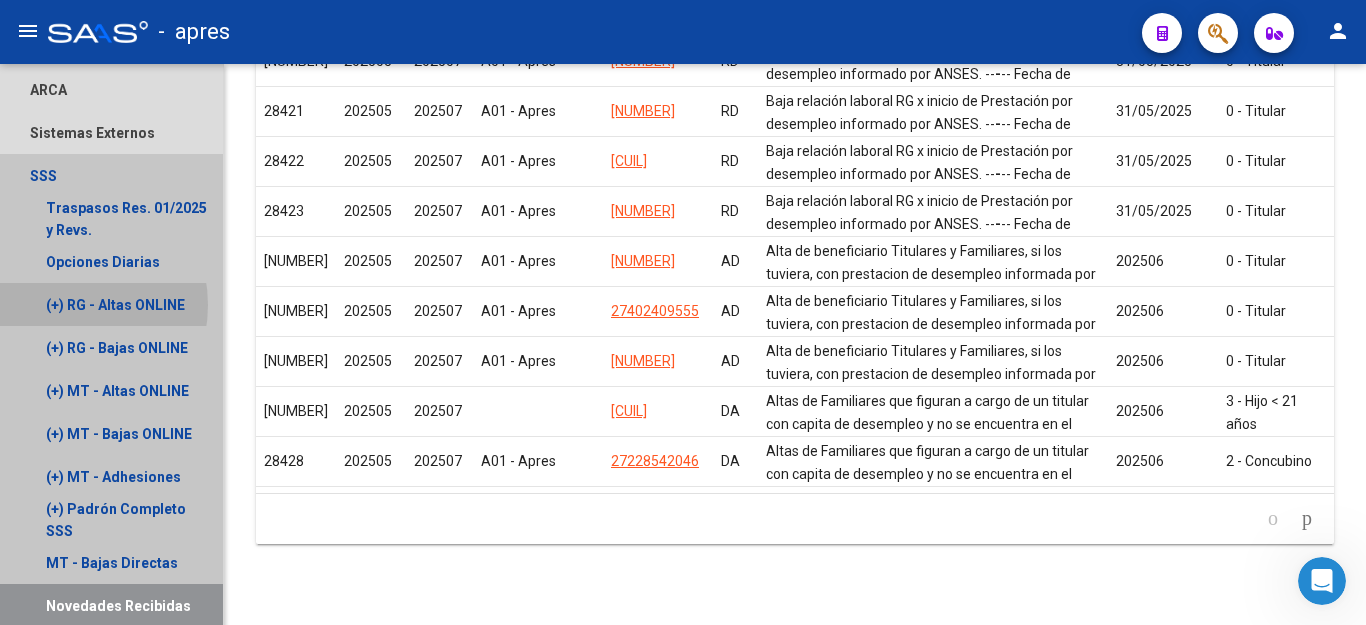 click on "(+) RG - Altas ONLINE" at bounding box center (111, 304) 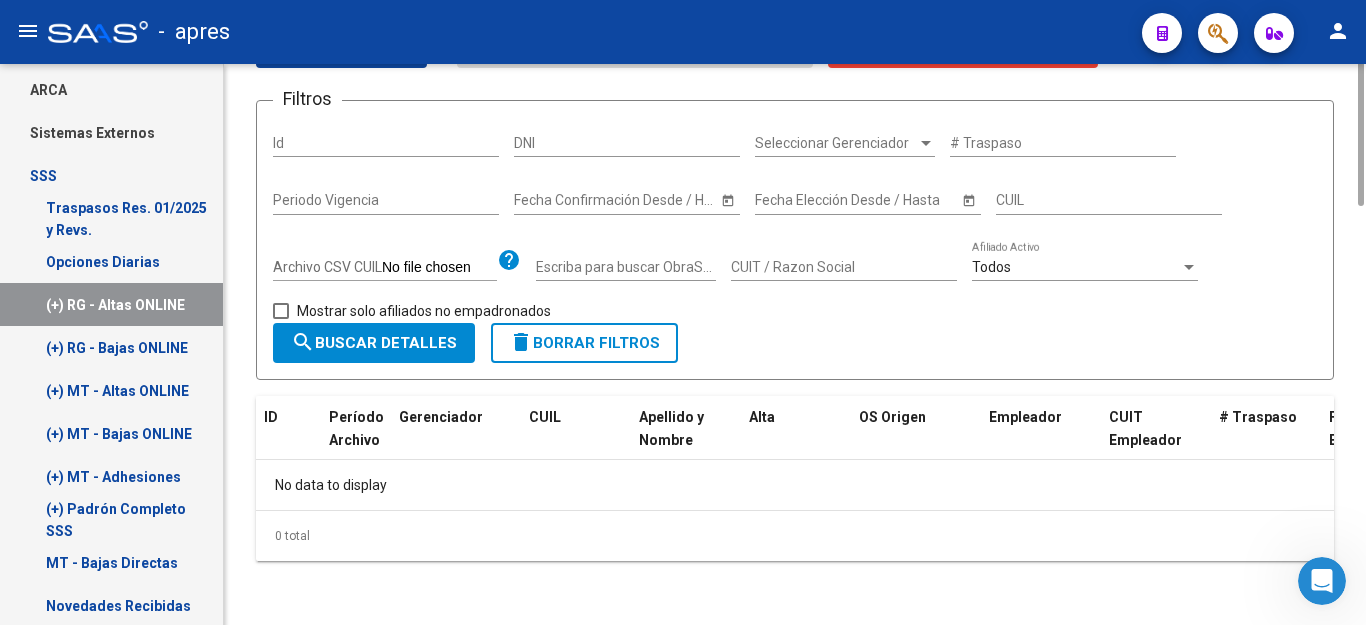 scroll, scrollTop: 0, scrollLeft: 0, axis: both 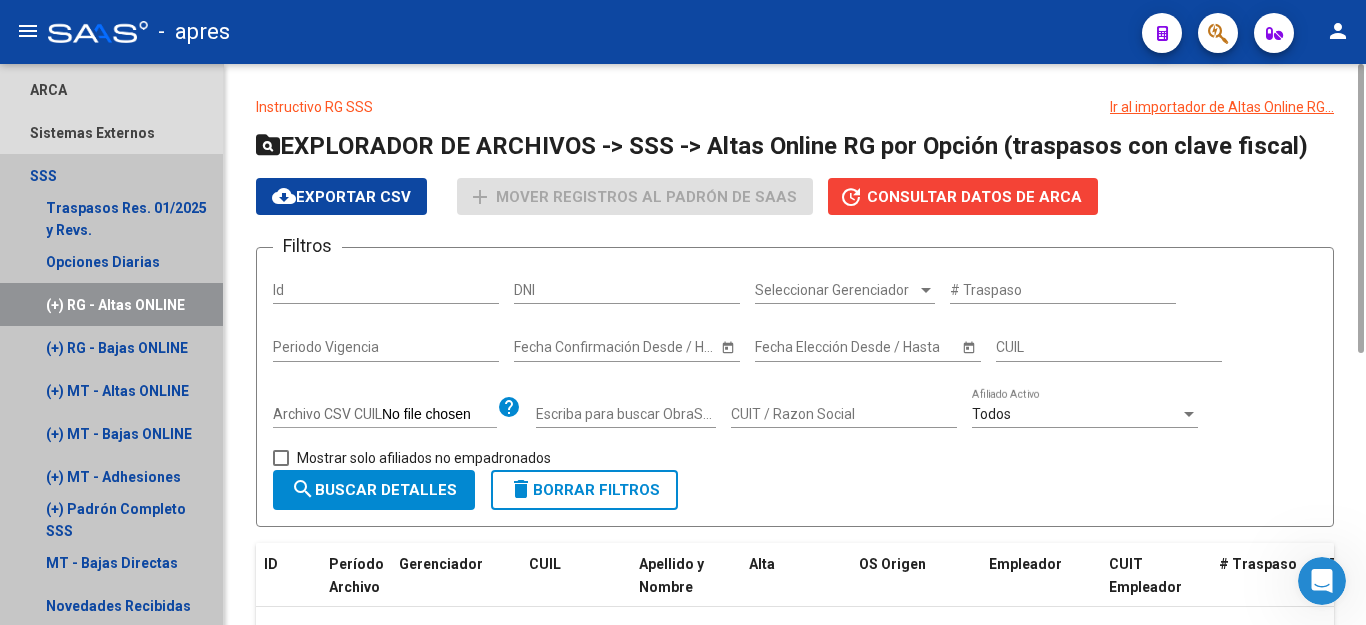 click on "(+) RG - Altas ONLINE" at bounding box center (111, 304) 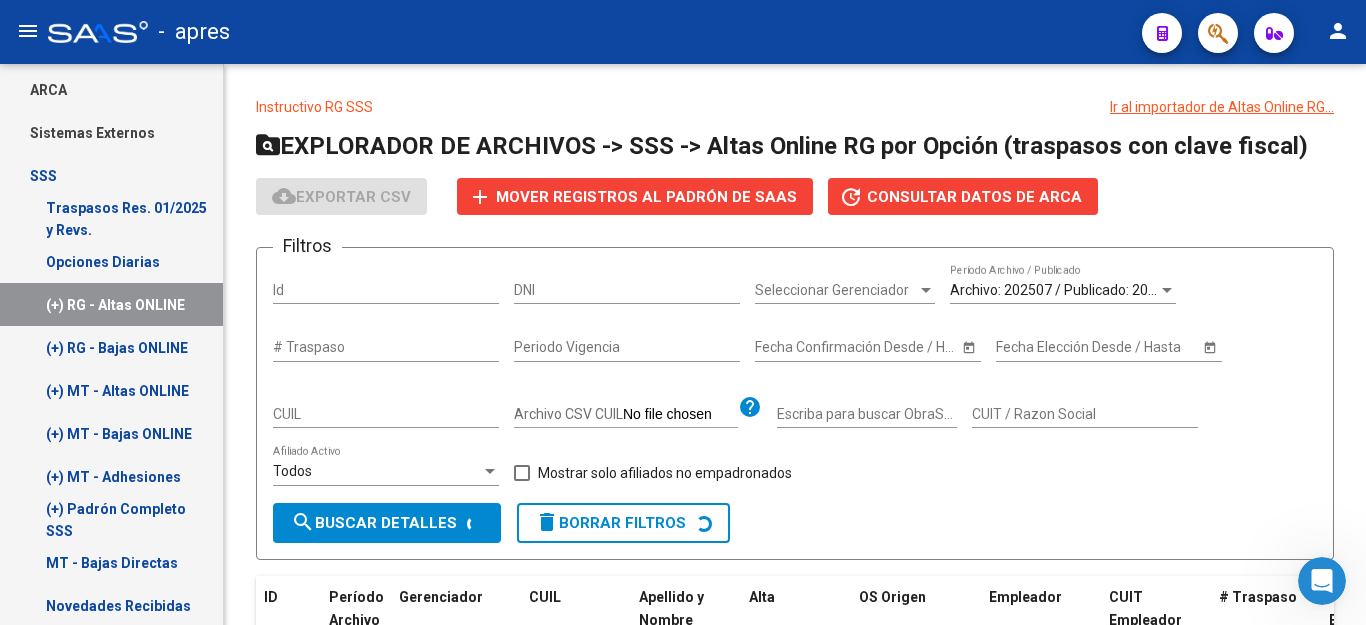 click on "(+) RG - Altas ONLINE" at bounding box center (111, 304) 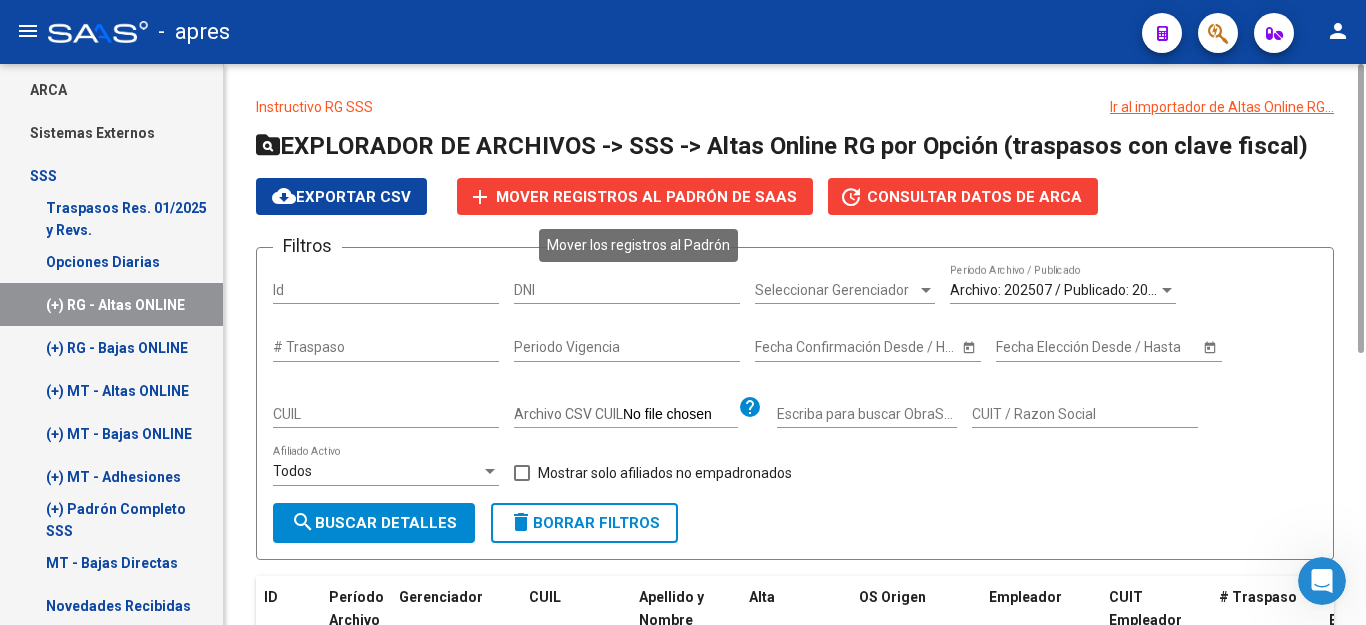 click on "Mover registros al PADRÓN de SAAS" 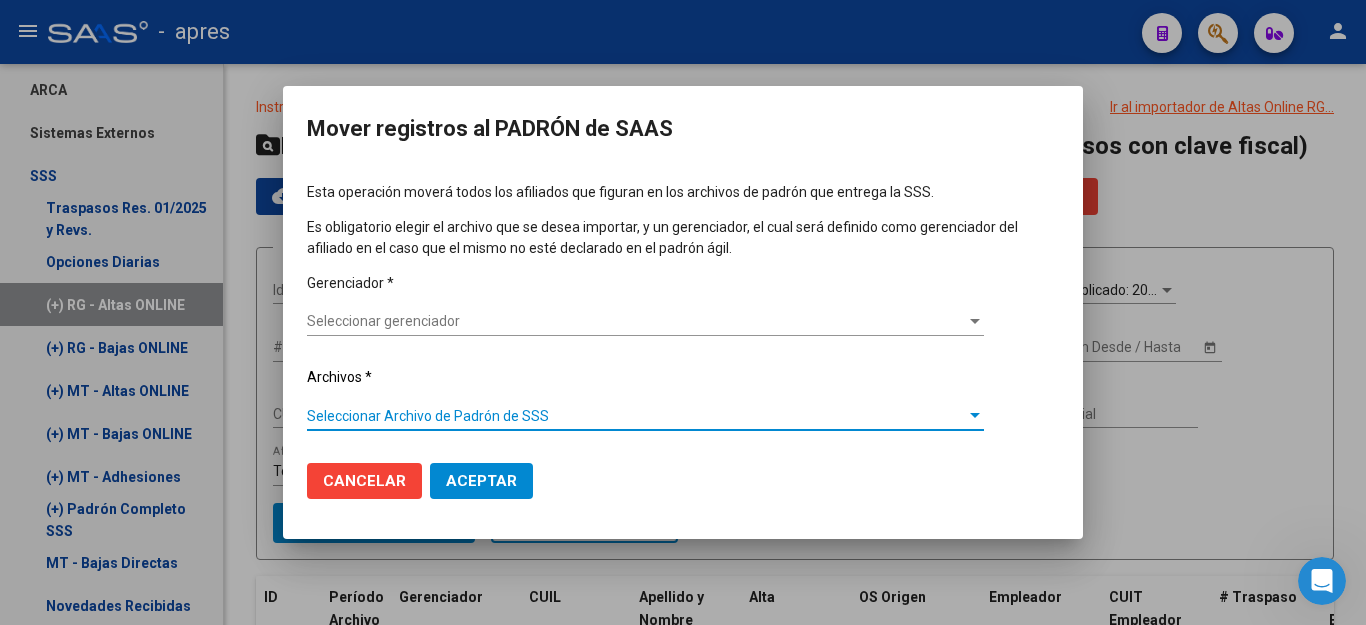 click on "Seleccionar Archivo de Padrón de SSS" at bounding box center (636, 416) 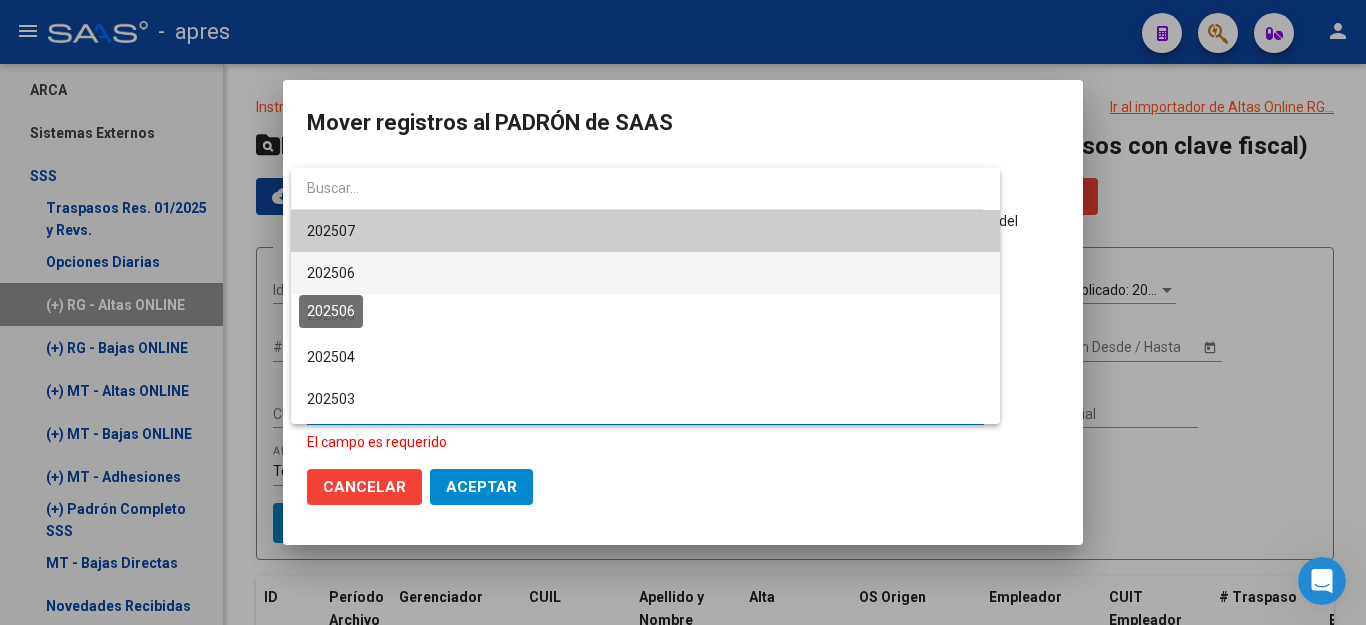 click on "202506" at bounding box center (331, 273) 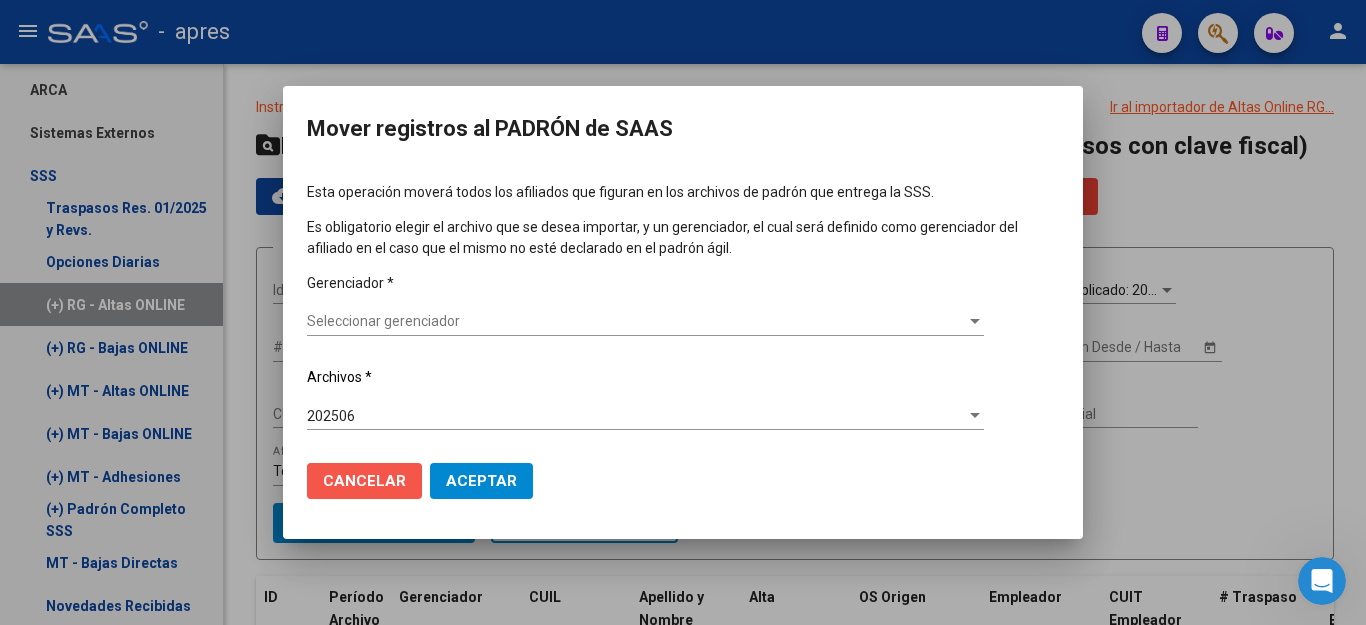 click on "Cancelar" at bounding box center (364, 481) 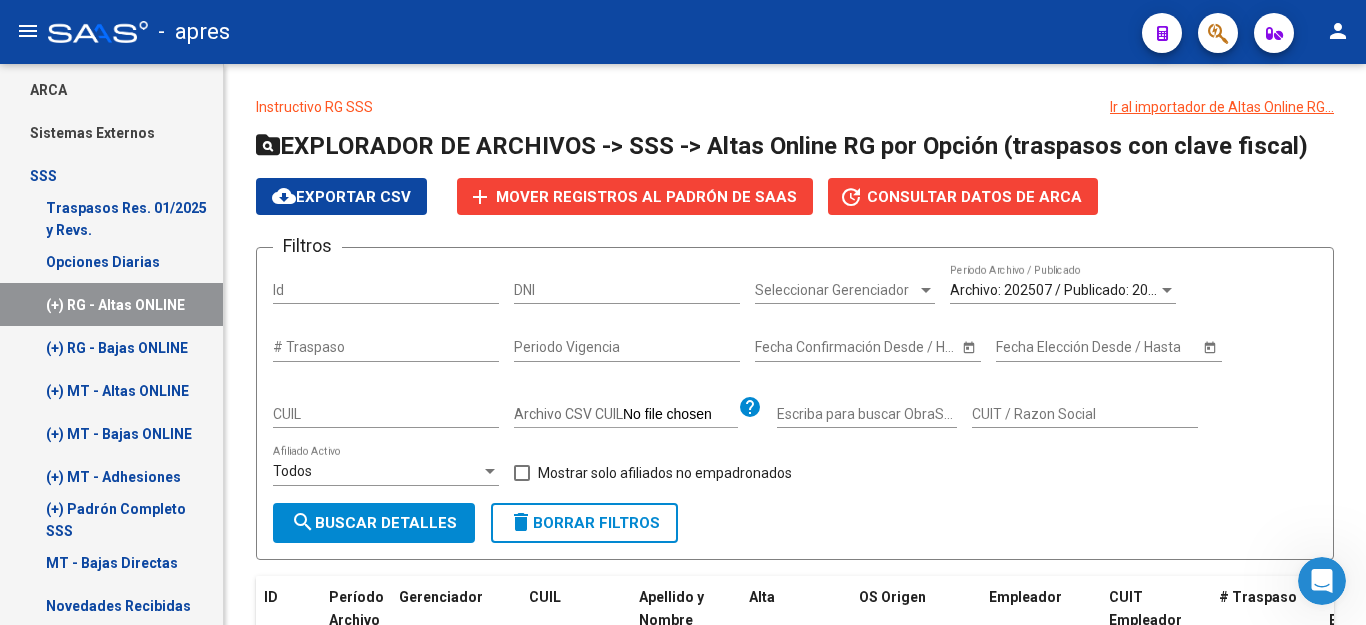 click 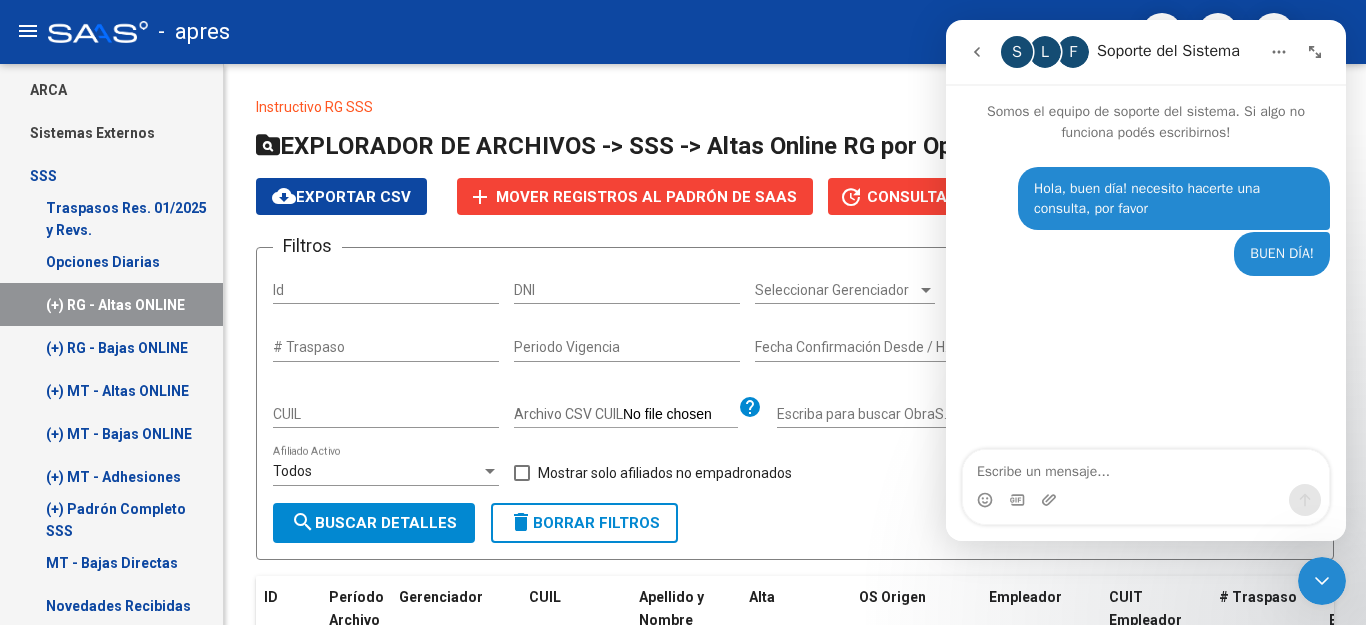 click 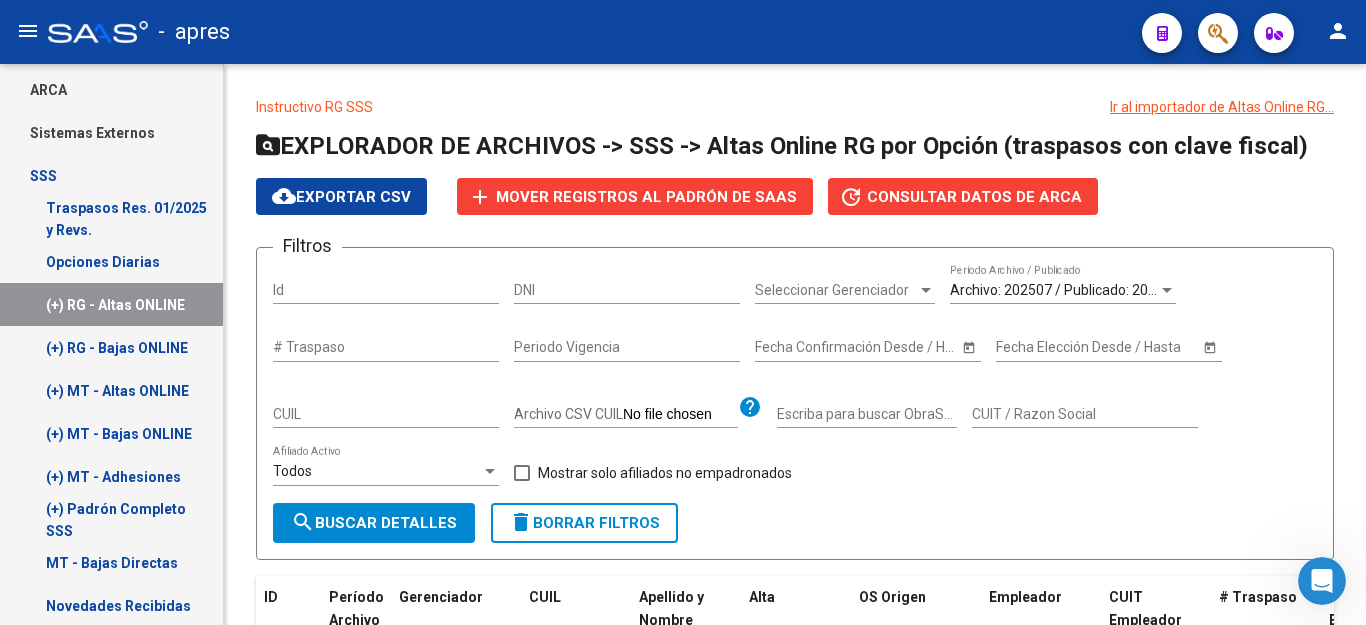 click on "(+) RG - Altas ONLINE" at bounding box center (111, 304) 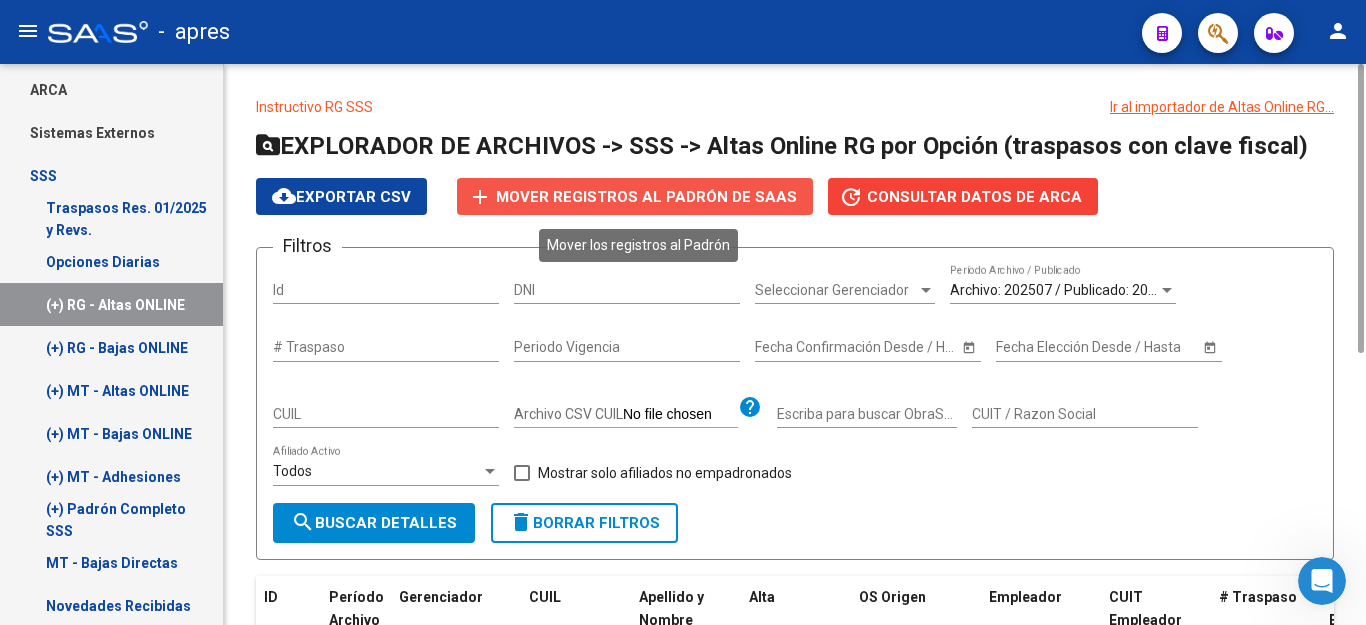 click on "Mover registros al PADRÓN de SAAS" 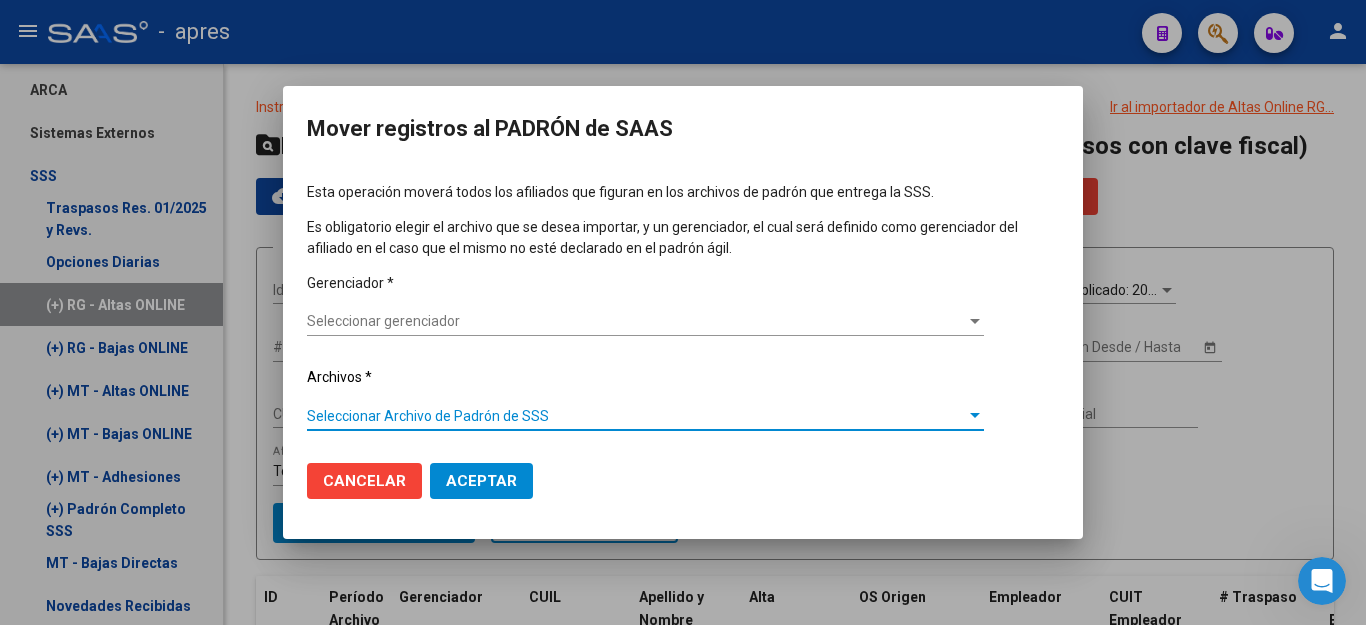 click on "Seleccionar Archivo de Padrón de SSS" at bounding box center (636, 416) 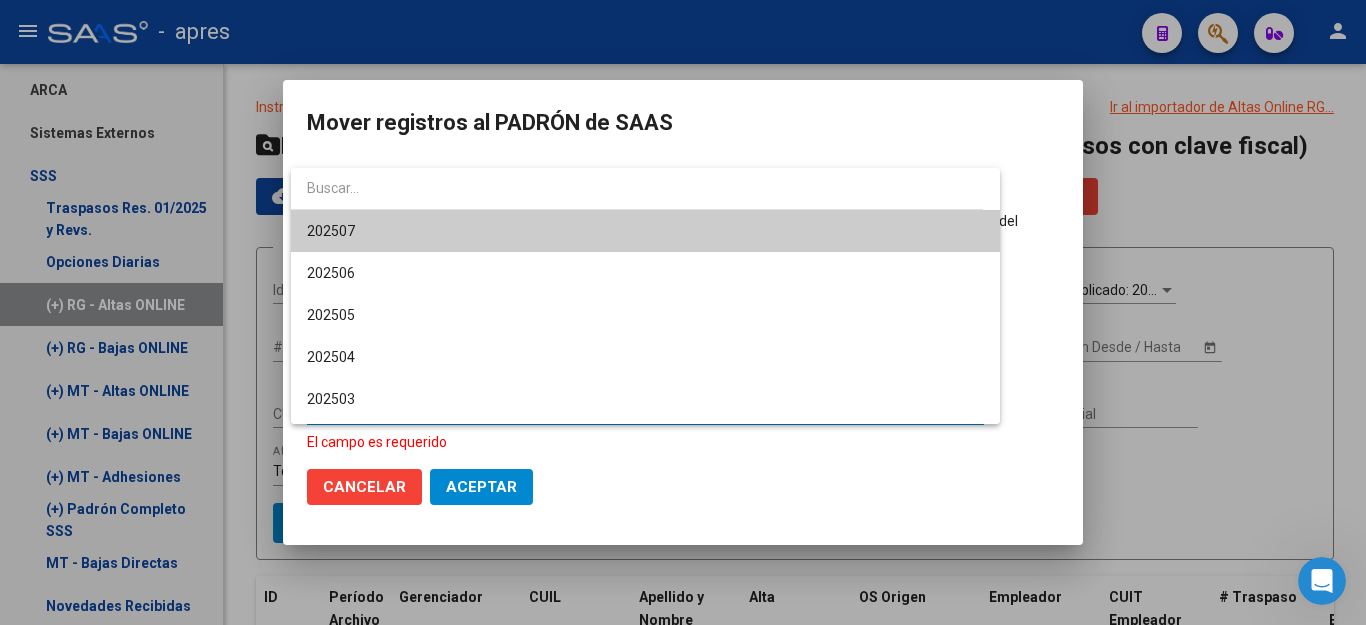 click at bounding box center (683, 312) 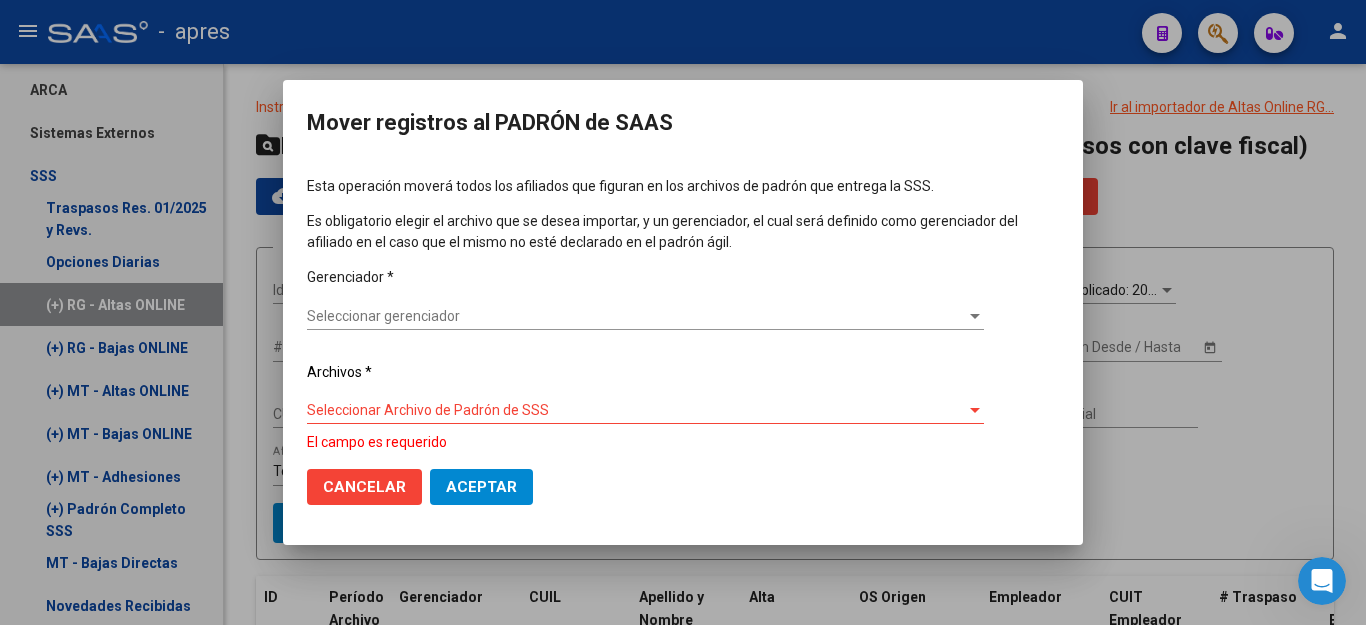 click on "Cancelar" at bounding box center [364, 487] 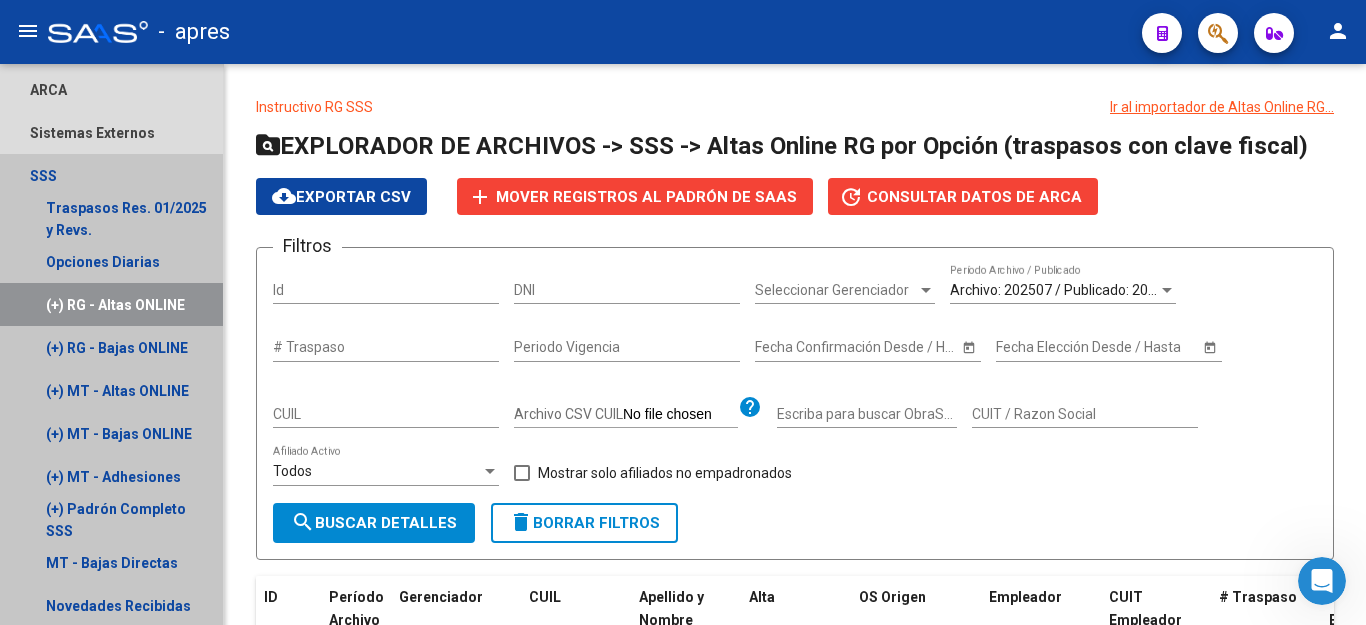 click on "(+) RG - Altas ONLINE" at bounding box center [111, 304] 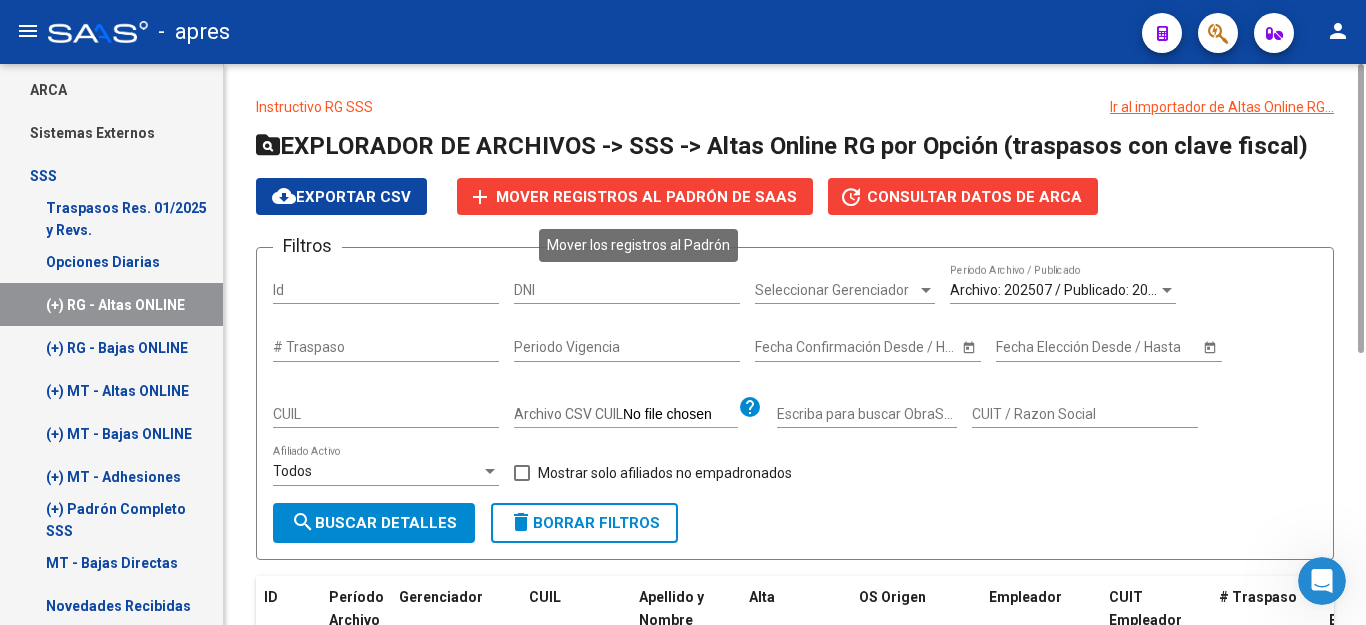 click on "add Mover registros al PADRÓN de SAAS" 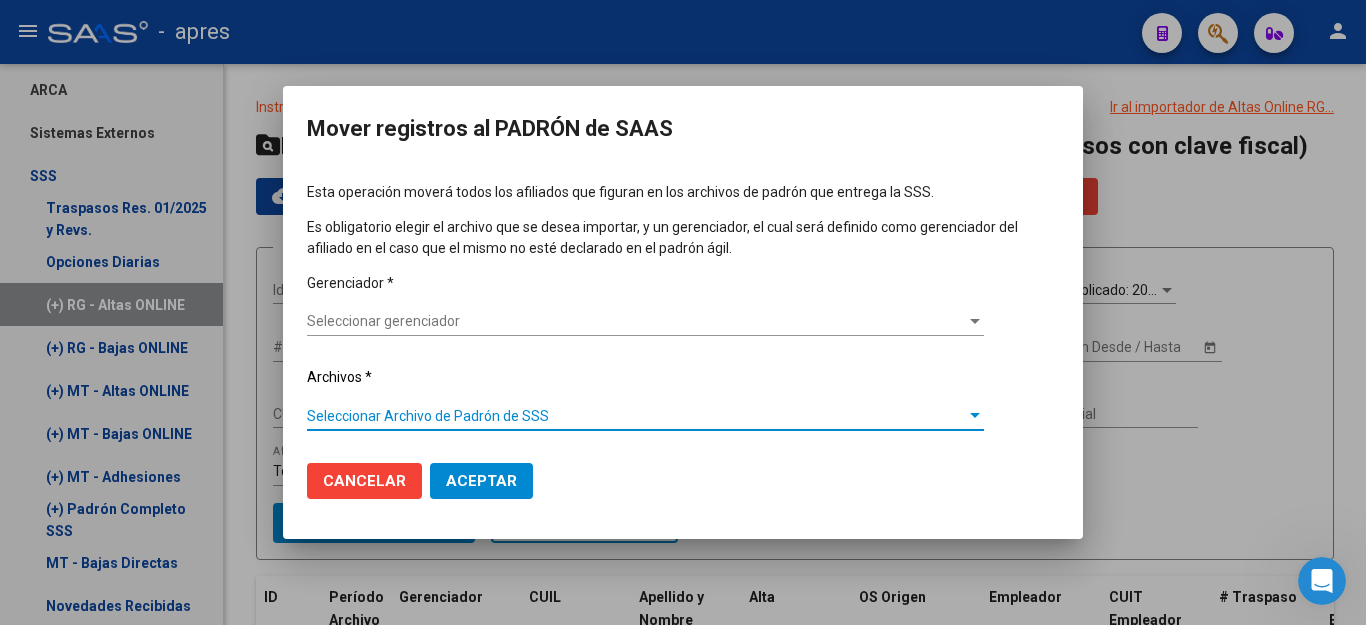 click on "Seleccionar Archivo de Padrón de SSS" at bounding box center [636, 416] 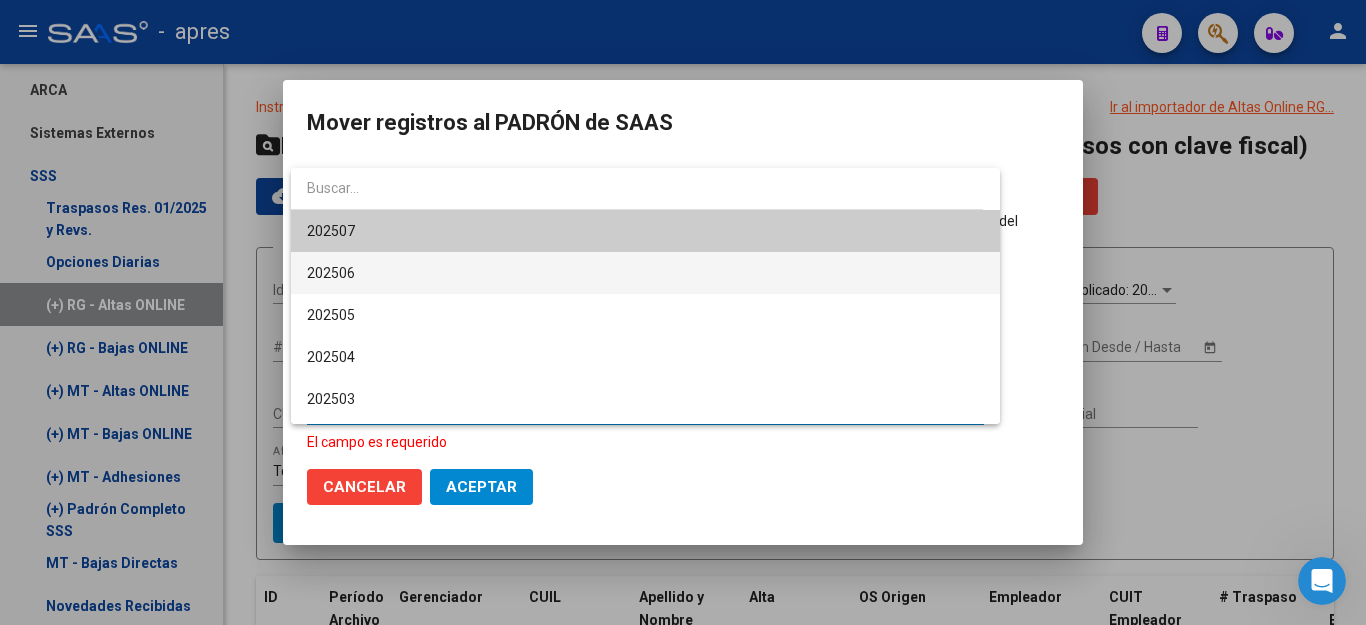 click on "202506" at bounding box center (645, 273) 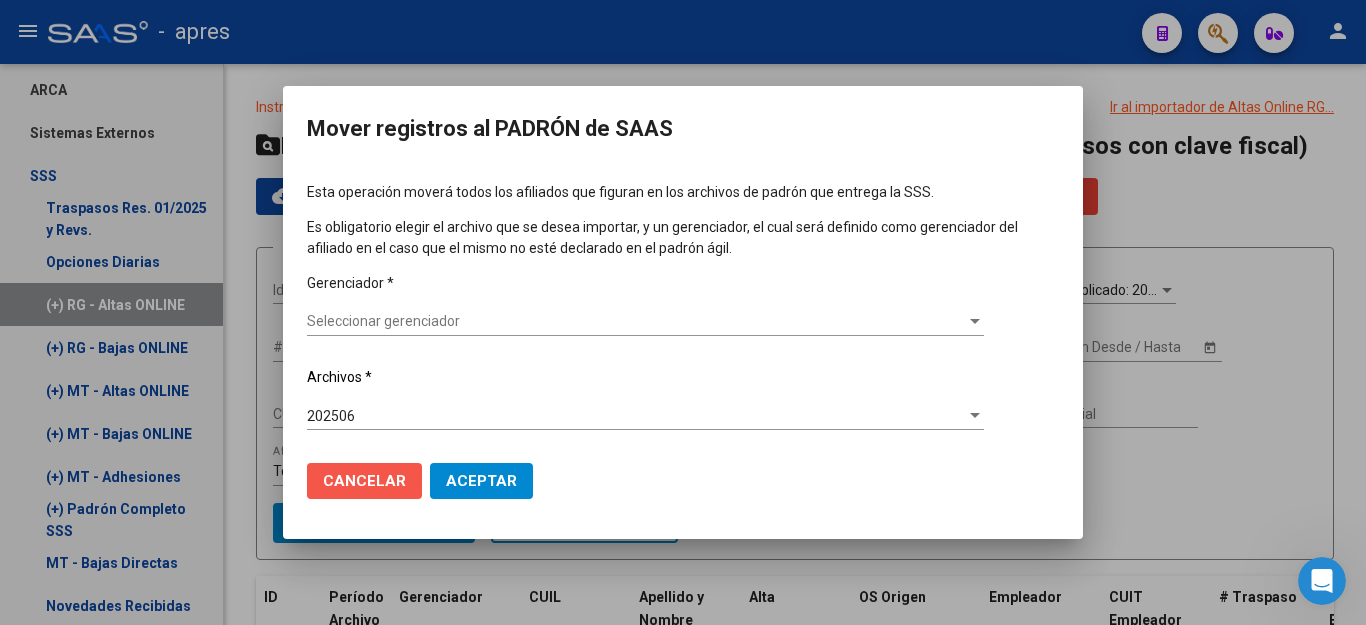 click on "Cancelar" at bounding box center [364, 481] 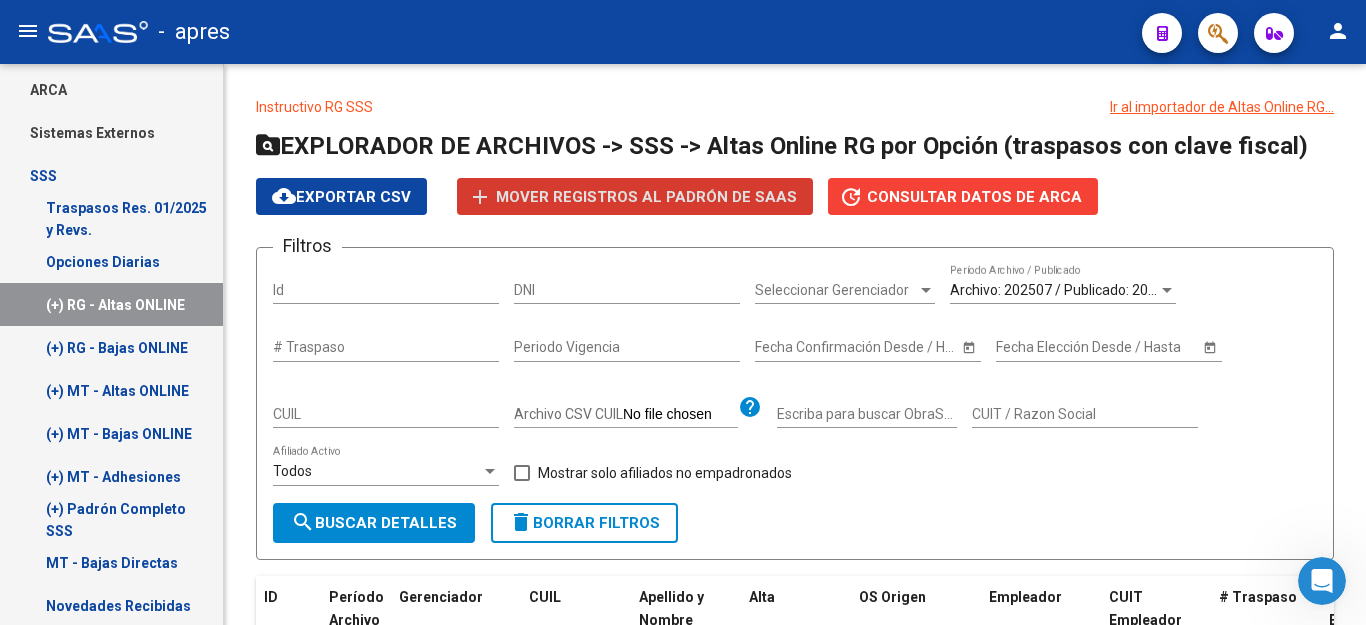 click on "(+) RG - Bajas ONLINE" at bounding box center (111, 347) 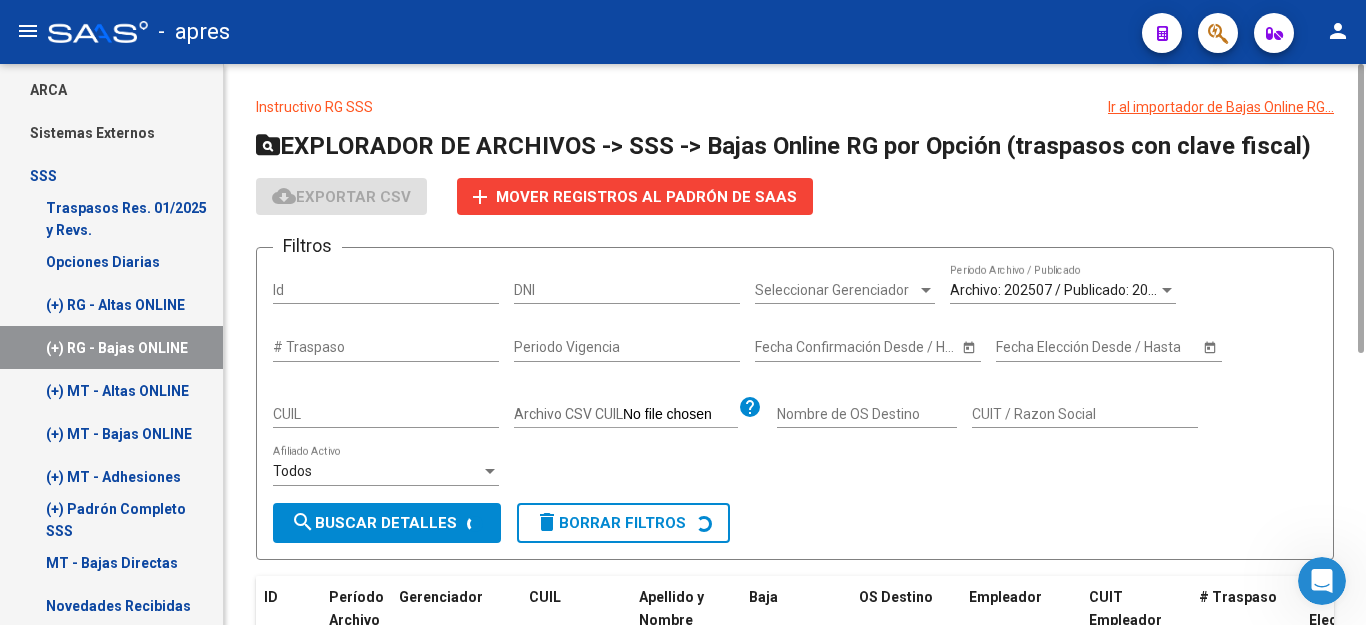 click on "Mover registros al PADRÓN de SAAS" 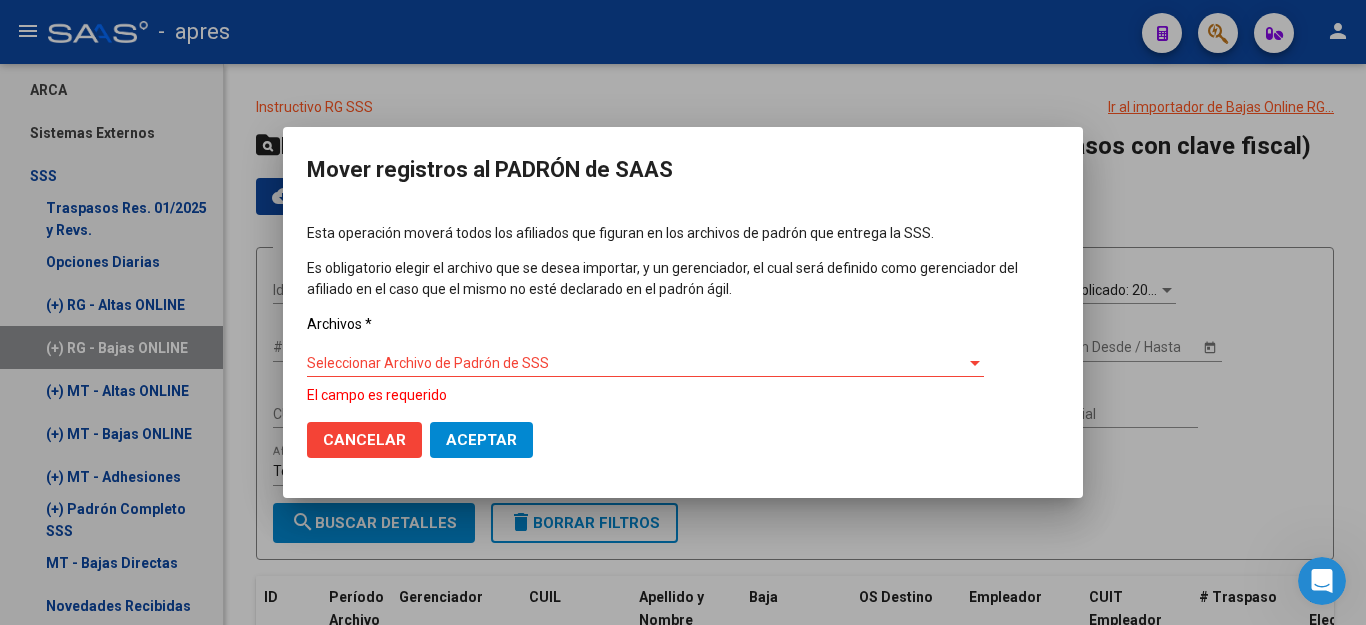 click on "Seleccionar Archivo de Padrón de SSS Seleccionar Archivo de Padrón de SSS" at bounding box center [645, 371] 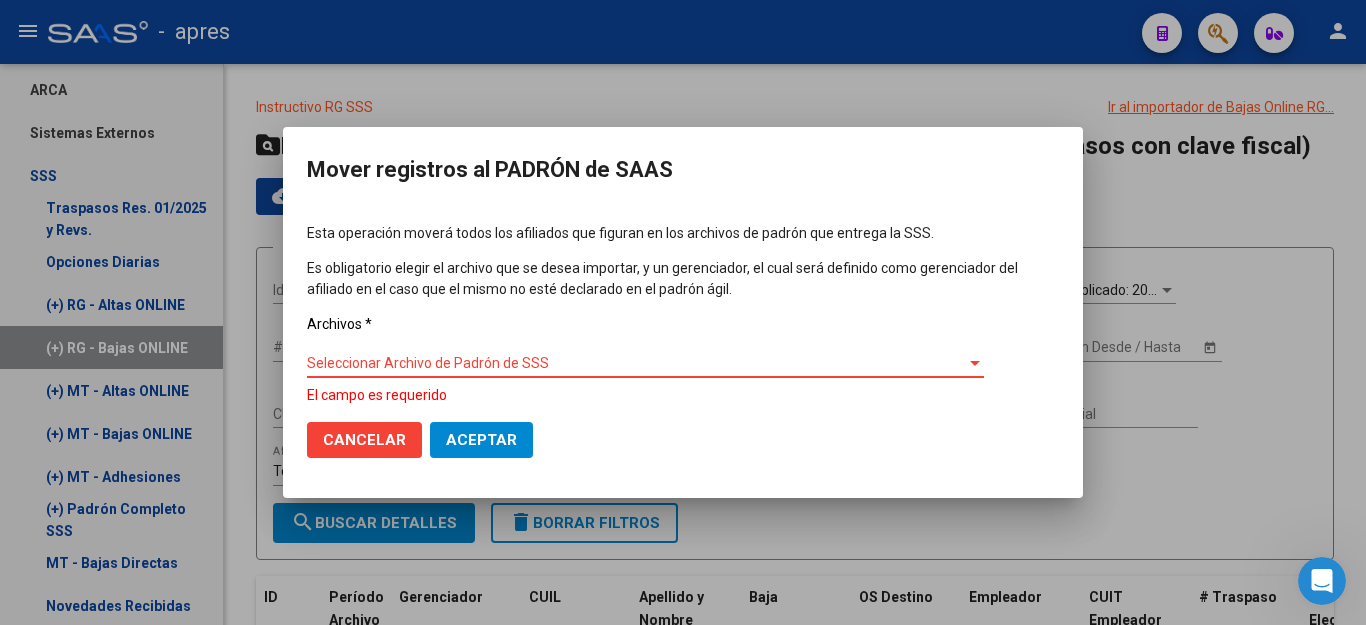 click on "Seleccionar Archivo de Padrón de SSS" at bounding box center [636, 363] 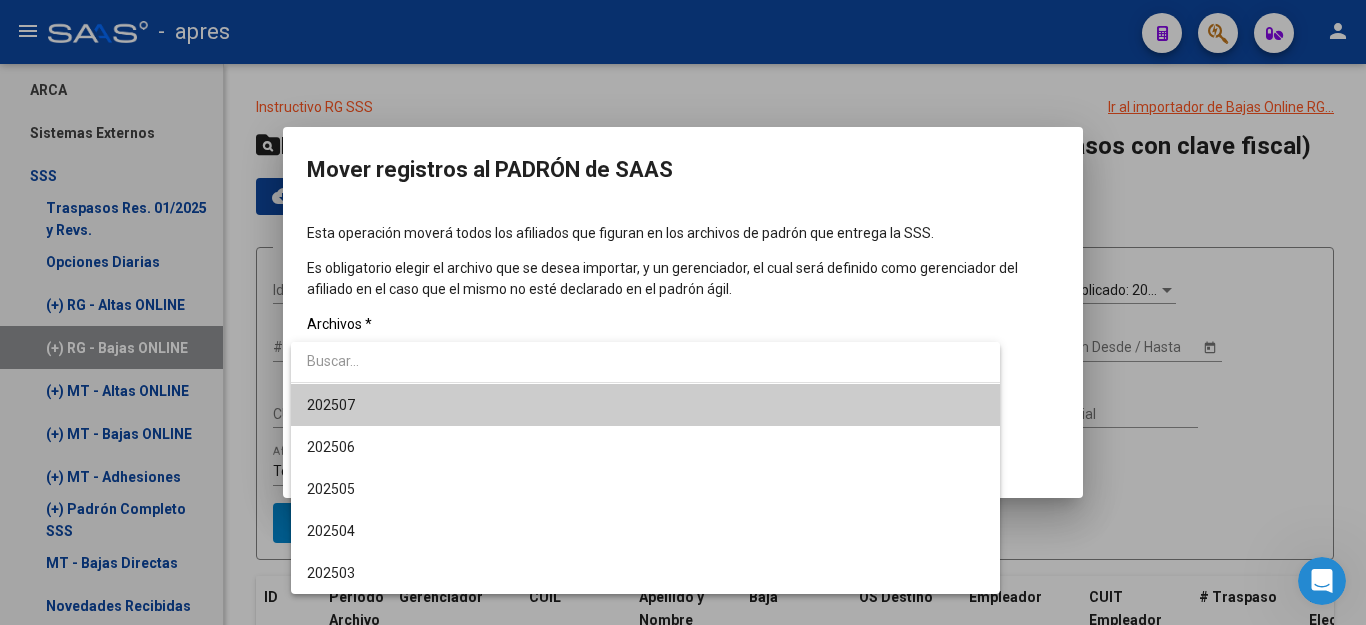 click at bounding box center (645, 361) 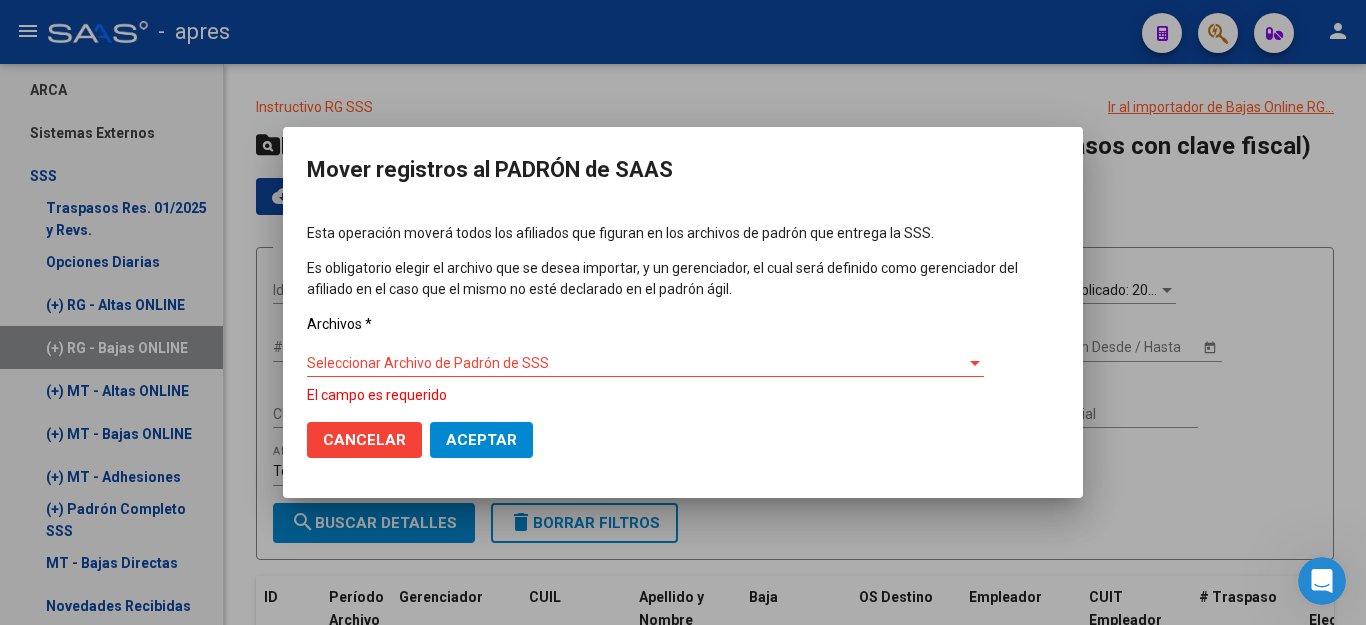 click on "Cancelar" at bounding box center [364, 440] 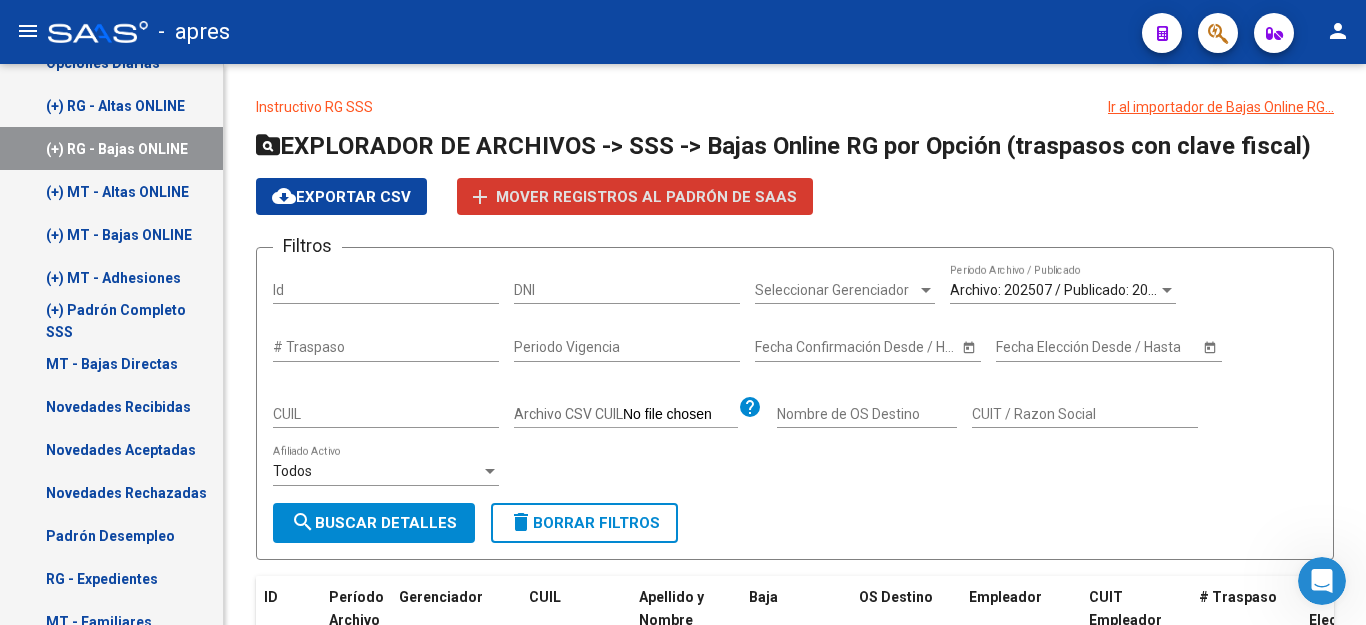 scroll, scrollTop: 548, scrollLeft: 0, axis: vertical 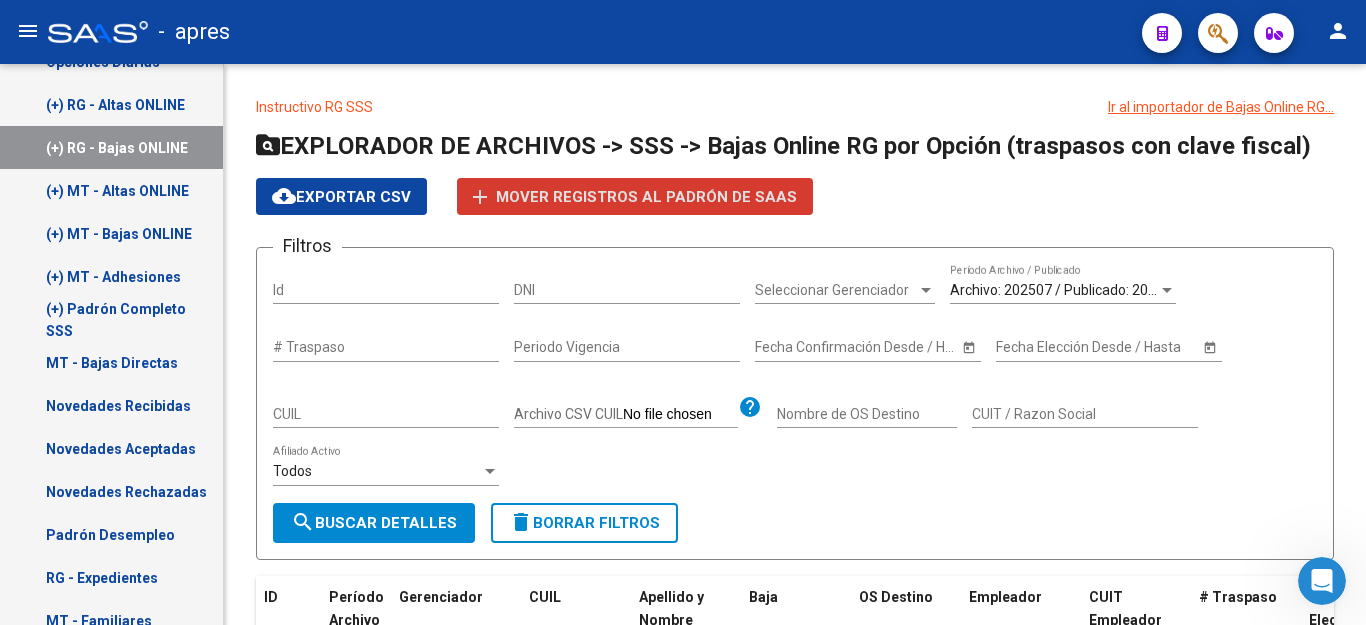 click on "(+) Padrón Completo SSS" at bounding box center [111, 319] 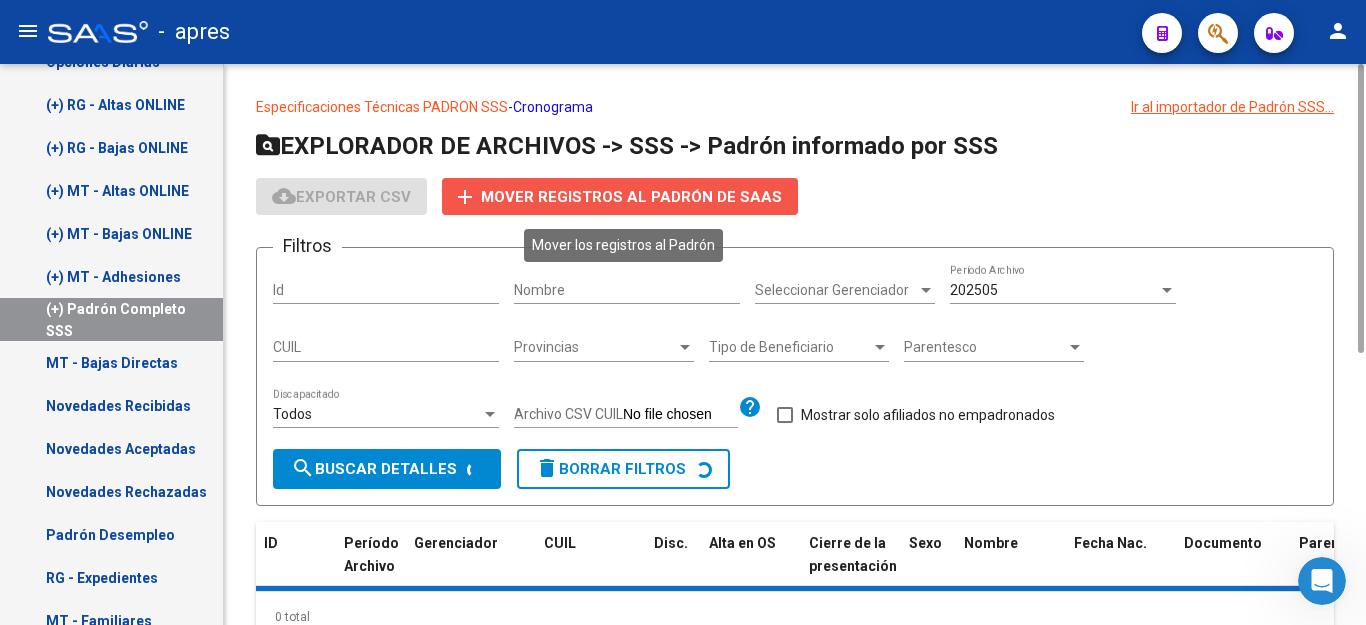 click on "Mover registros al PADRÓN de SAAS" 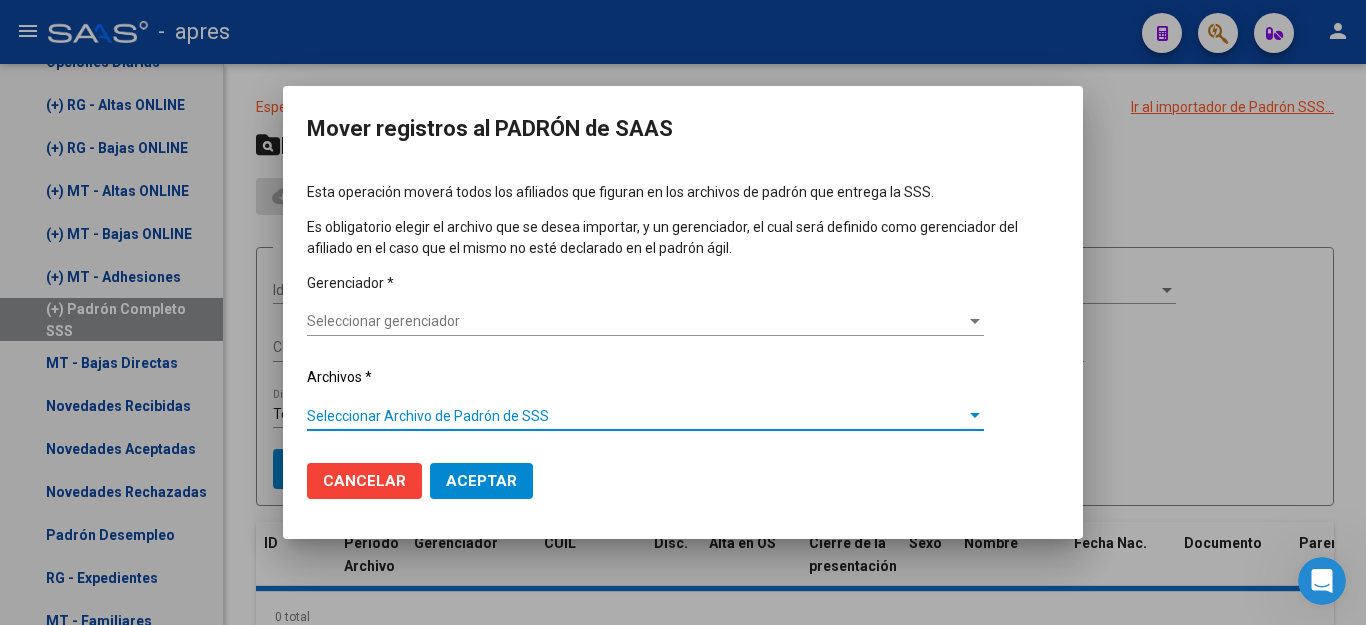 click on "Seleccionar Archivo de Padrón de SSS" at bounding box center (636, 416) 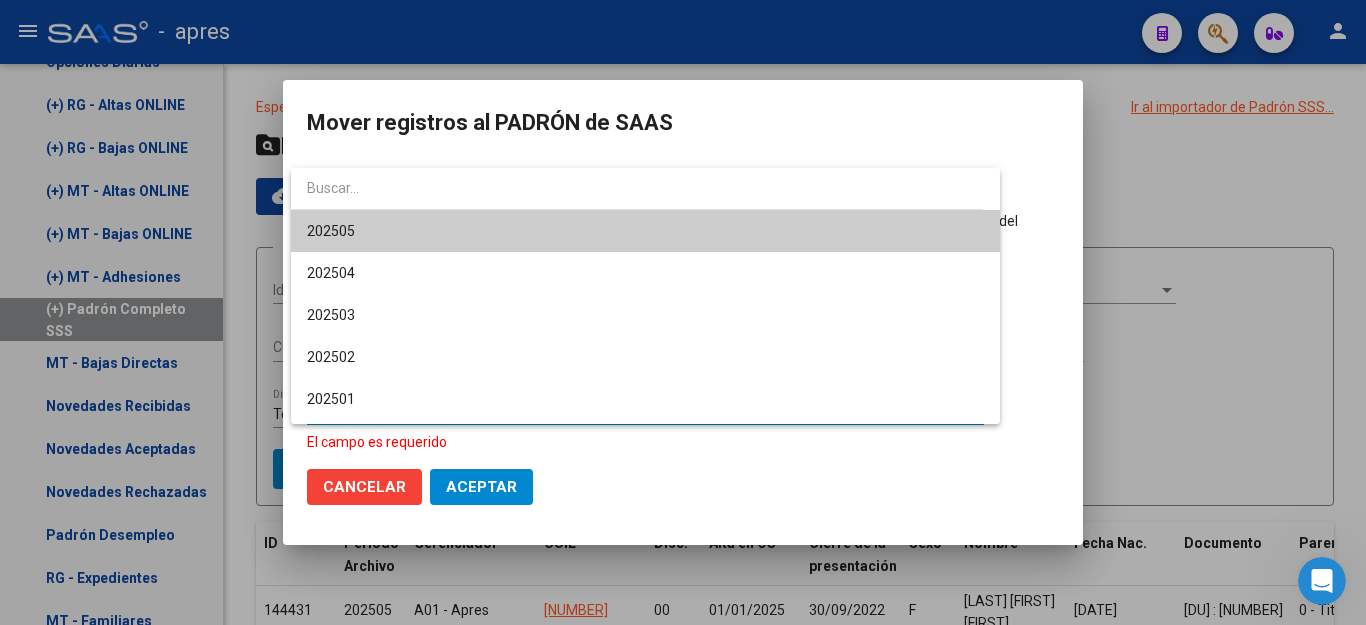 click at bounding box center [683, 312] 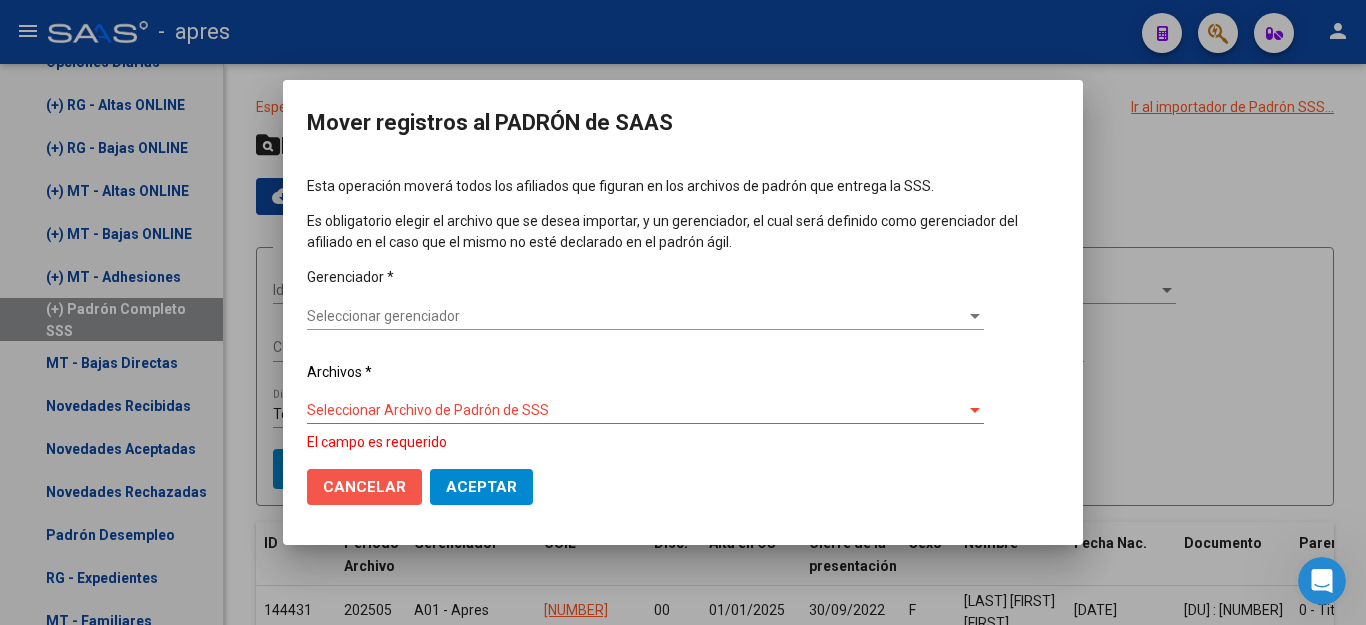 click on "Cancelar" at bounding box center [364, 487] 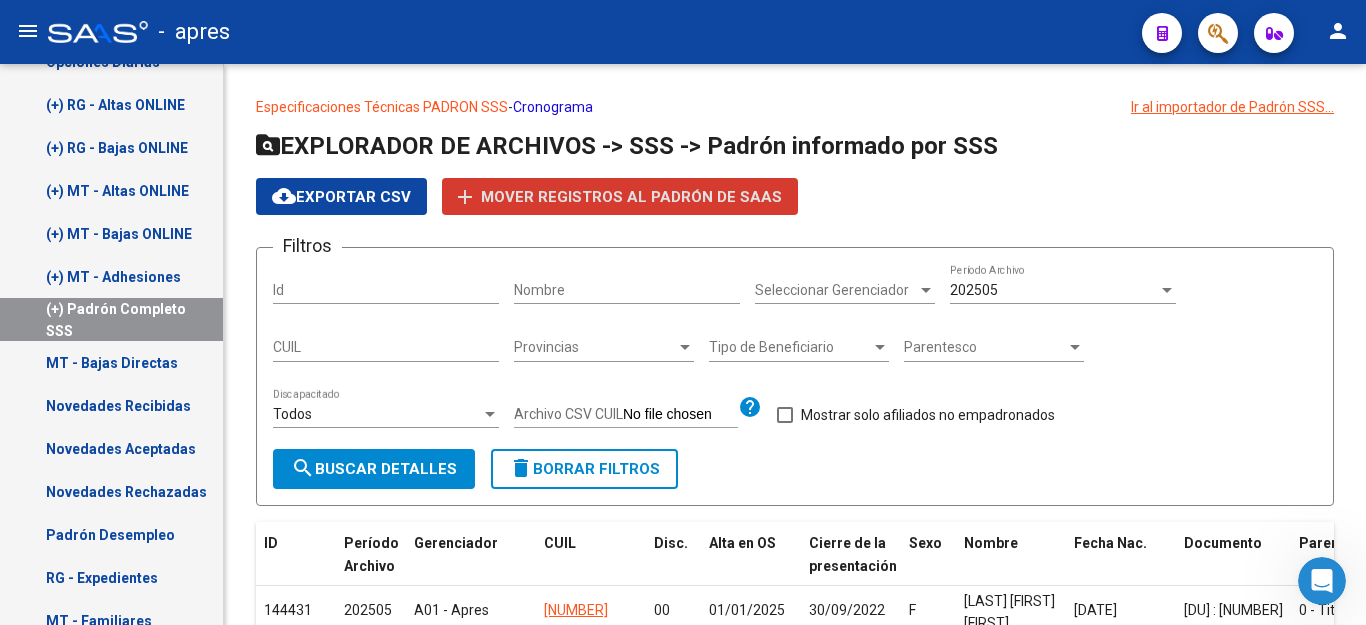 click 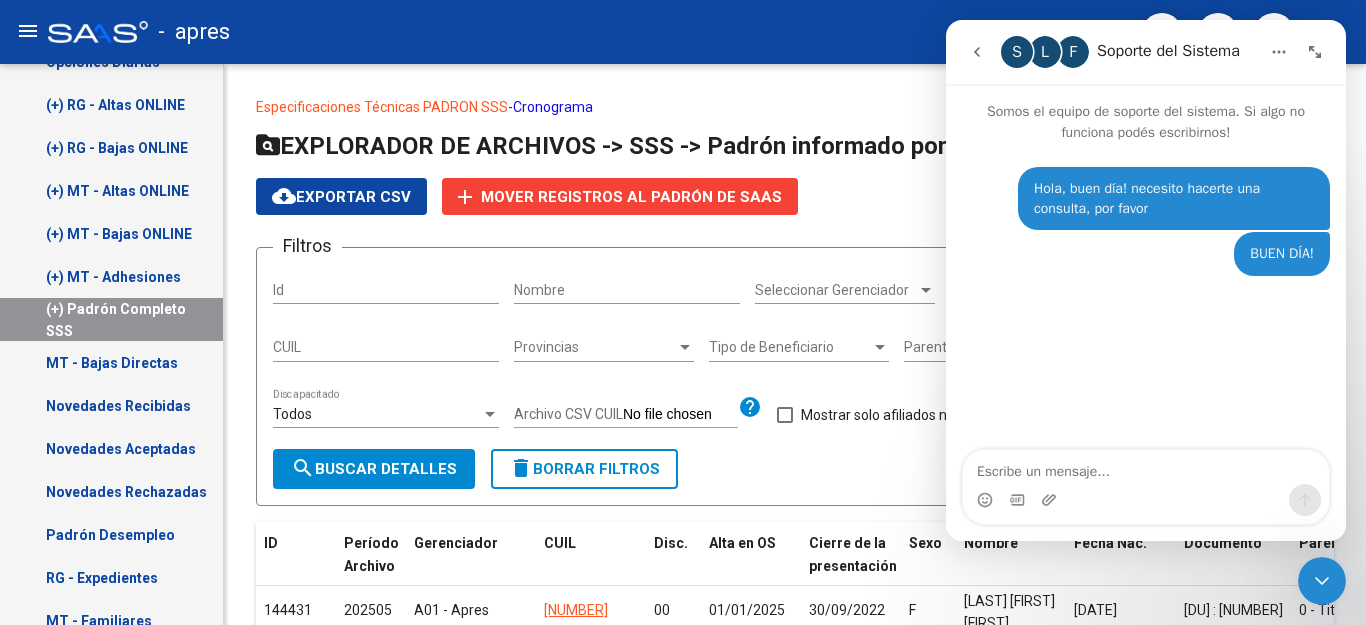 click at bounding box center [1146, 467] 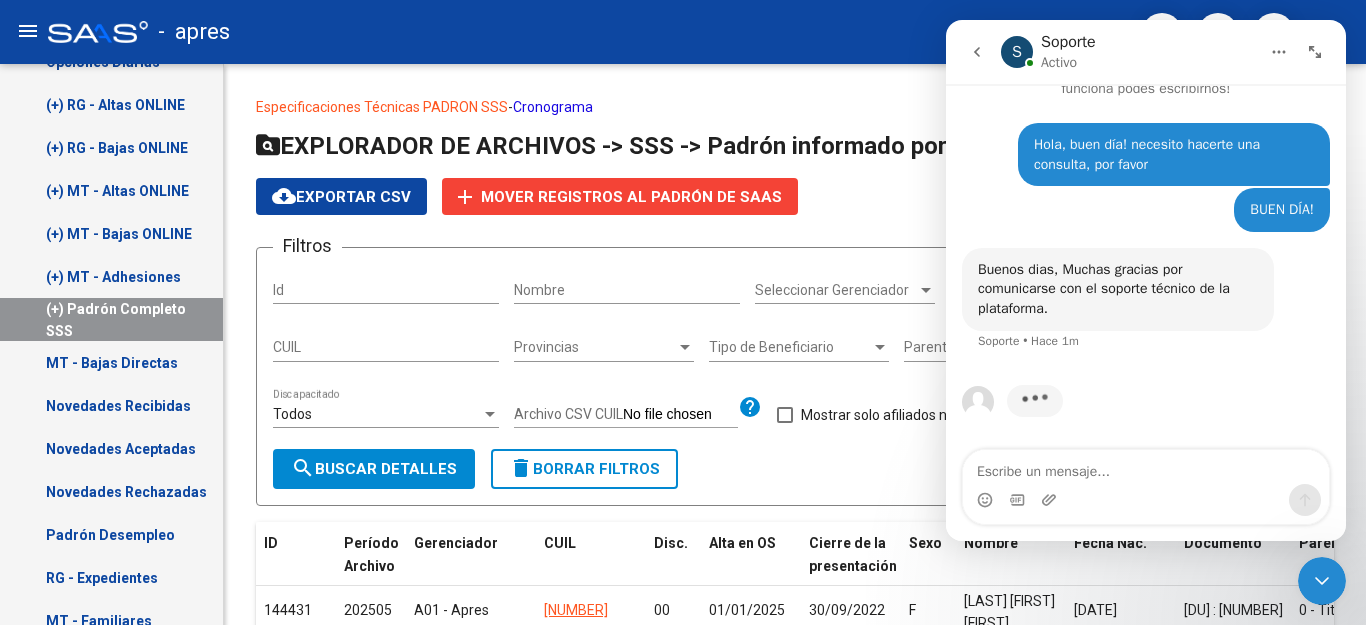 scroll, scrollTop: 0, scrollLeft: 0, axis: both 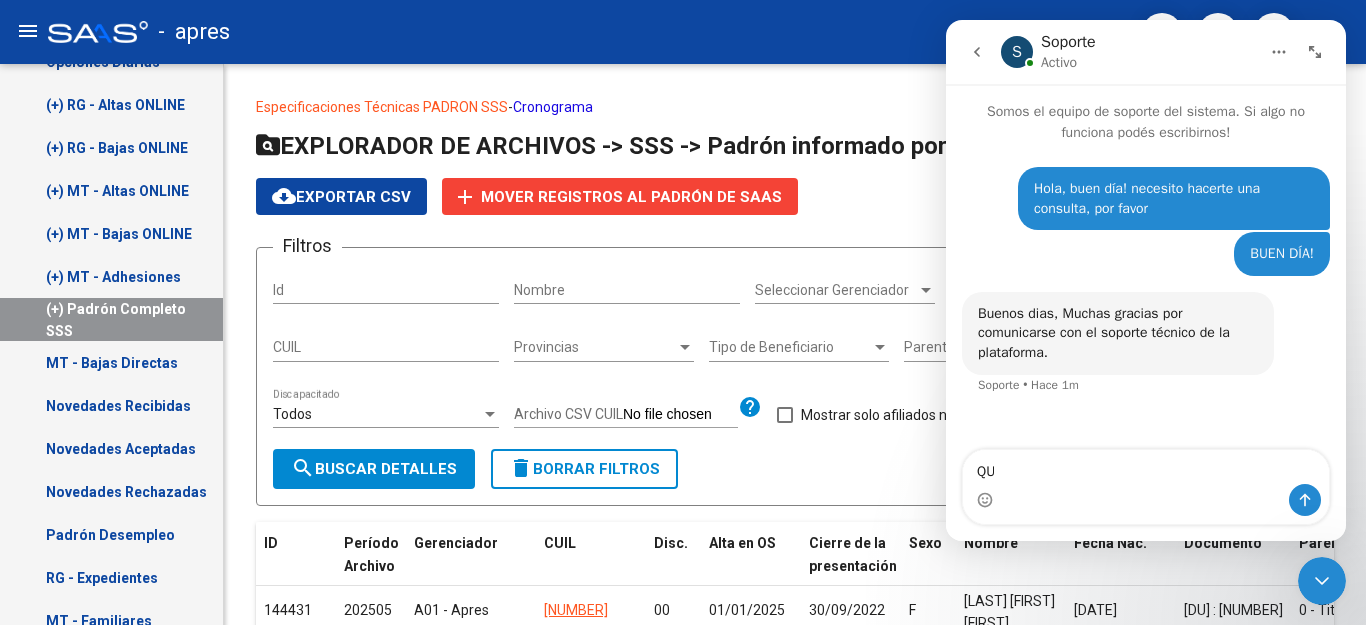 type on "Q" 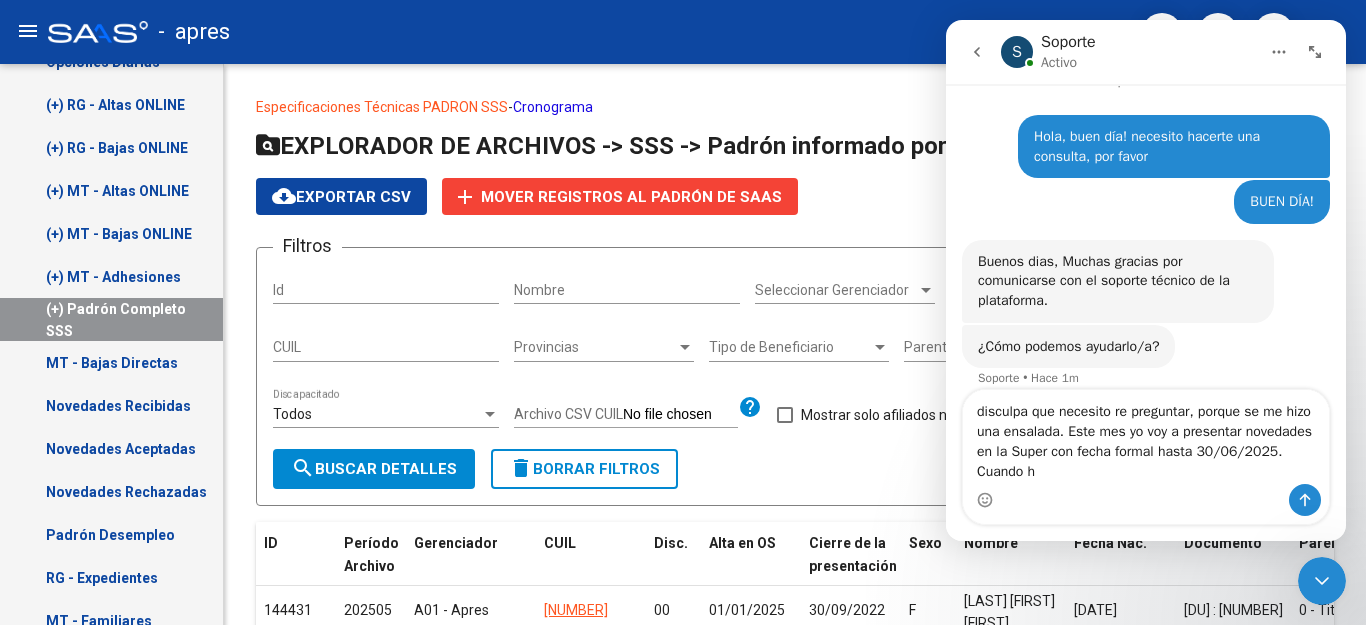 scroll, scrollTop: 72, scrollLeft: 0, axis: vertical 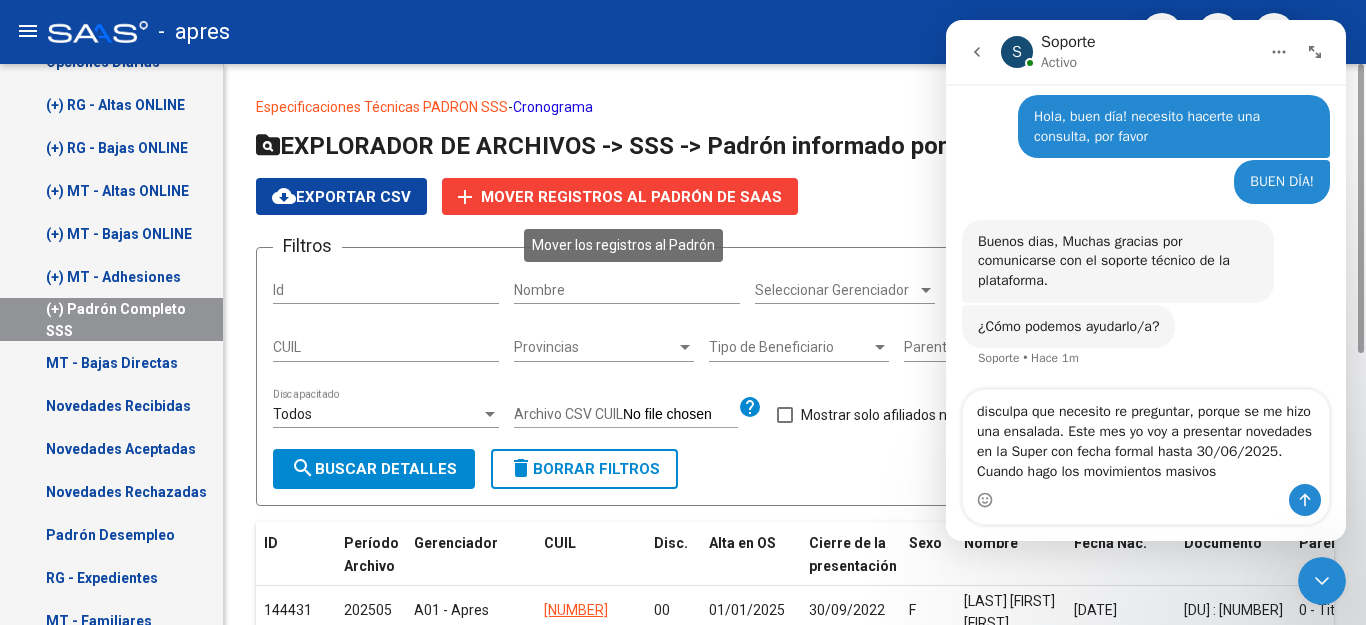 click on "add Mover registros al PADRÓN de SAAS" 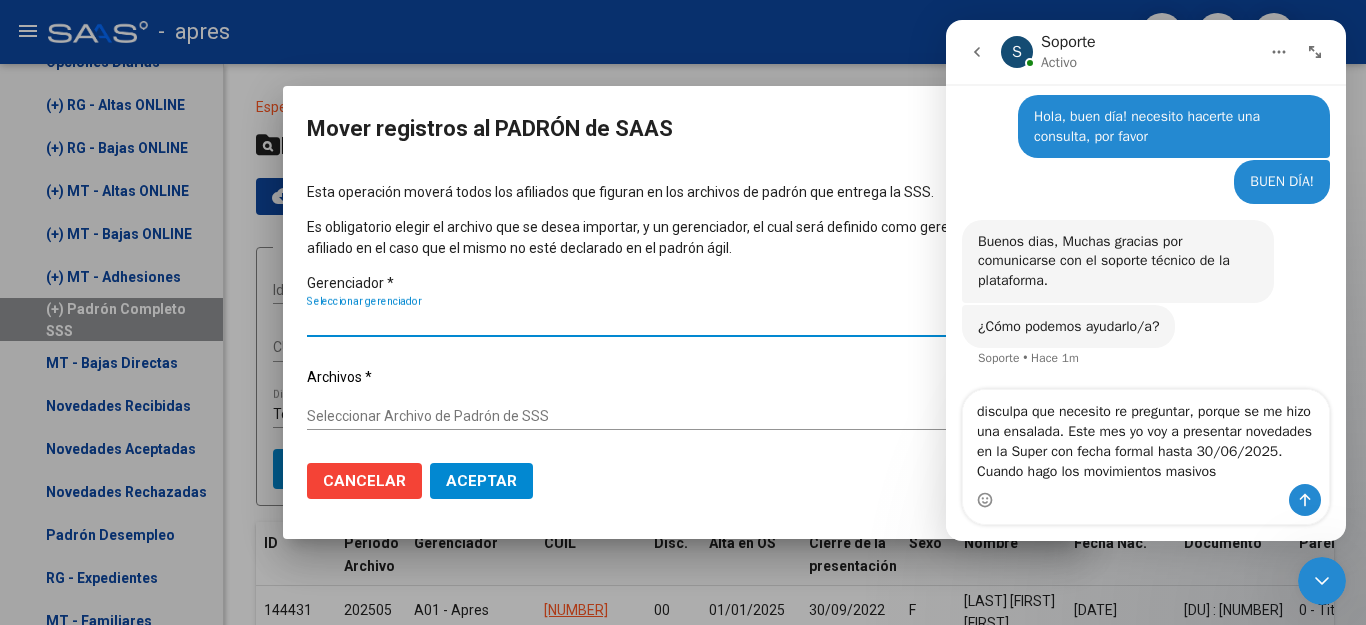 click on "Seleccionar Archivo de Padrón de SSS Seleccionar Archivo de Padrón de SSS" 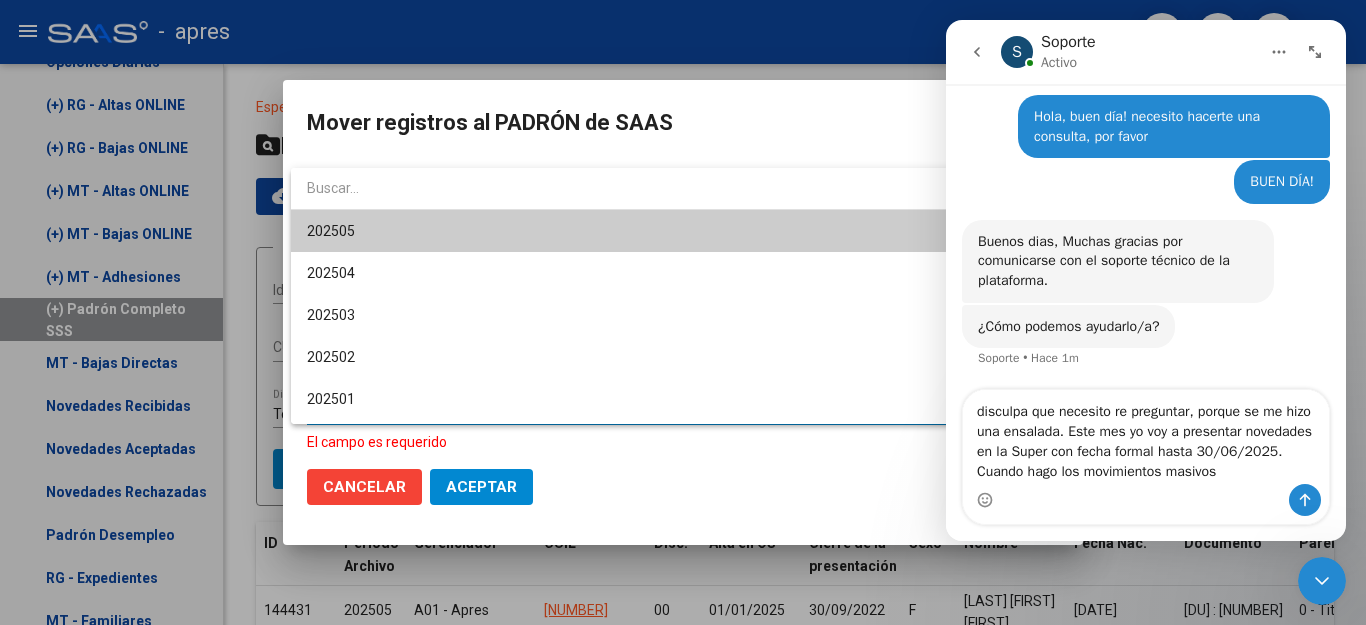 click at bounding box center [683, 312] 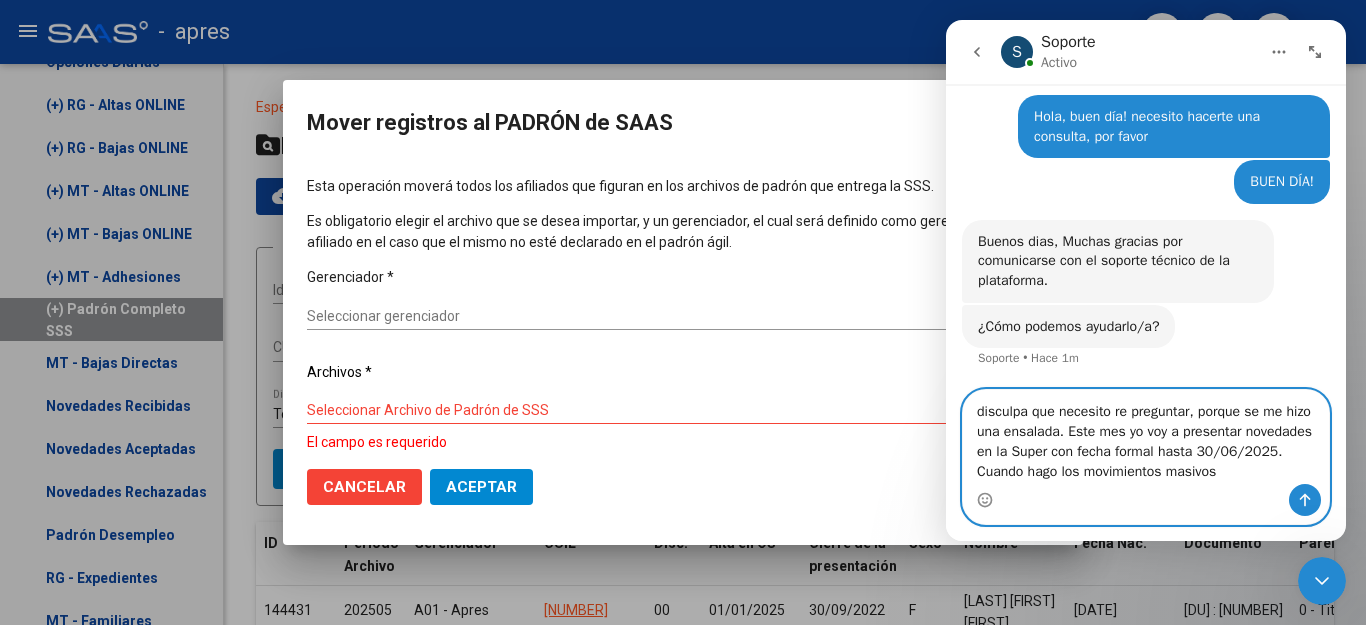 click on "disculpa que necesito re preguntar, porque se me hizo una ensalada. Este mes yo voy a presentar novedades en la Super con fecha formal hasta 30/06/2025. Cuando hago los movimientos masivos" at bounding box center [1146, 437] 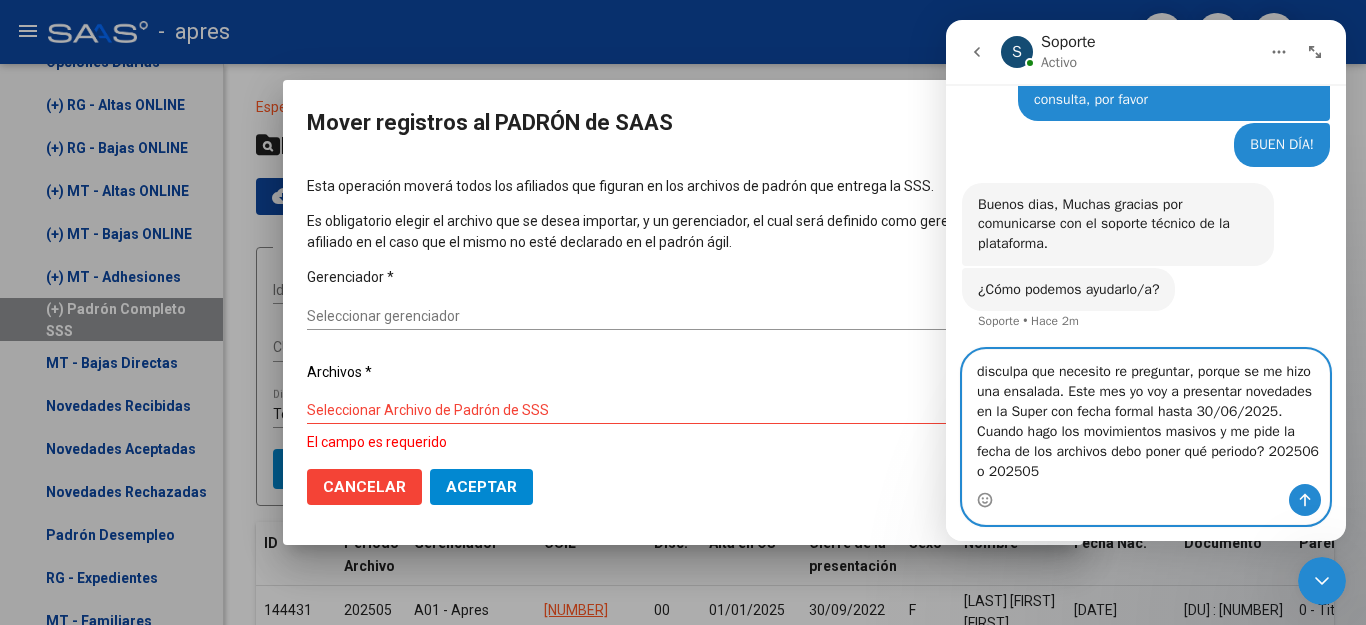 scroll, scrollTop: 112, scrollLeft: 0, axis: vertical 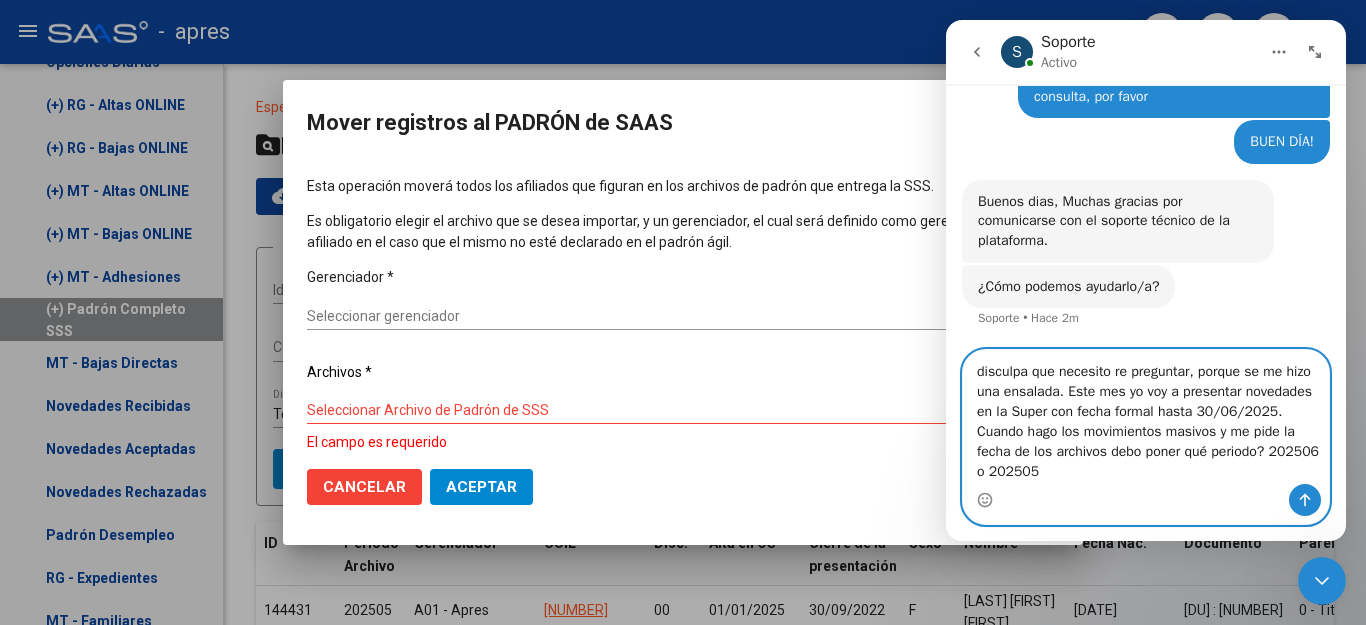 type on "disculpa que necesito re preguntar, porque se me hizo una ensalada. Este mes yo voy a presentar novedades en la Super con fecha formal hasta 30/06/2025. Cuando hago los movimientos masivos y me pide la fecha de los archivos debo poner qué periodo? 202506 o 202505?" 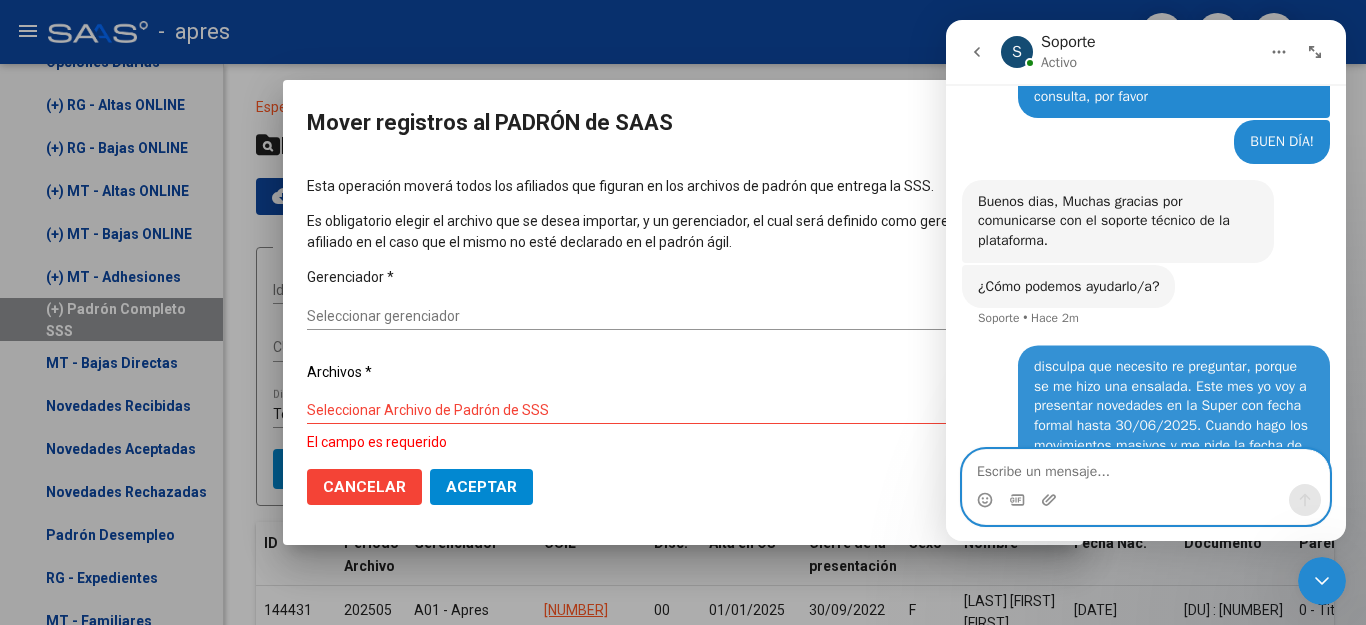 scroll, scrollTop: 189, scrollLeft: 0, axis: vertical 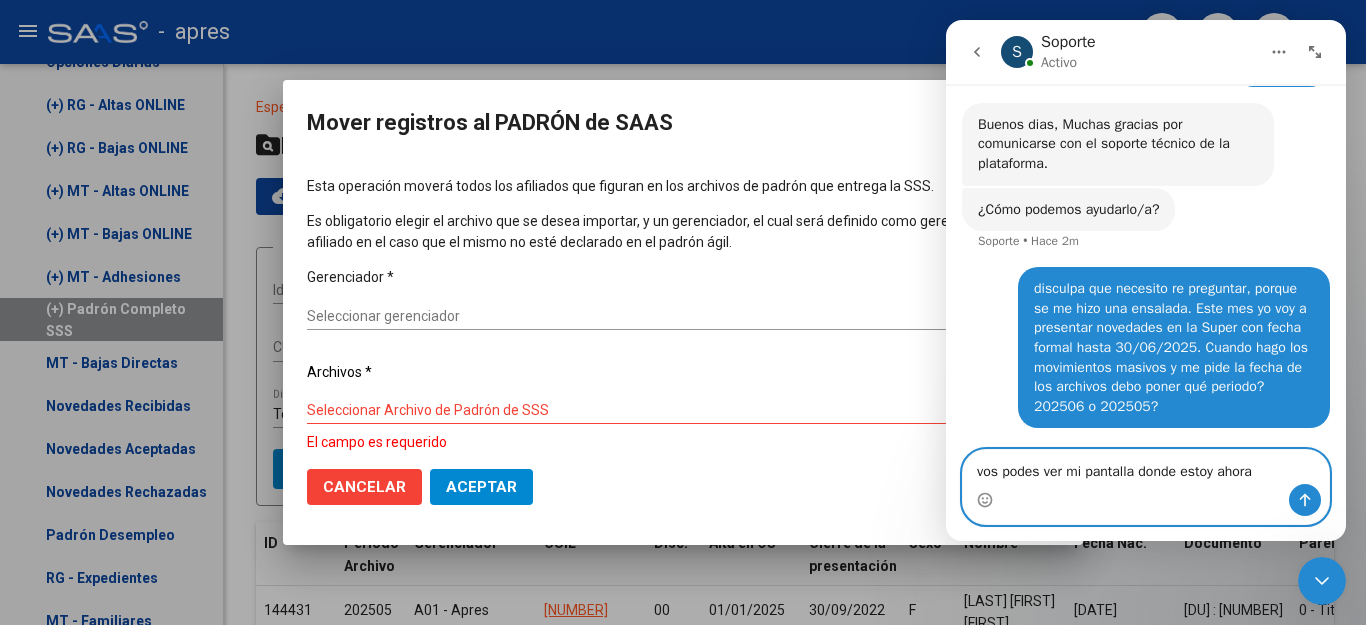 type on "vos podes ver mi pantalla donde estoy ahora?" 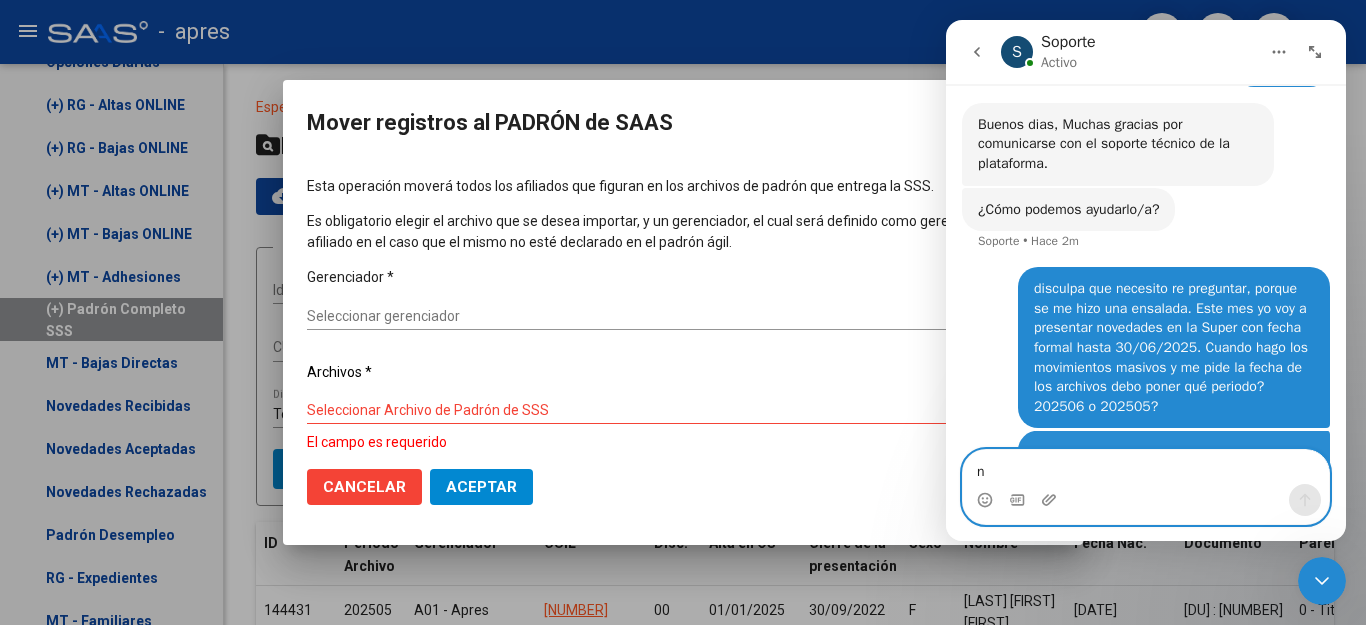 scroll, scrollTop: 255, scrollLeft: 0, axis: vertical 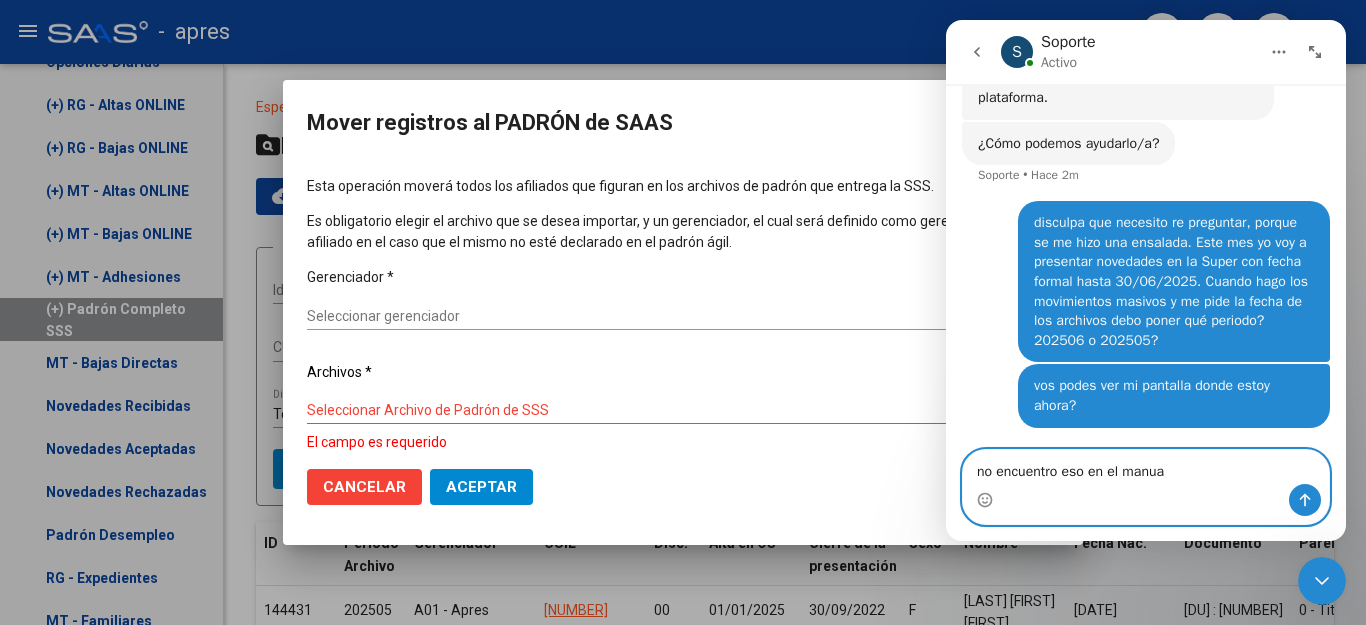 type on "no encuentro eso en el manual" 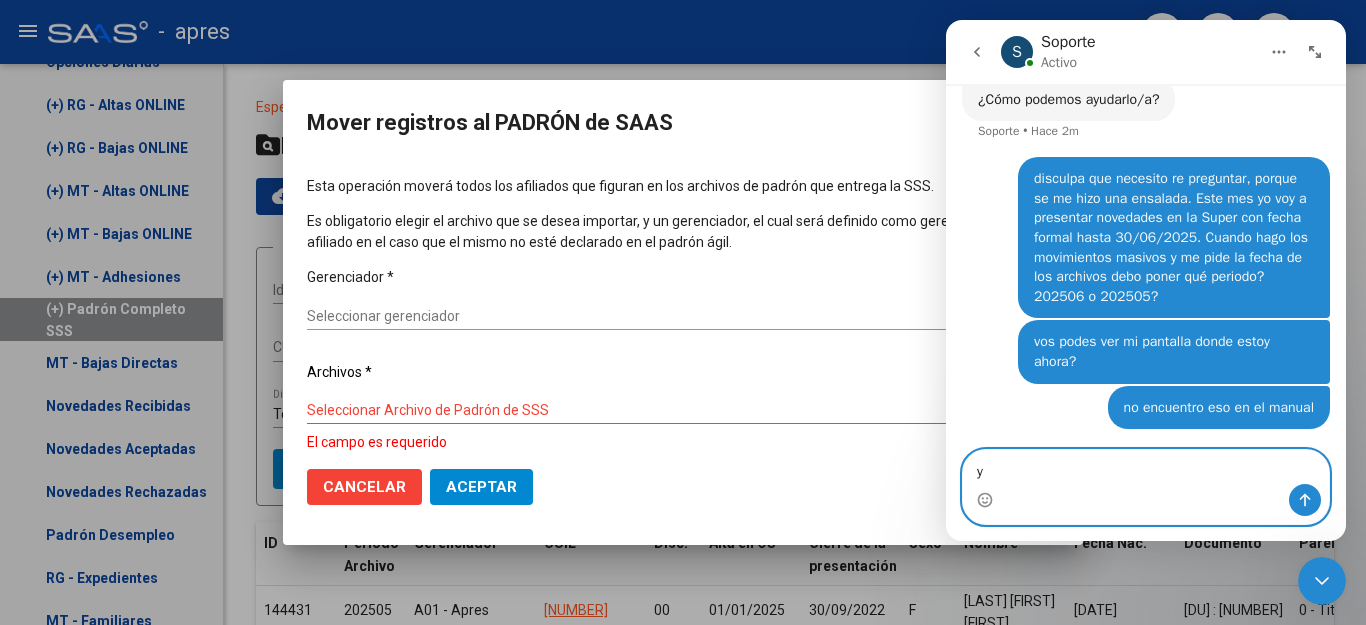 scroll, scrollTop: 300, scrollLeft: 0, axis: vertical 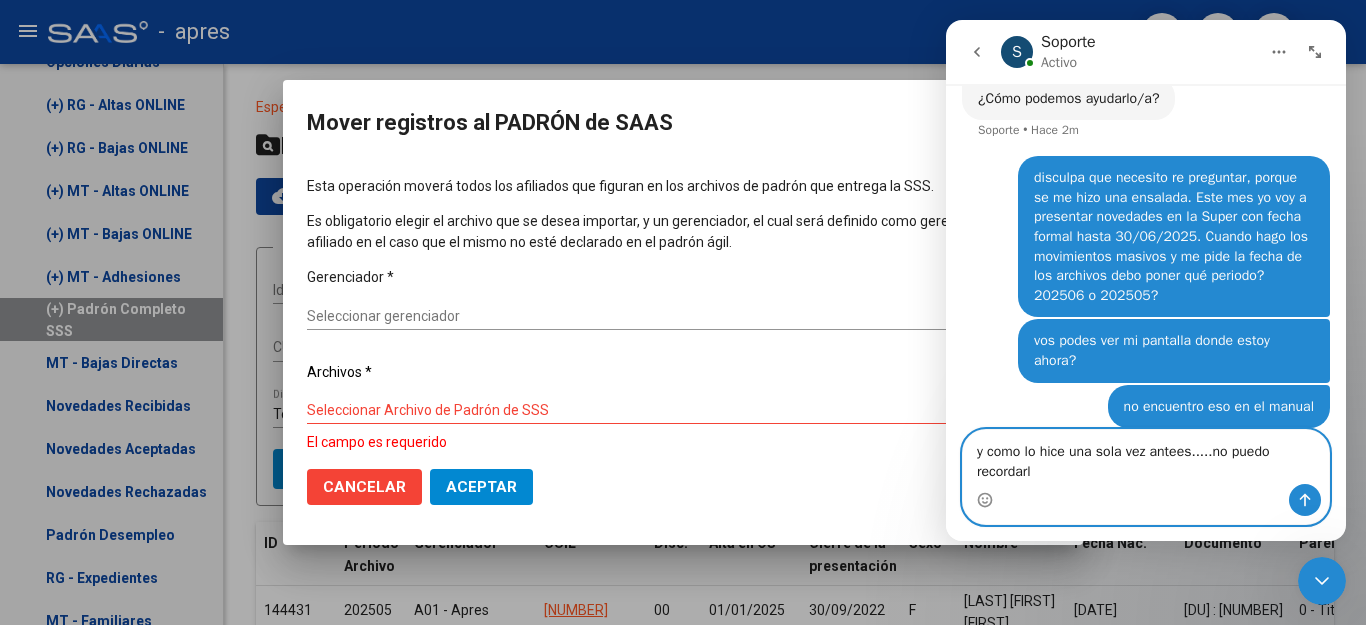 type on "y como lo hice una sola vez antees.....no puedo recordarlo" 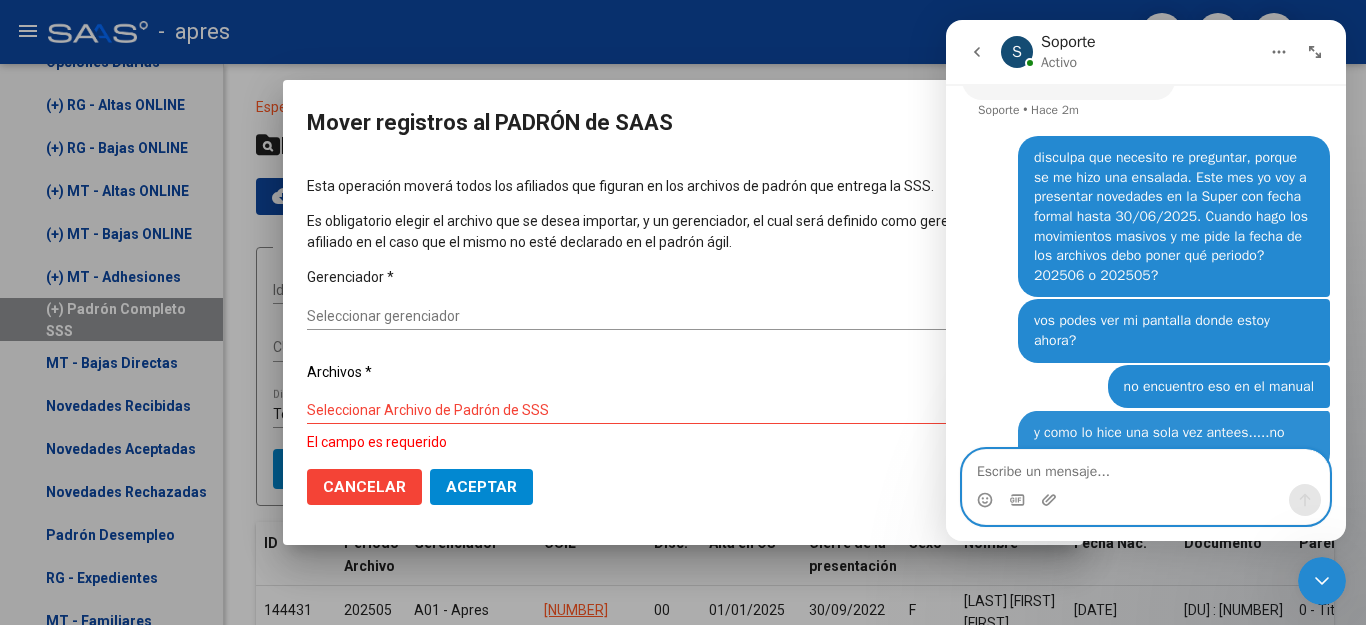 scroll, scrollTop: 365, scrollLeft: 0, axis: vertical 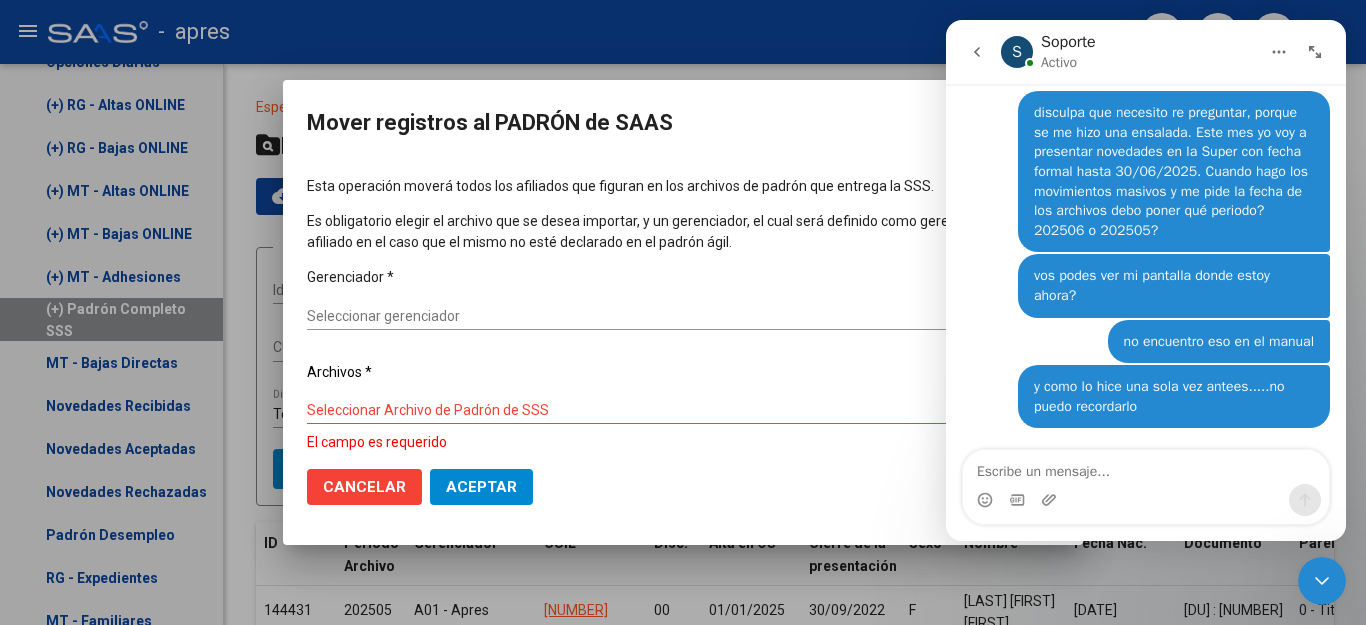 click on "Valeria • Hace 13m" at bounding box center [1086, 444] 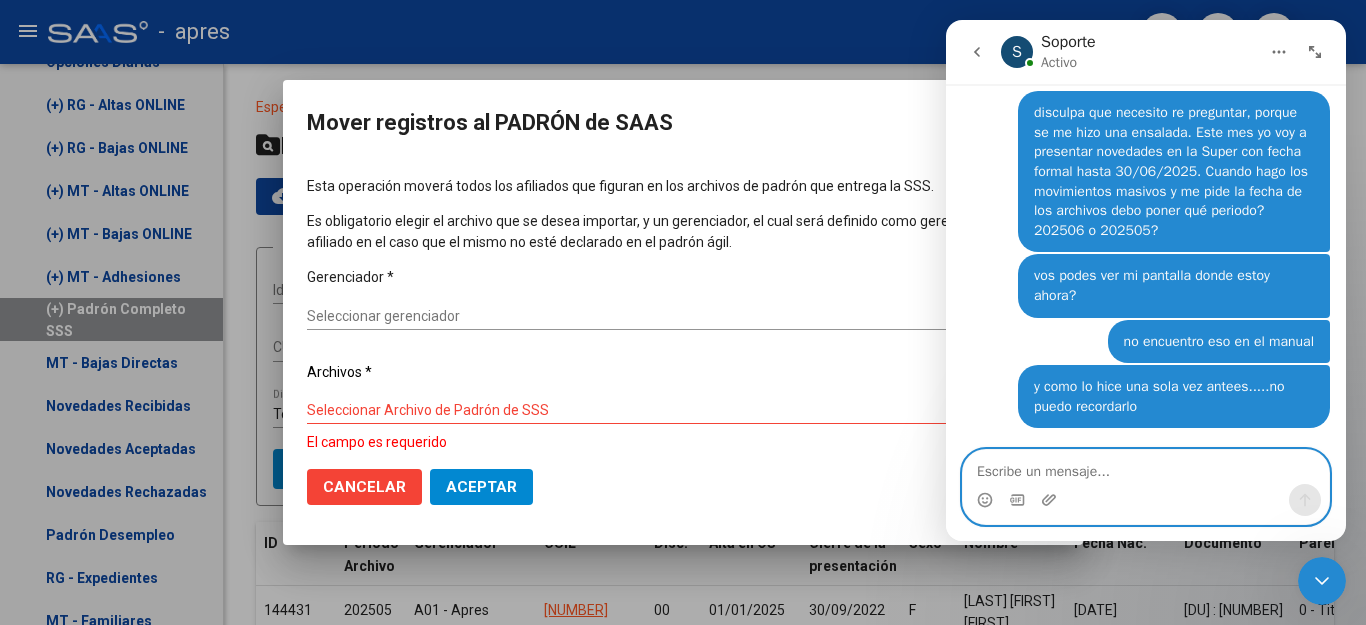 click at bounding box center [1146, 467] 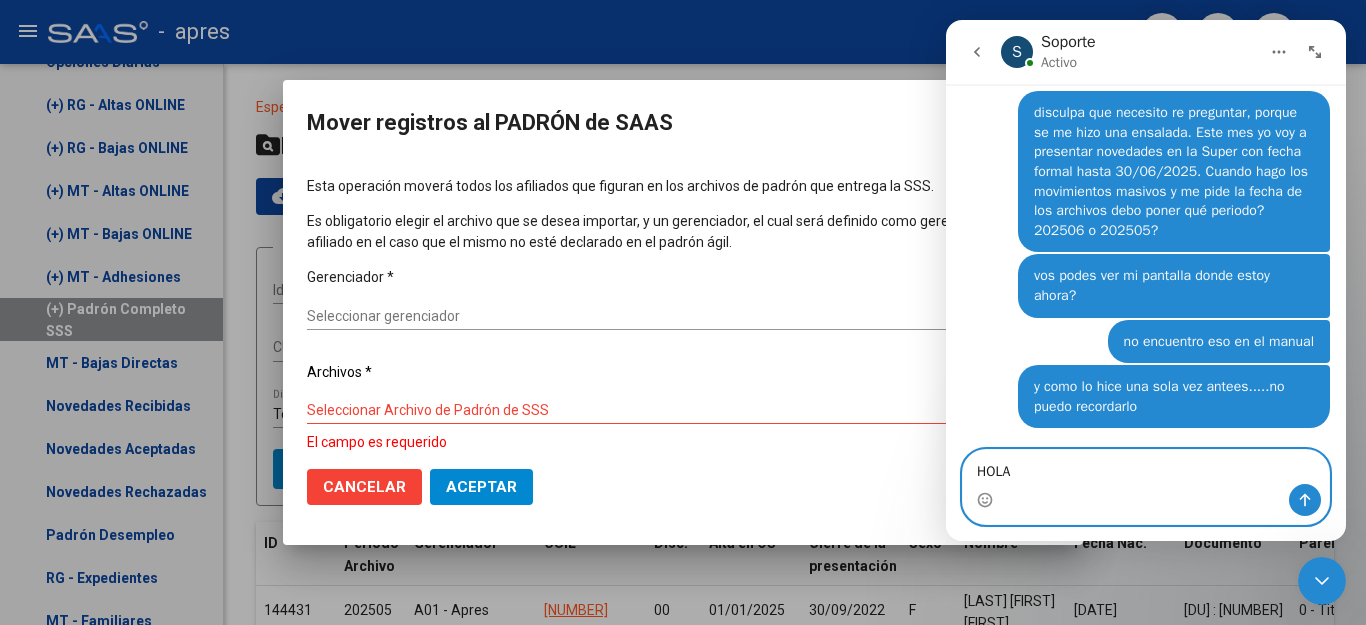 type on "HOLA?" 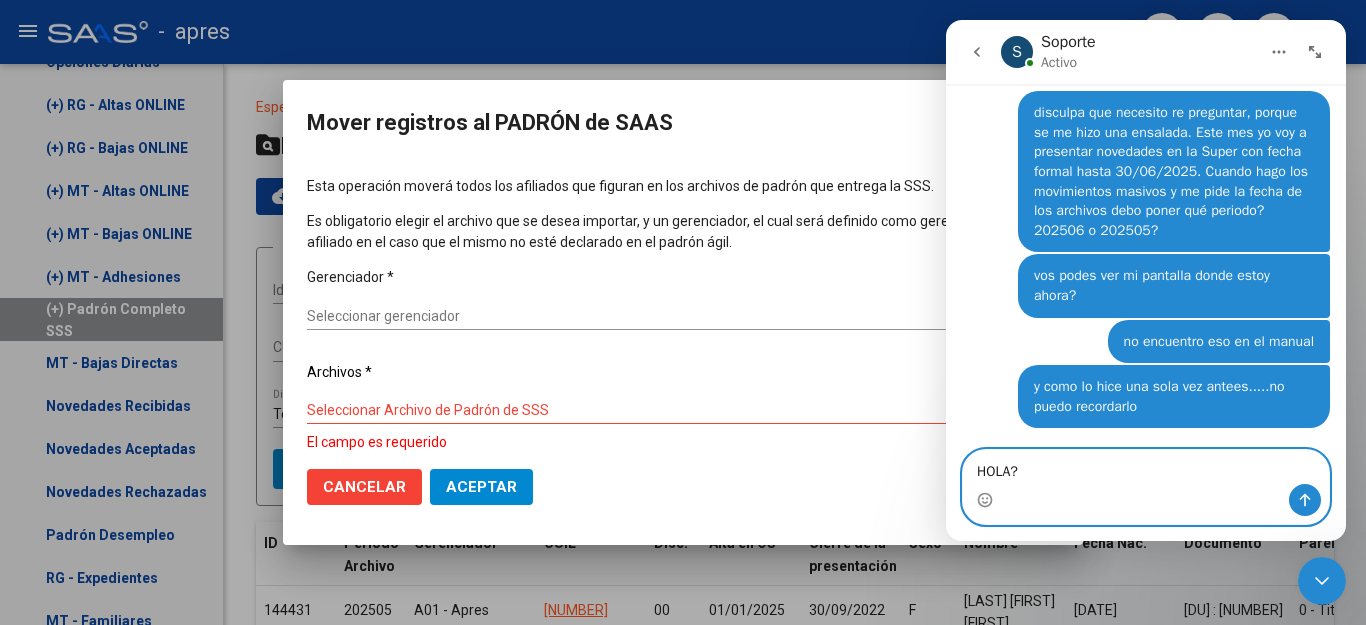type 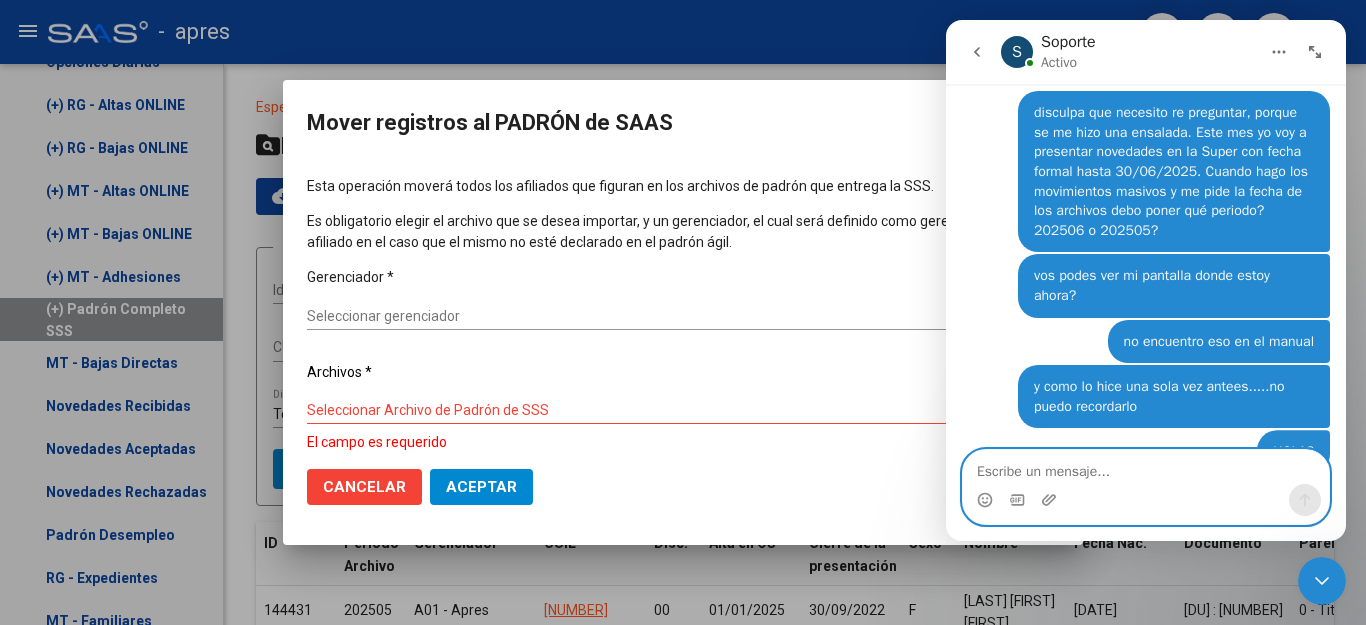 scroll, scrollTop: 411, scrollLeft: 0, axis: vertical 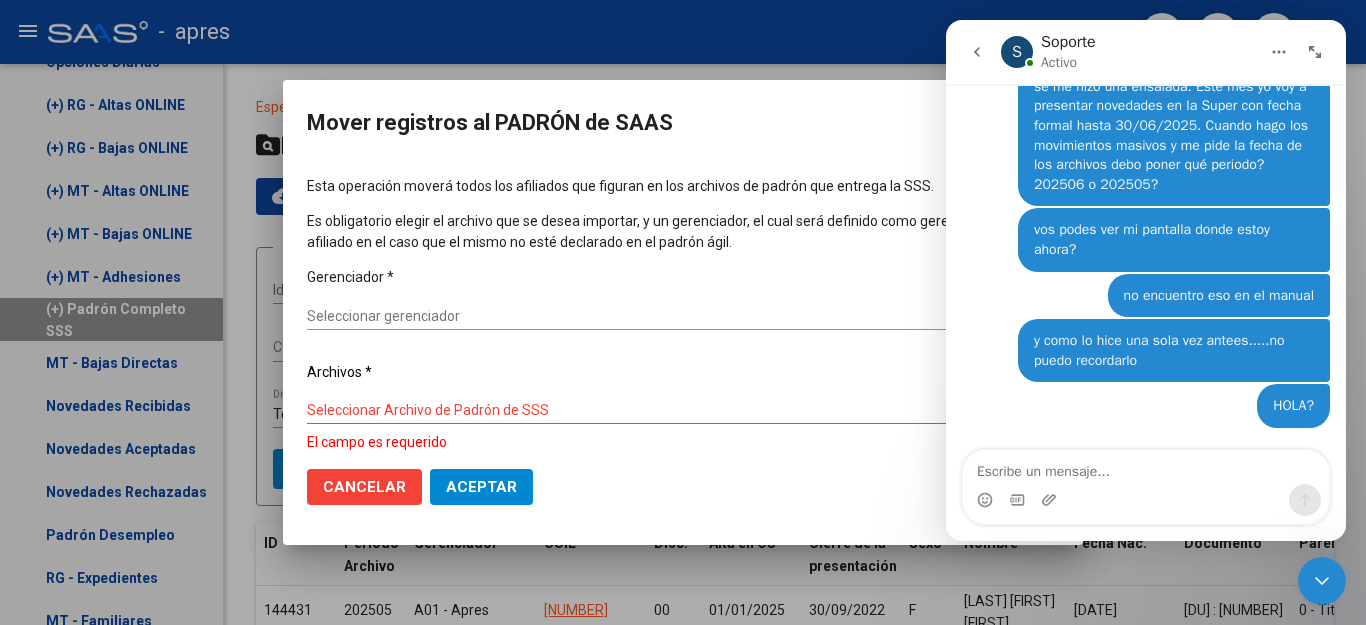 click 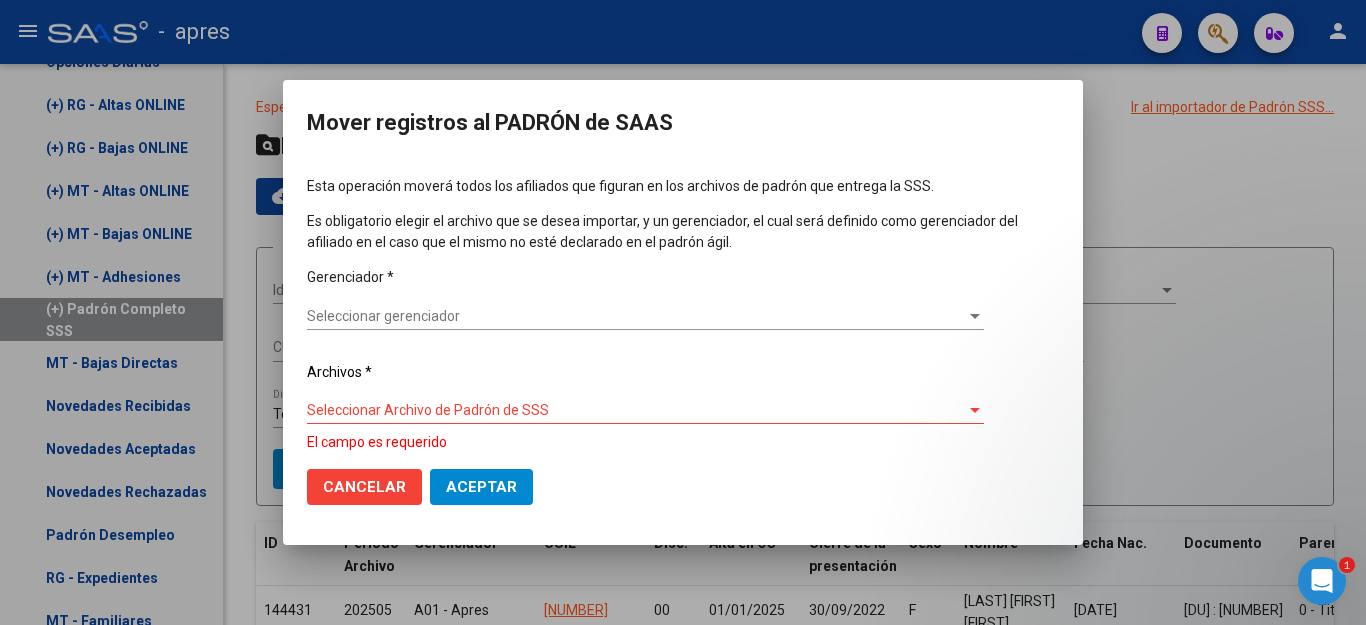 scroll, scrollTop: 567, scrollLeft: 0, axis: vertical 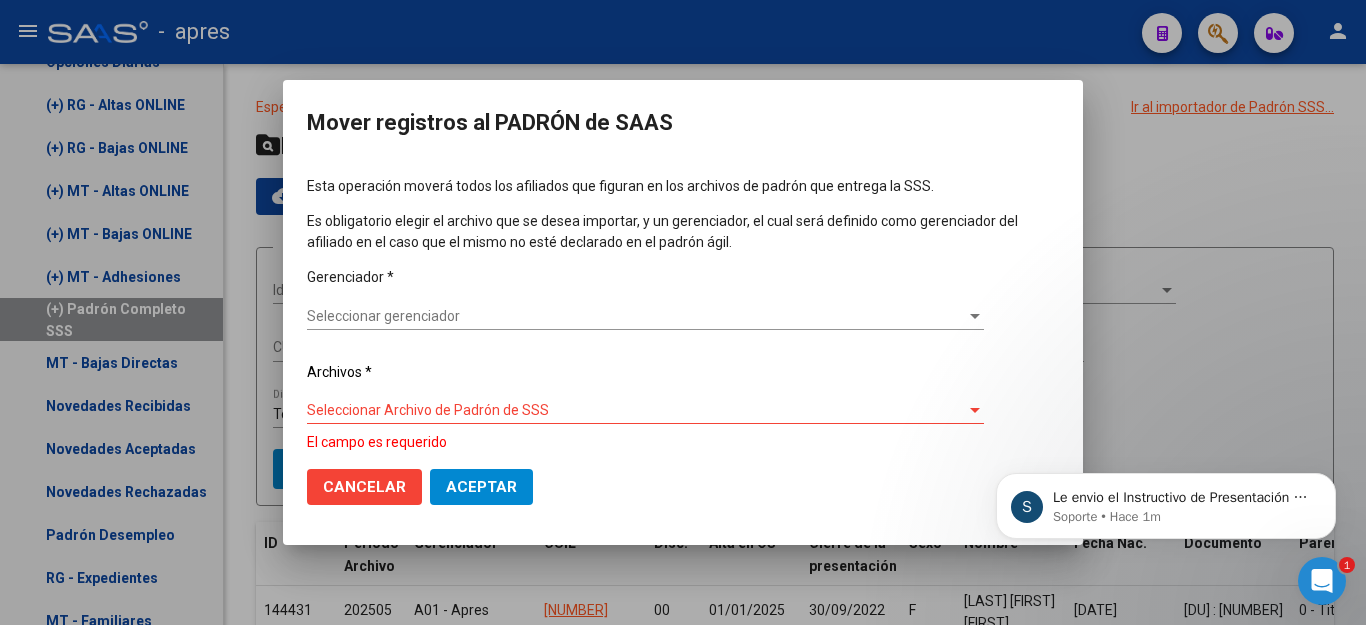 click 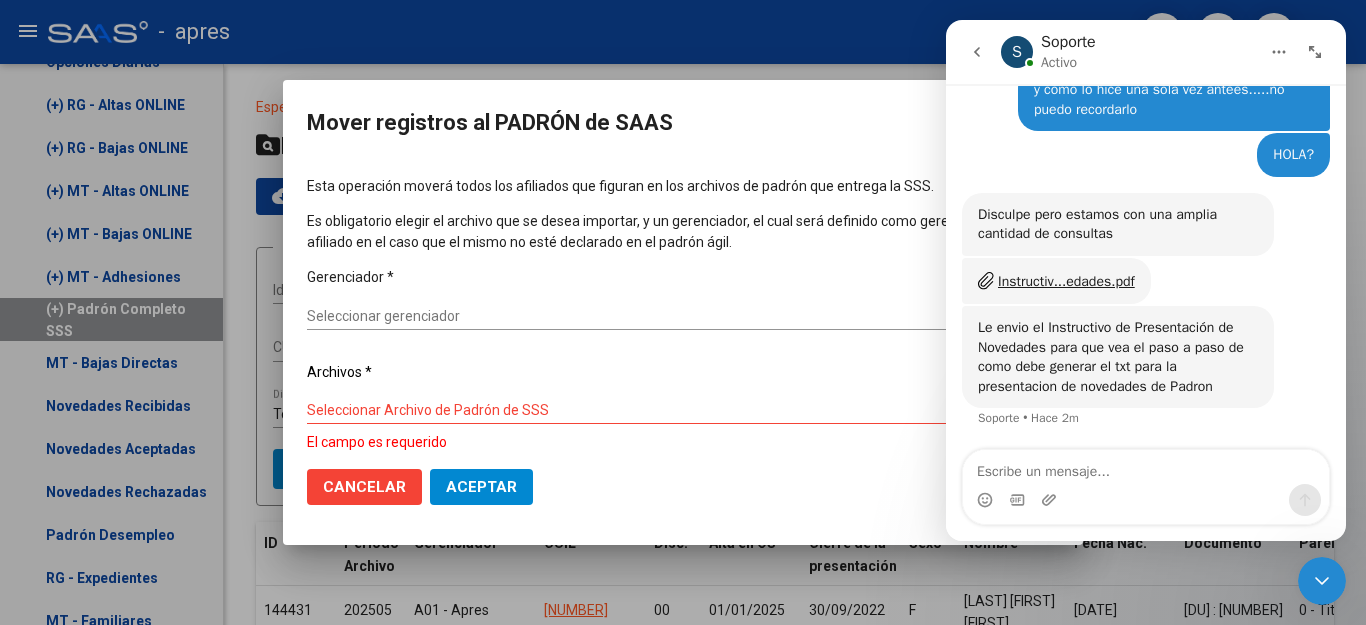 scroll, scrollTop: 719, scrollLeft: 0, axis: vertical 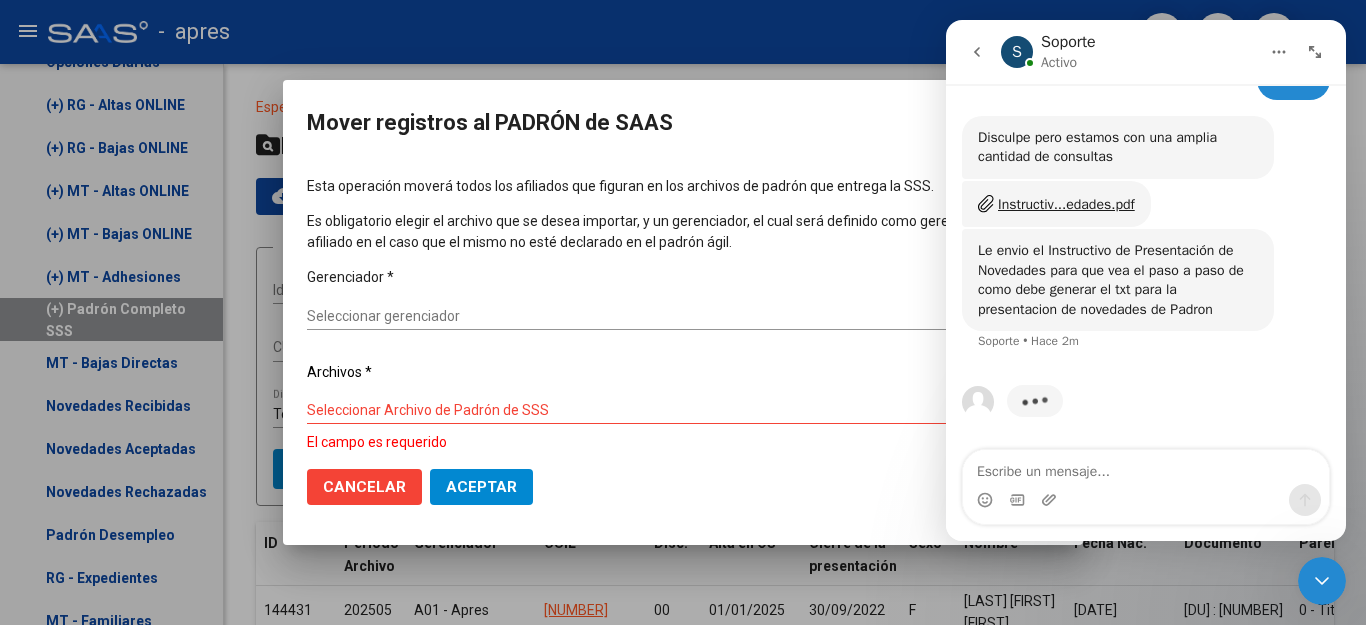 click at bounding box center [1146, 467] 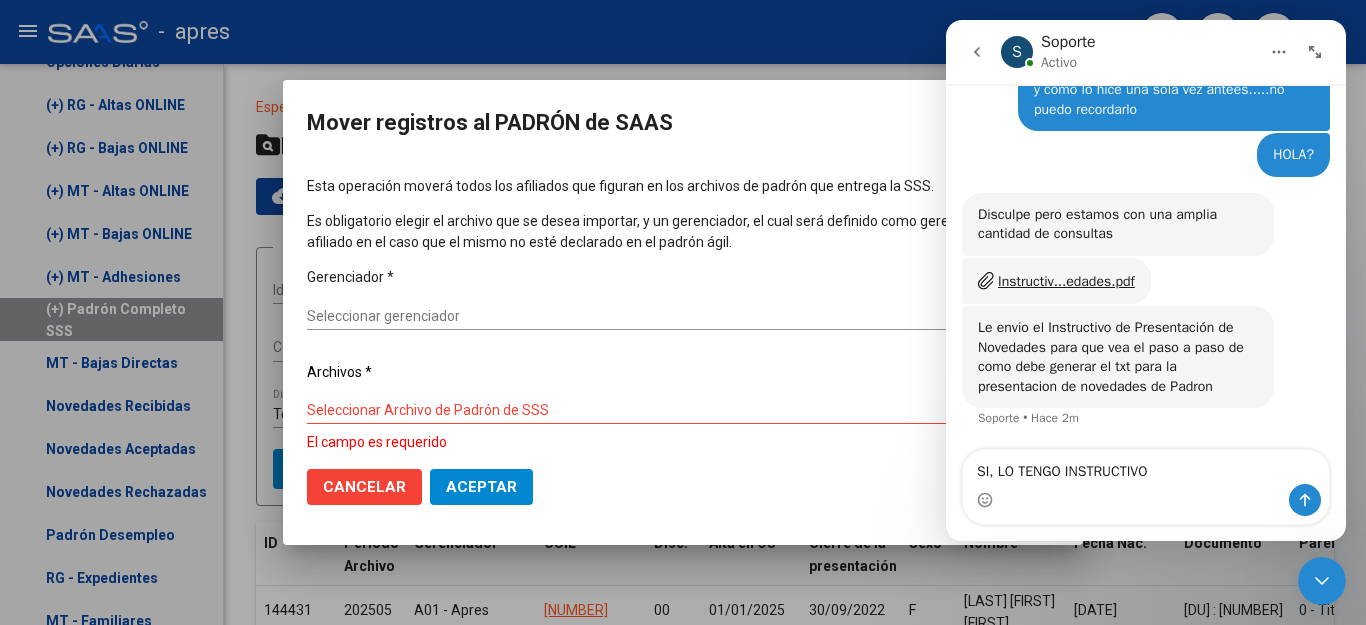 scroll, scrollTop: 719, scrollLeft: 0, axis: vertical 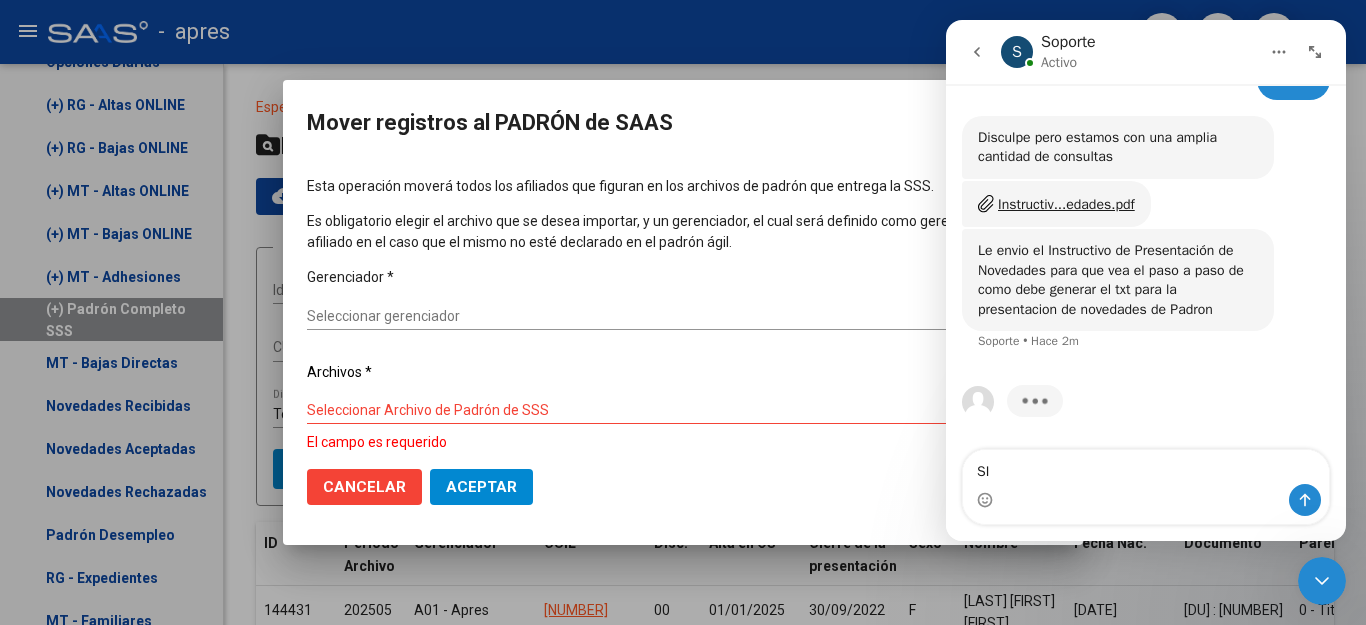 type on "S" 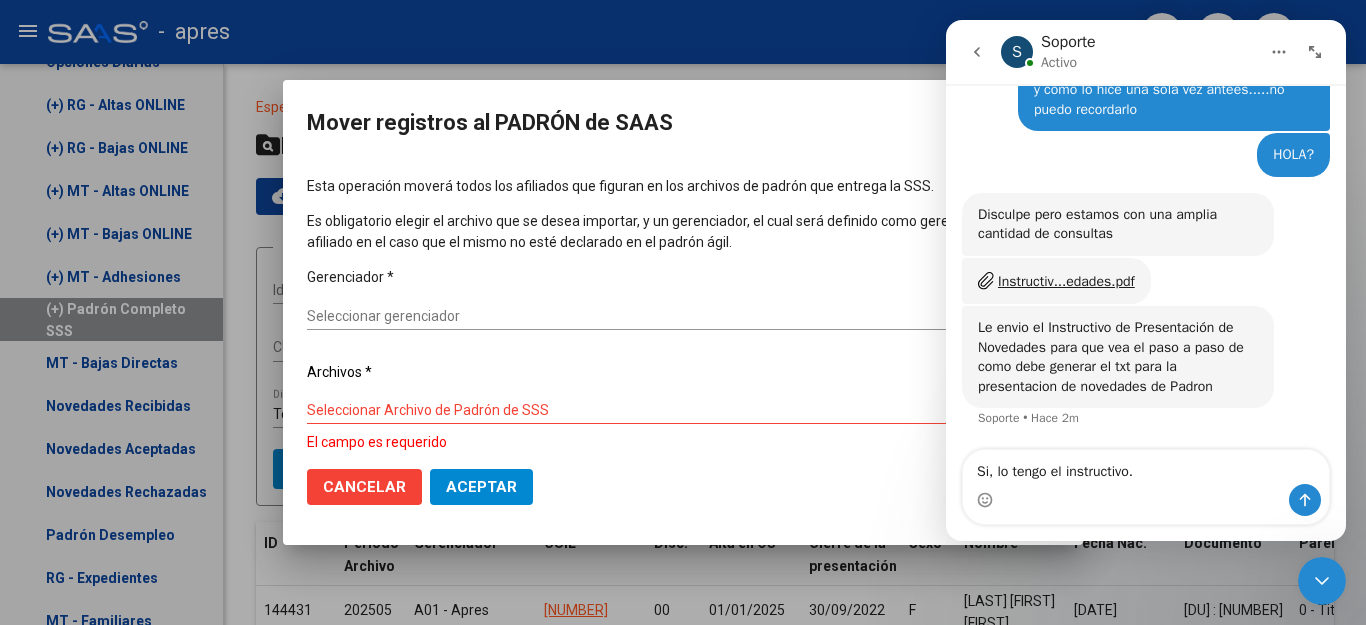 scroll, scrollTop: 642, scrollLeft: 0, axis: vertical 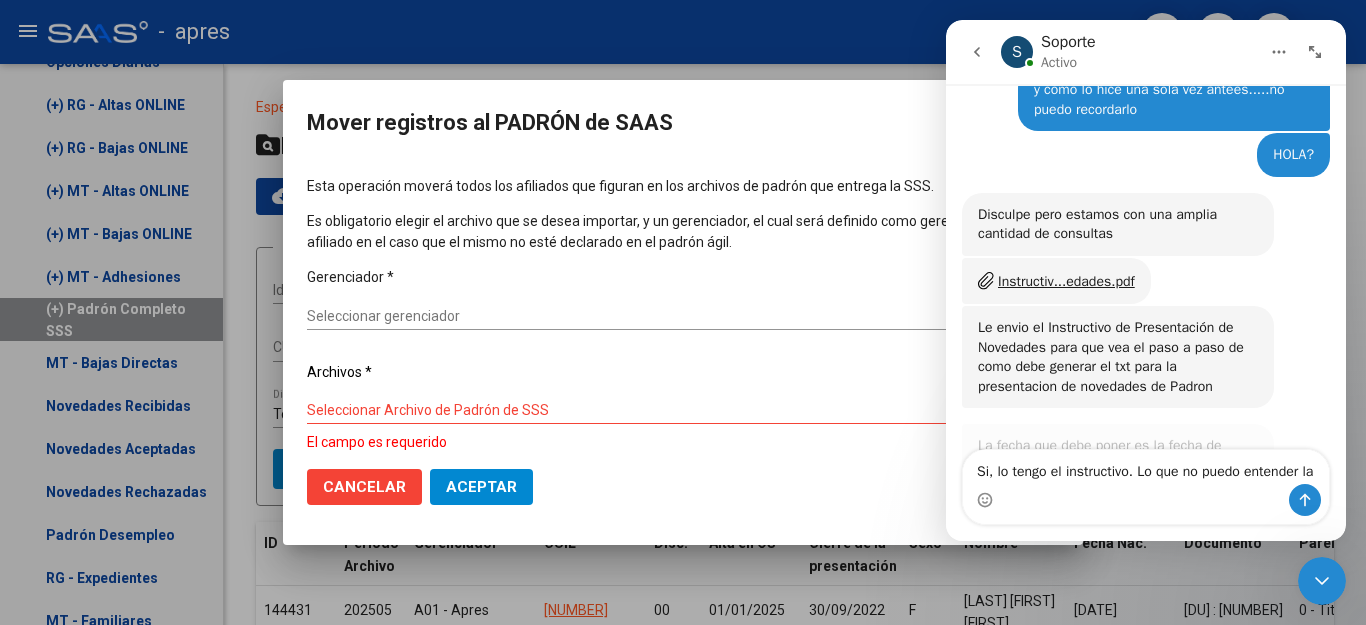 type on "Si, lo tengo el instructivo. Lo que no puedo entender la fecha" 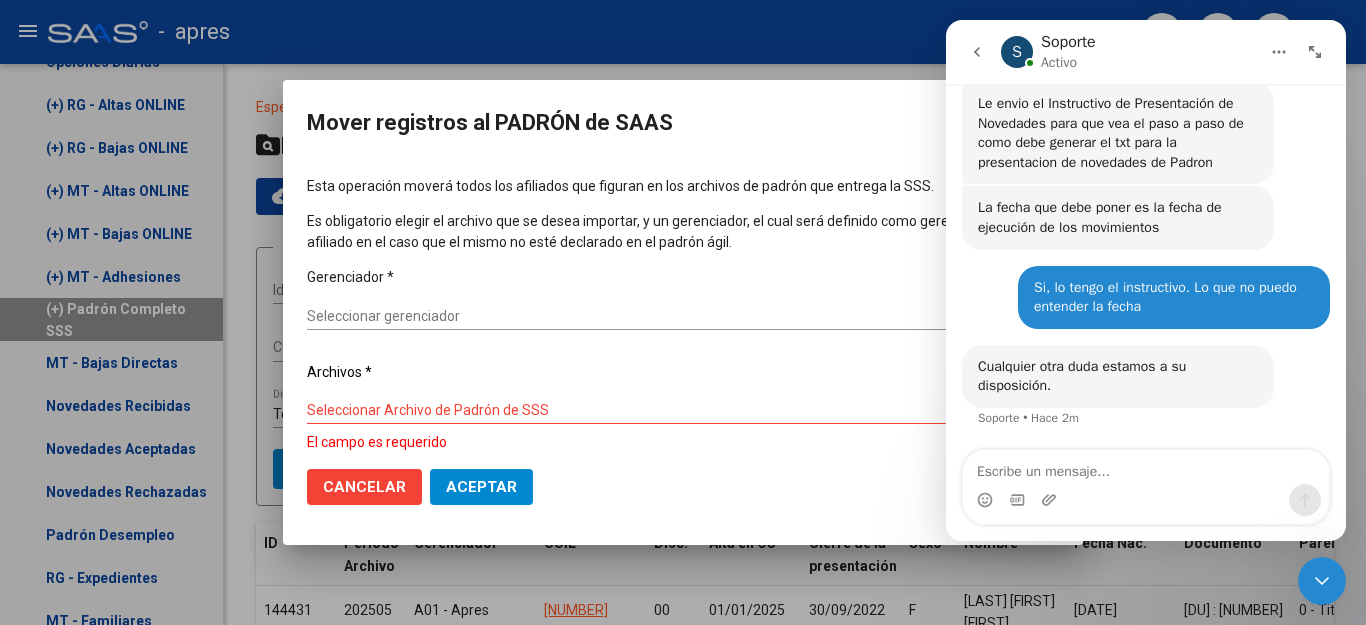 scroll, scrollTop: 666, scrollLeft: 0, axis: vertical 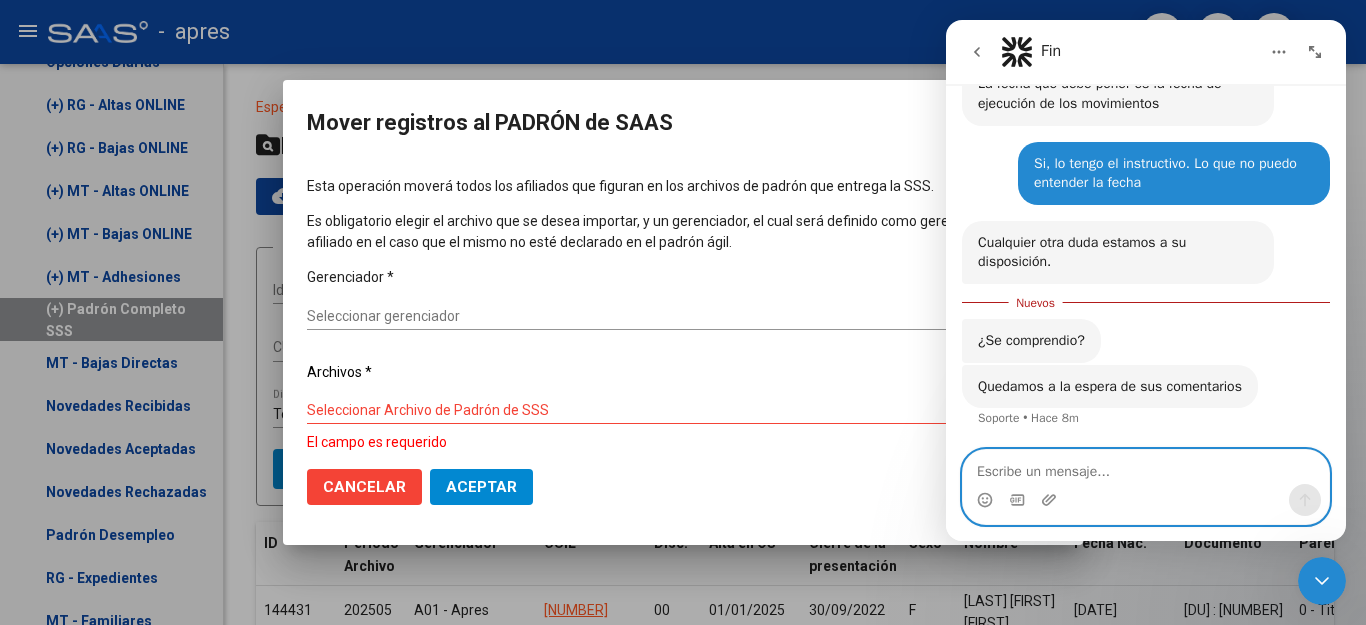 click at bounding box center (1146, 467) 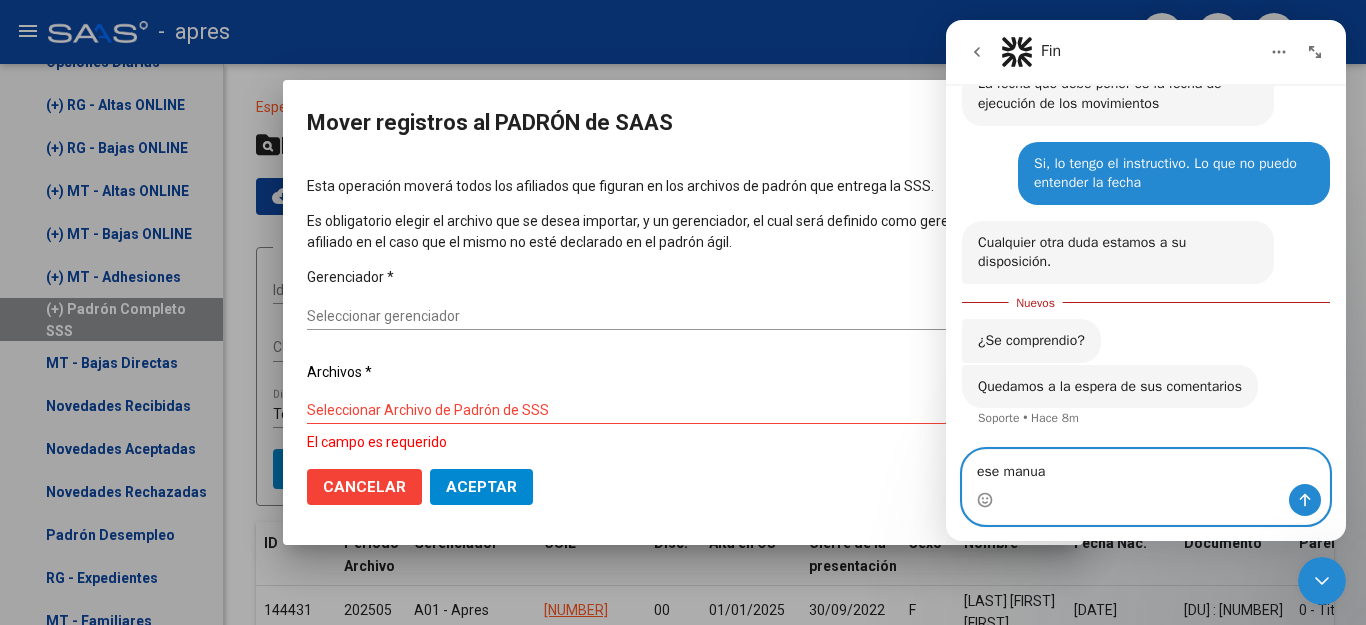 type on "ese manual" 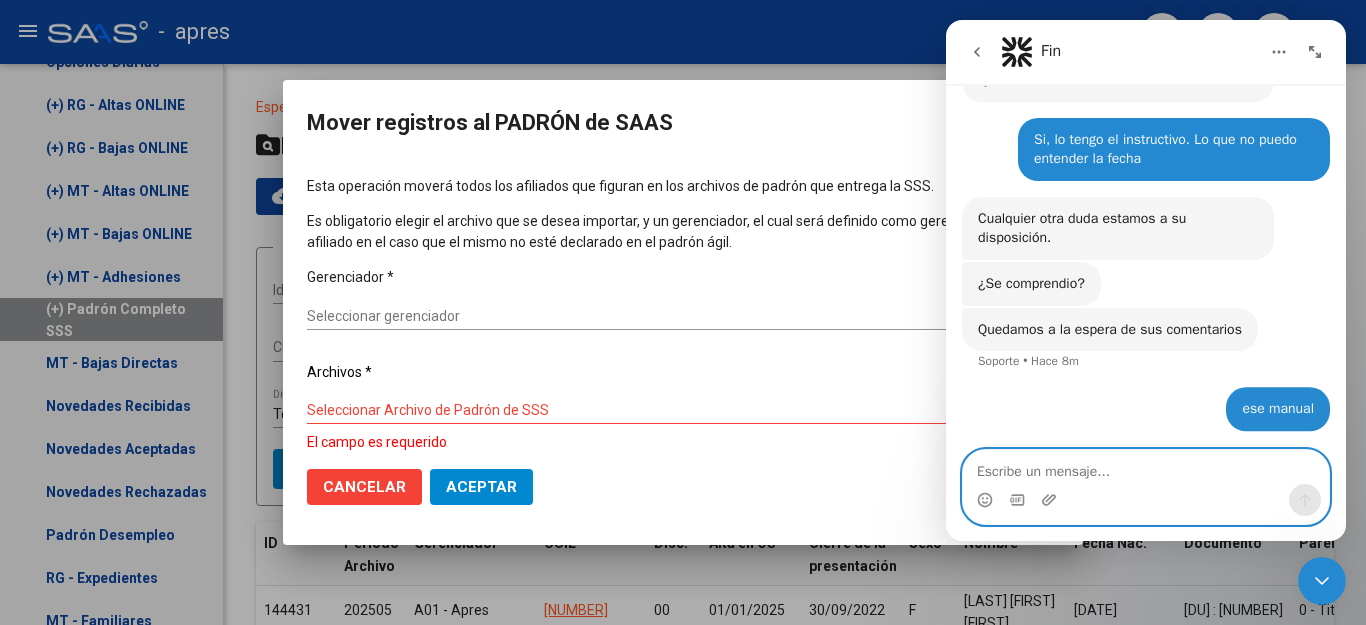 scroll, scrollTop: 1037, scrollLeft: 0, axis: vertical 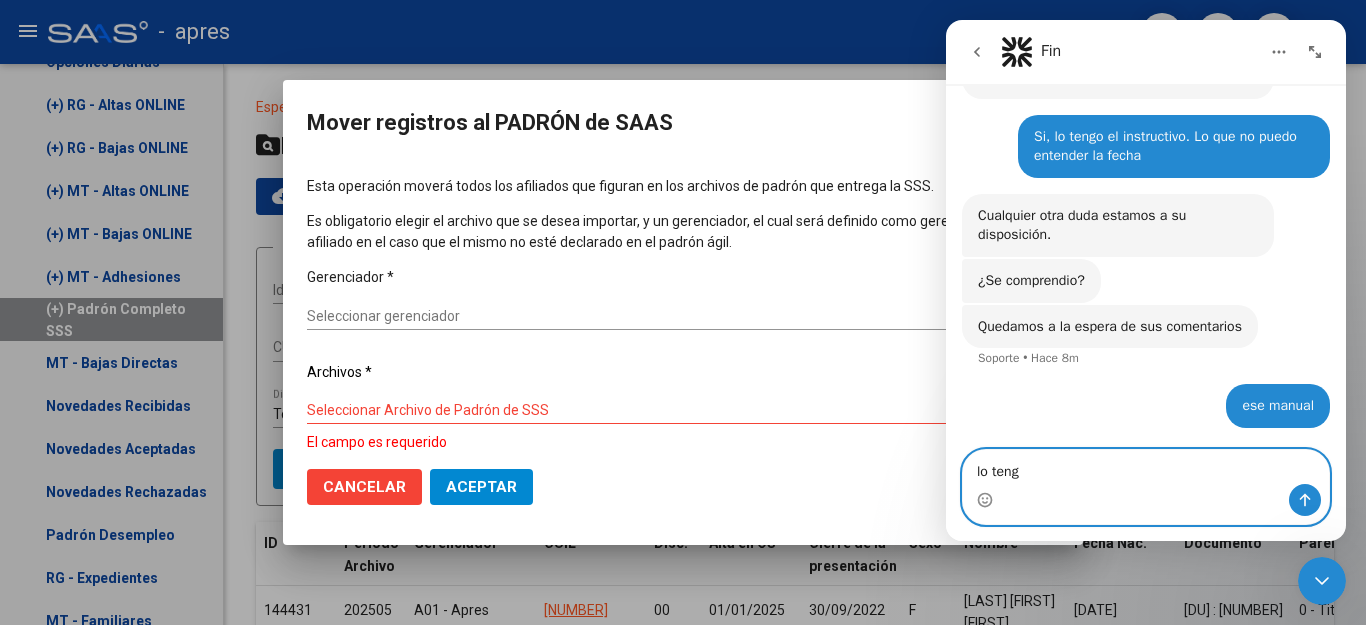 type on "lo tengo" 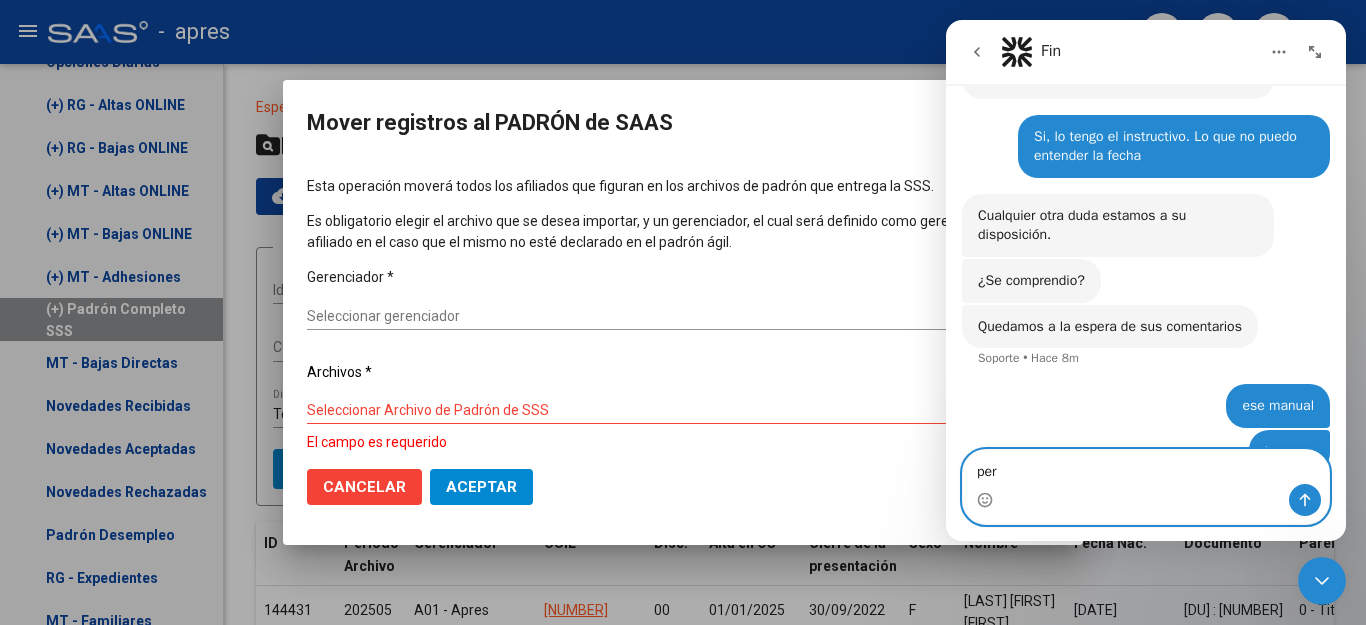 scroll, scrollTop: 1082, scrollLeft: 0, axis: vertical 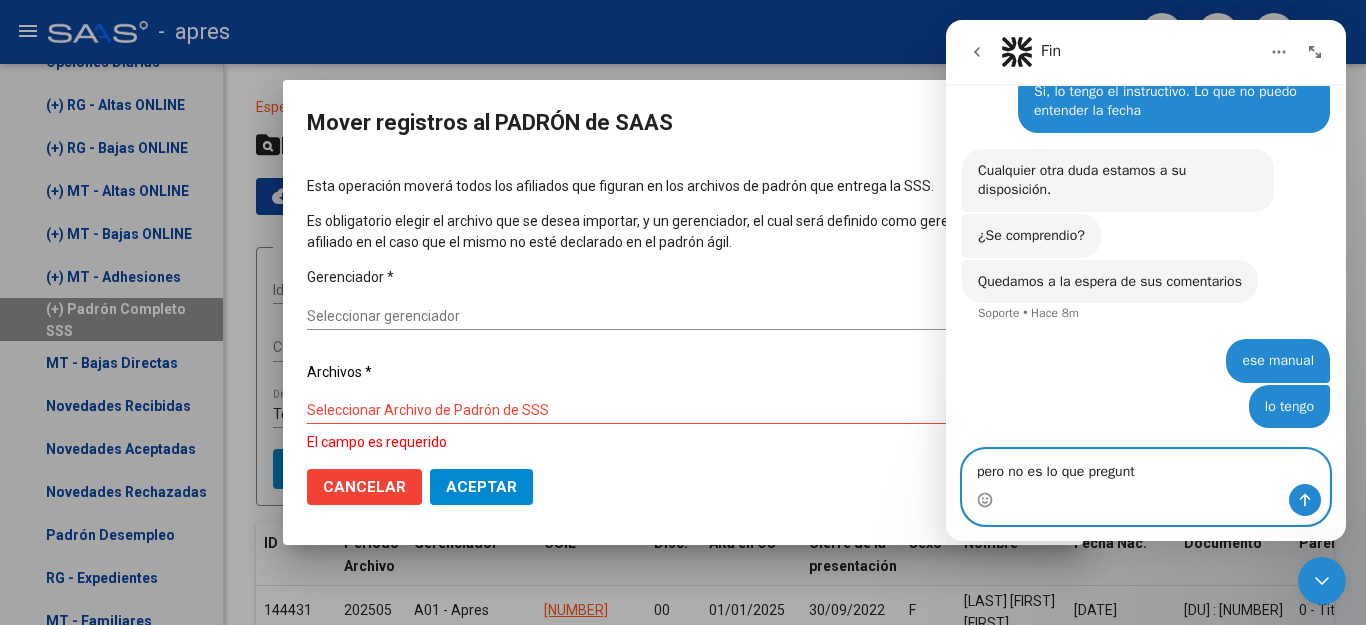 type on "pero no es lo que pregunte" 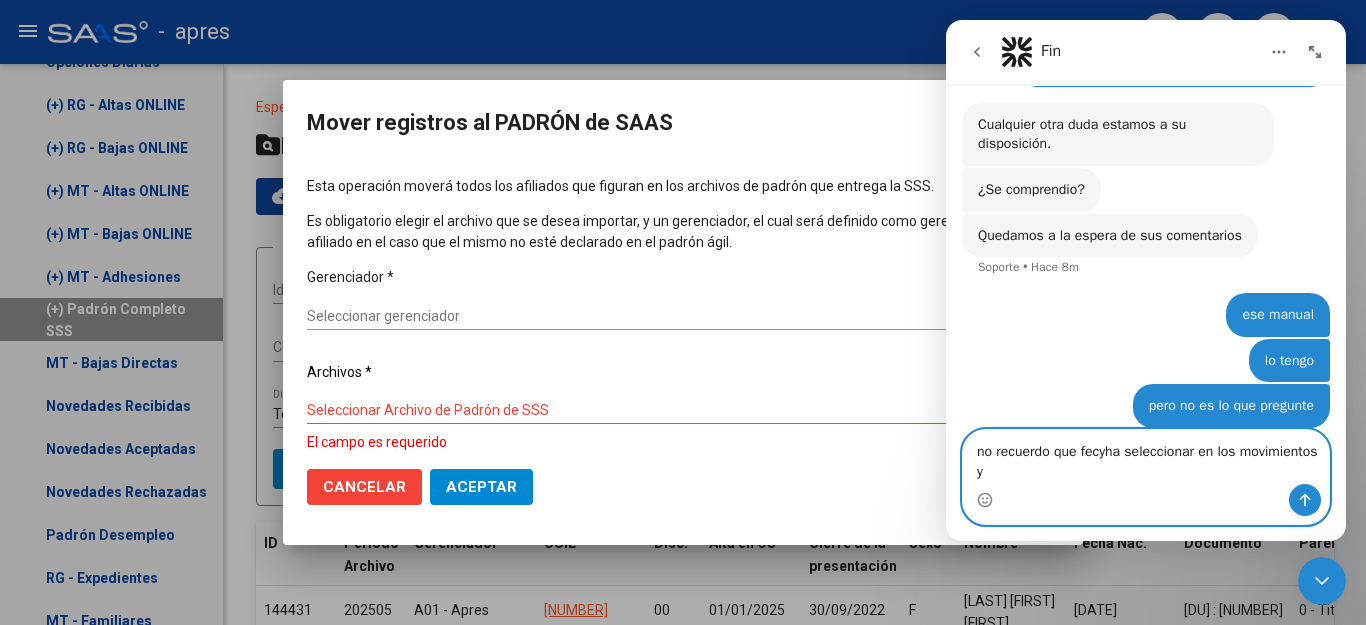 scroll, scrollTop: 1148, scrollLeft: 0, axis: vertical 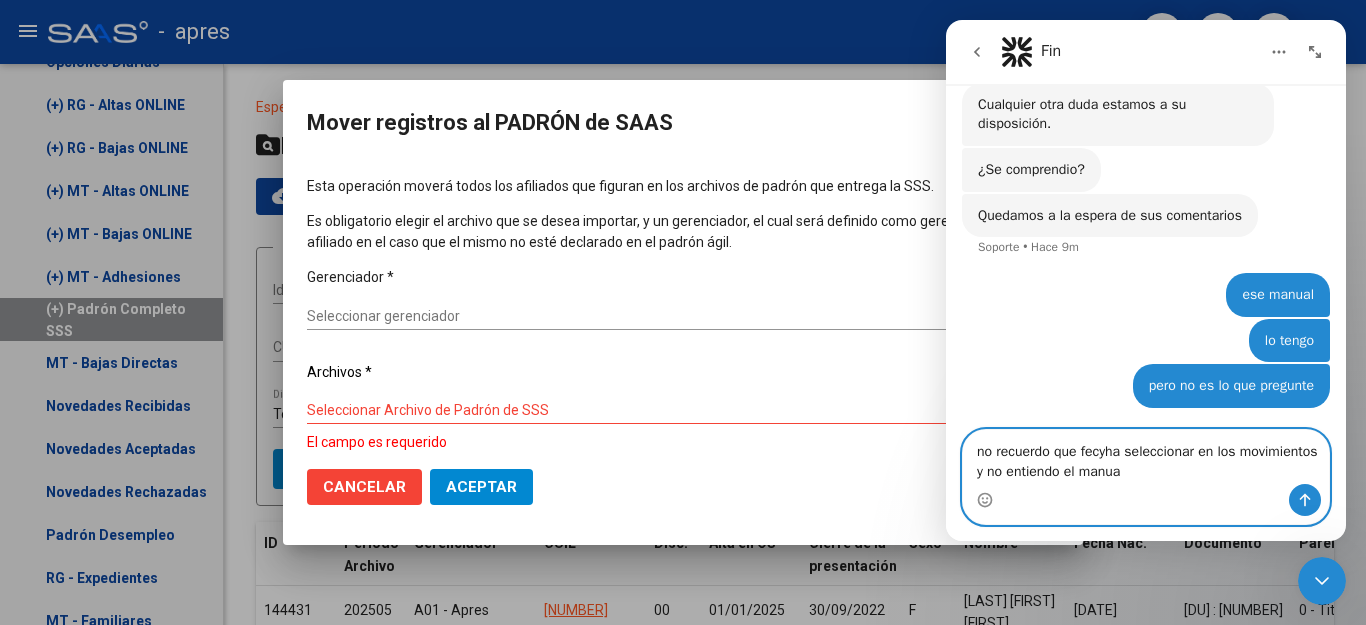 type on "no recuerdo que fecyha seleccionar en los movimientos y no entiendo el manual" 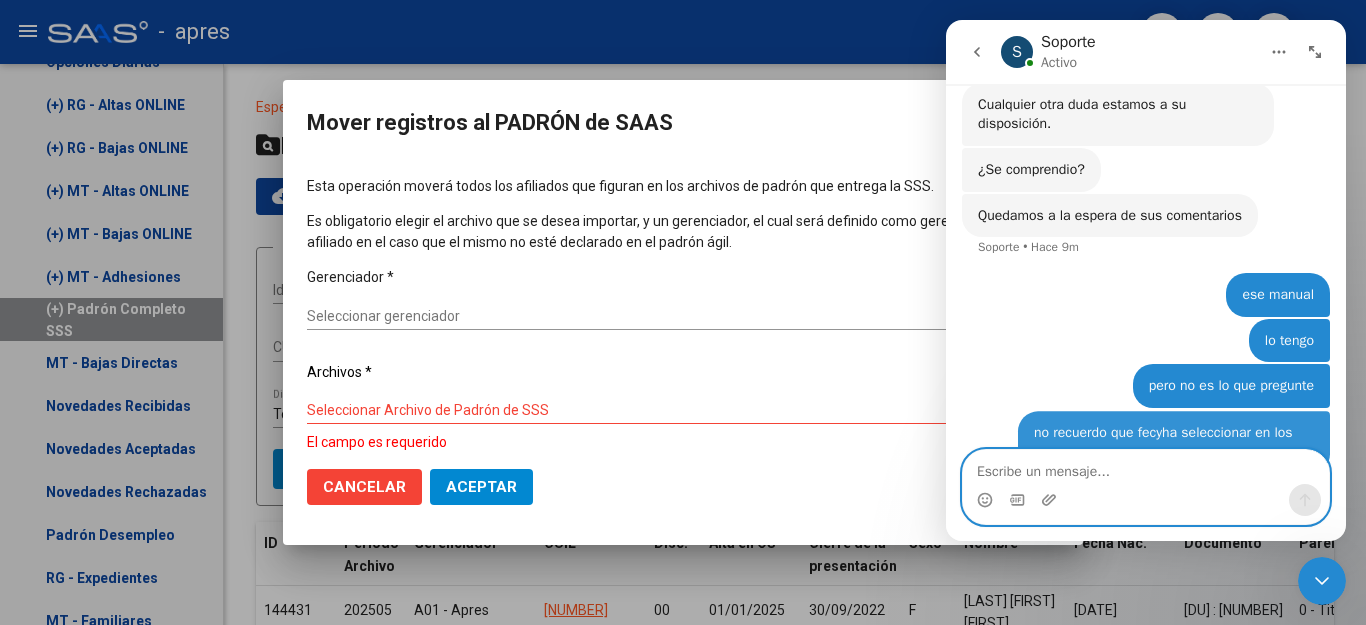 scroll, scrollTop: 1193, scrollLeft: 0, axis: vertical 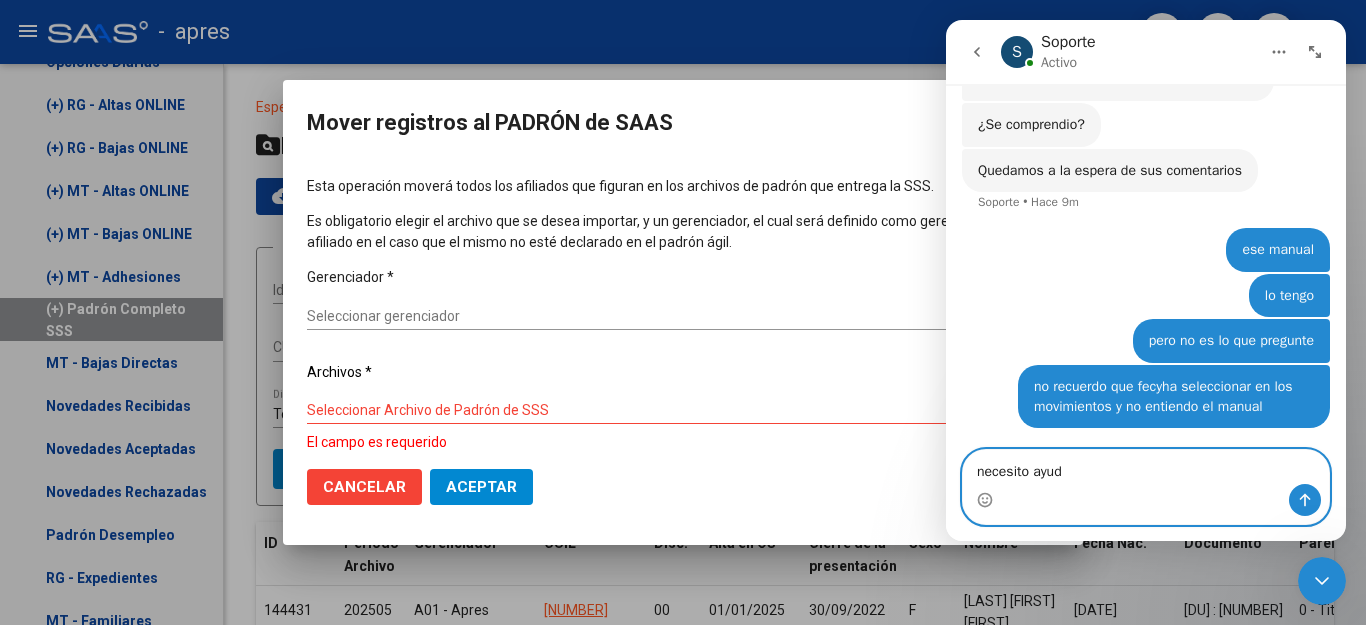 type on "necesito ayuda" 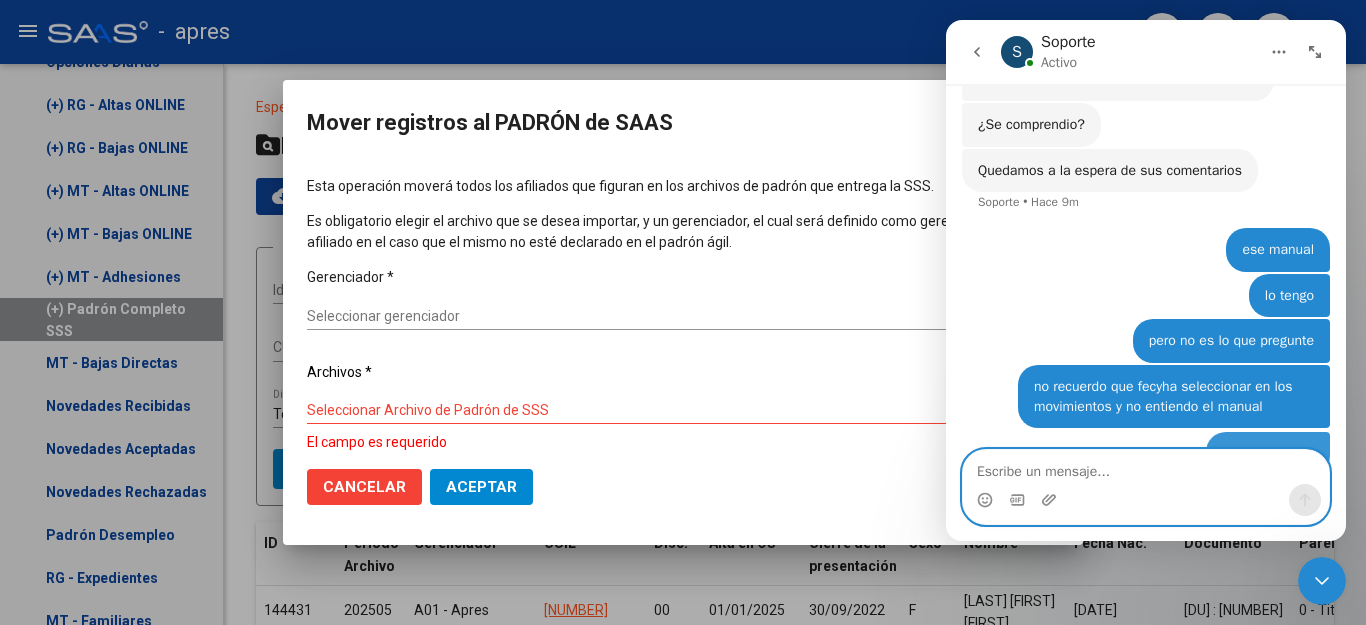 scroll, scrollTop: 1239, scrollLeft: 0, axis: vertical 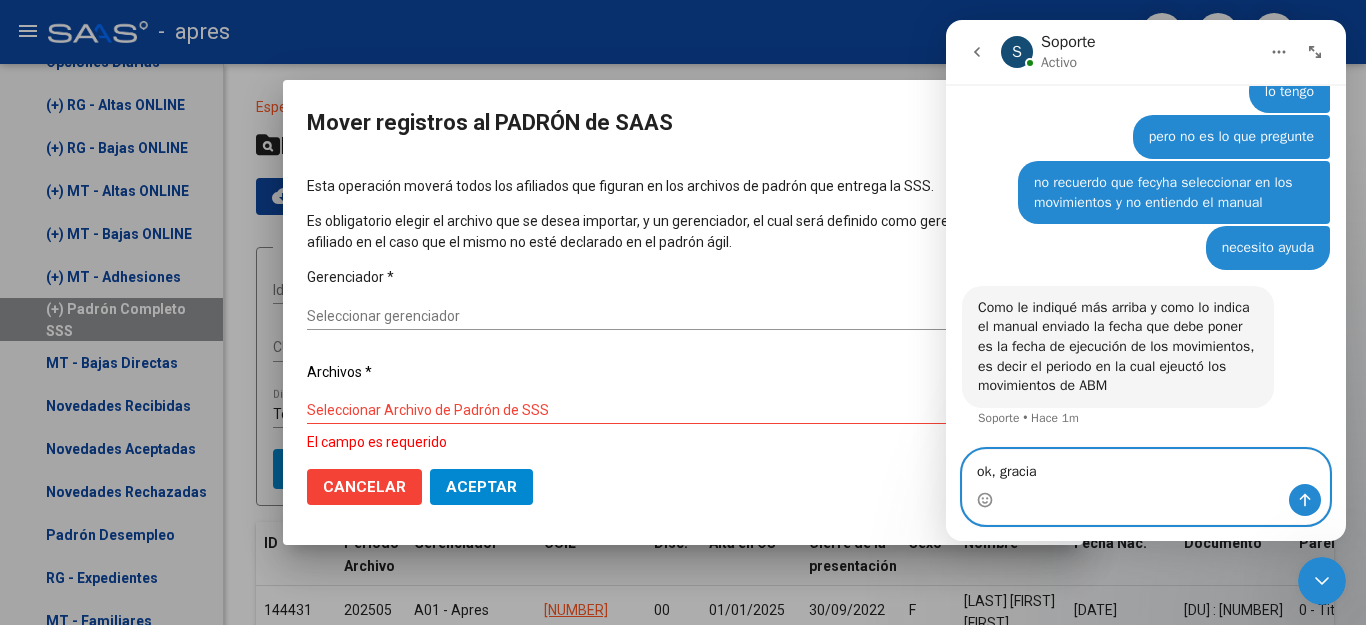 type on "ok, gracias" 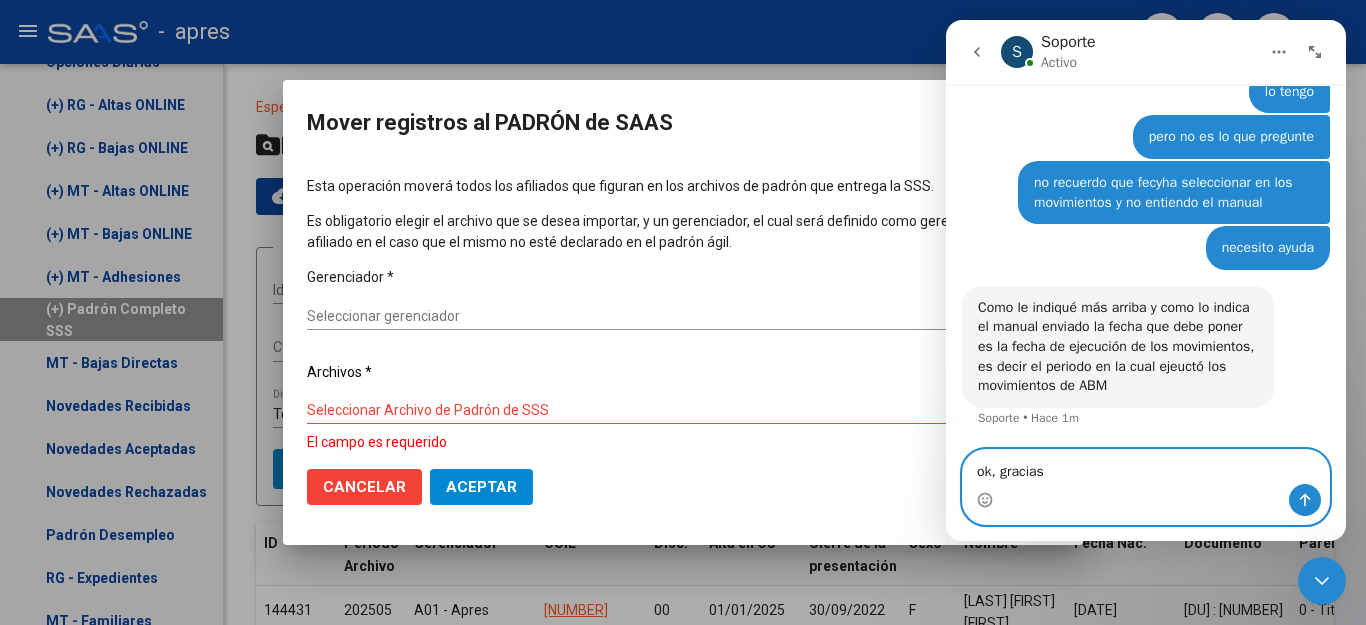 type 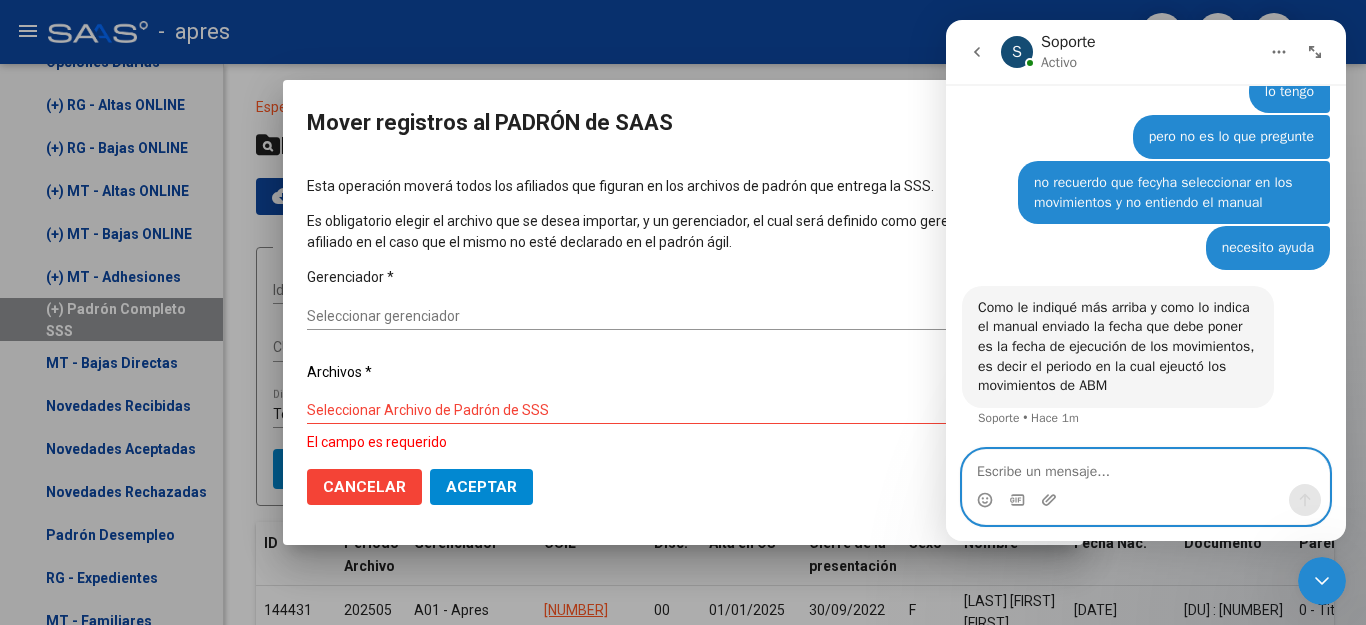 scroll, scrollTop: 1436, scrollLeft: 0, axis: vertical 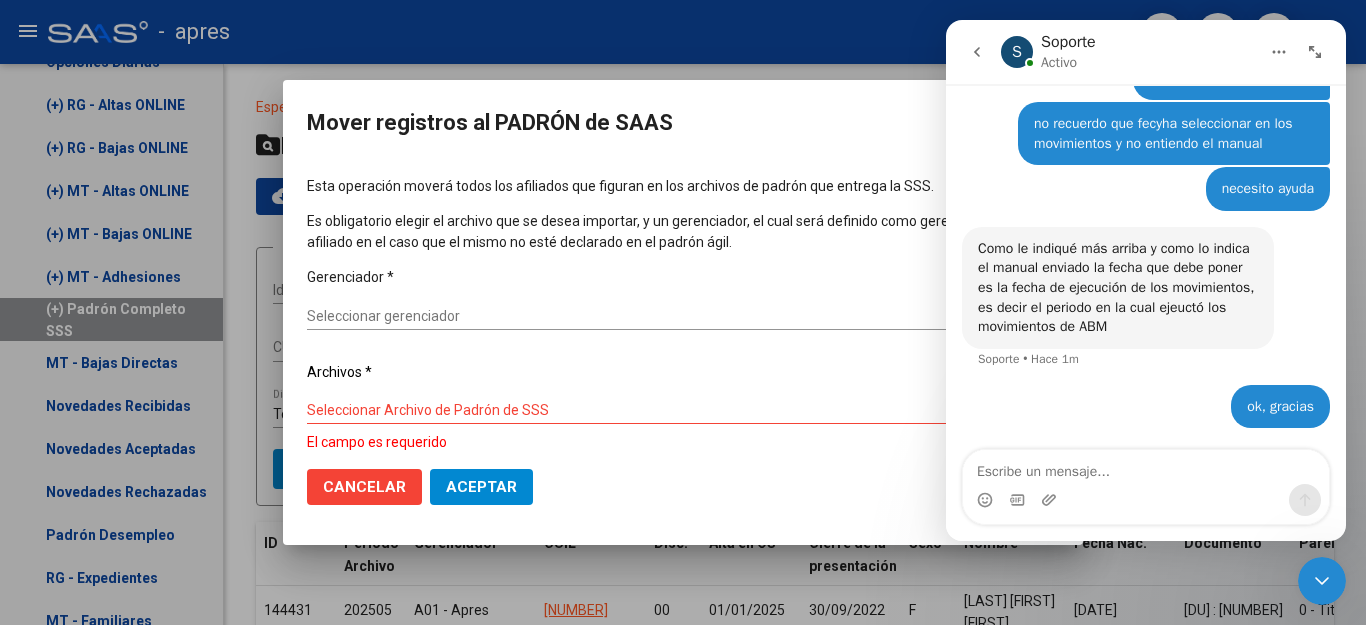 click 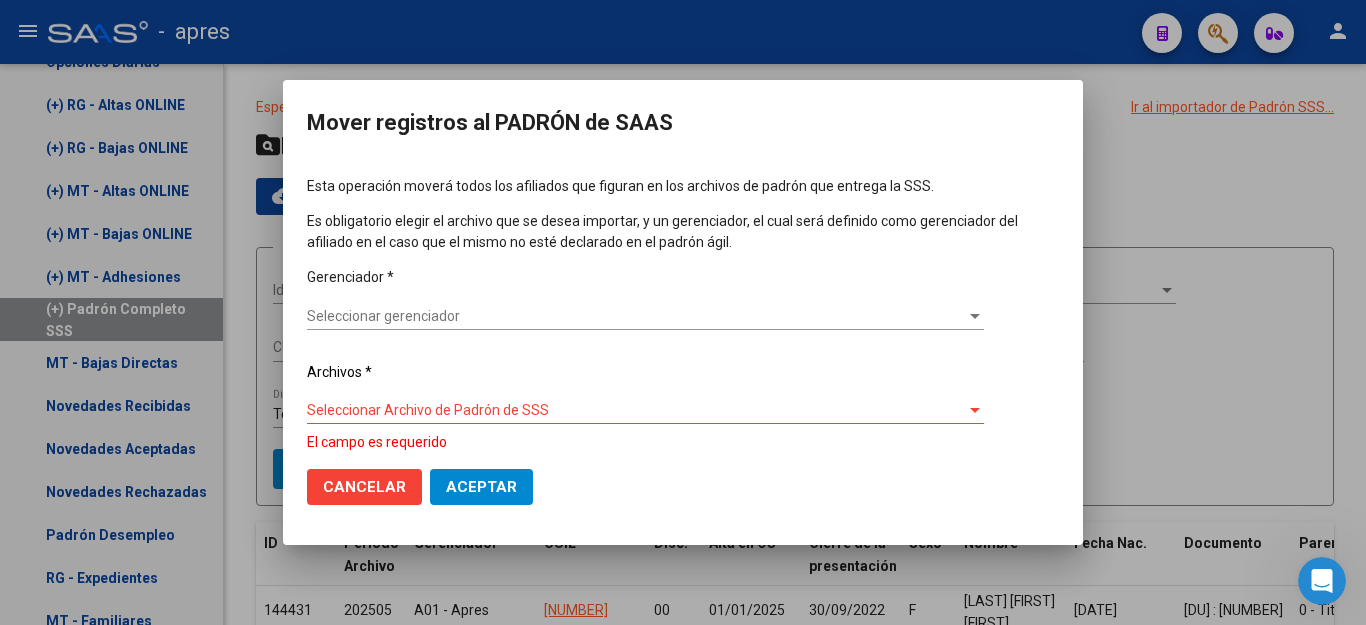 click on "Seleccionar Archivo de Padrón de SSS" at bounding box center (636, 410) 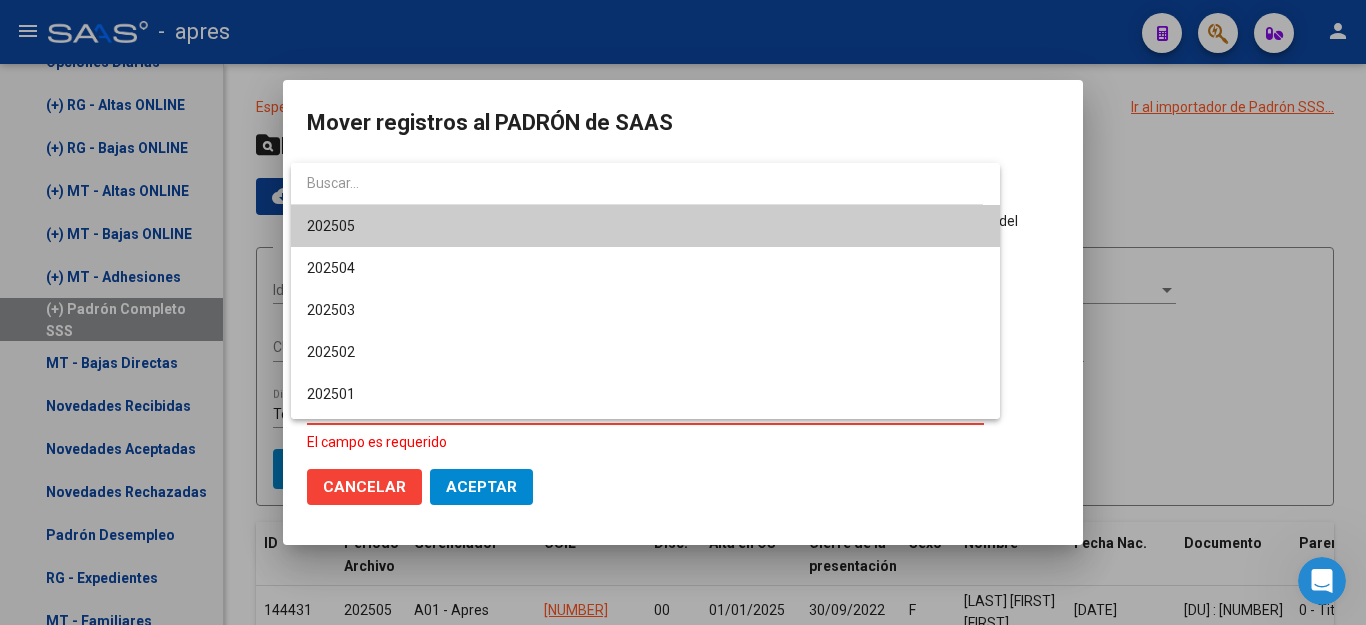 click at bounding box center (683, 312) 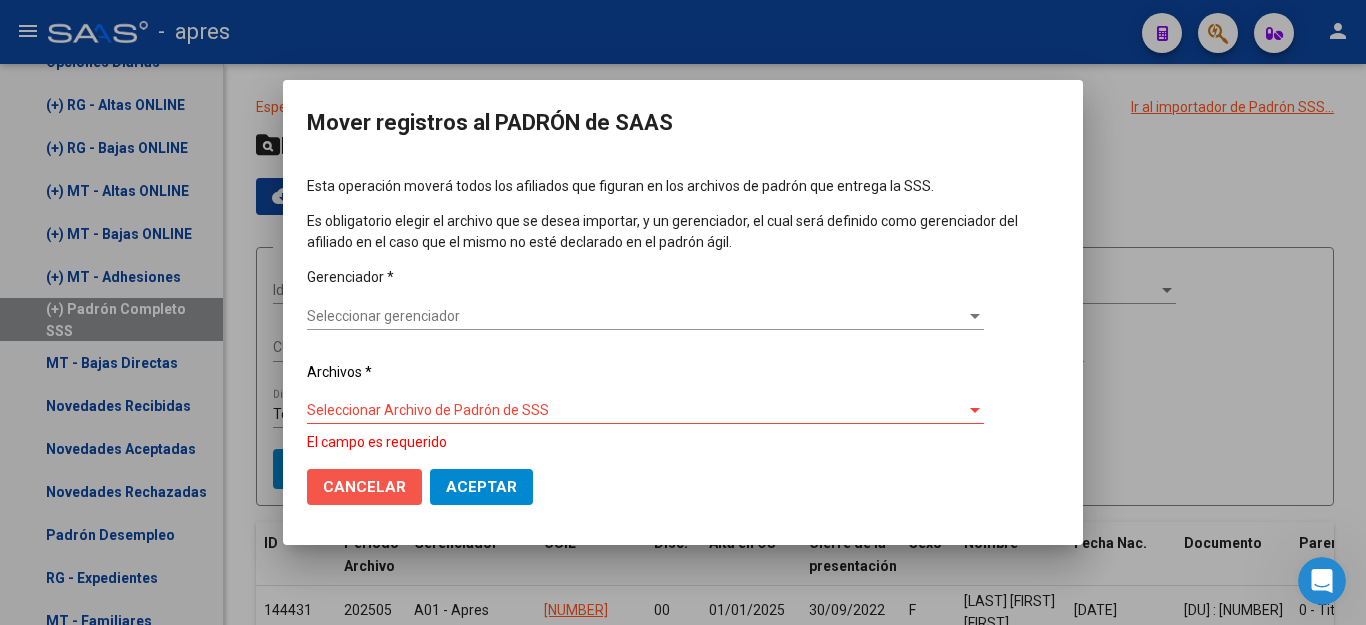 click on "Cancelar" at bounding box center [364, 487] 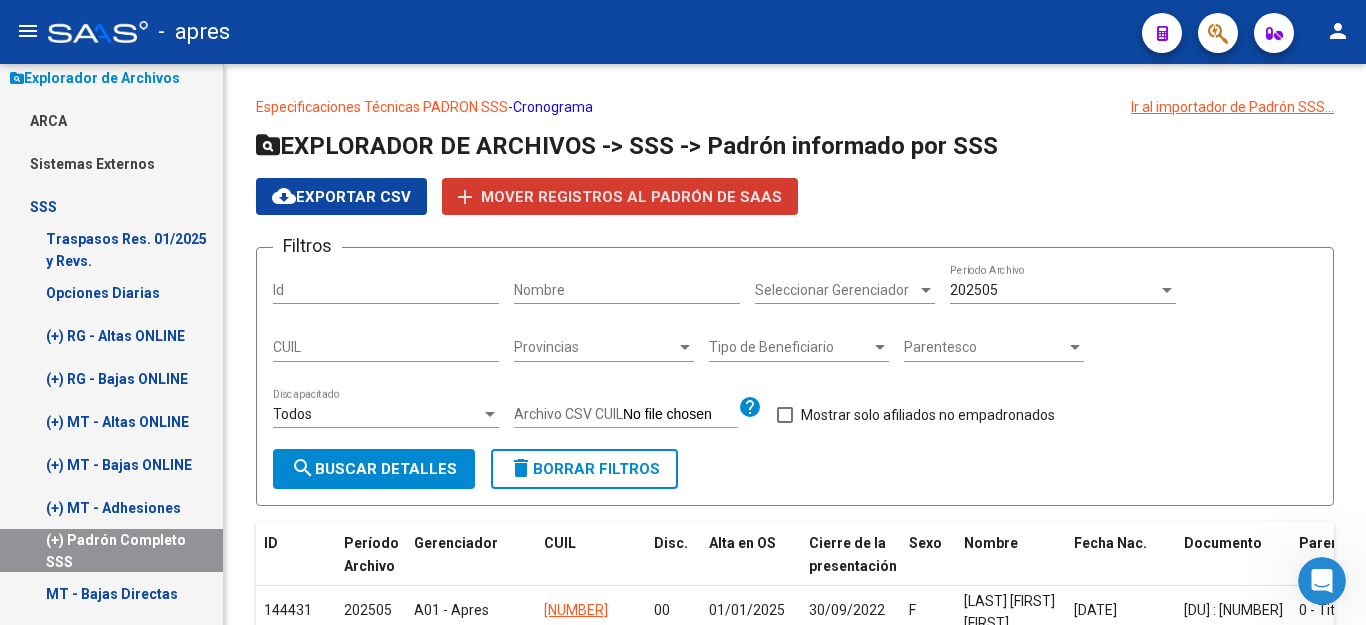 scroll, scrollTop: 248, scrollLeft: 0, axis: vertical 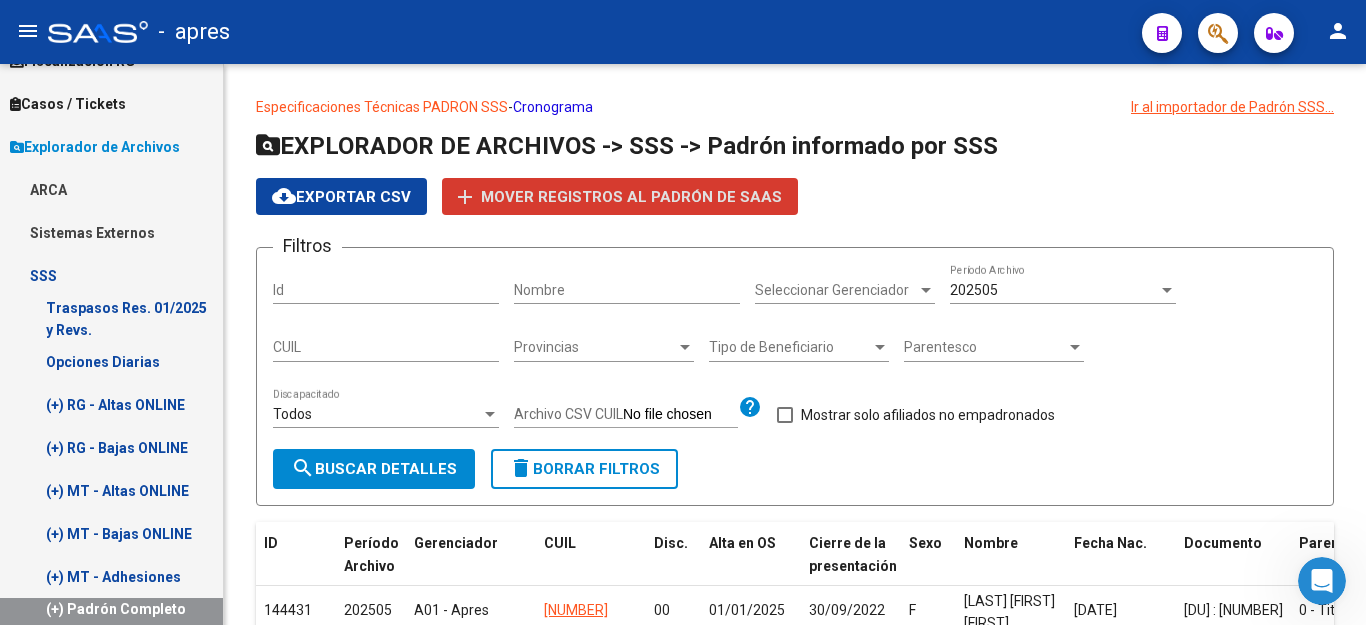click at bounding box center [1322, 581] 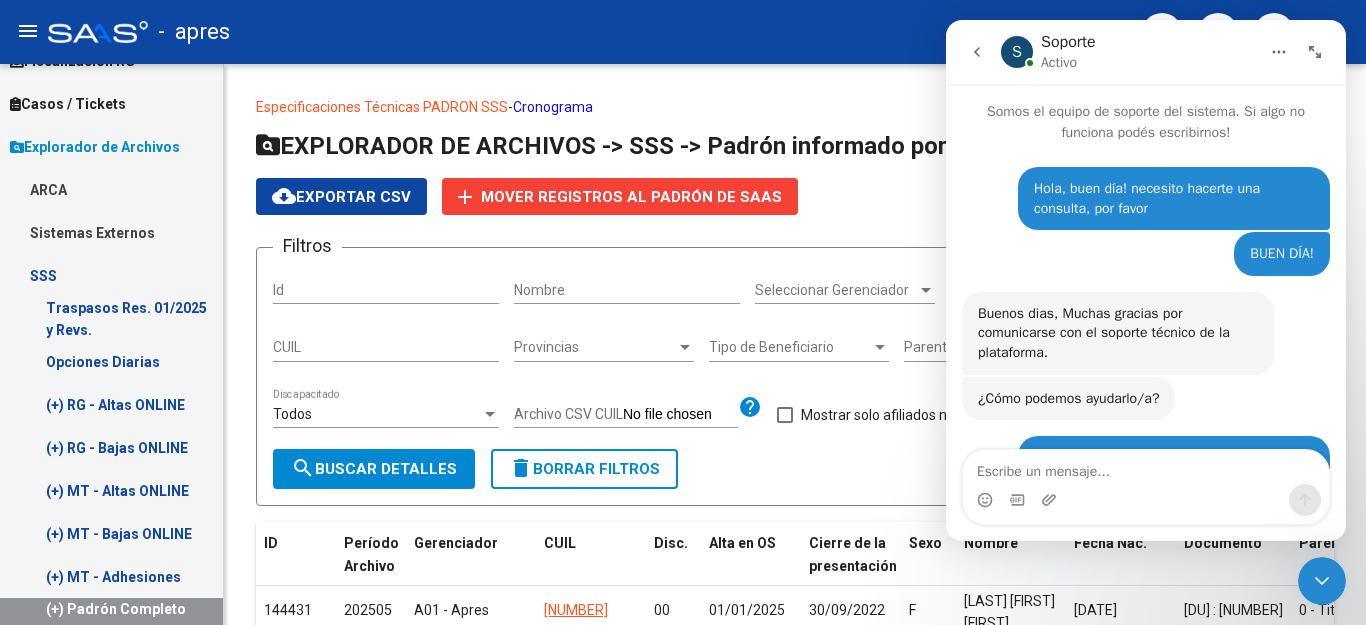 scroll, scrollTop: 1416, scrollLeft: 0, axis: vertical 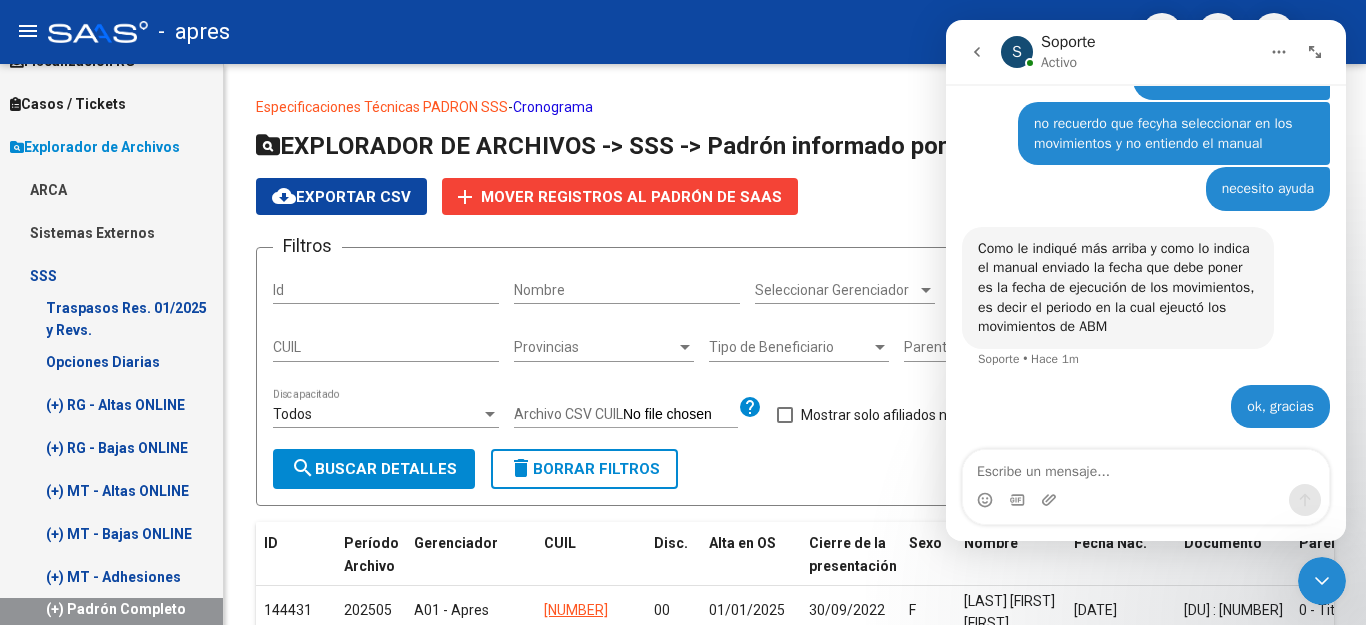 click at bounding box center [1146, 467] 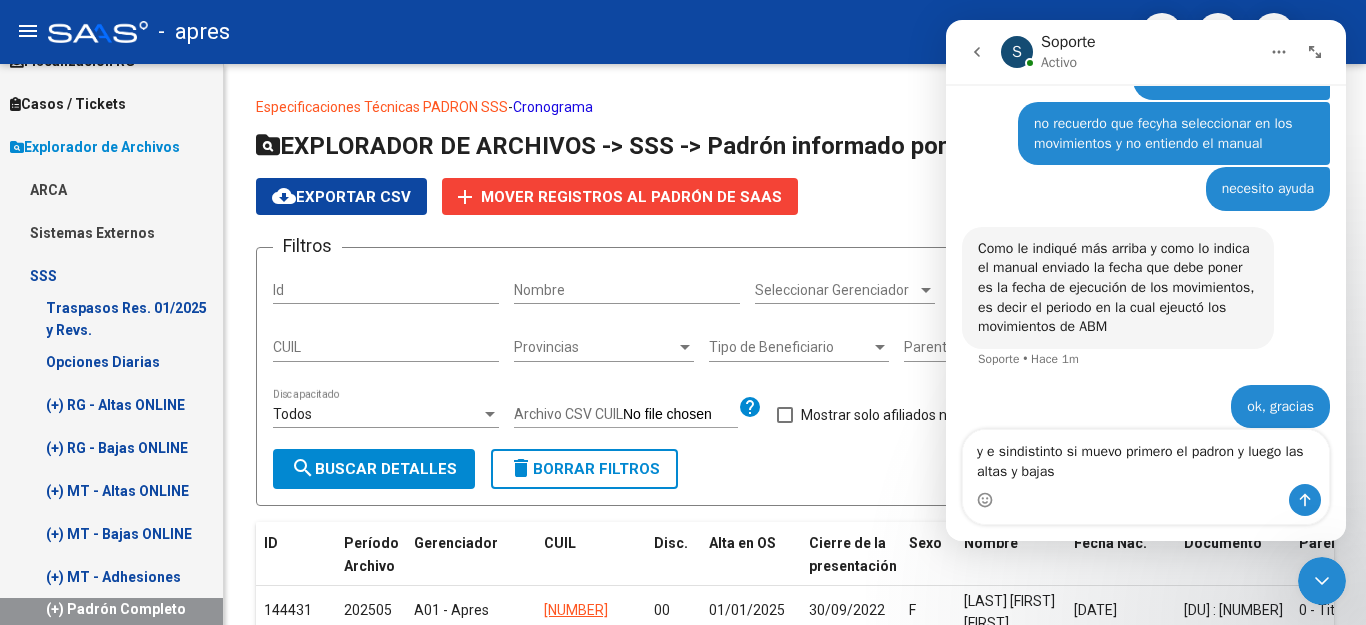 scroll, scrollTop: 1436, scrollLeft: 0, axis: vertical 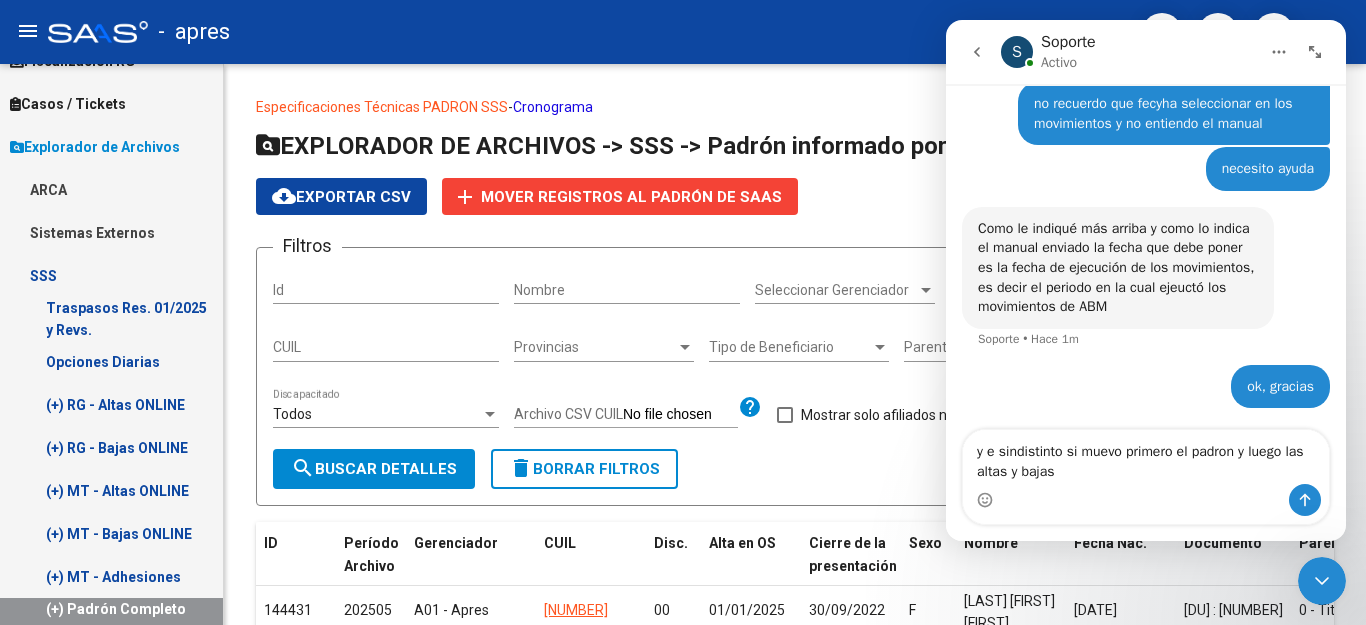 type on "y e sindistinto si muevo primero el padron y luego las altas y bajas?" 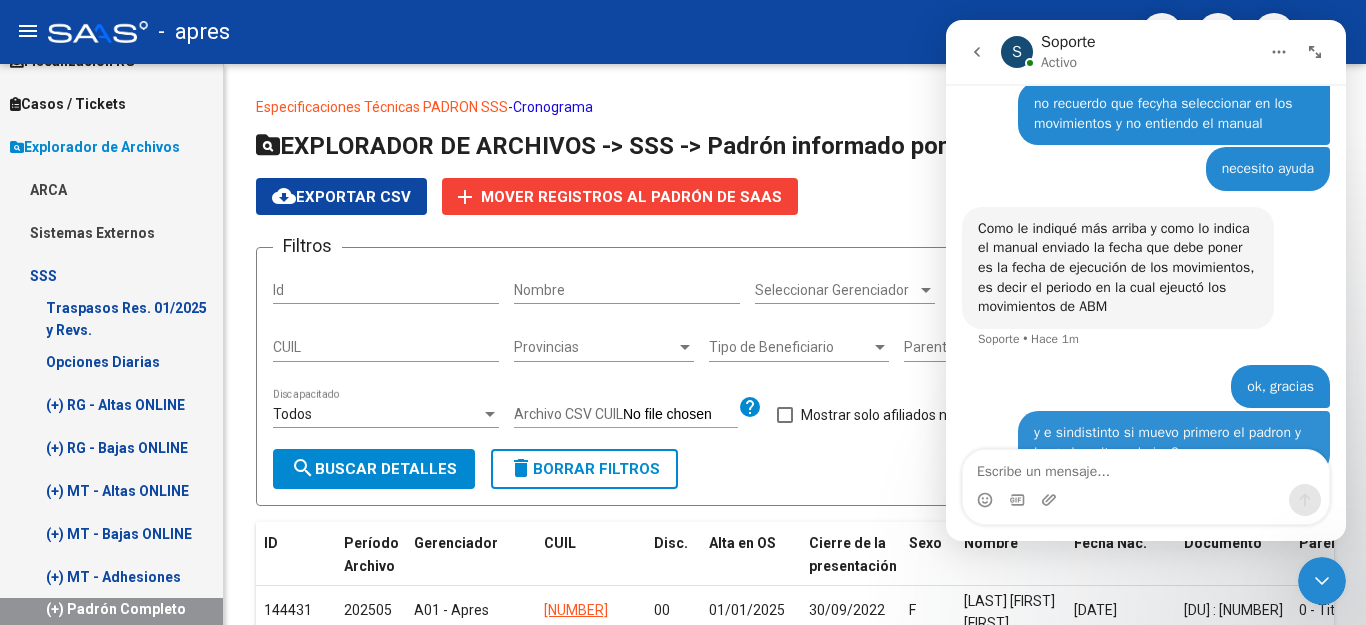 scroll, scrollTop: 1482, scrollLeft: 0, axis: vertical 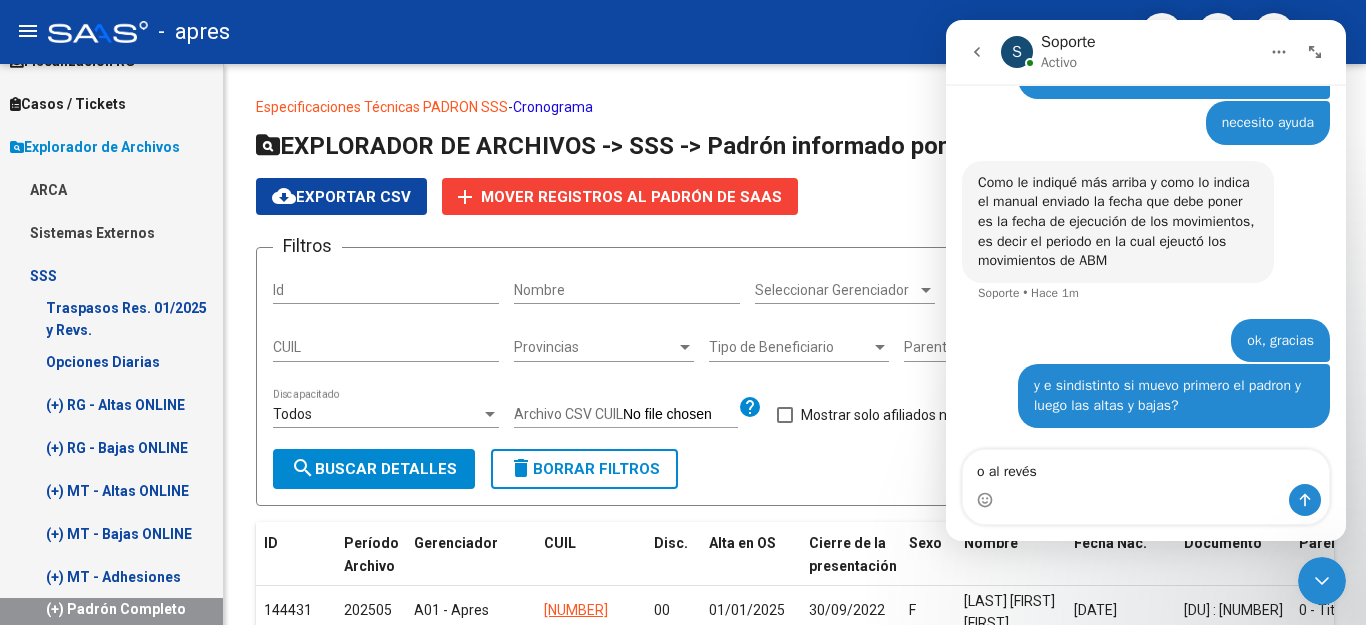 type on "o al revés?" 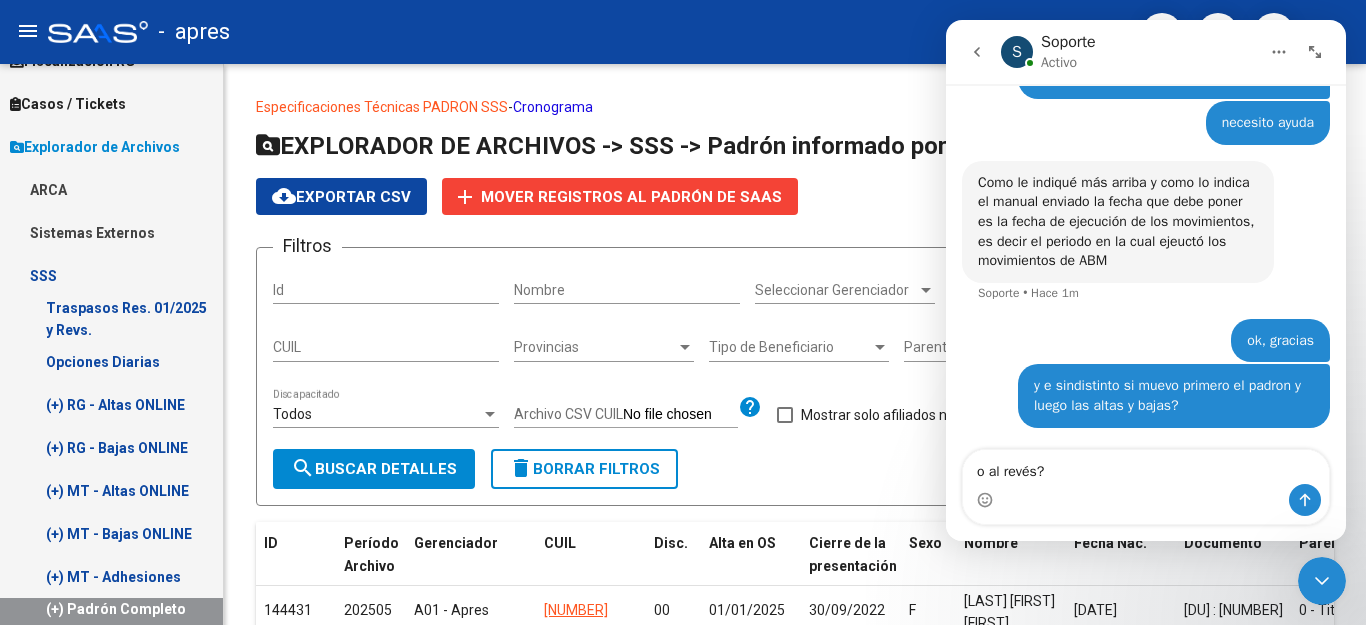 type 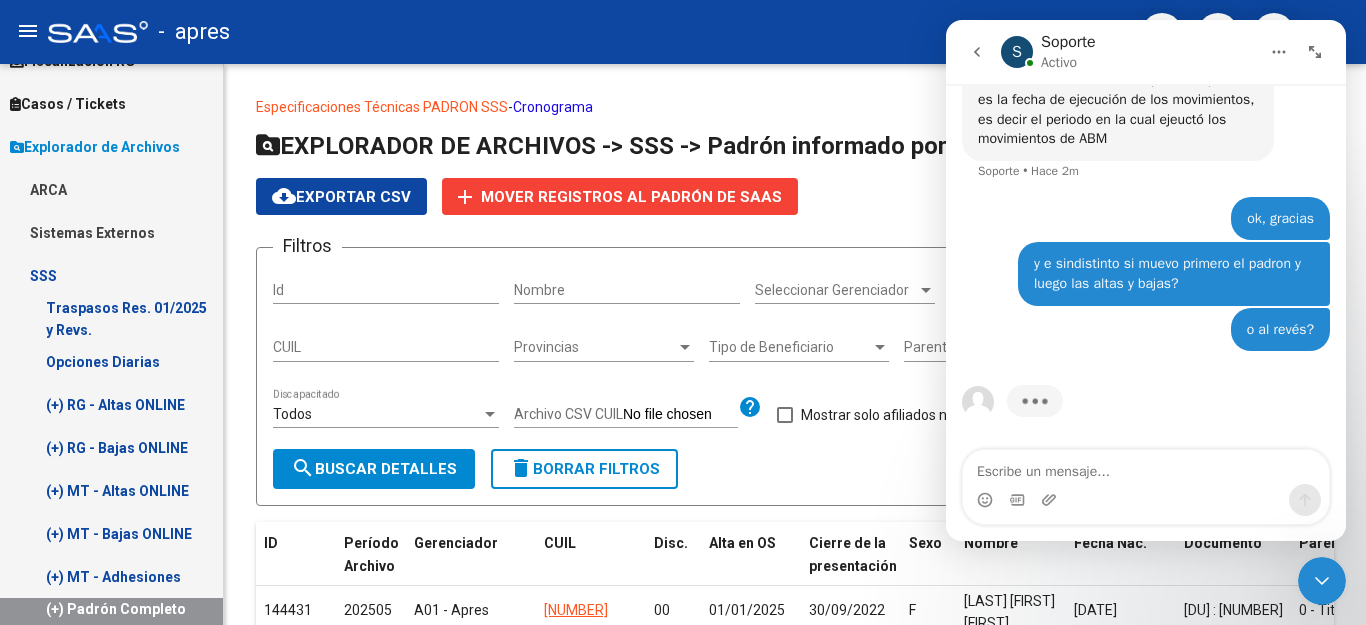 scroll, scrollTop: 1527, scrollLeft: 0, axis: vertical 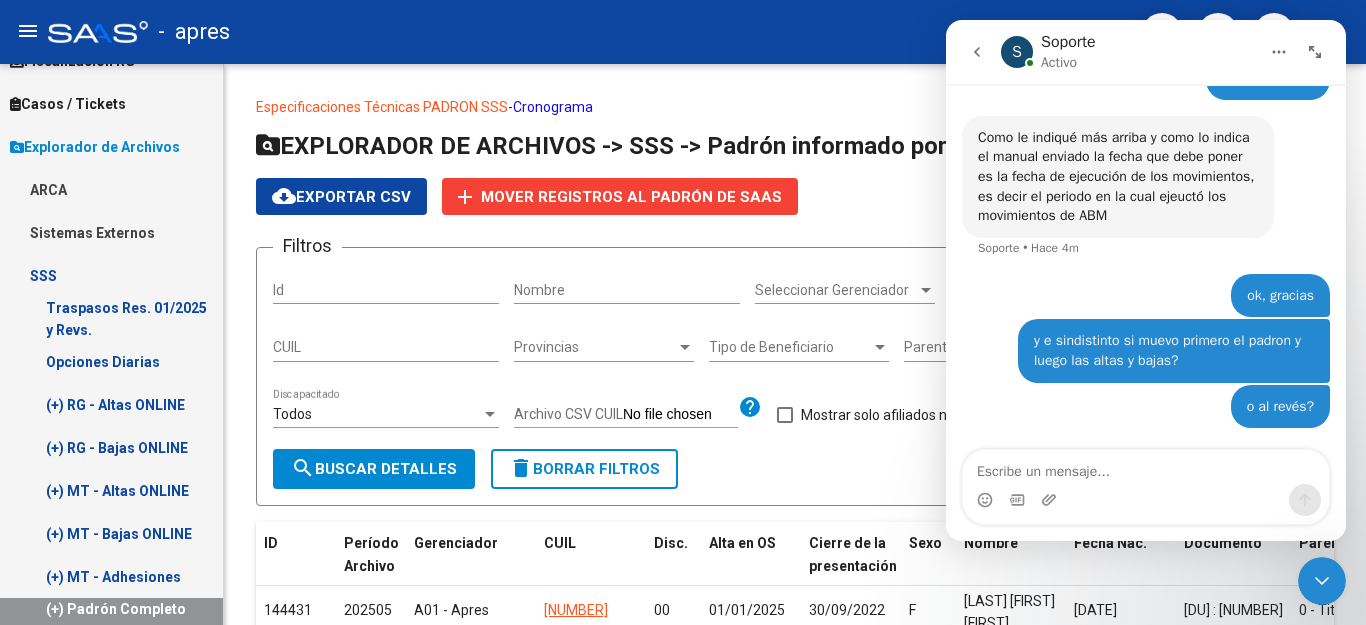 click 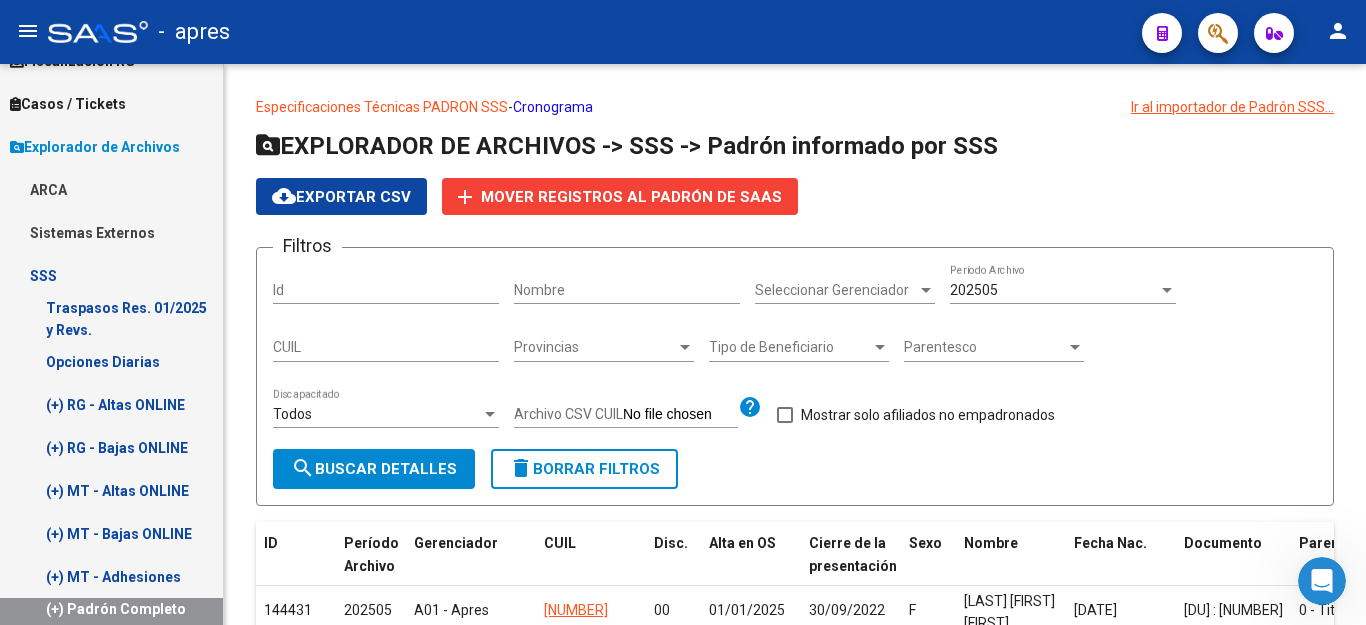 scroll, scrollTop: 348, scrollLeft: 0, axis: vertical 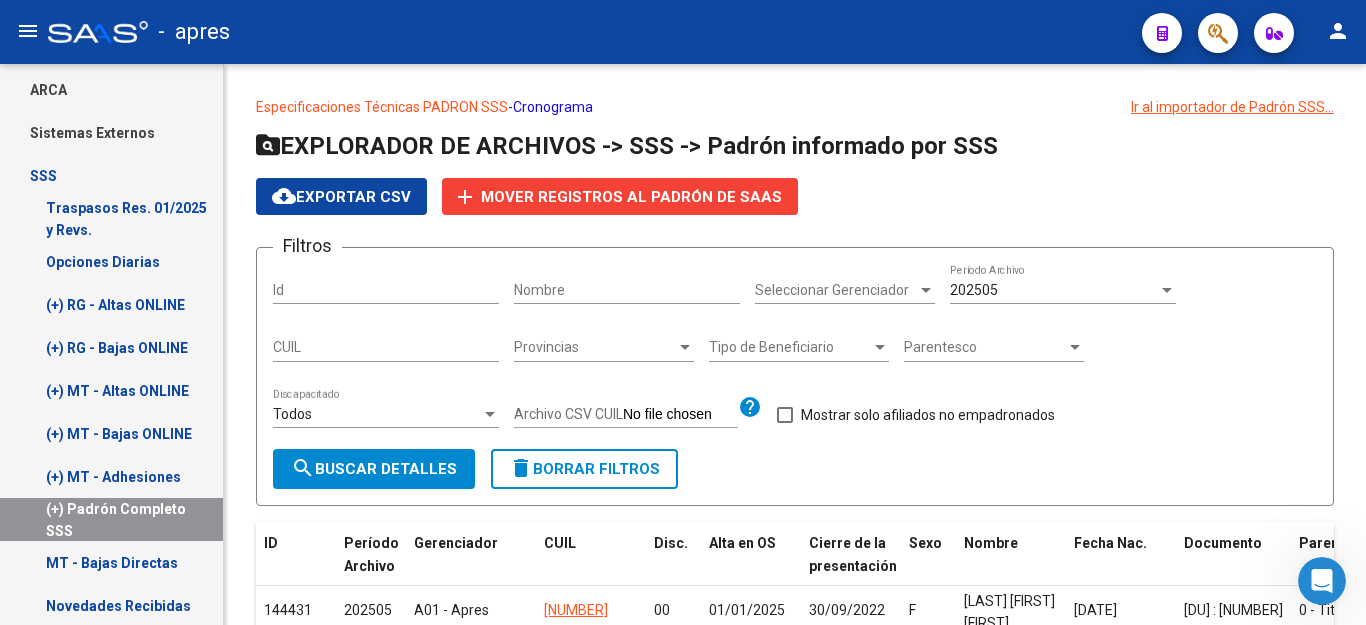 click on "(+) RG - Altas ONLINE" at bounding box center (111, 304) 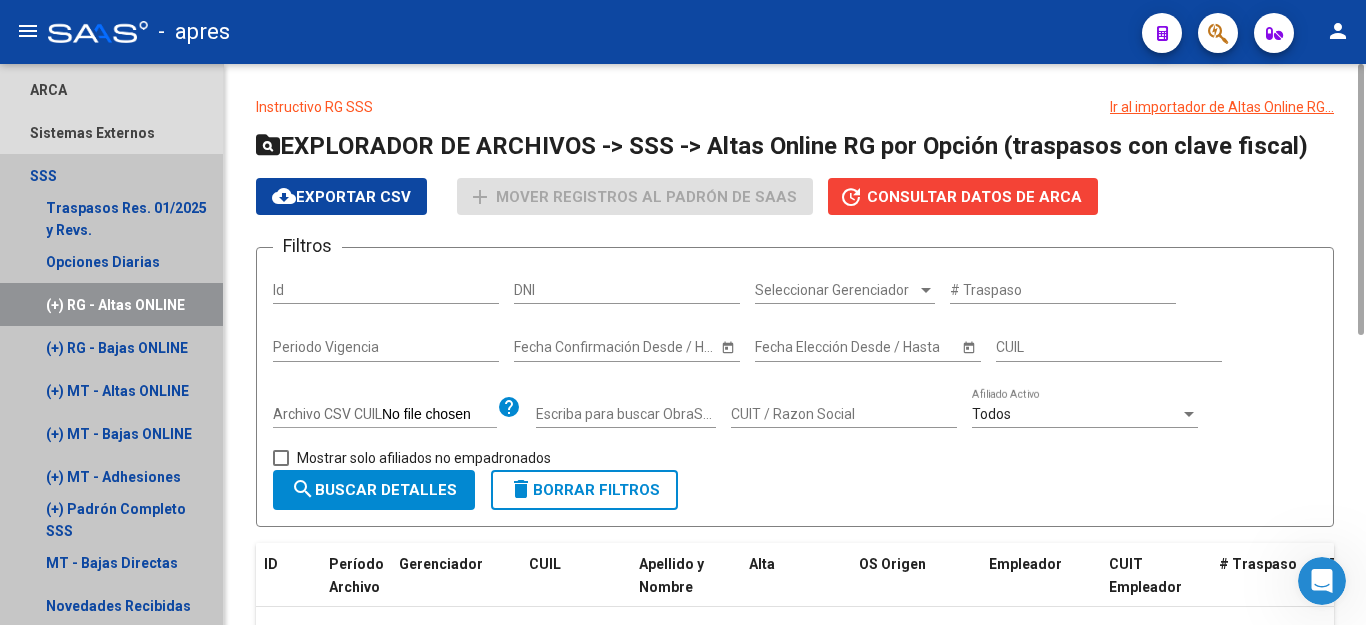 click on "Mover registros al PADRÓN de SAAS" 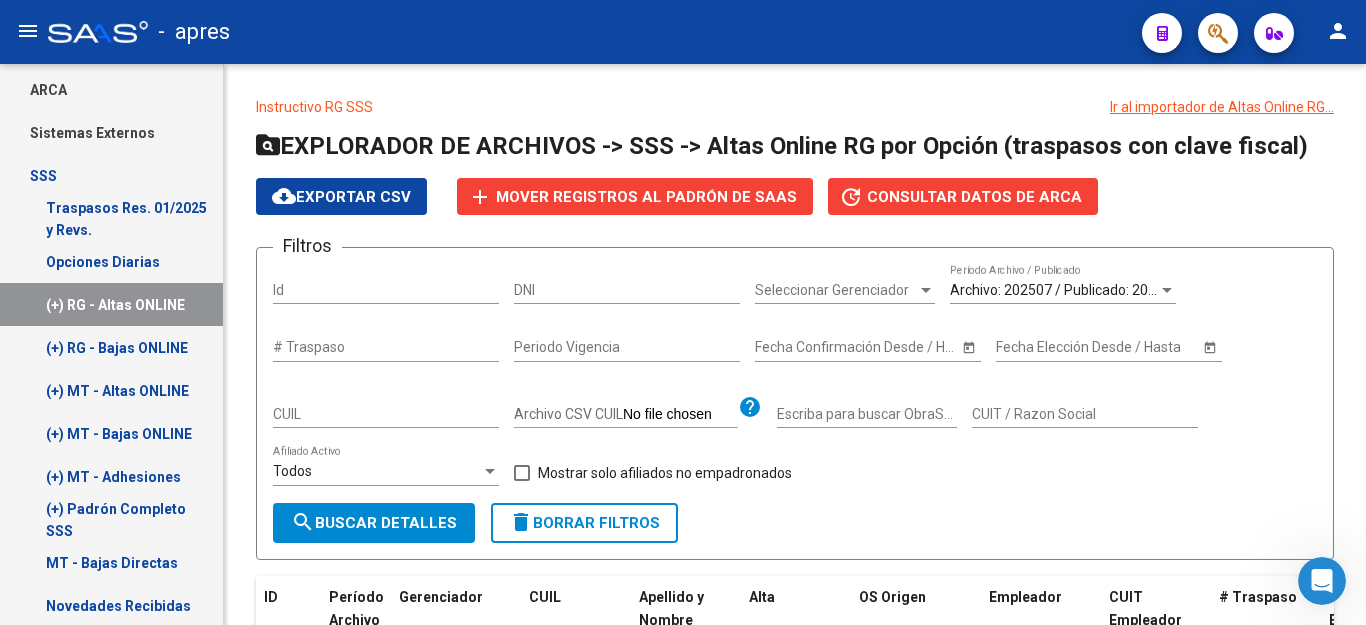 click on "(+) RG - Altas ONLINE" at bounding box center (111, 304) 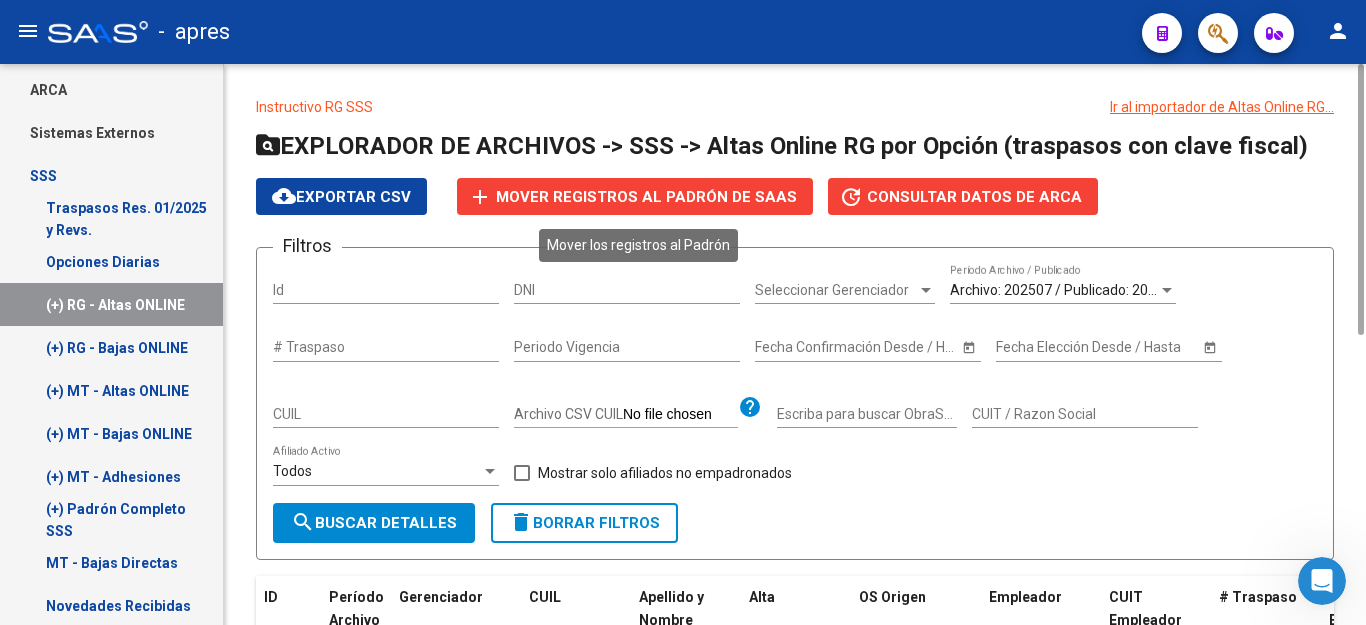 click on "Mover registros al PADRÓN de SAAS" 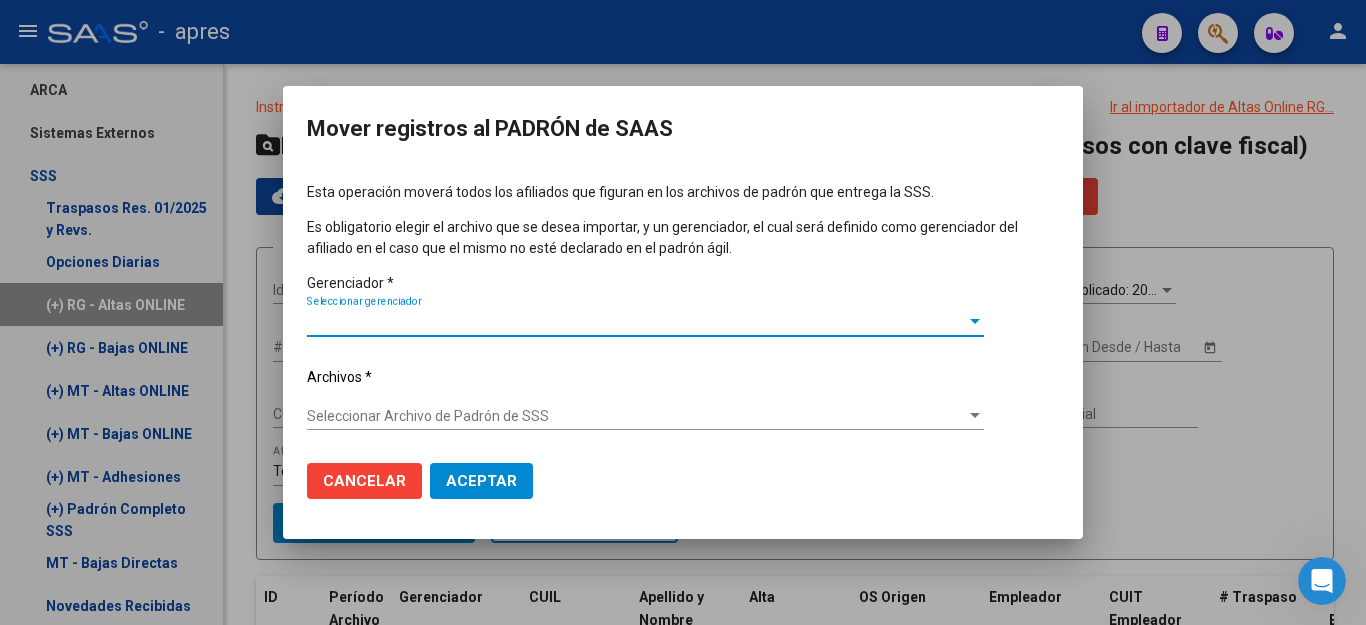 click on "Seleccionar Archivo de Padrón de SSS" at bounding box center (636, 416) 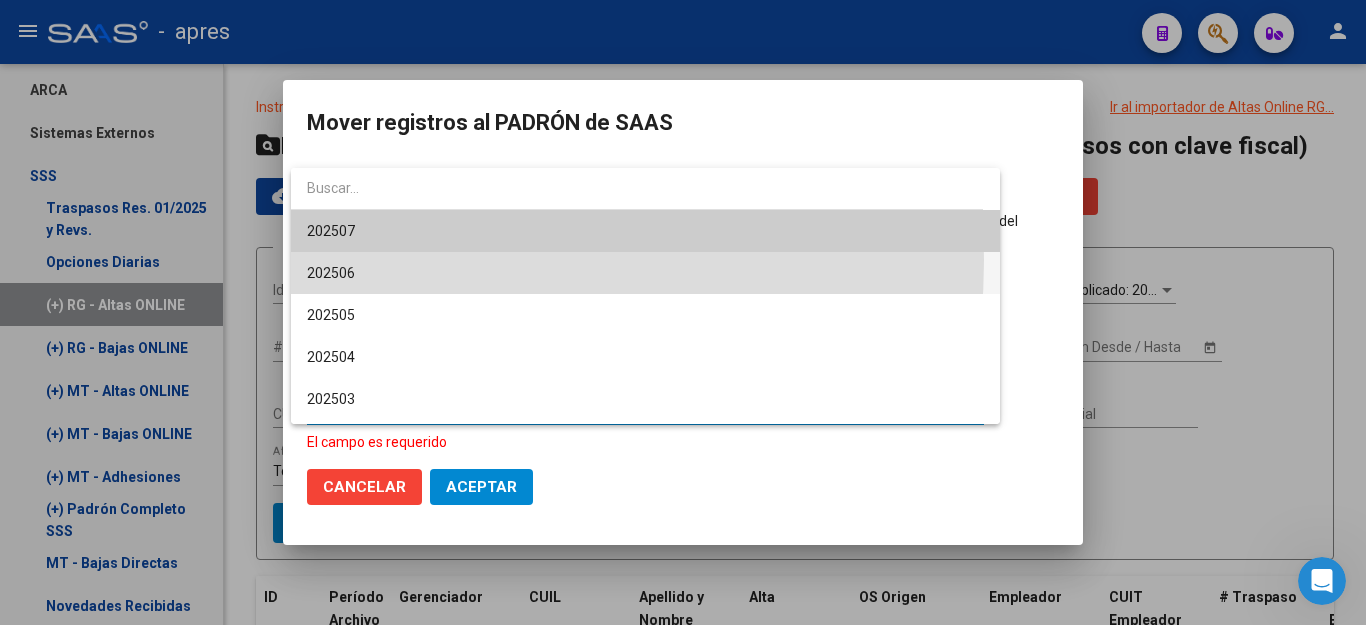 click on "202506" at bounding box center (645, 273) 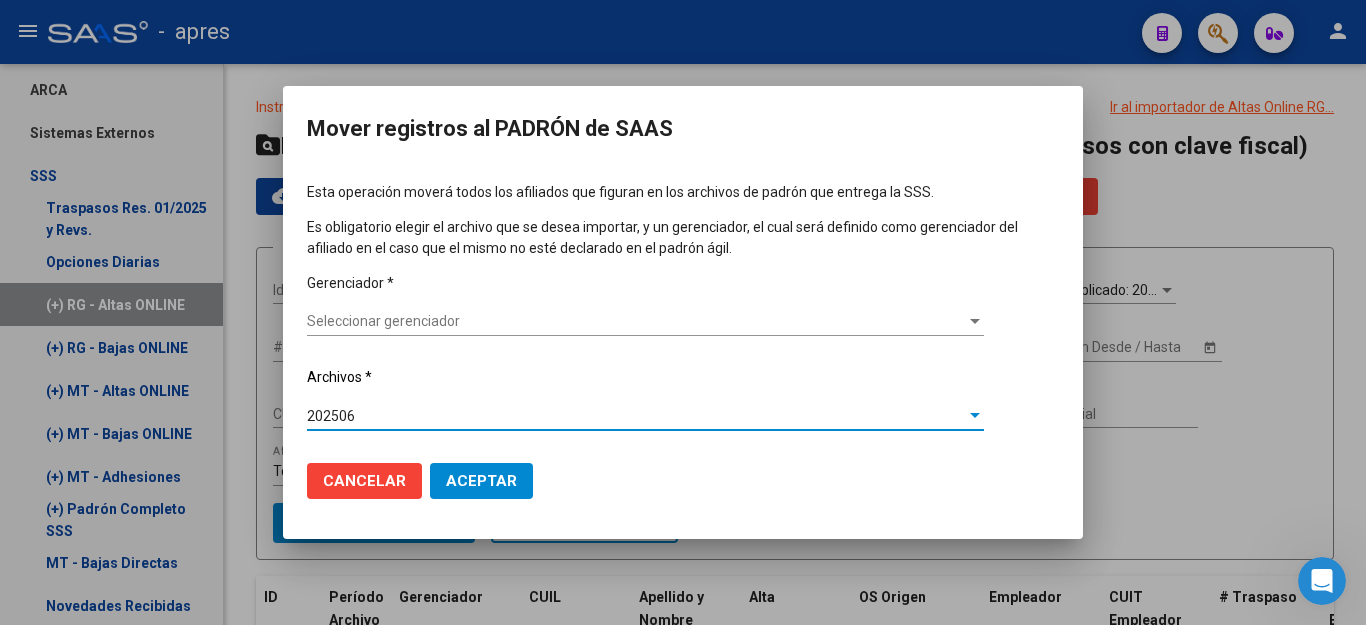 click on "Aceptar" at bounding box center [481, 481] 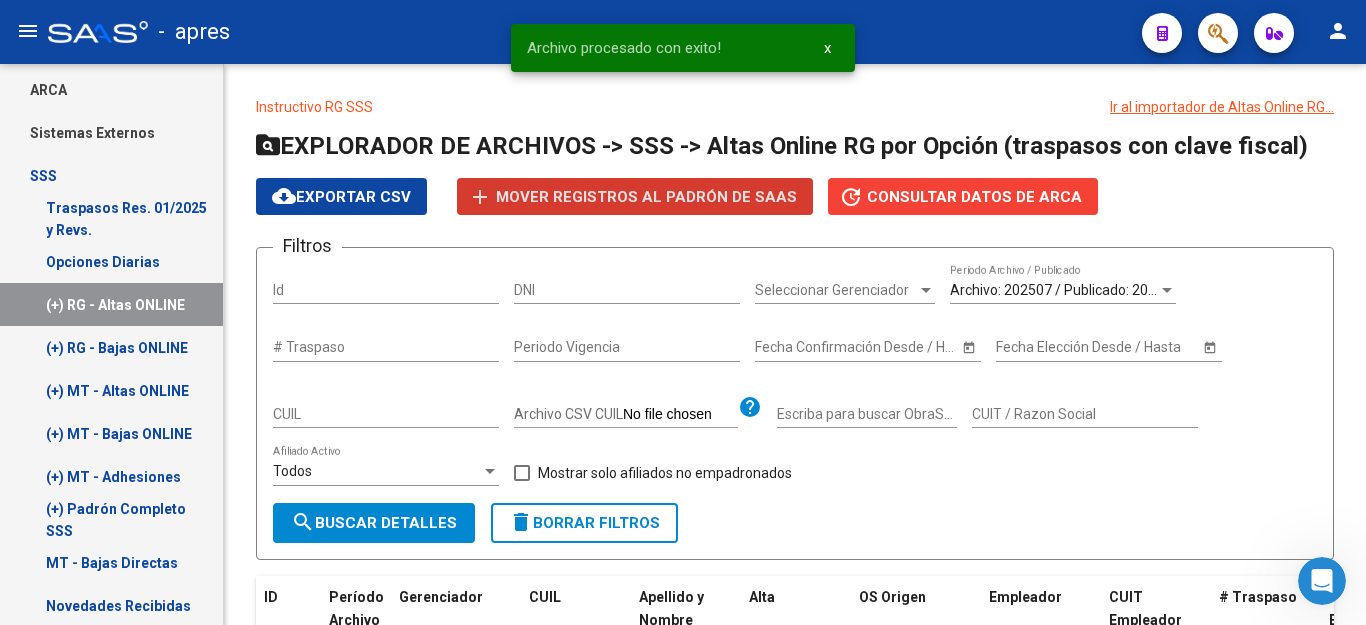 click on "(+) RG - Bajas ONLINE" at bounding box center [111, 347] 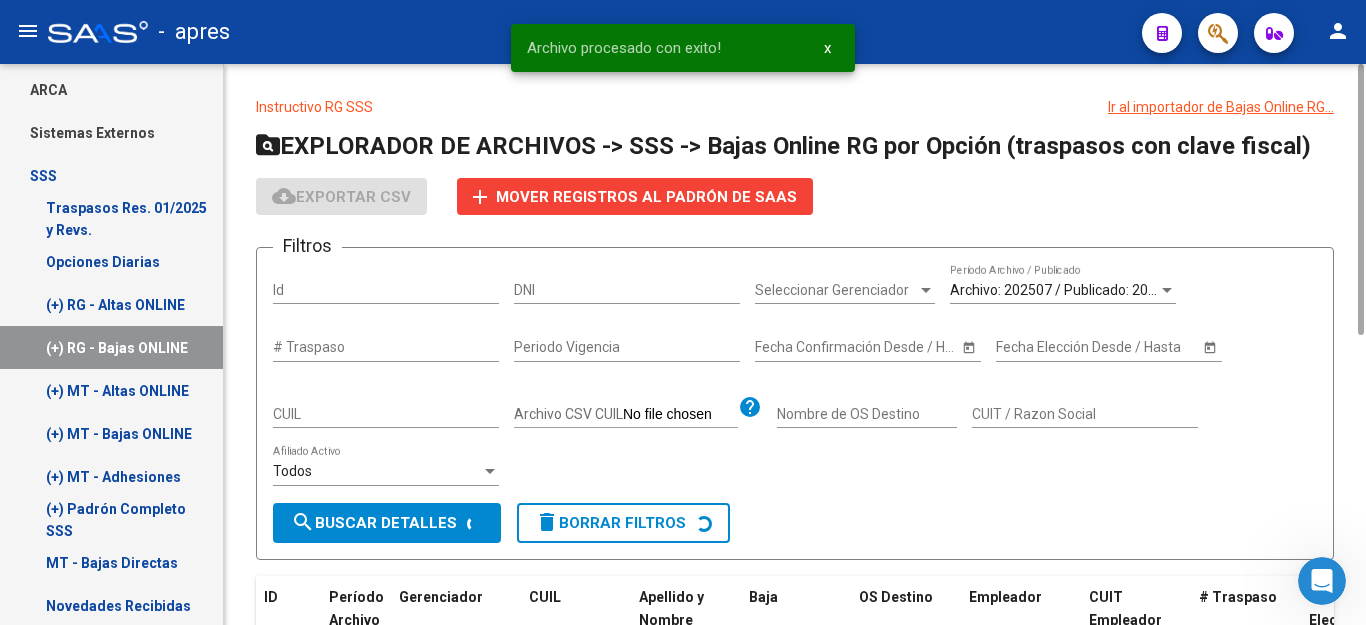 click on "Mover registros al PADRÓN de SAAS" 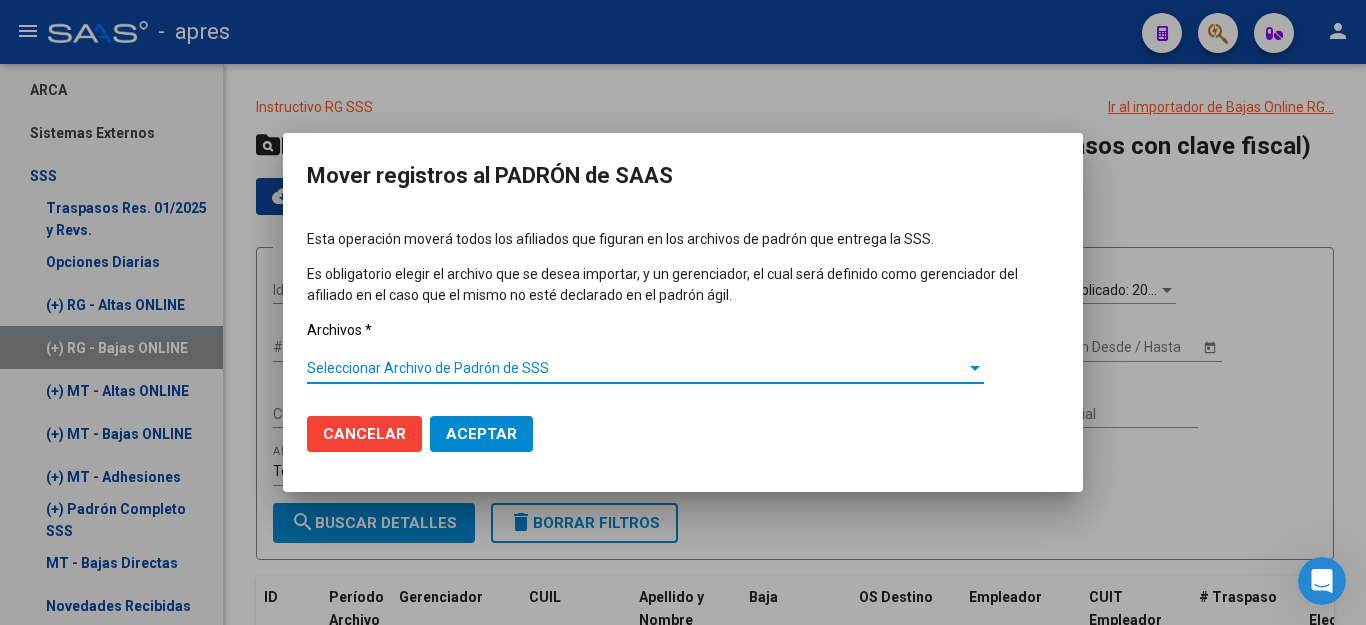 click on "Seleccionar Archivo de Padrón de SSS" at bounding box center [636, 368] 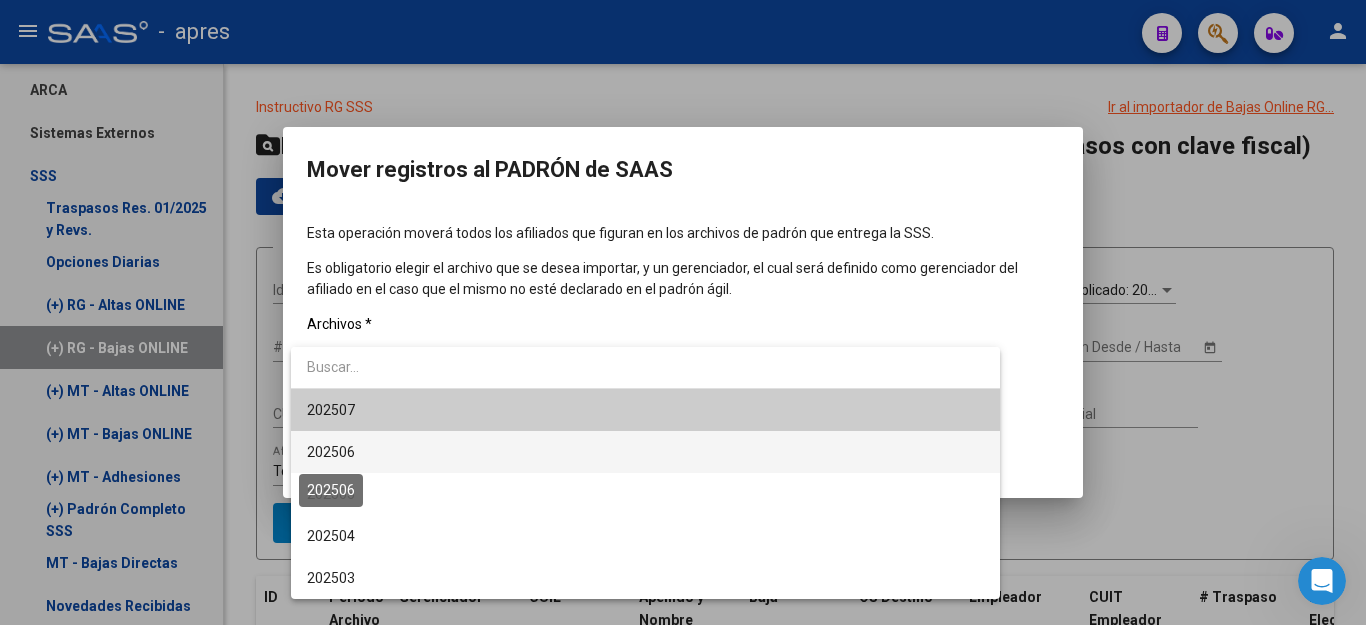 click on "202506" at bounding box center (331, 452) 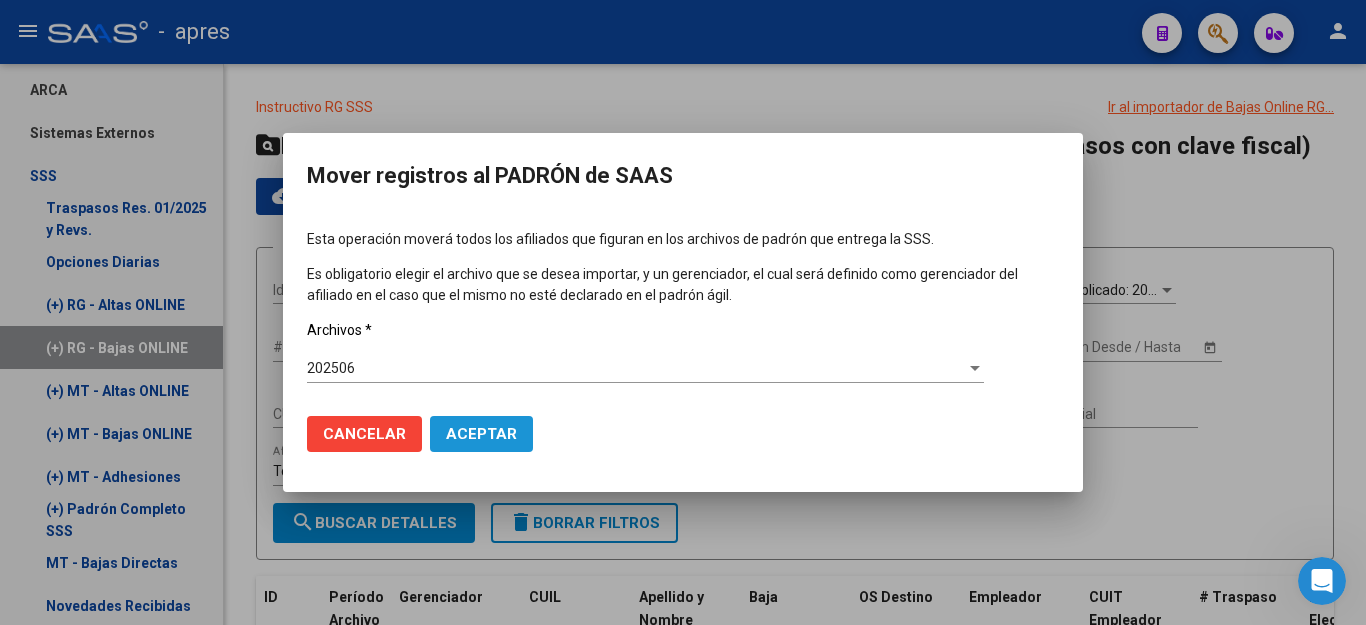 click on "Aceptar" at bounding box center [481, 434] 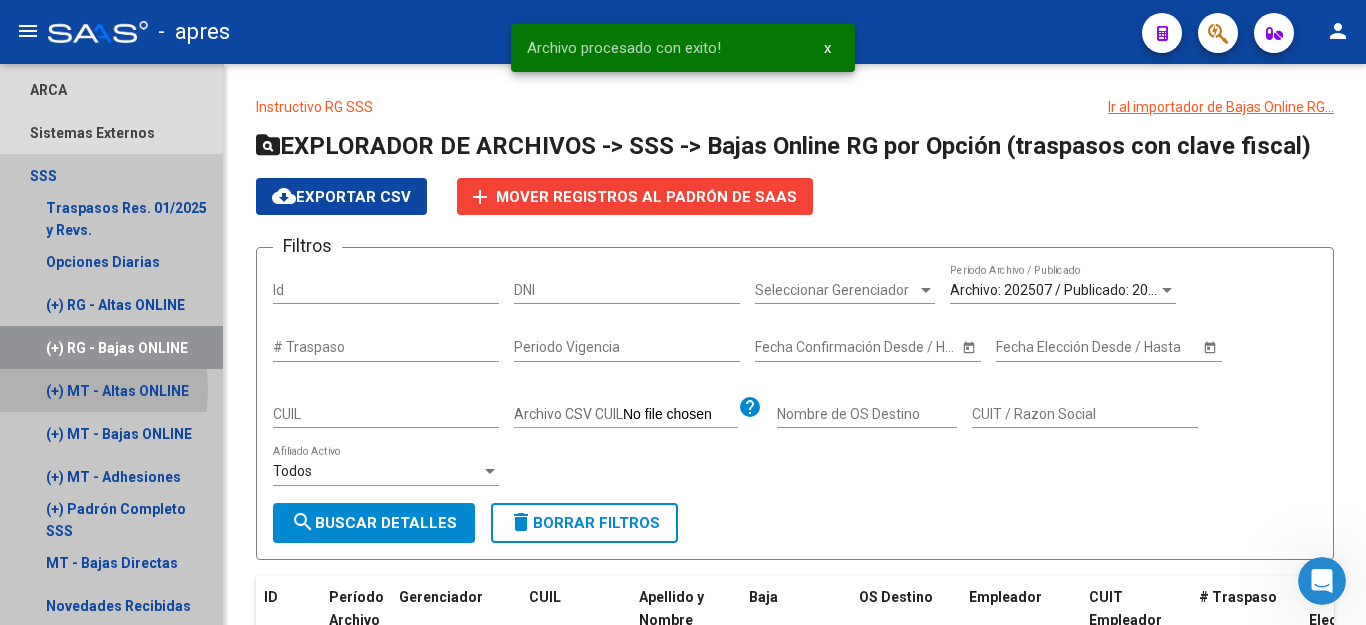 click on "(+) MT - Altas ONLINE" at bounding box center [111, 390] 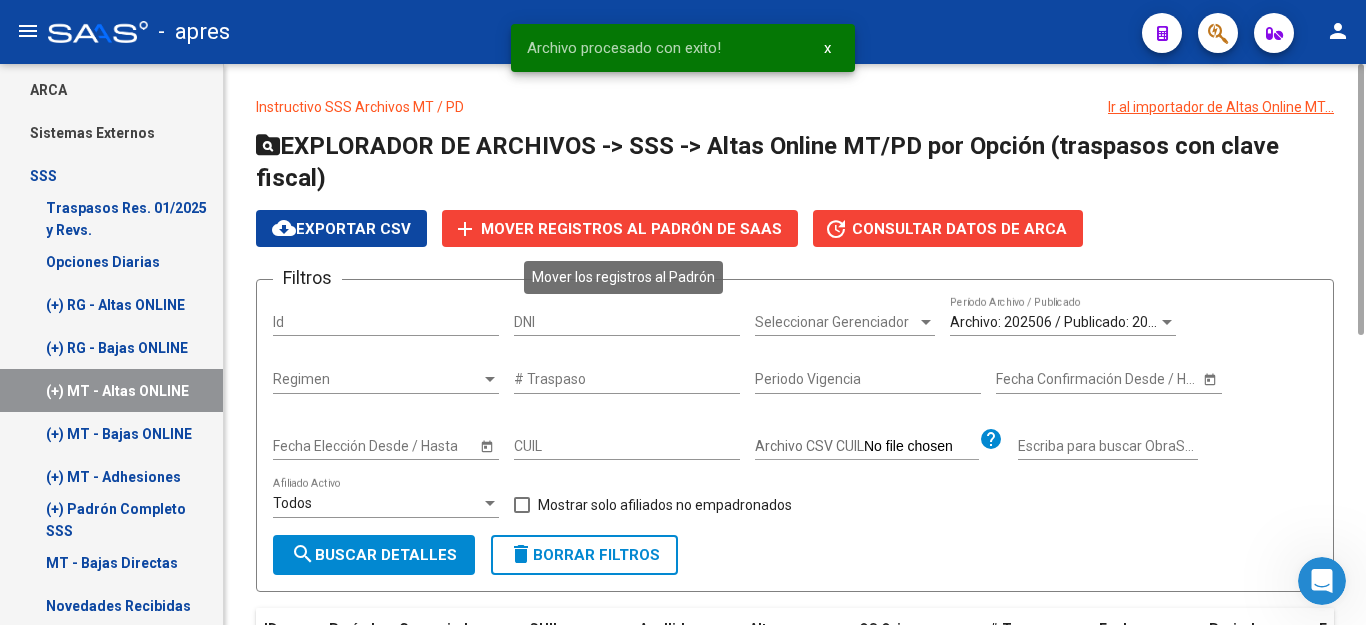 click on "Mover registros al PADRÓN de SAAS" 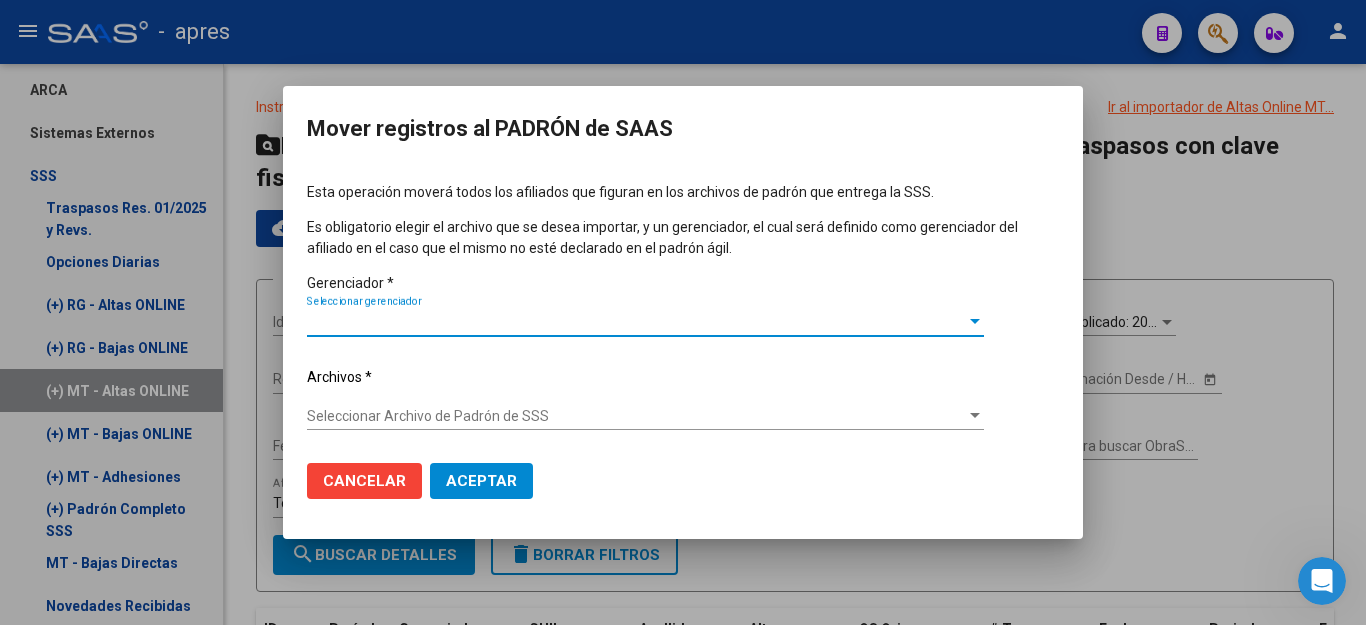 click on "Seleccionar gerenciador" at bounding box center [636, 321] 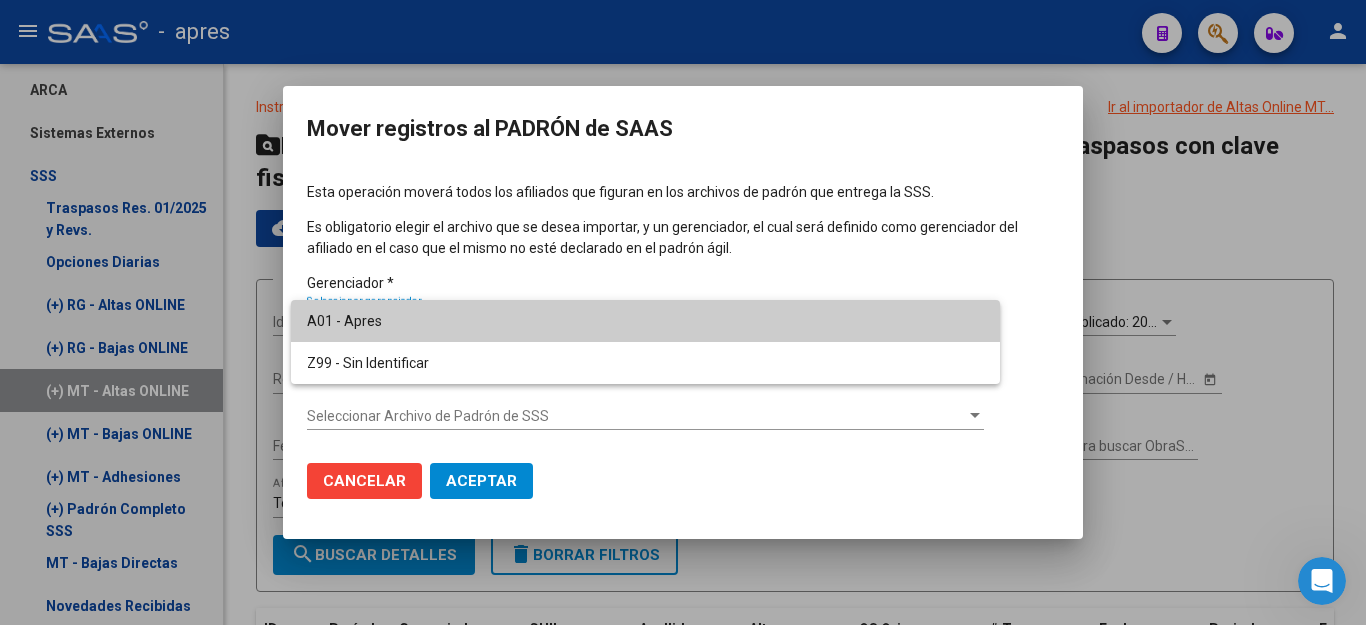 click at bounding box center [683, 312] 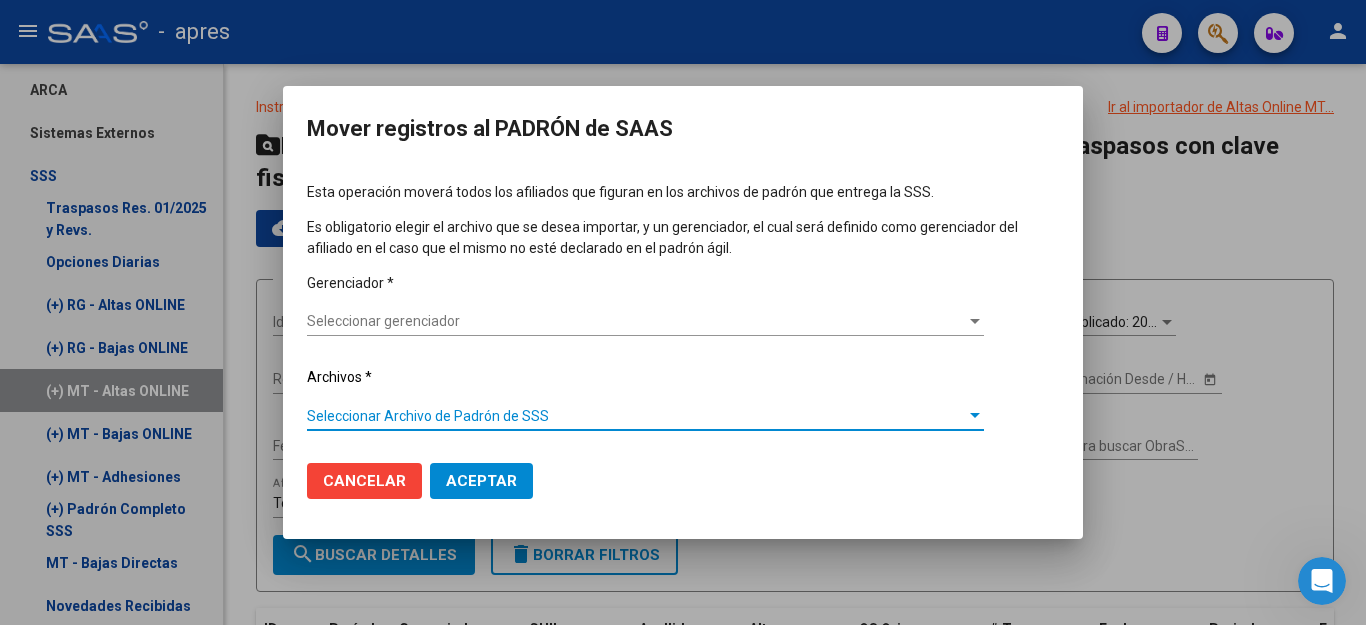 click on "Seleccionar Archivo de Padrón de SSS" at bounding box center [636, 416] 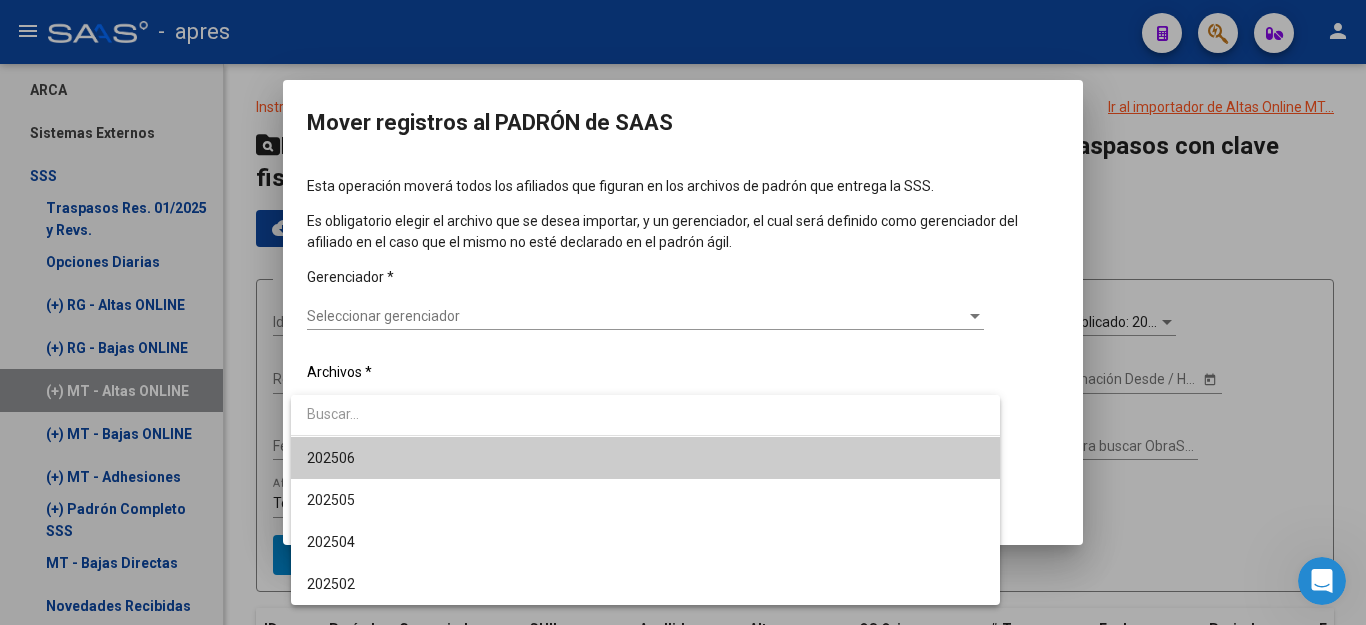 click on "202506" at bounding box center (645, 458) 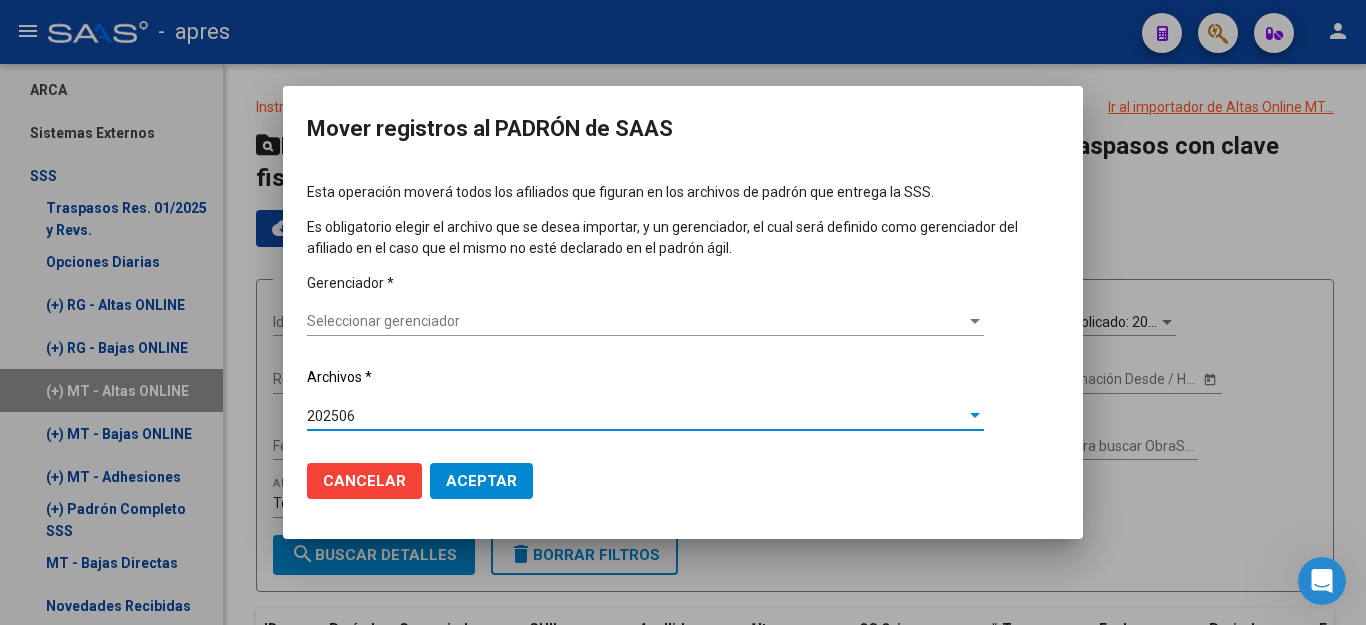 scroll, scrollTop: 1604, scrollLeft: 0, axis: vertical 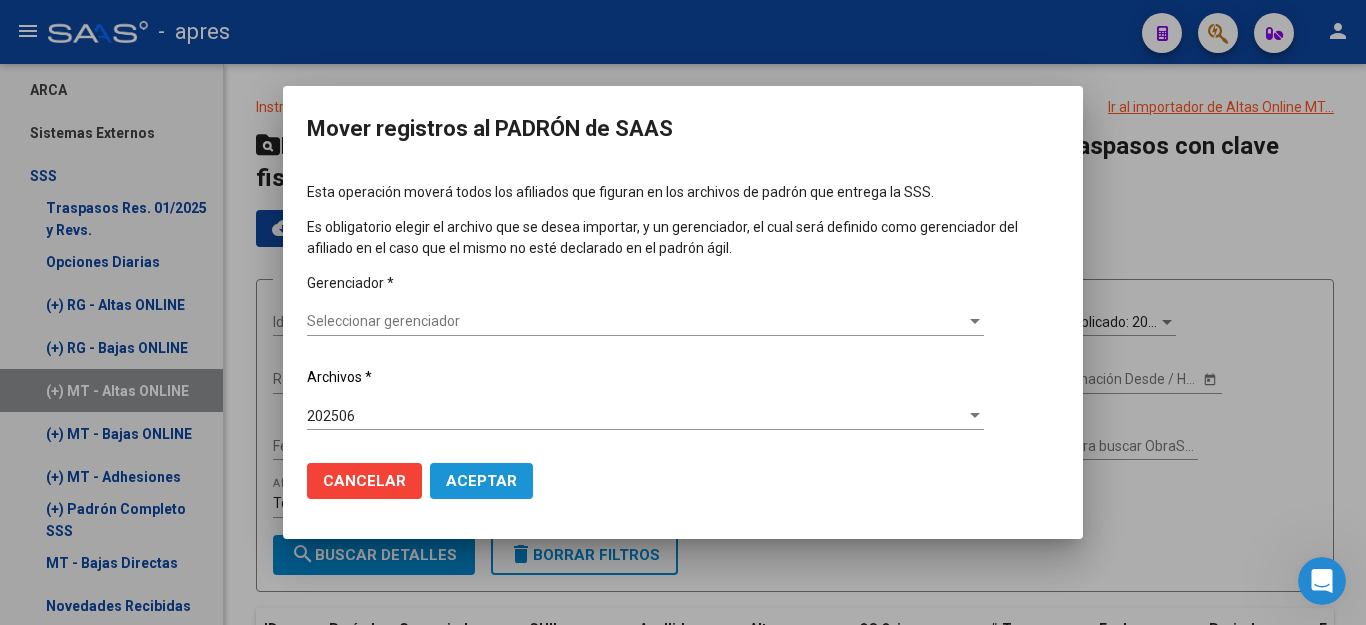 click on "Aceptar" at bounding box center [481, 481] 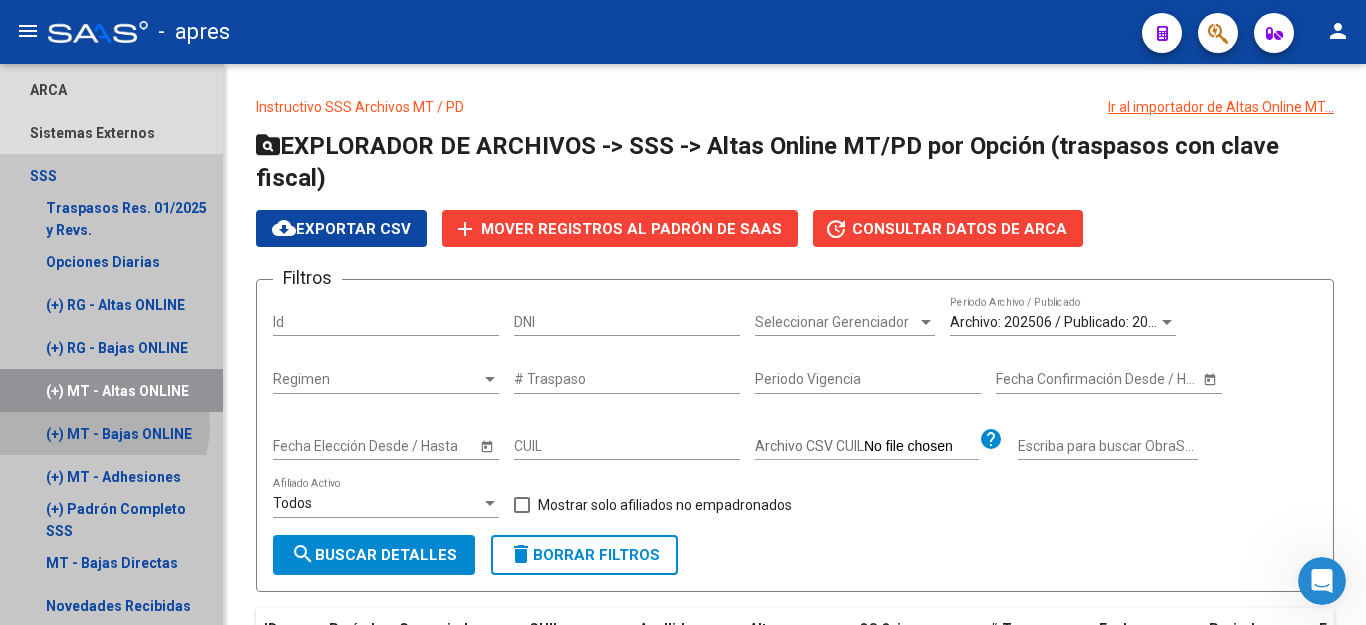 click on "(+) MT - Bajas ONLINE" at bounding box center (111, 433) 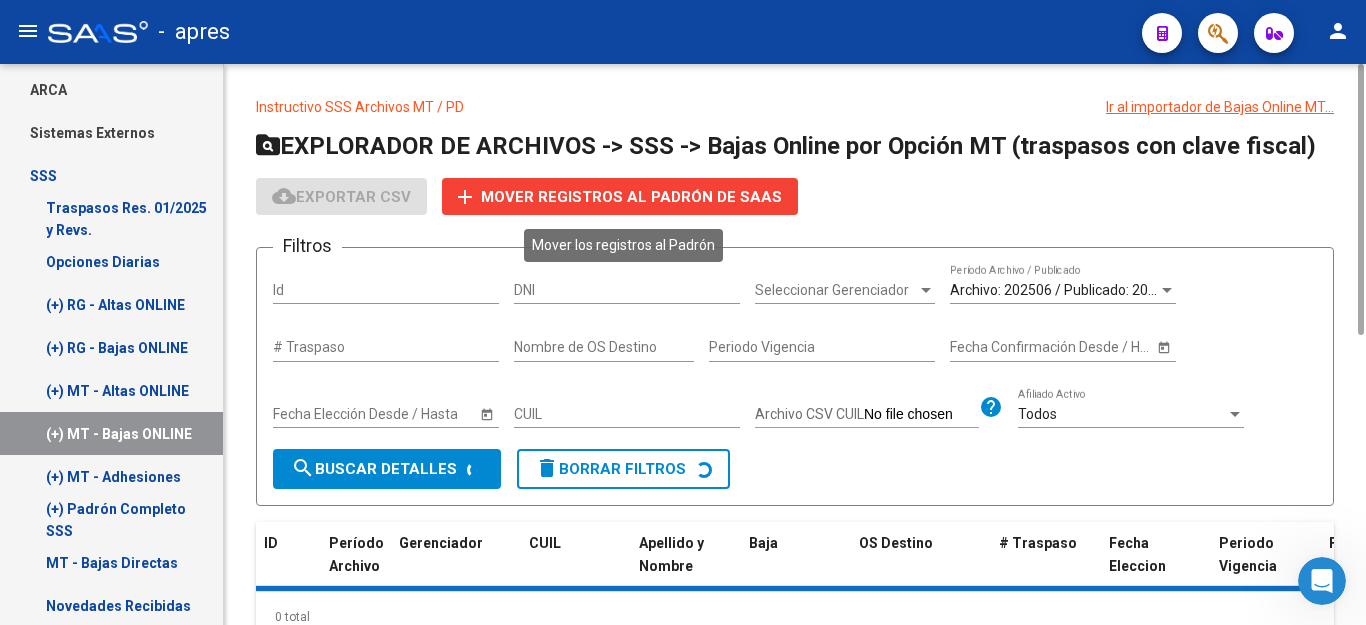 click on "Mover registros al PADRÓN de SAAS" 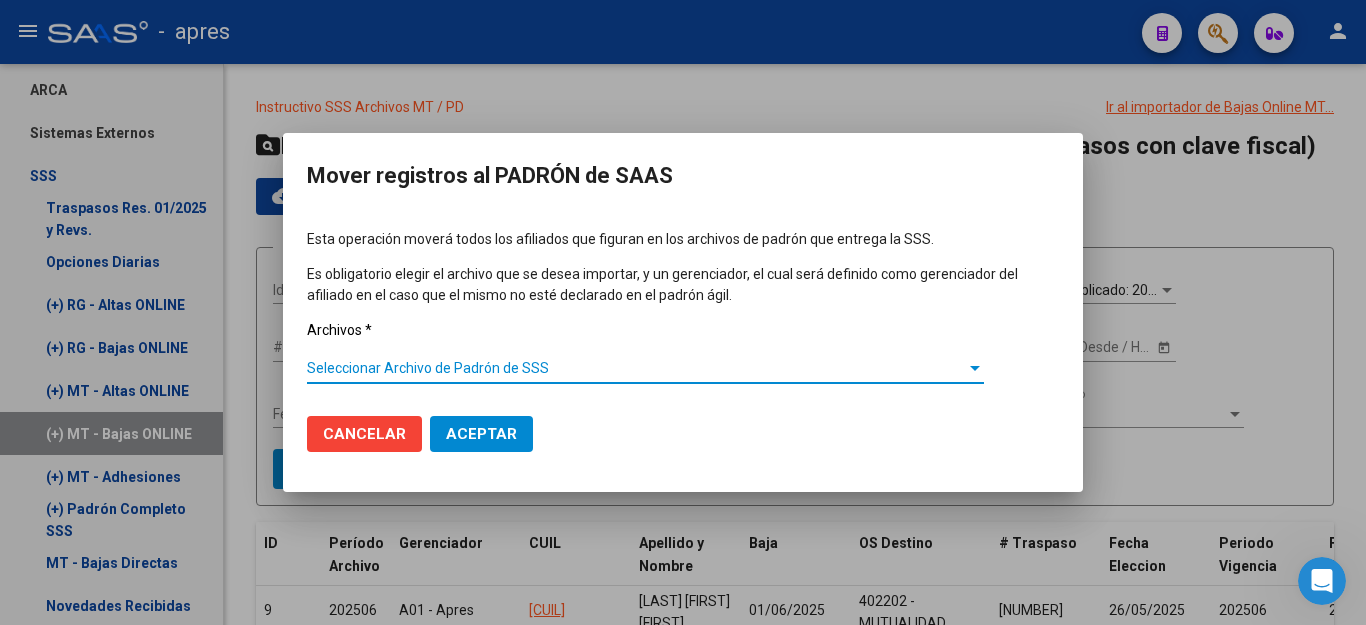 click on "Seleccionar Archivo de Padrón de SSS" at bounding box center [636, 368] 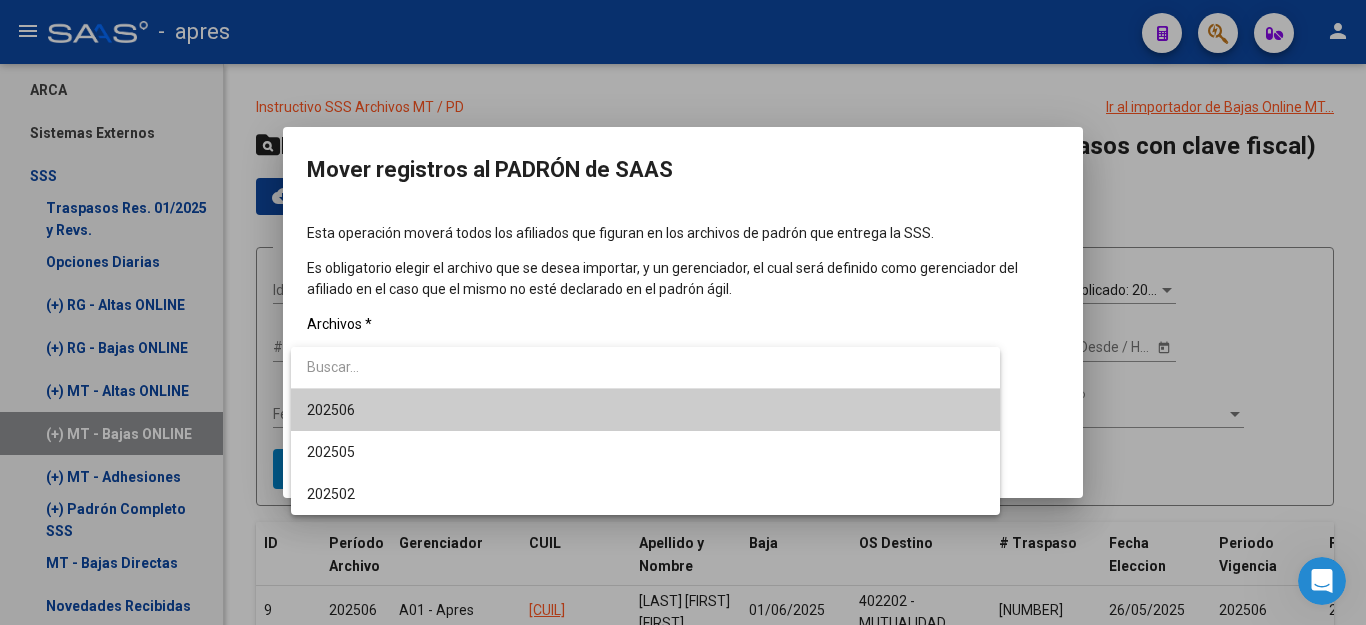 scroll, scrollTop: 1527, scrollLeft: 0, axis: vertical 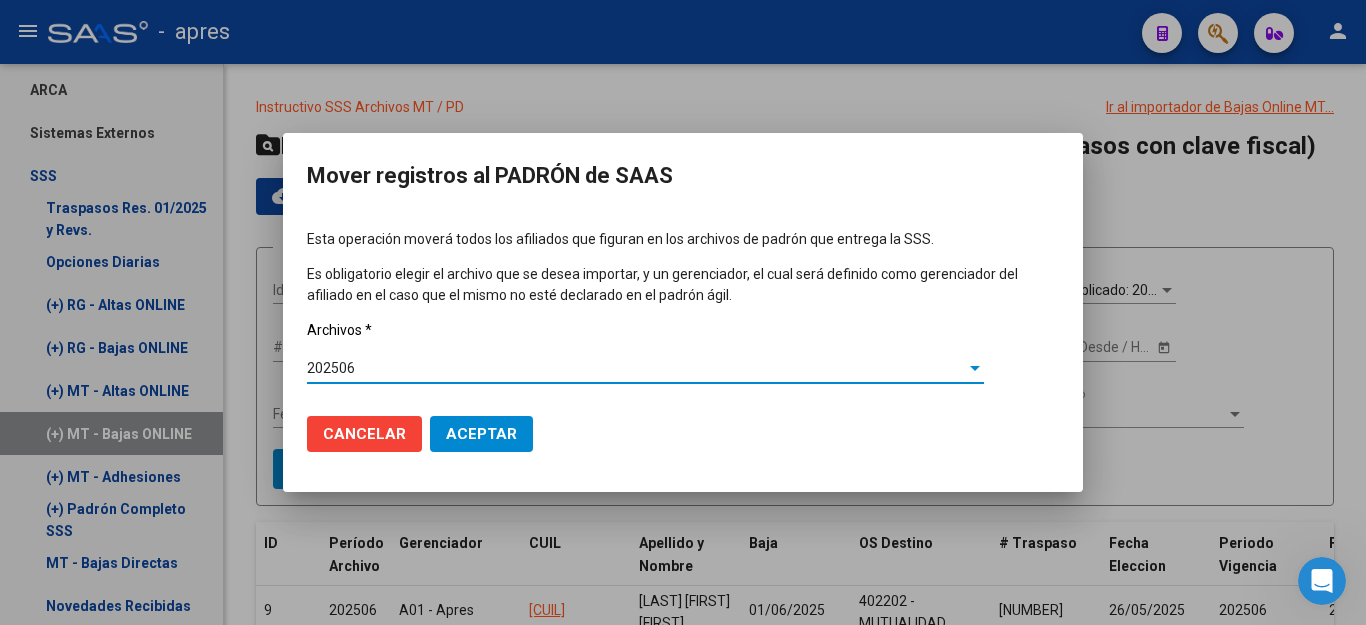 click on "Aceptar" at bounding box center [481, 434] 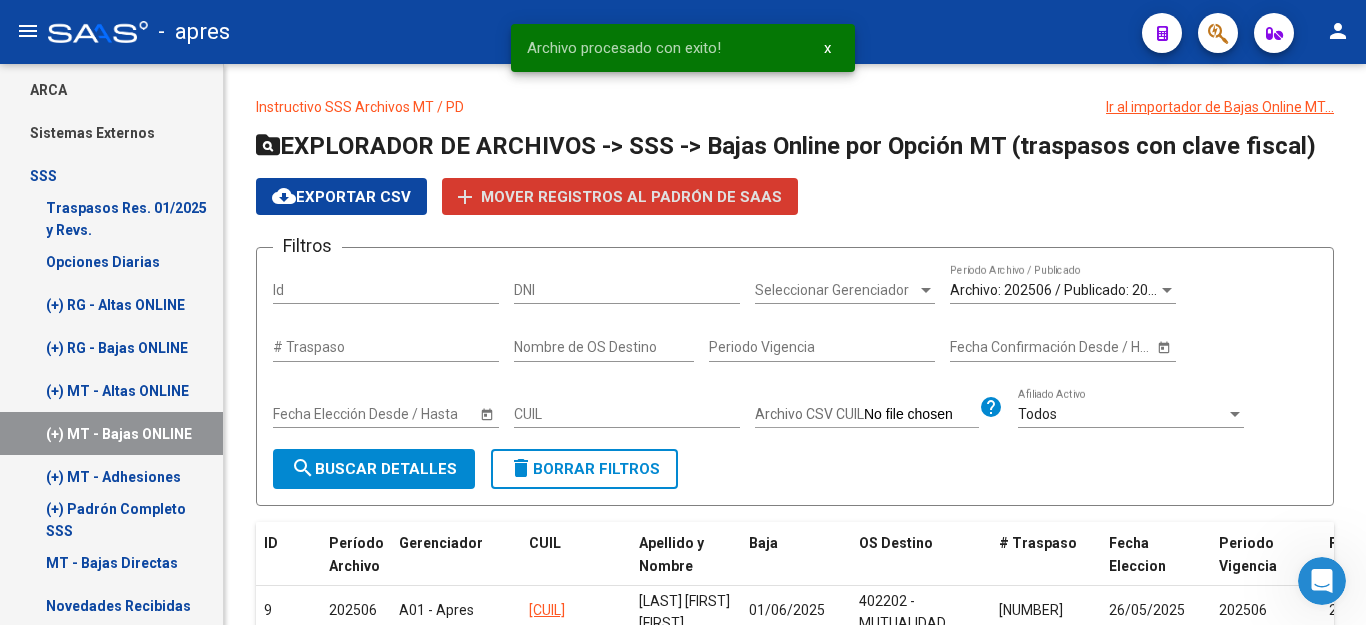 scroll, scrollTop: 200, scrollLeft: 0, axis: vertical 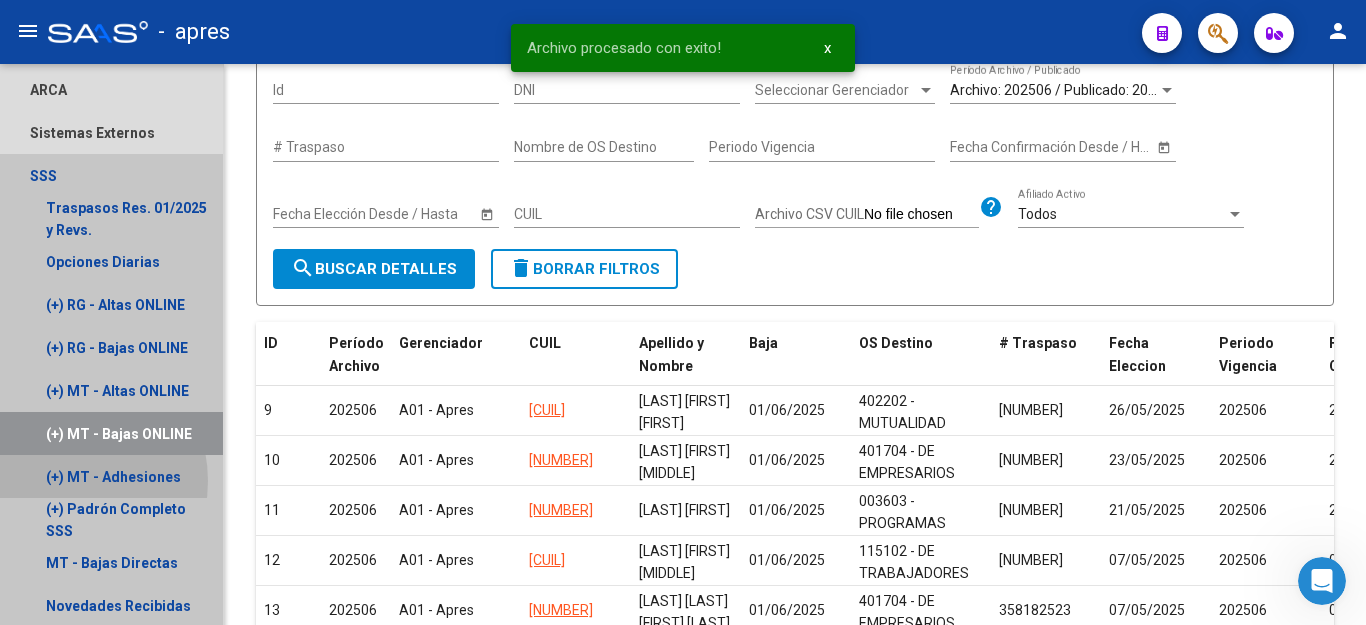 click on "(+) MT - Adhesiones" at bounding box center [111, 476] 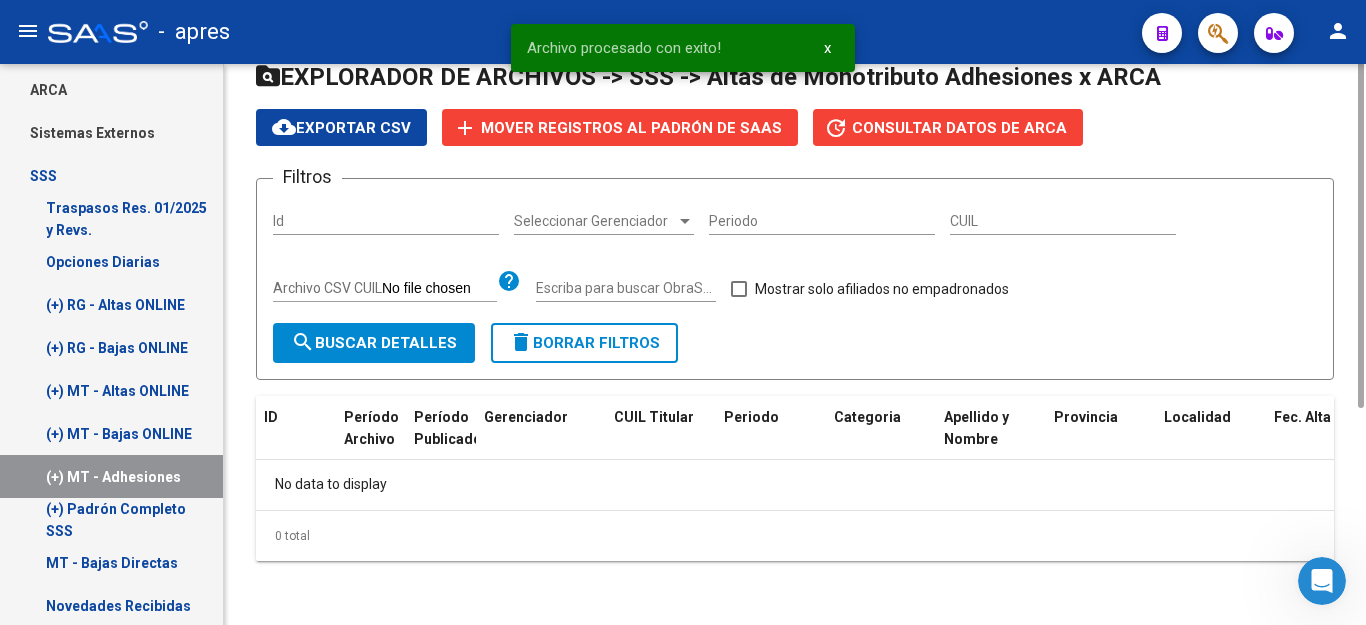 scroll, scrollTop: 0, scrollLeft: 0, axis: both 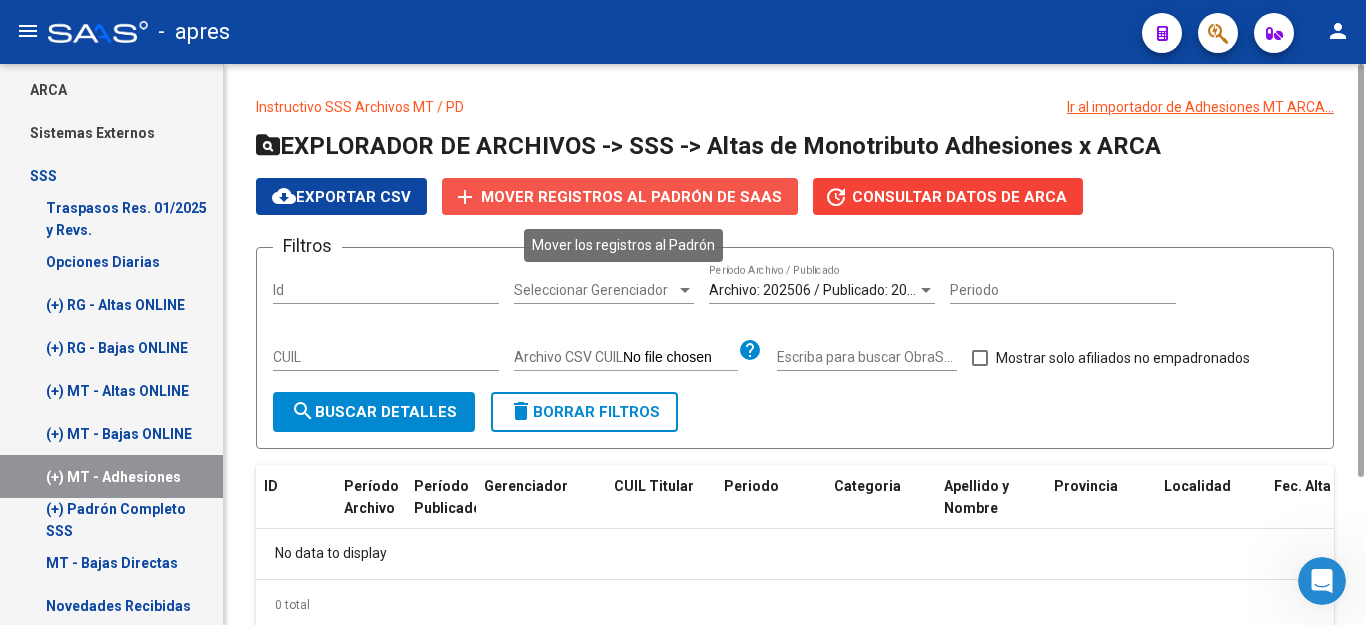 click on "add" 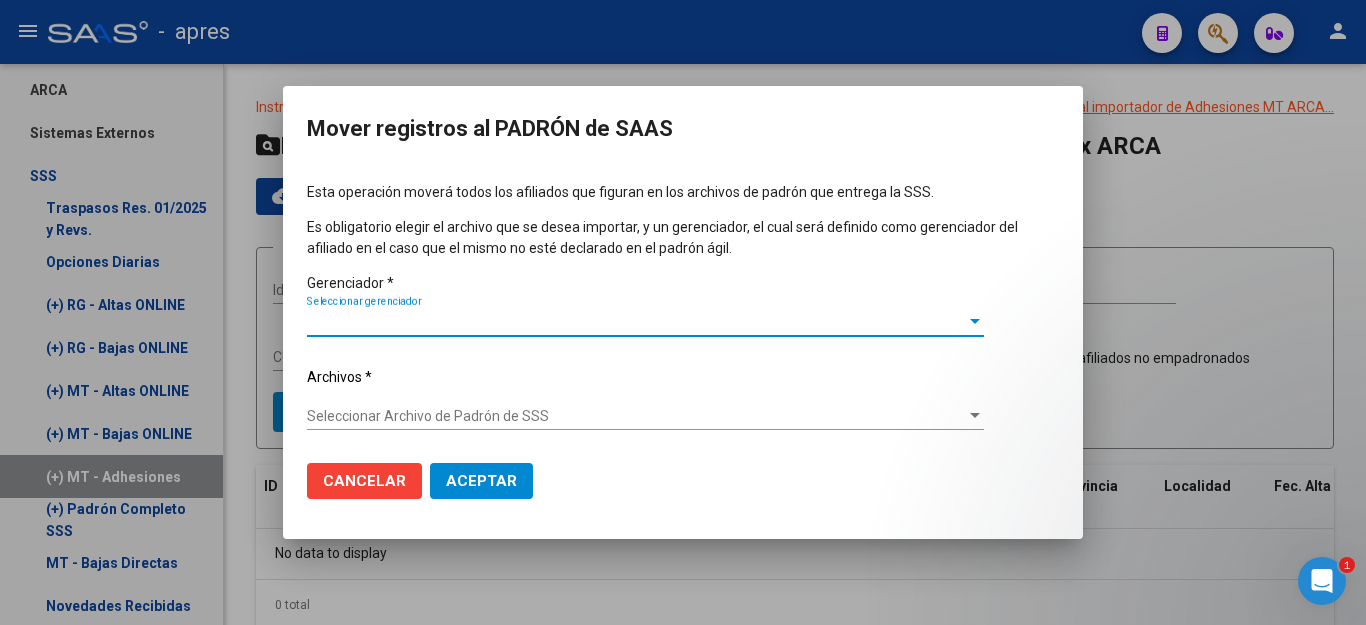 scroll, scrollTop: 1704, scrollLeft: 0, axis: vertical 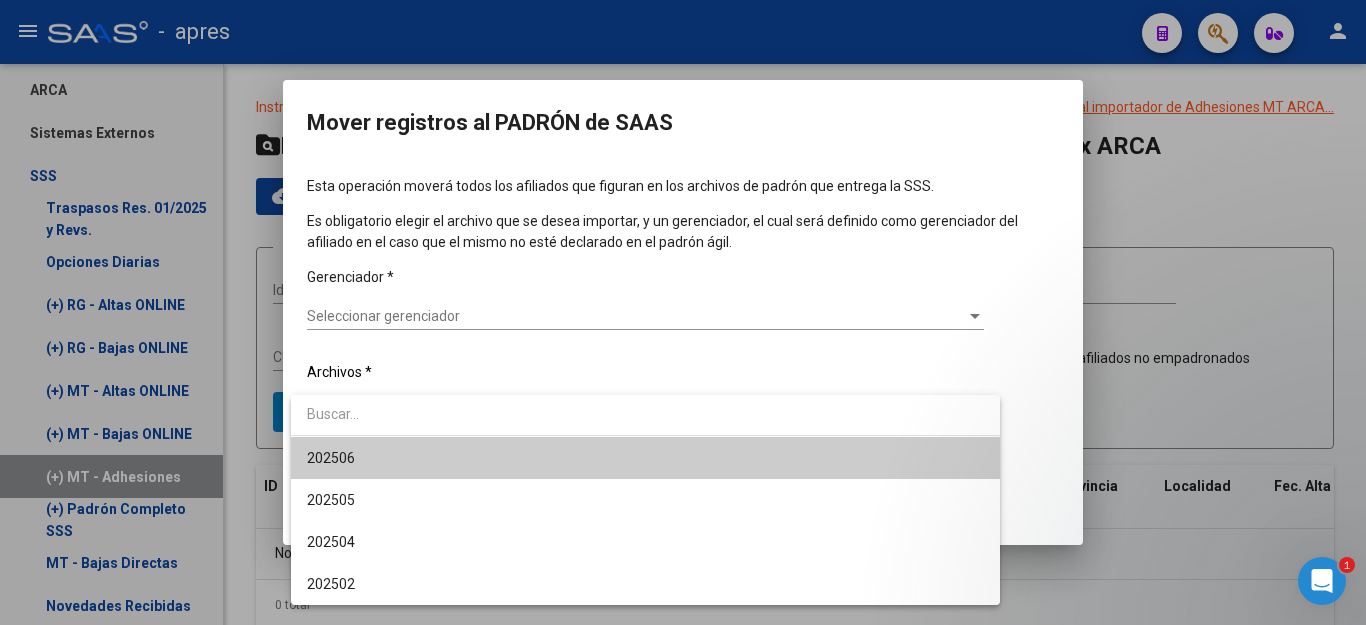 click on "202506" at bounding box center (645, 458) 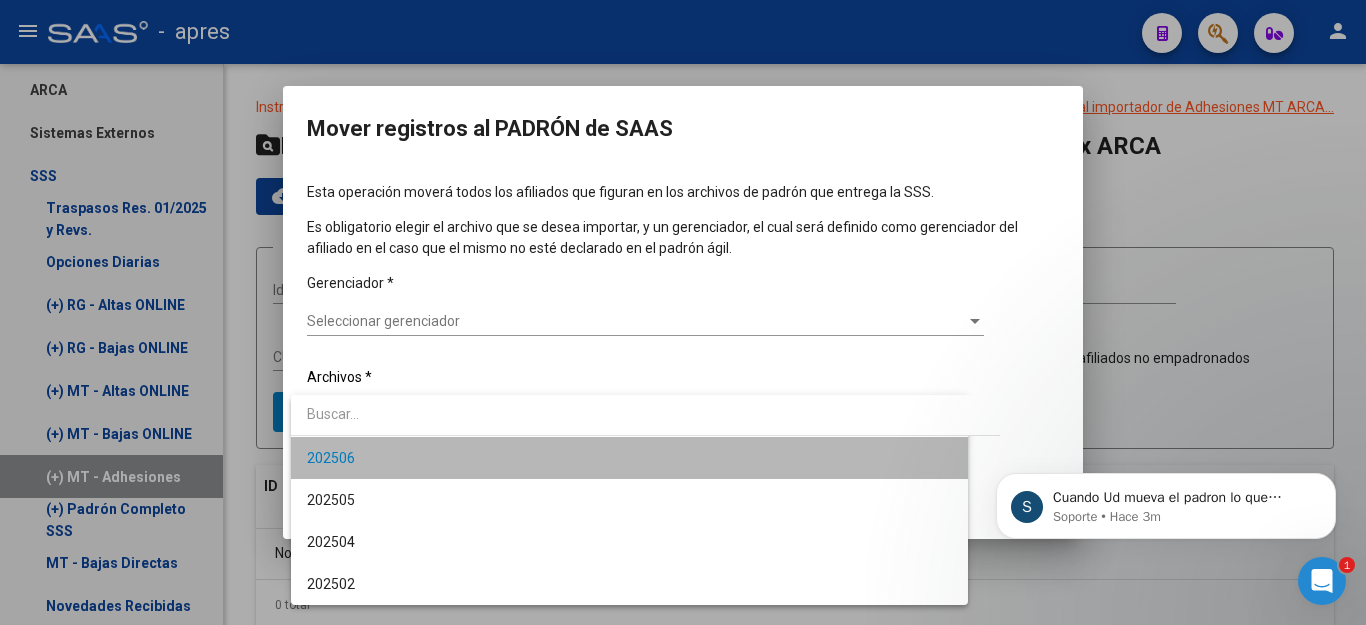 scroll, scrollTop: 0, scrollLeft: 0, axis: both 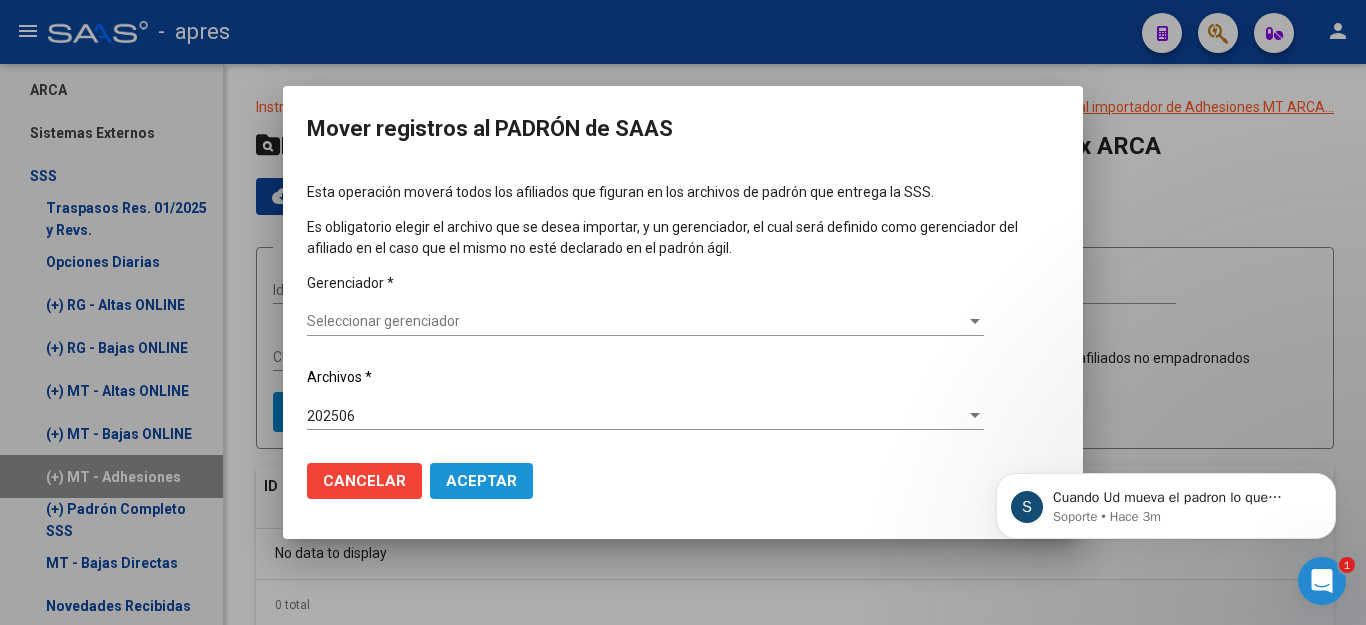 click on "Aceptar" at bounding box center (481, 481) 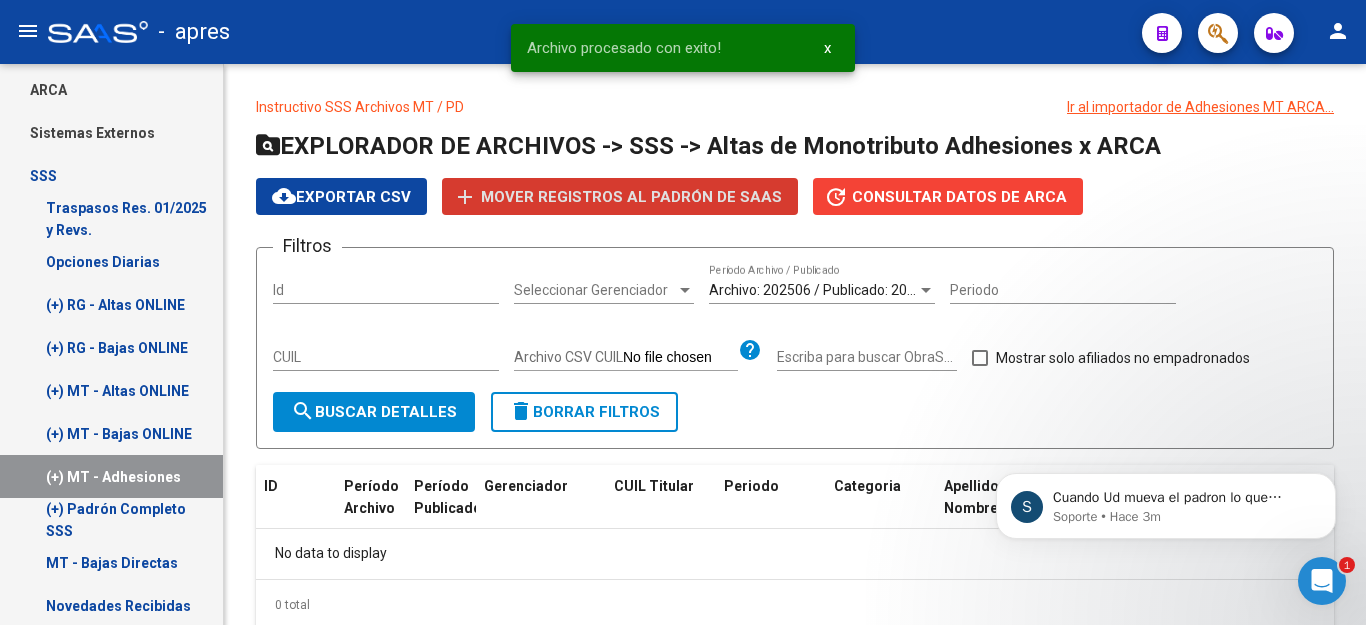 click on "(+) Padrón Completo SSS" at bounding box center [111, 519] 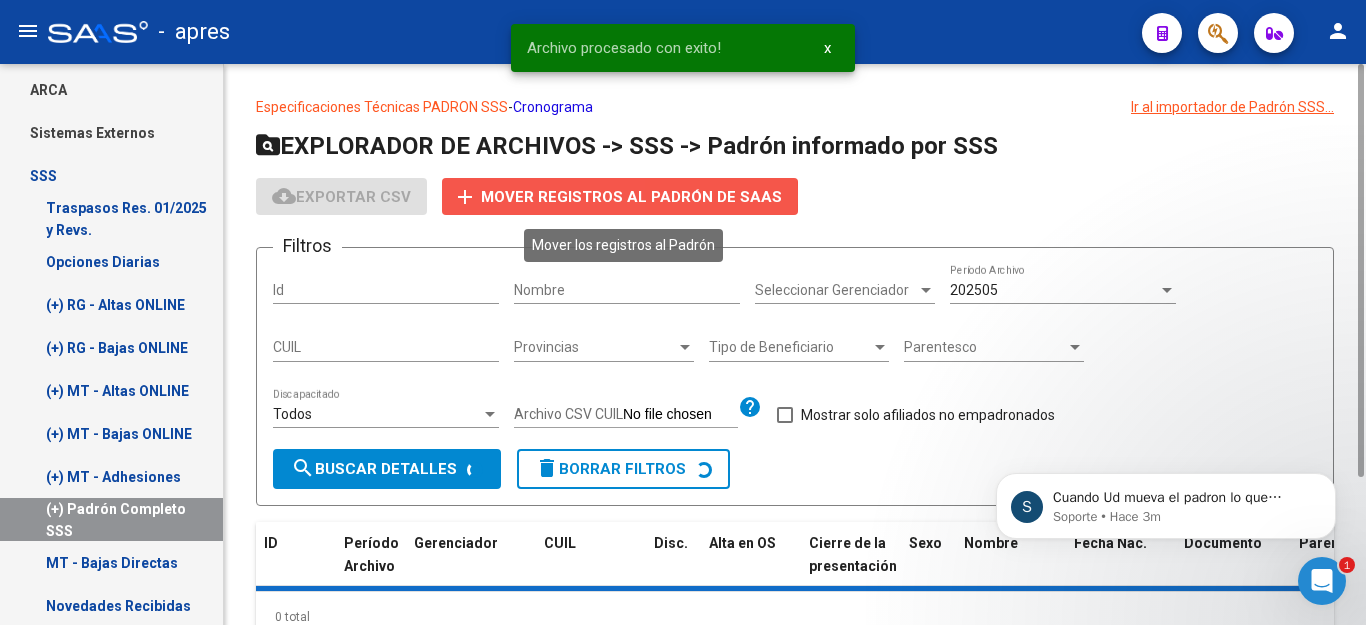 click on "add" 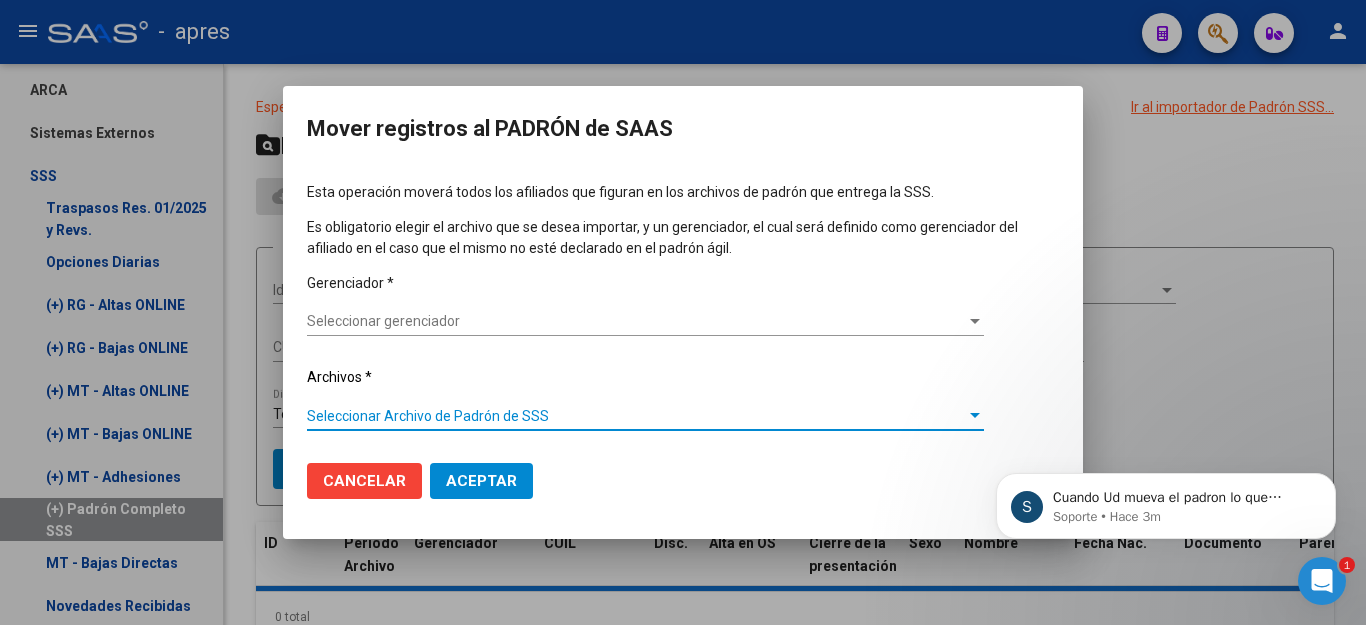 click on "Seleccionar Archivo de Padrón de SSS" at bounding box center [636, 416] 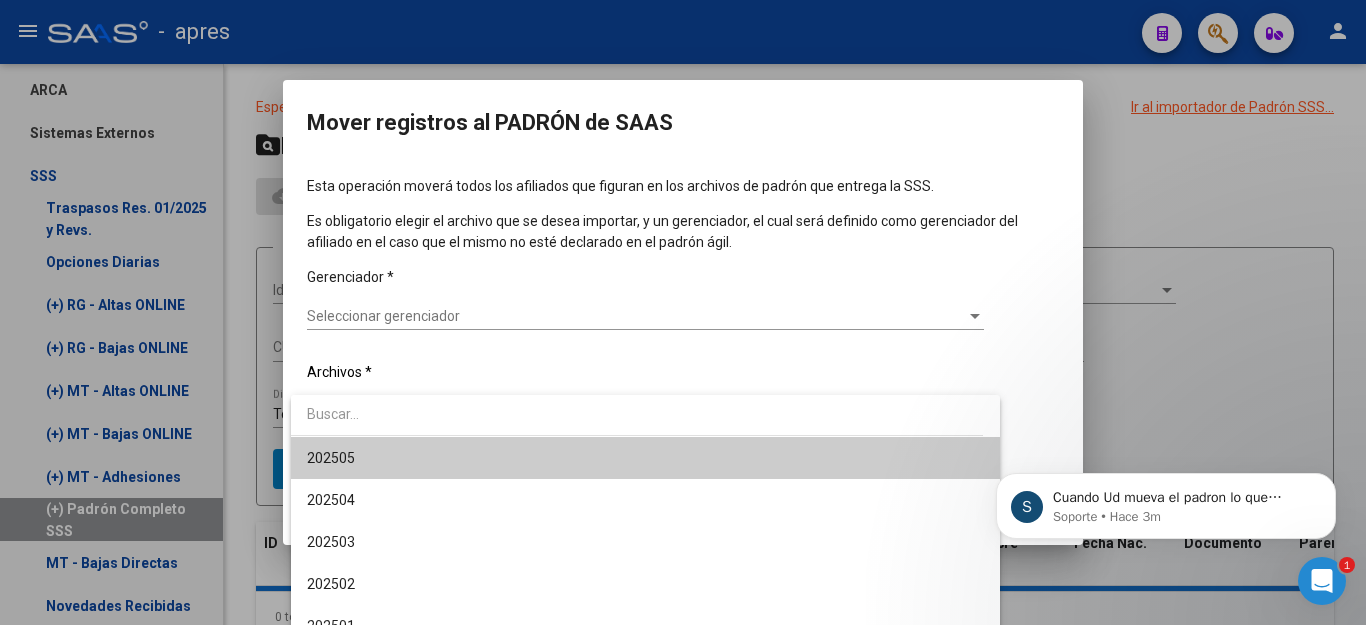 click on "202505" at bounding box center [645, 458] 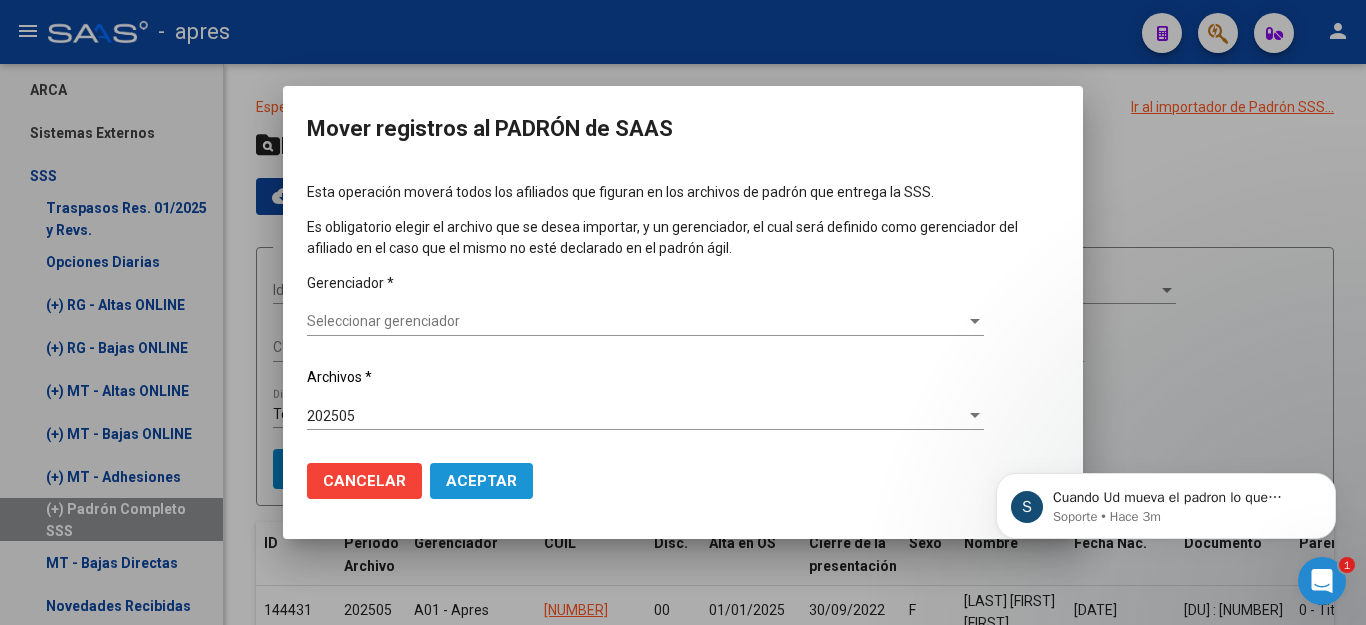 click on "Aceptar" at bounding box center [481, 481] 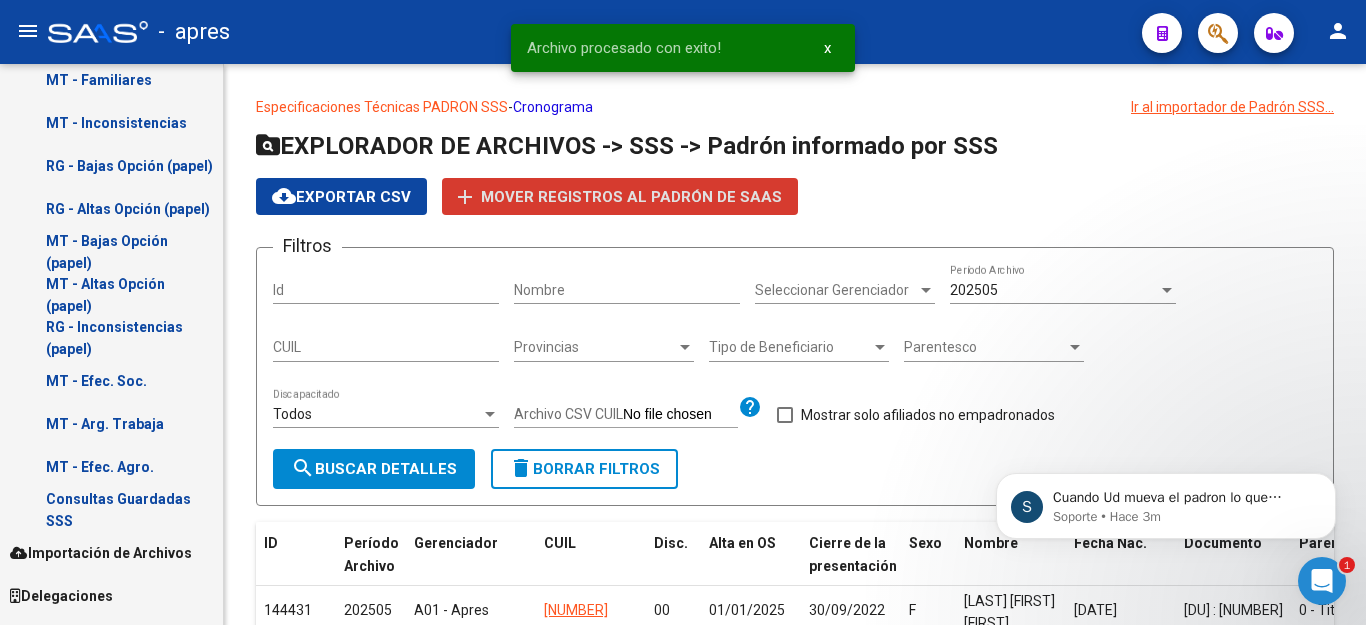 scroll, scrollTop: 1124, scrollLeft: 0, axis: vertical 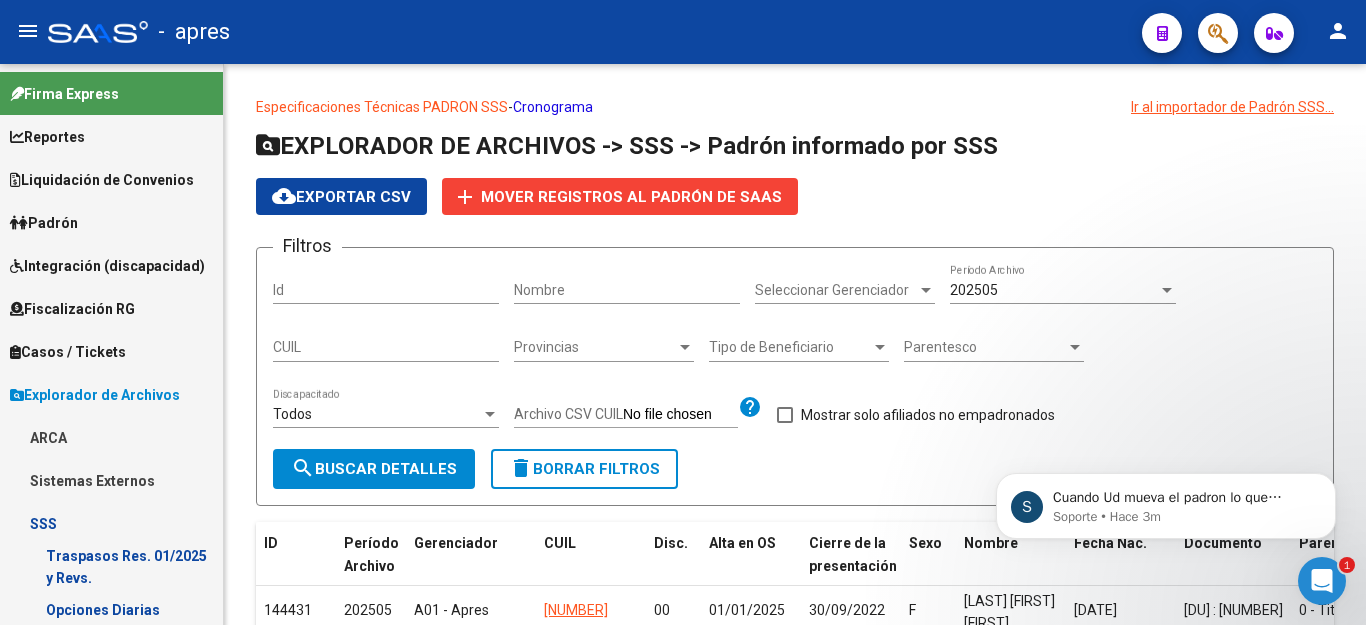 click 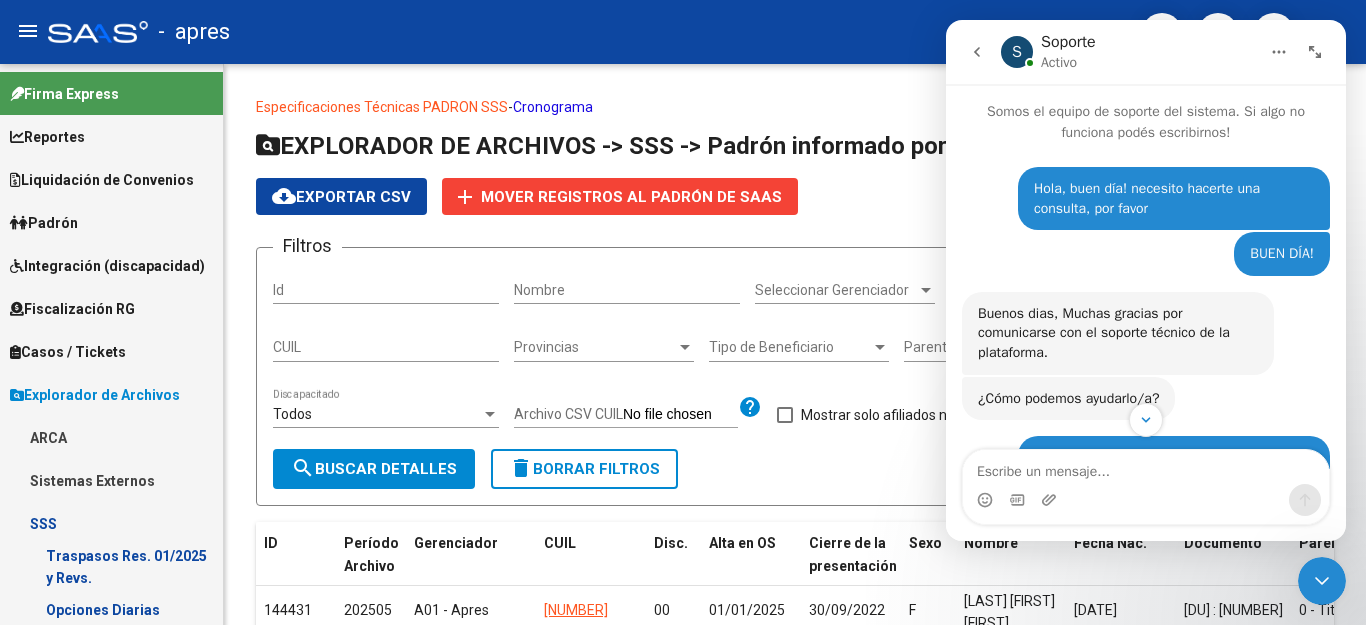 scroll, scrollTop: 961, scrollLeft: 0, axis: vertical 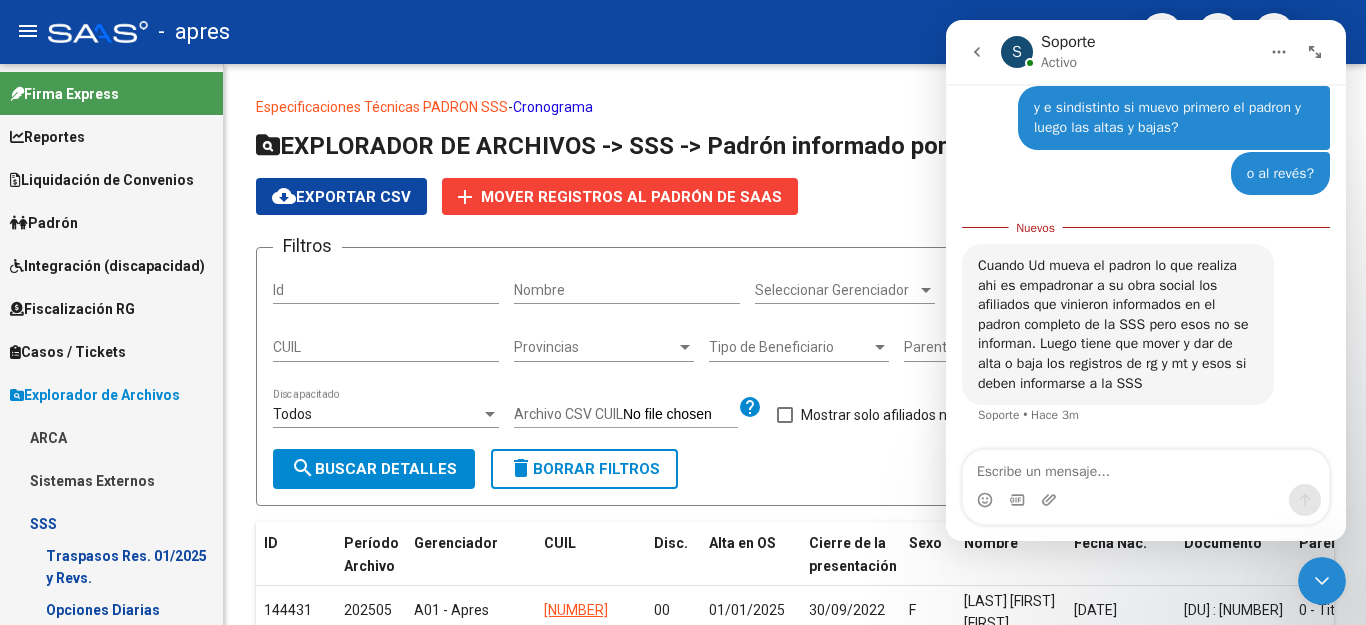 drag, startPoint x: 1098, startPoint y: 481, endPoint x: 1035, endPoint y: 409, distance: 95.67131 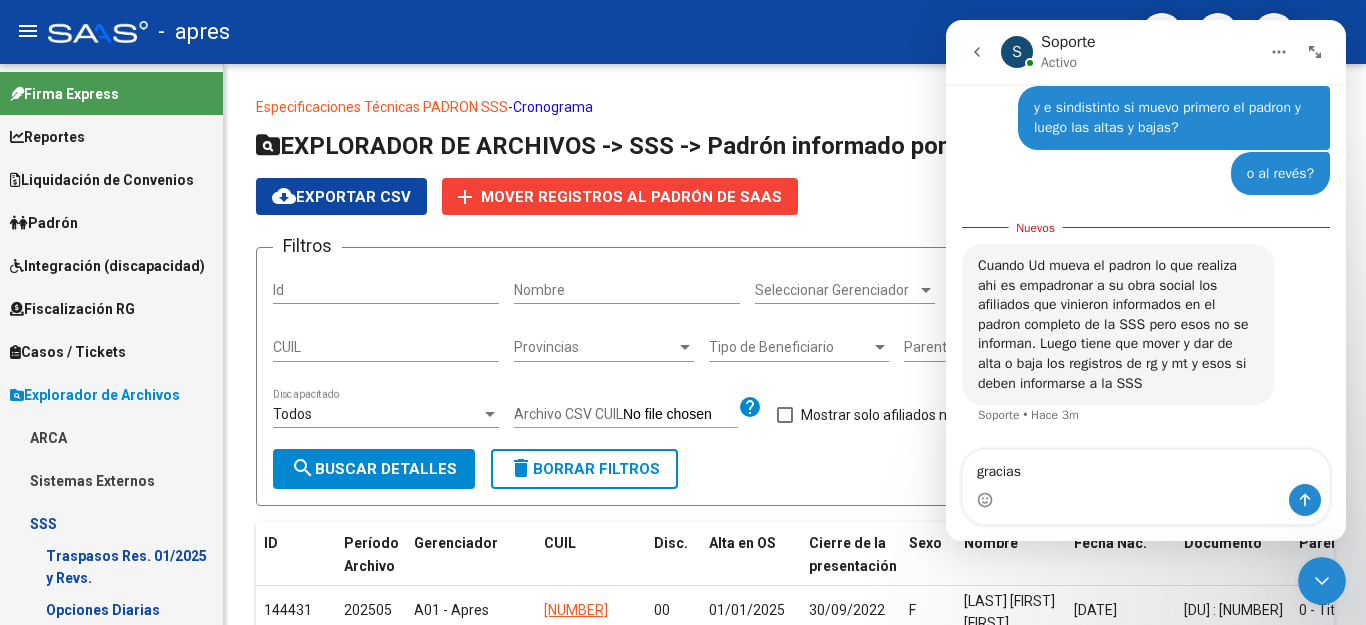 type on "gracias!" 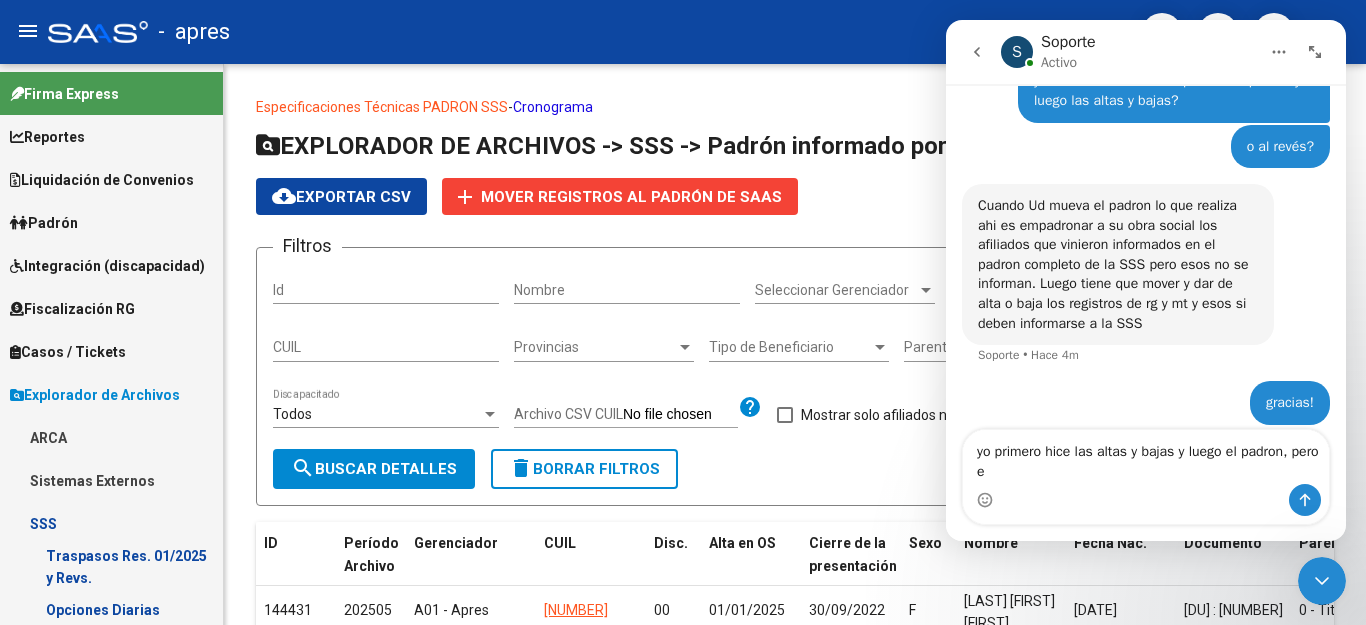 scroll, scrollTop: 1784, scrollLeft: 0, axis: vertical 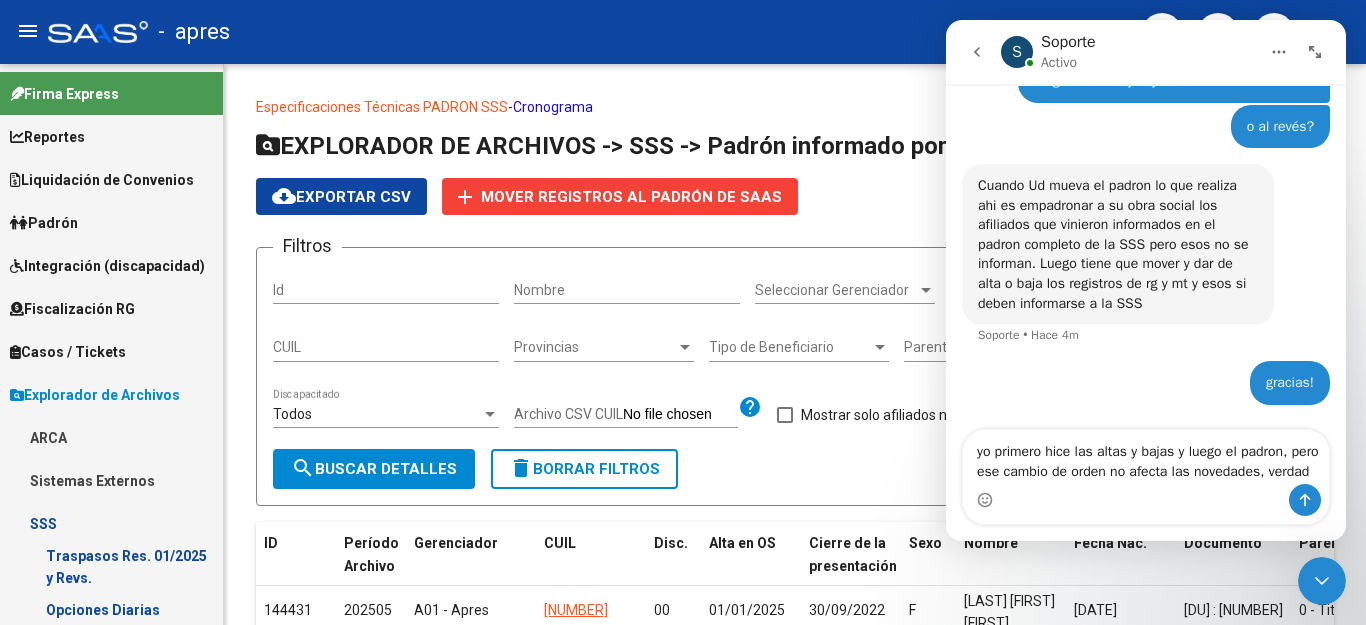 type on "yo primero hice las altas y bajas y luego el padron, pero ese cambio de orden no afecta las novedades, verdad?" 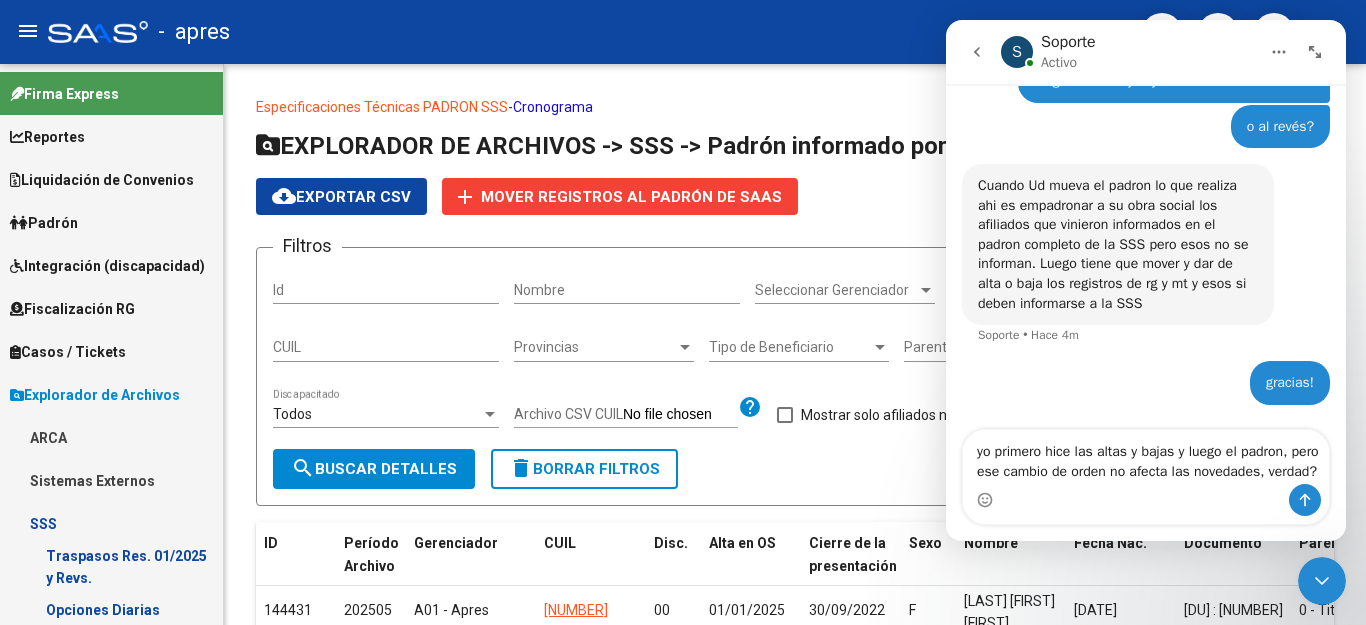 type 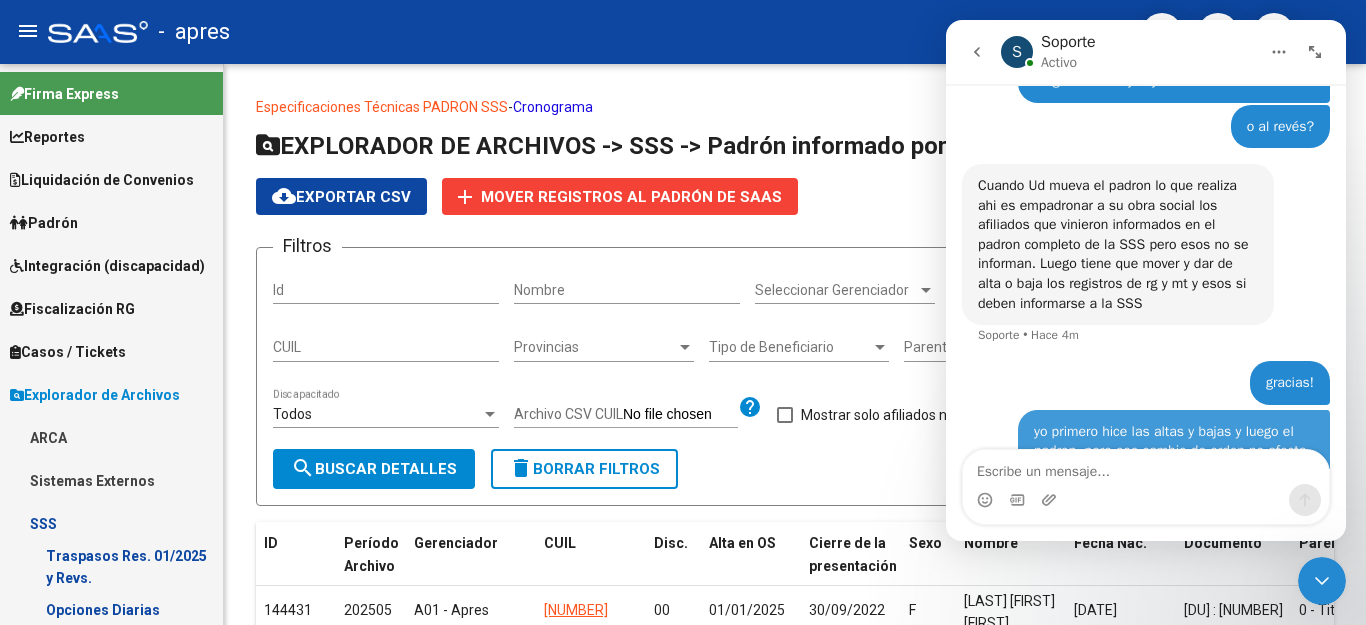 scroll, scrollTop: 1849, scrollLeft: 0, axis: vertical 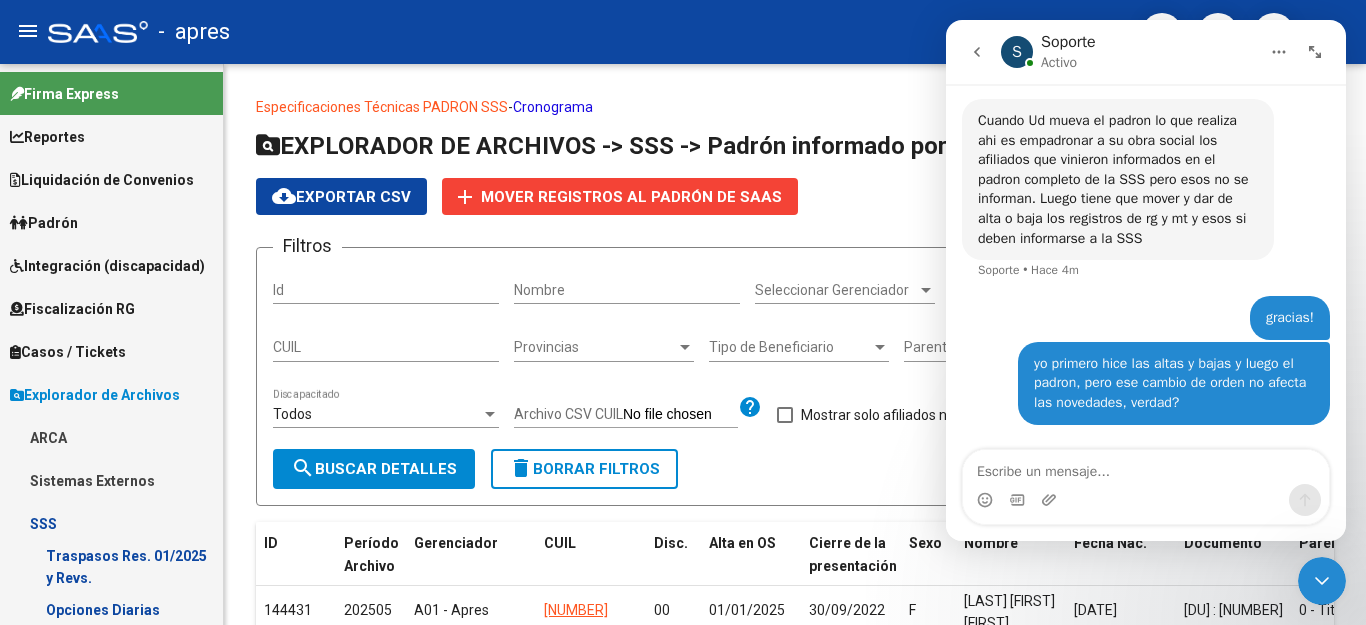 click on "-   apres" 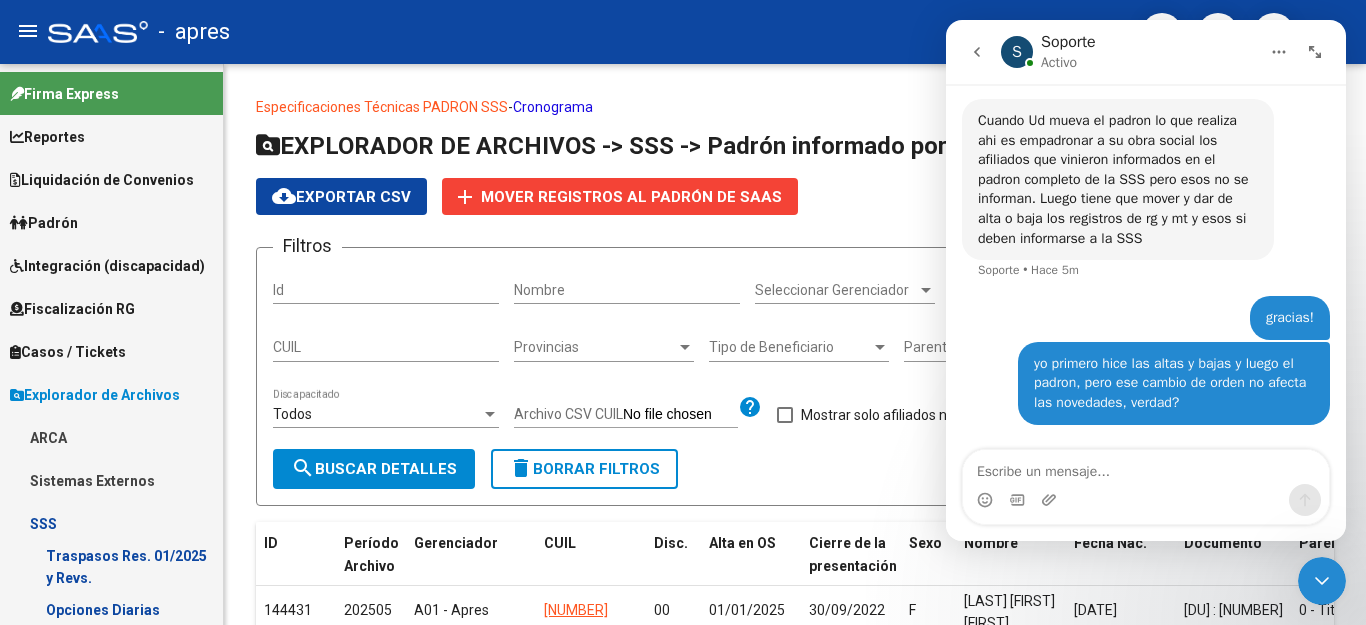 click 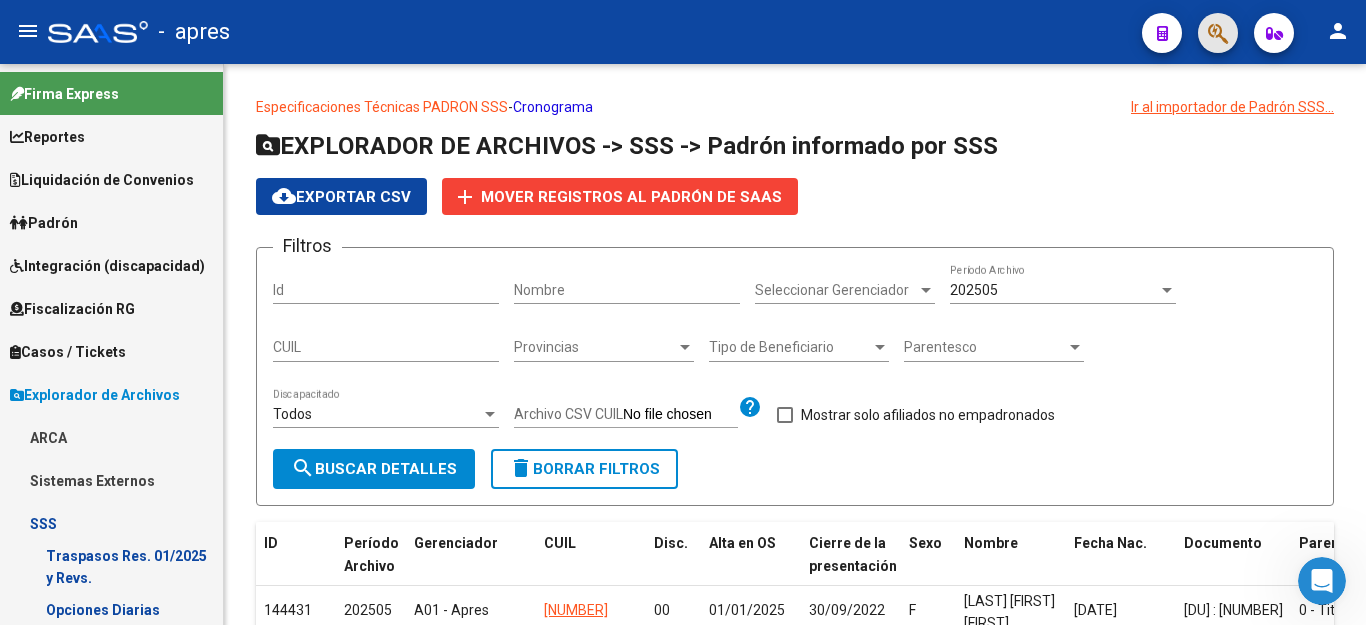 click 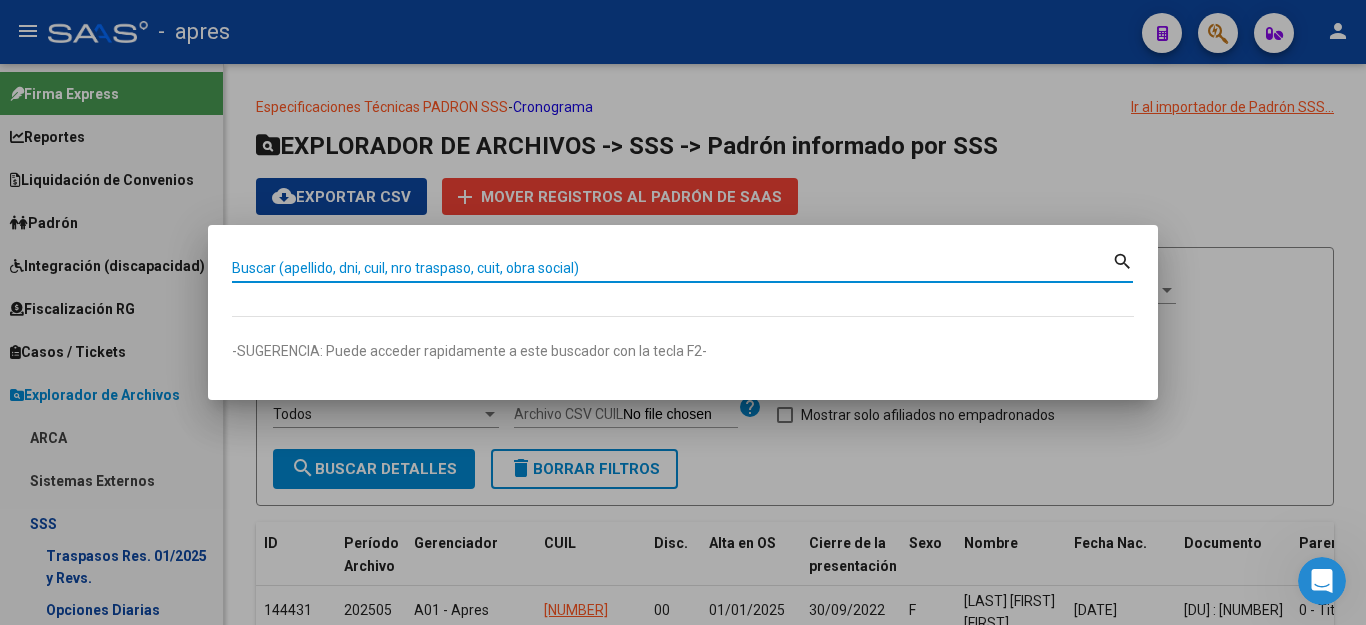 paste on "36065654" 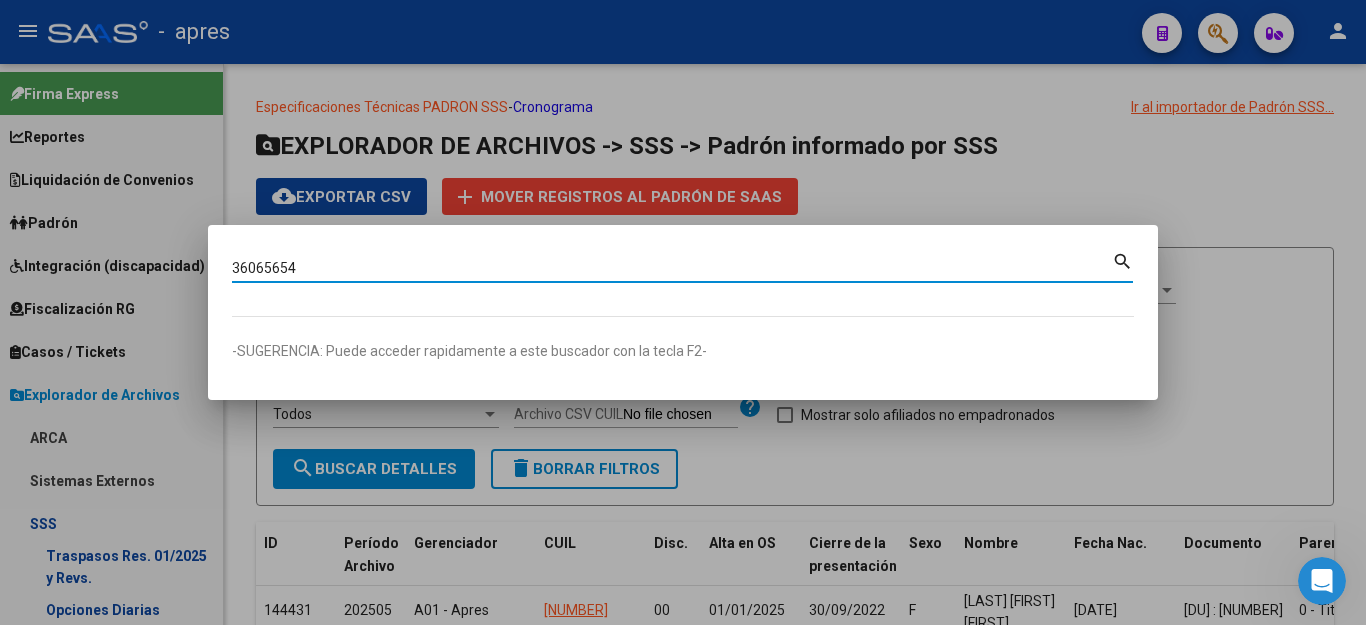 type on "36065654" 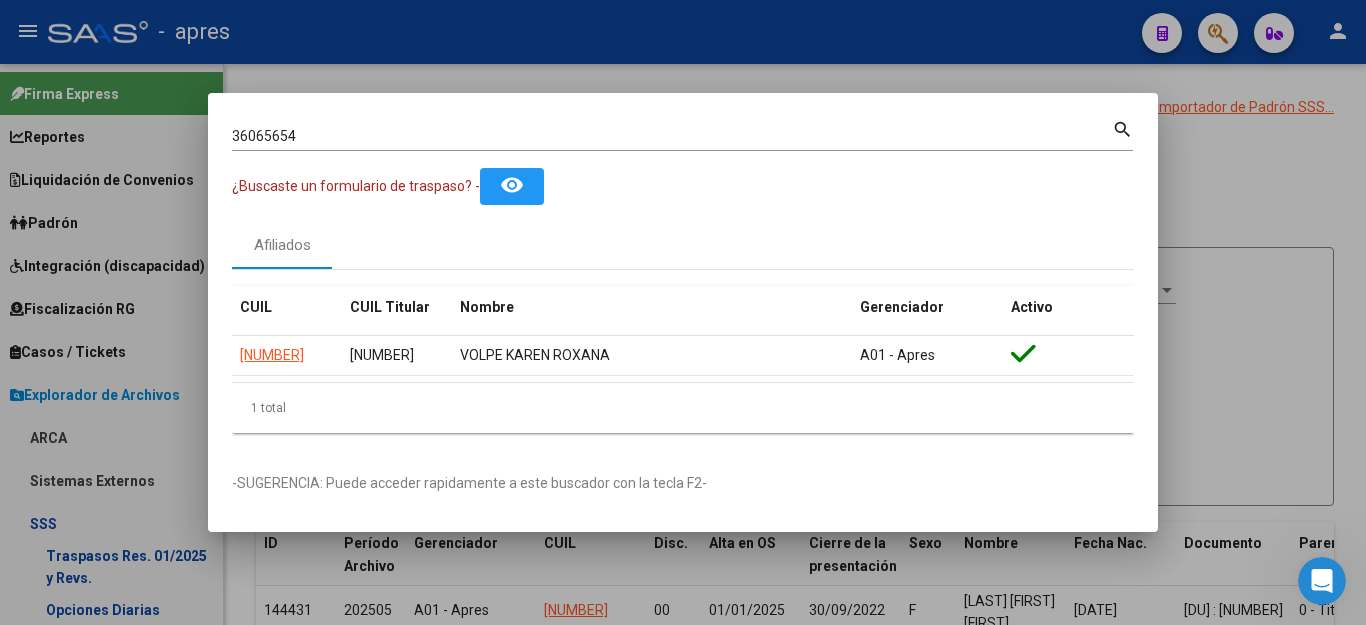 click at bounding box center (683, 312) 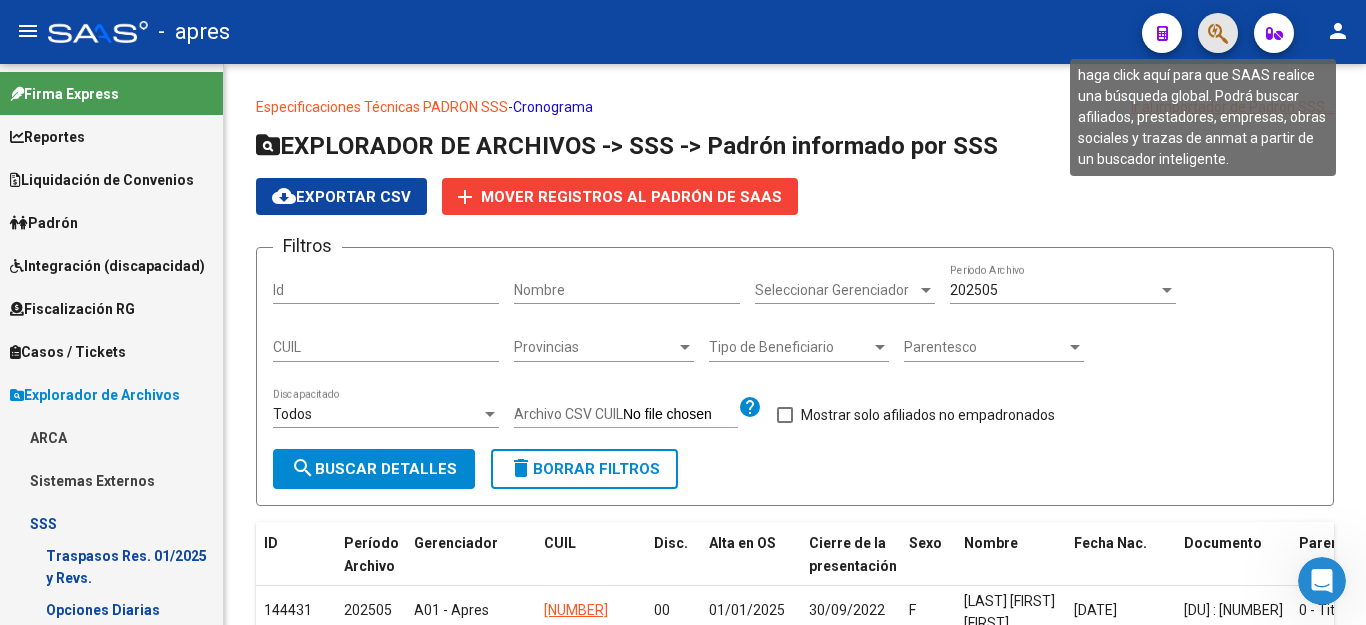 click 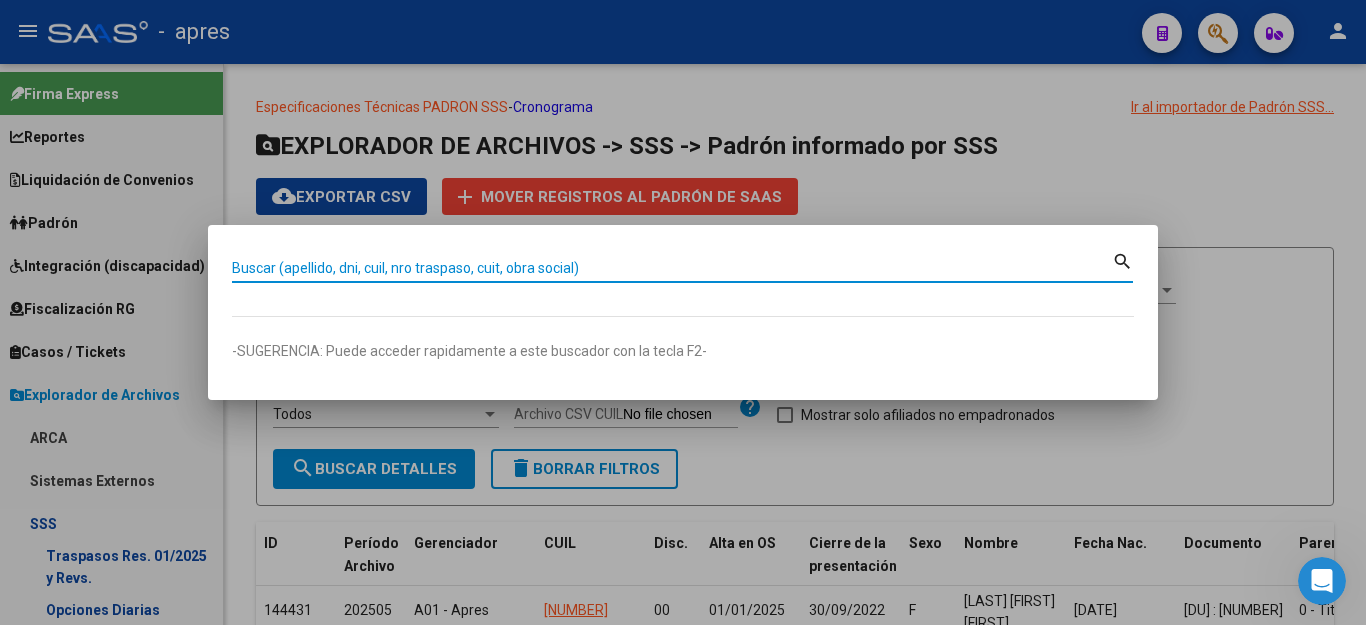 paste on "36065654" 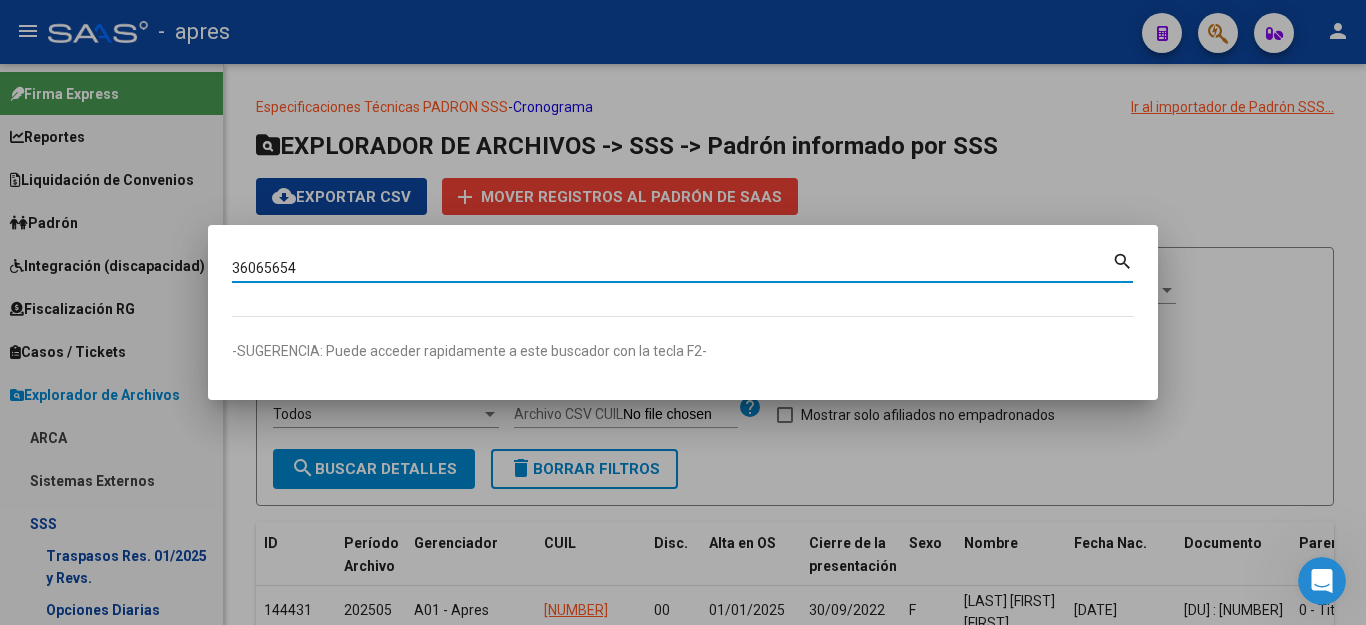 type on "36065654" 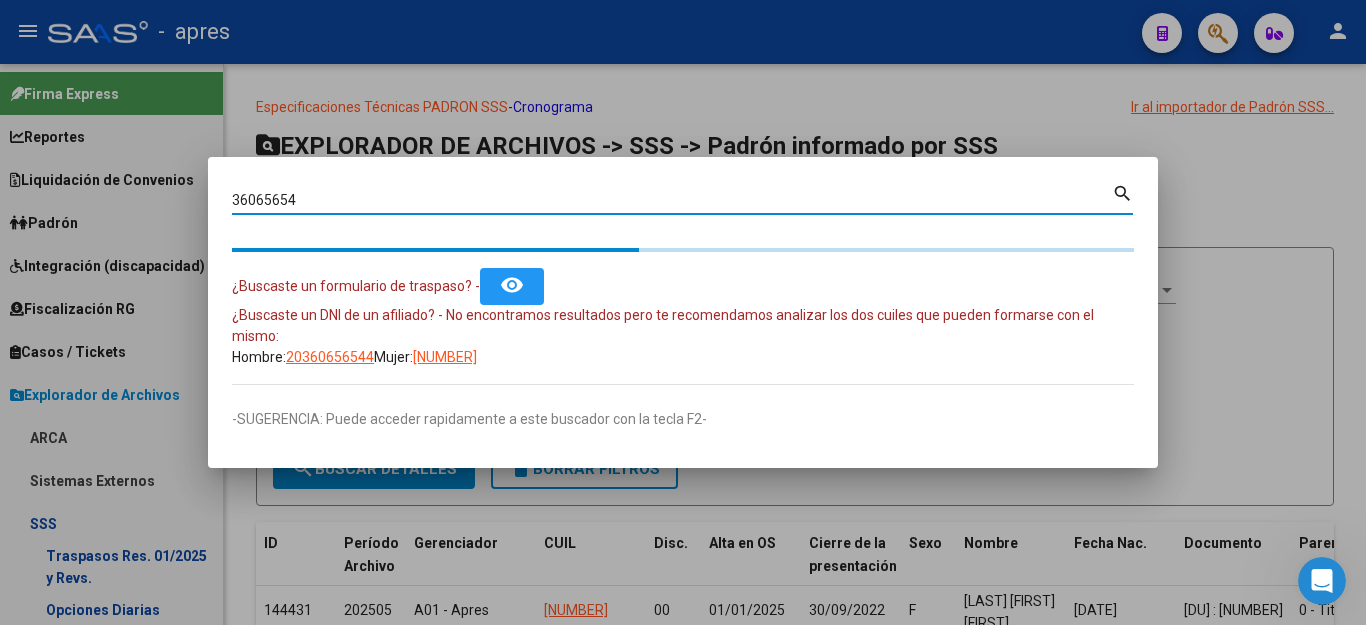 click at bounding box center (683, 312) 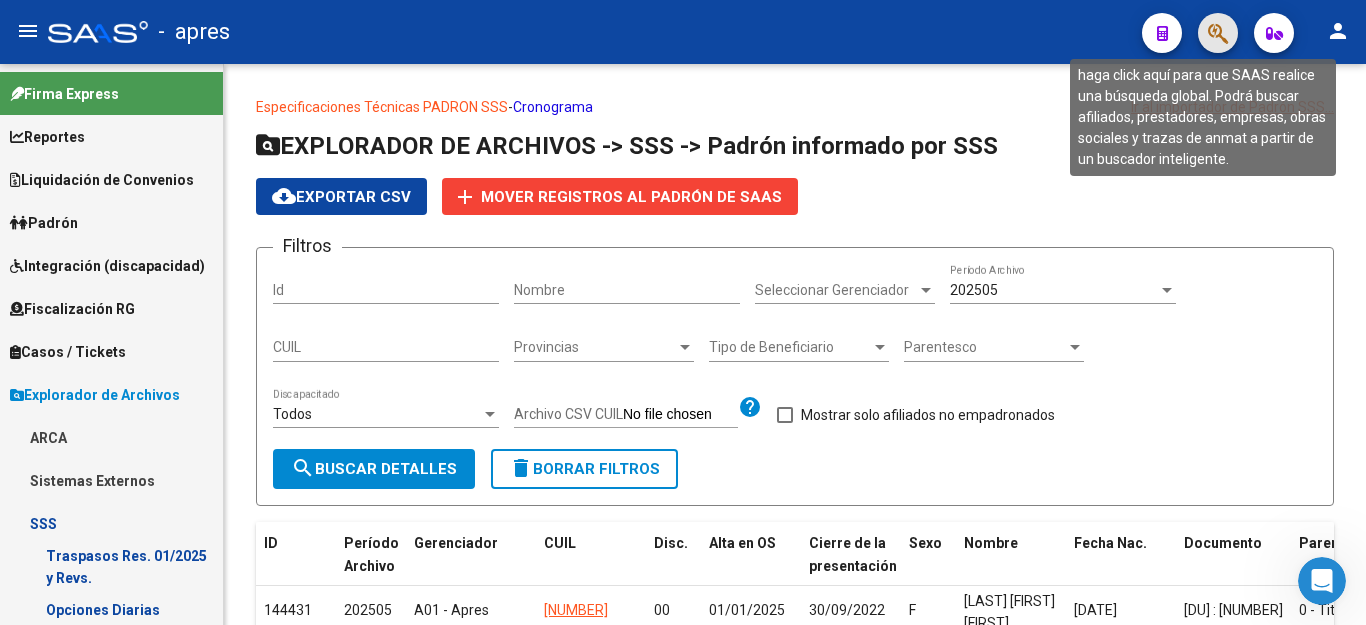 click 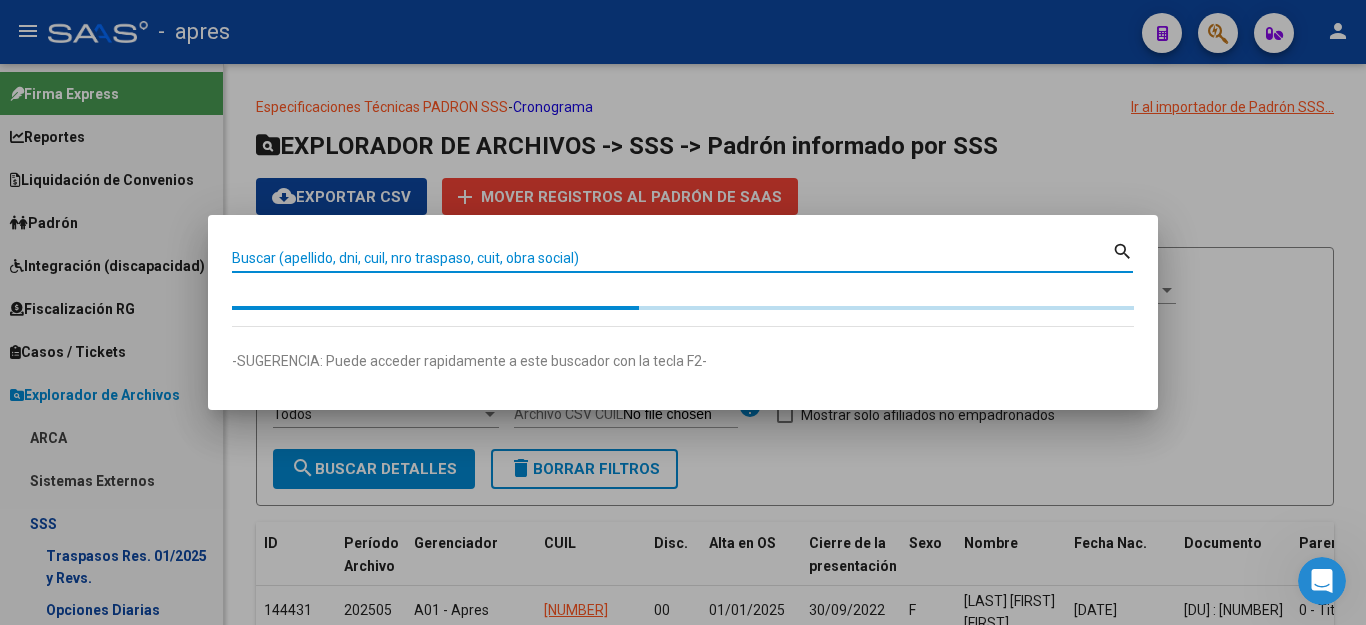 click on "Buscar (apellido, dni, cuil, nro traspaso, cuit, obra social)" at bounding box center (672, 258) 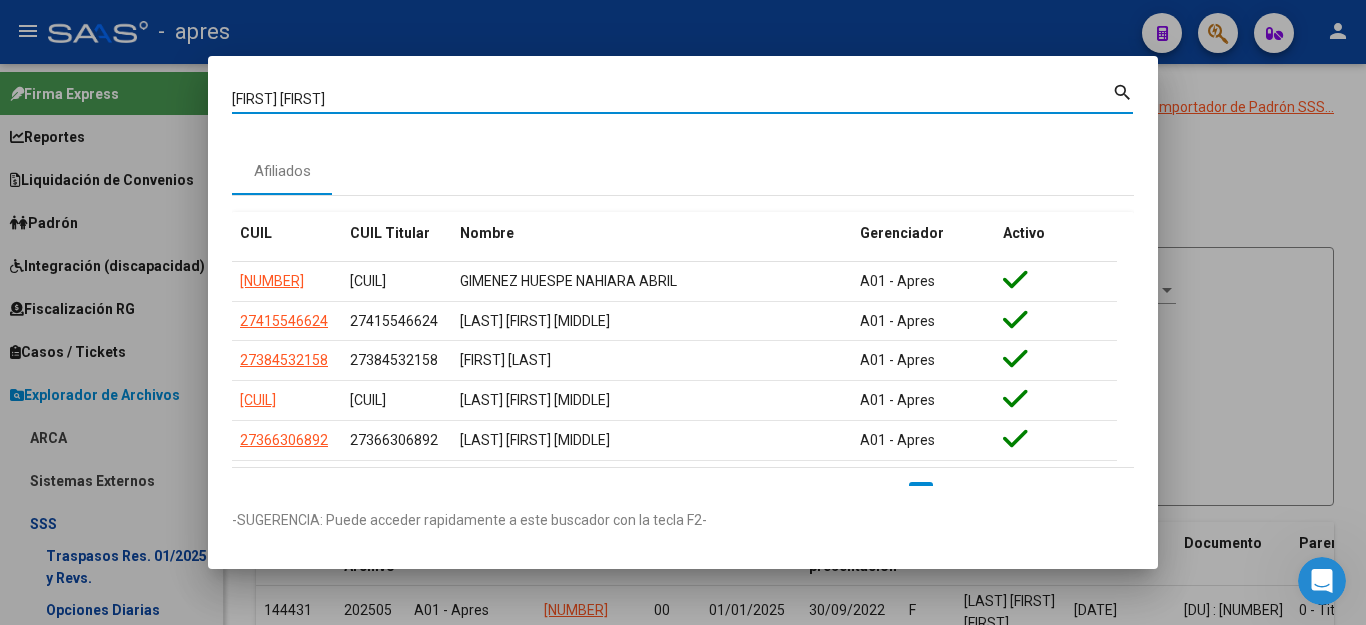 type on "[FIRST] [FIRST]" 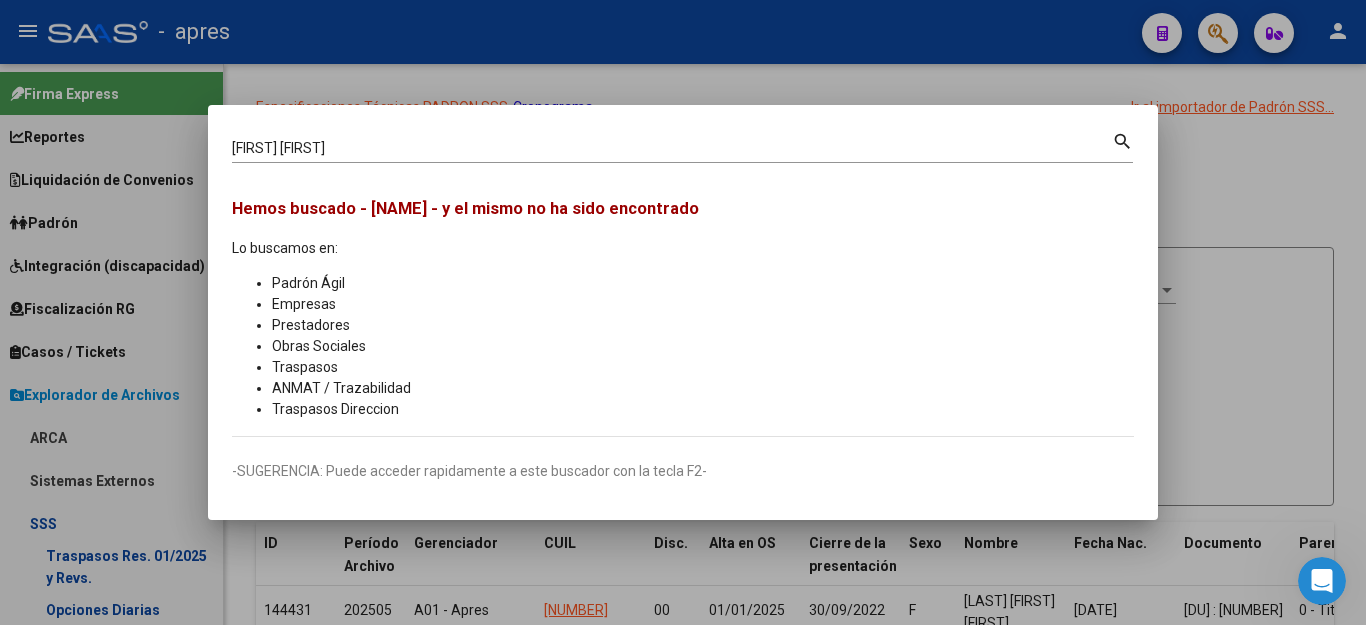 click at bounding box center [683, 312] 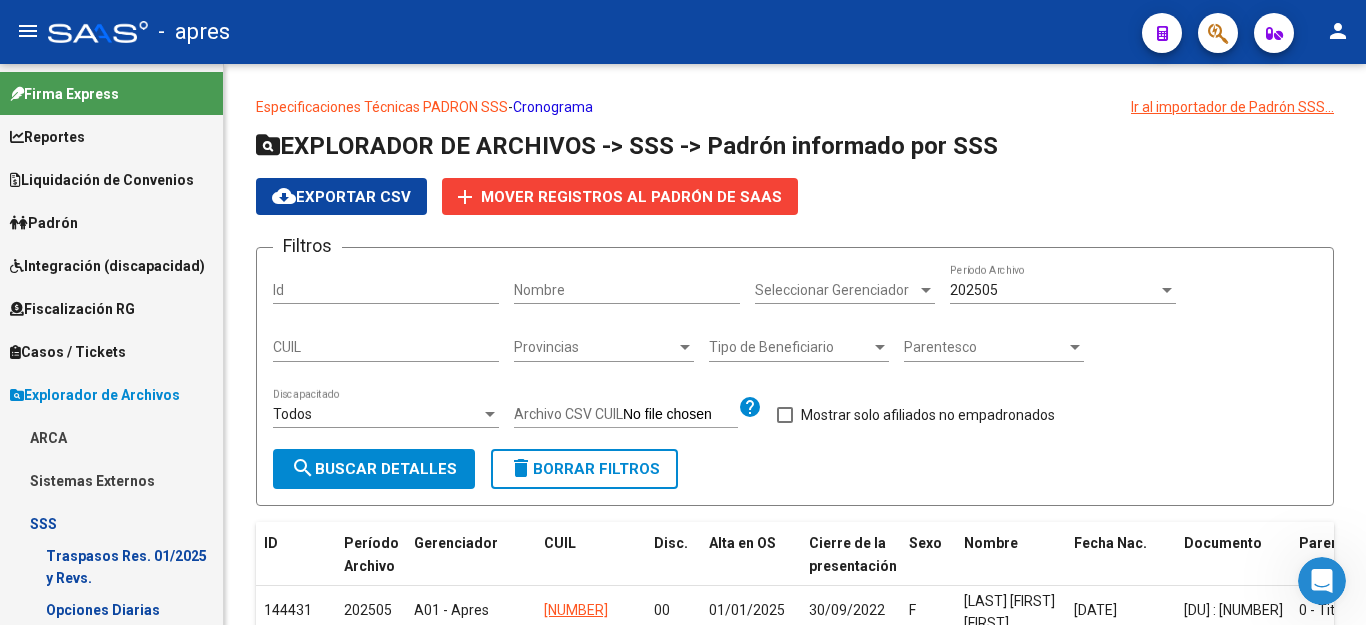 click 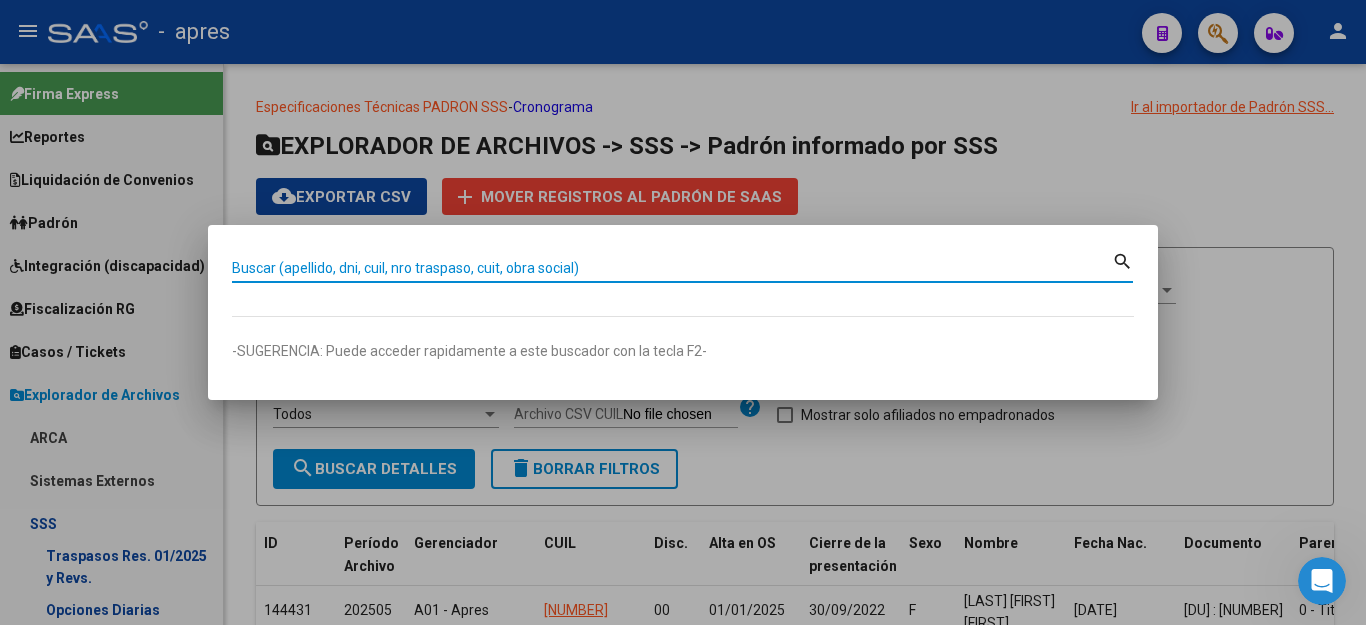 paste on "[NUMBER]" 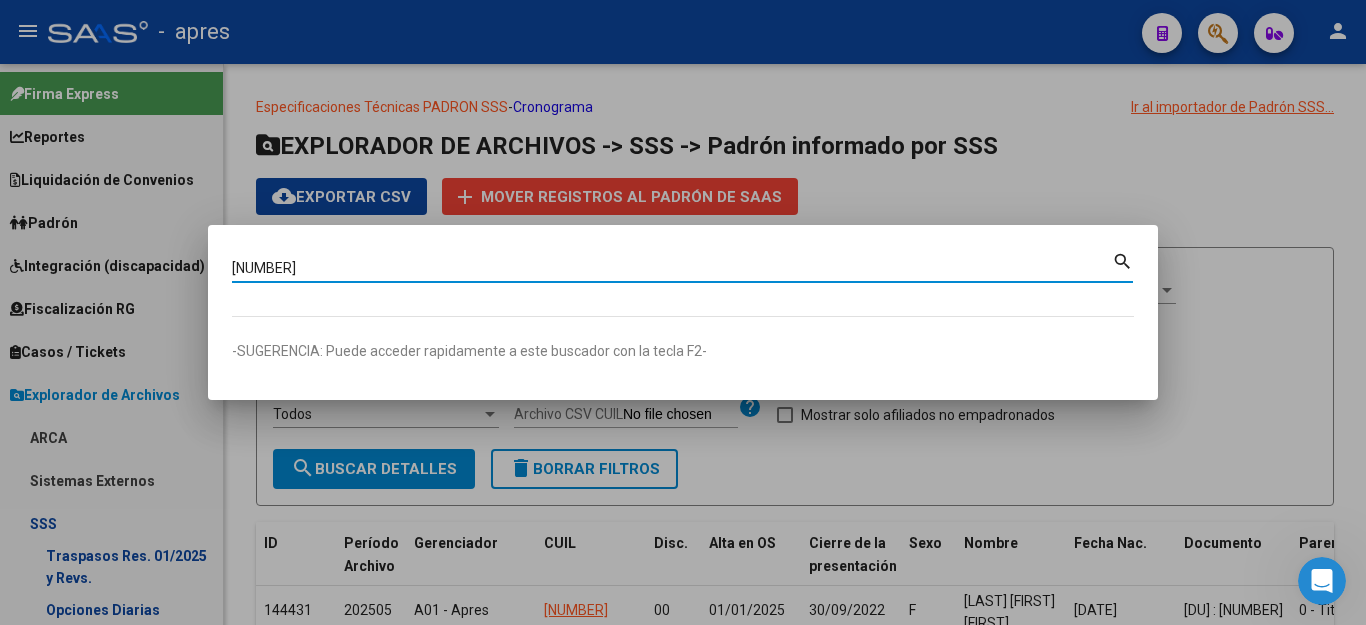 type on "[NUMBER]" 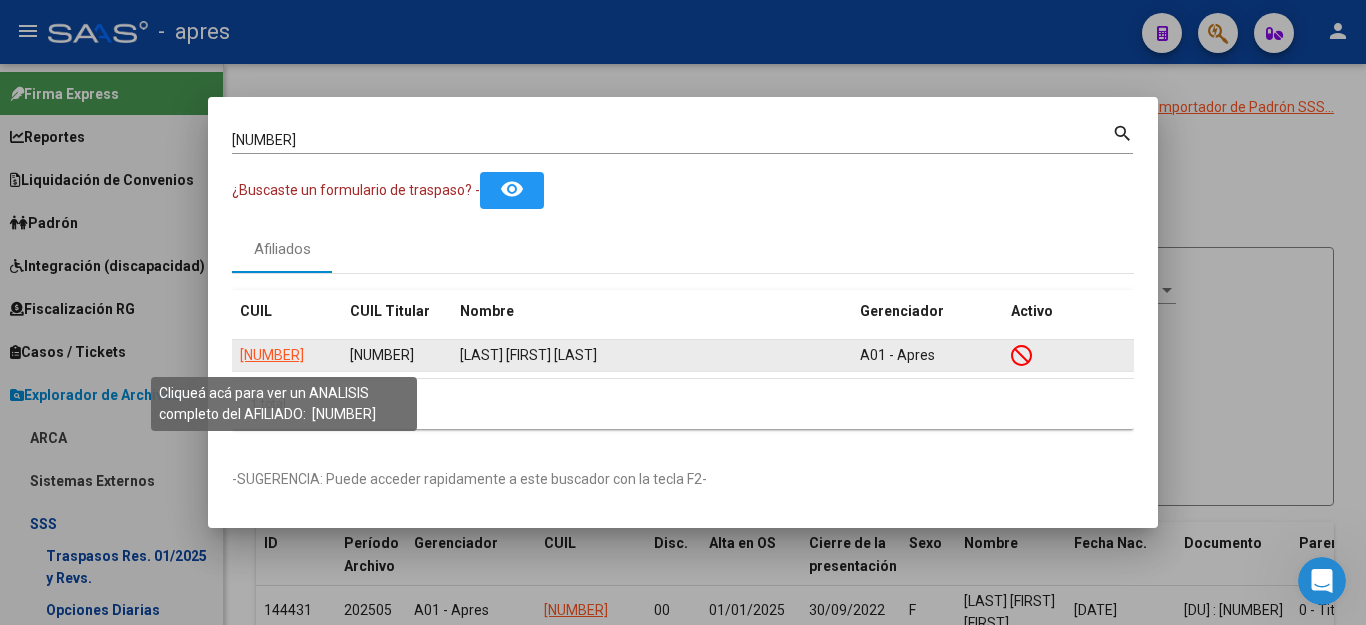 click on "[NUMBER]" 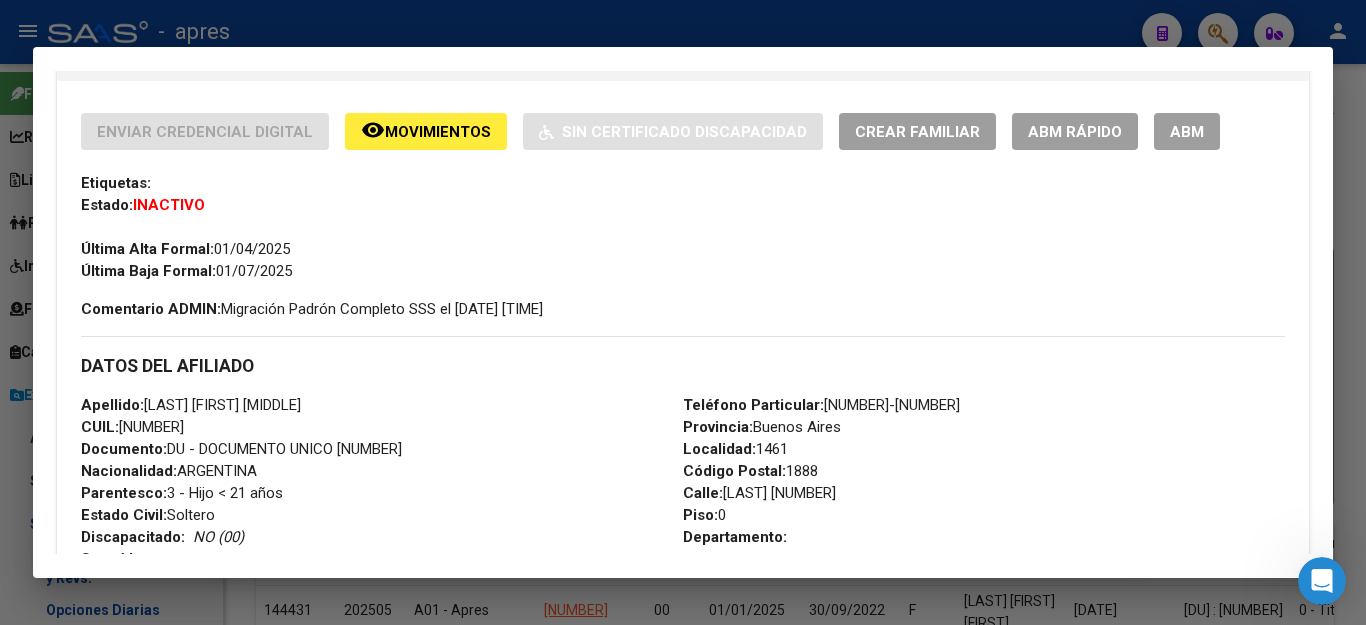 scroll, scrollTop: 400, scrollLeft: 0, axis: vertical 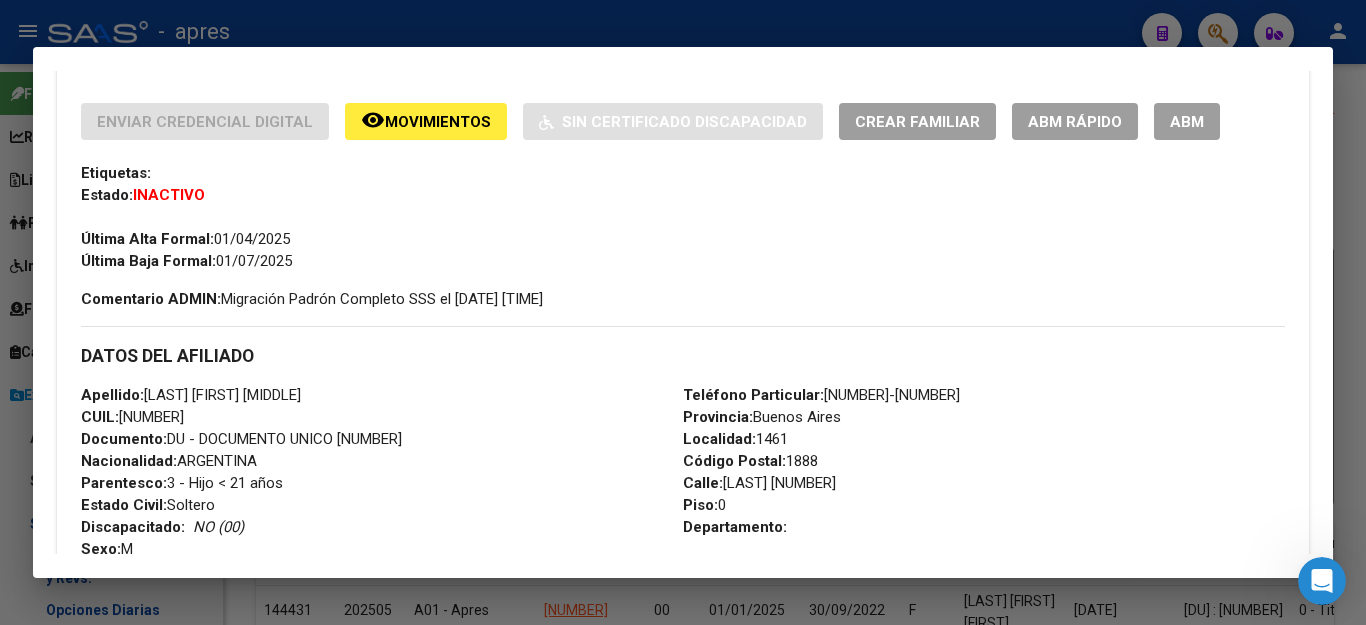 click at bounding box center [683, 312] 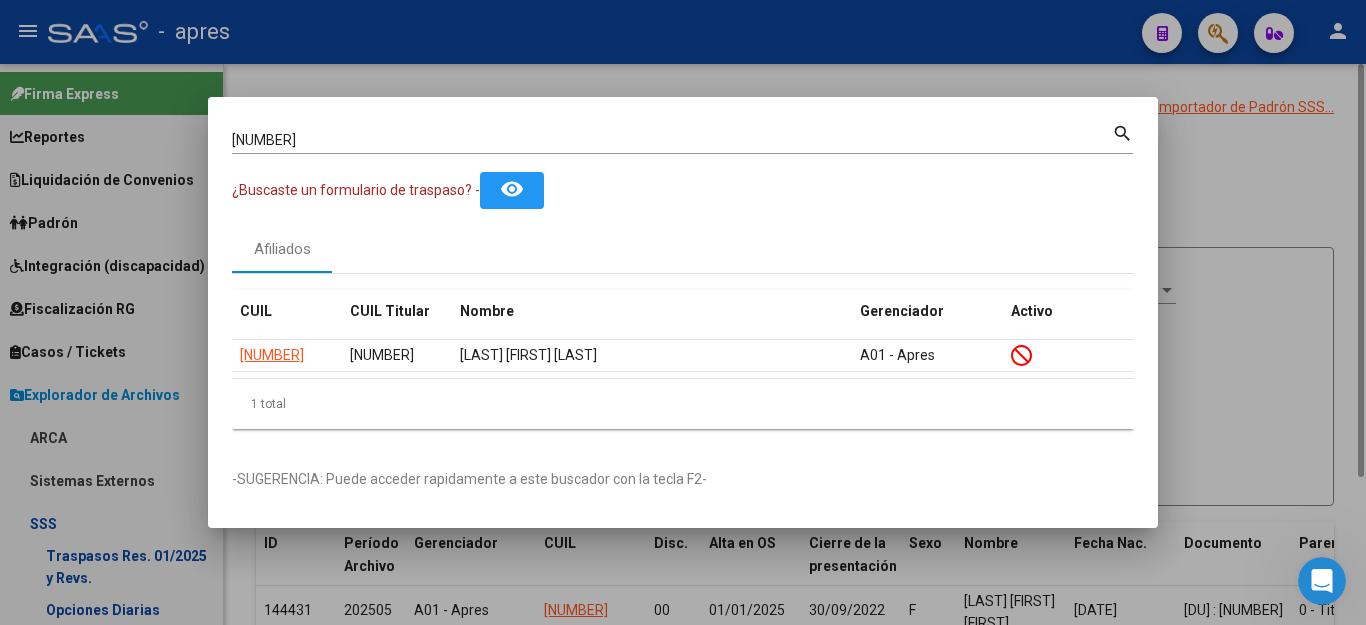 drag, startPoint x: 1222, startPoint y: 211, endPoint x: 1192, endPoint y: 150, distance: 67.977936 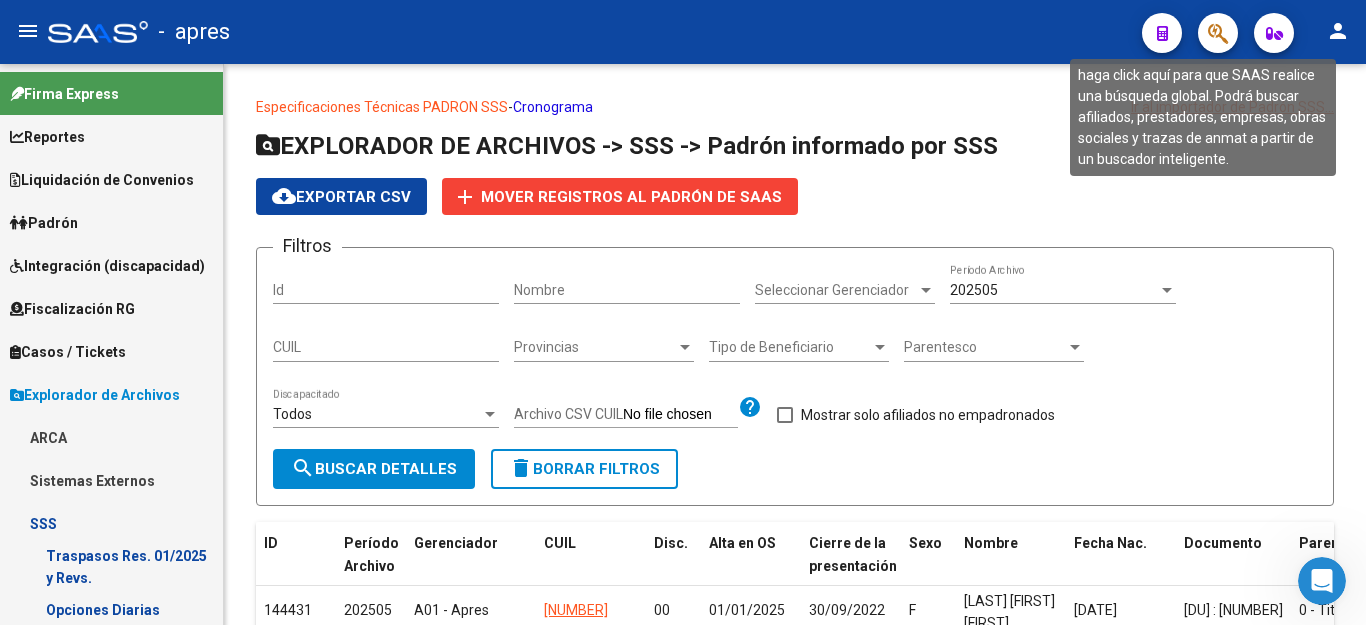 click 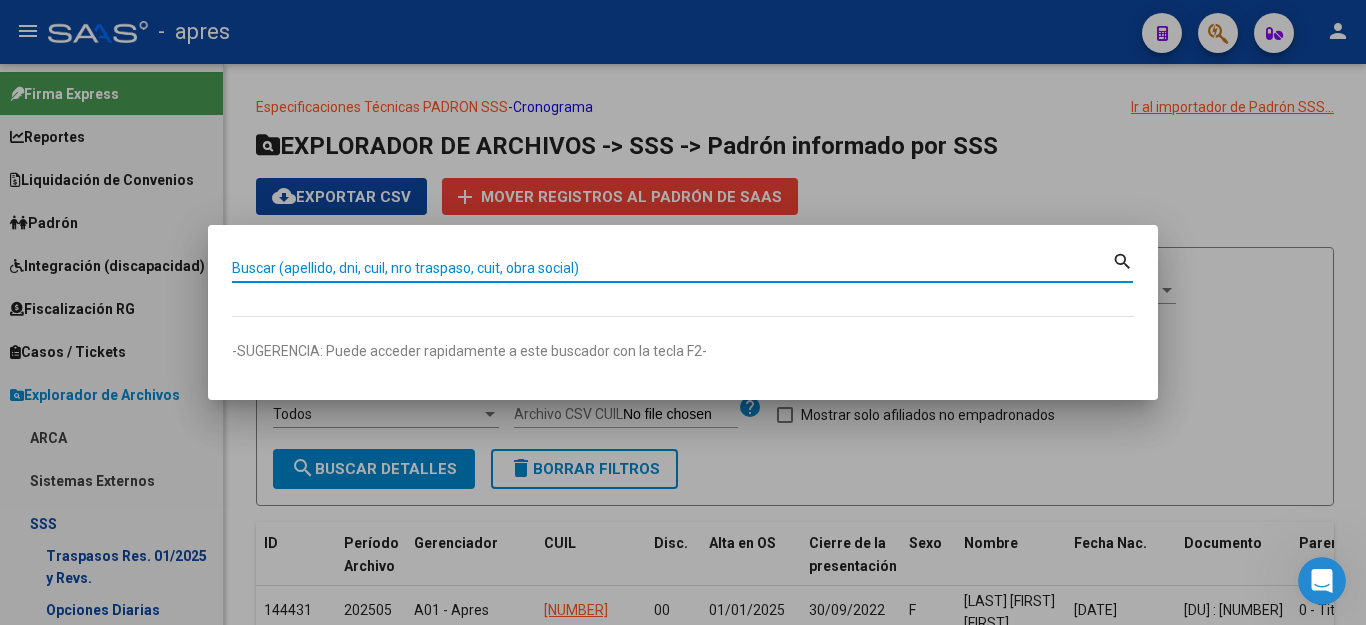 paste on "[CUIL]" 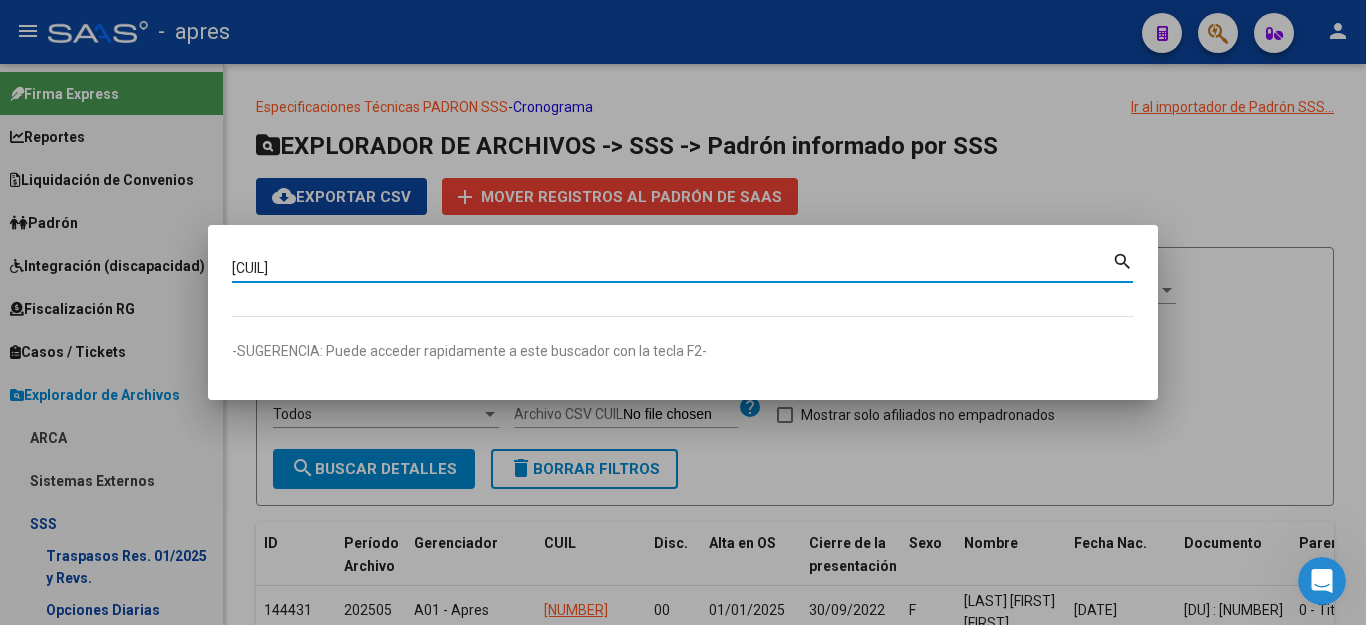 type on "[CUIL]" 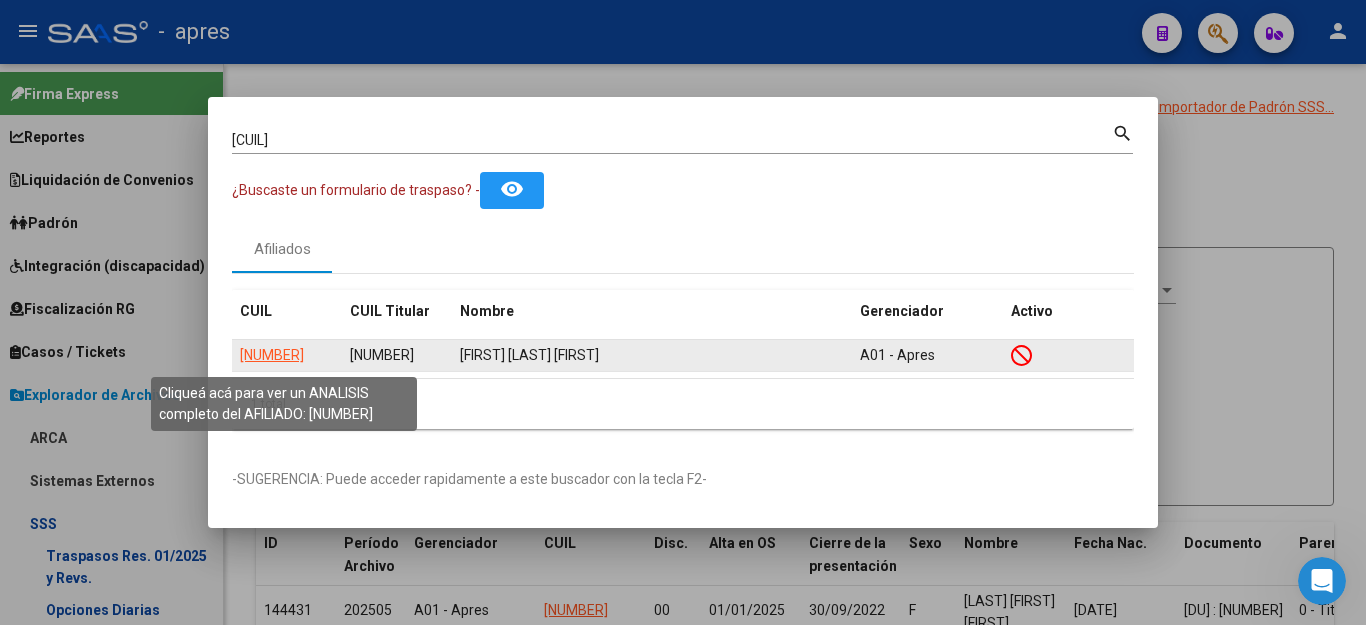 click on "[NUMBER]" 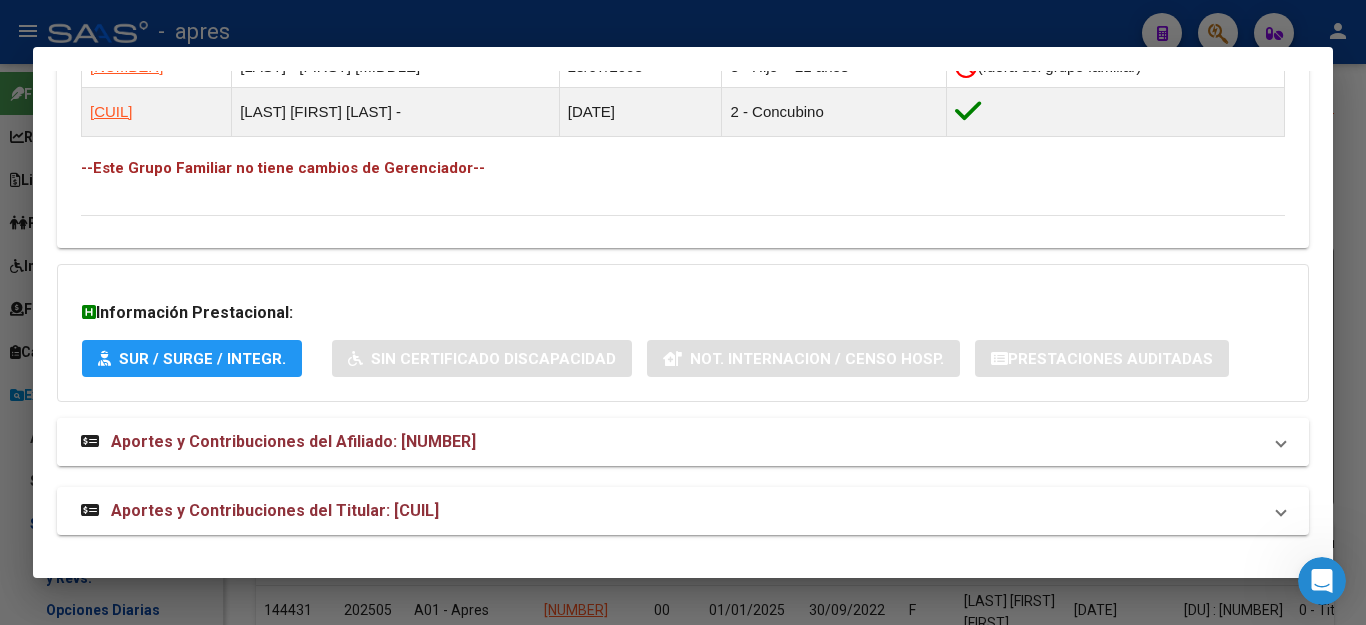 scroll, scrollTop: 1256, scrollLeft: 0, axis: vertical 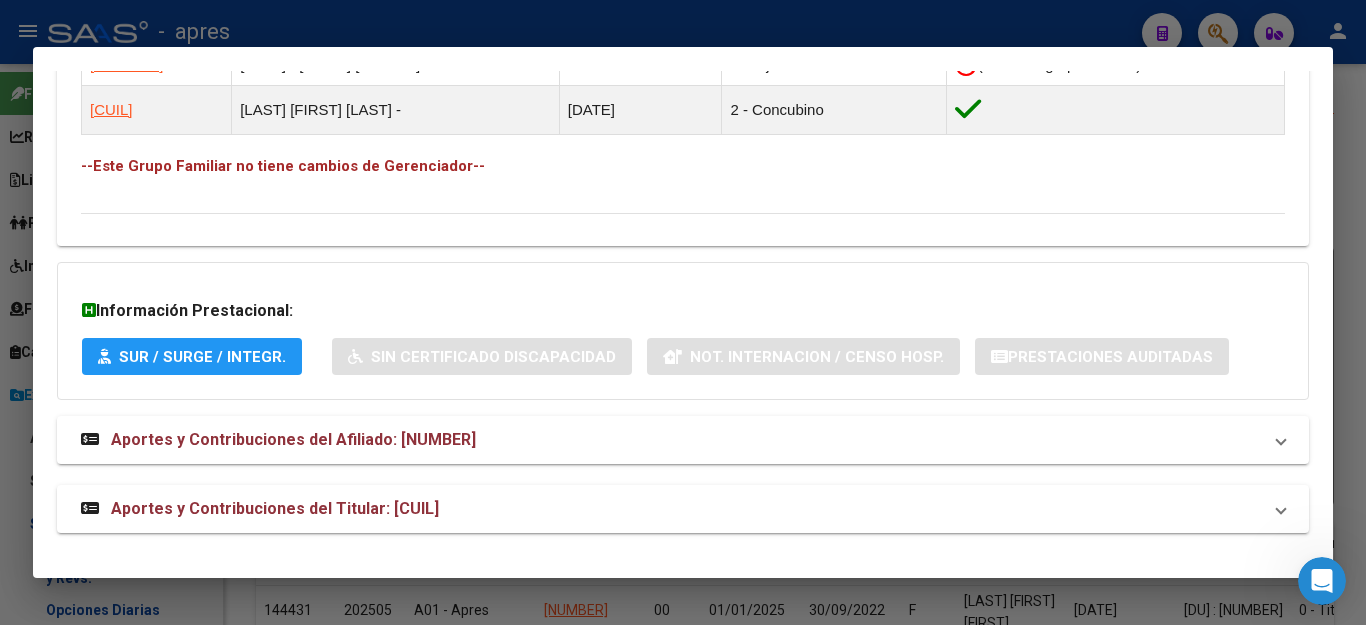 click at bounding box center [683, 312] 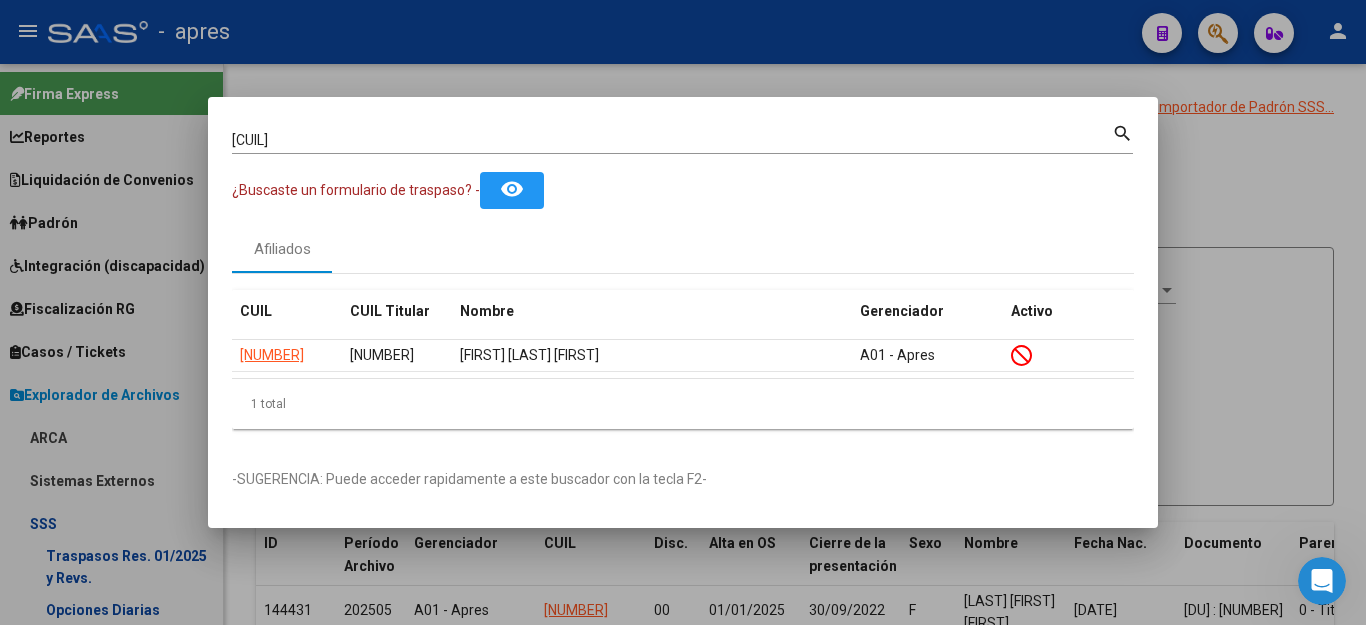 click at bounding box center (683, 312) 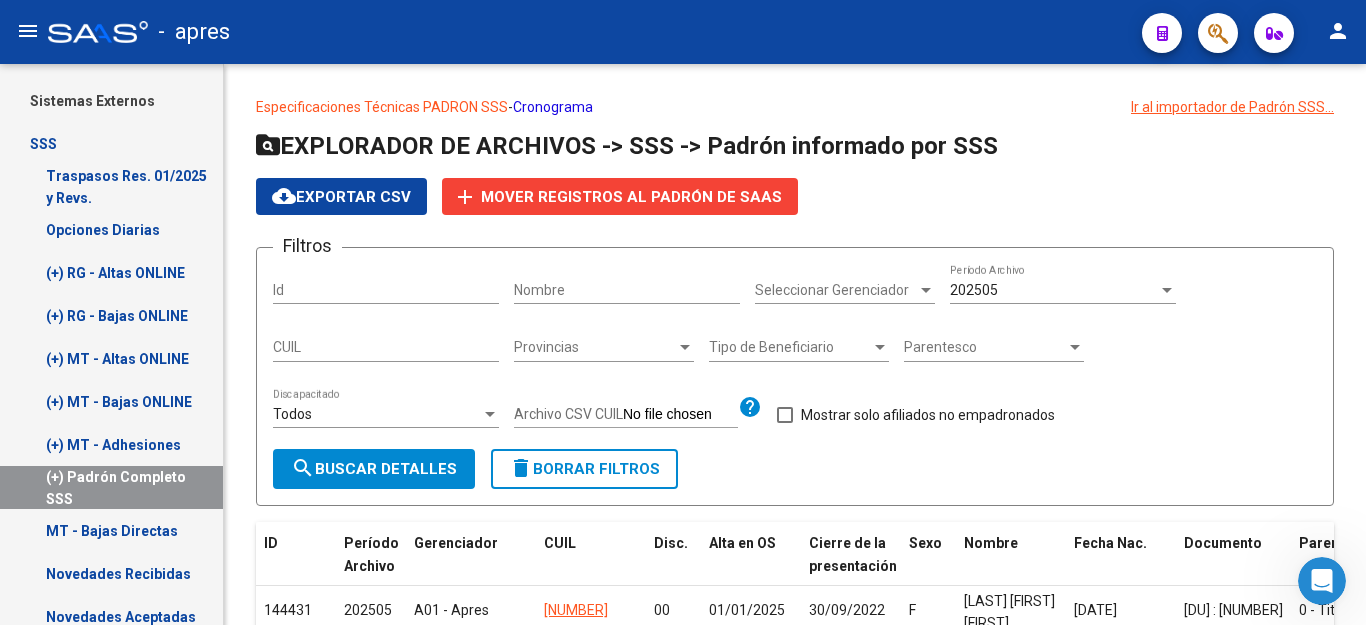 scroll, scrollTop: 572, scrollLeft: 0, axis: vertical 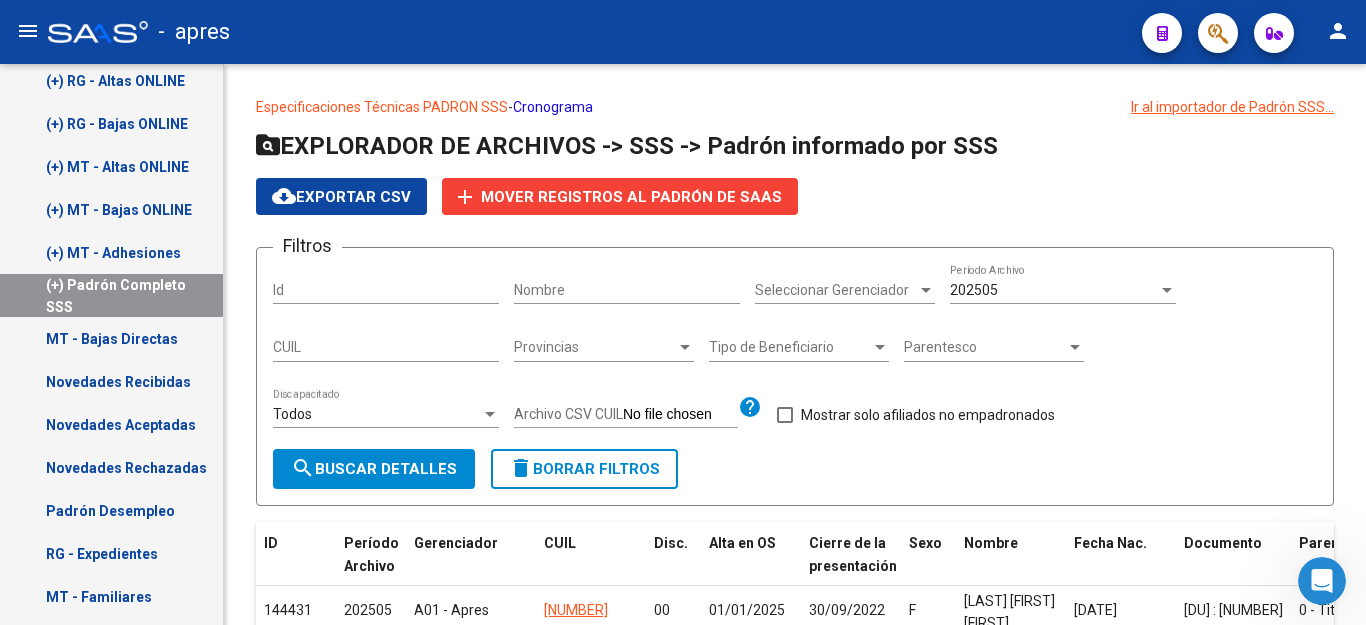 click on "Novedades Aceptadas" at bounding box center [111, 424] 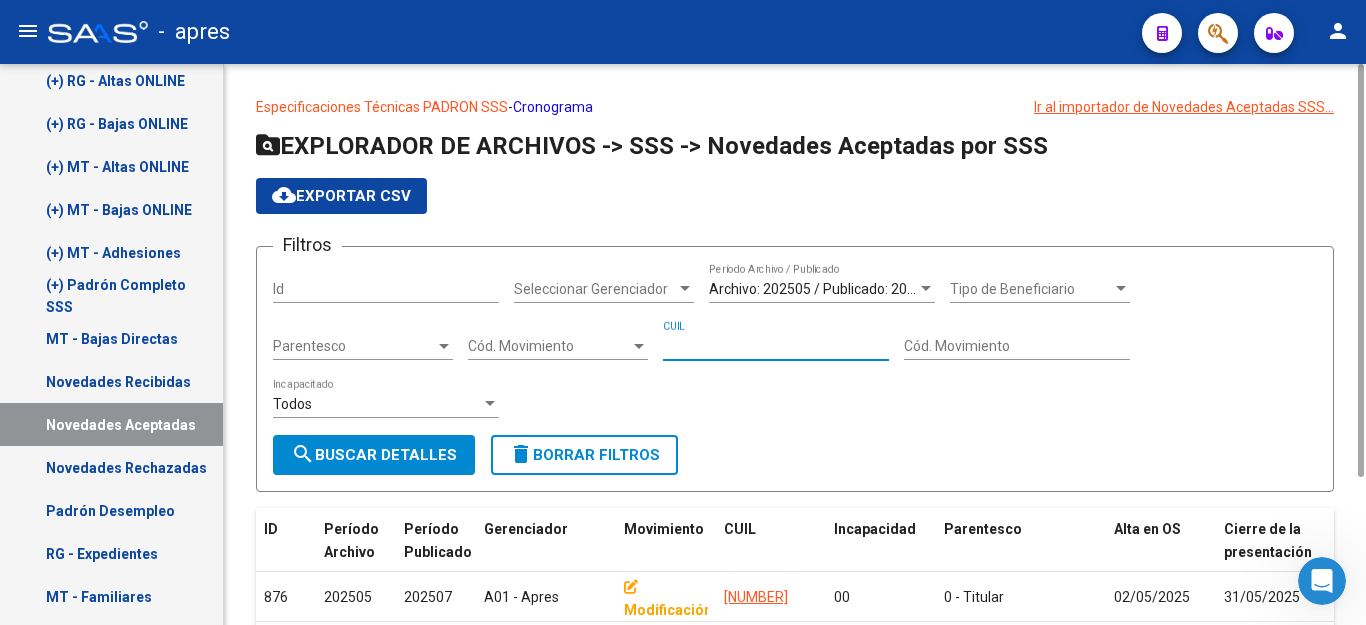 click on "CUIL" at bounding box center [776, 346] 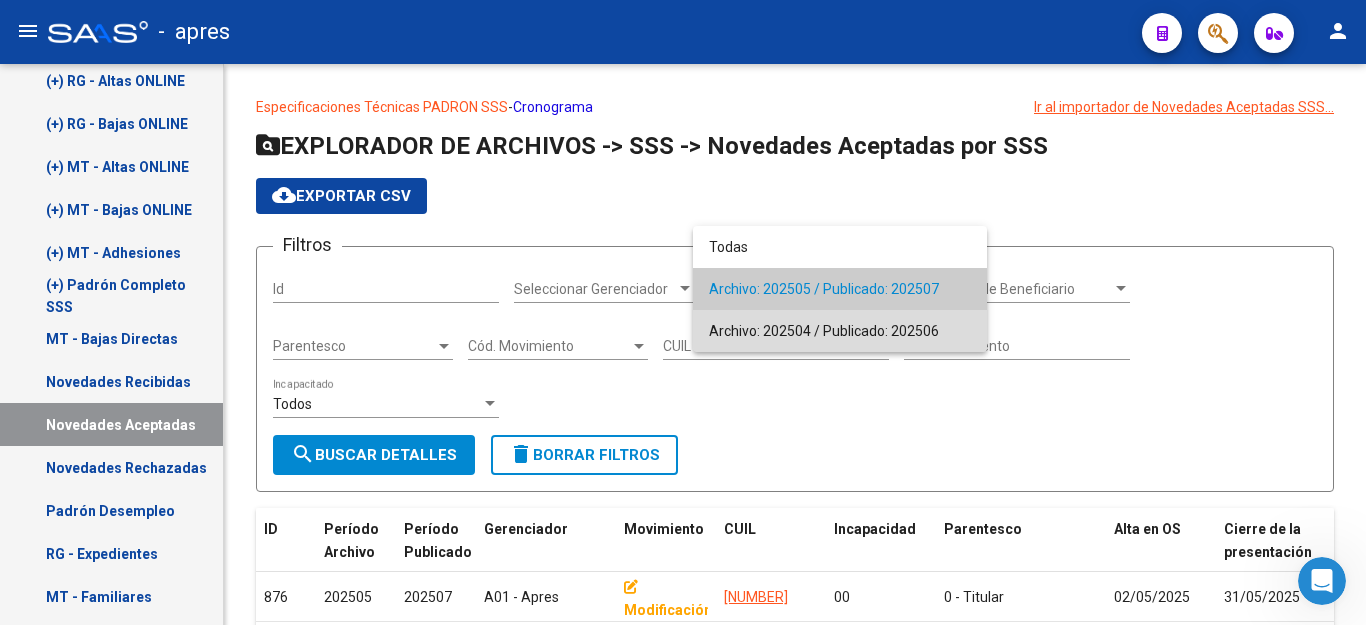 click on "Archivo: 202504 / Publicado: 202506" at bounding box center [840, 331] 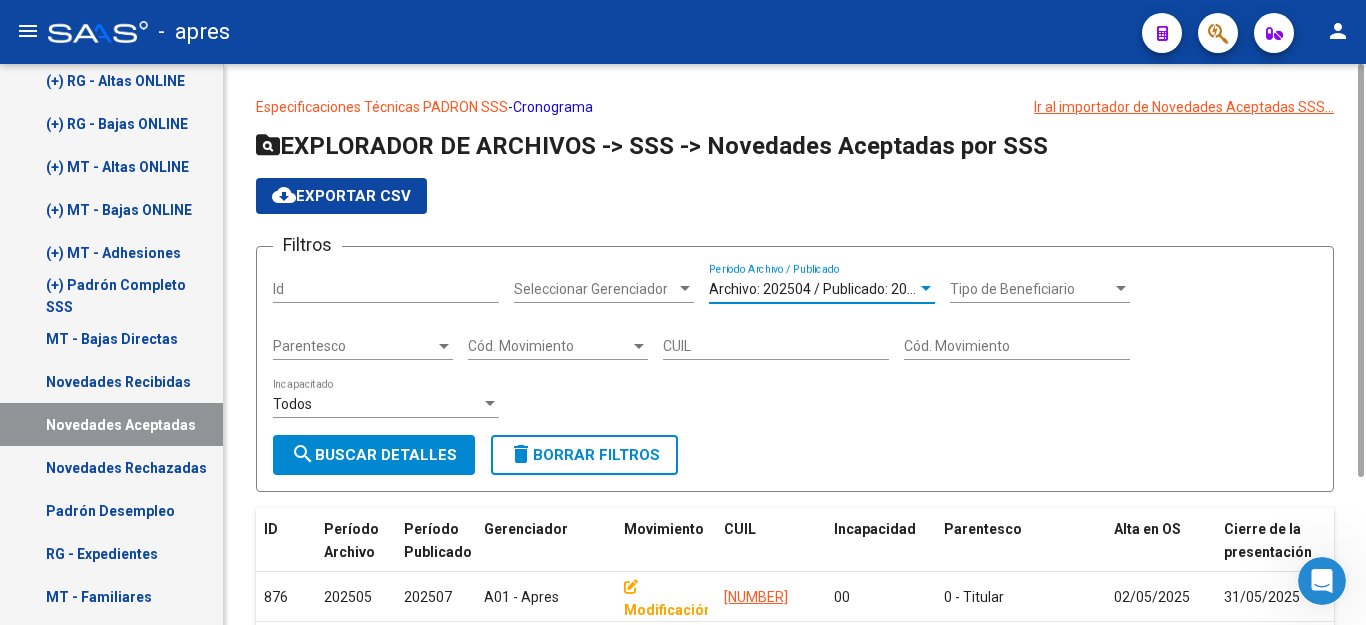 click on "CUIL" at bounding box center [776, 346] 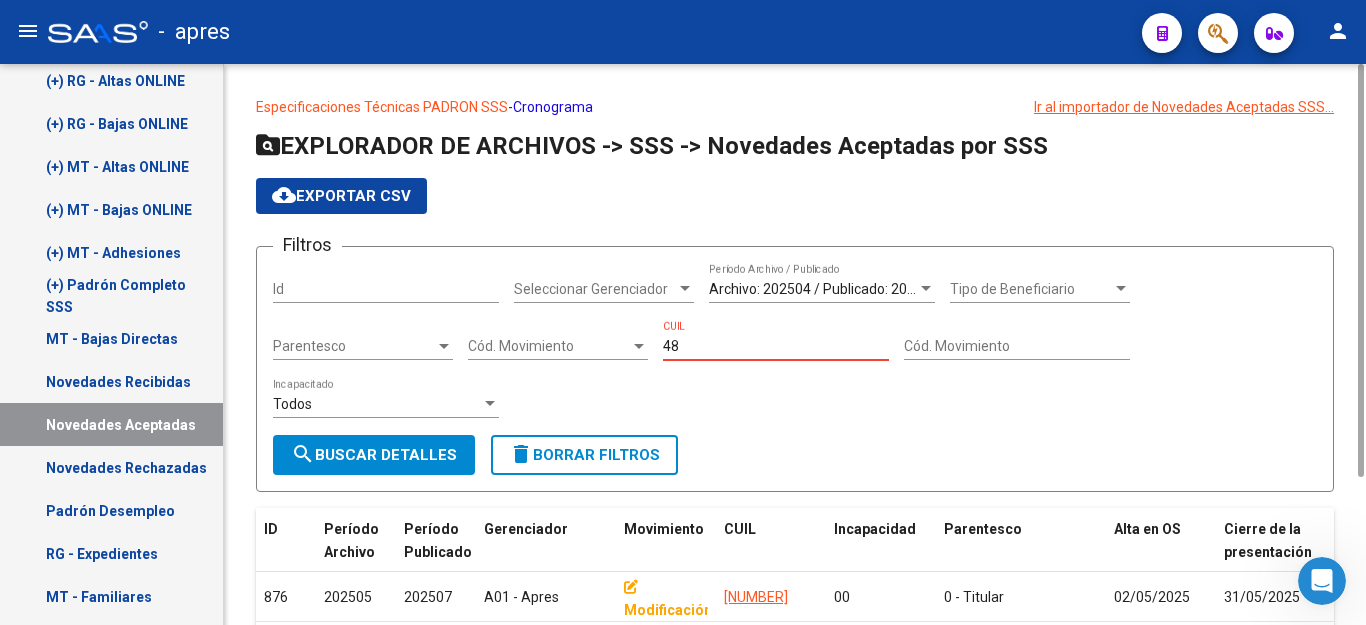 type on "4" 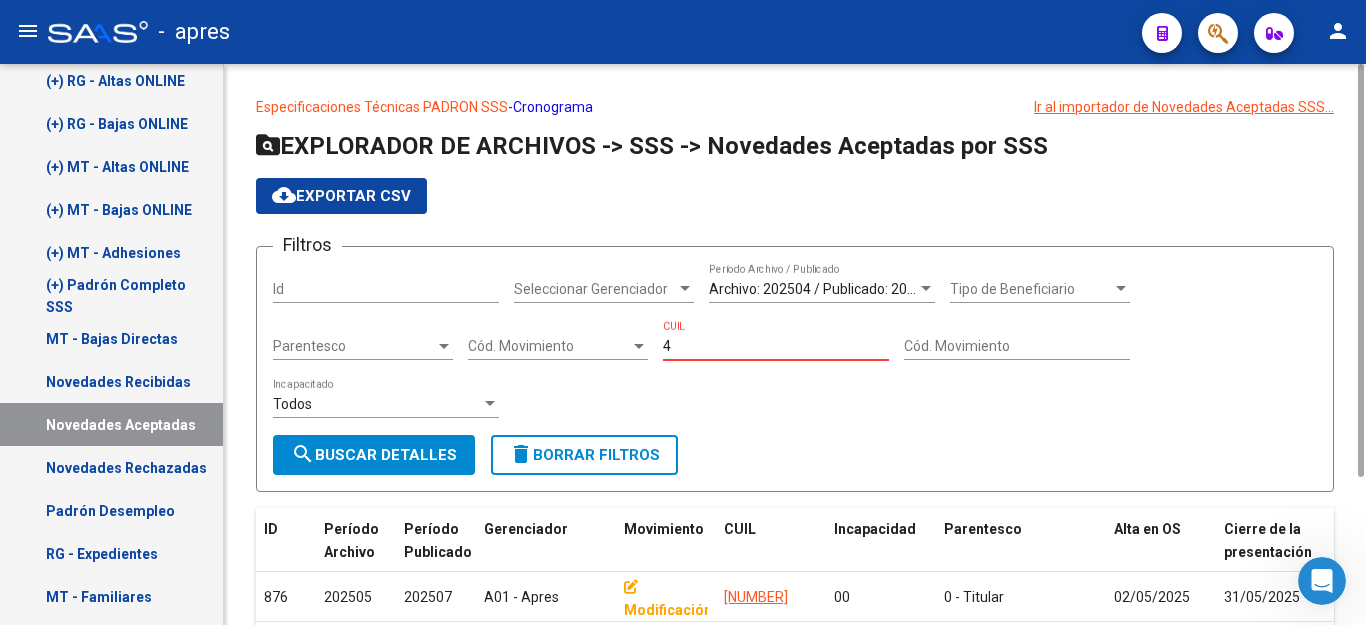 type 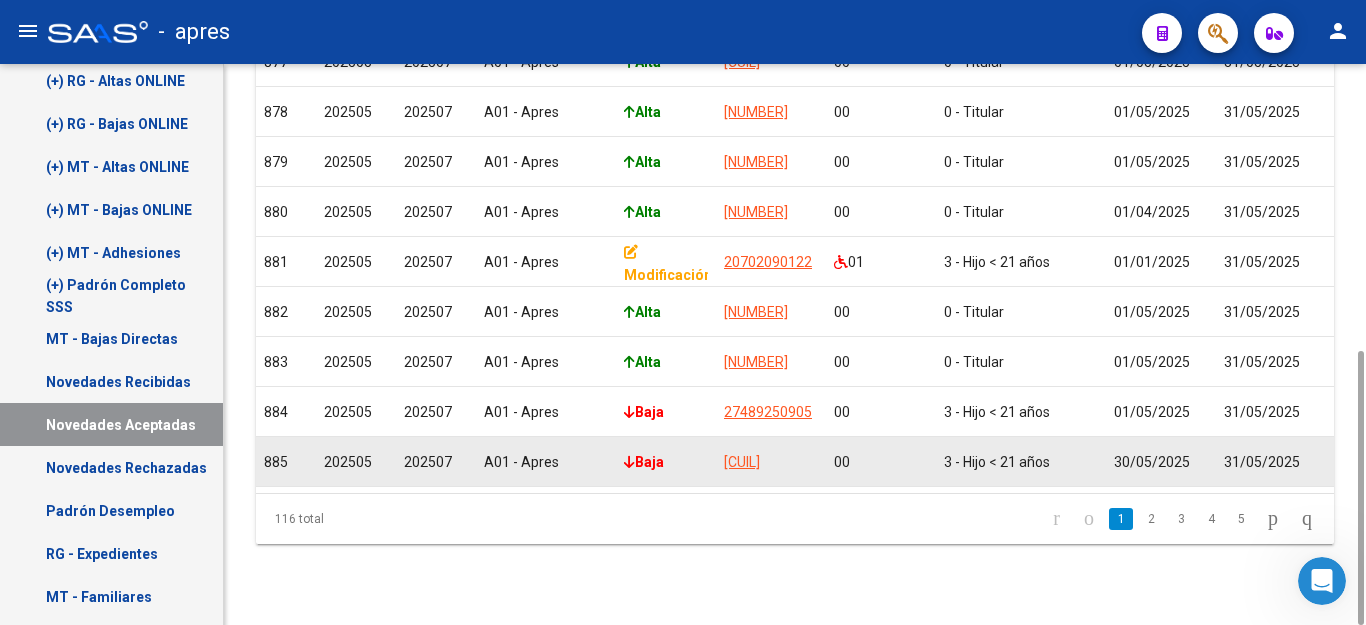 scroll, scrollTop: 385, scrollLeft: 0, axis: vertical 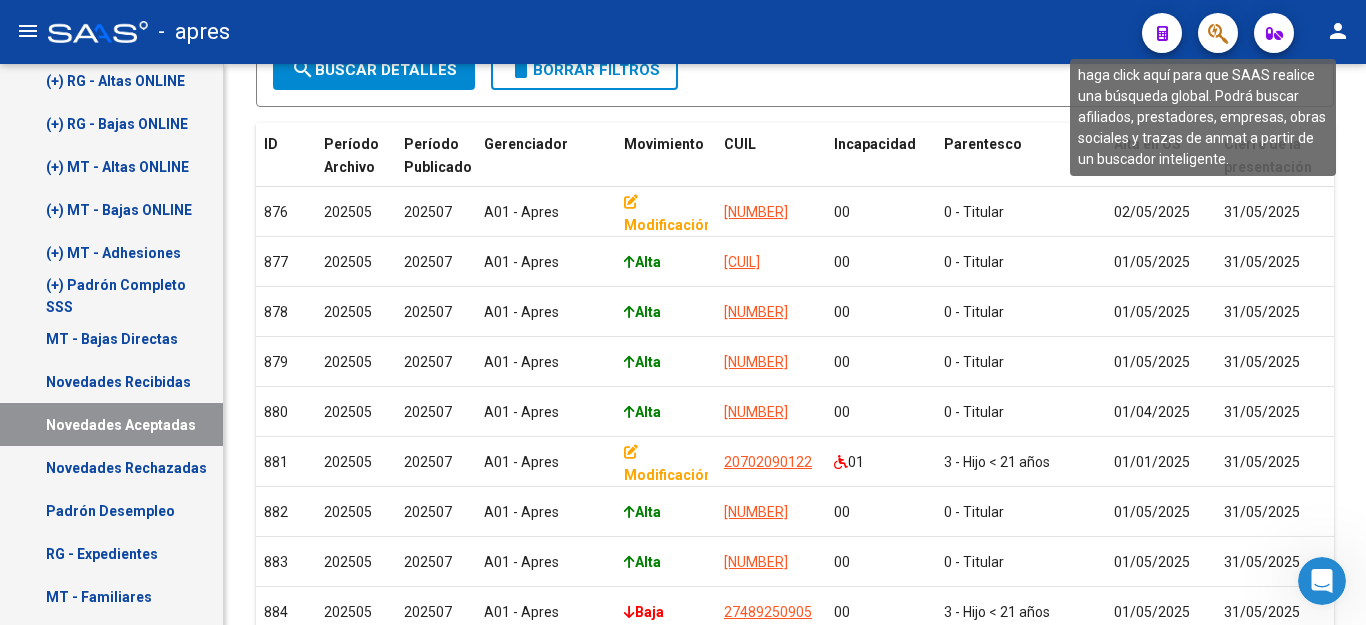 click 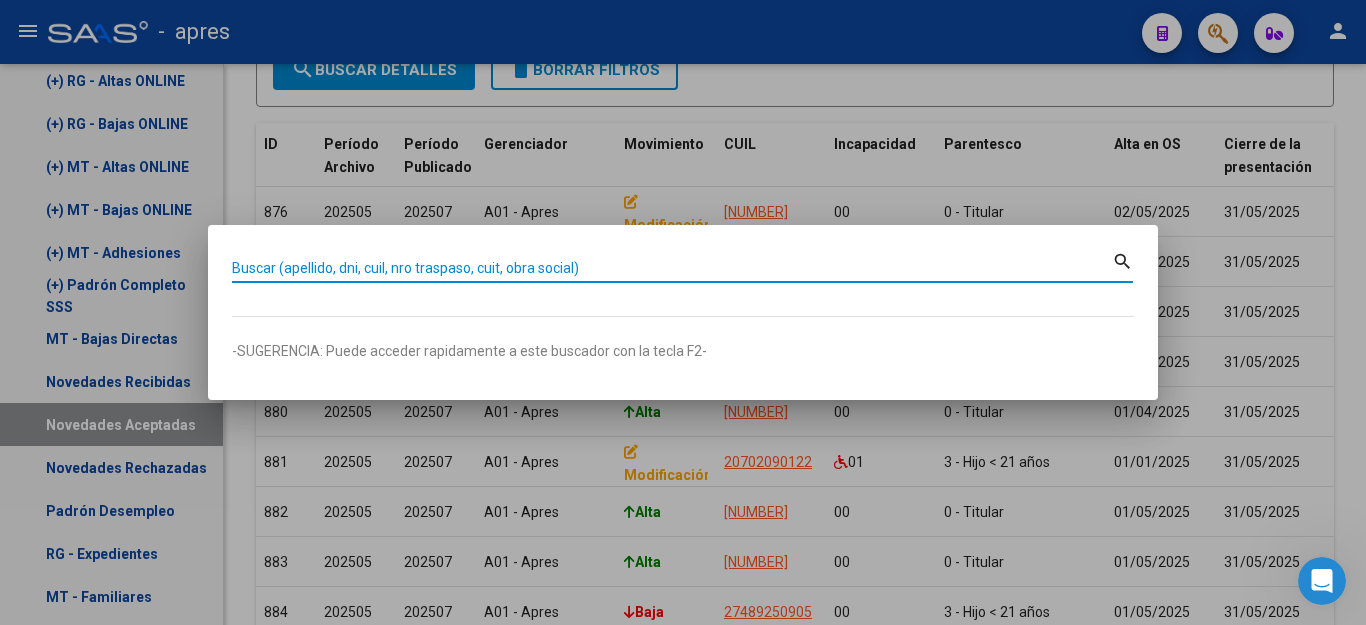 paste on "[NUMBER]" 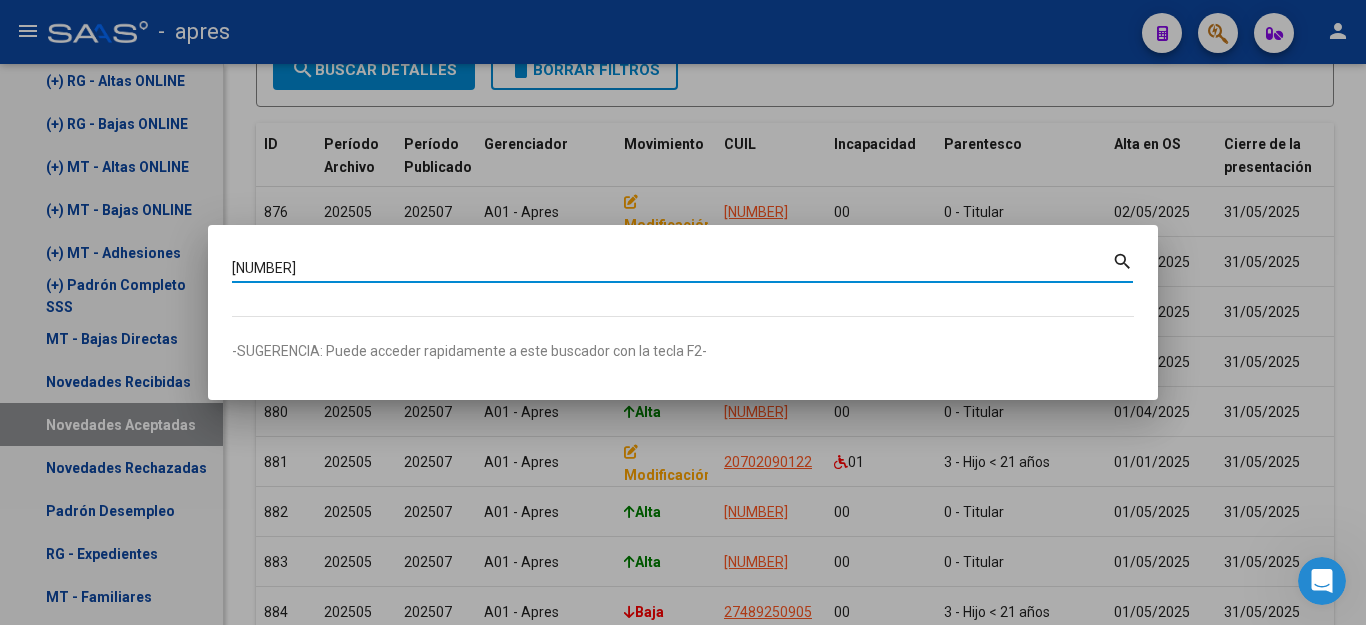 type on "[NUMBER]" 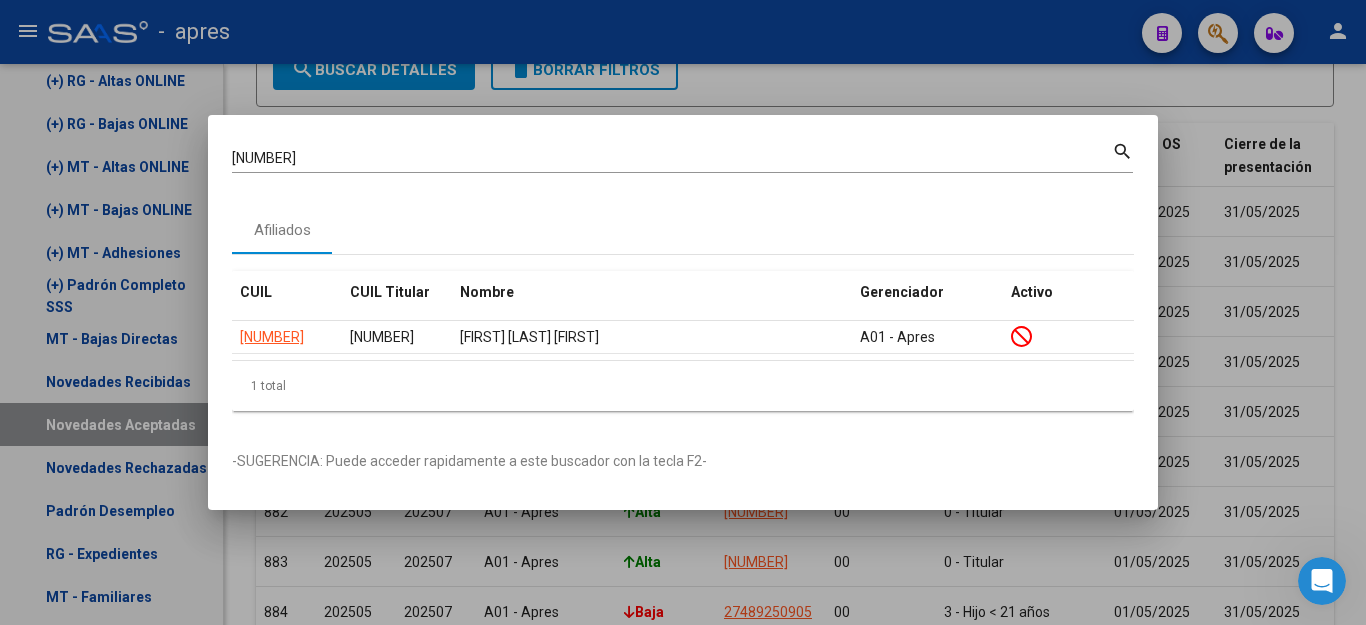 click at bounding box center (683, 312) 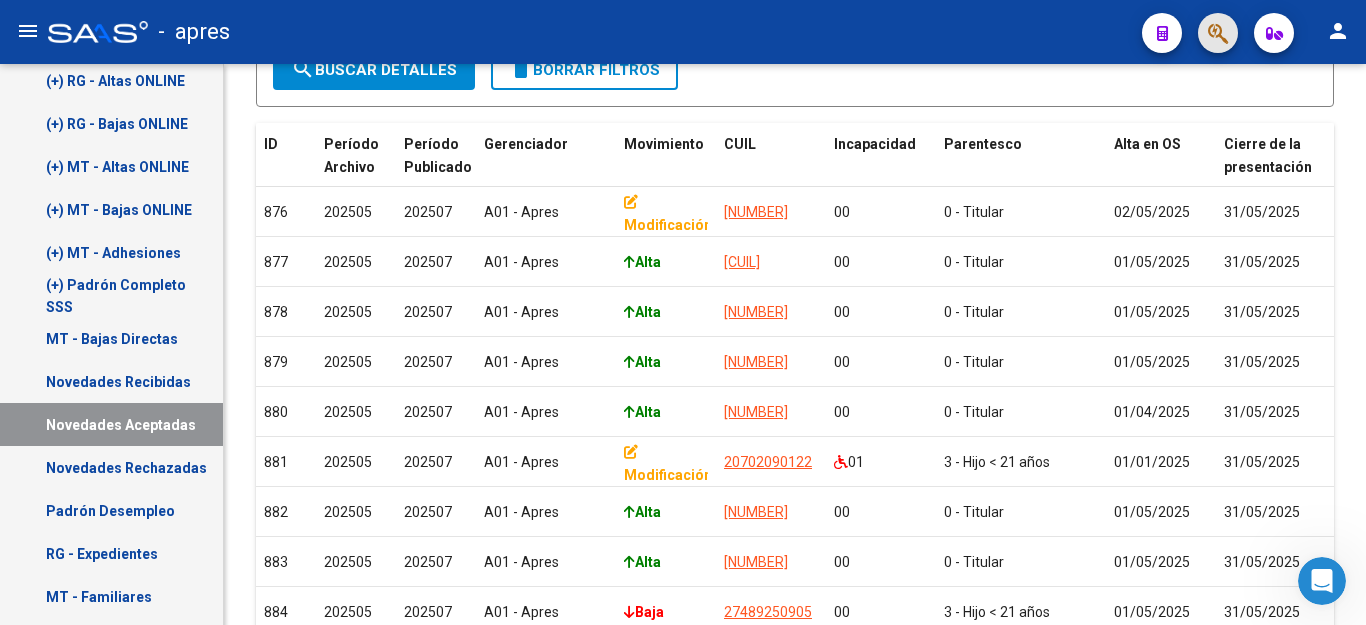 click 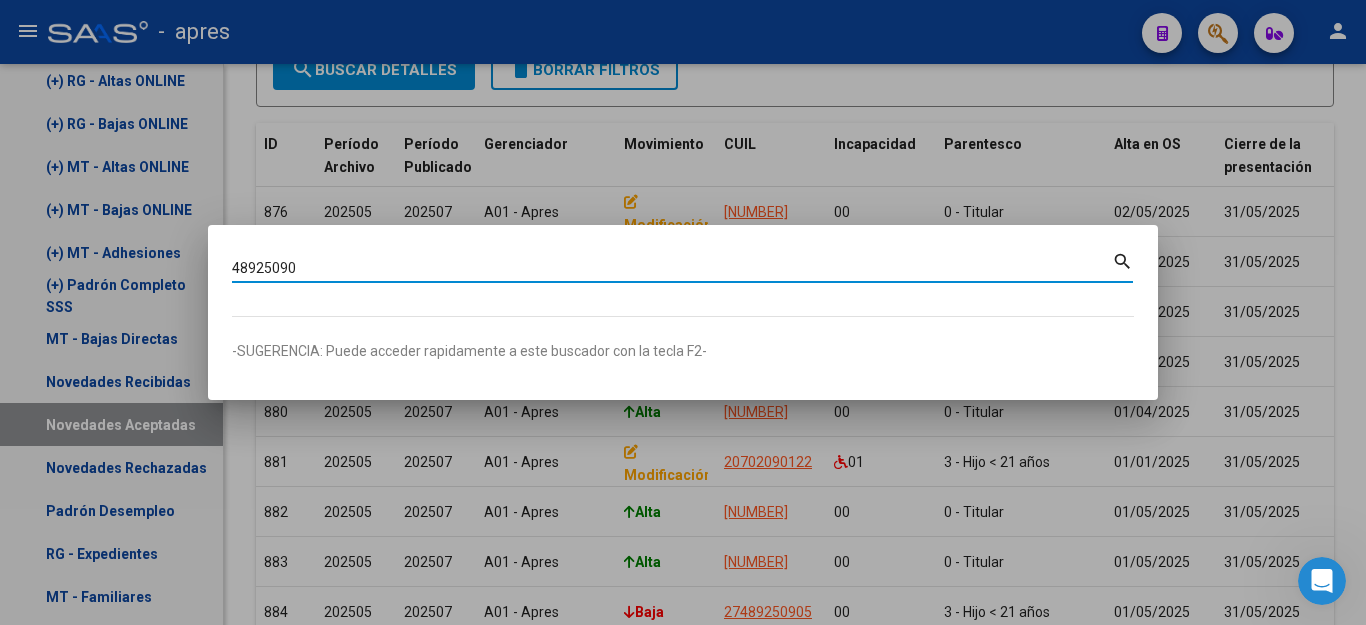 type on "48925090" 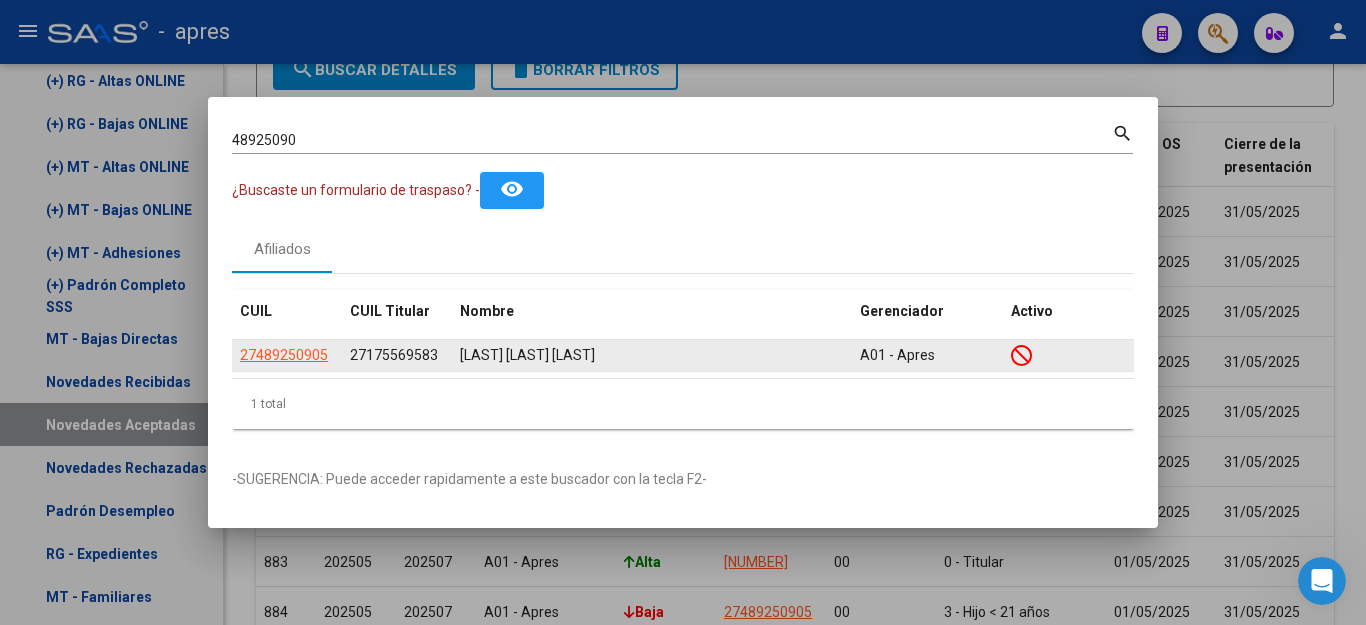 drag, startPoint x: 234, startPoint y: 355, endPoint x: 336, endPoint y: 365, distance: 102.48902 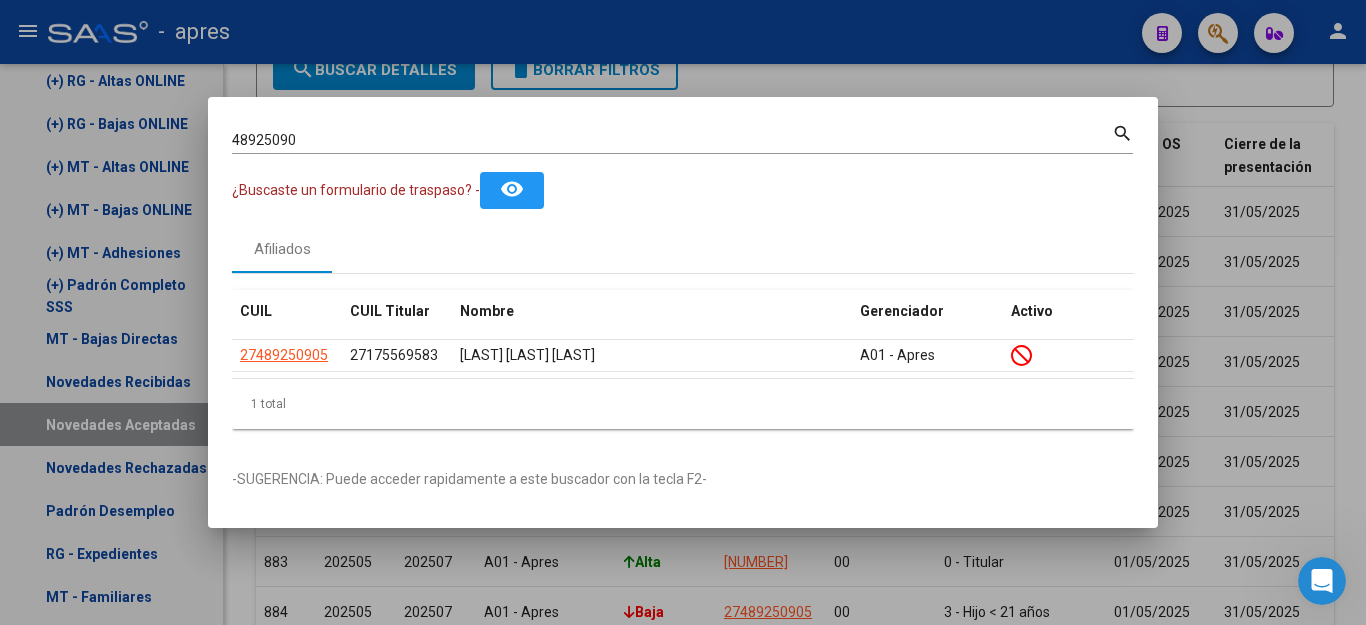 copy on "27489250905" 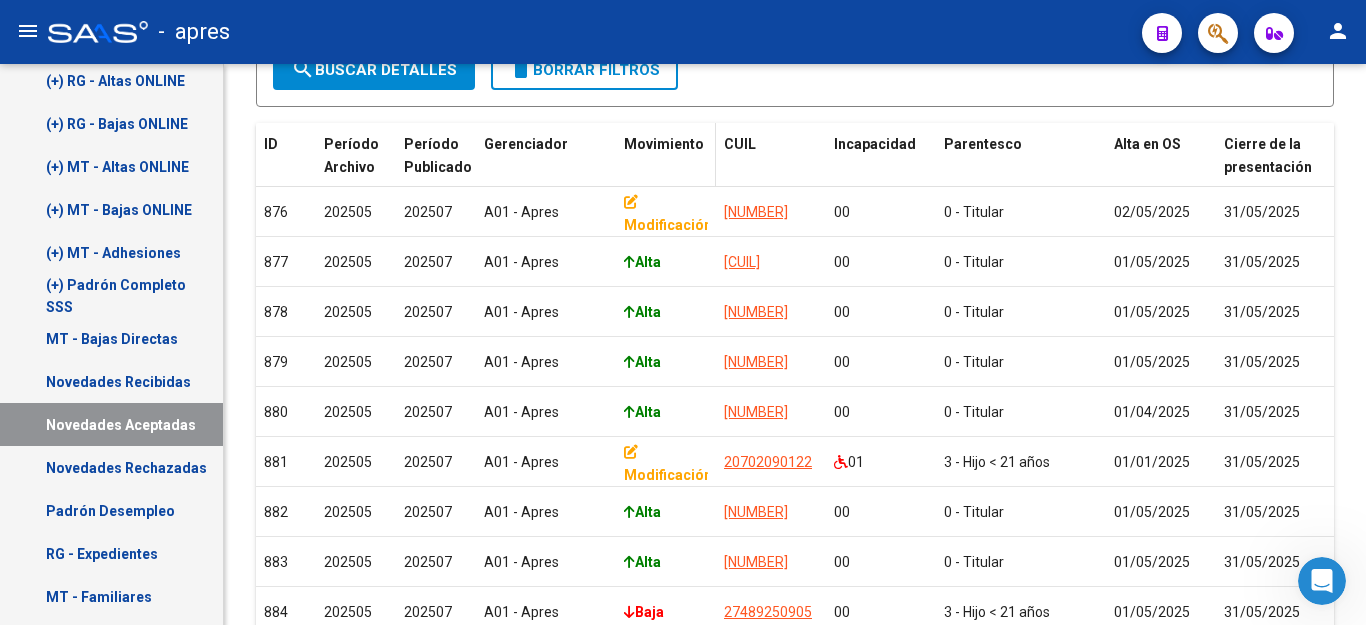 scroll, scrollTop: 0, scrollLeft: 0, axis: both 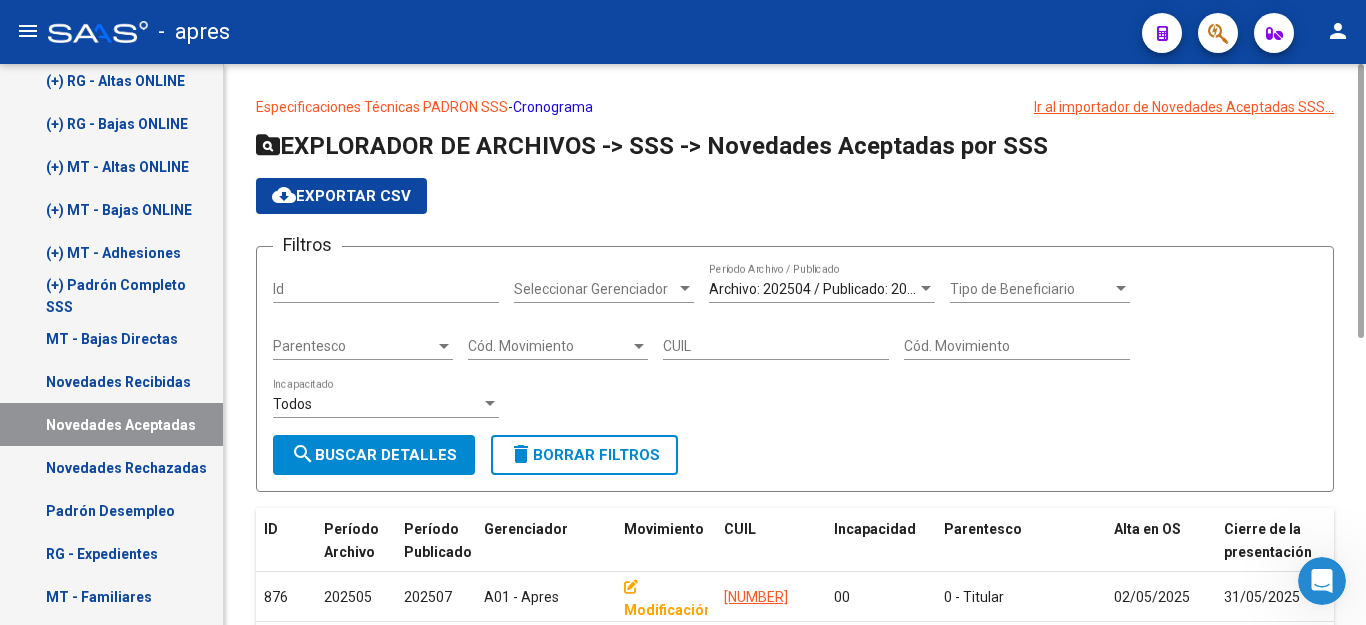 click on "CUIL" 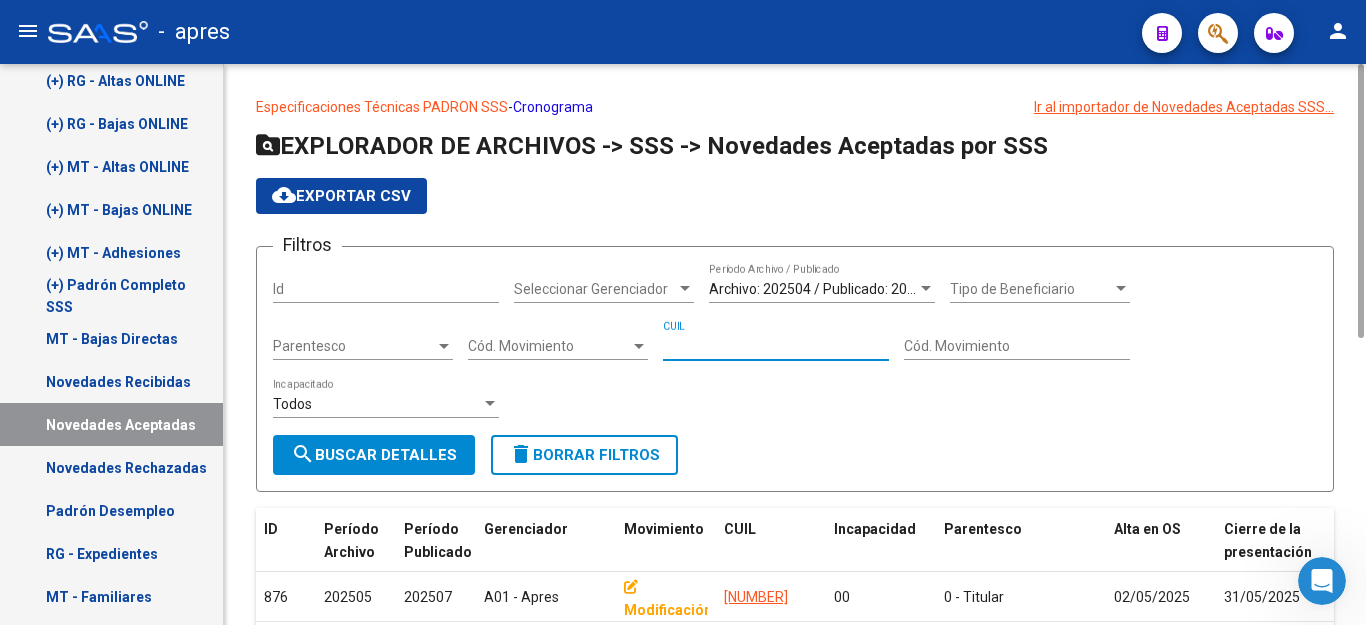 paste on "[CUIL]" 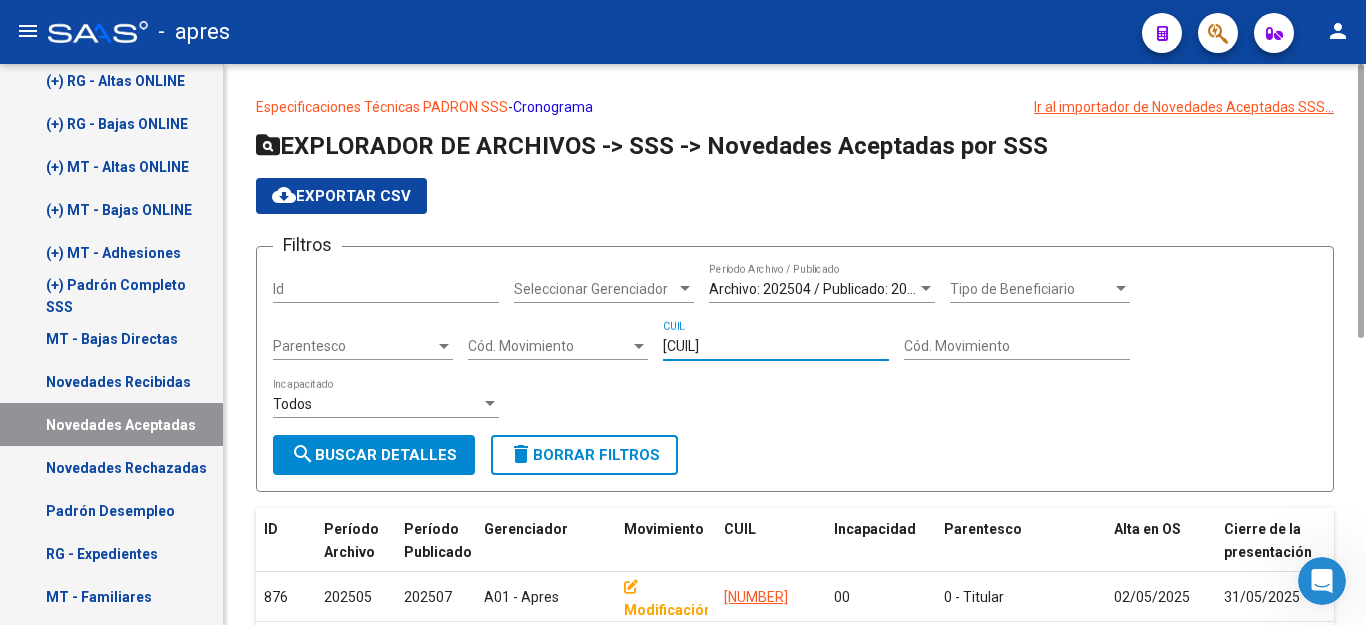 type on "[CUIL]" 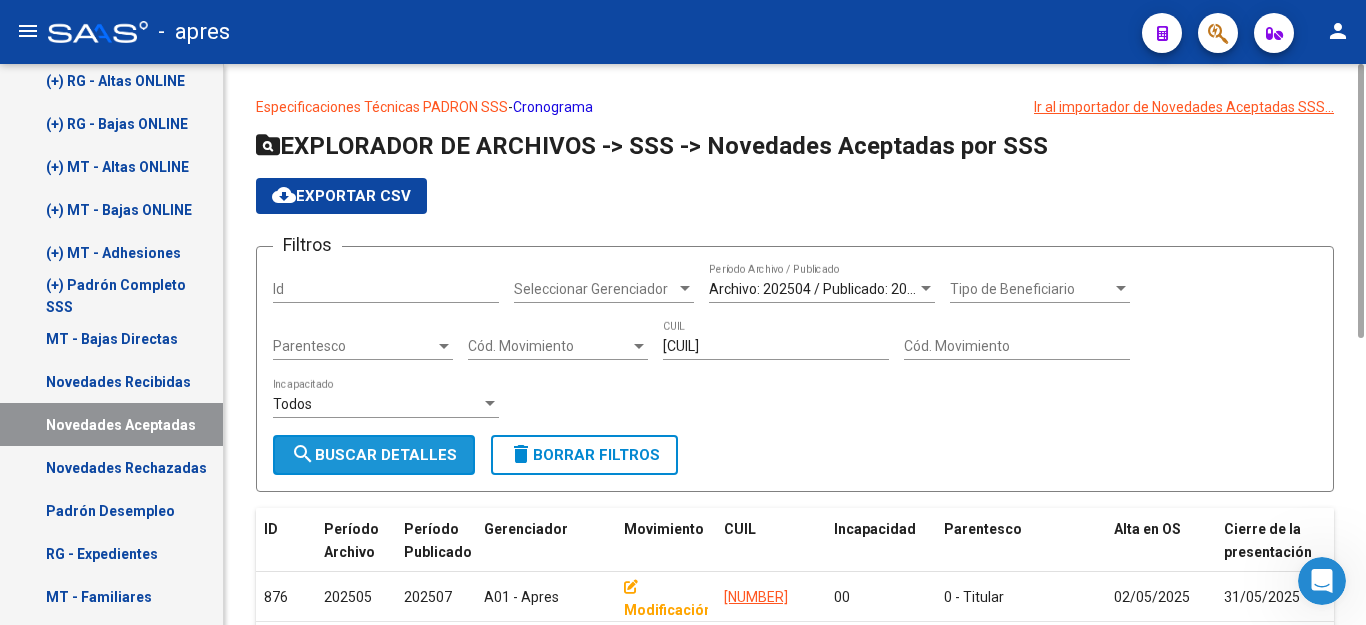 click on "search  Buscar Detalles" 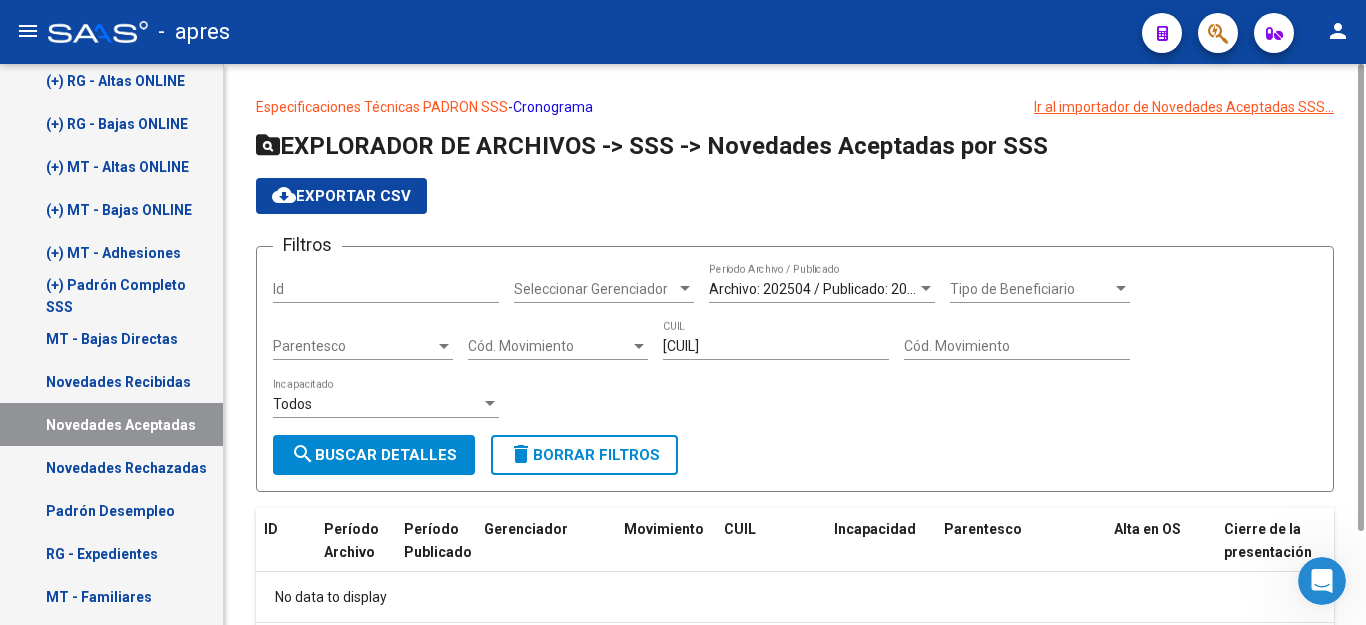 scroll, scrollTop: 112, scrollLeft: 0, axis: vertical 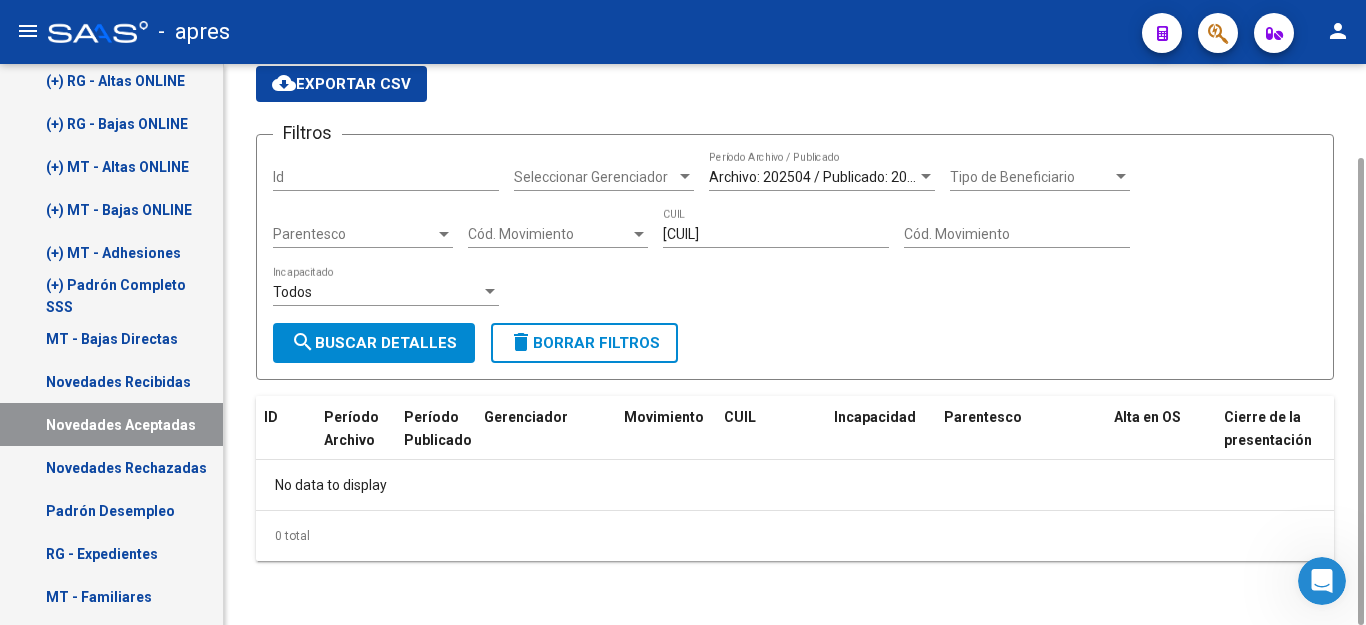 click on "Archivo: 202504 / Publicado: 202506" at bounding box center [824, 177] 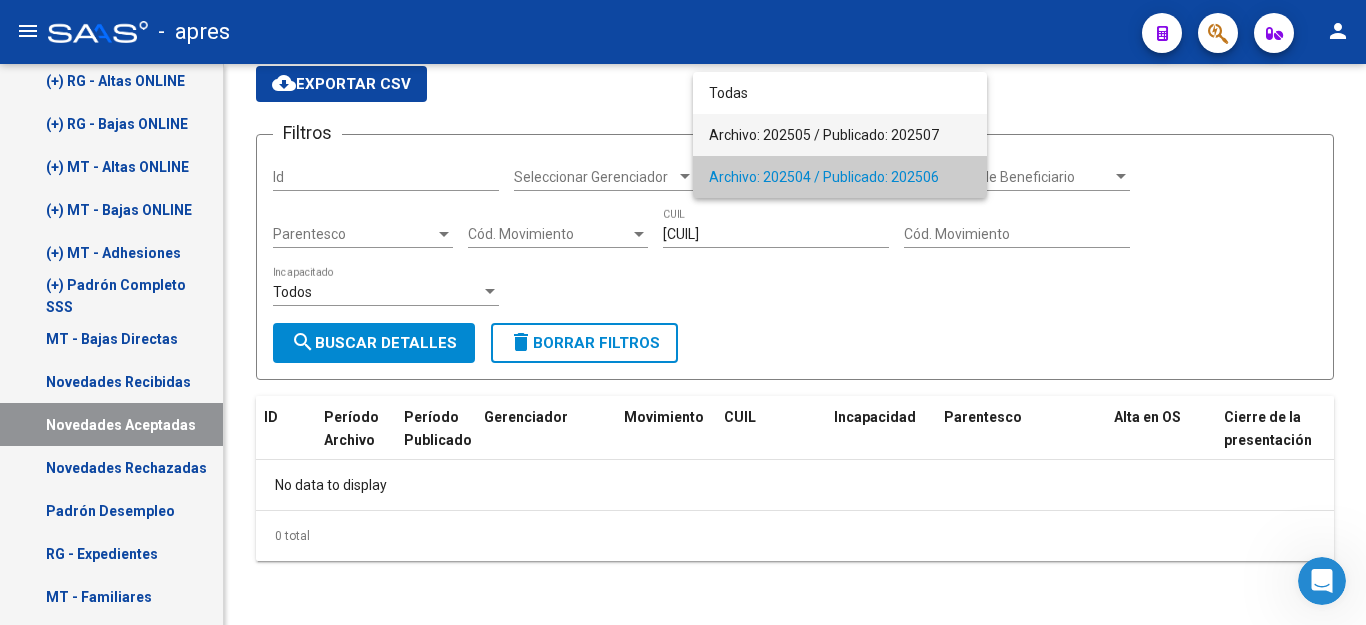 click on "Archivo: 202505 / Publicado: 202507" at bounding box center [840, 135] 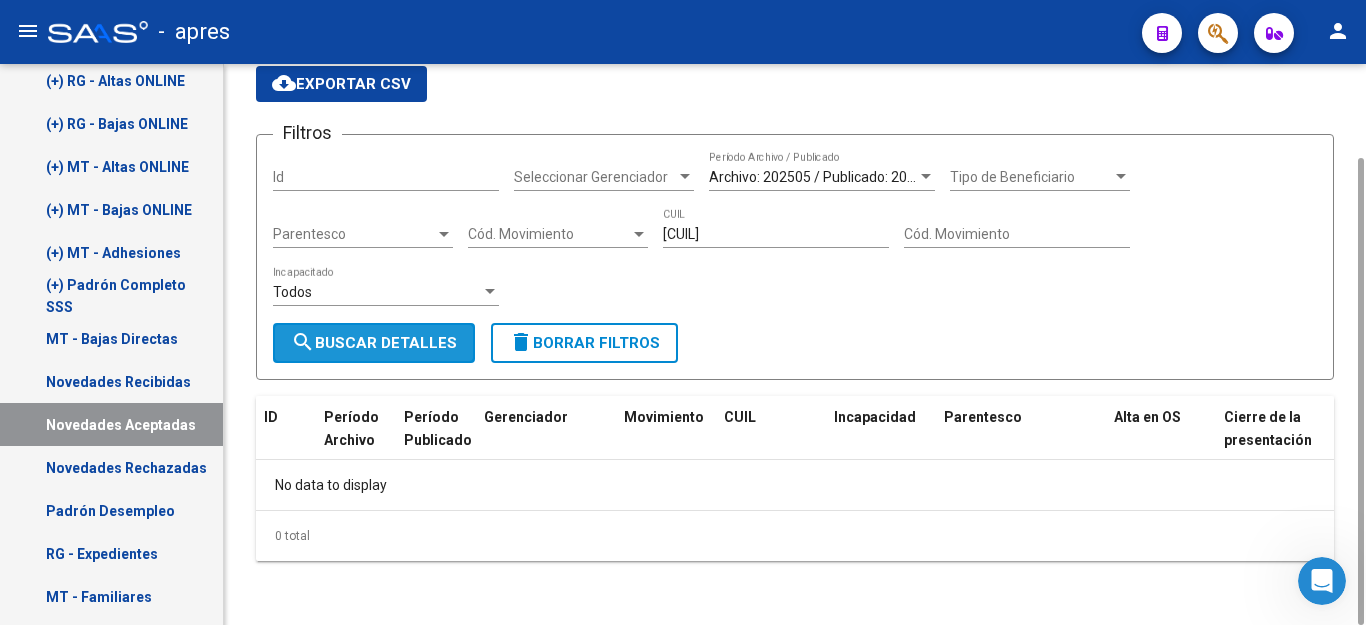 click on "search  Buscar Detalles" 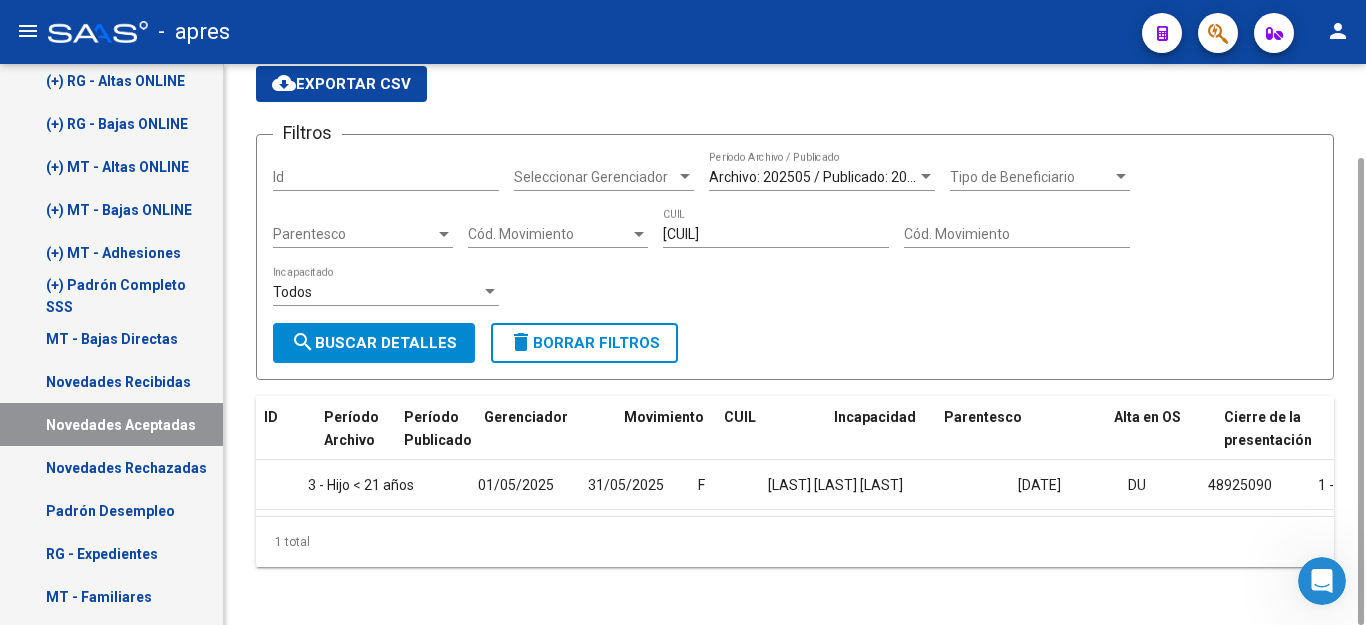 scroll, scrollTop: 0, scrollLeft: 0, axis: both 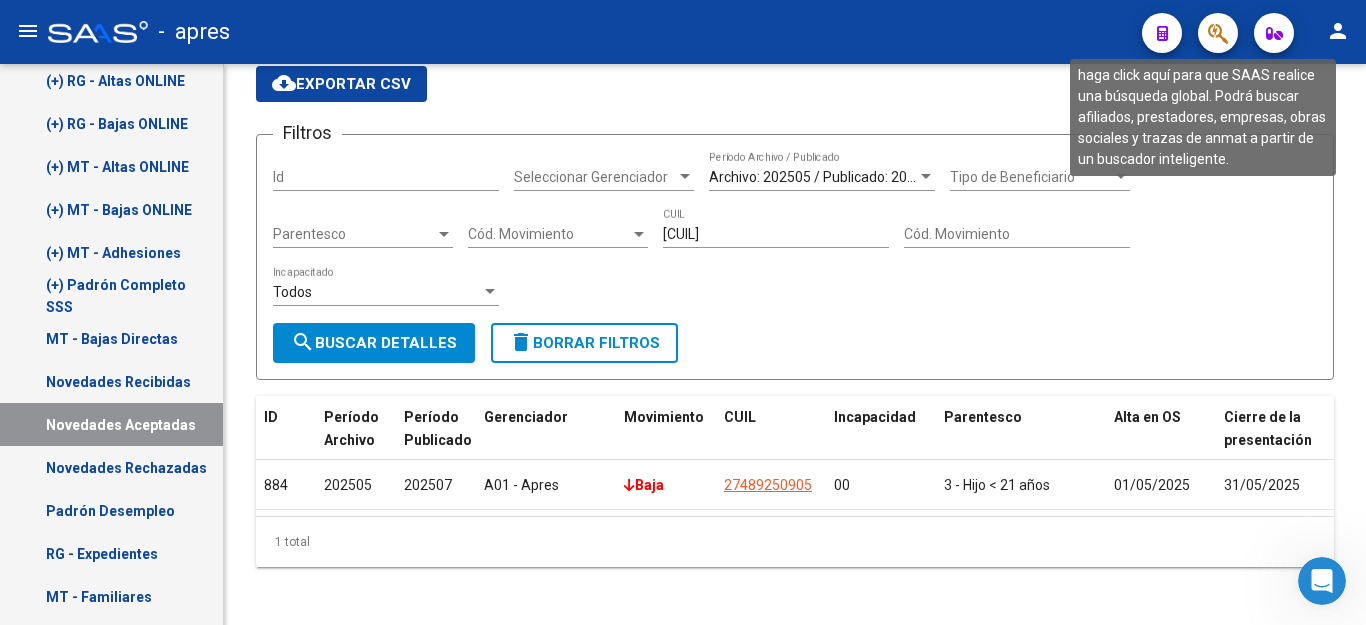 click 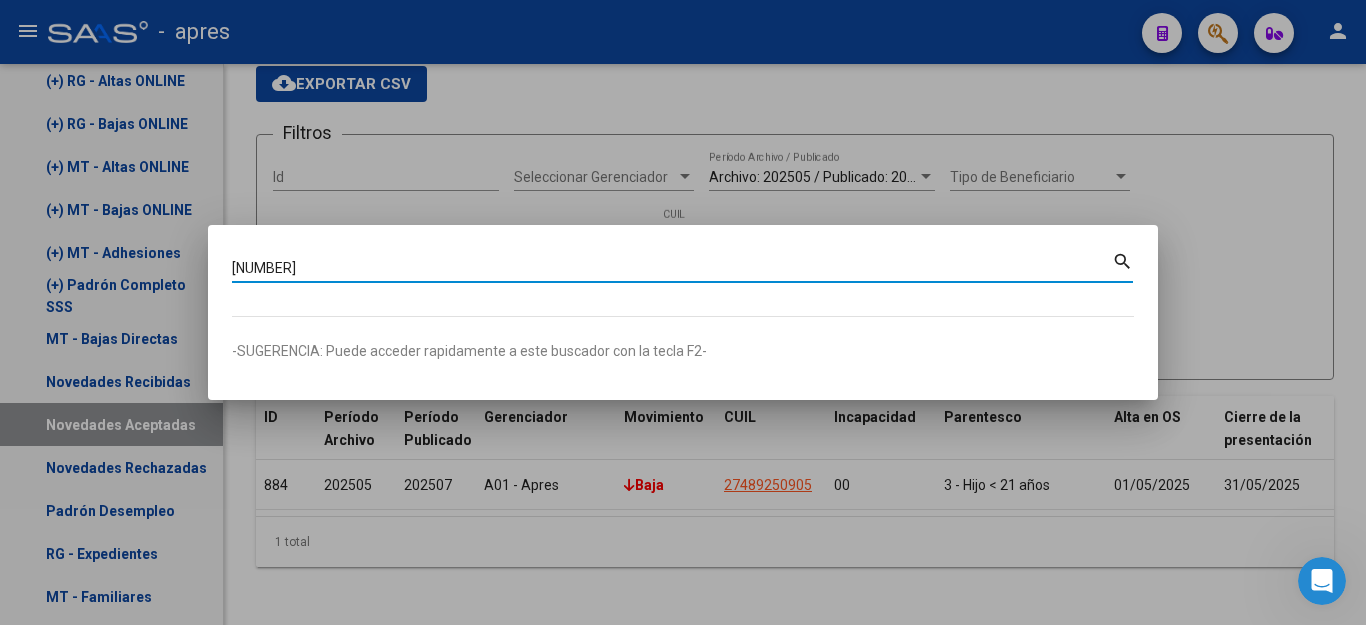 type on "[NUMBER]" 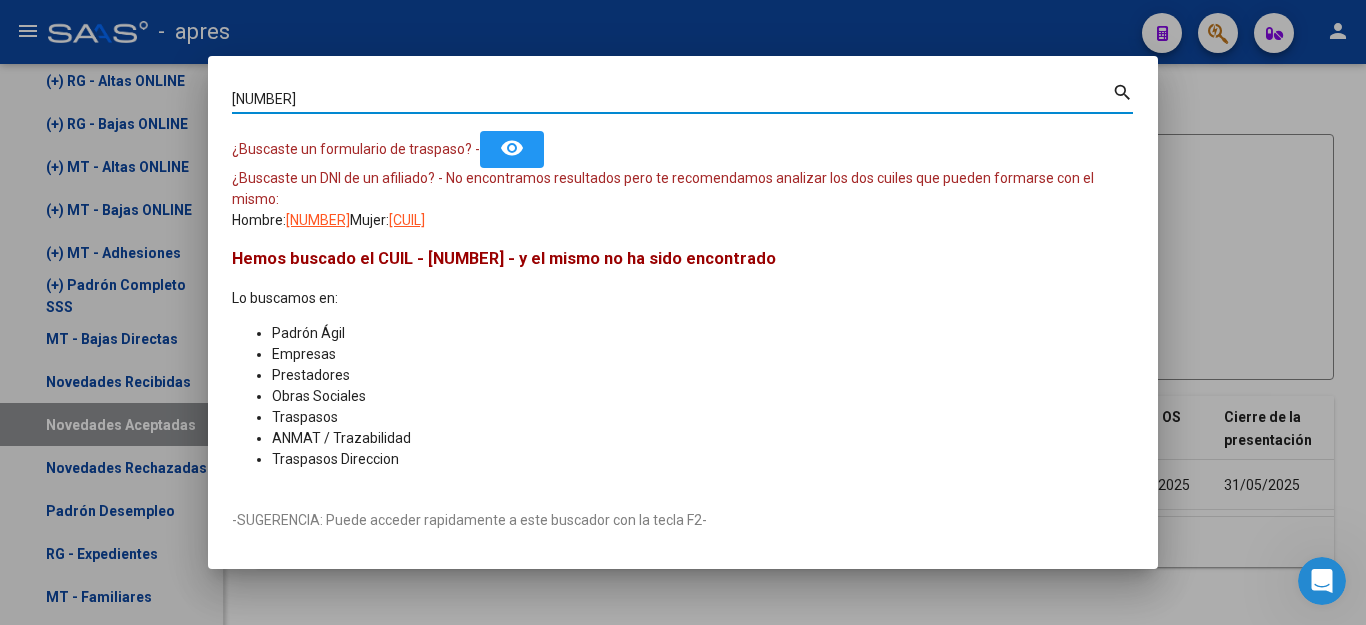 click at bounding box center (683, 312) 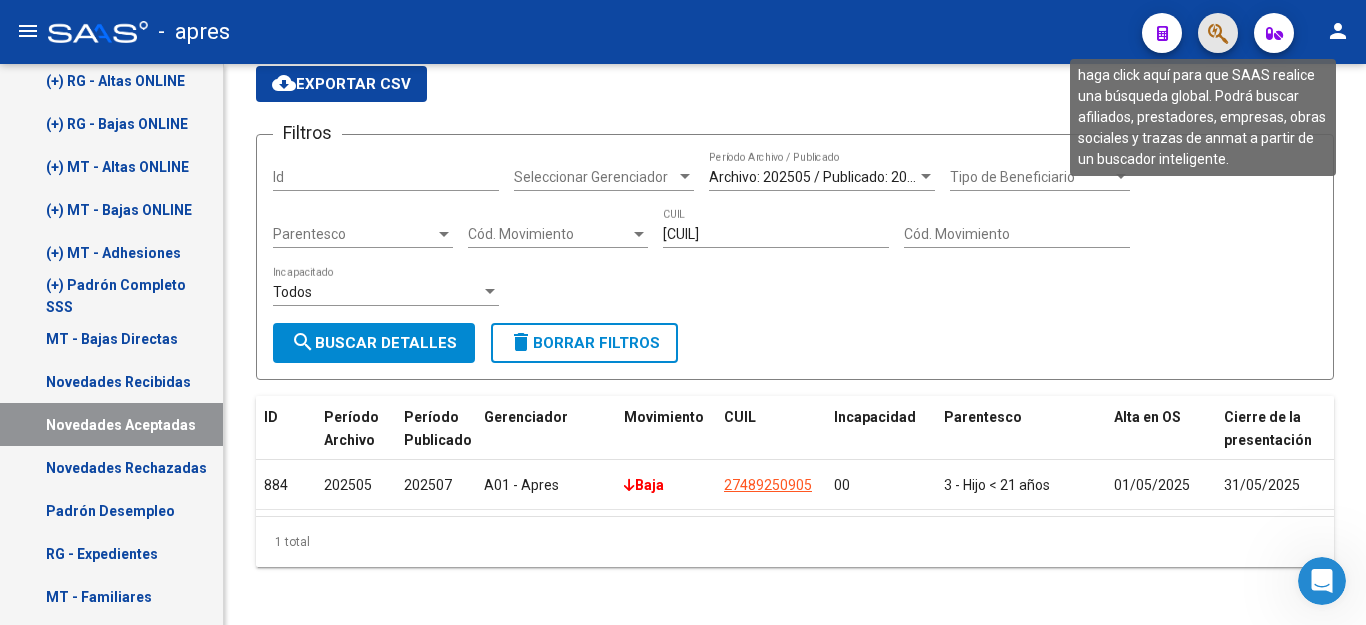click 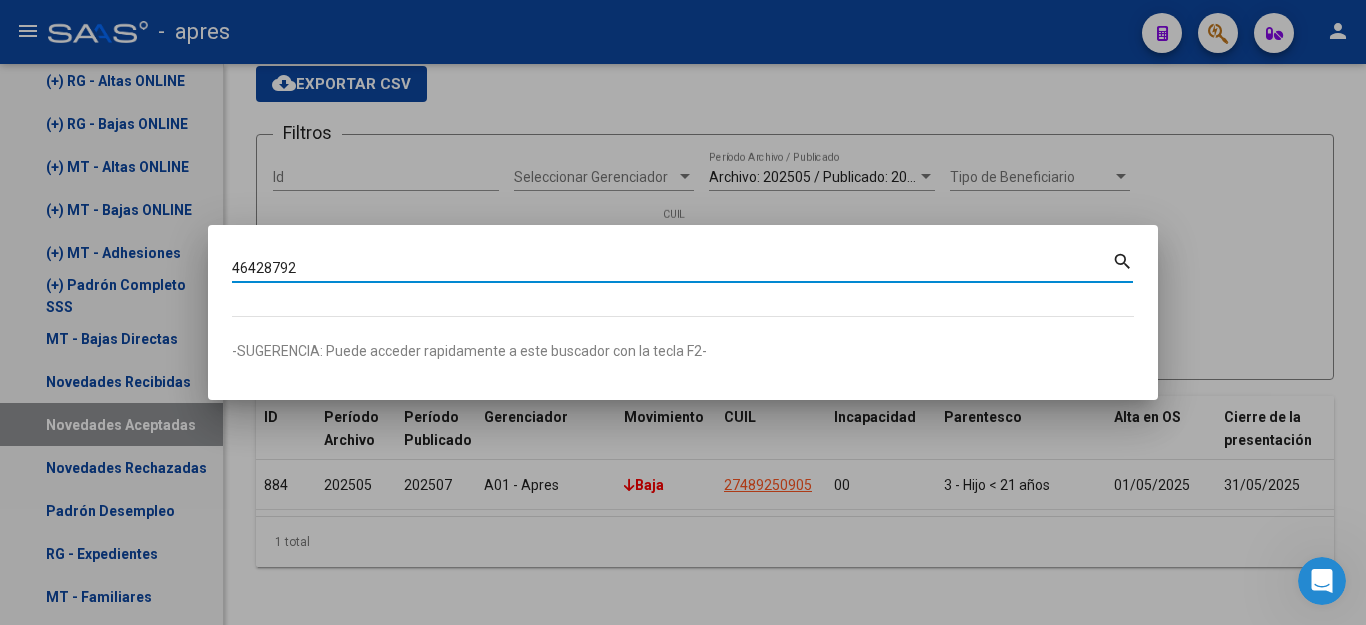 type on "46428792" 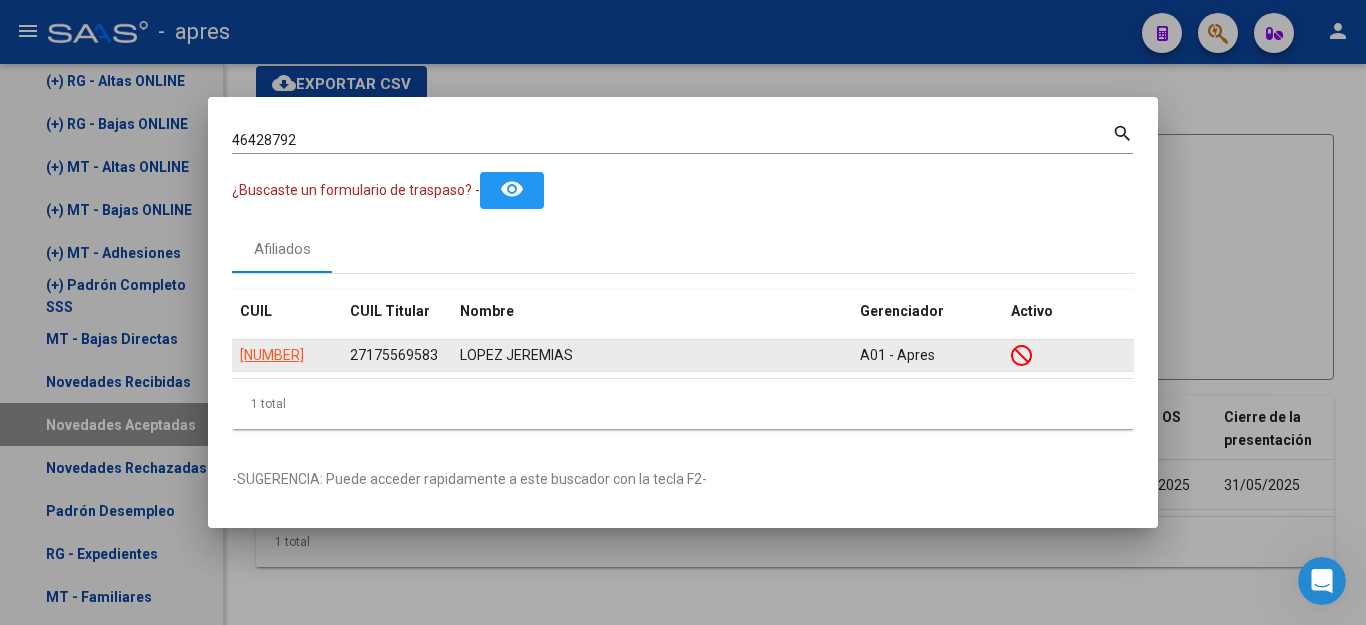 drag, startPoint x: 339, startPoint y: 350, endPoint x: 235, endPoint y: 350, distance: 104 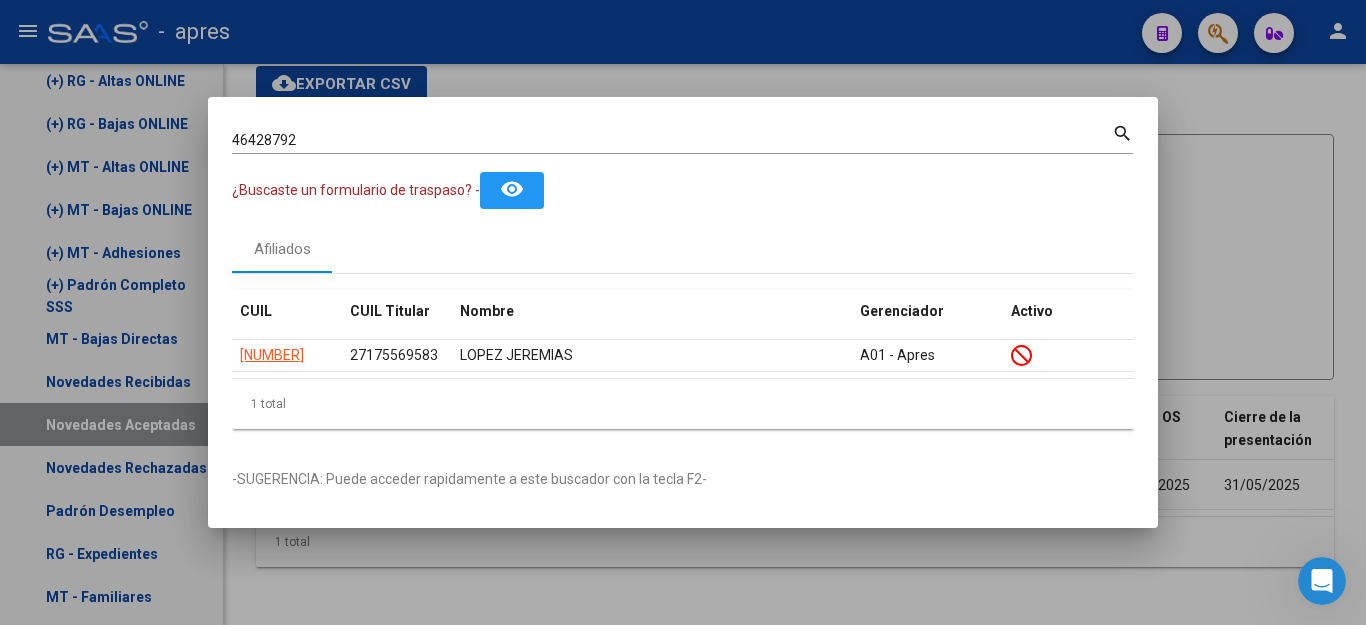 copy on "[NUMBER]" 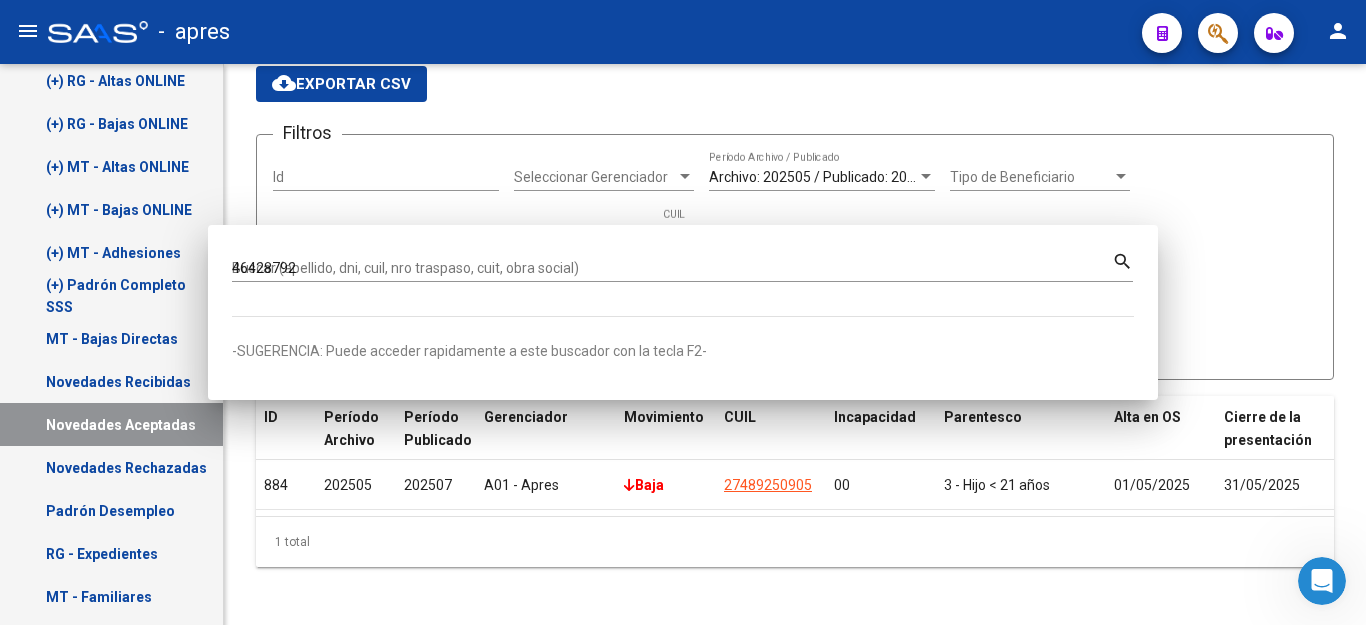 type 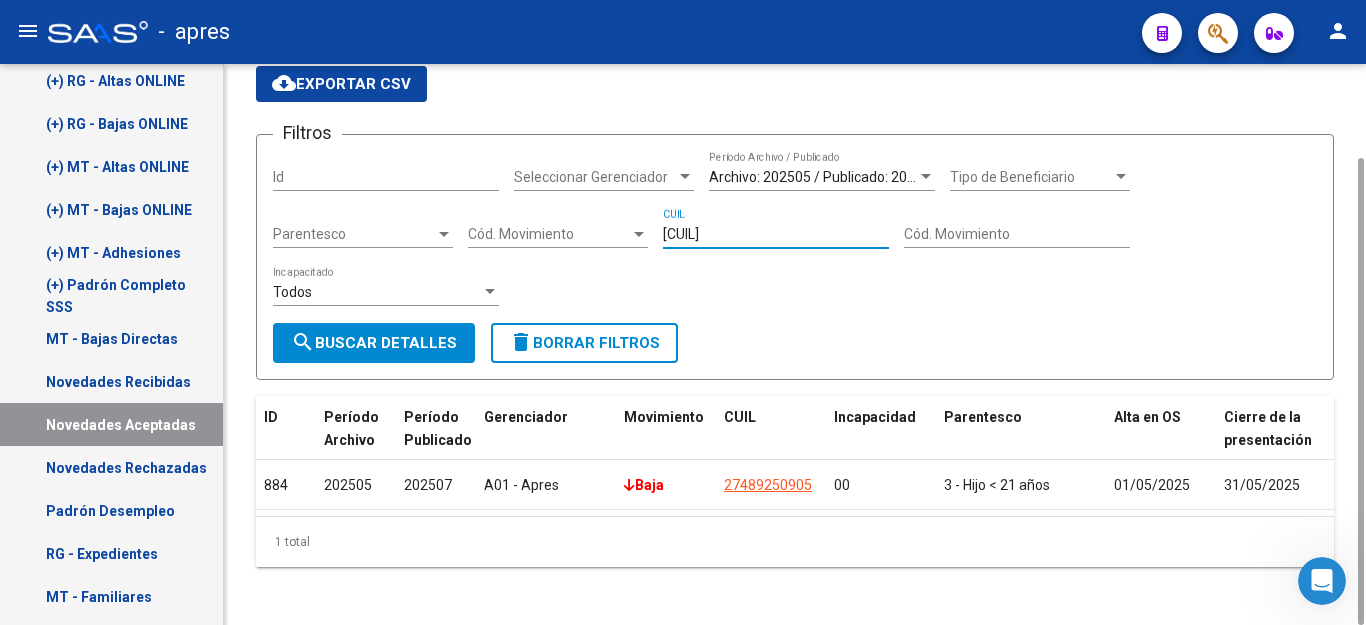 drag, startPoint x: 797, startPoint y: 232, endPoint x: 229, endPoint y: 173, distance: 571.056 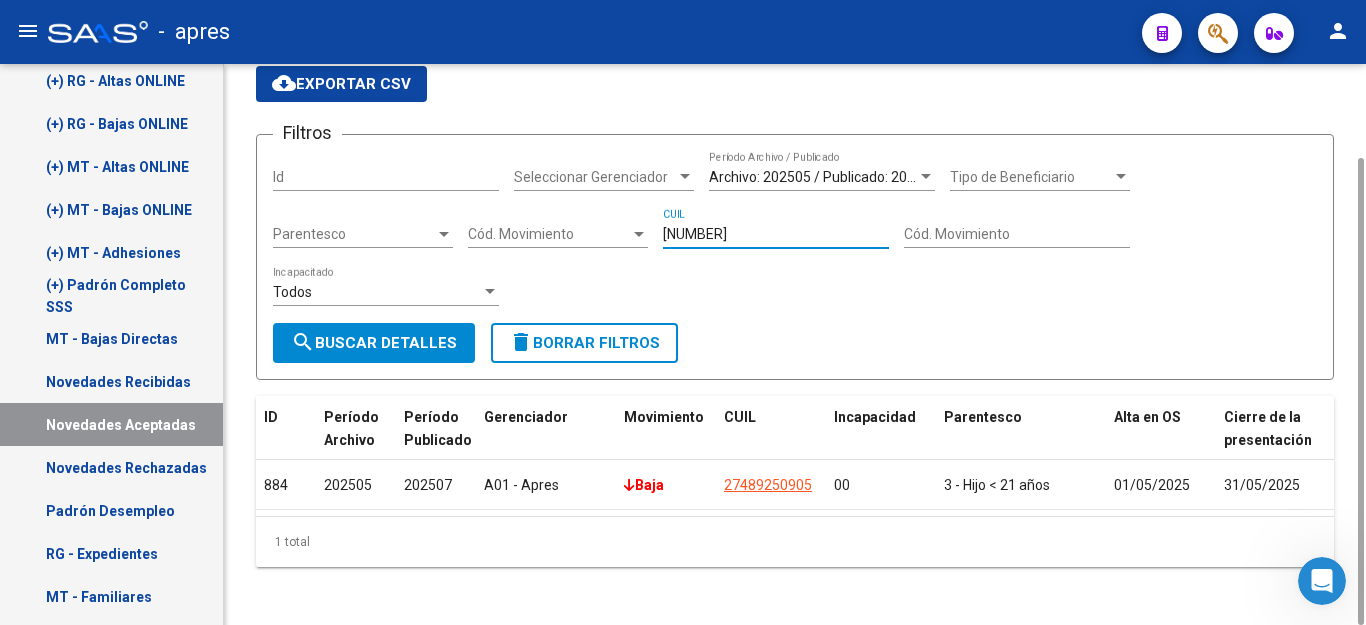 type on "[NUMBER]" 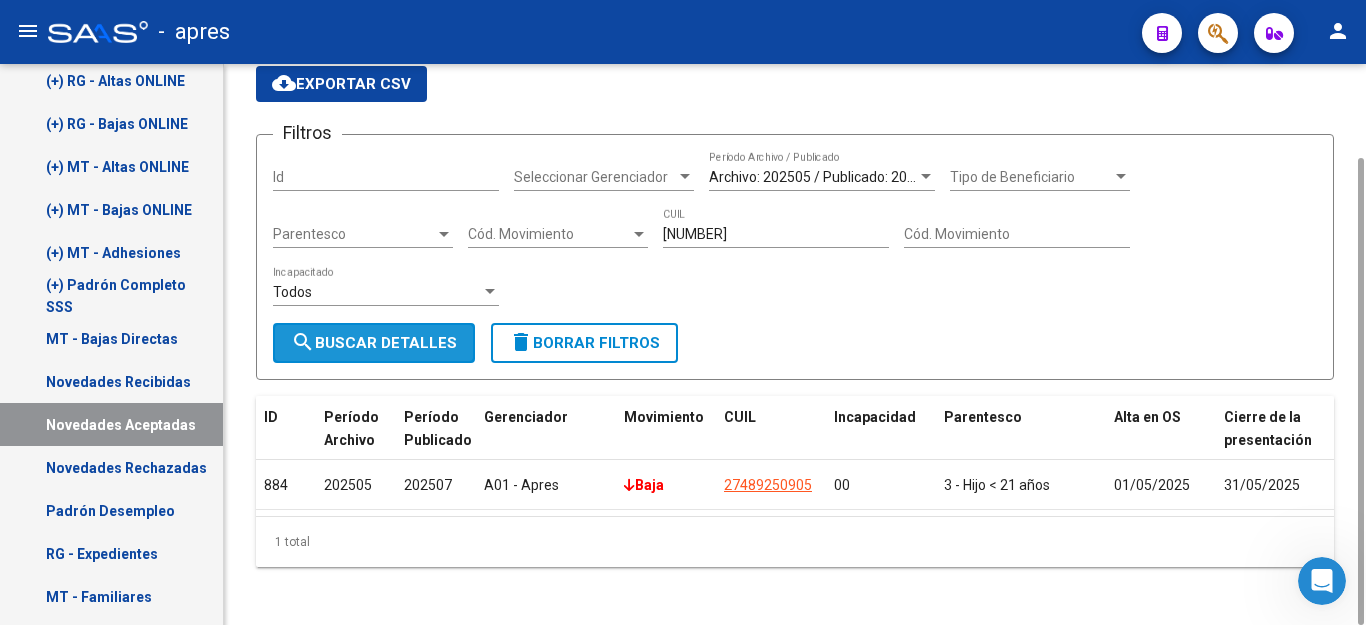 click on "search  Buscar Detalles" 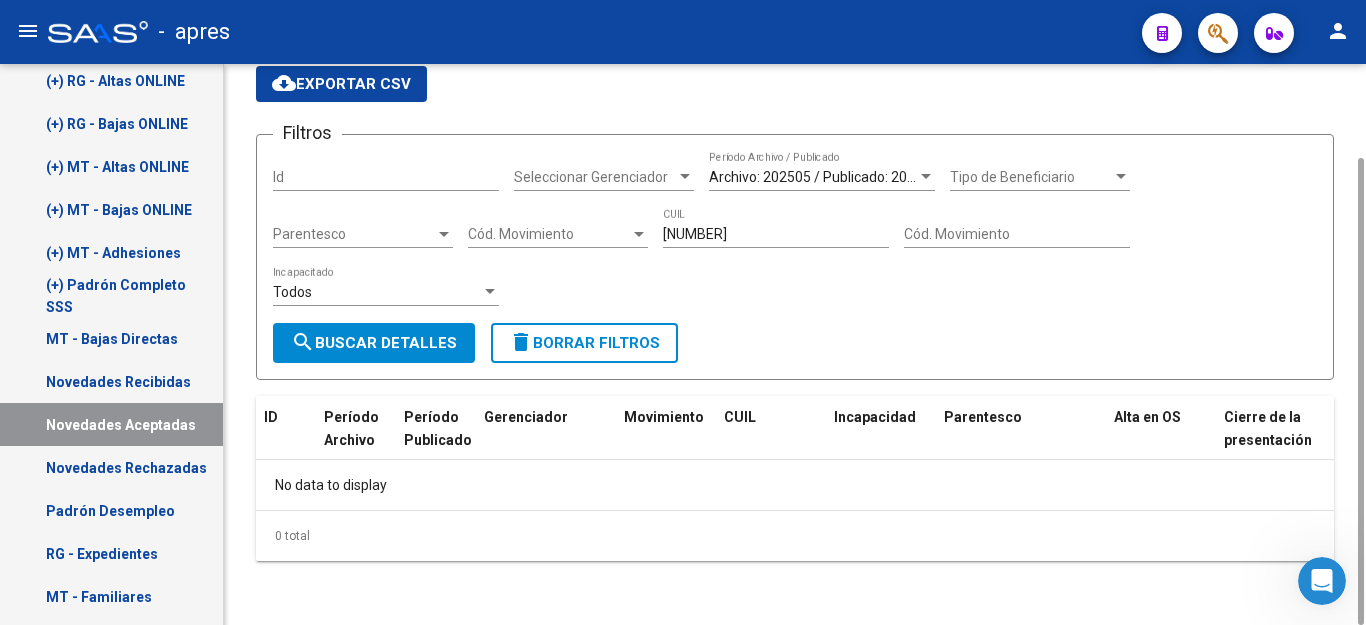 click on "Archivo: 202505 / Publicado: 202507  Período Archivo / Publicado" 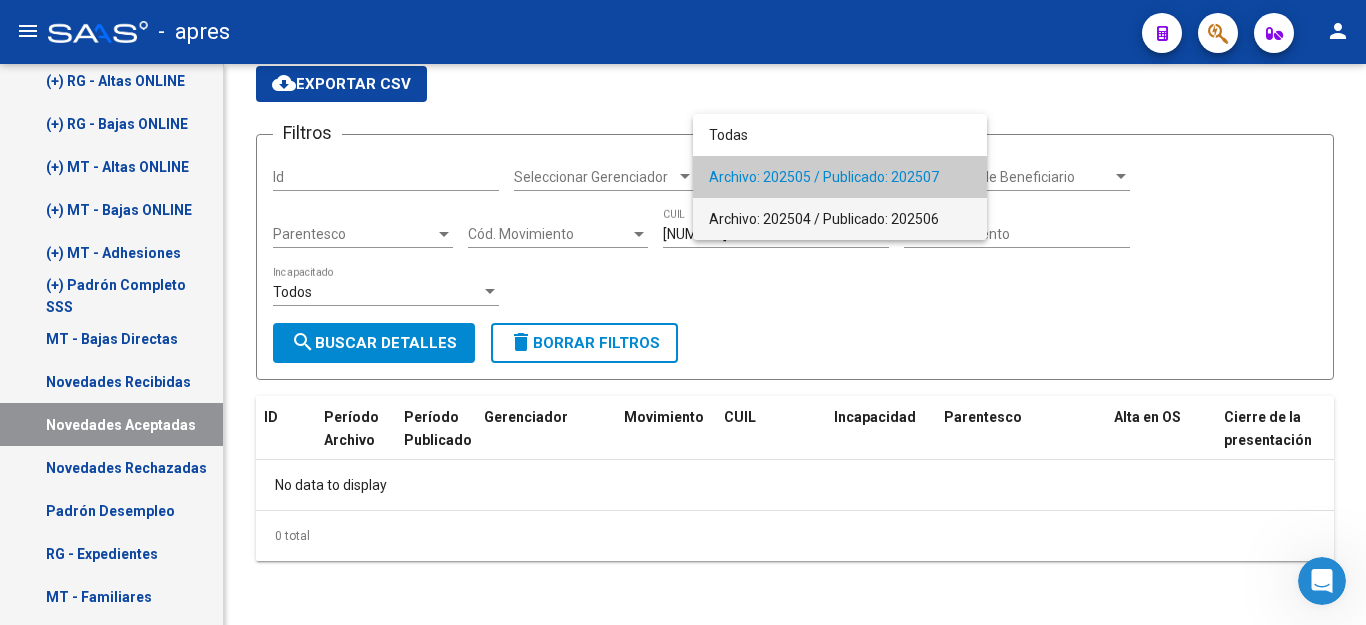 click on "Archivo: 202504 / Publicado: 202506" at bounding box center [840, 219] 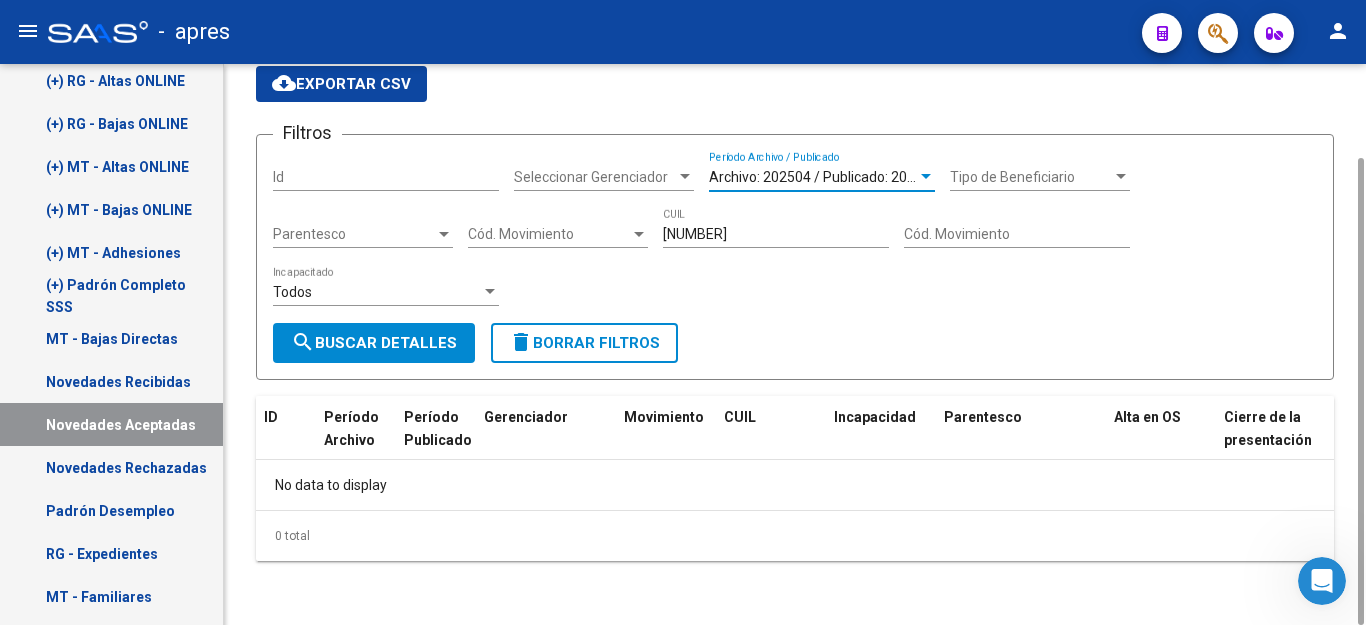 click on "search  Buscar Detalles" 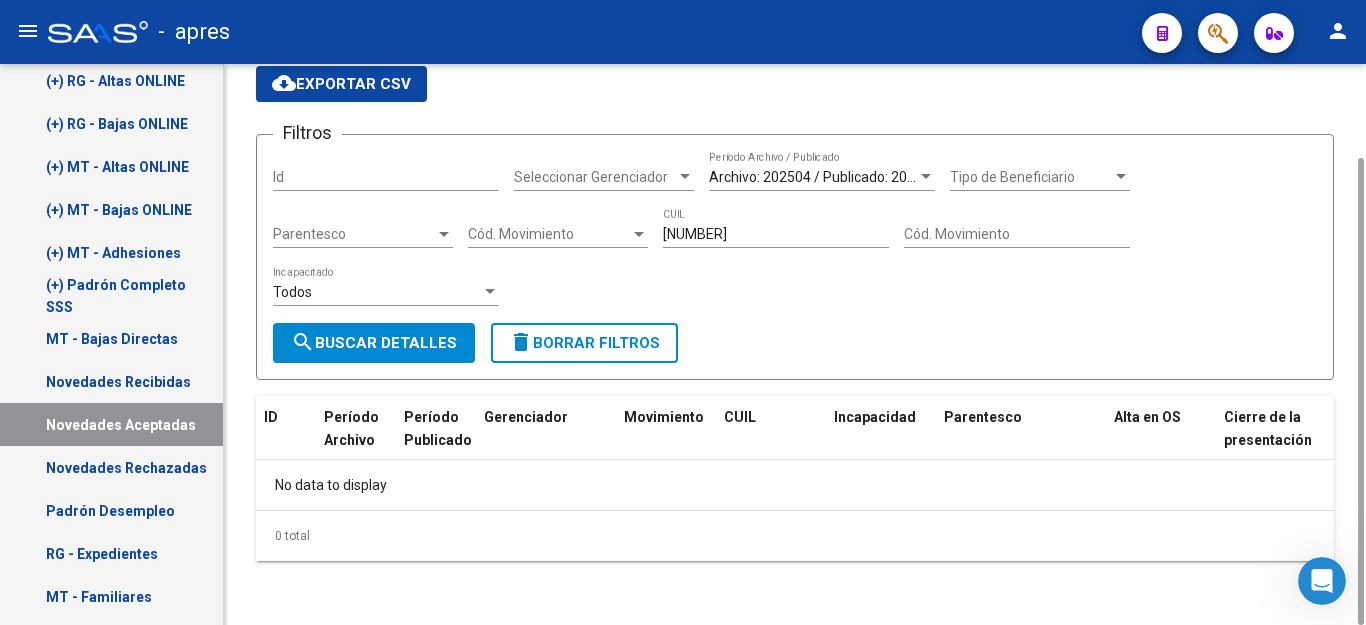 click on "Archivo: 202504 / Publicado: 202506  Período Archivo / Publicado" 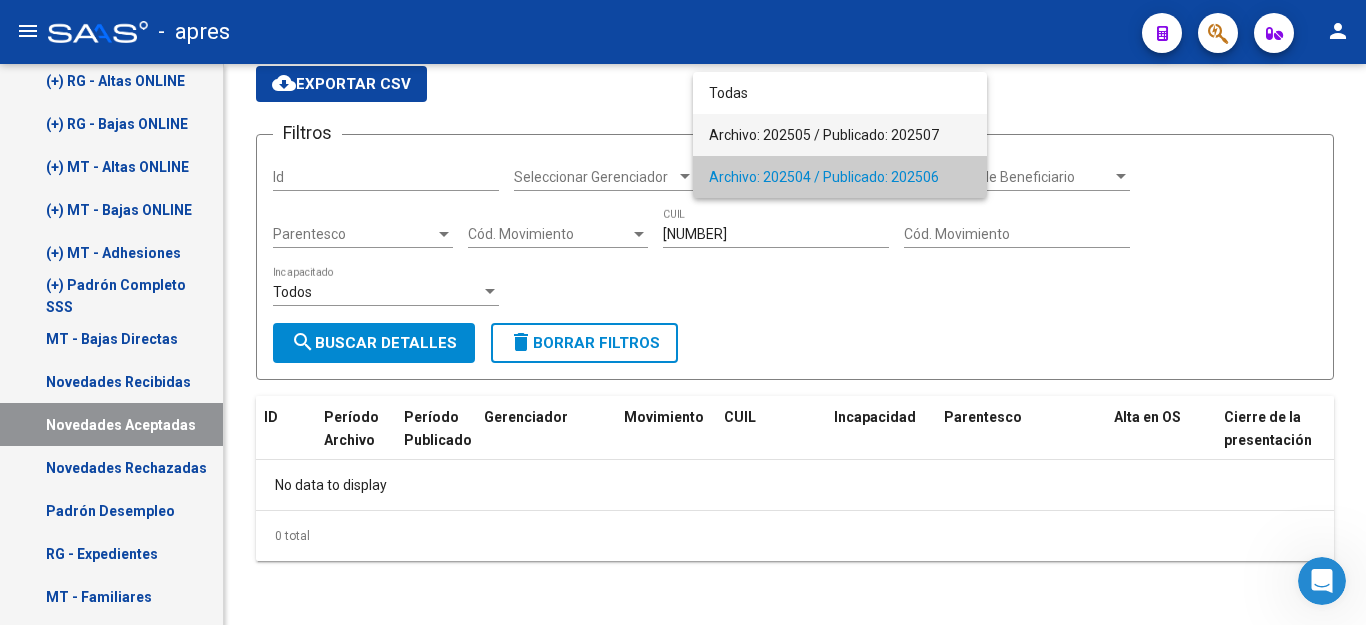 click on "Archivo: 202505 / Publicado: 202507" at bounding box center [840, 135] 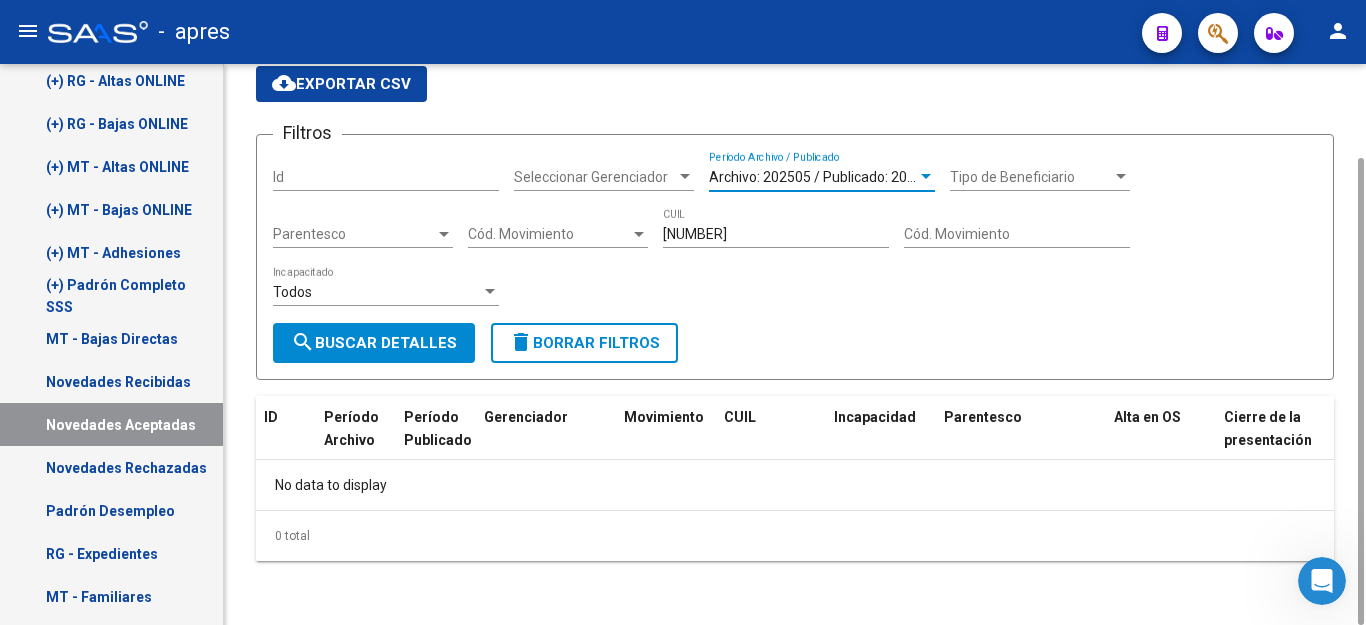 click on "search  Buscar Detalles" 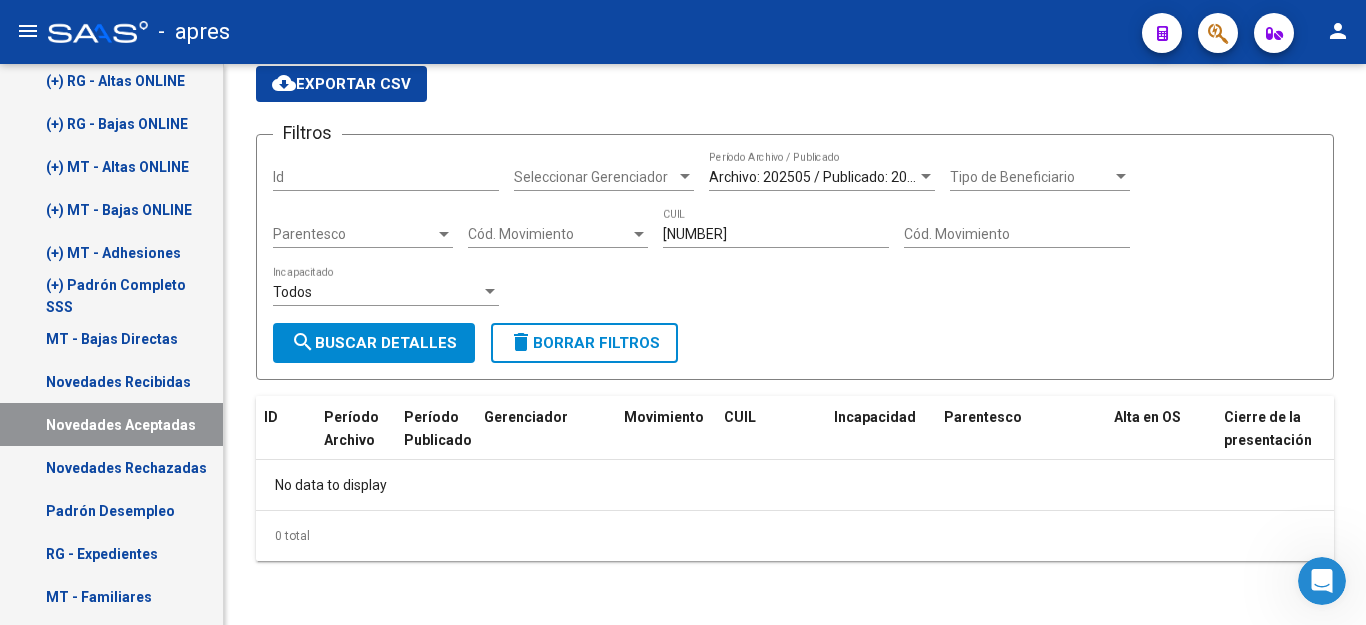 click on "Novedades Rechazadas" at bounding box center (111, 467) 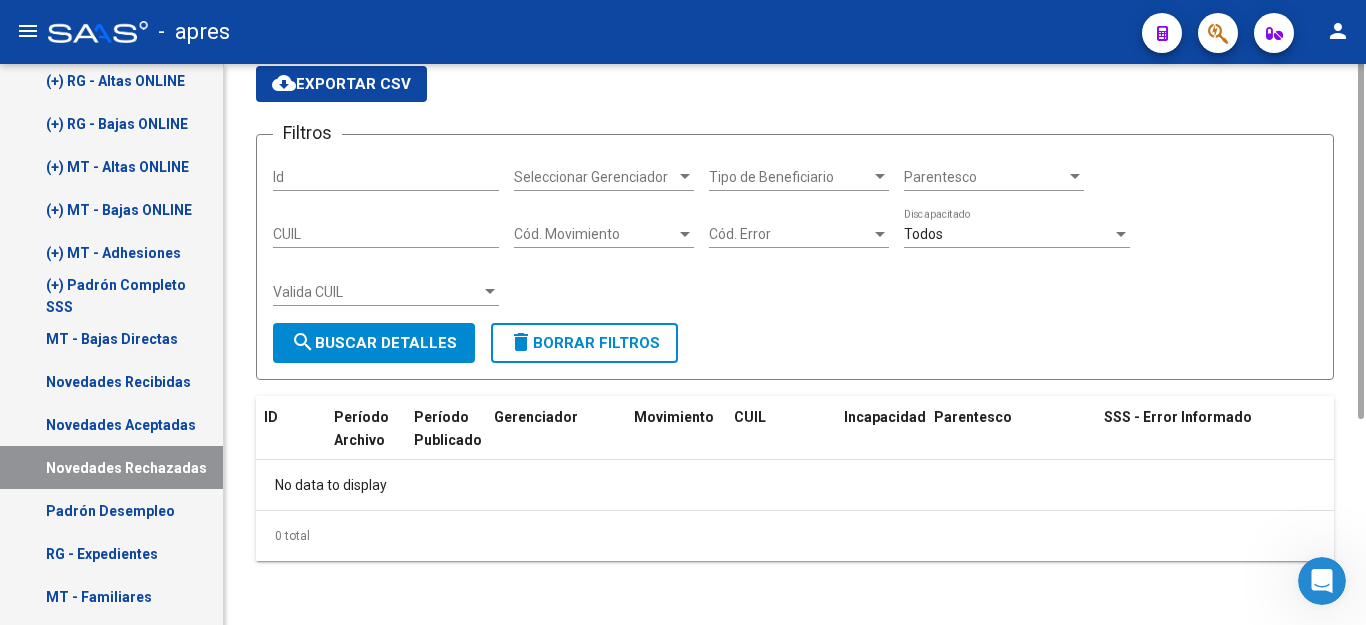 scroll, scrollTop: 0, scrollLeft: 0, axis: both 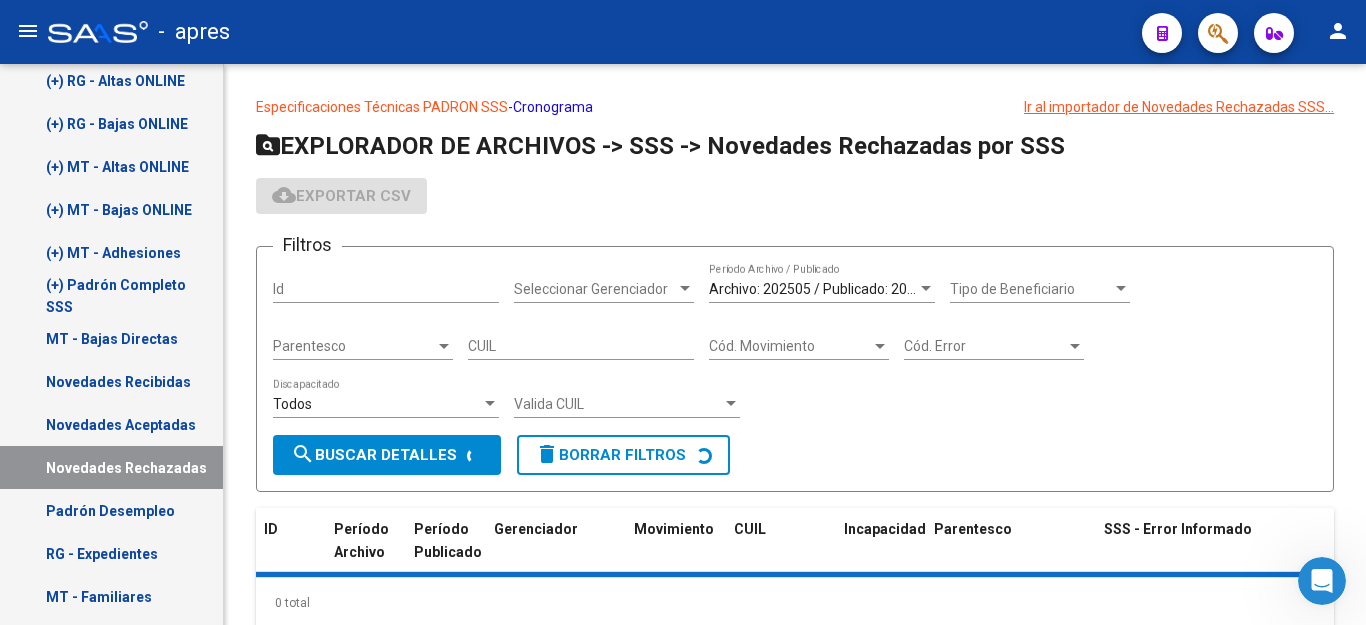 click on "Novedades Aceptadas" at bounding box center [111, 424] 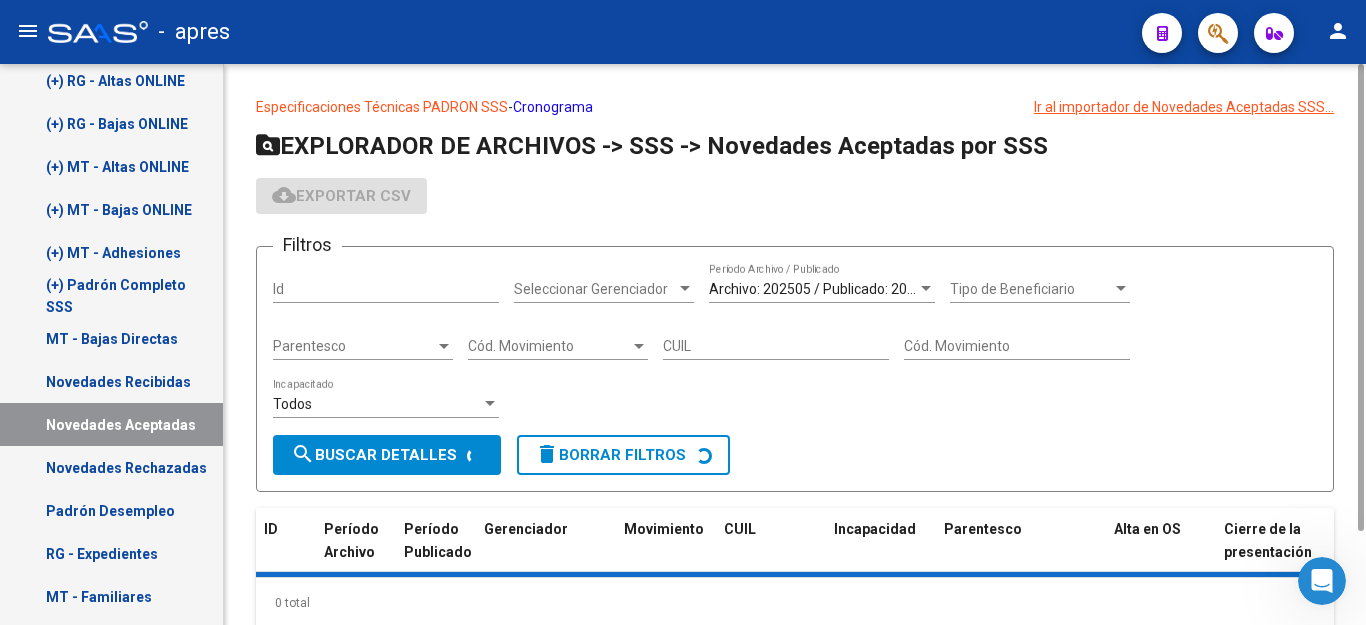 click on "delete  Borrar Filtros" 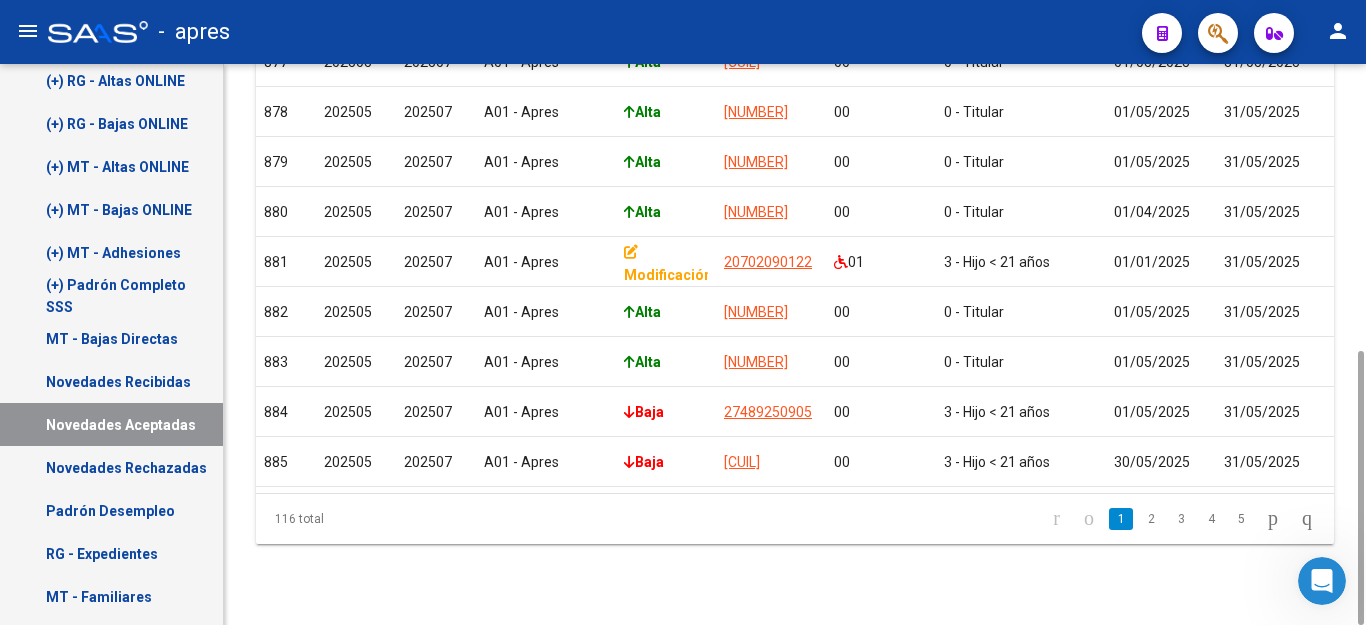scroll, scrollTop: 0, scrollLeft: 0, axis: both 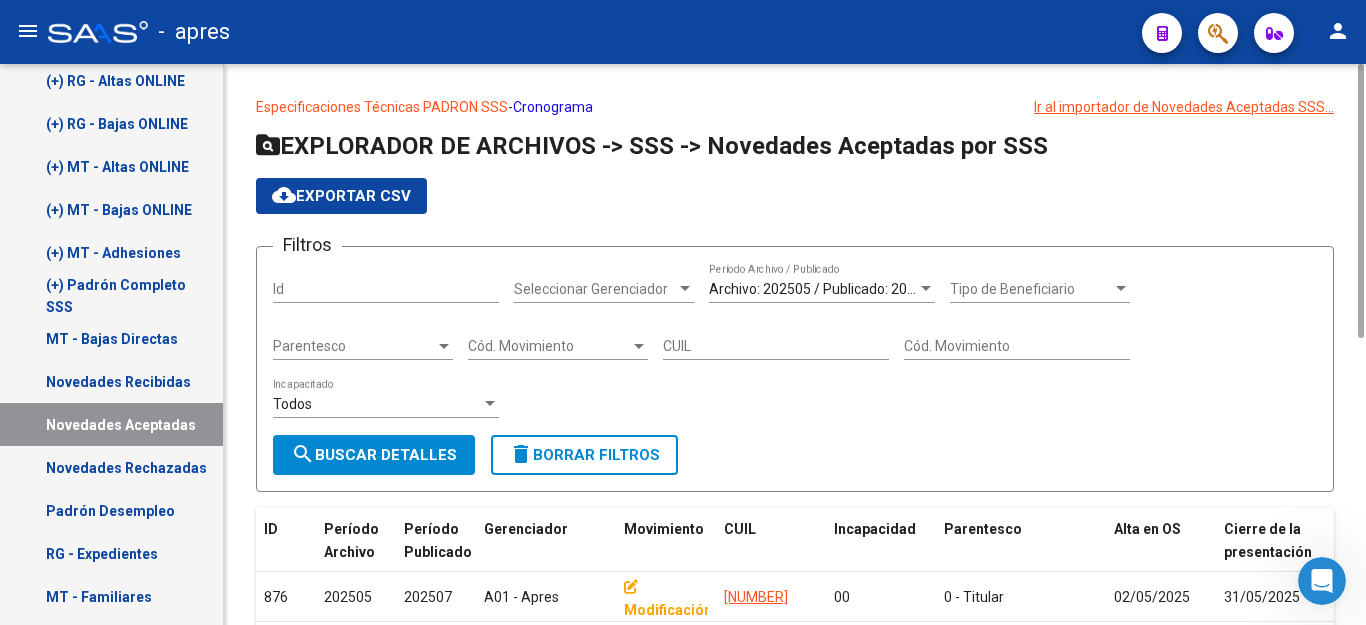 click on "CUIL" 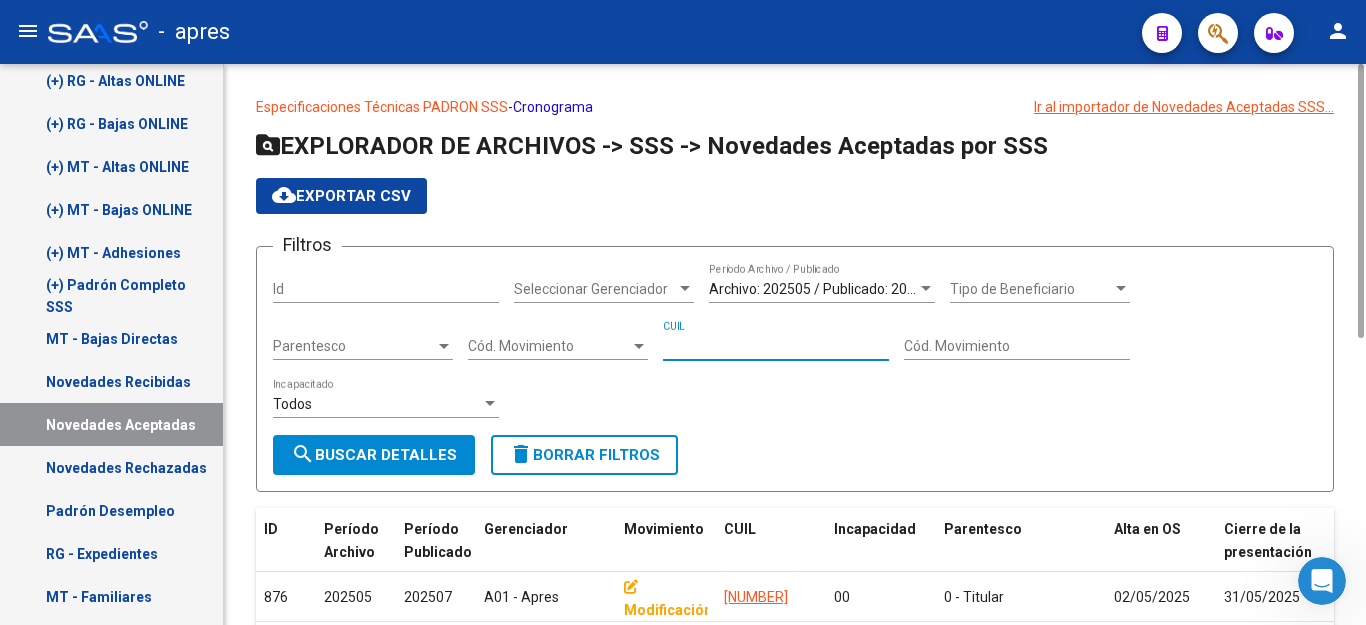paste on "[NUMBER]" 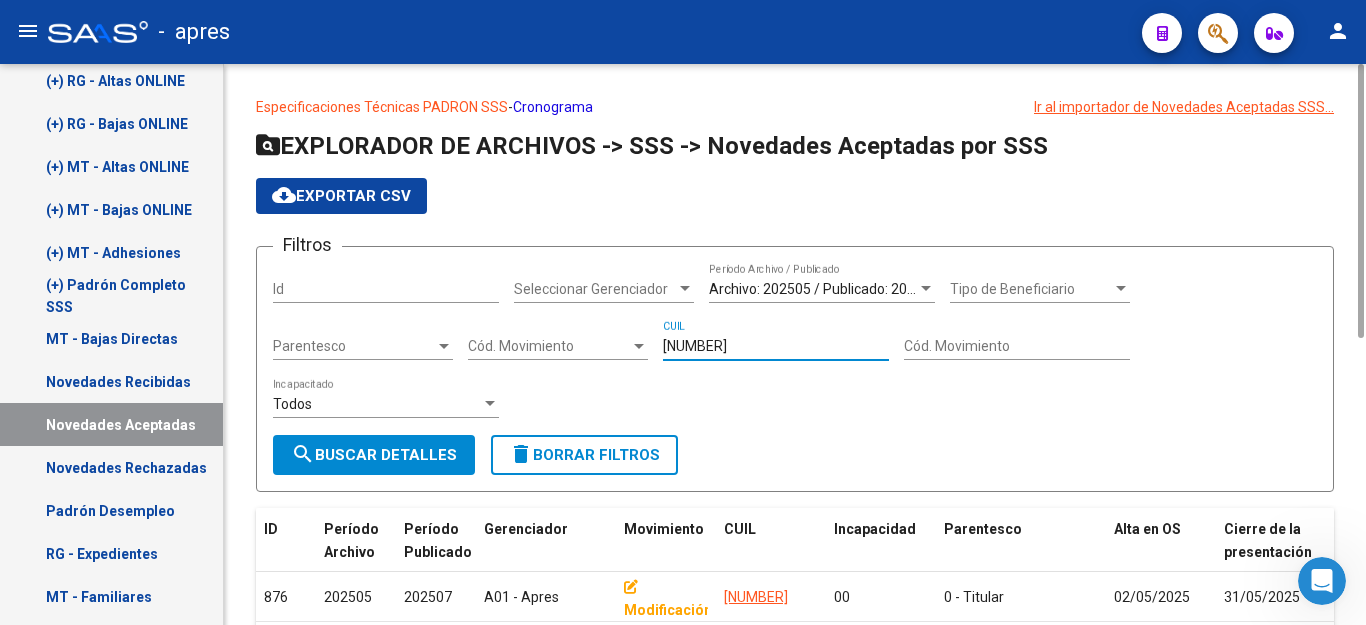 type on "[NUMBER]" 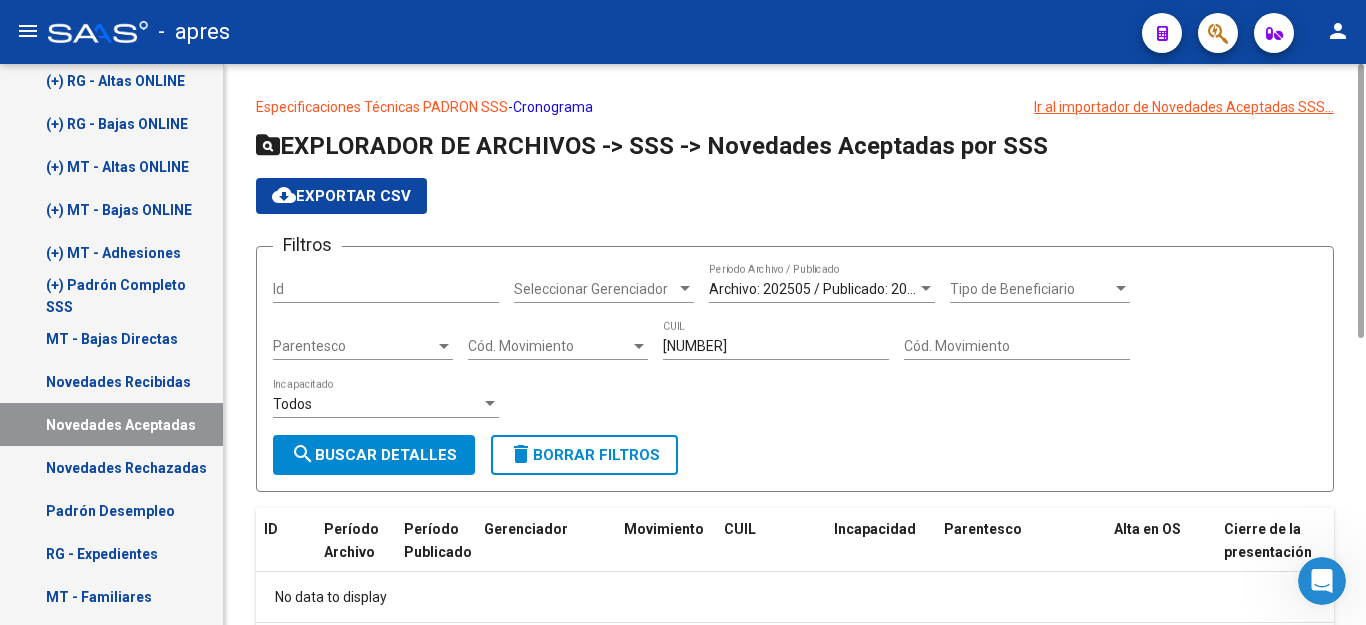 scroll, scrollTop: 112, scrollLeft: 0, axis: vertical 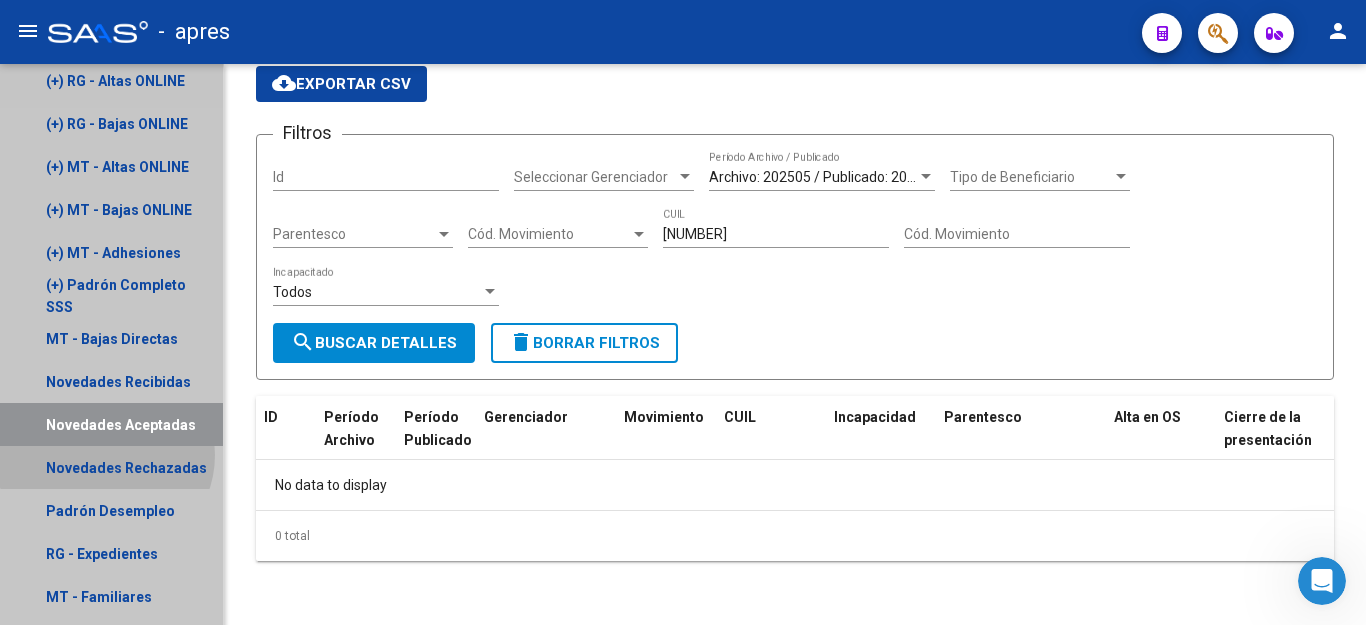 click on "Novedades Rechazadas" at bounding box center [111, 467] 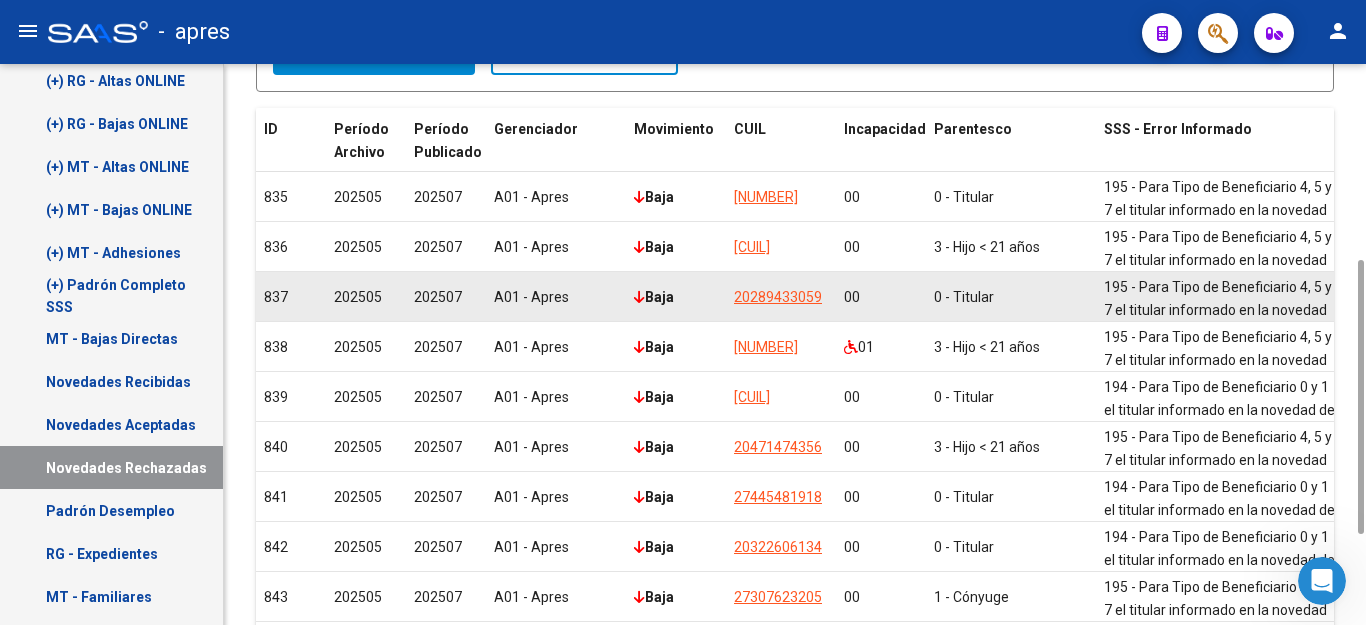 scroll, scrollTop: 0, scrollLeft: 0, axis: both 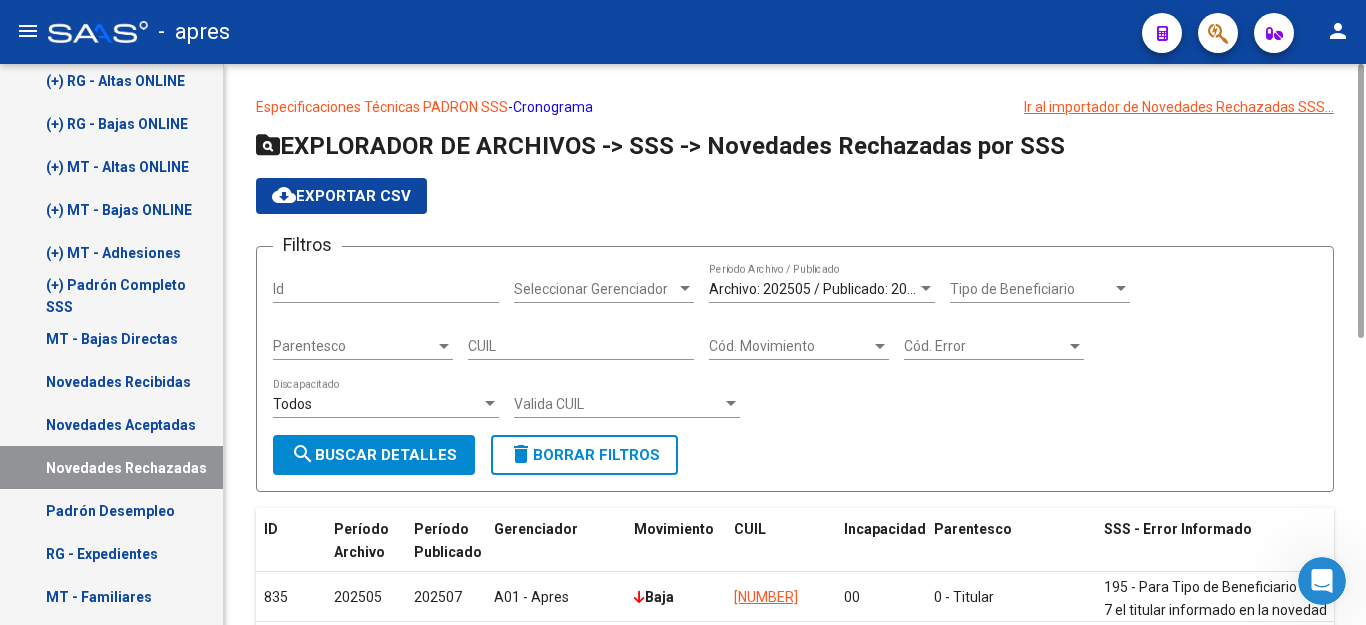 click on "CUIL" at bounding box center [581, 346] 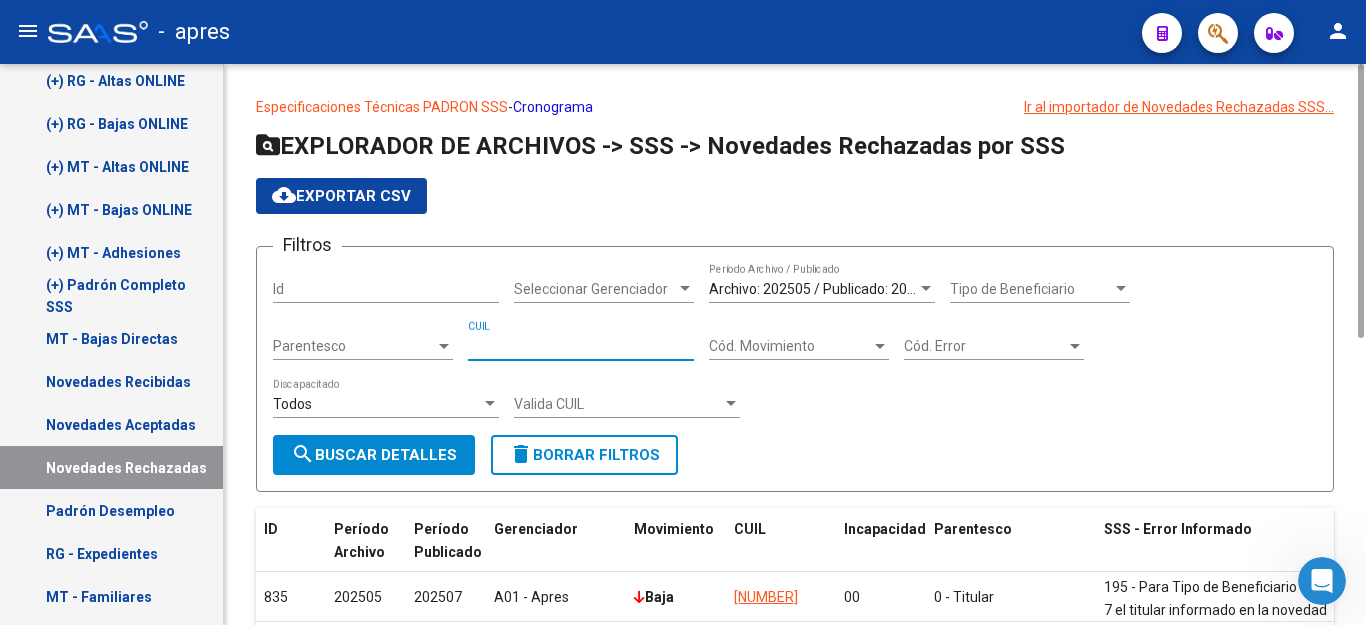 paste on "[NUMBER]" 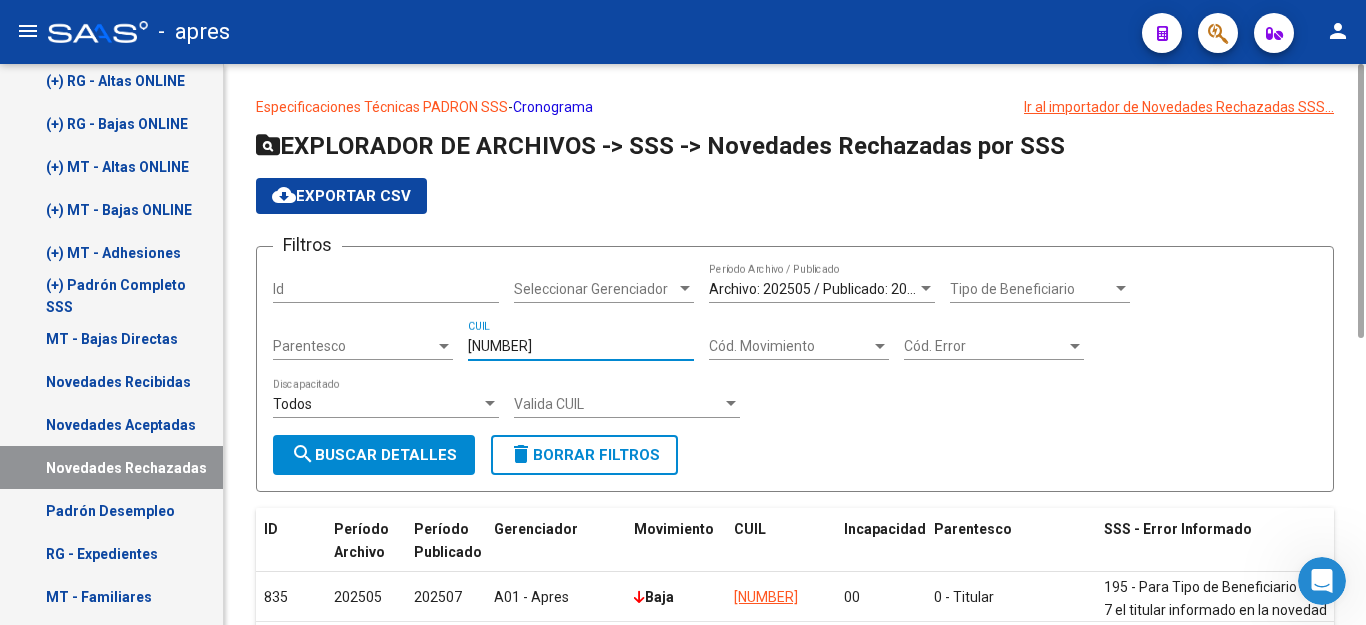 type on "[NUMBER]" 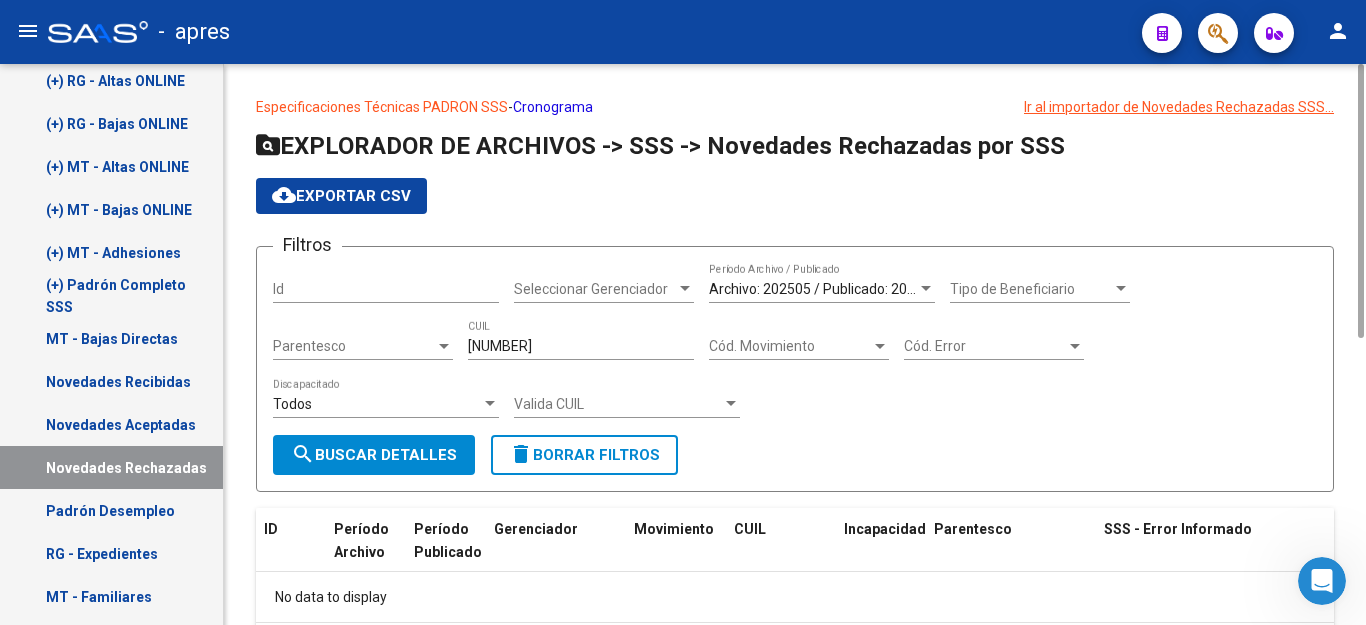scroll, scrollTop: 112, scrollLeft: 0, axis: vertical 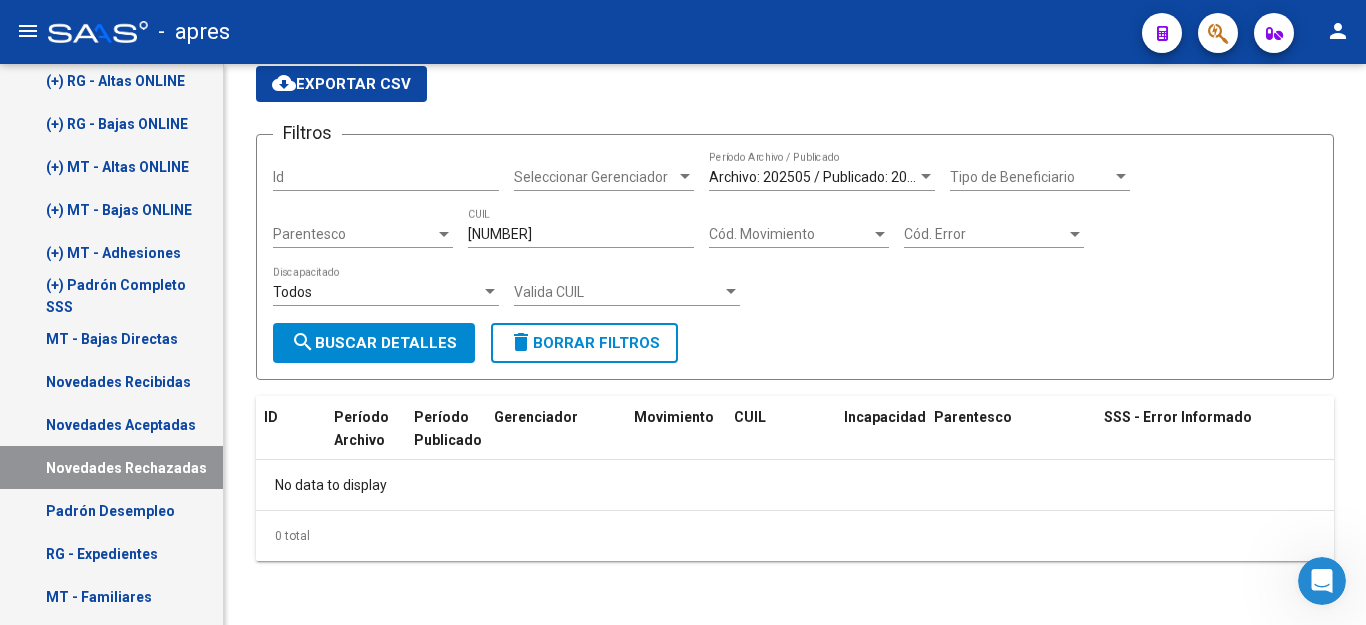 click on "Novedades Recibidas" at bounding box center (111, 381) 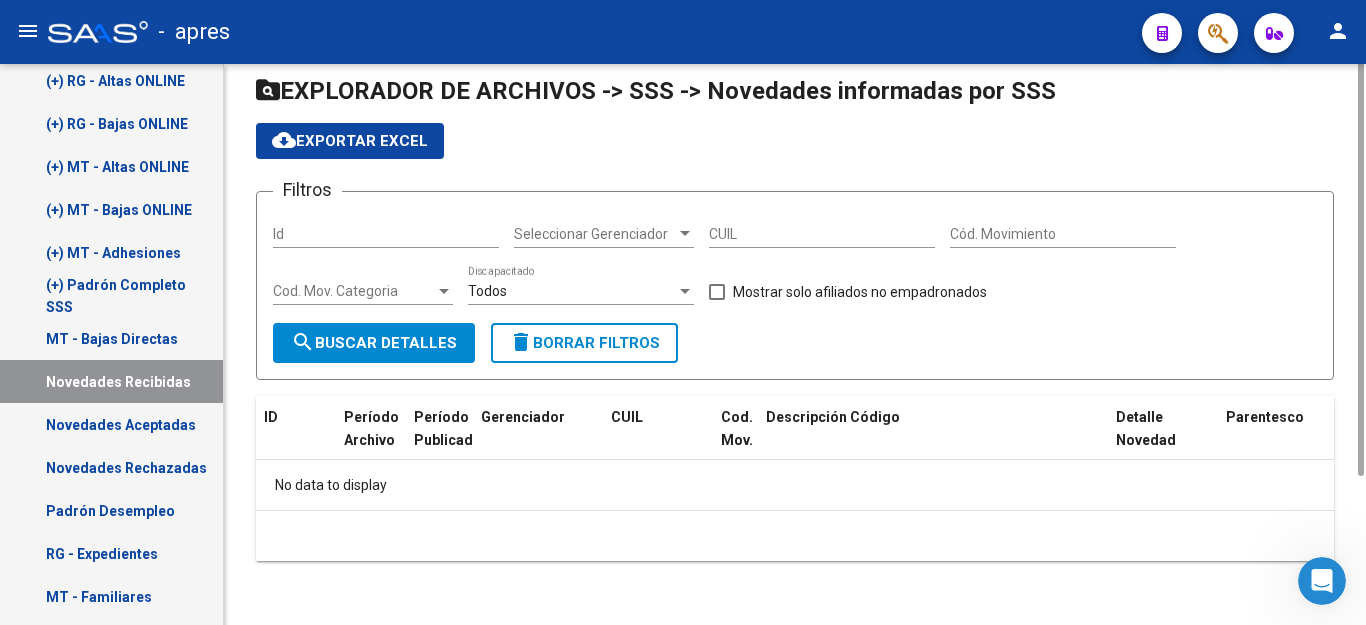 scroll, scrollTop: 0, scrollLeft: 0, axis: both 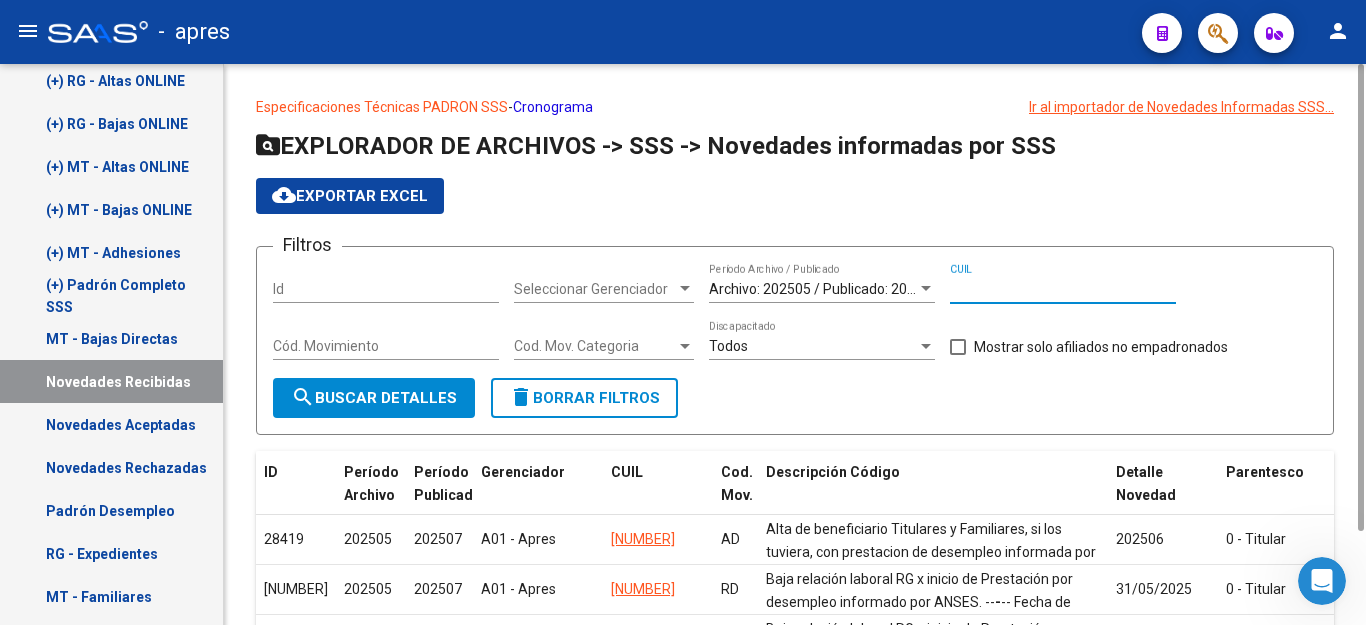 click on "CUIL" at bounding box center (1063, 289) 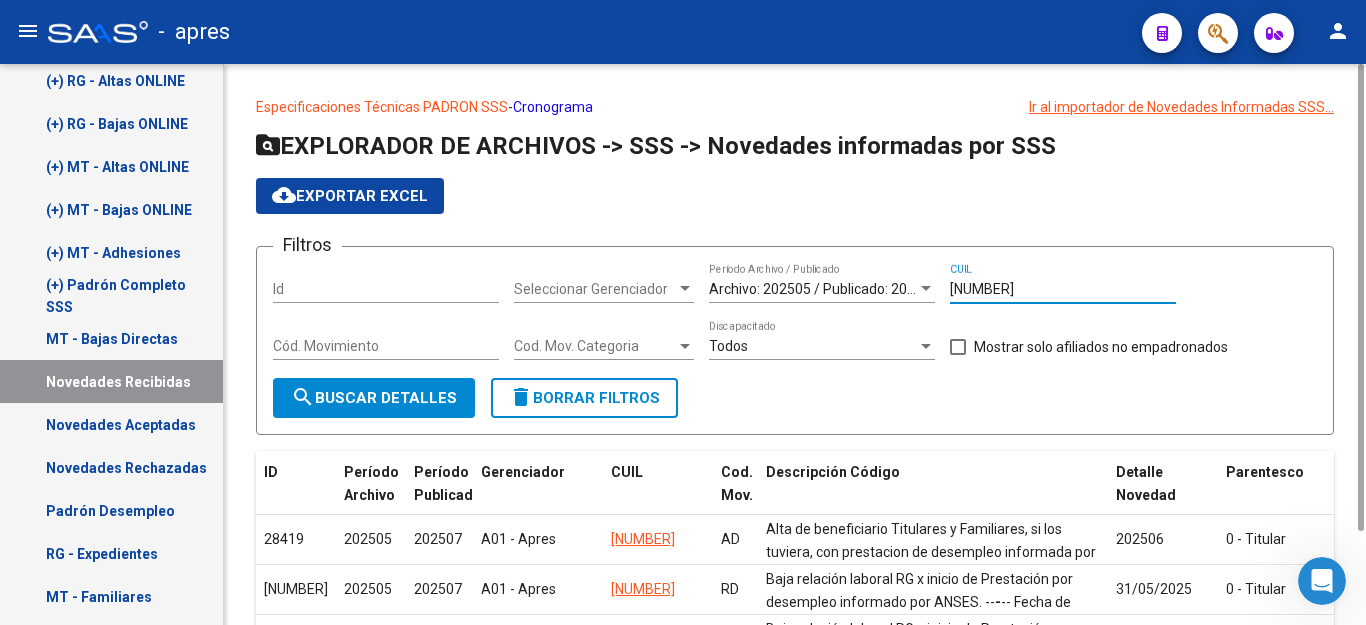 type on "[NUMBER]" 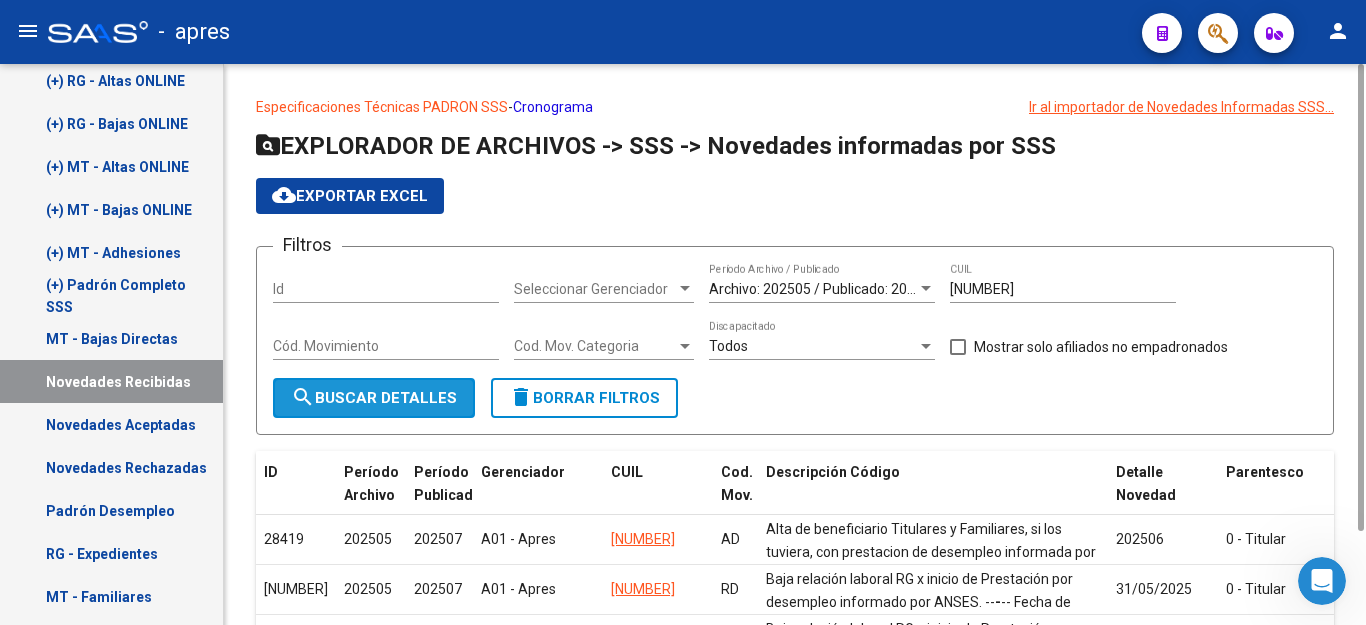 click on "search  Buscar Detalles" 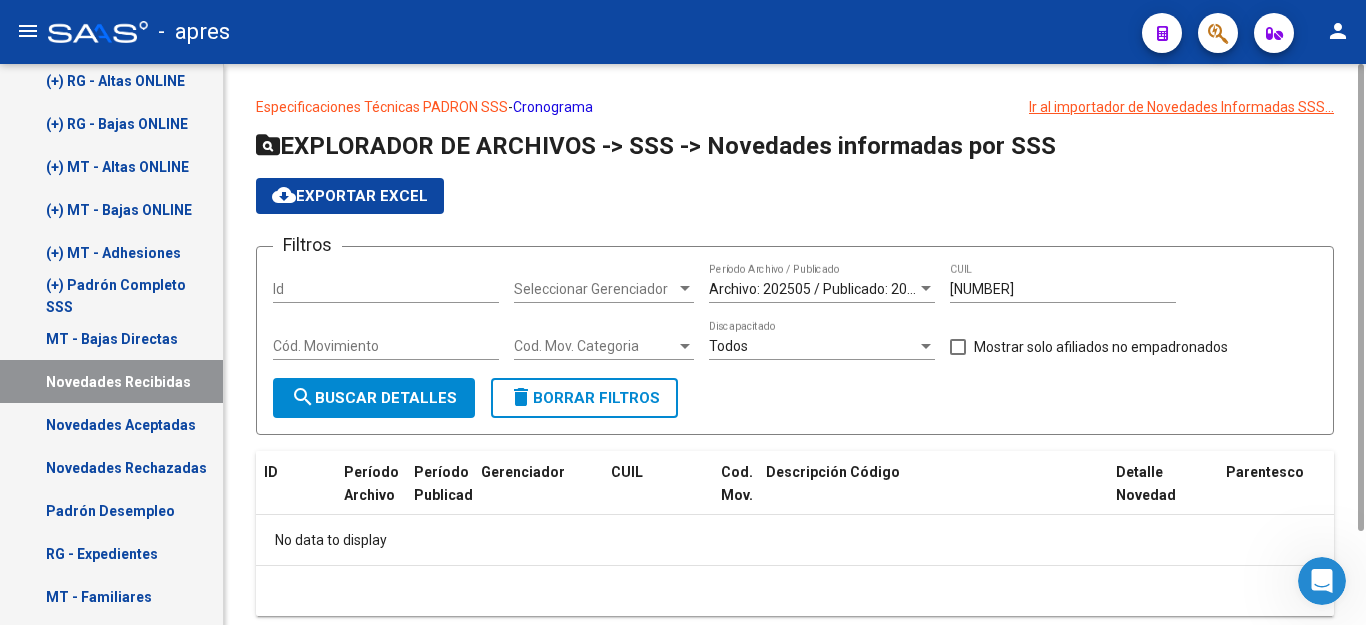 scroll, scrollTop: 55, scrollLeft: 0, axis: vertical 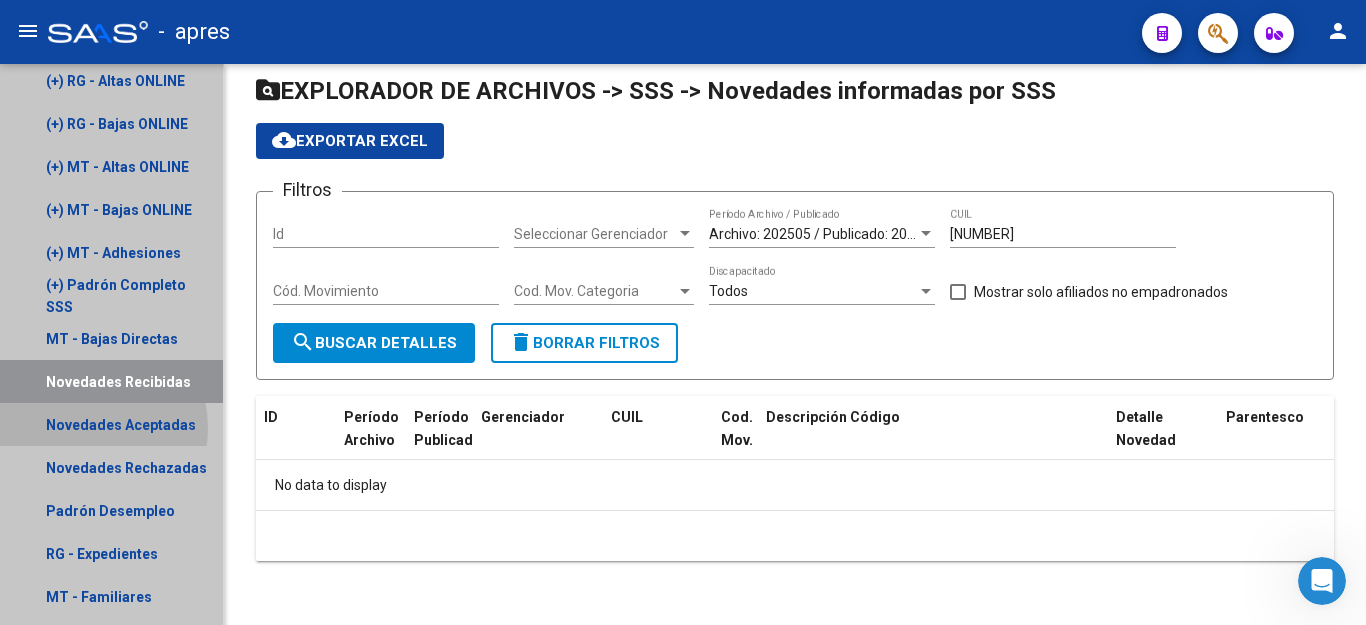 click on "Novedades Aceptadas" at bounding box center [111, 424] 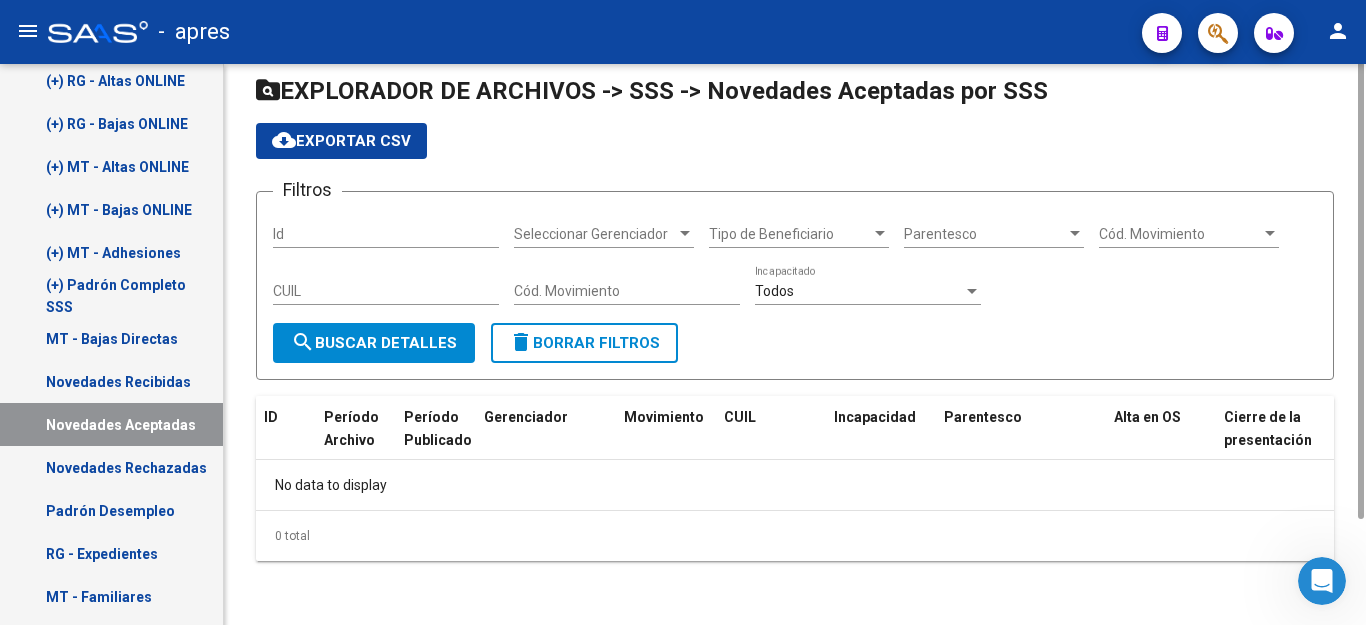 scroll, scrollTop: 0, scrollLeft: 0, axis: both 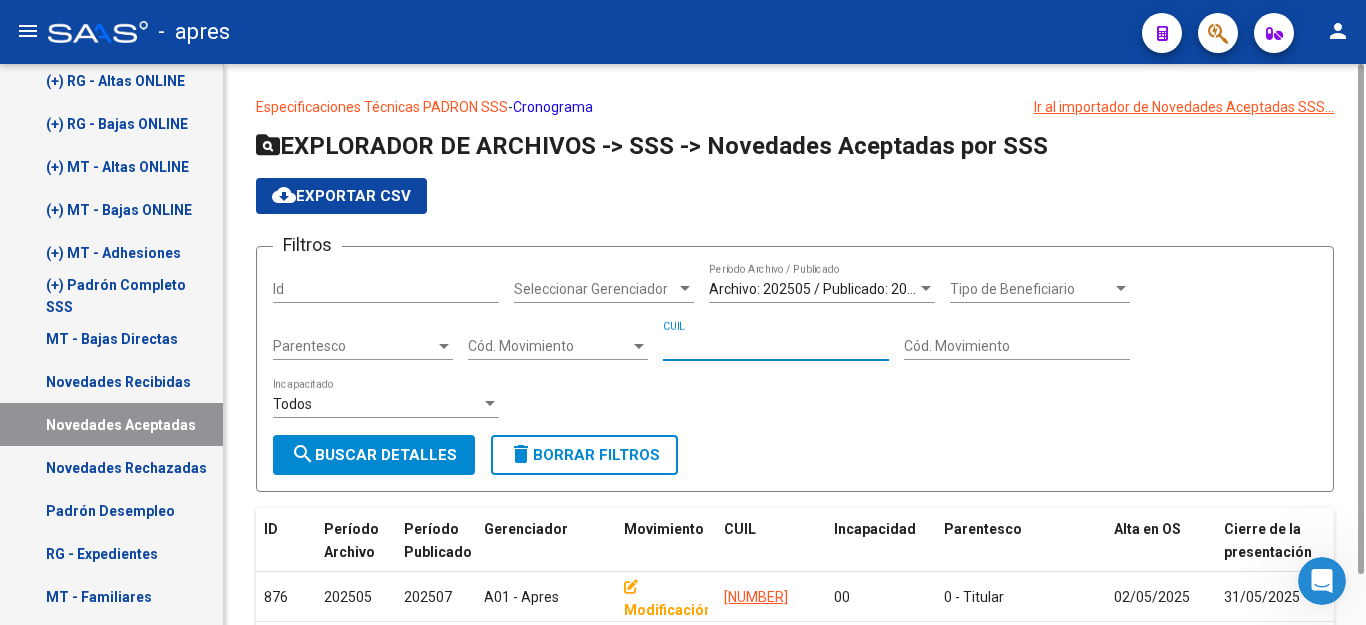 click on "CUIL" at bounding box center [776, 346] 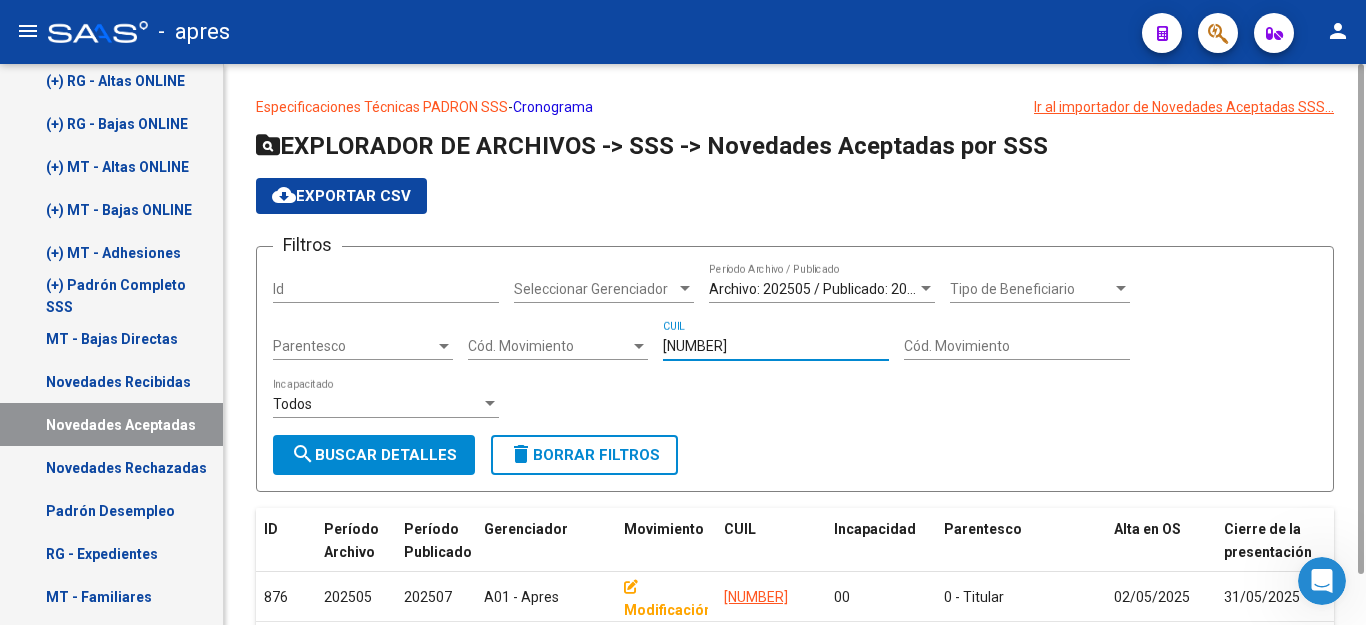 type on "[NUMBER]" 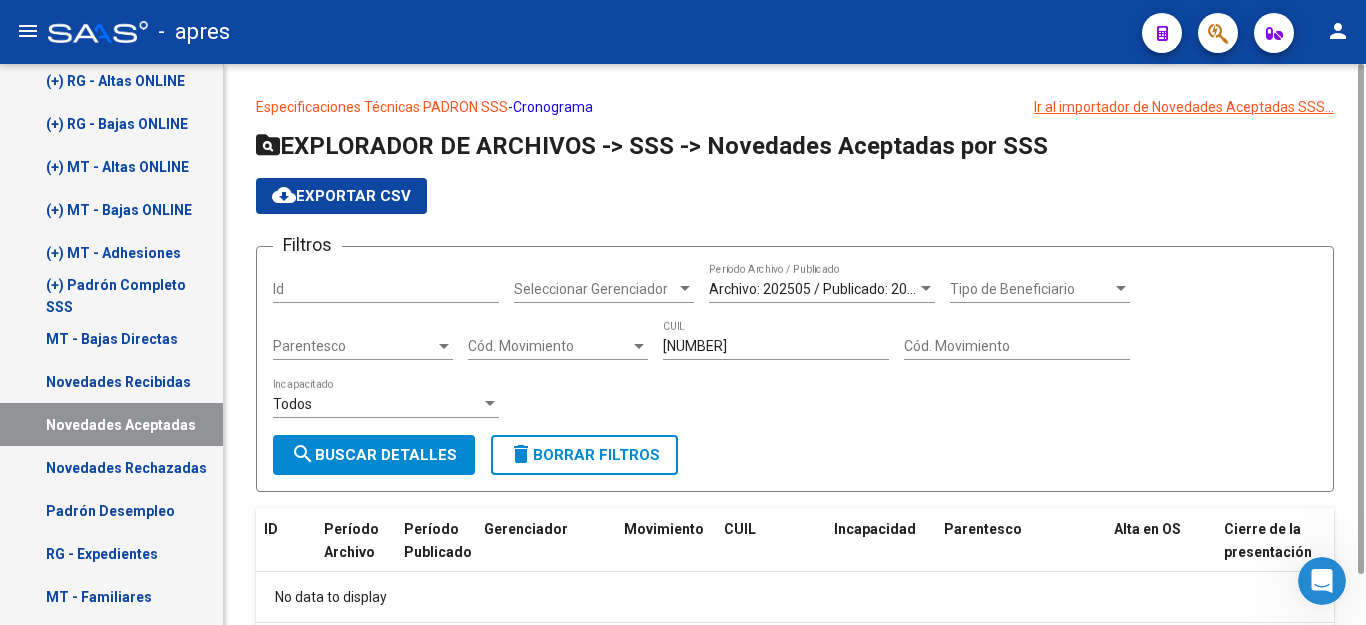 scroll, scrollTop: 112, scrollLeft: 0, axis: vertical 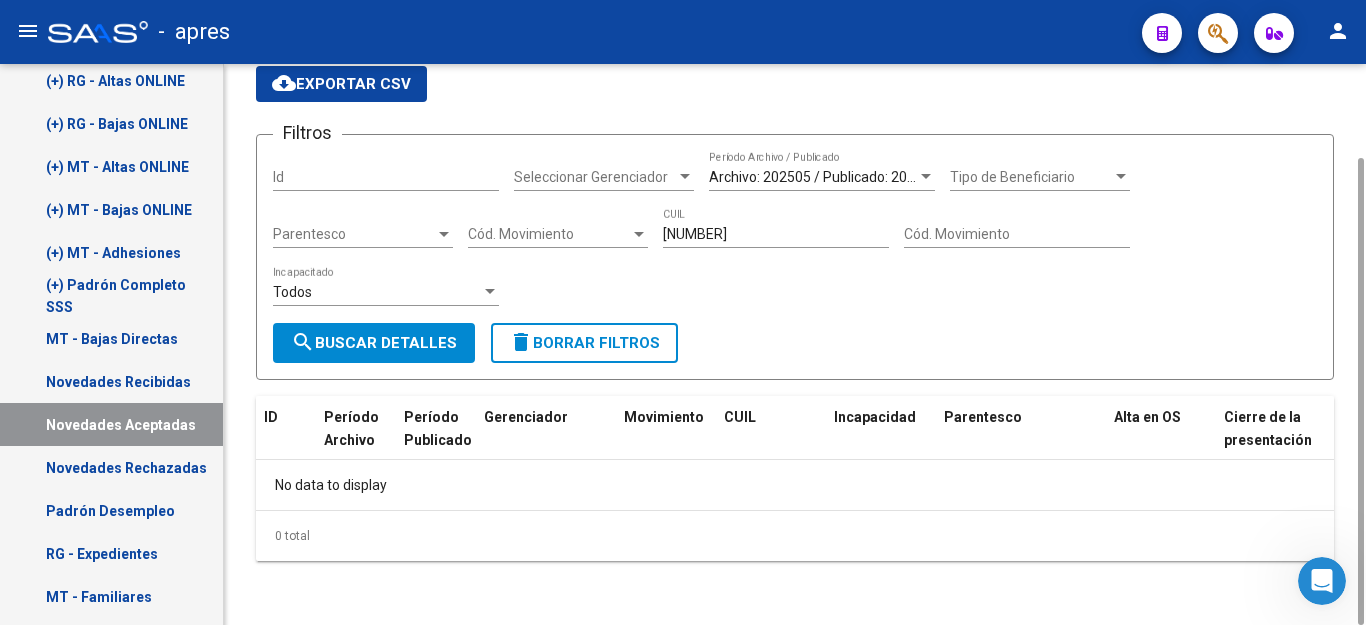 click on "Archivo: 202505 / Publicado: 202507" at bounding box center [824, 177] 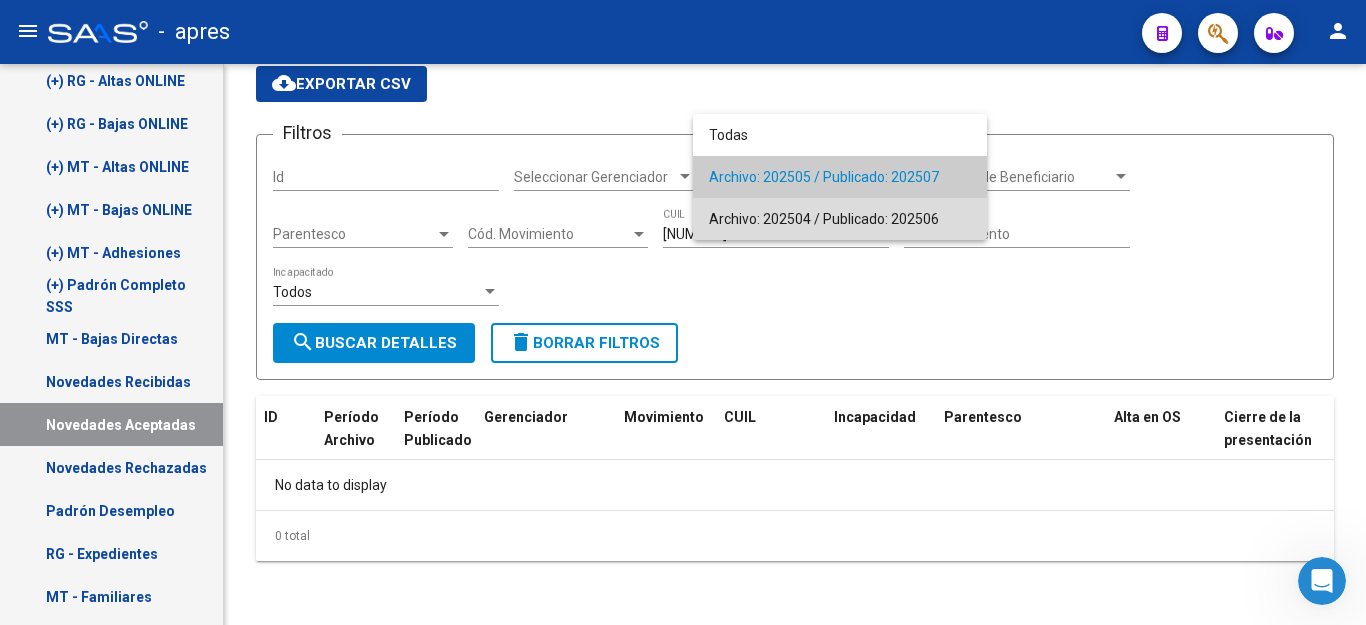 click on "Archivo: 202504 / Publicado: 202506" at bounding box center (840, 219) 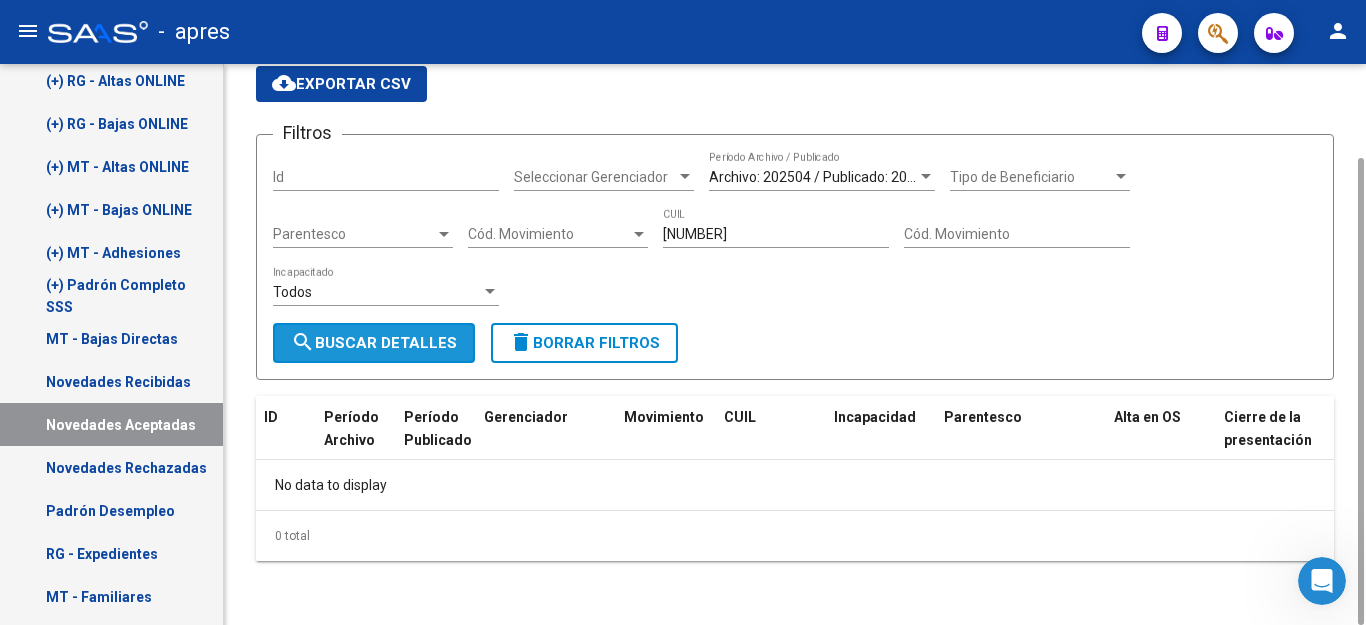 click on "search  Buscar Detalles" 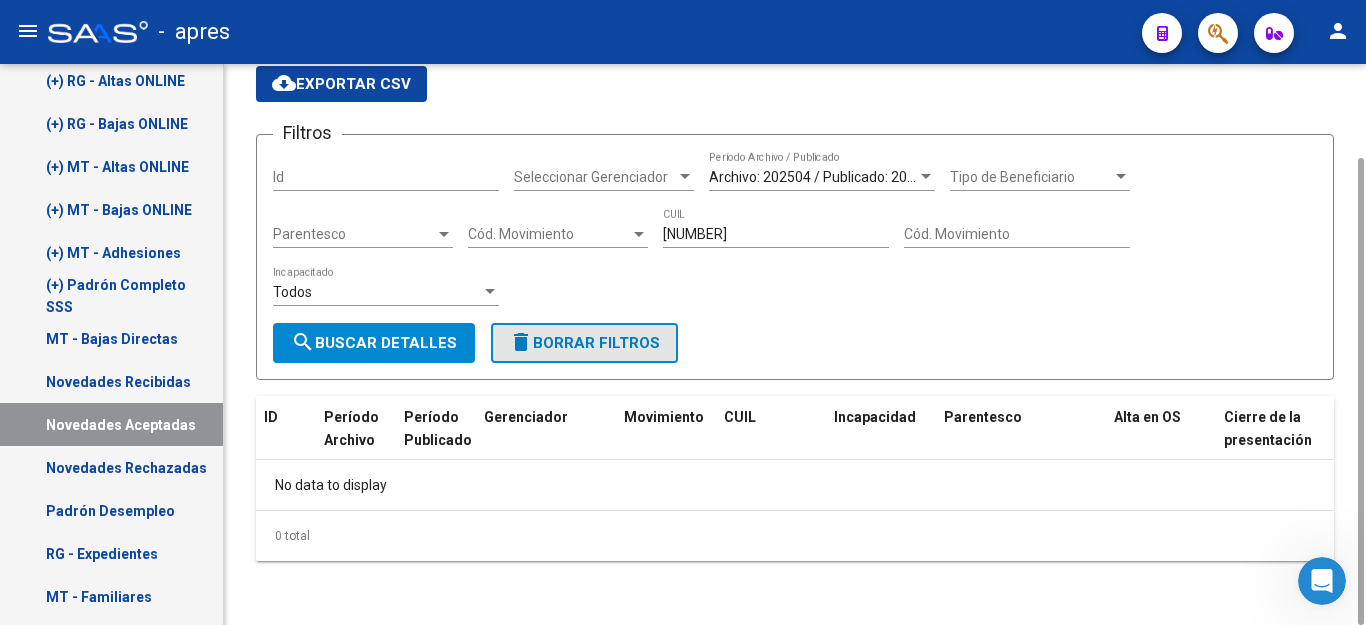 click on "delete" 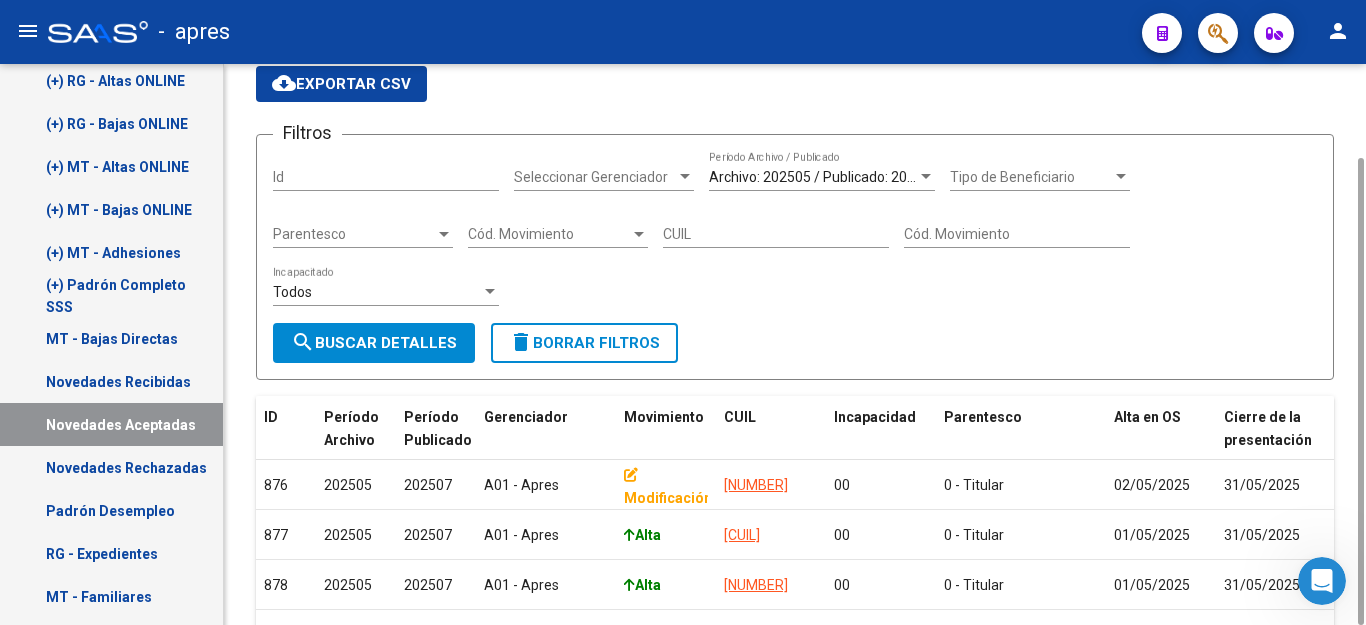 click on "Archivo: 202505 / Publicado: 202507" at bounding box center (824, 177) 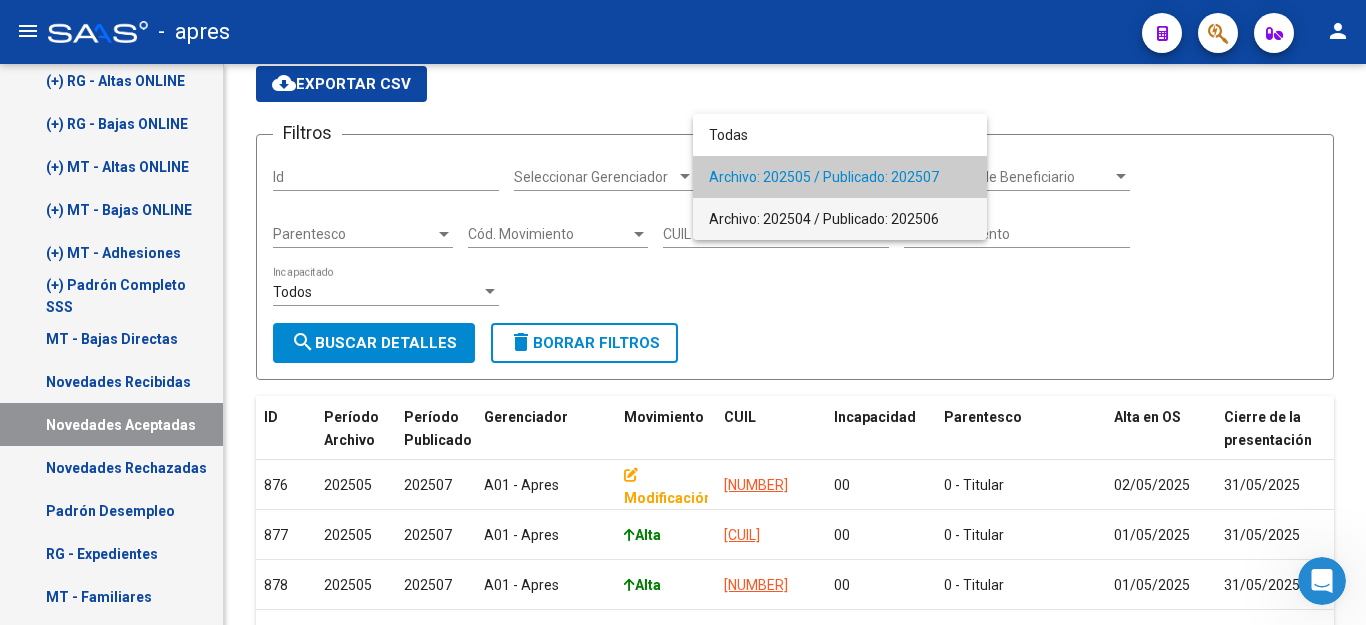 click on "Archivo: 202504 / Publicado: 202506" at bounding box center [840, 219] 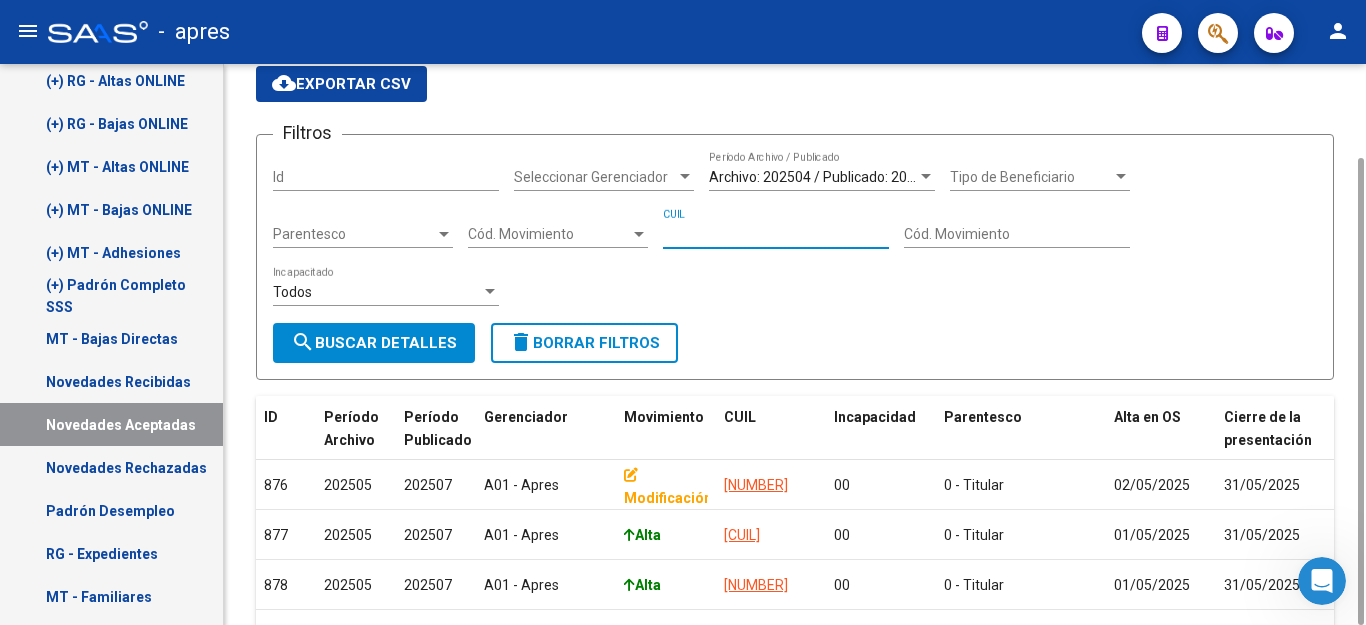 click on "CUIL" at bounding box center (776, 234) 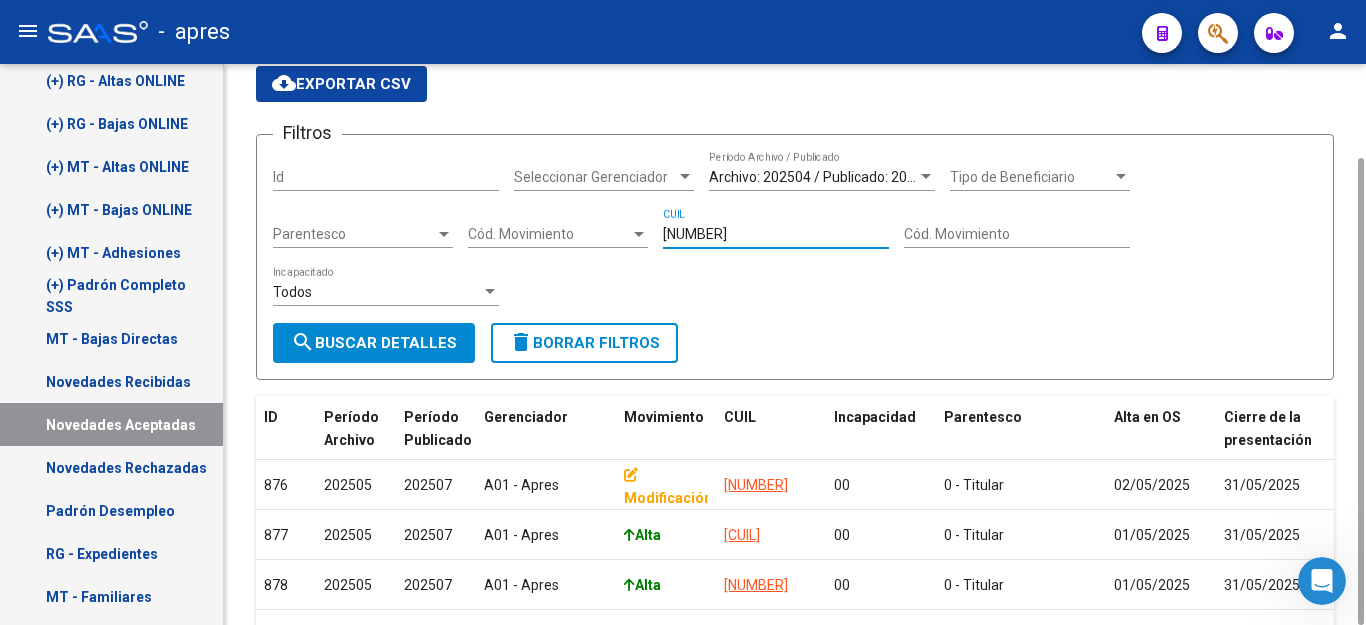 type on "[NUMBER]" 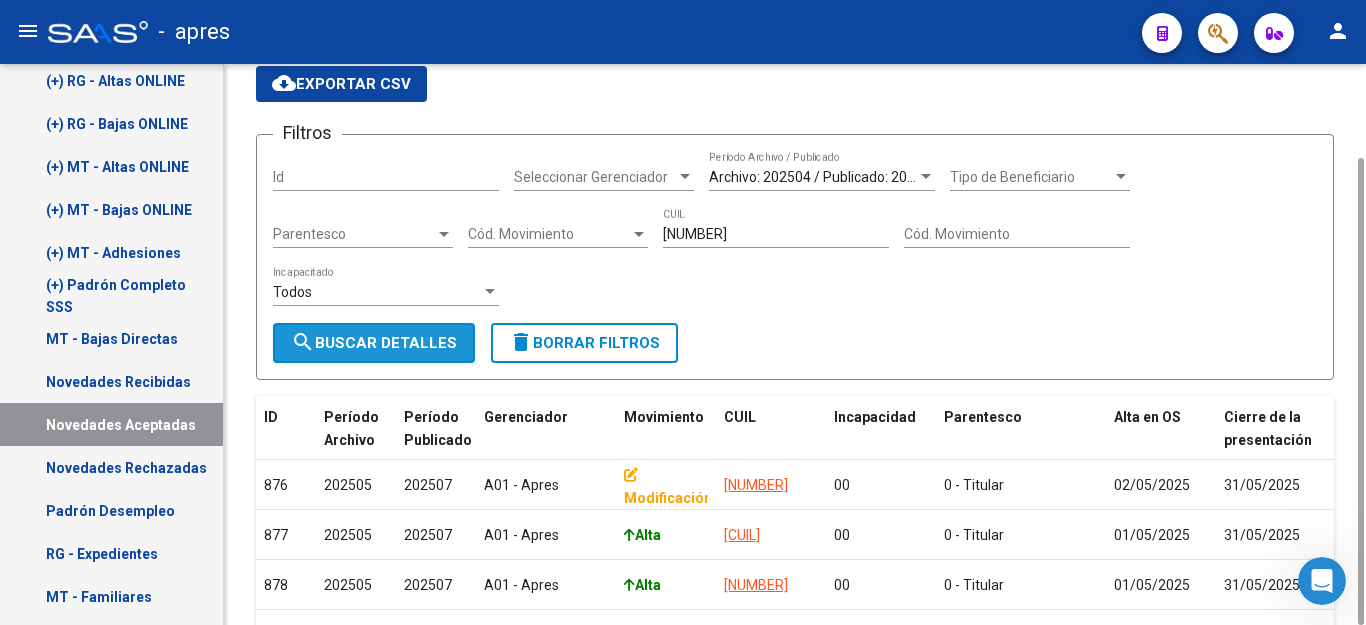 click on "search  Buscar Detalles" 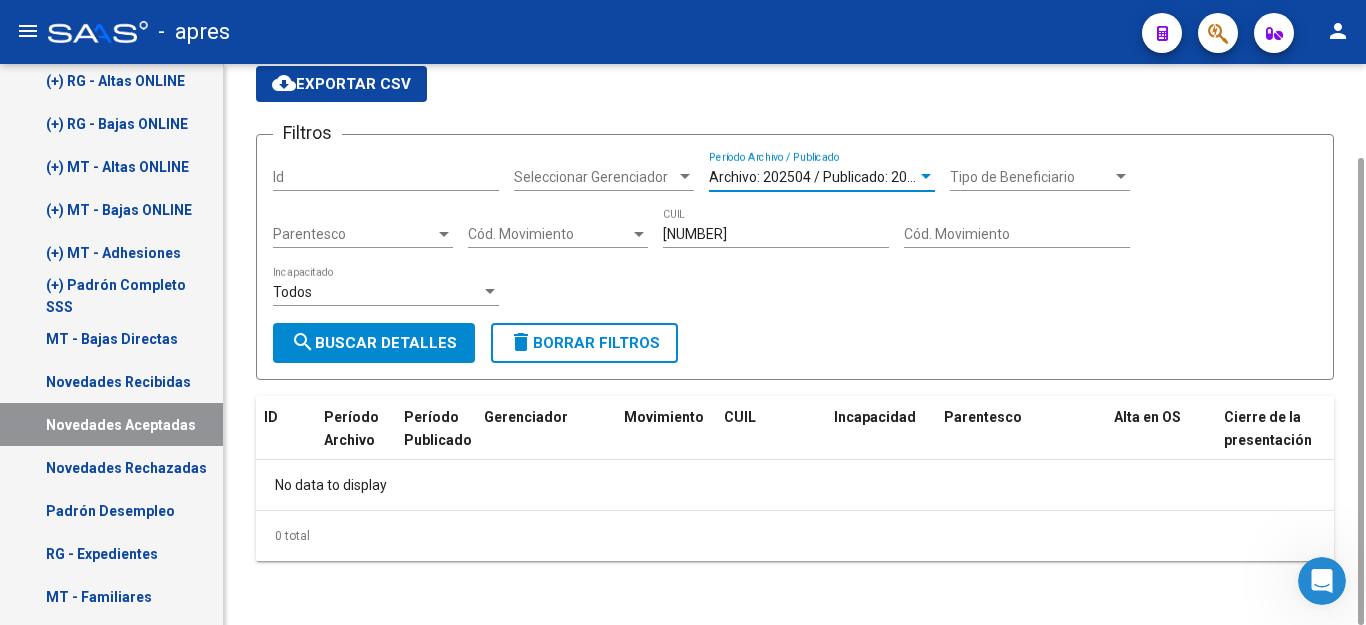 click on "Archivo: 202504 / Publicado: 202506" at bounding box center [824, 177] 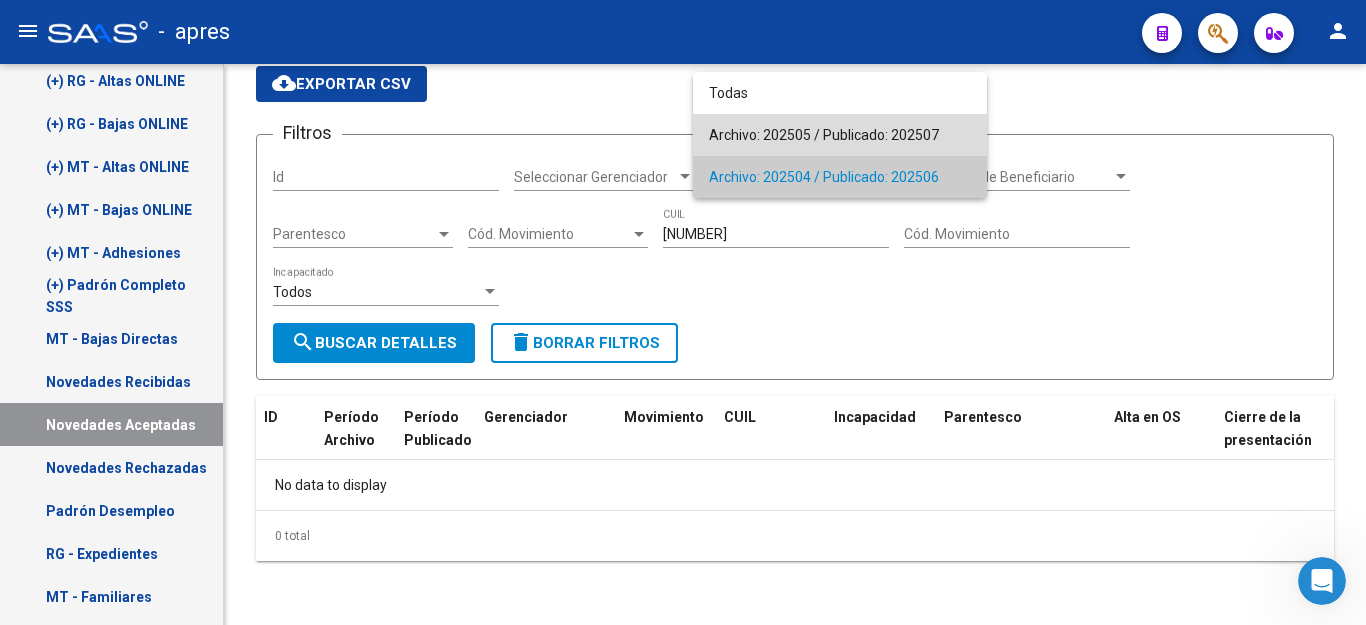 click on "Archivo: 202505 / Publicado: 202507" at bounding box center (840, 135) 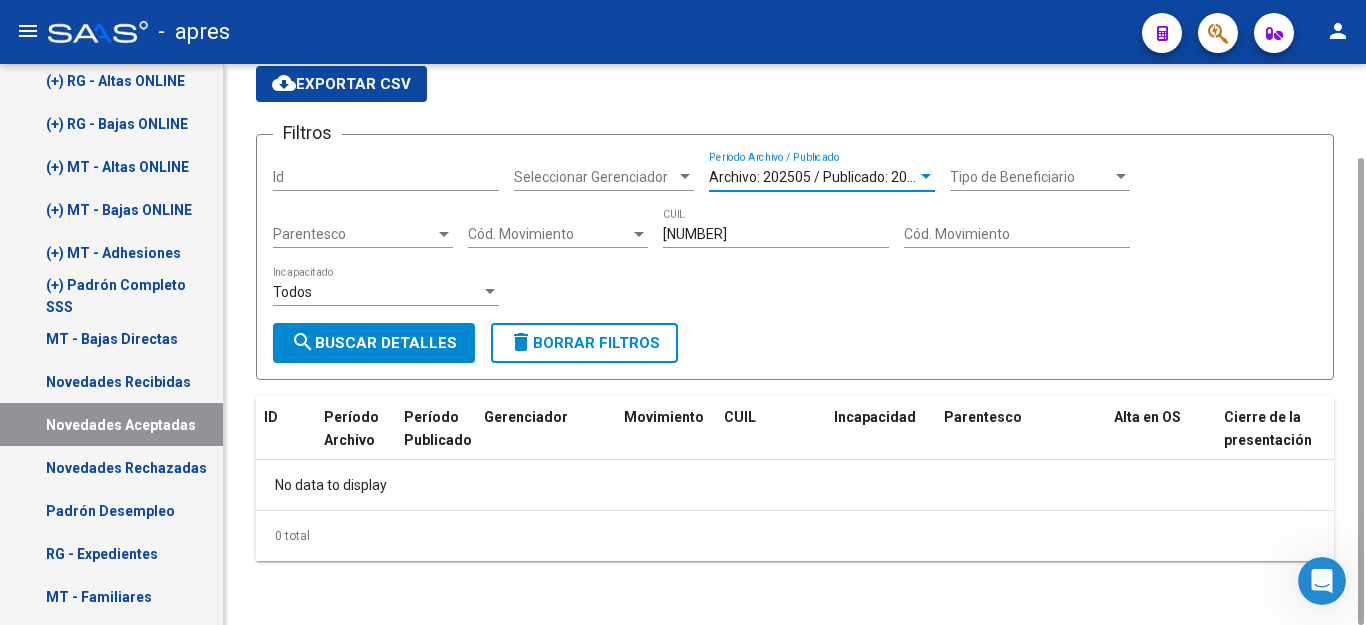 click on "search  Buscar Detalles" 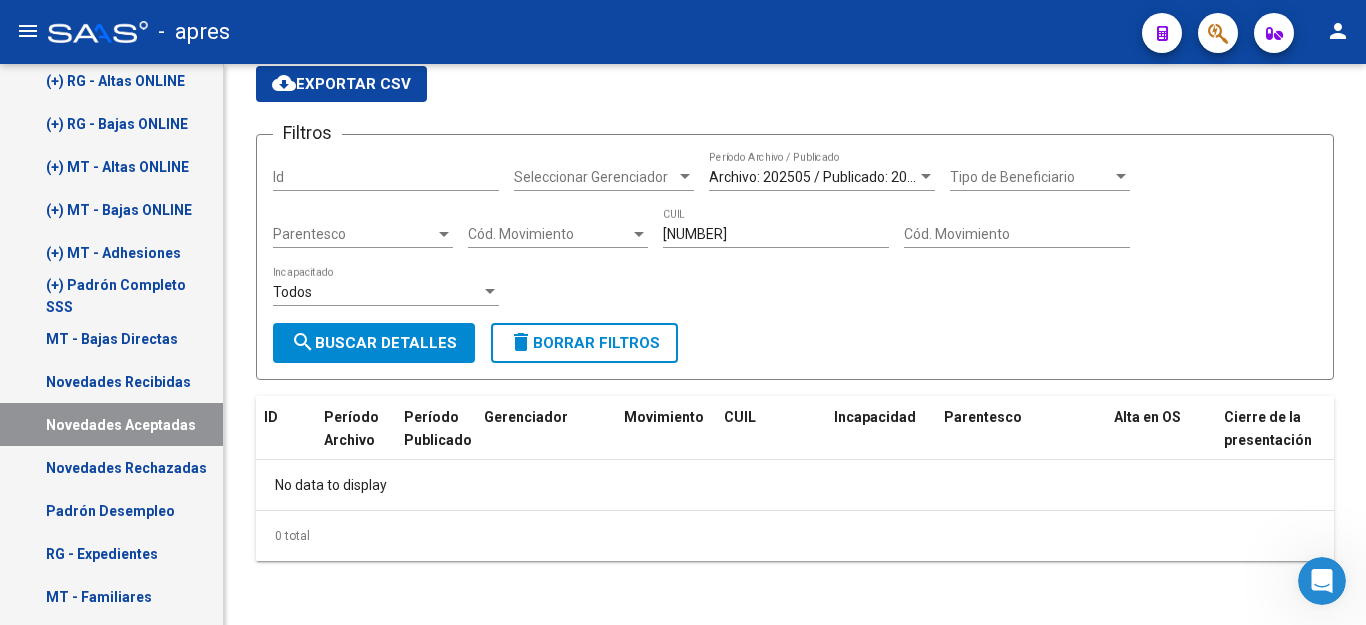 click 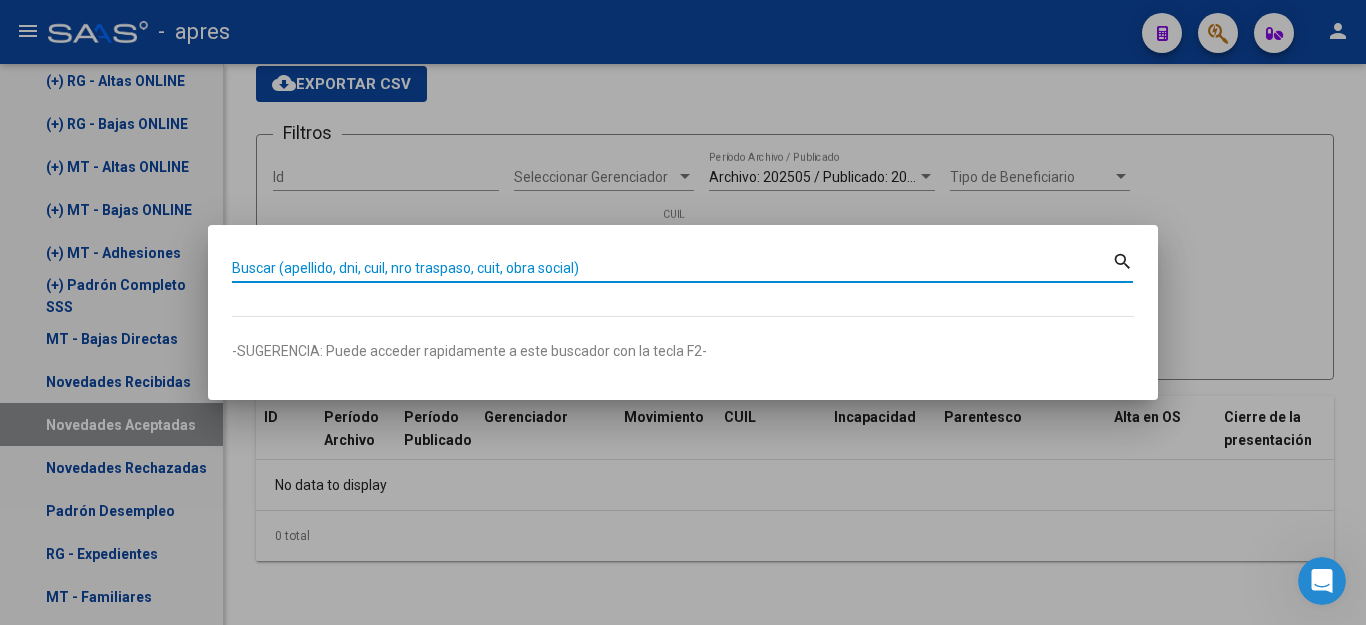 paste on "[NUMBER]" 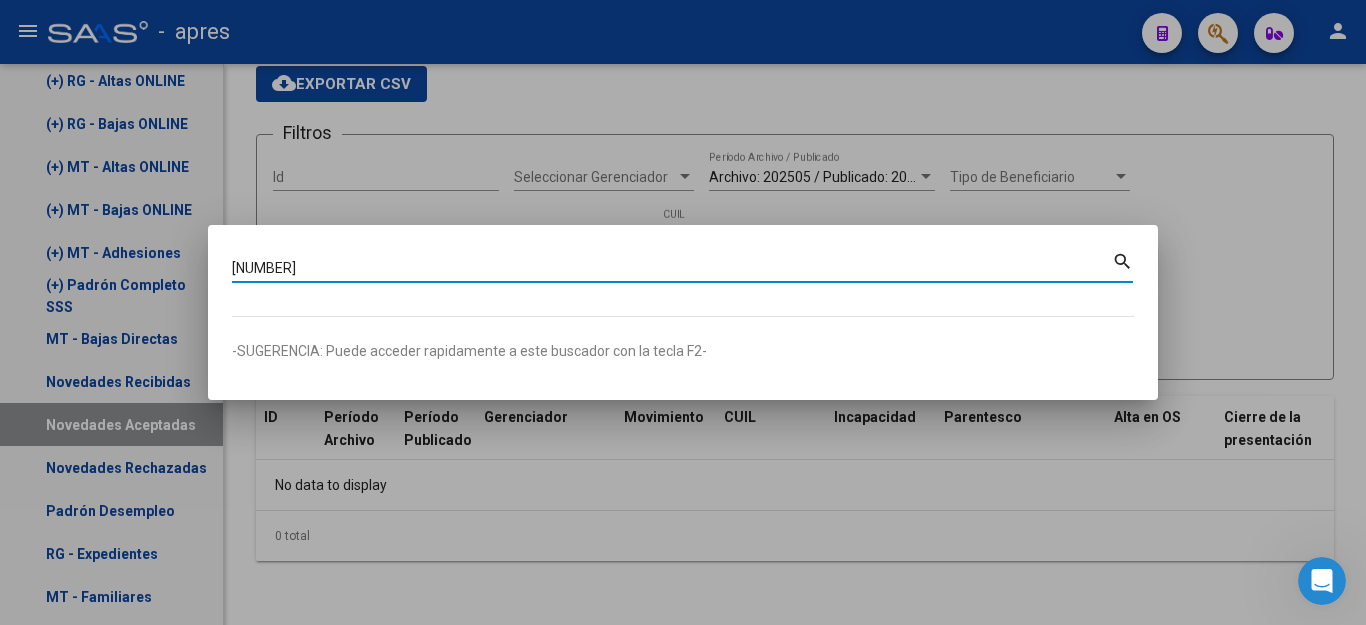 type on "[NUMBER]" 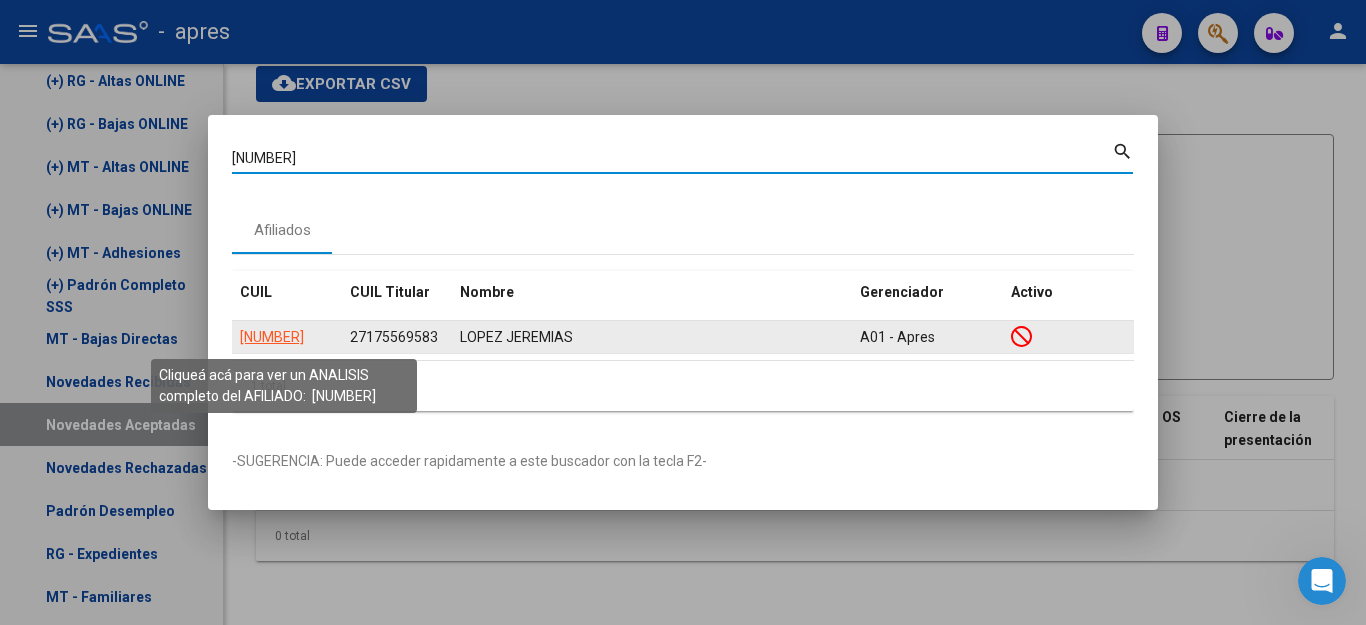 click on "[NUMBER]" 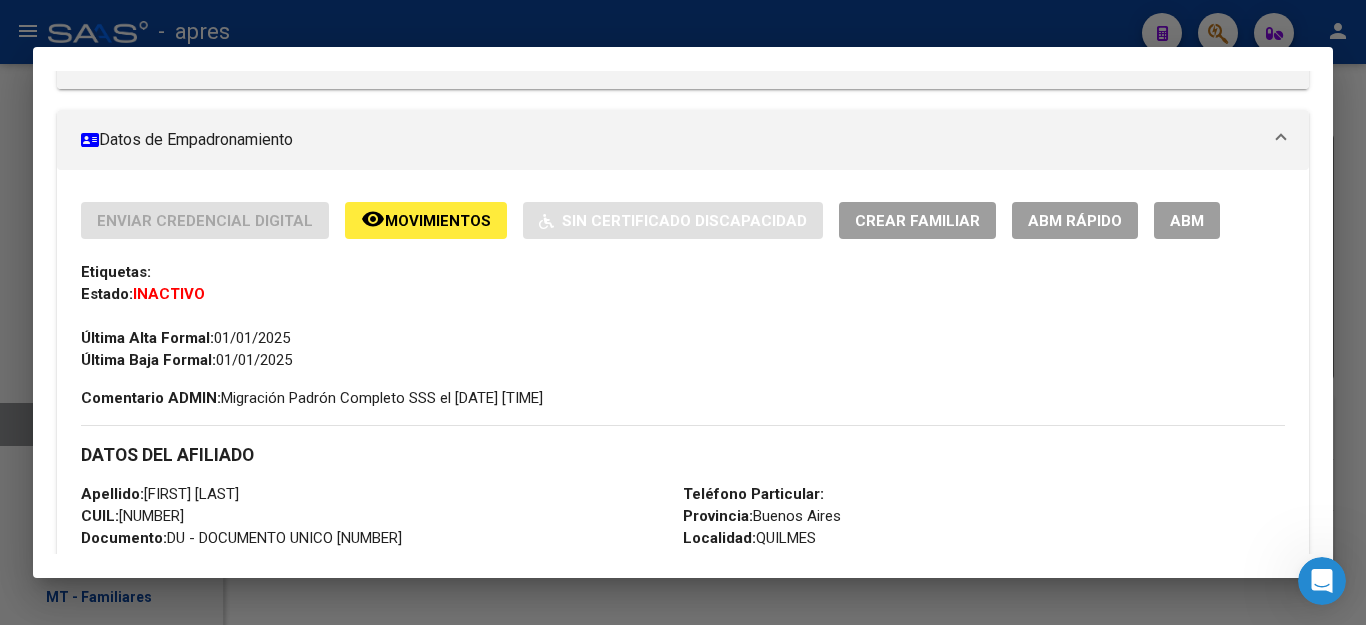 scroll, scrollTop: 500, scrollLeft: 0, axis: vertical 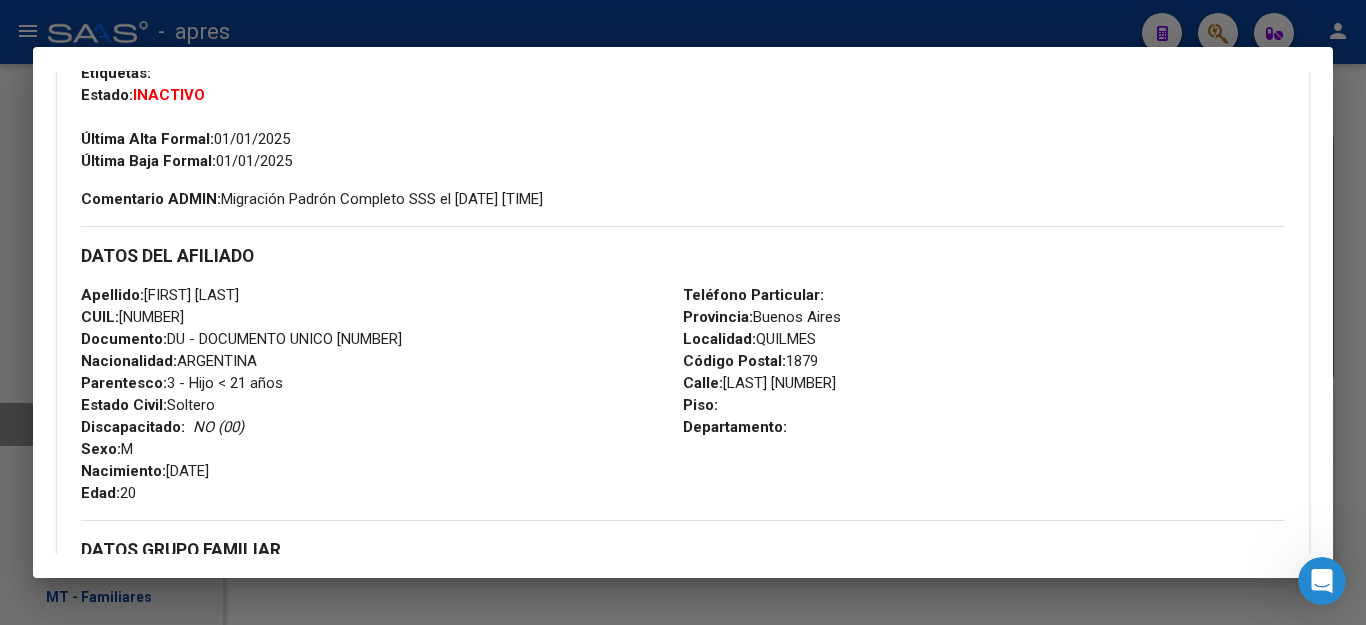 click at bounding box center (683, 312) 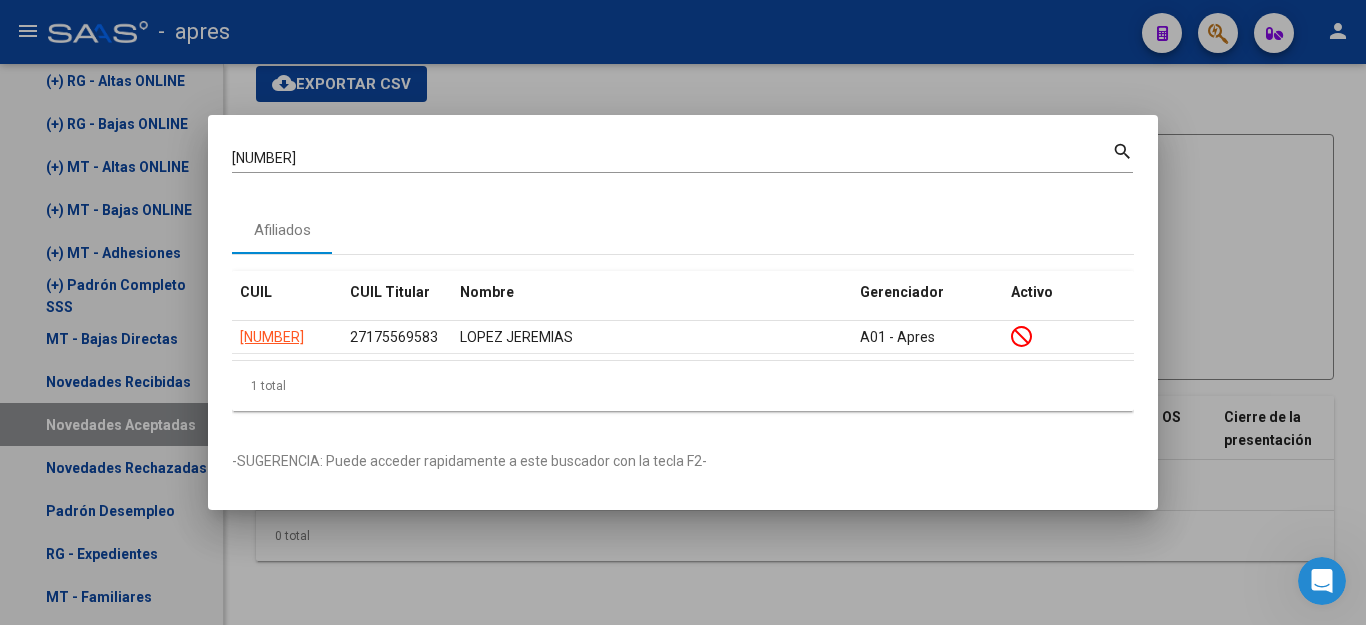 click at bounding box center [683, 312] 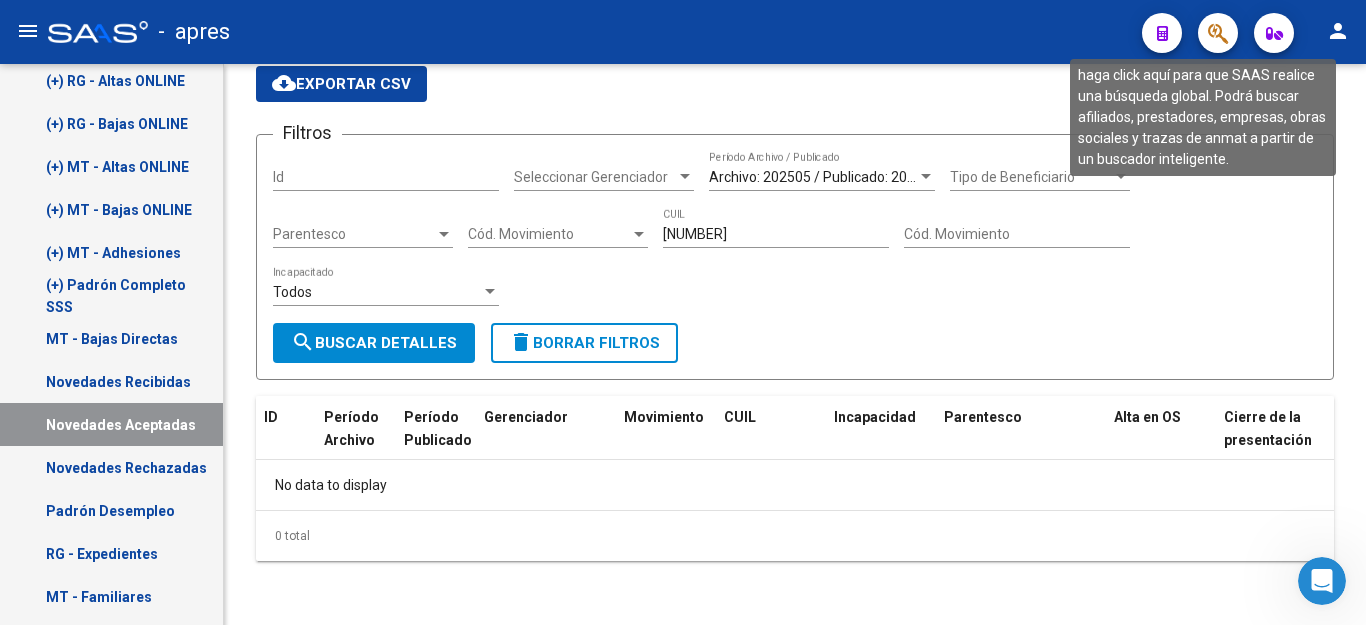 click 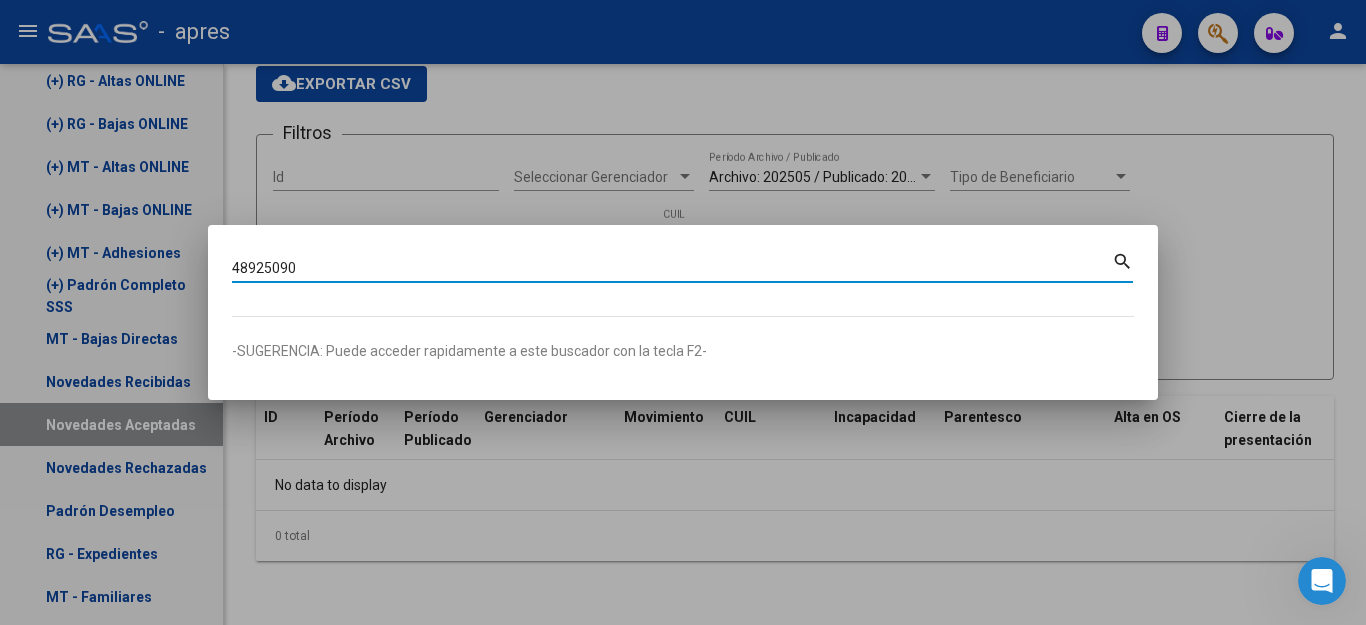 type on "48925090" 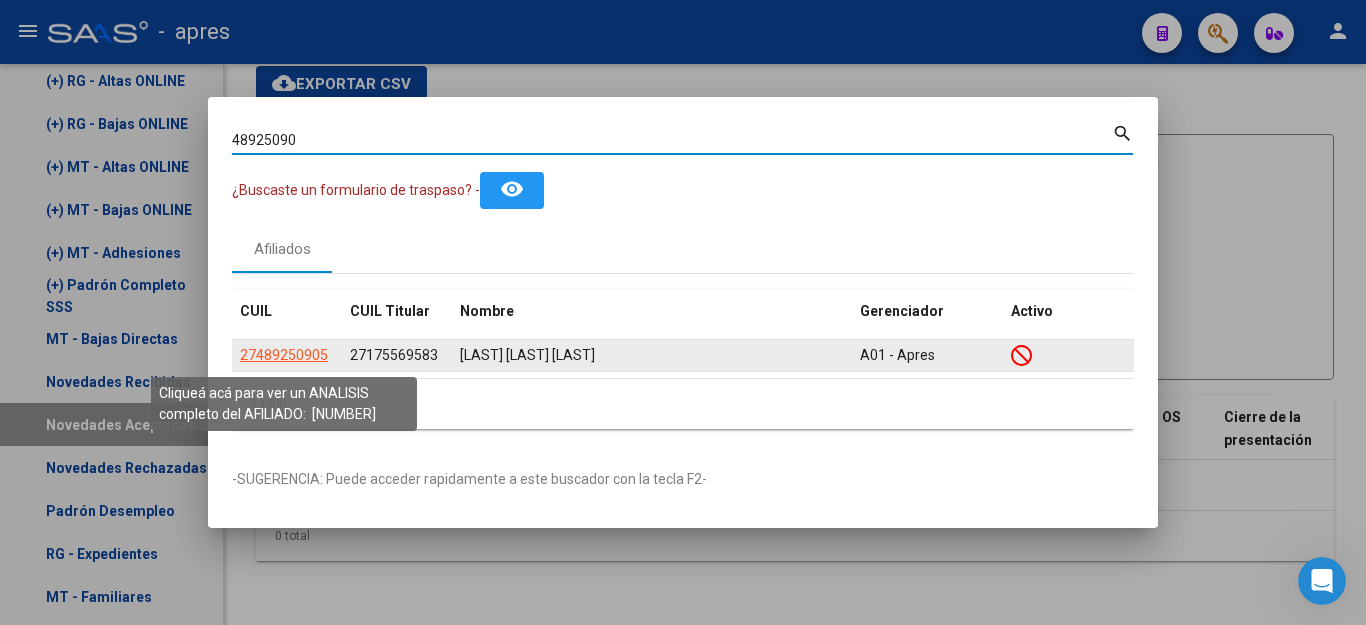 click on "27489250905" 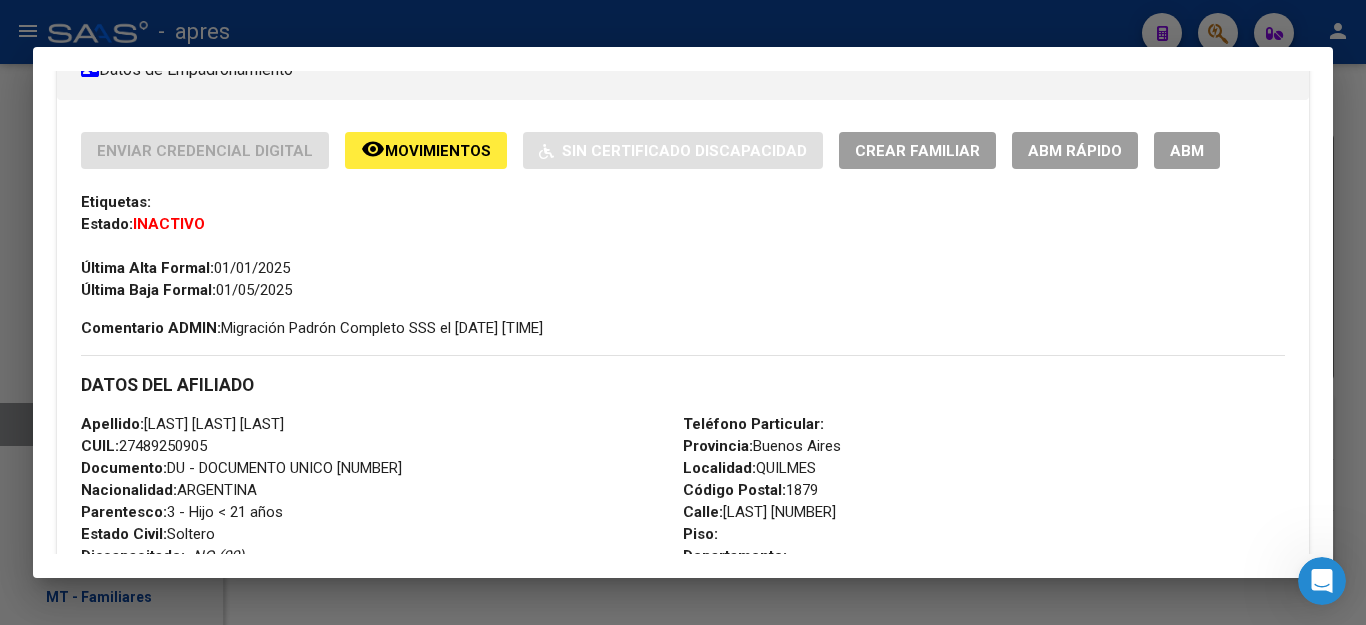 scroll, scrollTop: 400, scrollLeft: 0, axis: vertical 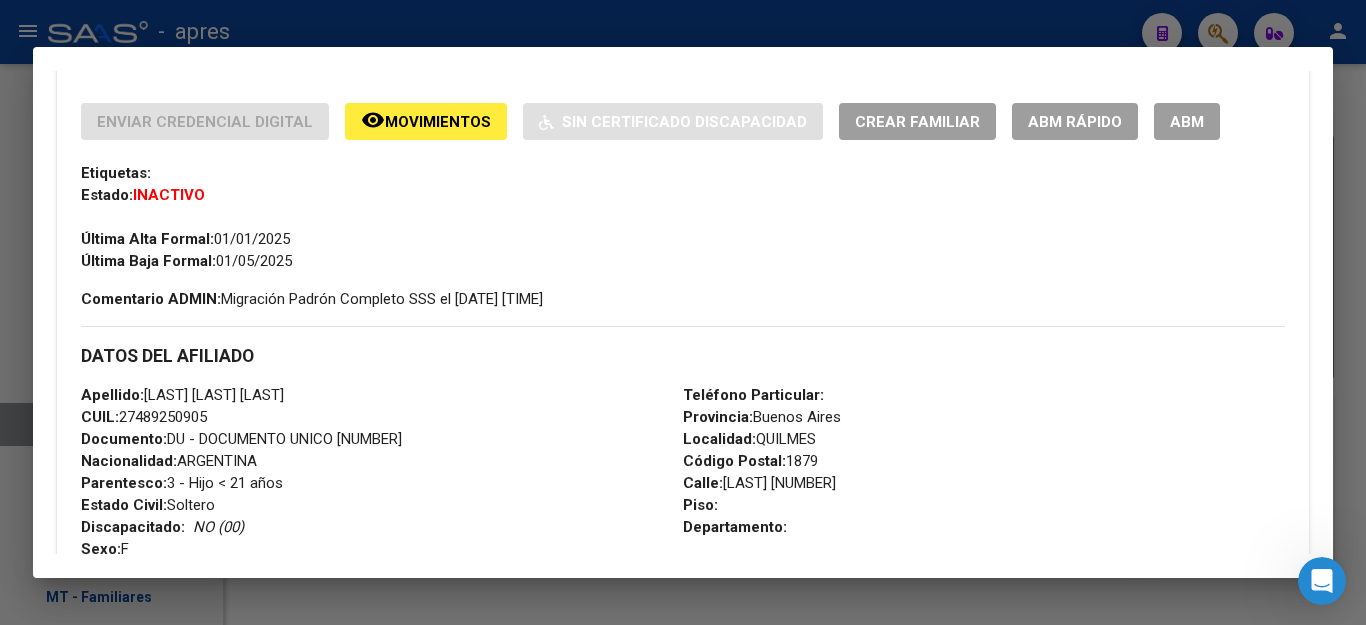 click at bounding box center (683, 312) 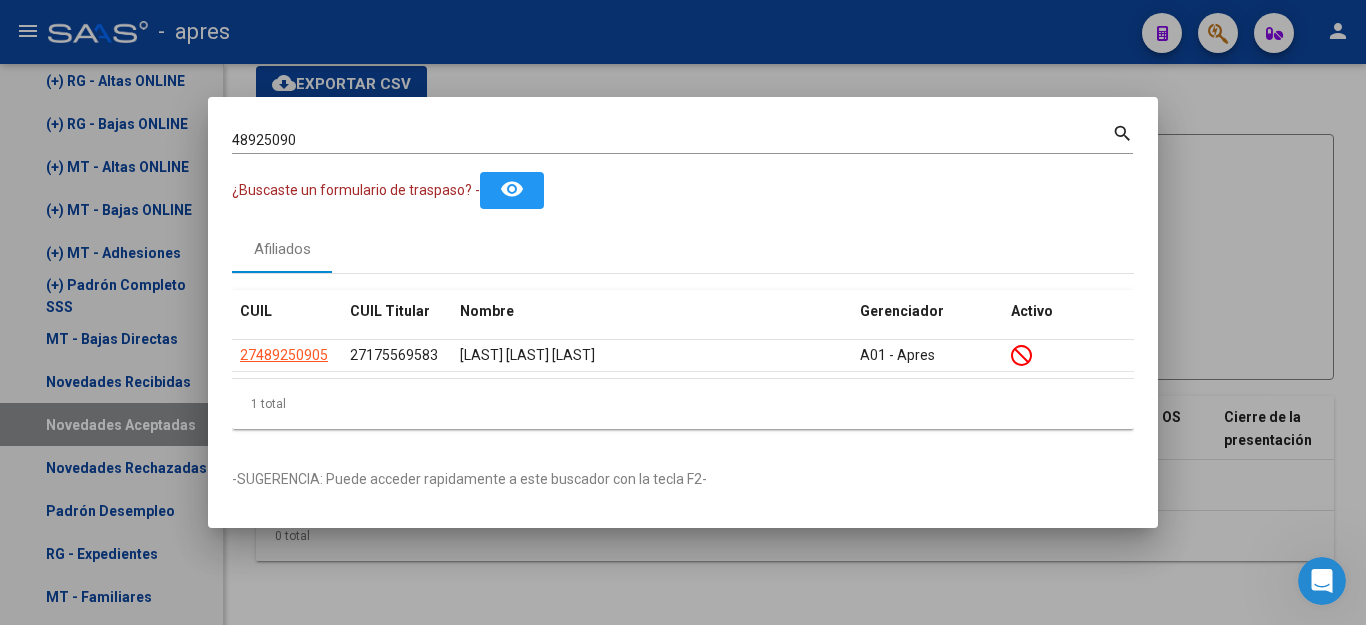 click at bounding box center (683, 312) 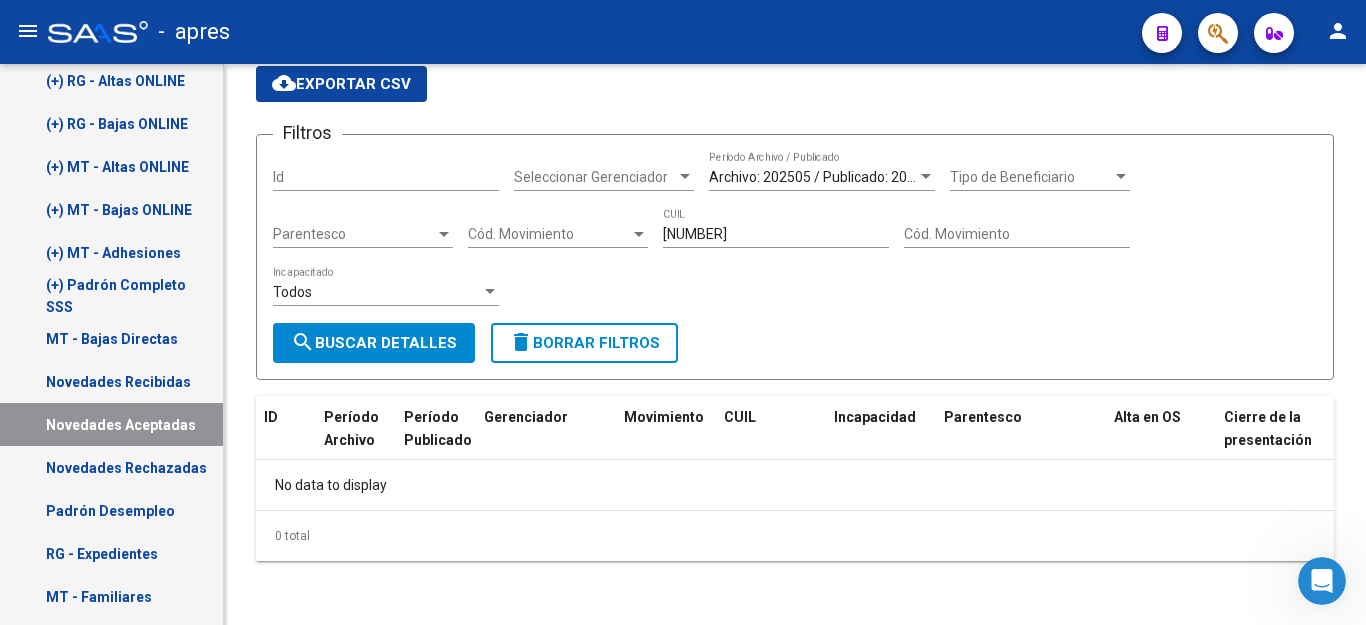 click 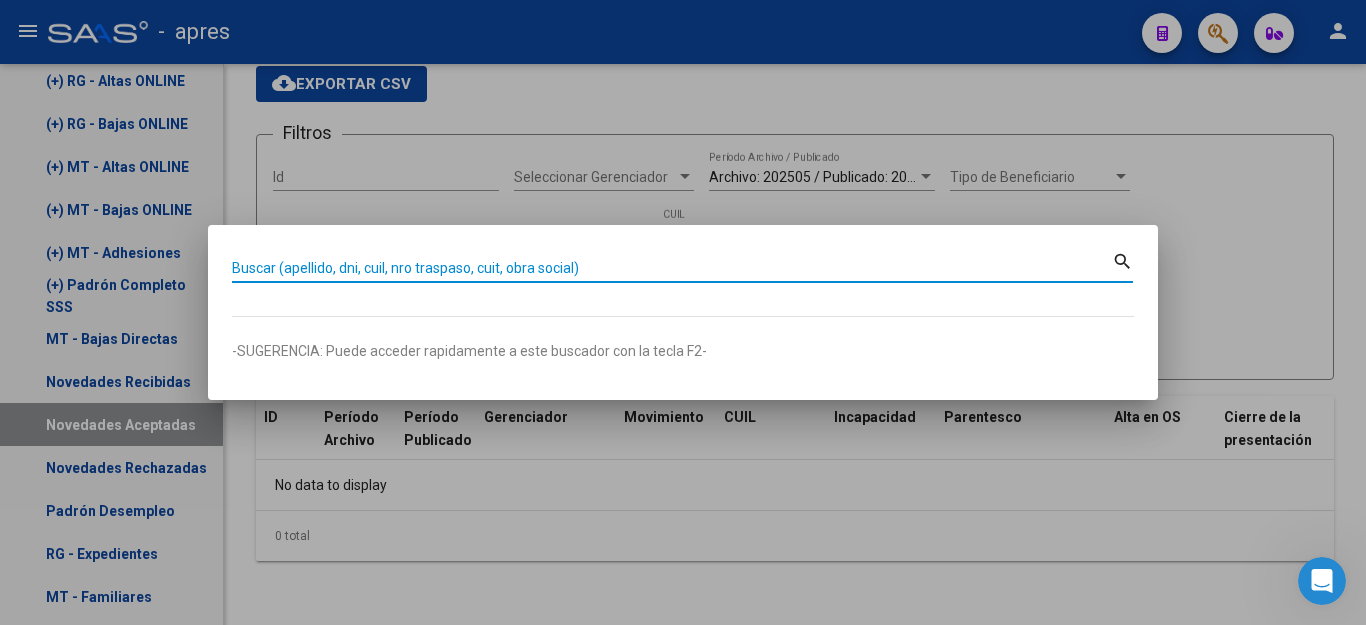 paste on "27489250905" 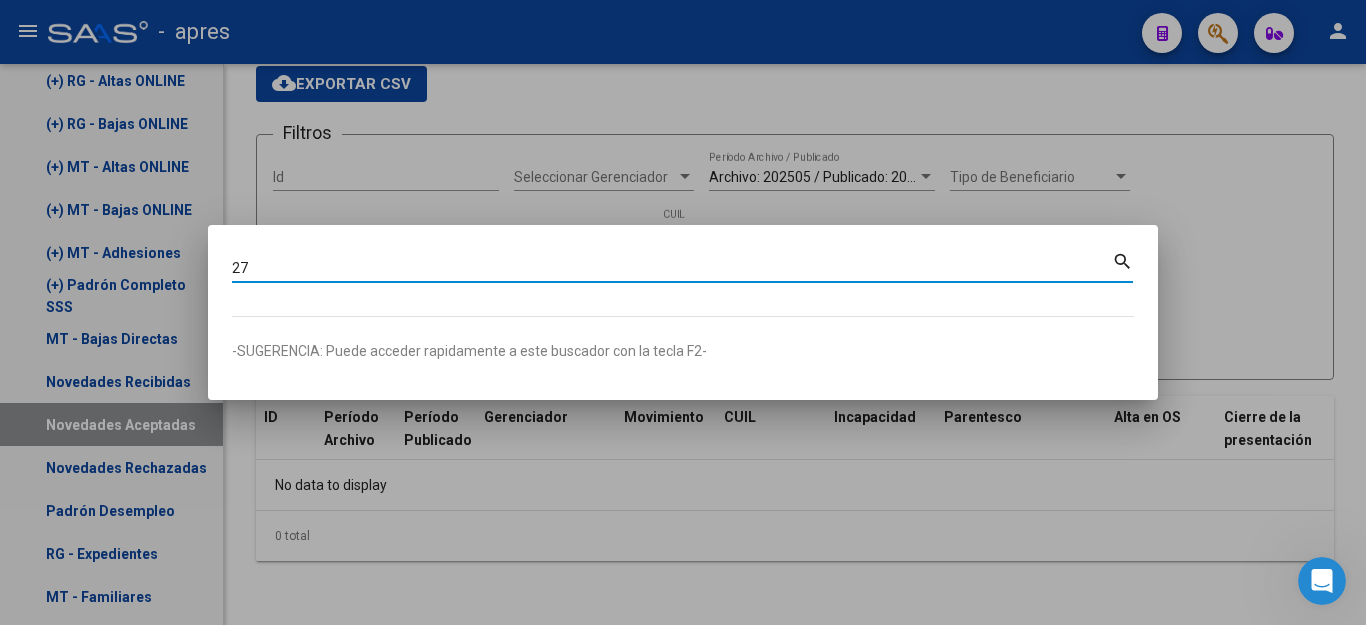 type on "2" 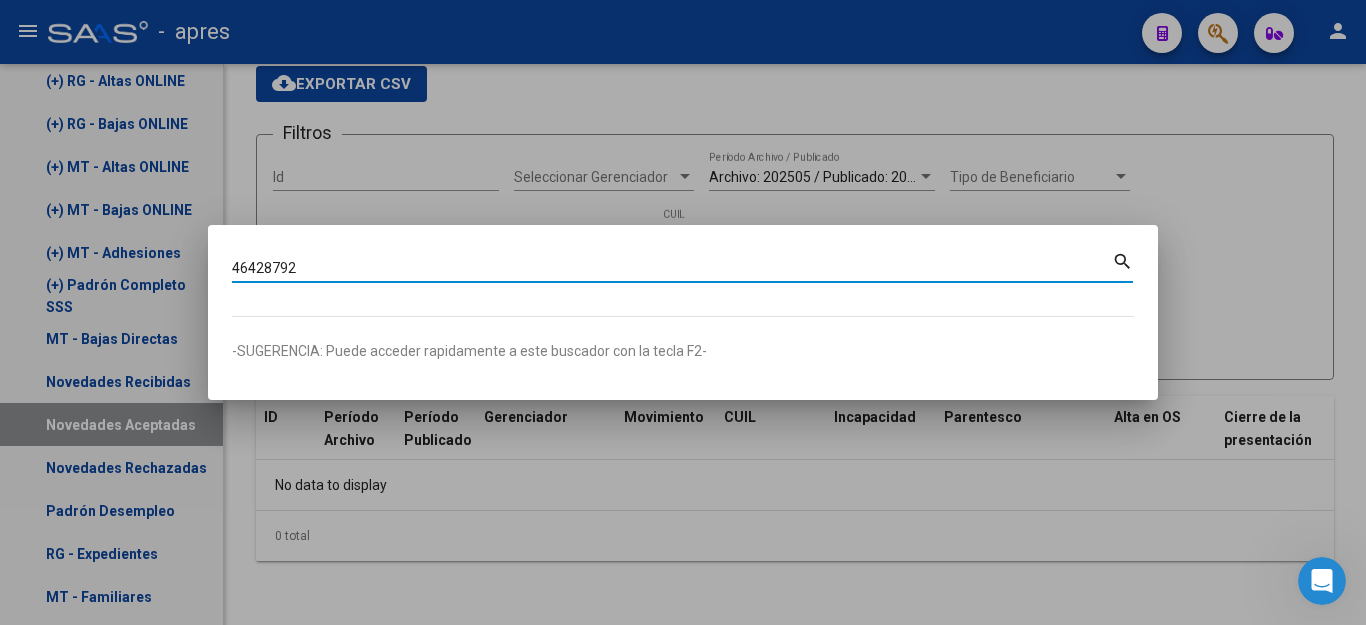 type on "46428792" 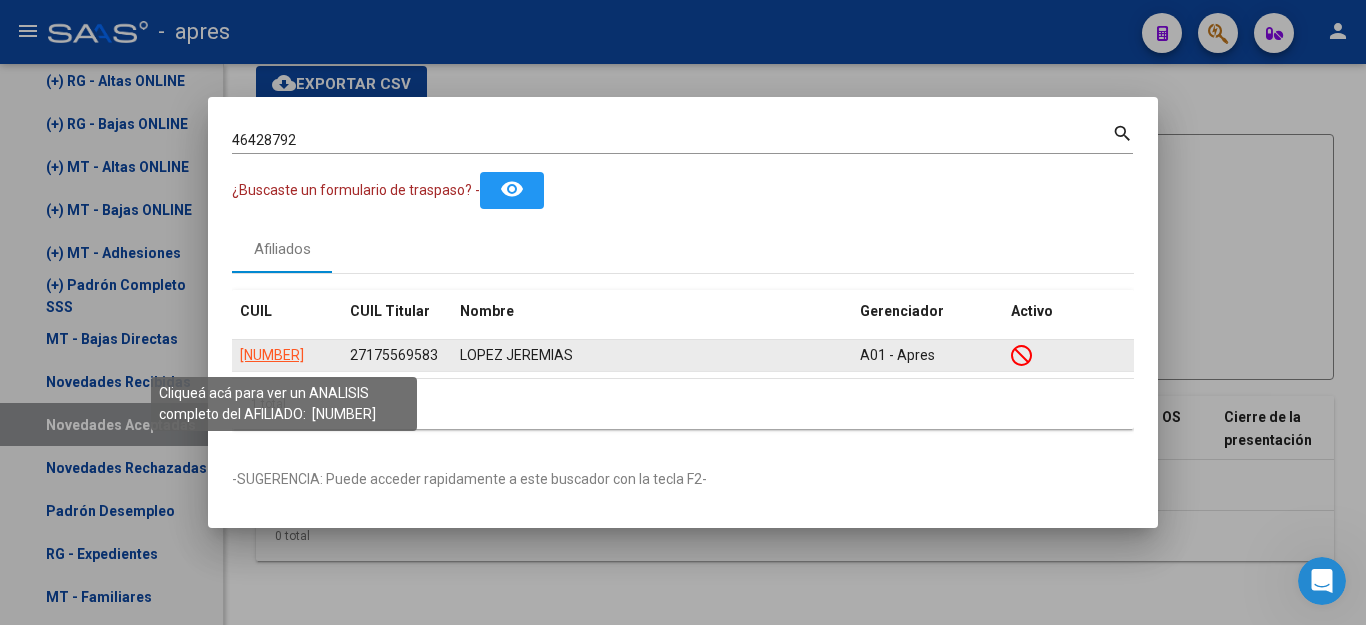 click on "[NUMBER]" 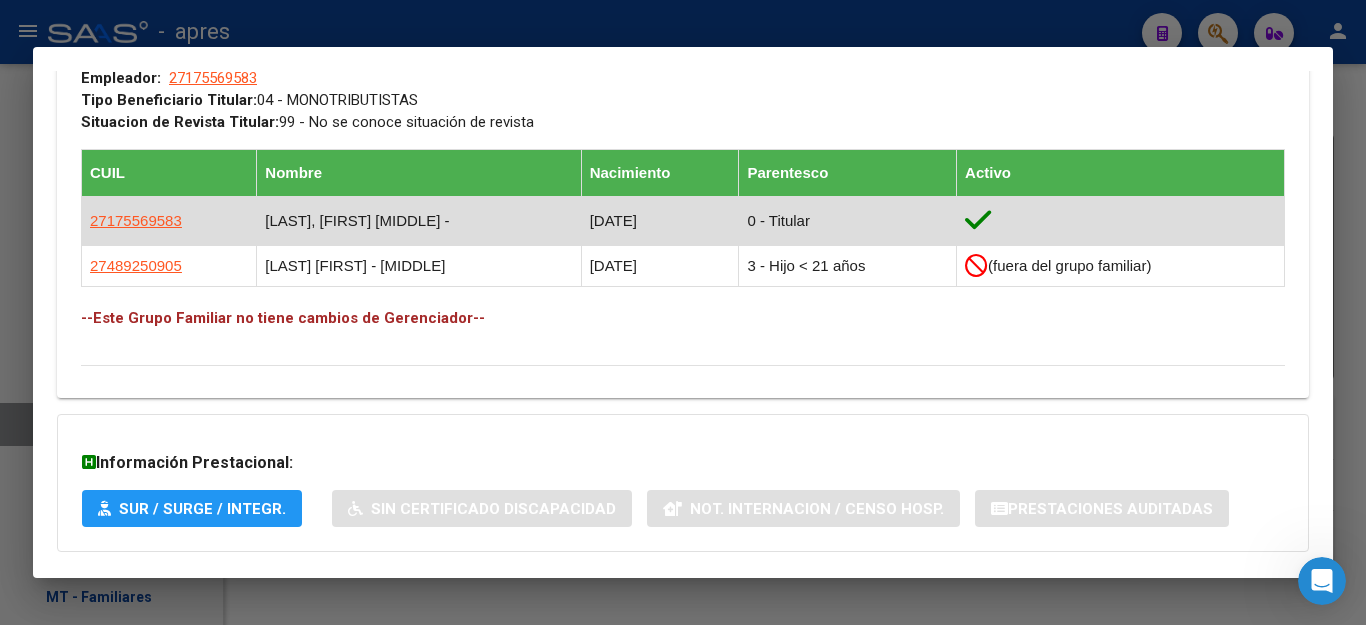 scroll, scrollTop: 1007, scrollLeft: 0, axis: vertical 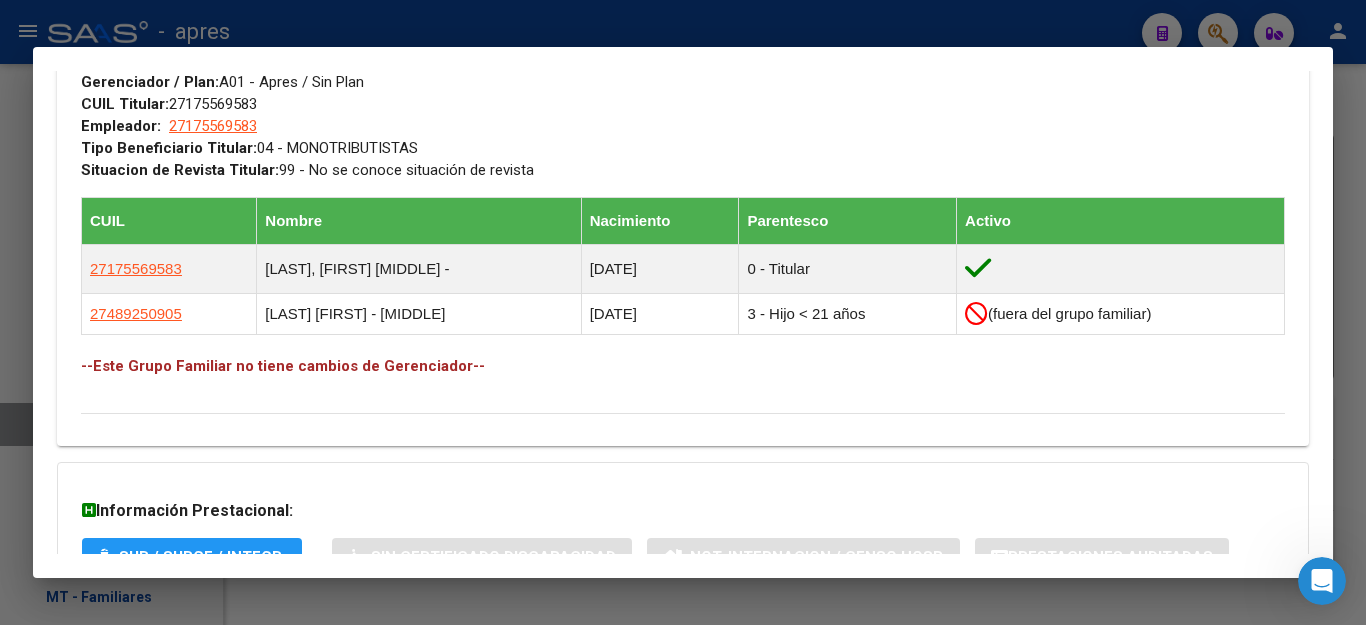 drag, startPoint x: 197, startPoint y: 325, endPoint x: 4, endPoint y: 307, distance: 193.83755 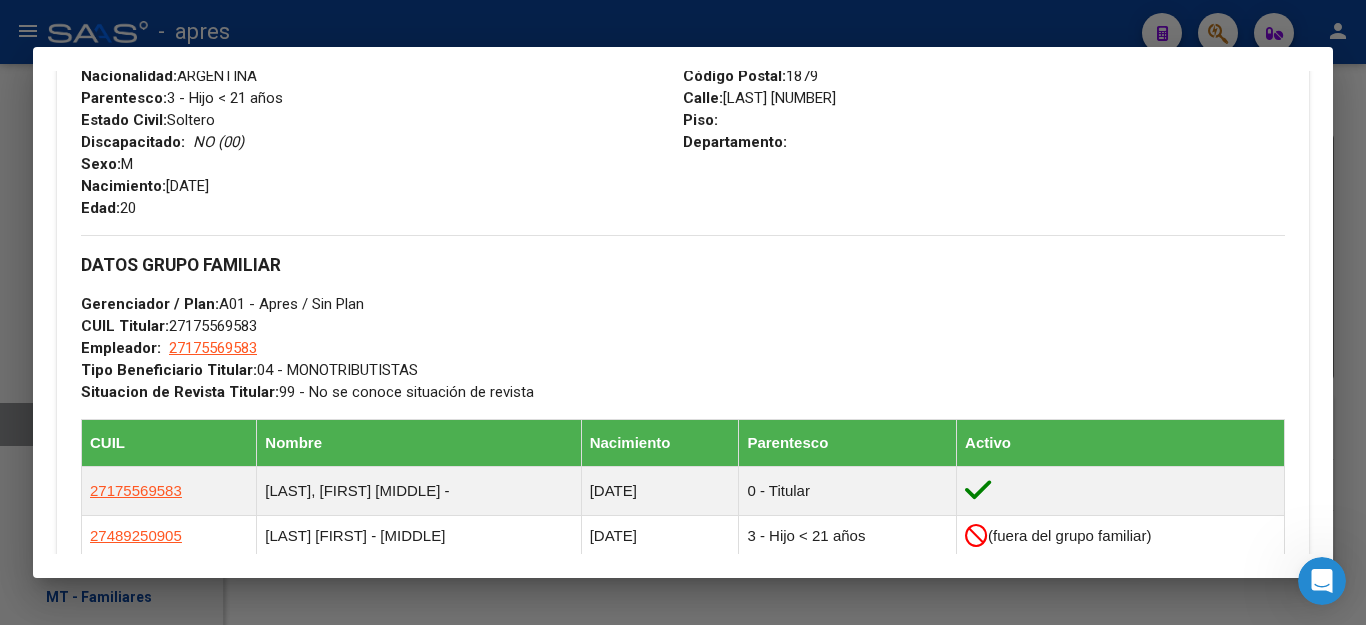 scroll, scrollTop: 807, scrollLeft: 0, axis: vertical 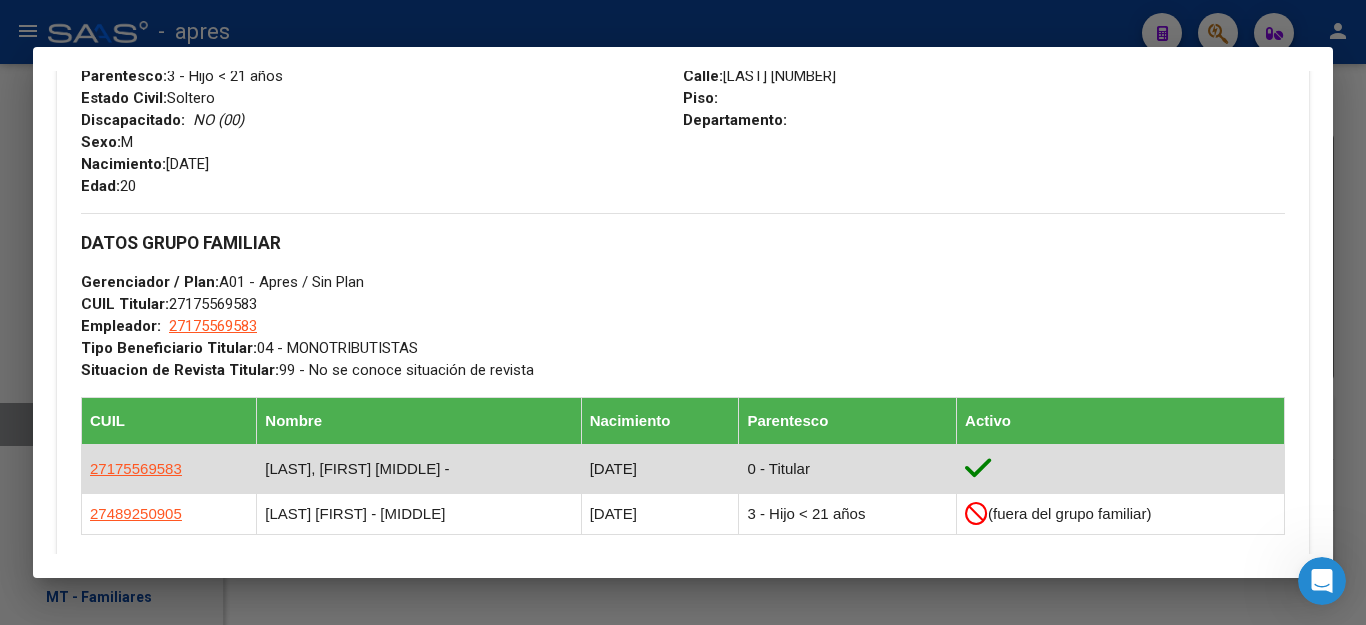 click on "27175569583" at bounding box center (136, 469) 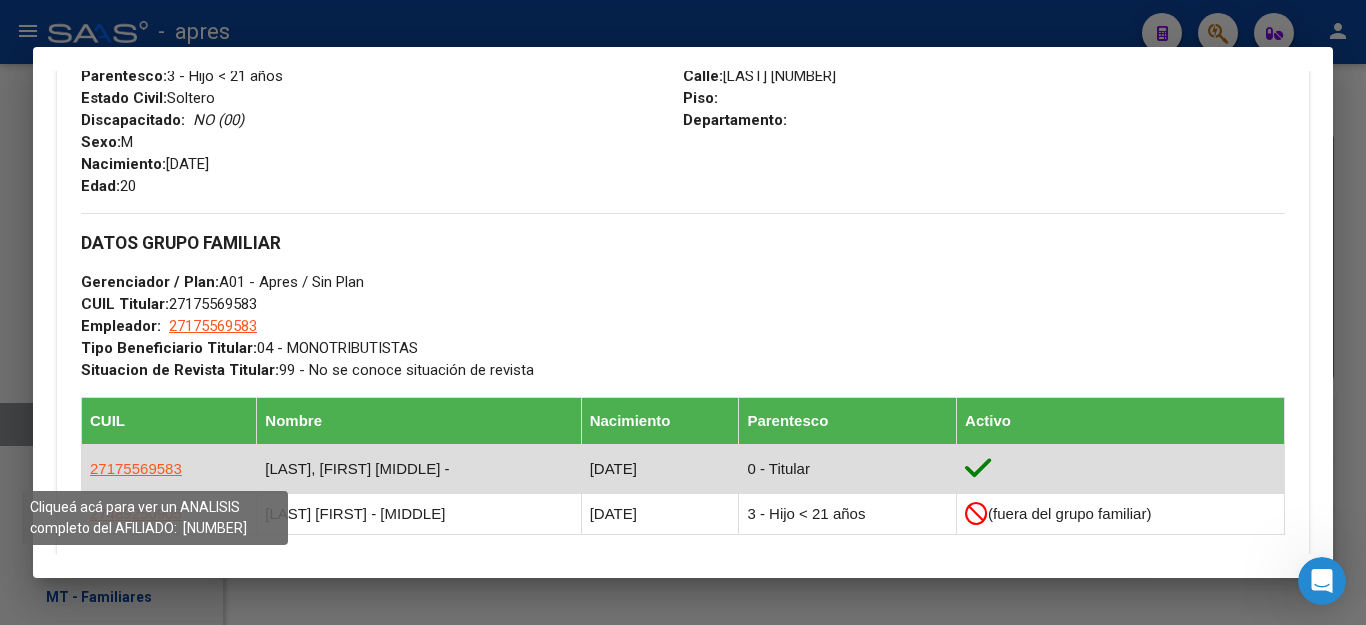 click on "27175569583" at bounding box center [136, 468] 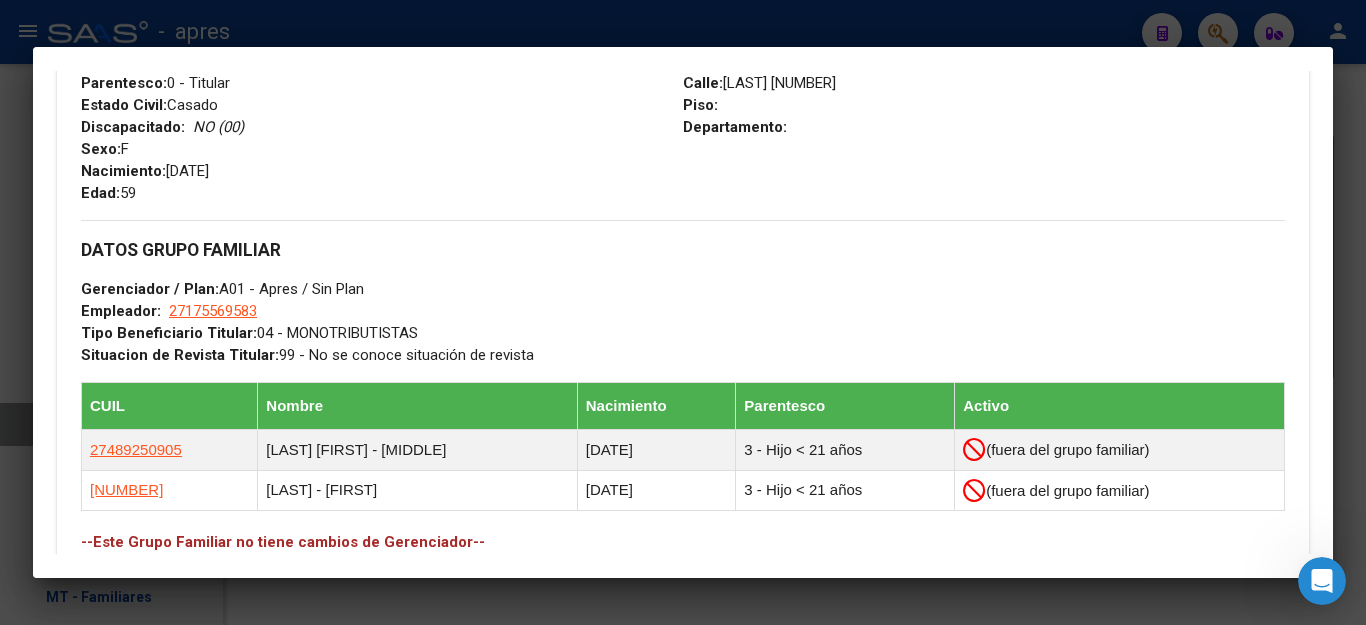scroll, scrollTop: 900, scrollLeft: 0, axis: vertical 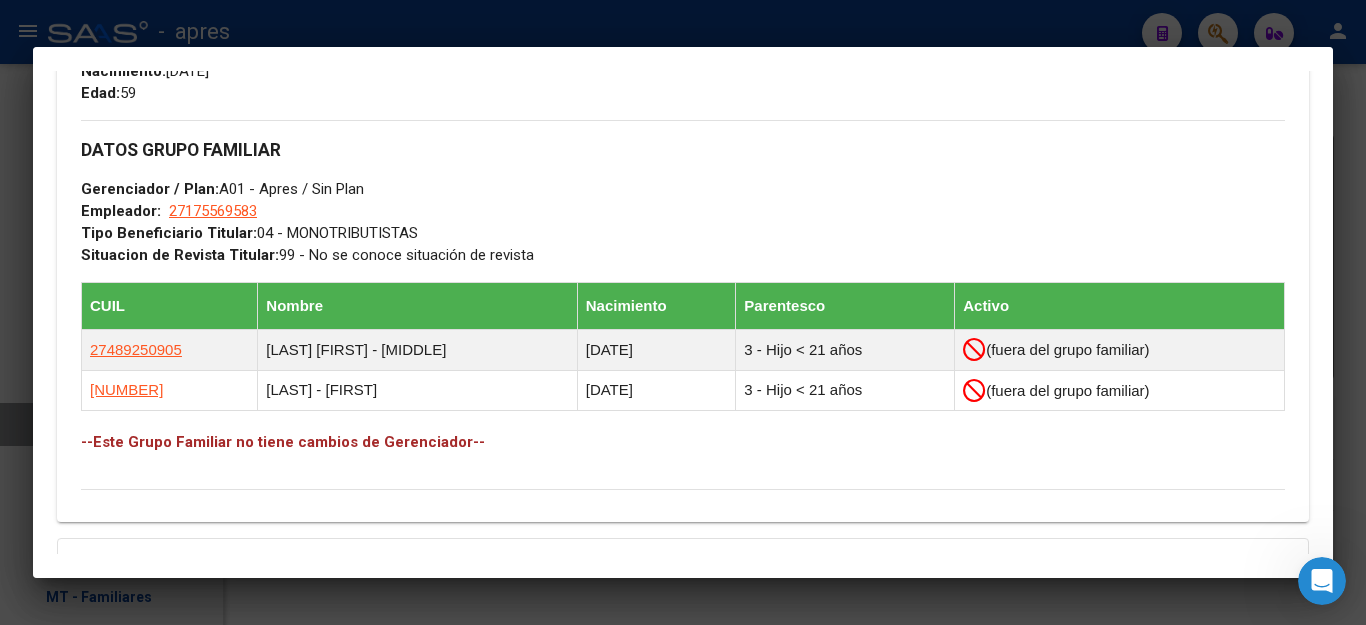click at bounding box center (683, 312) 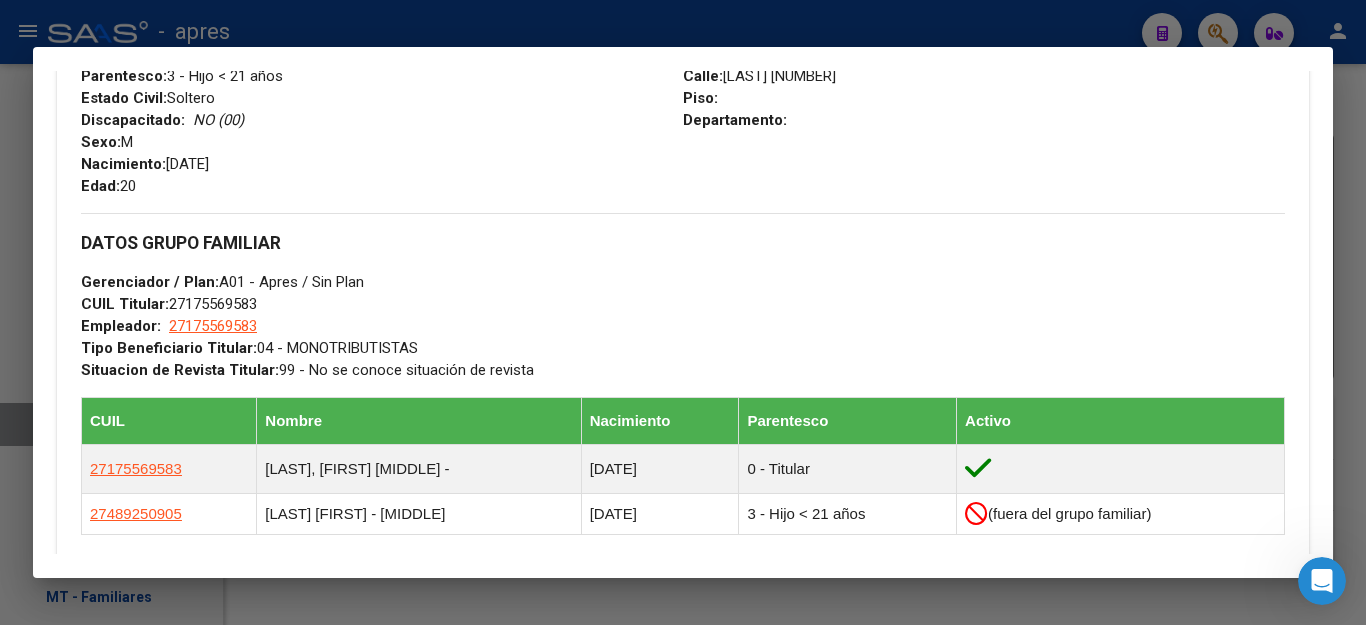 click at bounding box center (683, 312) 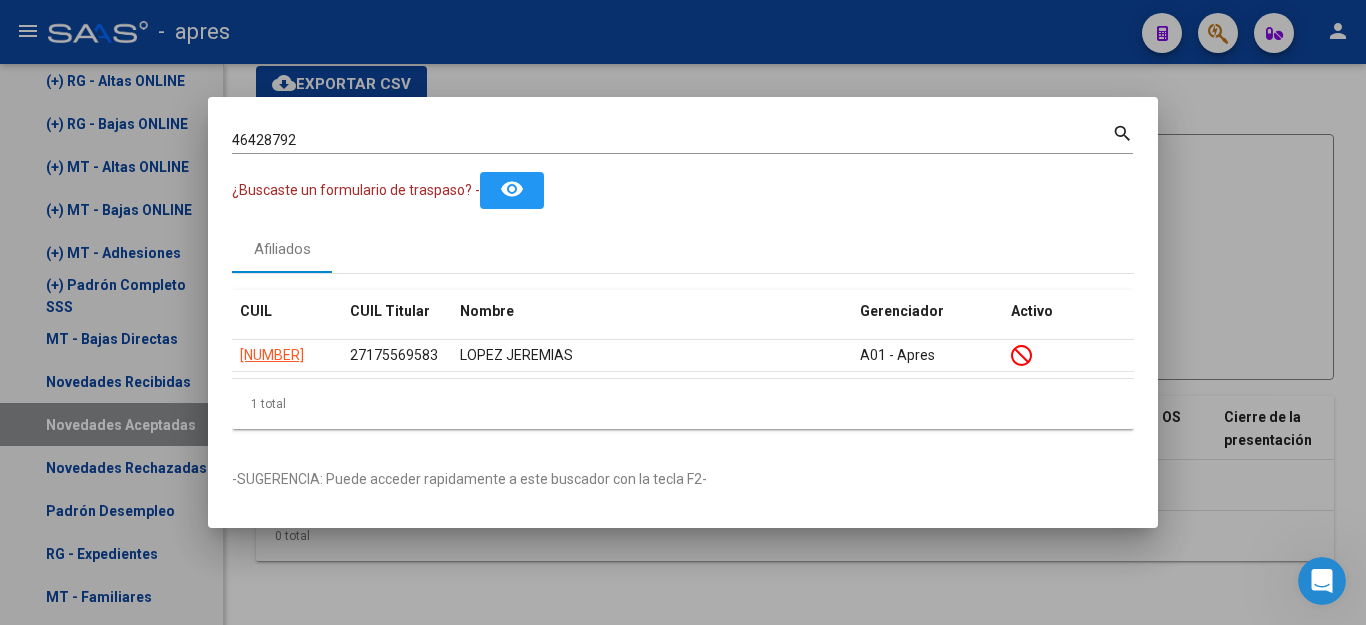 click at bounding box center [683, 312] 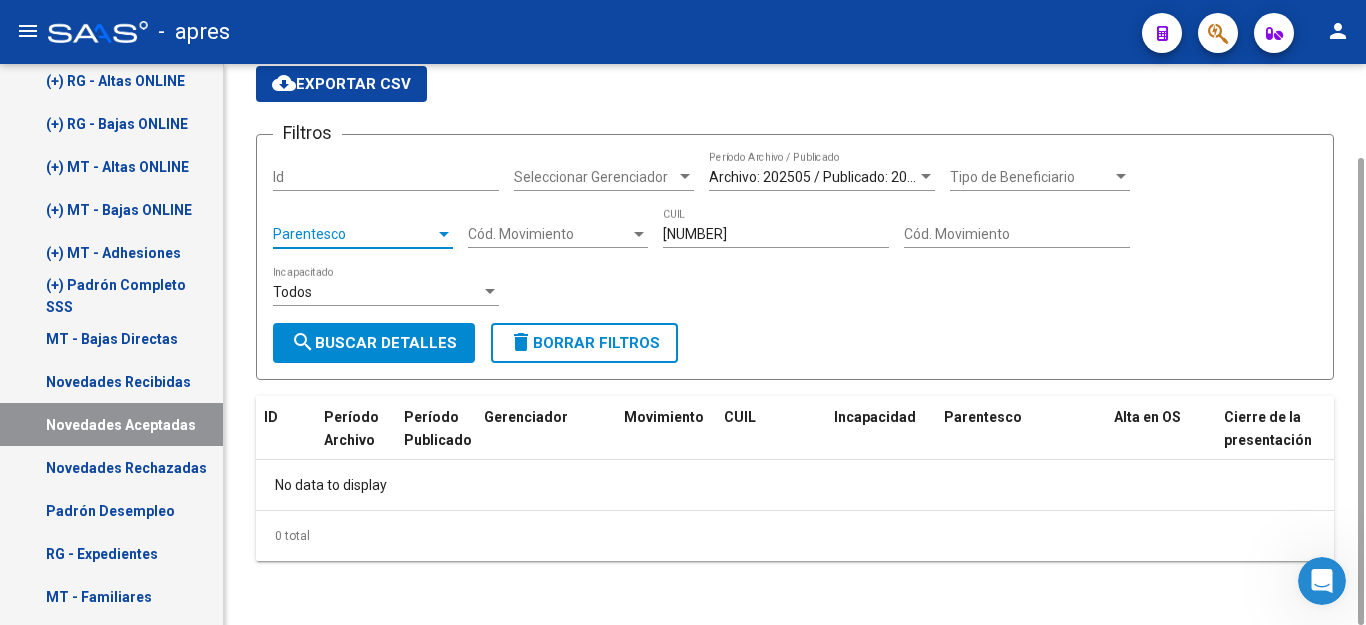 click on "[CUIL]" 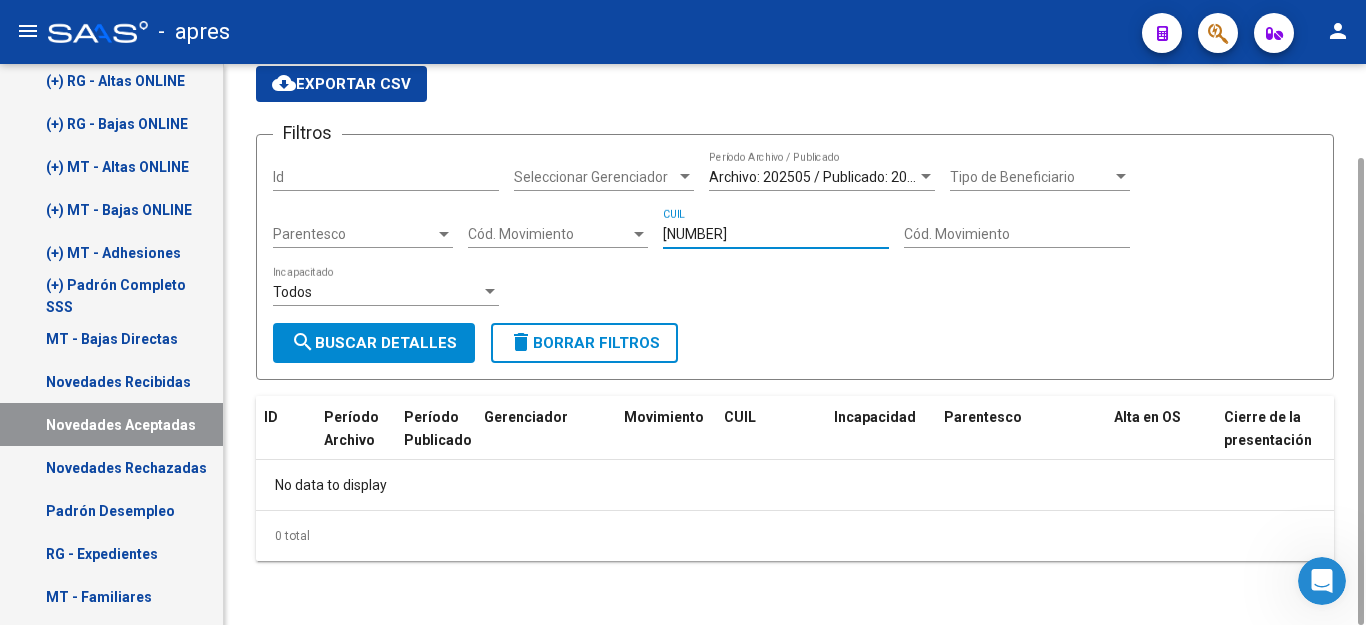click on "delete  Borrar Filtros" 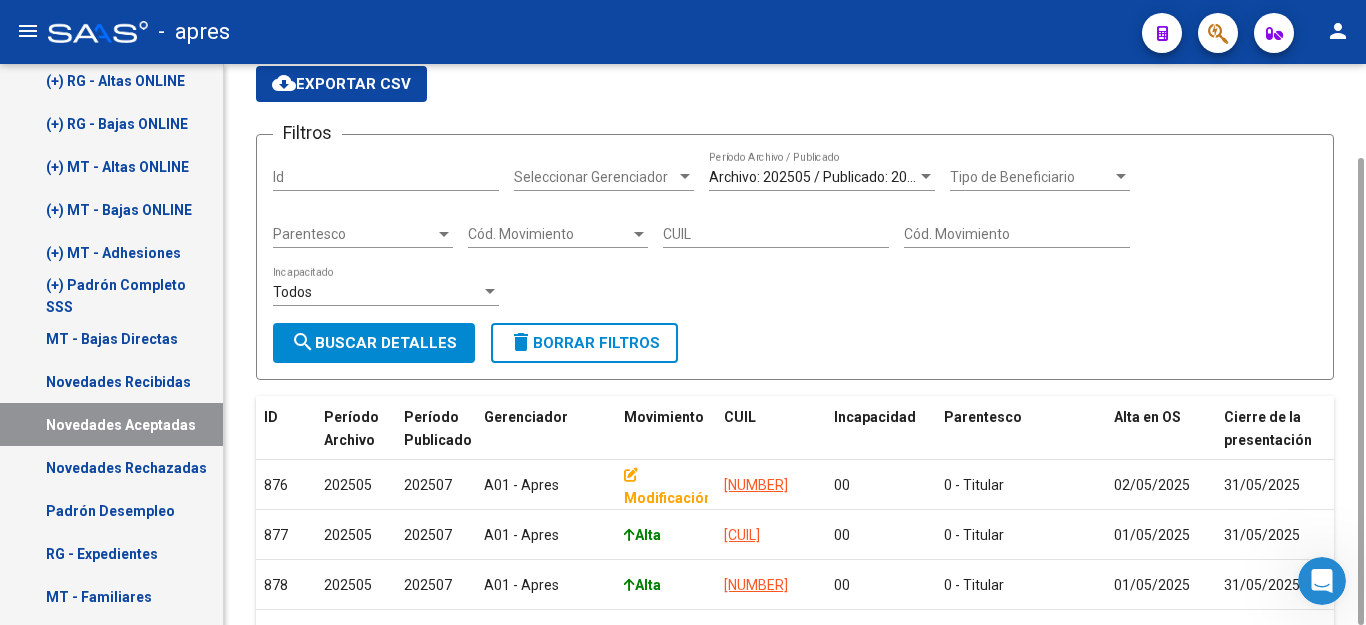 click on "CUIL" 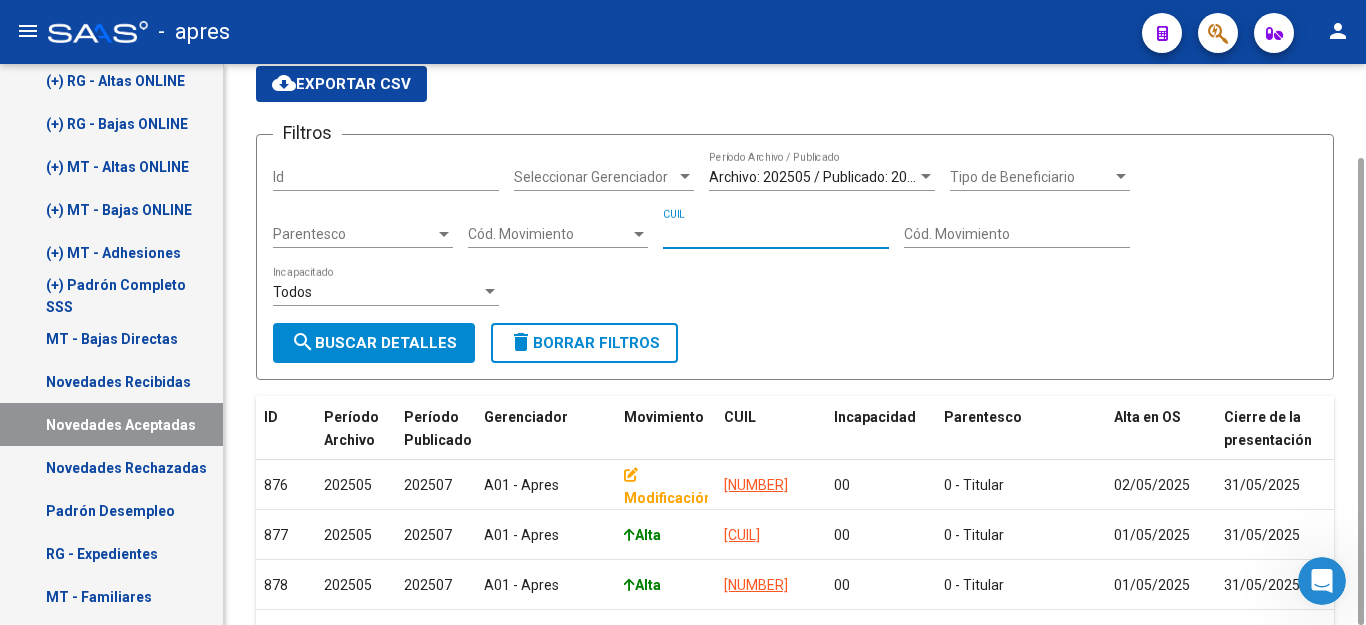 paste on "[CUIL]" 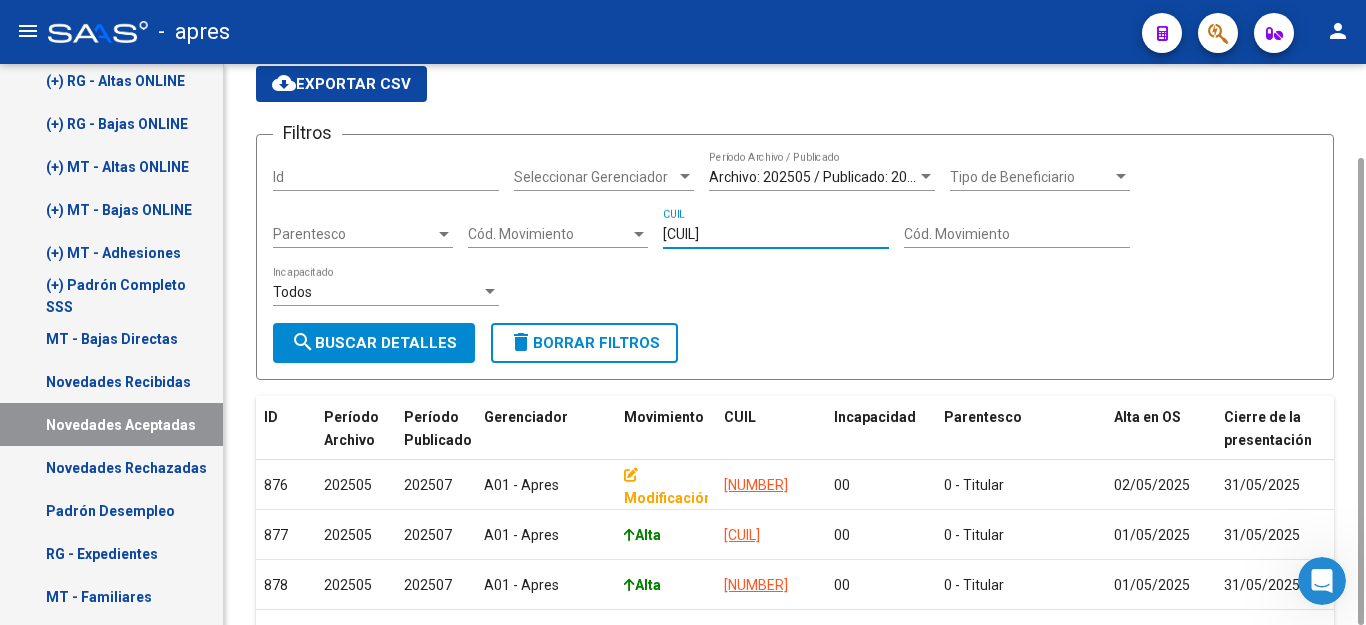type on "[CUIL]" 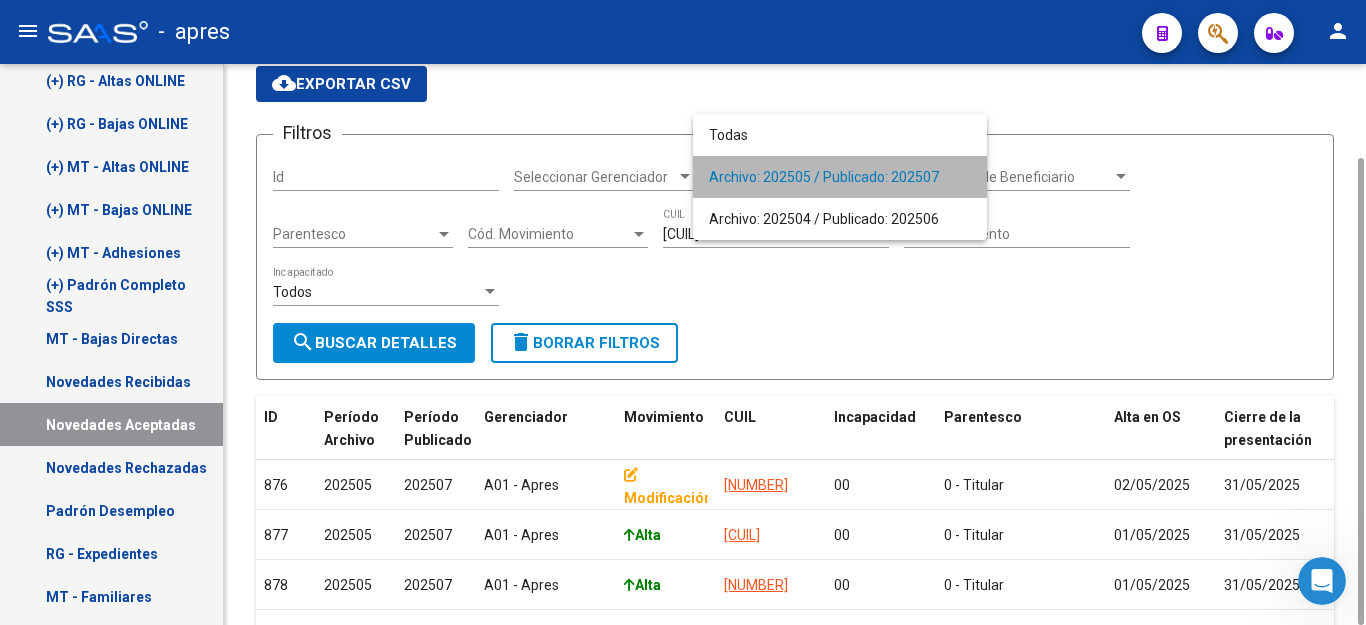 click on "Archivo: 202505 / Publicado: 202507" at bounding box center (840, 177) 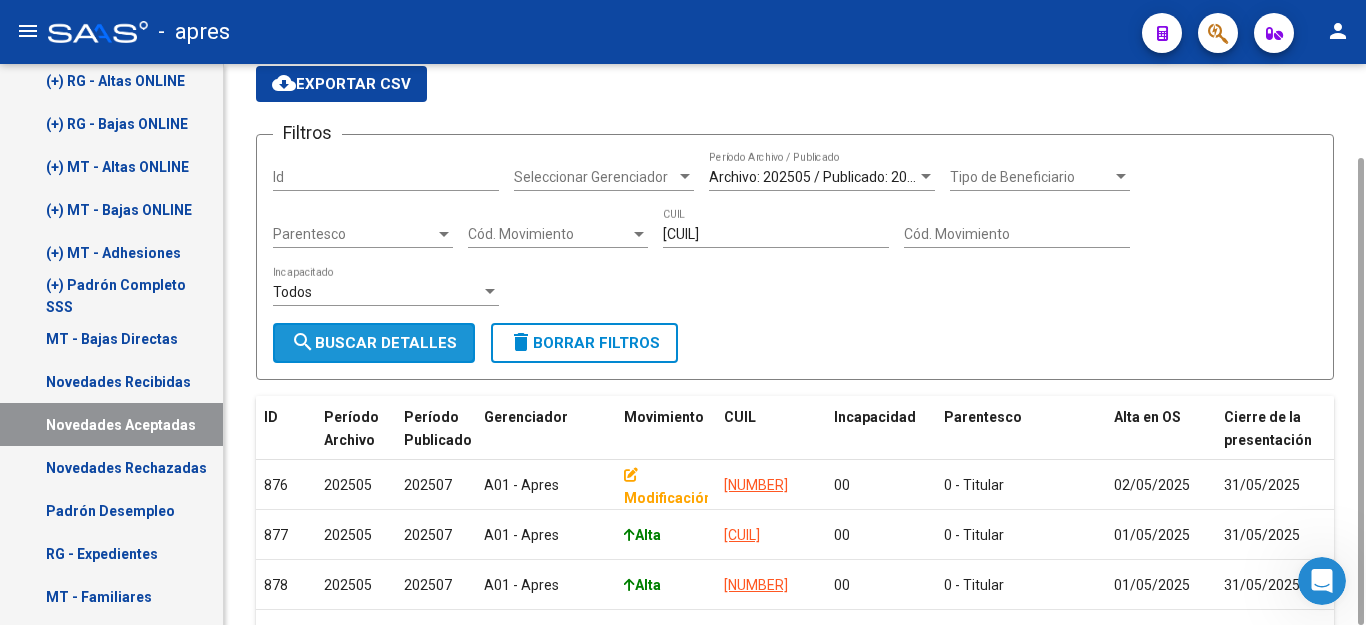 click on "search  Buscar Detalles" 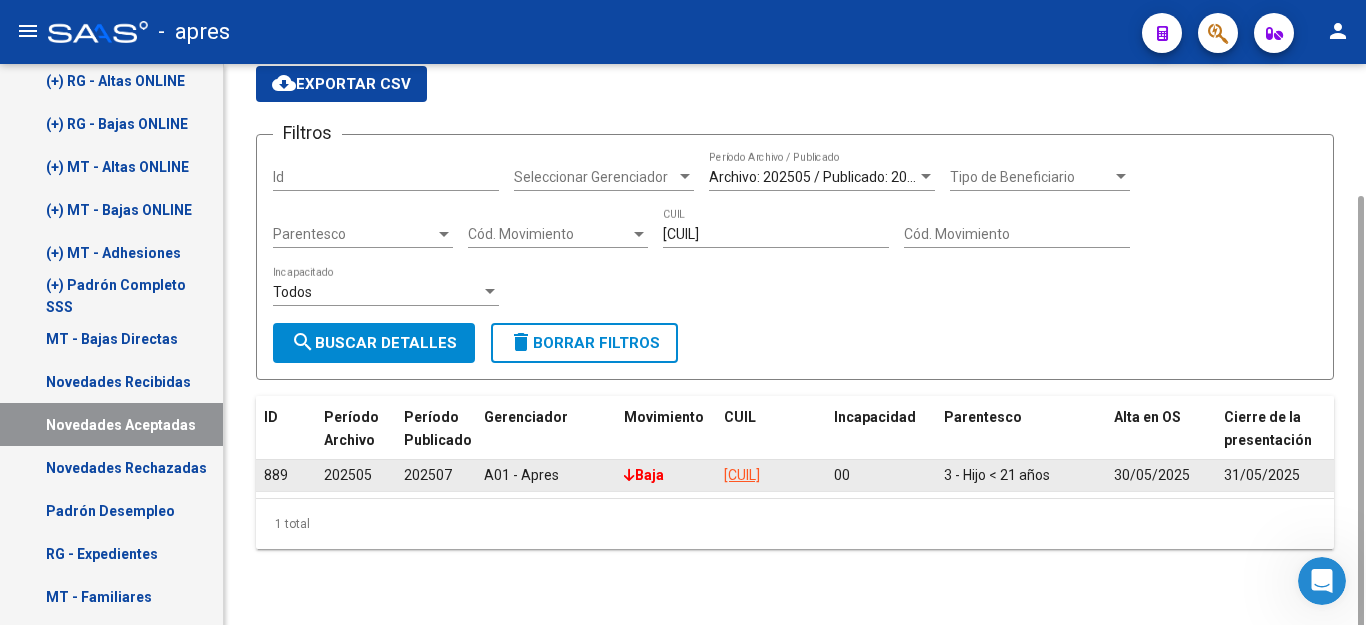 scroll, scrollTop: 135, scrollLeft: 0, axis: vertical 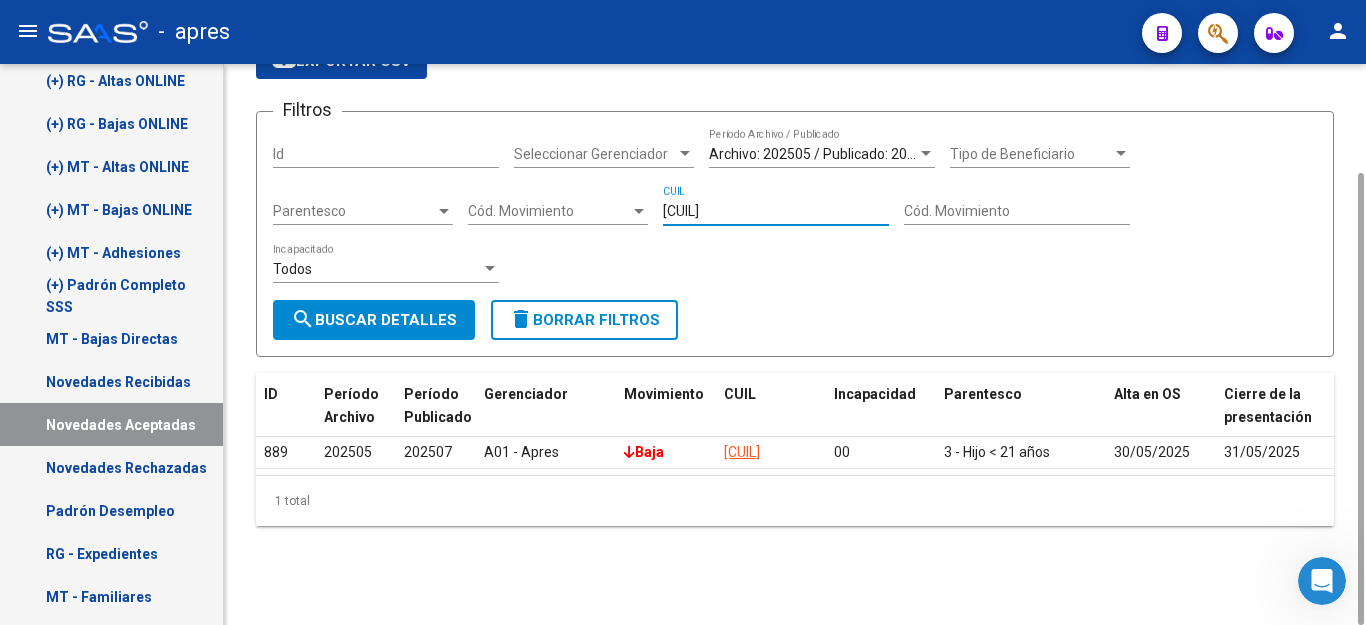 click on "[CUIL]" at bounding box center (776, 211) 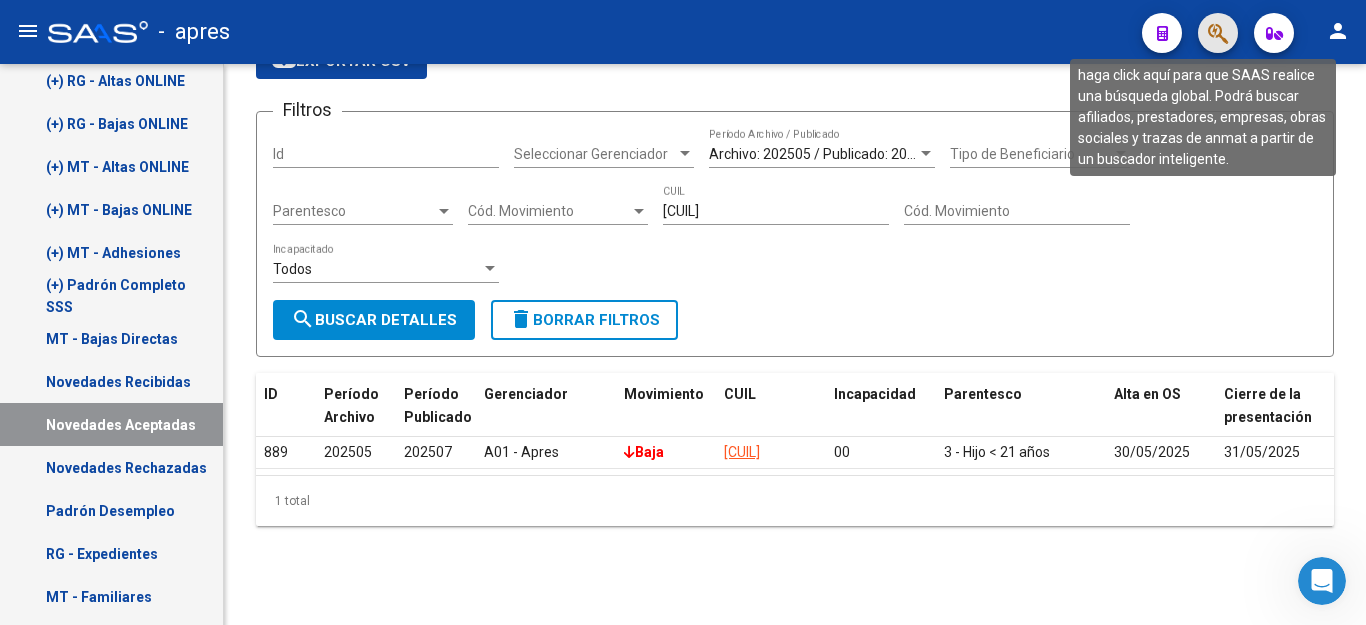 click 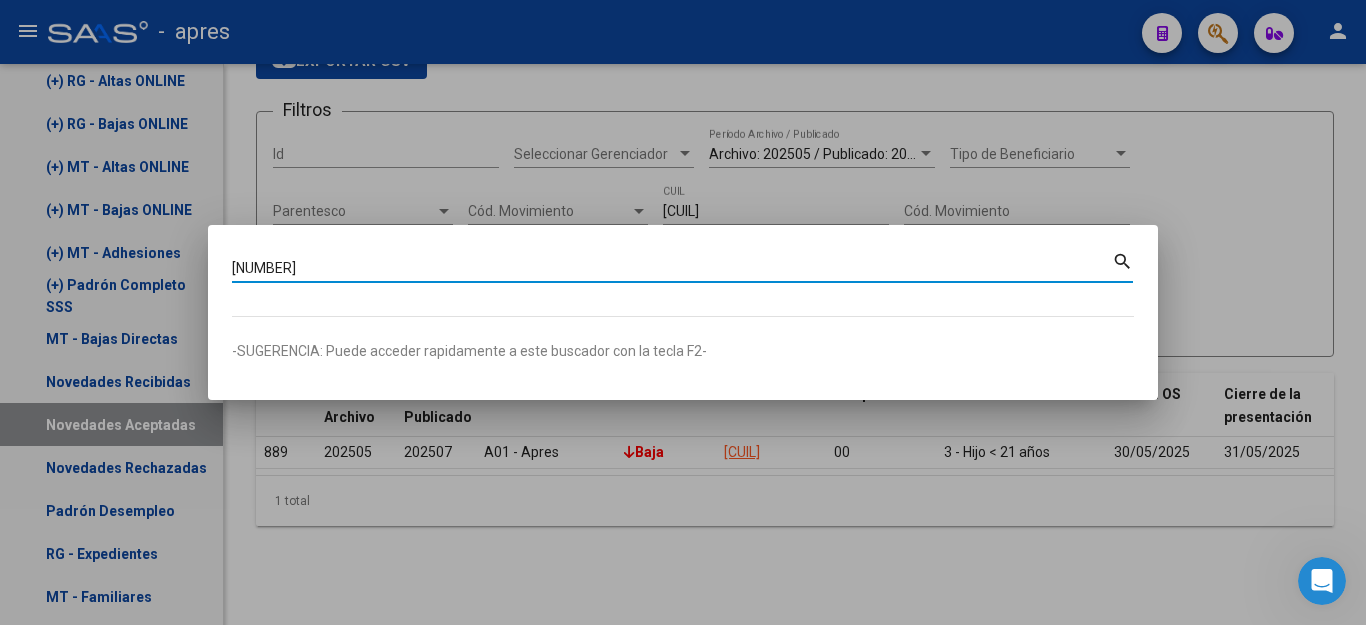 type on "[NUMBER]" 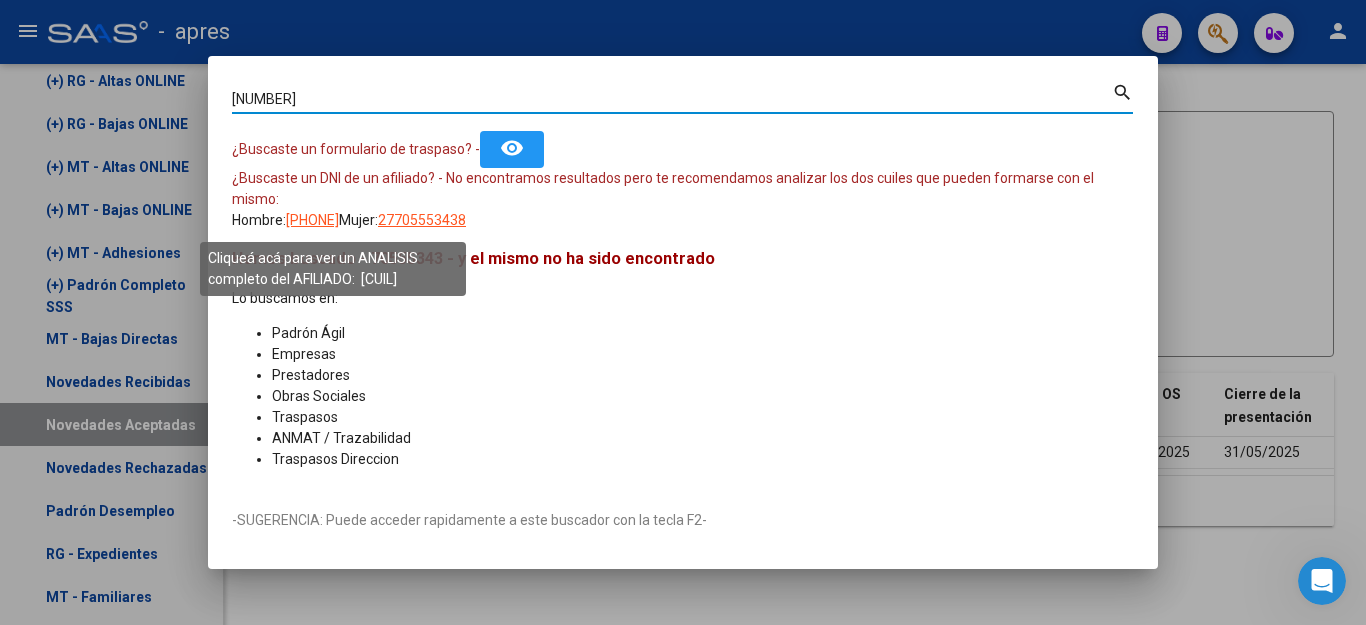 click on "[PHONE]" at bounding box center [312, 220] 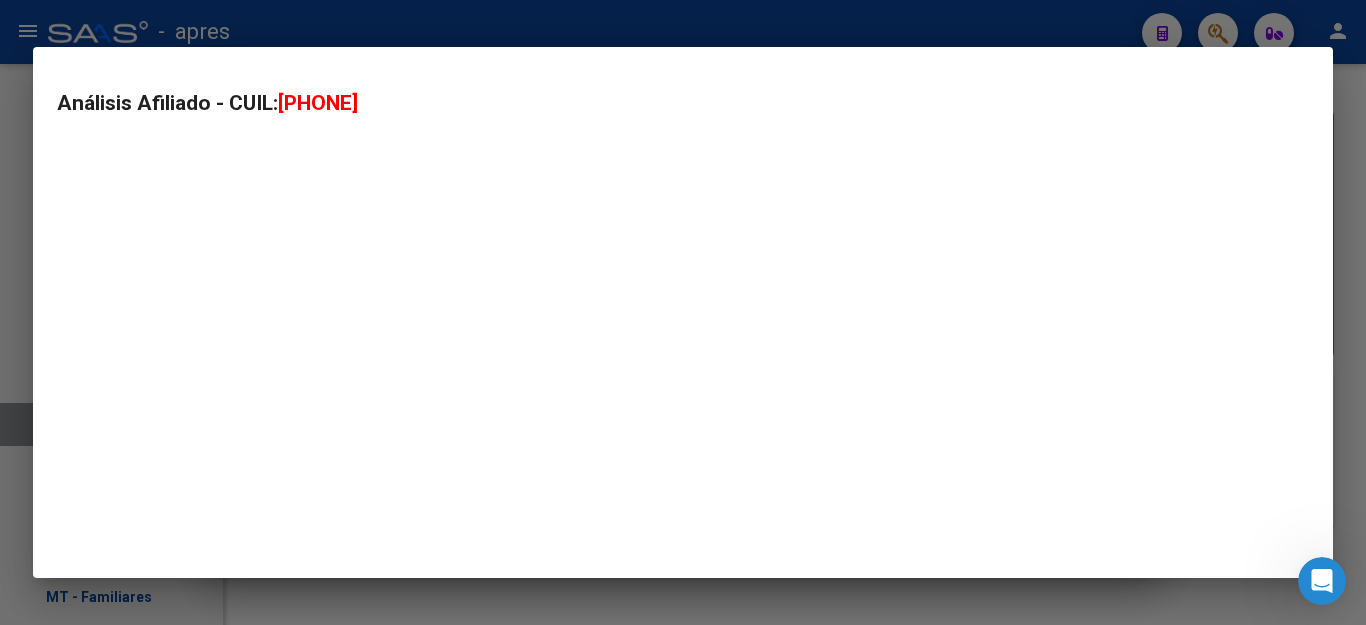type on "[PHONE]" 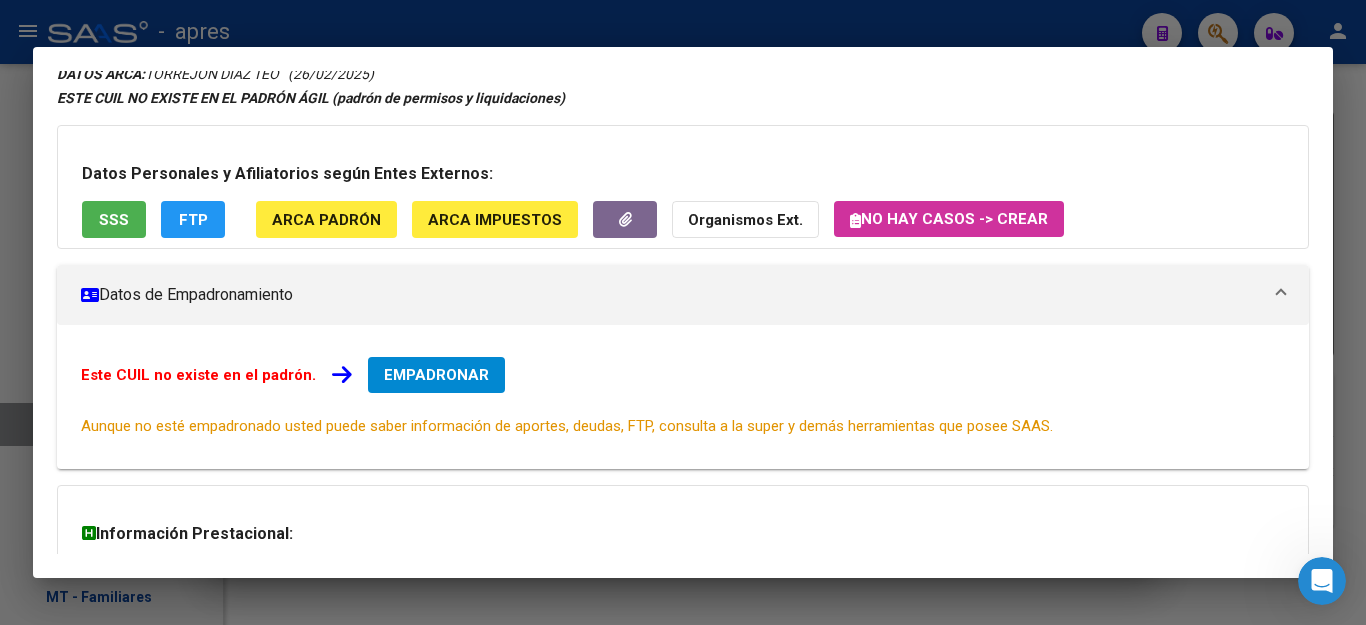scroll, scrollTop: 0, scrollLeft: 0, axis: both 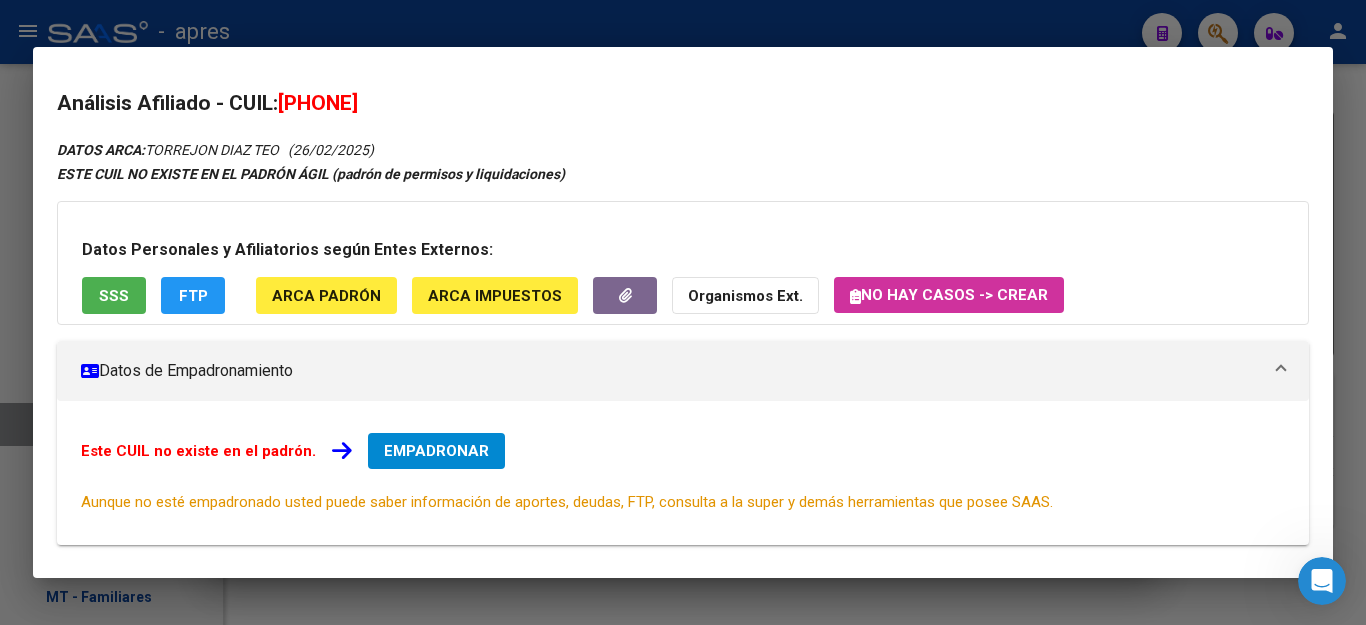 drag, startPoint x: 288, startPoint y: 106, endPoint x: 523, endPoint y: 113, distance: 235.10423 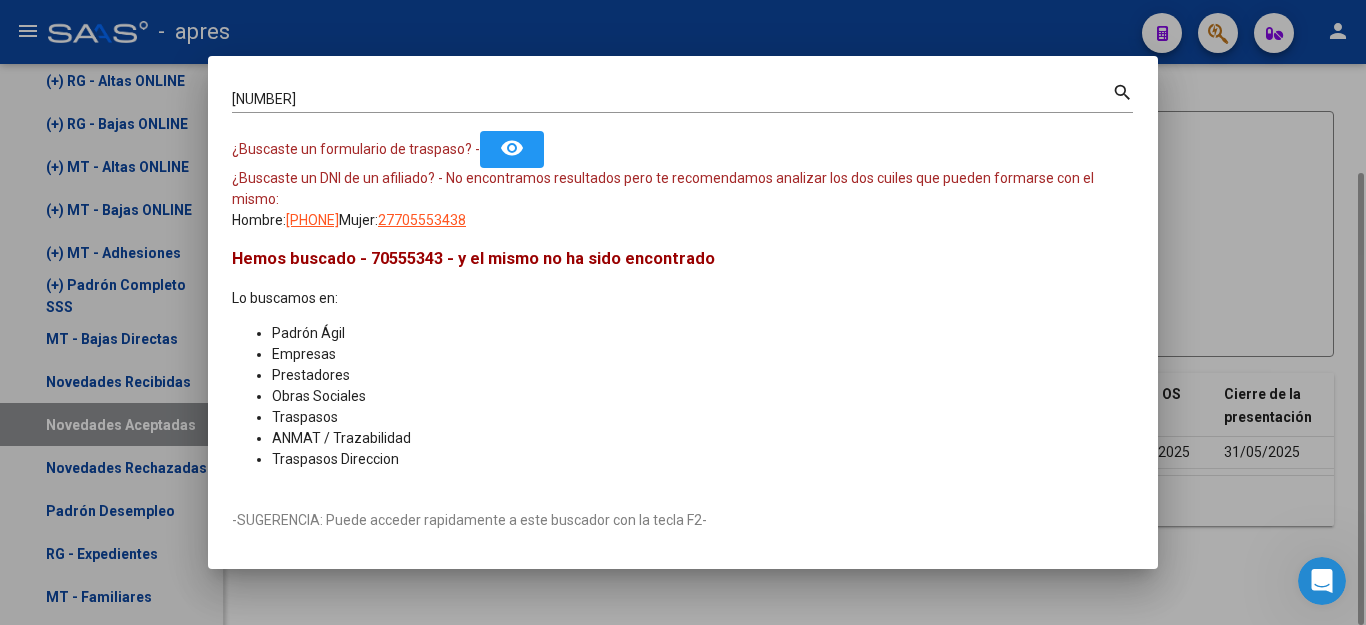 drag, startPoint x: 1317, startPoint y: 183, endPoint x: 1240, endPoint y: 195, distance: 77.92946 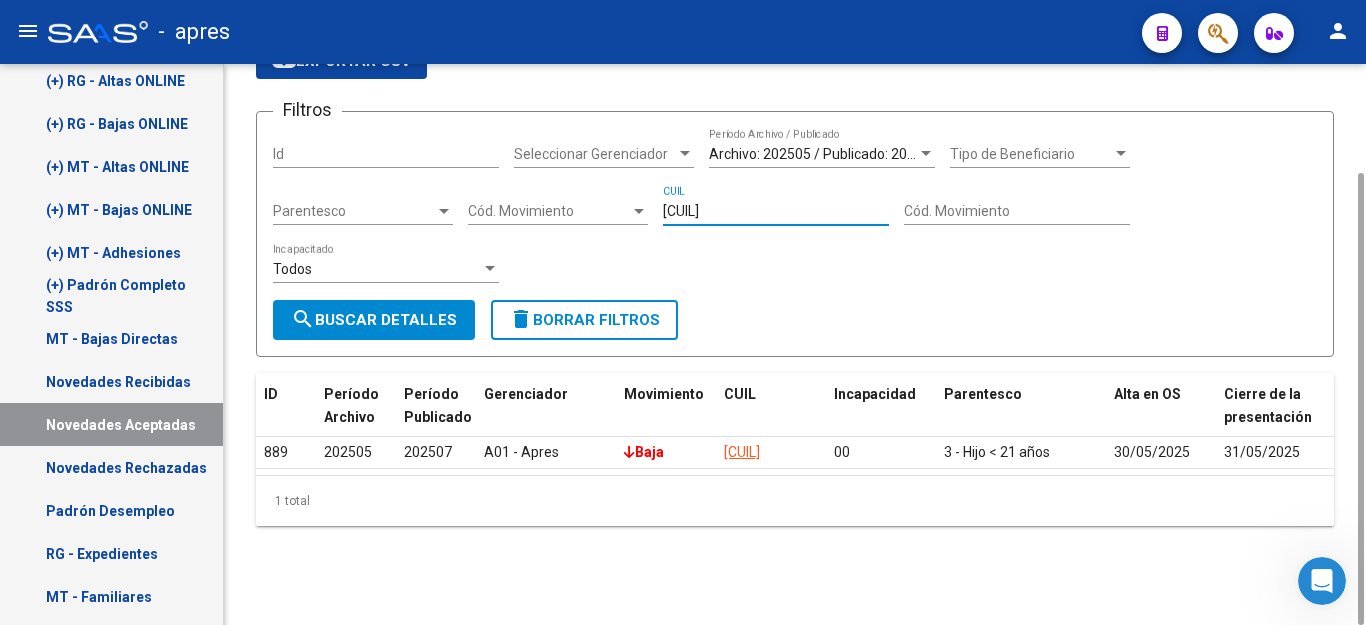 drag, startPoint x: 778, startPoint y: 206, endPoint x: 296, endPoint y: 207, distance: 482.00104 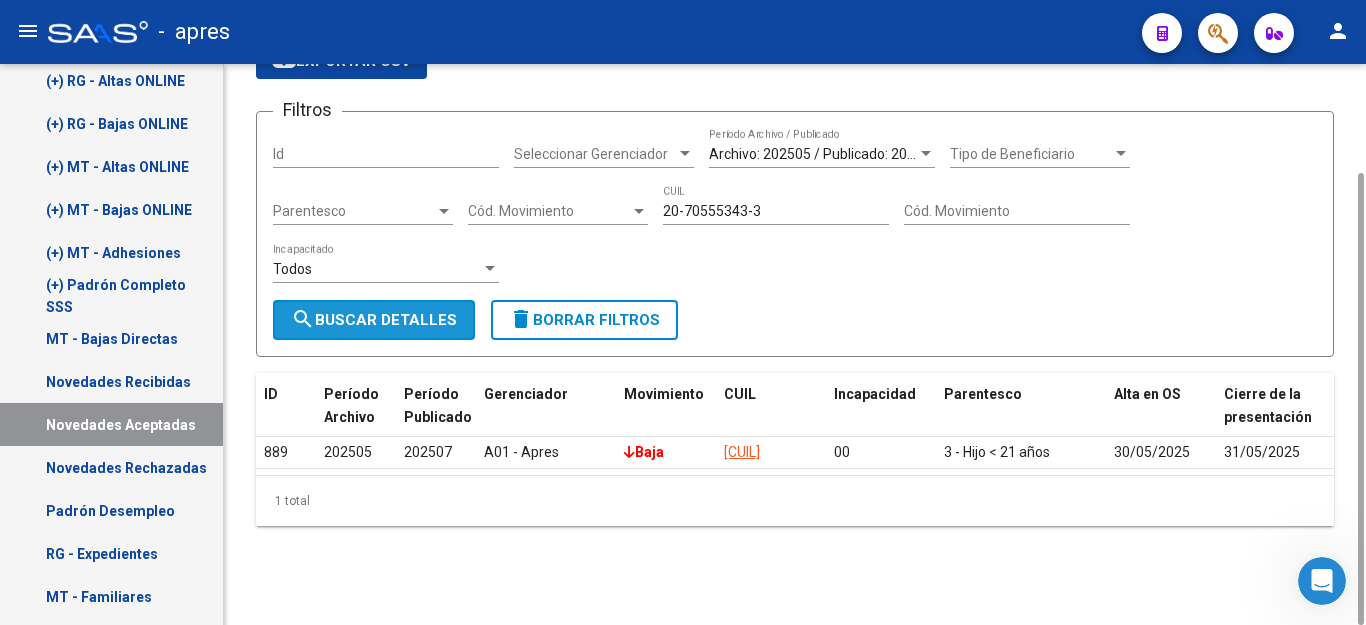 click on "search  Buscar Detalles" 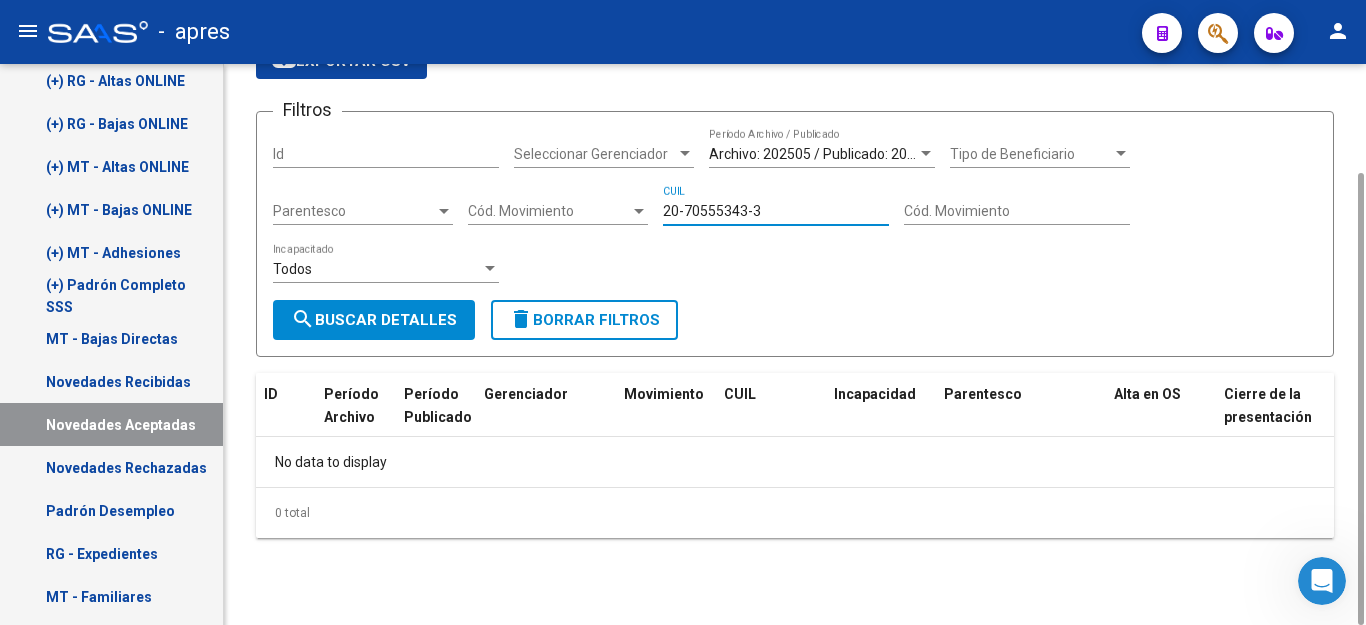 drag, startPoint x: 796, startPoint y: 203, endPoint x: 287, endPoint y: 183, distance: 509.39276 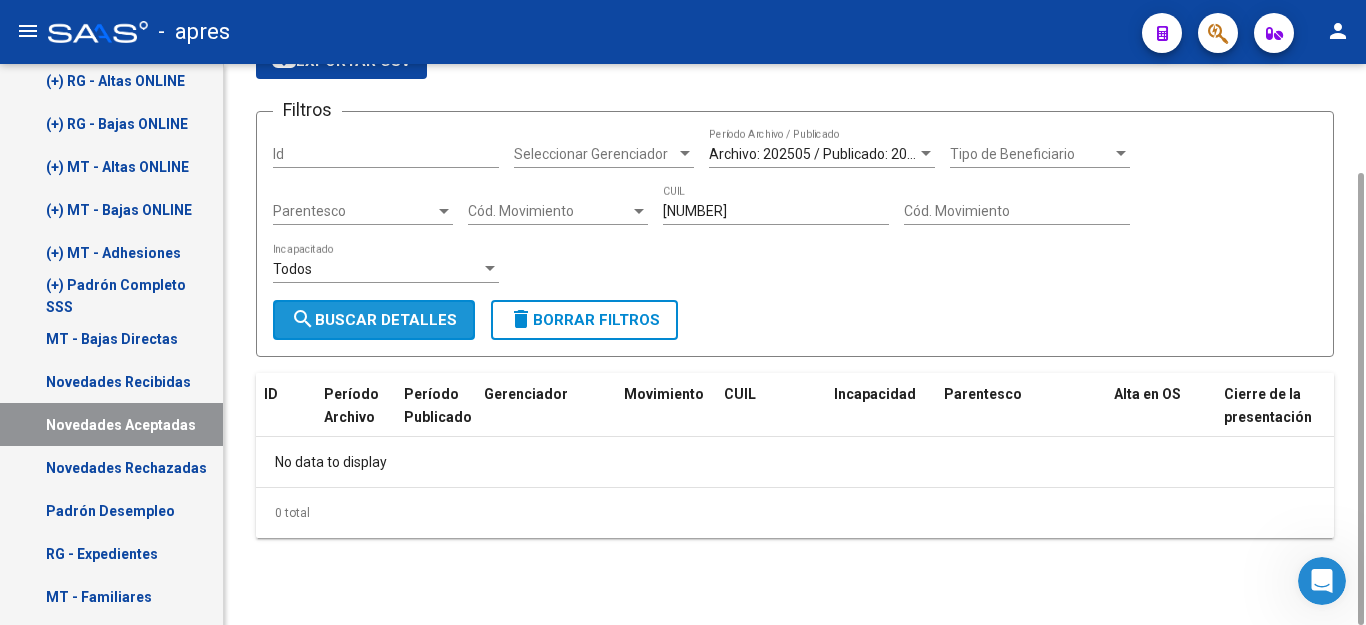 click on "search  Buscar Detalles" 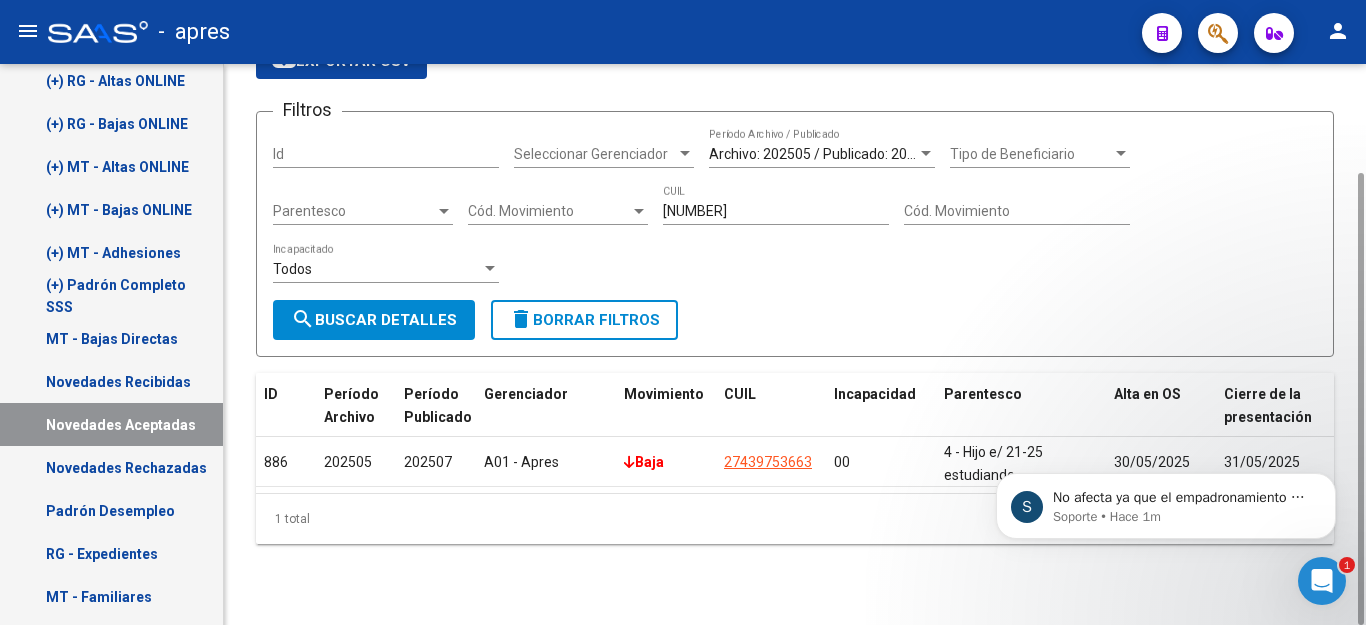scroll, scrollTop: 0, scrollLeft: 0, axis: both 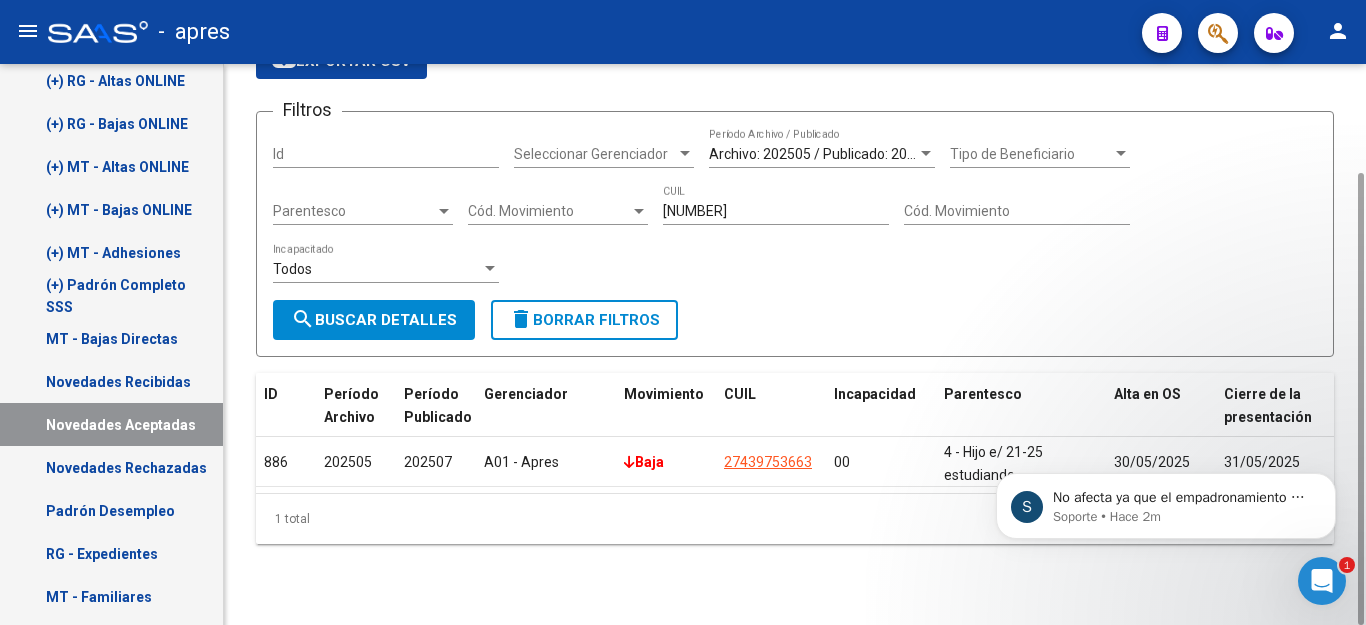 drag, startPoint x: 815, startPoint y: 220, endPoint x: 762, endPoint y: 204, distance: 55.362442 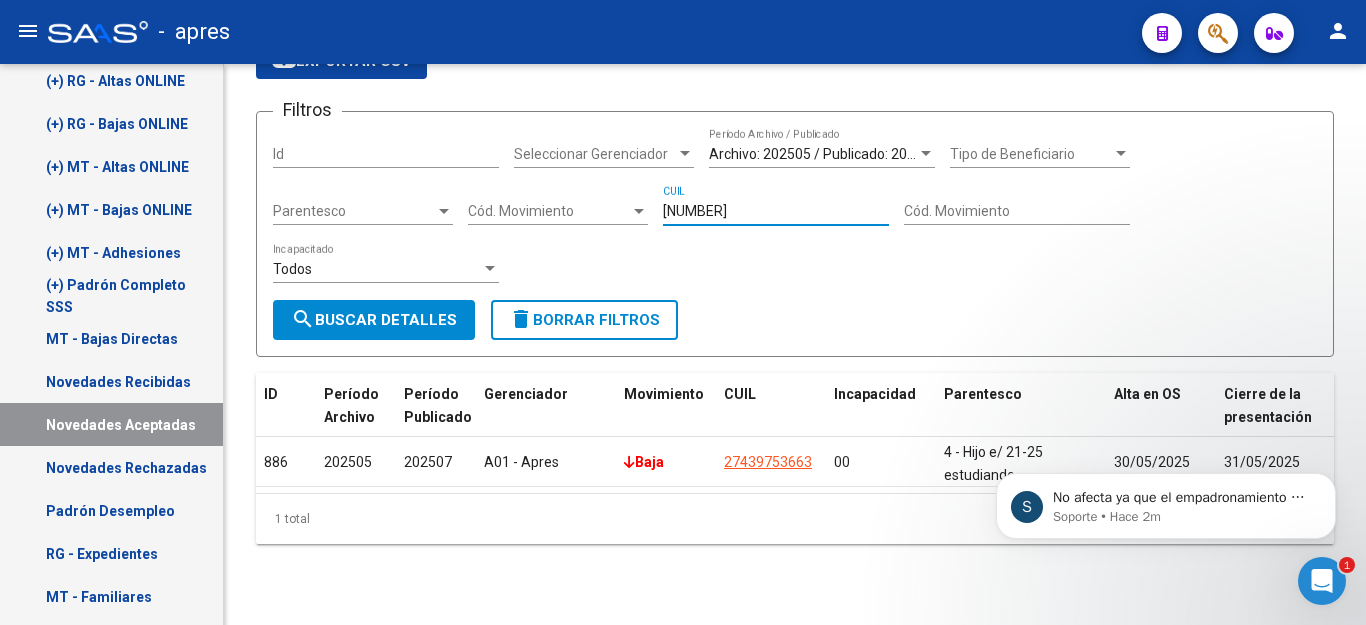 drag, startPoint x: 762, startPoint y: 204, endPoint x: 165, endPoint y: 182, distance: 597.4052 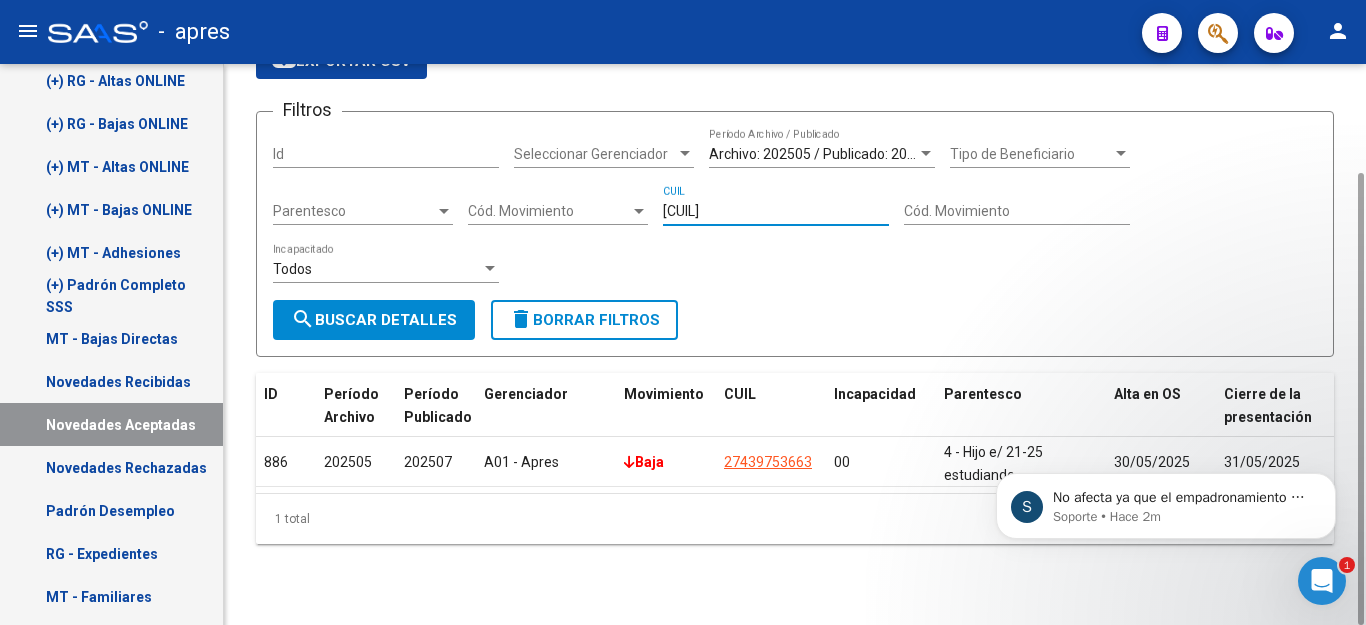 type on "[CUIL]" 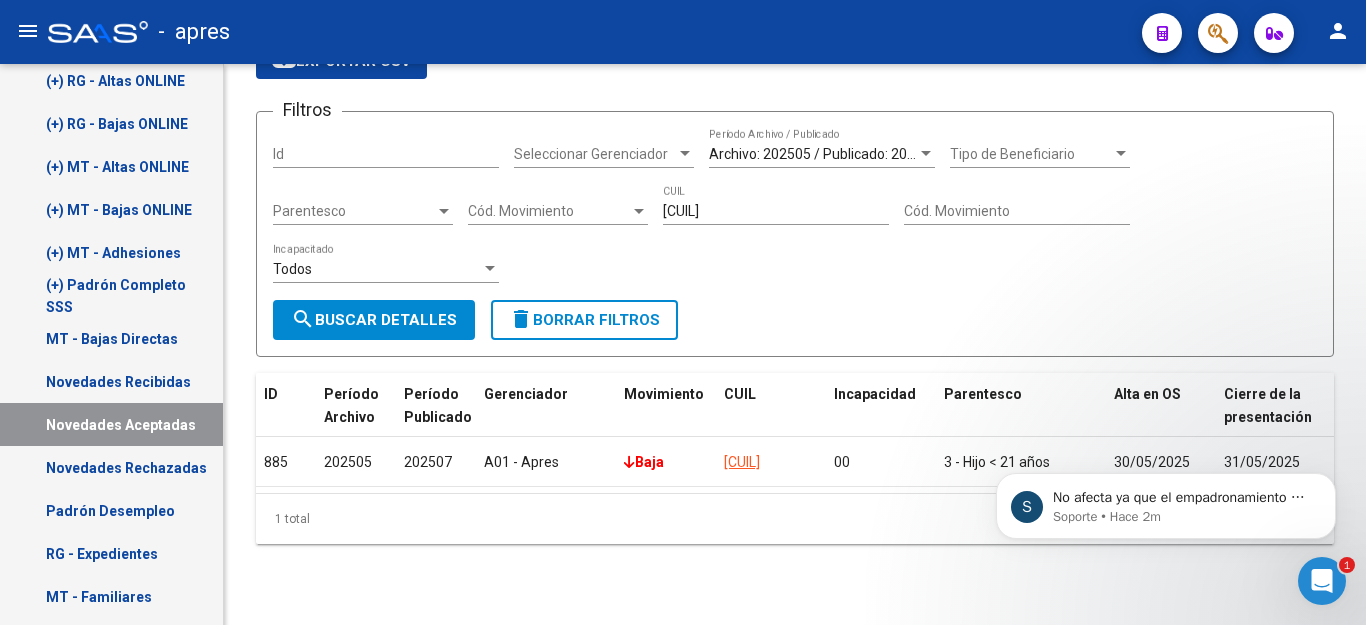 click 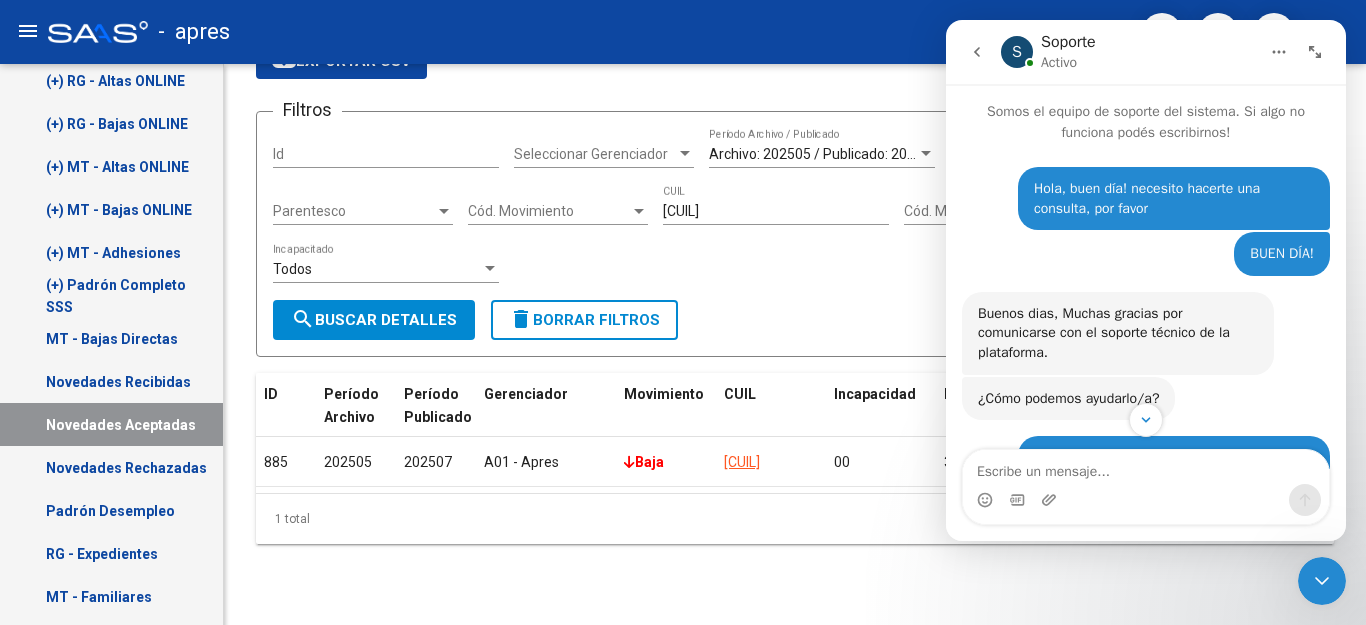 scroll, scrollTop: 686, scrollLeft: 0, axis: vertical 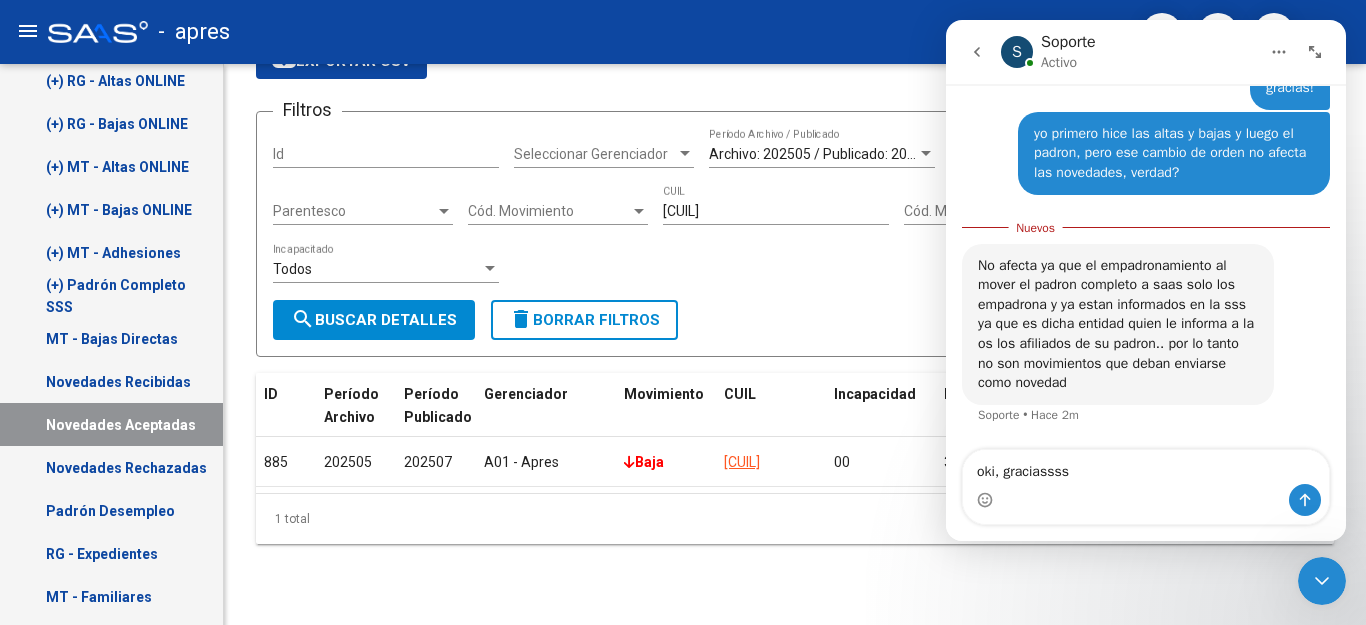 type on "oki, graciasssss" 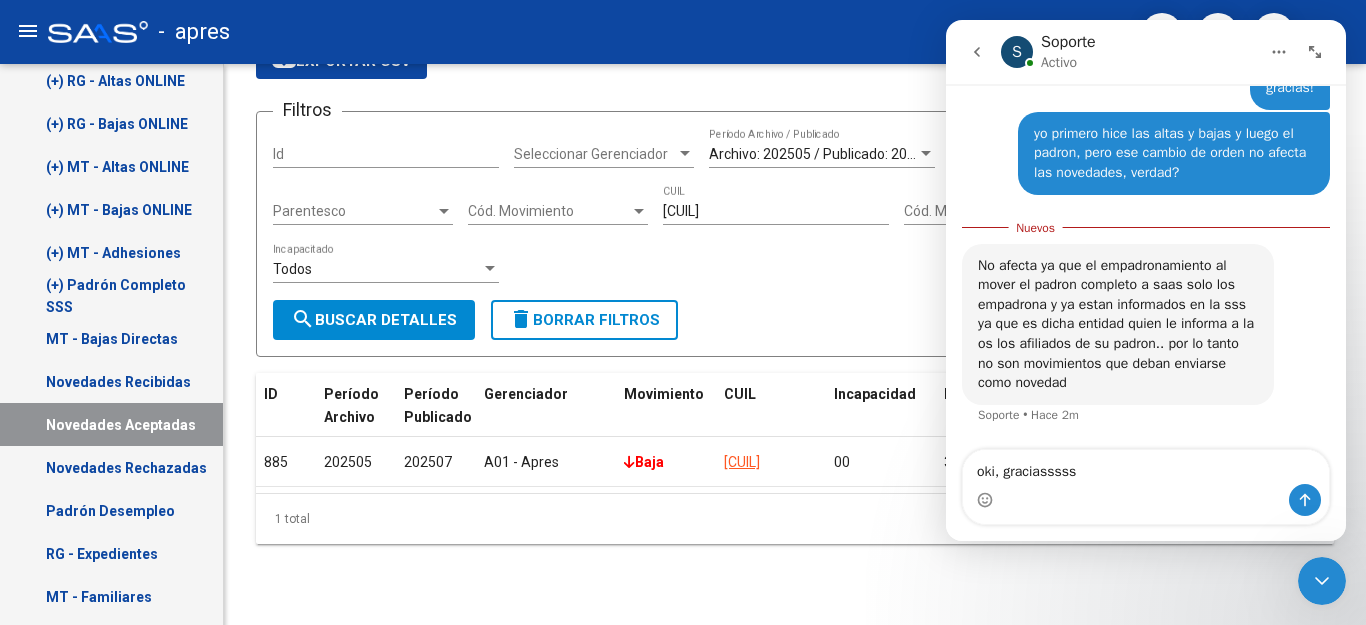 type 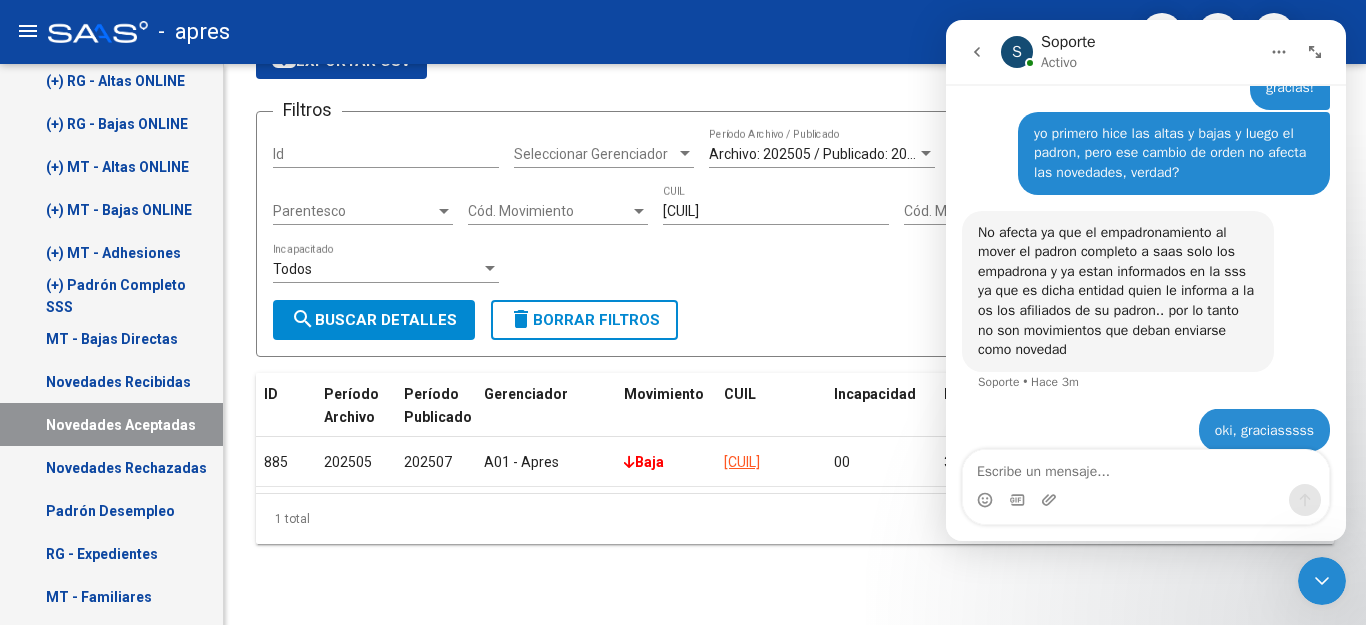 scroll, scrollTop: 2085, scrollLeft: 0, axis: vertical 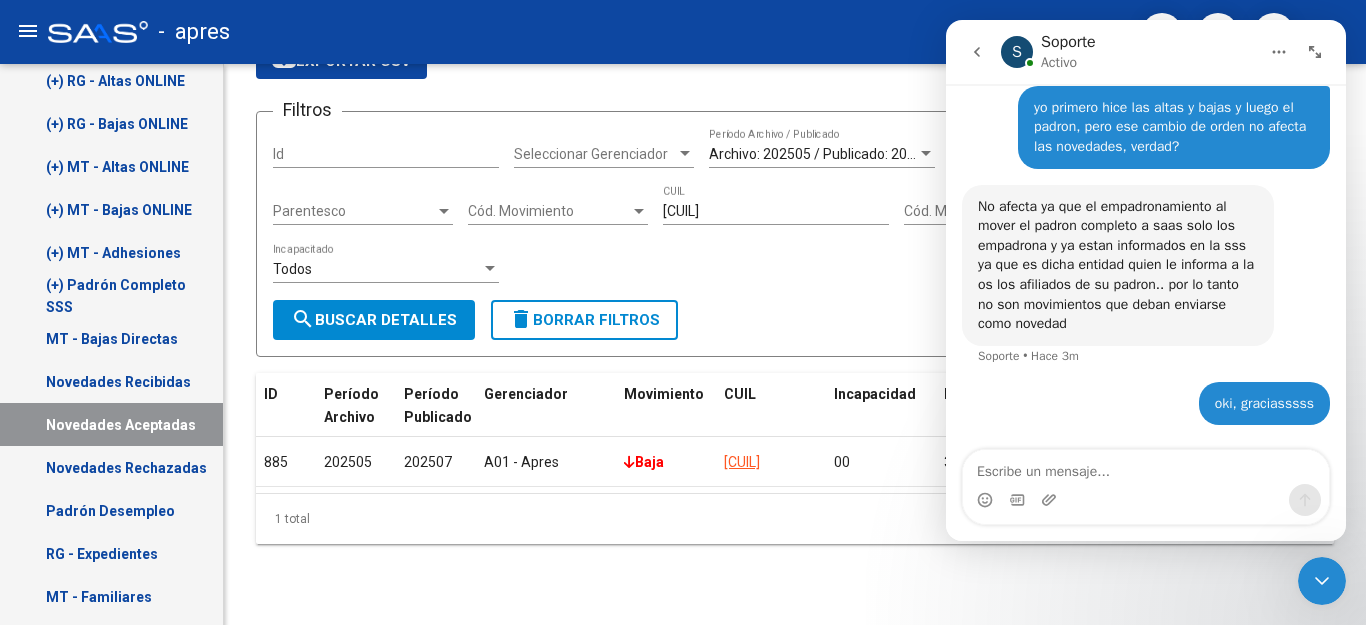 click at bounding box center [1322, 581] 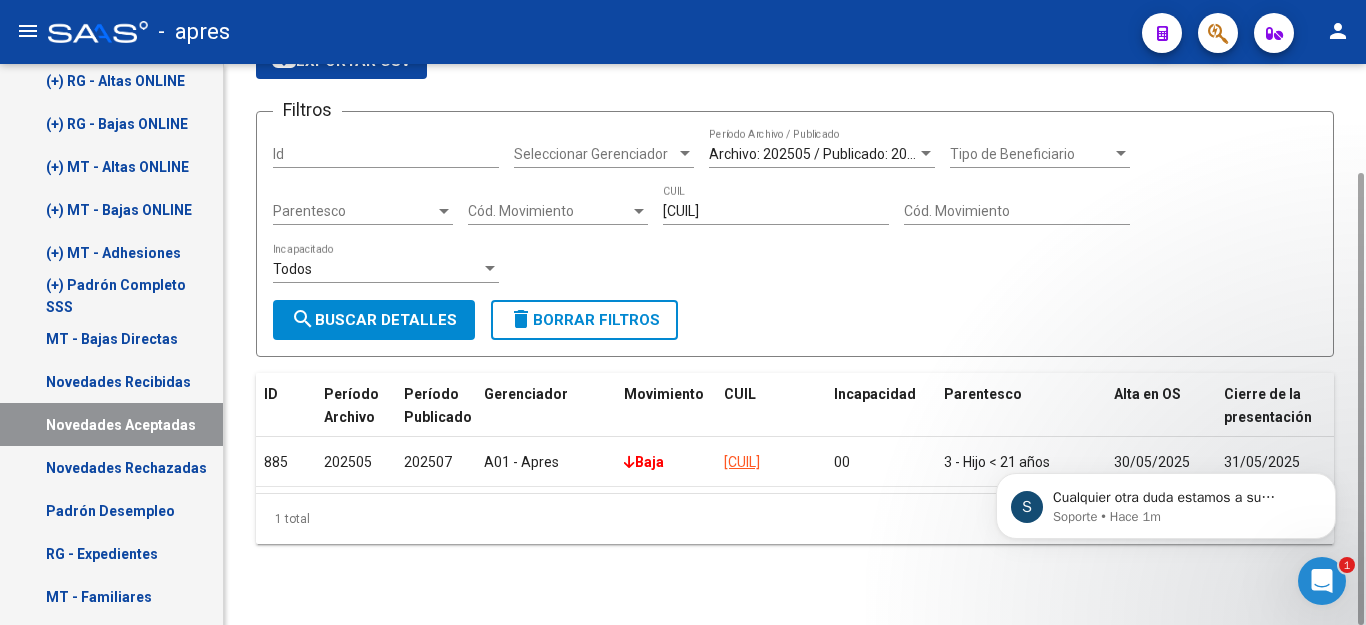 scroll, scrollTop: 2242, scrollLeft: 0, axis: vertical 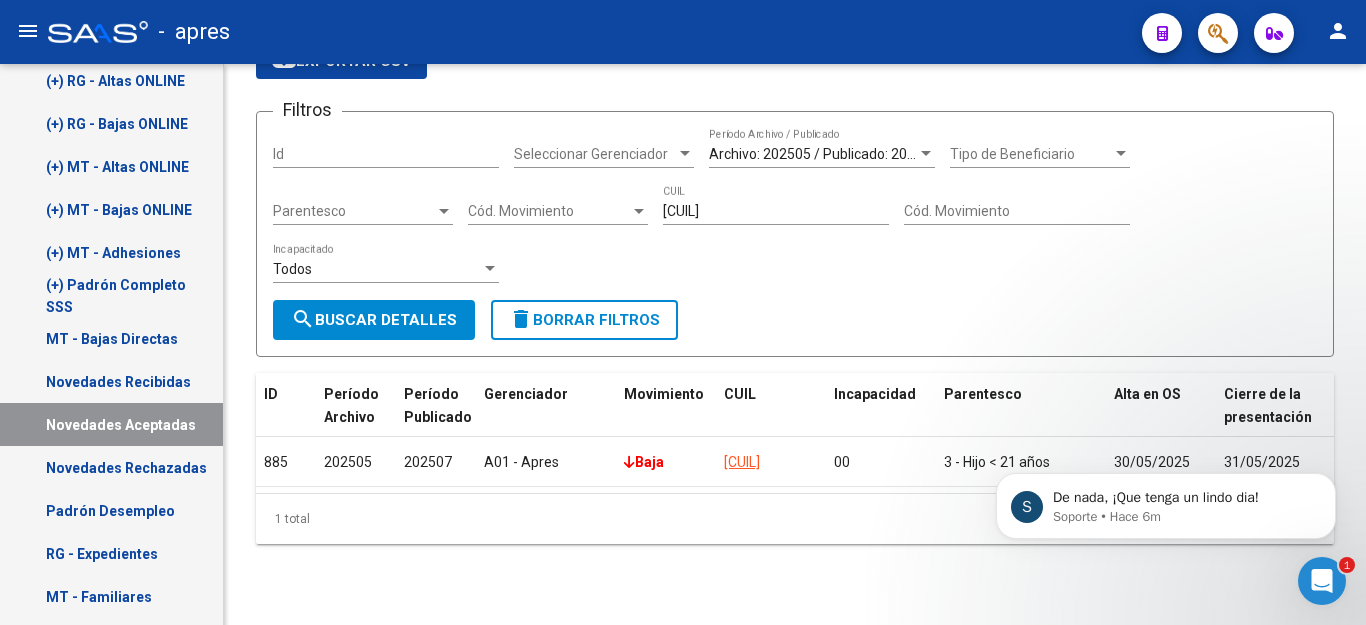 click 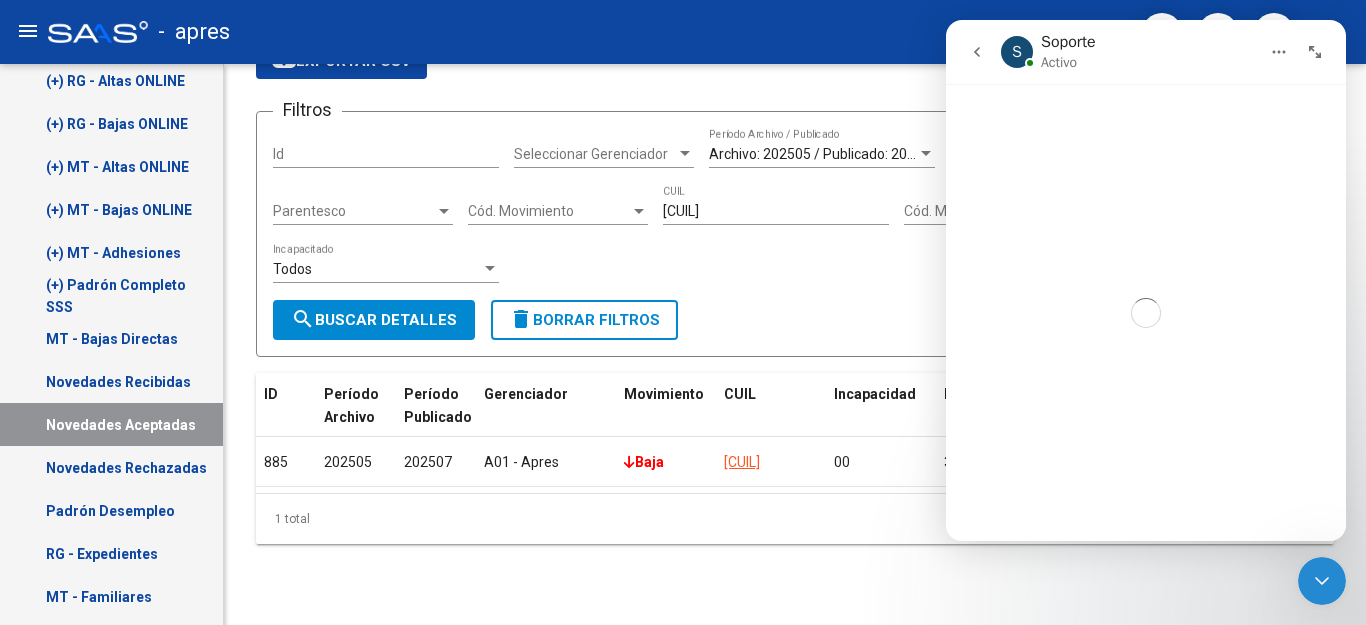 click 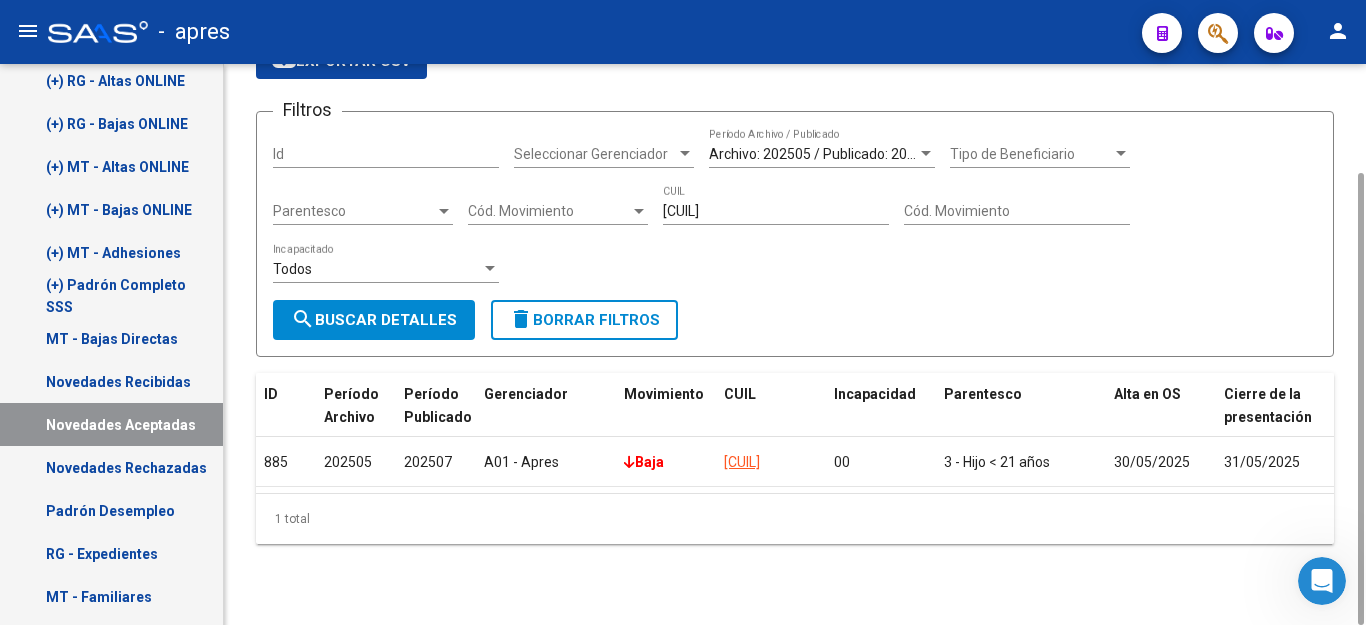 scroll, scrollTop: 3, scrollLeft: 0, axis: vertical 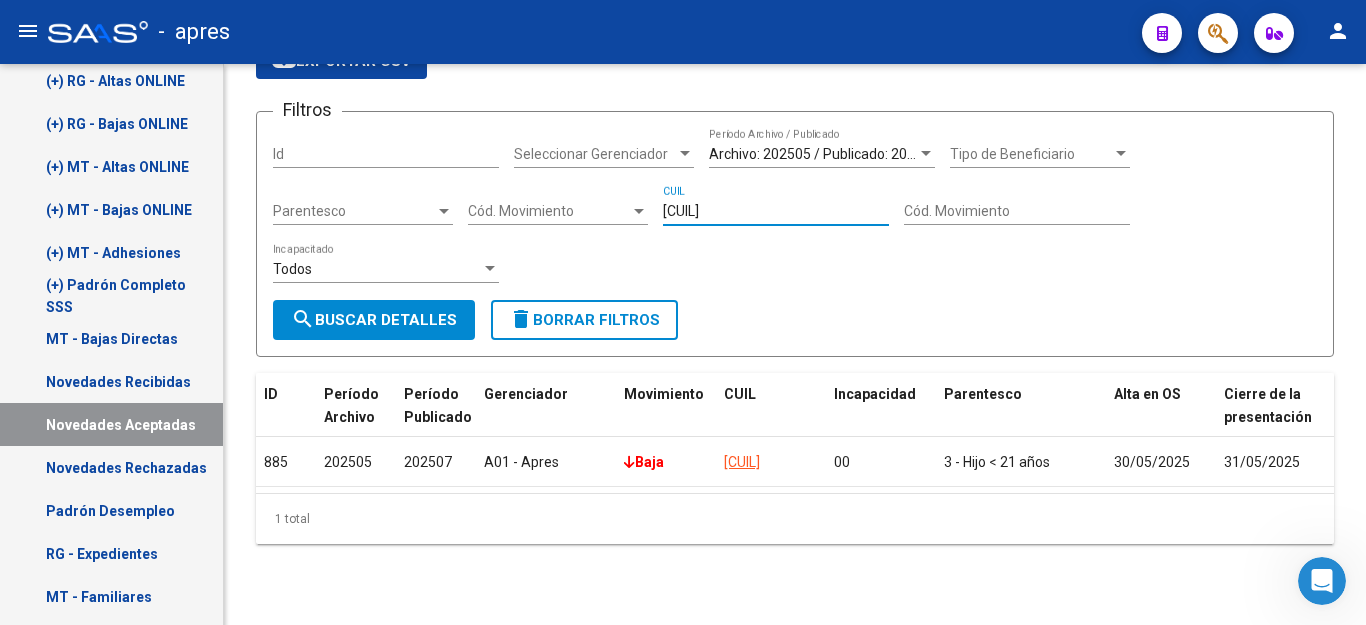 drag, startPoint x: 791, startPoint y: 215, endPoint x: 130, endPoint y: 153, distance: 663.90137 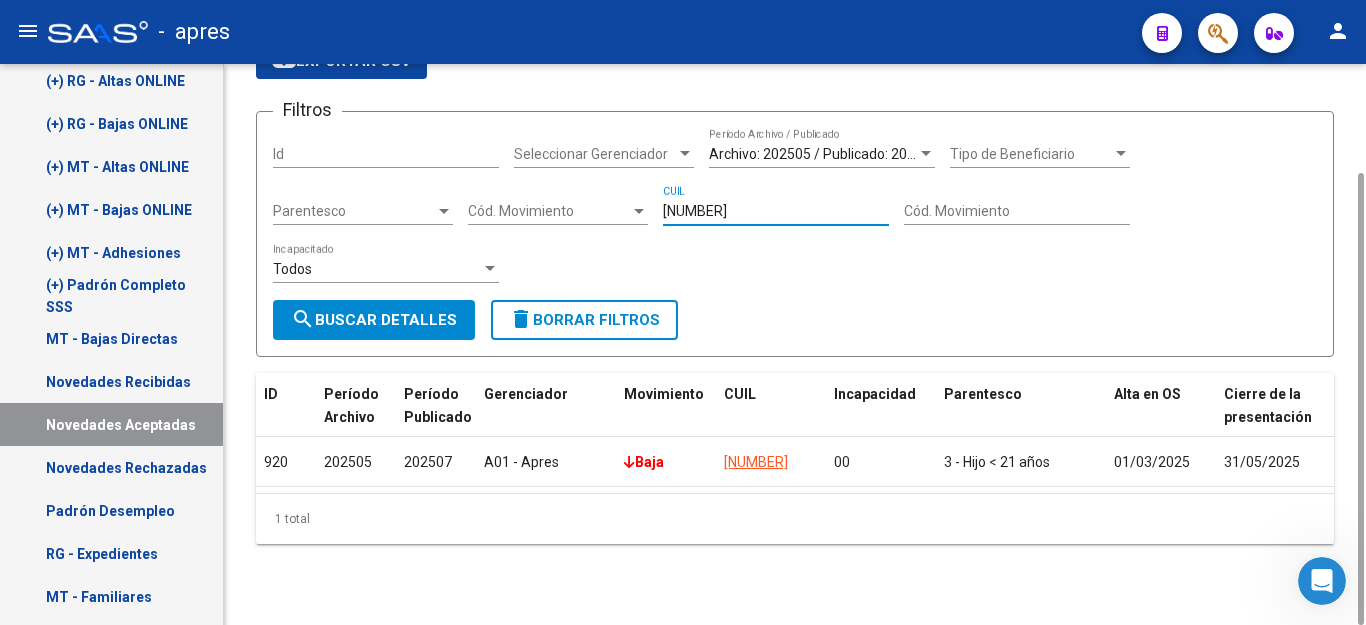 type on "[NUMBER]" 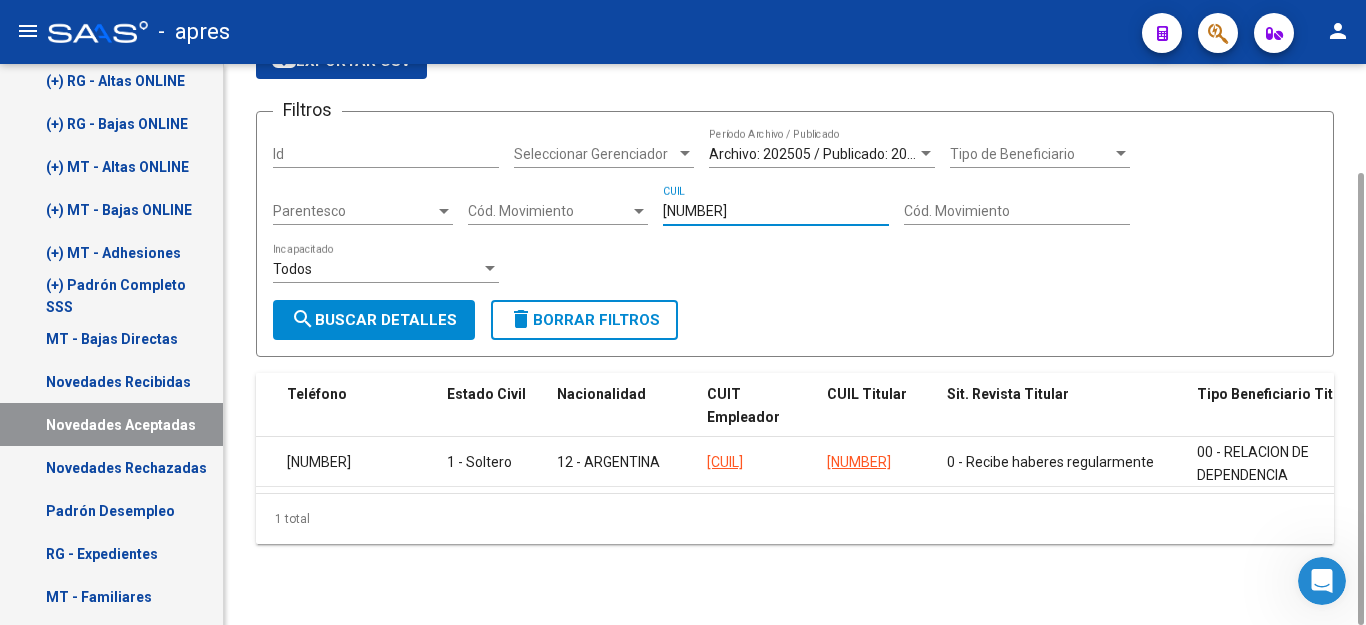 scroll, scrollTop: 0, scrollLeft: 2802, axis: horizontal 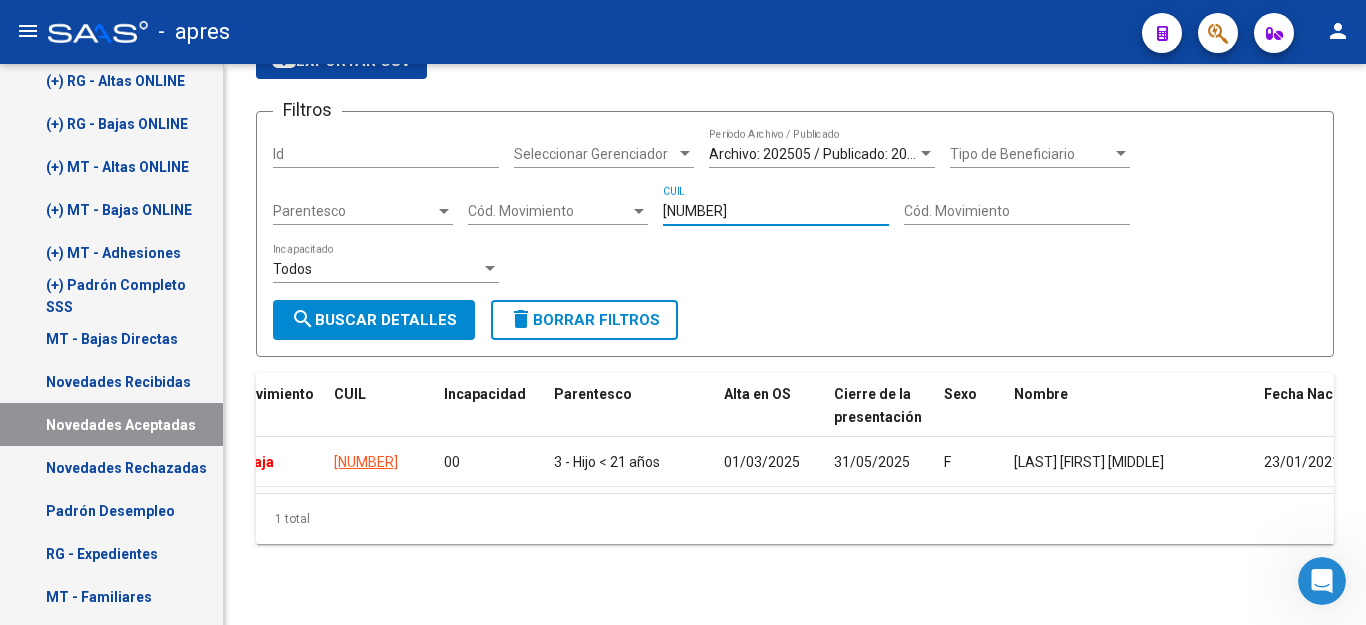 click 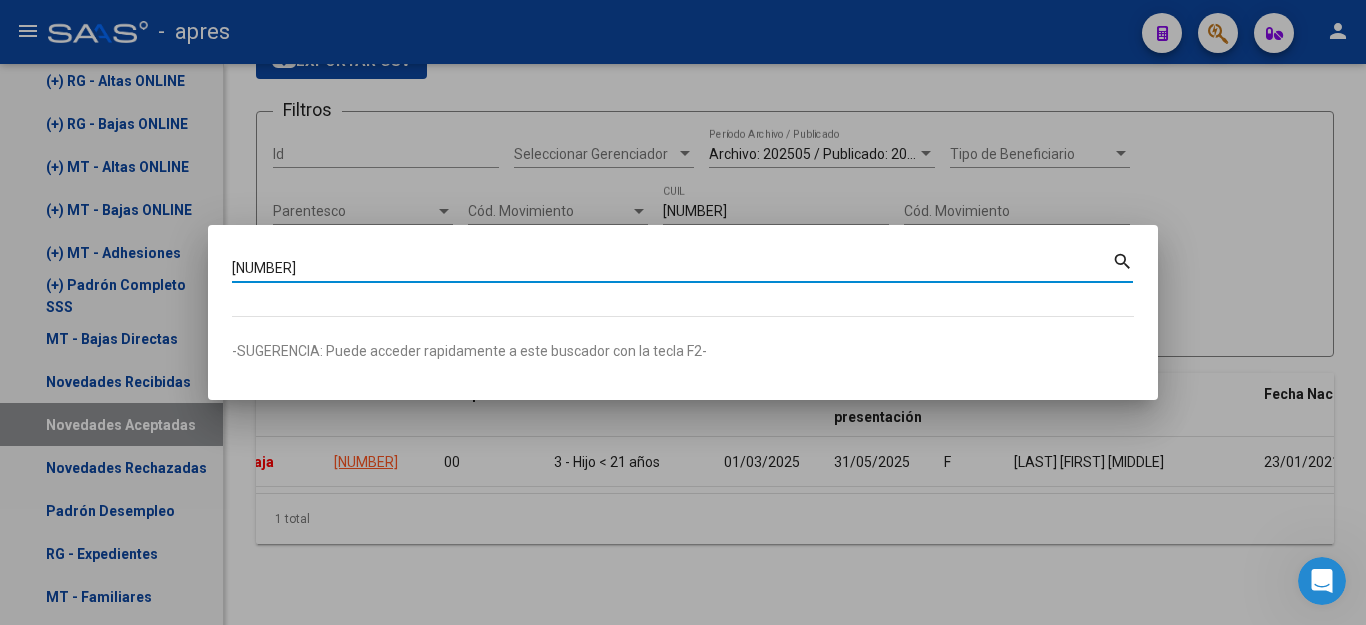 type on "[NUMBER]" 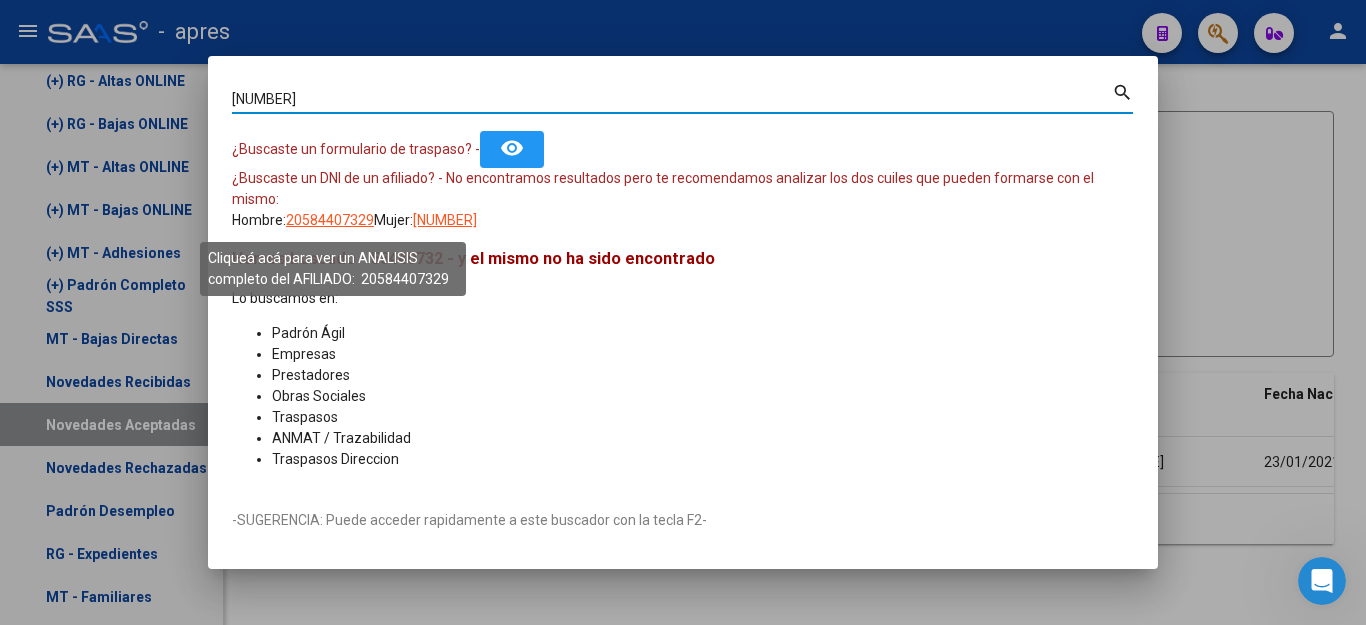 click on "20584407329" at bounding box center (330, 220) 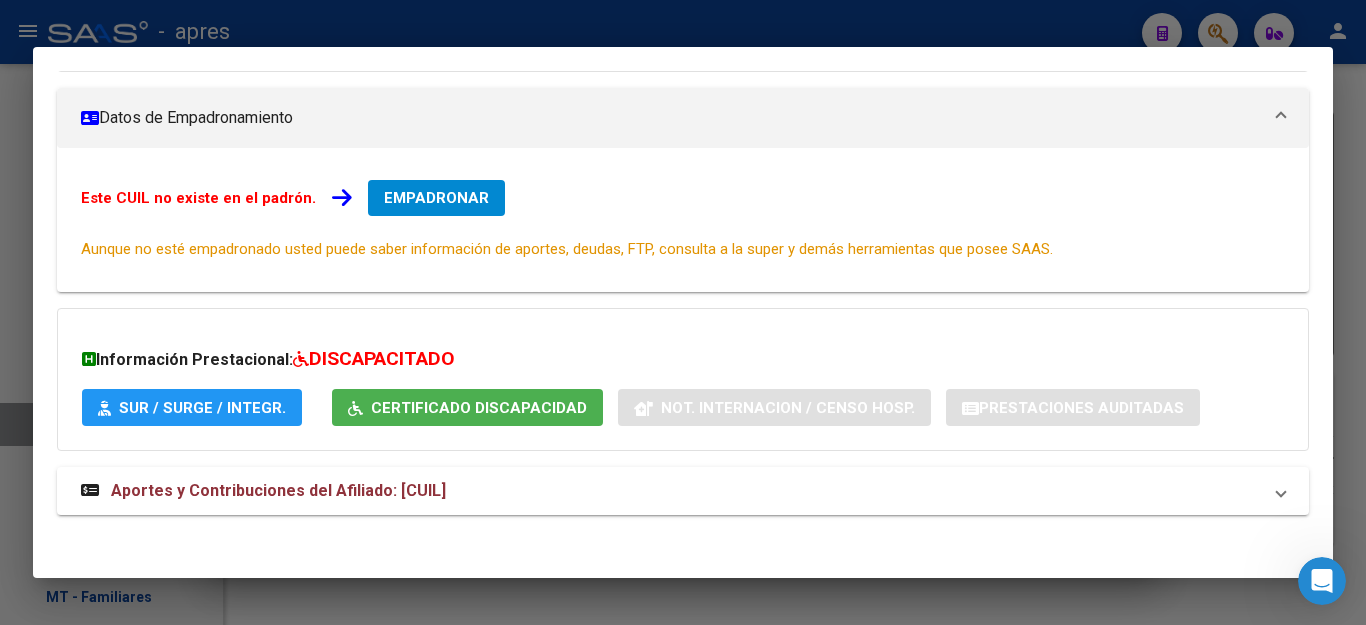 scroll, scrollTop: 256, scrollLeft: 0, axis: vertical 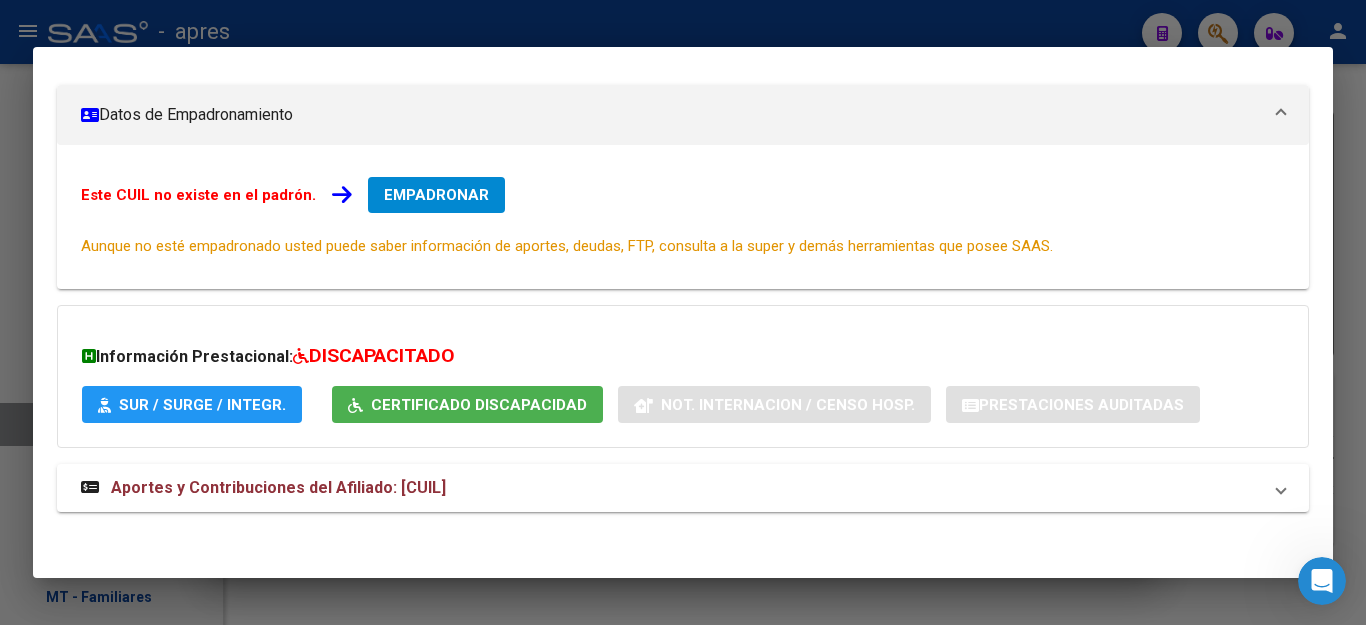 click at bounding box center [683, 312] 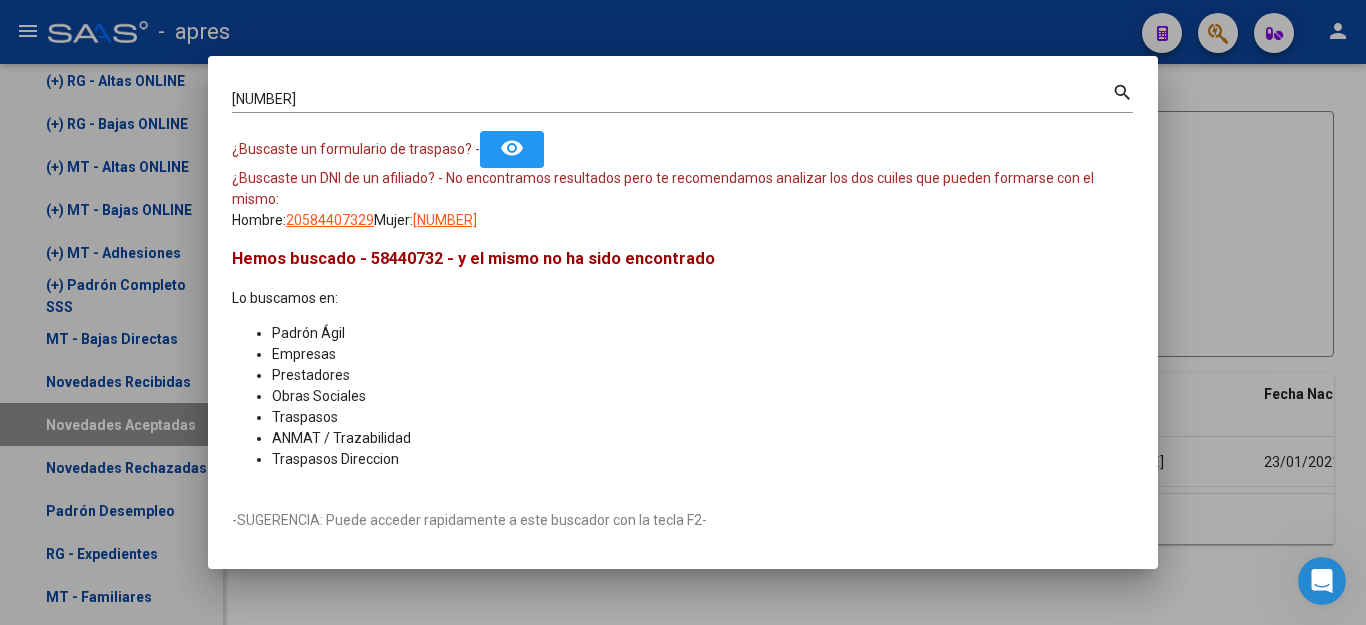 click at bounding box center [683, 312] 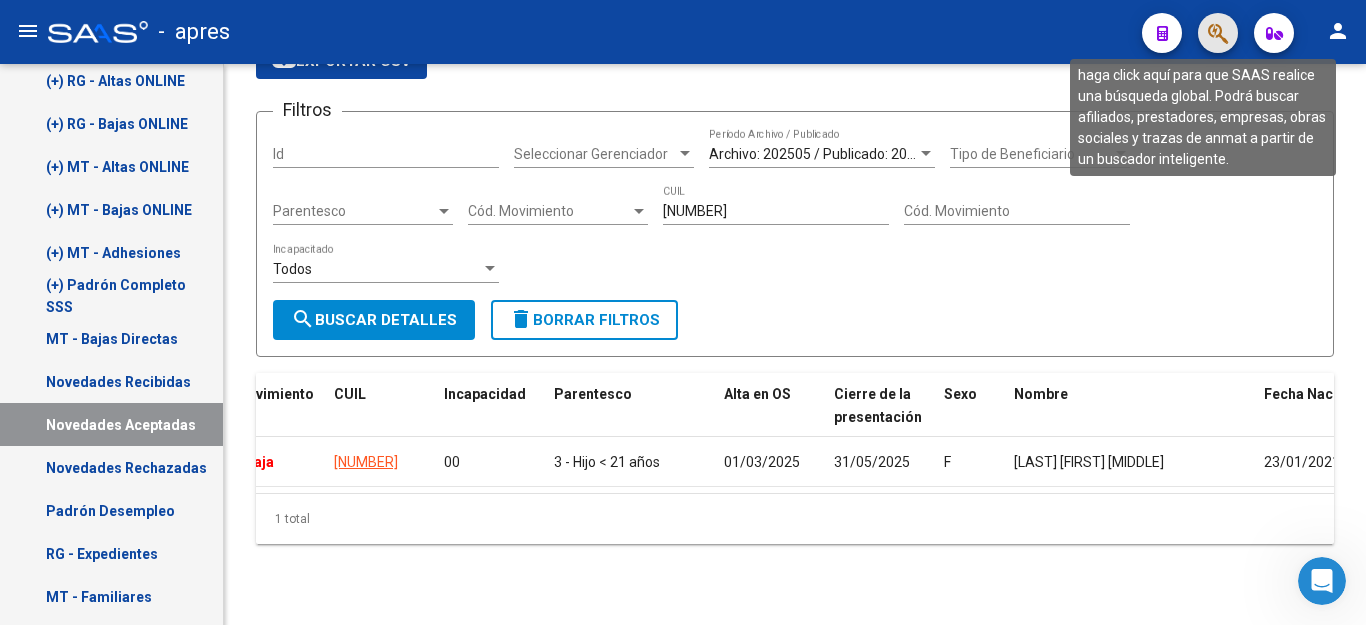 click 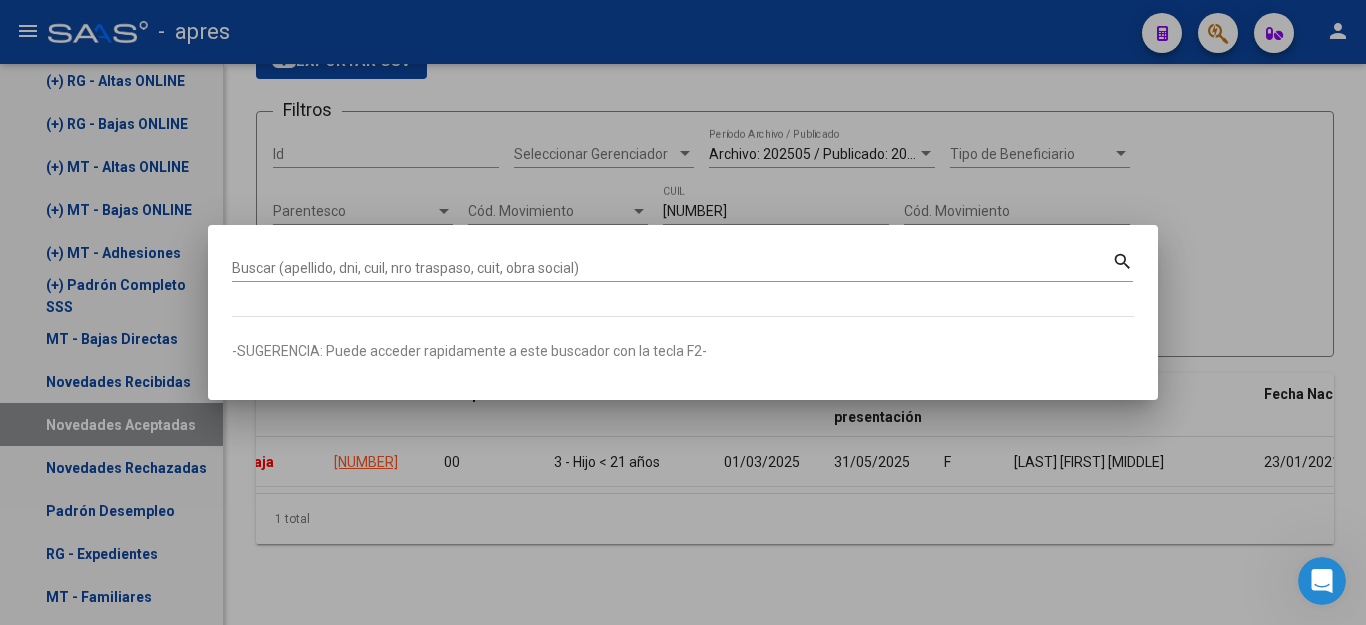 click at bounding box center [683, 312] 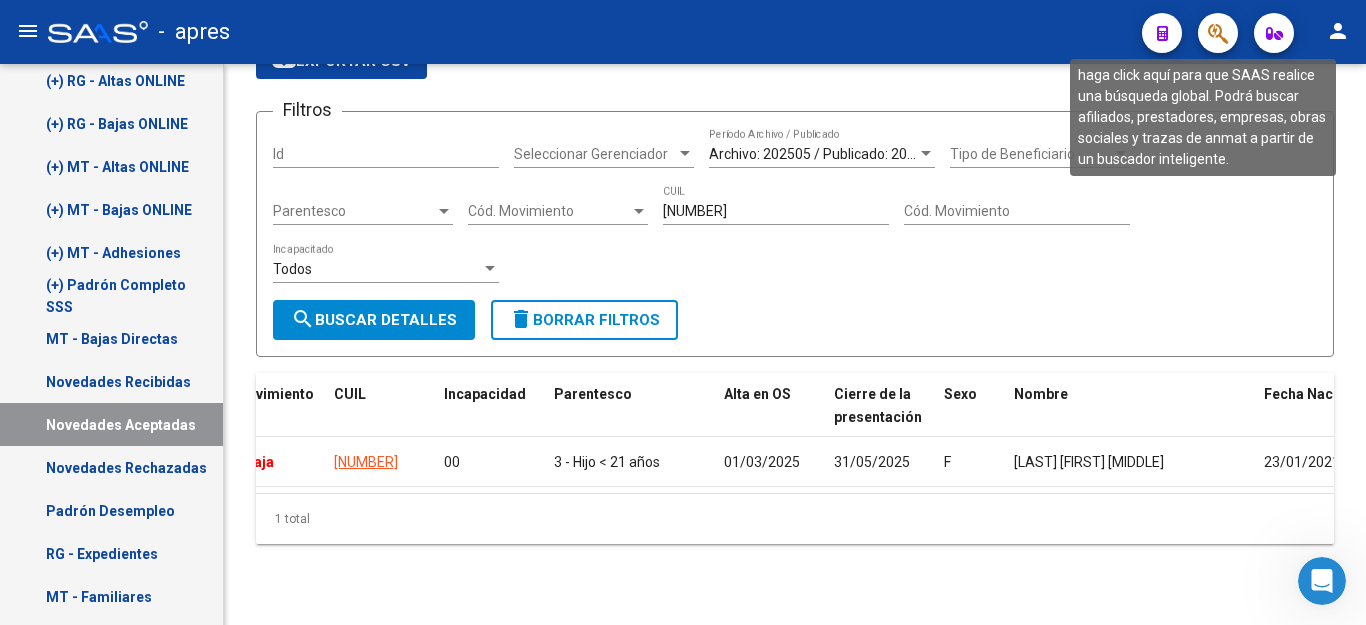 type 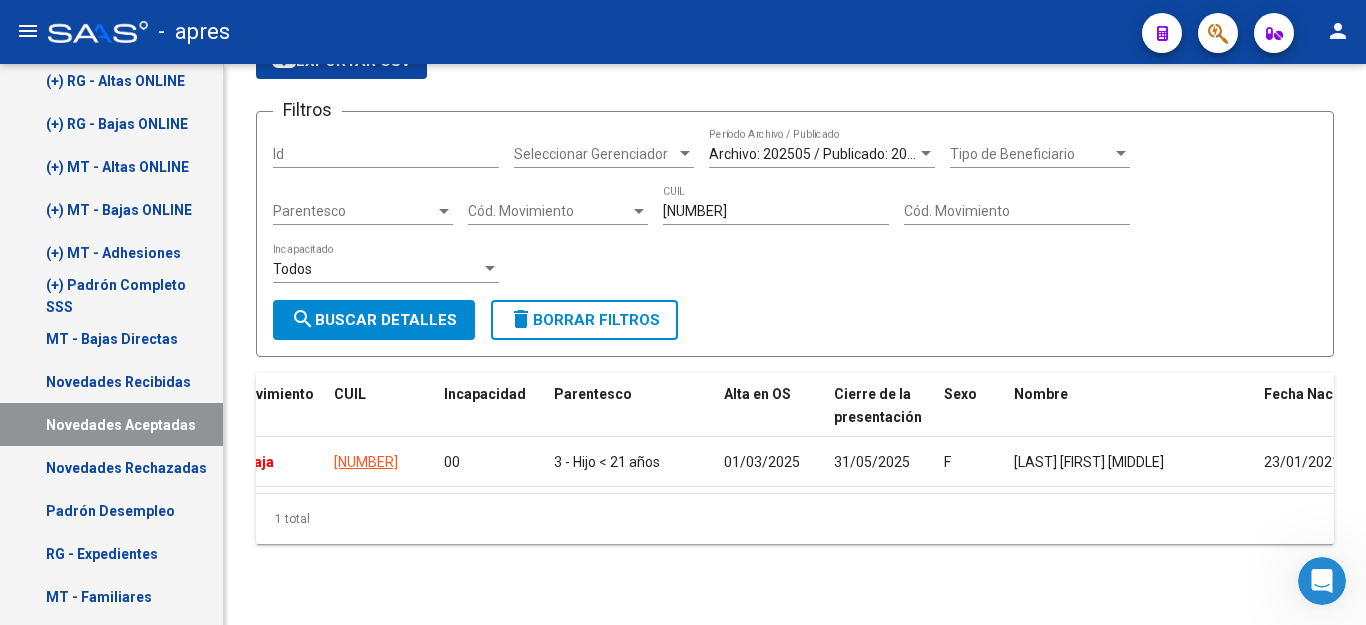 click 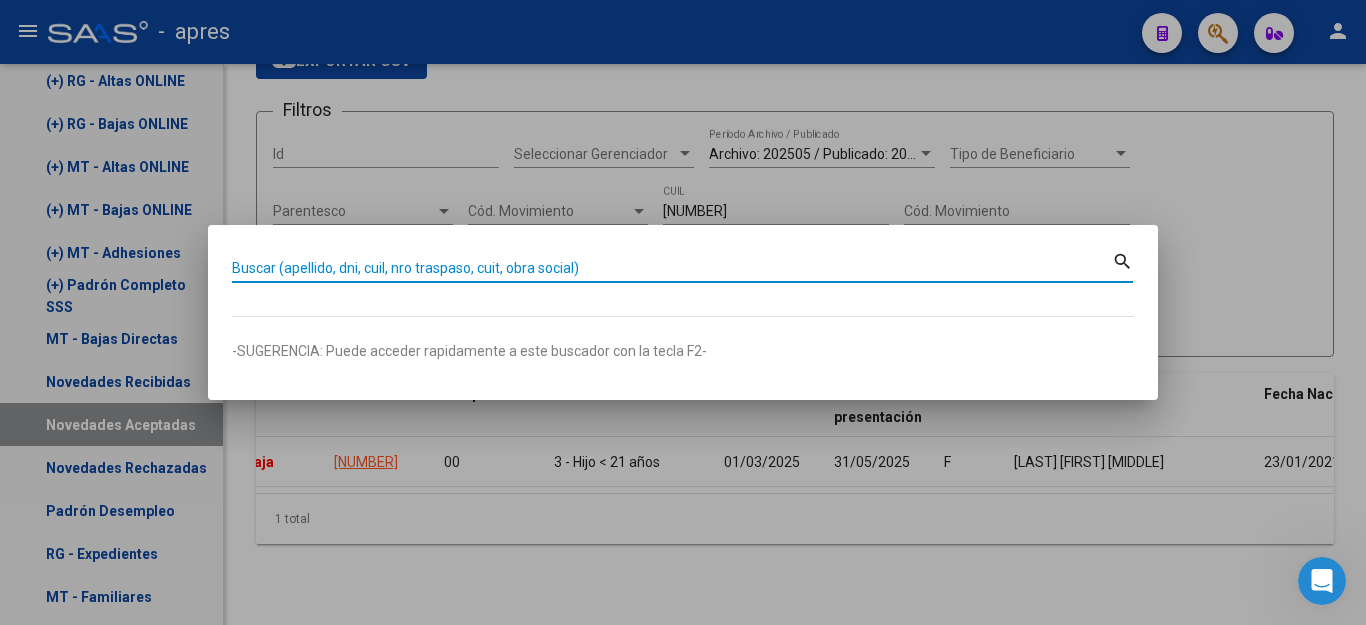 paste on "[NUMBER]" 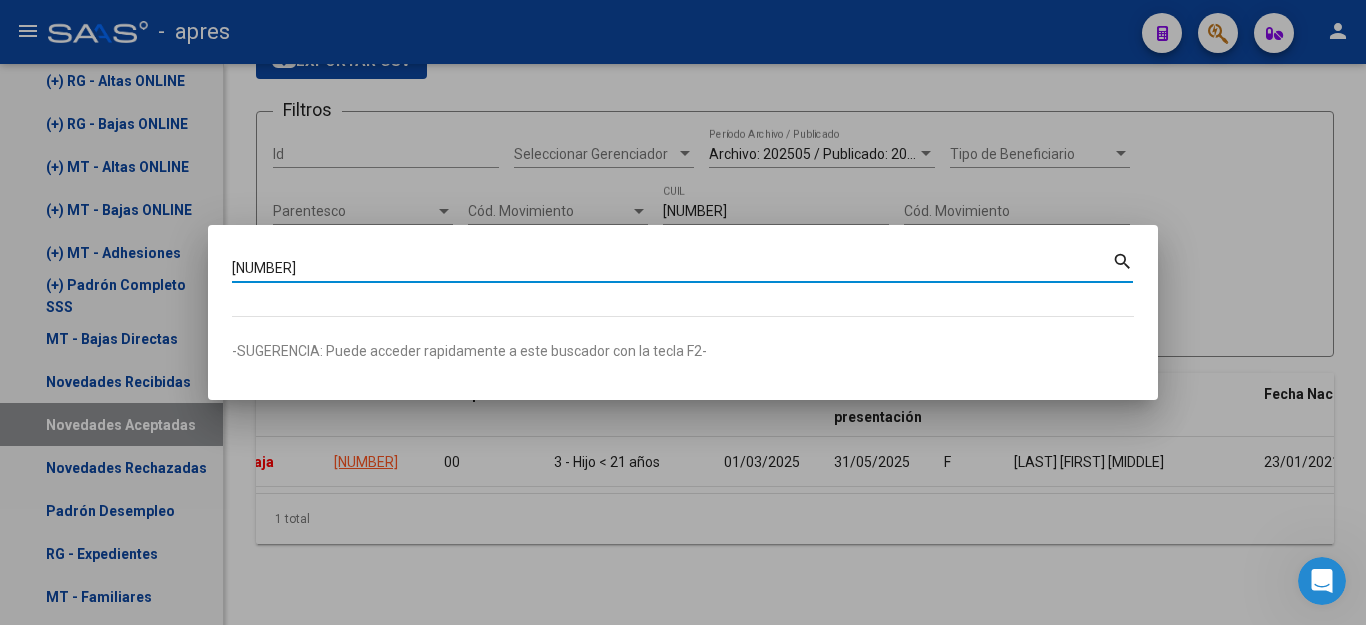 type on "[NUMBER]" 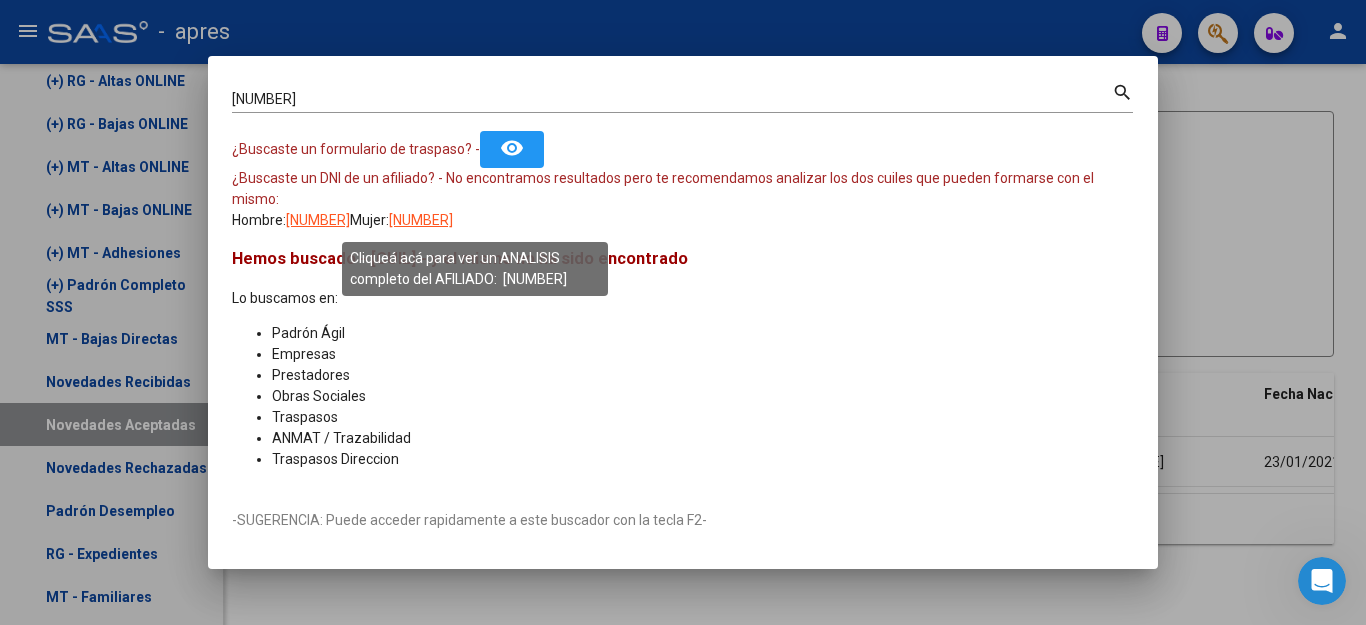 click on "[NUMBER]" at bounding box center (421, 220) 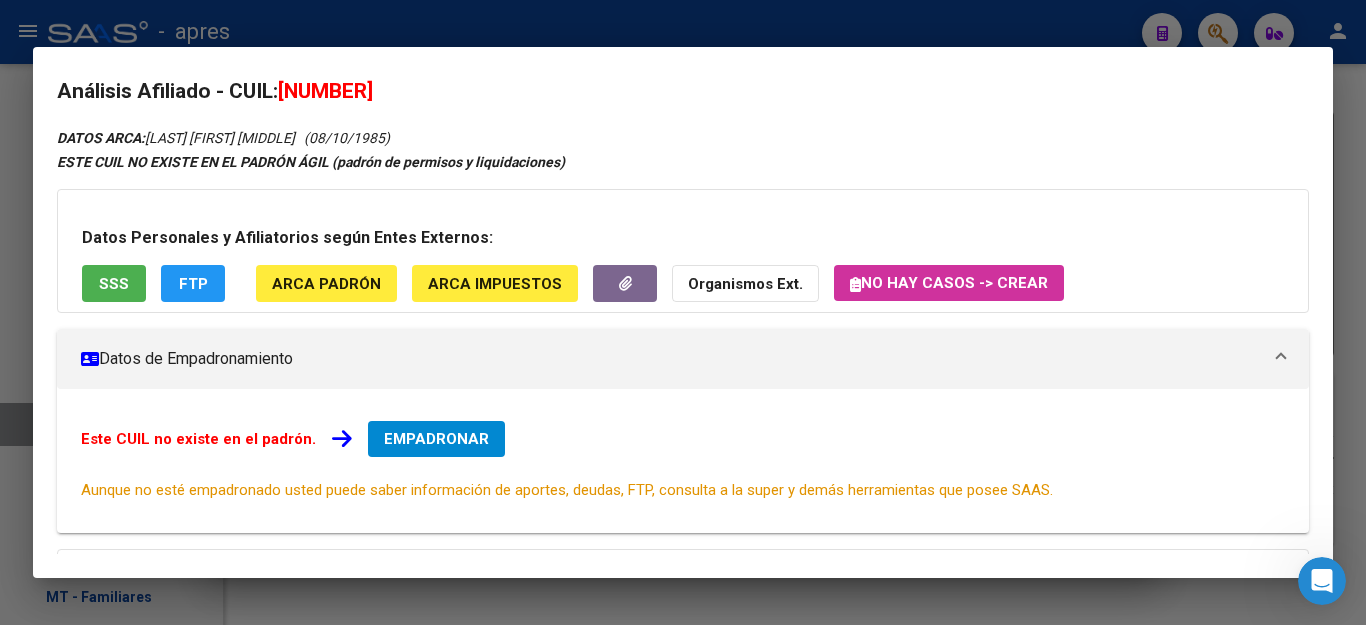 scroll, scrollTop: 0, scrollLeft: 0, axis: both 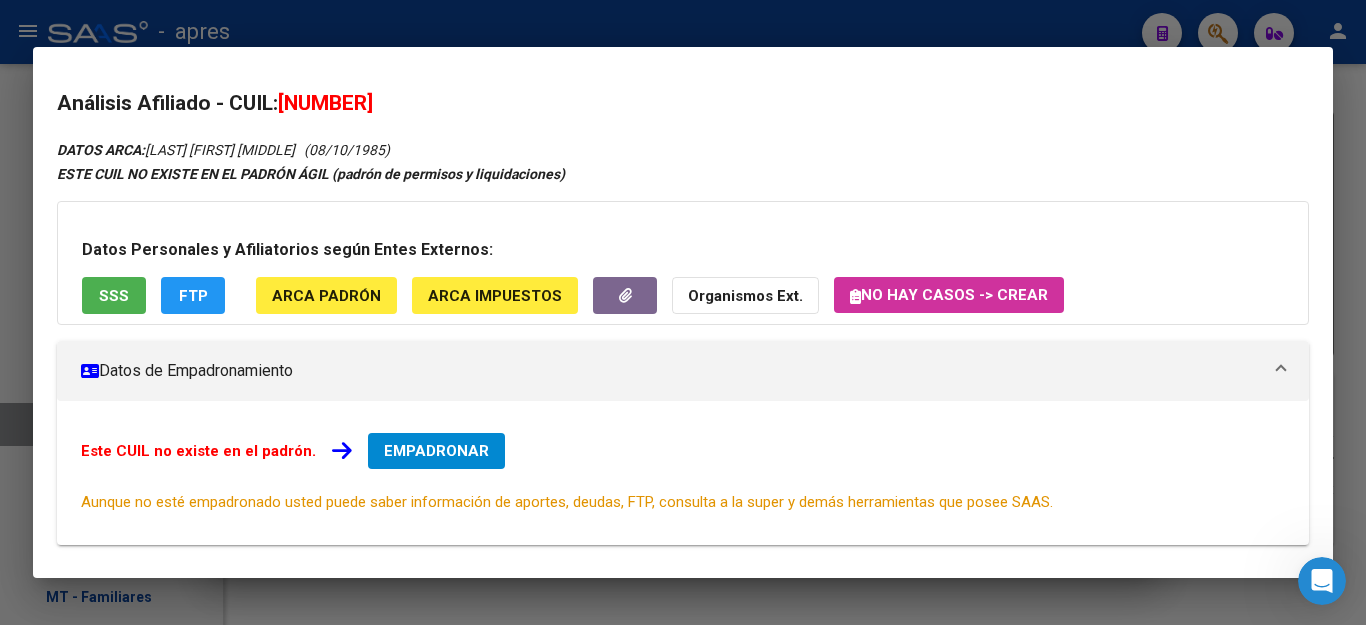click on "SSS" at bounding box center [114, 296] 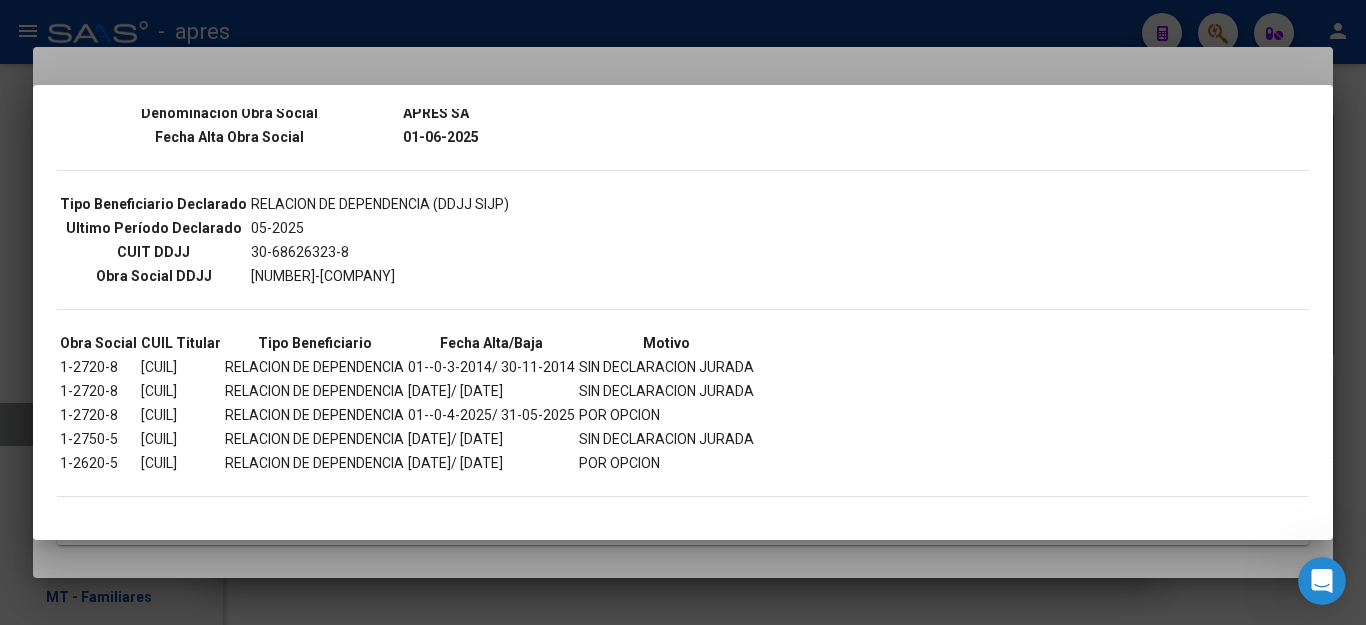 scroll, scrollTop: 466, scrollLeft: 0, axis: vertical 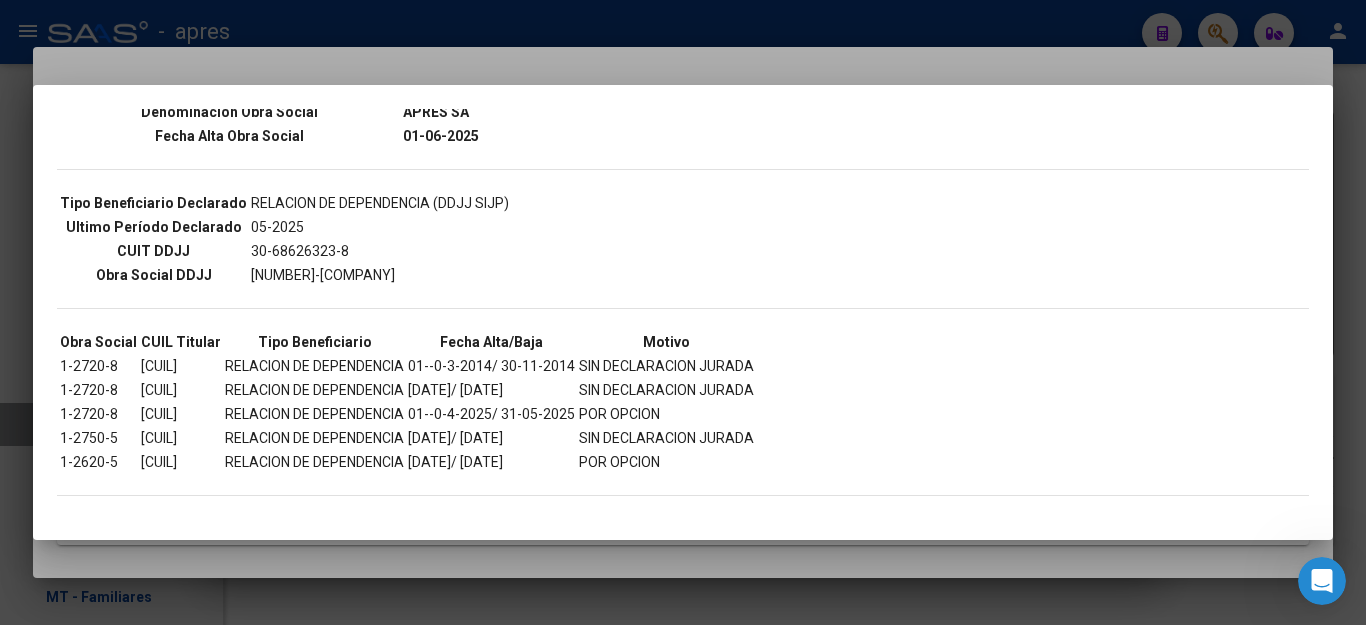 click at bounding box center (683, 312) 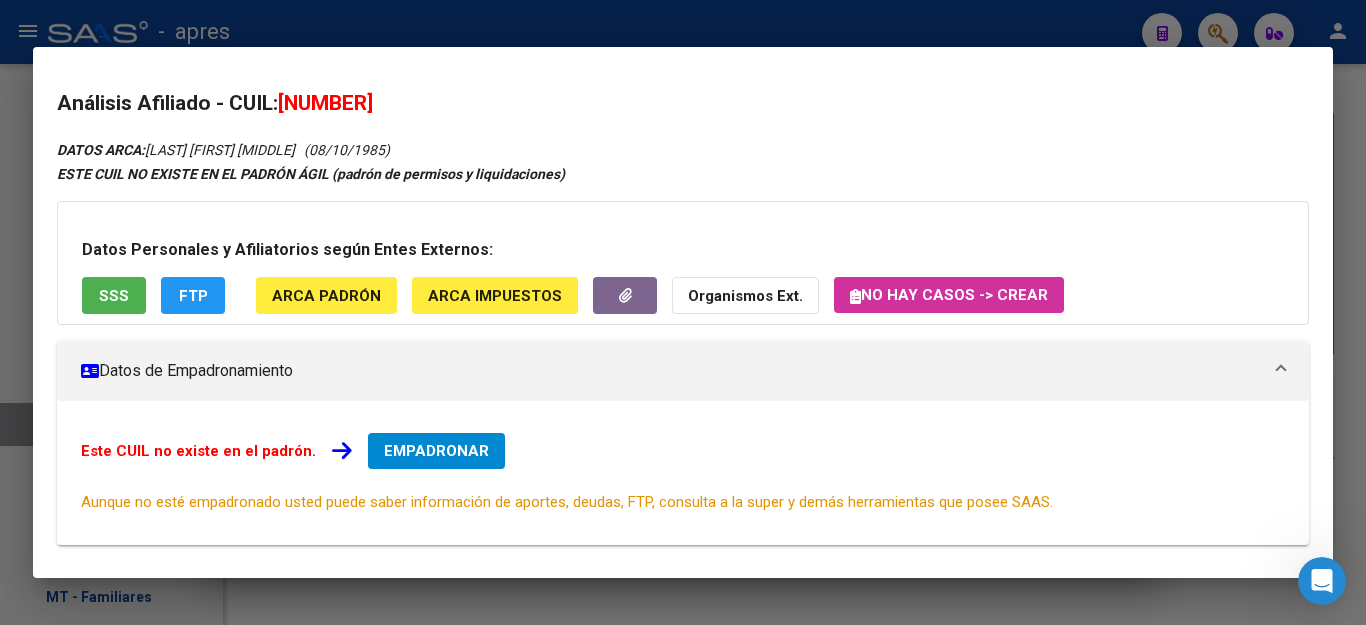 drag, startPoint x: 283, startPoint y: 104, endPoint x: 509, endPoint y: 102, distance: 226.00885 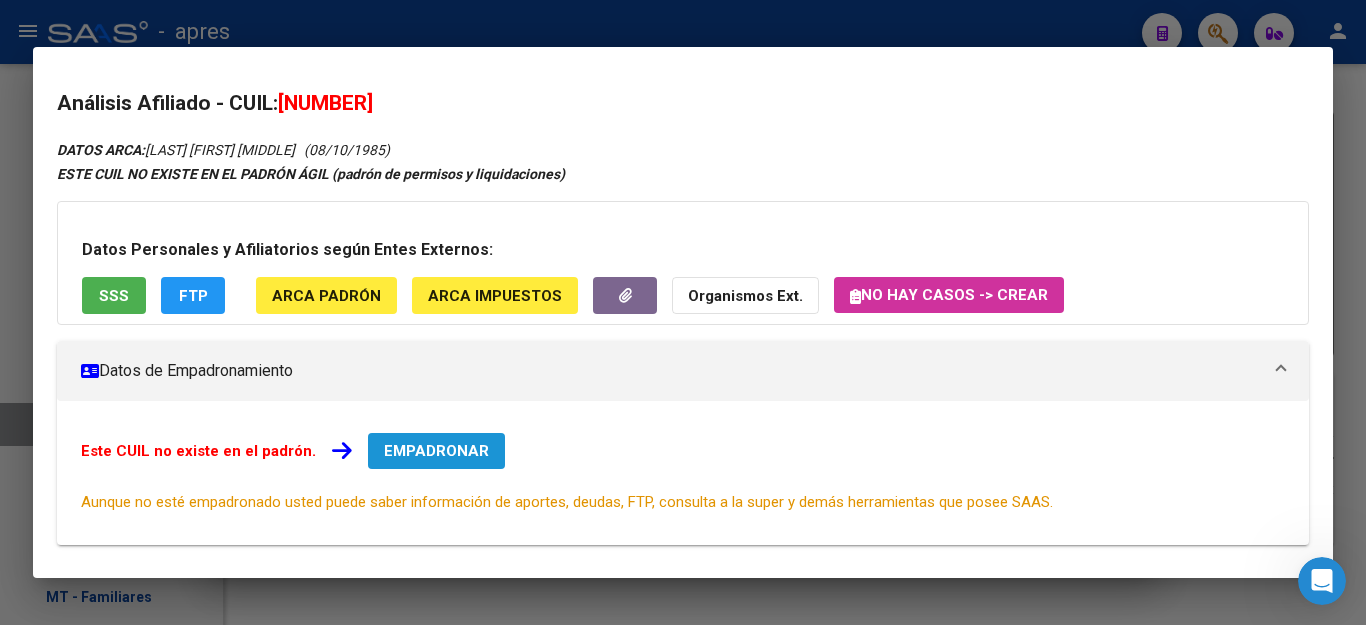 click on "EMPADRONAR" at bounding box center [436, 451] 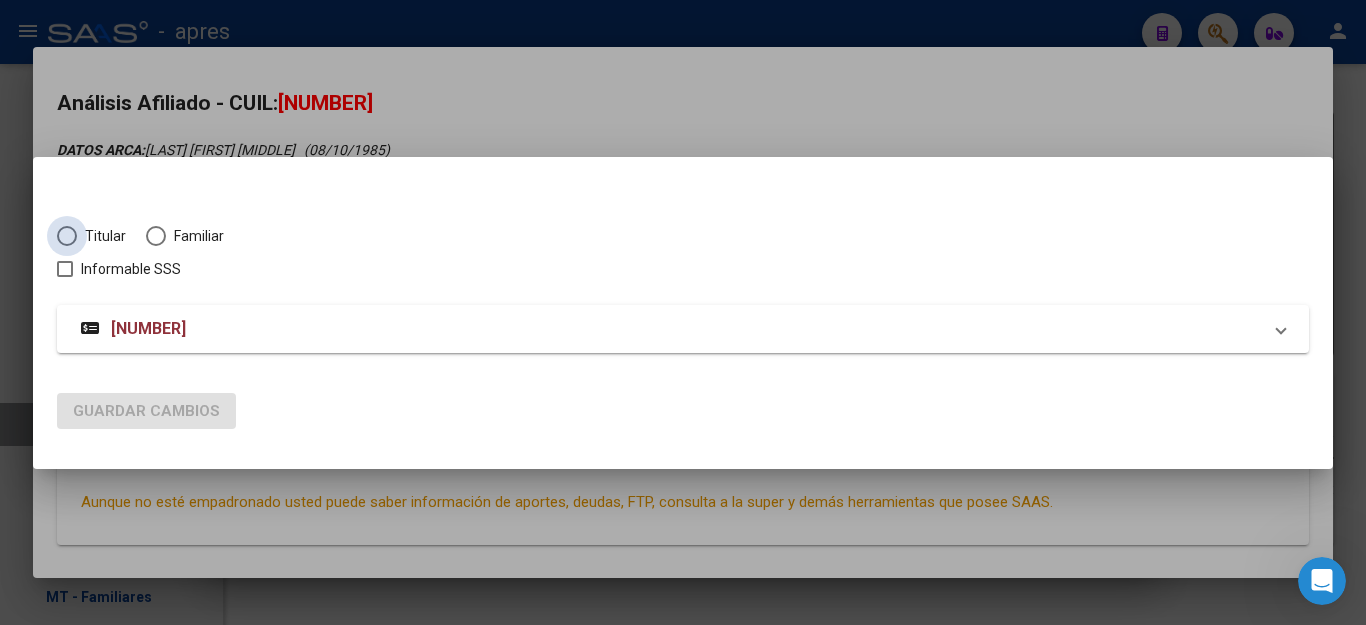 click at bounding box center (67, 236) 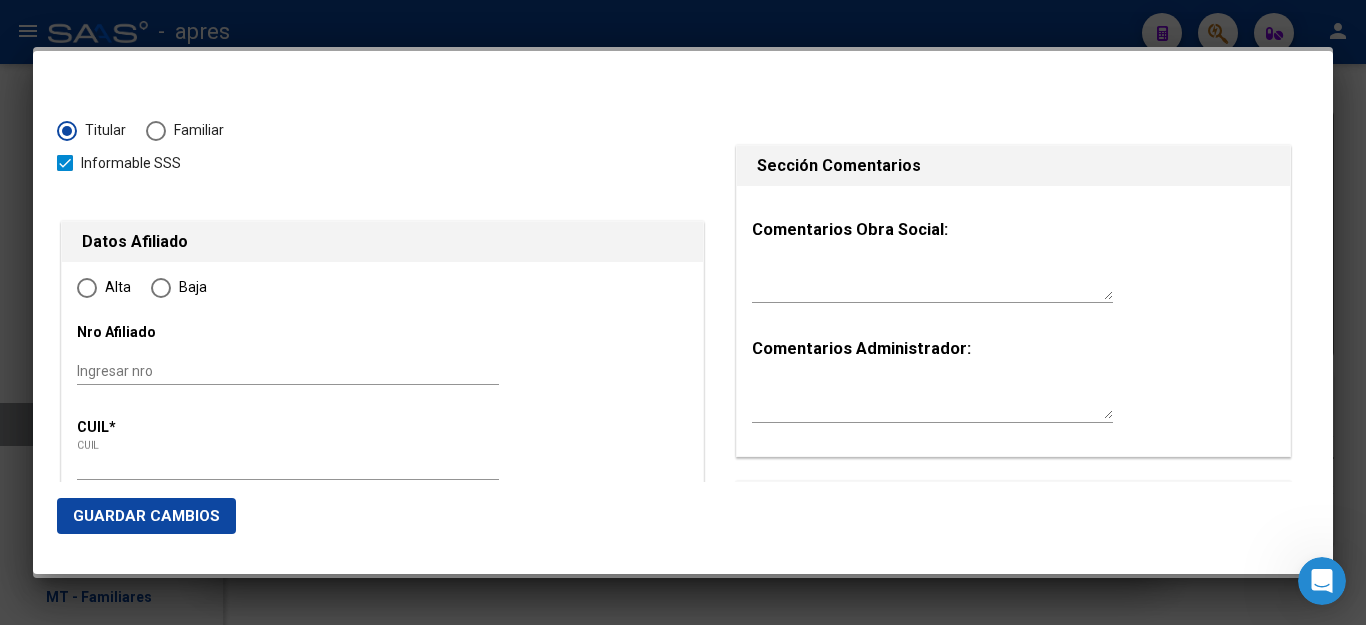 radio on "true" 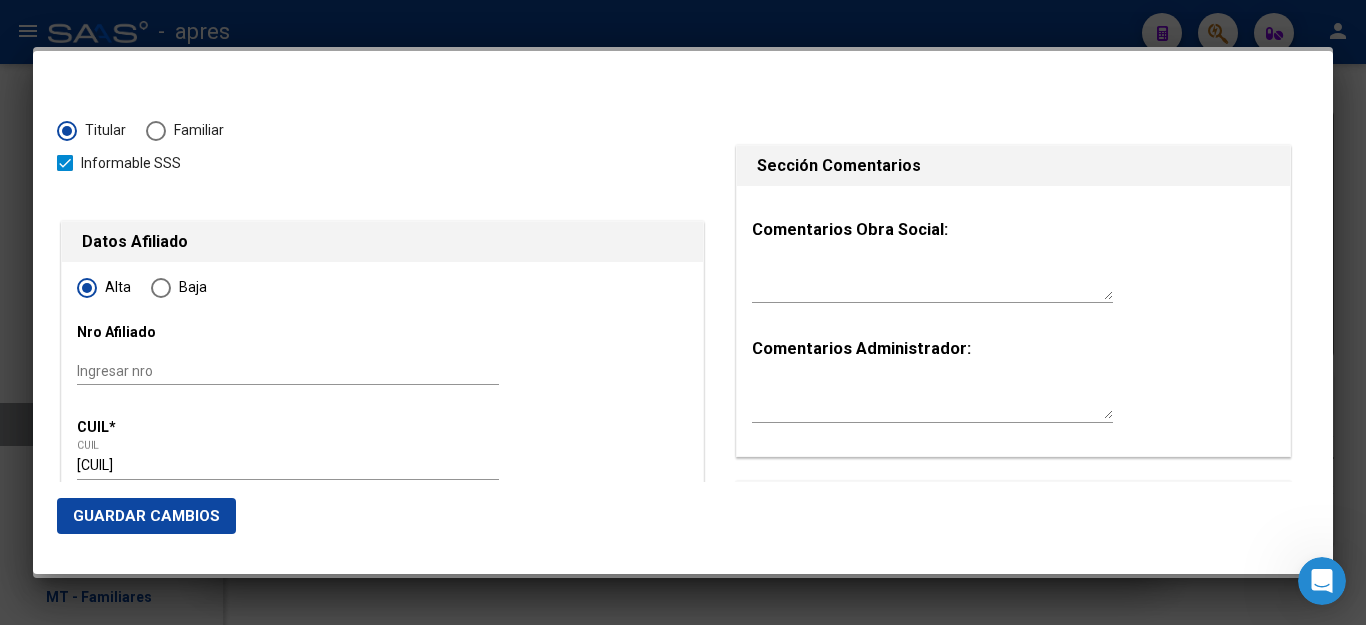 type on "[NUMBER]" 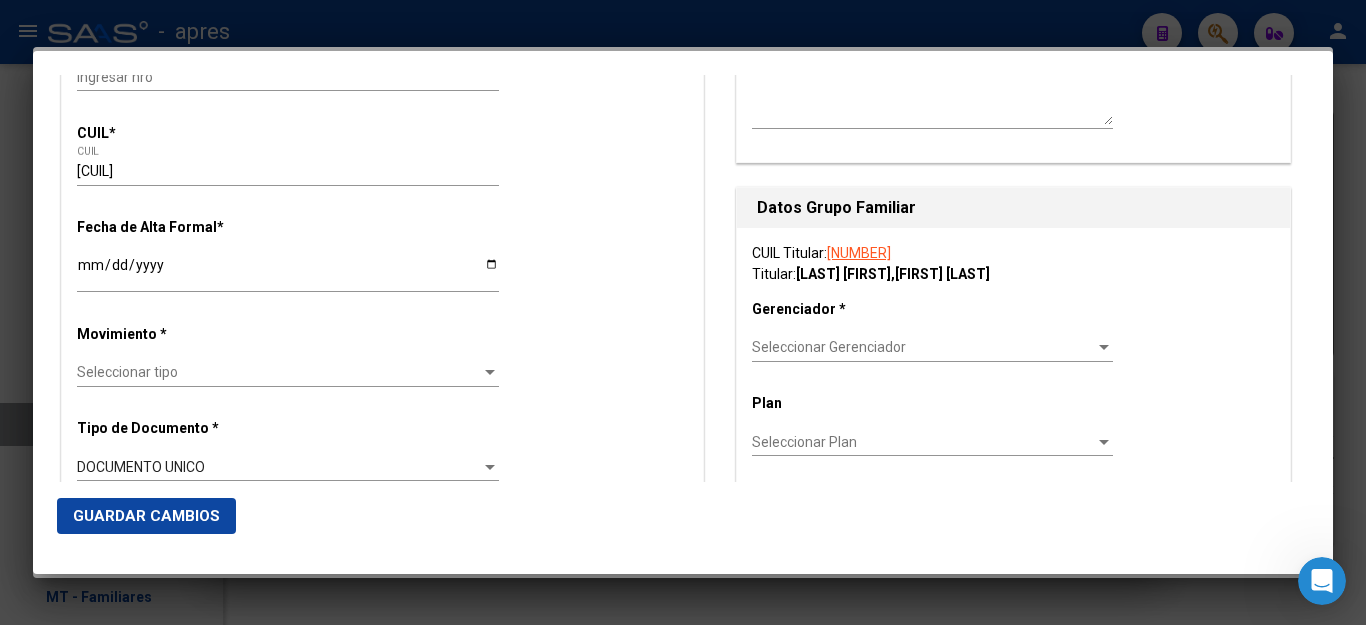 scroll, scrollTop: 300, scrollLeft: 0, axis: vertical 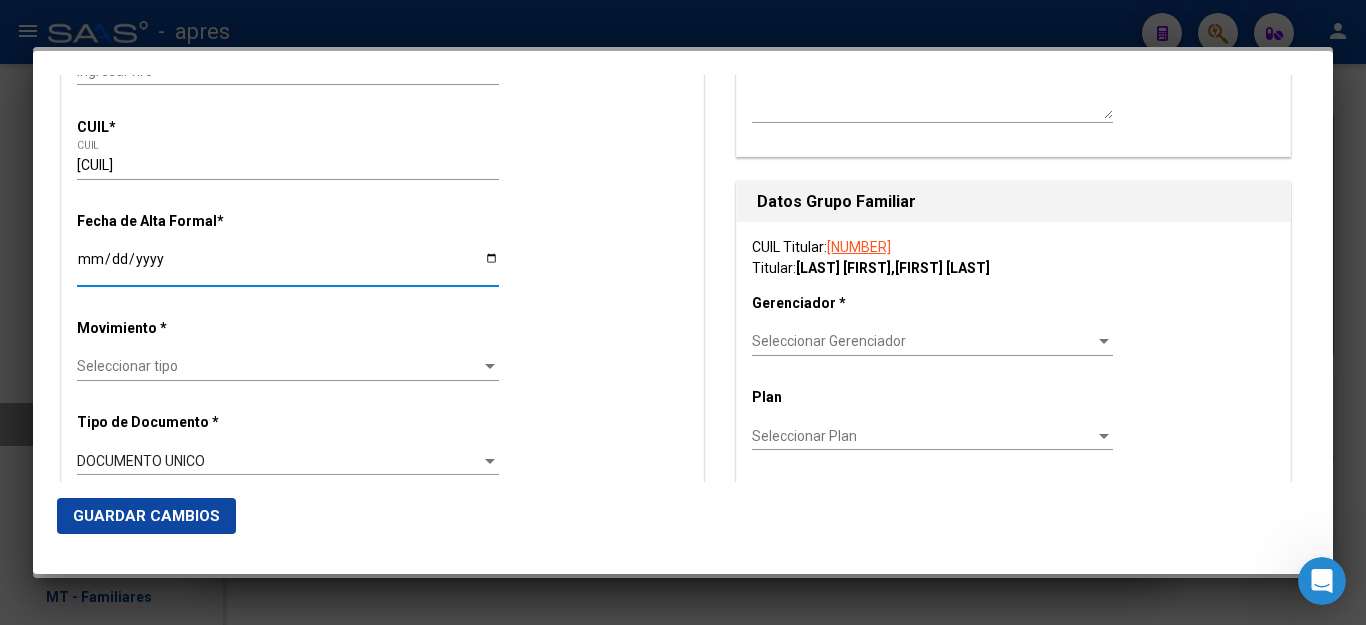 drag, startPoint x: 186, startPoint y: 259, endPoint x: 101, endPoint y: 261, distance: 85.02353 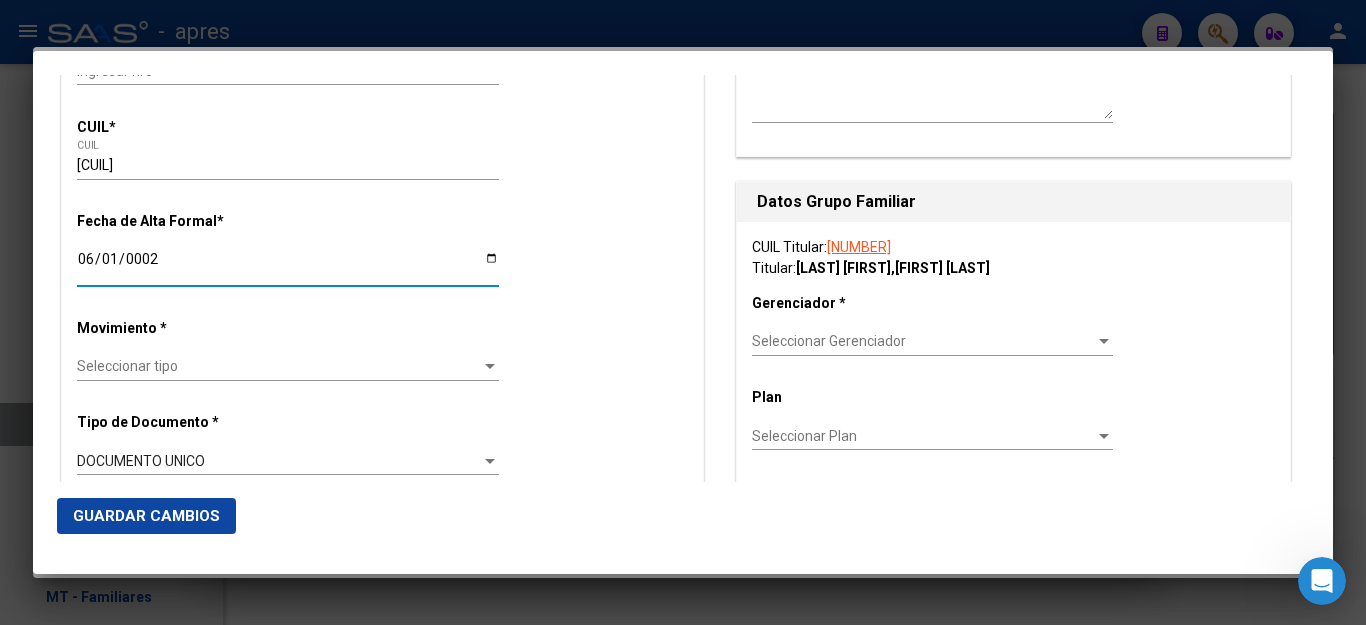 scroll, scrollTop: 346, scrollLeft: 0, axis: vertical 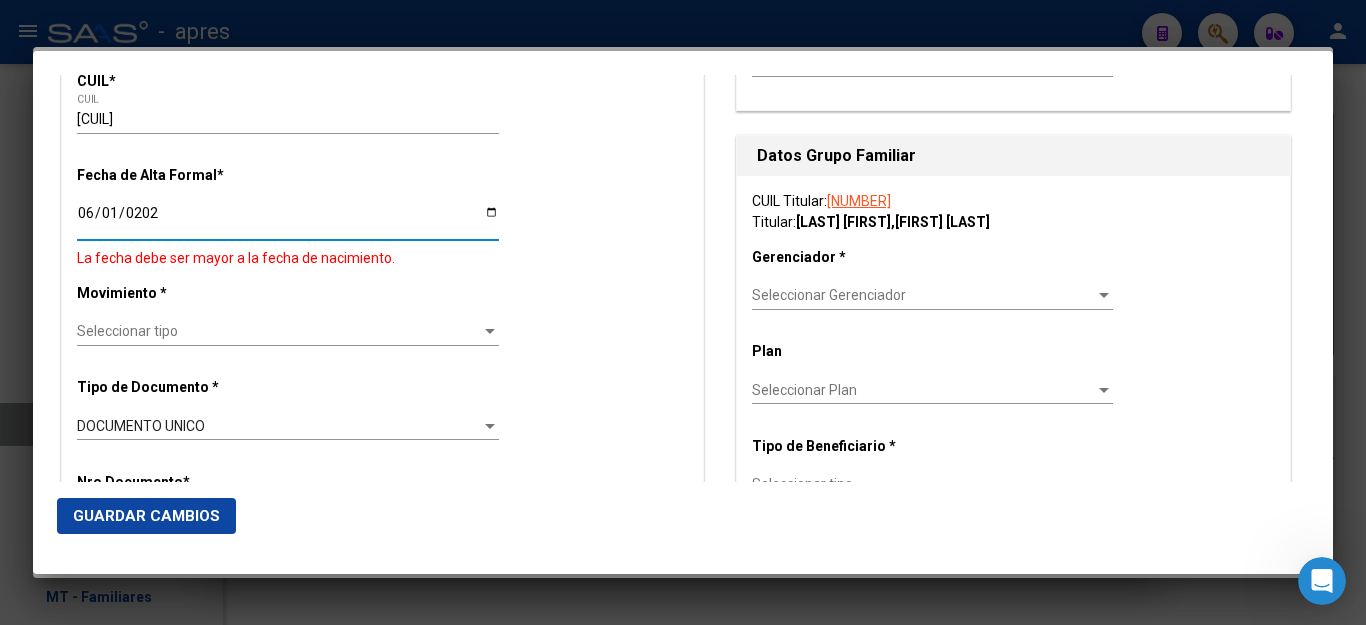 type on "2025-06-01" 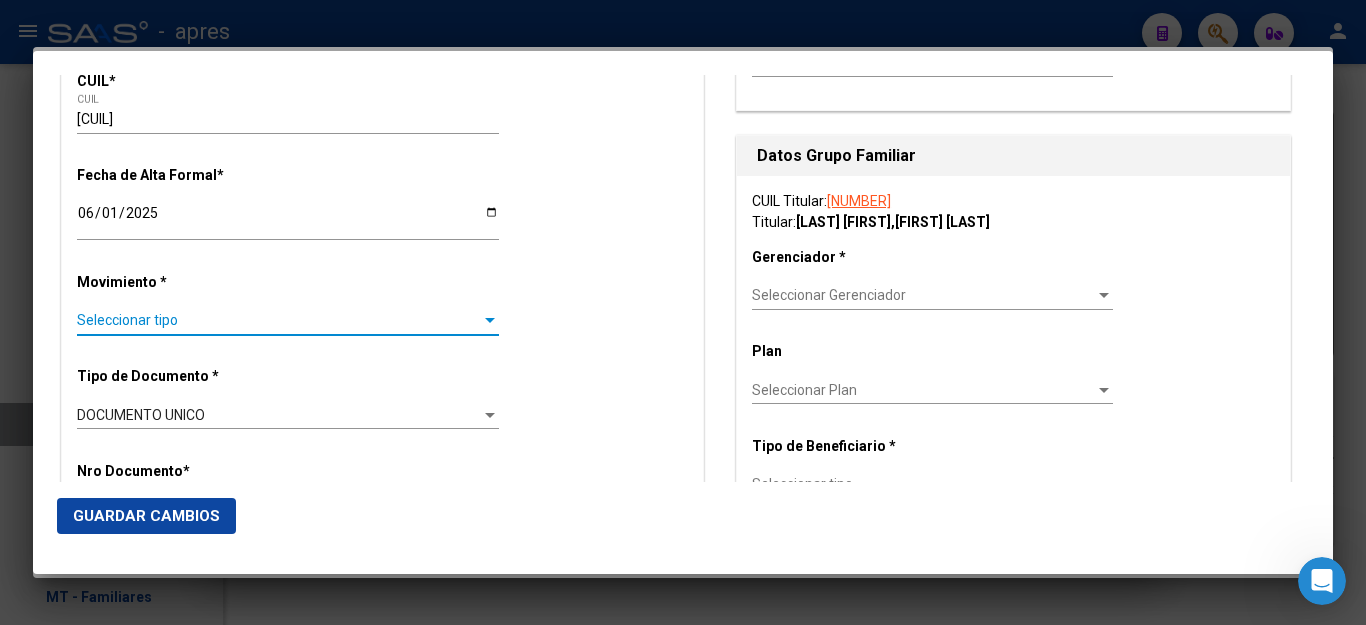 click on "Seleccionar tipo" at bounding box center [279, 320] 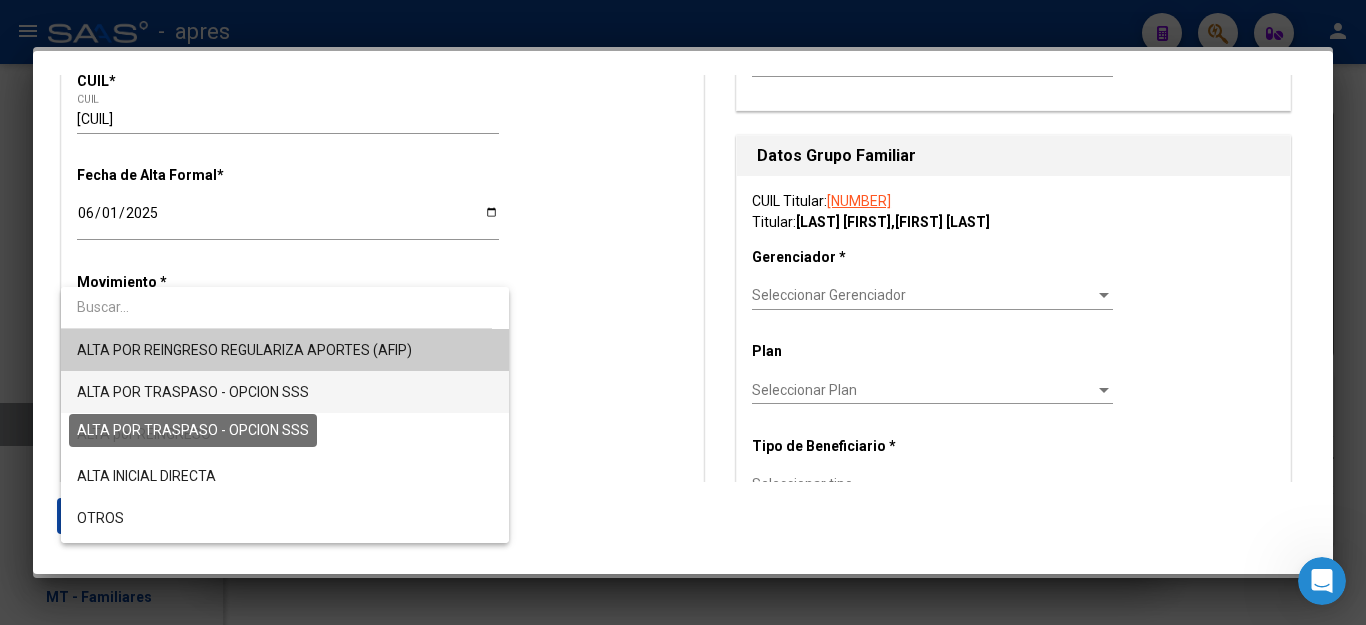 click on "ALTA POR TRASPASO - OPCION SSS" at bounding box center [193, 392] 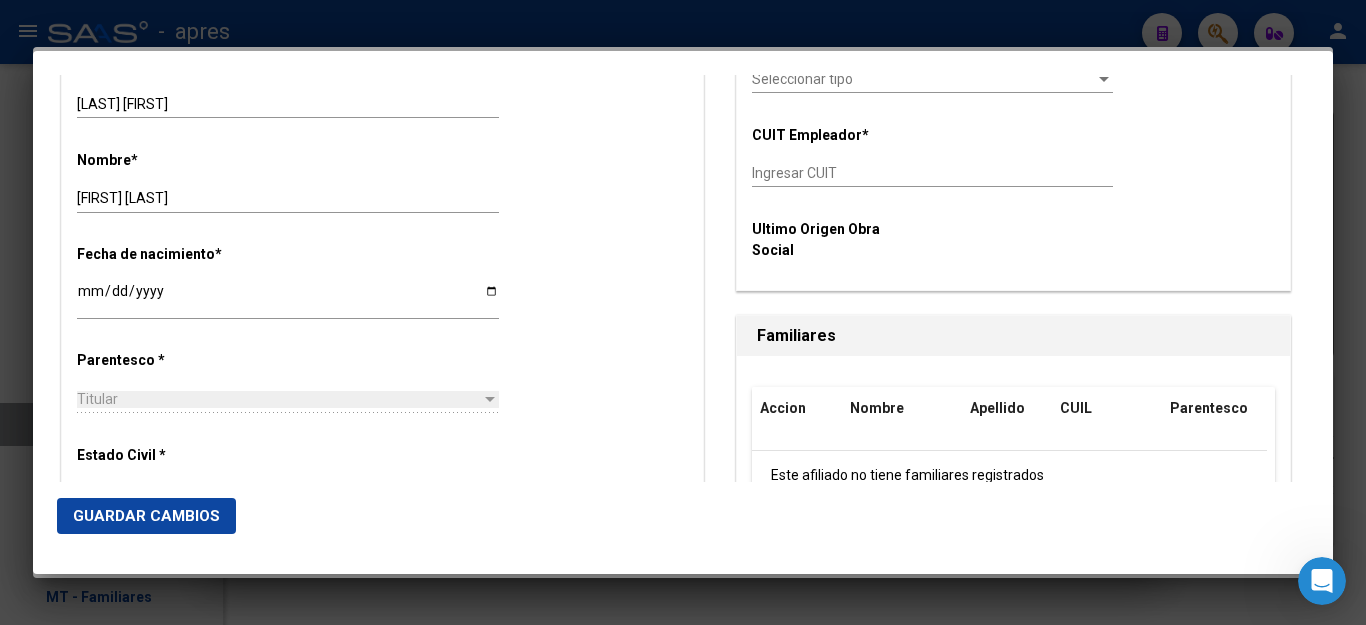 scroll, scrollTop: 946, scrollLeft: 0, axis: vertical 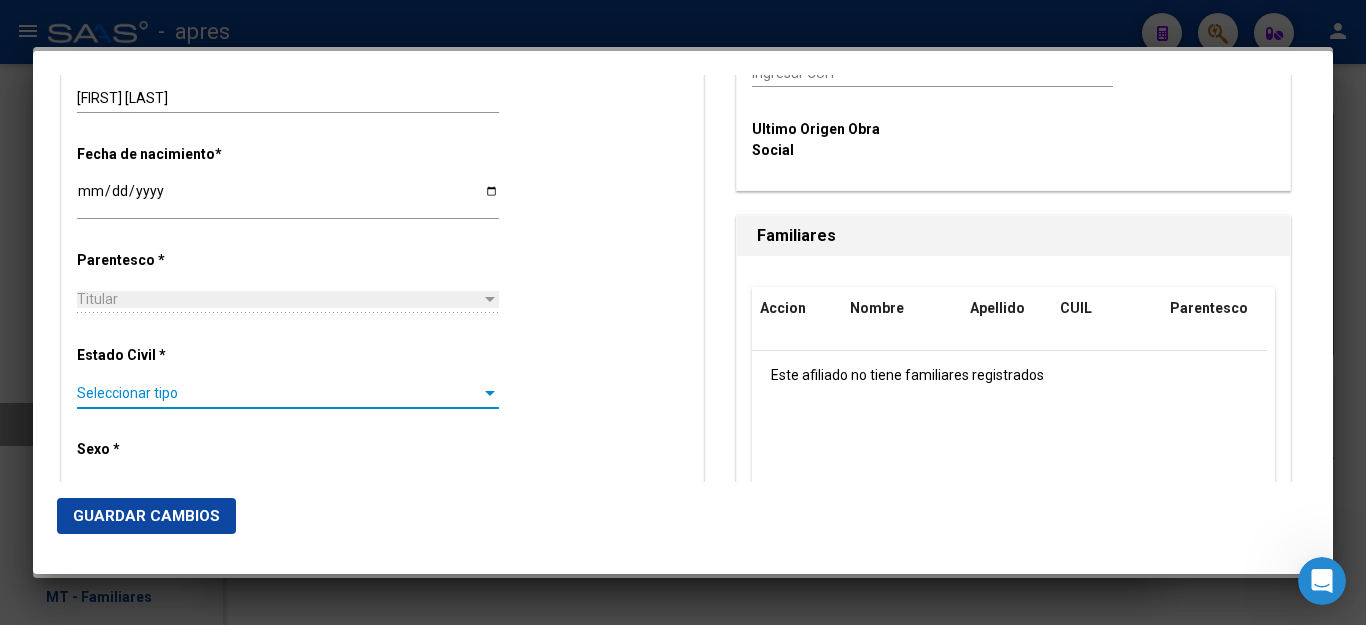 click on "Seleccionar tipo" at bounding box center [279, 393] 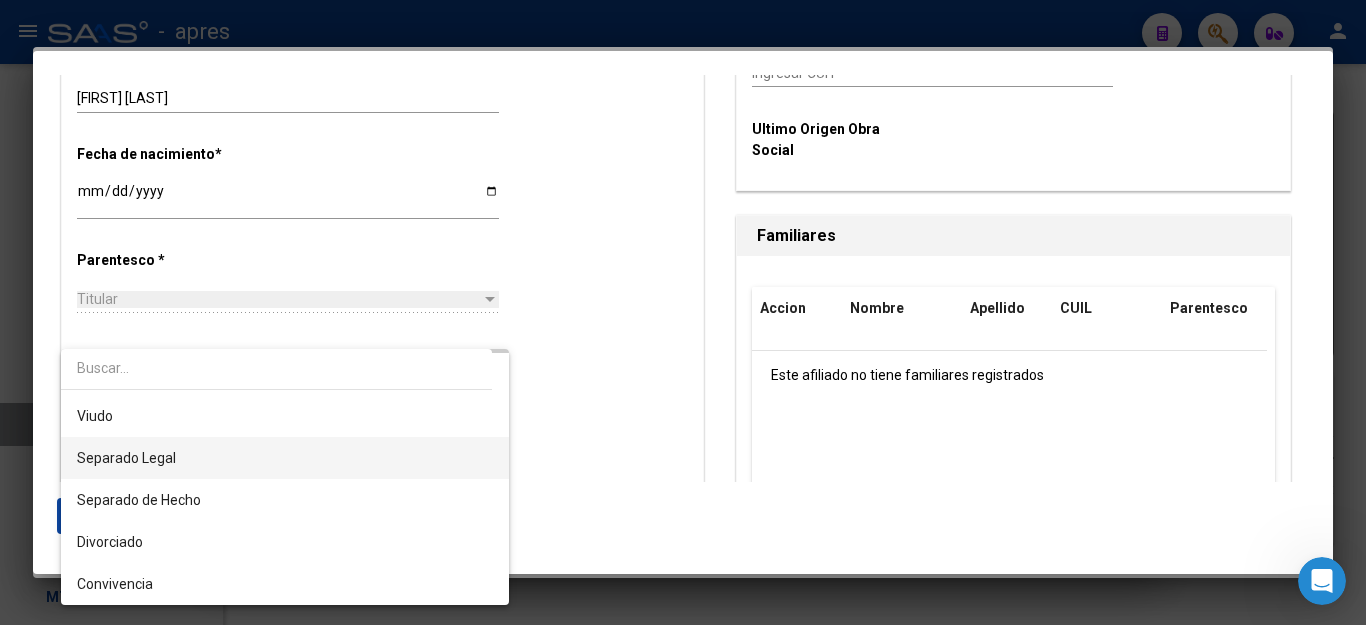 scroll, scrollTop: 0, scrollLeft: 0, axis: both 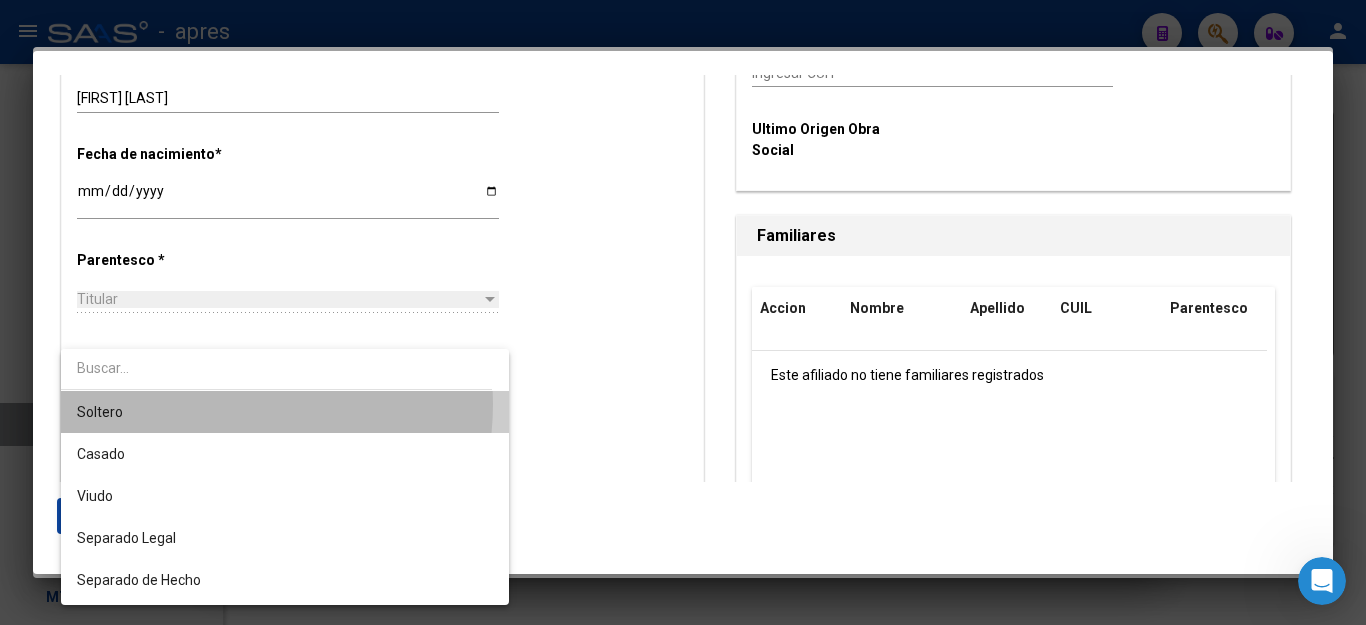 click on "Soltero" at bounding box center (285, 412) 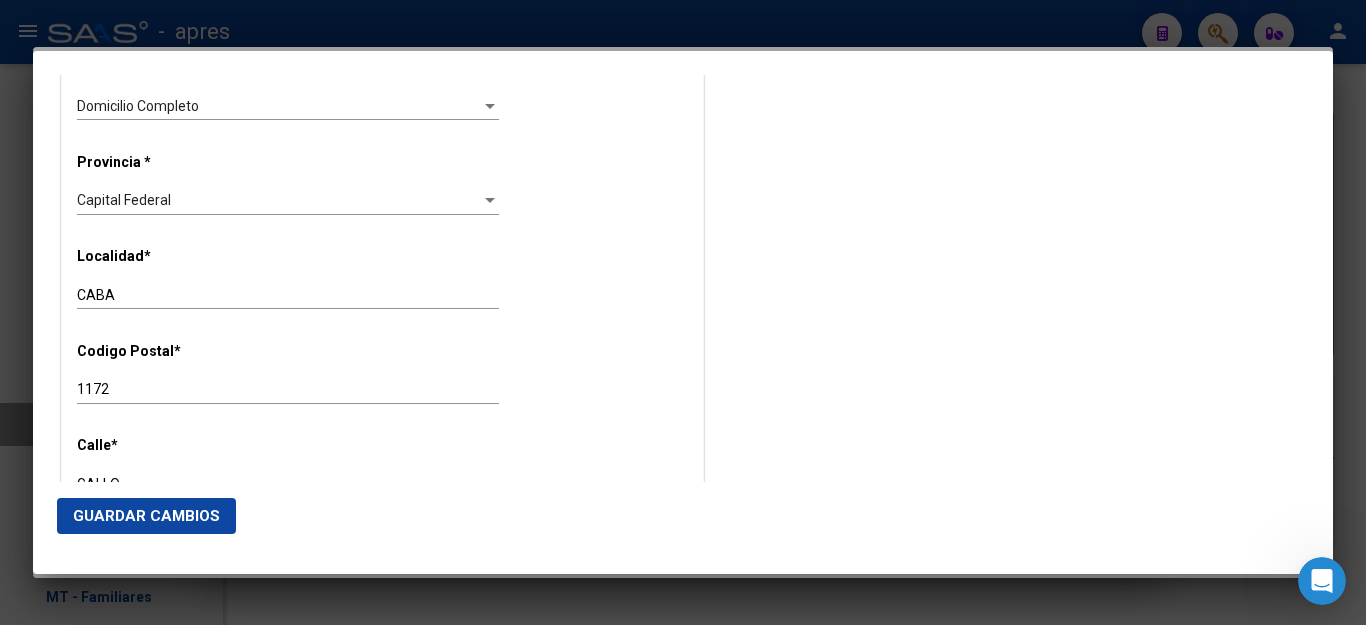 scroll, scrollTop: 1746, scrollLeft: 0, axis: vertical 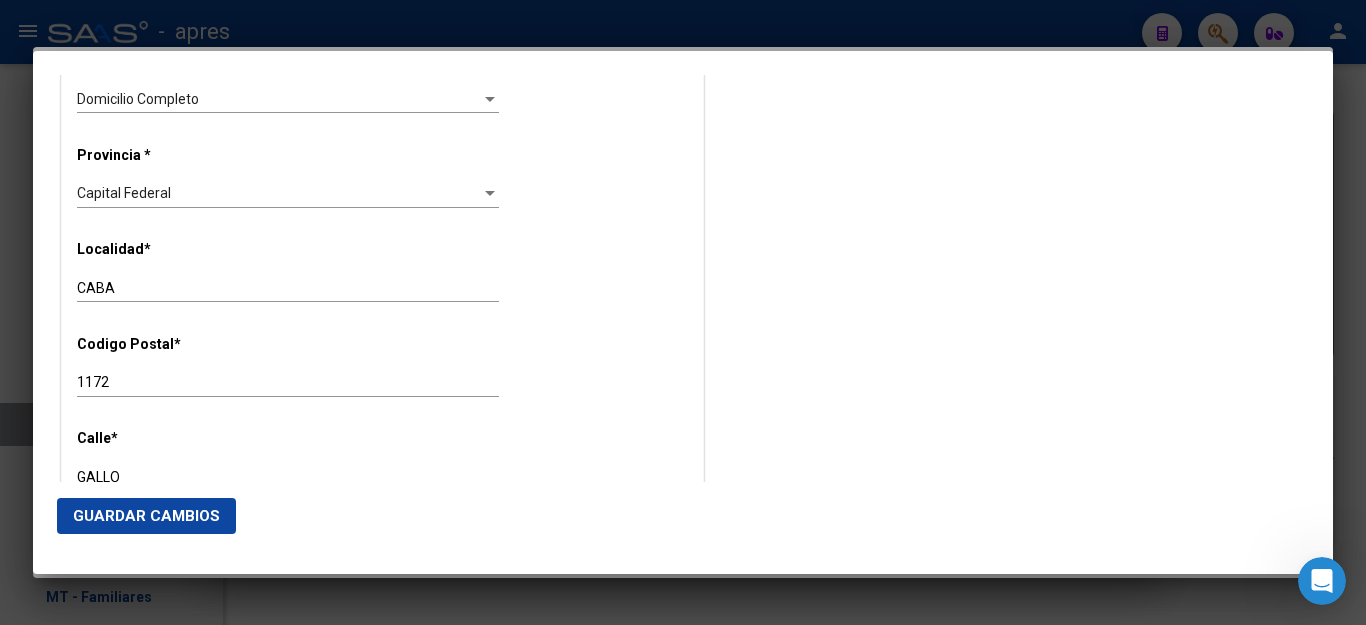 drag, startPoint x: 147, startPoint y: 442, endPoint x: 40, endPoint y: 255, distance: 215.44836 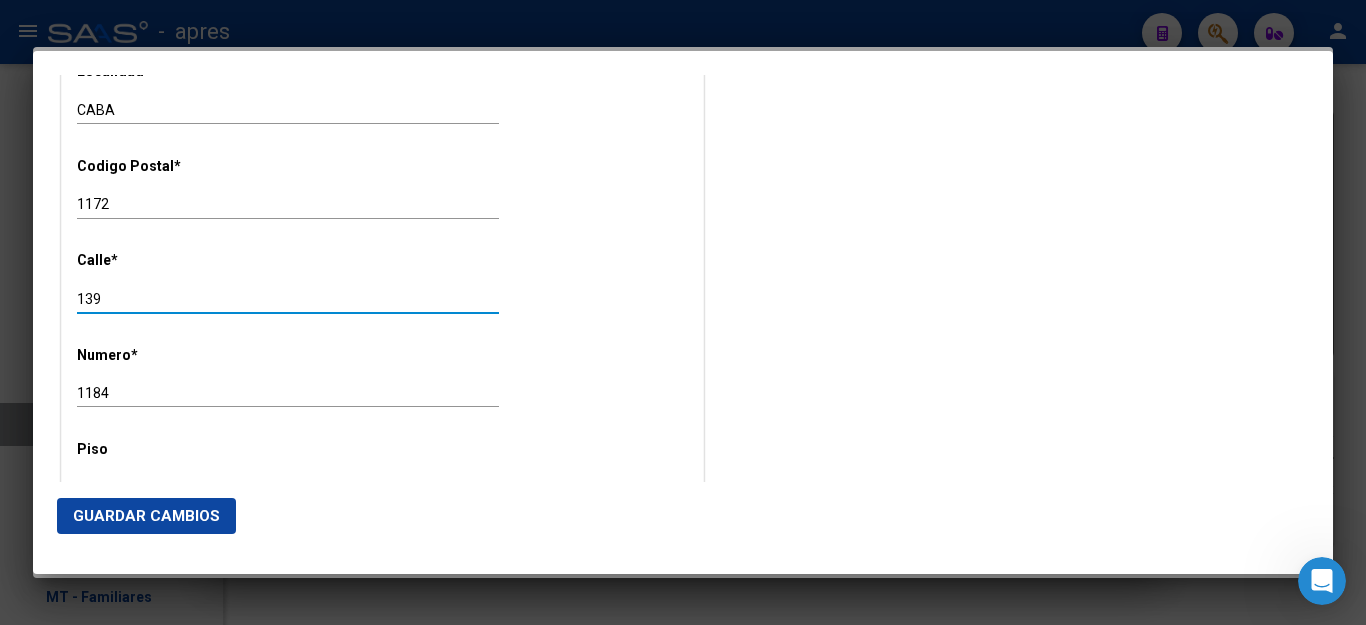 scroll, scrollTop: 1946, scrollLeft: 0, axis: vertical 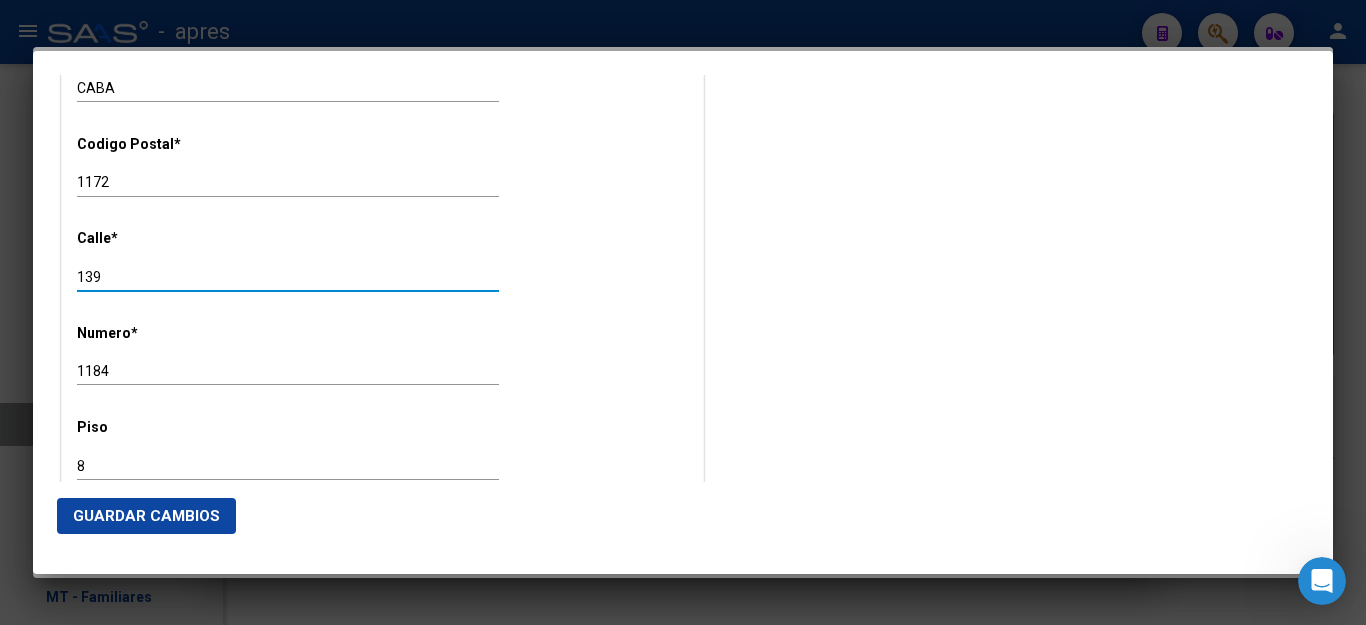 type on "139" 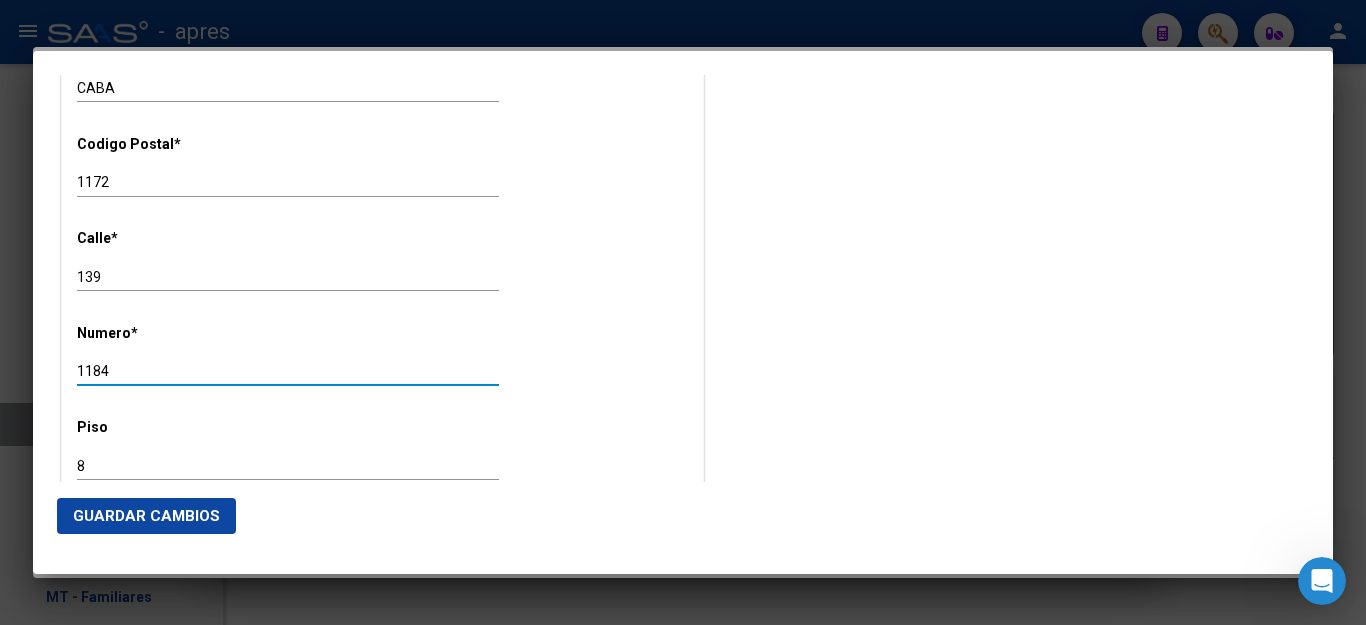 drag, startPoint x: 140, startPoint y: 338, endPoint x: 0, endPoint y: 338, distance: 140 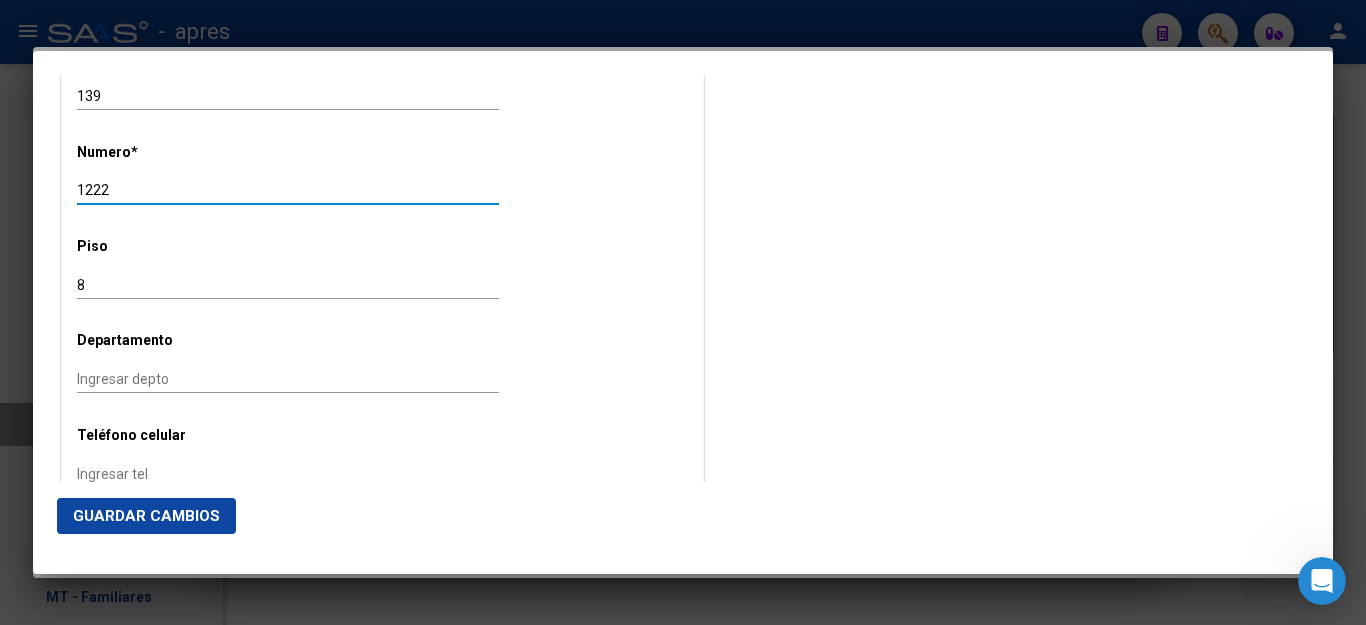 scroll, scrollTop: 2146, scrollLeft: 0, axis: vertical 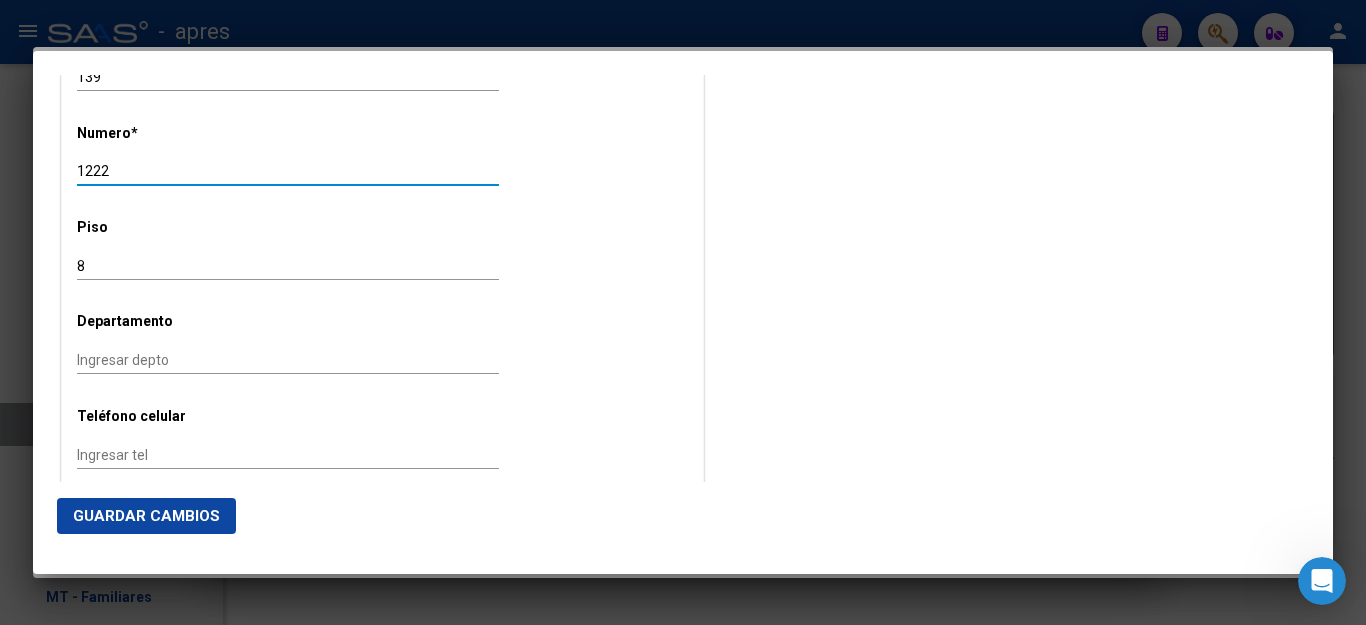 type on "1222" 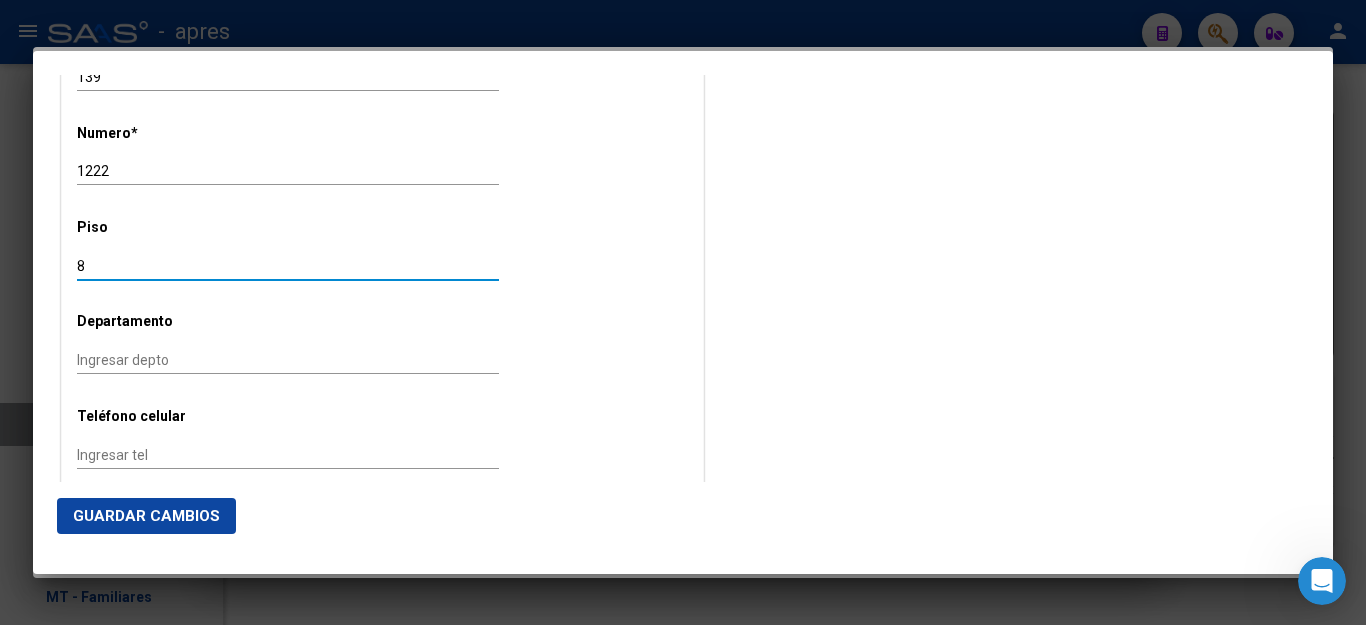 drag, startPoint x: 79, startPoint y: 228, endPoint x: 0, endPoint y: 213, distance: 80.411446 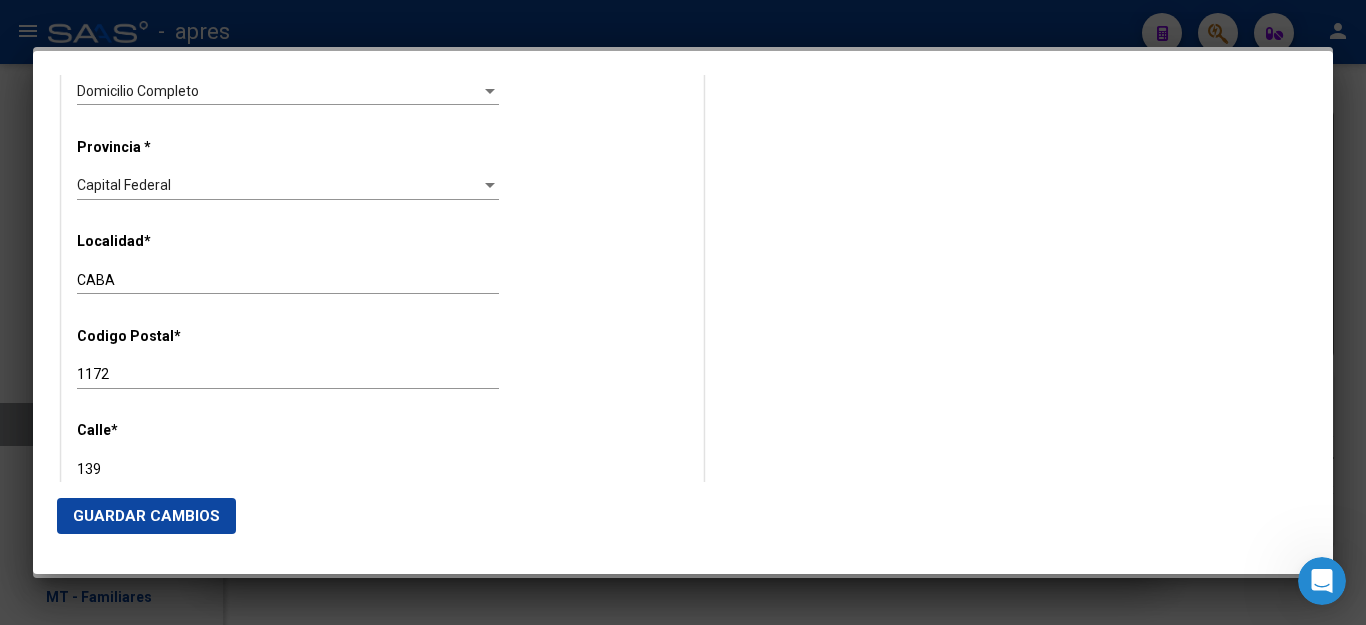 scroll, scrollTop: 1646, scrollLeft: 0, axis: vertical 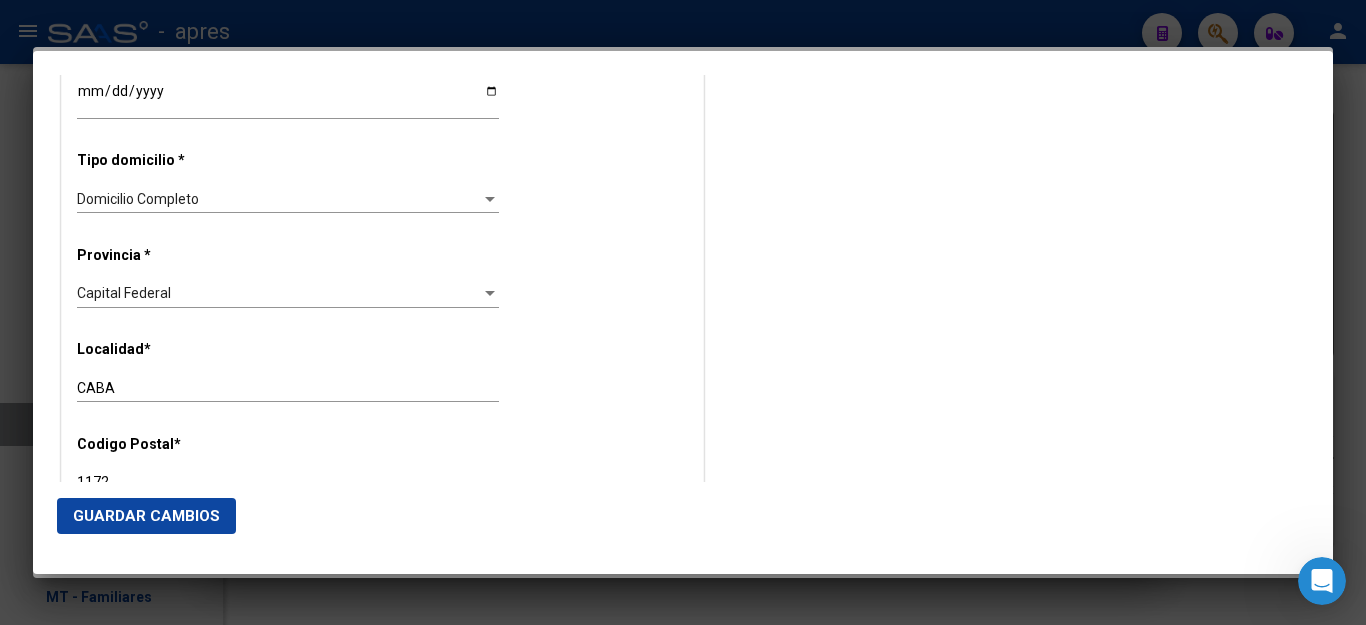 type 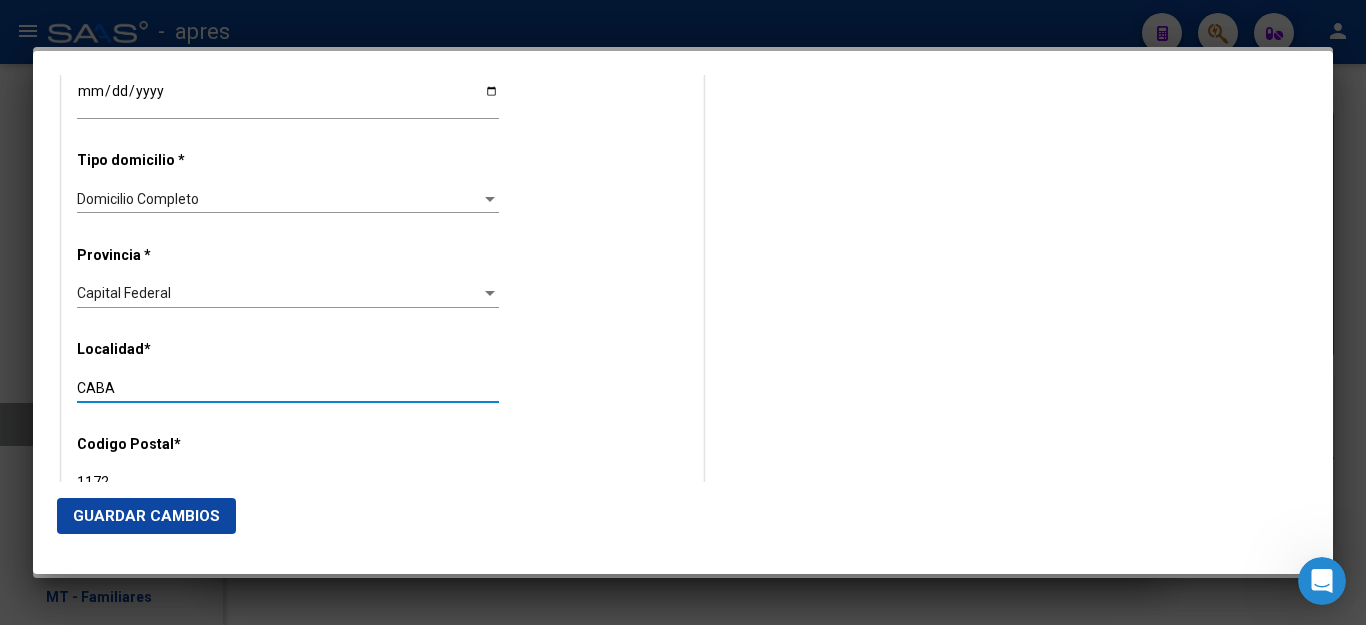 drag, startPoint x: 122, startPoint y: 348, endPoint x: 86, endPoint y: 44, distance: 306.12415 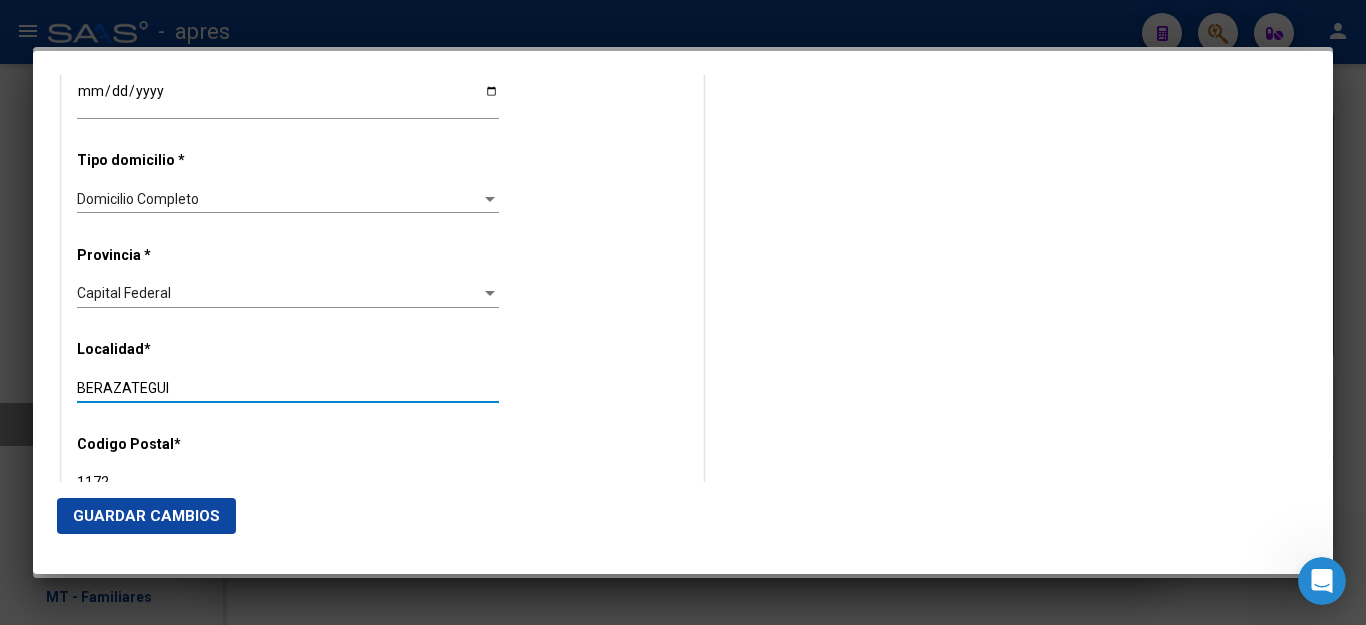 type on "BERAZATEGUI" 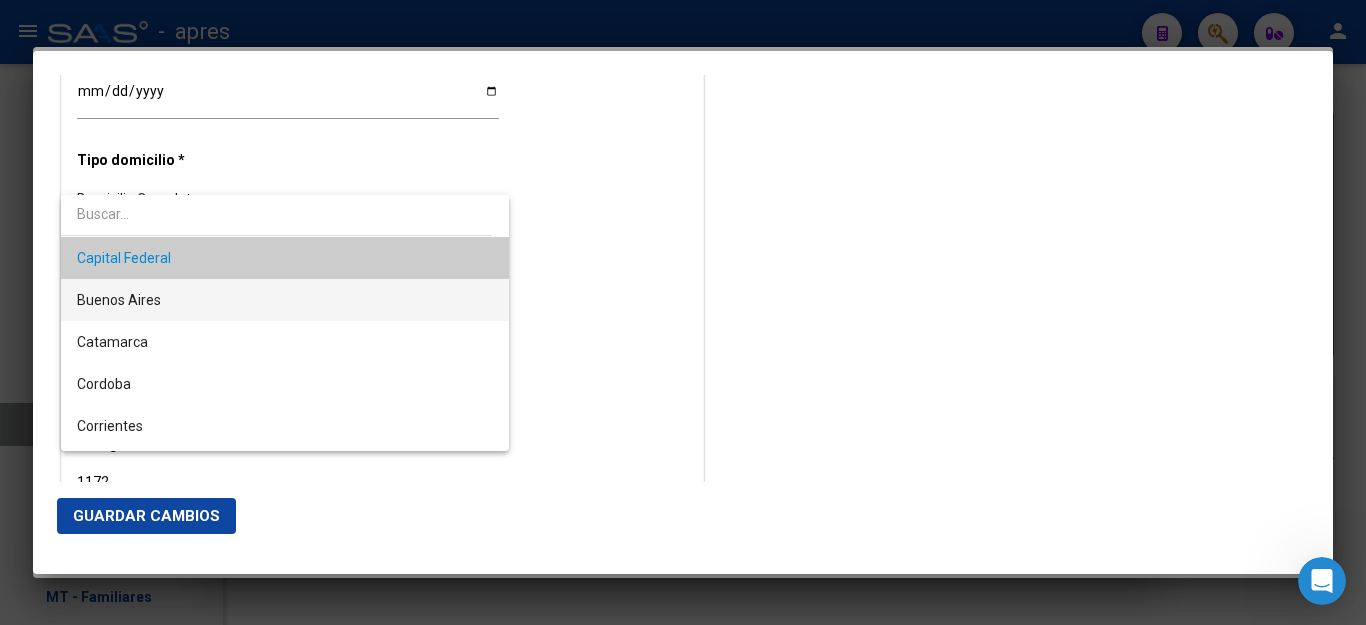 click on "Buenos Aires" at bounding box center (285, 300) 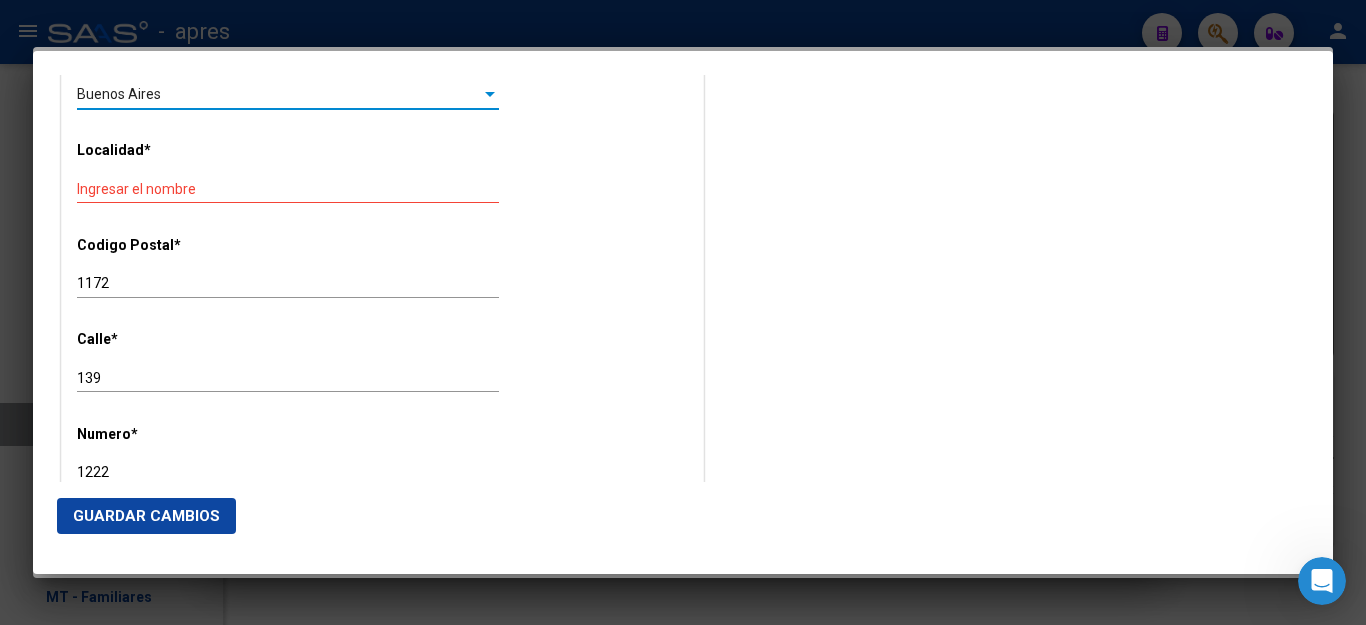 scroll, scrollTop: 1846, scrollLeft: 0, axis: vertical 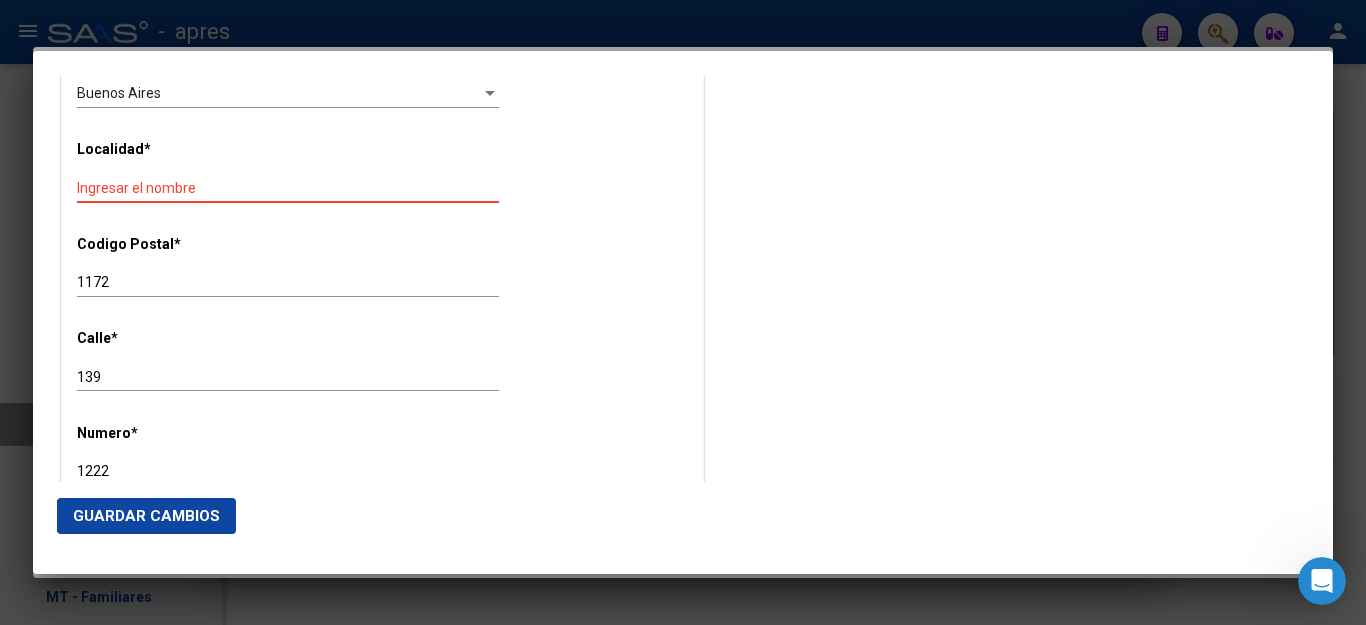 click on "Ingresar el nombre" at bounding box center (288, 188) 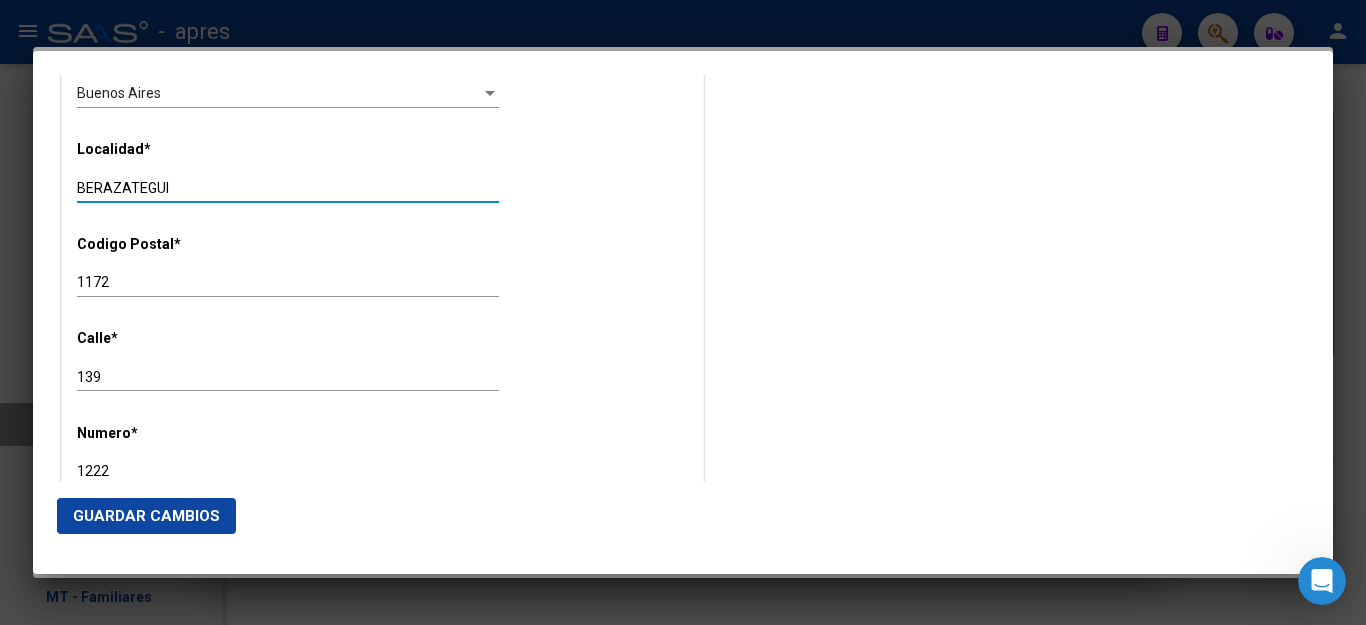 type on "BERAZATEGUI" 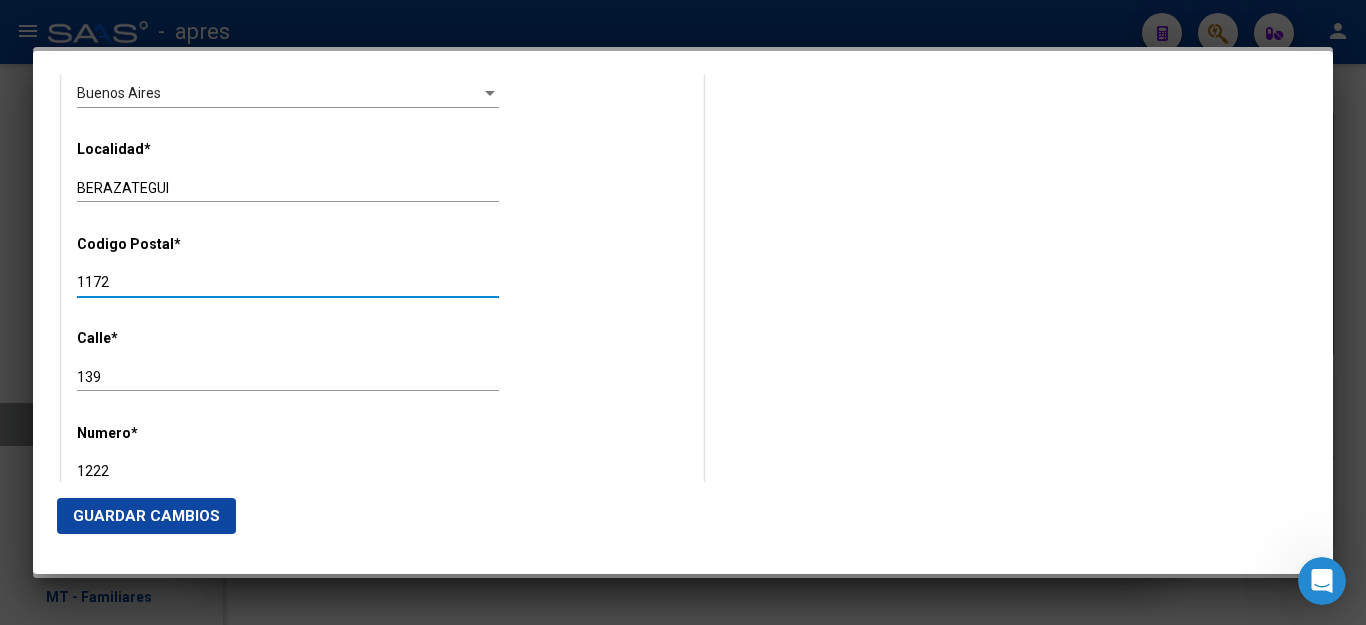 drag, startPoint x: 130, startPoint y: 254, endPoint x: 0, endPoint y: 223, distance: 133.64505 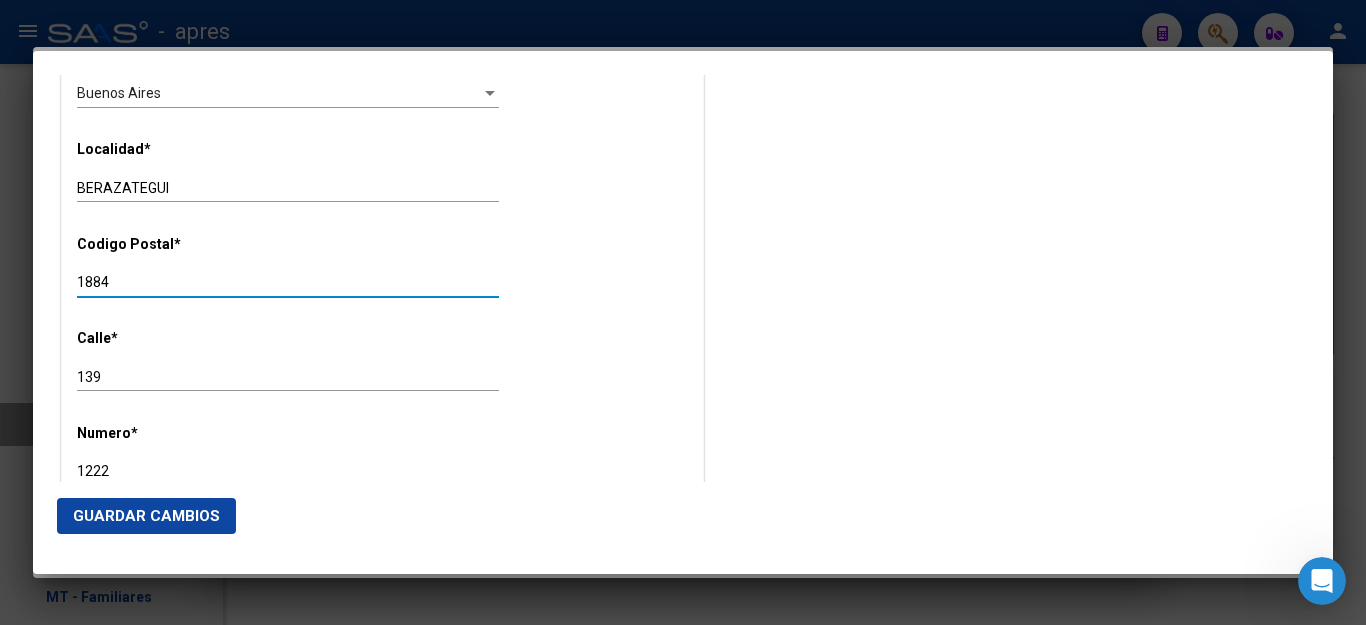 type on "1884" 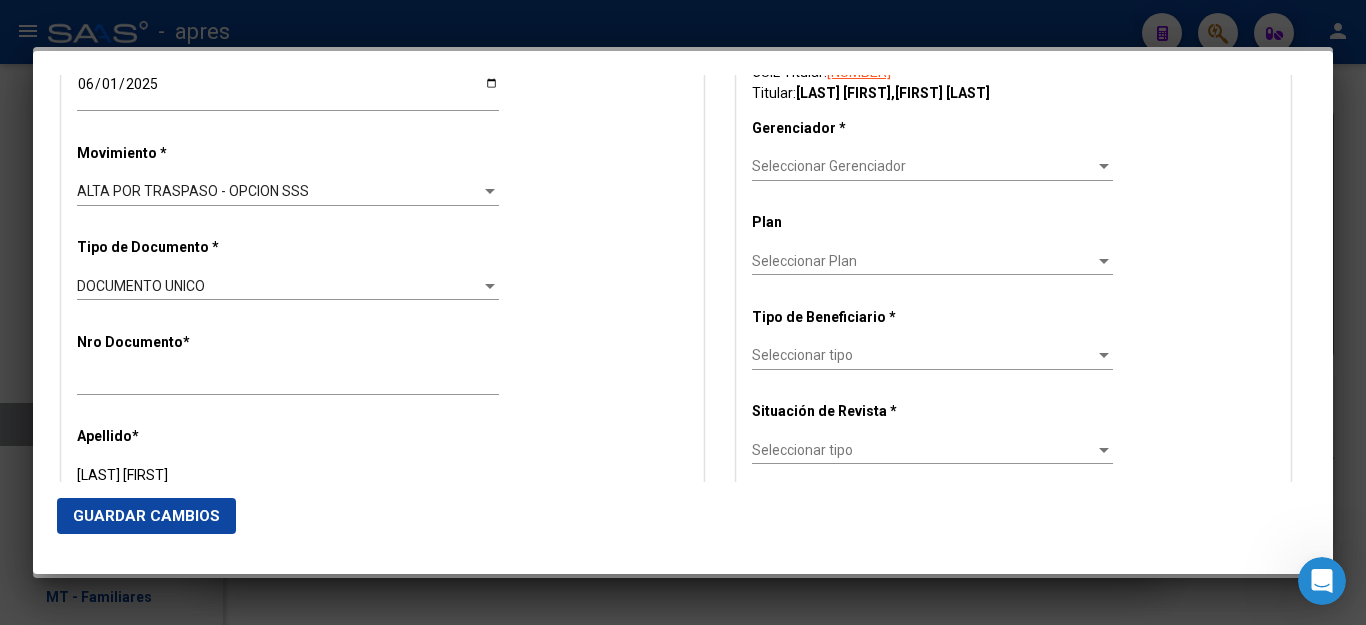 scroll, scrollTop: 414, scrollLeft: 0, axis: vertical 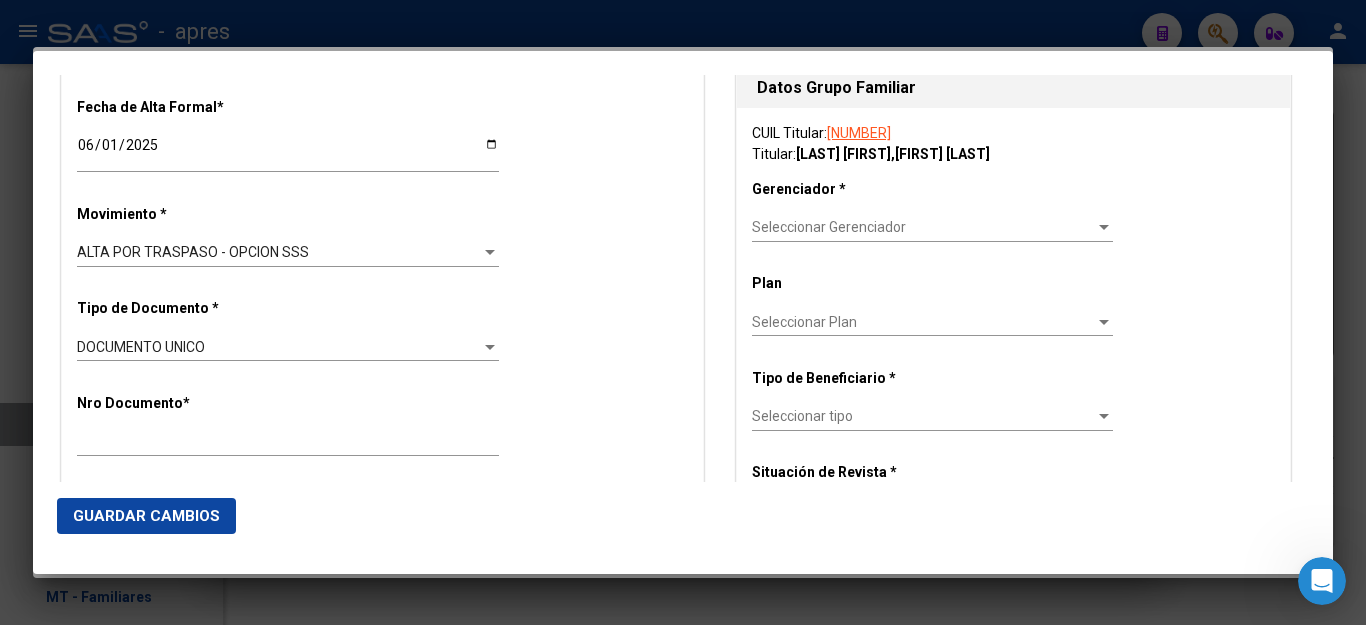 click on "Seleccionar Gerenciador Seleccionar Gerenciador" at bounding box center (932, 228) 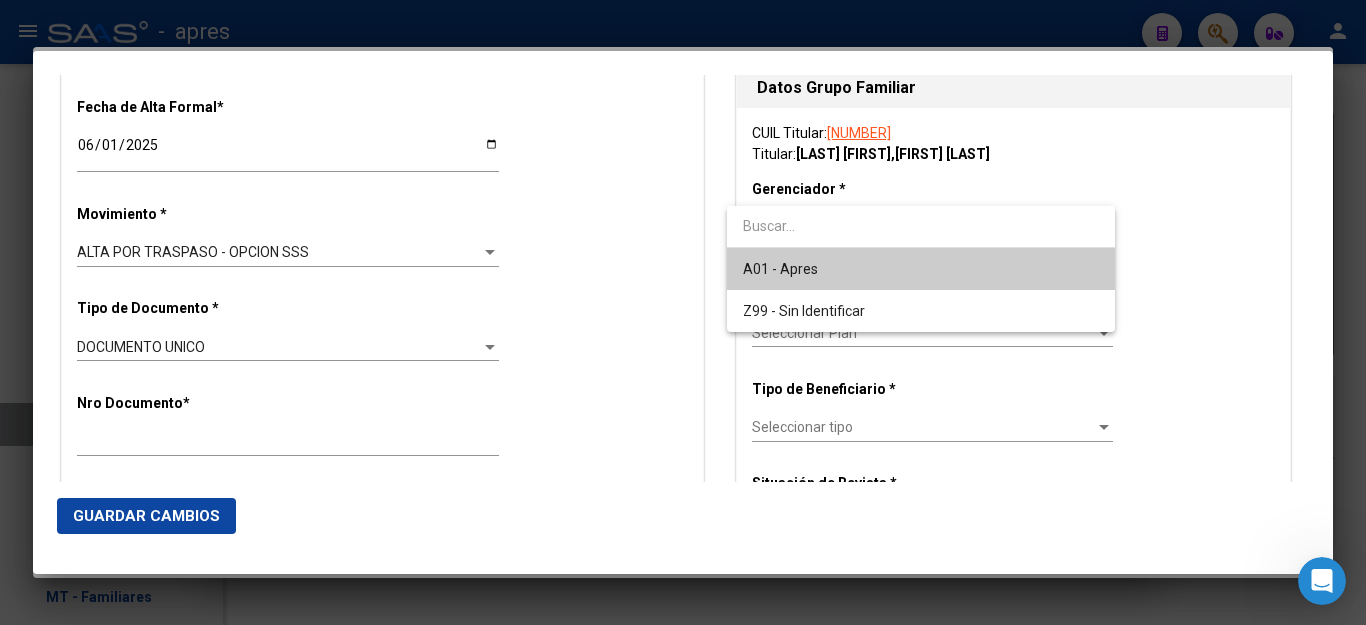 click on "A01 - Apres" at bounding box center [921, 269] 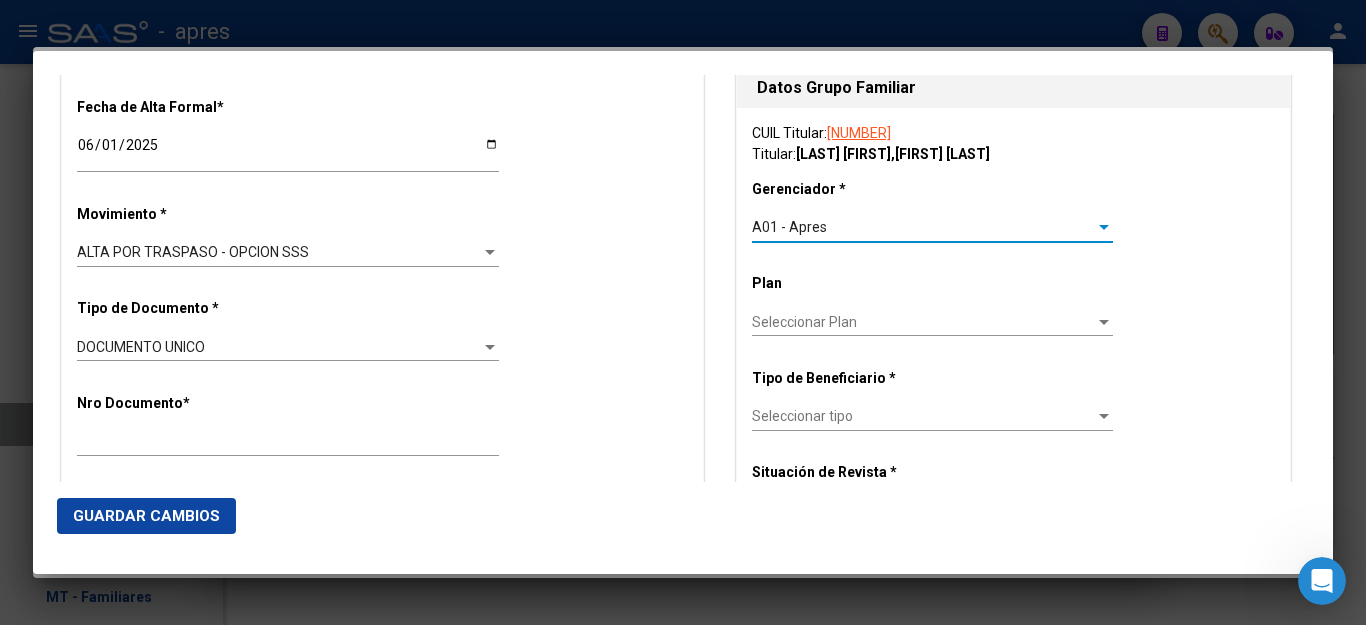 click on "Seleccionar Plan" at bounding box center [923, 322] 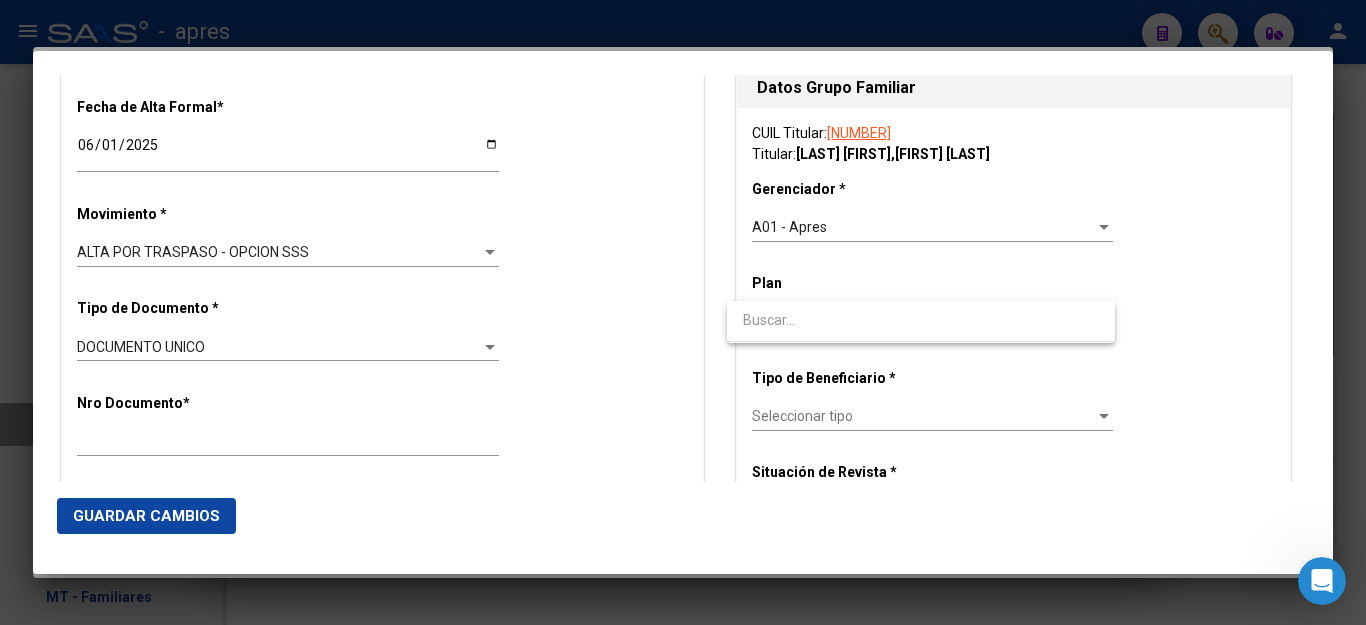 click at bounding box center (683, 312) 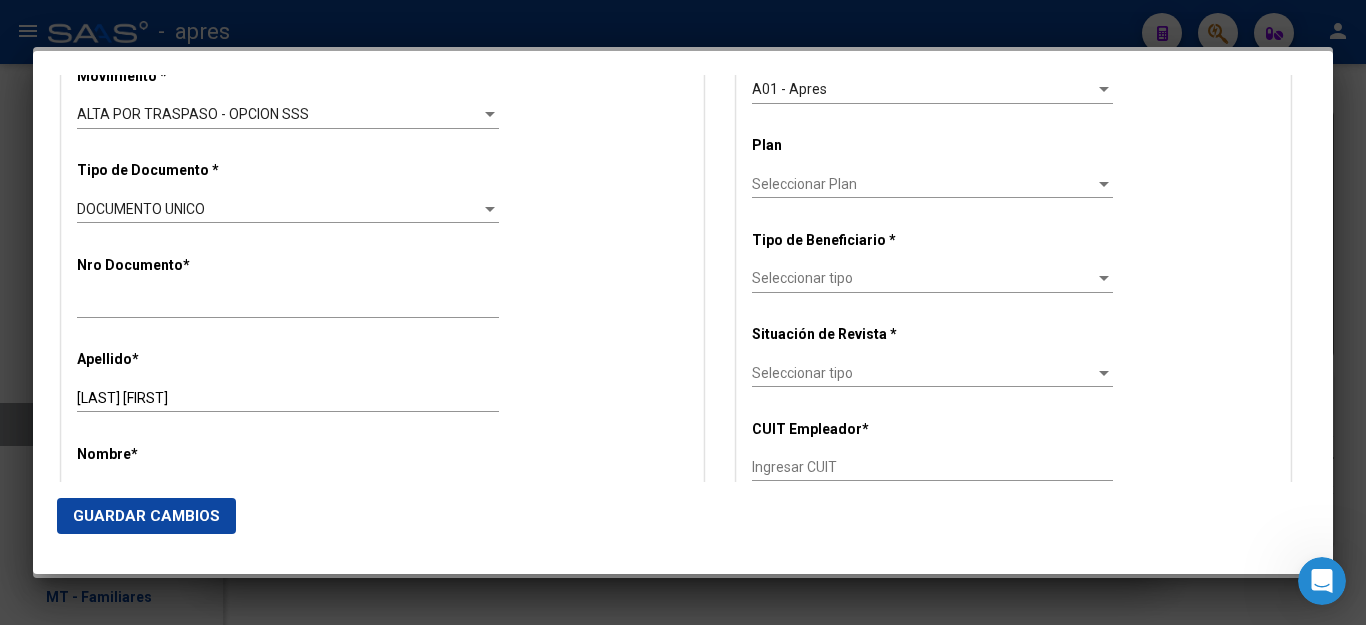 scroll, scrollTop: 614, scrollLeft: 0, axis: vertical 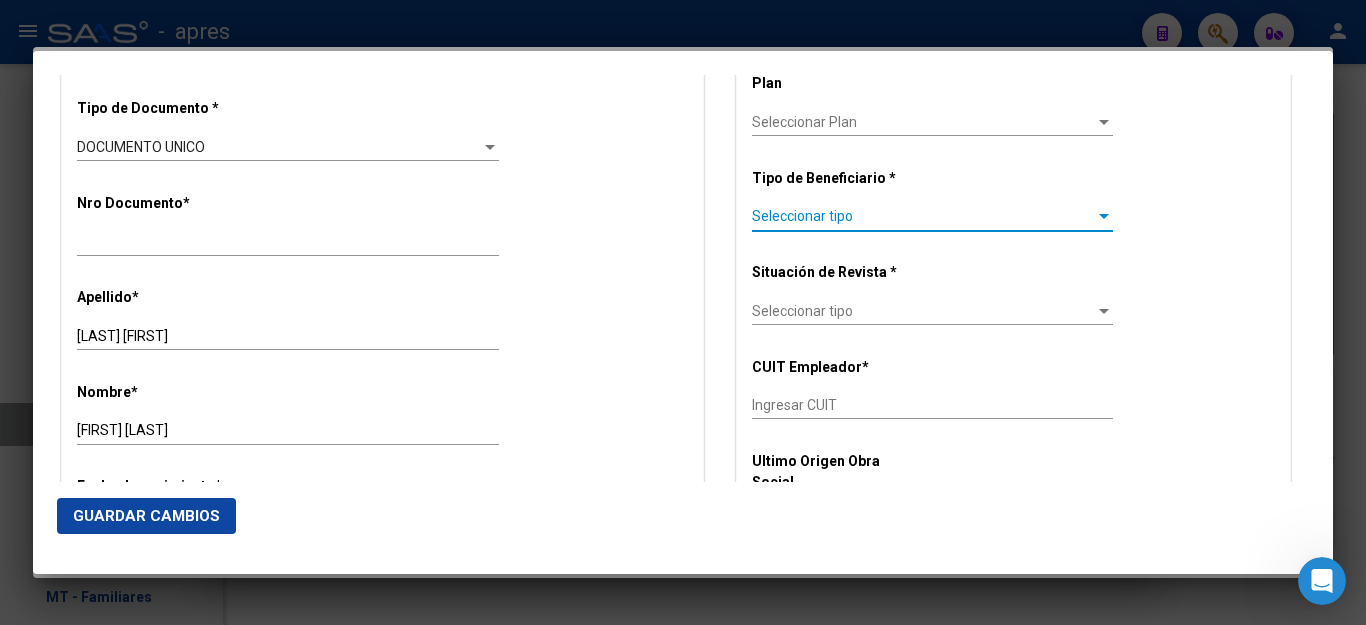 click on "Seleccionar tipo" at bounding box center [923, 216] 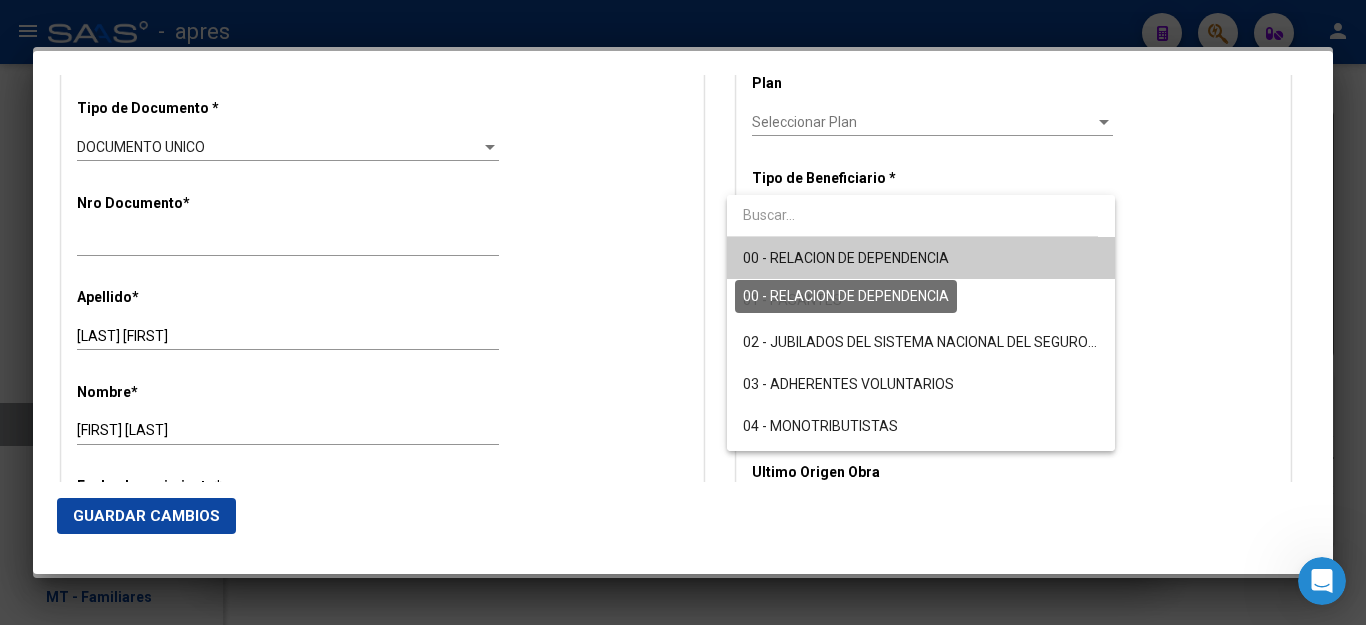 click on "00 - RELACION DE DEPENDENCIA" at bounding box center [846, 258] 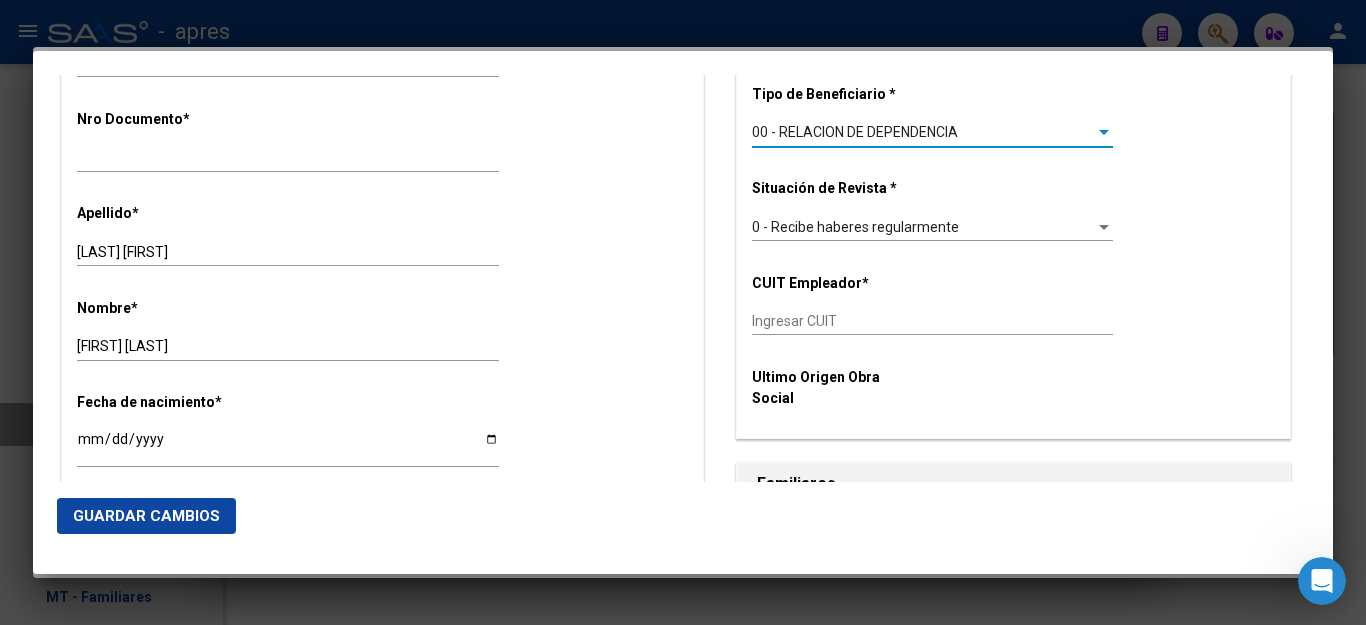 scroll, scrollTop: 714, scrollLeft: 0, axis: vertical 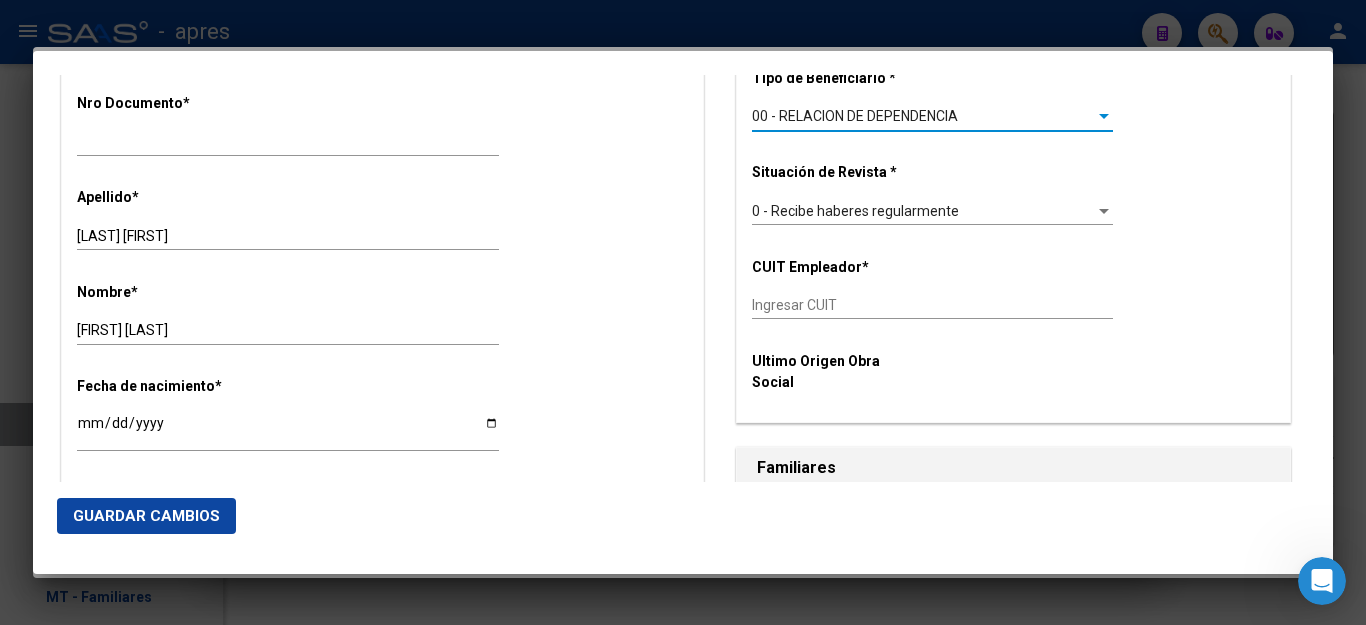 click on "Ingresar CUIT" at bounding box center (932, 305) 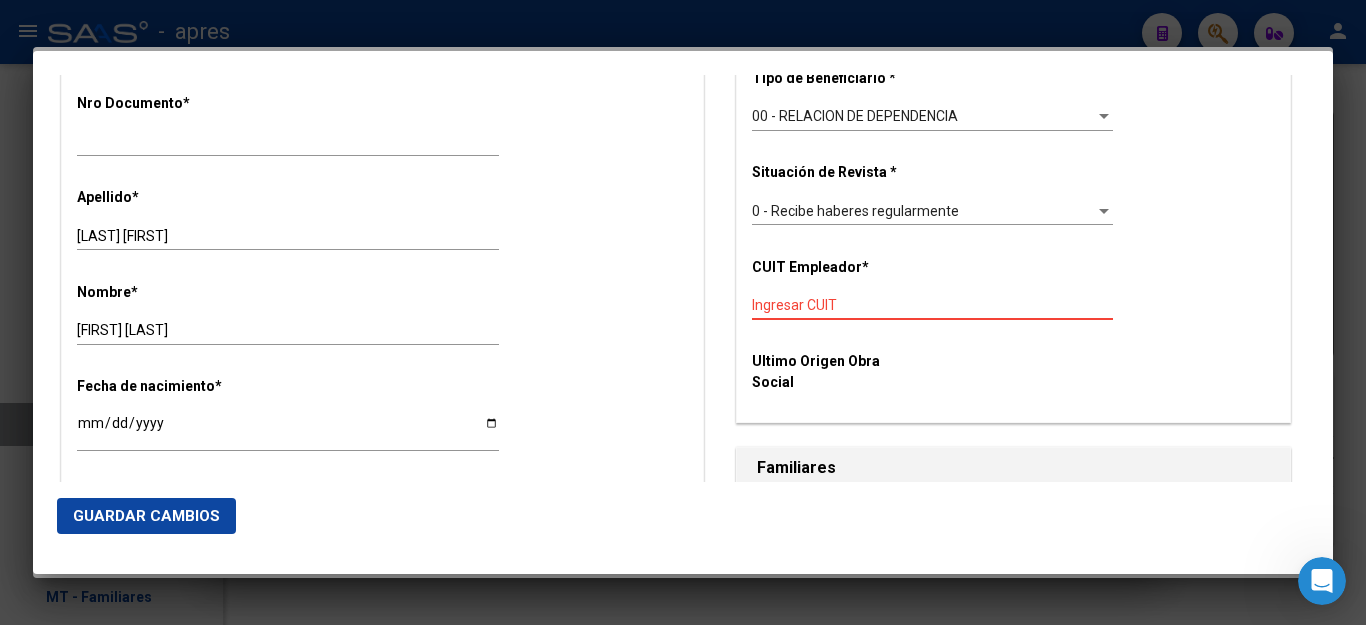 click on "Ingresar CUIT" at bounding box center (932, 305) 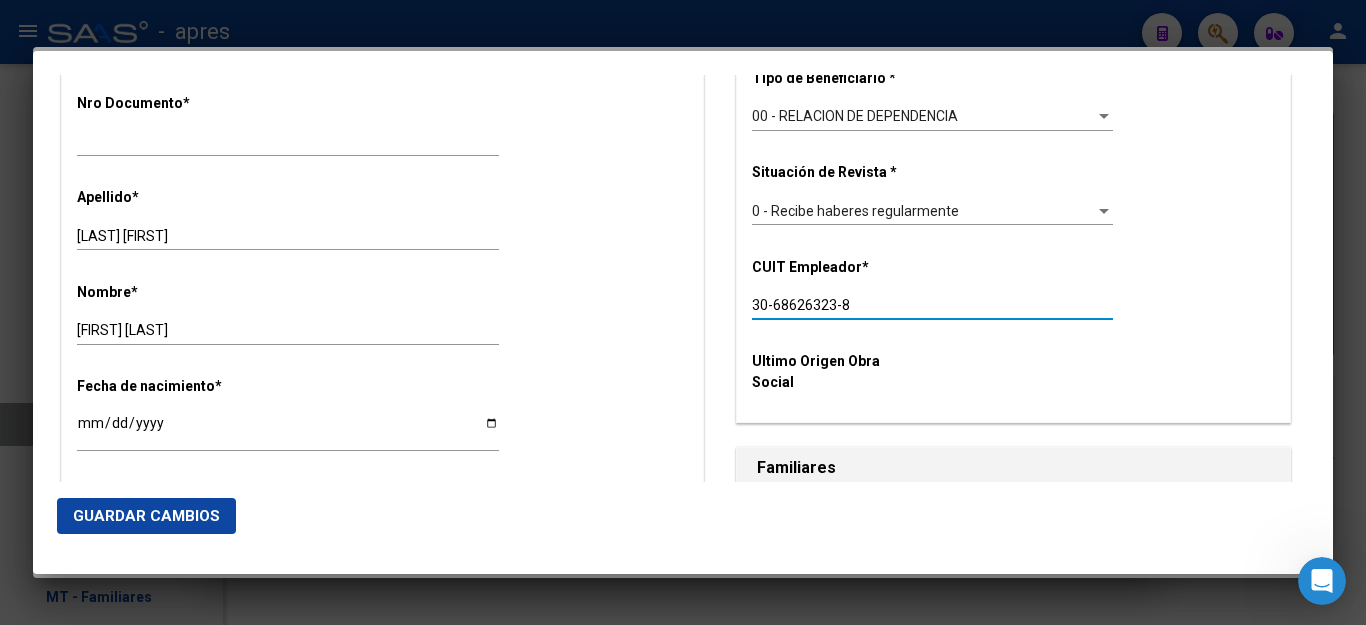 type on "30-68626323-8" 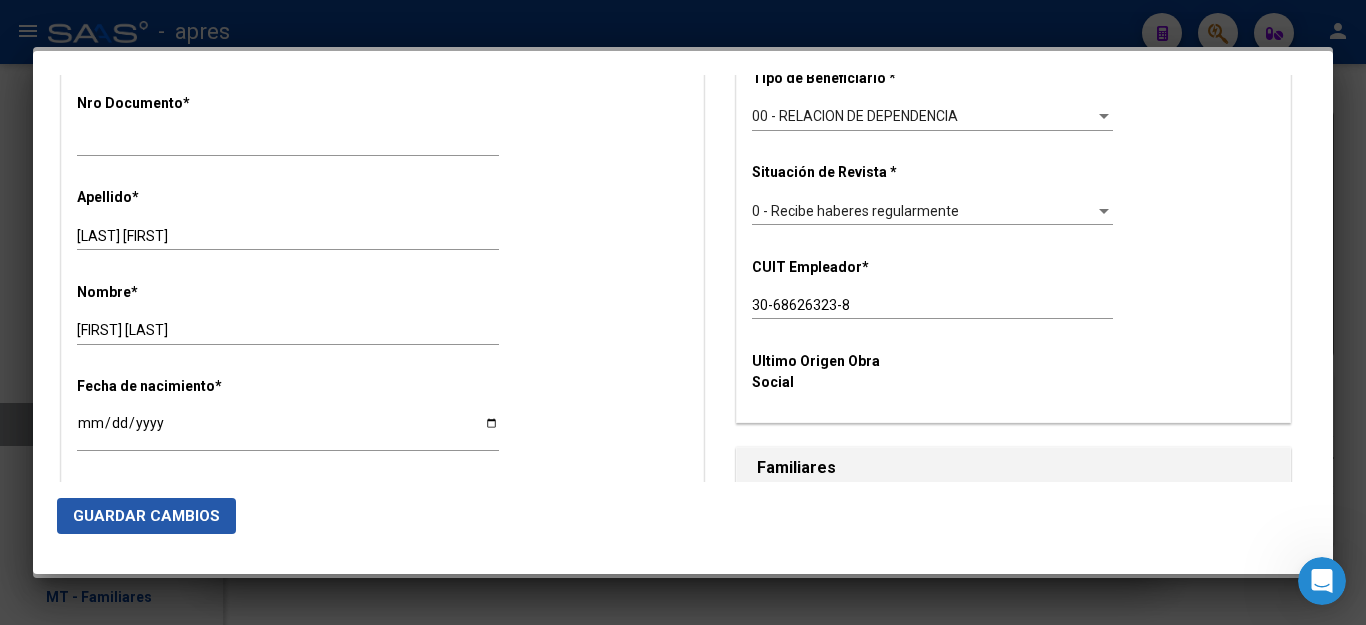 click on "Guardar Cambios" 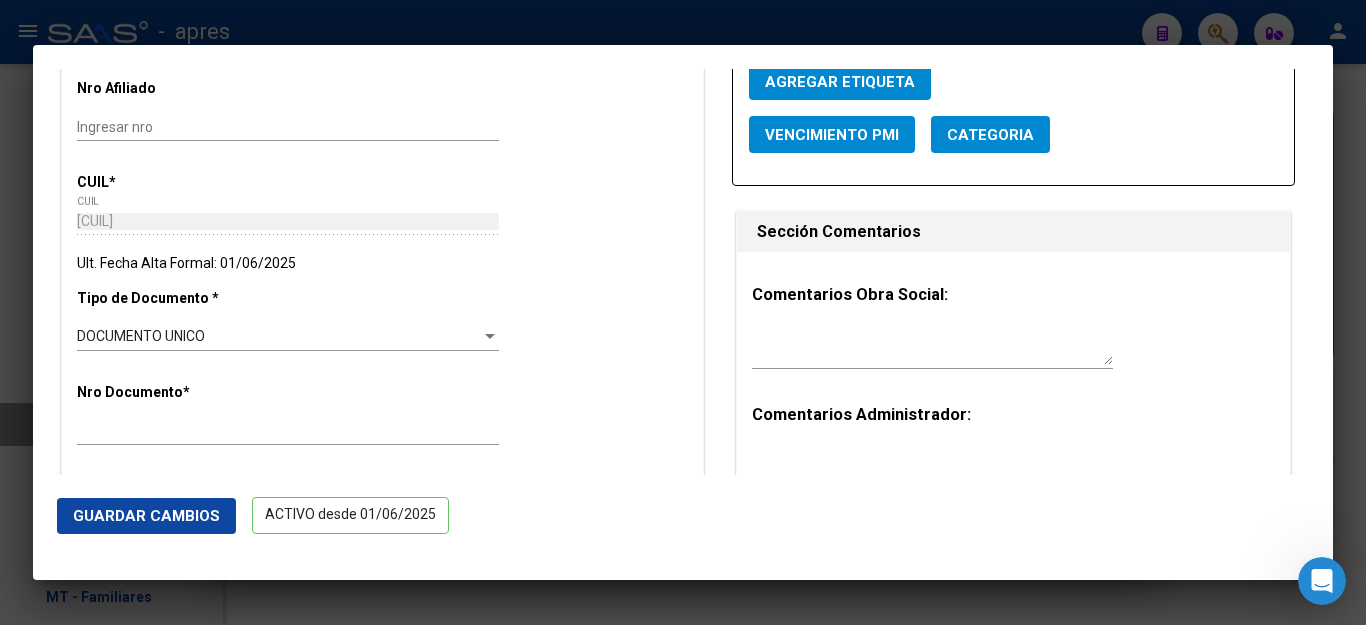 scroll, scrollTop: 400, scrollLeft: 0, axis: vertical 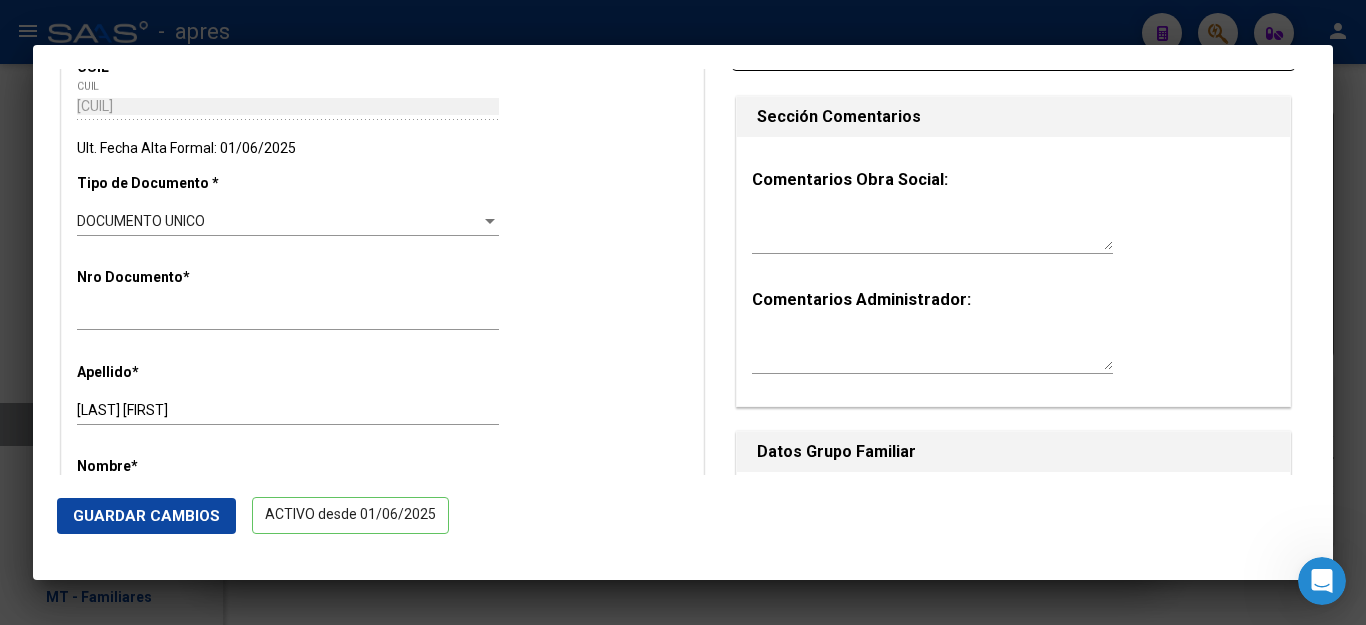 click on "Guardar Cambios" 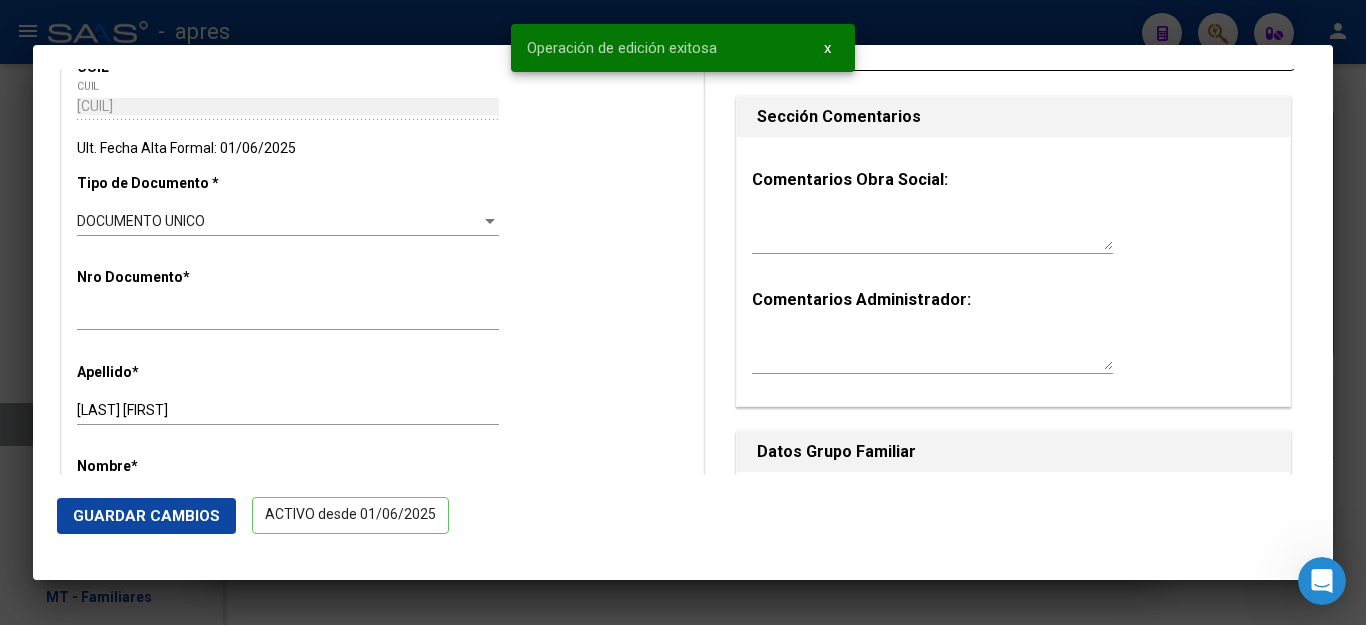 click at bounding box center (683, 312) 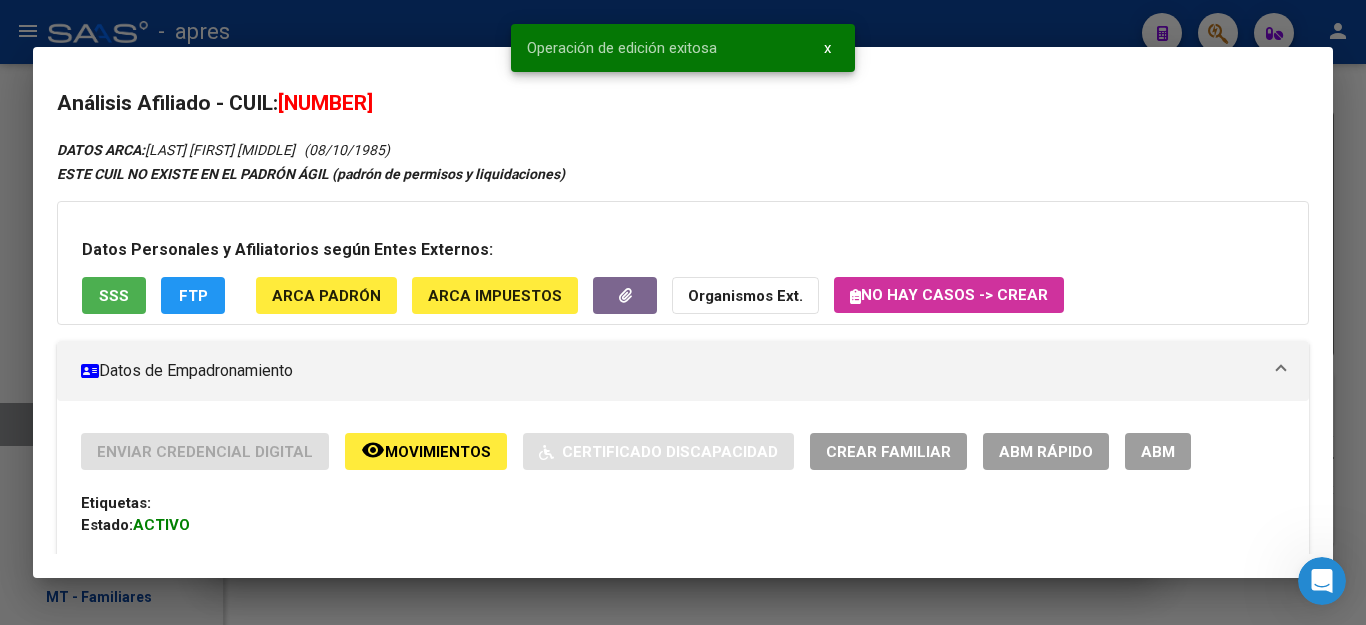 click at bounding box center [683, 312] 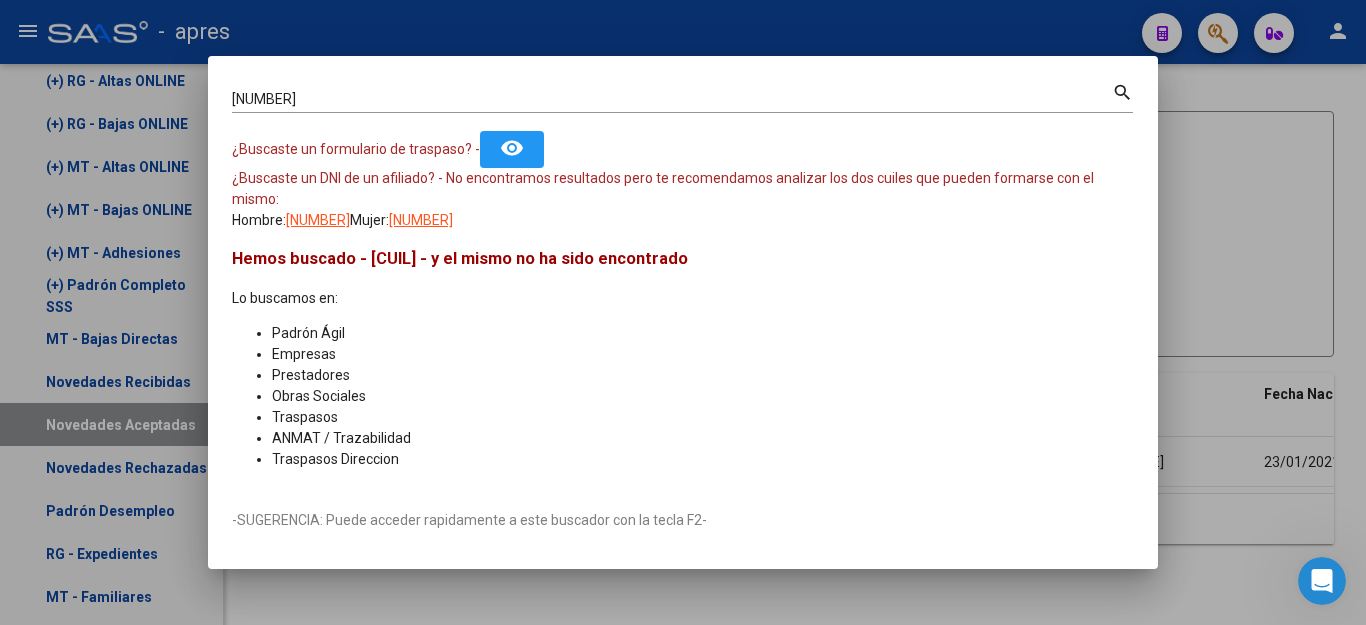 click at bounding box center [683, 312] 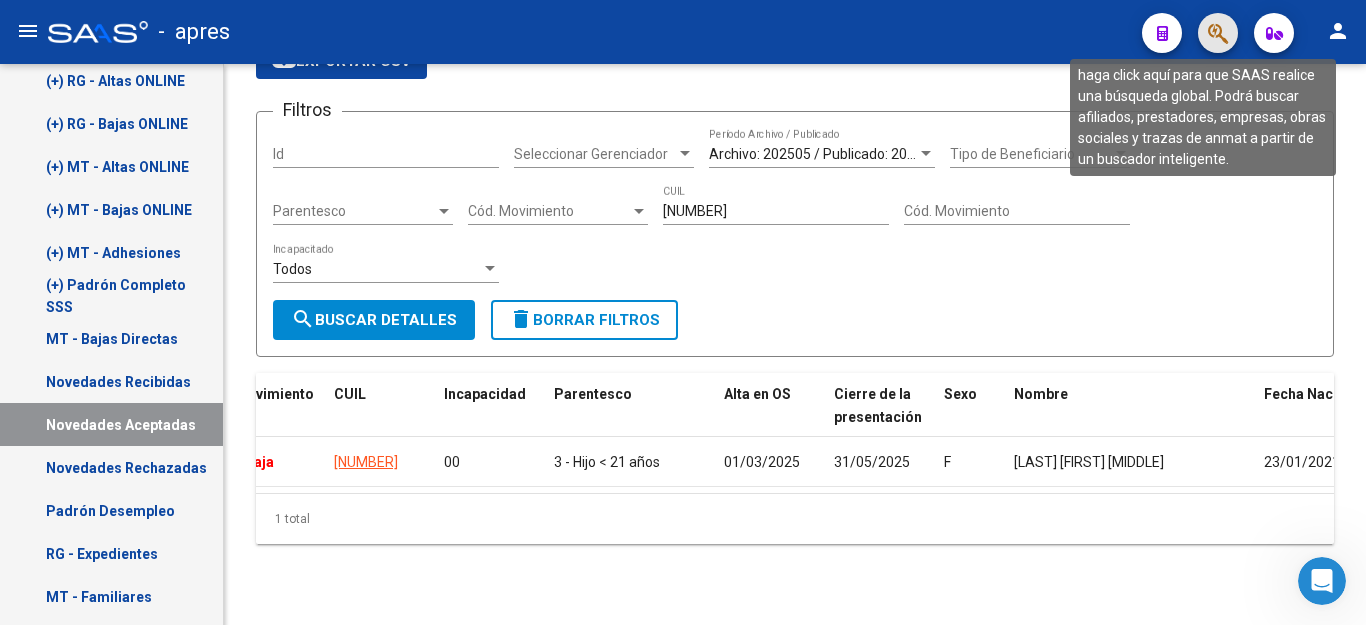 click 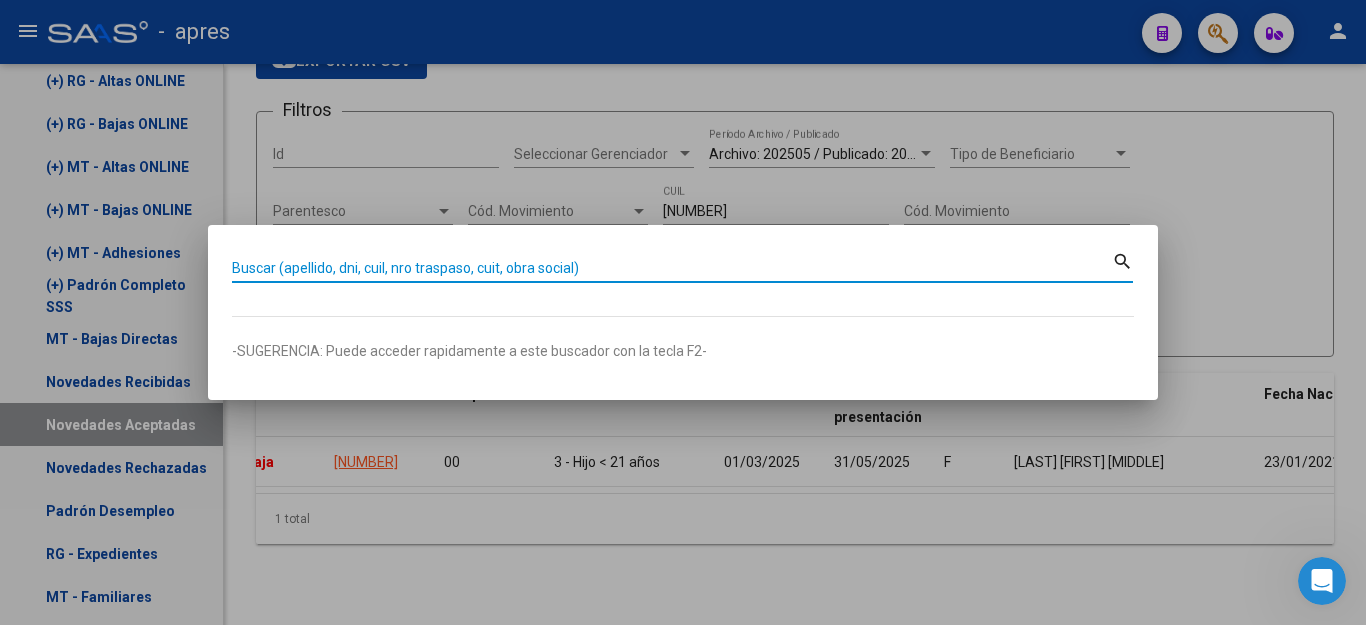 paste on "[CUIL]" 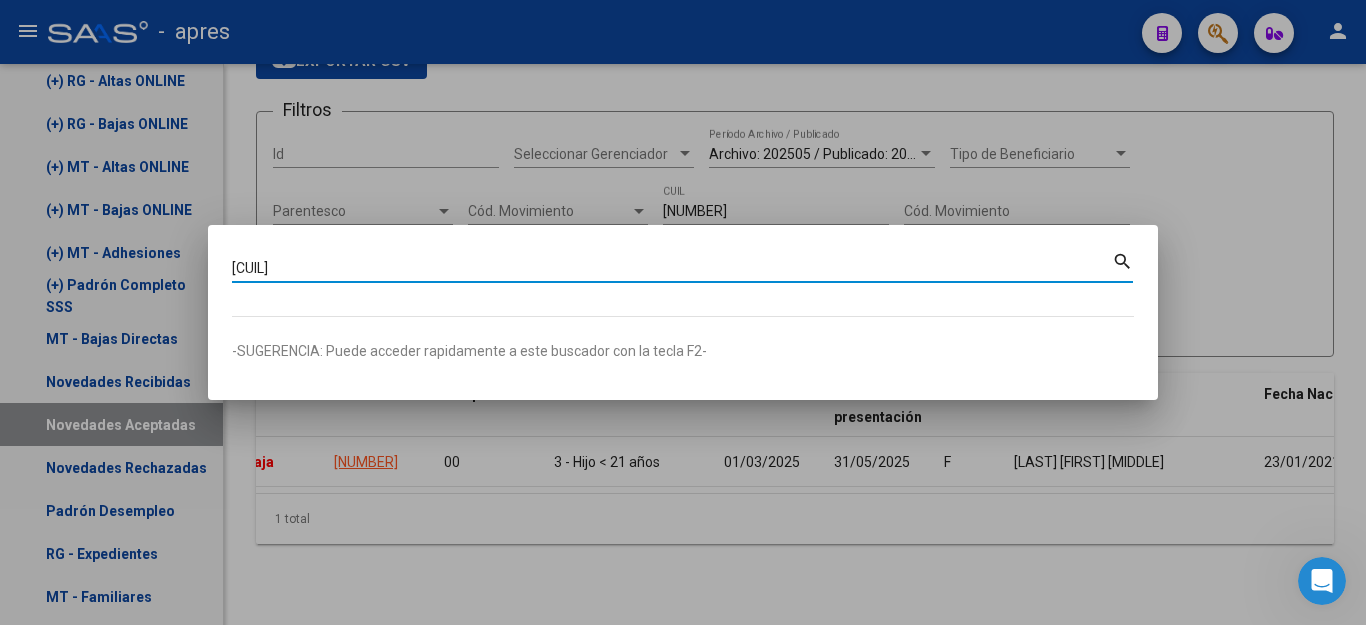 type on "[CUIL]" 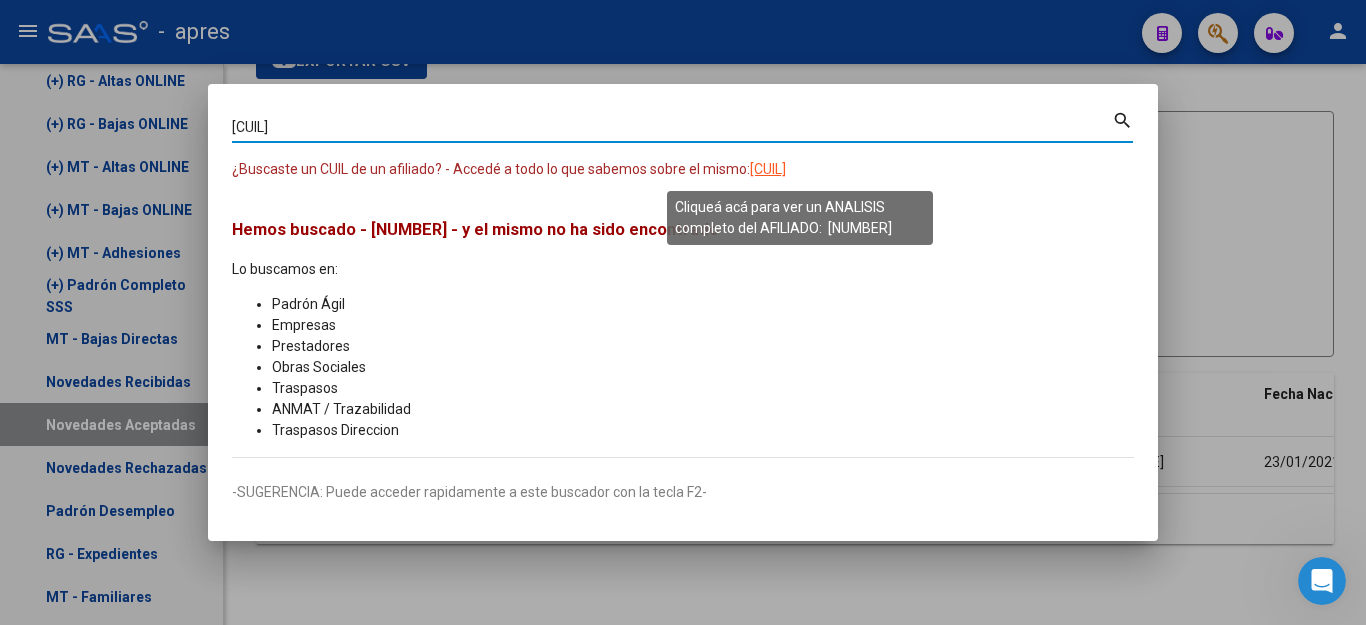 click on "[CUIL] Buscar (apellido, dni, cuil, nro traspaso, cuit, obra social) search" at bounding box center [682, 133] 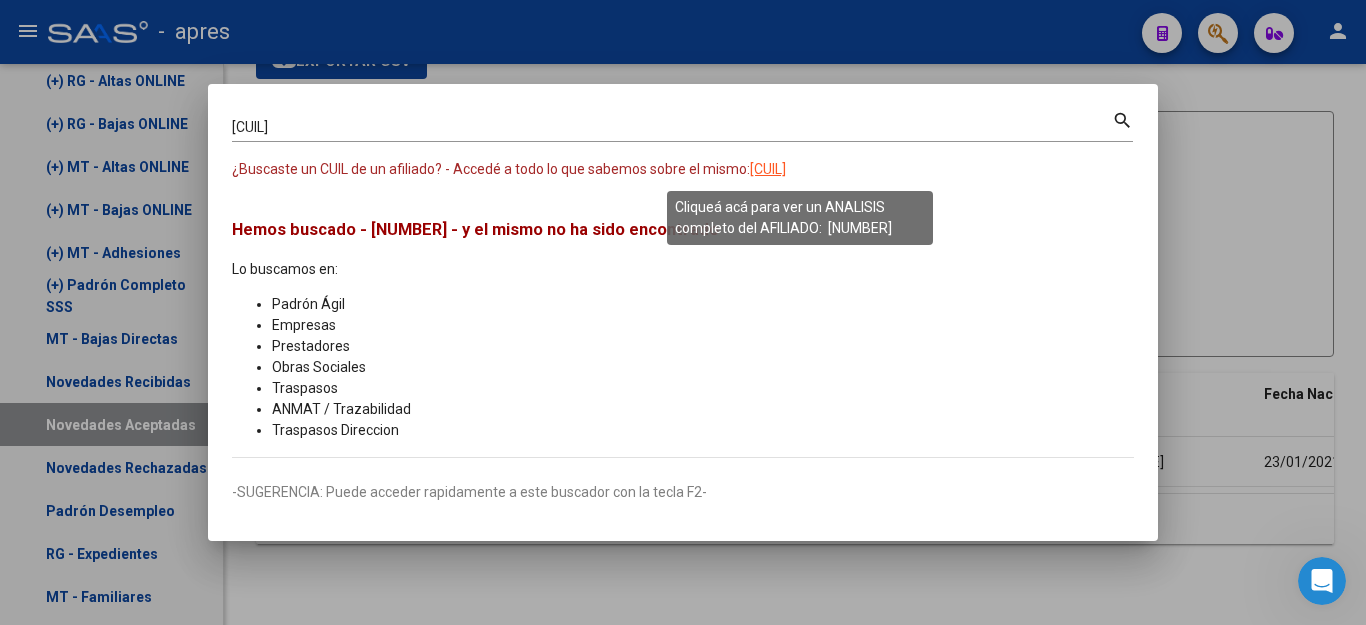 click on "[CUIL]" at bounding box center [768, 169] 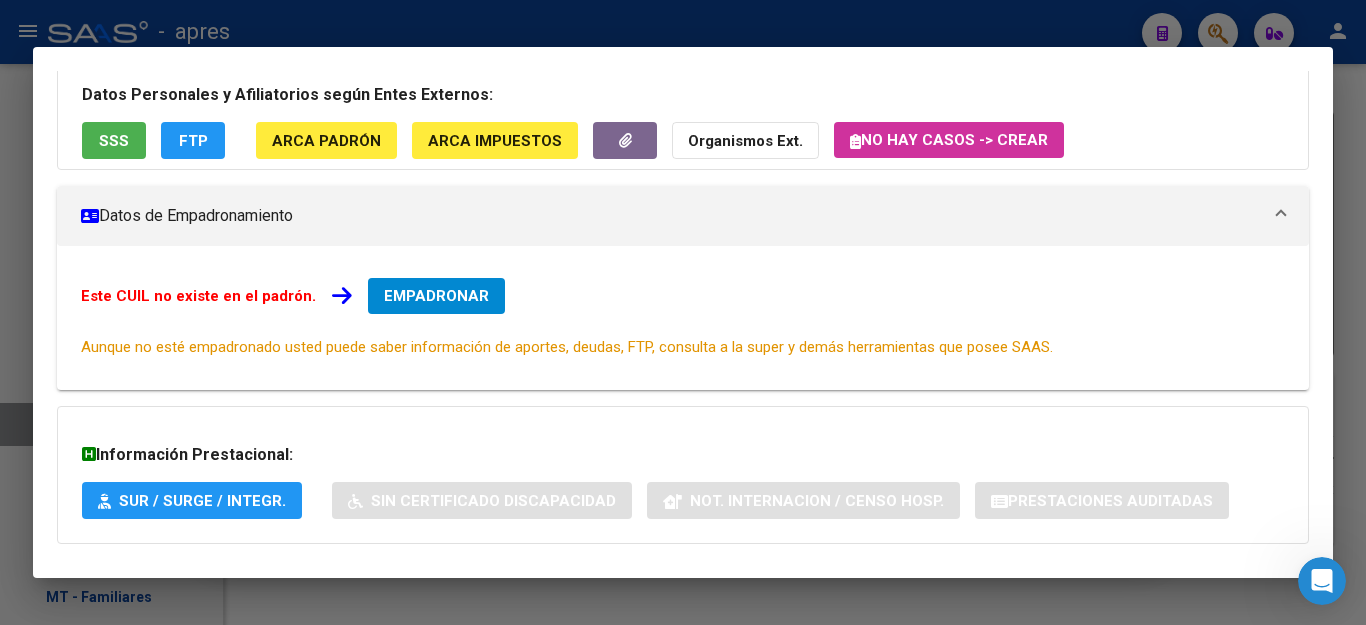 scroll, scrollTop: 151, scrollLeft: 0, axis: vertical 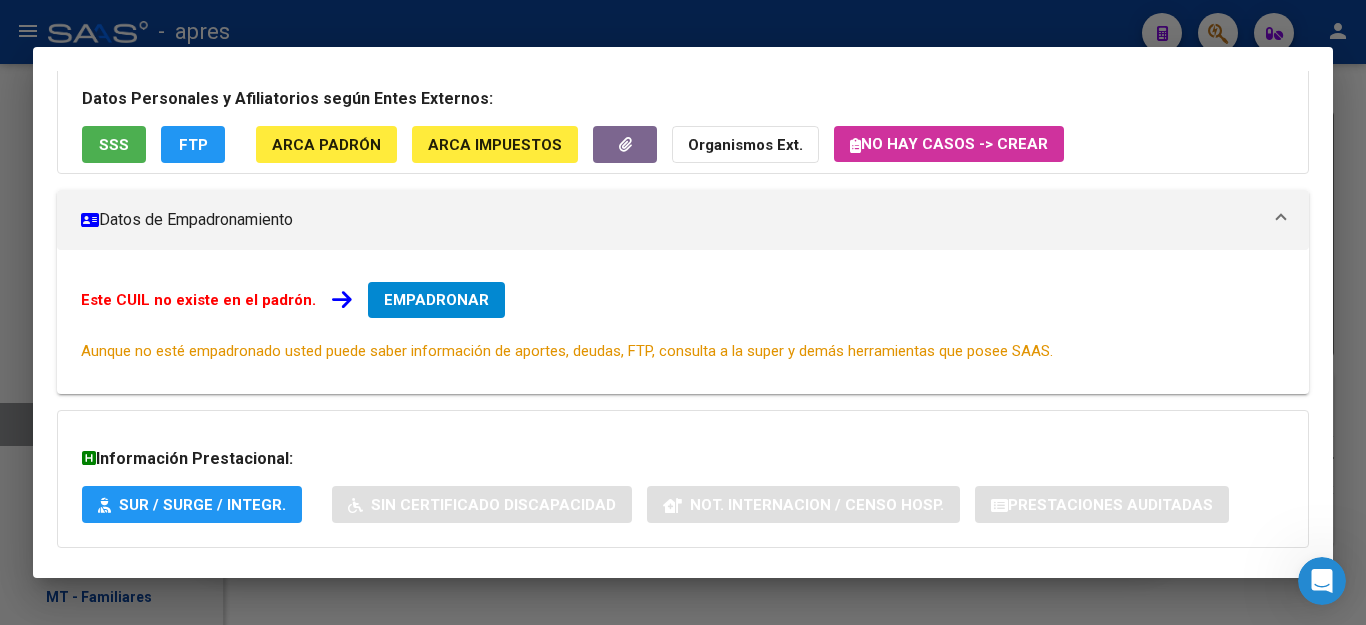 click on "EMPADRONAR" at bounding box center (436, 300) 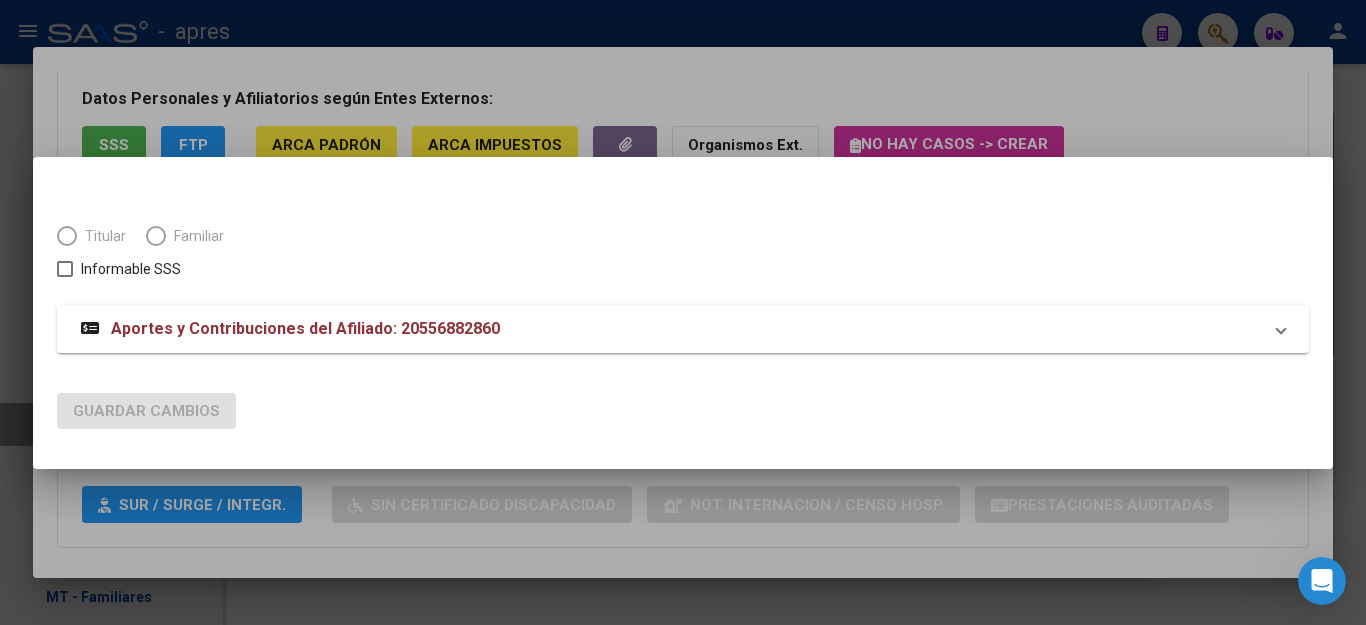 click at bounding box center (156, 236) 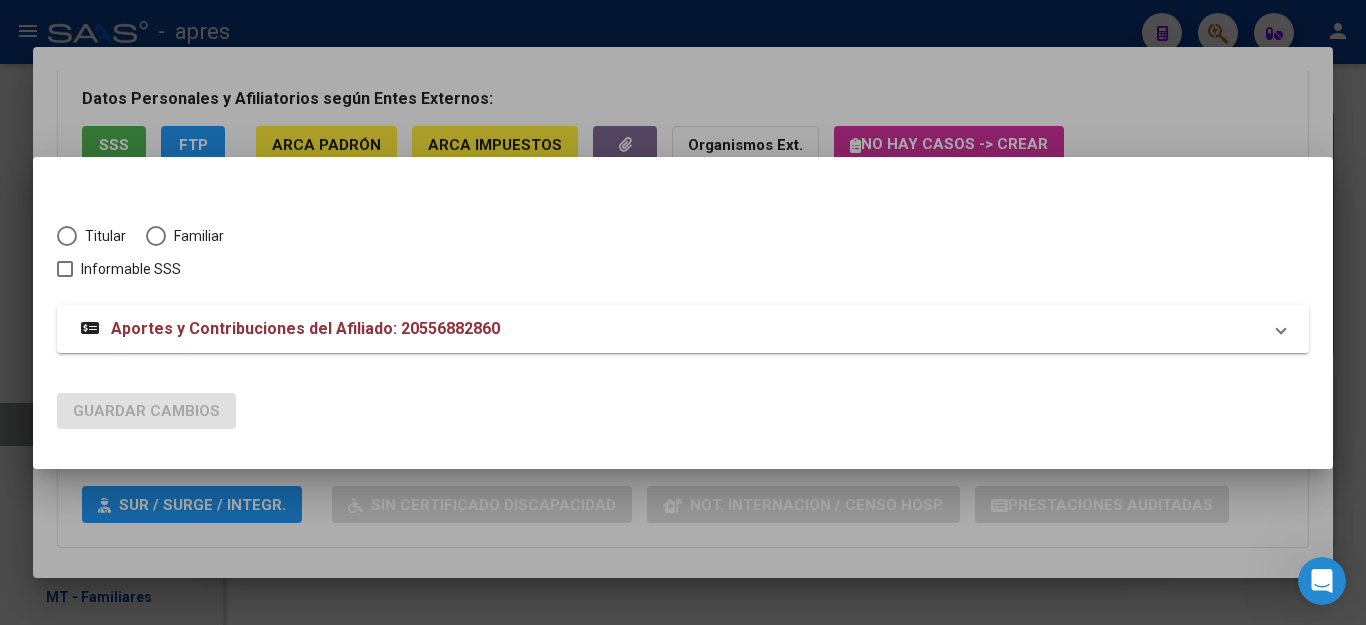 click at bounding box center (156, 236) 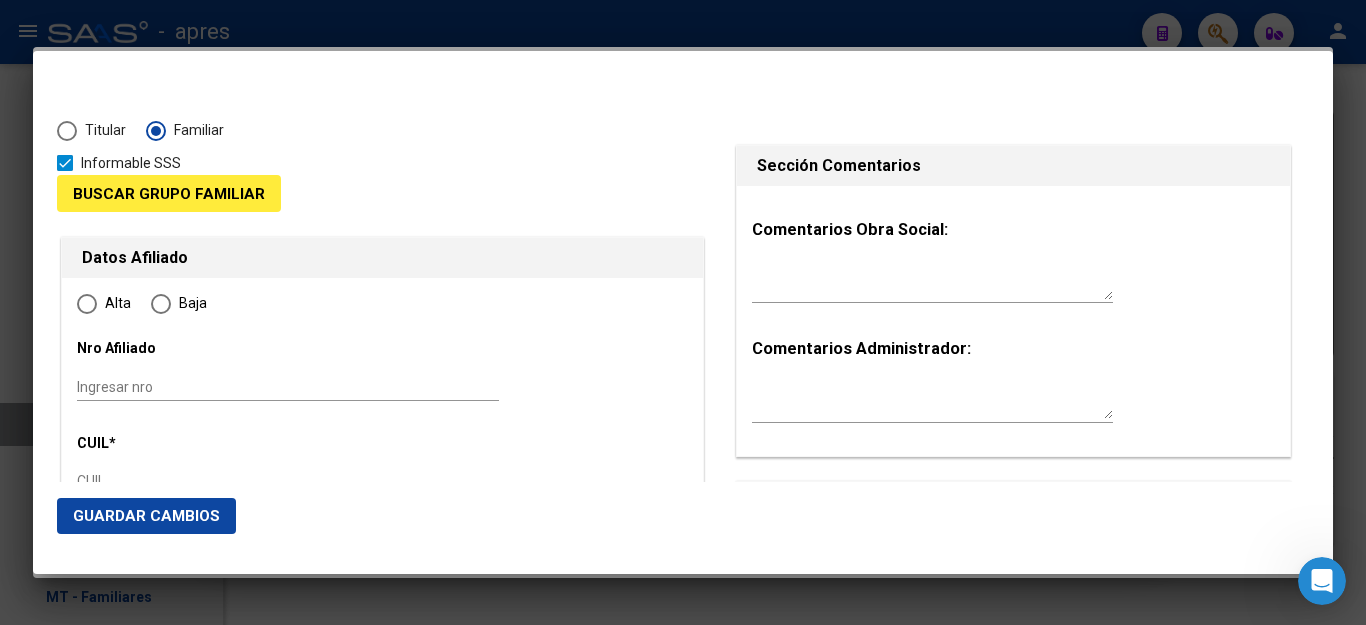 type on "[NUMBER]" 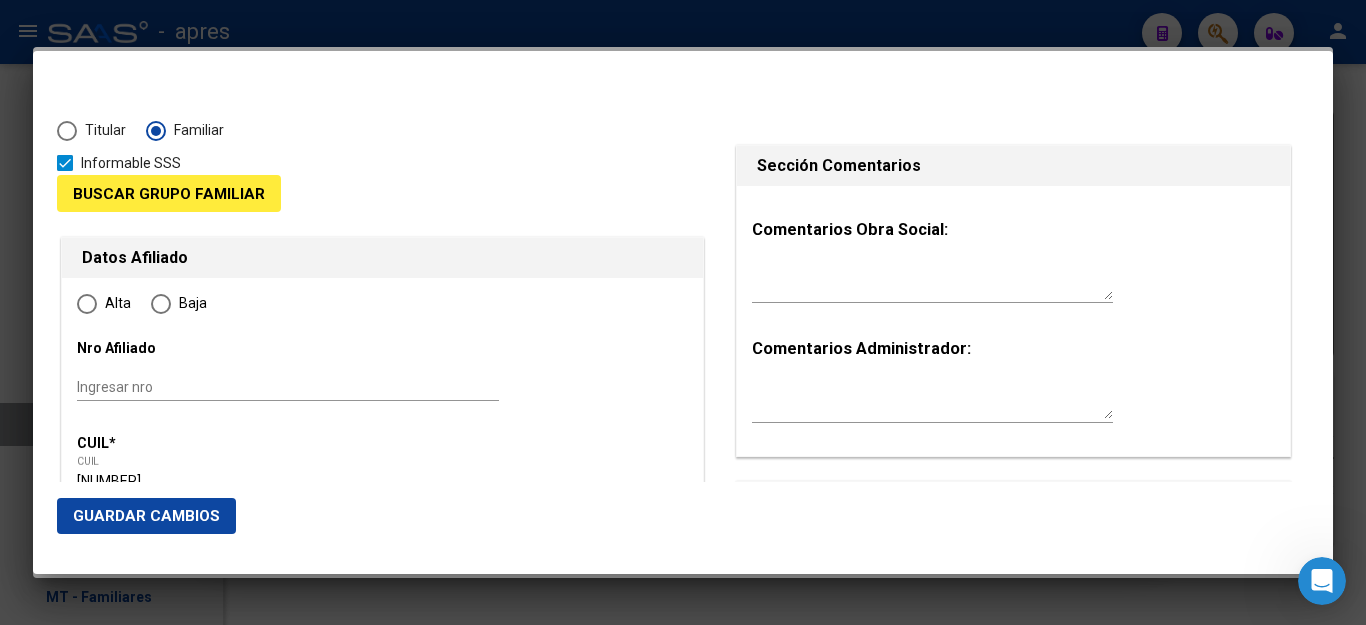 radio on "true" 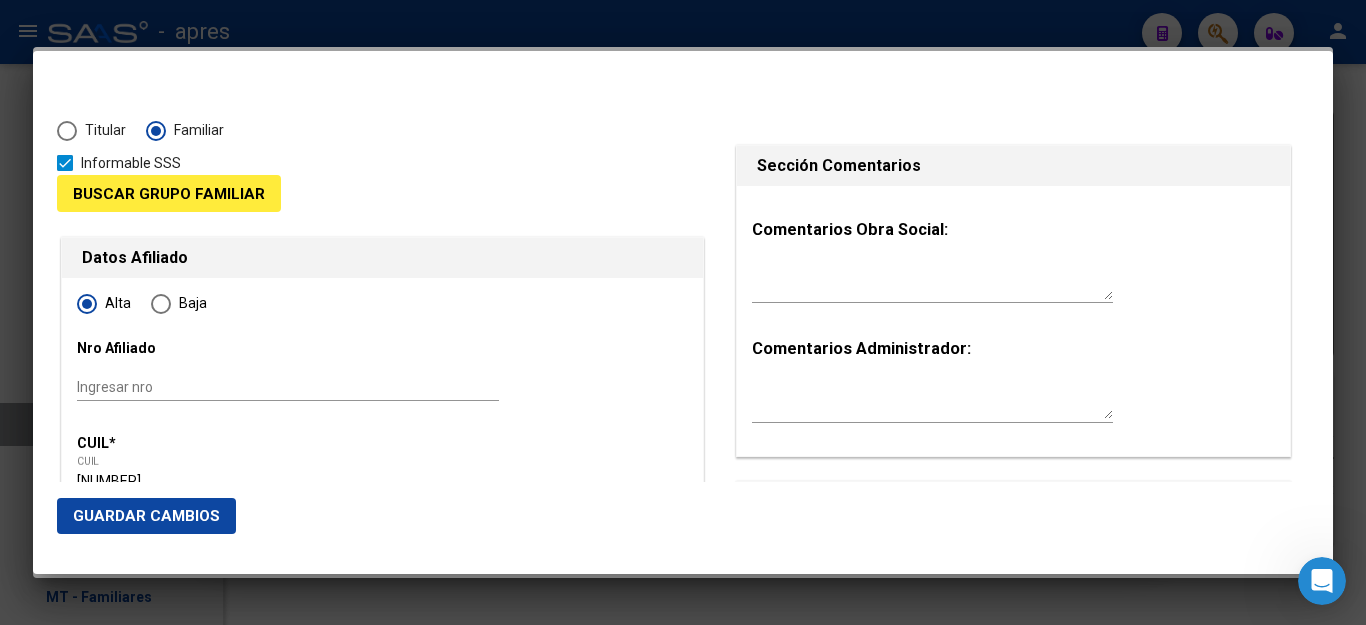 type on "55688286" 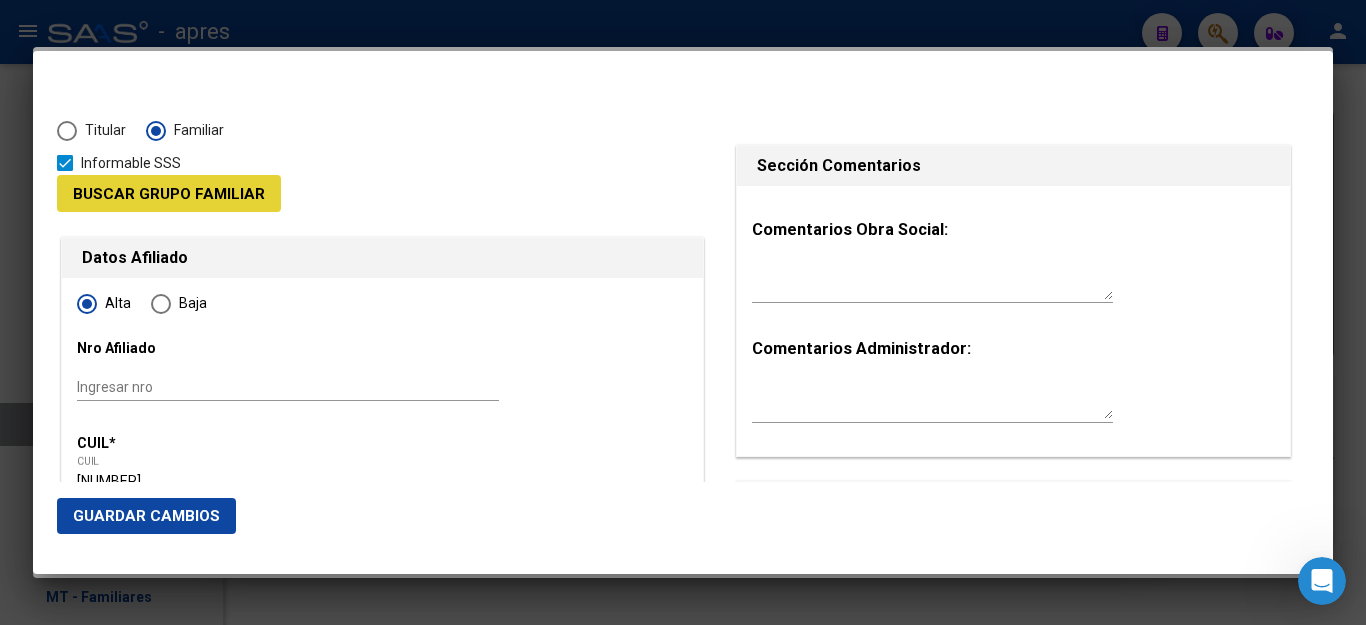 click on "Buscar Grupo Familiar" at bounding box center (169, 194) 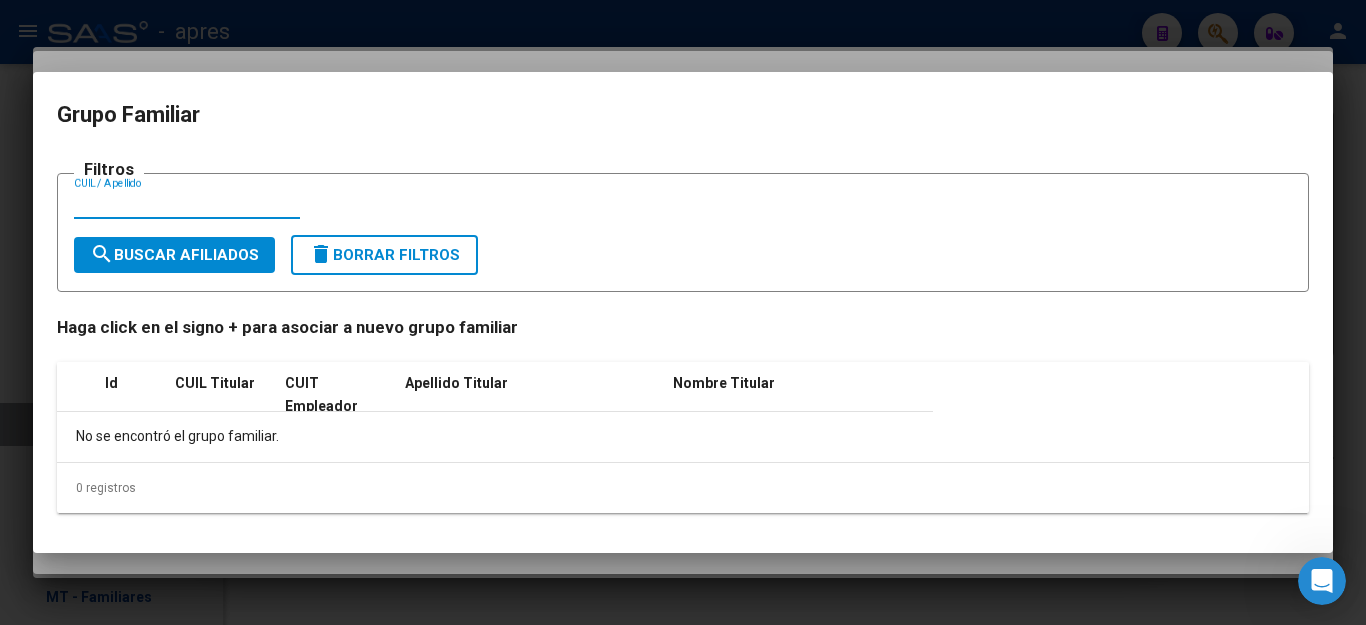 paste on "[NUMBER]" 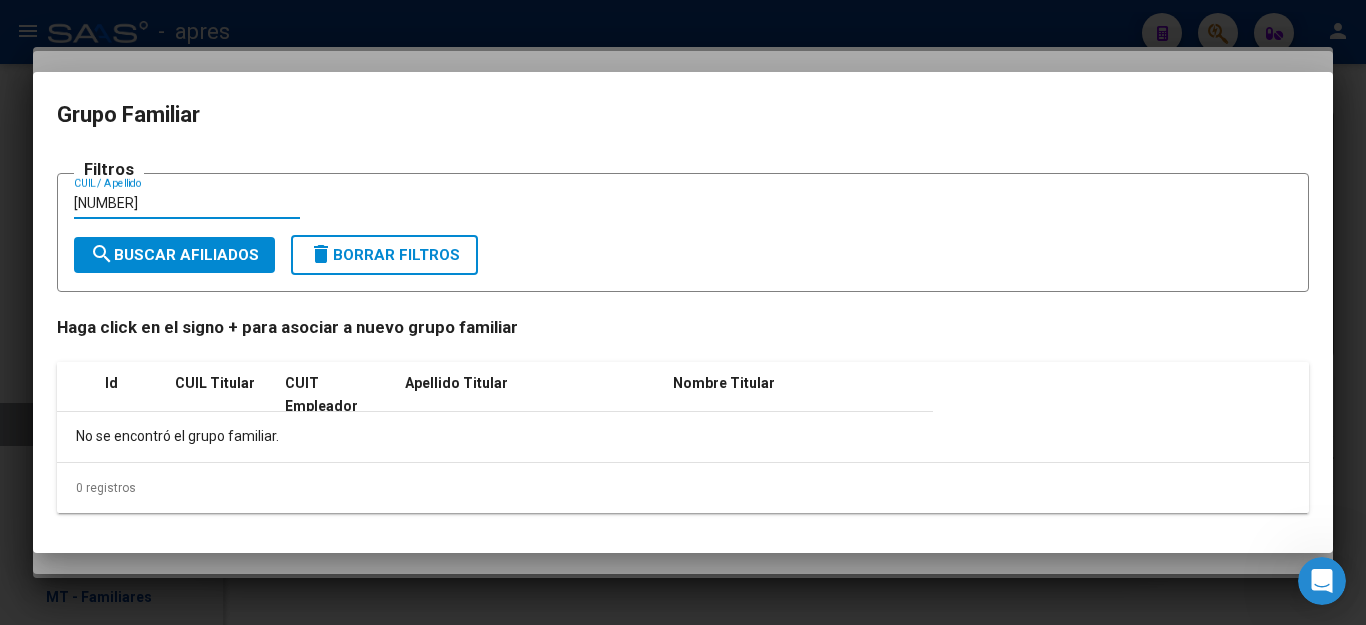 type on "[NUMBER]" 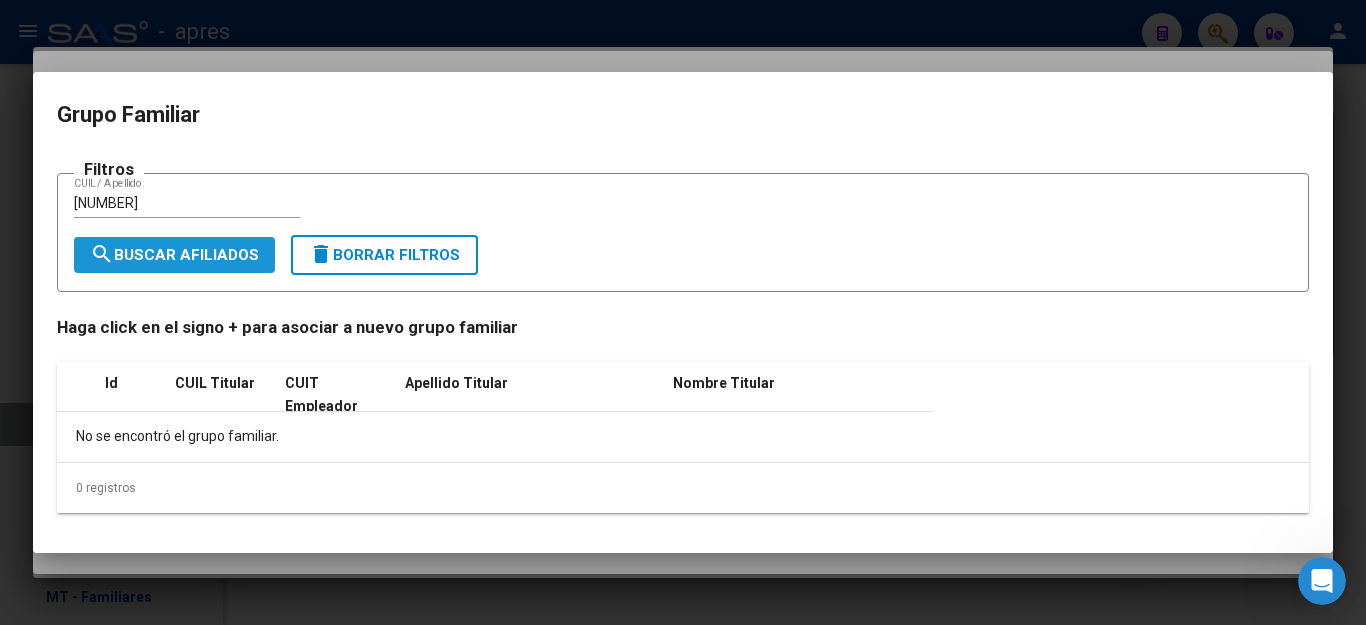 click on "search  Buscar Afiliados" at bounding box center [174, 255] 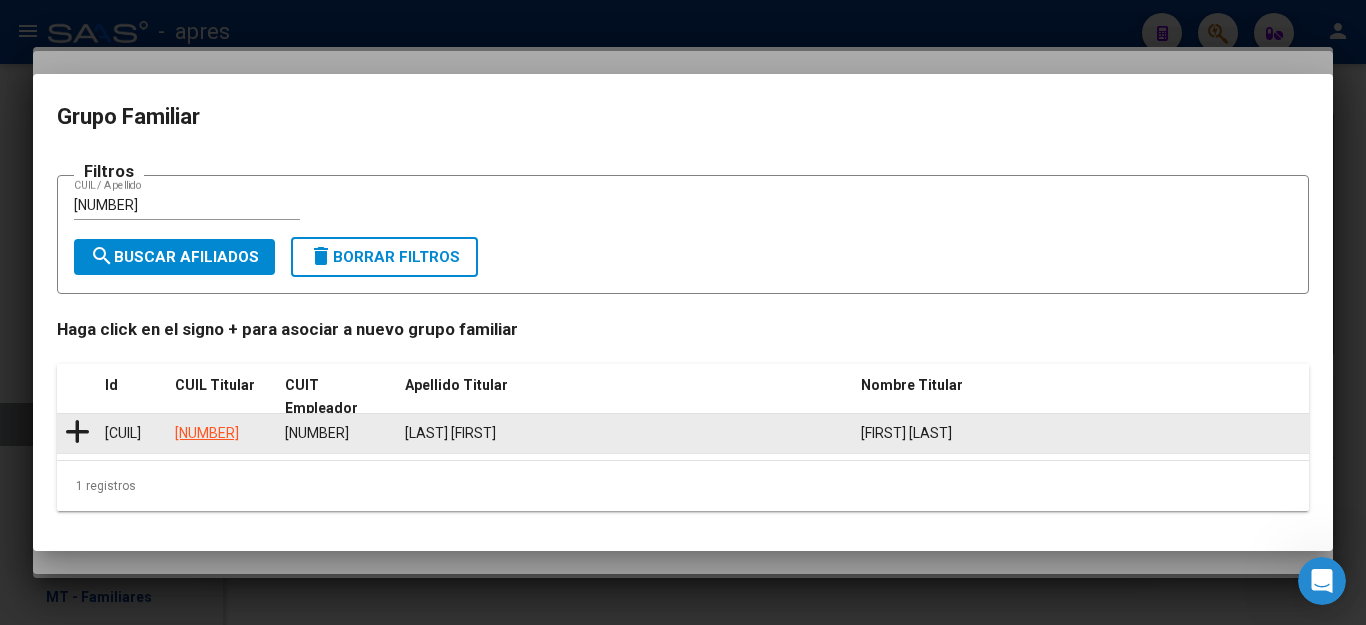 click 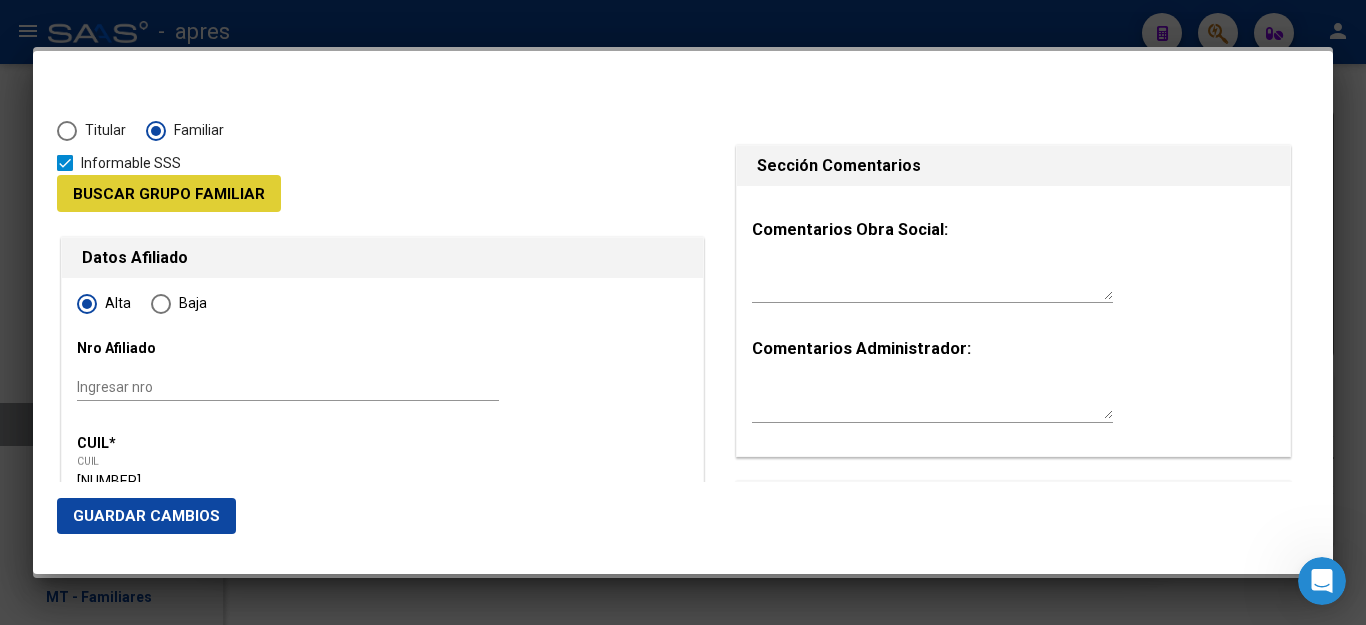 type on "30-68626323-8" 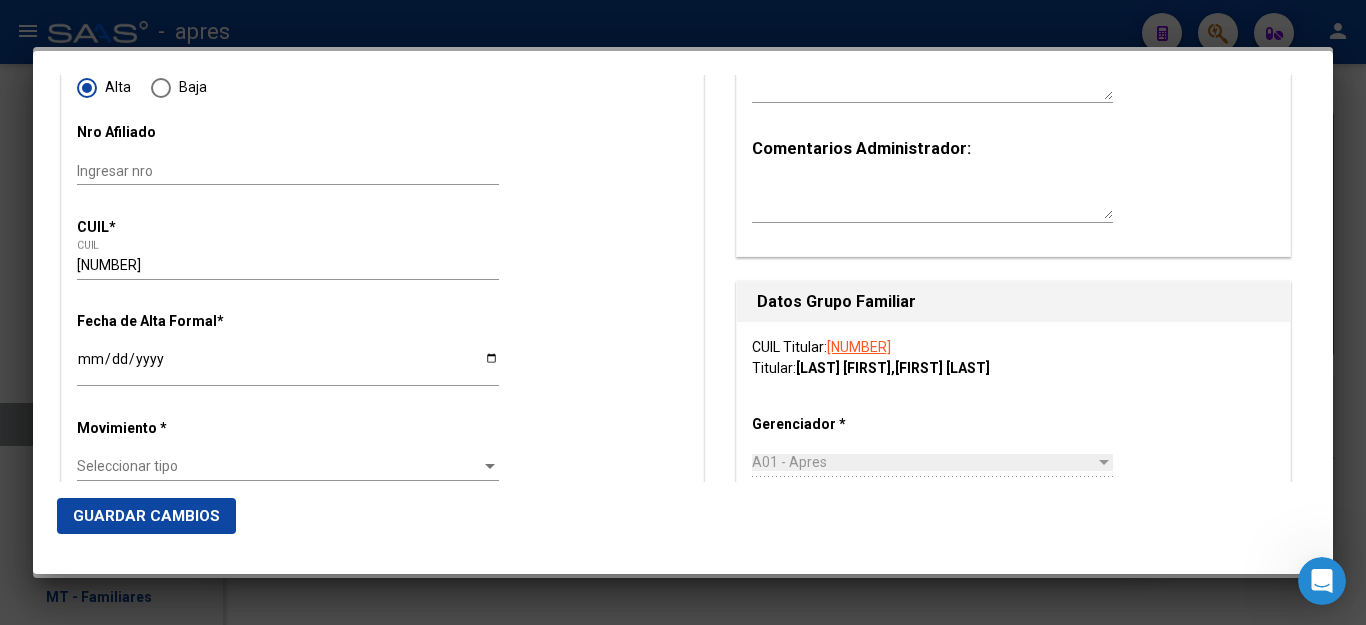 scroll, scrollTop: 300, scrollLeft: 0, axis: vertical 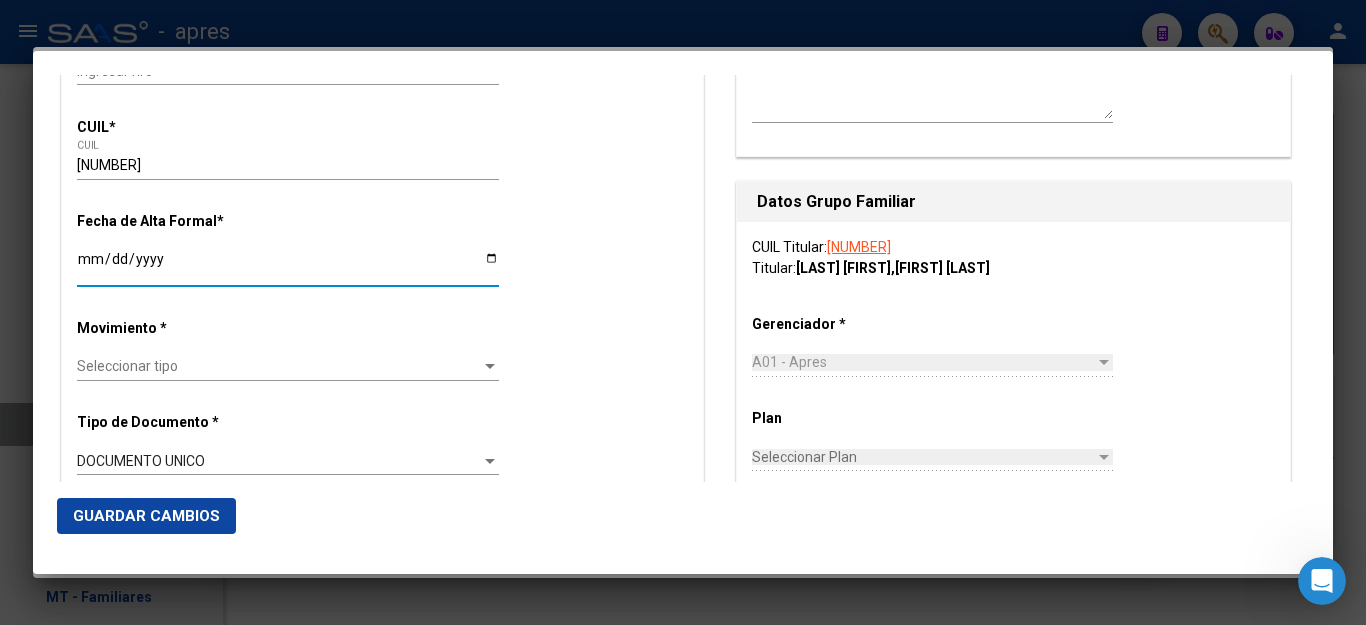 drag, startPoint x: 174, startPoint y: 259, endPoint x: 0, endPoint y: 257, distance: 174.01149 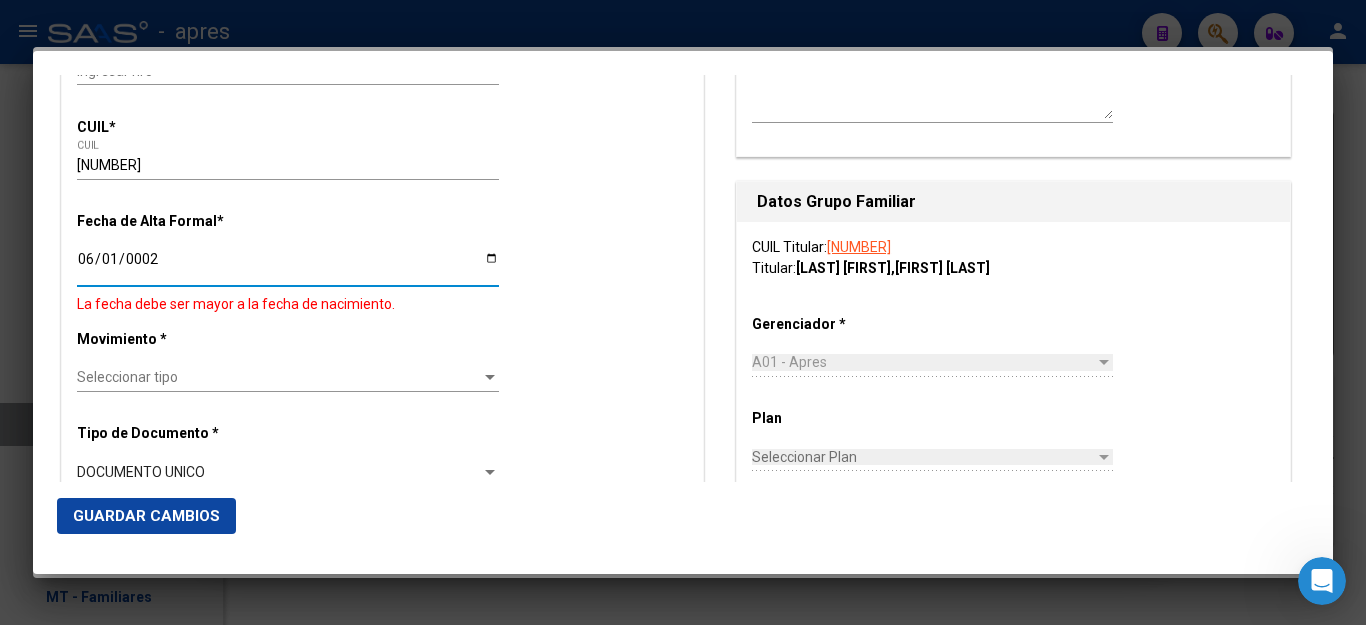 scroll, scrollTop: 346, scrollLeft: 0, axis: vertical 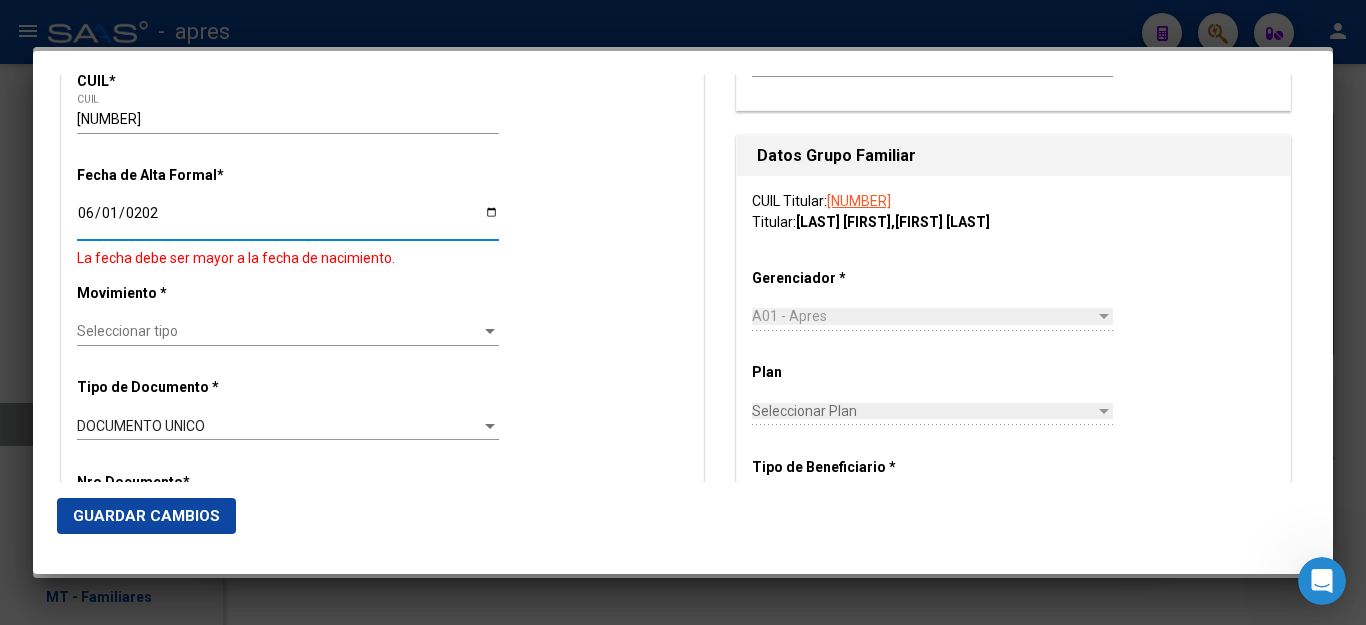 type on "2025-06-01" 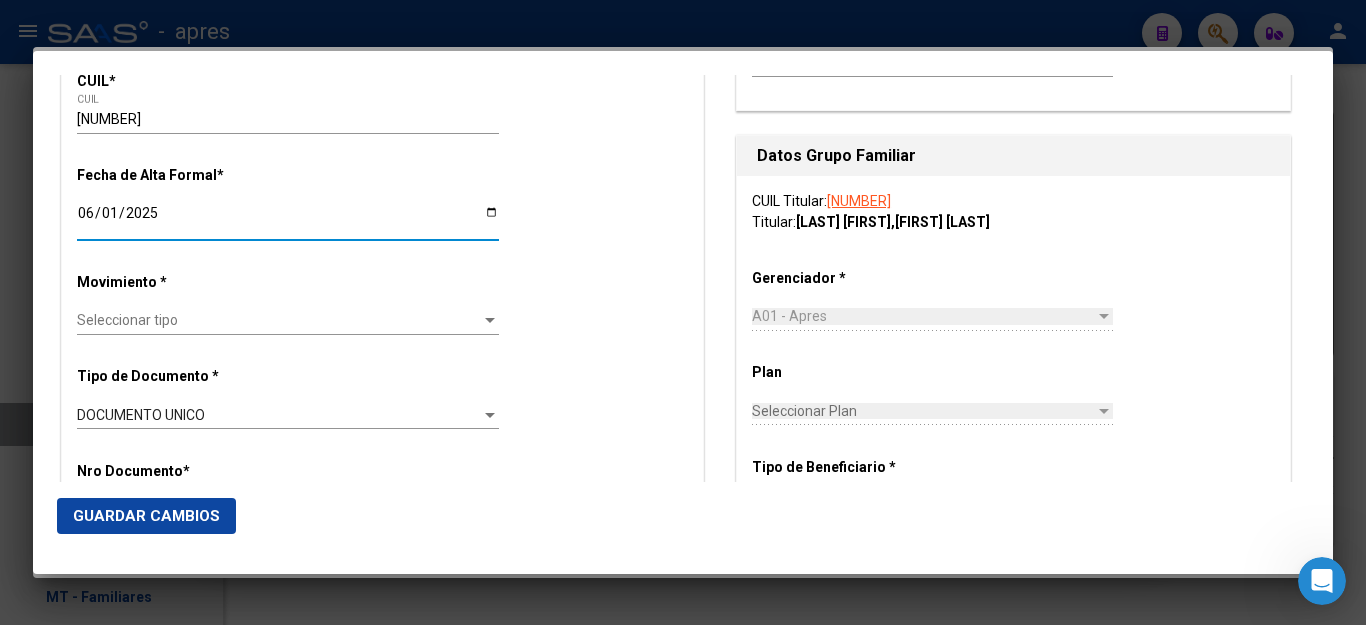 click on "Seleccionar tipo" at bounding box center (279, 320) 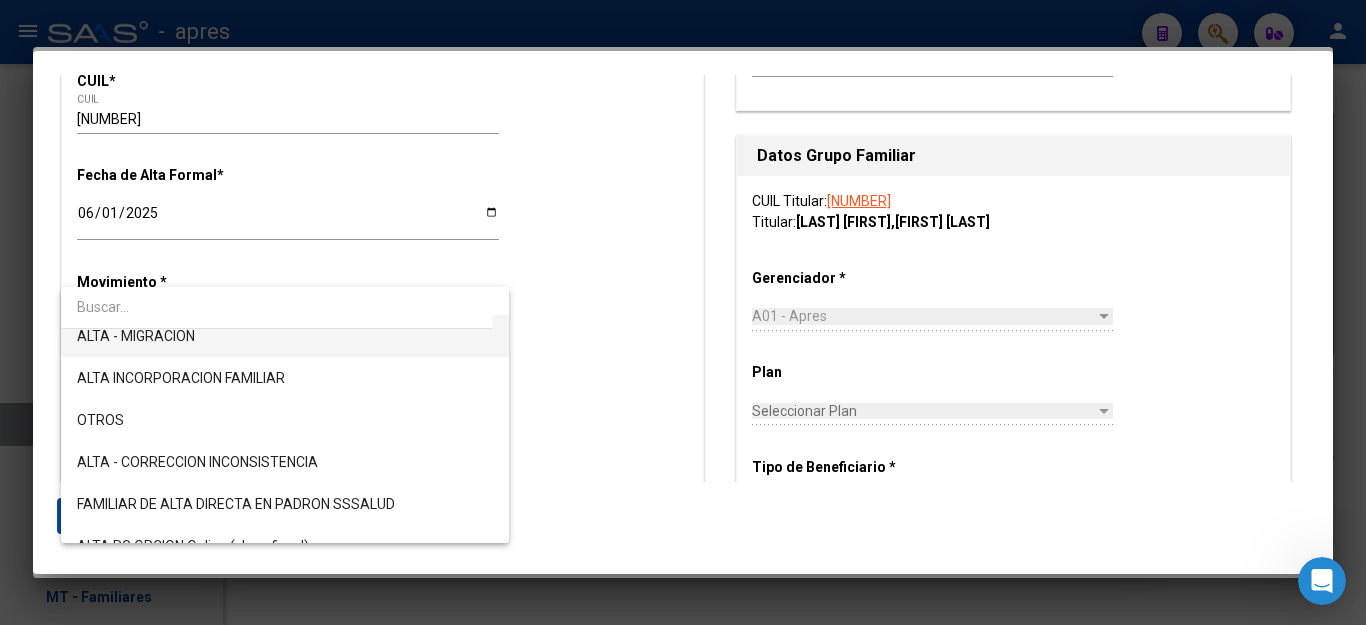 scroll, scrollTop: 300, scrollLeft: 0, axis: vertical 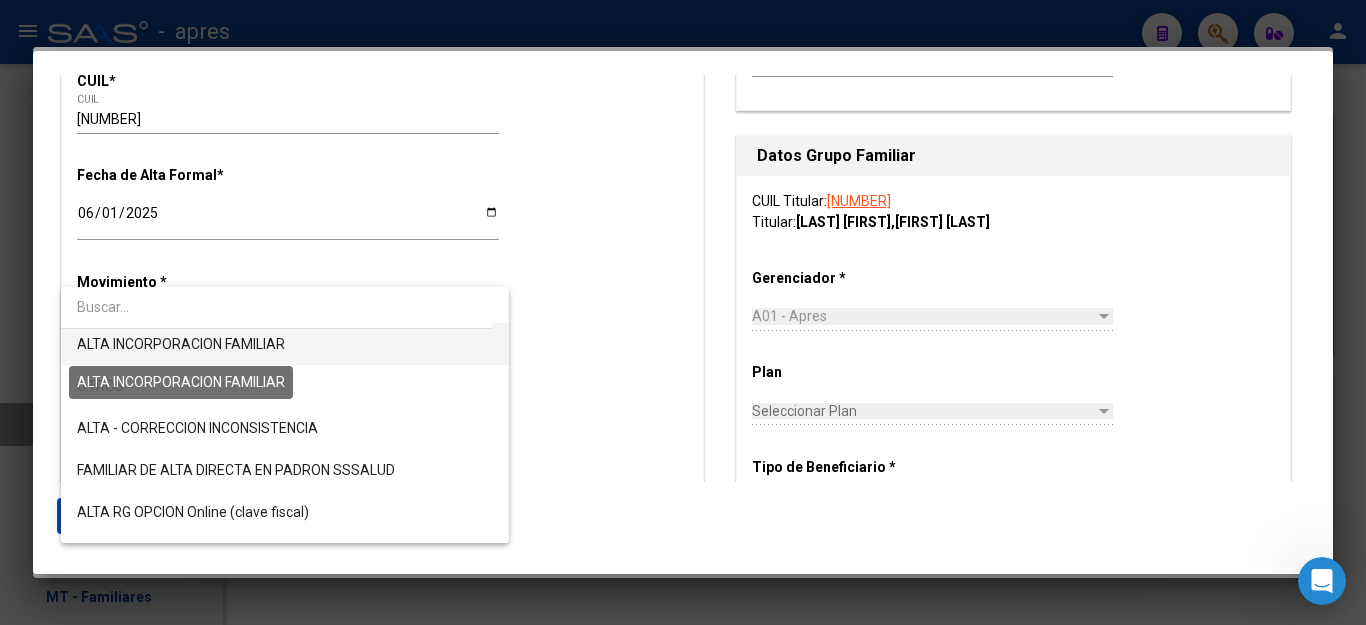 click on "ALTA INCORPORACION FAMILIAR" at bounding box center (181, 344) 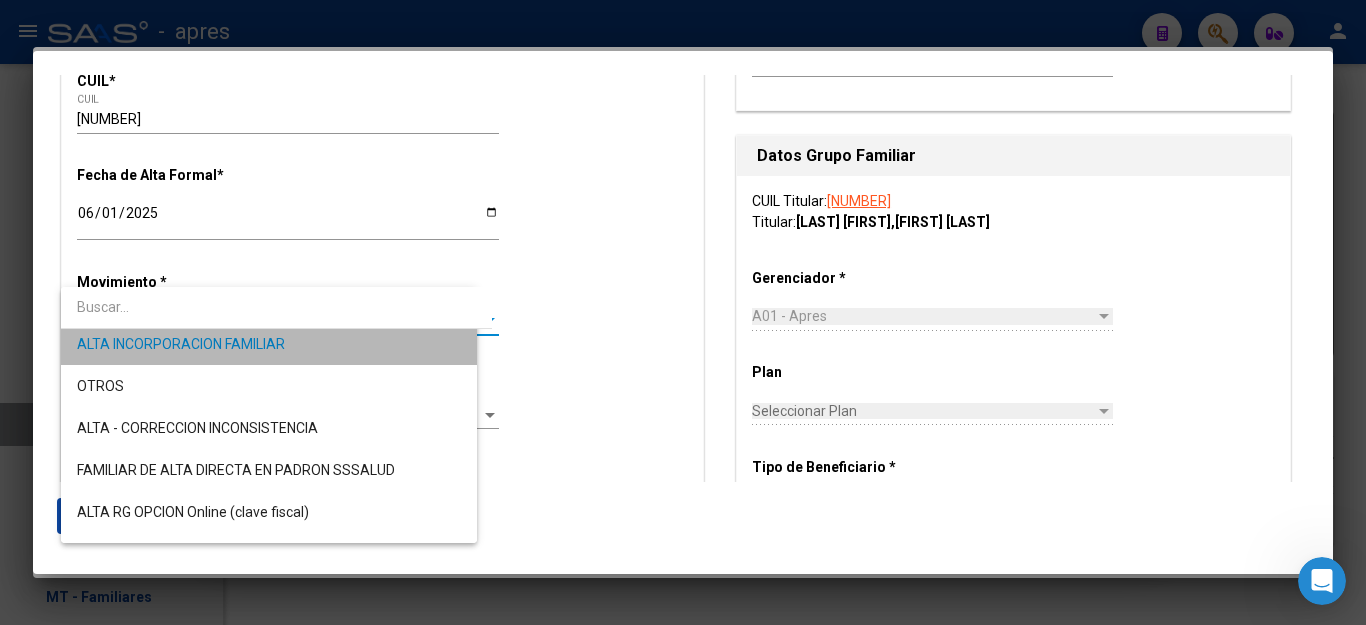scroll, scrollTop: 294, scrollLeft: 0, axis: vertical 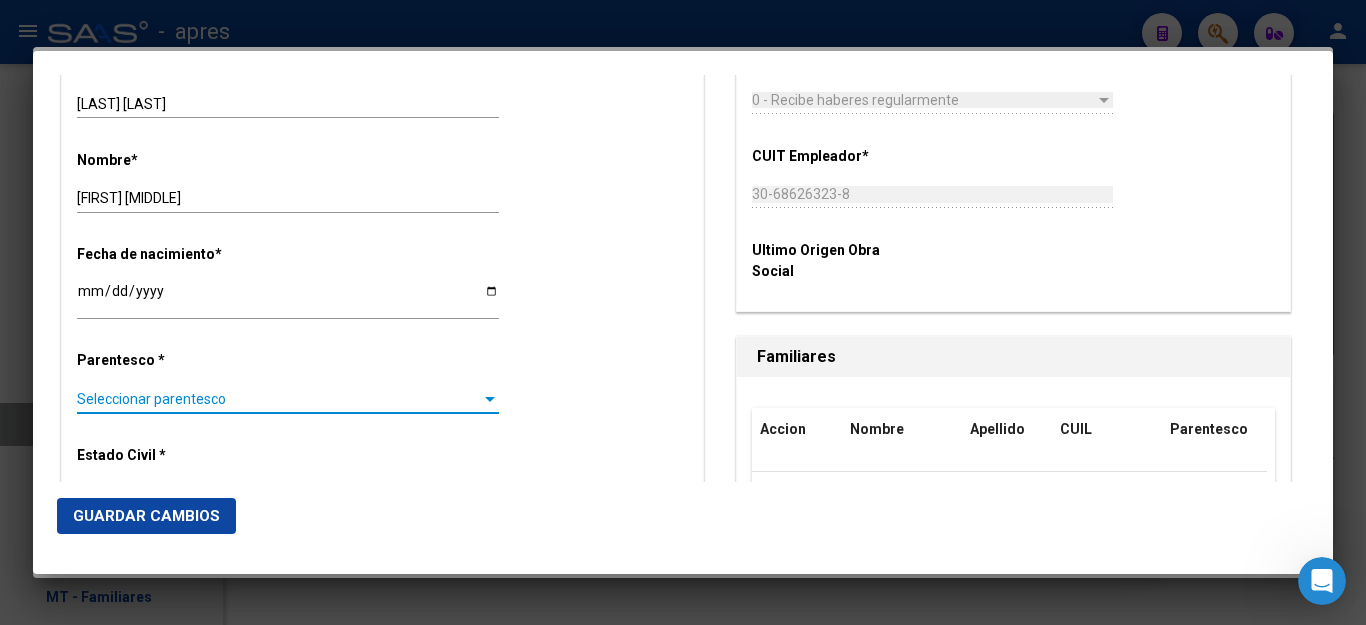 click on "Seleccionar parentesco" at bounding box center [279, 399] 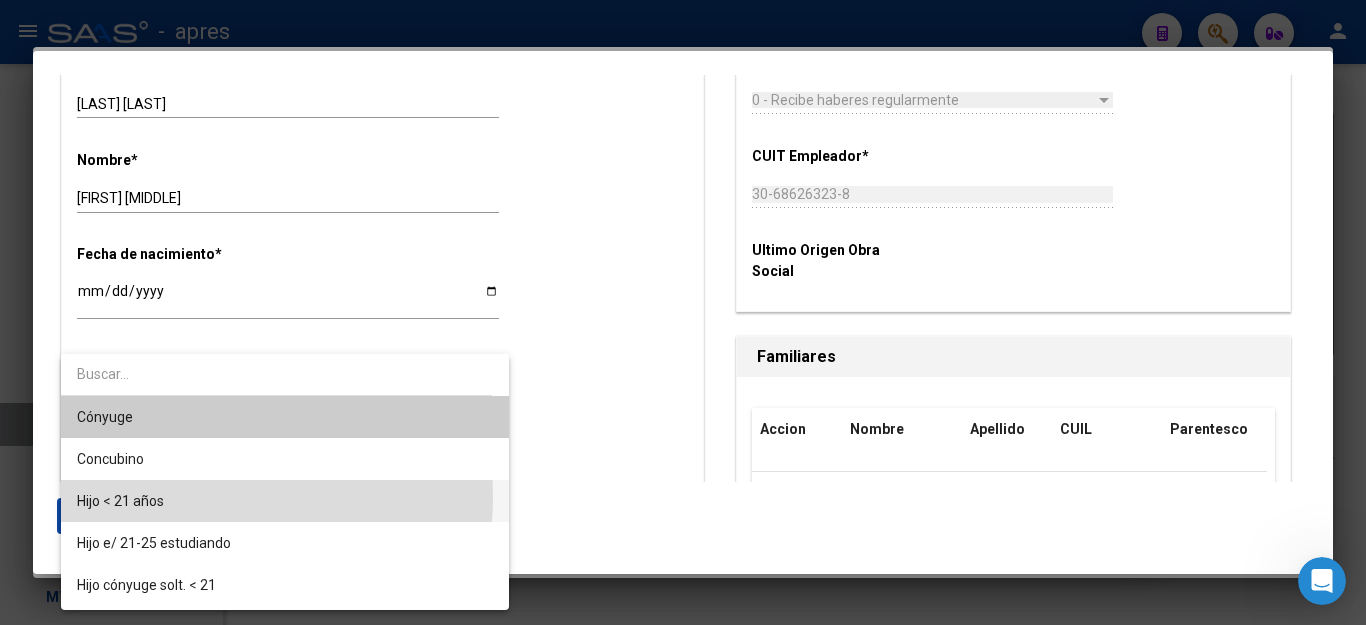 click on "Hijo < 21 años" at bounding box center (285, 501) 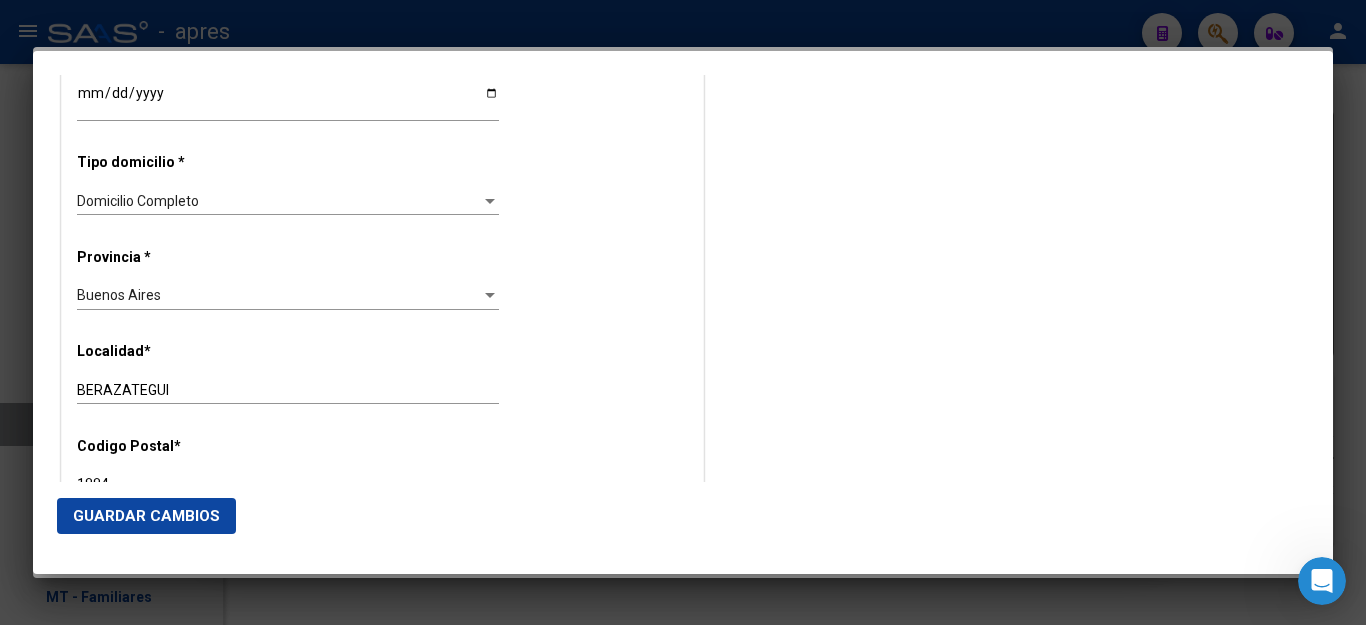 scroll, scrollTop: 1546, scrollLeft: 0, axis: vertical 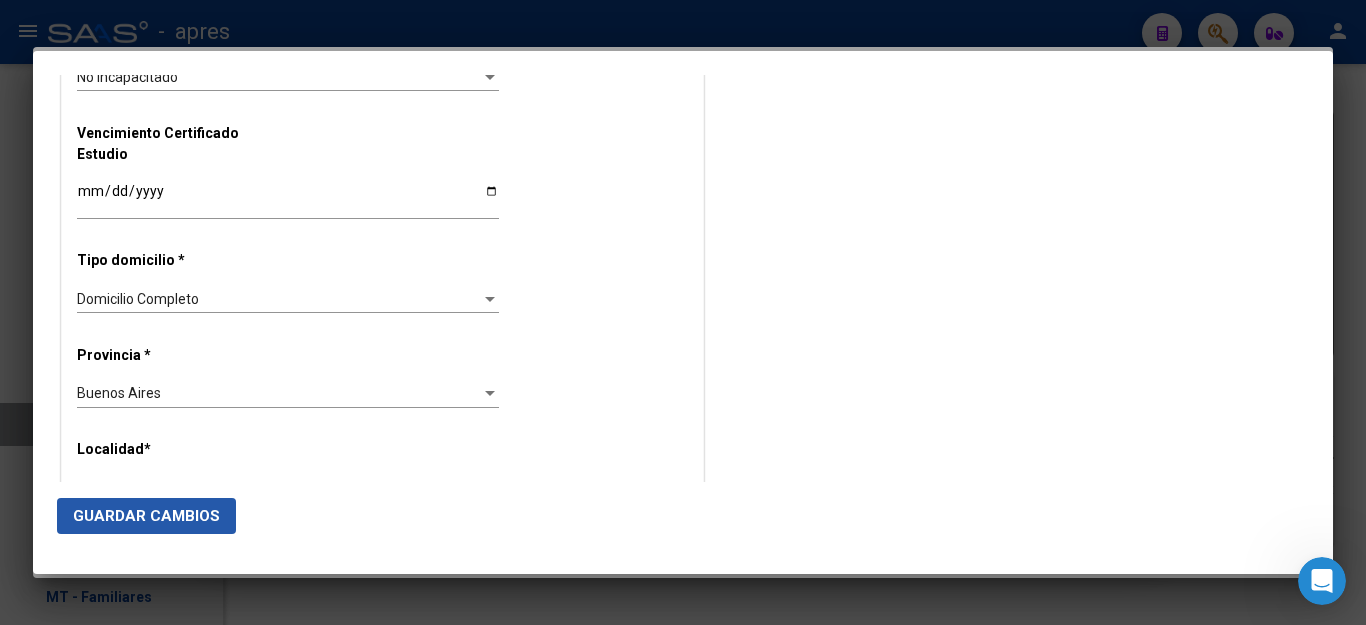 click on "Guardar Cambios" 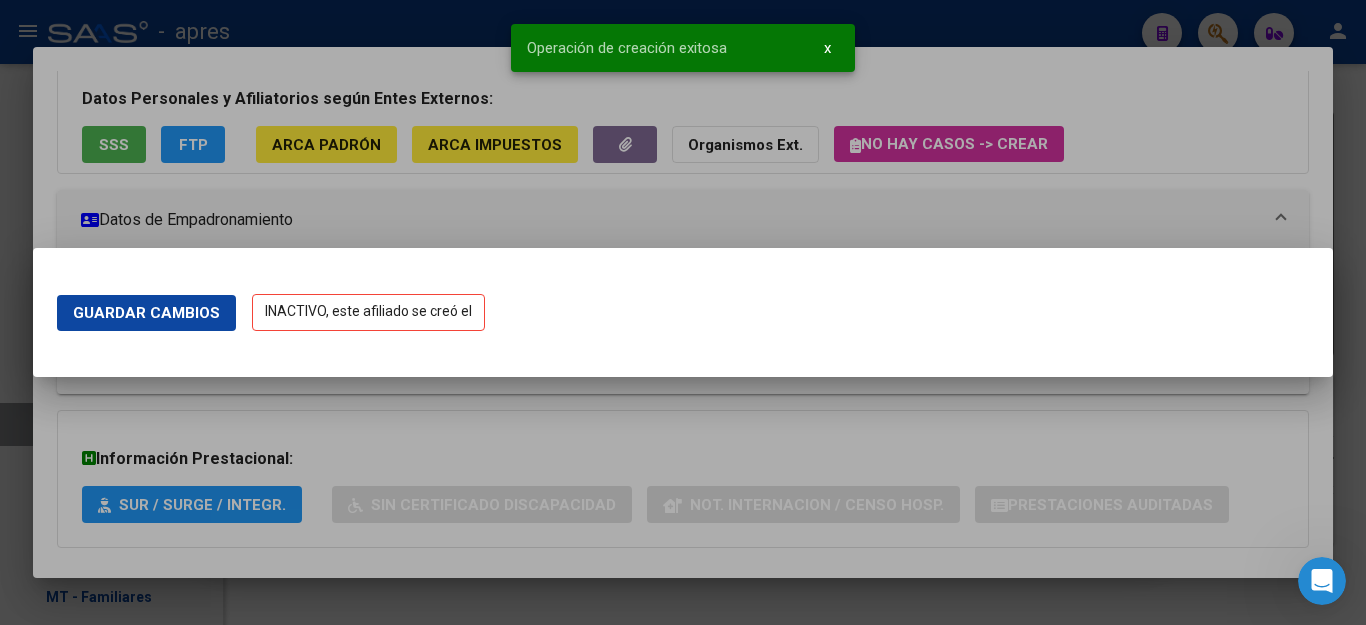 scroll, scrollTop: 0, scrollLeft: 0, axis: both 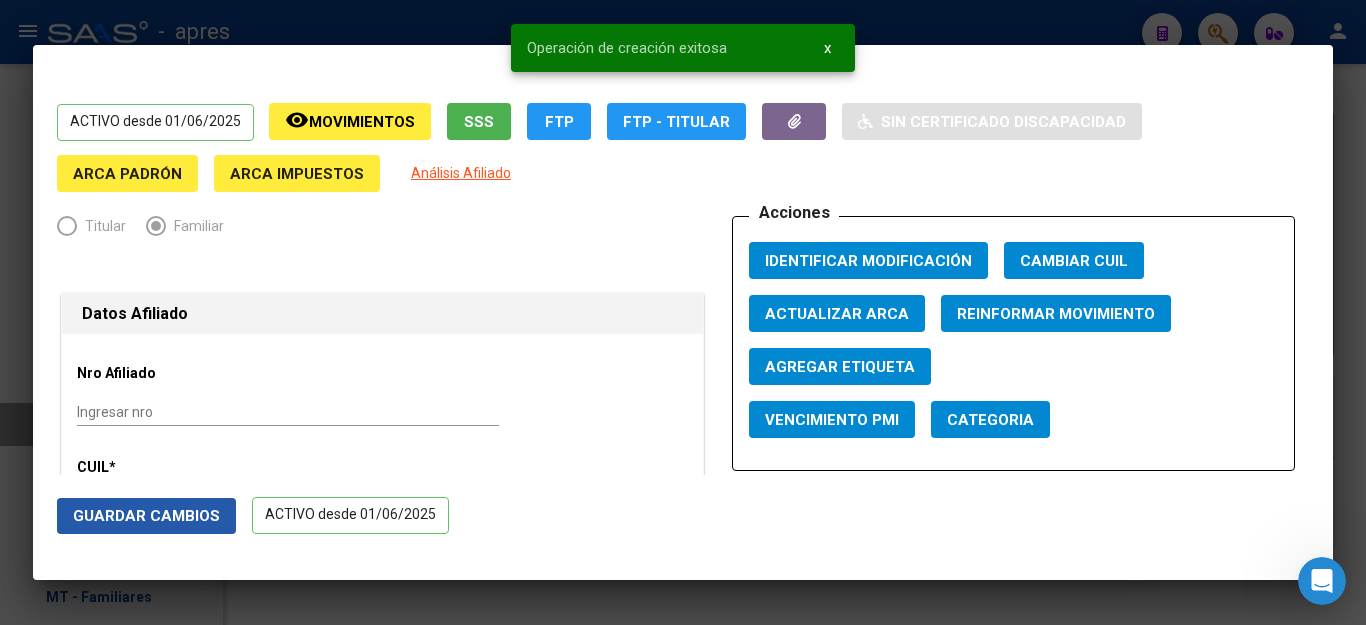 click on "Guardar Cambios" 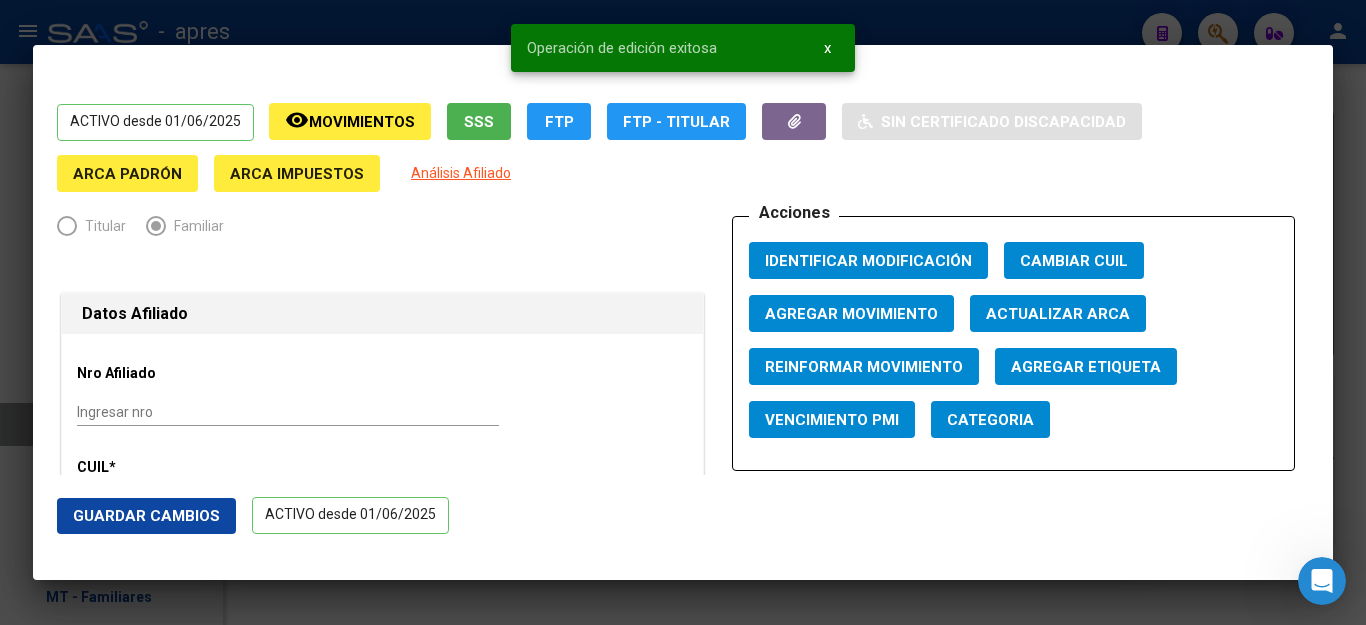 click at bounding box center (683, 312) 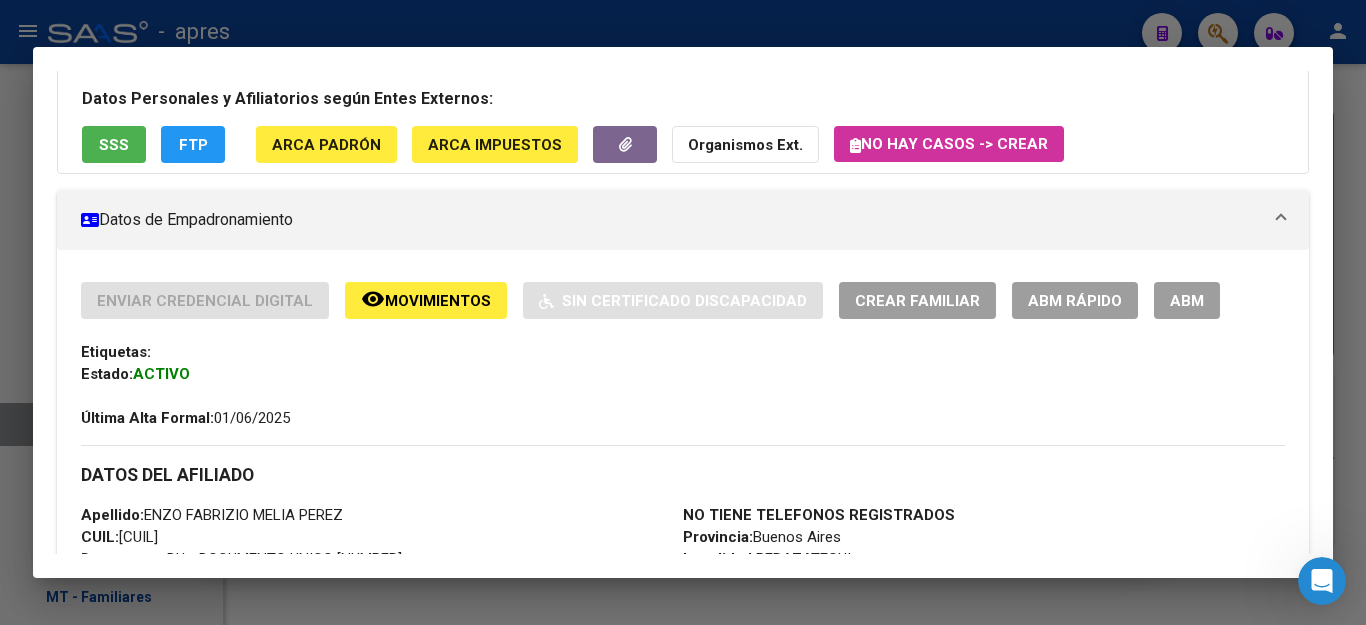click at bounding box center [683, 312] 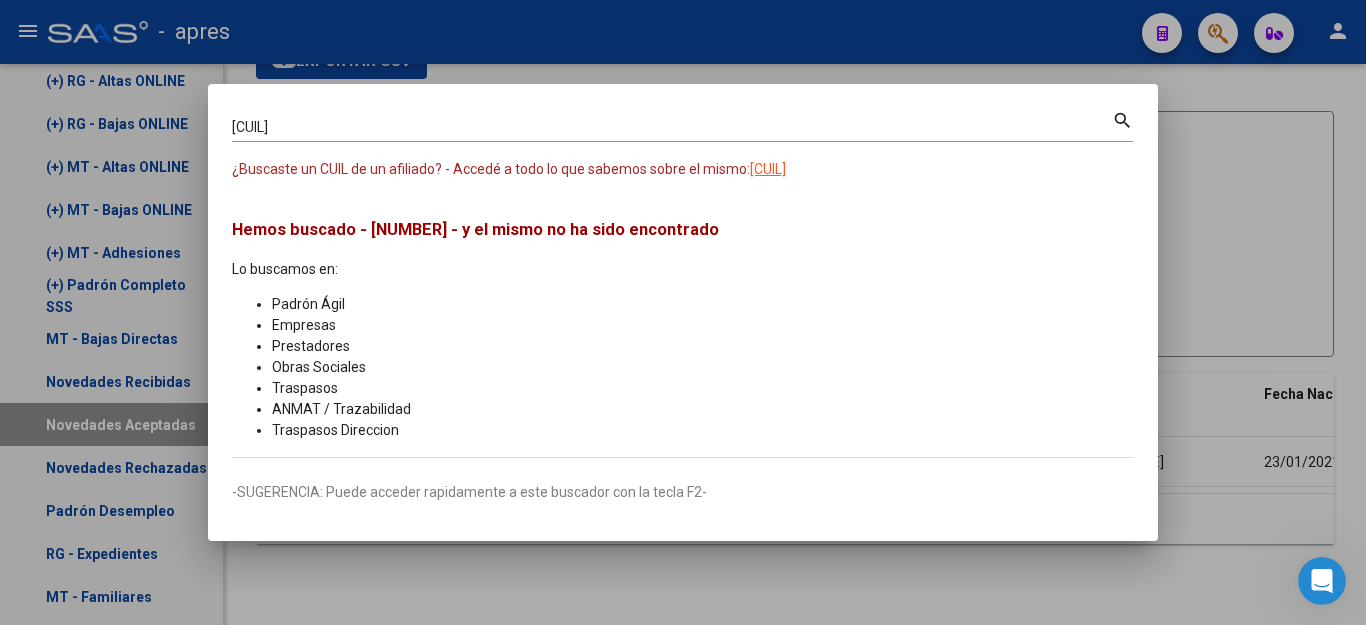 click at bounding box center (683, 312) 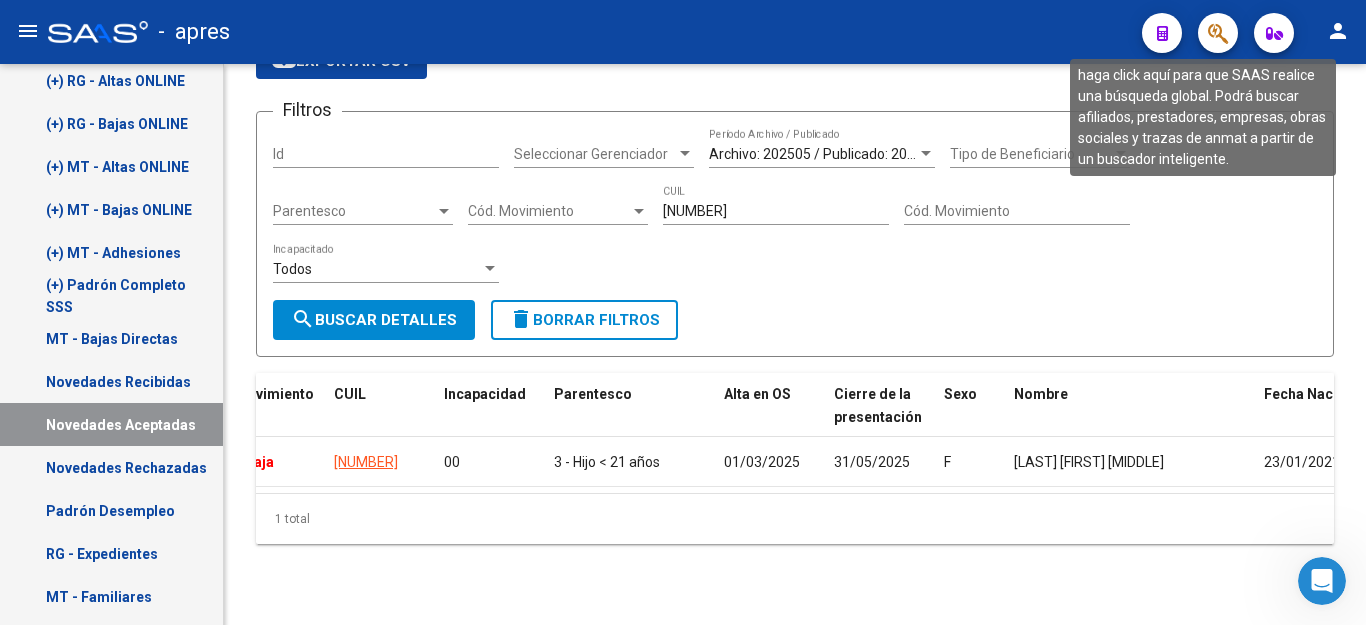 click 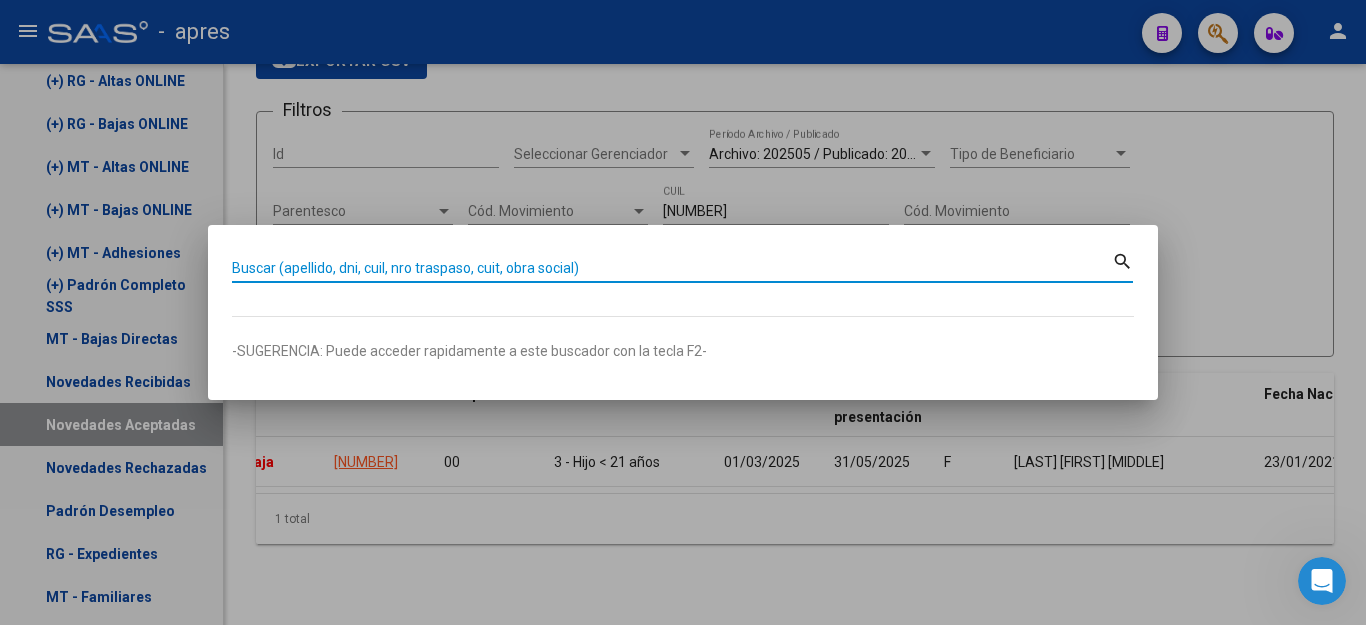 paste on "20584407329" 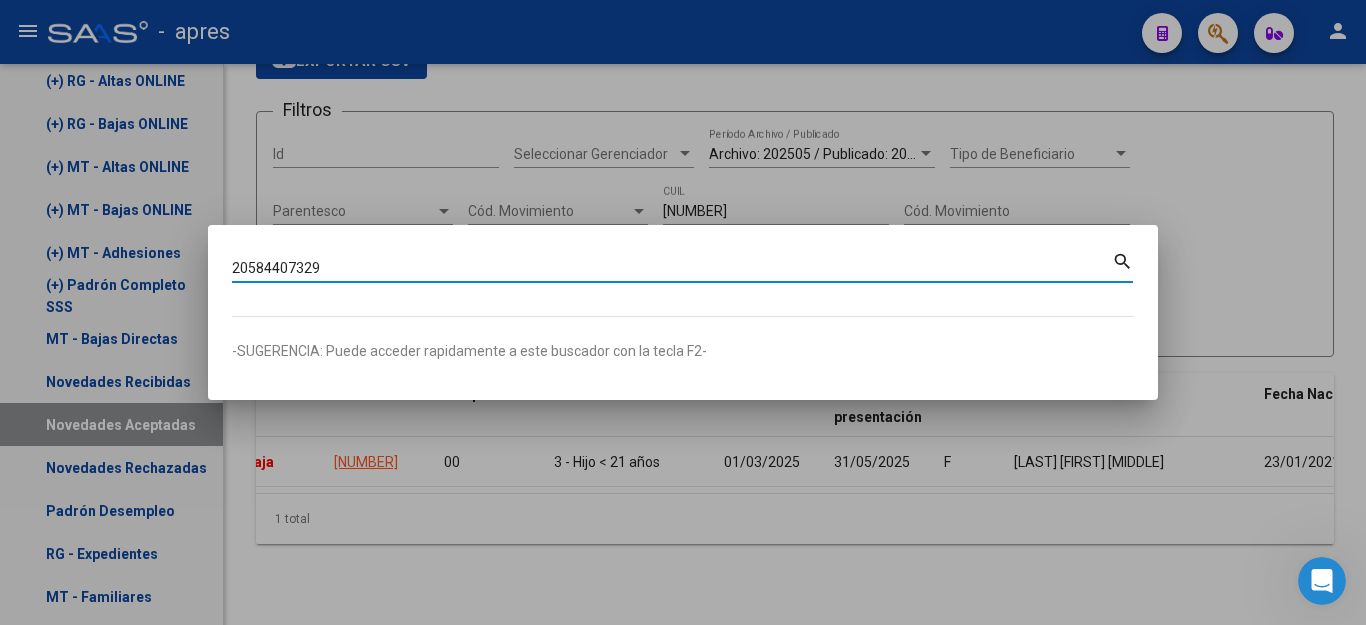 type on "20584407329" 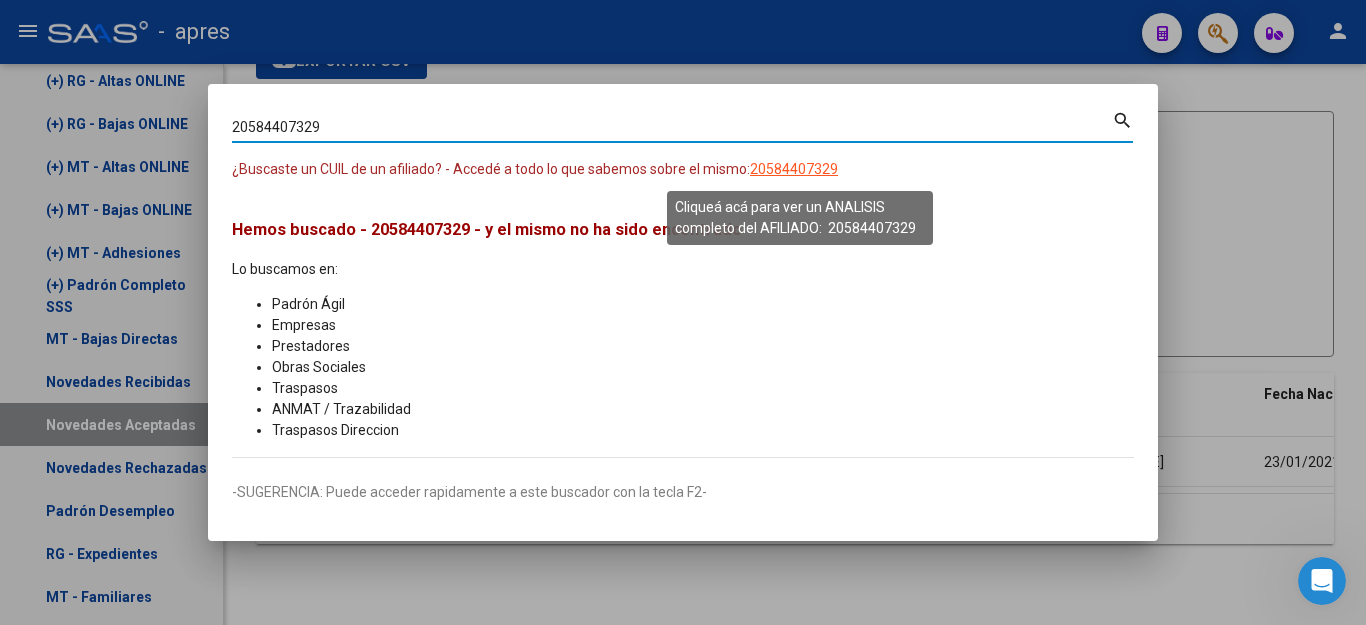 click on "20584407329" at bounding box center (794, 169) 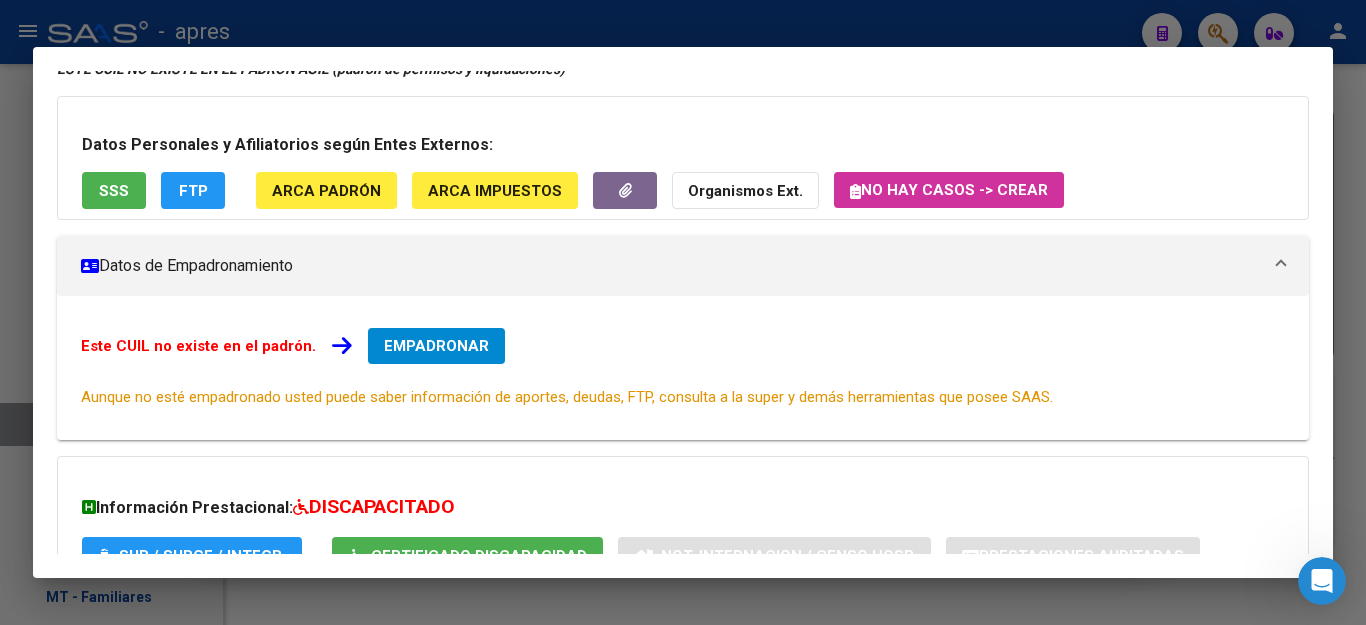scroll, scrollTop: 200, scrollLeft: 0, axis: vertical 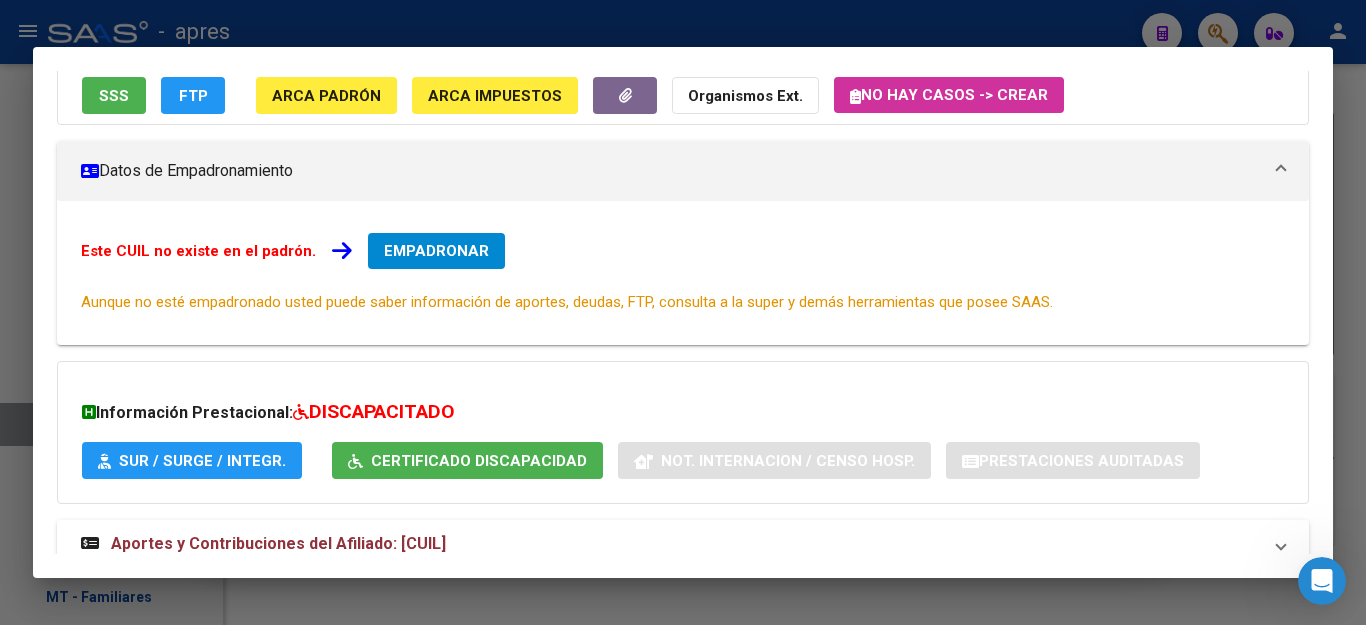 click on "EMPADRONAR" at bounding box center (436, 251) 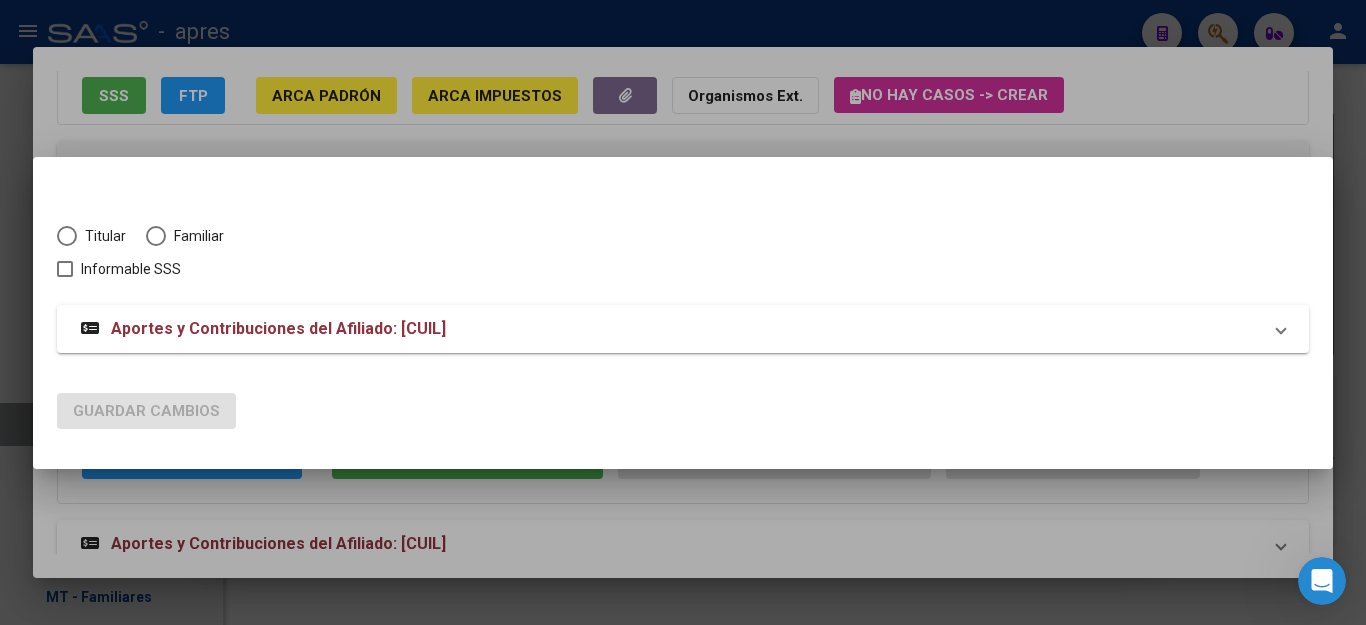 click at bounding box center (156, 236) 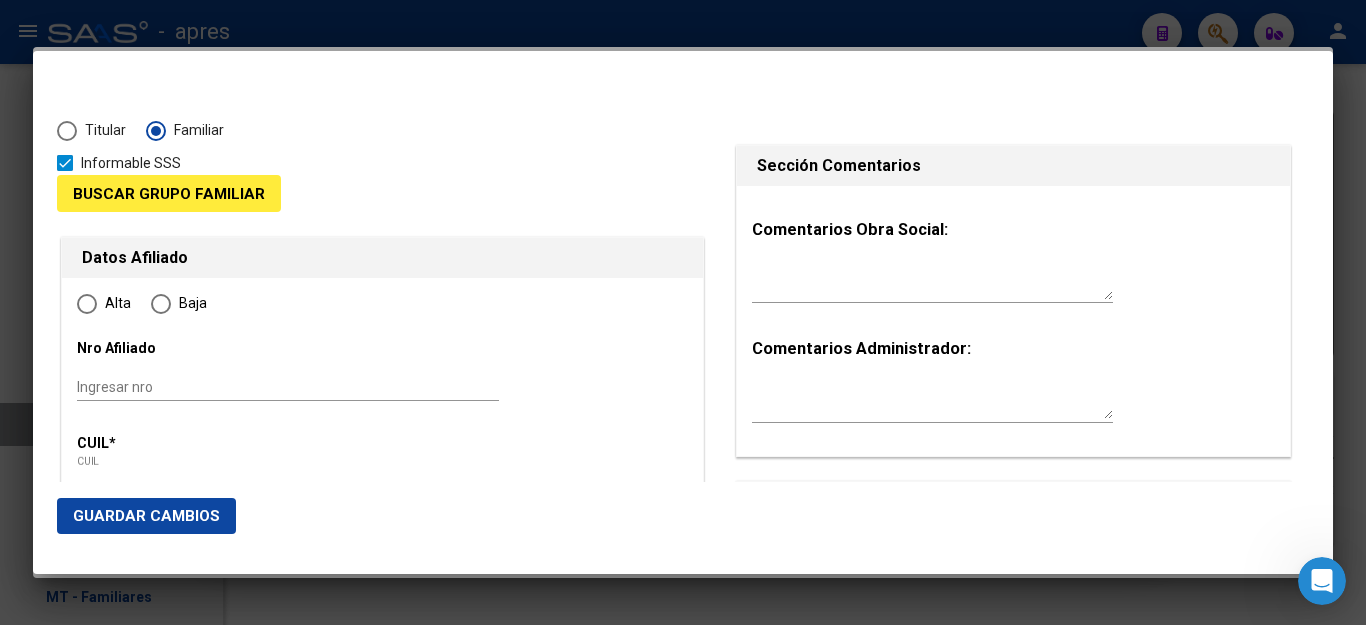 type on "[CUIL]" 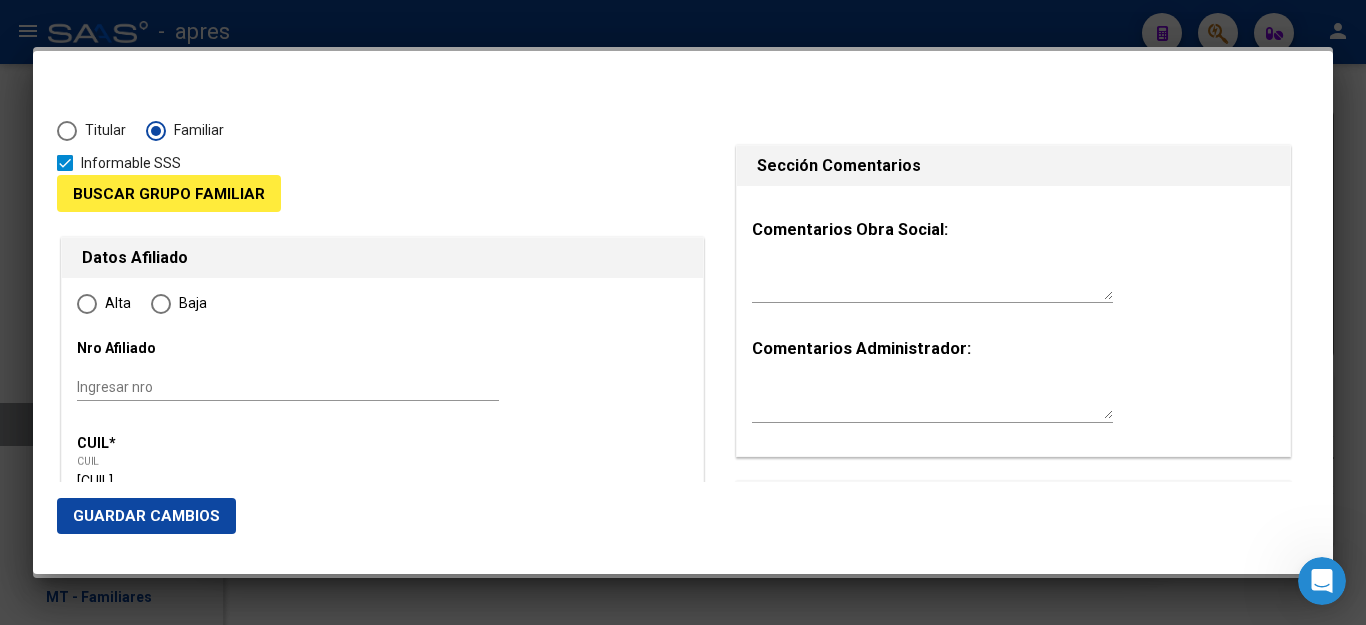 radio on "true" 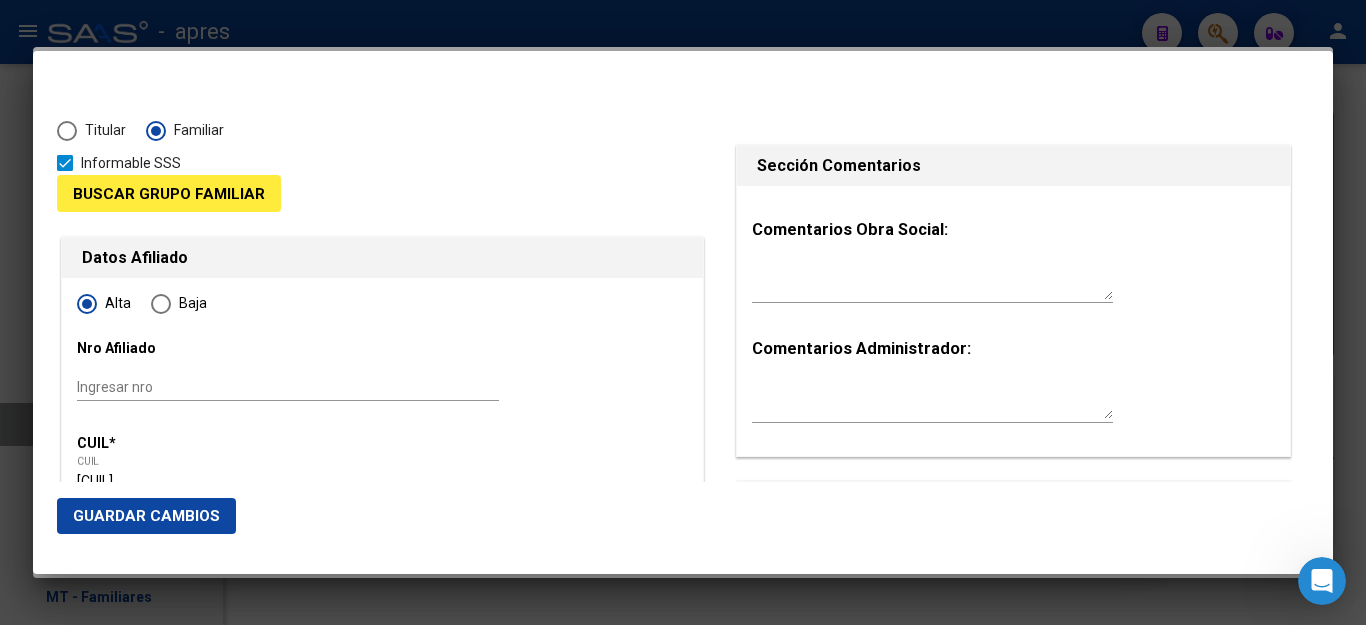 type on "[NUMBER]" 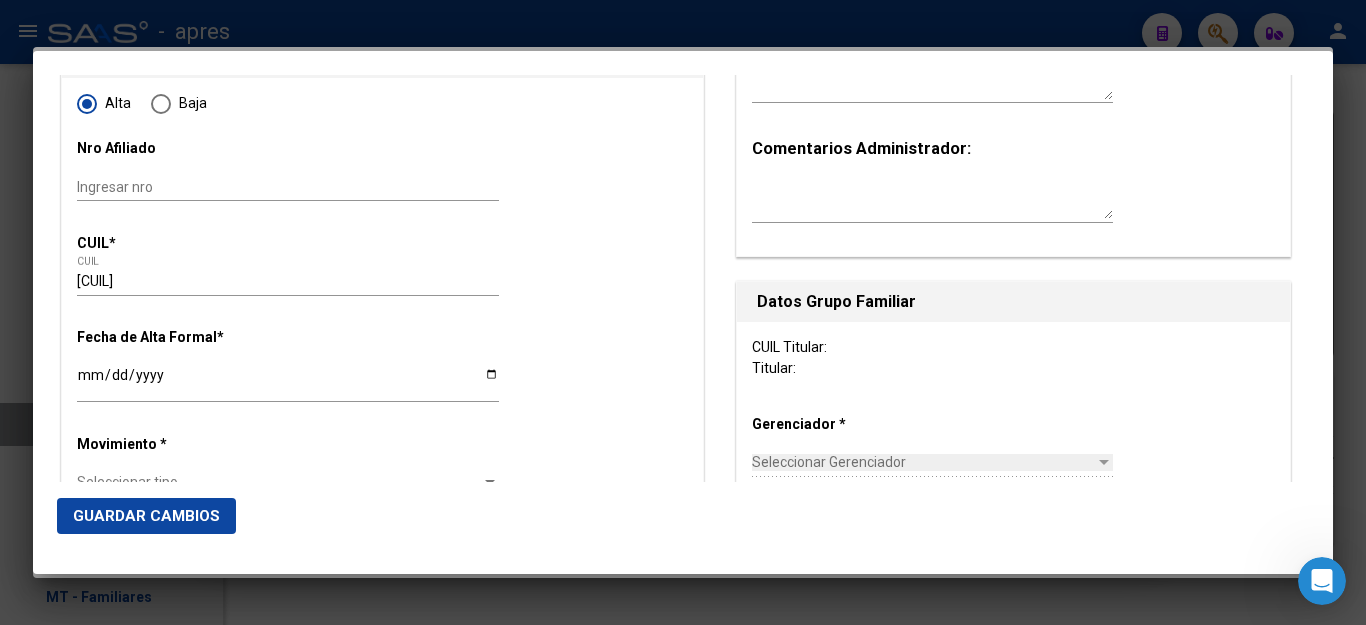 click on "Ingresar fecha" at bounding box center [288, 382] 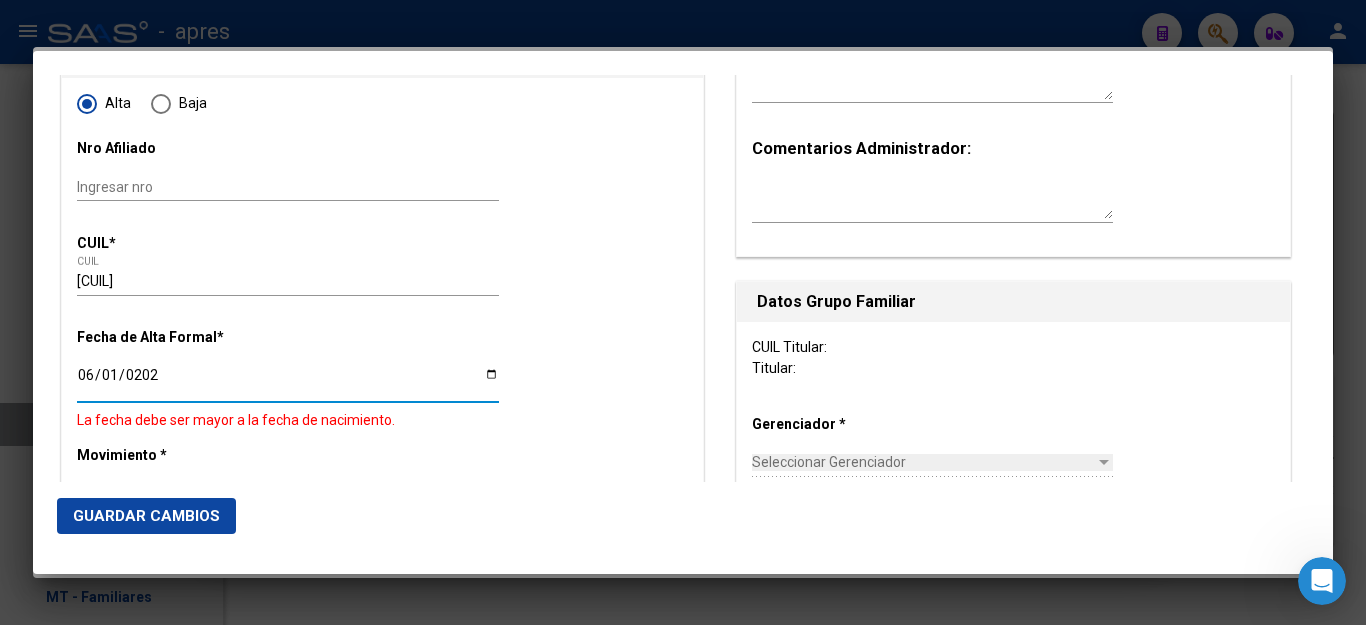 type on "2025-06-01" 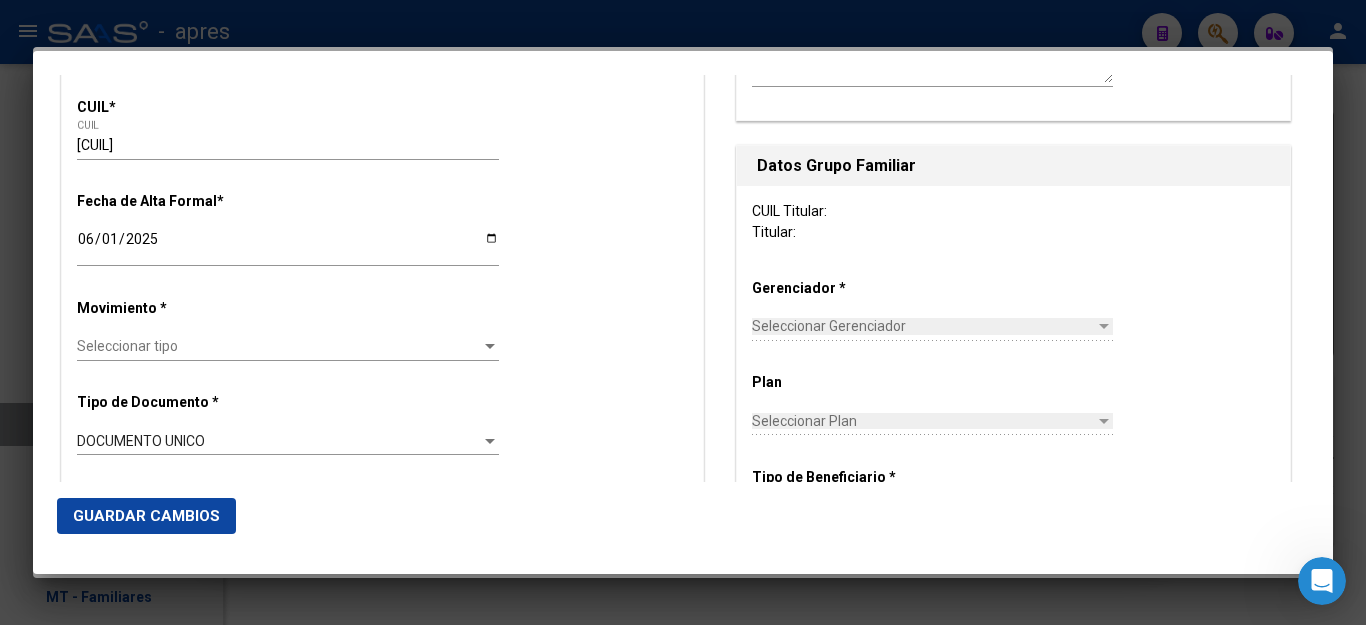 scroll, scrollTop: 500, scrollLeft: 0, axis: vertical 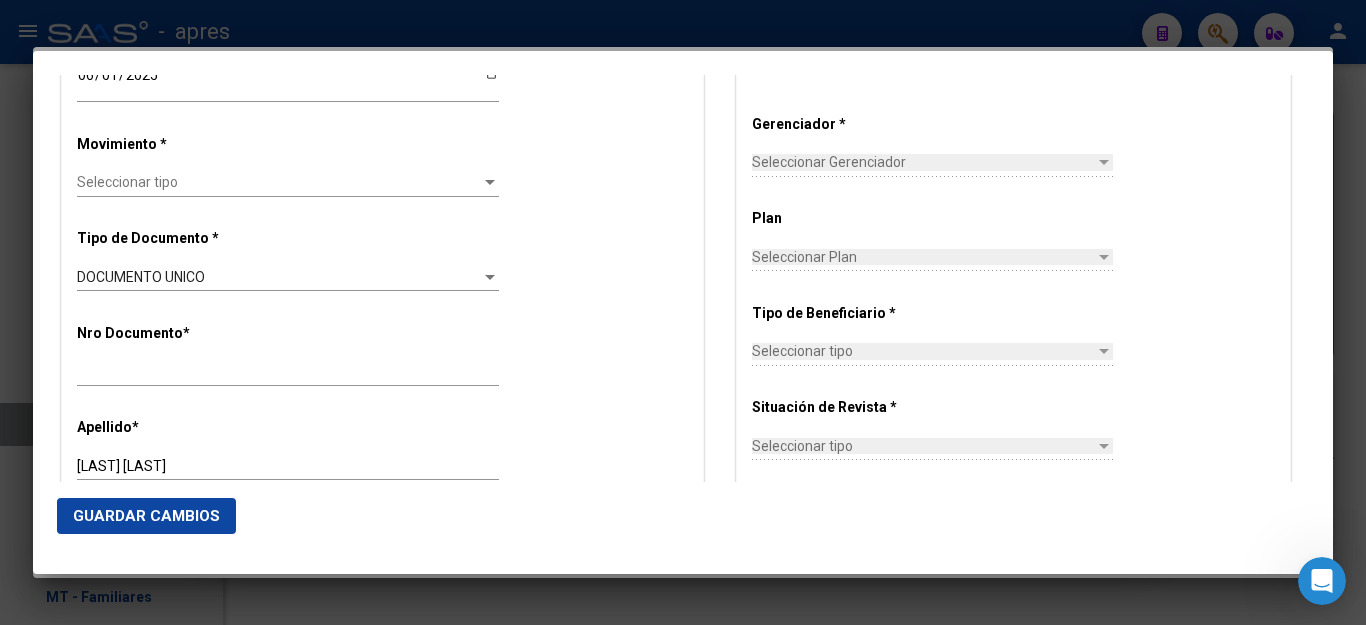 click on "Seleccionar tipo" at bounding box center (279, 182) 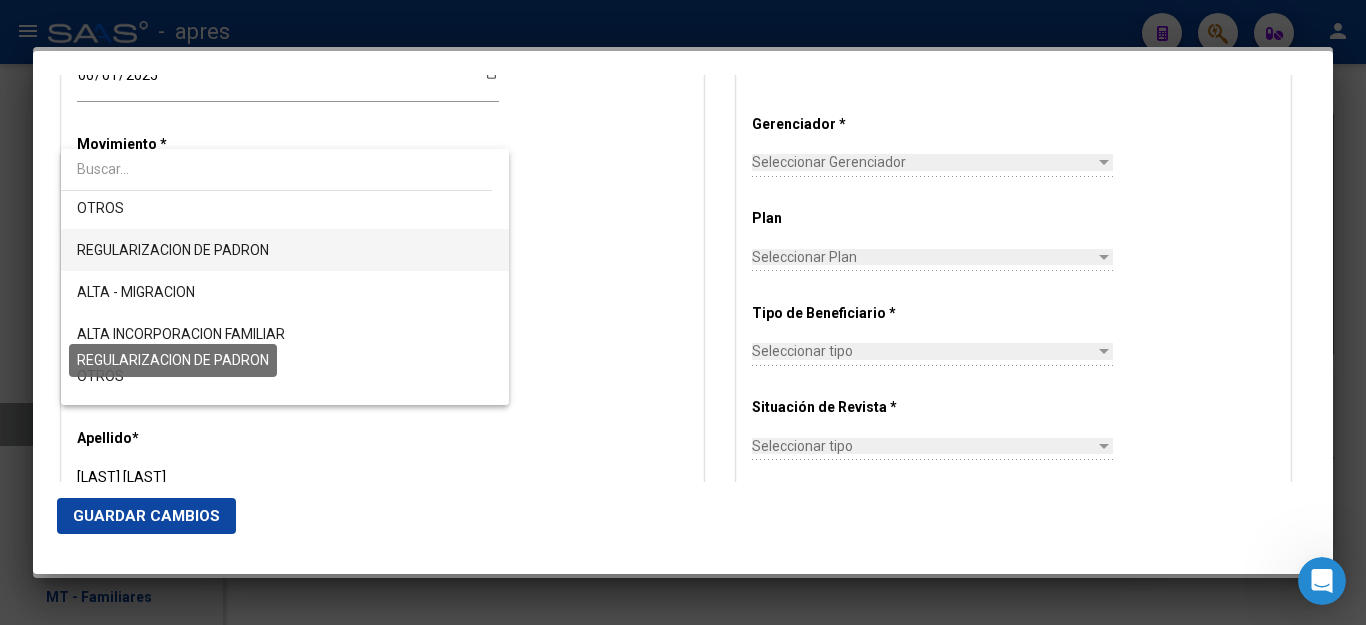 scroll, scrollTop: 200, scrollLeft: 0, axis: vertical 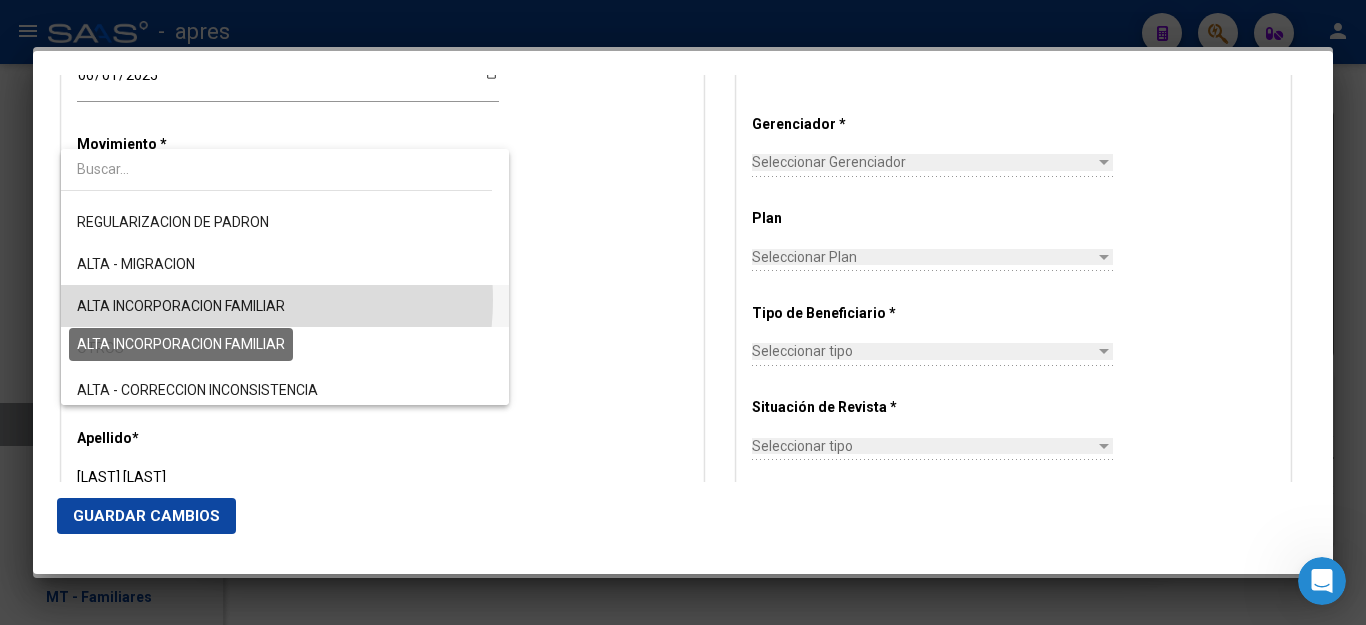 click on "ALTA INCORPORACION FAMILIAR" at bounding box center [181, 306] 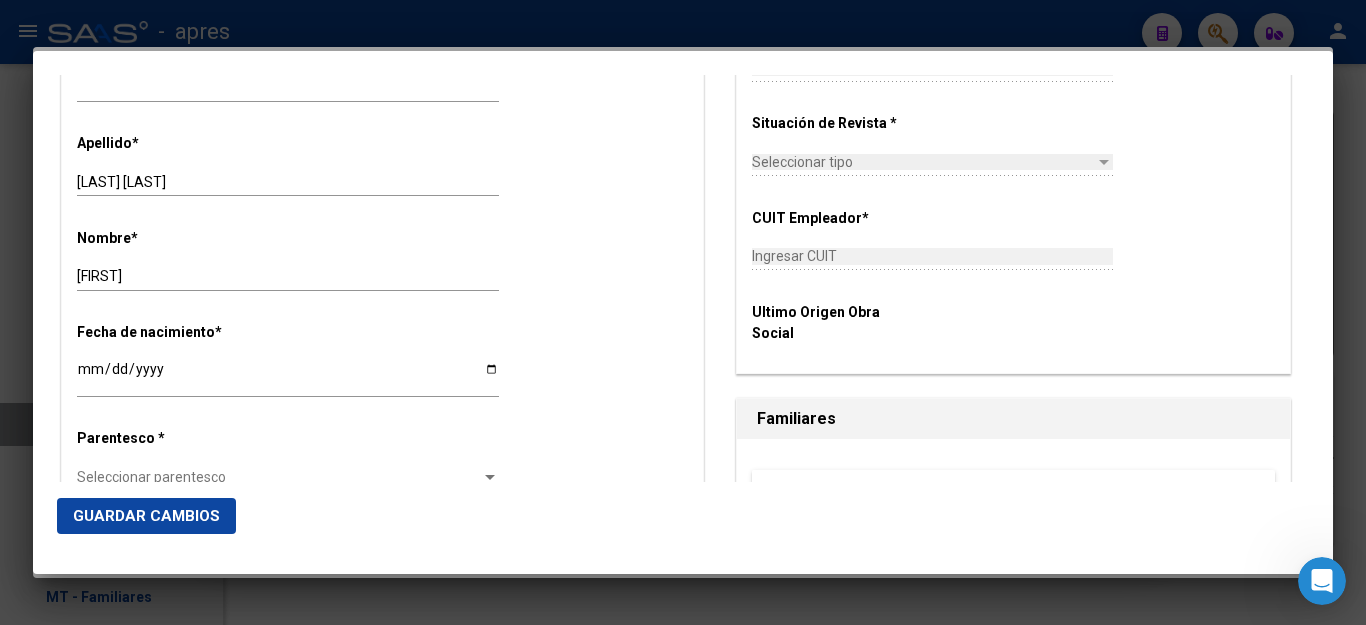 scroll, scrollTop: 900, scrollLeft: 0, axis: vertical 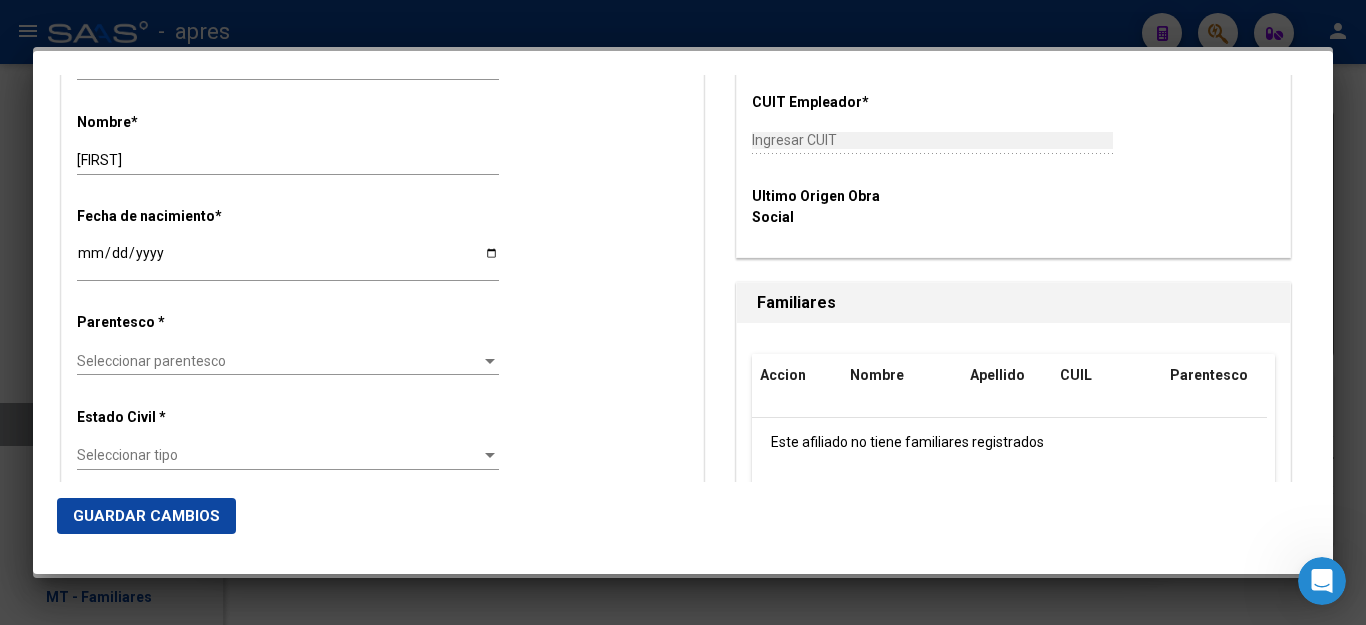 click on "Seleccionar parentesco" at bounding box center [279, 361] 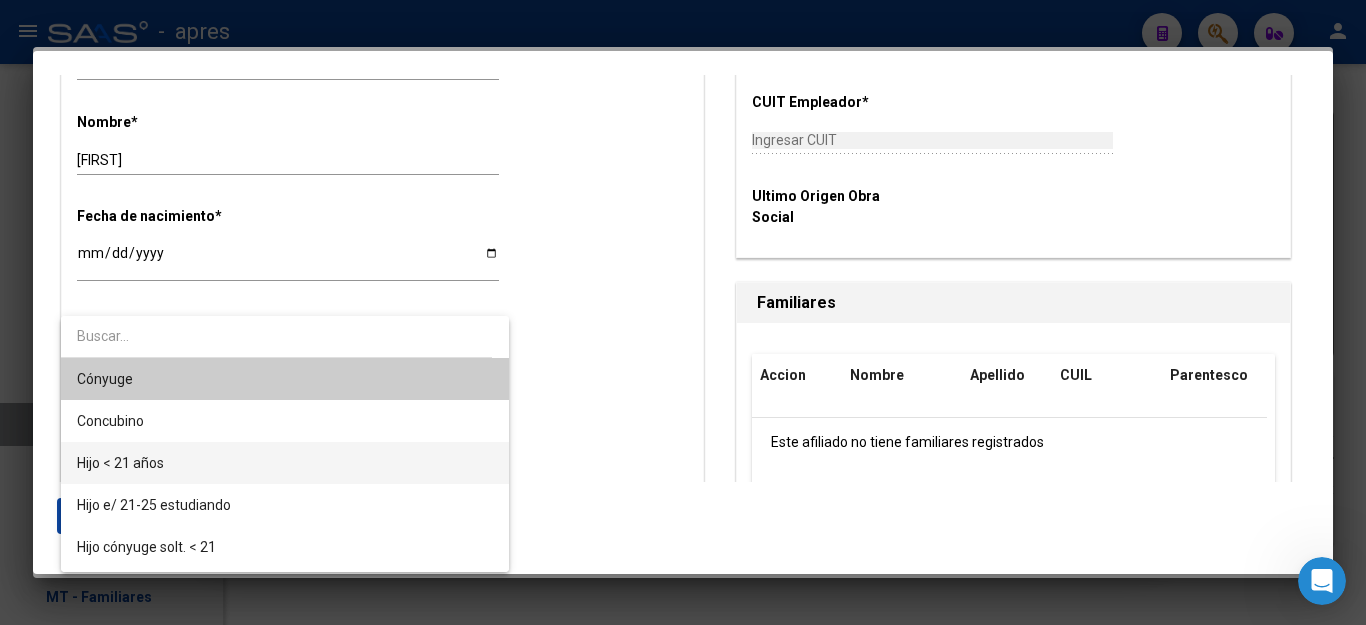 click on "Hijo < 21 años" at bounding box center (285, 463) 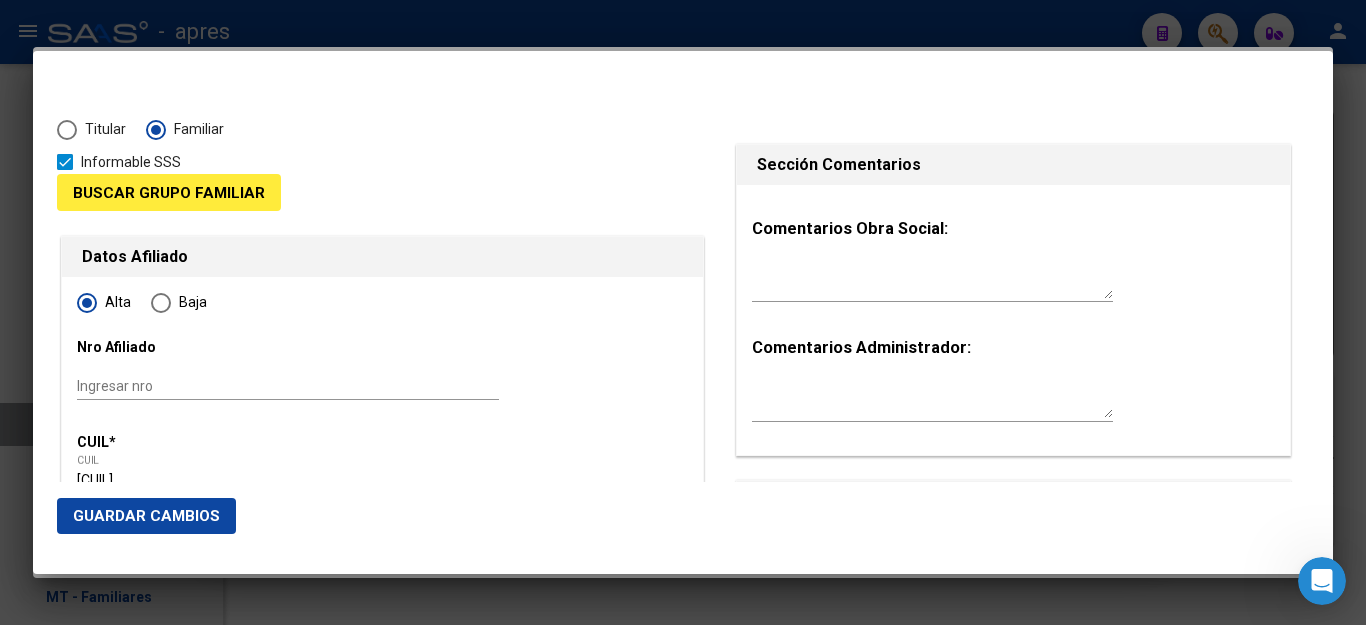 scroll, scrollTop: 0, scrollLeft: 0, axis: both 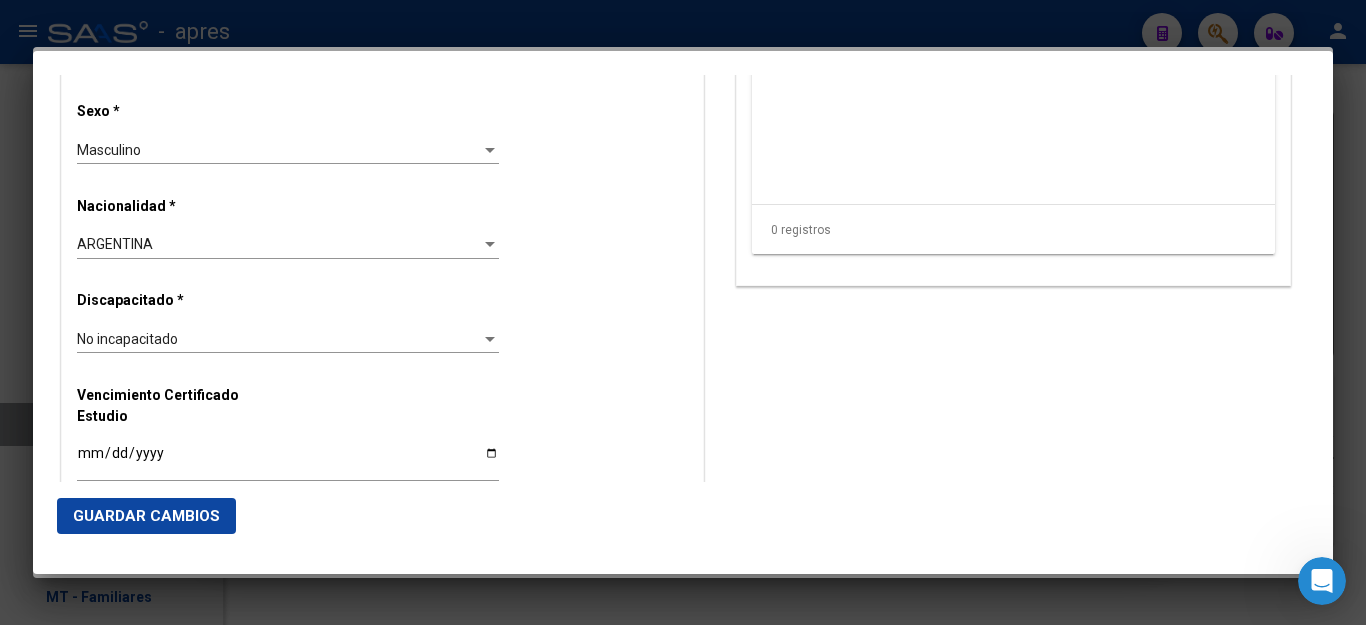 click on "Guardar Cambios" 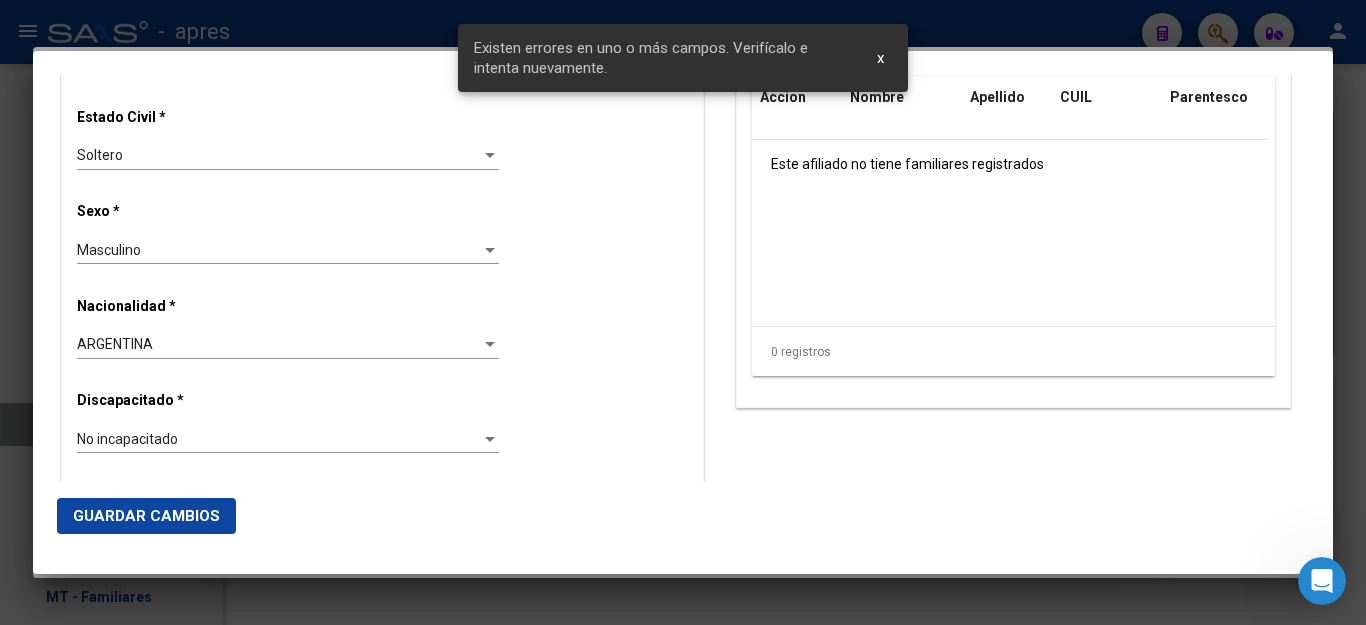scroll, scrollTop: 1111, scrollLeft: 0, axis: vertical 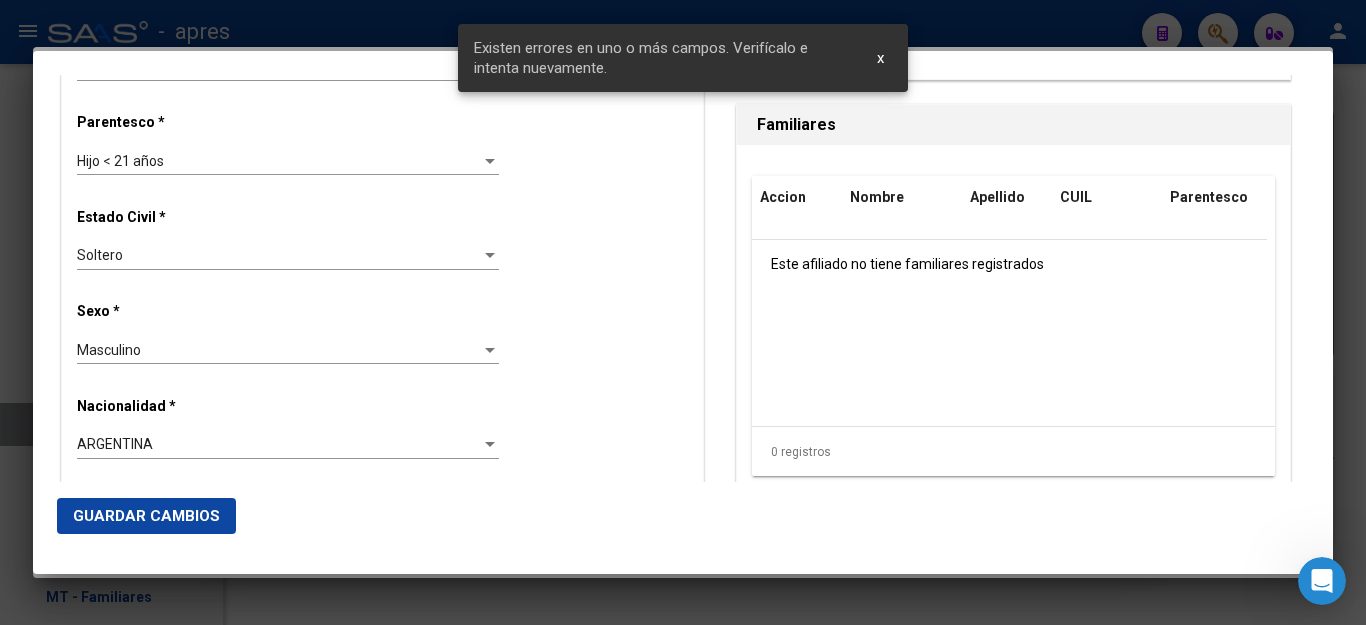 click on "Alta Baja Nro Afiliado Ingresar nro CUIL * 20-58440732-9 CUIL ARCA Padrón Fecha de Alta Formal * 2025-06-01 Ingresar fecha Movimiento * ALTA INCORPORACION FAMILIAR Seleccionar tipo Tipo de Documento * DOCUMENTO UNICO Seleccionar tipo Nro Documento * 58440732 Ingresar nro Apellido * MELIA PEREZ Ingresar apellido Nombre * GIAN FRANCO Ingresar nombre Fecha de nacimiento * 2020-06-06 Ingresar fecha Parentesco * Hijo < 21 años Seleccionar parentesco Estado Civil * Soltero Seleccionar tipo Sexo * Masculino Seleccionar sexo Nacionalidad * ARGENTINA Seleccionar tipo Discapacitado * No incapacitado Seleccionar tipo Vencimiento Certificado Estudio Ingresar fecha Tipo domicilio * Domicilio Completo Seleccionar tipo domicilio Provincia * Buenos Aires Seleccionar provincia Localidad * BERAZATEGUI Ingresar el nombre Codigo Postal * 1884 Ingresar el codigo Calle * CALLE 139 Ingresar calle Numero * 1222 Ingresar nro Piso Ingresar piso Departamento" at bounding box center [382, 512] 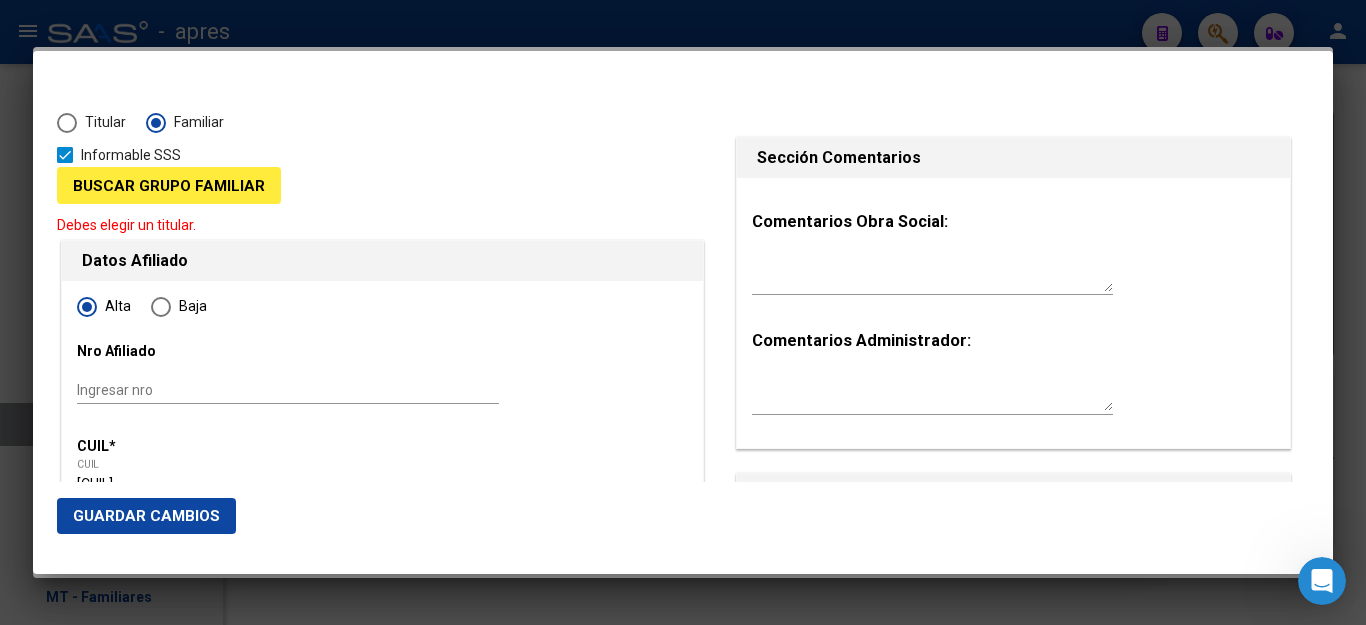 scroll, scrollTop: 0, scrollLeft: 0, axis: both 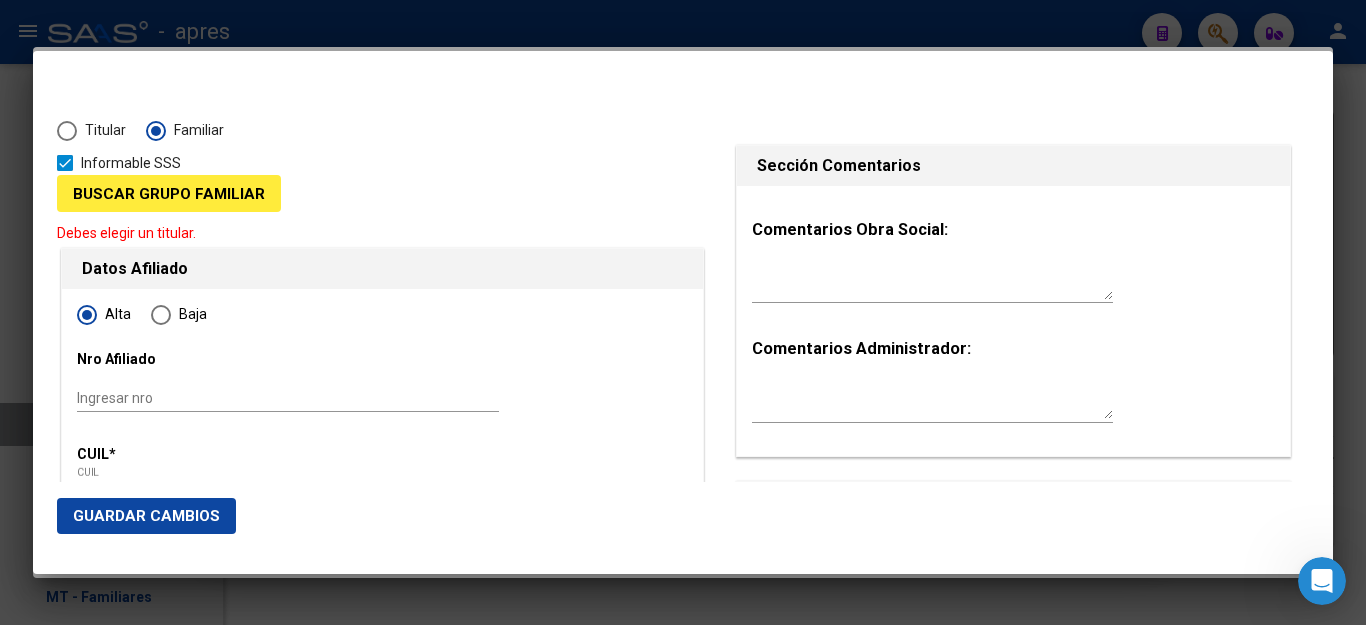 click on "Buscar Grupo Familiar" at bounding box center [169, 194] 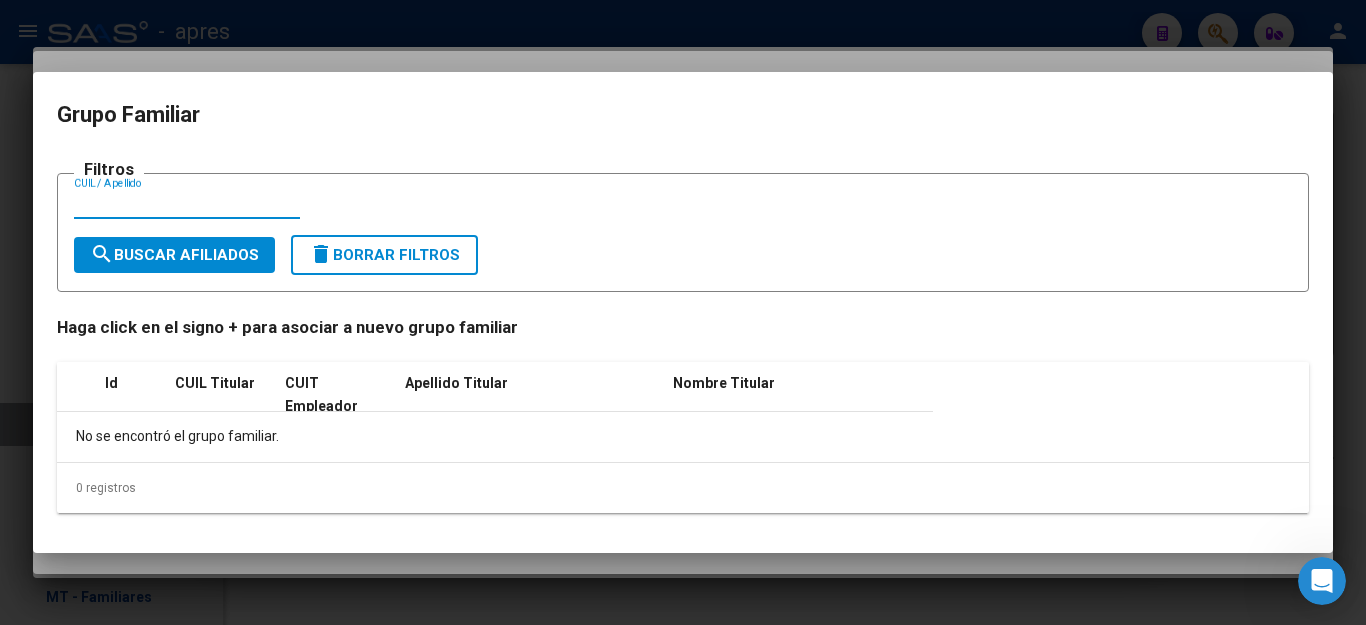 paste on "[NUMBER]" 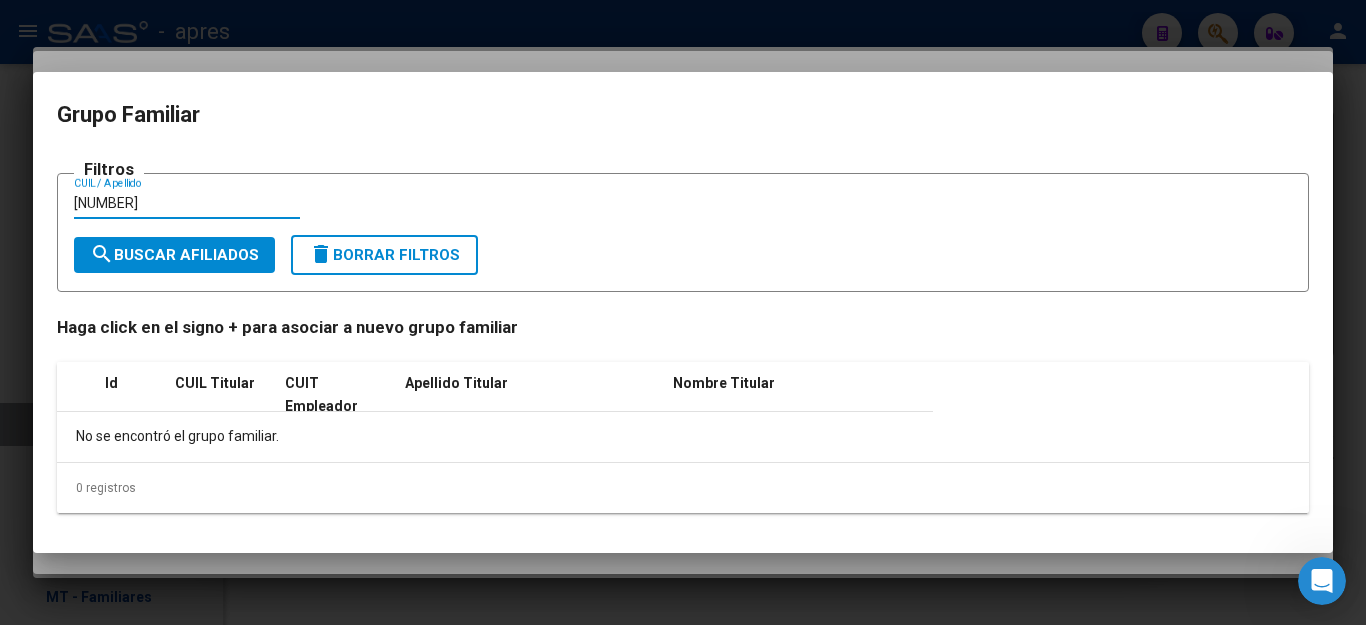 type on "[NUMBER]" 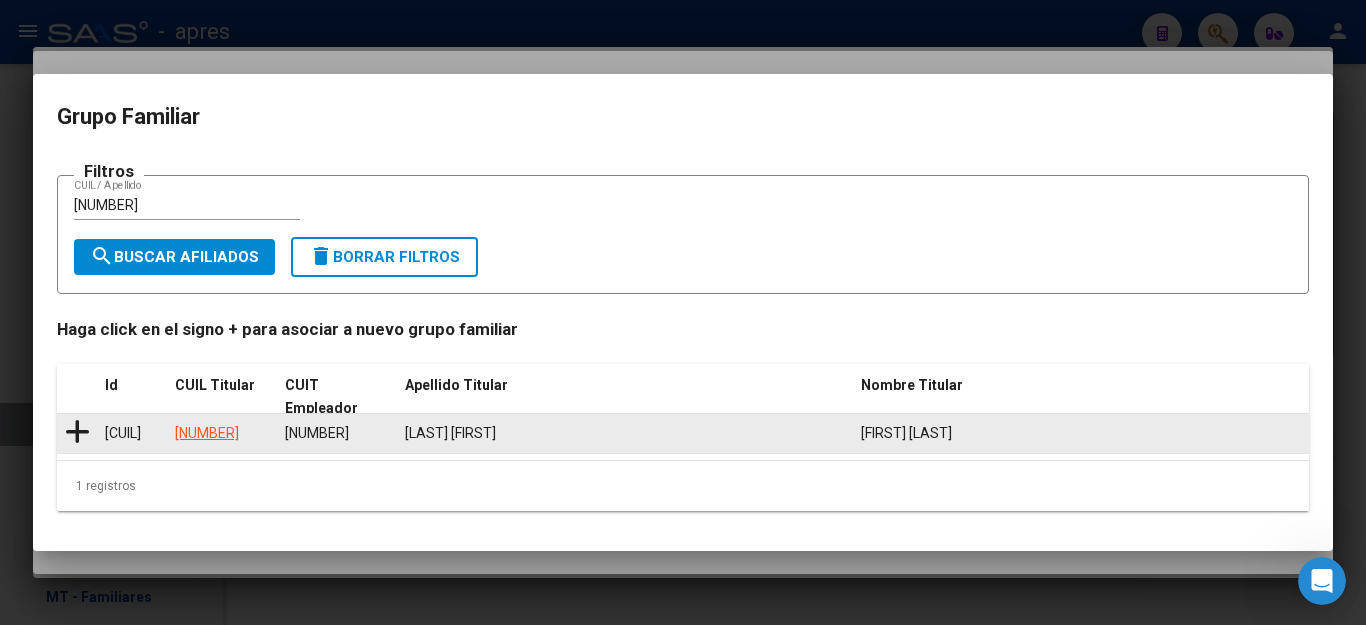 click 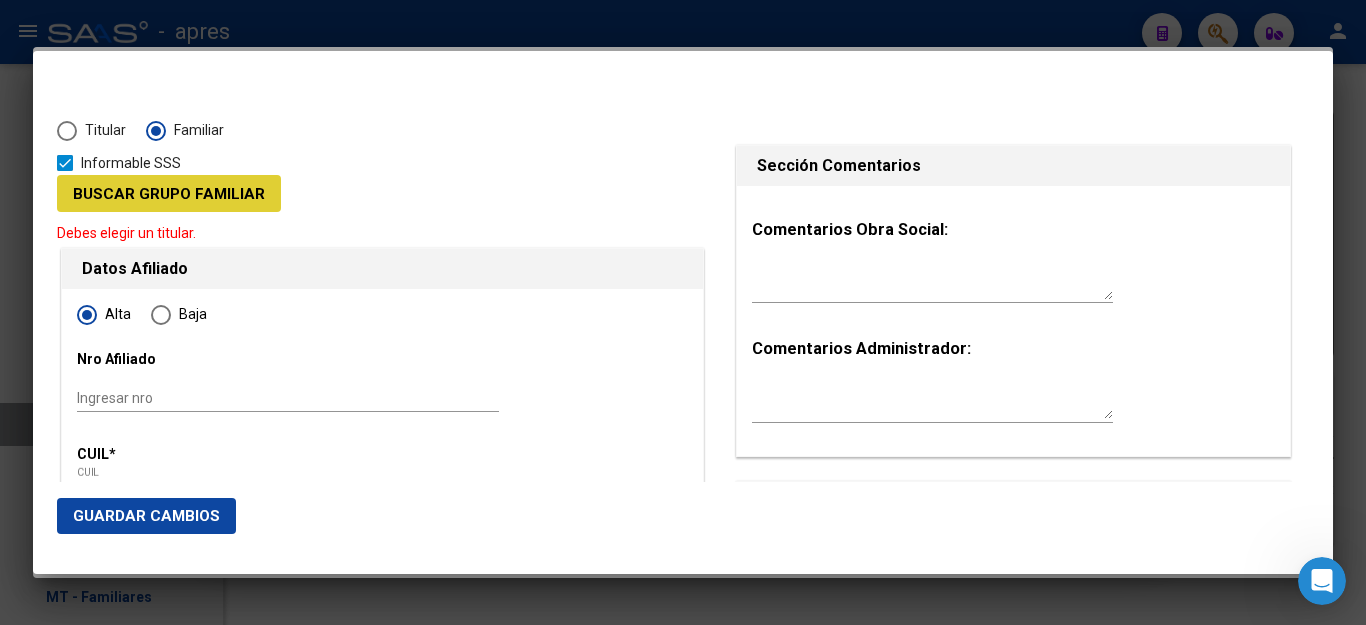 type on "30-68626323-8" 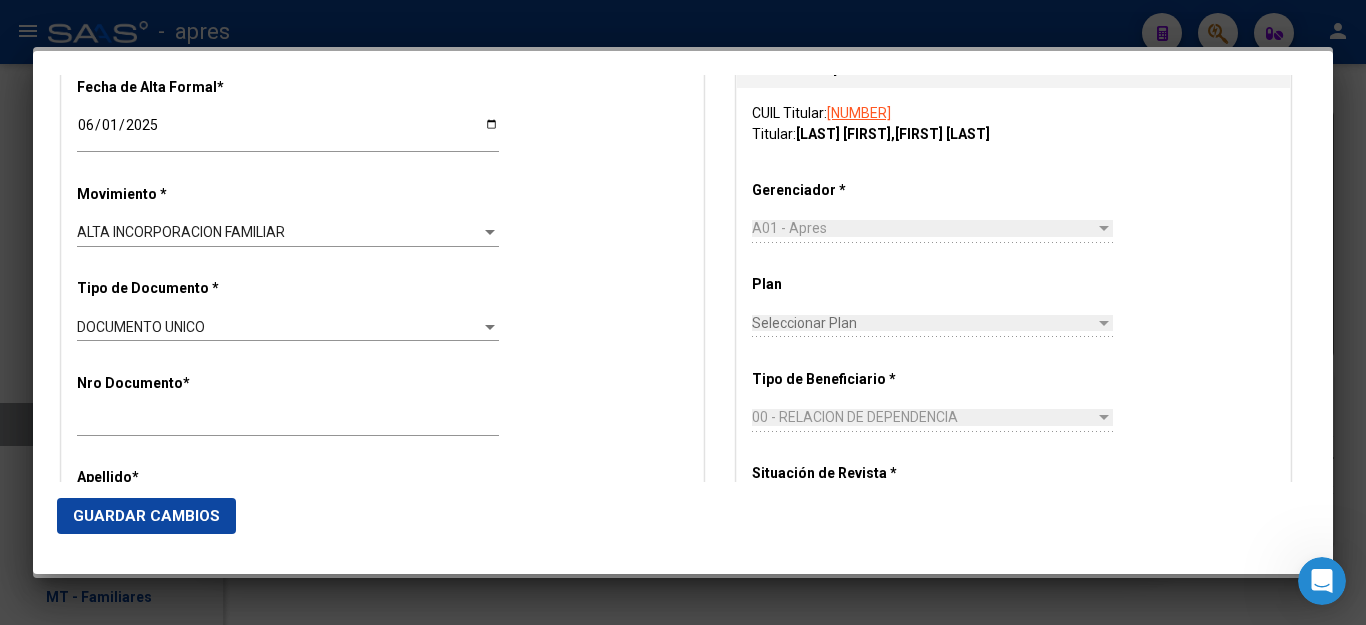 scroll, scrollTop: 500, scrollLeft: 0, axis: vertical 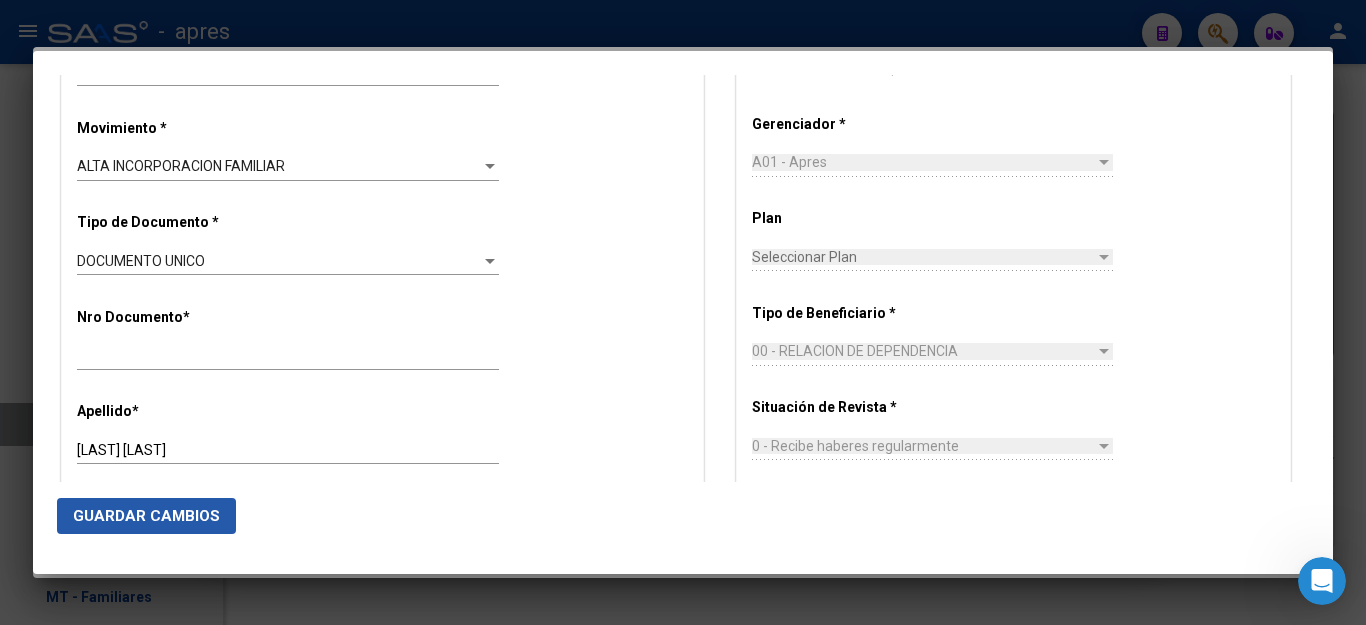 click on "Guardar Cambios" 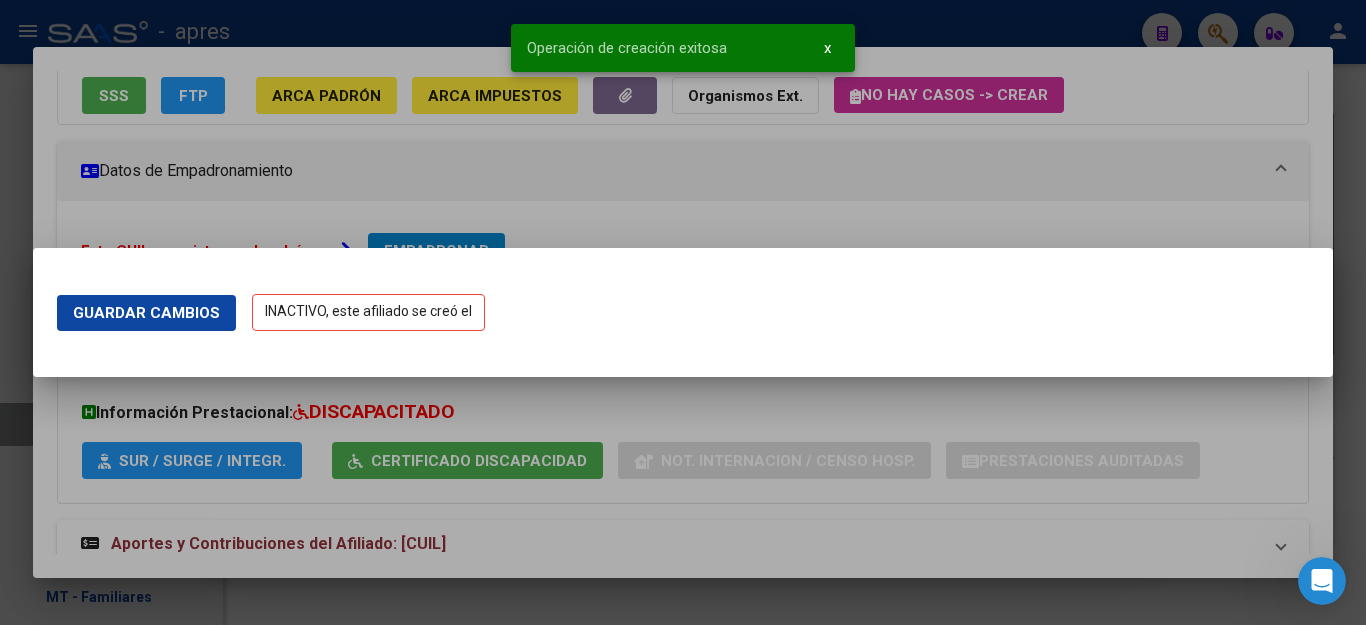 scroll, scrollTop: 0, scrollLeft: 0, axis: both 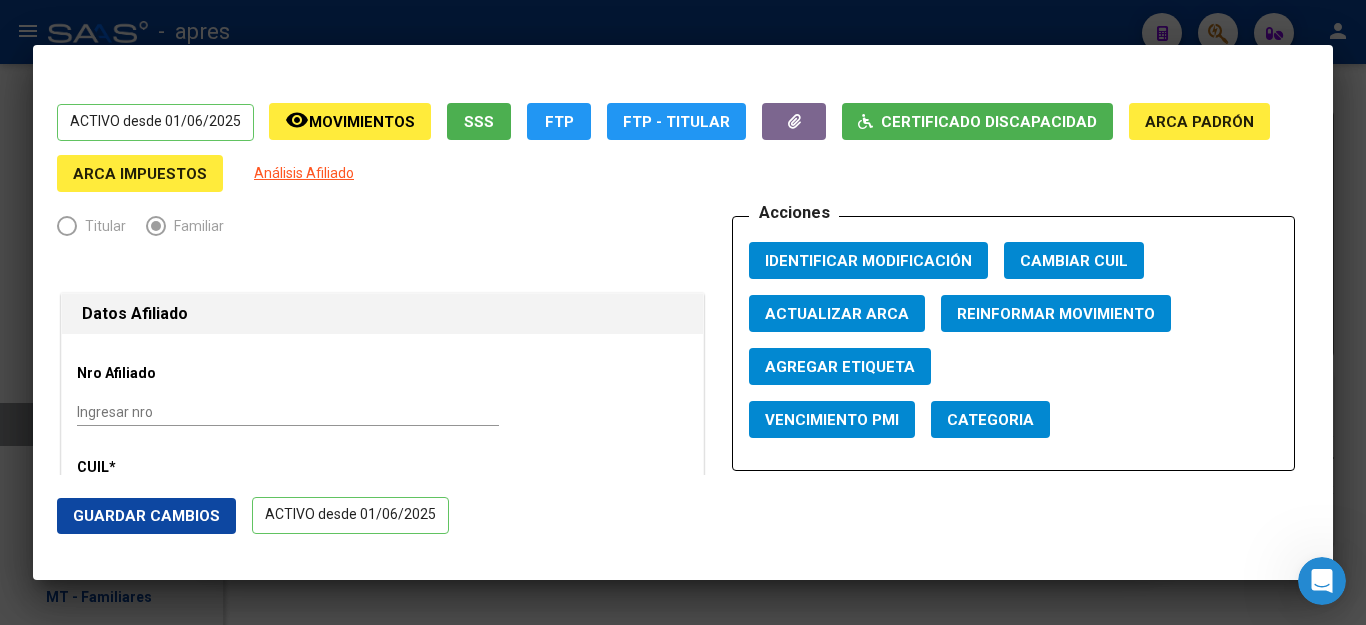 click at bounding box center (683, 312) 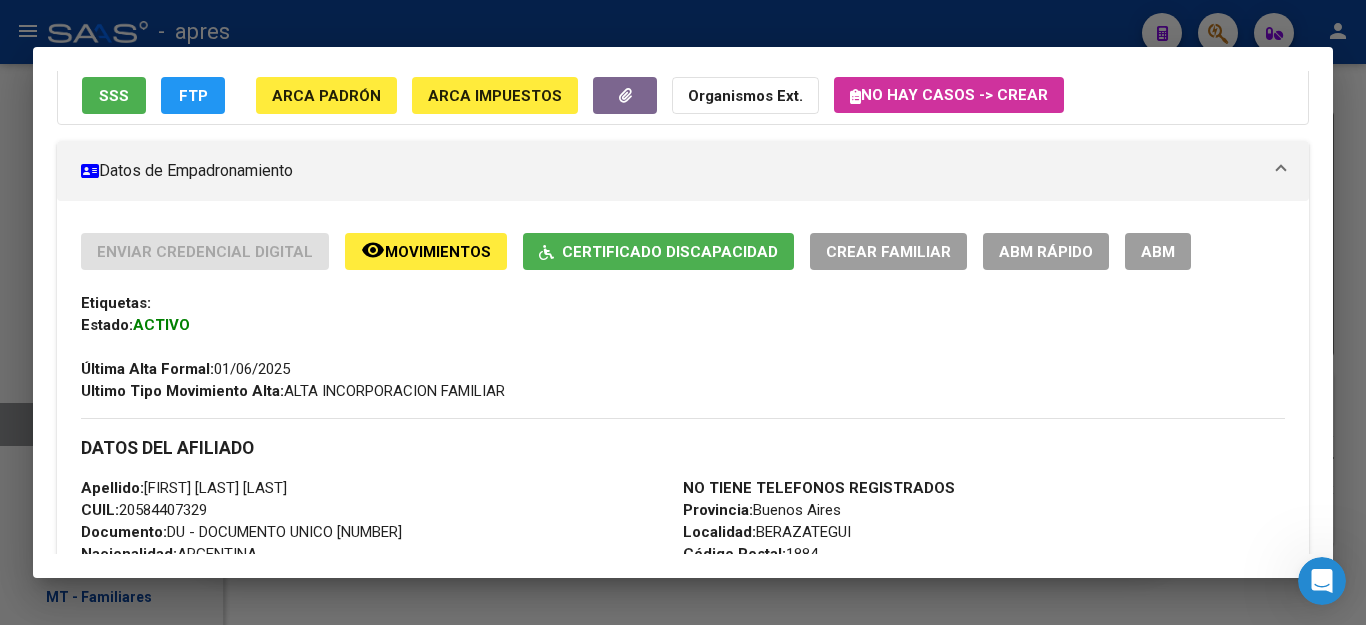 click at bounding box center (683, 312) 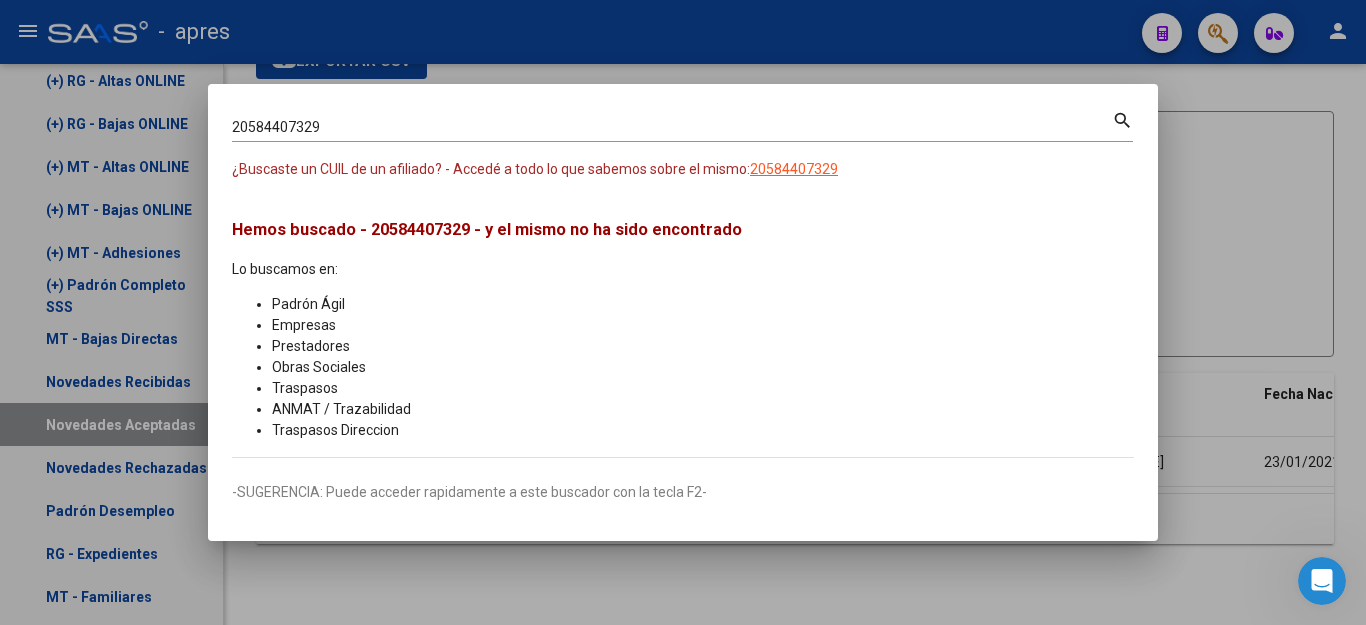 click at bounding box center (683, 312) 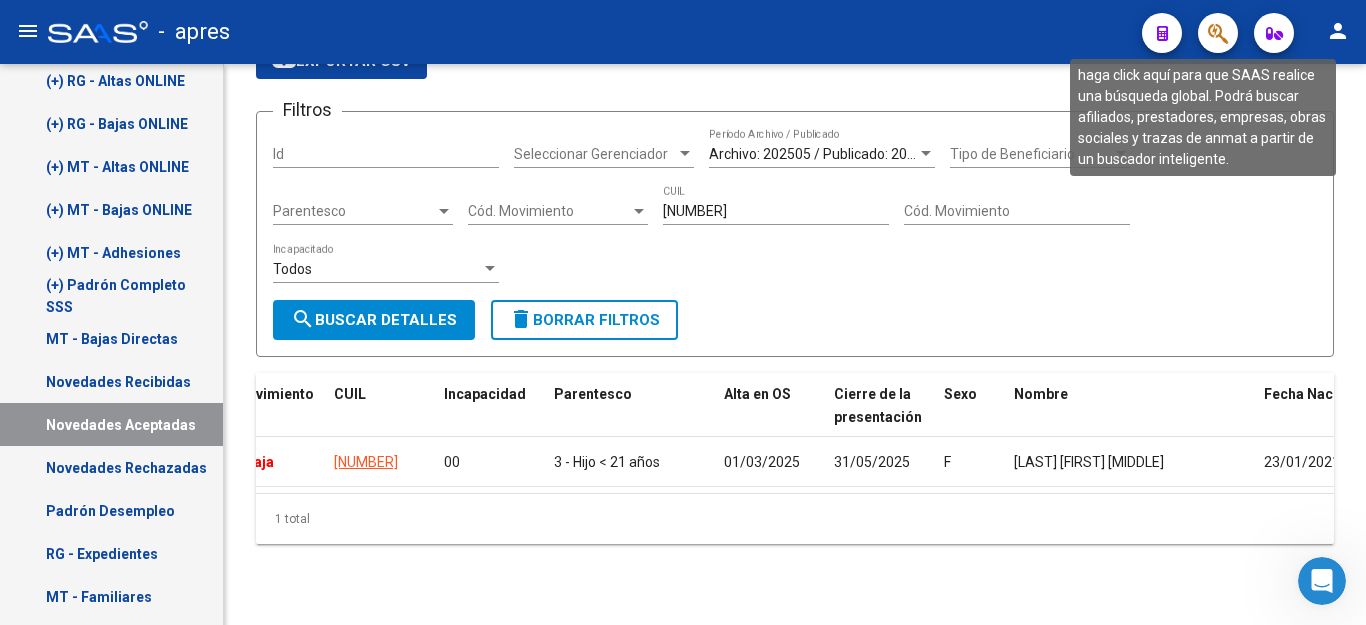 click 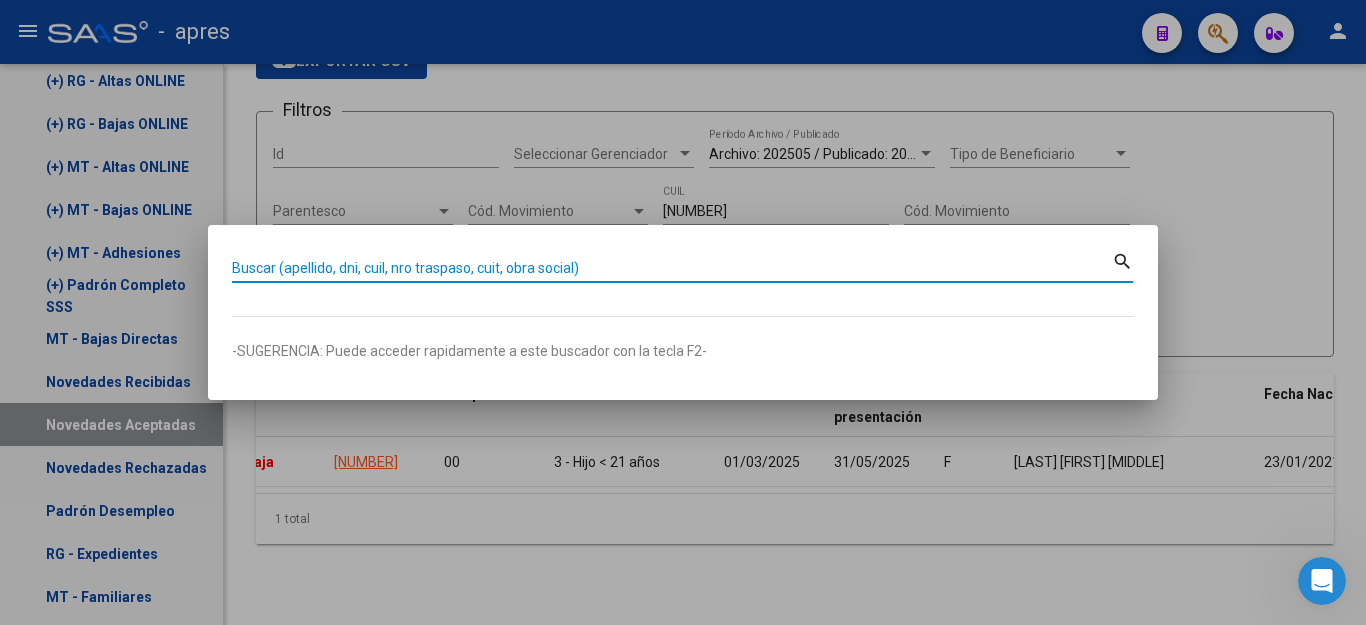 paste on "[NUMBER]" 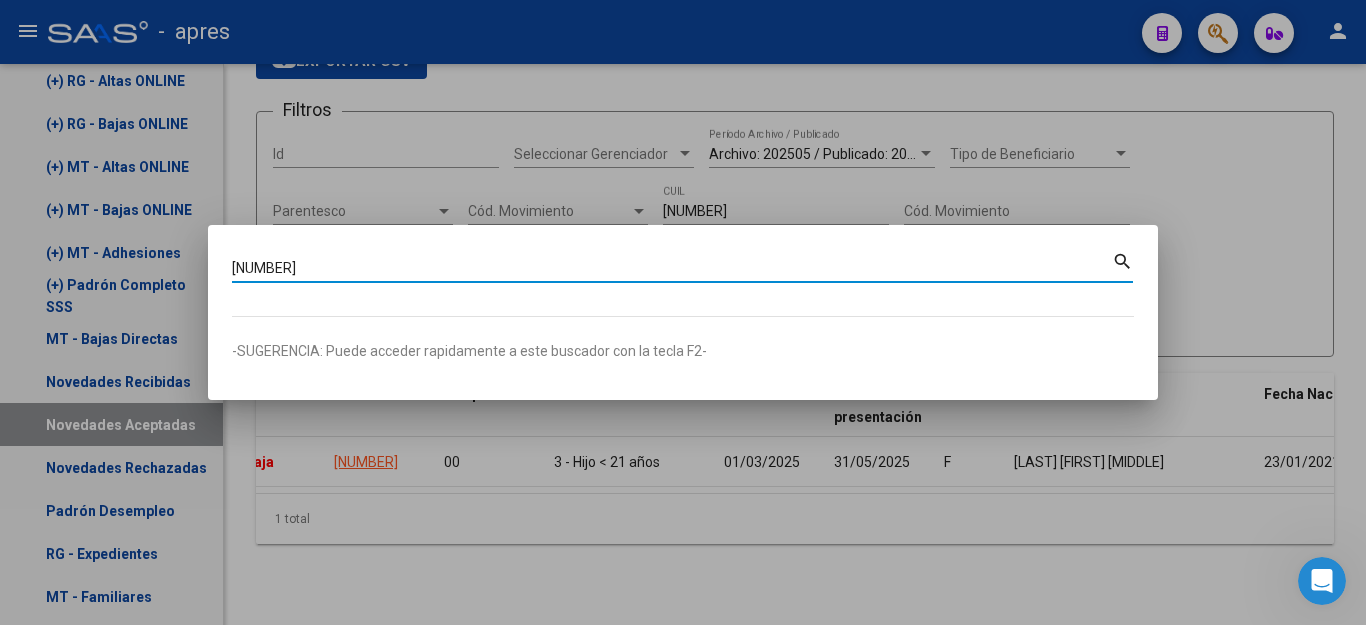 type on "[NUMBER]" 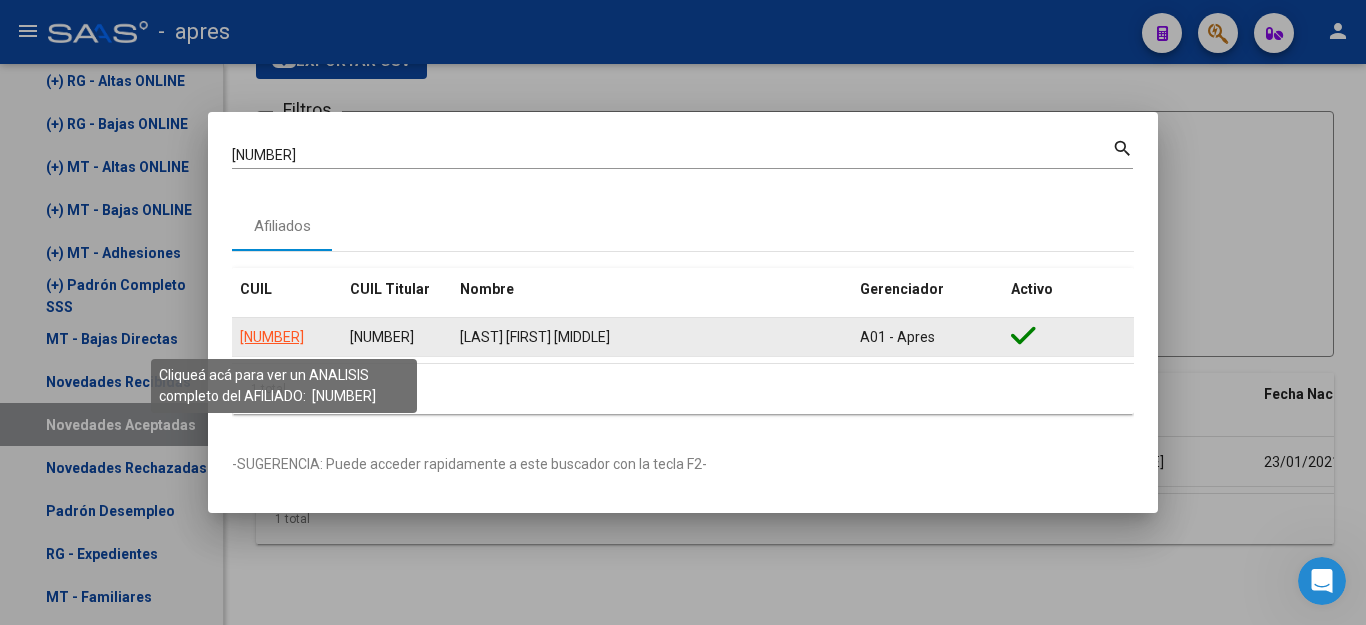 click on "[NUMBER]" 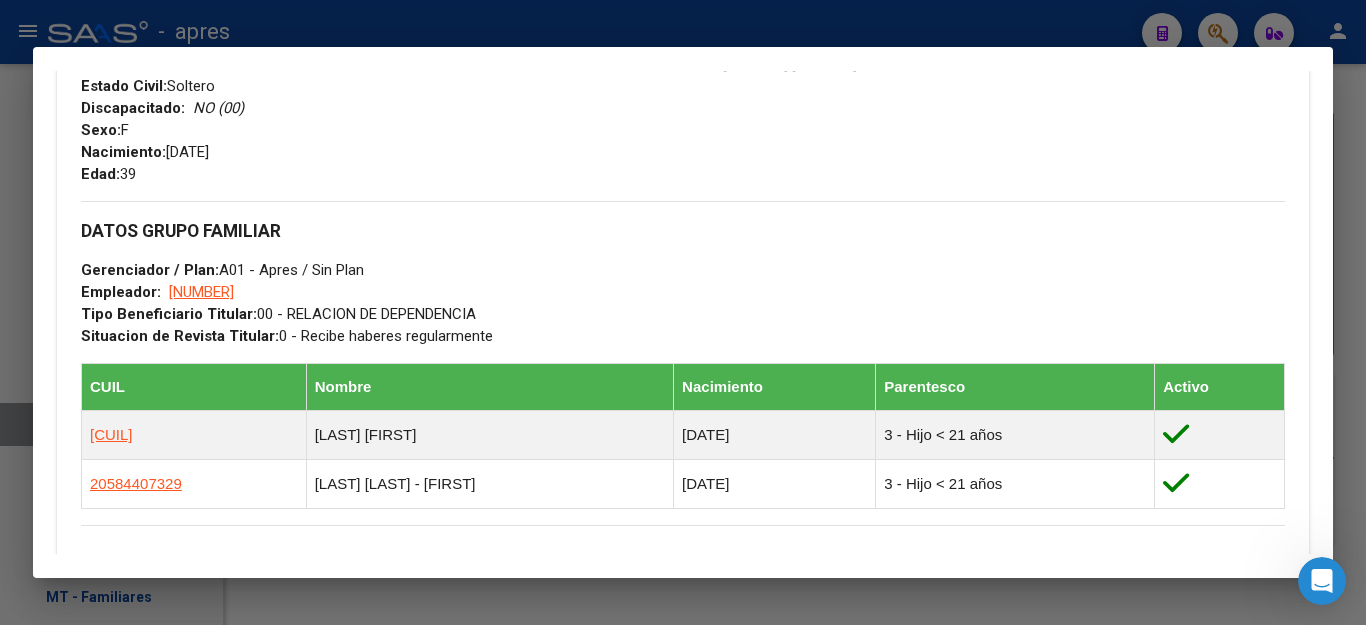 scroll, scrollTop: 900, scrollLeft: 0, axis: vertical 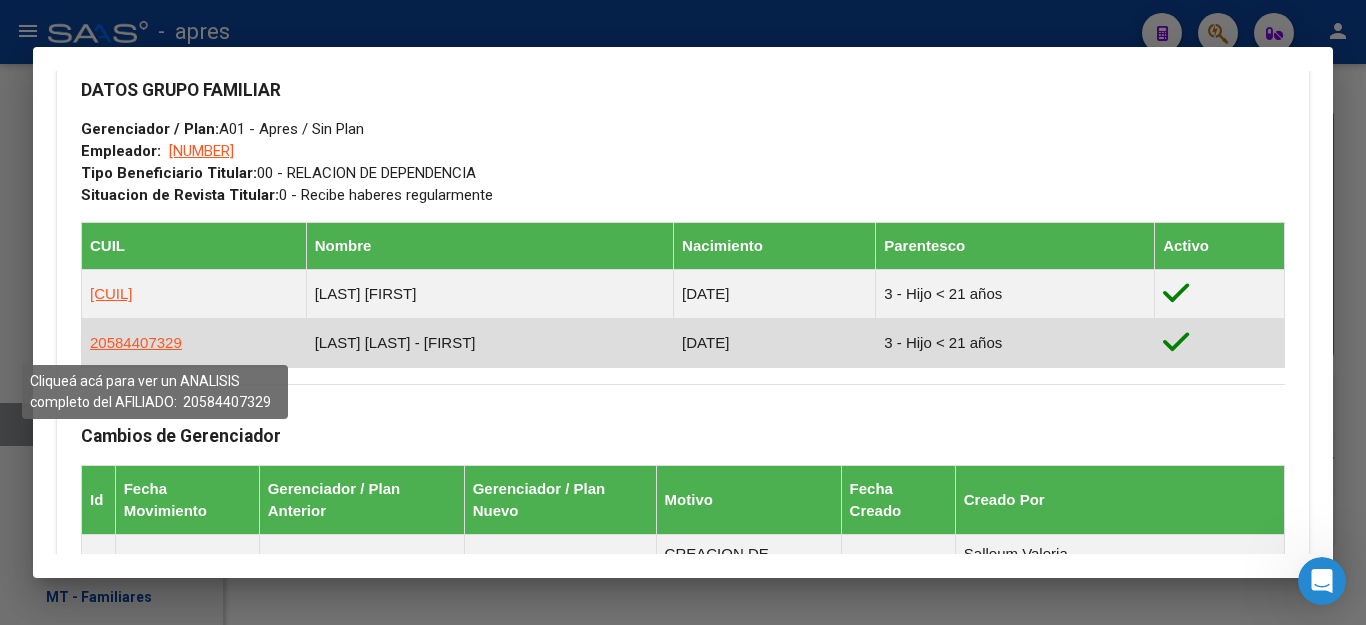 click on "20584407329" at bounding box center [136, 342] 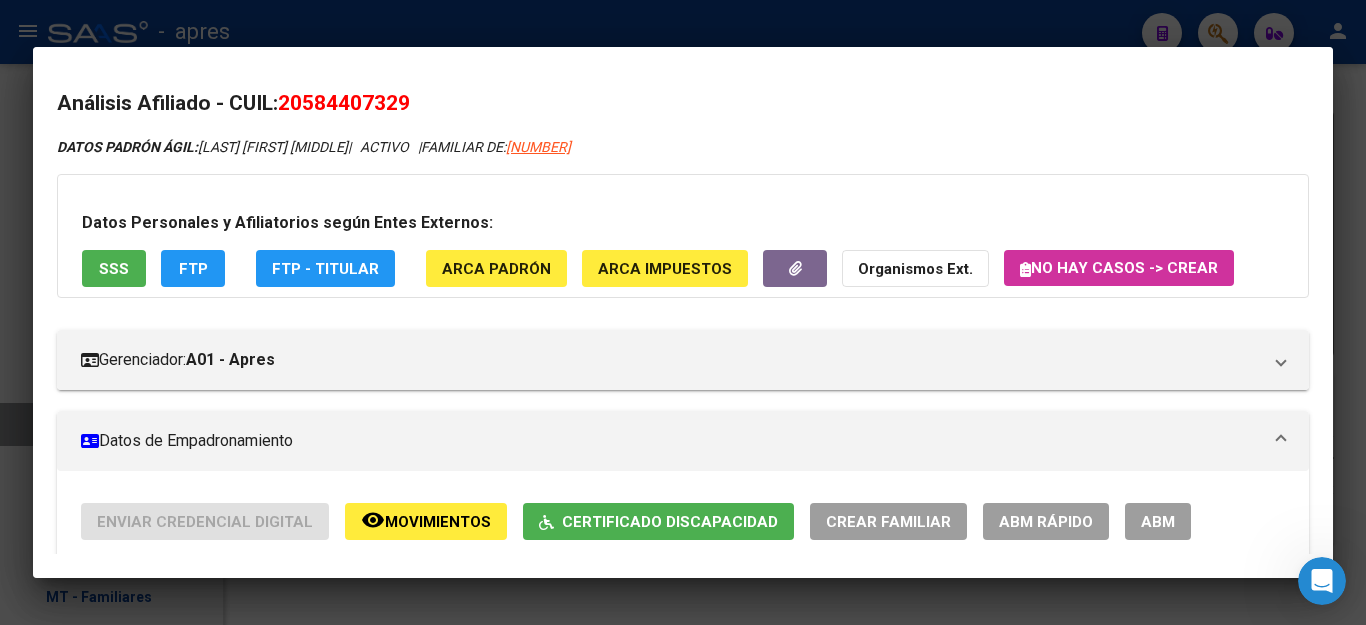 click on "ABM" at bounding box center (1158, 522) 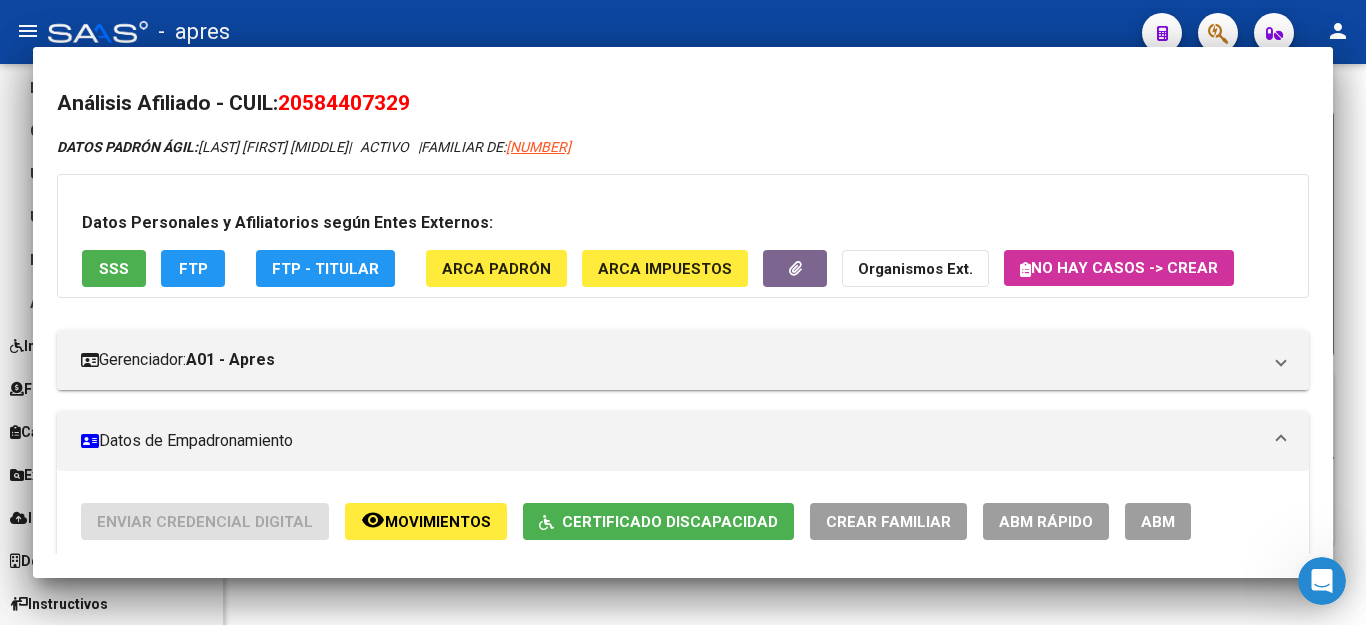 type 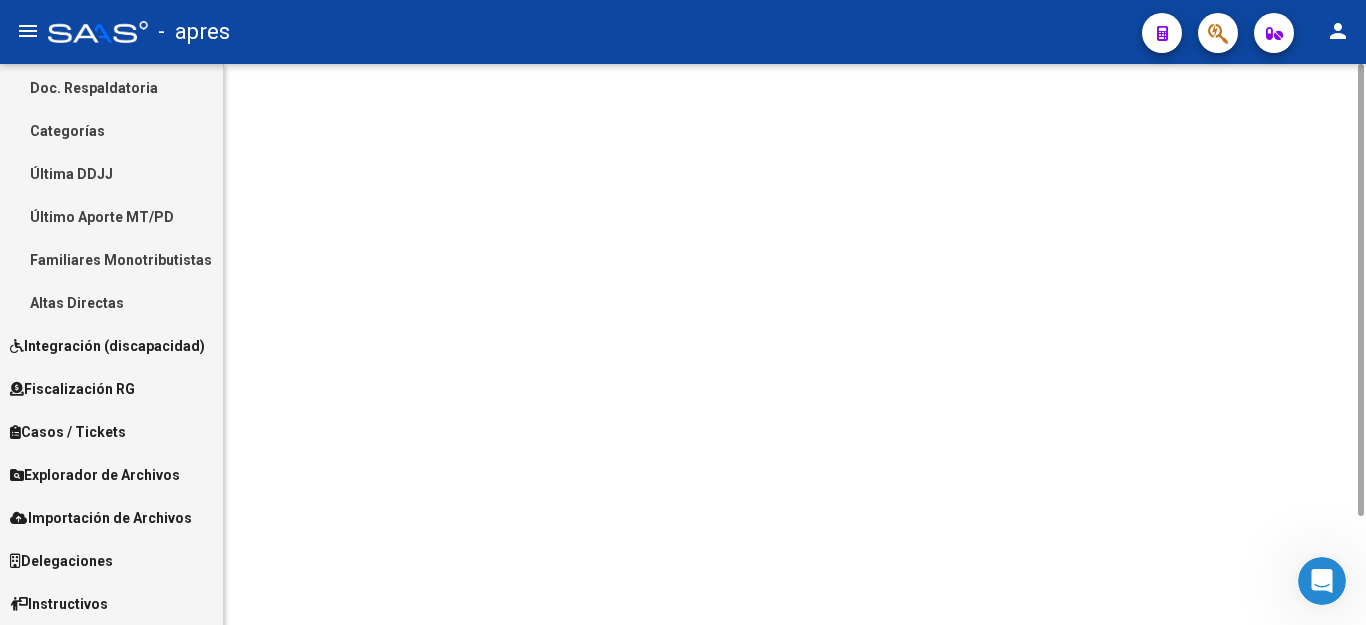 scroll, scrollTop: 393, scrollLeft: 0, axis: vertical 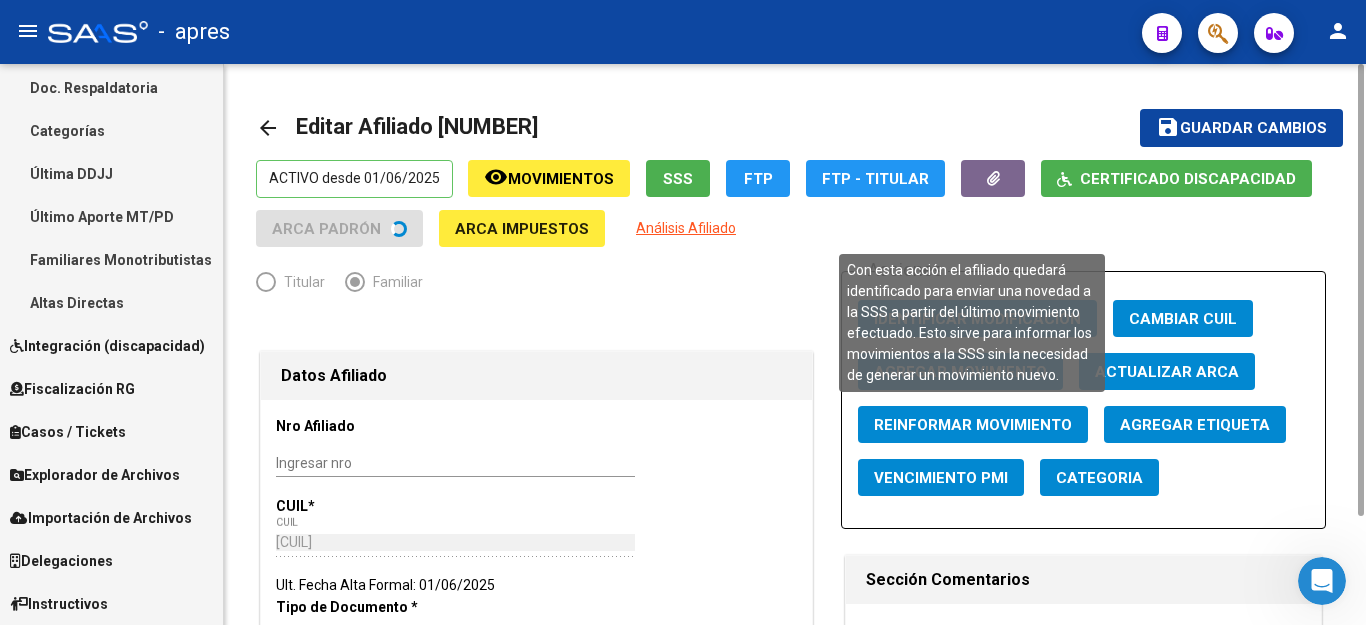 radio on "true" 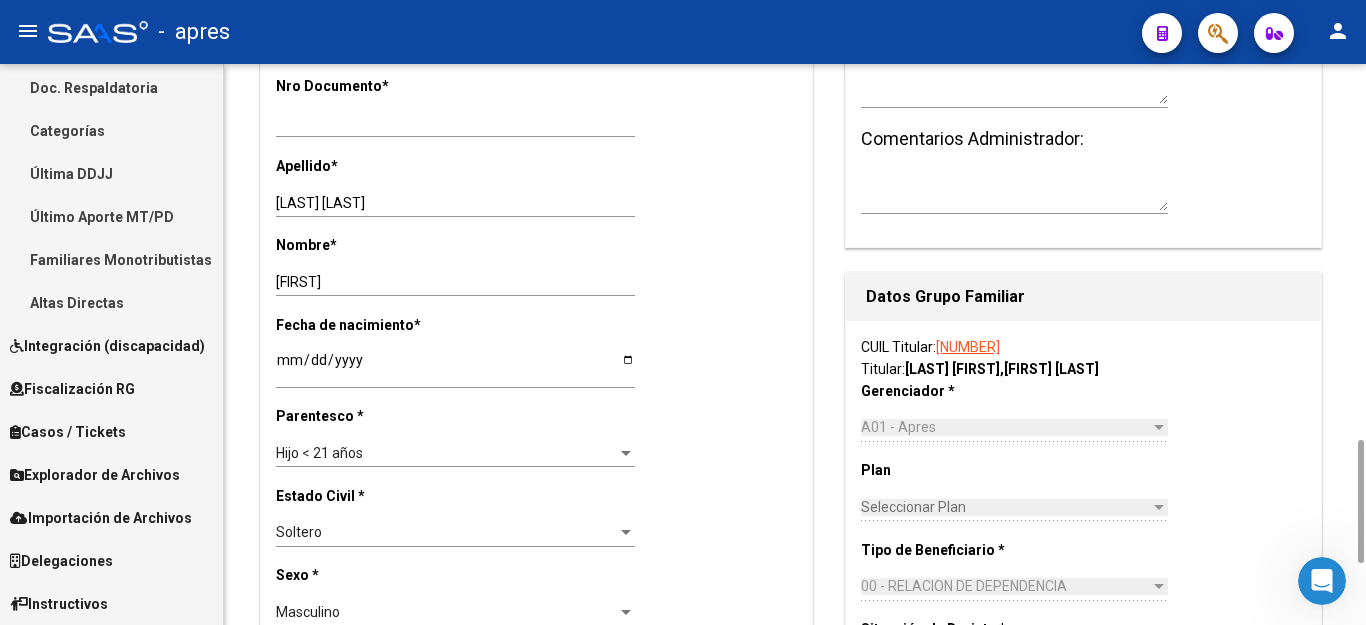 scroll, scrollTop: 800, scrollLeft: 0, axis: vertical 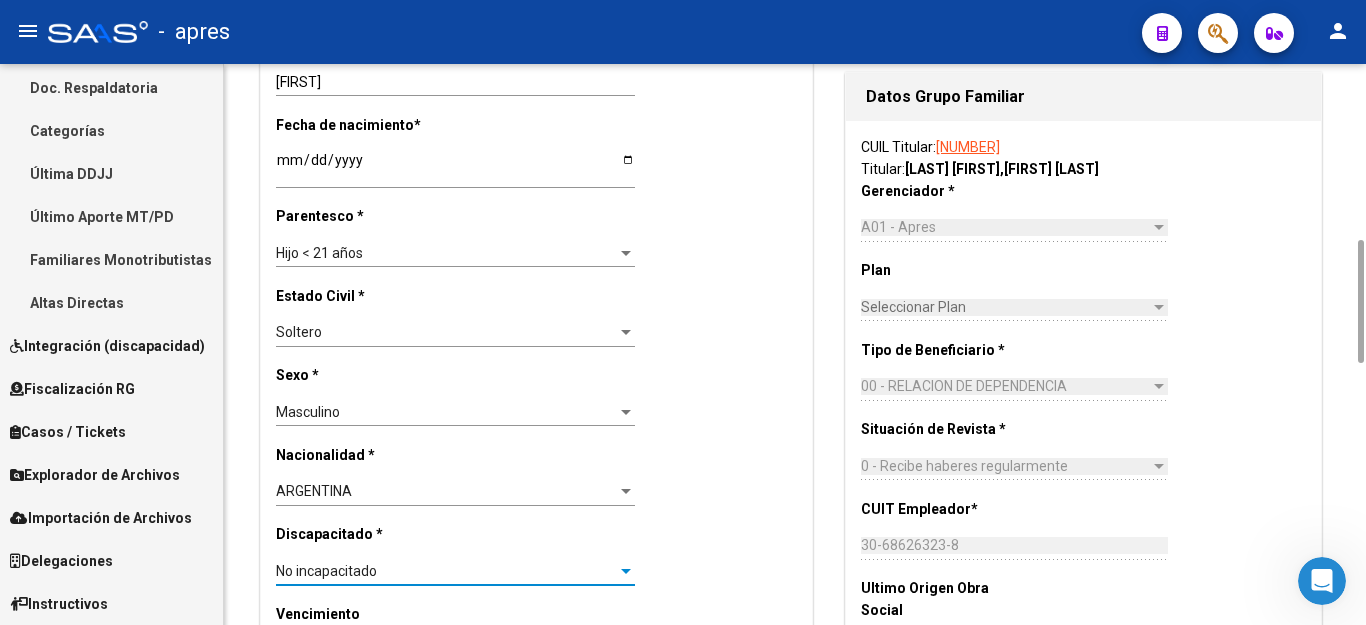 click on "No incapacitado" at bounding box center [326, 571] 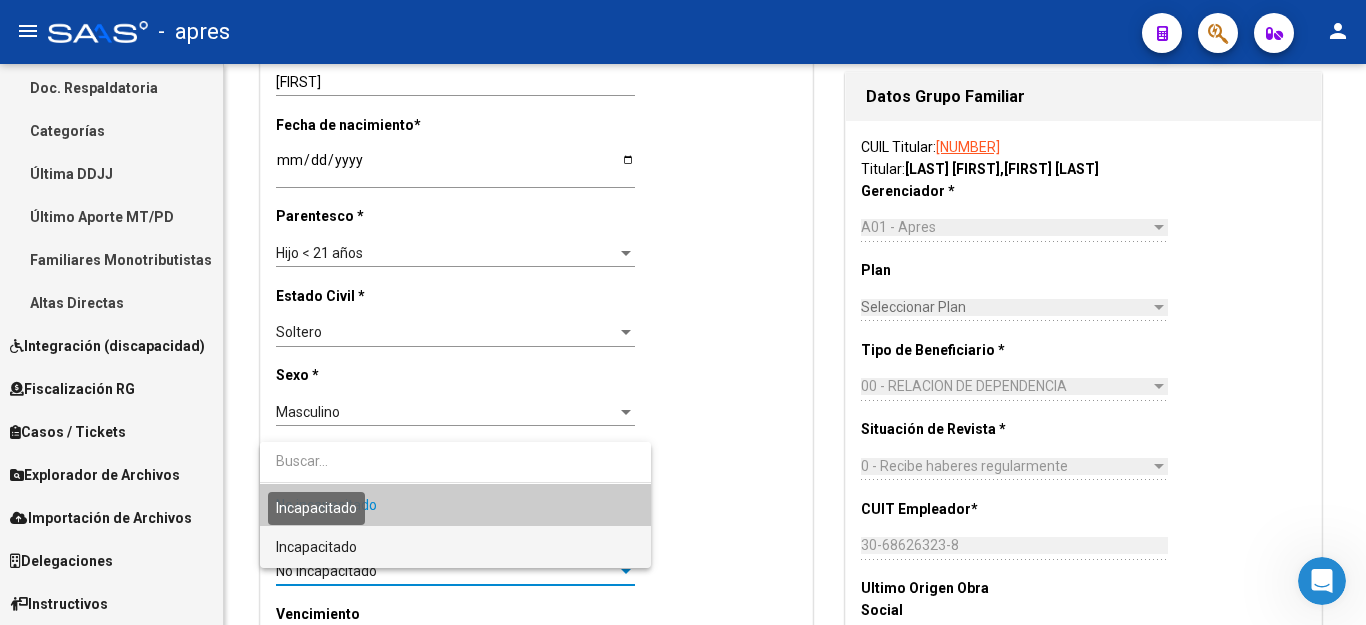 click on "Incapacitado" at bounding box center [316, 547] 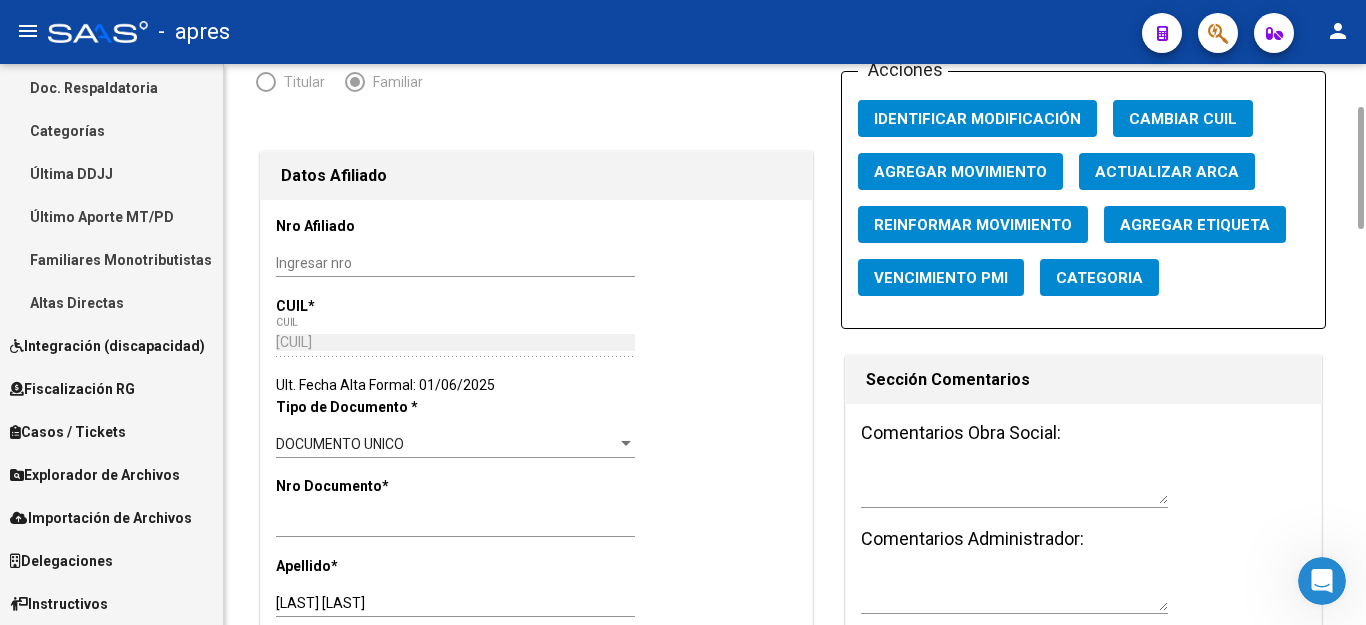 scroll, scrollTop: 0, scrollLeft: 0, axis: both 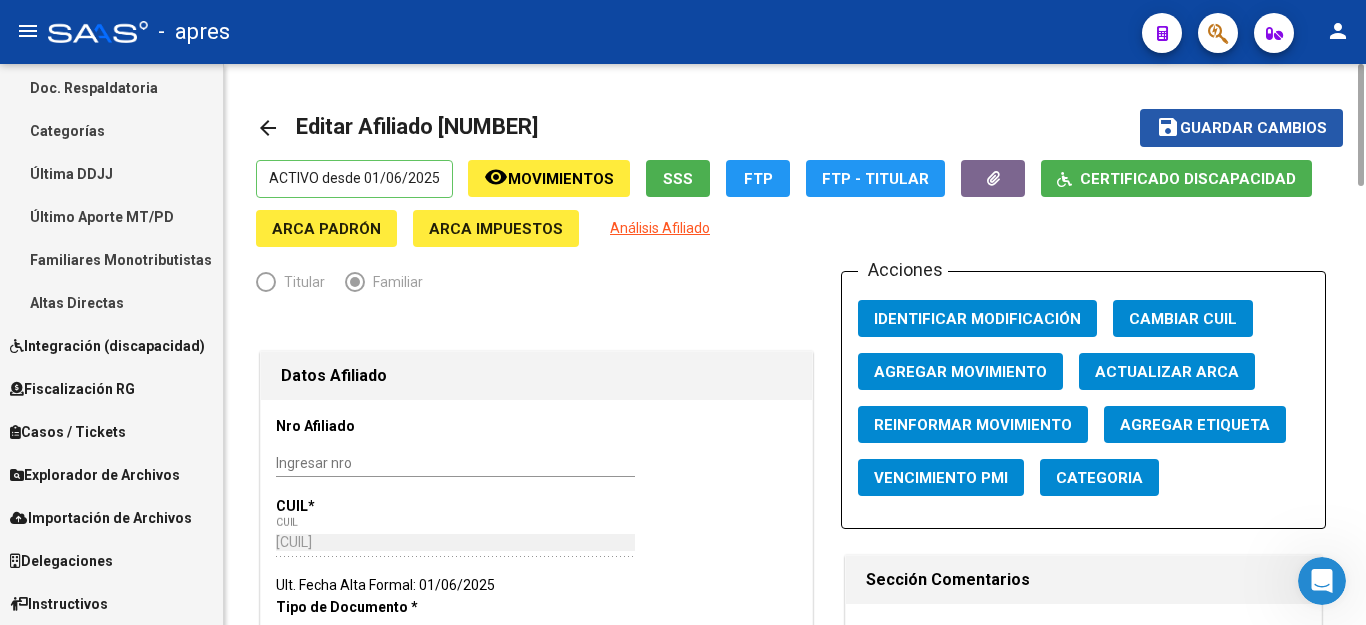 click on "Guardar cambios" 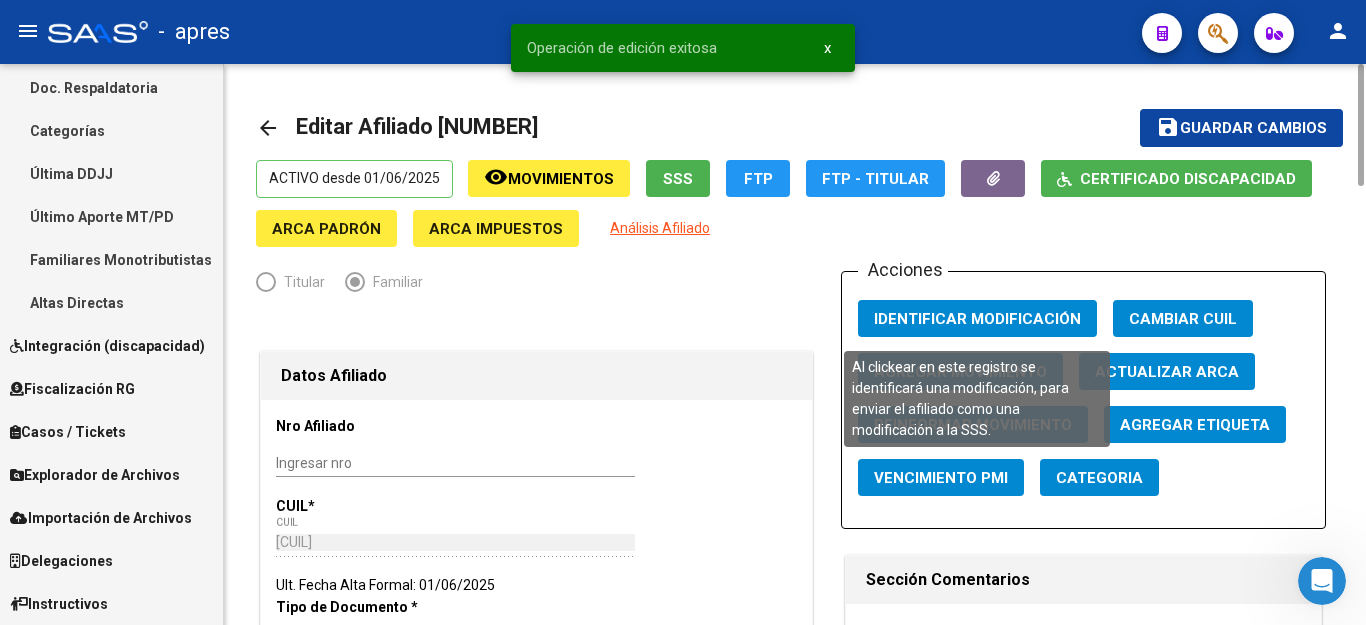 click on "Identificar Modificación" 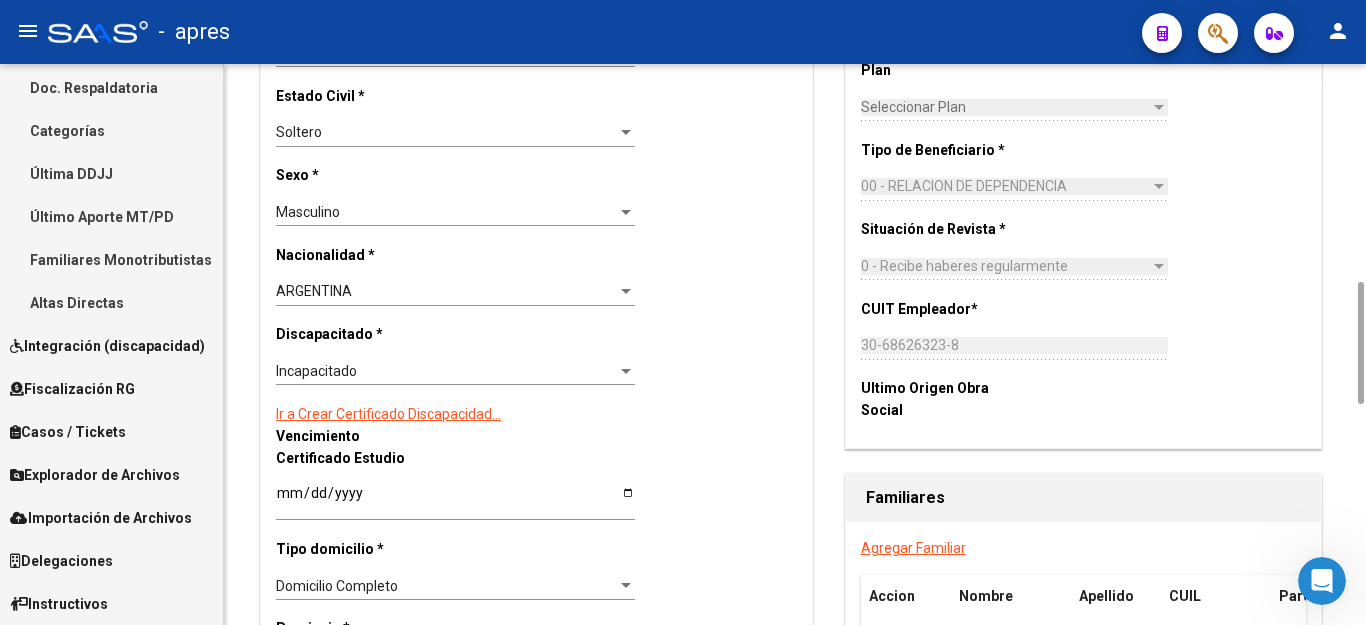 scroll, scrollTop: 800, scrollLeft: 0, axis: vertical 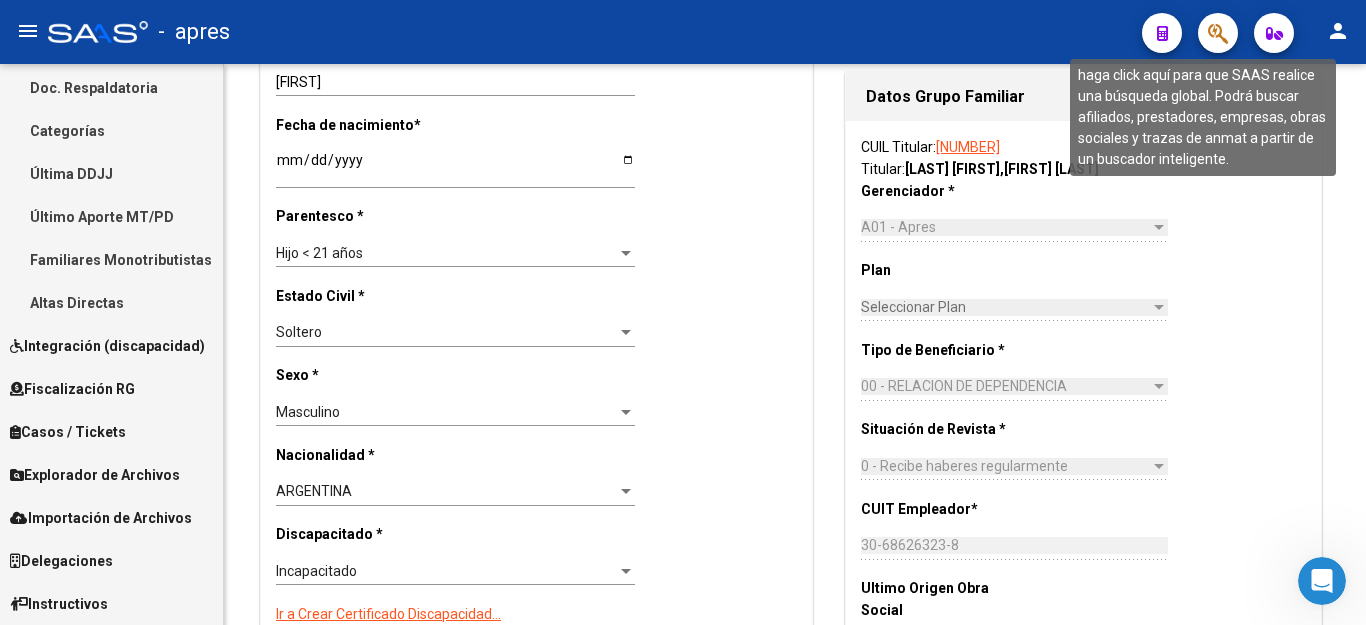 click 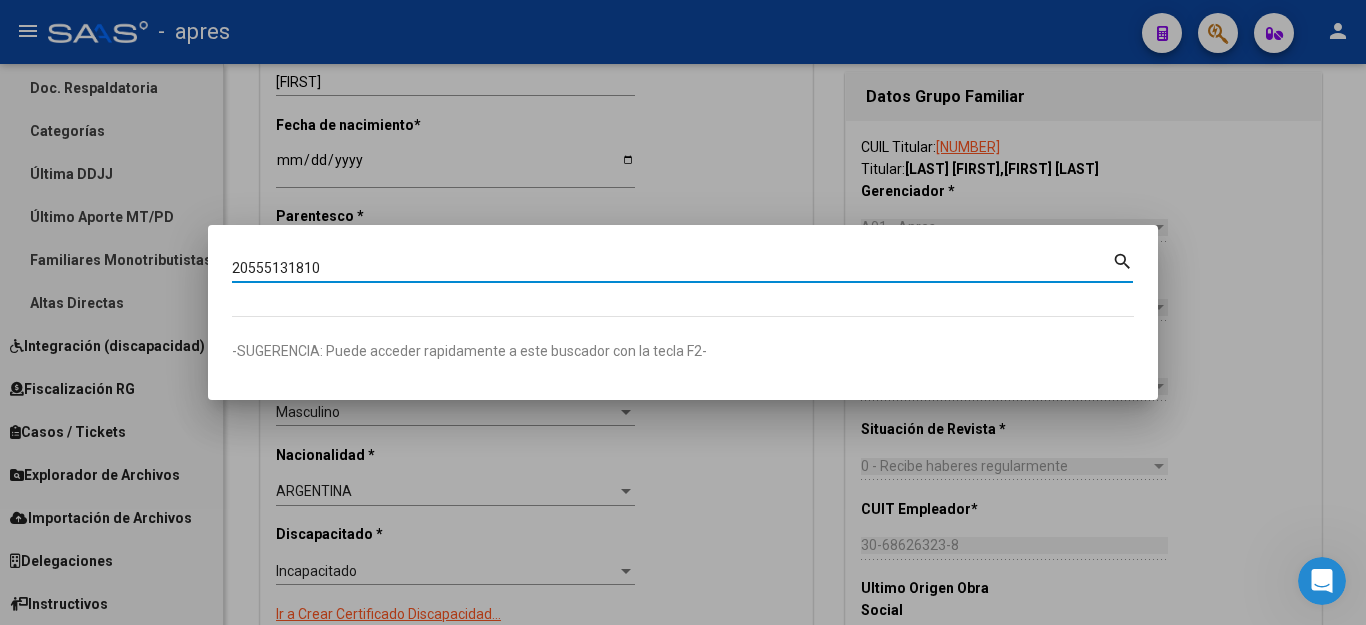 type on "20555131810" 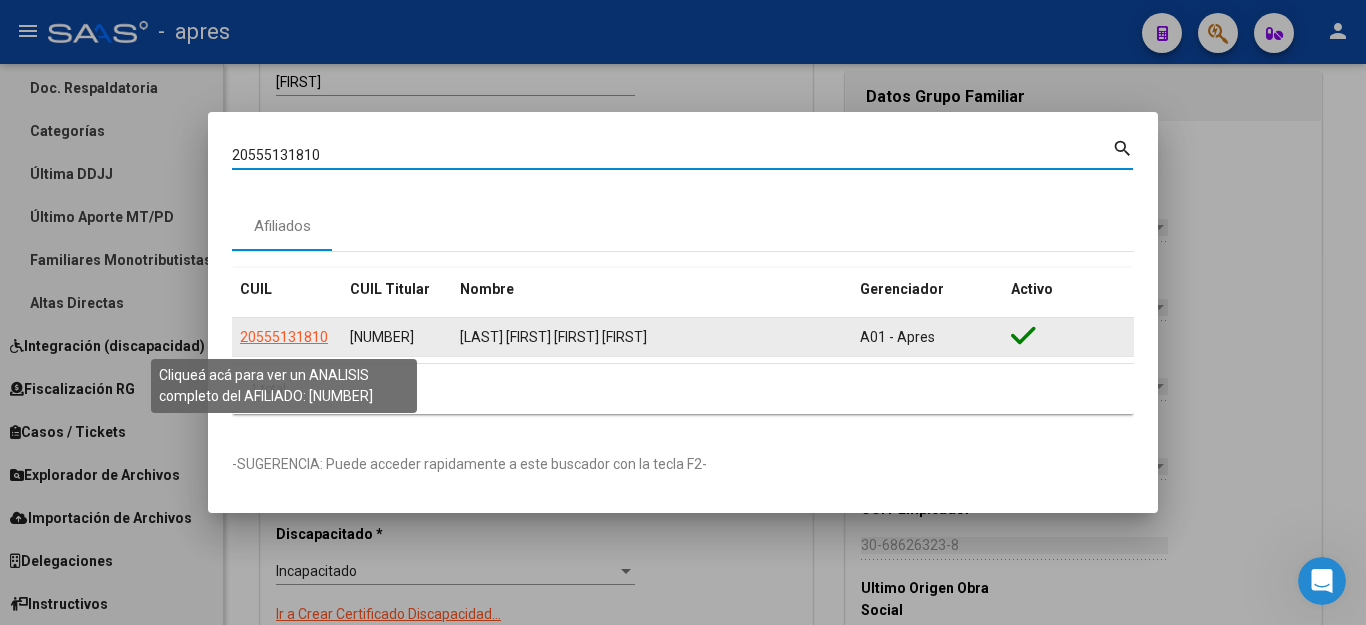 click on "20555131810" 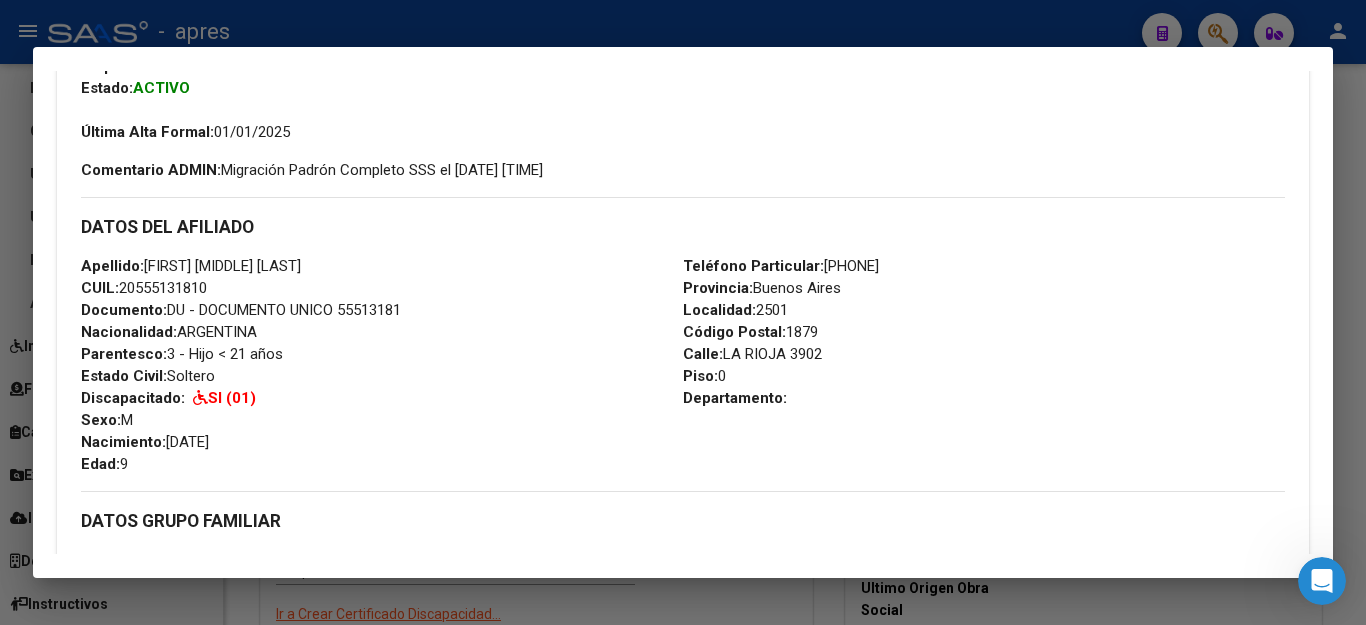 scroll, scrollTop: 349, scrollLeft: 0, axis: vertical 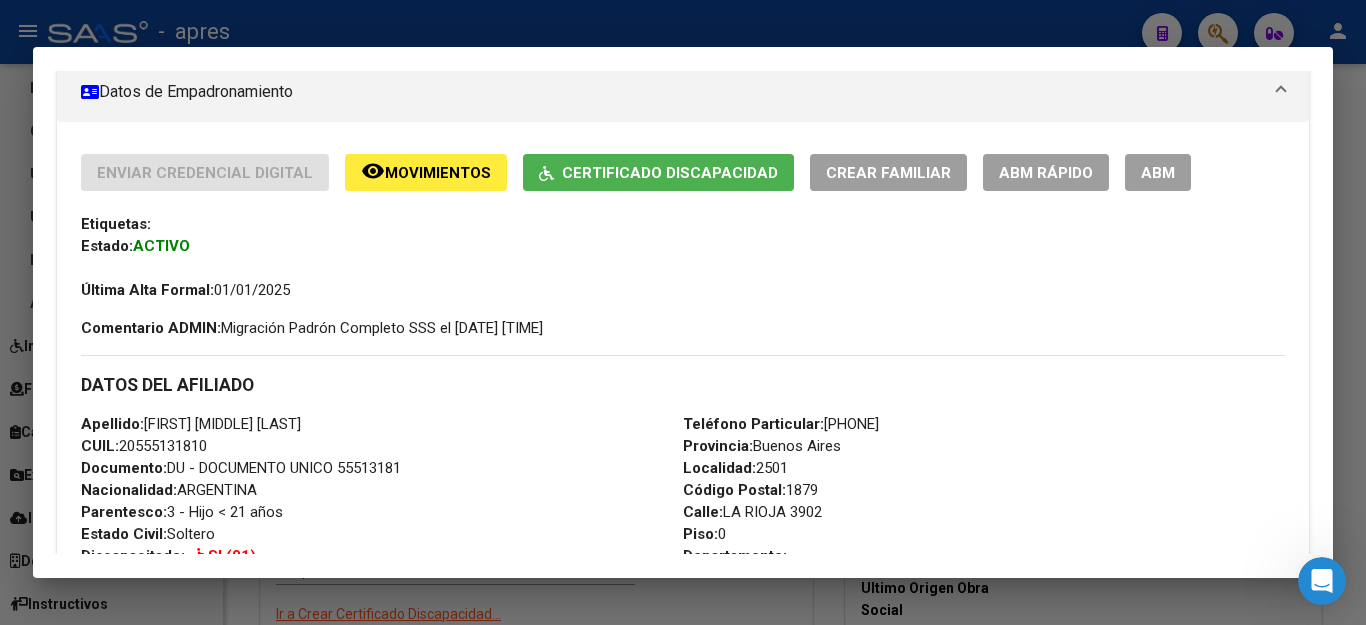 click on "ABM" at bounding box center [1158, 173] 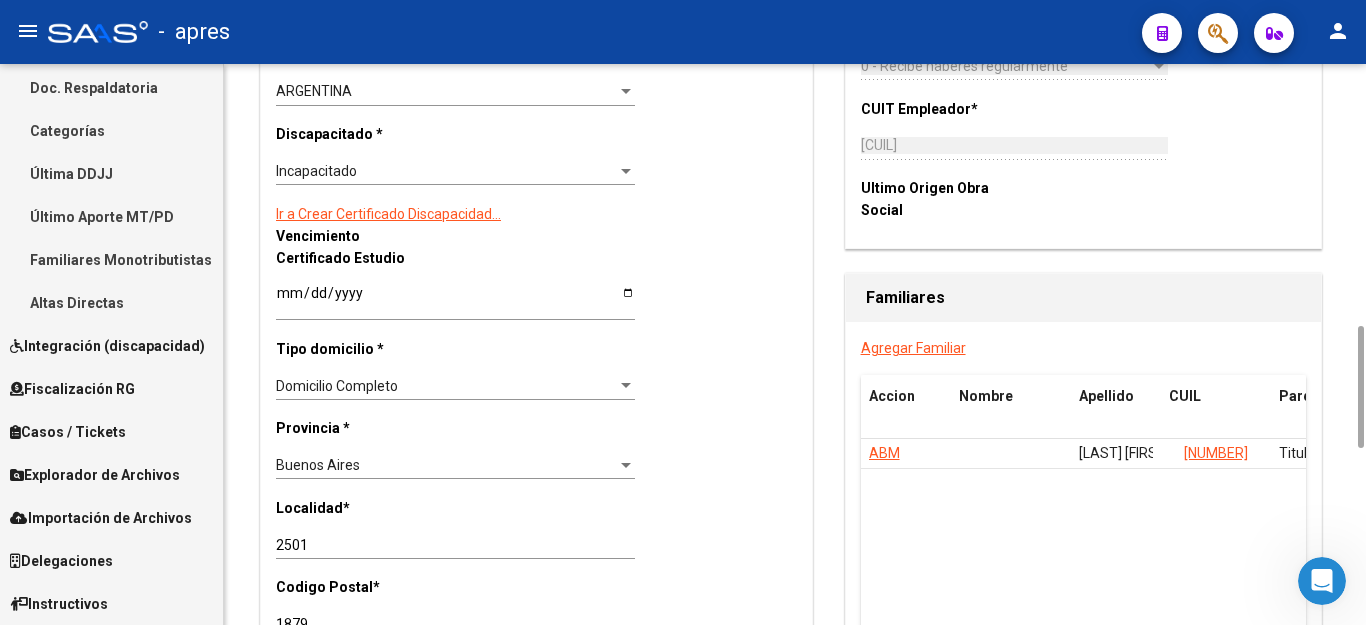 scroll, scrollTop: 1400, scrollLeft: 0, axis: vertical 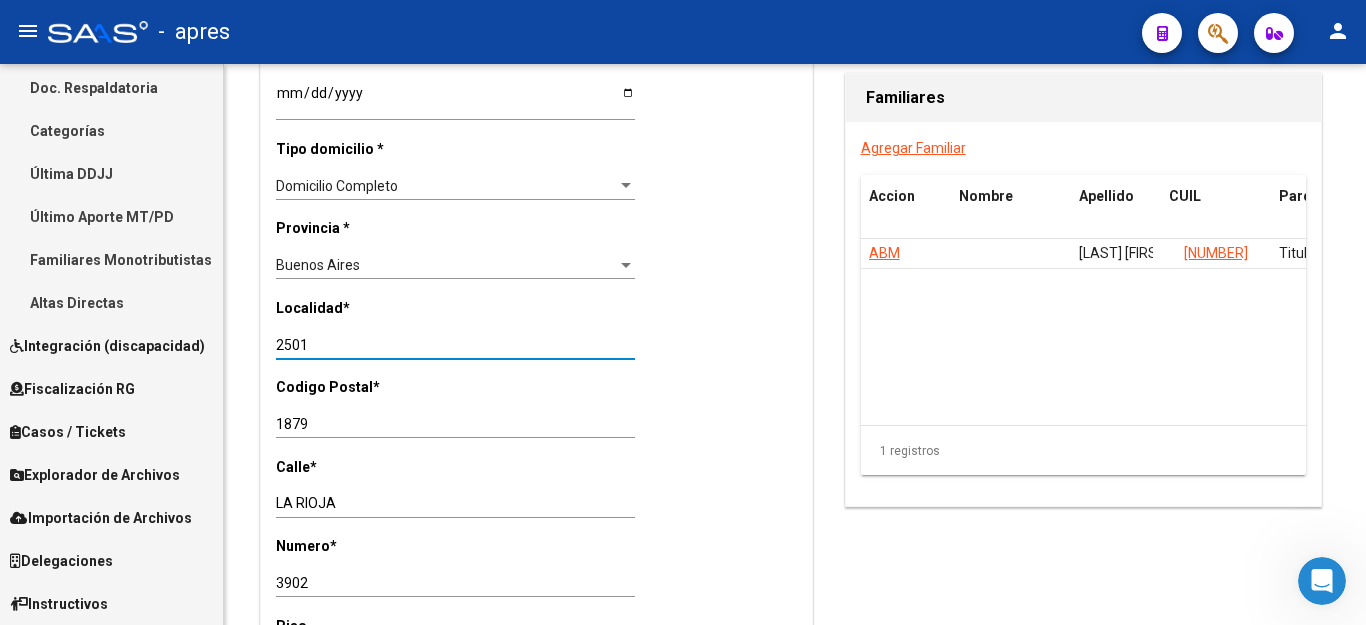 drag, startPoint x: 352, startPoint y: 324, endPoint x: 191, endPoint y: 324, distance: 161 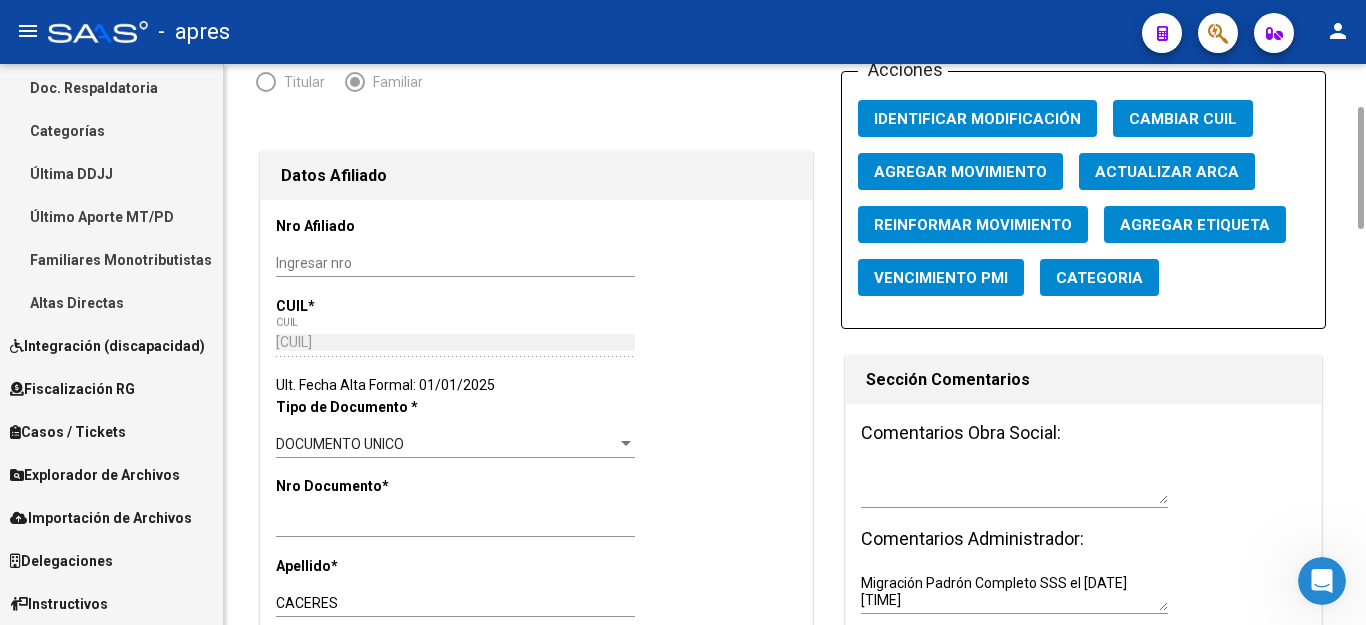 scroll, scrollTop: 0, scrollLeft: 0, axis: both 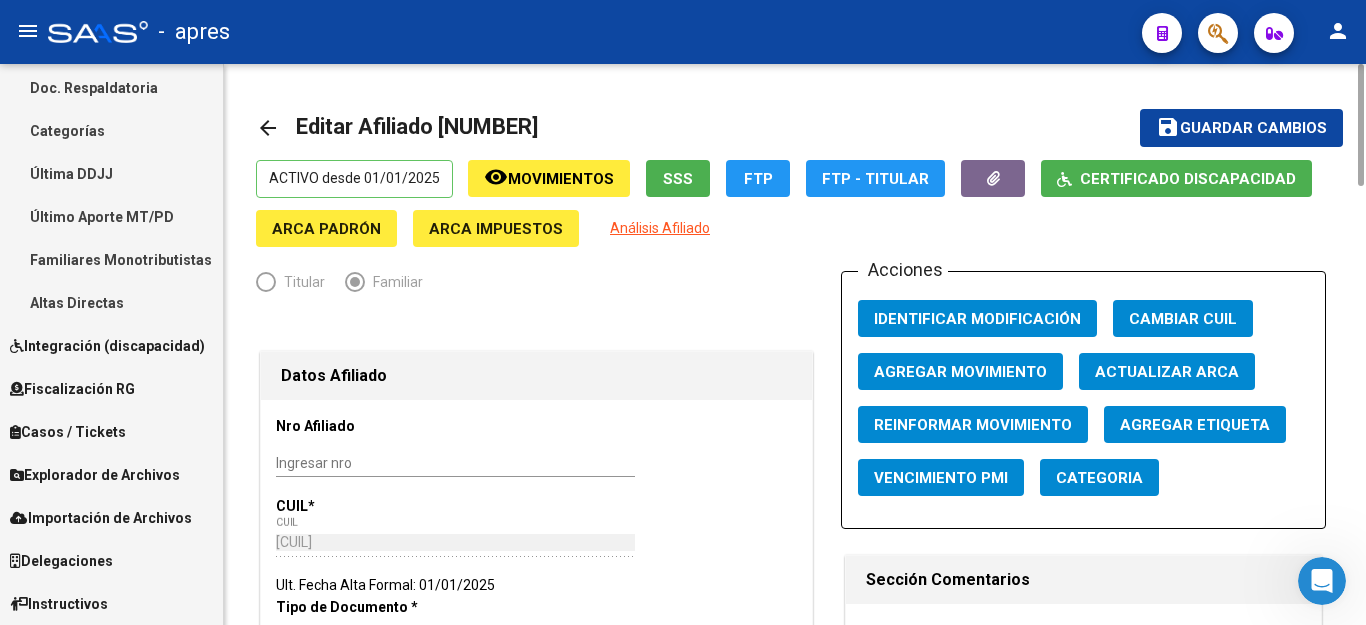 type on "QUILMES" 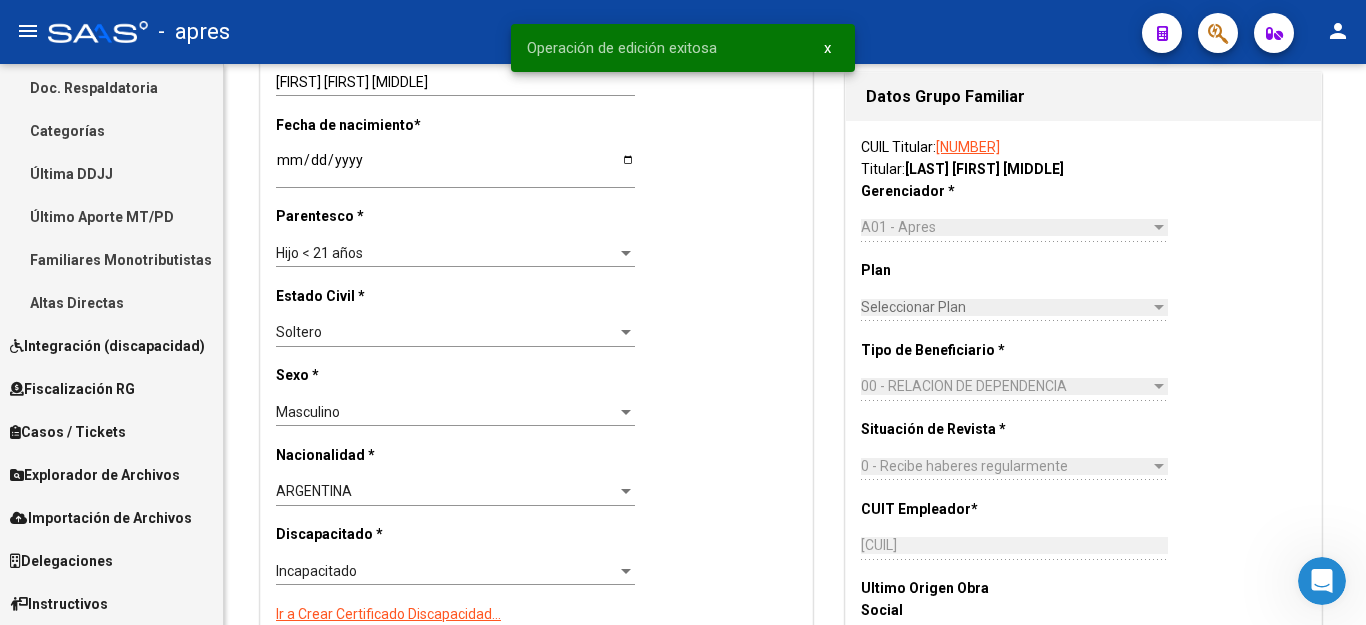 scroll, scrollTop: 0, scrollLeft: 0, axis: both 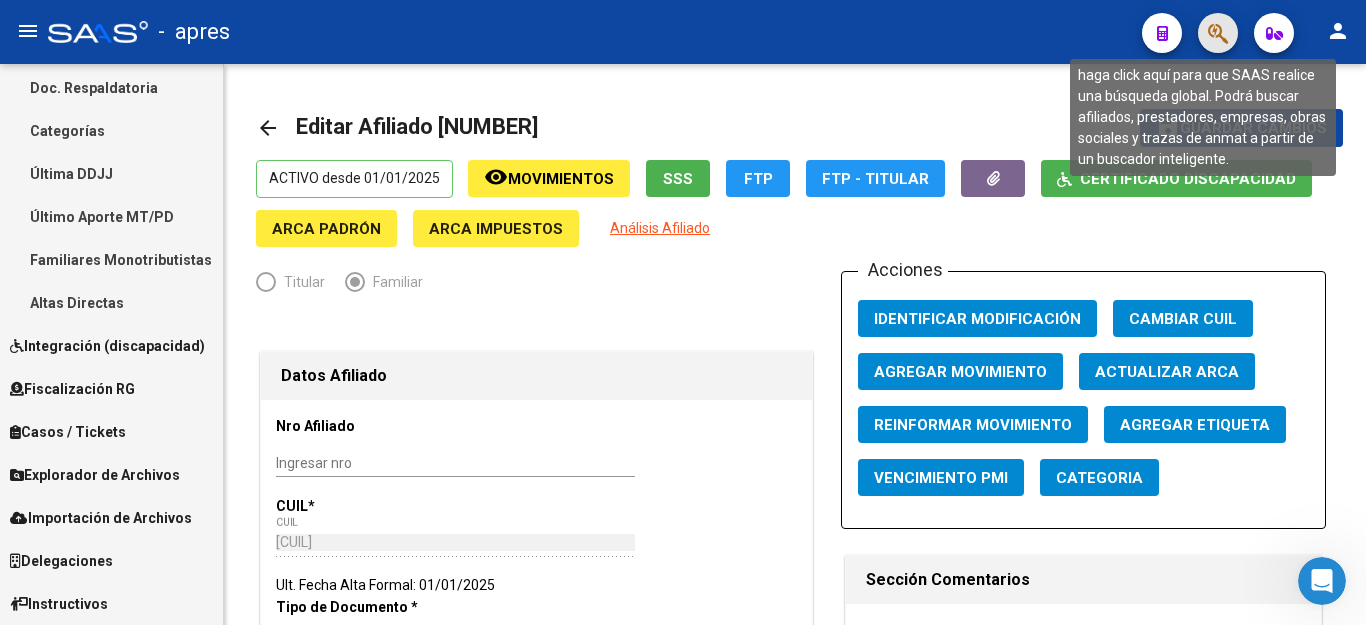 click 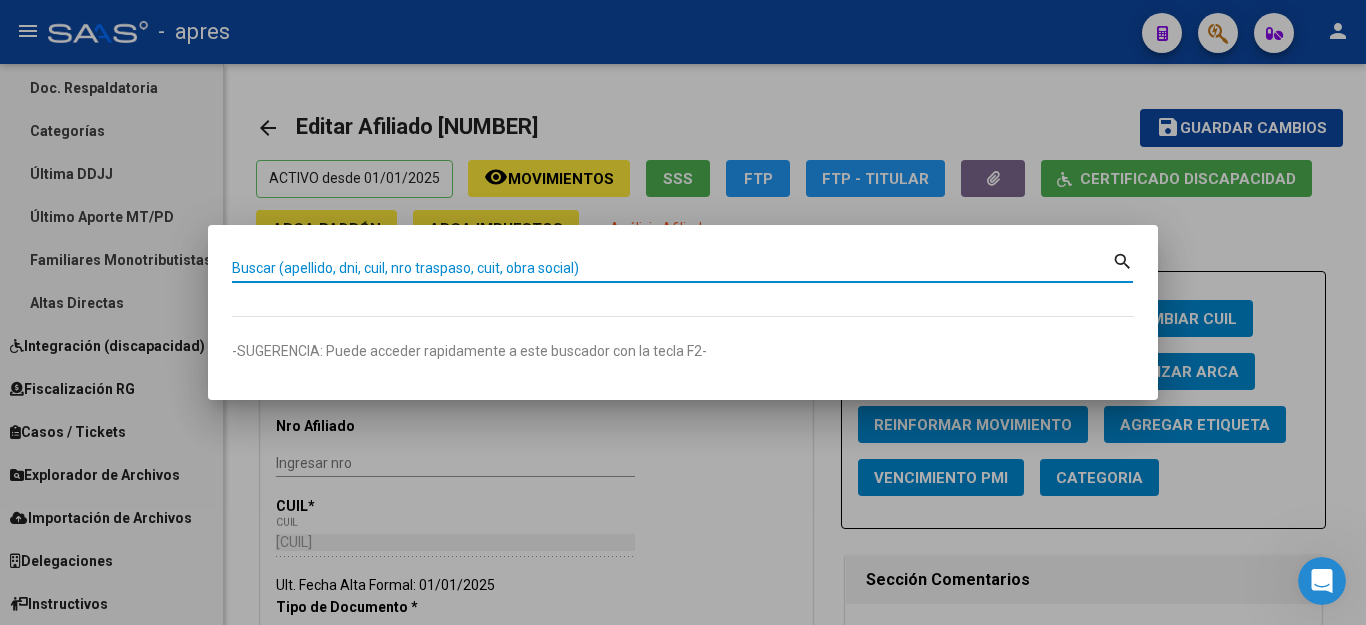 paste on "[NUMBER]" 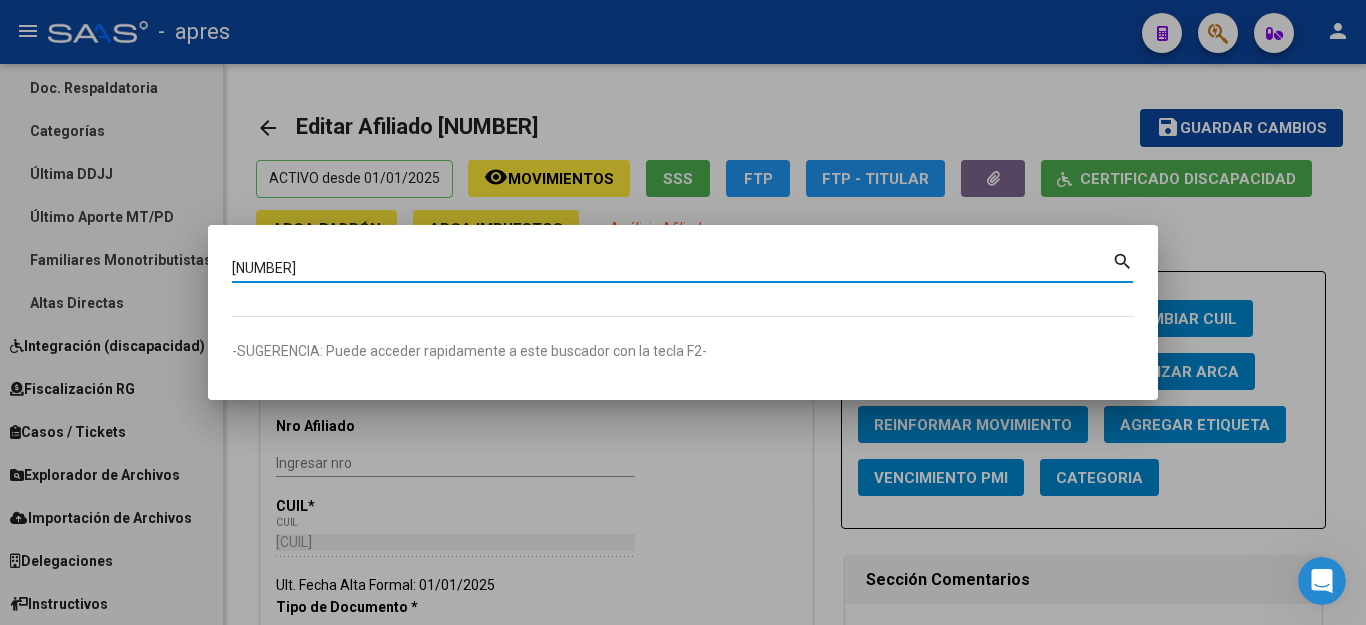 type on "[NUMBER]" 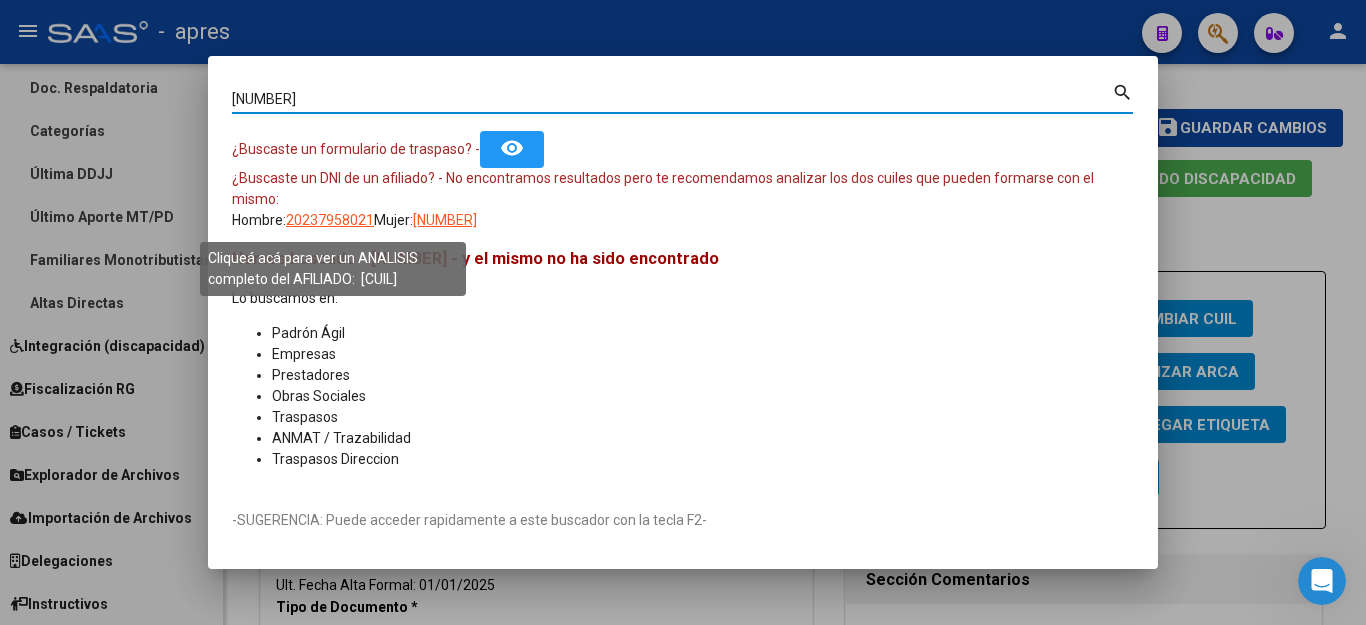 click on "20237958021" at bounding box center [330, 220] 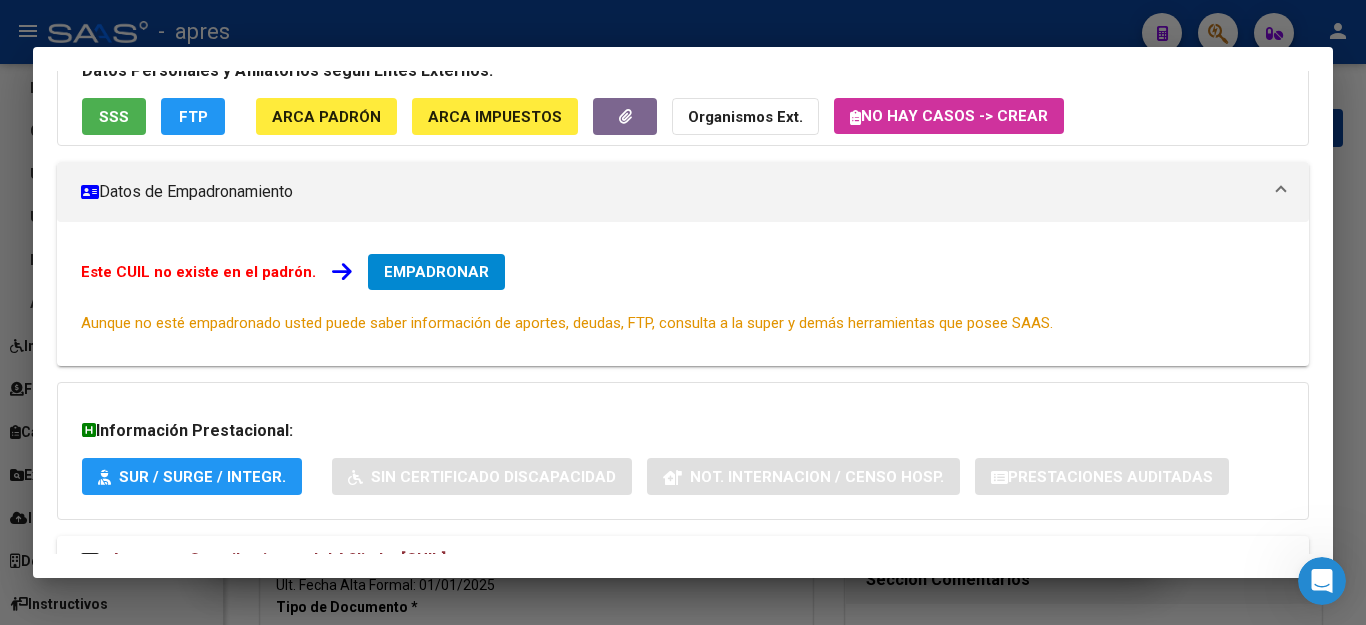 scroll, scrollTop: 224, scrollLeft: 0, axis: vertical 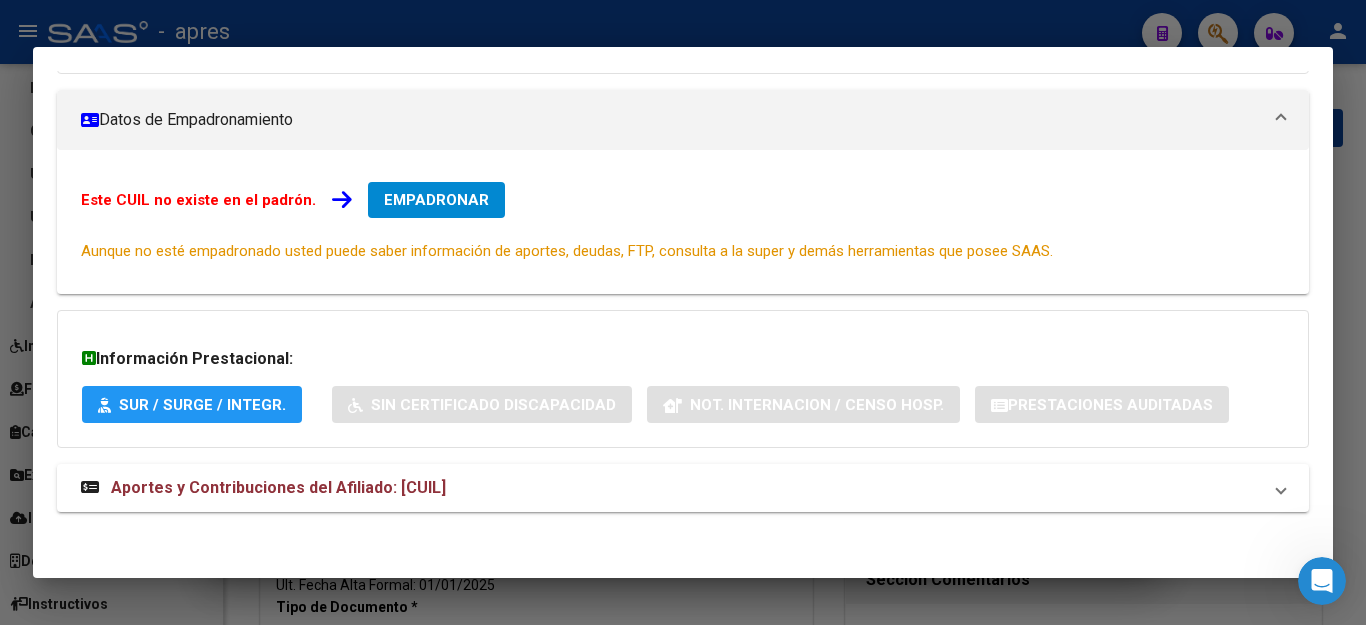 click at bounding box center [683, 312] 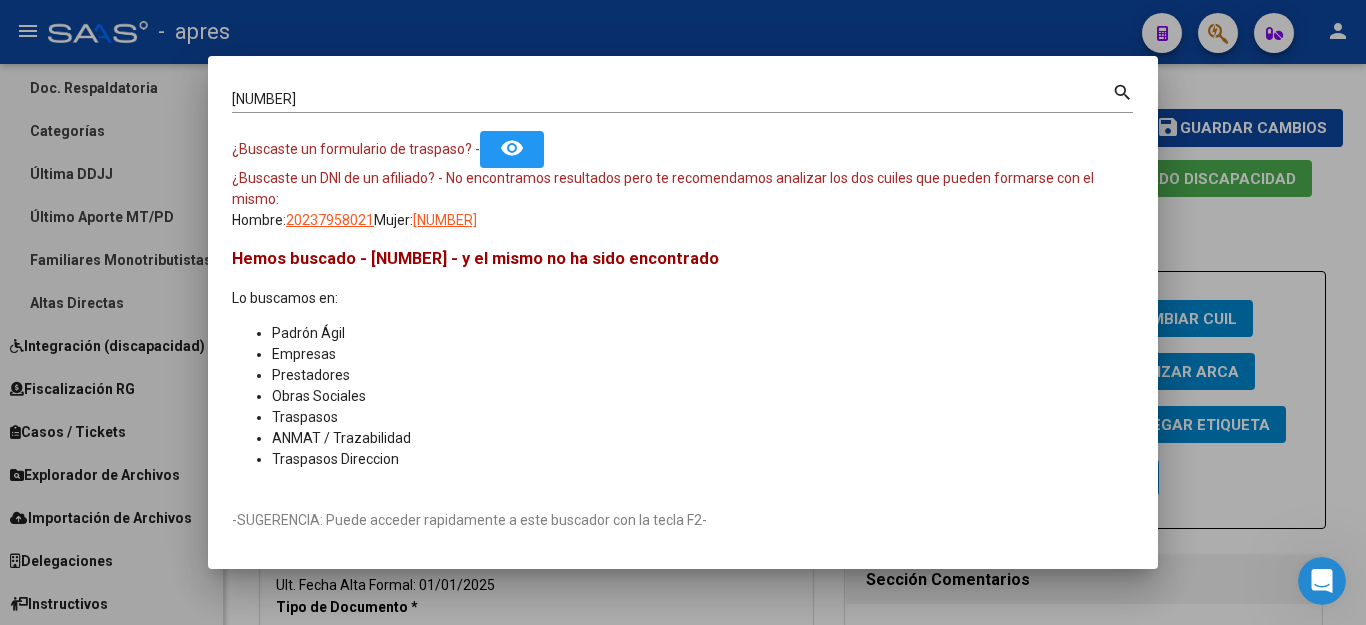click at bounding box center [683, 312] 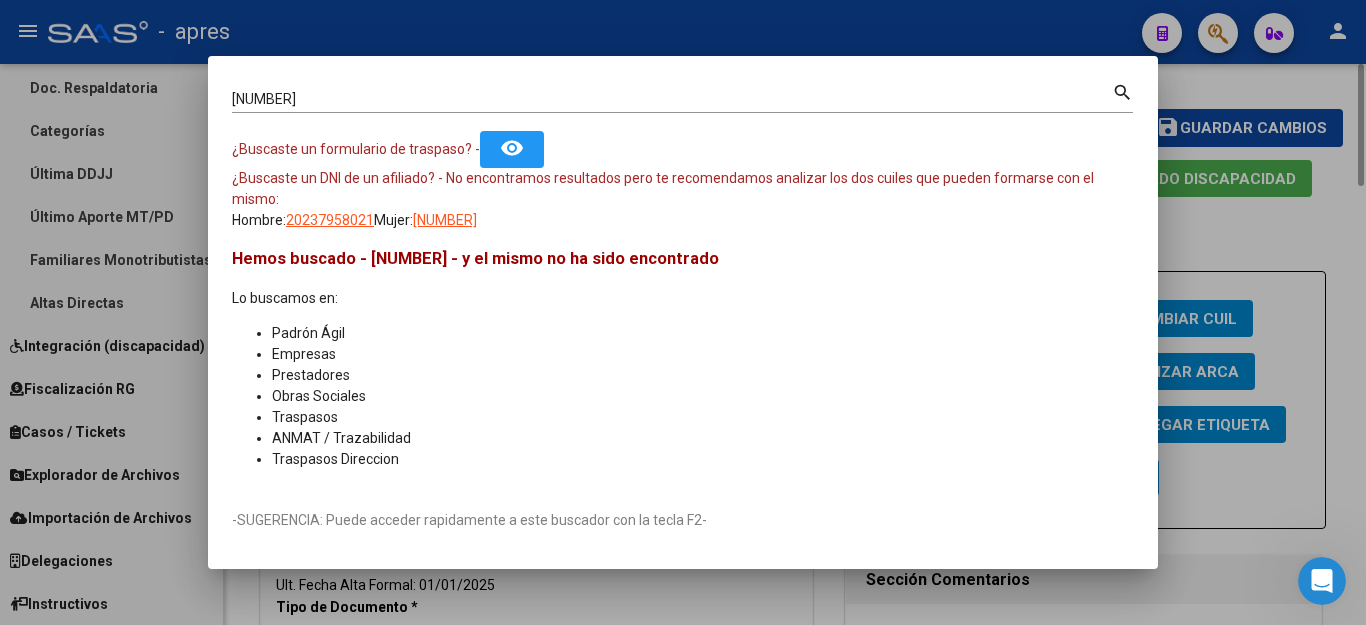 type 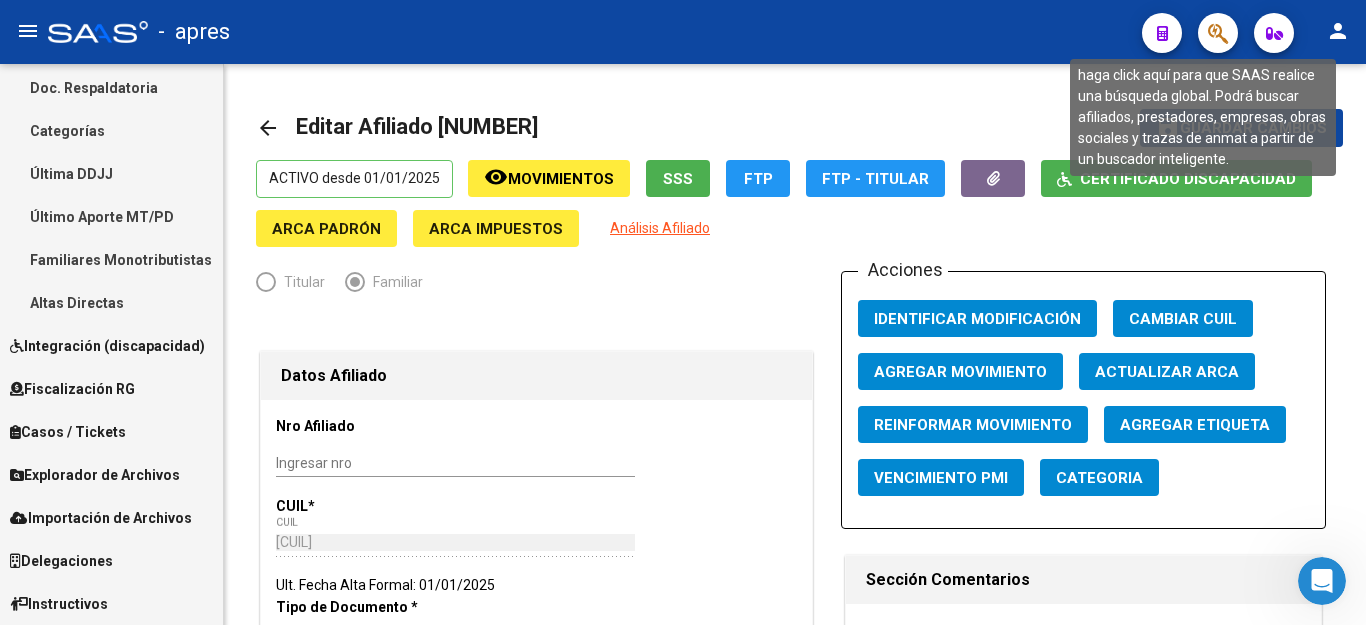 click 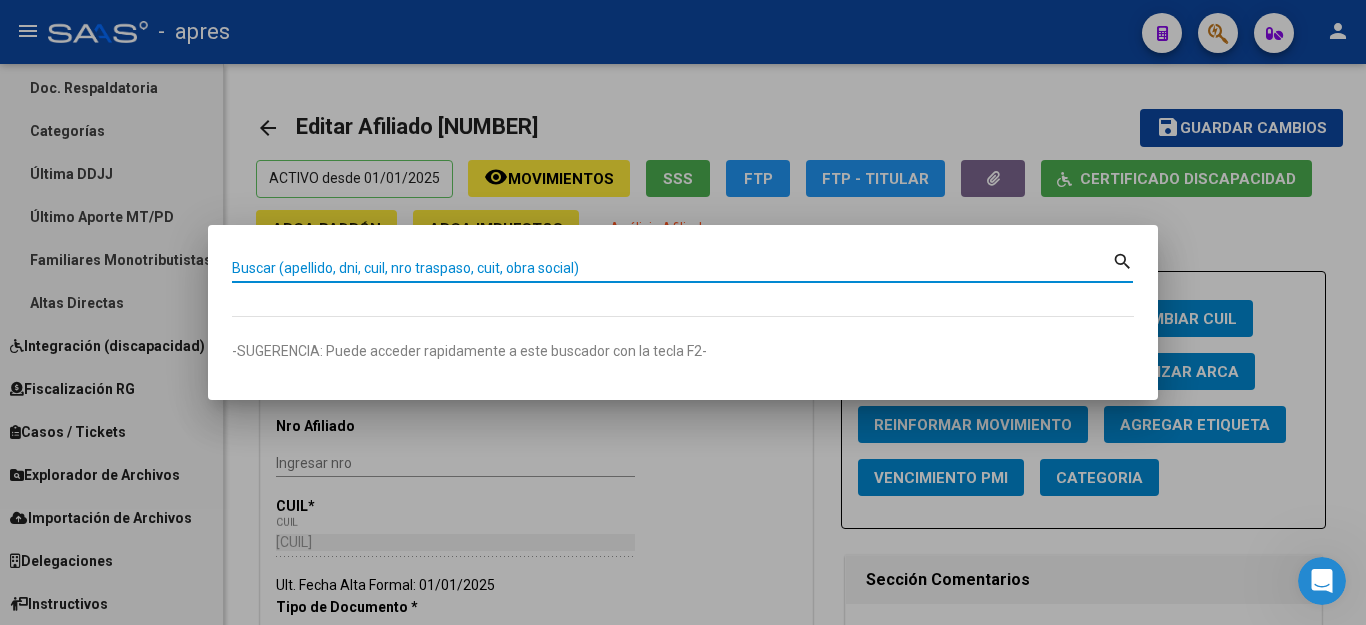 paste on "[NUMBER]" 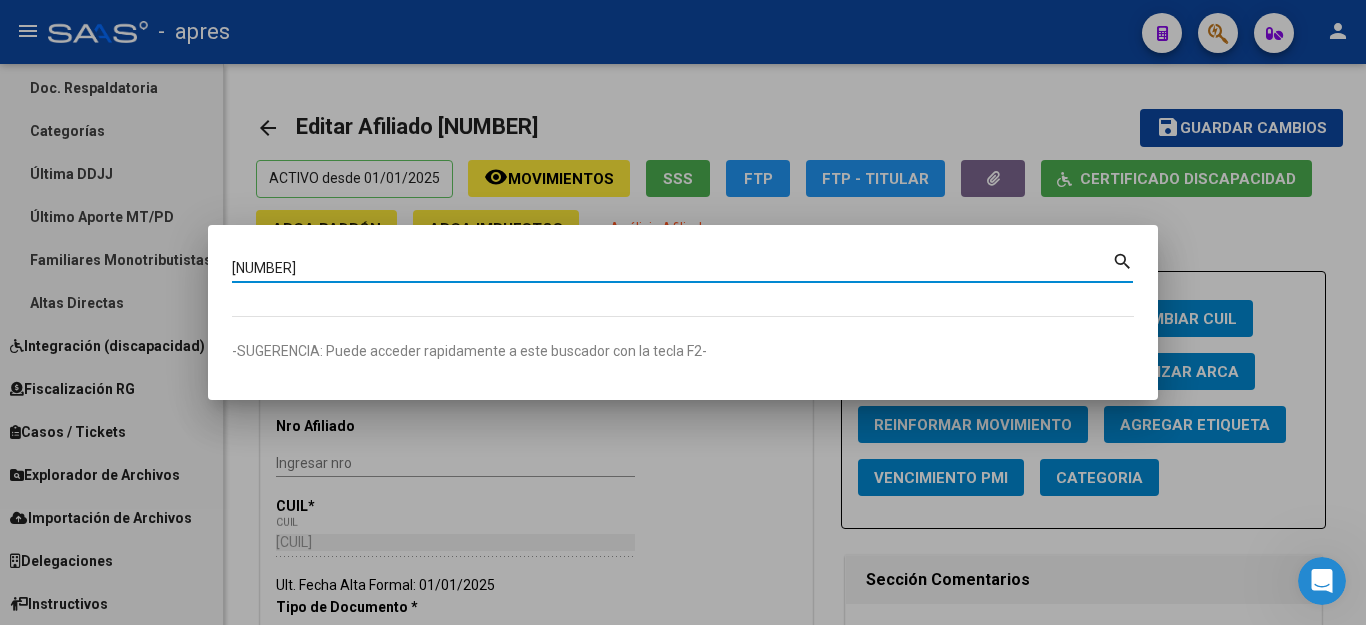 type on "[NUMBER]" 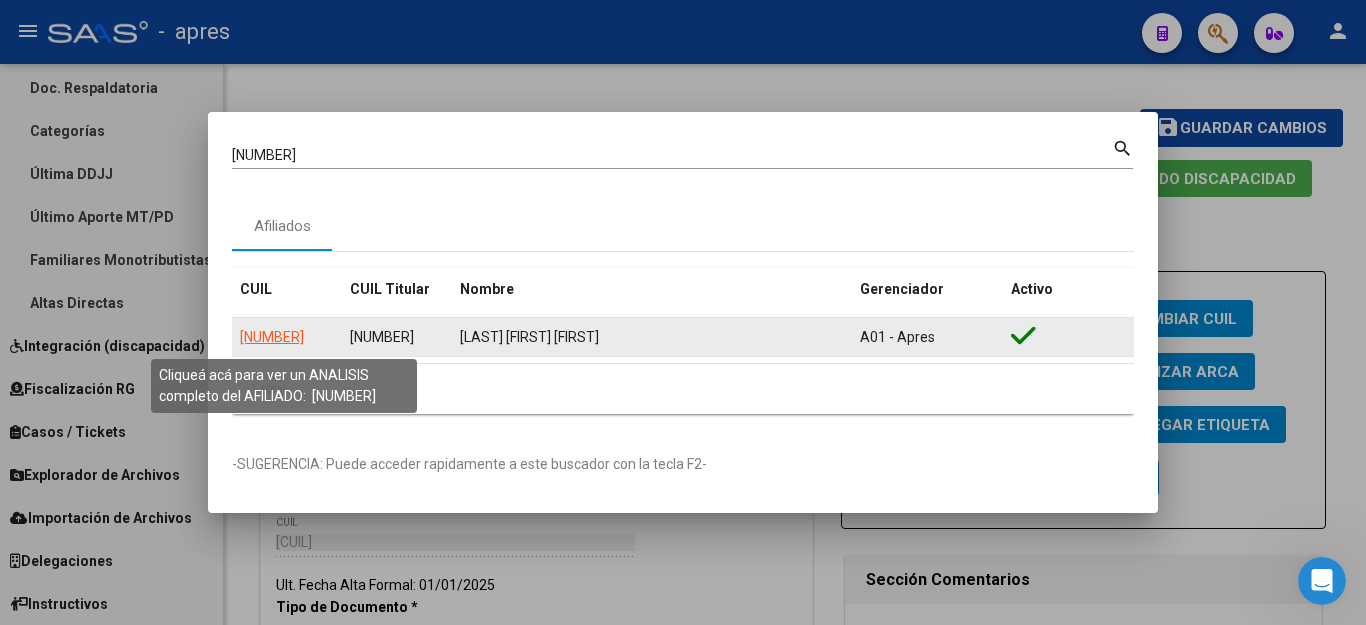 click on "[NUMBER]" 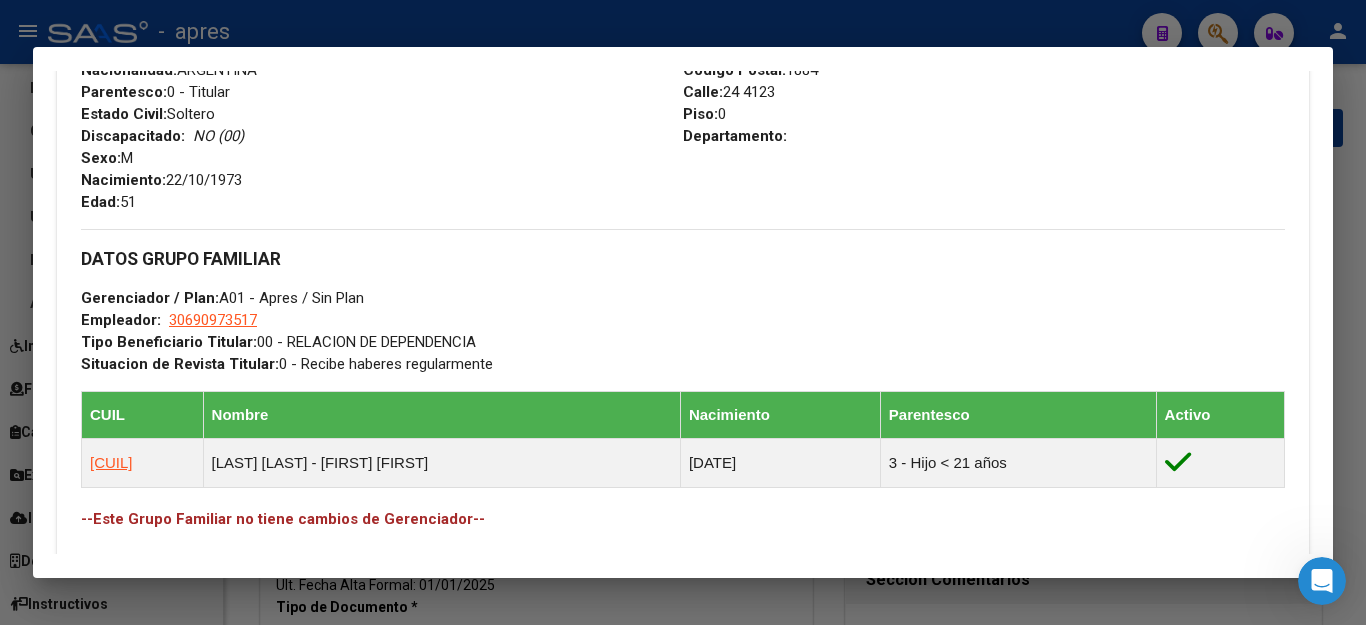scroll, scrollTop: 800, scrollLeft: 0, axis: vertical 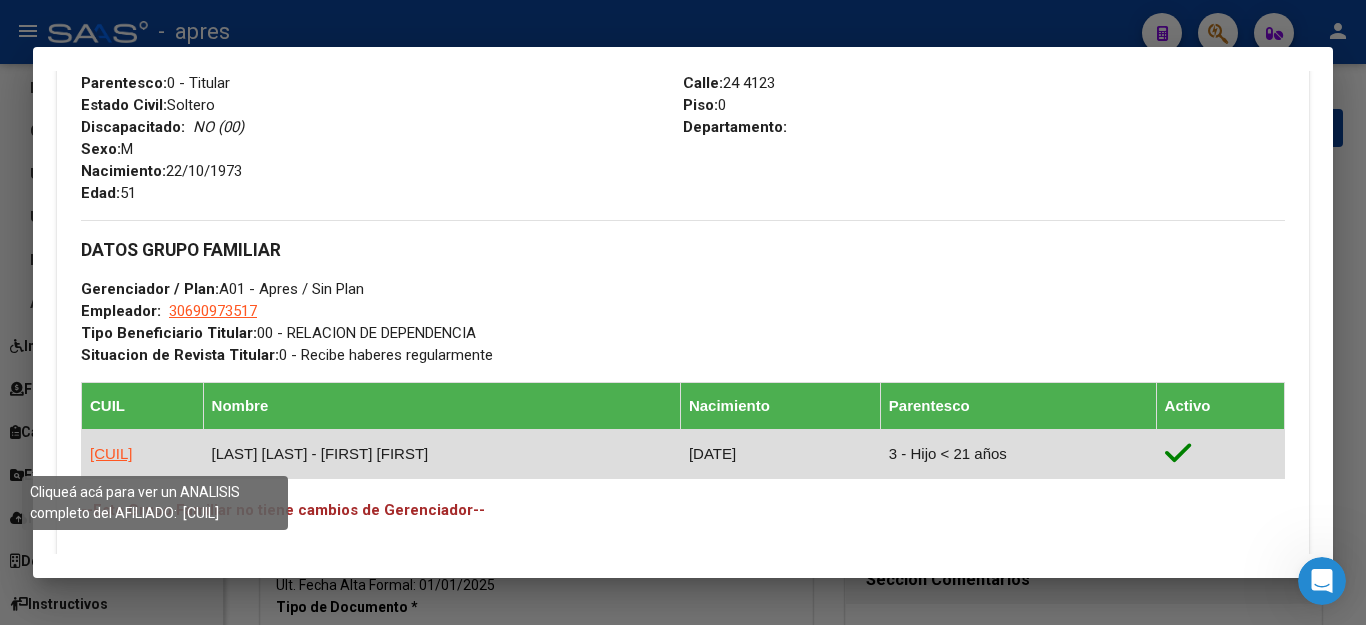 click on "[CUIL]" at bounding box center (111, 453) 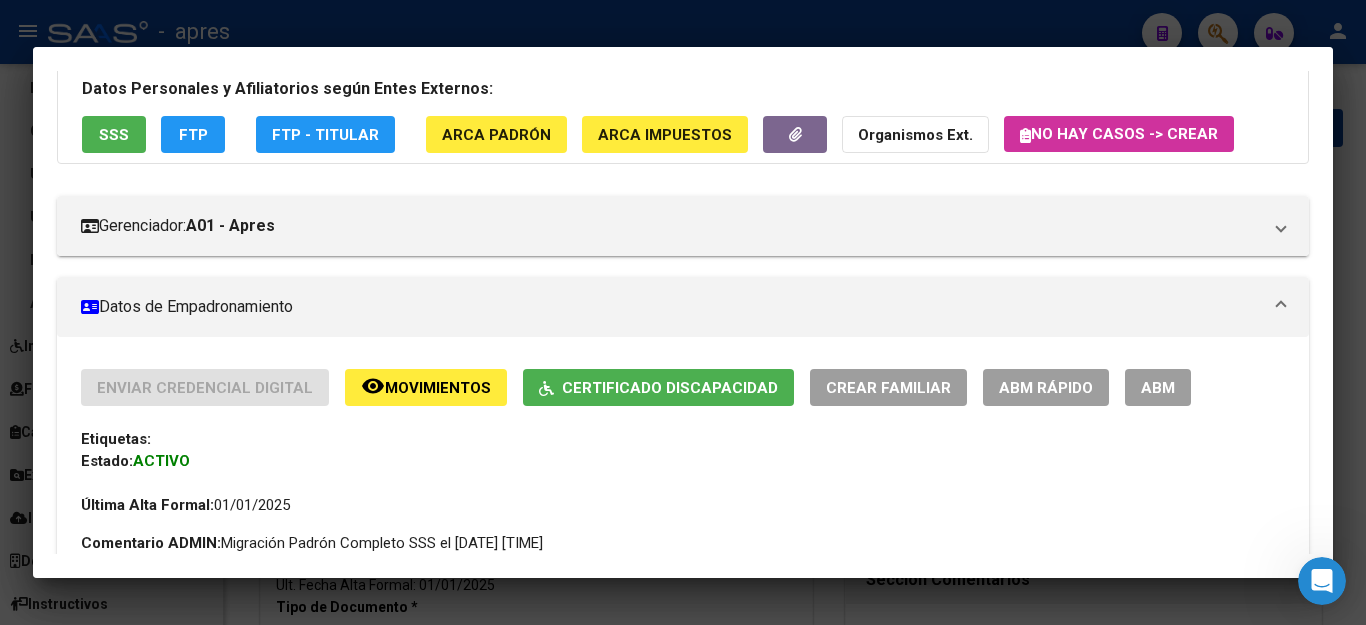 scroll, scrollTop: 300, scrollLeft: 0, axis: vertical 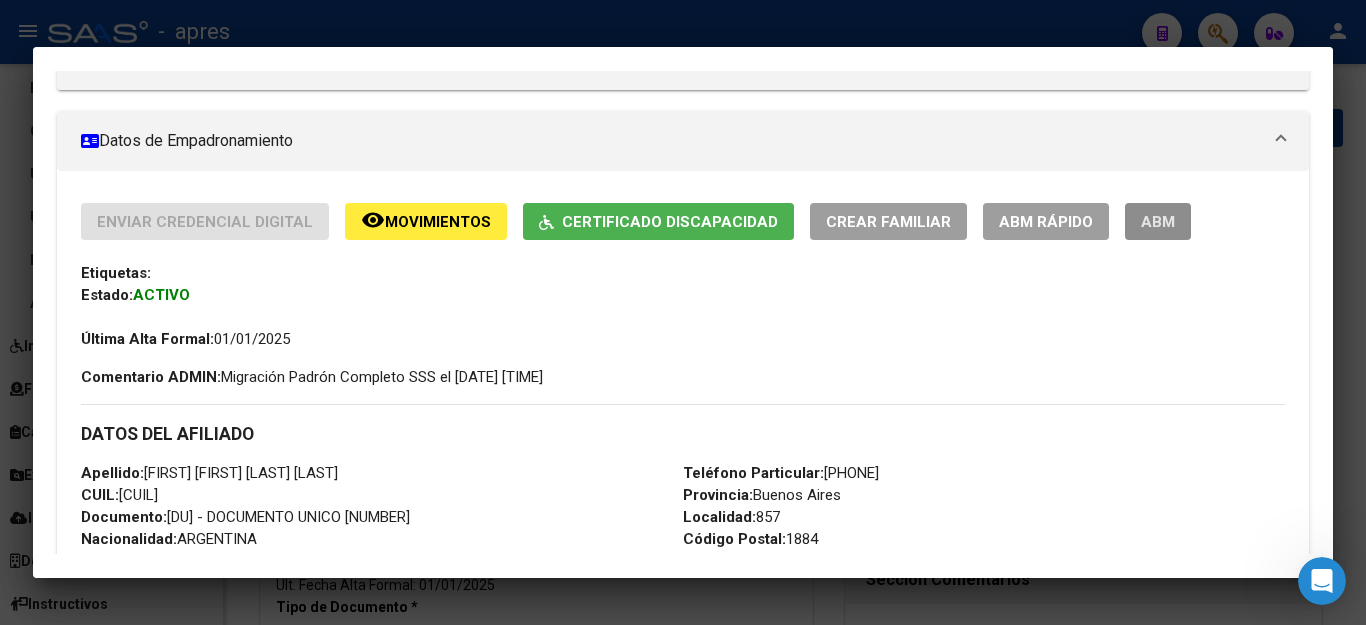 click on "ABM" at bounding box center [1158, 221] 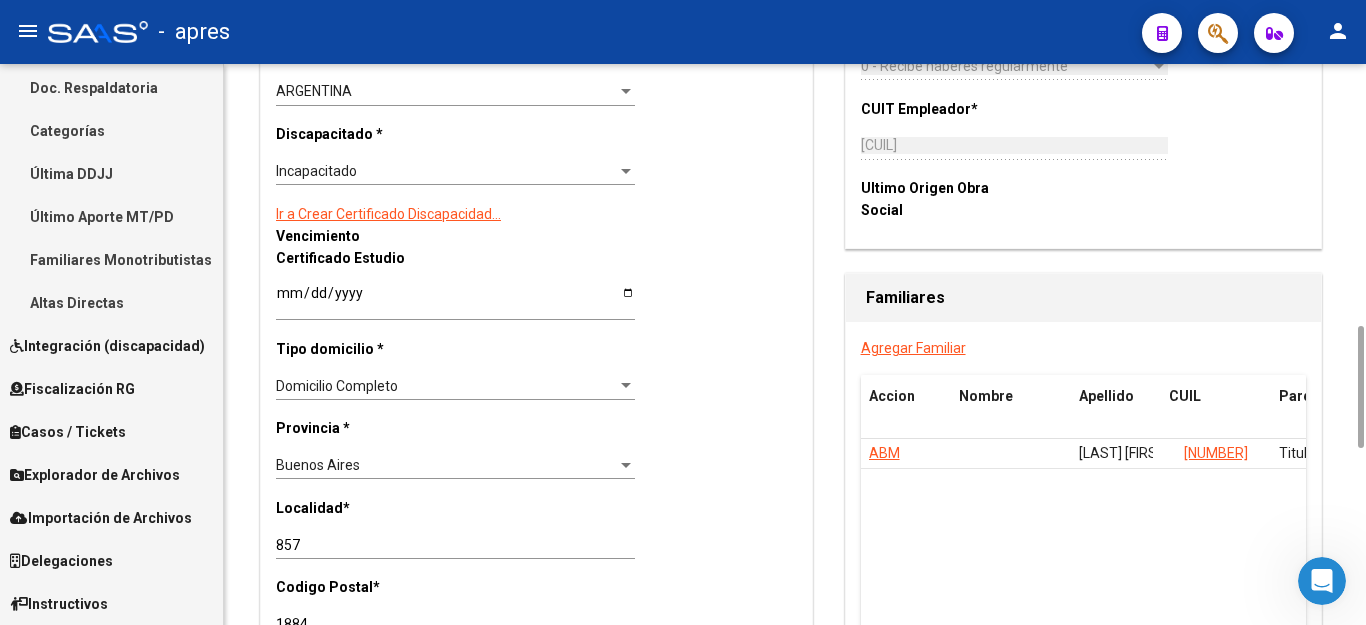 scroll, scrollTop: 1400, scrollLeft: 0, axis: vertical 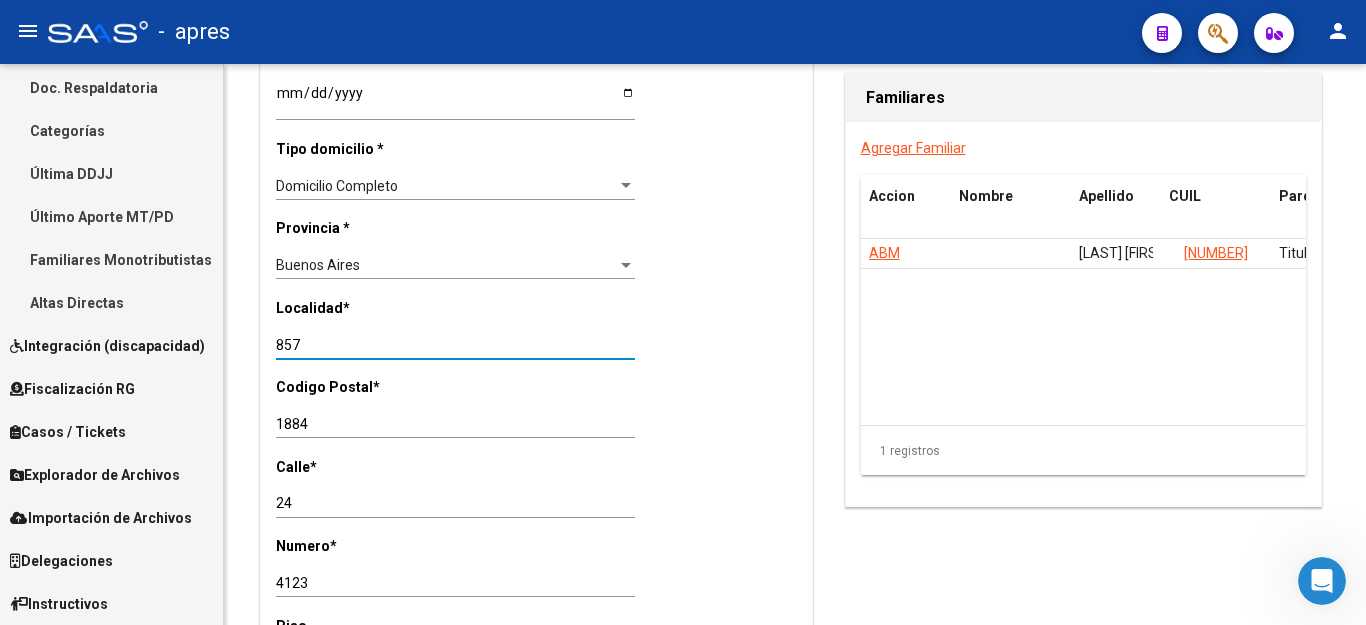 drag, startPoint x: 347, startPoint y: 319, endPoint x: 0, endPoint y: 319, distance: 347 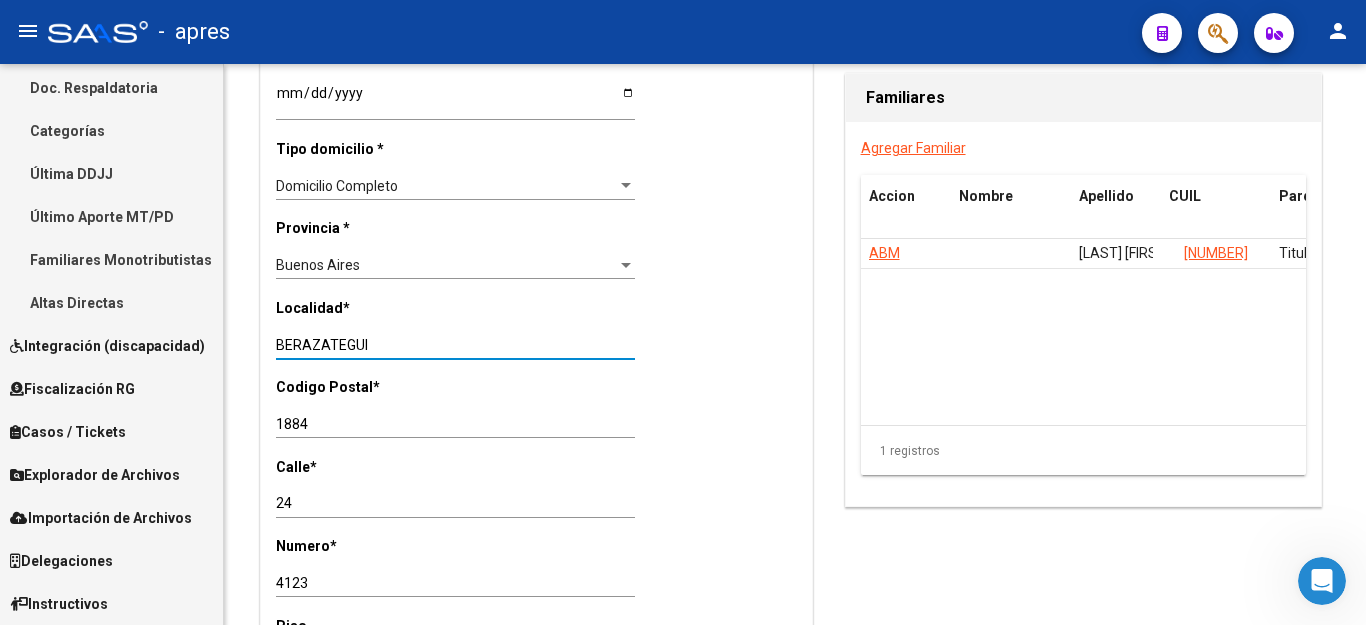 type on "BERAZATEGUI" 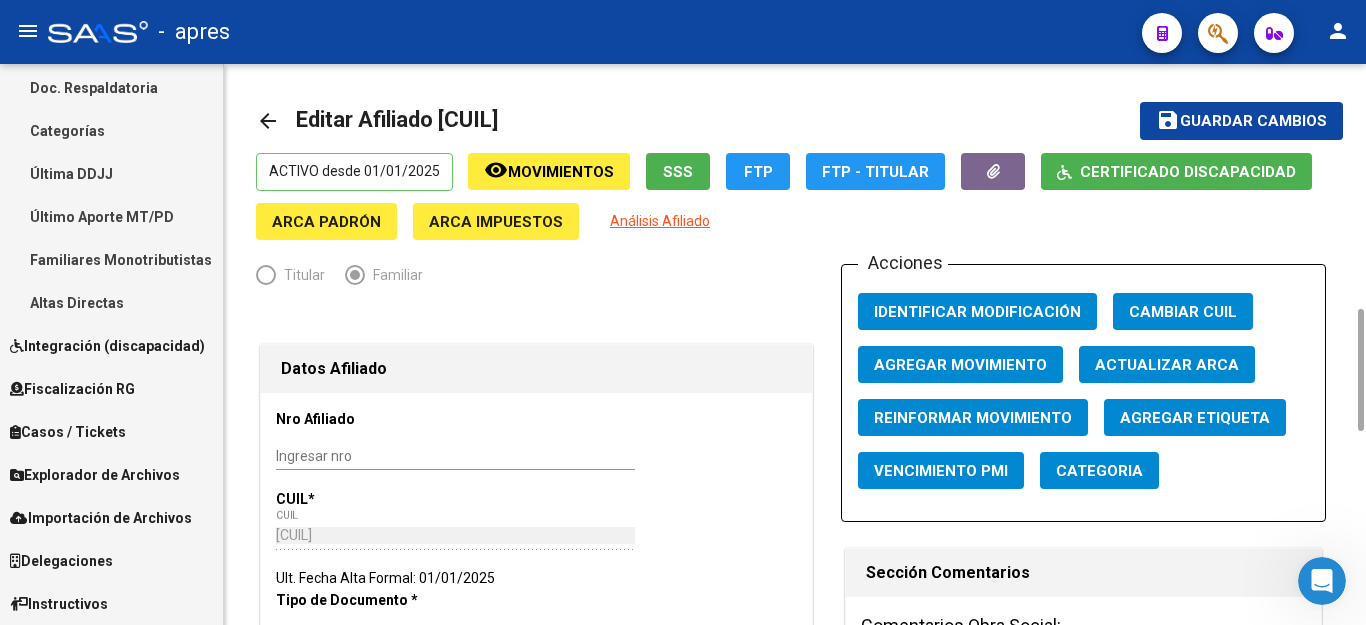 scroll, scrollTop: 0, scrollLeft: 0, axis: both 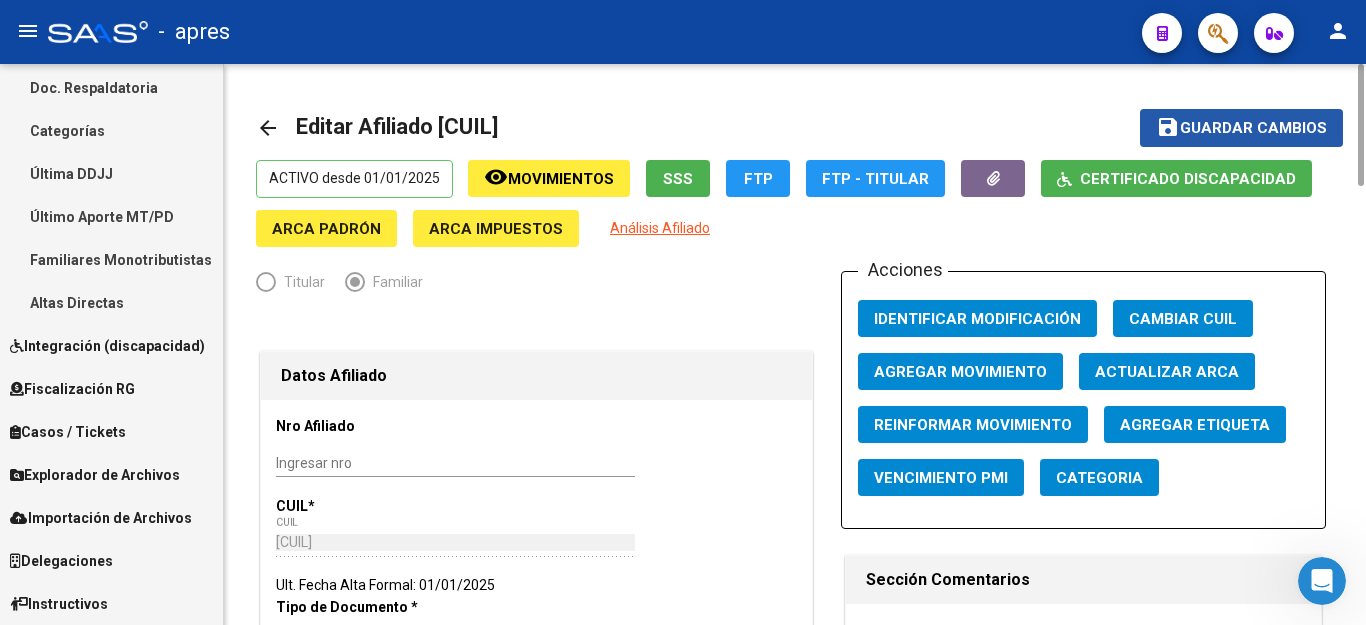 click on "Guardar cambios" 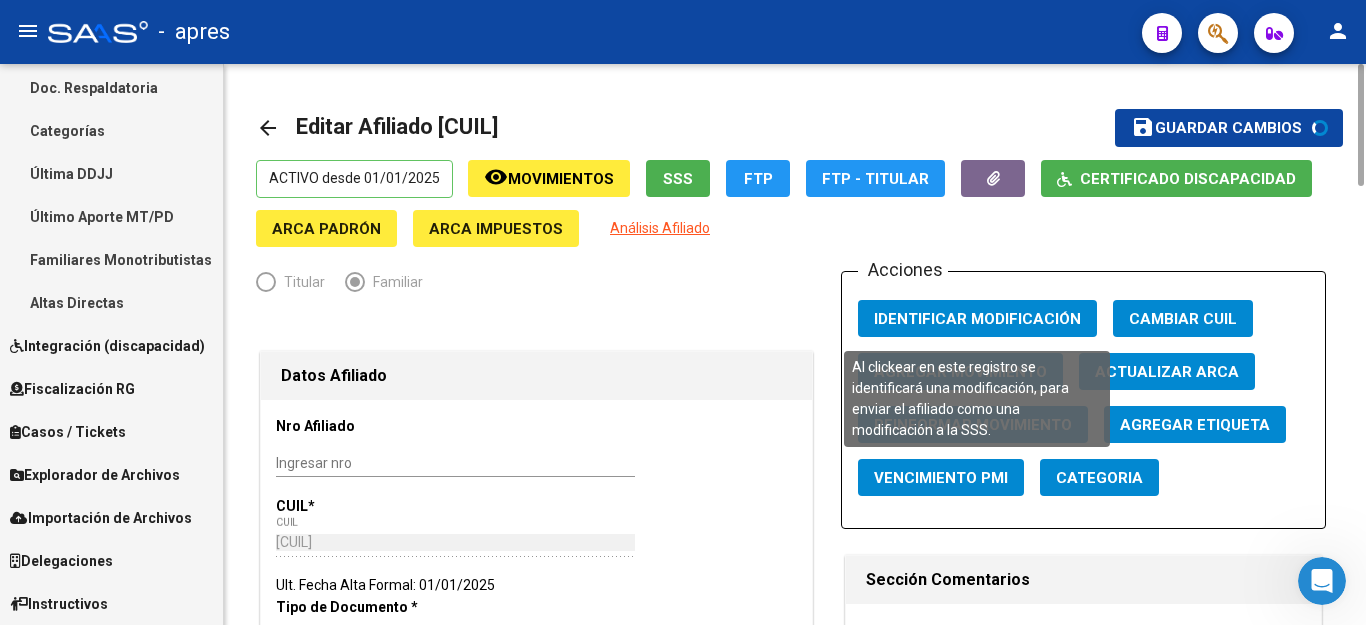 click on "Identificar Modificación" 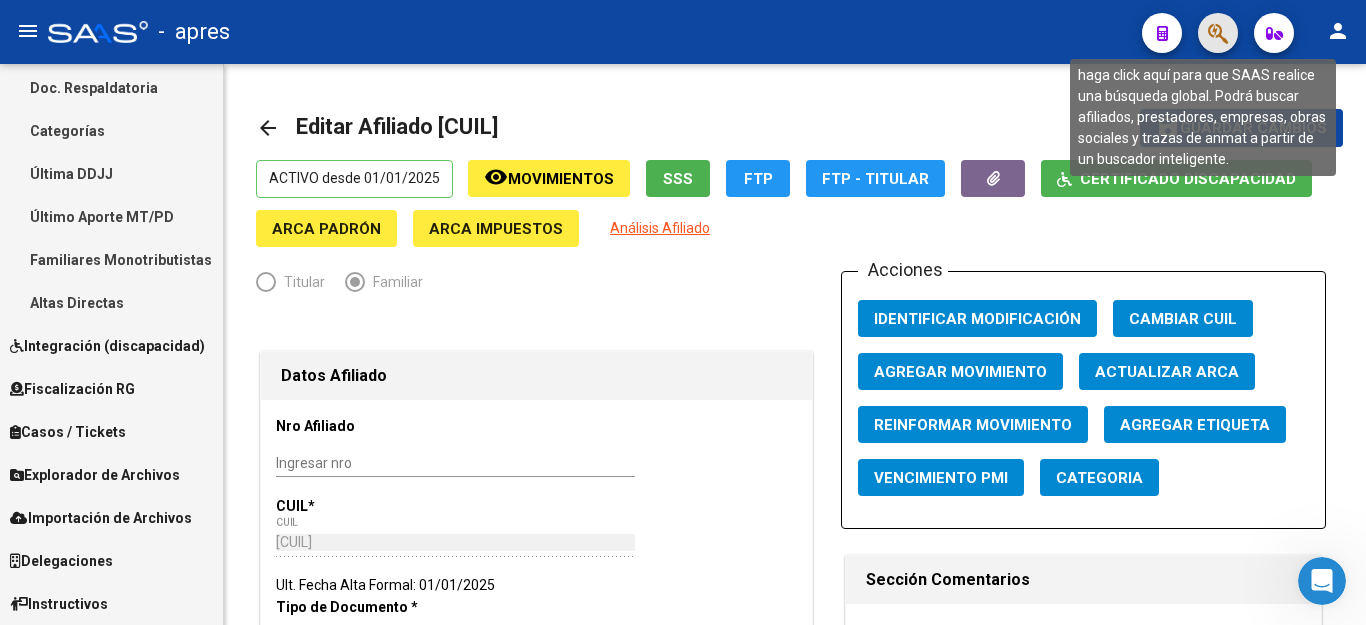 click 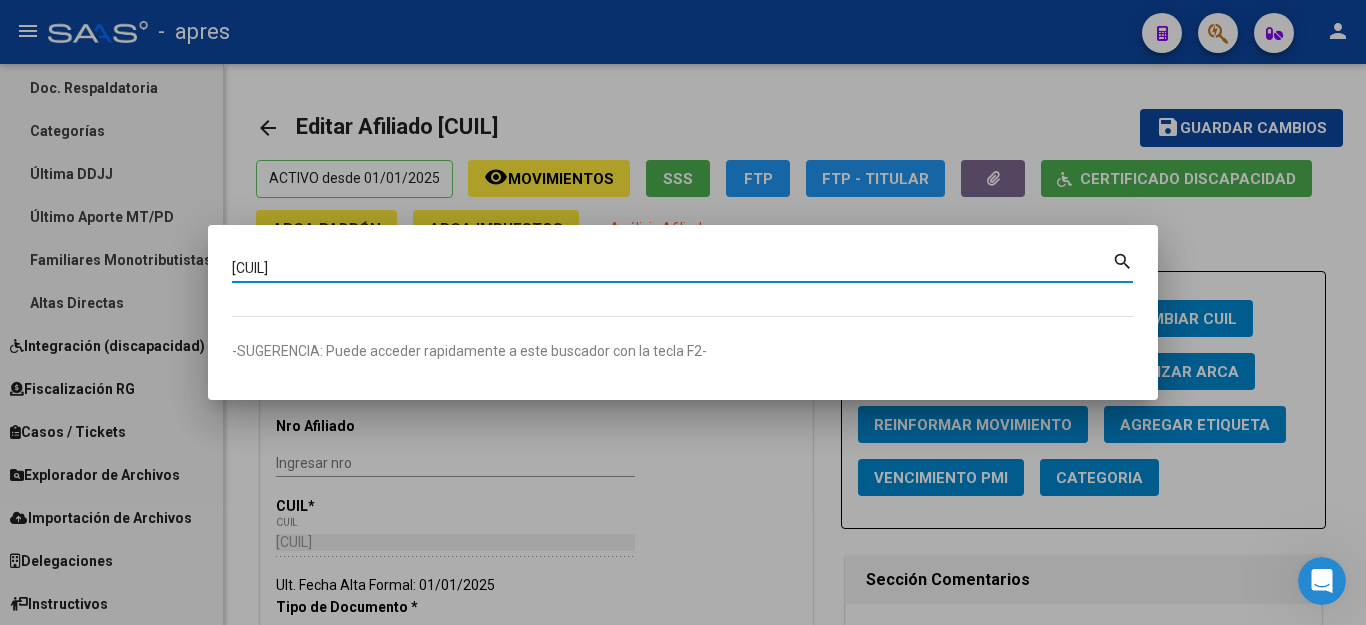 type on "27335187348" 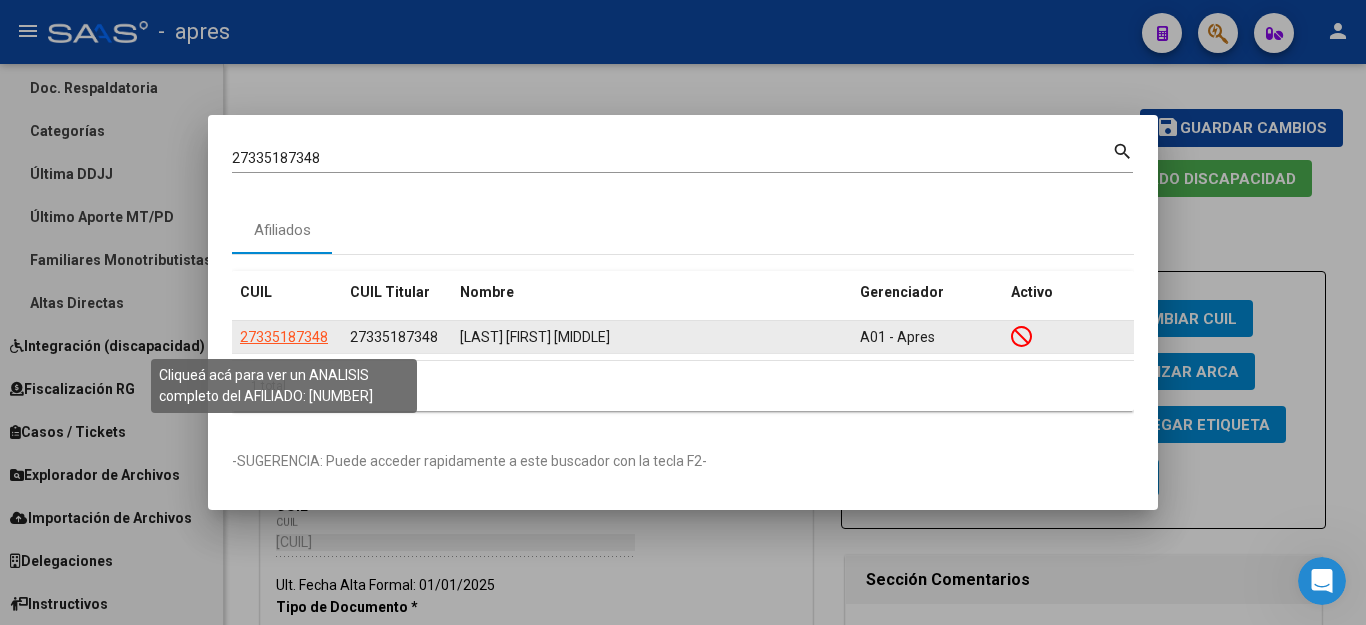 click on "27335187348" 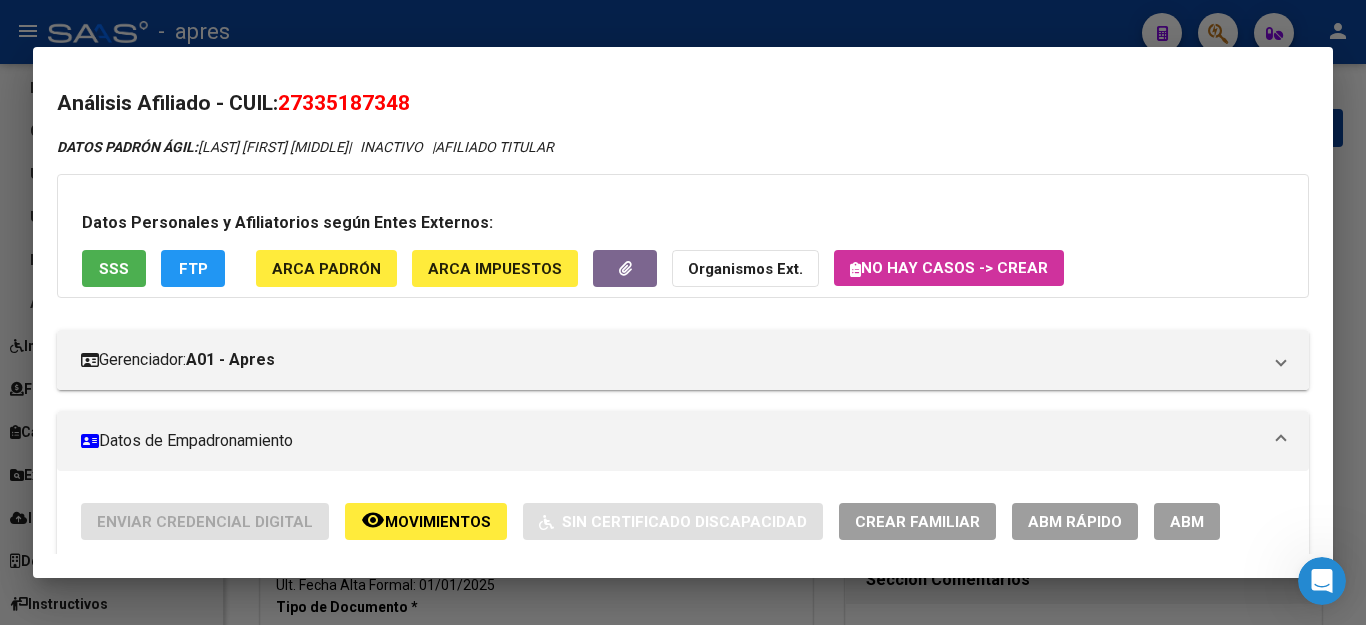 scroll, scrollTop: 200, scrollLeft: 0, axis: vertical 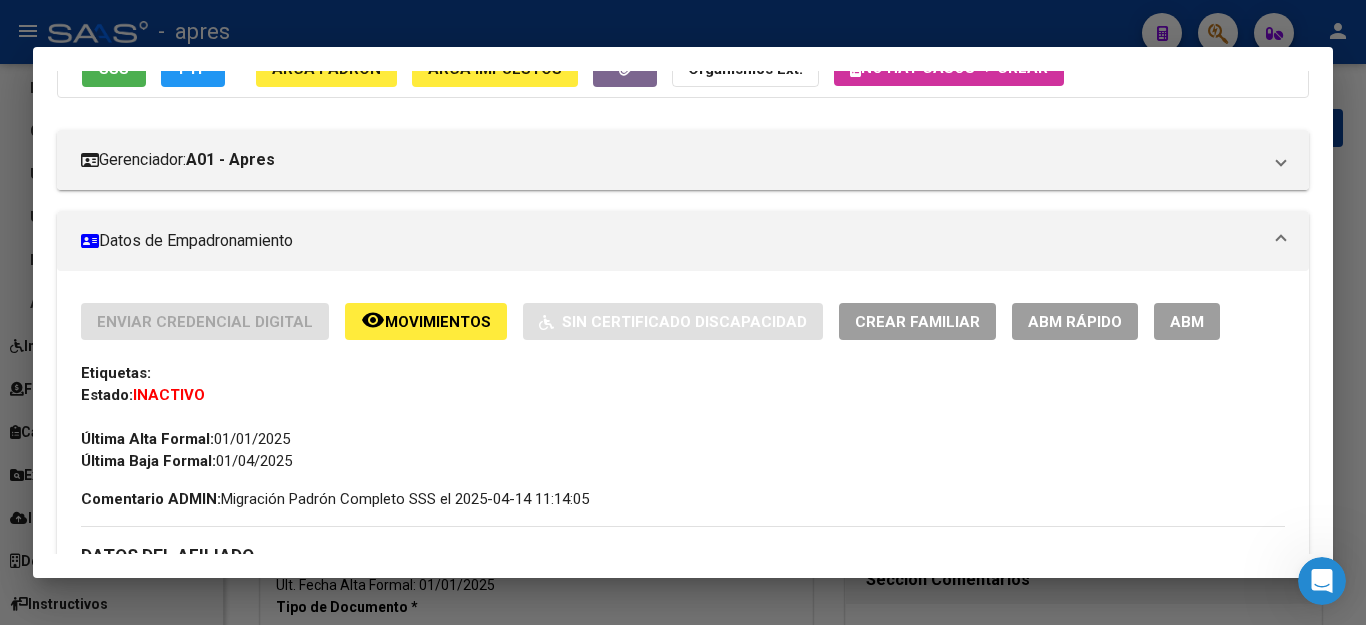 click on "ABM" at bounding box center (1187, 321) 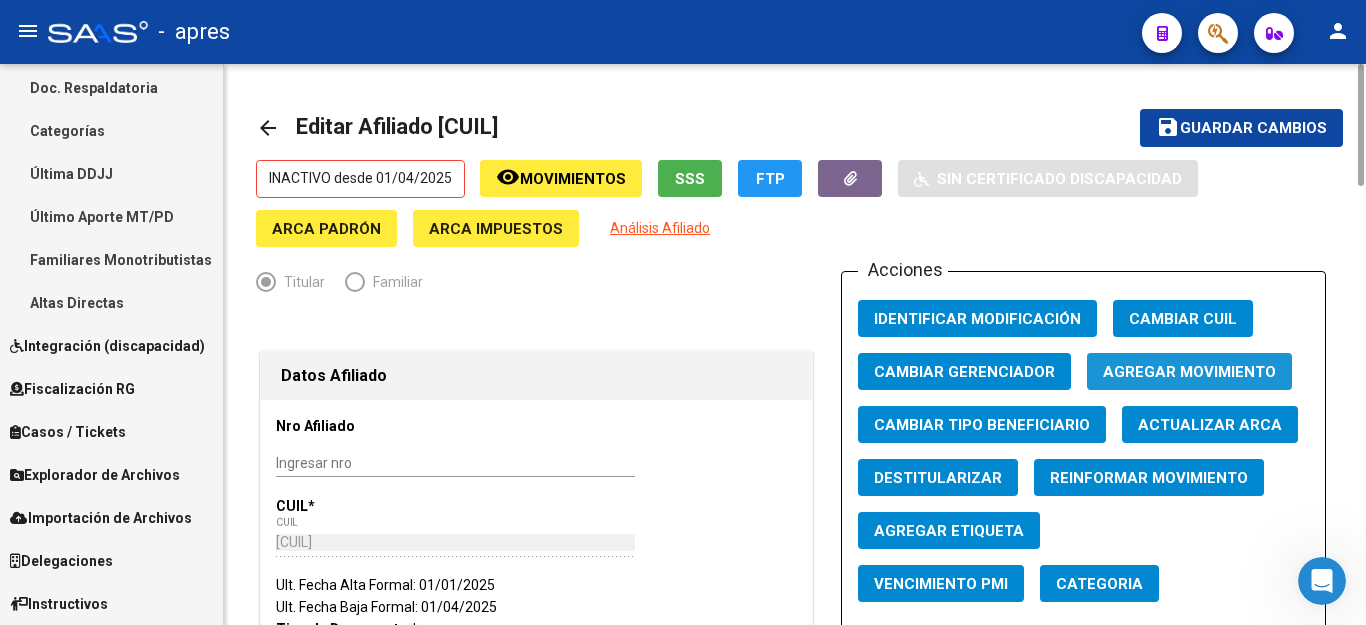 click on "Agregar Movimiento" 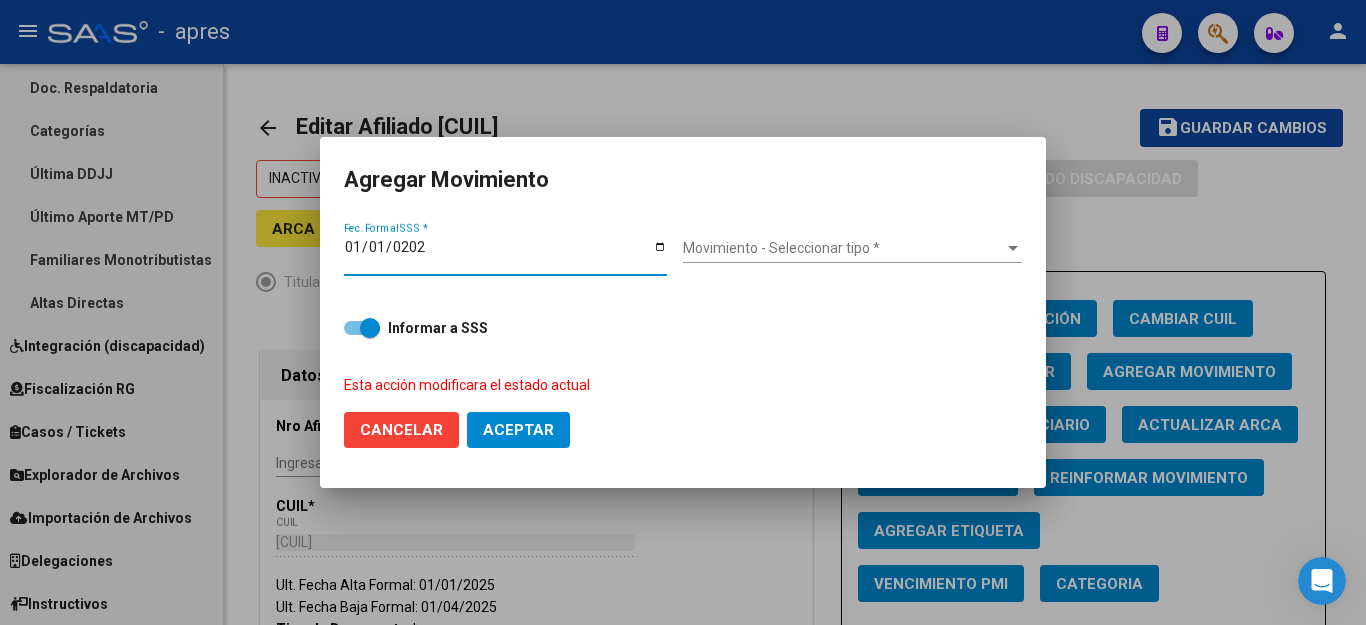 type on "2025-01-01" 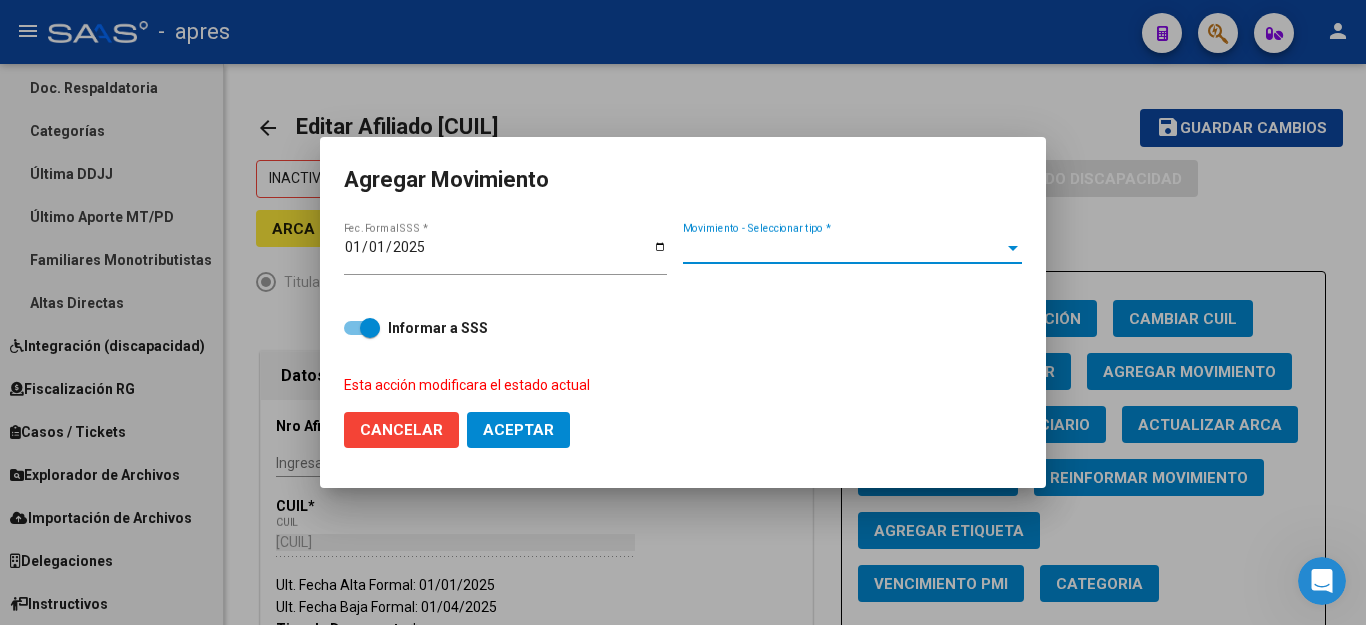 click on "Movimiento - Seleccionar tipo *" at bounding box center [843, 248] 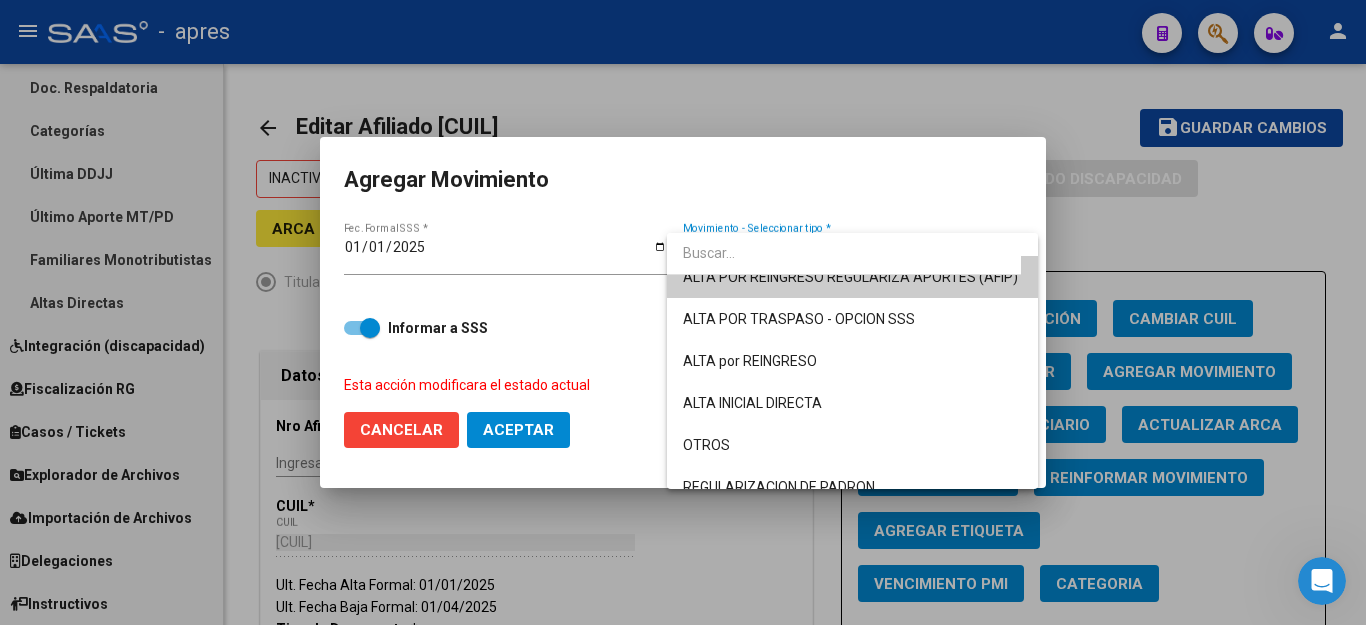 scroll, scrollTop: 0, scrollLeft: 0, axis: both 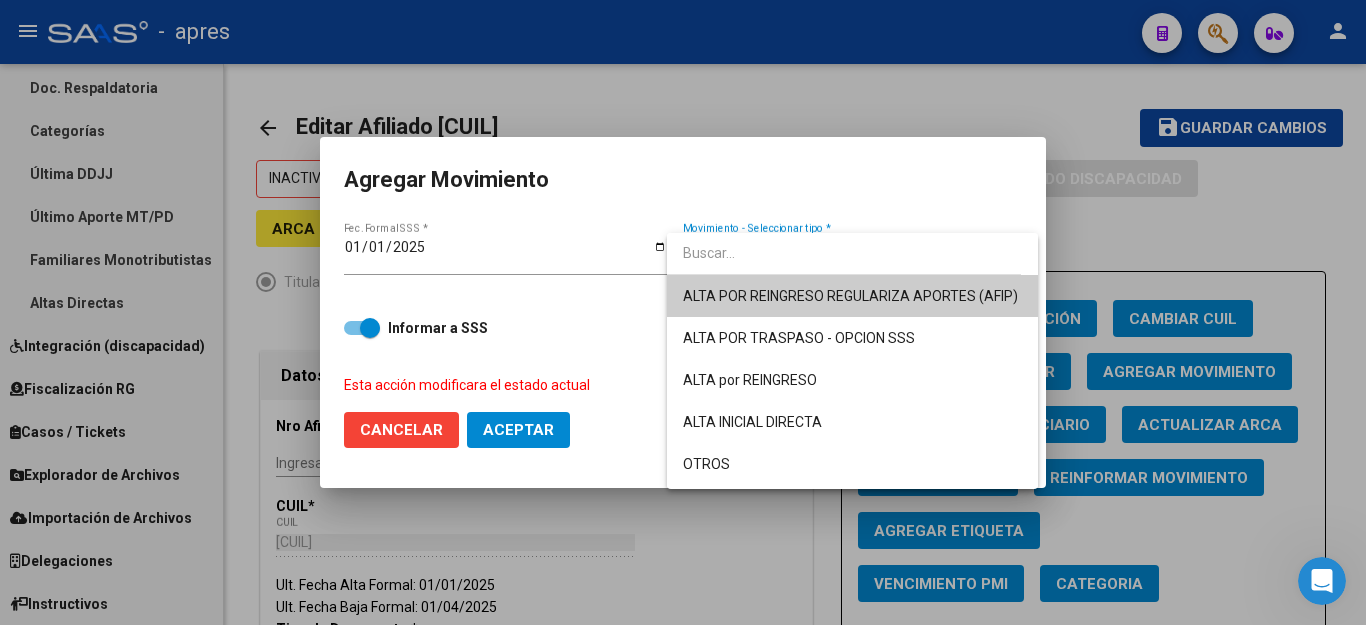 click at bounding box center (683, 312) 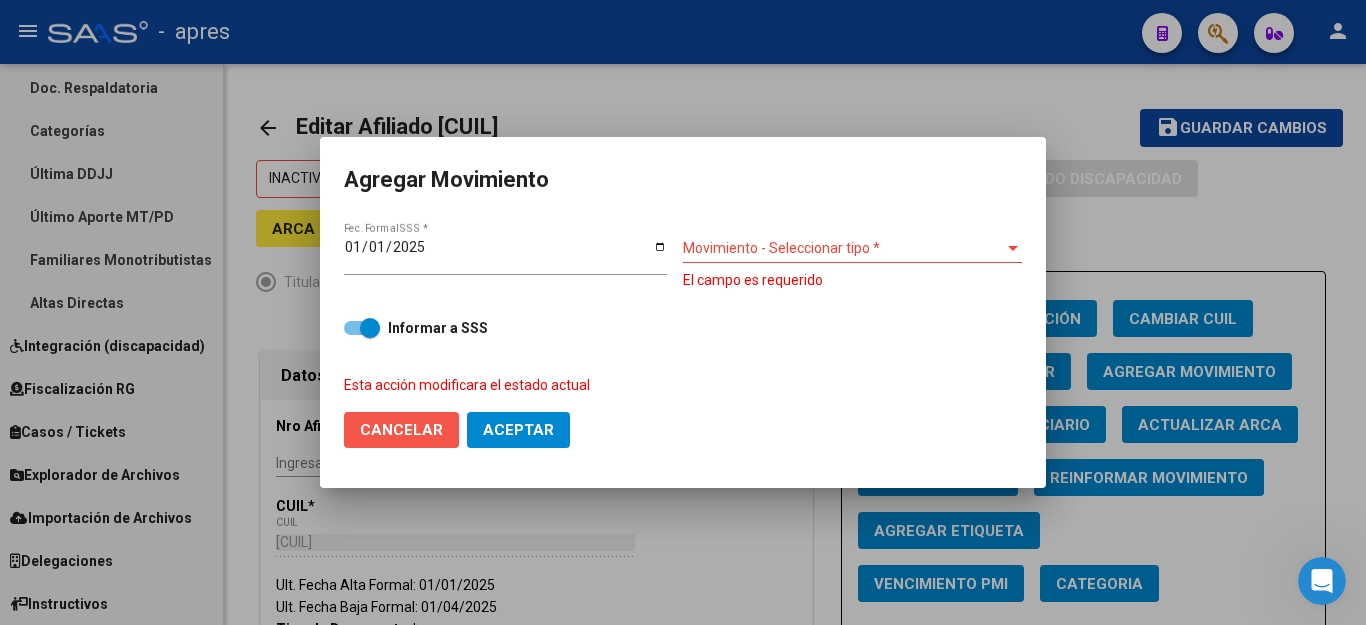 click on "Cancelar" 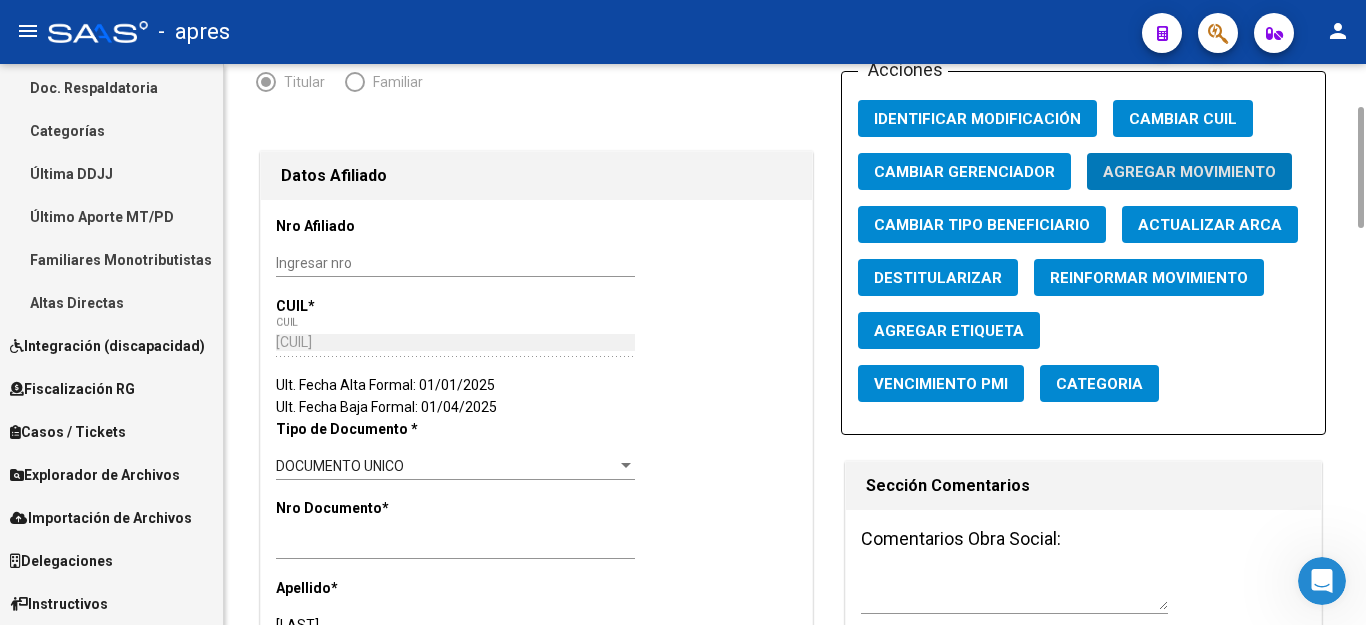 scroll, scrollTop: 0, scrollLeft: 0, axis: both 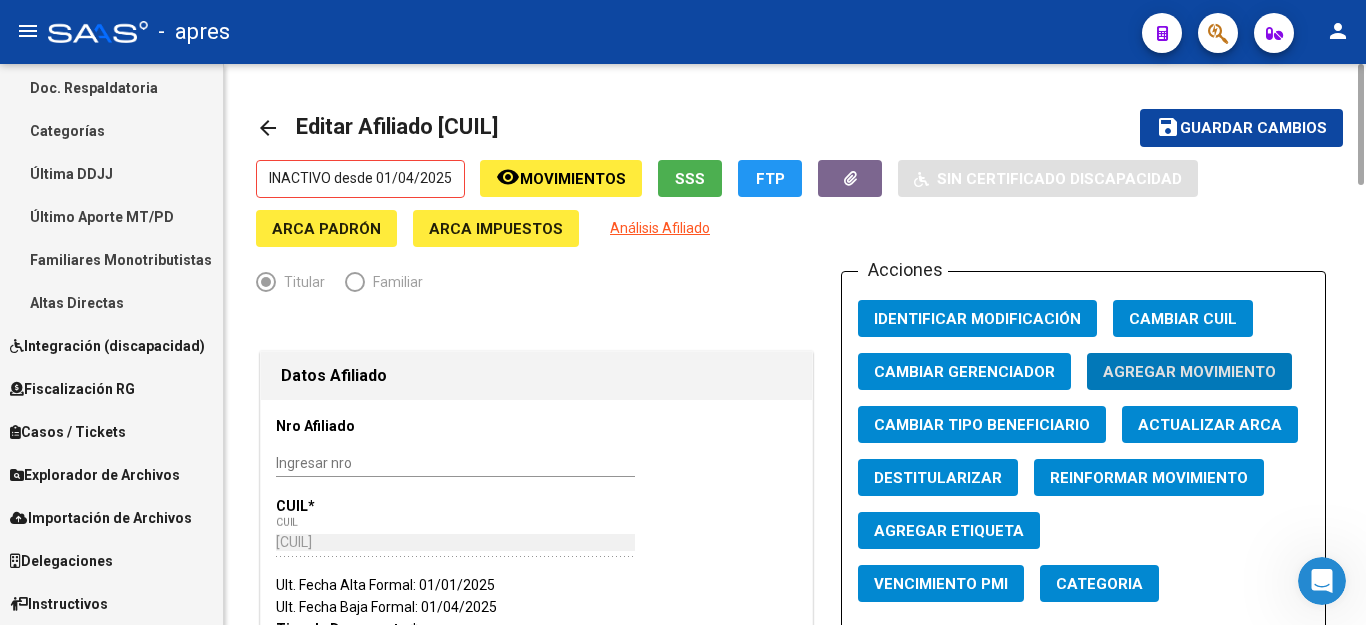click on "Agregar Movimiento" 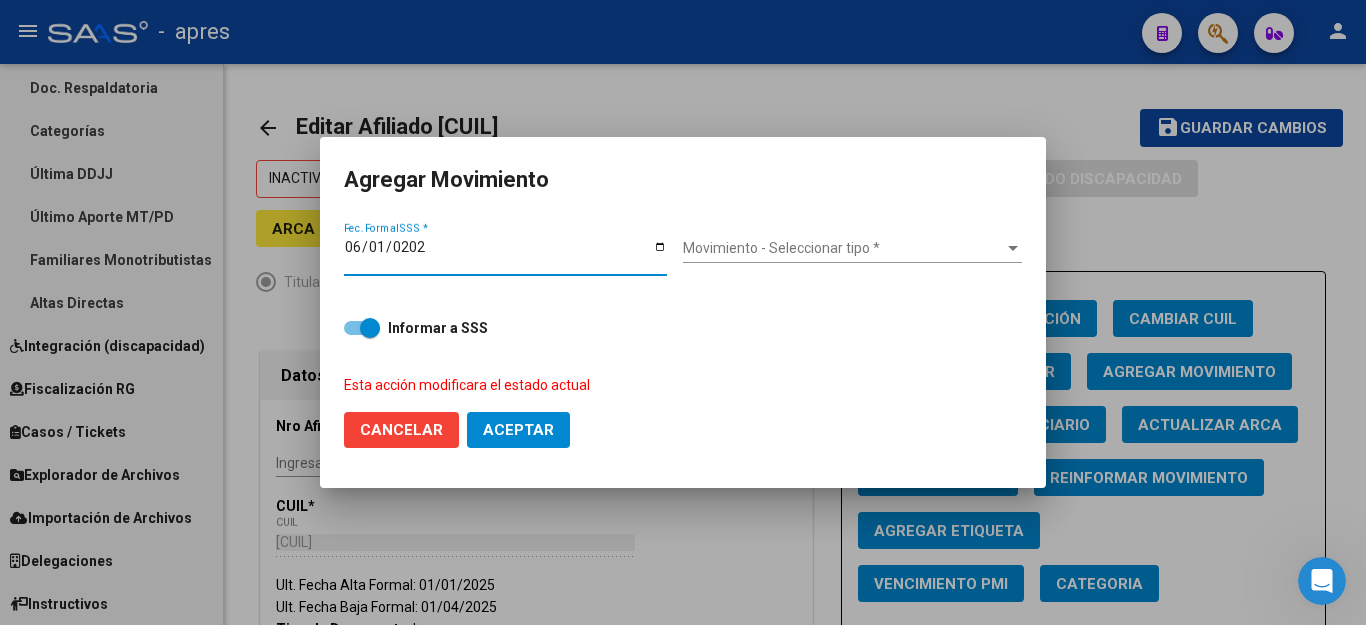 type on "2025-06-01" 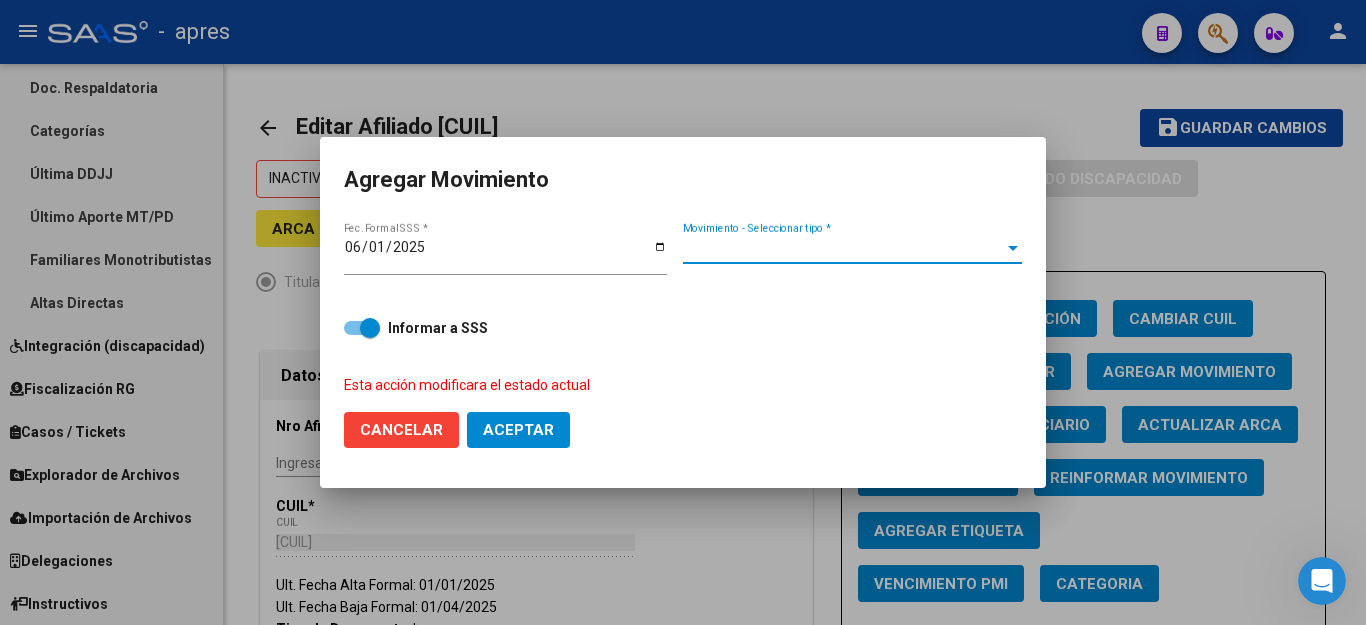 click on "Movimiento - Seleccionar tipo *" at bounding box center (843, 248) 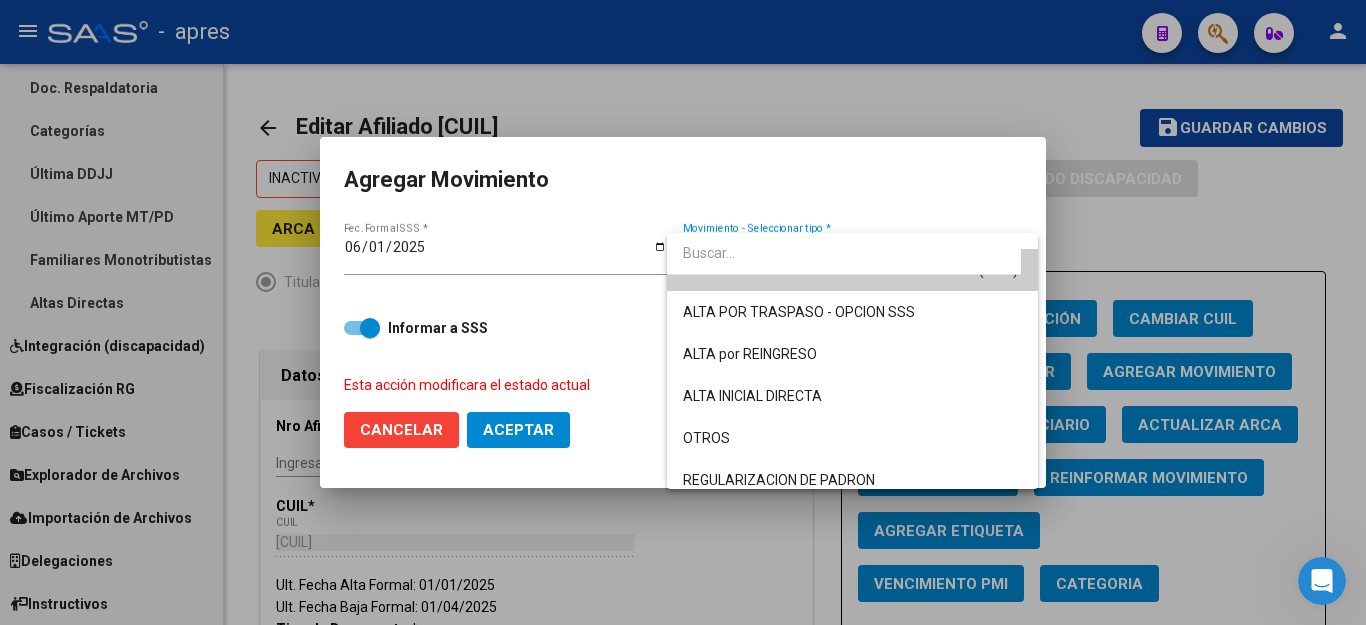 scroll, scrollTop: 0, scrollLeft: 0, axis: both 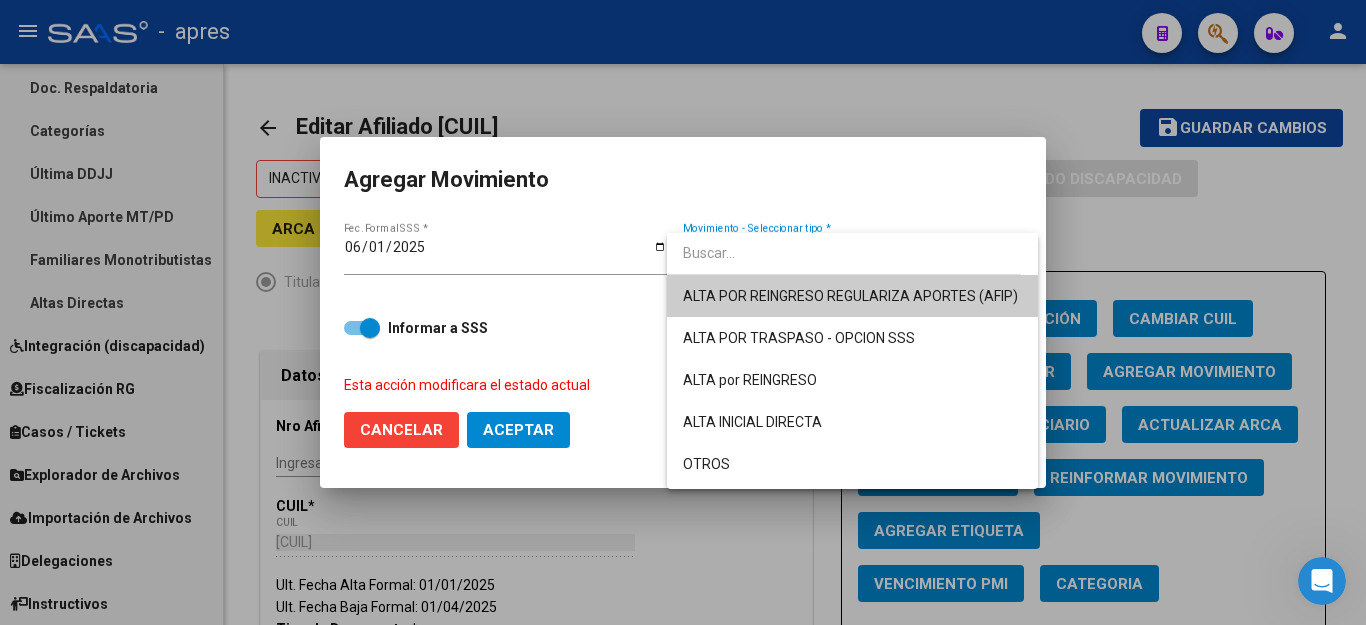click on "ALTA POR REINGRESO REGULARIZA APORTES (AFIP)" at bounding box center (852, 296) 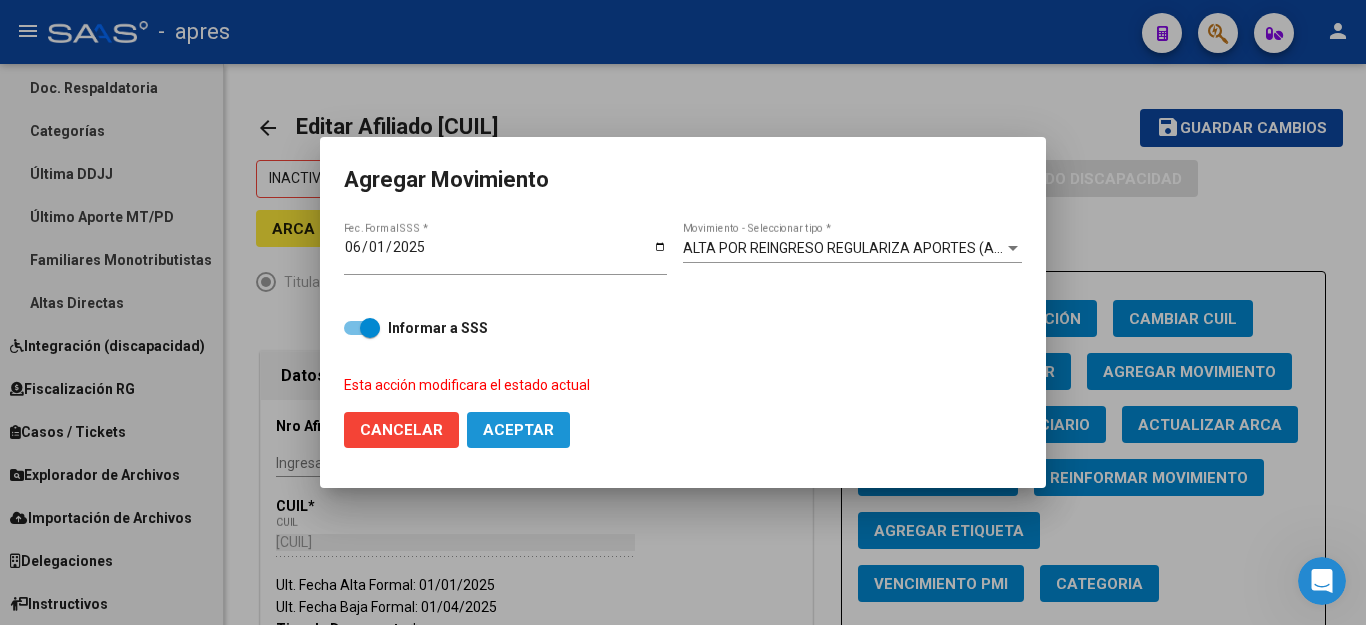 click on "Aceptar" 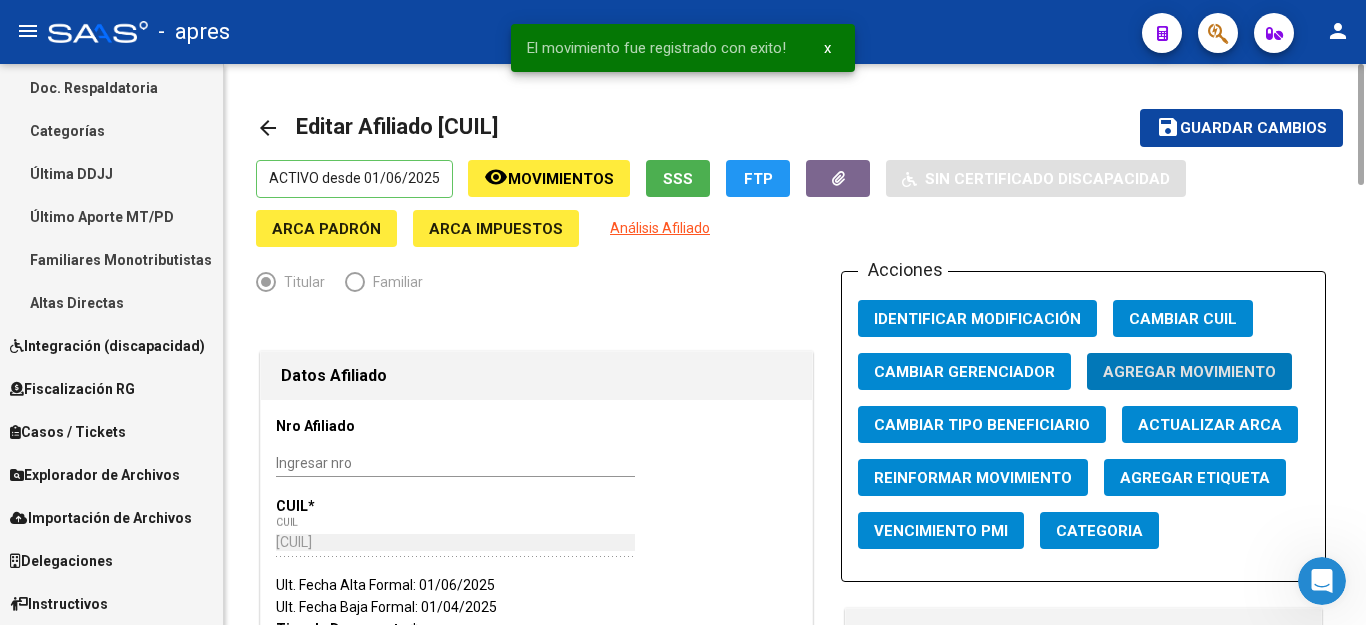 click on "Guardar cambios" 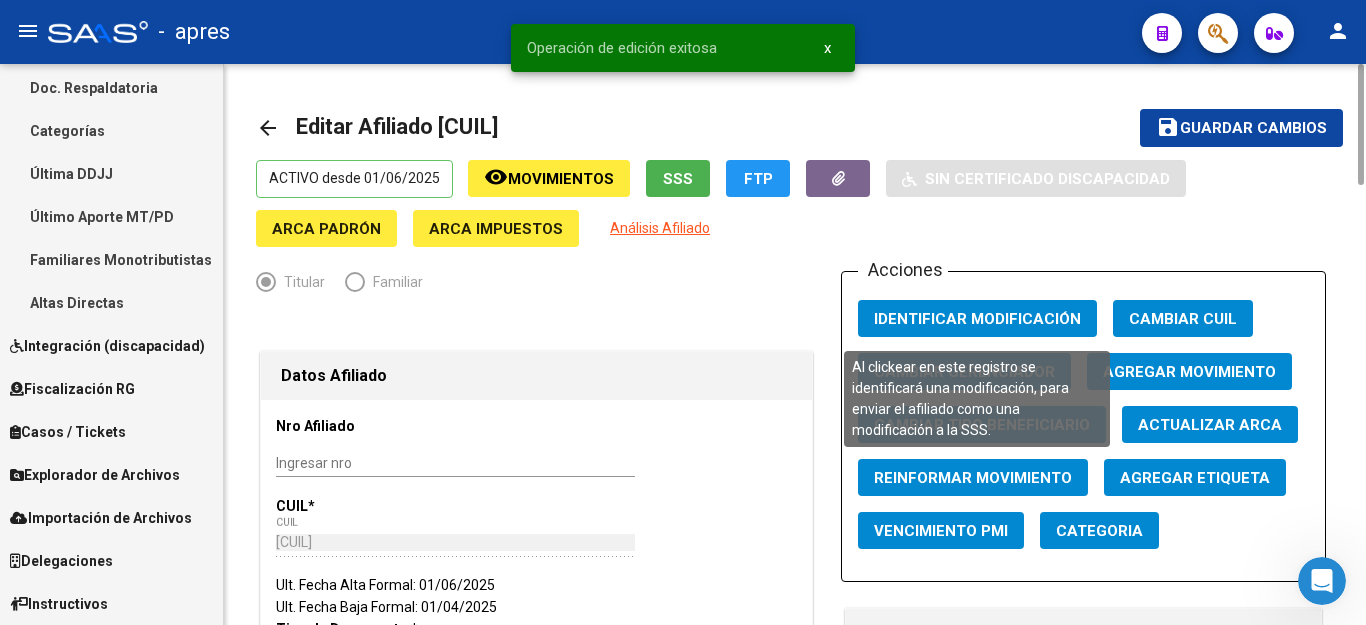 click on "Identificar Modificación" 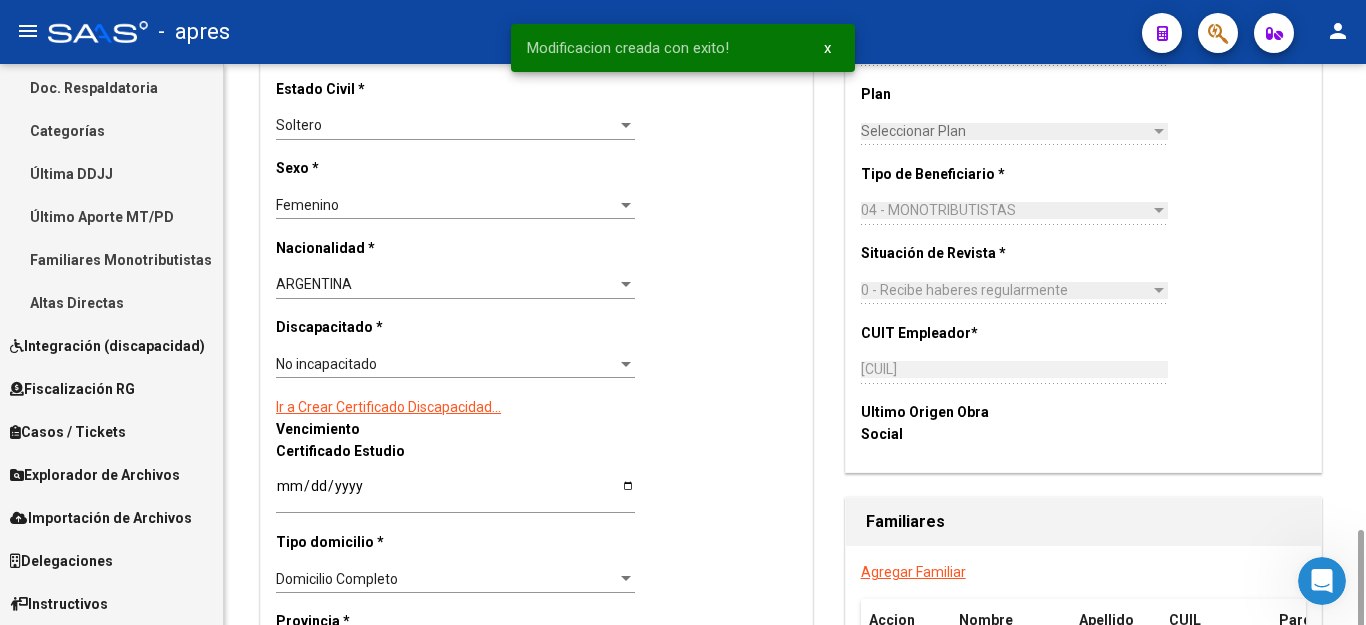 scroll, scrollTop: 1229, scrollLeft: 0, axis: vertical 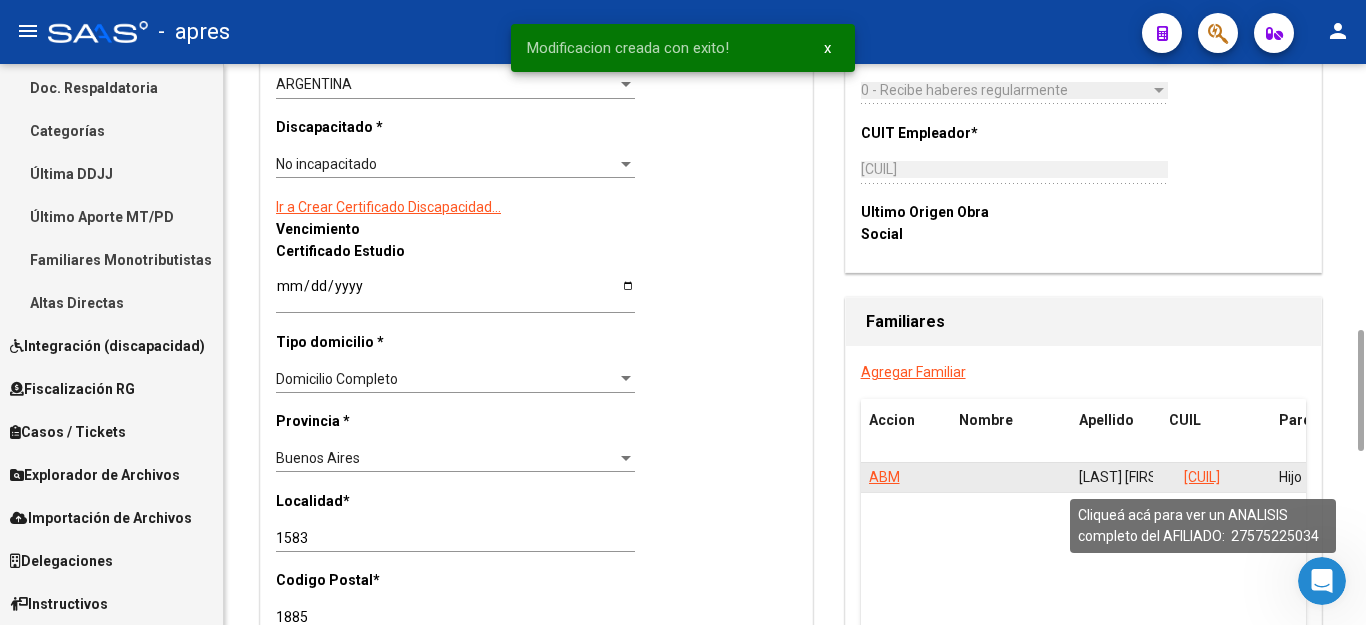 click on "[CUIL]" 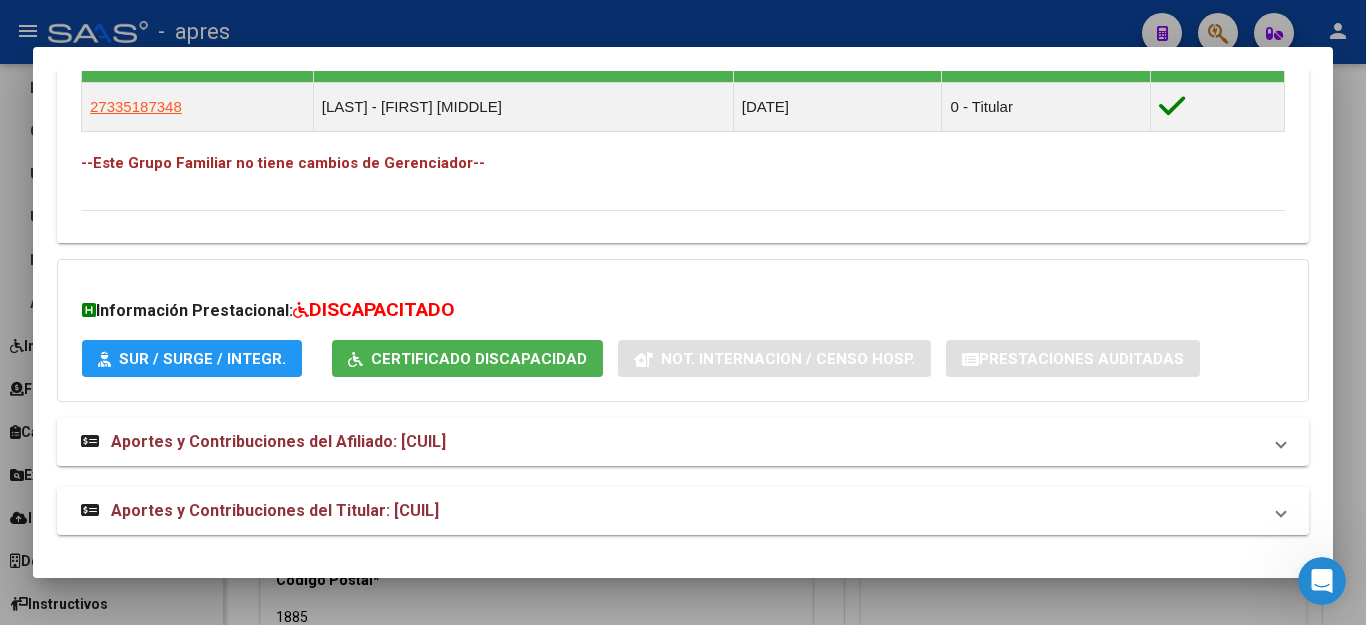 scroll, scrollTop: 1193, scrollLeft: 0, axis: vertical 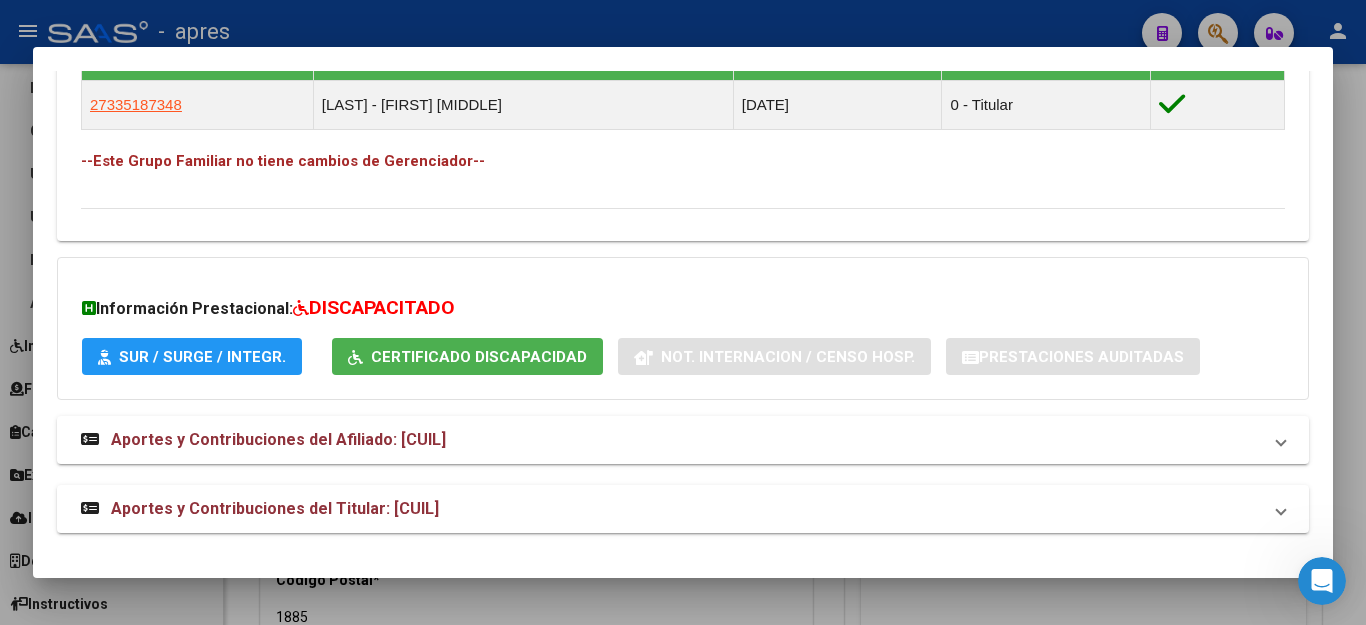 click at bounding box center [683, 312] 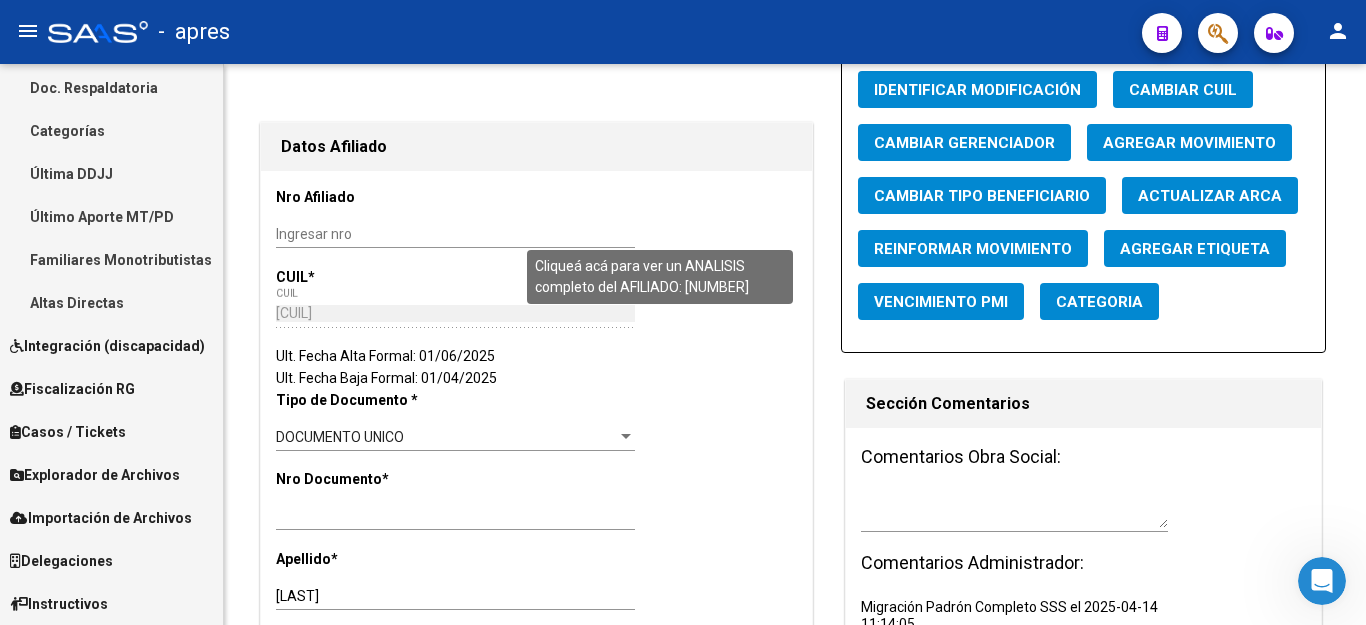 scroll, scrollTop: 0, scrollLeft: 0, axis: both 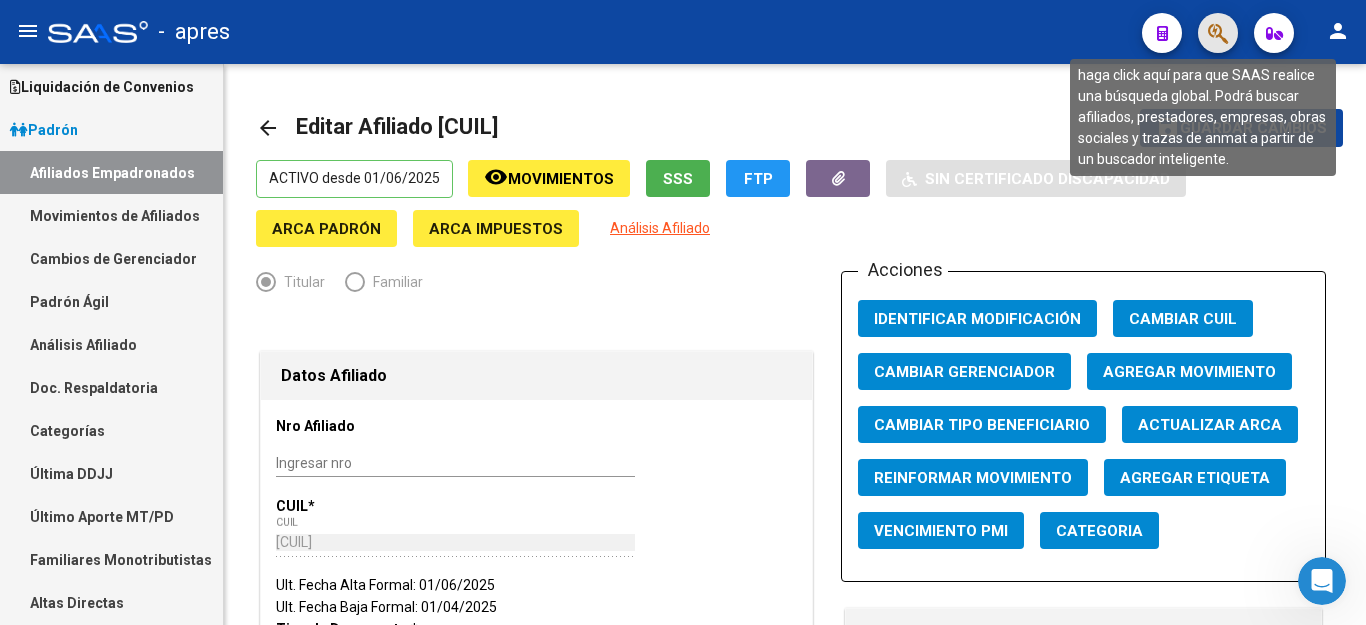 click 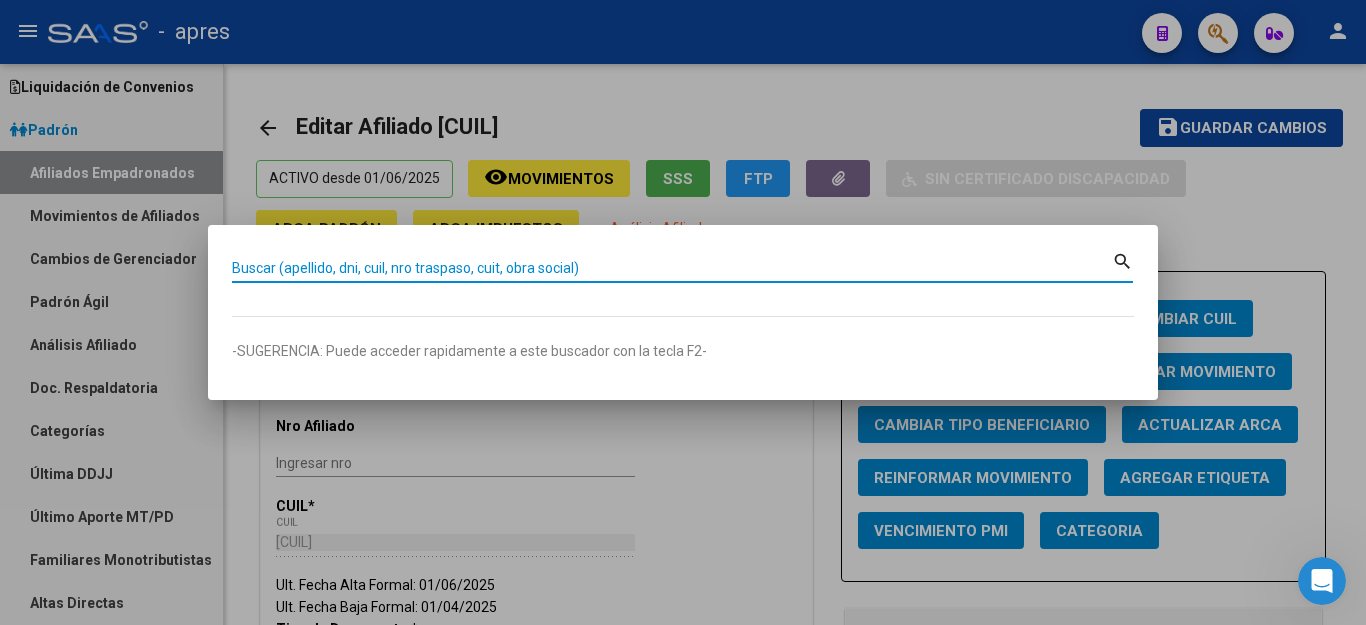 paste on "[NUMBER]" 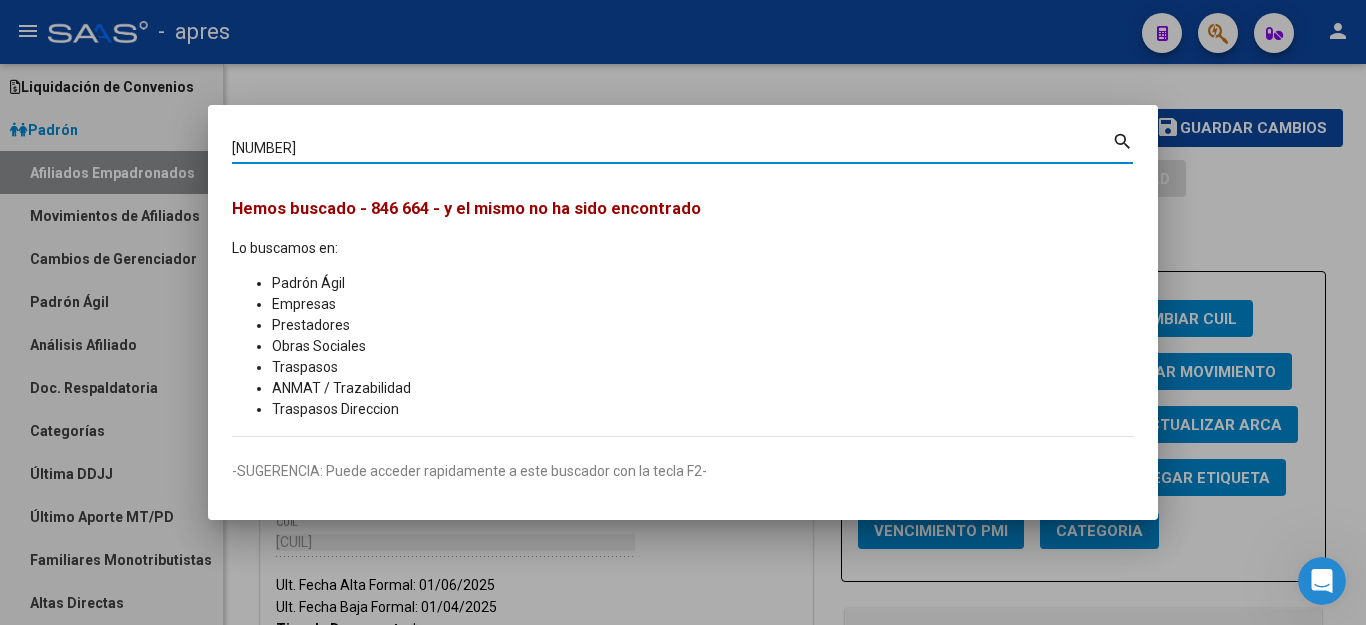 drag, startPoint x: 659, startPoint y: 159, endPoint x: 0, endPoint y: 161, distance: 659.00305 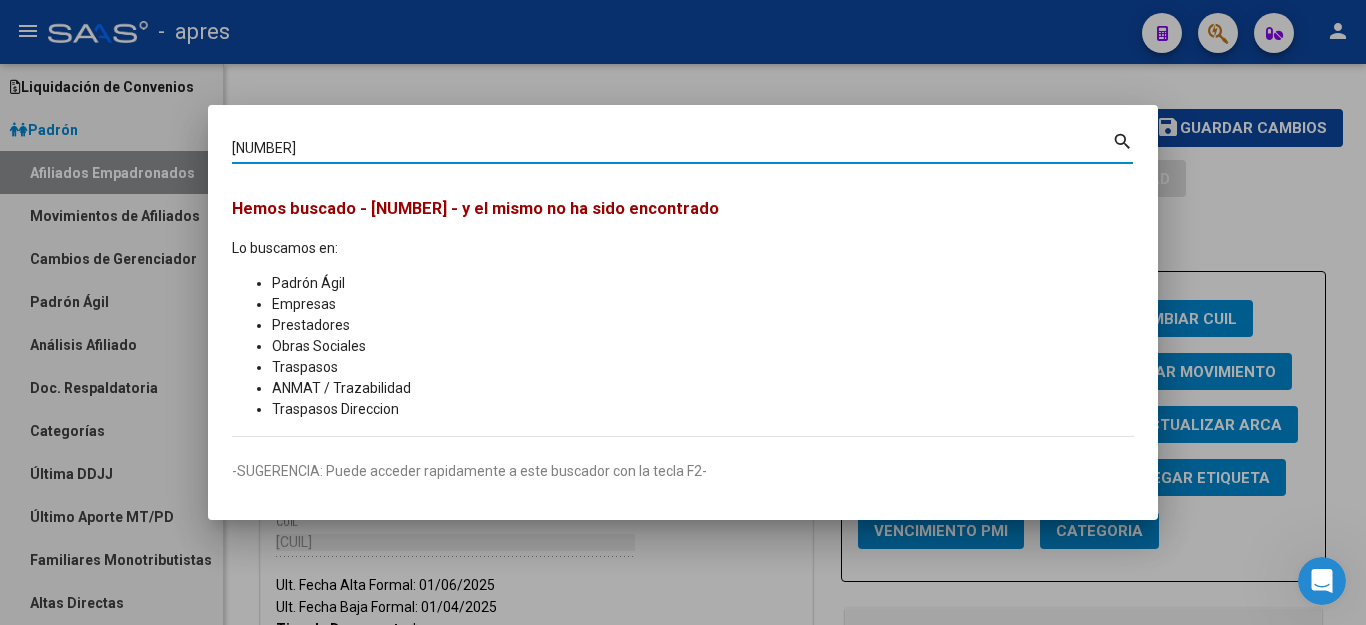 type on "[NUMBER]" 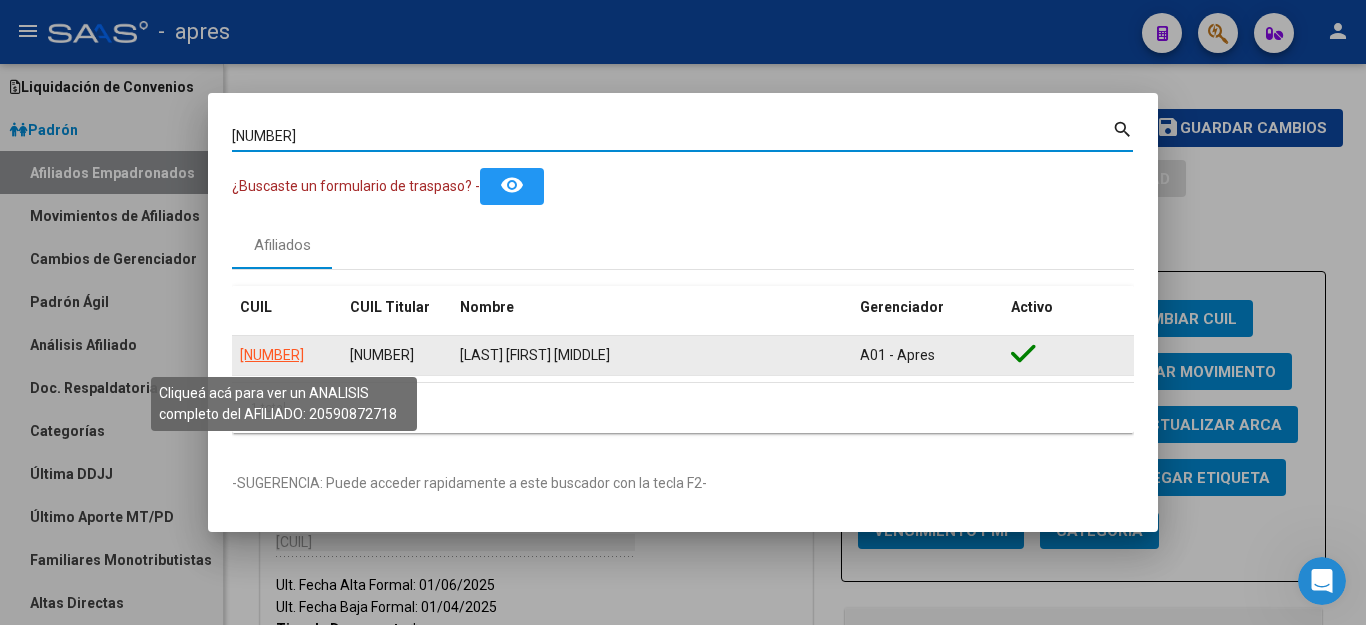 click on "[NUMBER]" 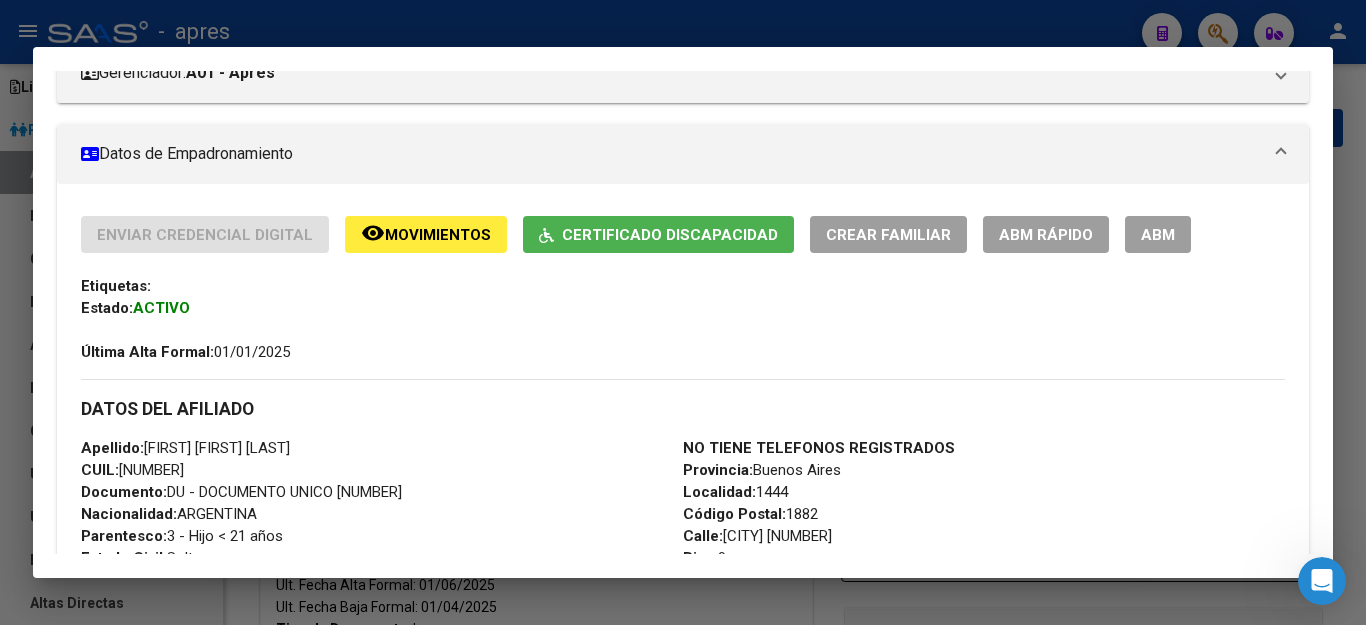 scroll, scrollTop: 260, scrollLeft: 0, axis: vertical 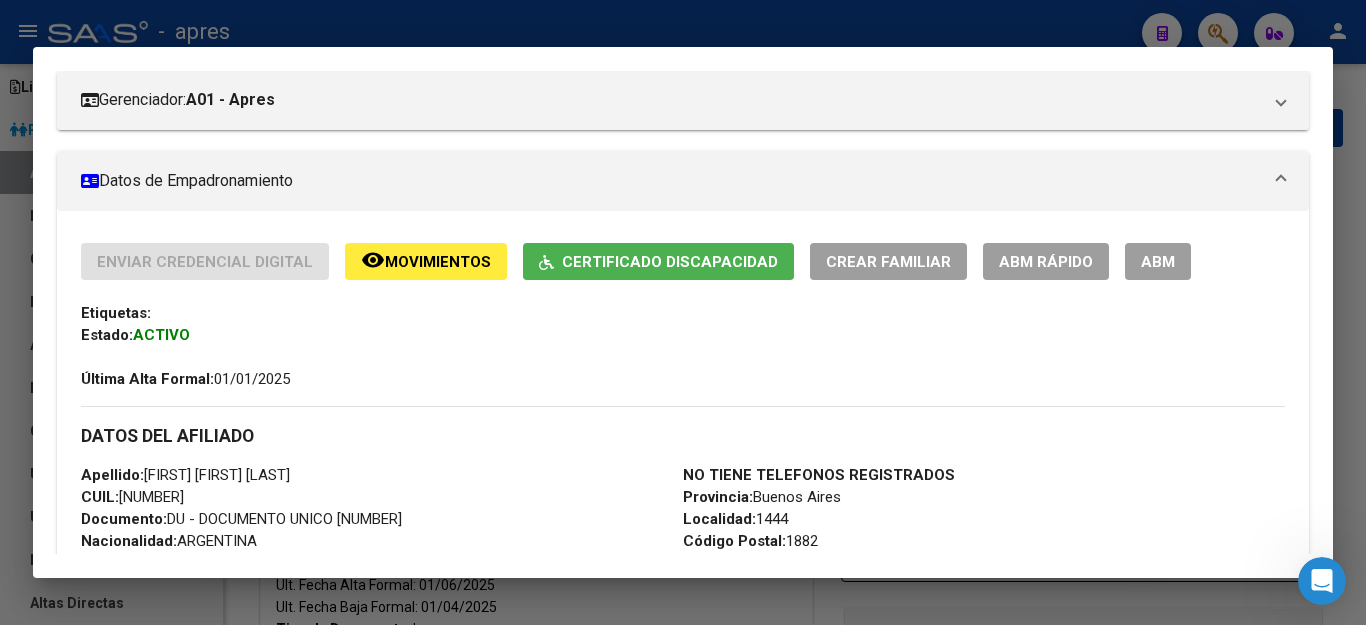 click on "ABM" at bounding box center [1158, 261] 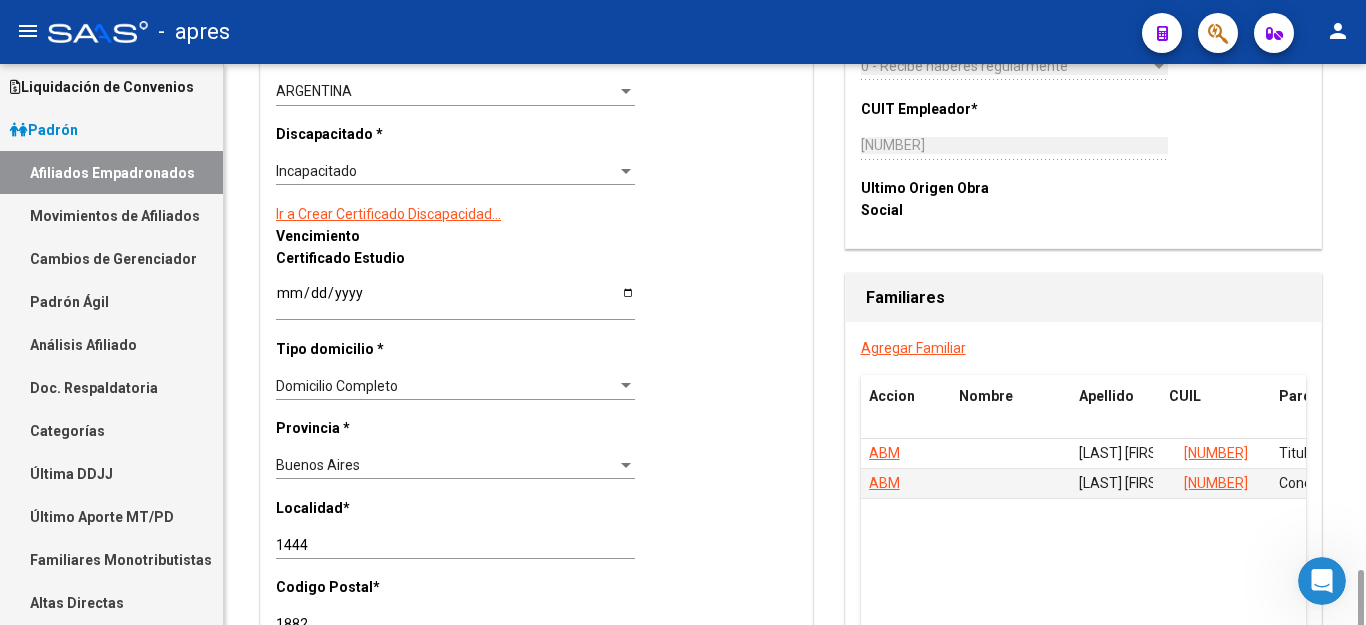 scroll, scrollTop: 1400, scrollLeft: 0, axis: vertical 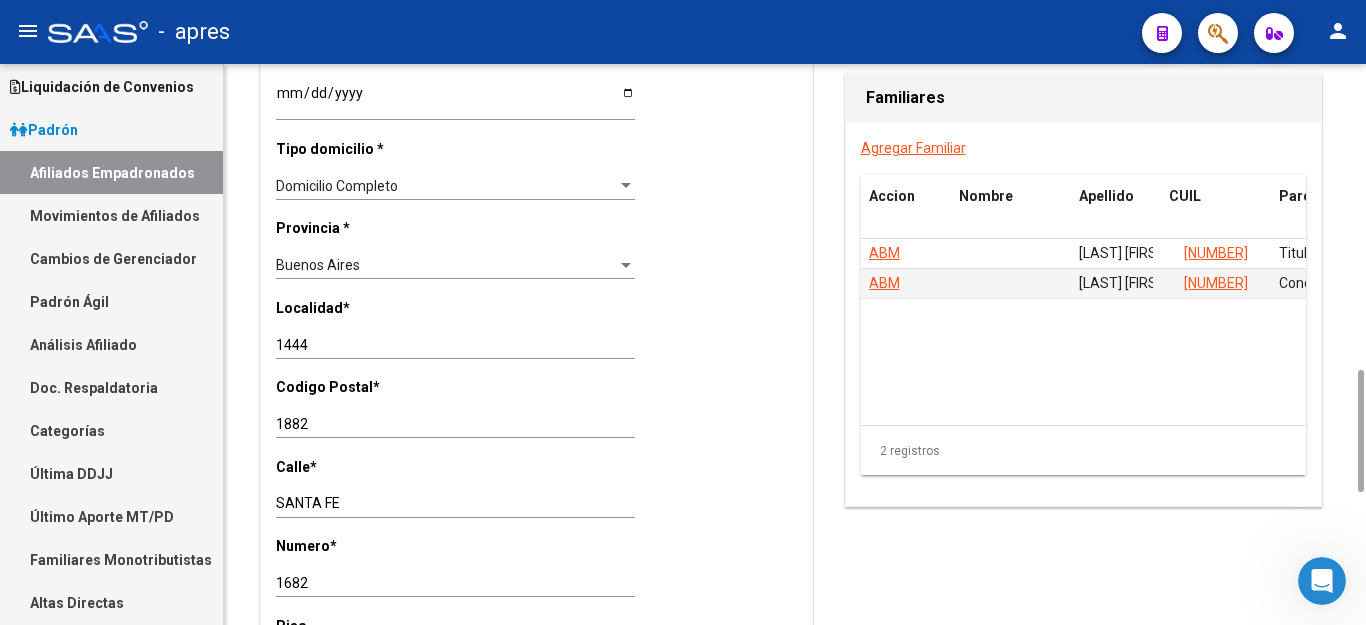 drag, startPoint x: 355, startPoint y: 308, endPoint x: 338, endPoint y: 319, distance: 20.248457 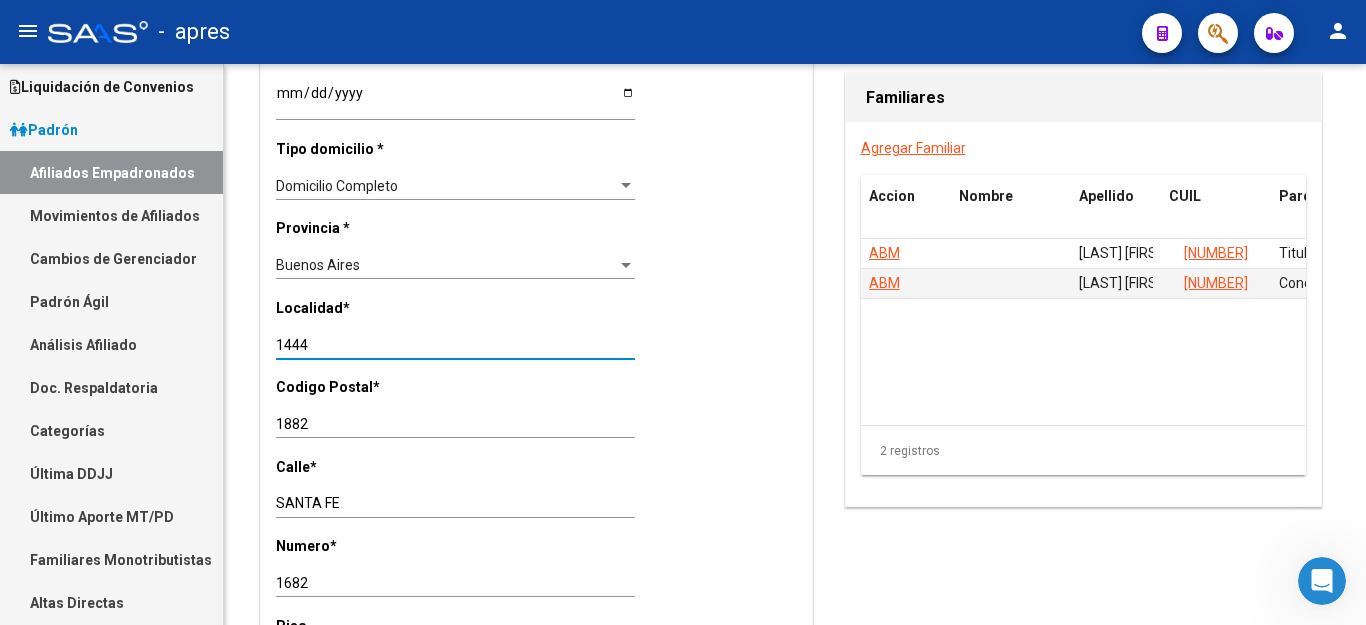 drag, startPoint x: 335, startPoint y: 320, endPoint x: 0, endPoint y: 276, distance: 337.8772 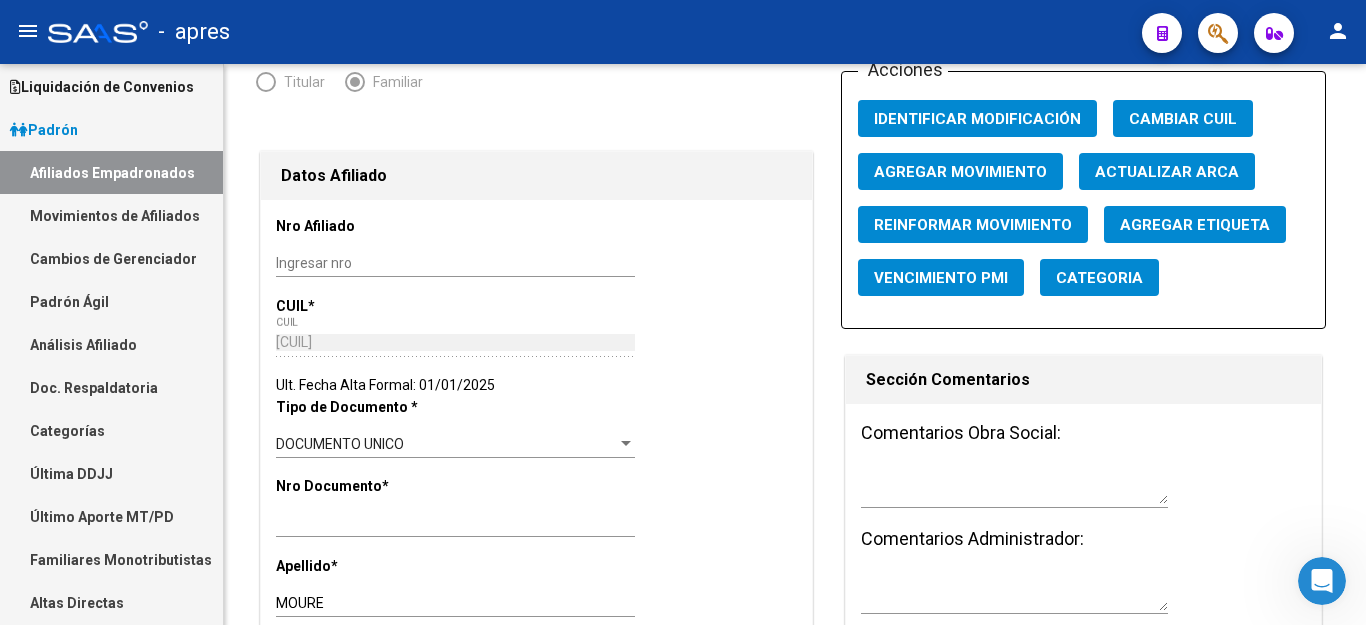 scroll, scrollTop: 0, scrollLeft: 0, axis: both 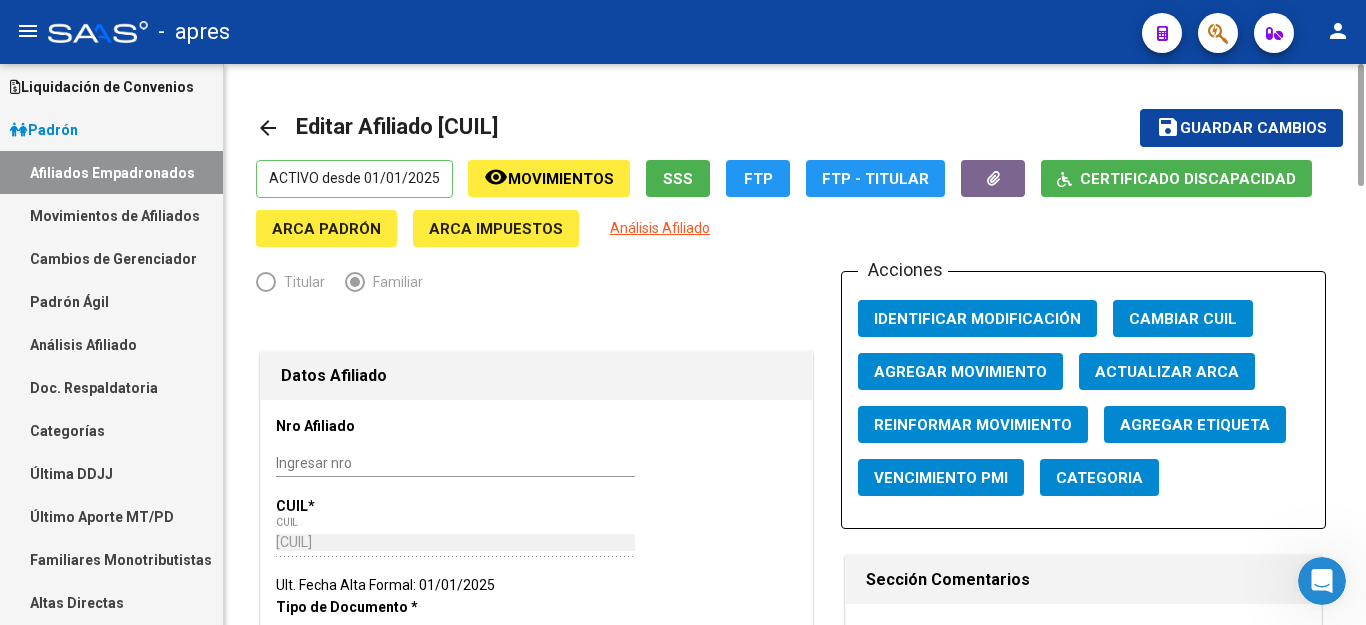 type on "1881" 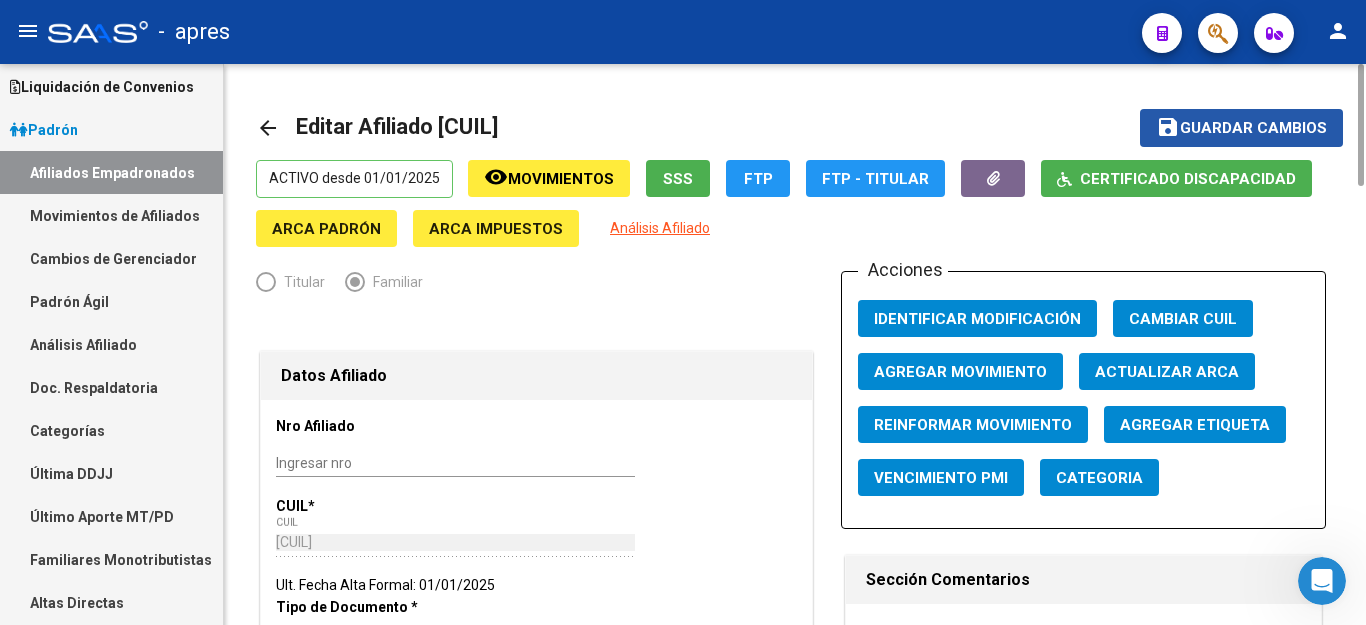 click on "Guardar cambios" 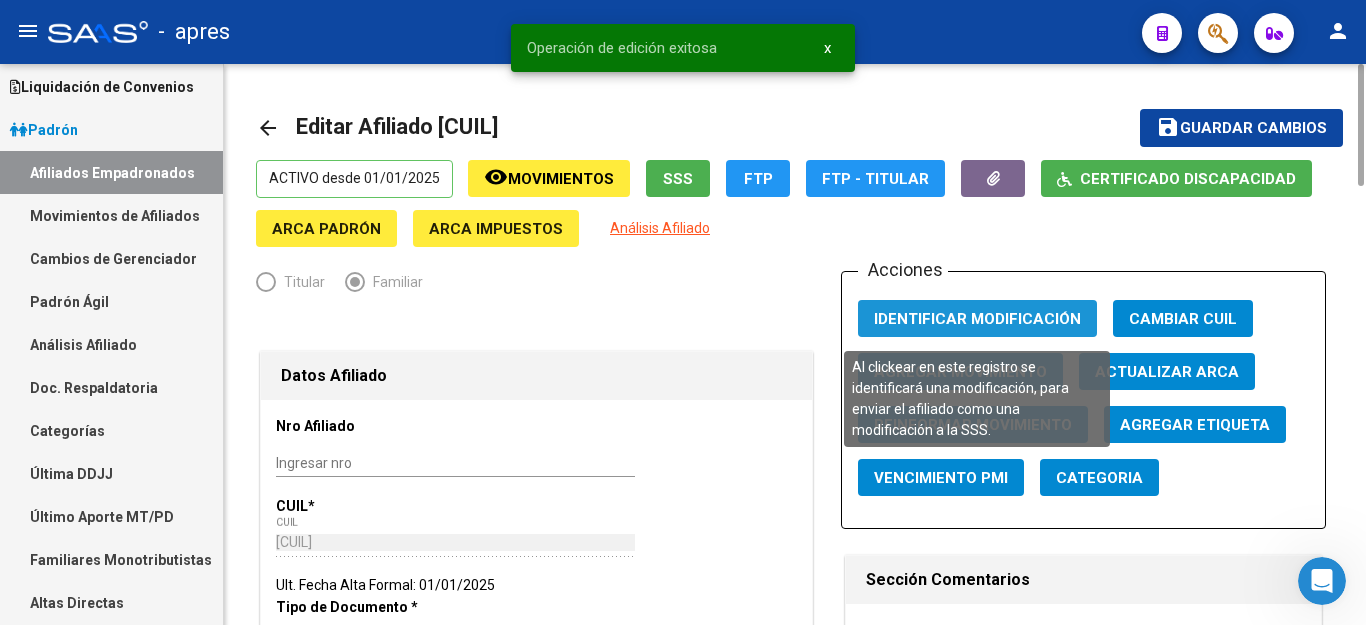 click on "Identificar Modificación" 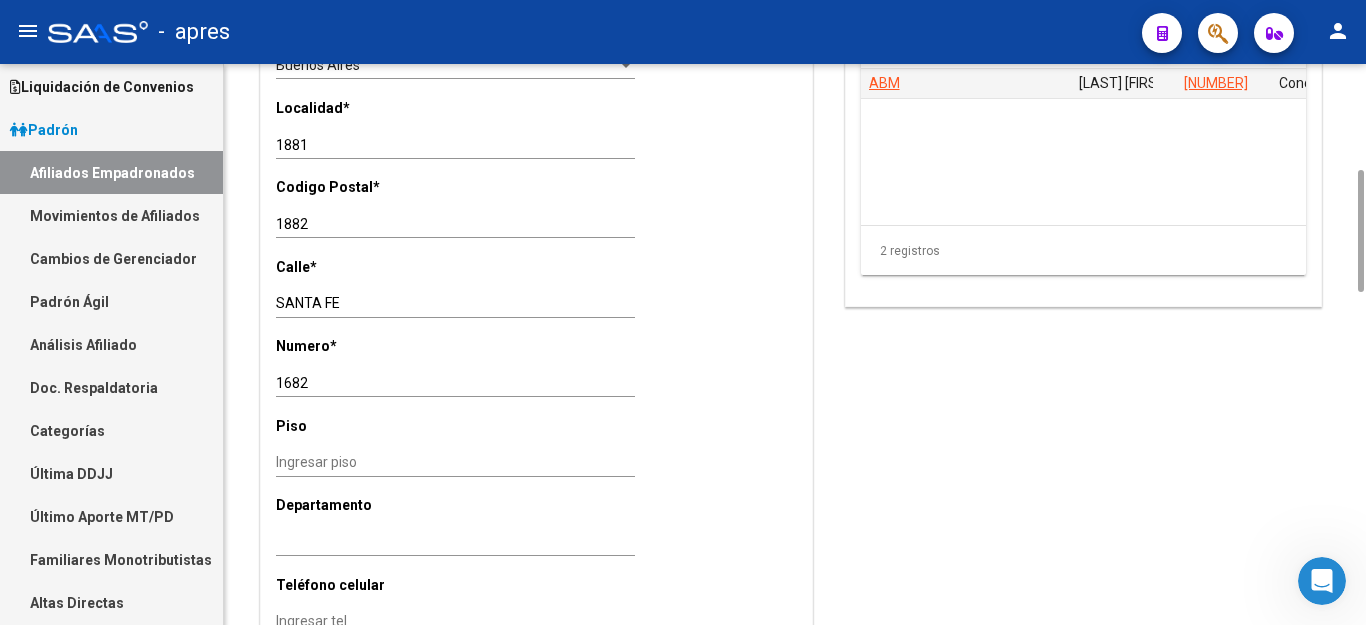 scroll, scrollTop: 1400, scrollLeft: 0, axis: vertical 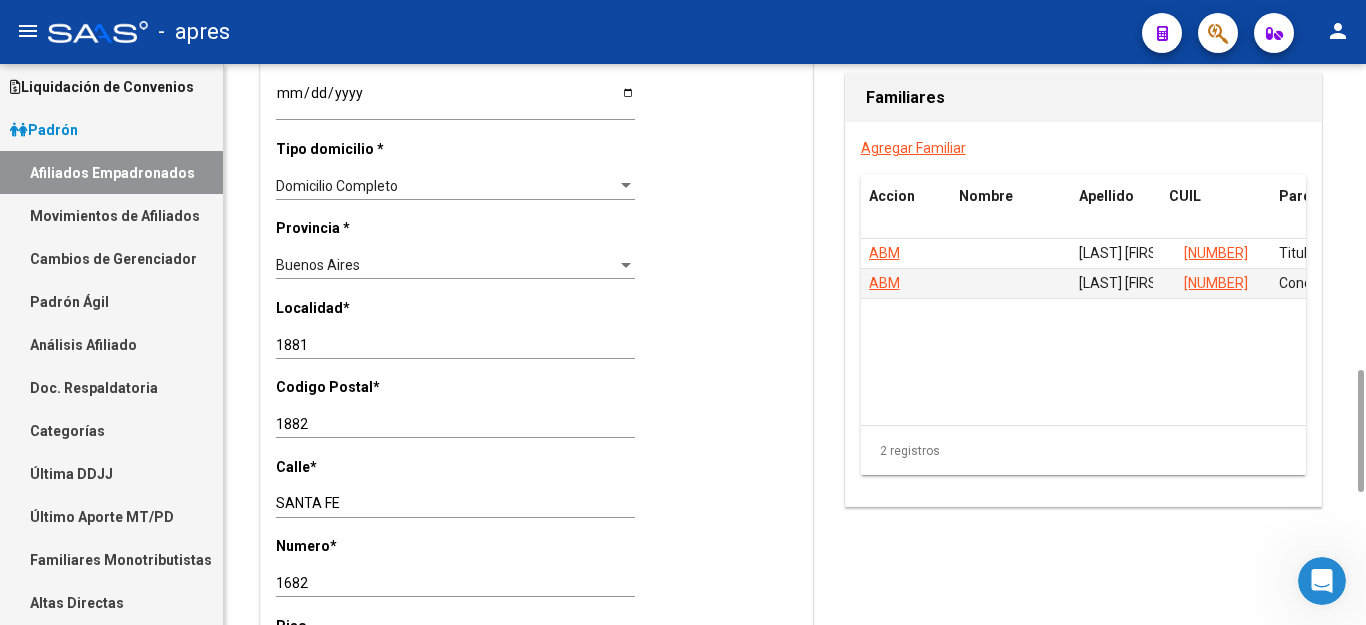 type 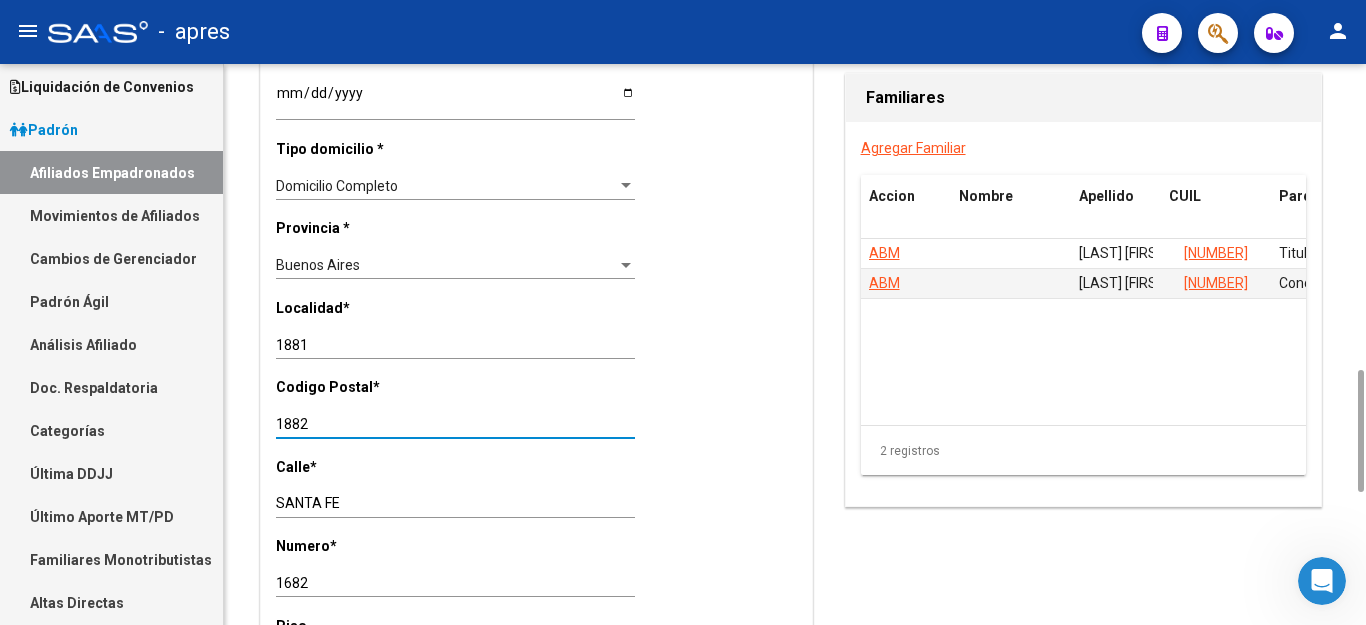 click on "1882" at bounding box center [455, 424] 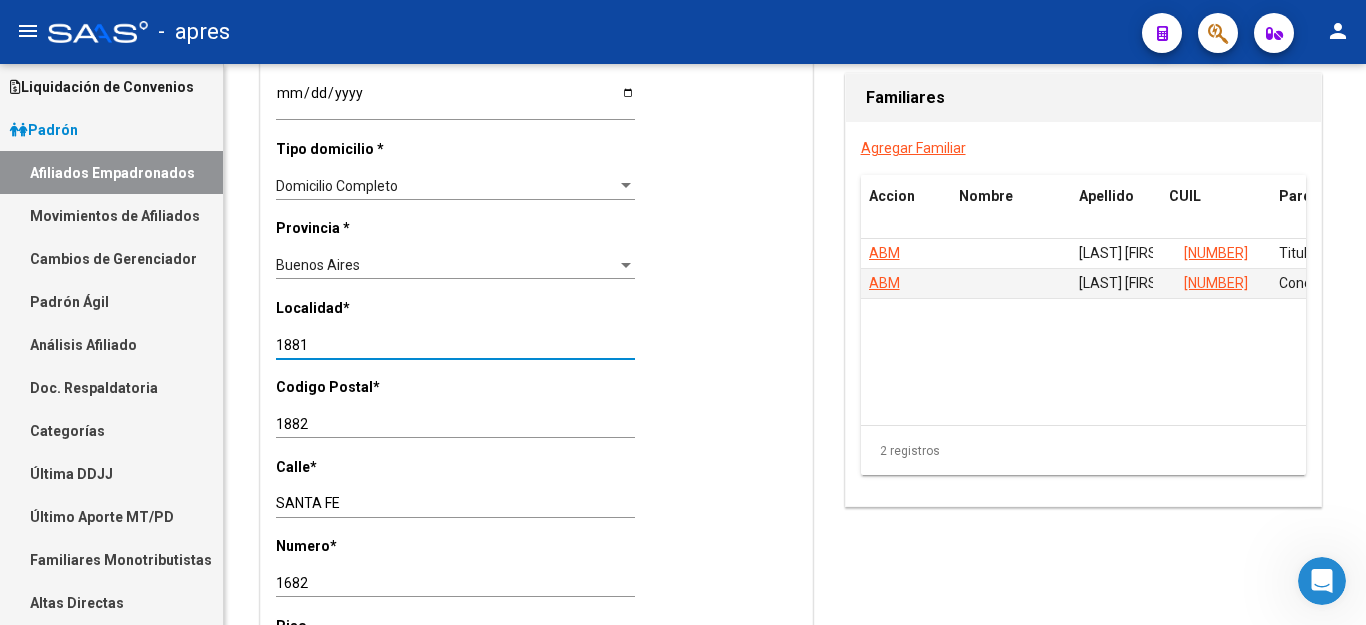 drag, startPoint x: 357, startPoint y: 316, endPoint x: 0, endPoint y: 284, distance: 358.4313 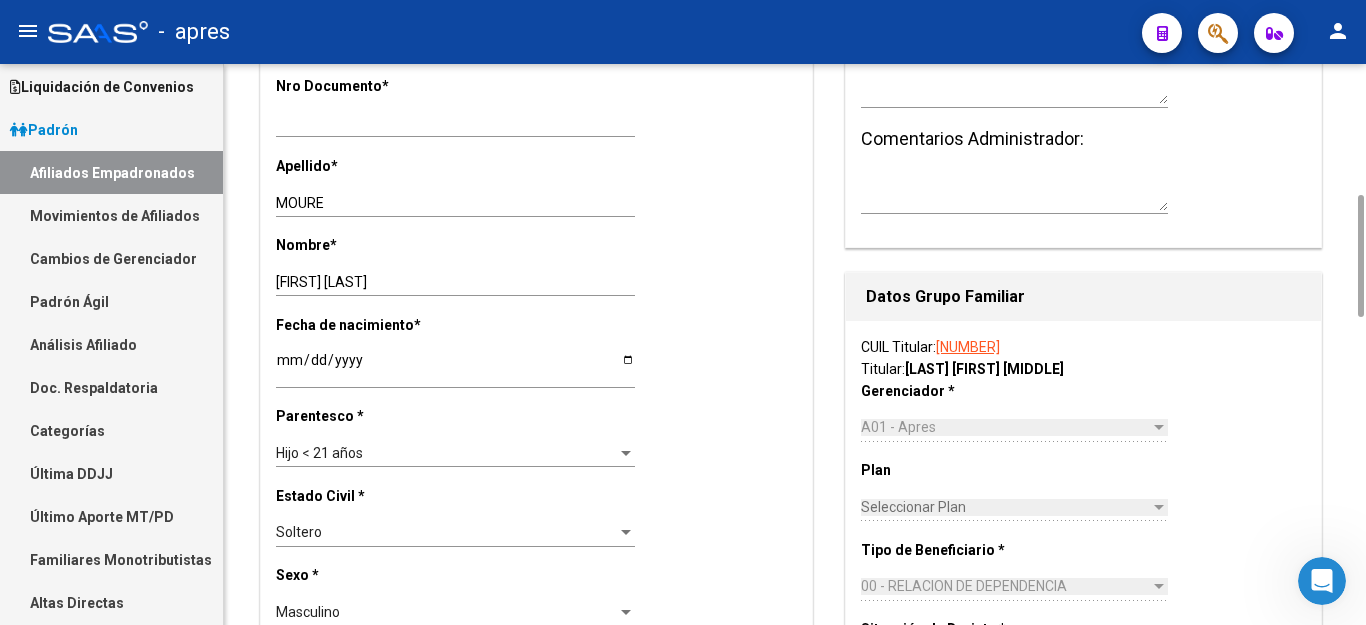 scroll, scrollTop: 0, scrollLeft: 0, axis: both 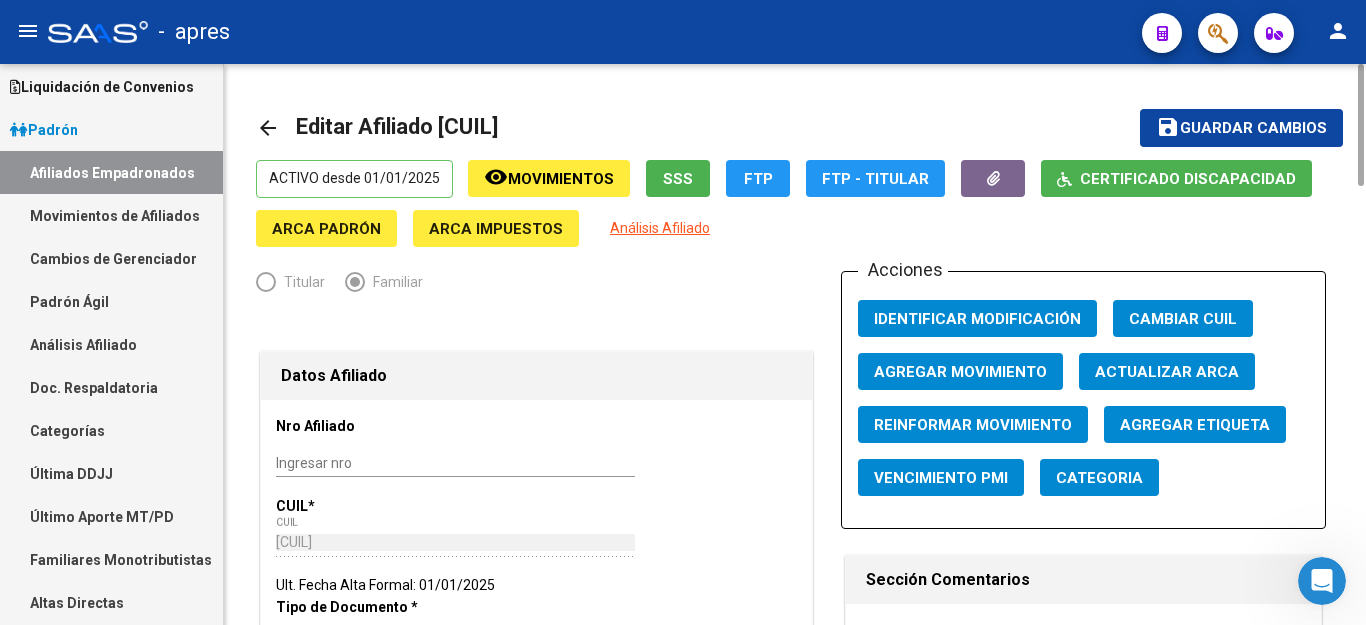 type on "SAN FRANCISCO SOLANO" 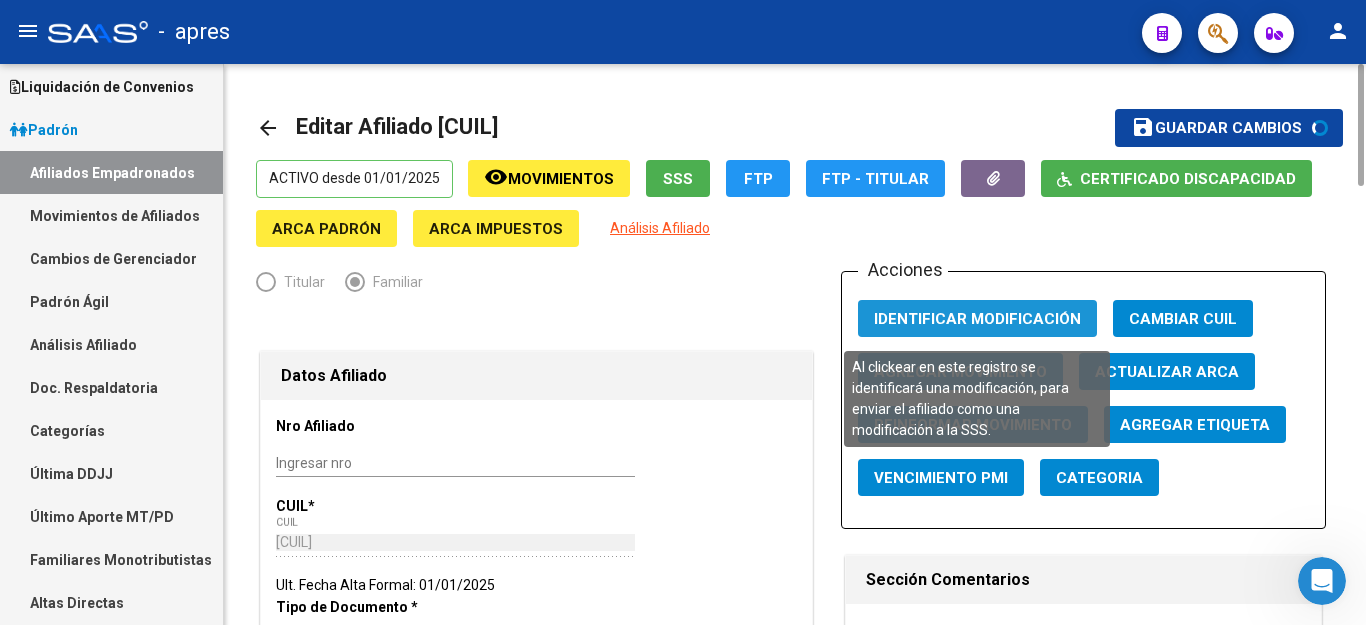 click on "Identificar Modificación" 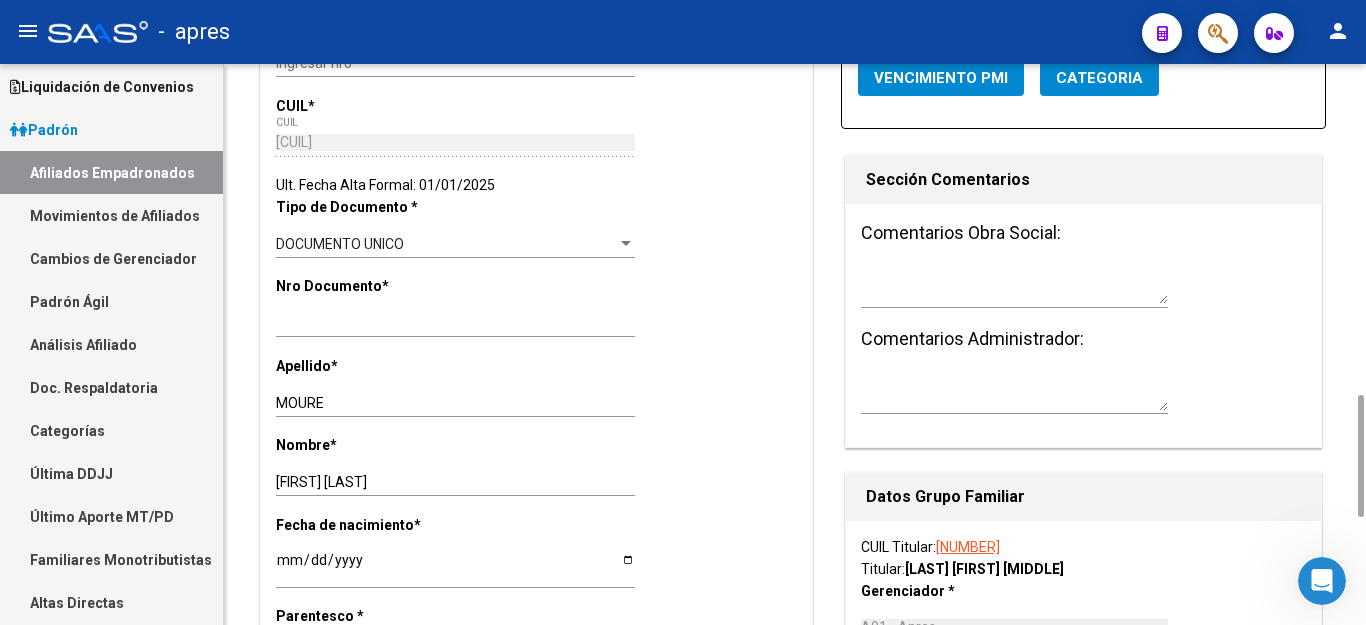 scroll, scrollTop: 600, scrollLeft: 0, axis: vertical 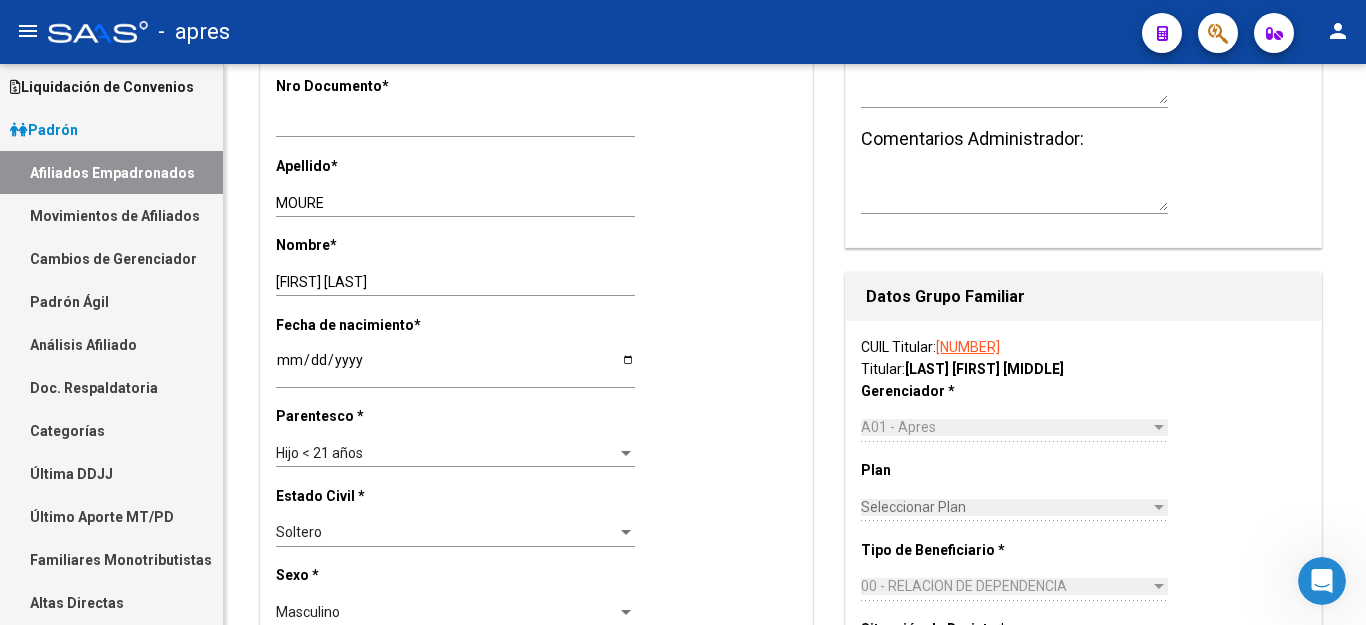 click 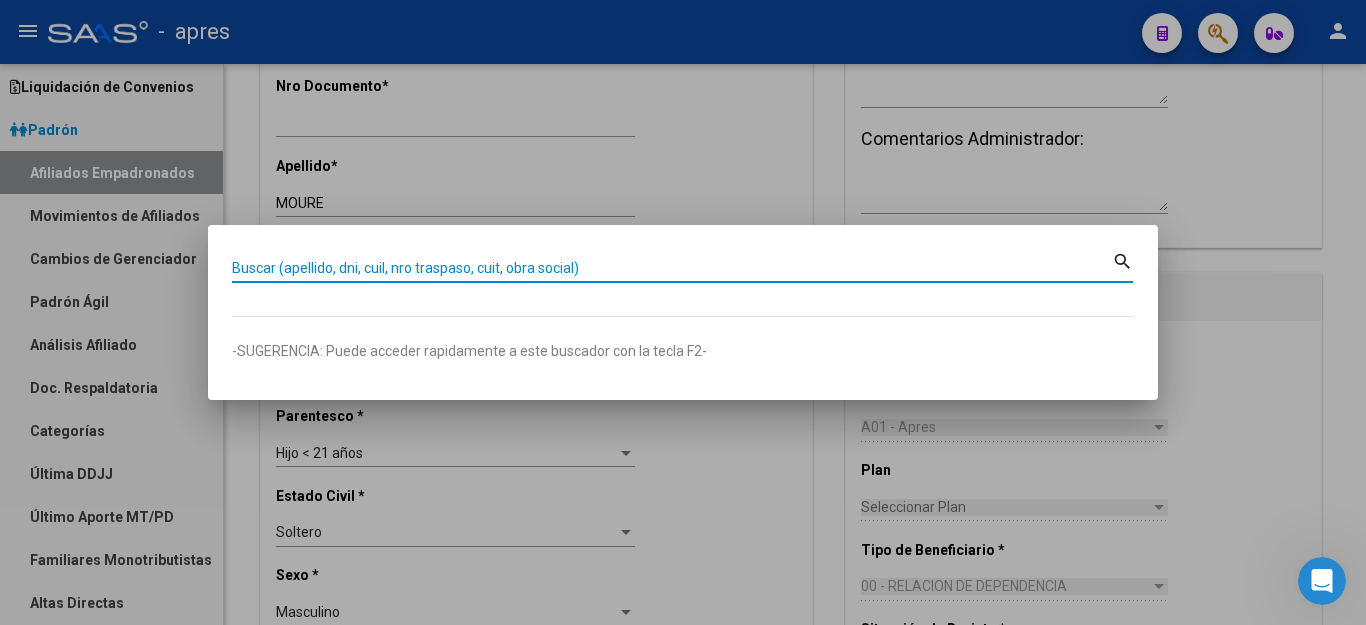 paste on "[NUMBER]" 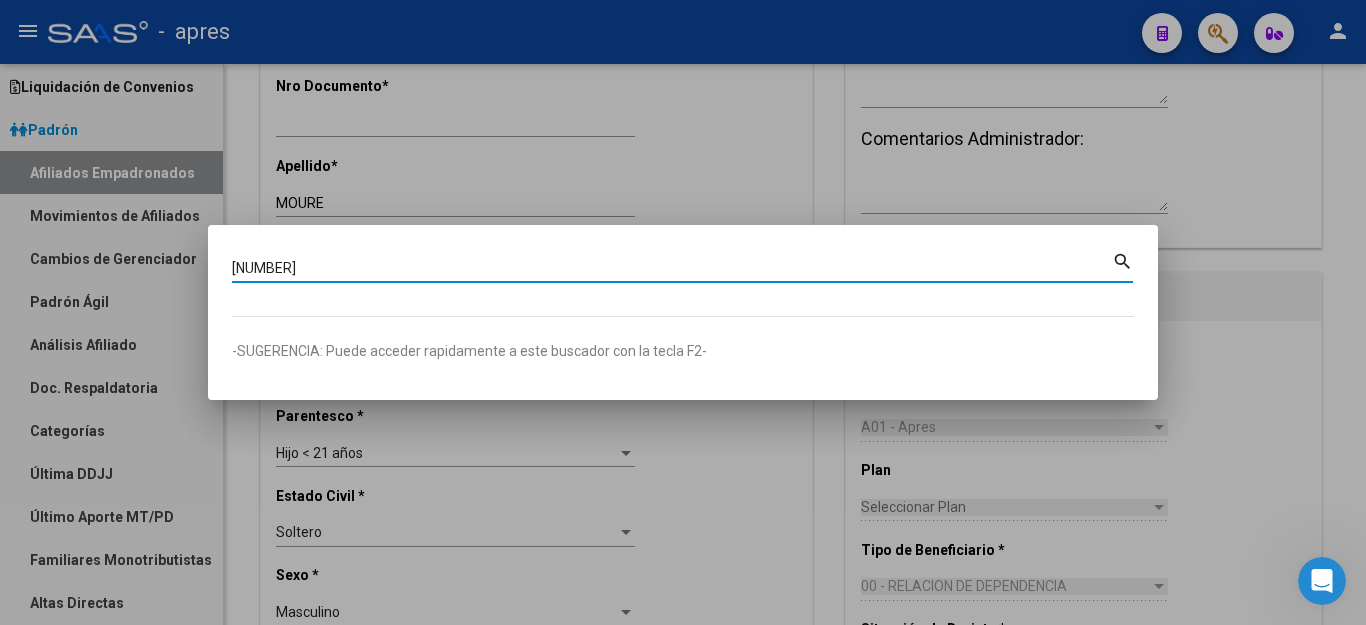 type on "[NUMBER]" 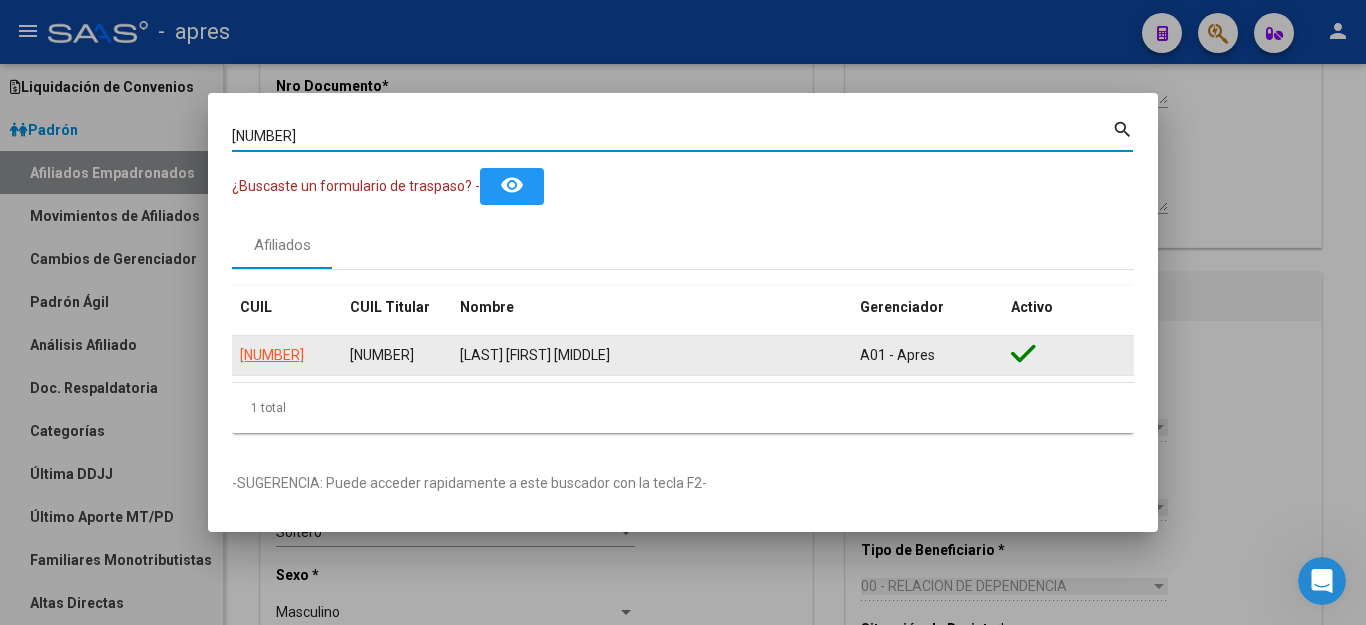 click on "[NUMBER]" 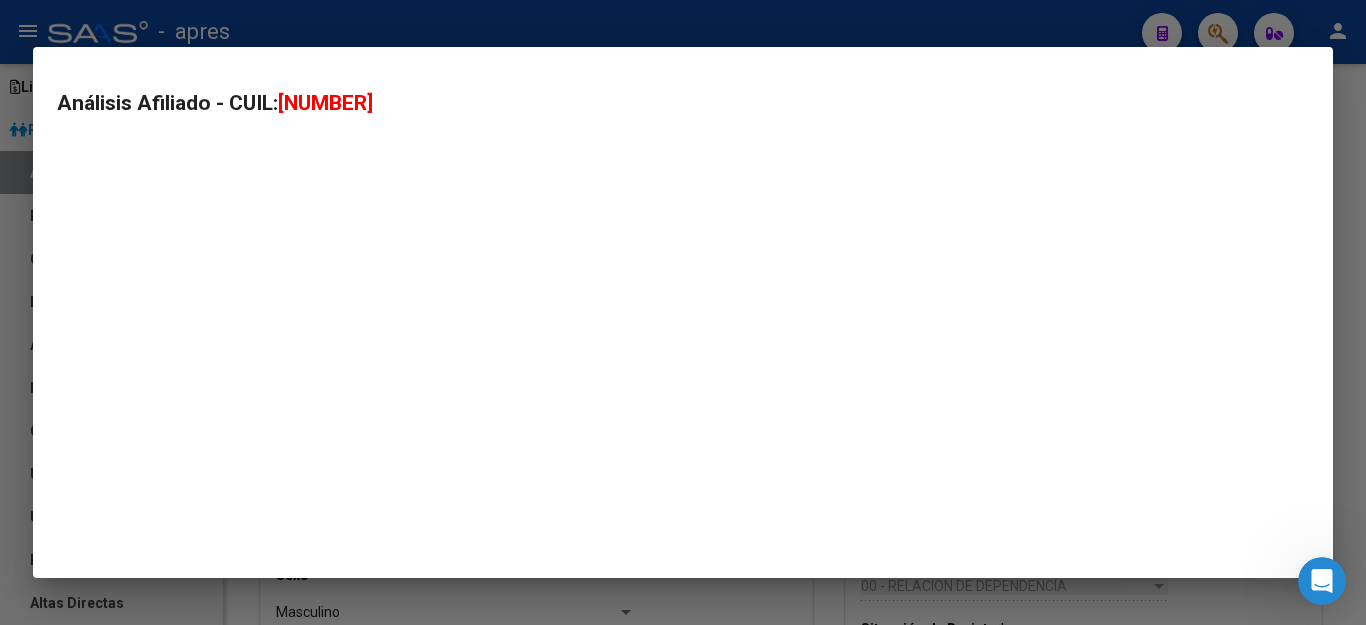 type on "[NUMBER]" 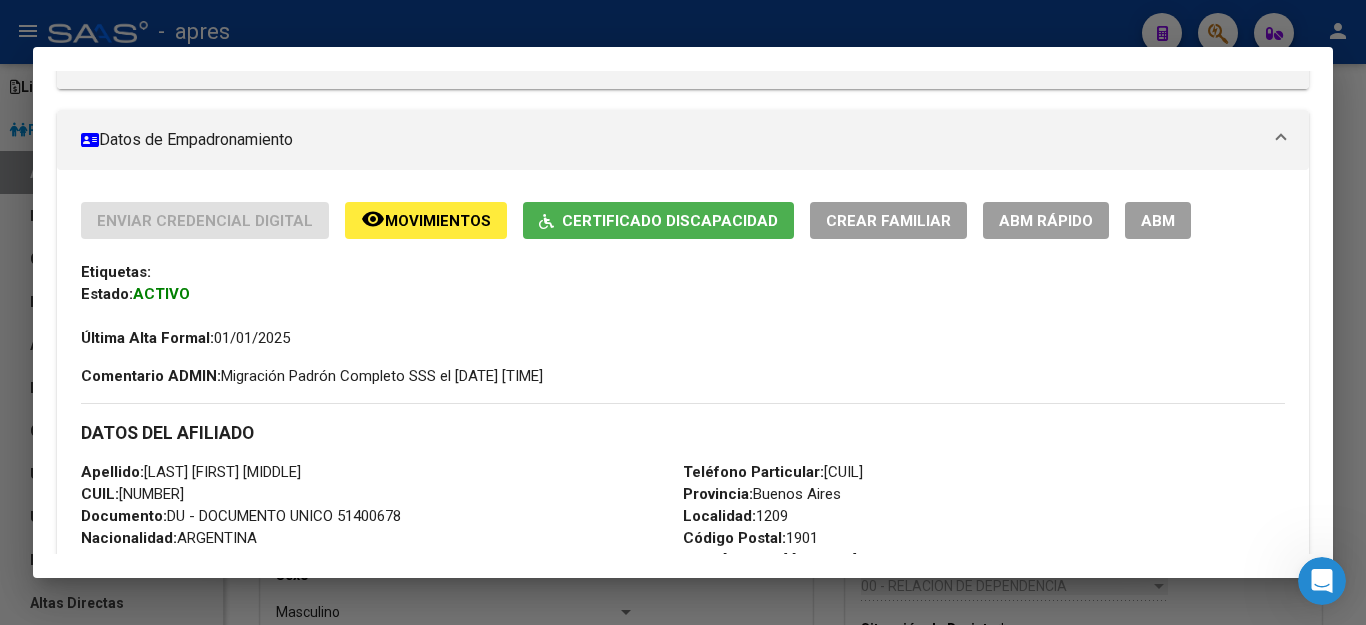 scroll, scrollTop: 300, scrollLeft: 0, axis: vertical 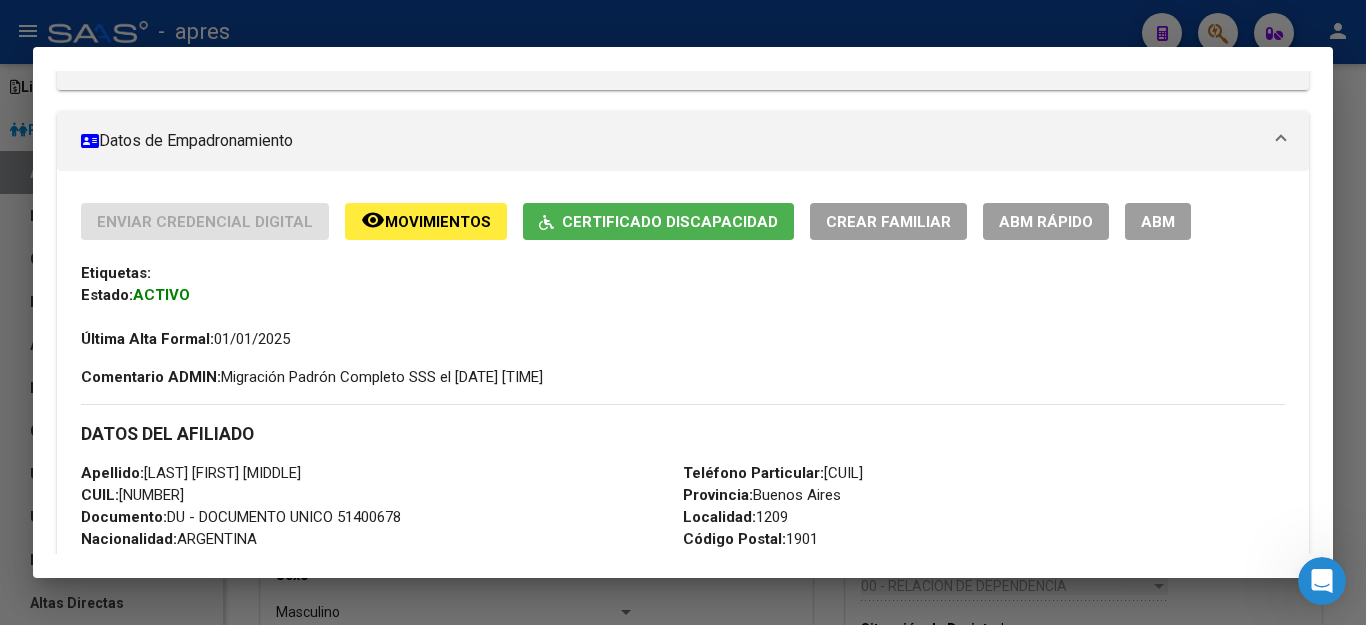 click on "ABM" at bounding box center (1158, 222) 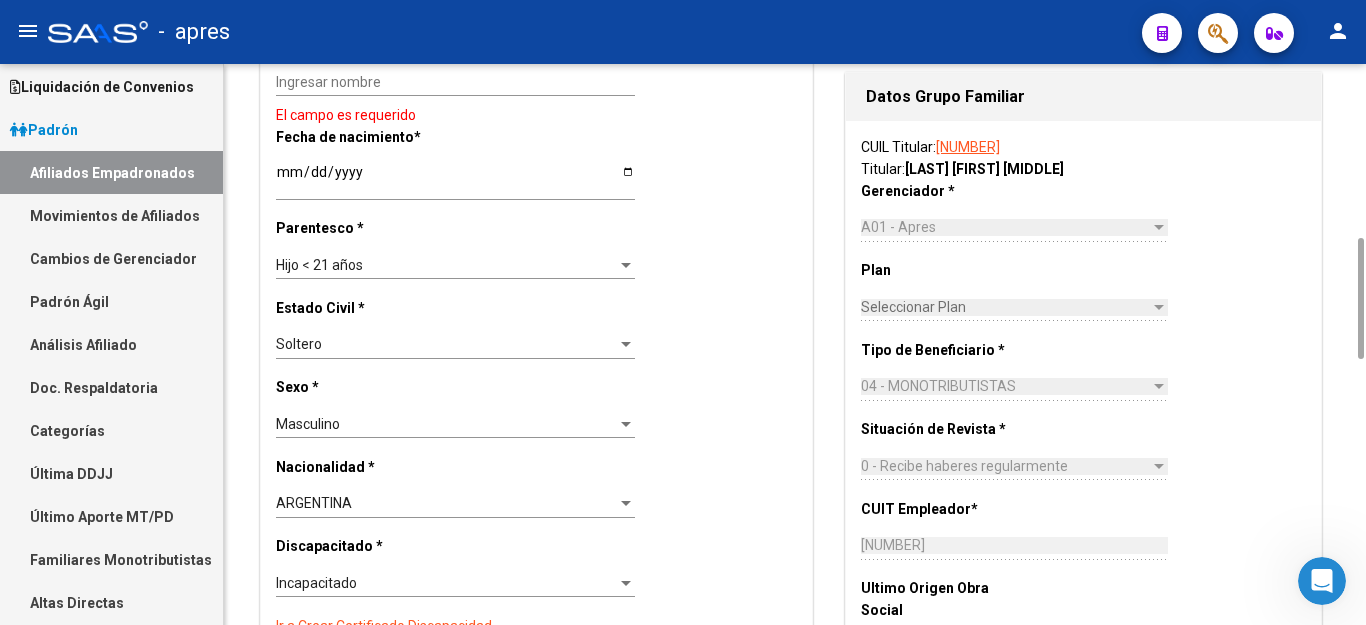scroll, scrollTop: 600, scrollLeft: 0, axis: vertical 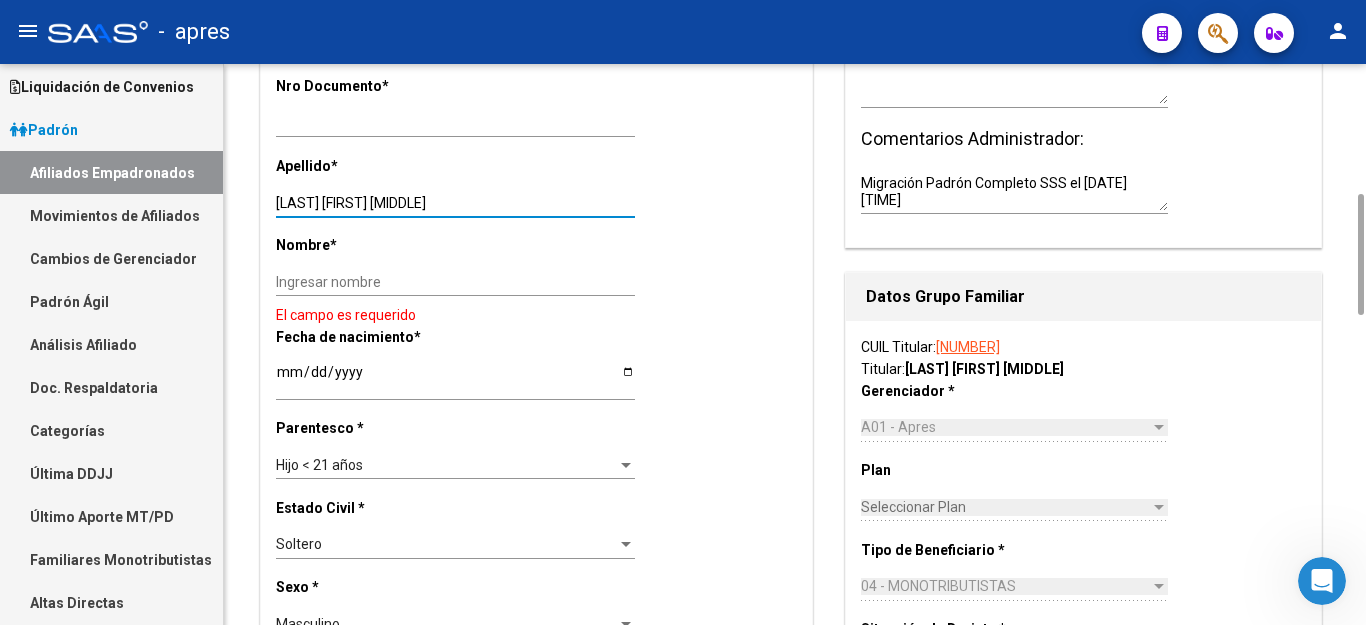 drag, startPoint x: 336, startPoint y: 203, endPoint x: 365, endPoint y: 289, distance: 90.75792 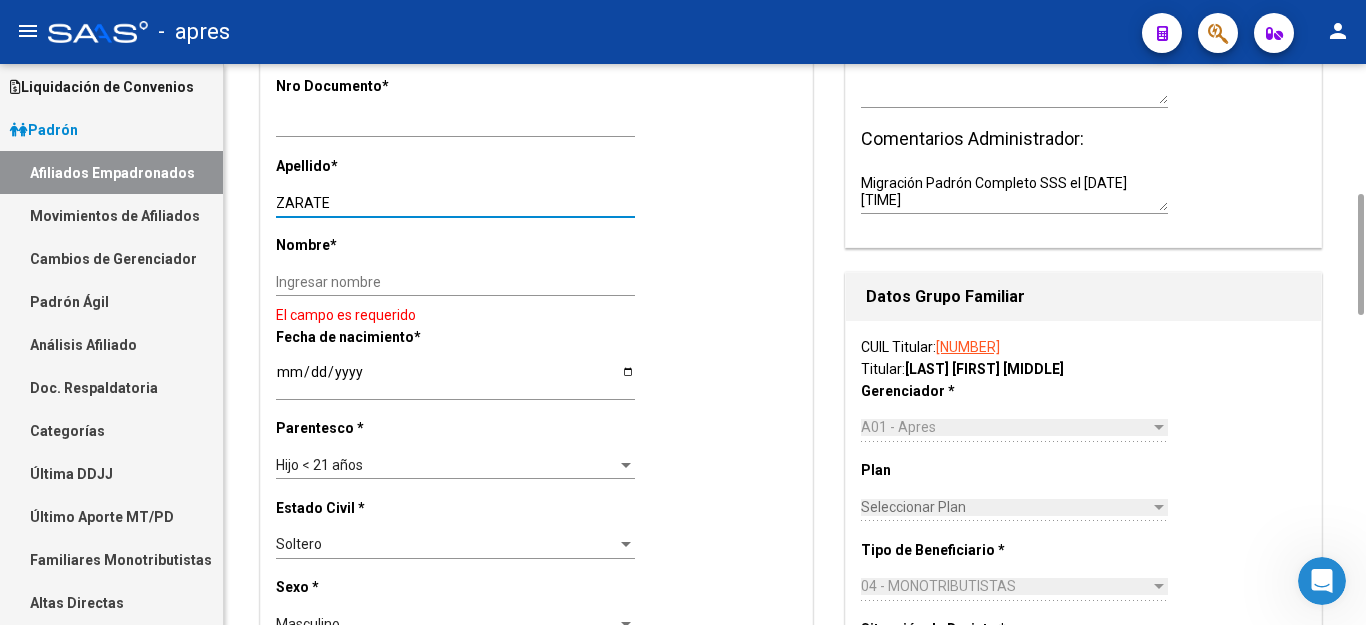 type on "ZARATE" 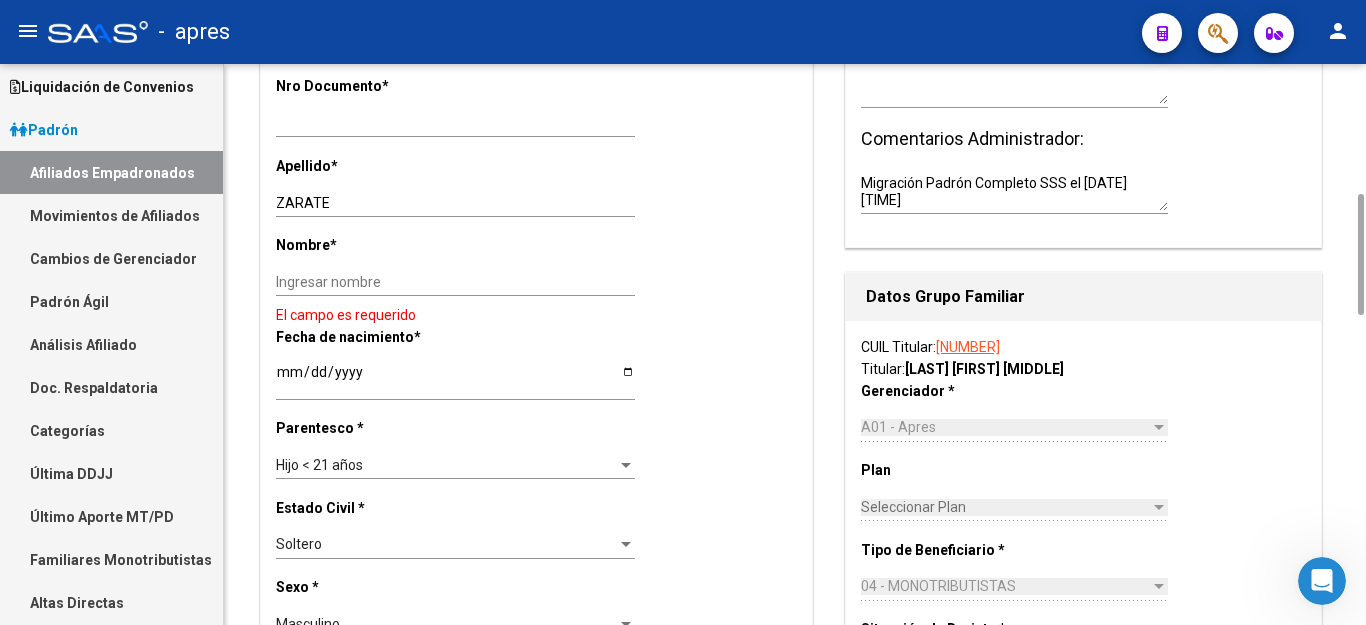 click on "Ingresar nombre" 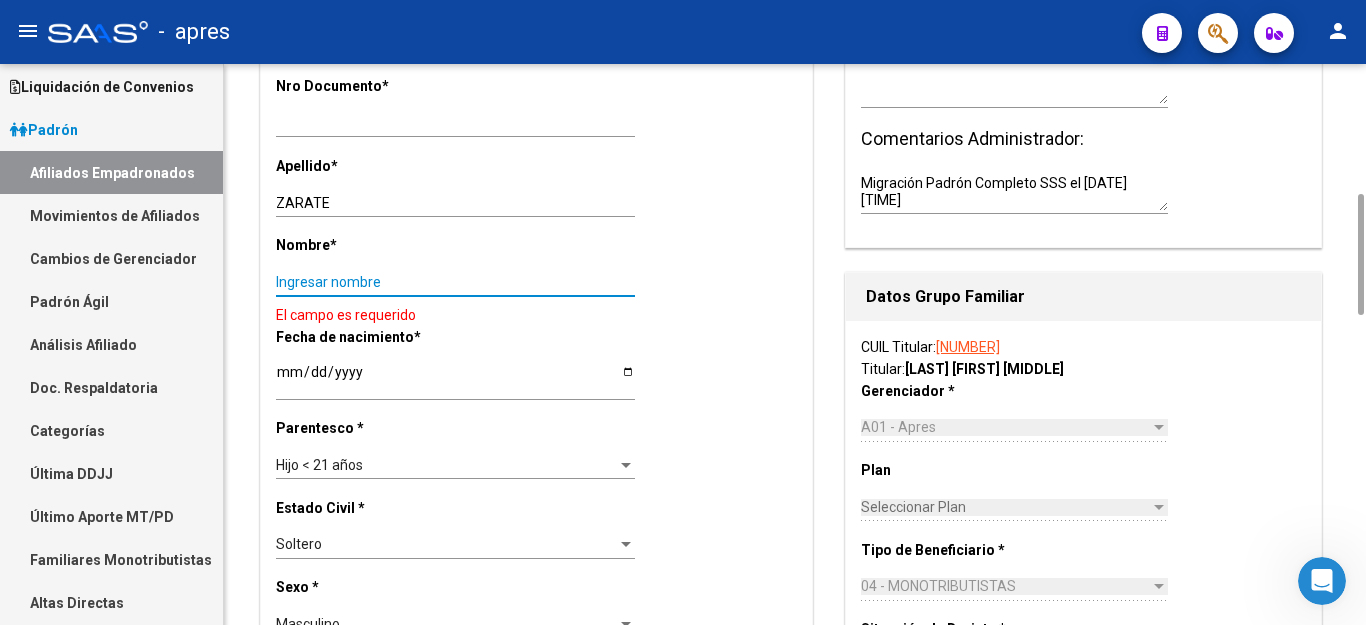 paste on "[FIRST] [MIDDLE]" 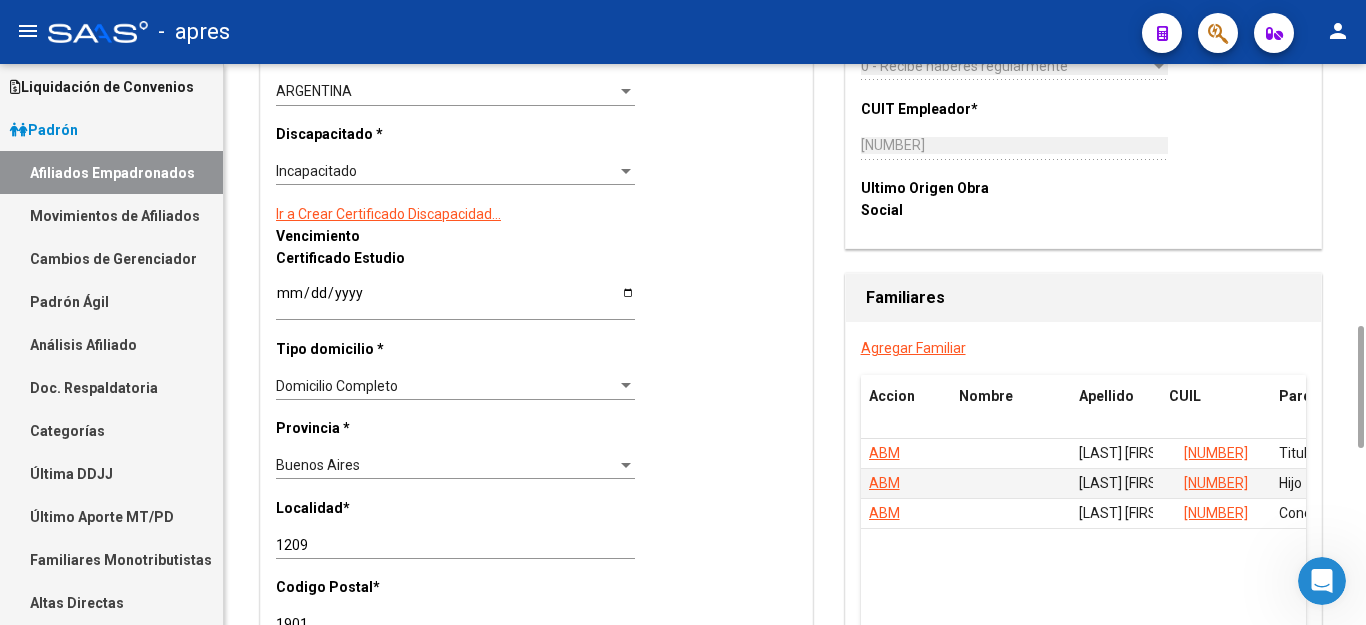 scroll, scrollTop: 1400, scrollLeft: 0, axis: vertical 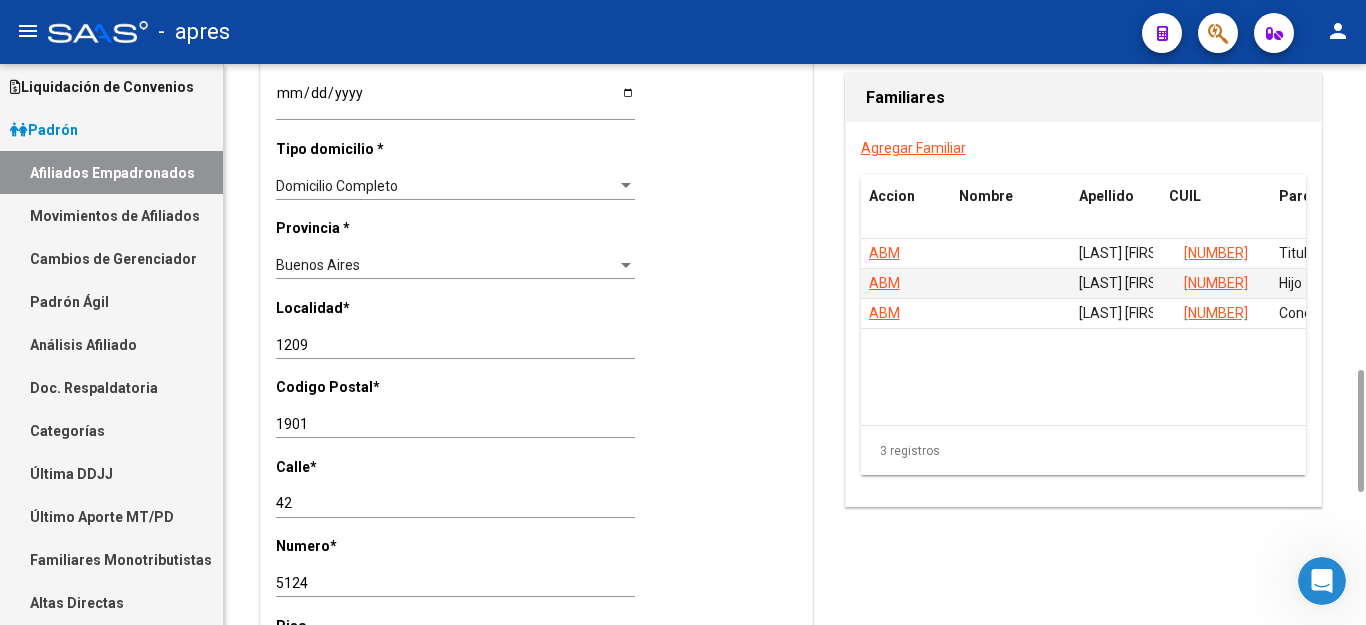 type on "[FIRST] [MIDDLE]" 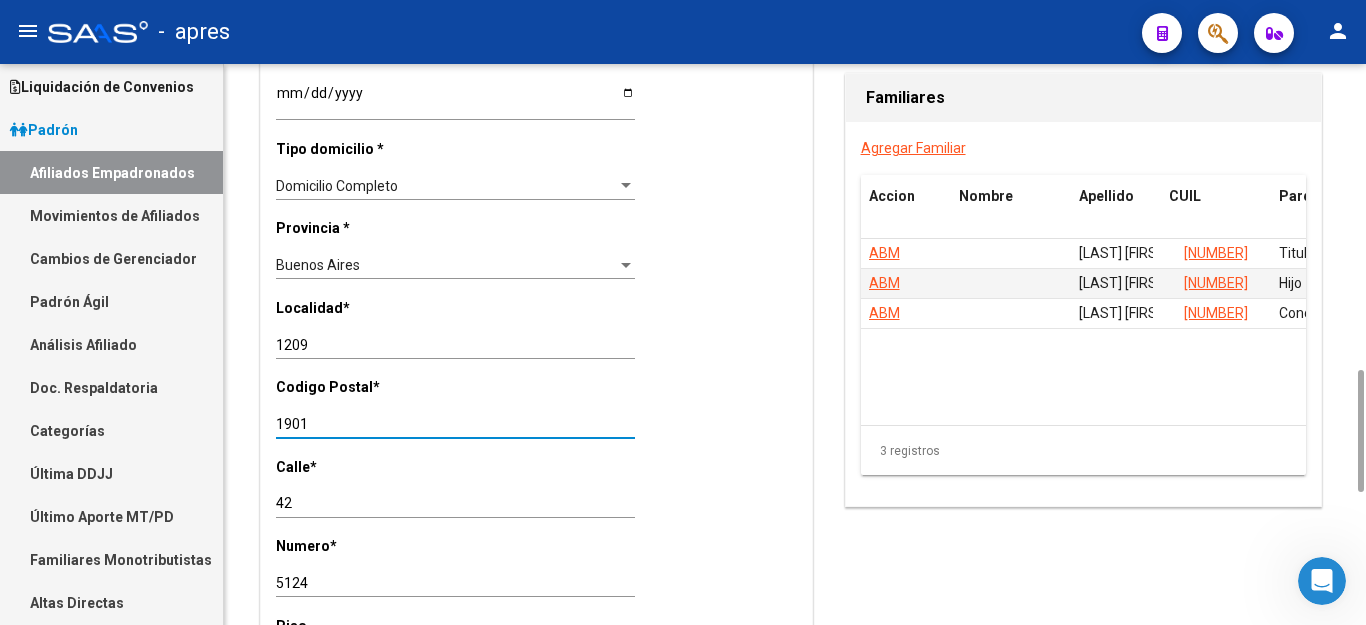 click on "1901" at bounding box center [455, 424] 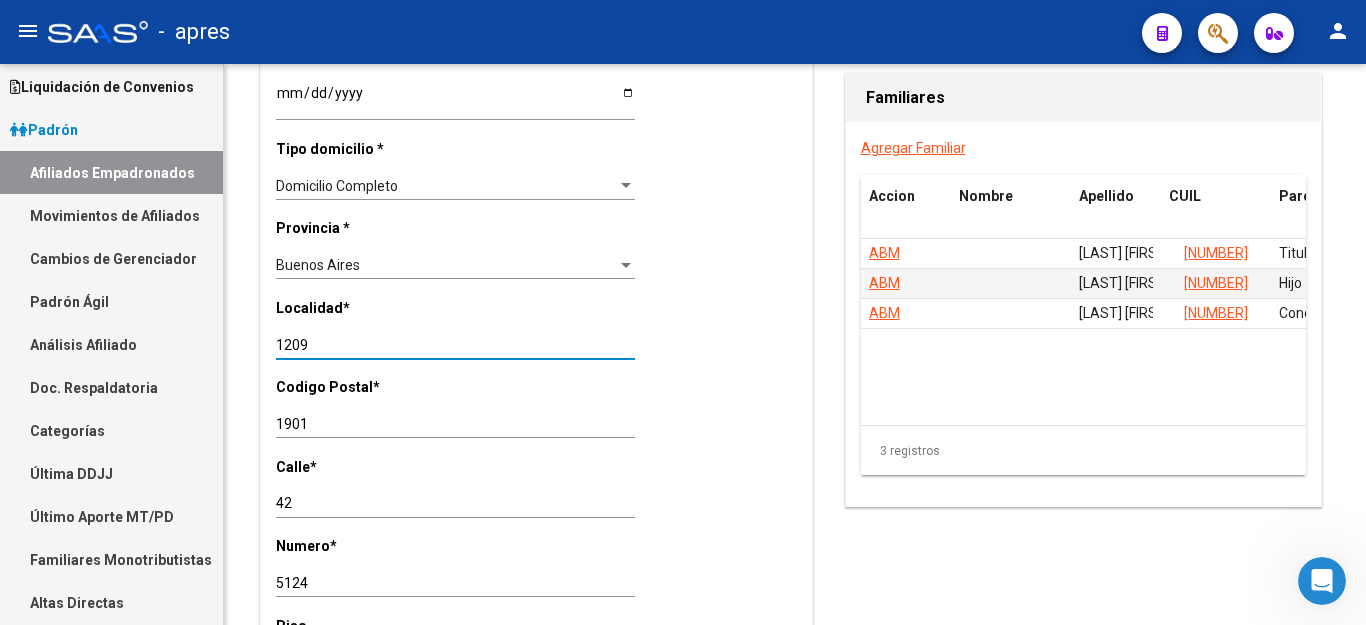 drag, startPoint x: 340, startPoint y: 324, endPoint x: 9, endPoint y: 288, distance: 332.95193 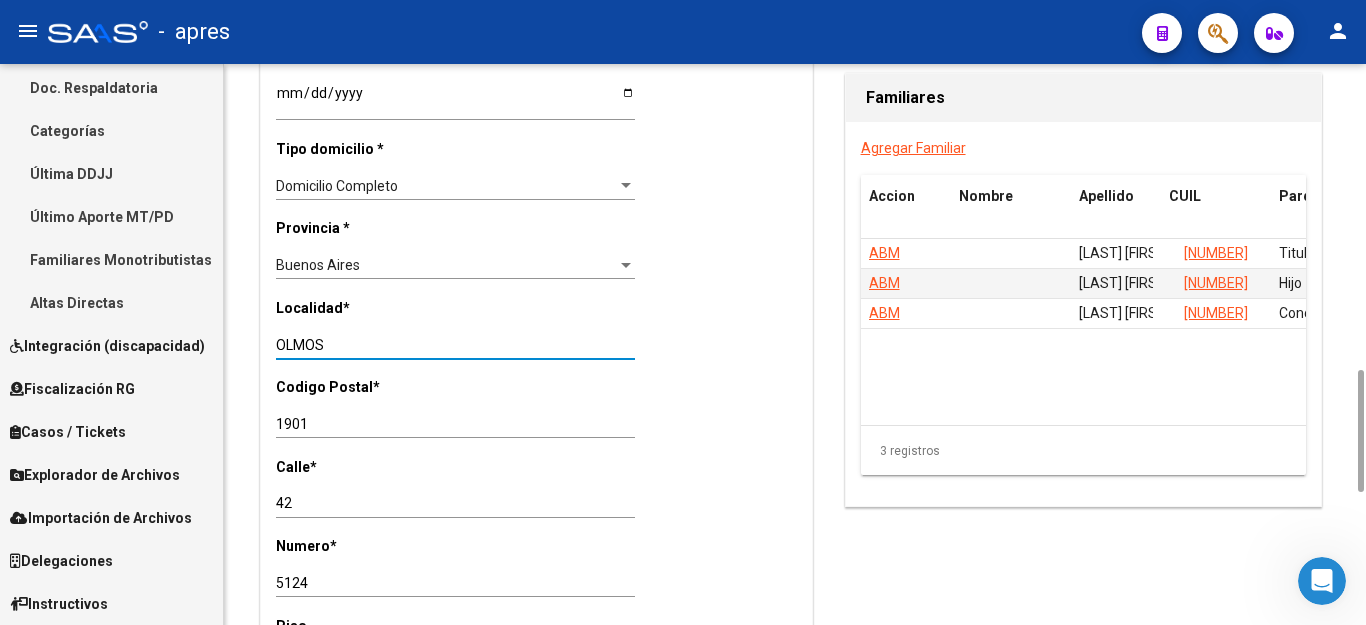 type on "OLMOS" 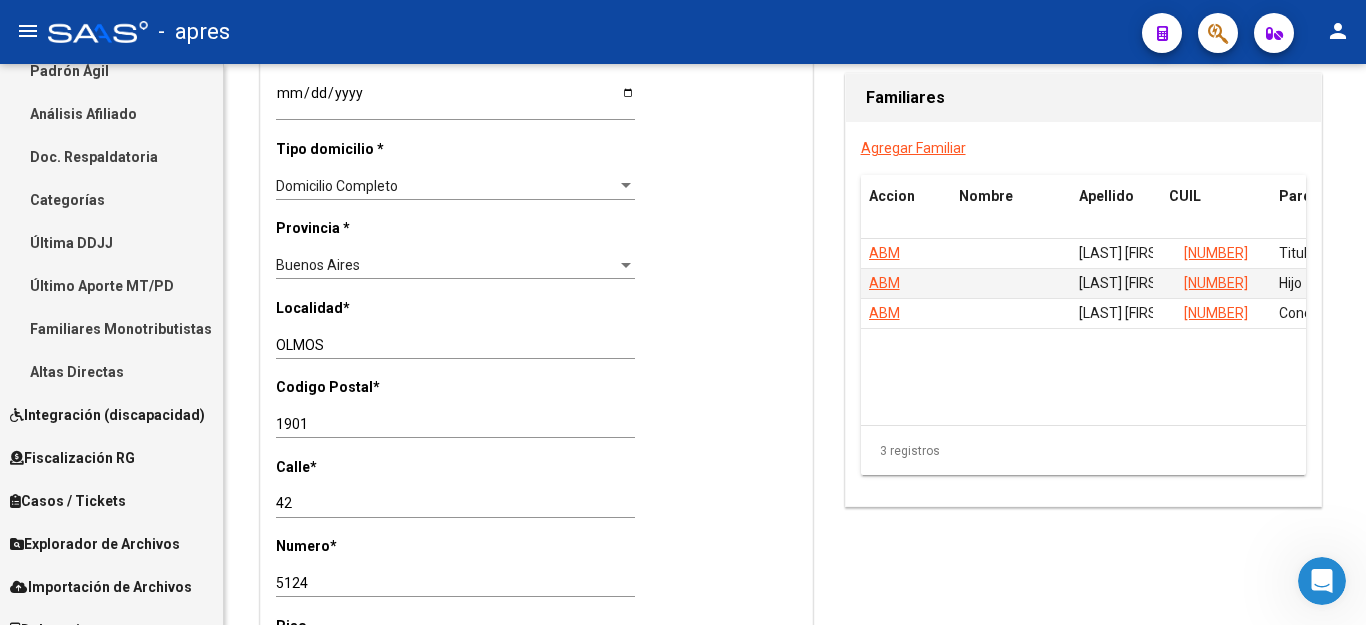 scroll, scrollTop: 200, scrollLeft: 0, axis: vertical 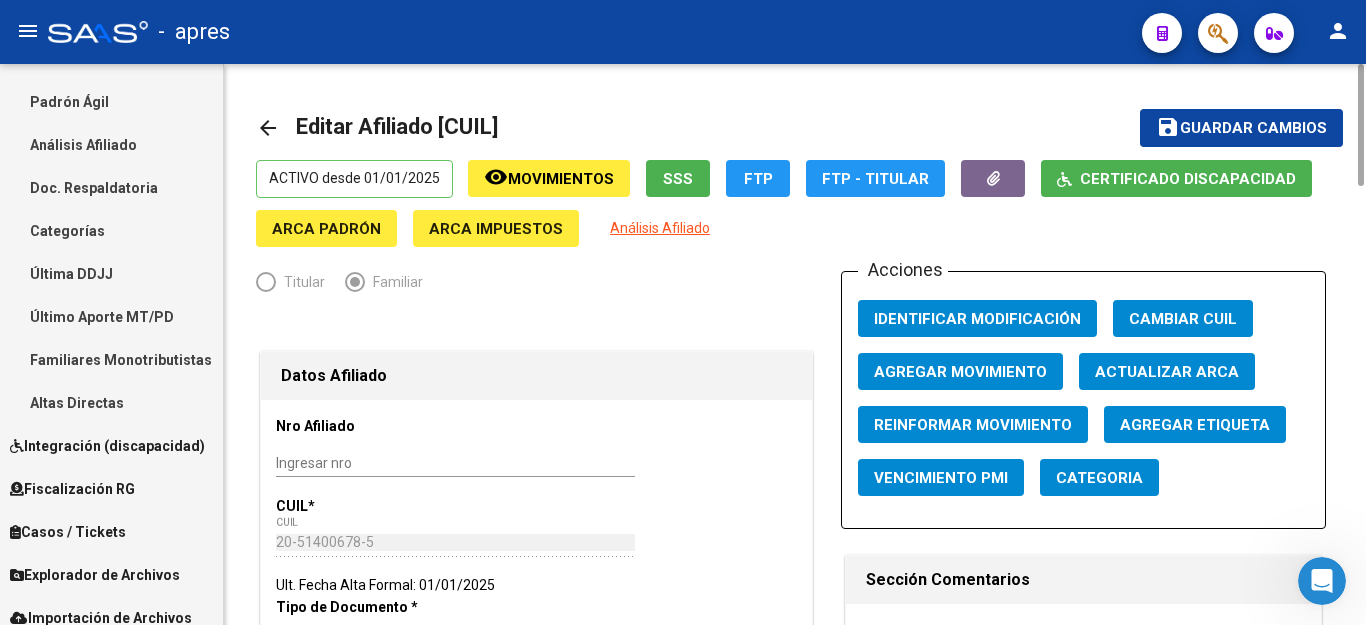 click on "save Guardar cambios" 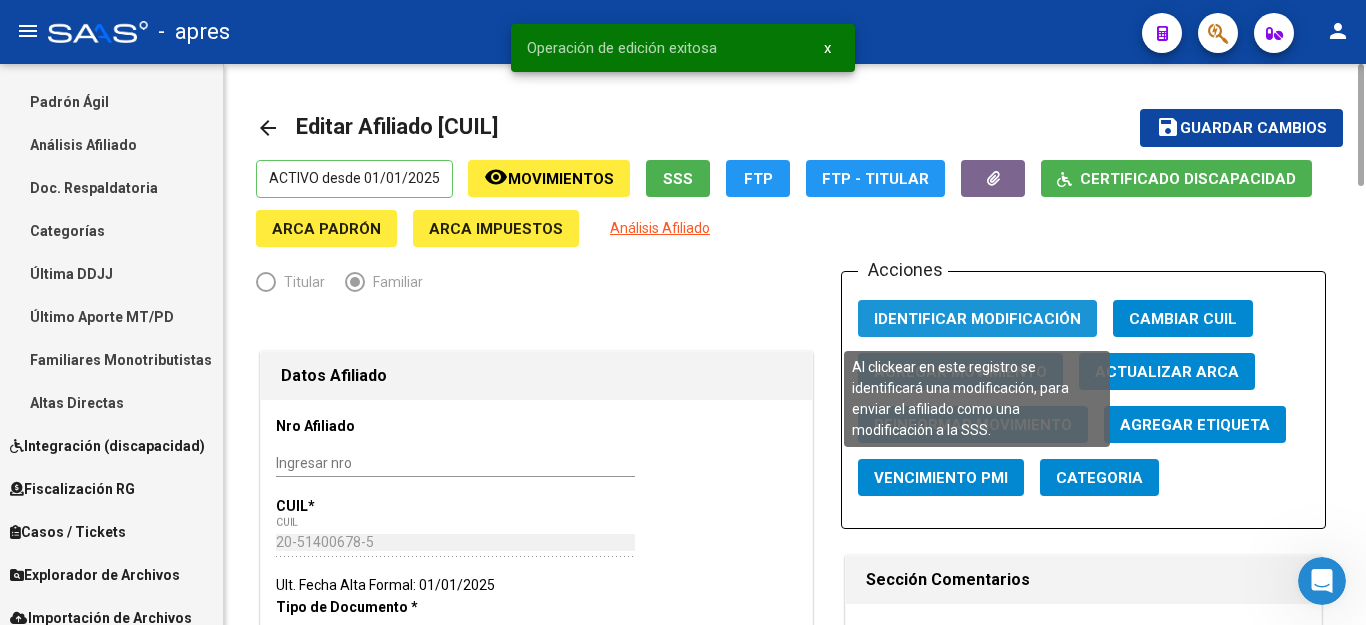 click on "Identificar Modificación" 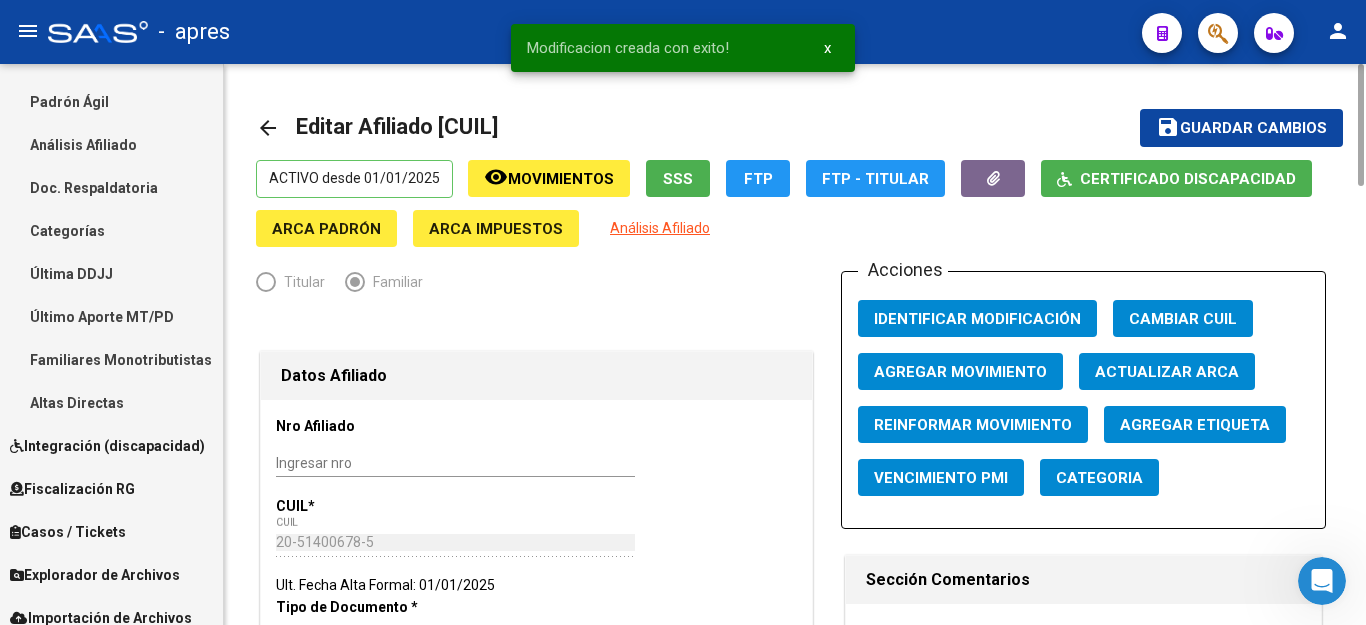 type 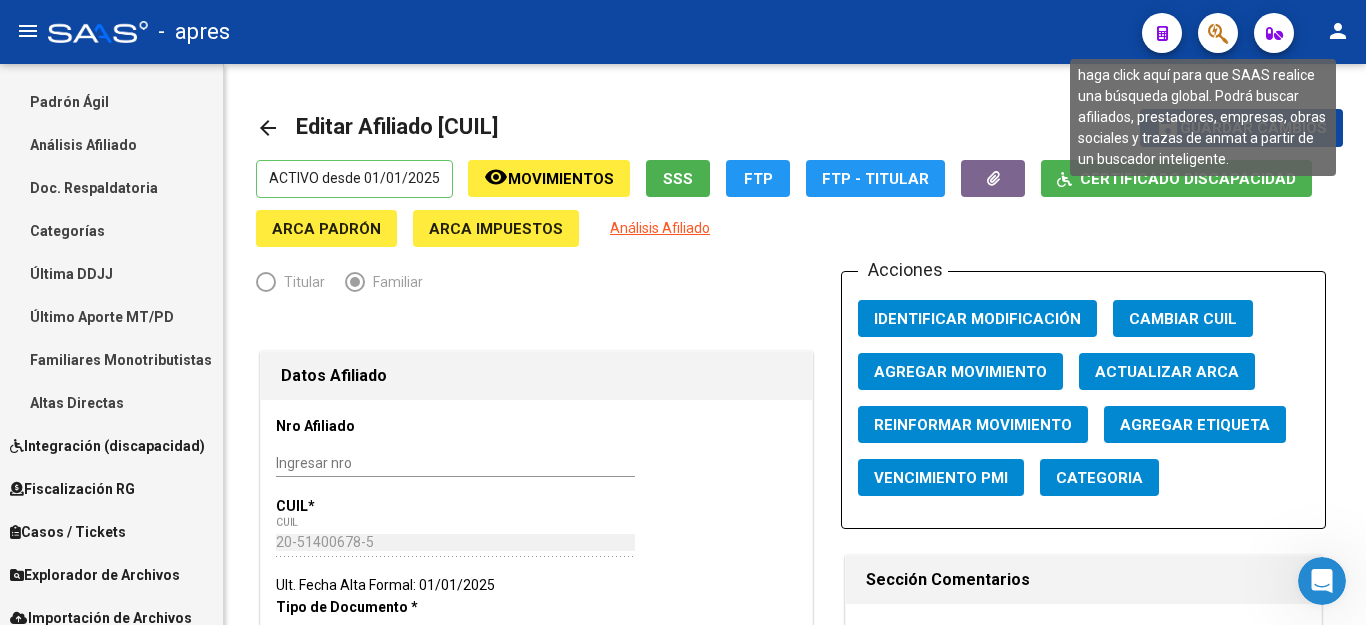 click 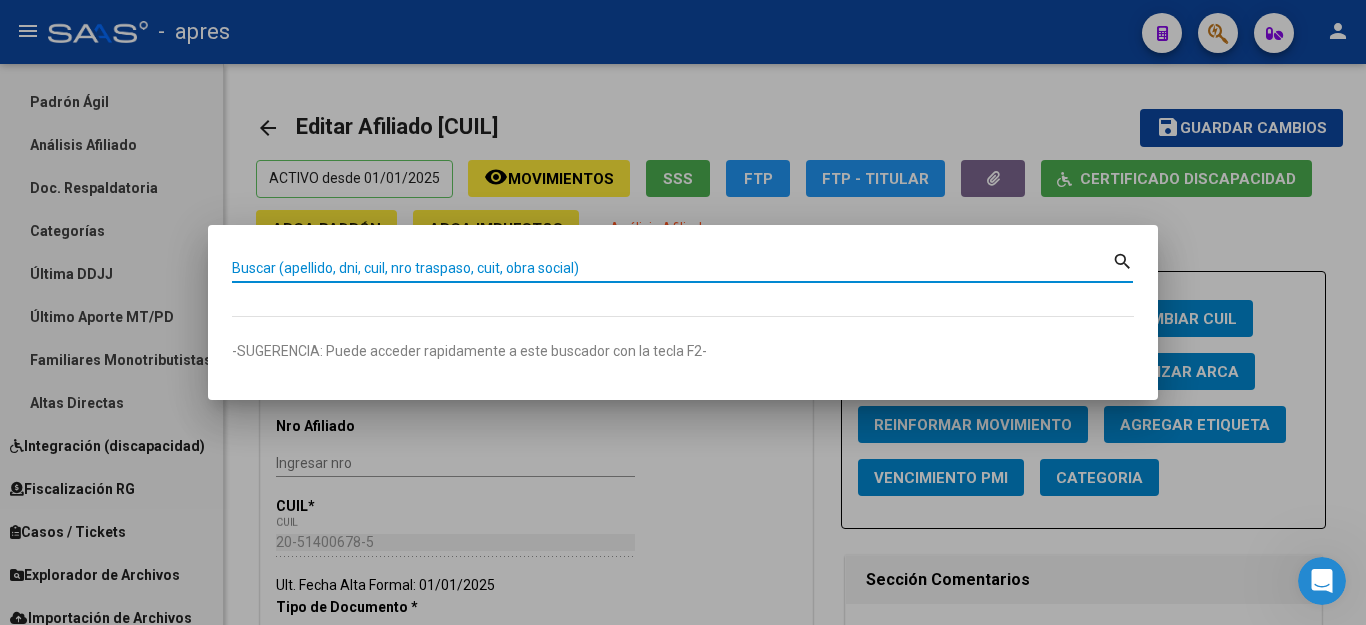 paste on "[NUMBER]" 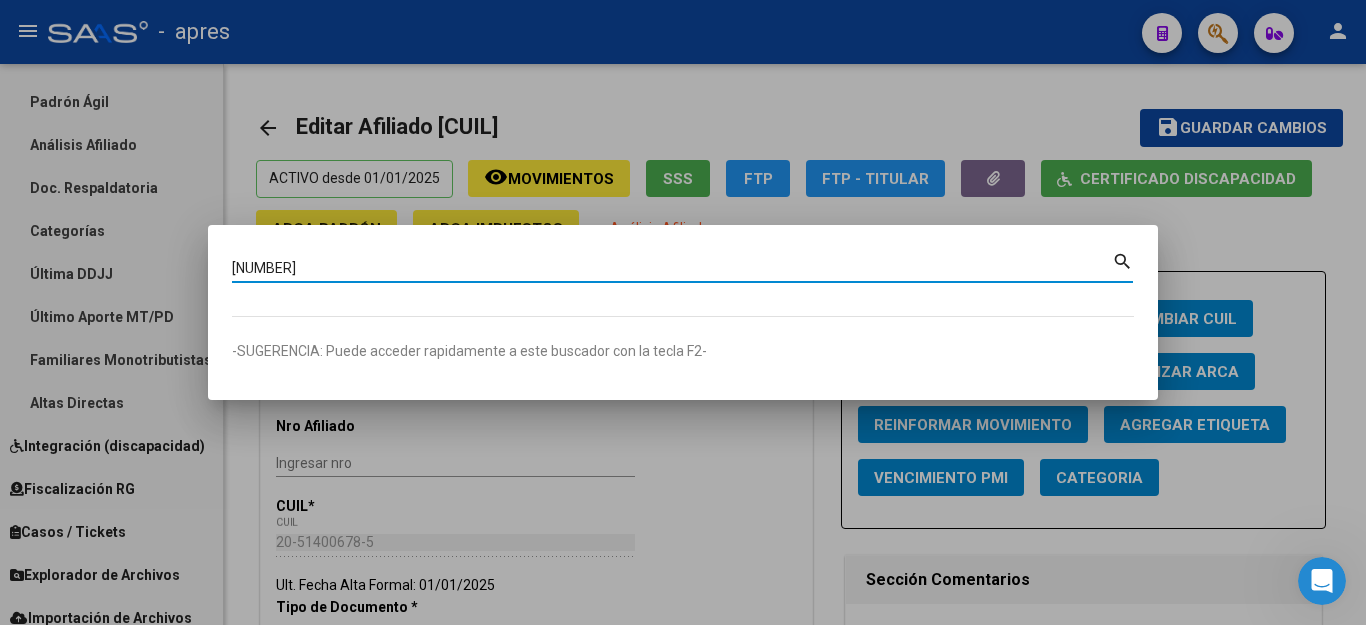 type on "[NUMBER]" 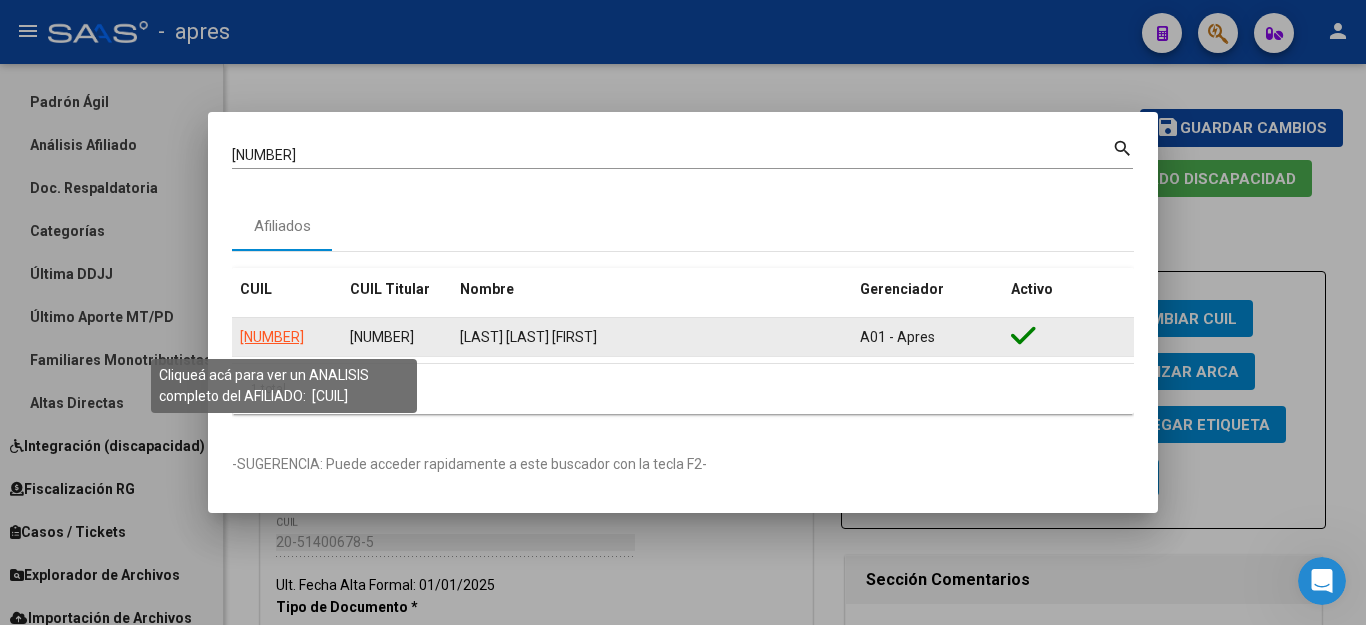 click on "[NUMBER]" 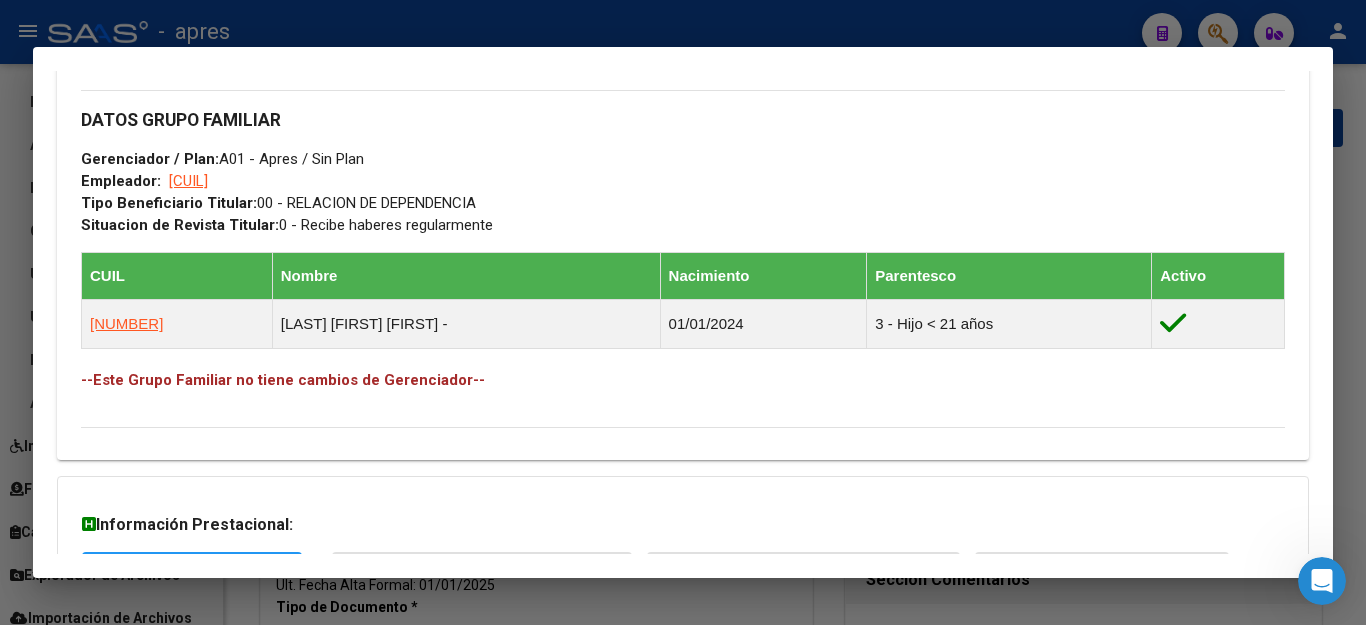 scroll, scrollTop: 1096, scrollLeft: 0, axis: vertical 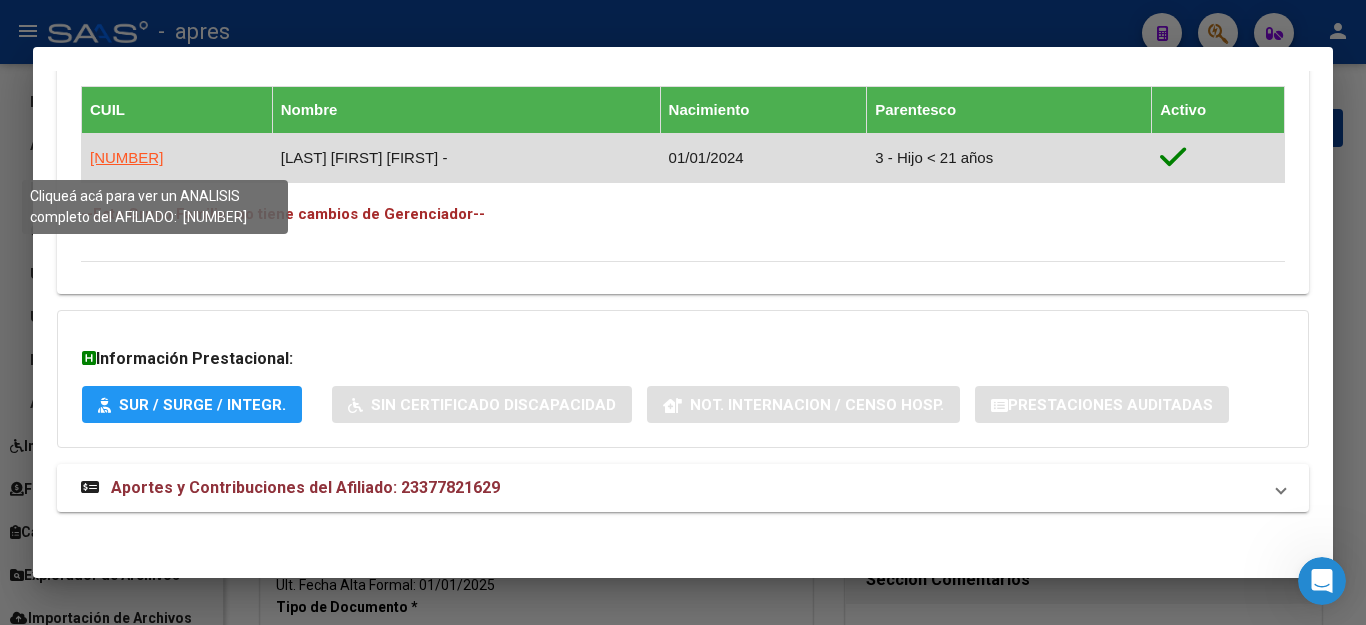 click on "[NUMBER]" at bounding box center (126, 157) 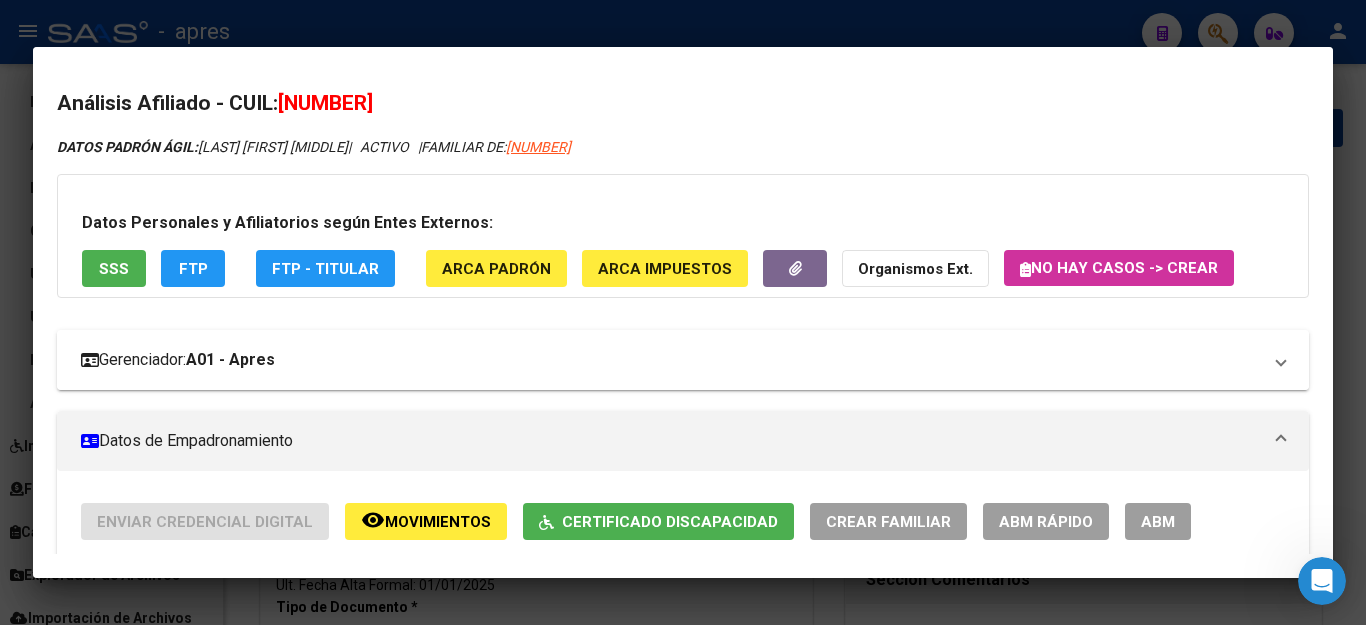 scroll, scrollTop: 100, scrollLeft: 0, axis: vertical 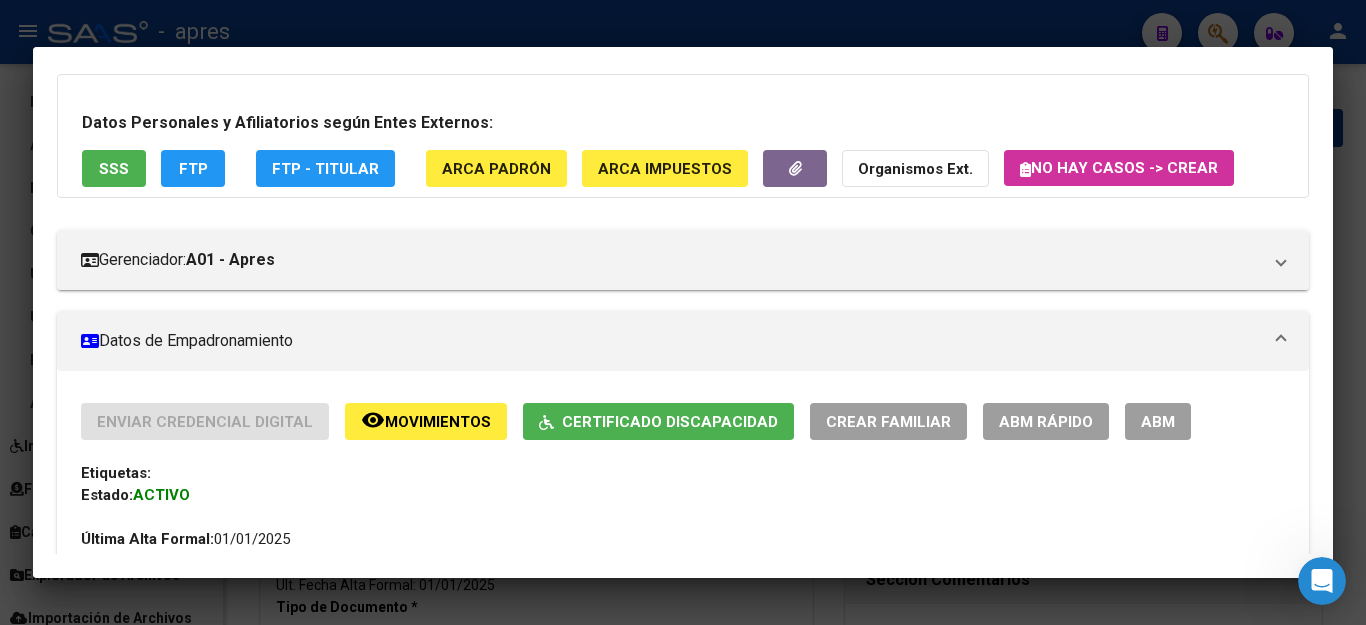 click on "ABM" at bounding box center (1158, 422) 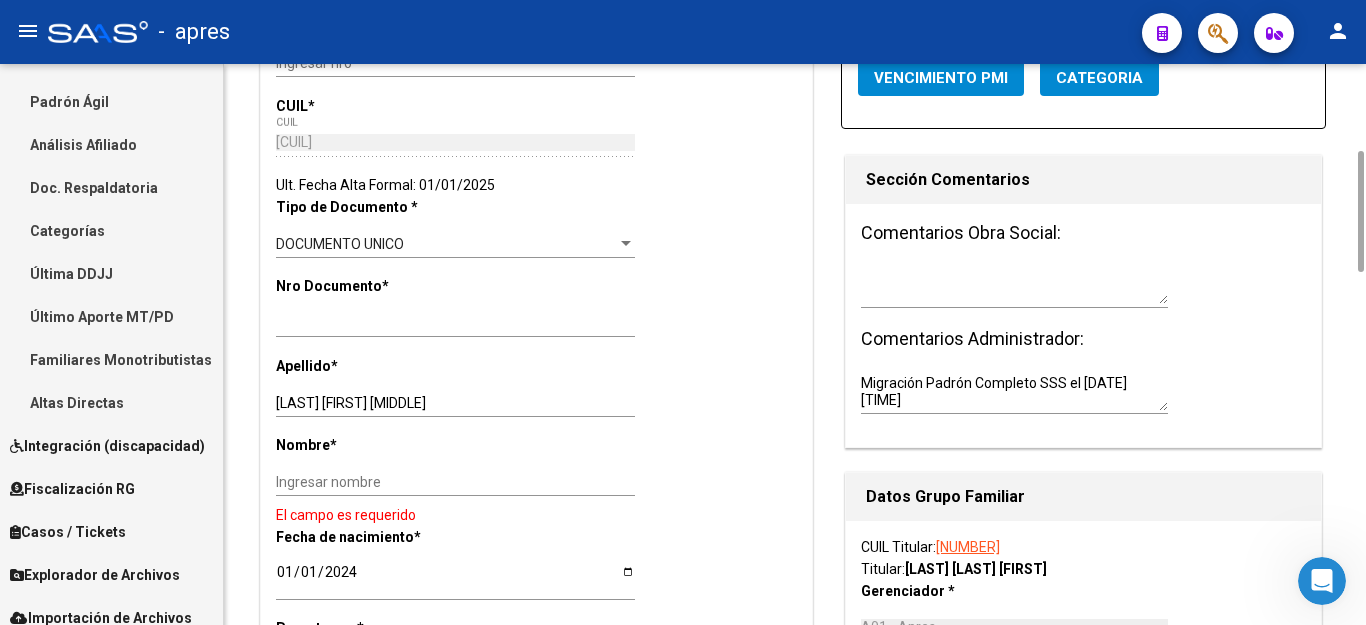 scroll, scrollTop: 600, scrollLeft: 0, axis: vertical 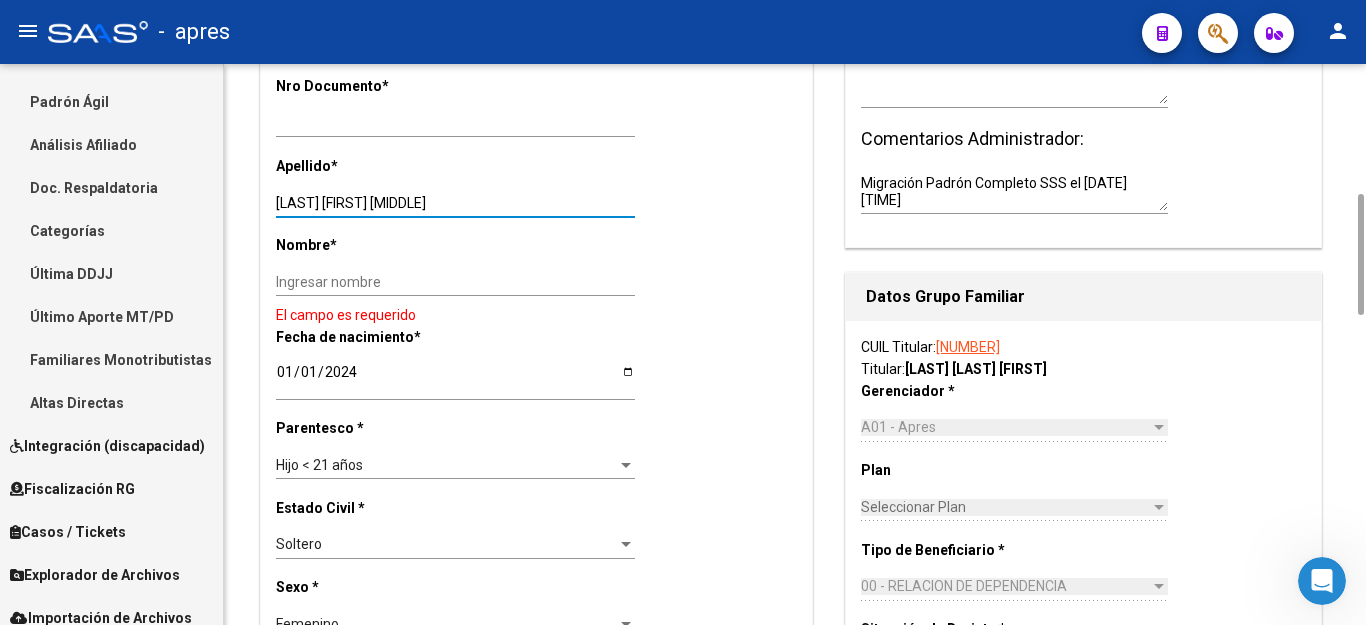 drag, startPoint x: 352, startPoint y: 205, endPoint x: 596, endPoint y: 206, distance: 244.00204 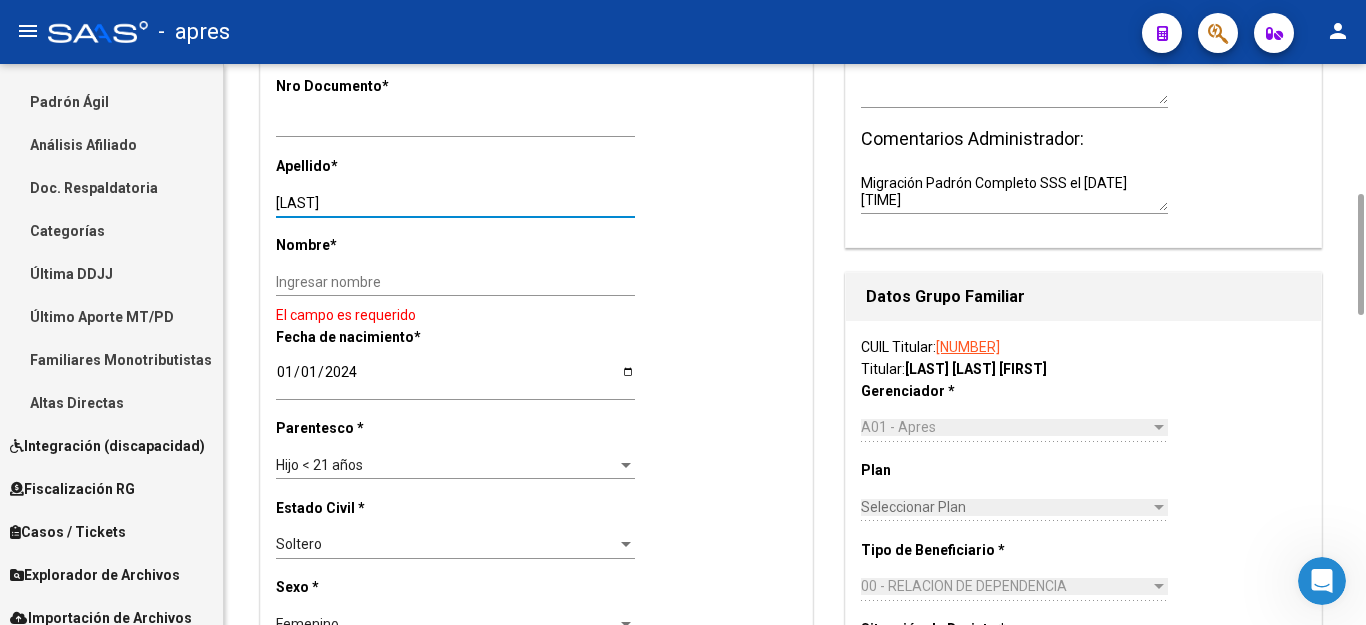 type on "[LAST]" 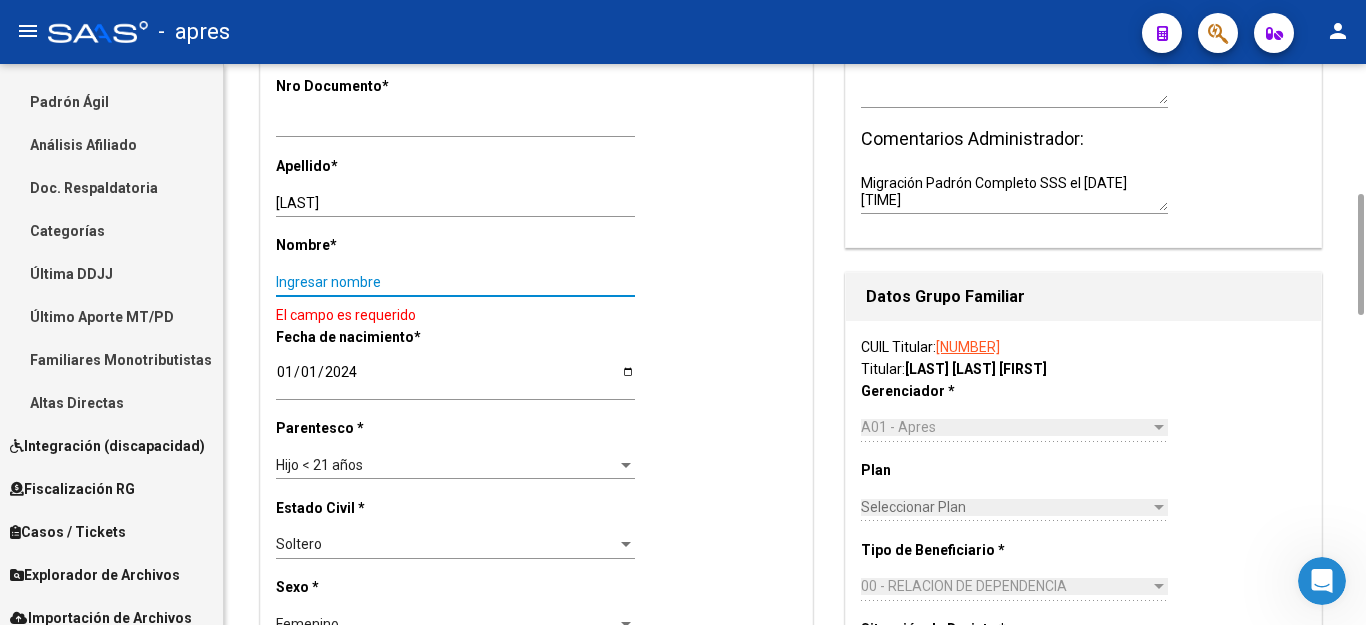 paste on "[FIRST] [FIRST]" 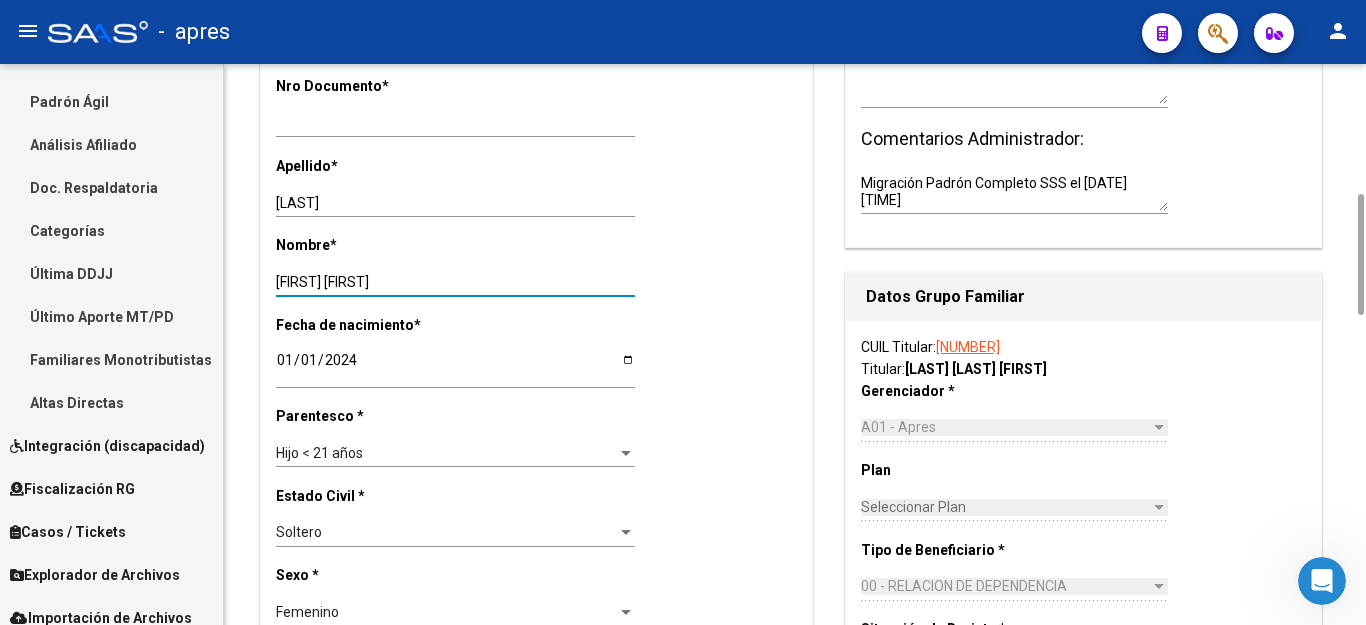 type on "[FIRST] [FIRST]" 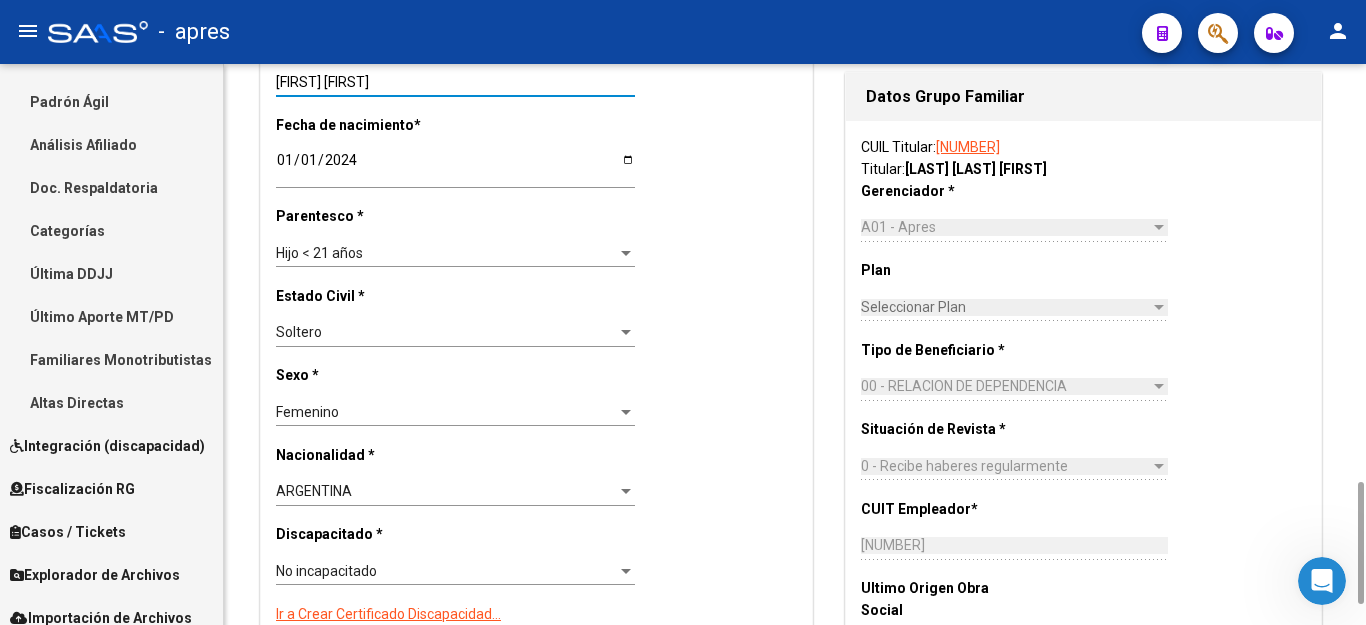 scroll, scrollTop: 1000, scrollLeft: 0, axis: vertical 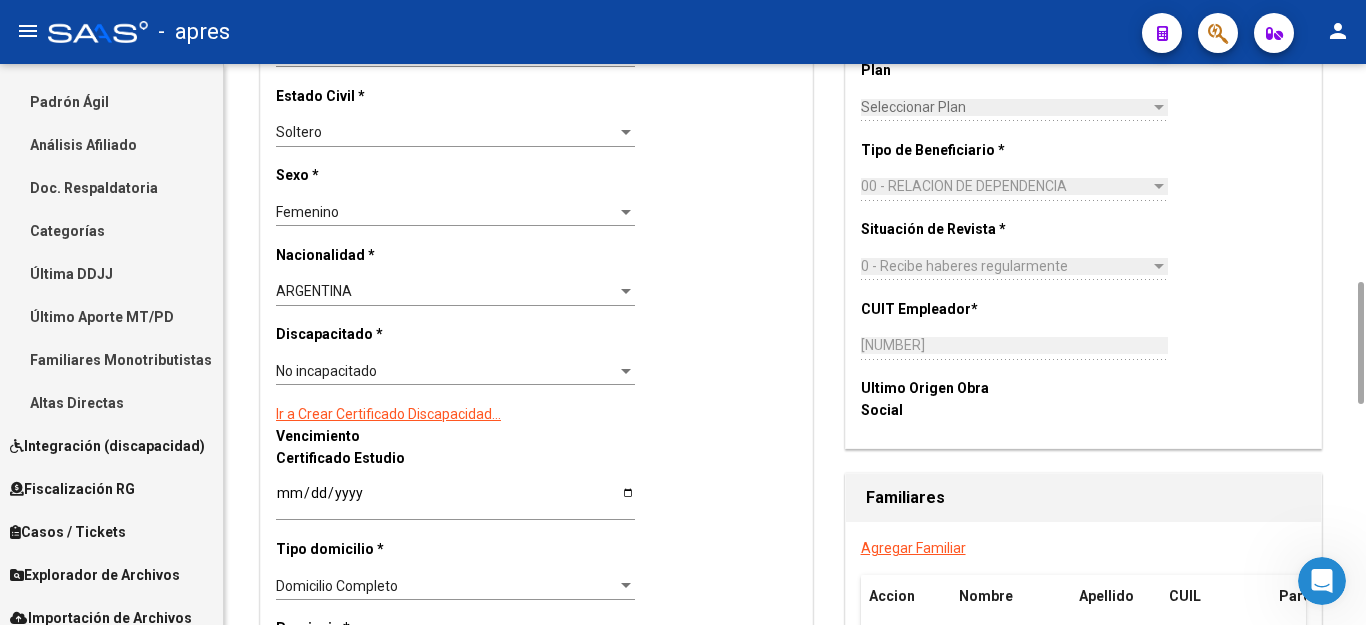 click on "No incapacitado Seleccionar tipo" 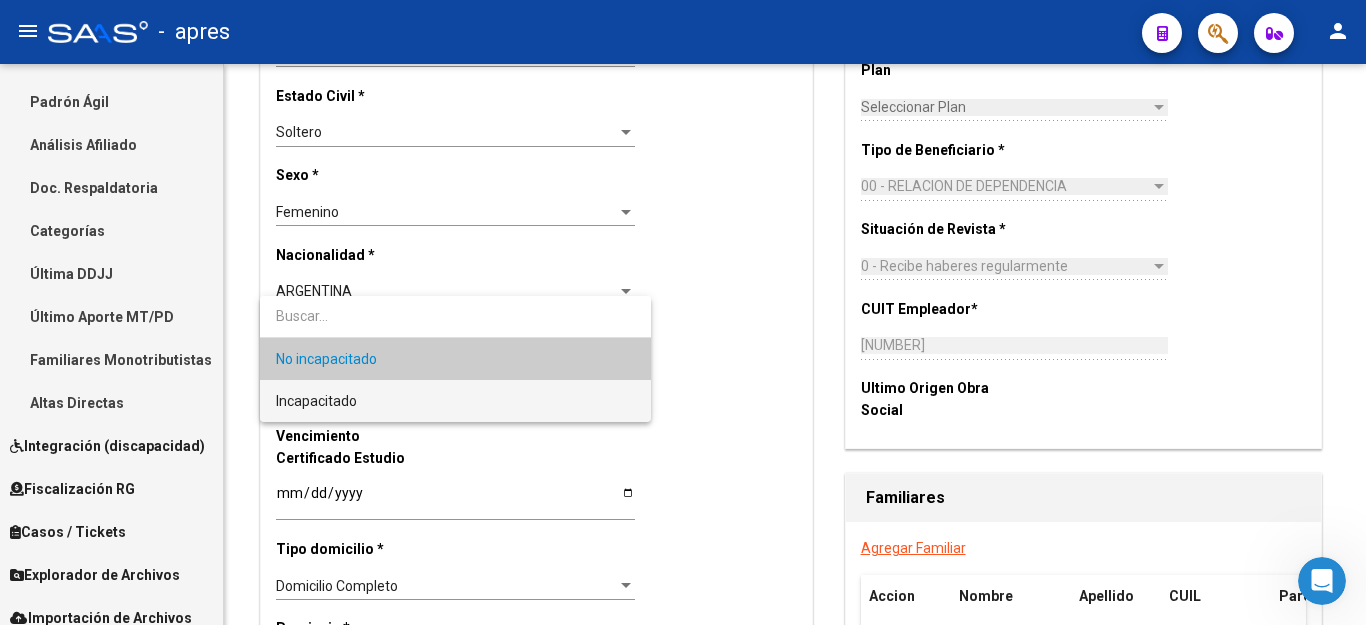 click on "Incapacitado" at bounding box center (455, 401) 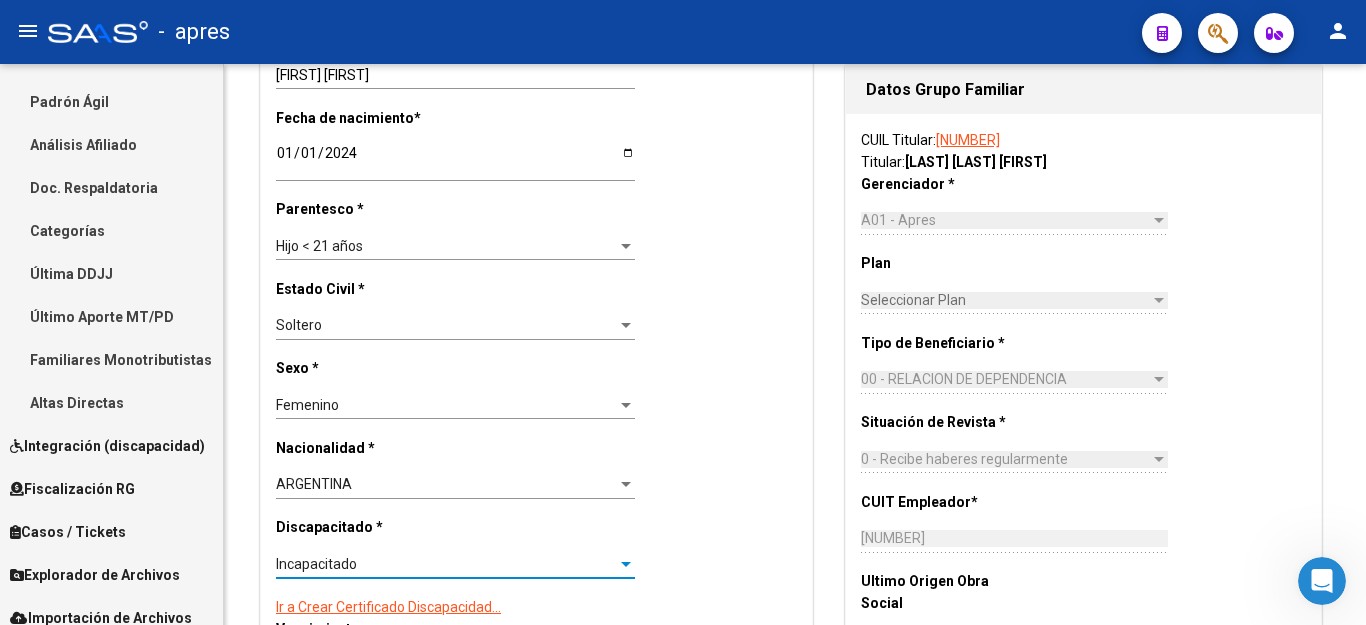 scroll, scrollTop: 7, scrollLeft: 0, axis: vertical 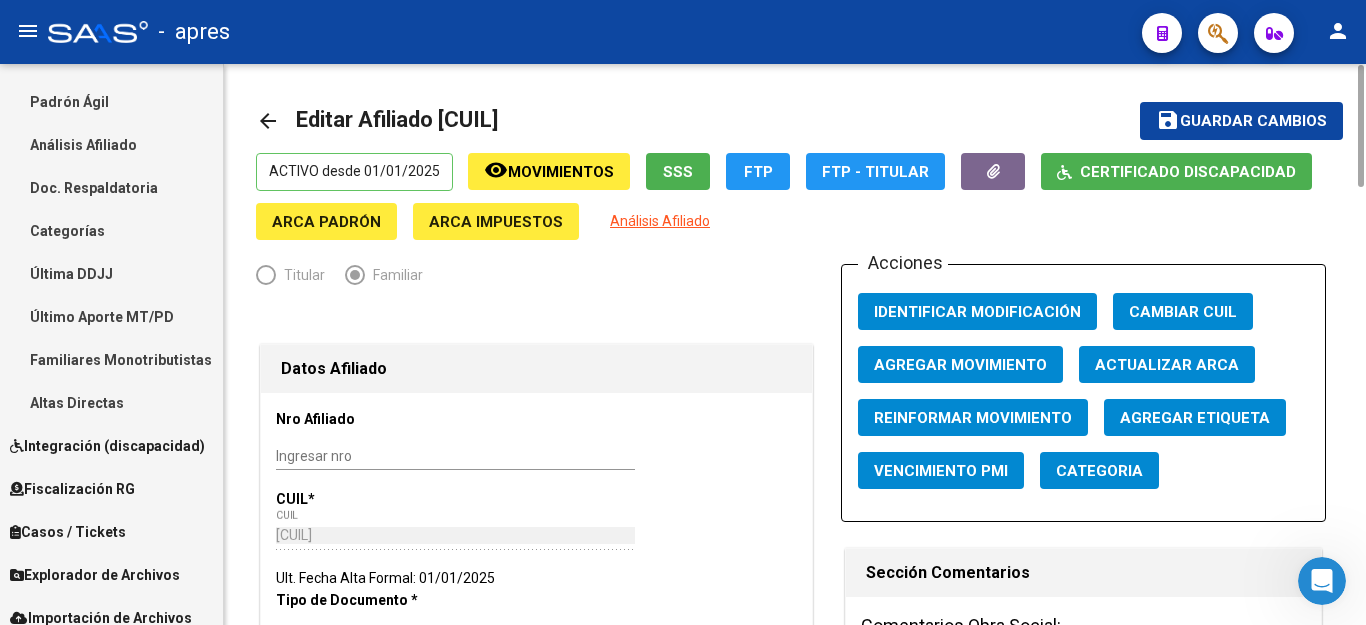 click on "Guardar cambios" 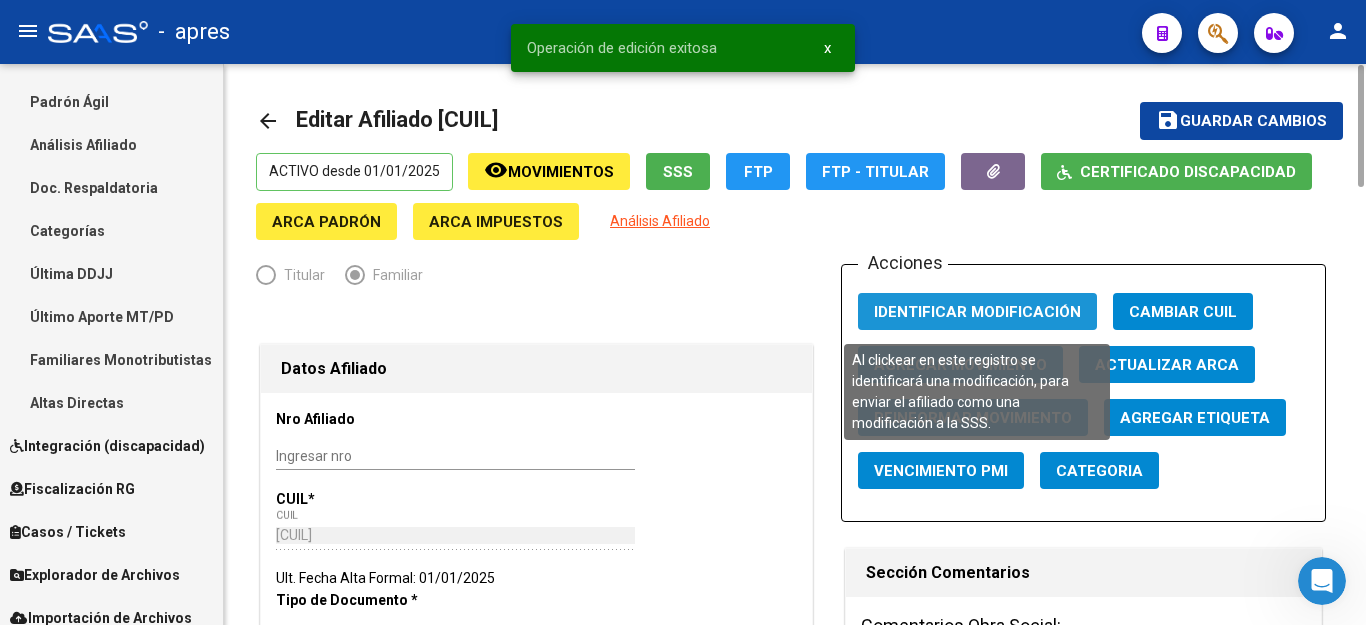 click on "Identificar Modificación" 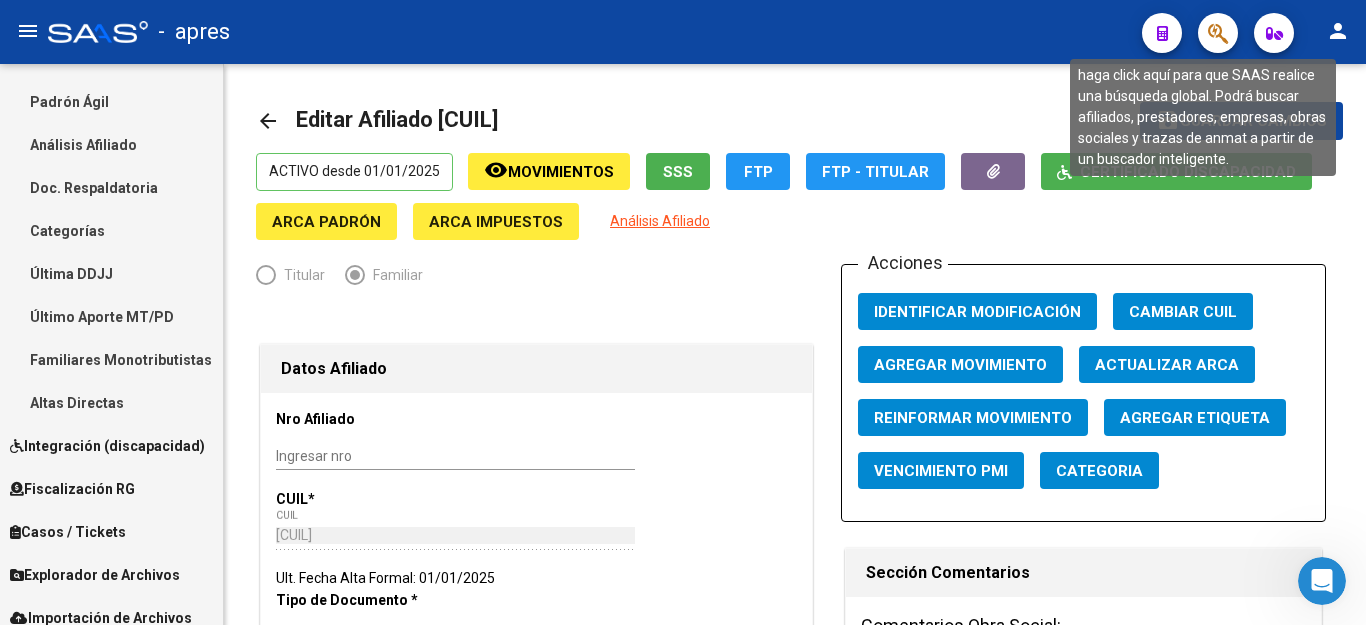 click 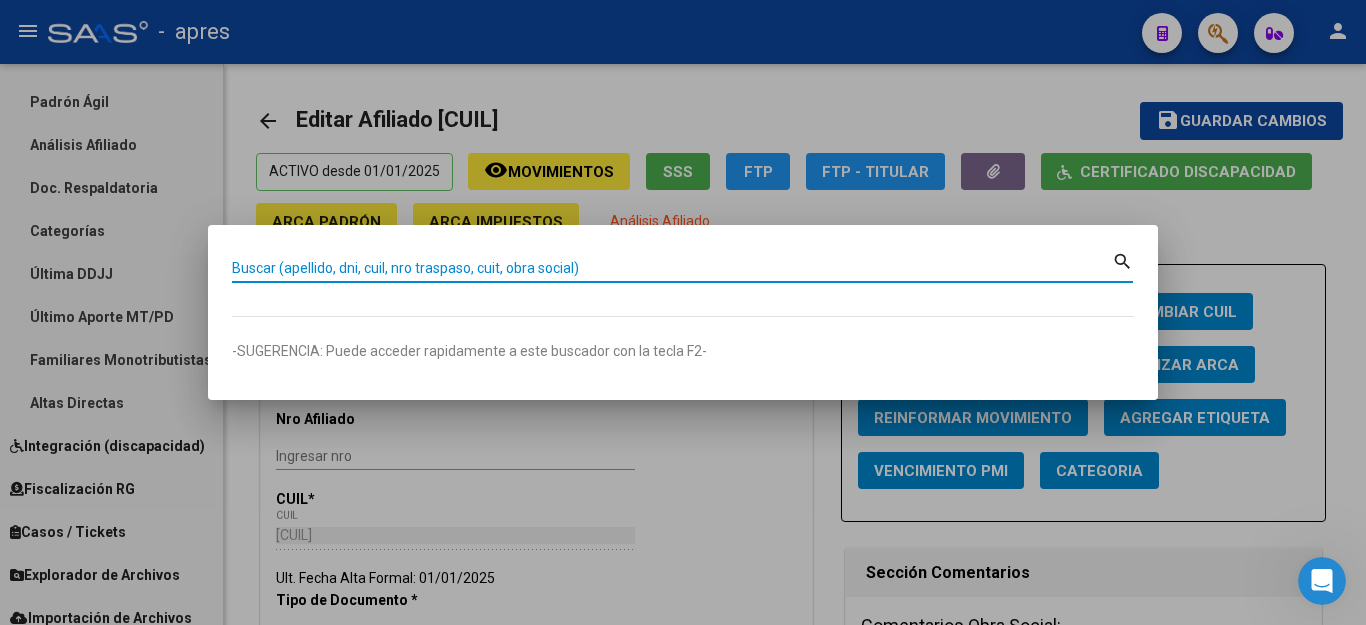 paste on "[NUMBER]" 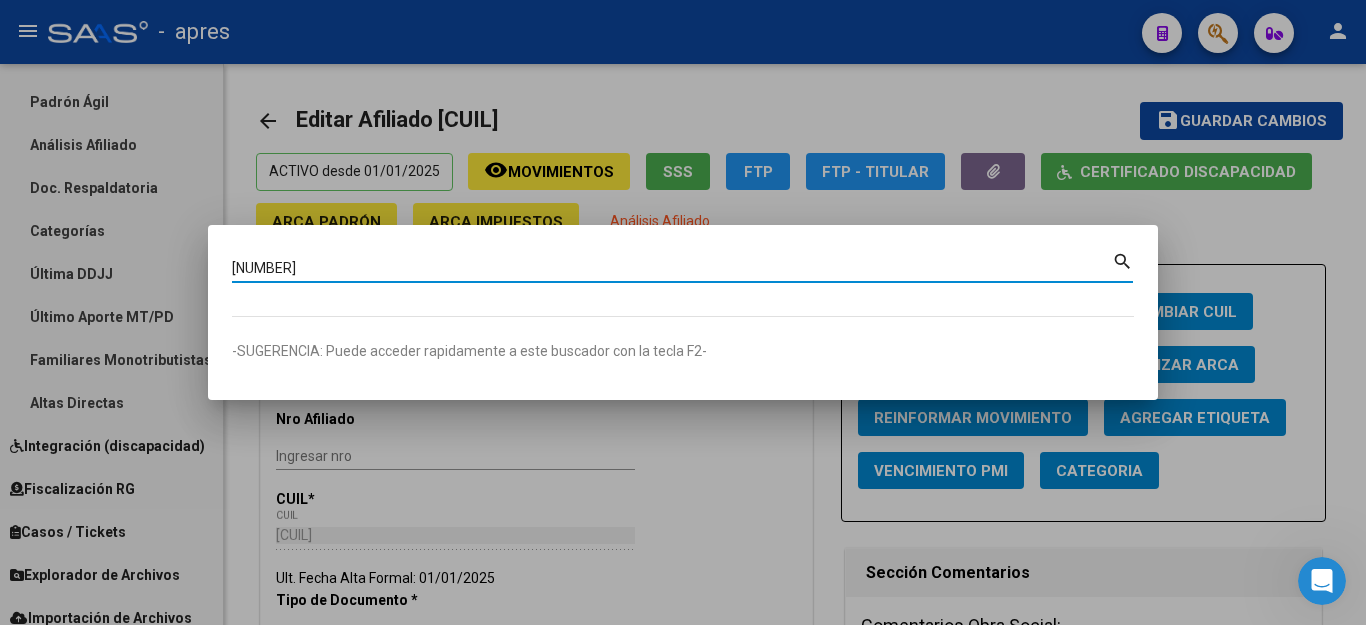 type on "[NUMBER]" 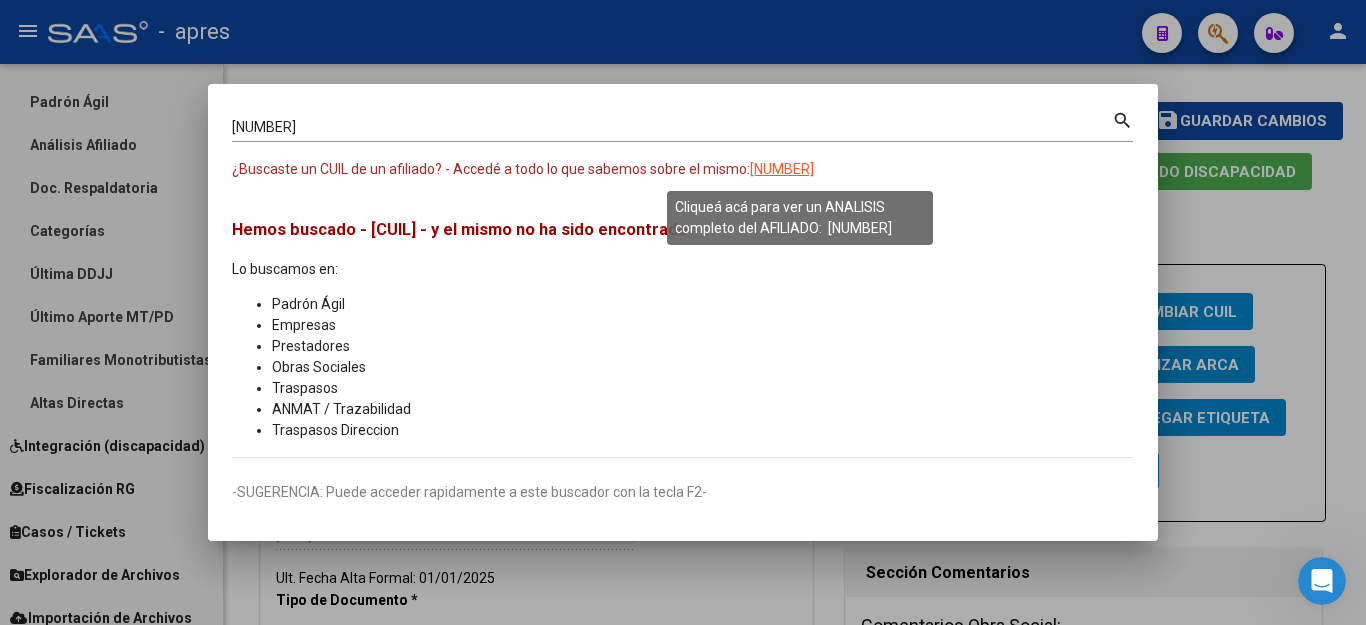 click on "[NUMBER]" at bounding box center [782, 169] 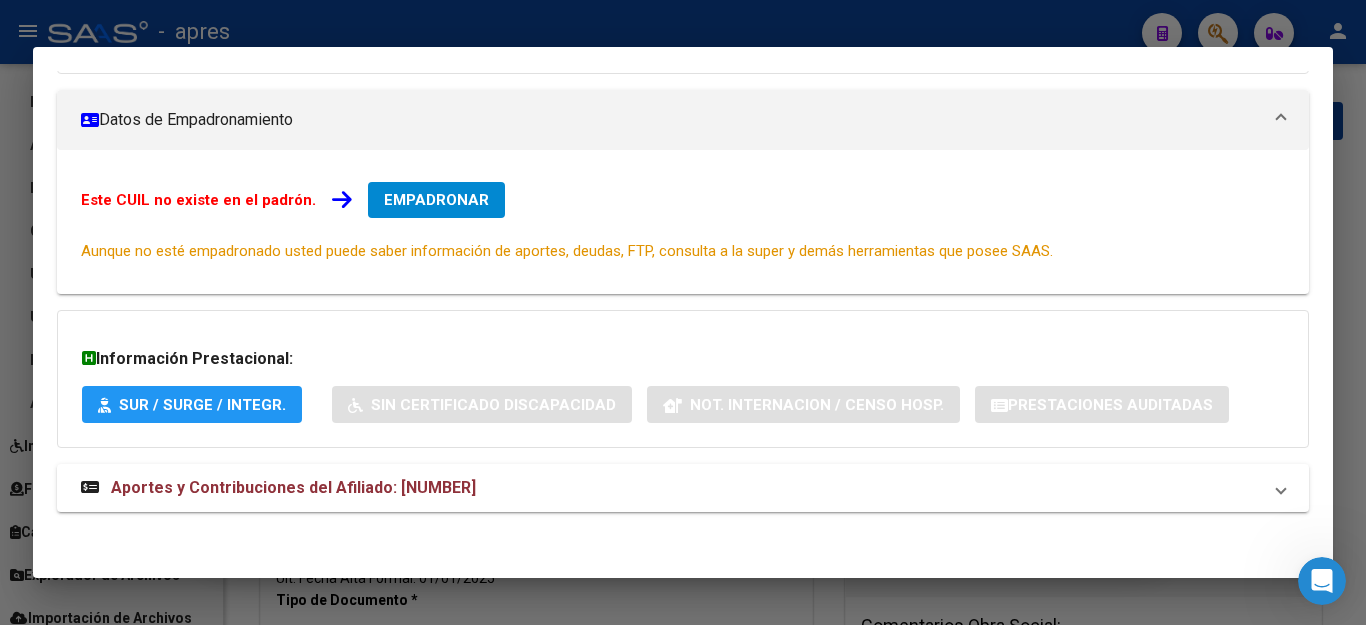 scroll, scrollTop: 51, scrollLeft: 0, axis: vertical 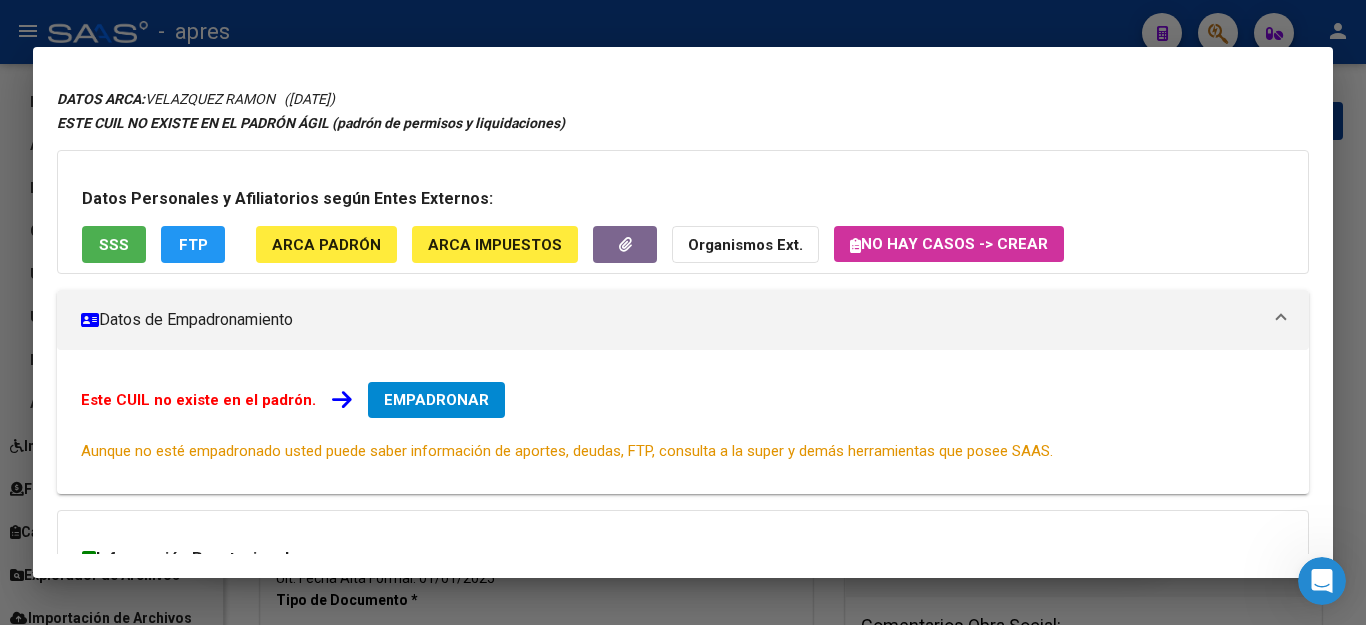 click on "SSS" at bounding box center [114, 244] 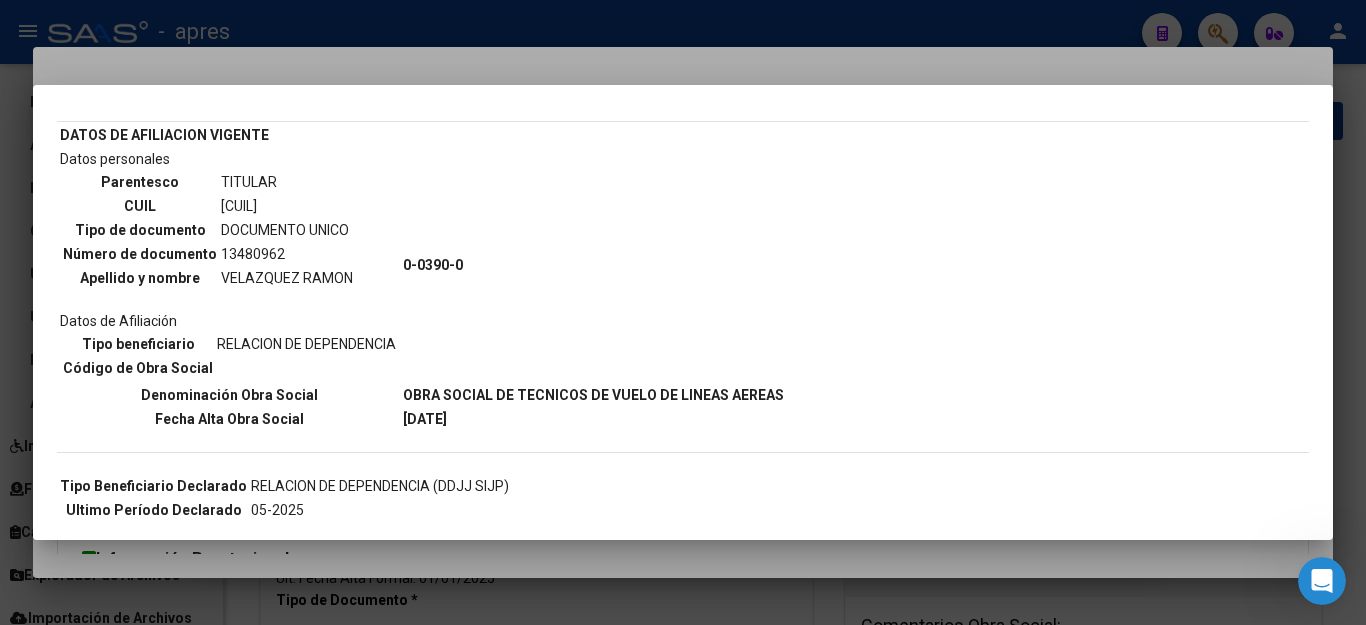 scroll, scrollTop: 300, scrollLeft: 0, axis: vertical 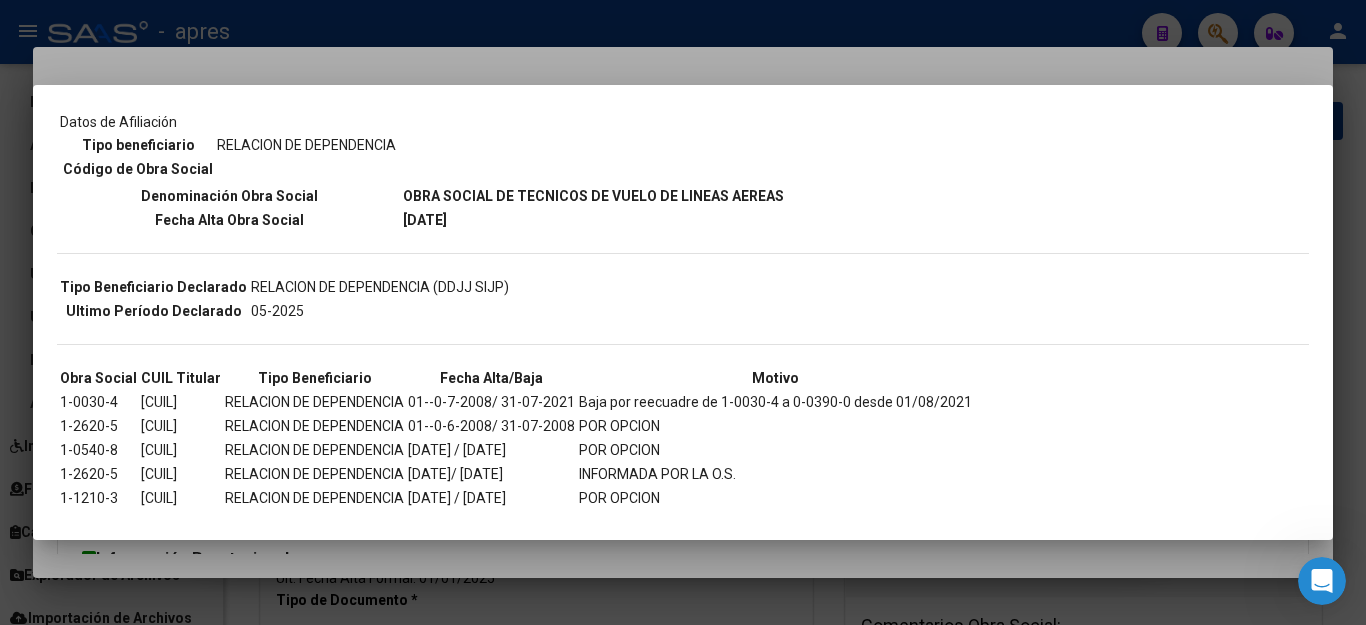 drag, startPoint x: 366, startPoint y: 535, endPoint x: 390, endPoint y: 602, distance: 71.168816 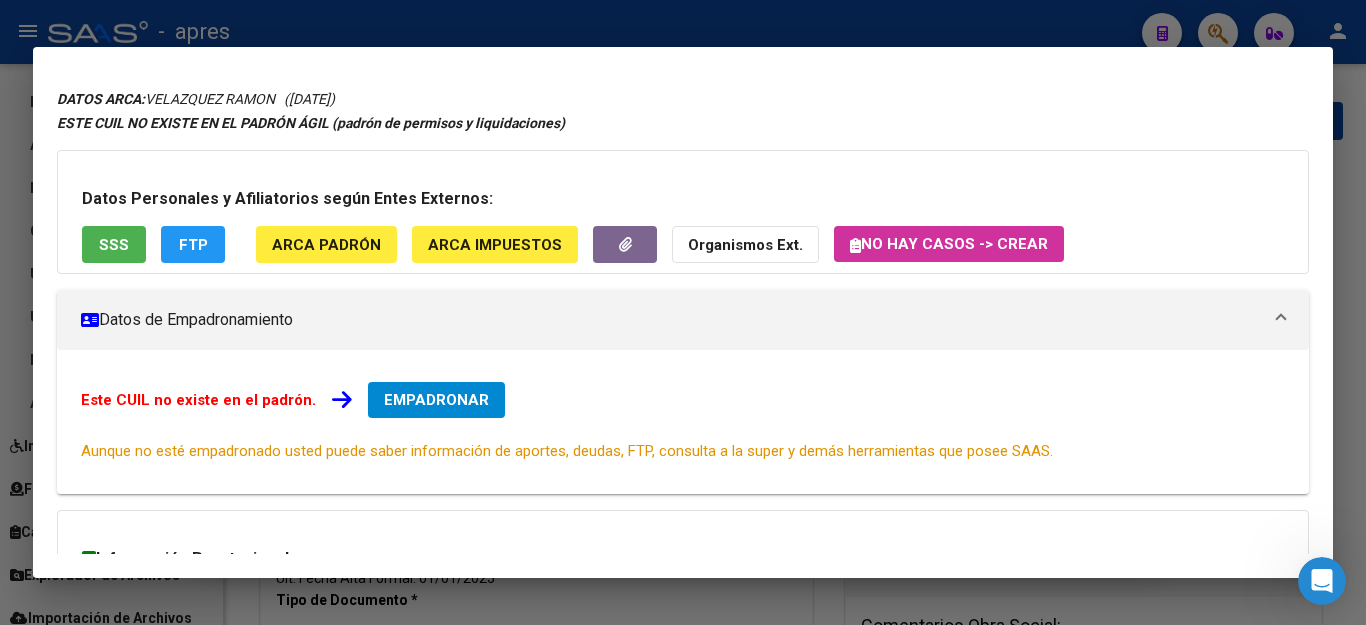 click at bounding box center (683, 312) 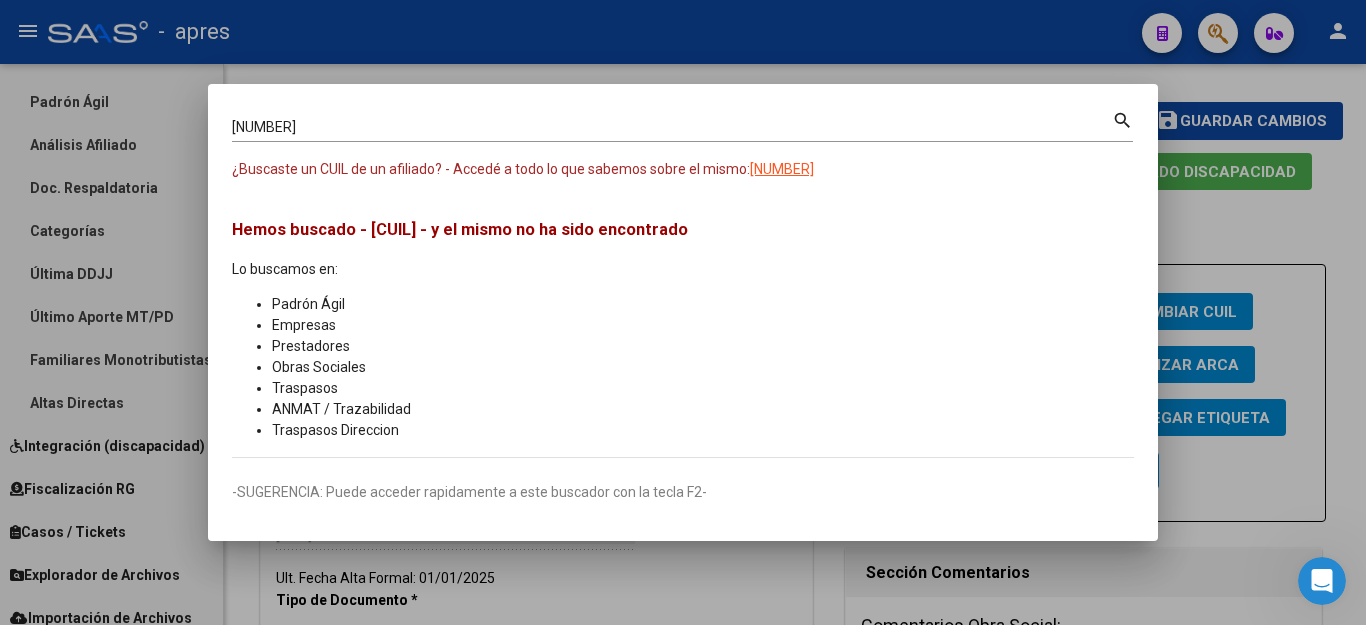 click at bounding box center [683, 312] 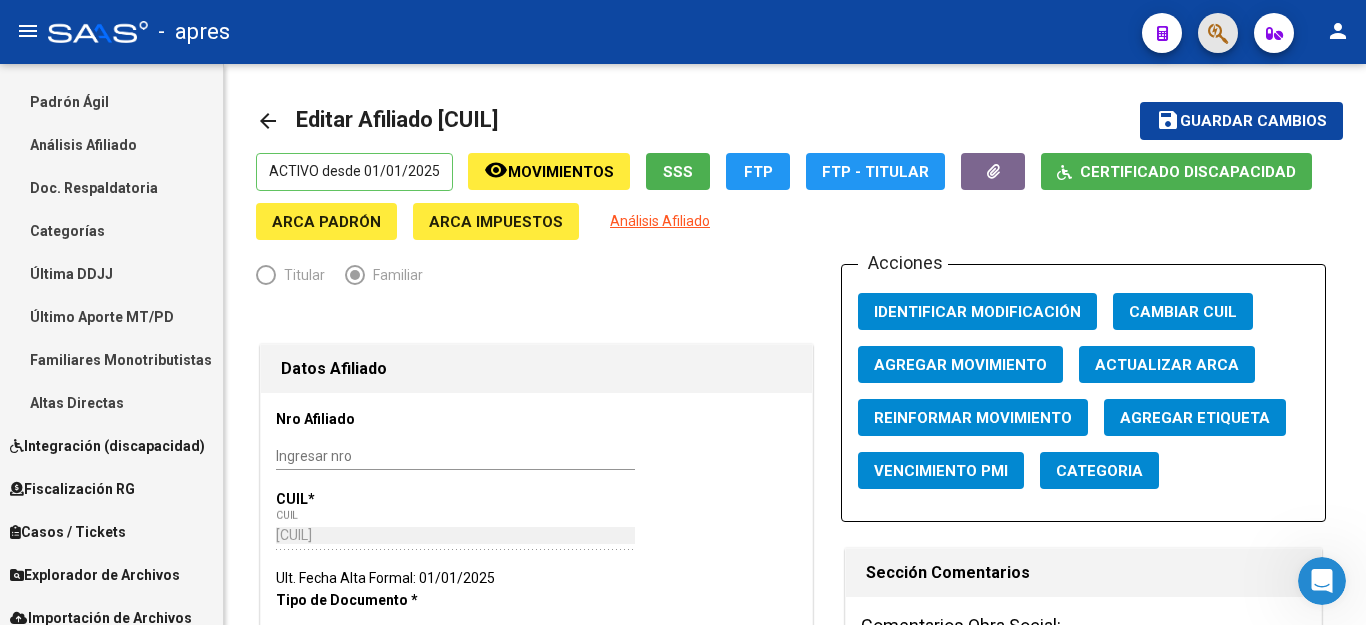 click 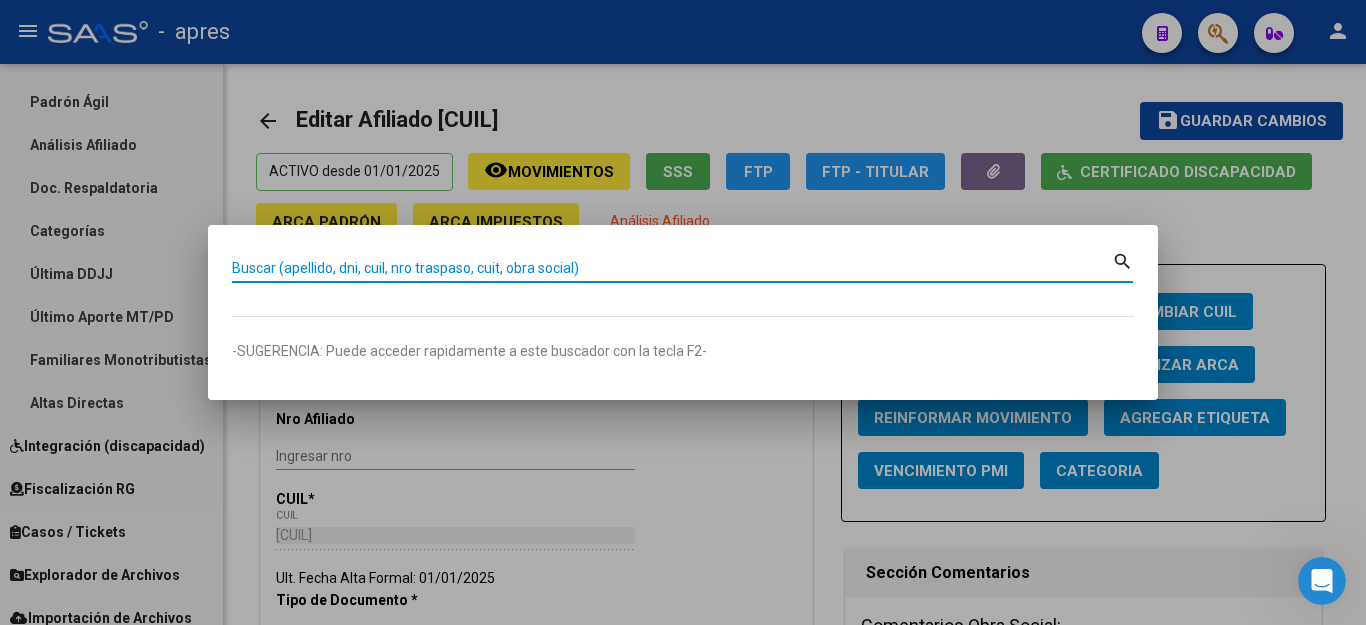 paste on "[NUMBER]" 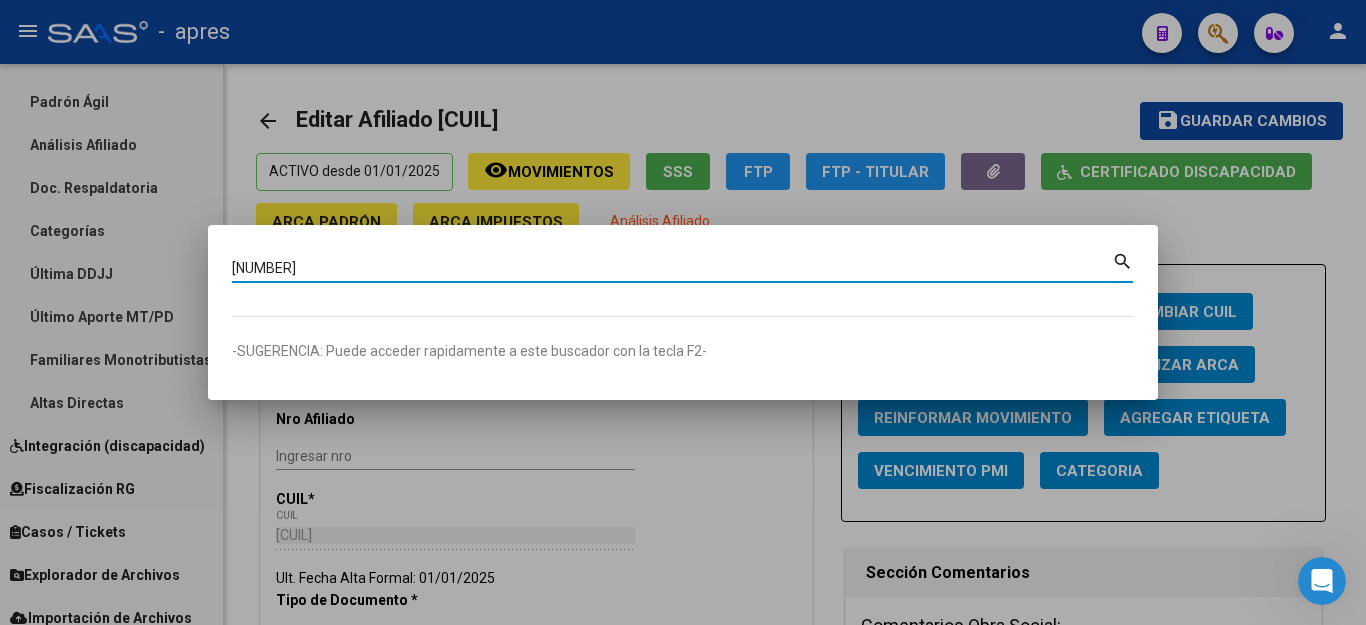 type on "[NUMBER]" 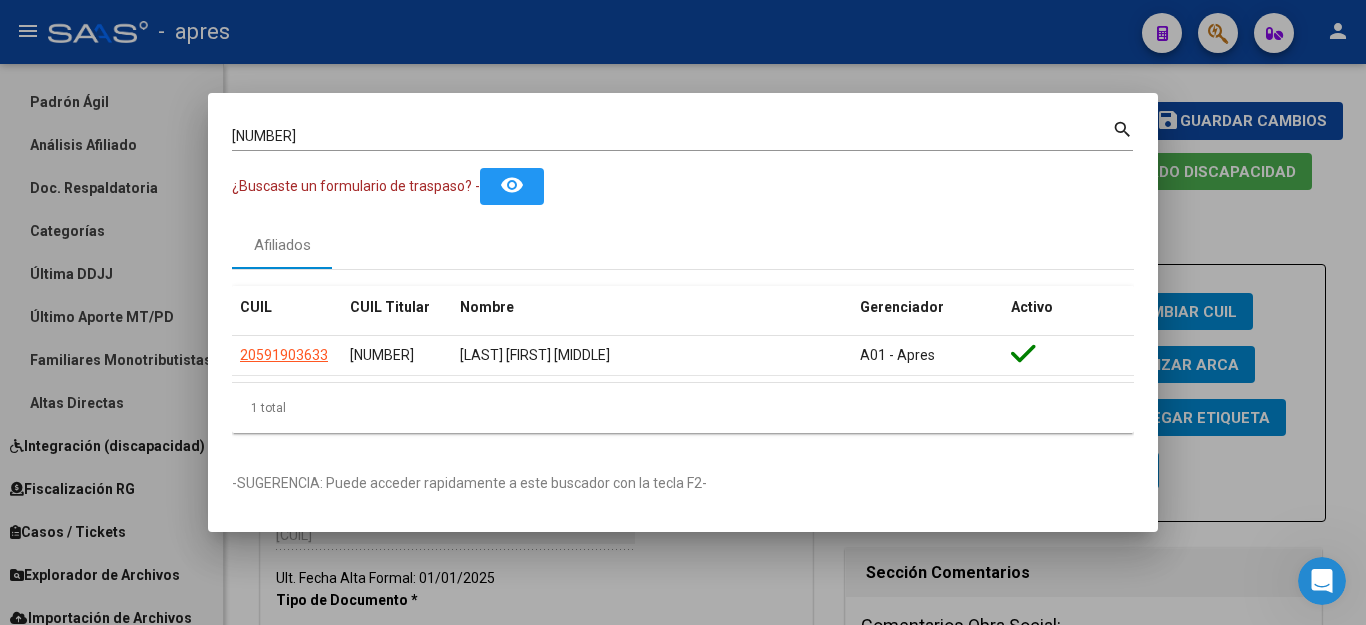 scroll, scrollTop: 2243, scrollLeft: 0, axis: vertical 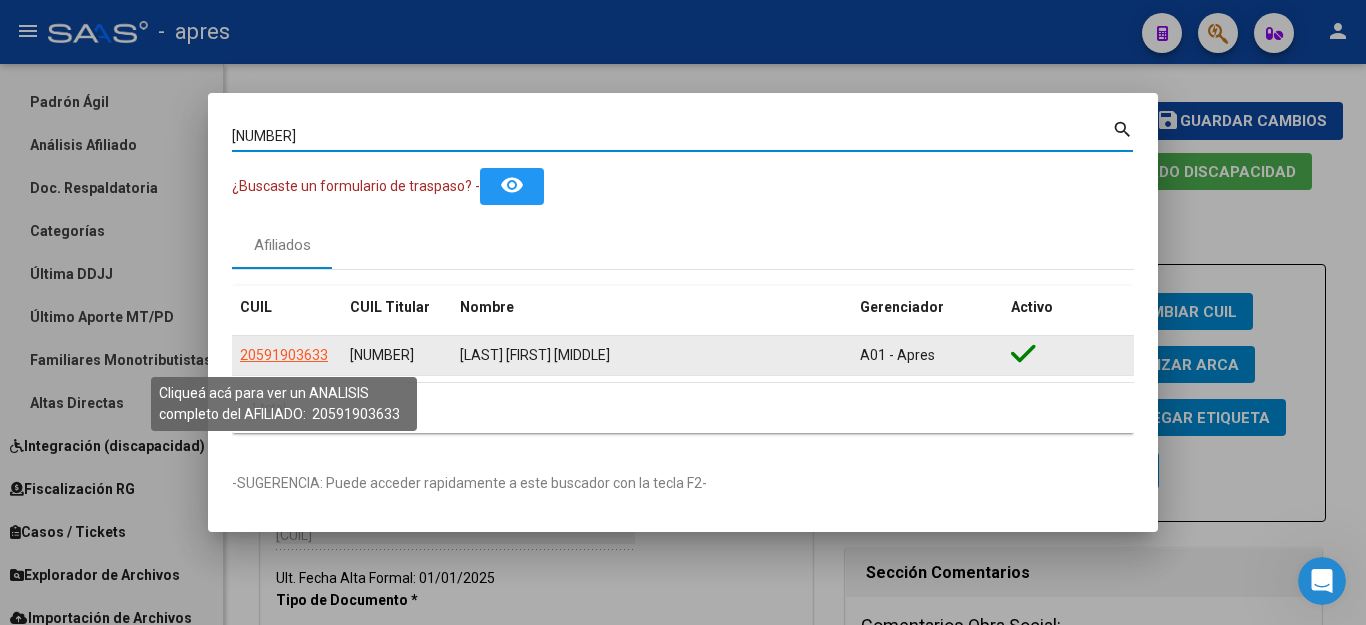 click on "20591903633" 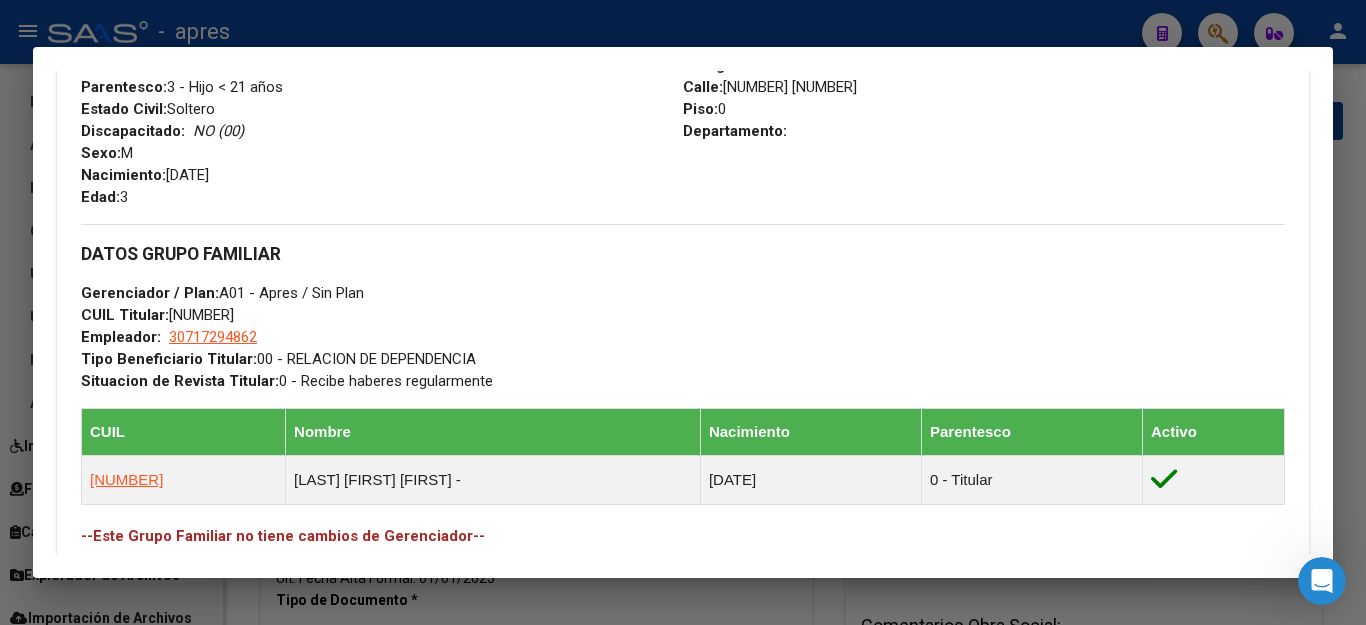 scroll, scrollTop: 900, scrollLeft: 0, axis: vertical 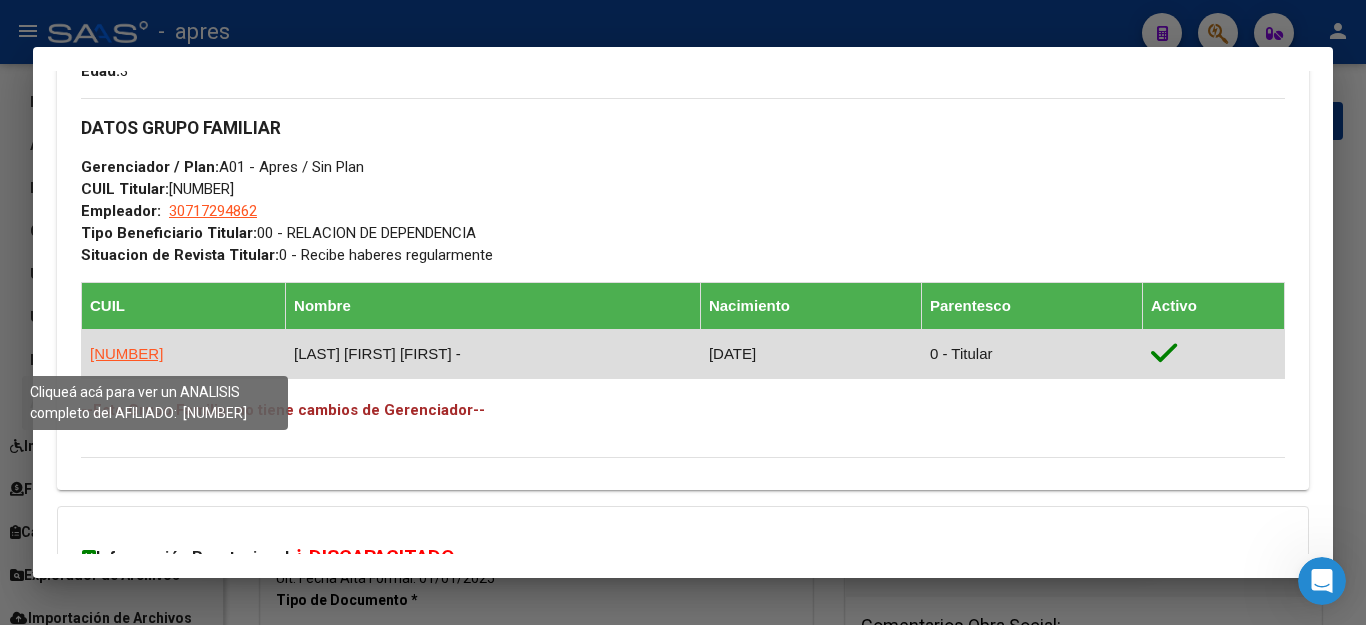 click on "[NUMBER]" at bounding box center [126, 353] 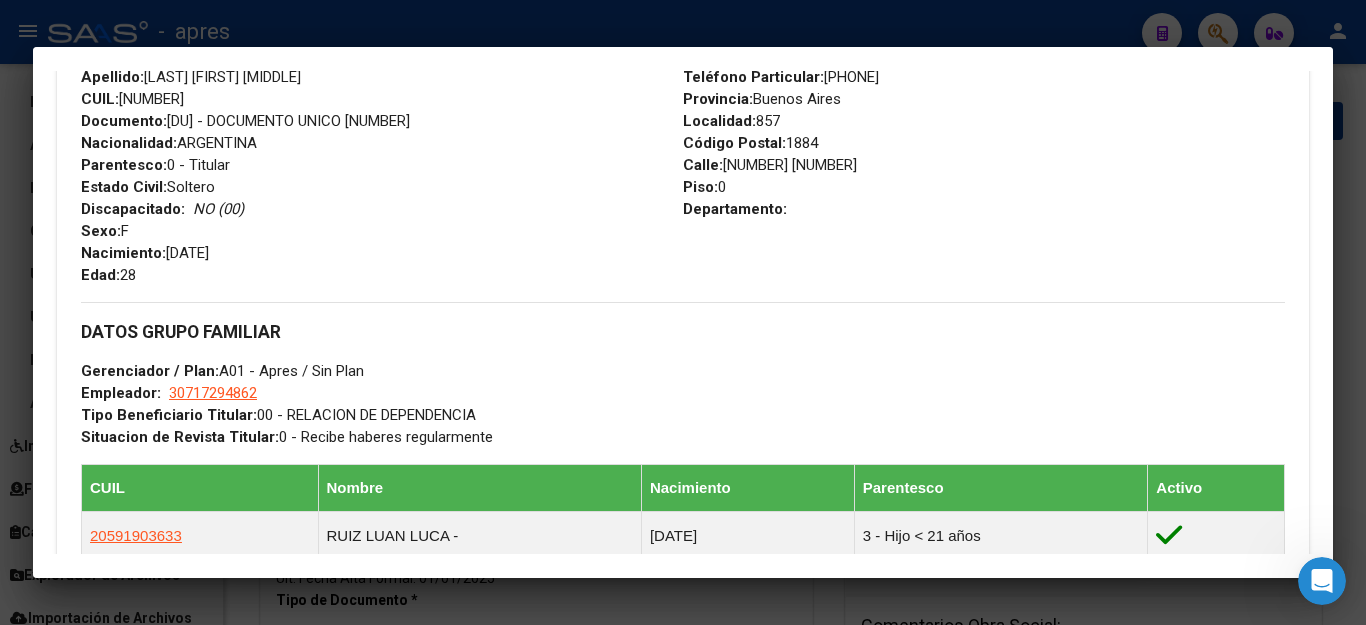 scroll, scrollTop: 800, scrollLeft: 0, axis: vertical 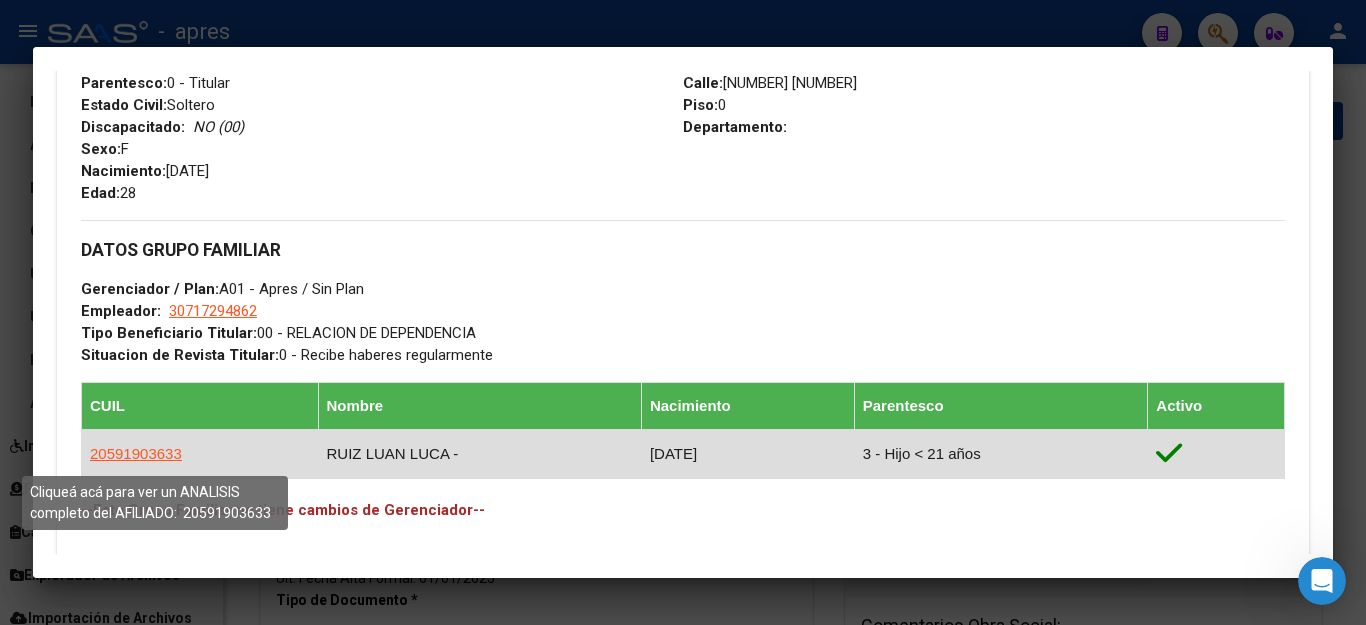 click on "20591903633" at bounding box center [136, 453] 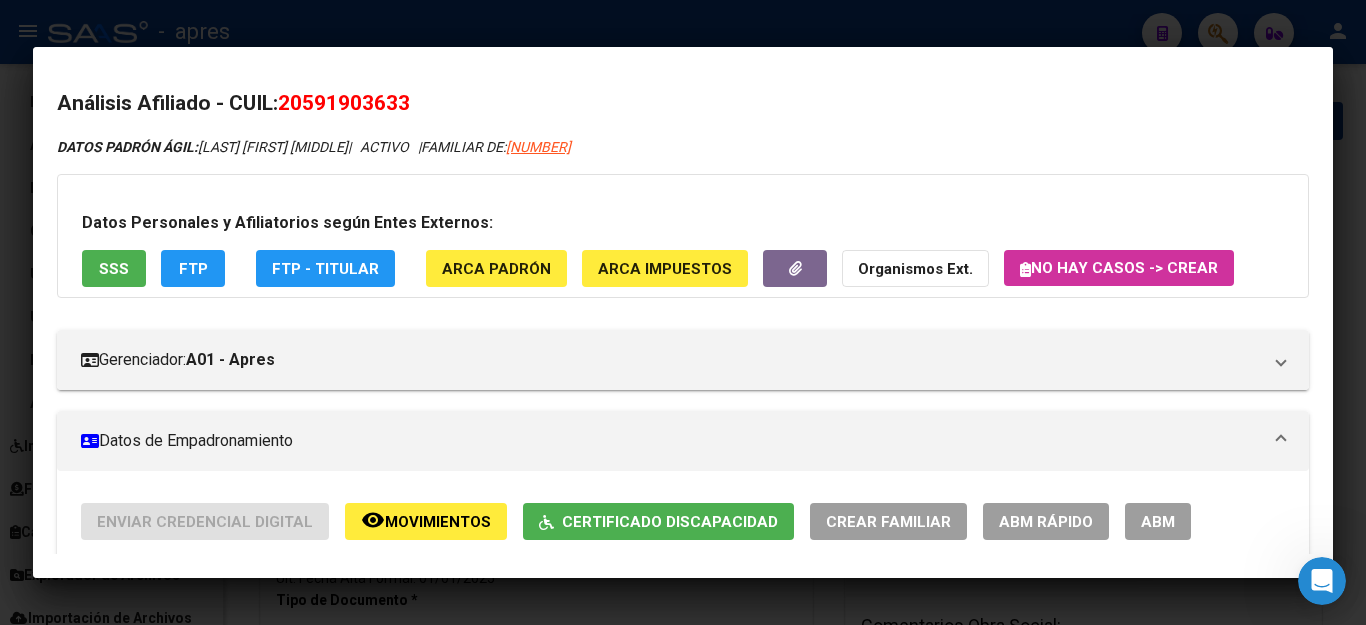 scroll, scrollTop: 200, scrollLeft: 0, axis: vertical 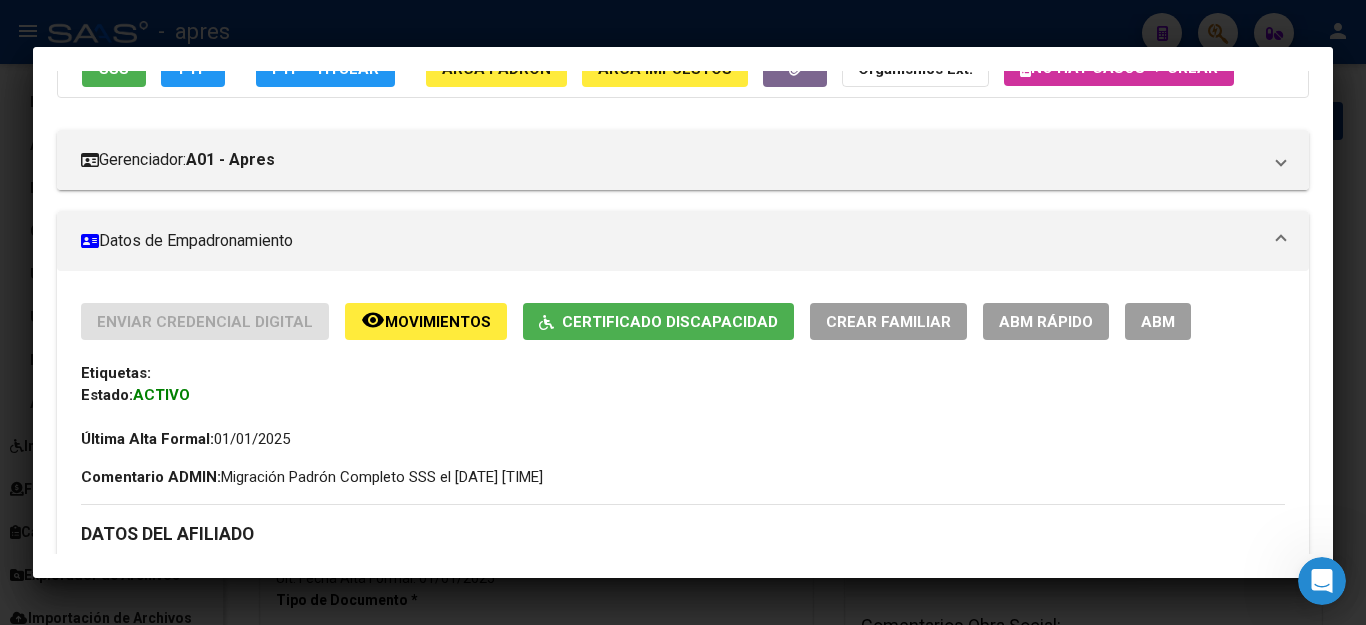 click on "ABM" at bounding box center (1158, 321) 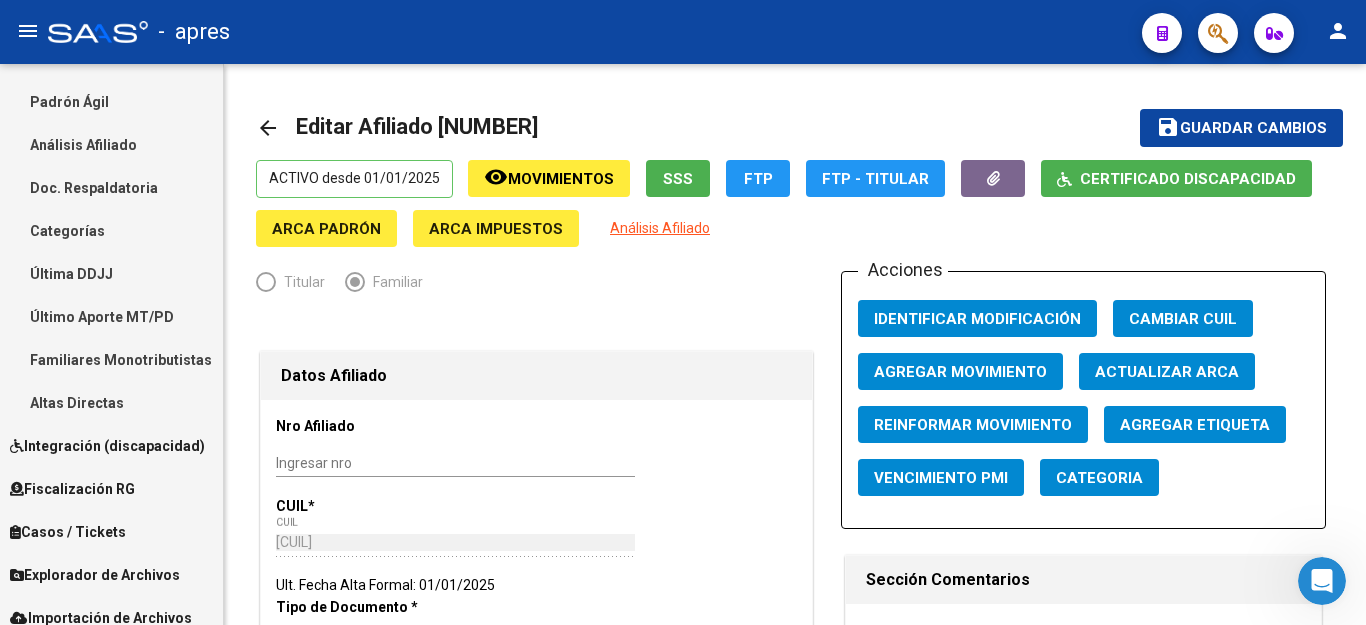 scroll, scrollTop: 600, scrollLeft: 0, axis: vertical 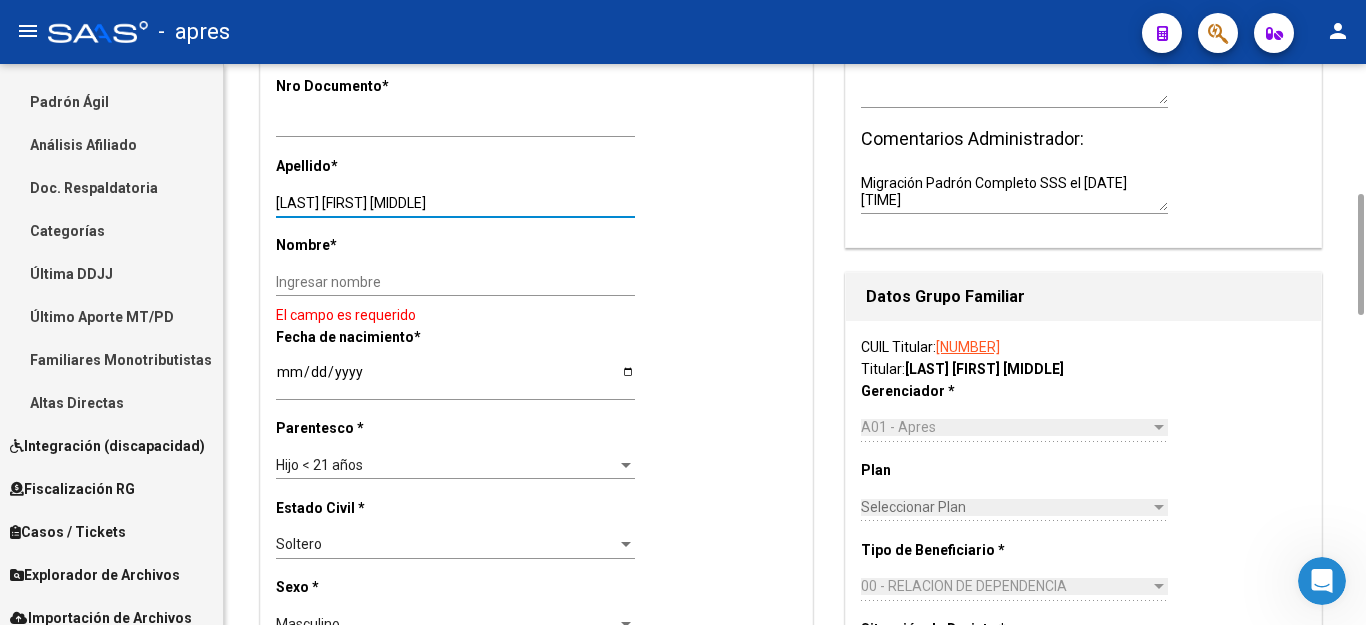 drag, startPoint x: 311, startPoint y: 207, endPoint x: 549, endPoint y: 202, distance: 238.05252 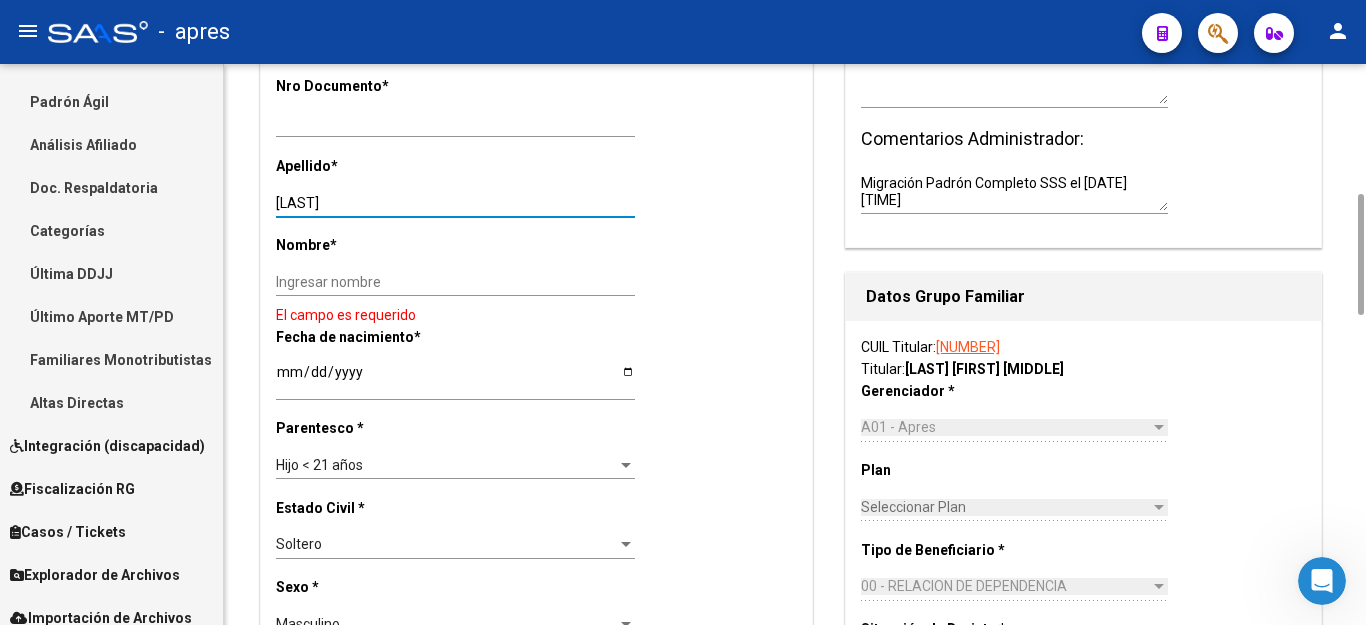 type on "[LAST]" 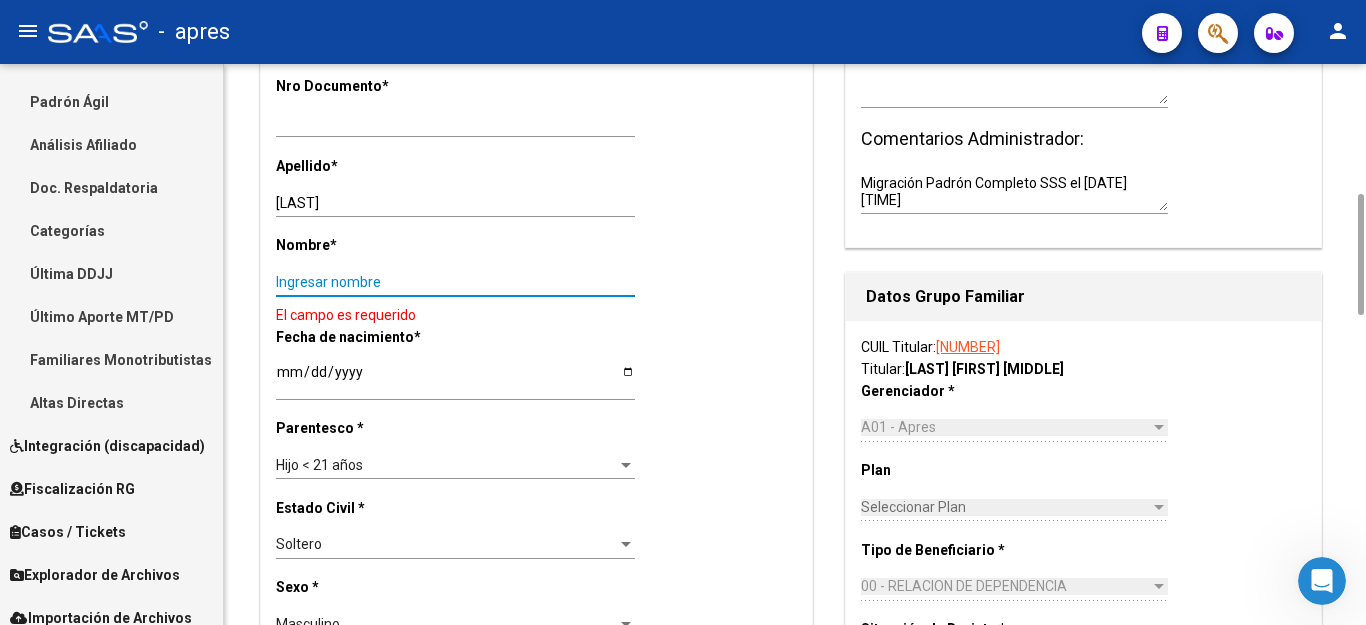 paste on "[FIRST] [MIDDLE]" 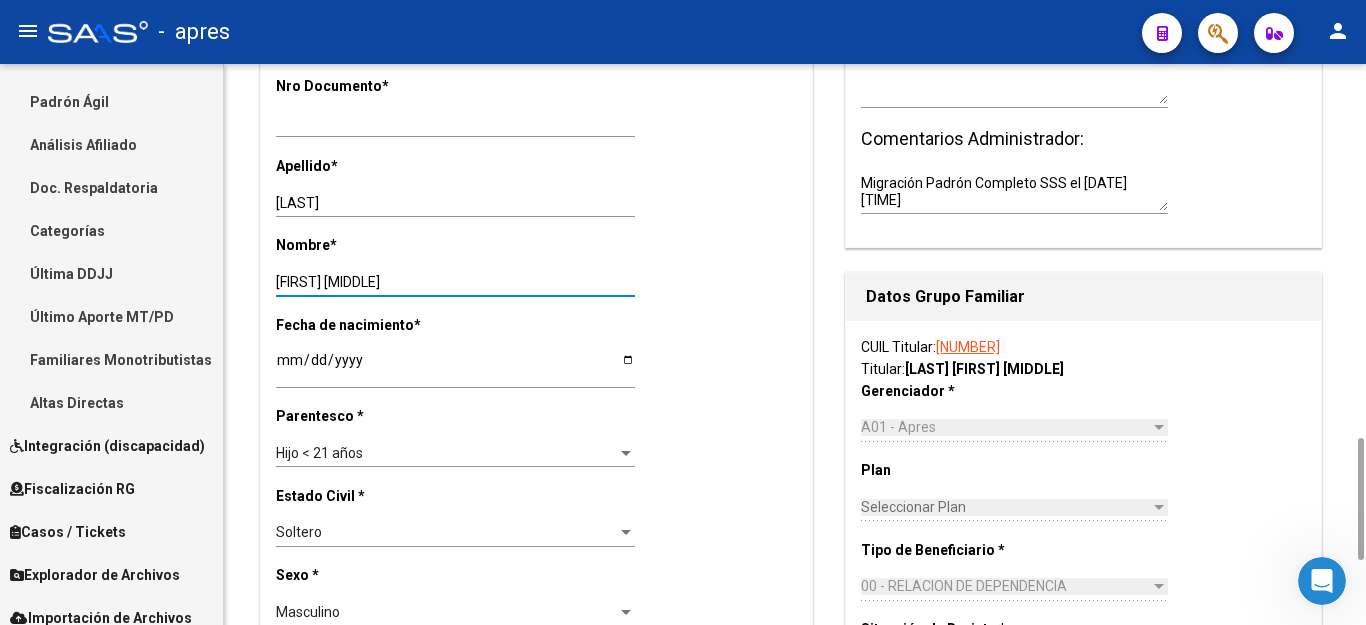 scroll, scrollTop: 800, scrollLeft: 0, axis: vertical 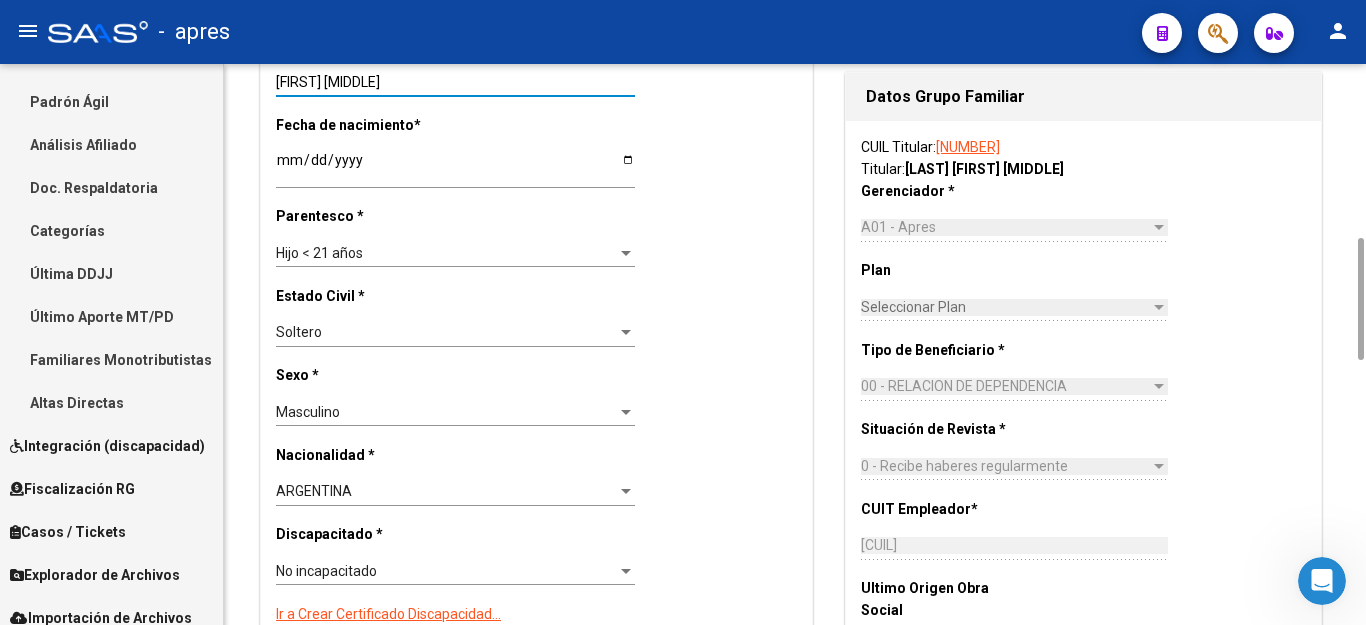 type on "[FIRST] [MIDDLE]" 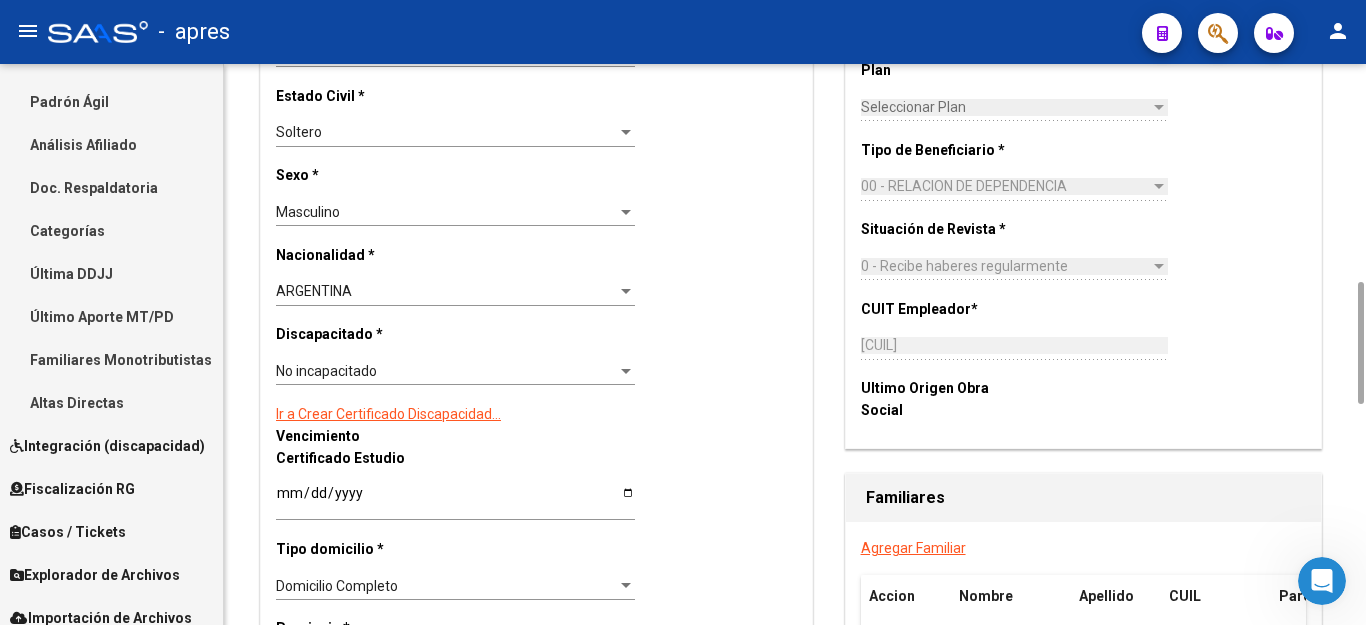 click on "No incapacitado" at bounding box center [446, 371] 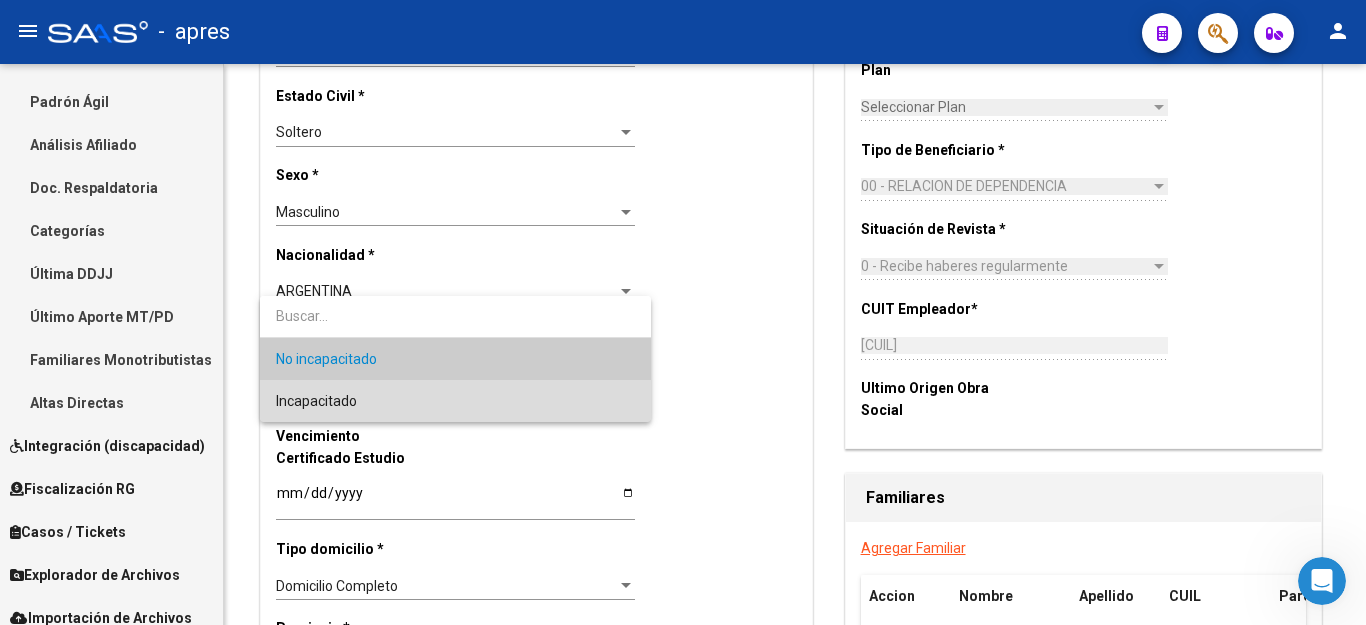 click on "Incapacitado" at bounding box center [455, 401] 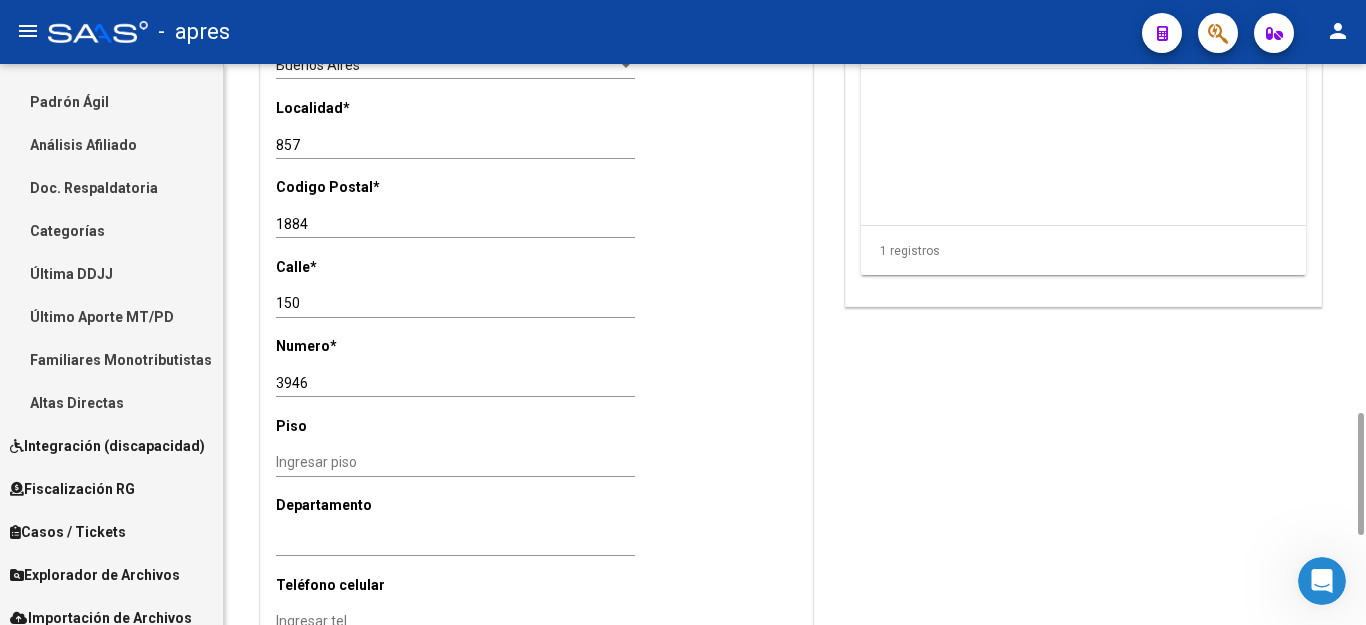 scroll, scrollTop: 1400, scrollLeft: 0, axis: vertical 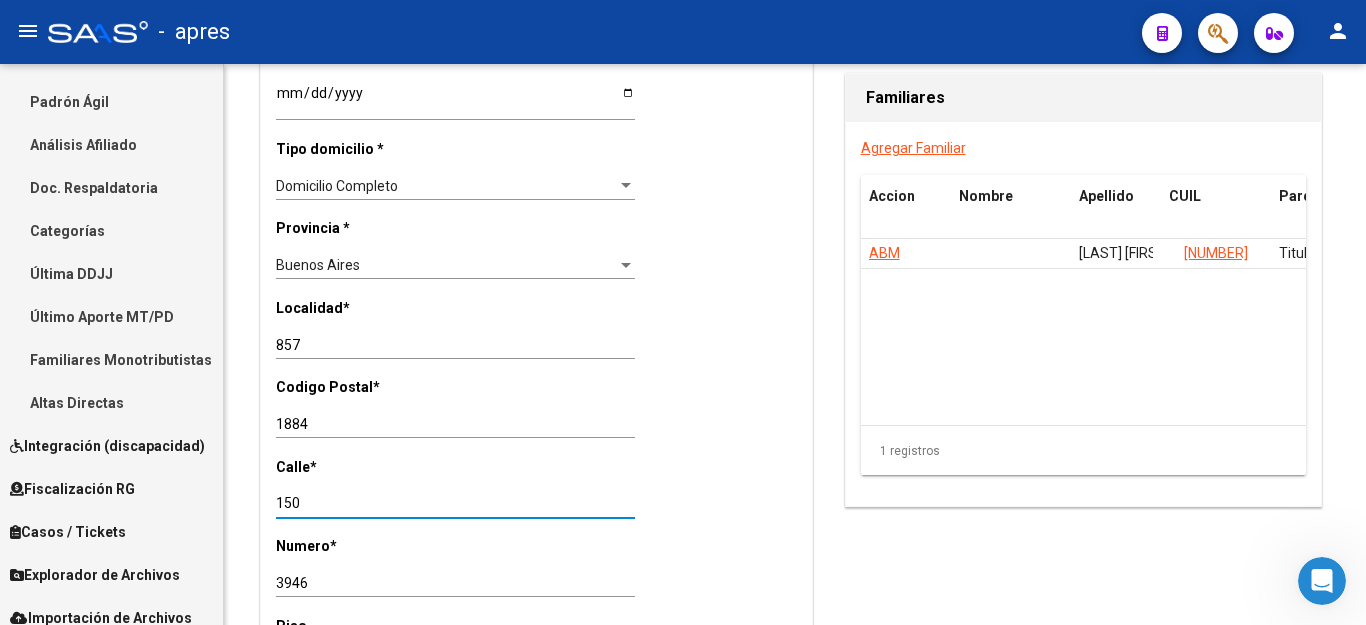 drag, startPoint x: 317, startPoint y: 481, endPoint x: 141, endPoint y: 480, distance: 176.00284 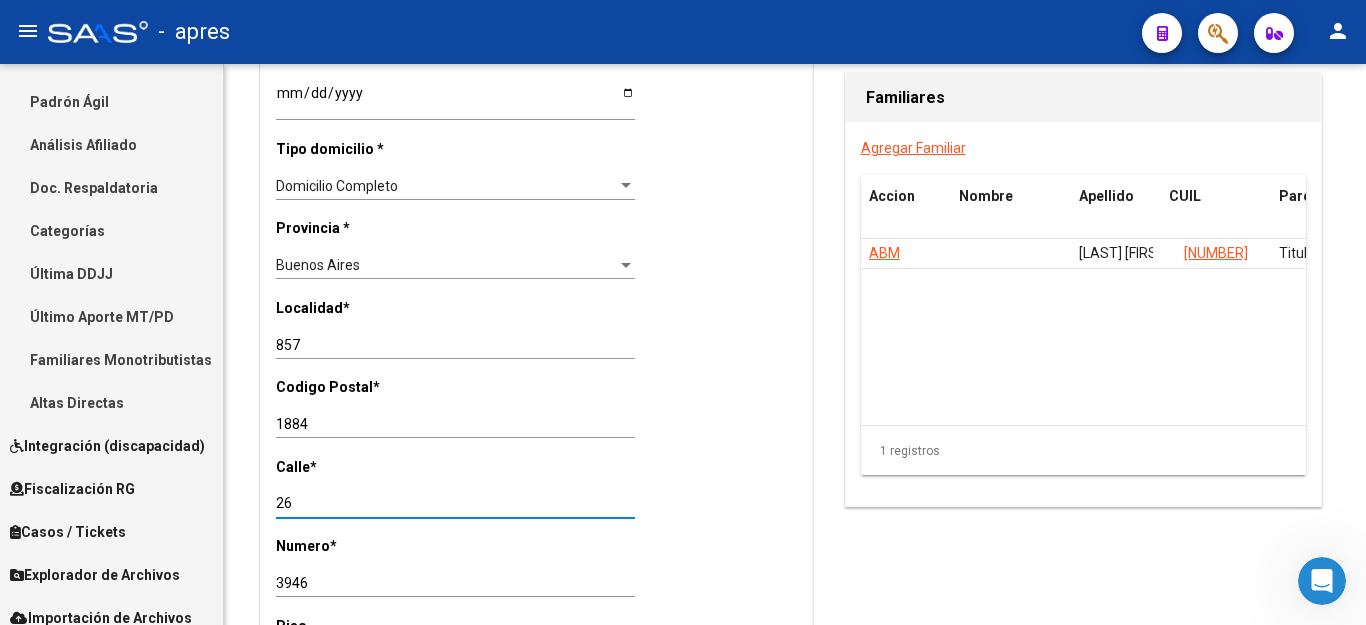 type on "26" 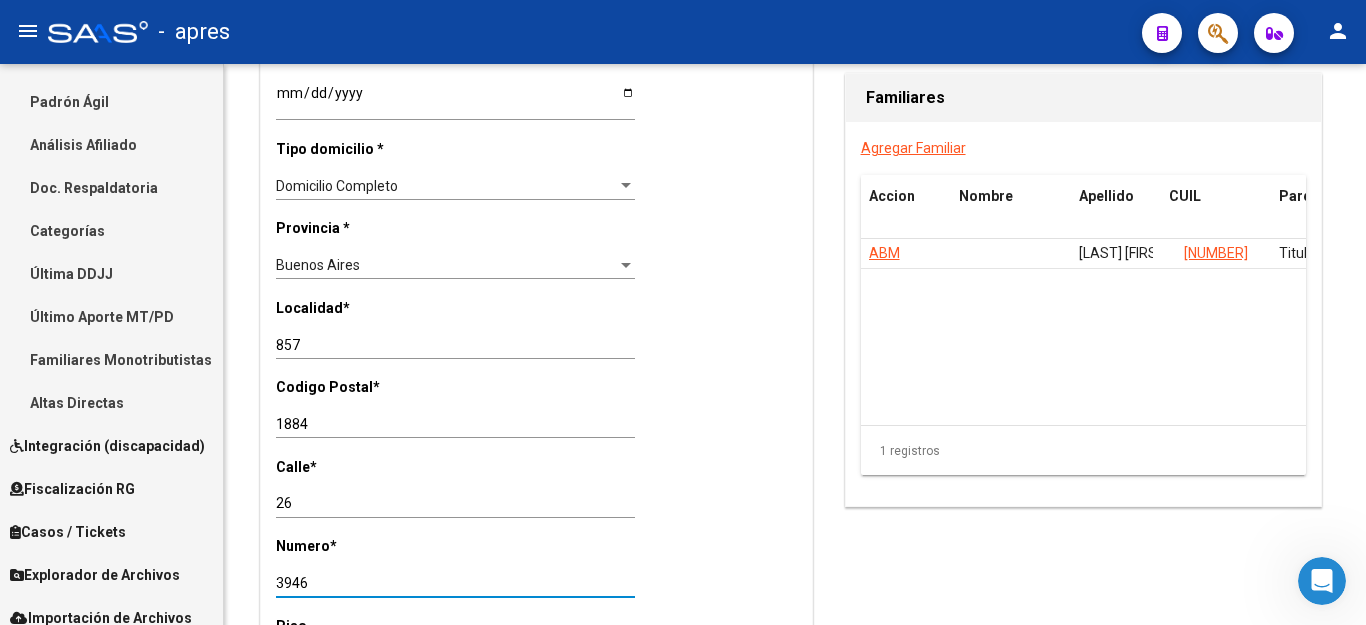 drag, startPoint x: 322, startPoint y: 557, endPoint x: 0, endPoint y: 566, distance: 322.12576 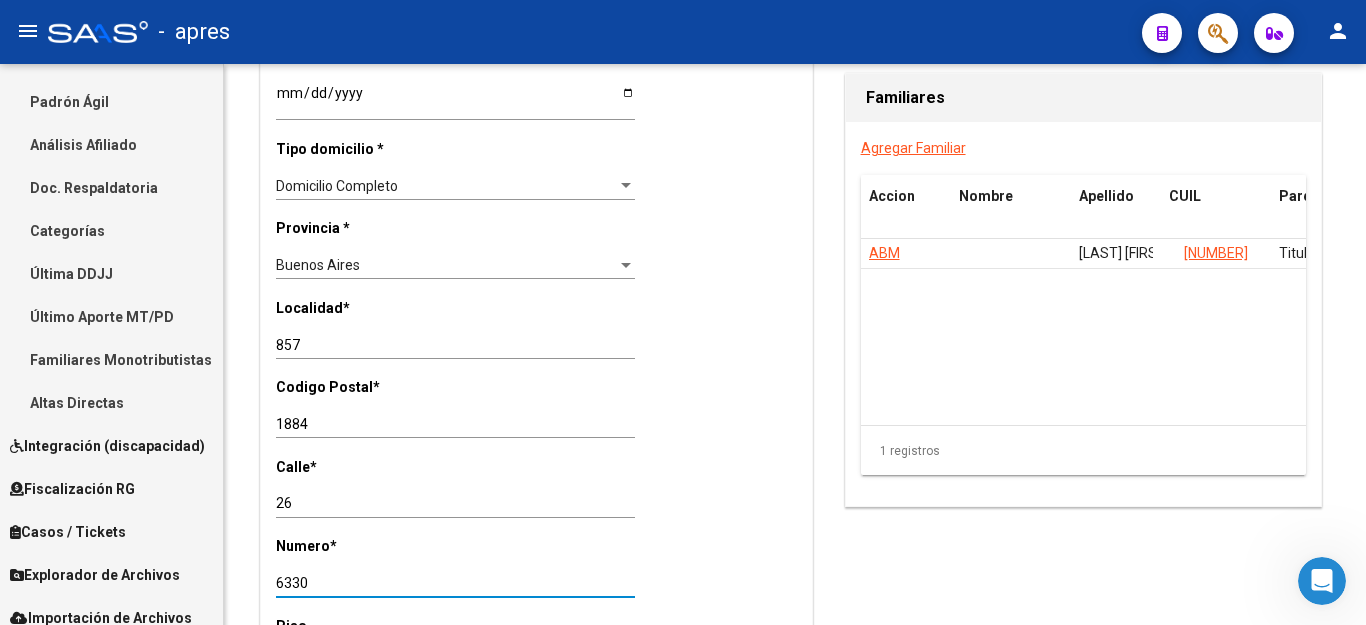 type on "6330" 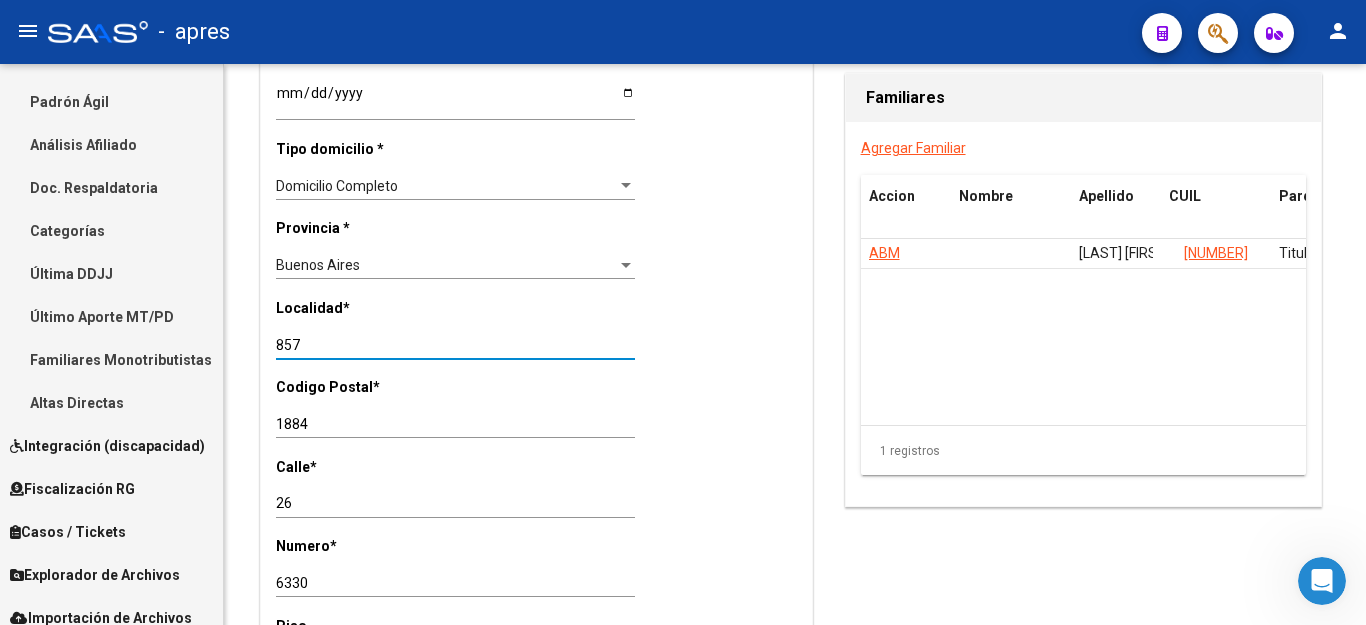 drag, startPoint x: 332, startPoint y: 327, endPoint x: 0, endPoint y: 303, distance: 332.86633 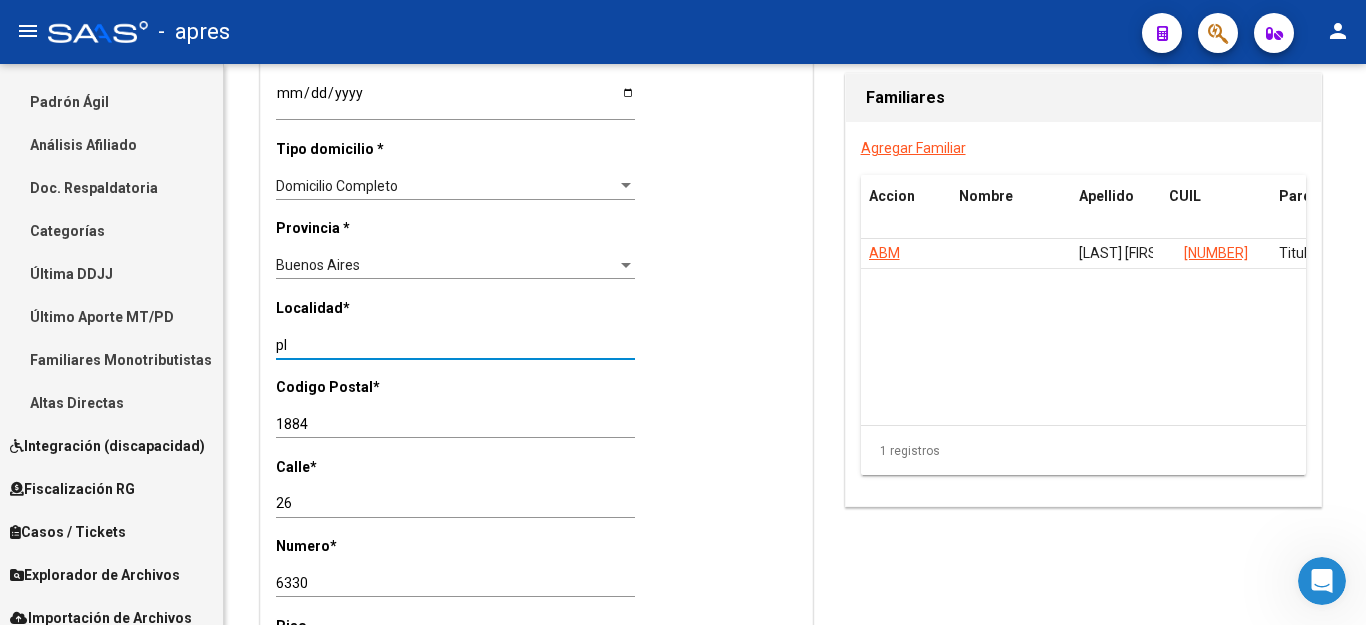 type on "p" 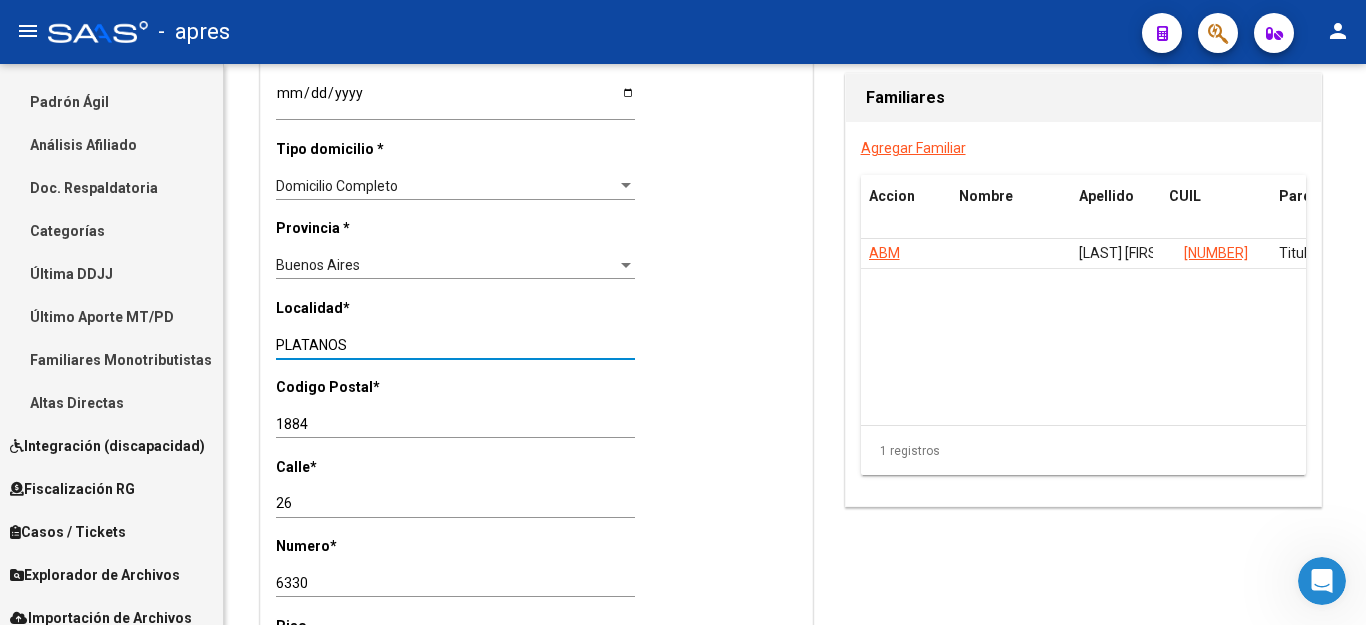type on "PLATANOS" 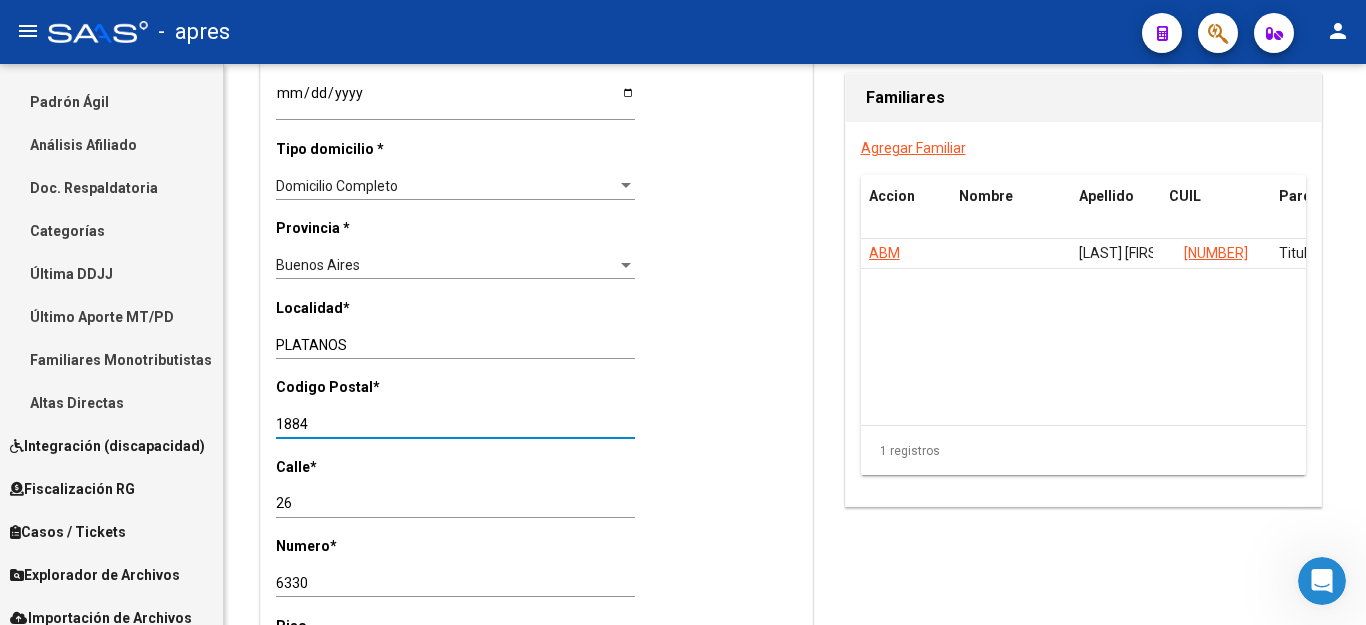 drag, startPoint x: 347, startPoint y: 398, endPoint x: 0, endPoint y: 398, distance: 347 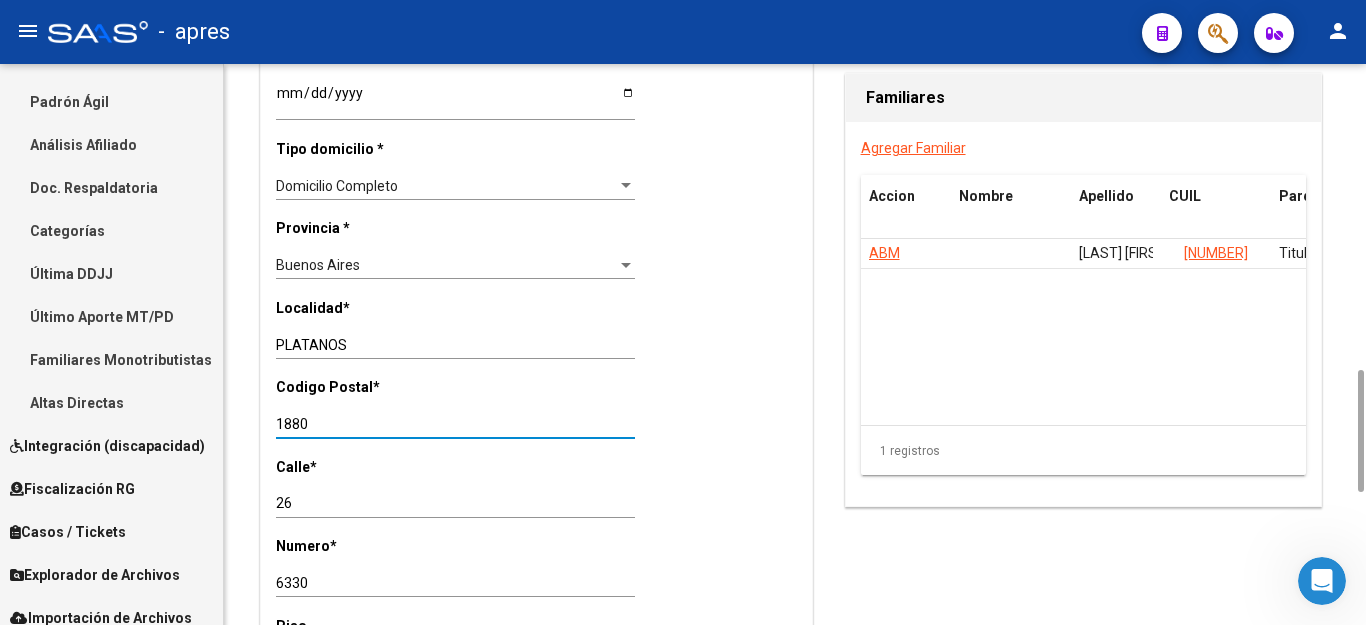 scroll, scrollTop: 393, scrollLeft: 0, axis: vertical 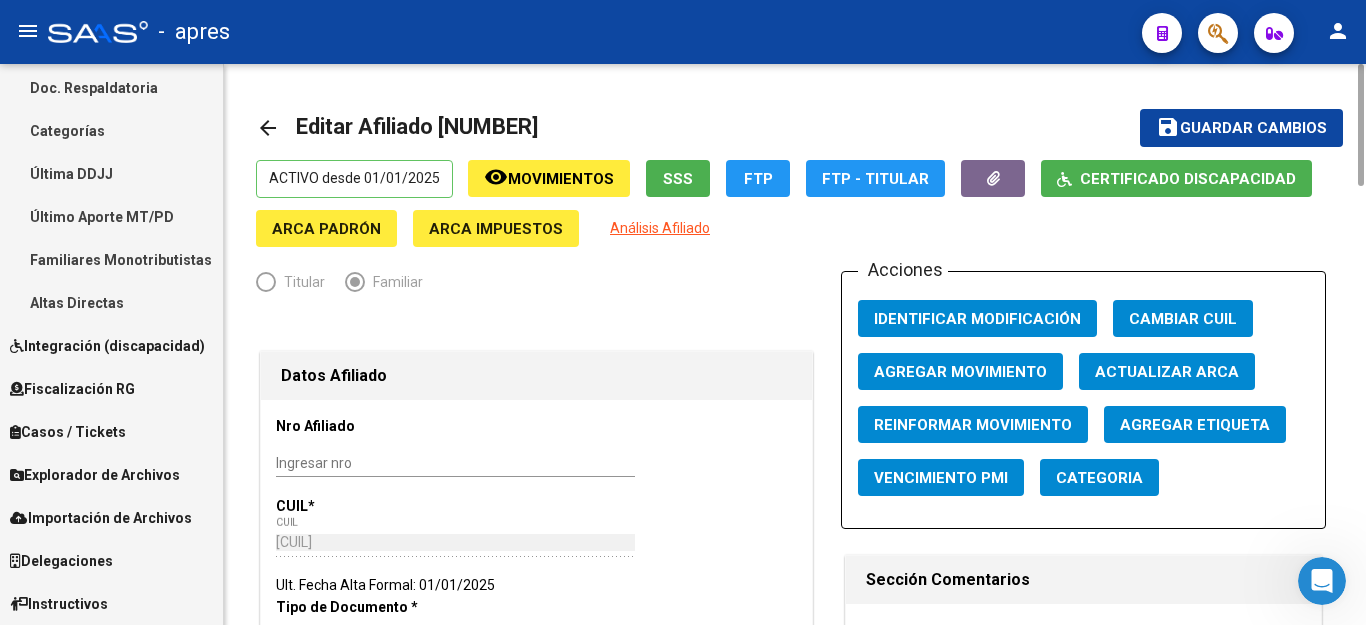 type on "1880" 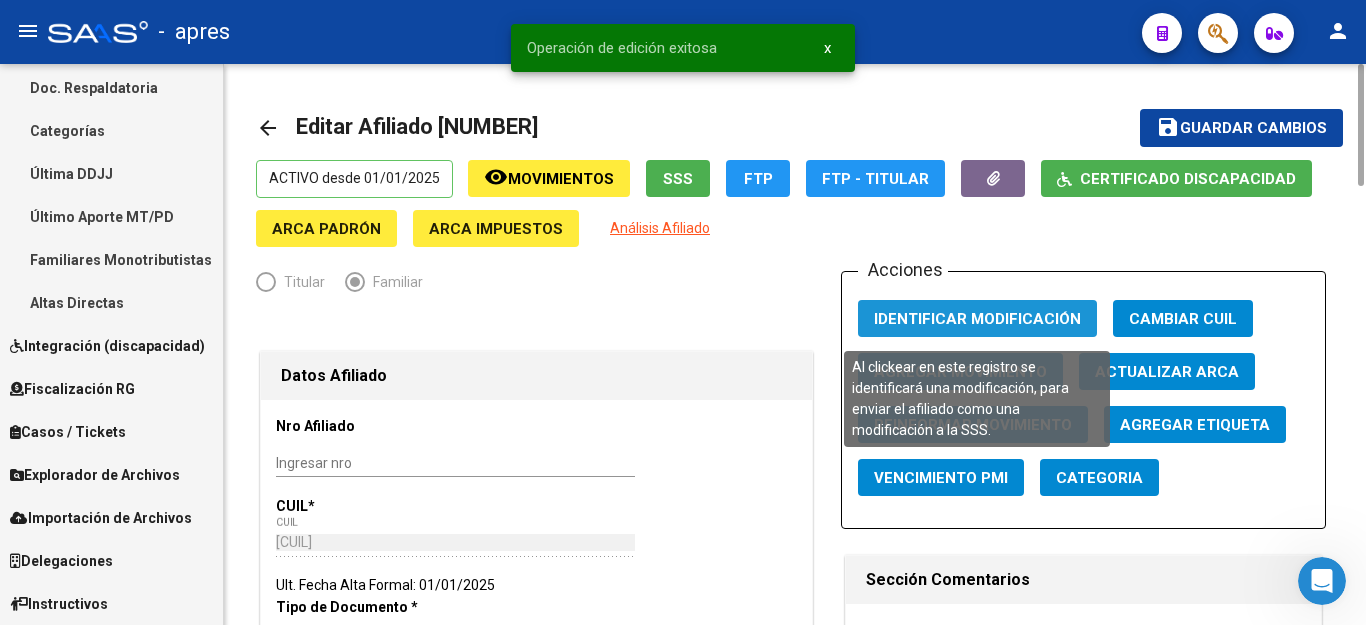 click on "Identificar Modificación" 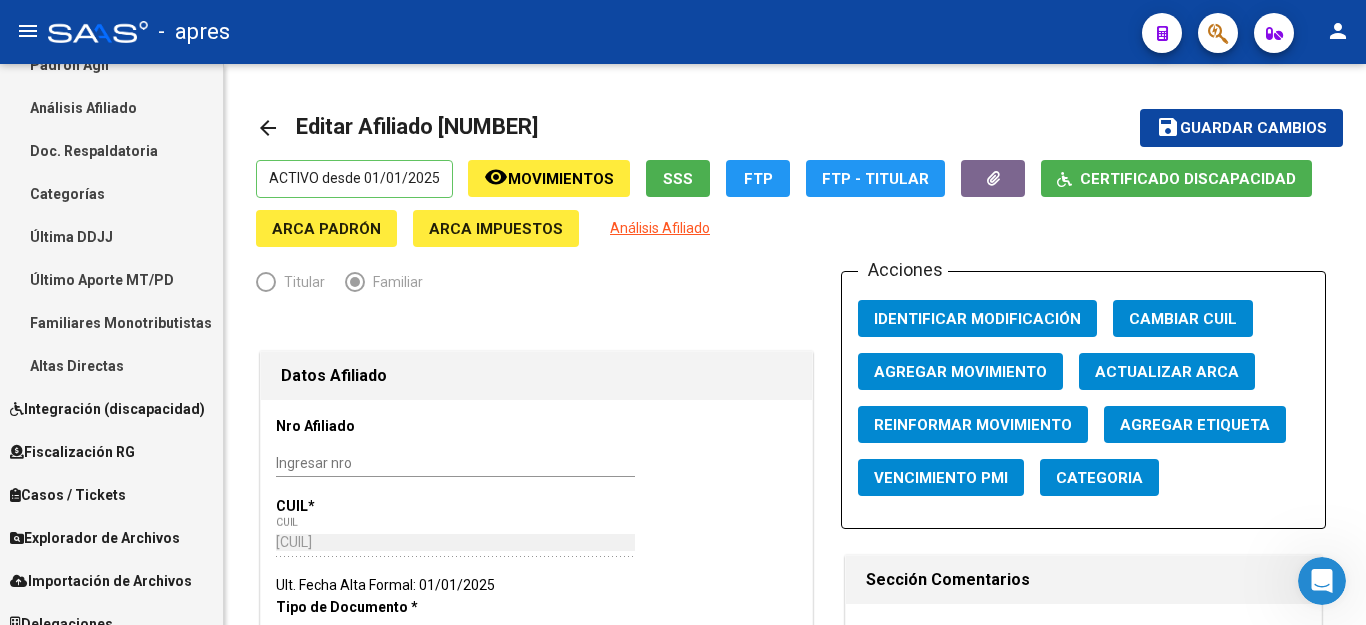 scroll, scrollTop: 393, scrollLeft: 0, axis: vertical 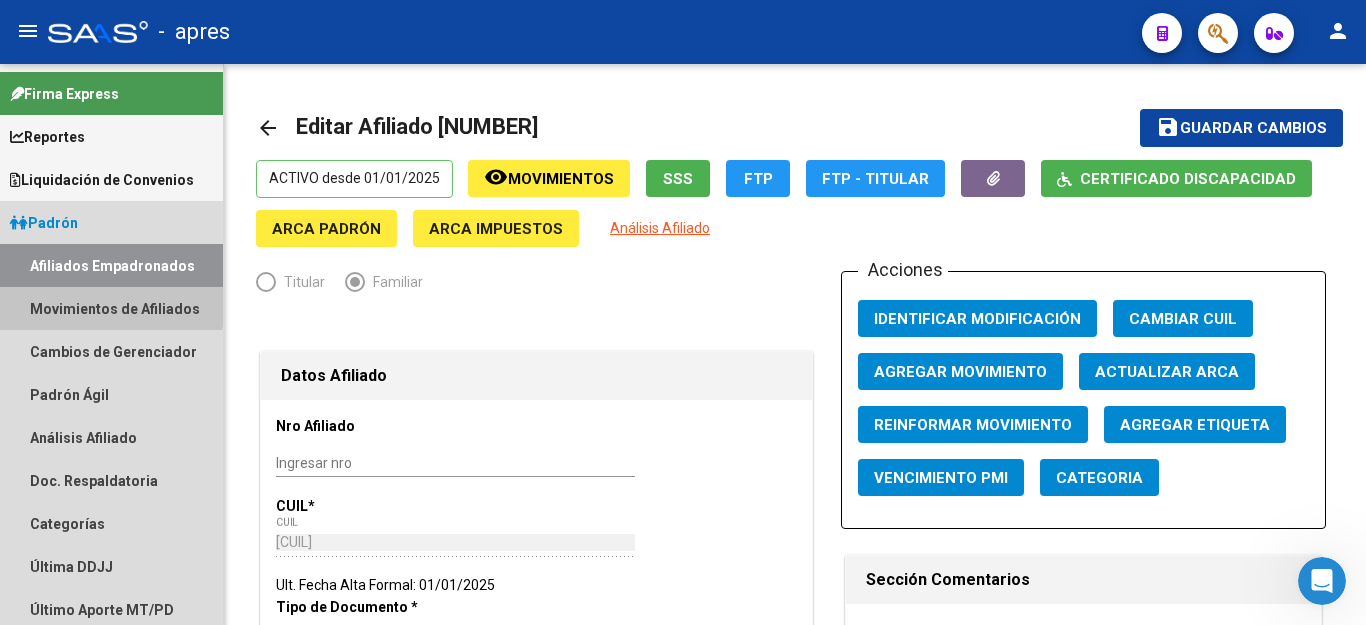 click on "Movimientos de Afiliados" at bounding box center (111, 308) 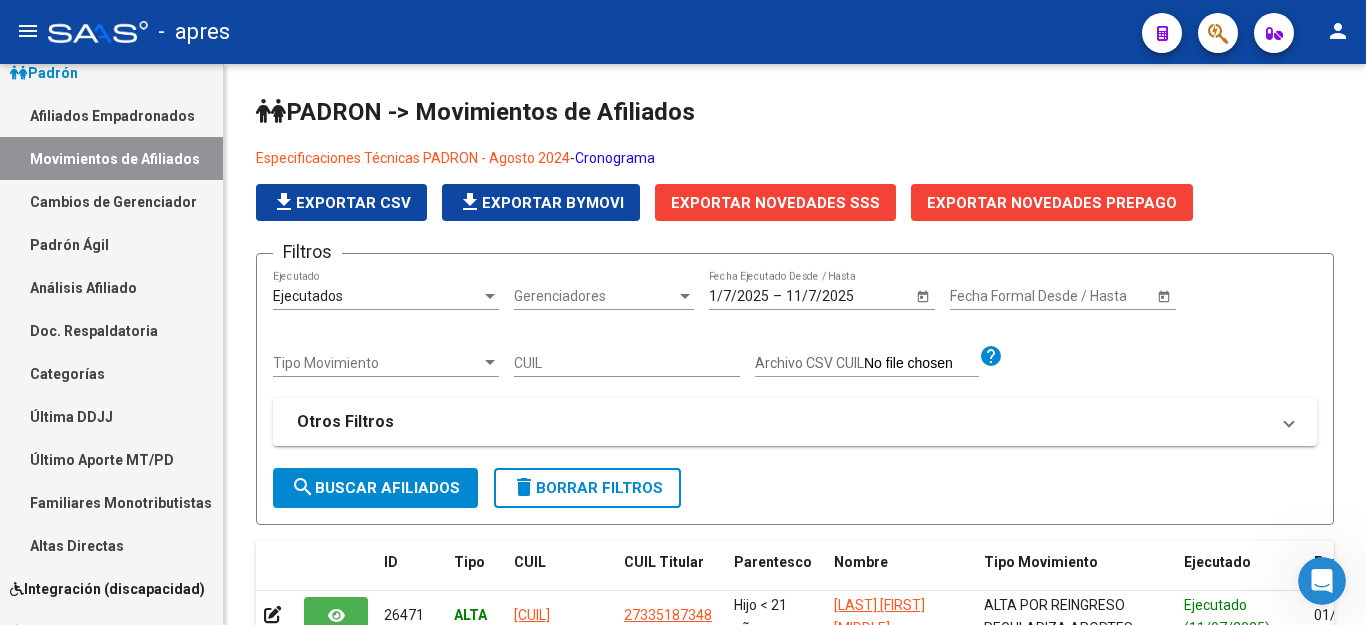 scroll, scrollTop: 192, scrollLeft: 0, axis: vertical 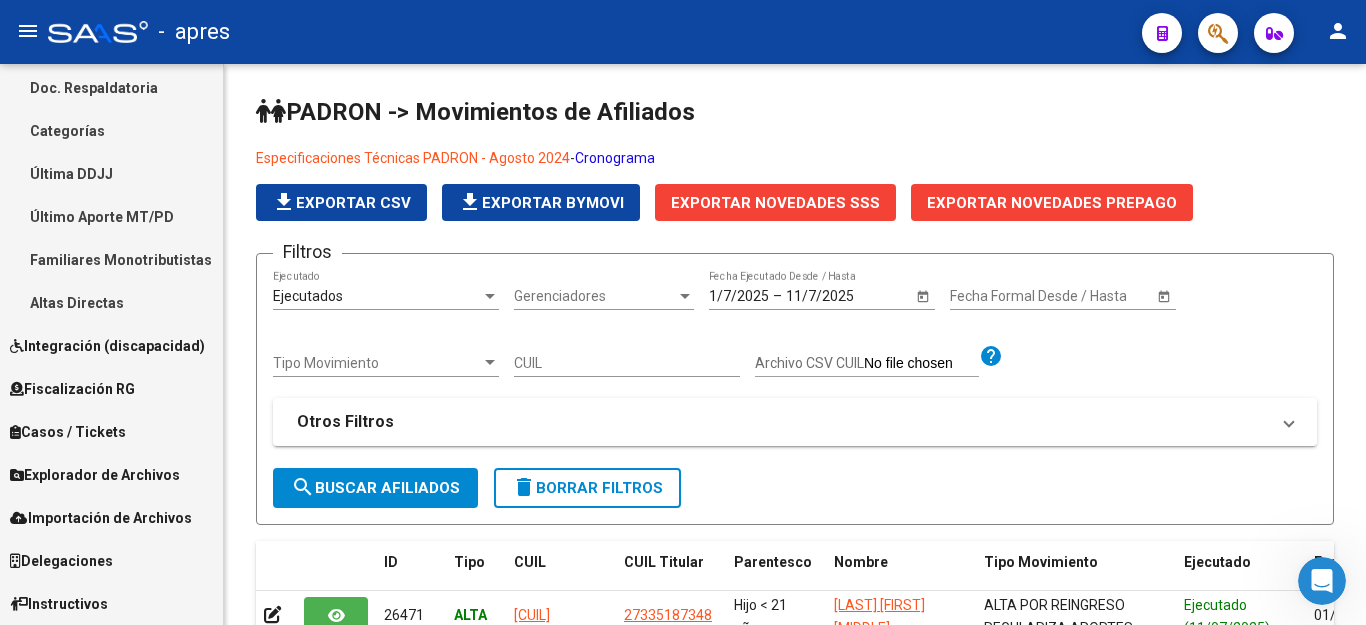 click on "Explorador de Archivos" at bounding box center (95, 475) 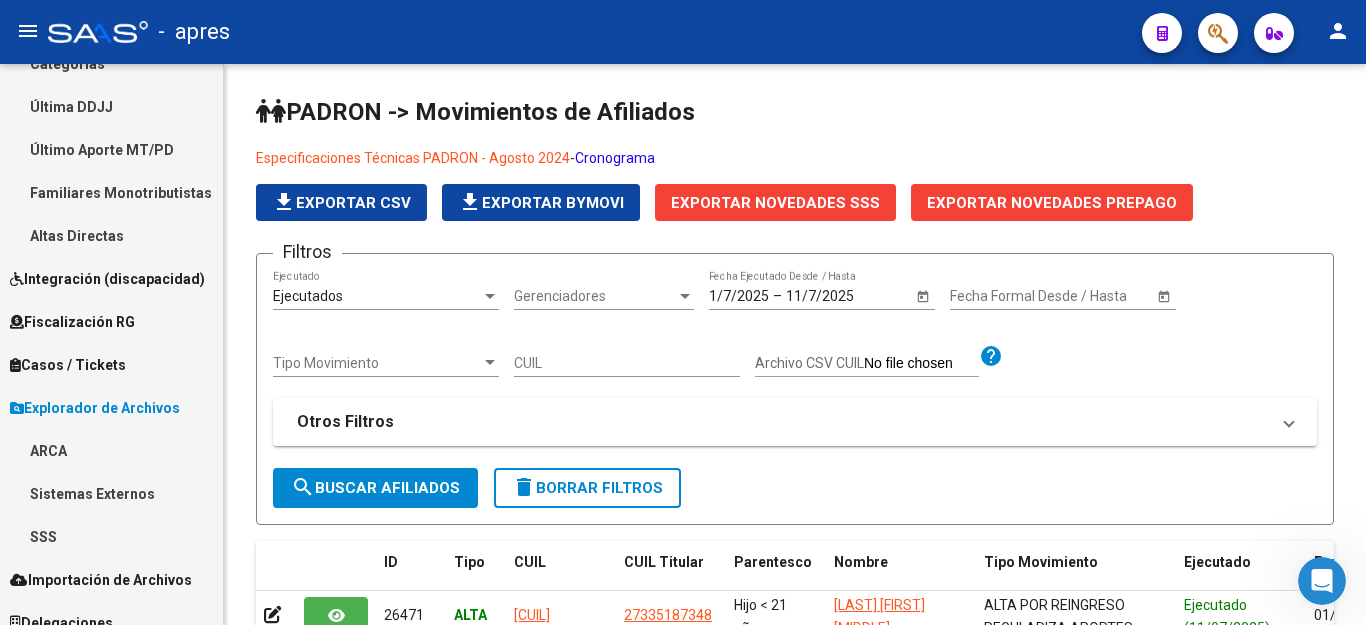 scroll, scrollTop: 522, scrollLeft: 0, axis: vertical 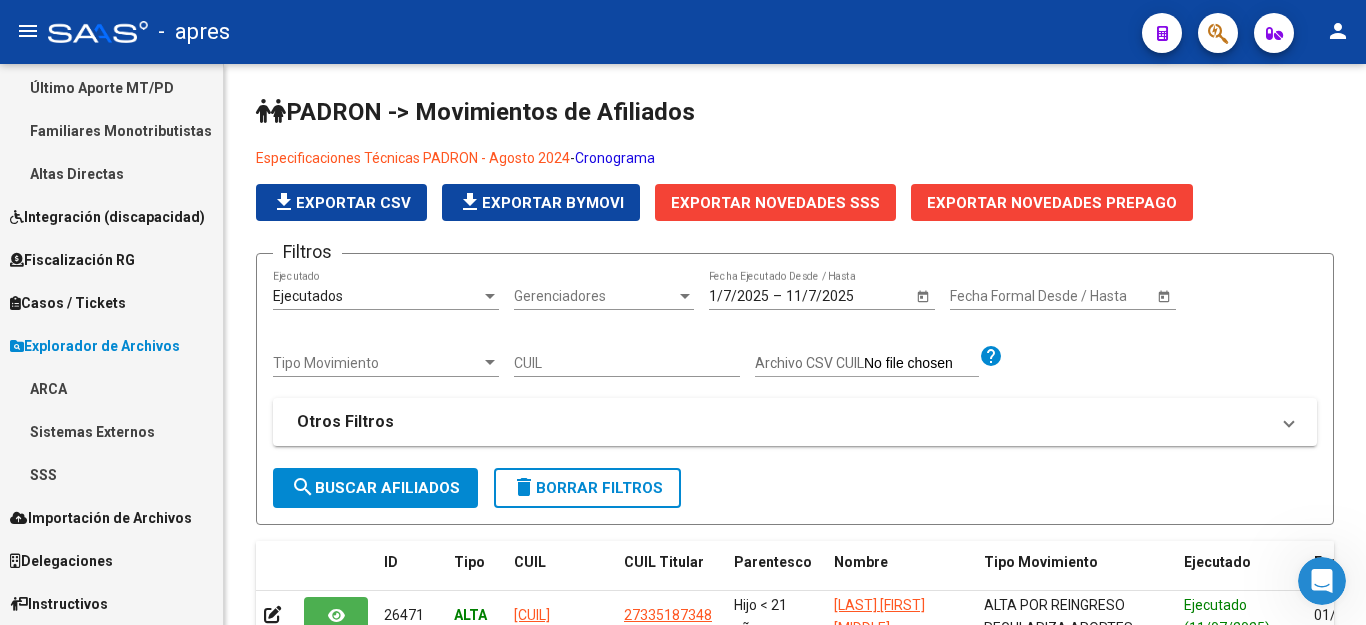 click on "ARCA" at bounding box center (111, 388) 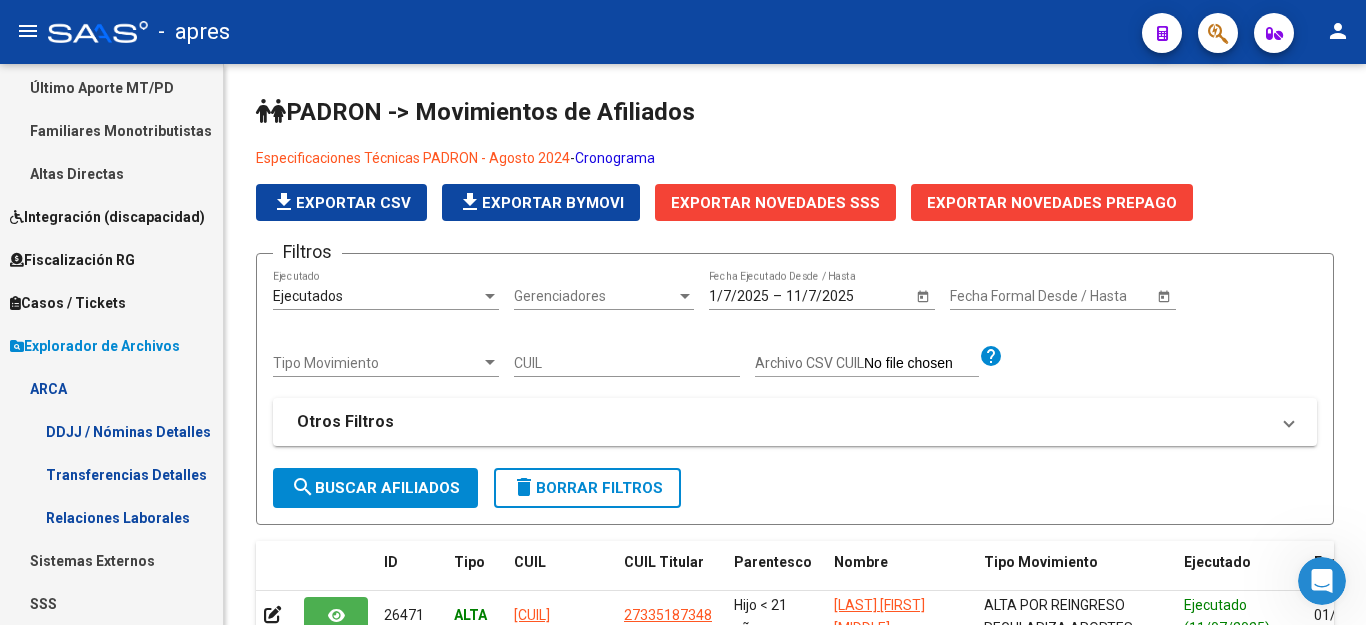 scroll, scrollTop: 651, scrollLeft: 0, axis: vertical 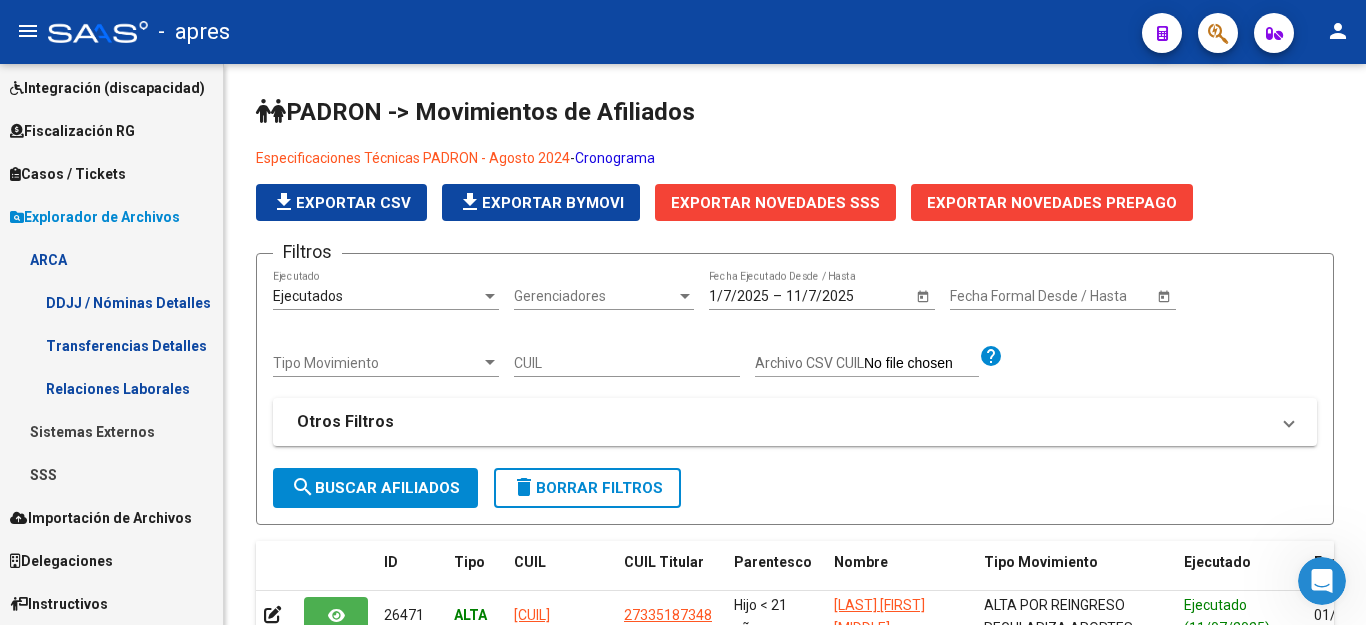 click on "Sistemas Externos" at bounding box center [111, 431] 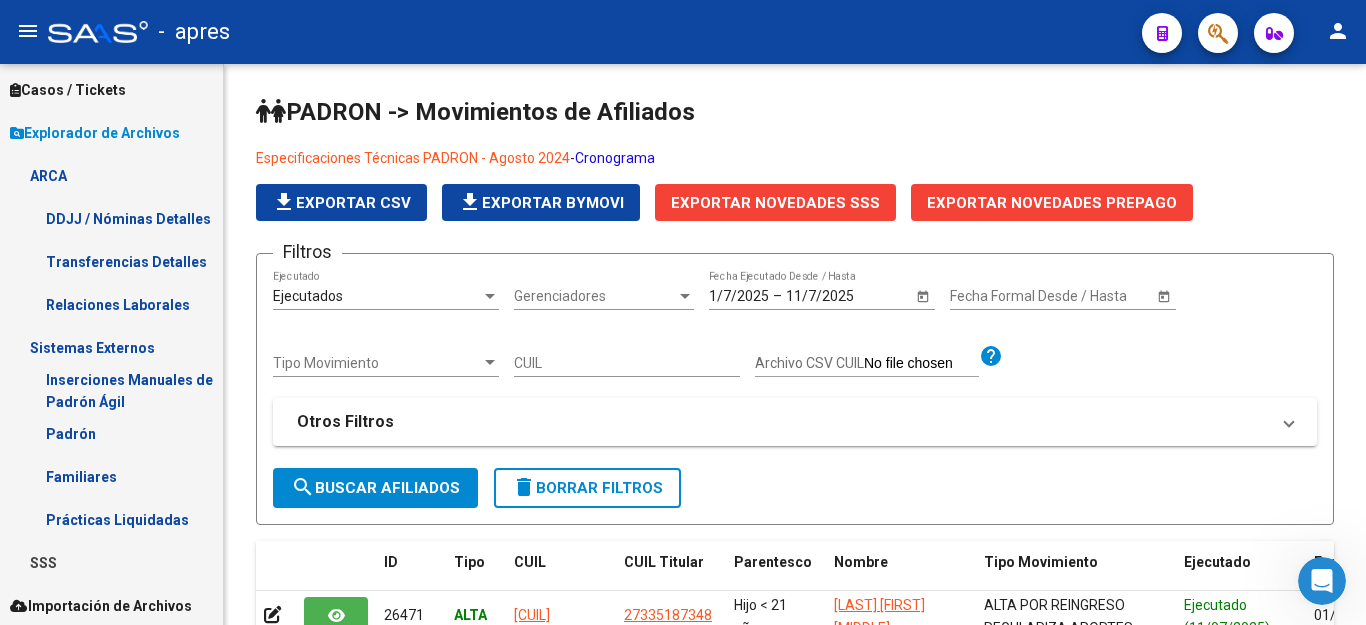 scroll, scrollTop: 823, scrollLeft: 0, axis: vertical 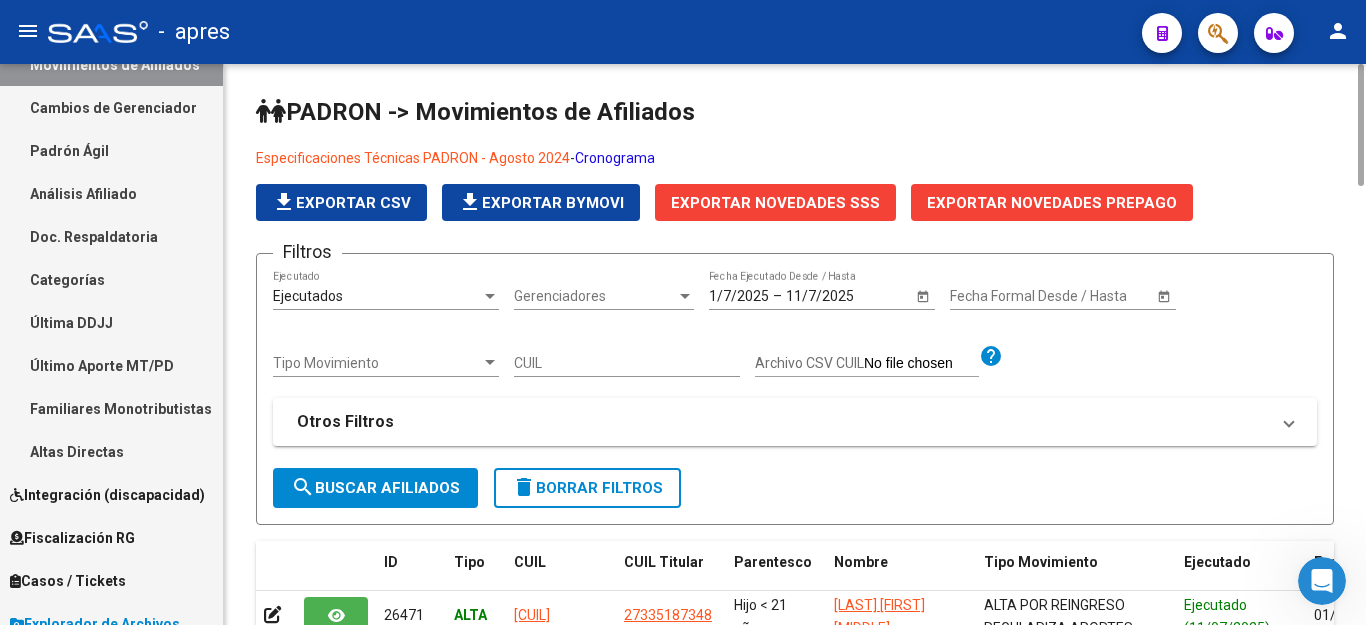 click on "PADRON -> Movimientos de Afiliados Especificaciones Técnicas PADRON - Agosto 2024 - Cronograma file_download Exportar CSV file_download Exportar Bymovi Exportar Novedades SSS Exportar Novedades Prepago Filtros Ejecutados Ejecutado Gerenciadores Gerenciadores 1/7/2025 1/7/2025 – 11/7/2025 Fecha Ejecutado Desde / Hasta Start date – Fecha Formal Desde / Hasta Tipo Movimiento Tipo Movimiento CUIL Archivo CSV CUIL help Otros Filtros Id Start date – Fecha Creado Desde / Hasta Todos Titular Todos Es informable SSS search Buscar Afiliados delete Borrar Filtros ID Tipo CUIL CUIL Titular Parentesco Nombre Tipo Movimiento Ejecutado Fecha Formal Informable SSS Cargado Gerenciador Gerenciador Plan Reinformable Usuario 26471 ALTA [NUMBER] [NUMBER] Hijo < 21 años ACOSTA FAUNDEZ ARIANA ALTA POR REINGRESO REGULARIZA APORTES (AFIP) Ejecutado (11/07/2025) 01/06/2025 11:56 A01 - Apres Valeria Salloum 26470 ALTA [NUMBER] [NUMBER] Titular FAUNDEZ ANALIA SOLANGE 26469" 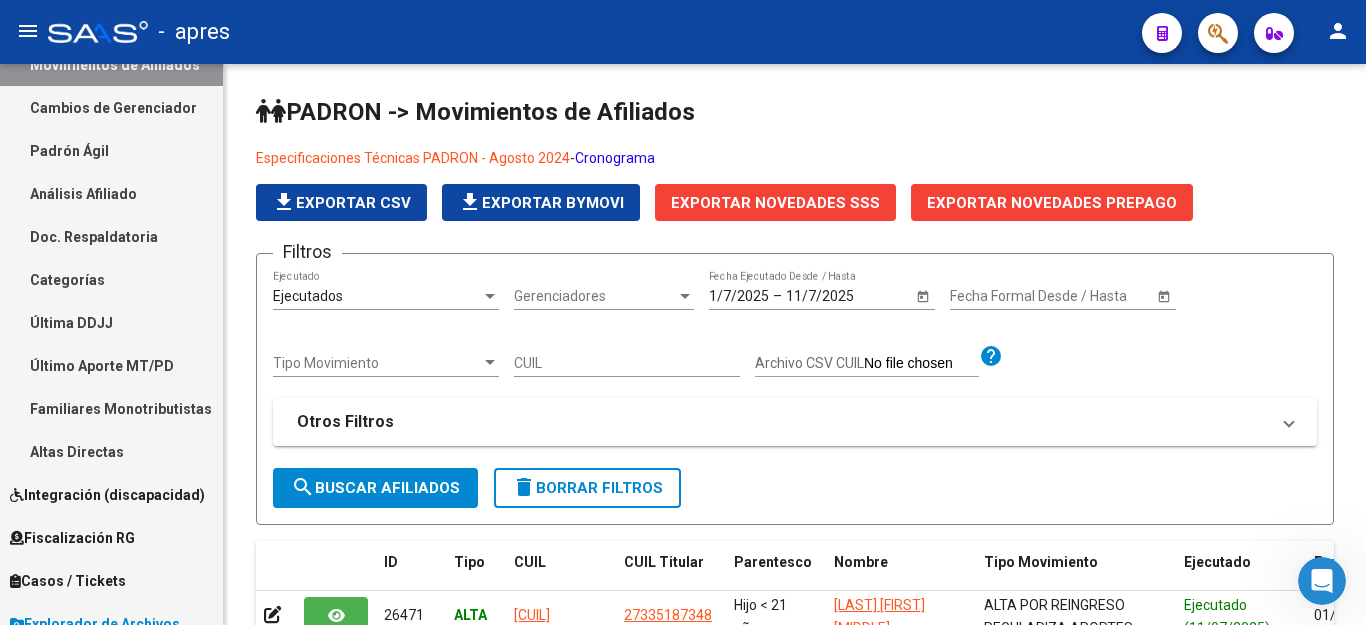 scroll, scrollTop: 0, scrollLeft: 0, axis: both 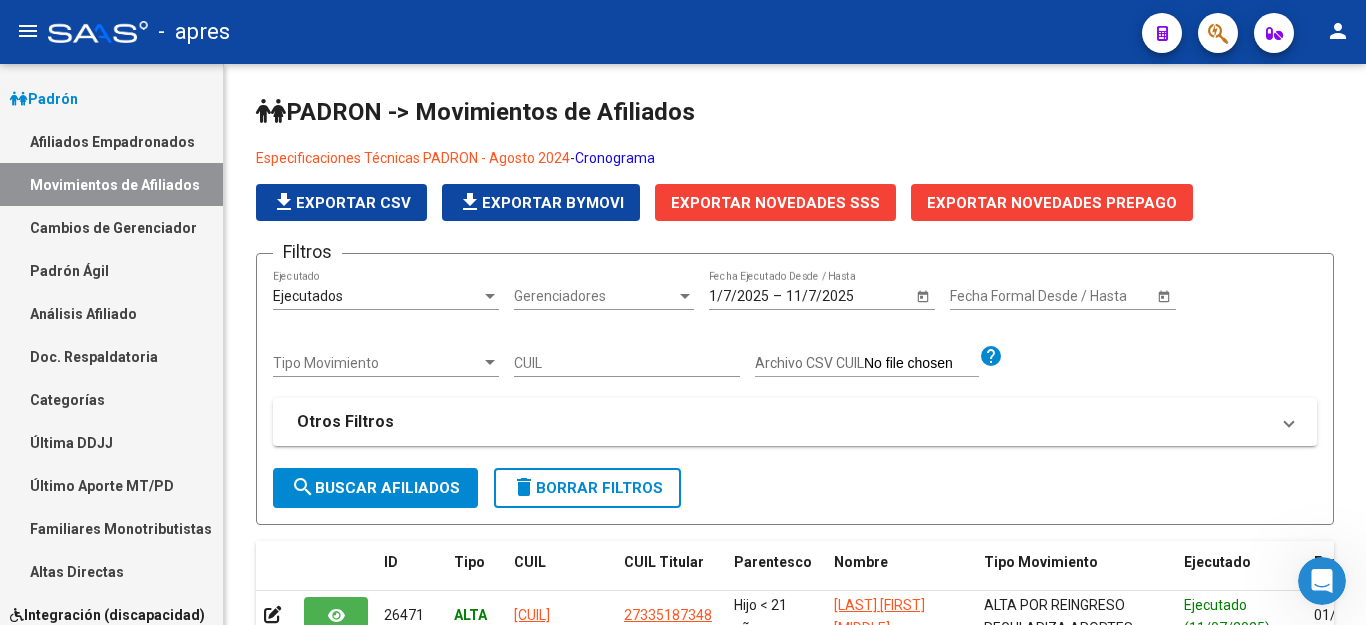 click on "Cambios de Gerenciador" at bounding box center [111, 227] 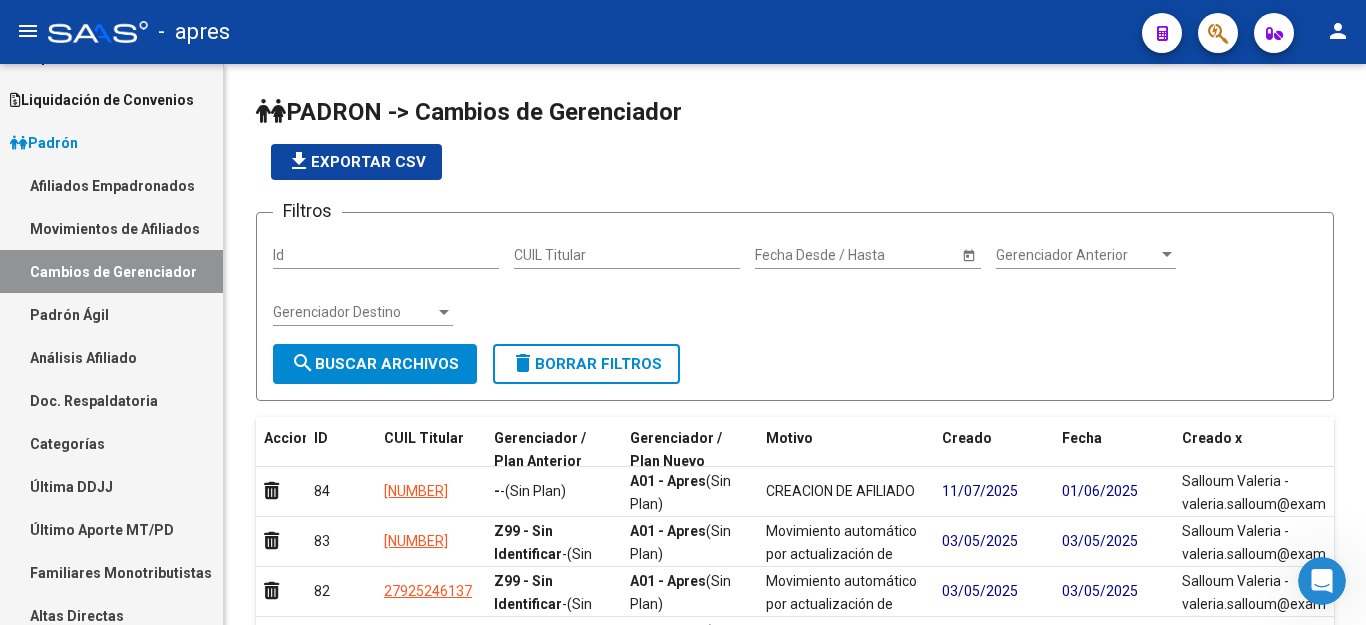 scroll, scrollTop: 0, scrollLeft: 0, axis: both 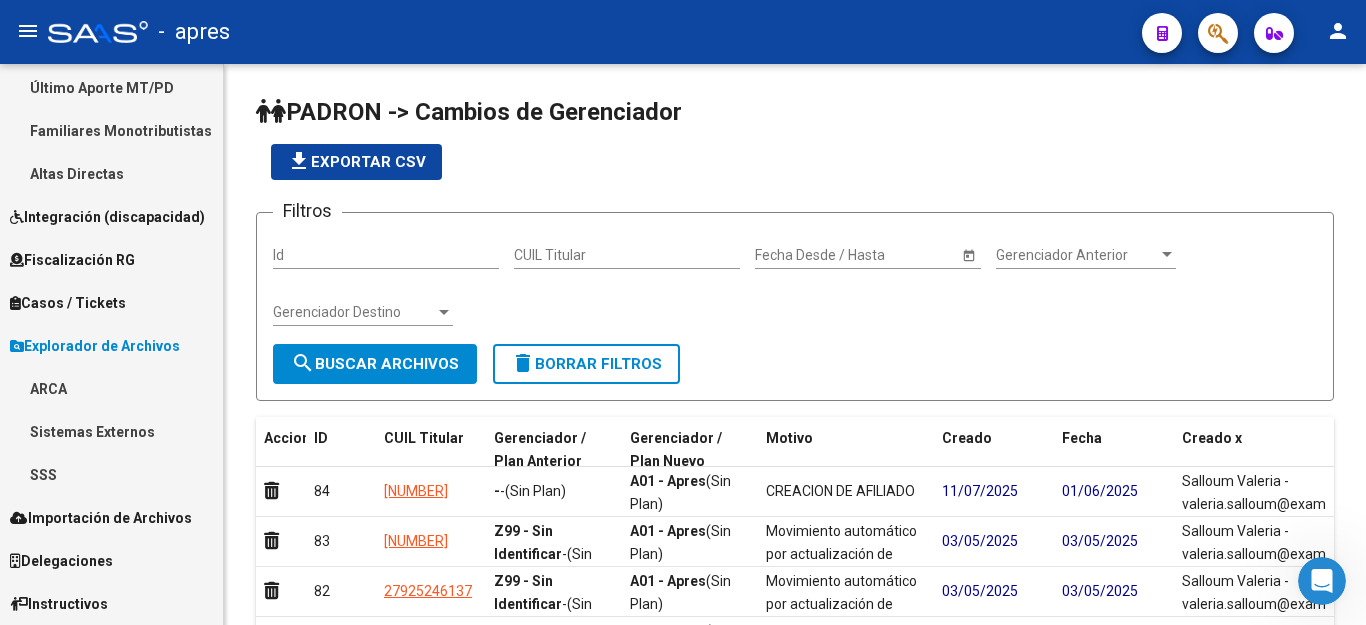 click on "Sistemas Externos" at bounding box center [111, 431] 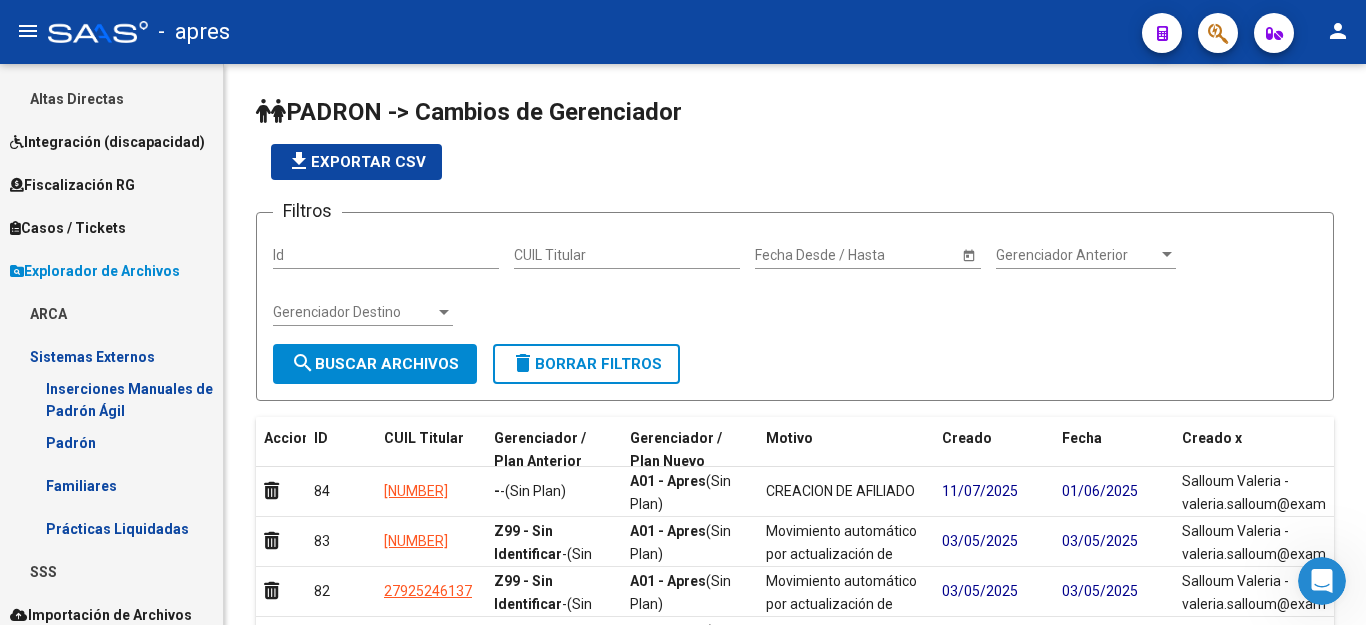scroll, scrollTop: 622, scrollLeft: 0, axis: vertical 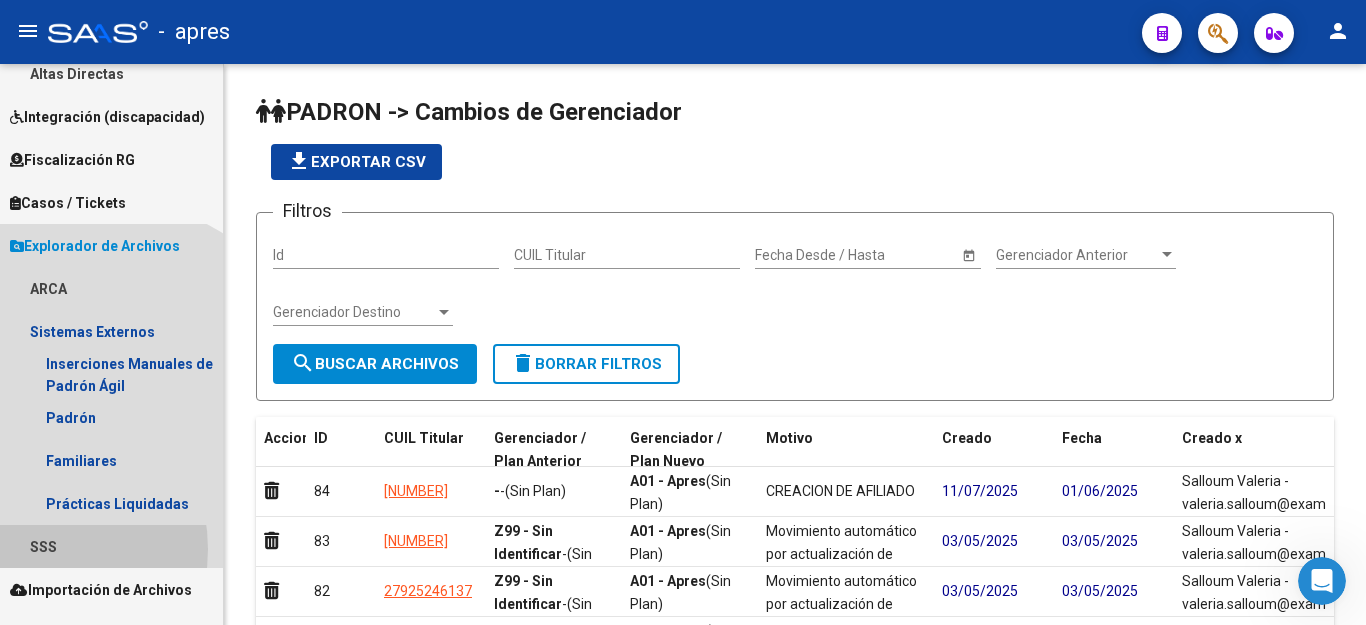 click on "SSS" at bounding box center [111, 546] 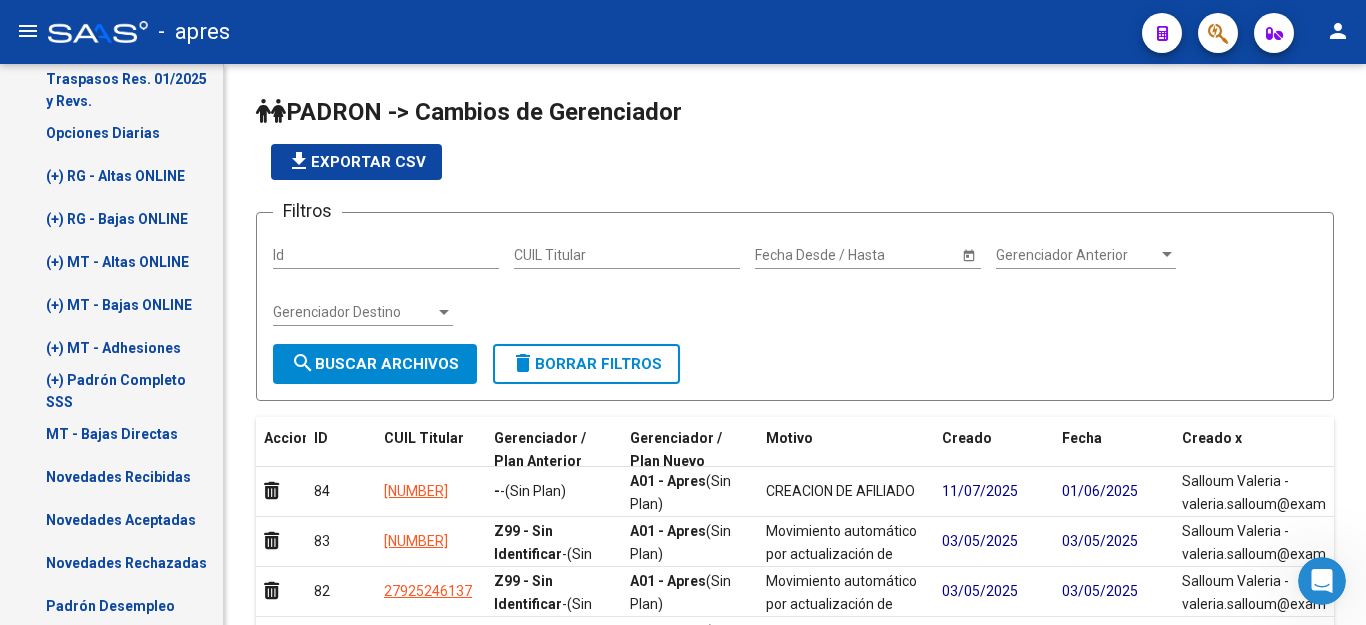 scroll, scrollTop: 1222, scrollLeft: 0, axis: vertical 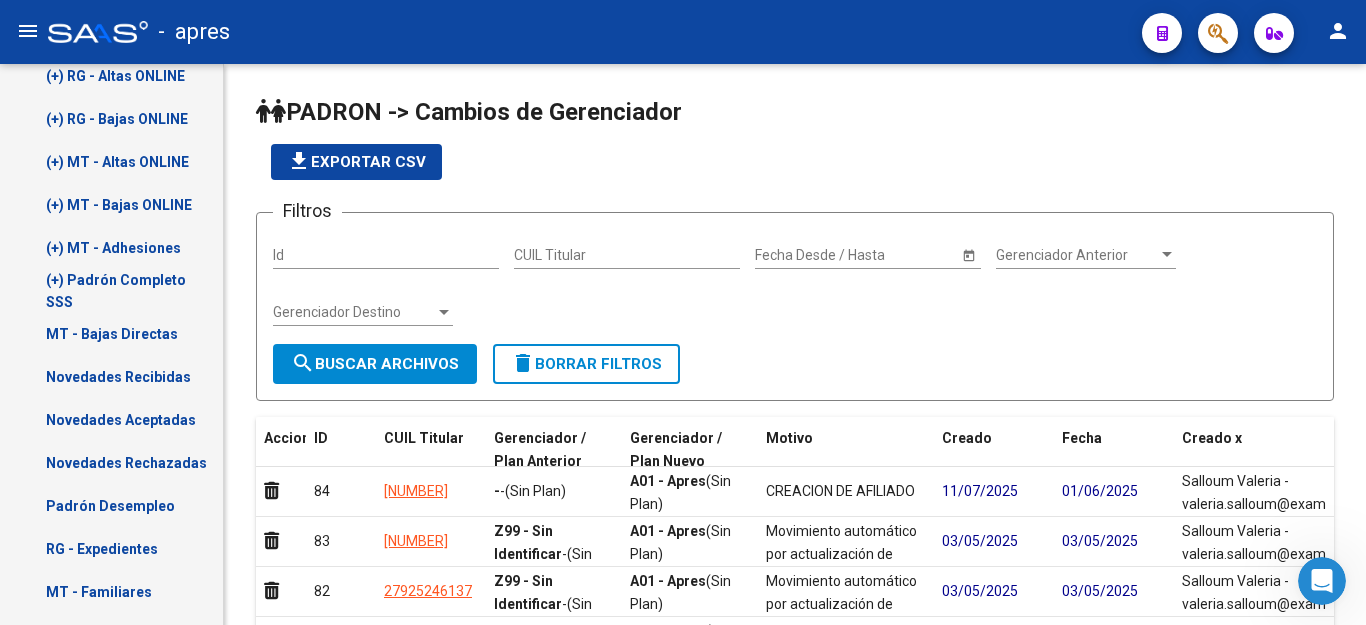 click on "Novedades Rechazadas" at bounding box center (111, 462) 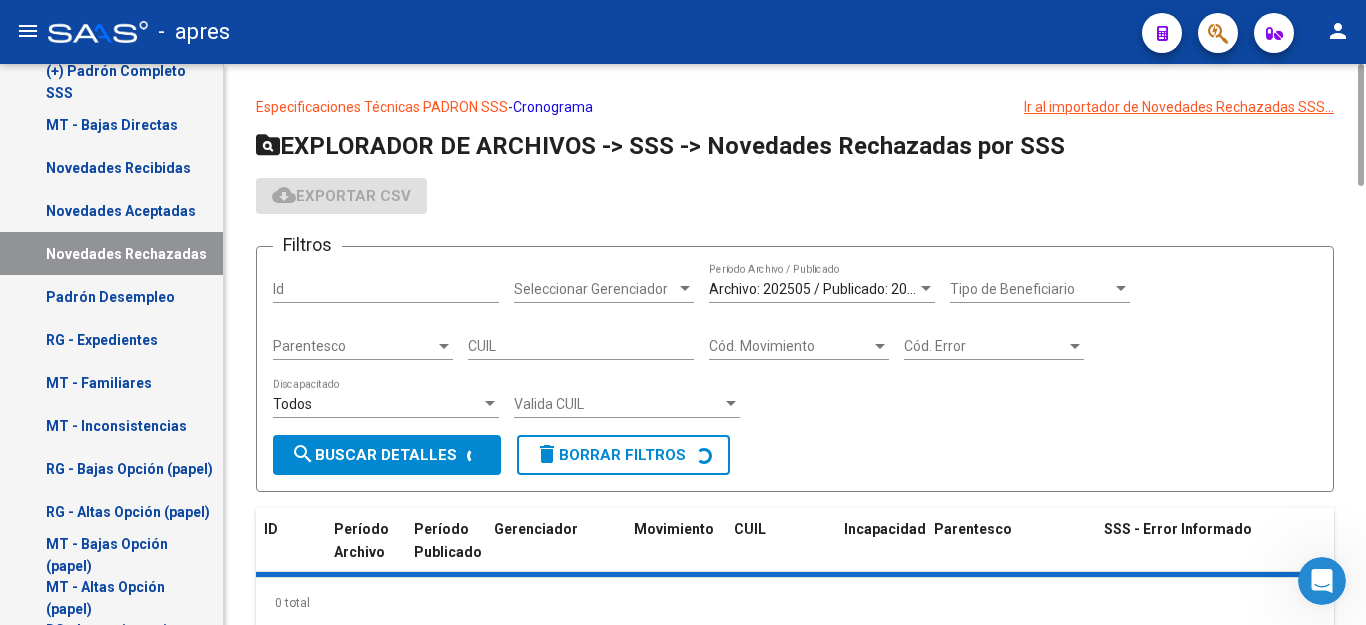 scroll, scrollTop: 749, scrollLeft: 0, axis: vertical 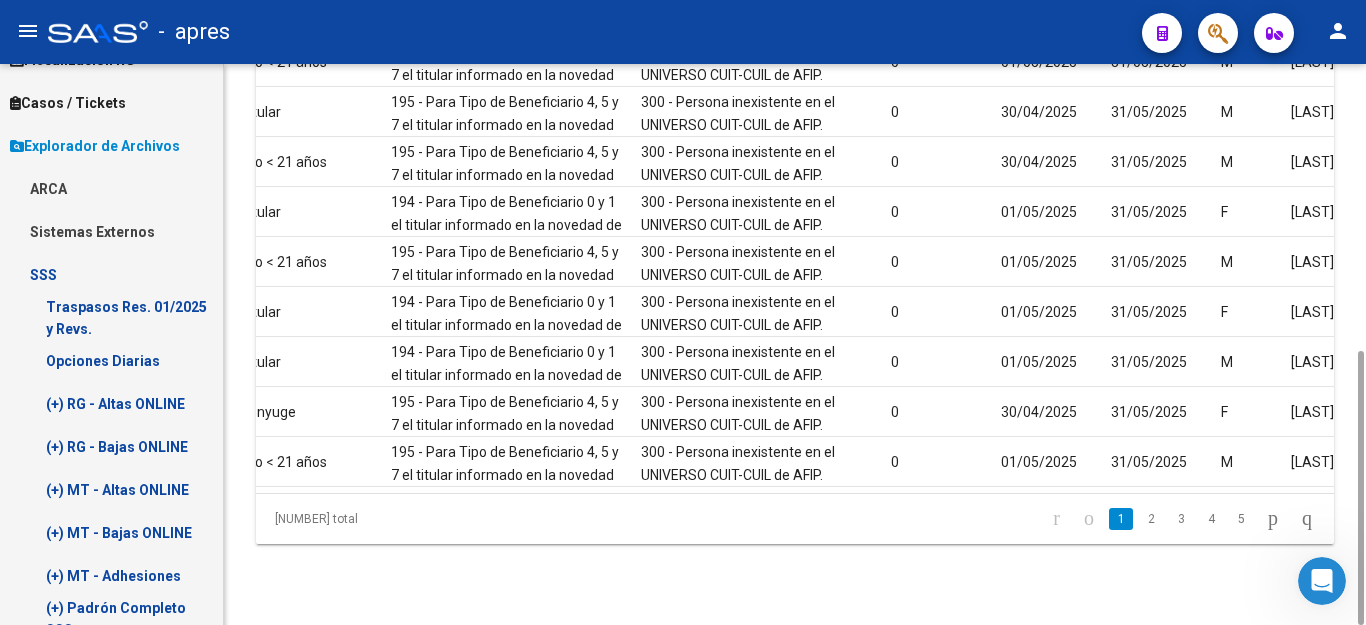 click on "Especificaciones Técnicas PADRON SSS  -  Cronograma Ir al importador de Novedades Rechazadas SSS...
EXPLORADOR DE ARCHIVOS -> SSS -> Novedades Rechazadas por SSS cloud_download  Exportar CSV  Filtros Id Seleccionar Gerenciador Seleccionar Gerenciador Archivo: 202505 / Publicado: 202507  Período Archivo / Publicado Tipo de Beneficiario Tipo de Beneficiario Parentesco Parentesco CUIL Cód. Movimiento Cód. Movimiento Cód. Error Cód. Error Todos  Discapacitado Valida CUIL Valida CUIL search  Buscar Detalles  delete  Borrar Filtros  ID Período Archivo Período Publicado Gerenciador Movimiento CUIL Incapacidad Parentesco SSS - Error Informado SSS - Validacion del Cuil SSS - Cuil Error Alta en OS Cierre de la presentación Sexo Nombre Fecha Nac. Documento Tipo Documento DomicilioTipo Provincia Departamento Localidad CP Calle Nro Puerta Piso Teléfono Estado Civil Nacionalidad CUIT Empleador CUIL Titular Situacion Revista Tit. Tipo Beneficiario Tit. 835 202505 202507  A01 - Apres   Baja [CUIL]  00  0 M" 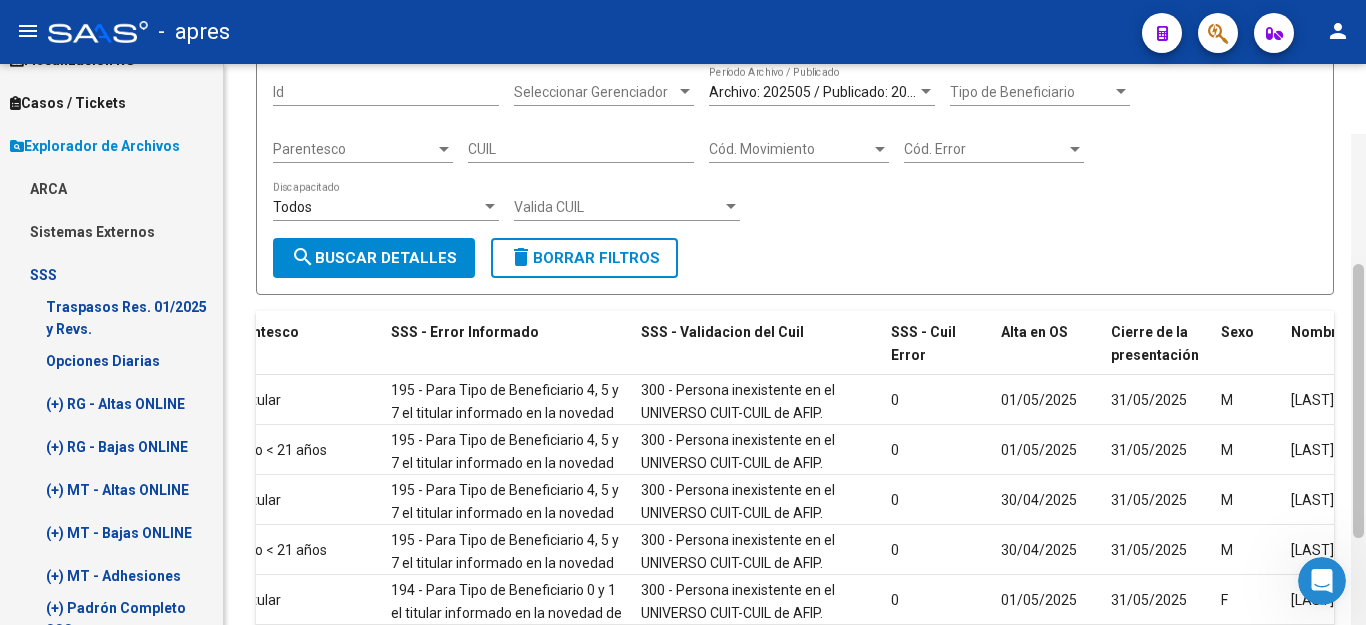 scroll, scrollTop: 140, scrollLeft: 0, axis: vertical 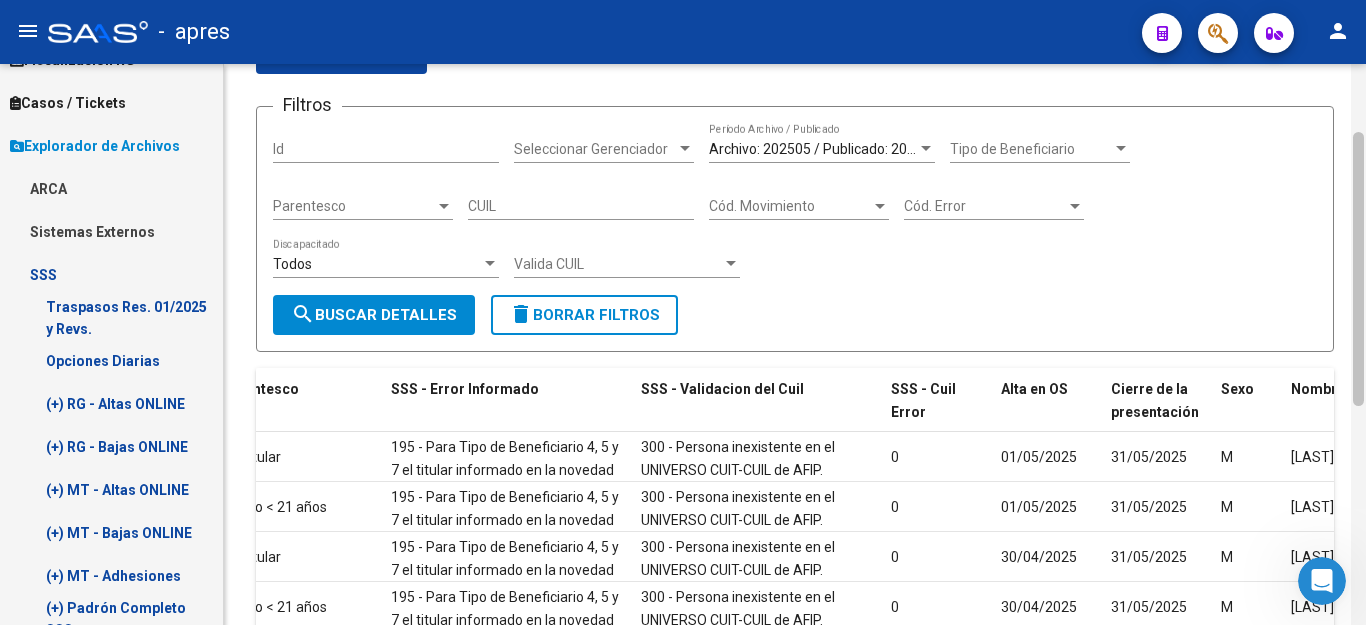 drag, startPoint x: 1361, startPoint y: 467, endPoint x: 1354, endPoint y: 249, distance: 218.11235 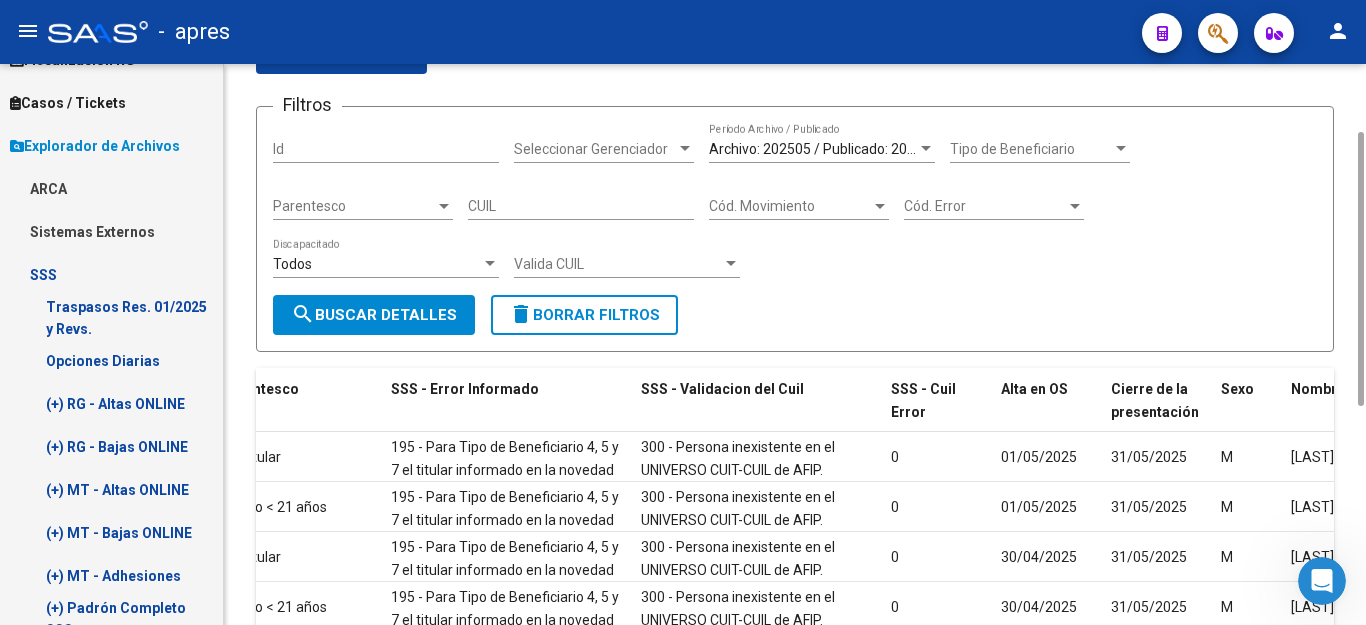 scroll, scrollTop: 0, scrollLeft: 0, axis: both 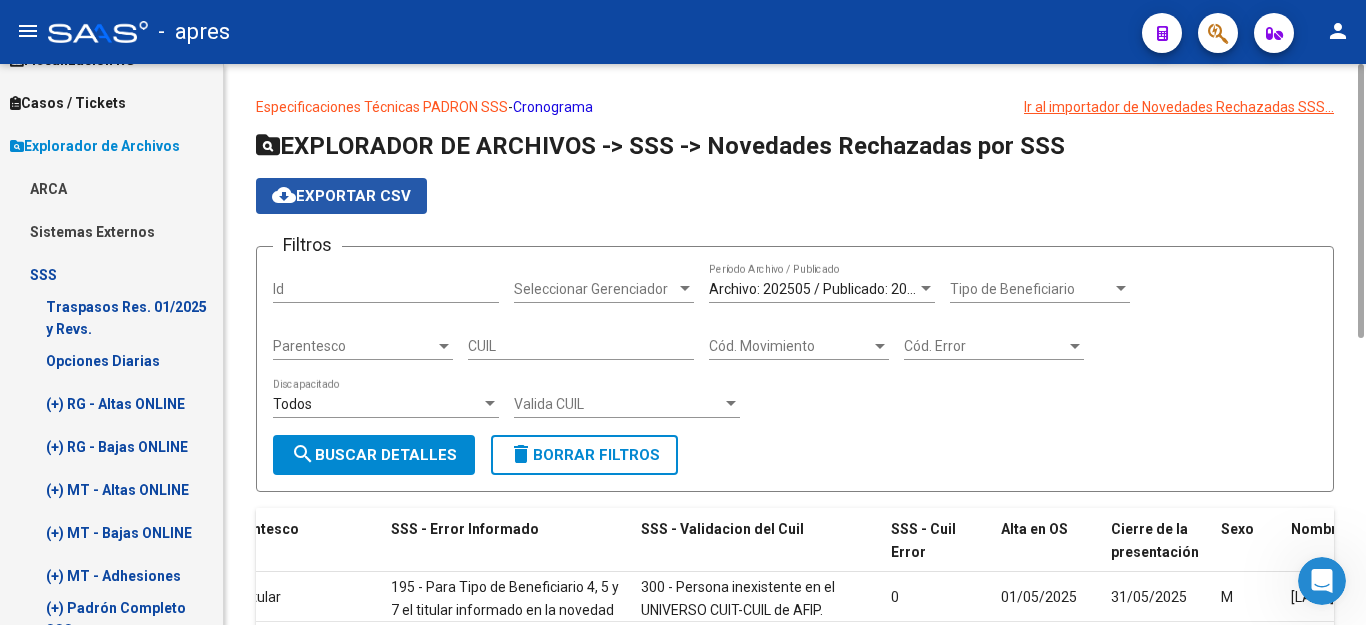 click on "cloud_download  Exportar CSV" 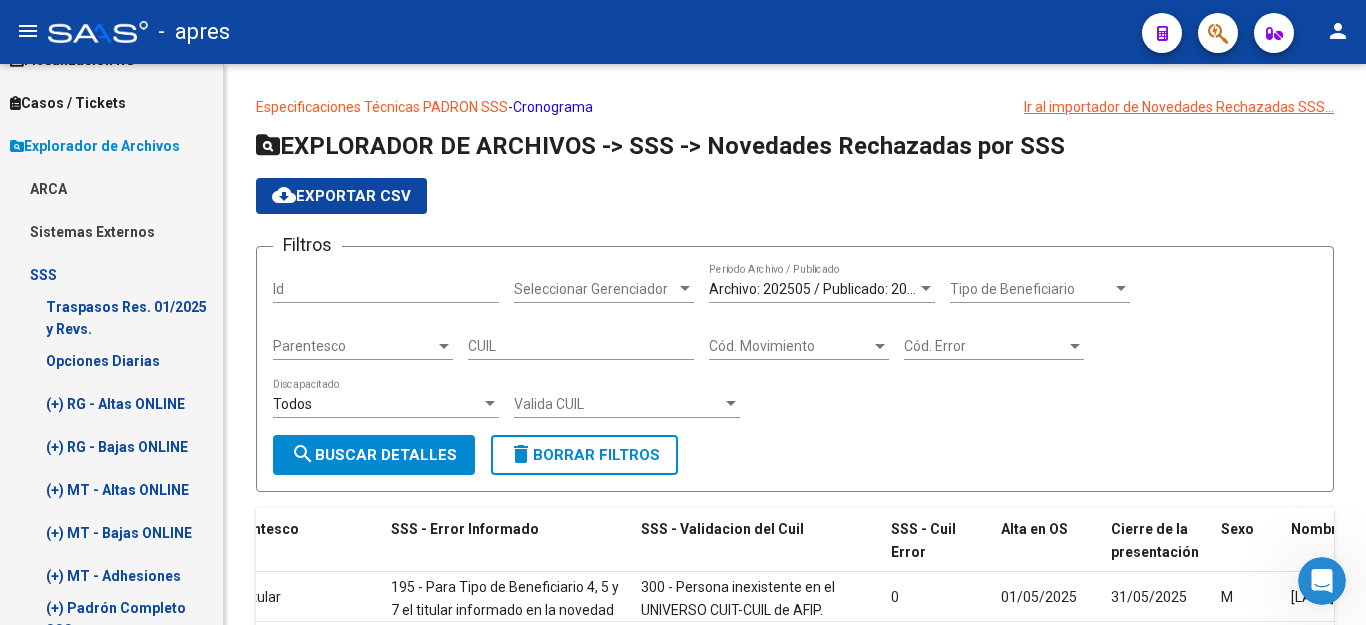scroll, scrollTop: 2243, scrollLeft: 0, axis: vertical 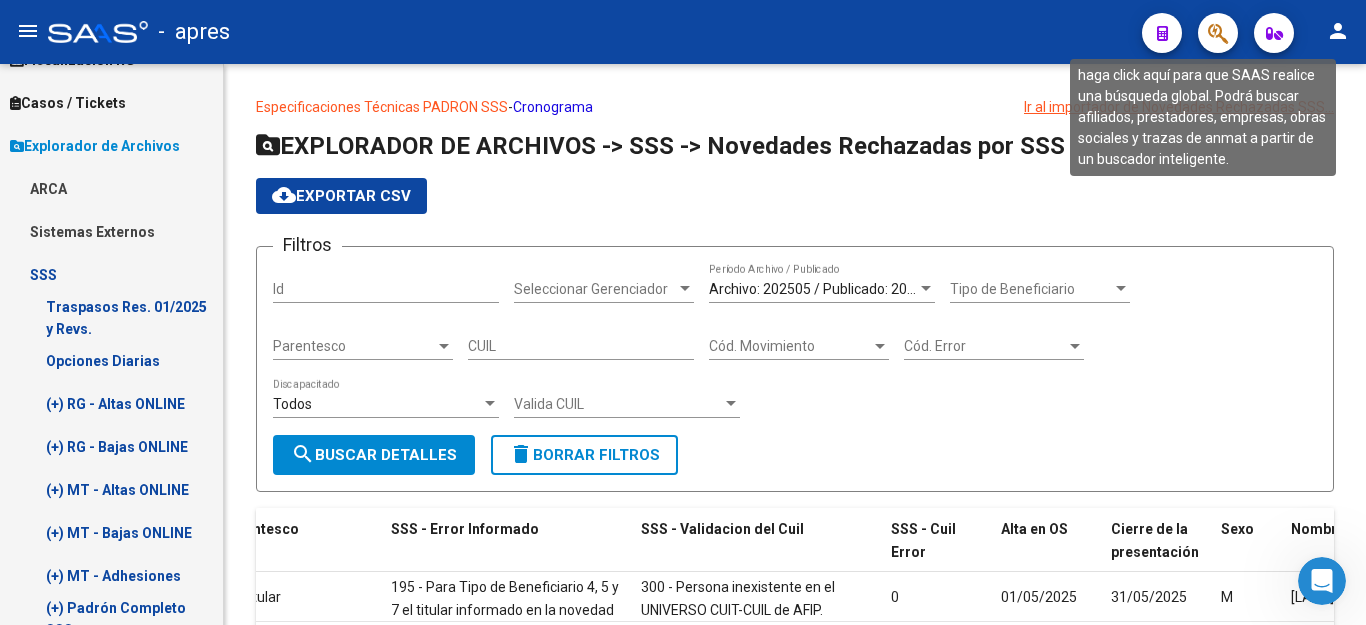 click 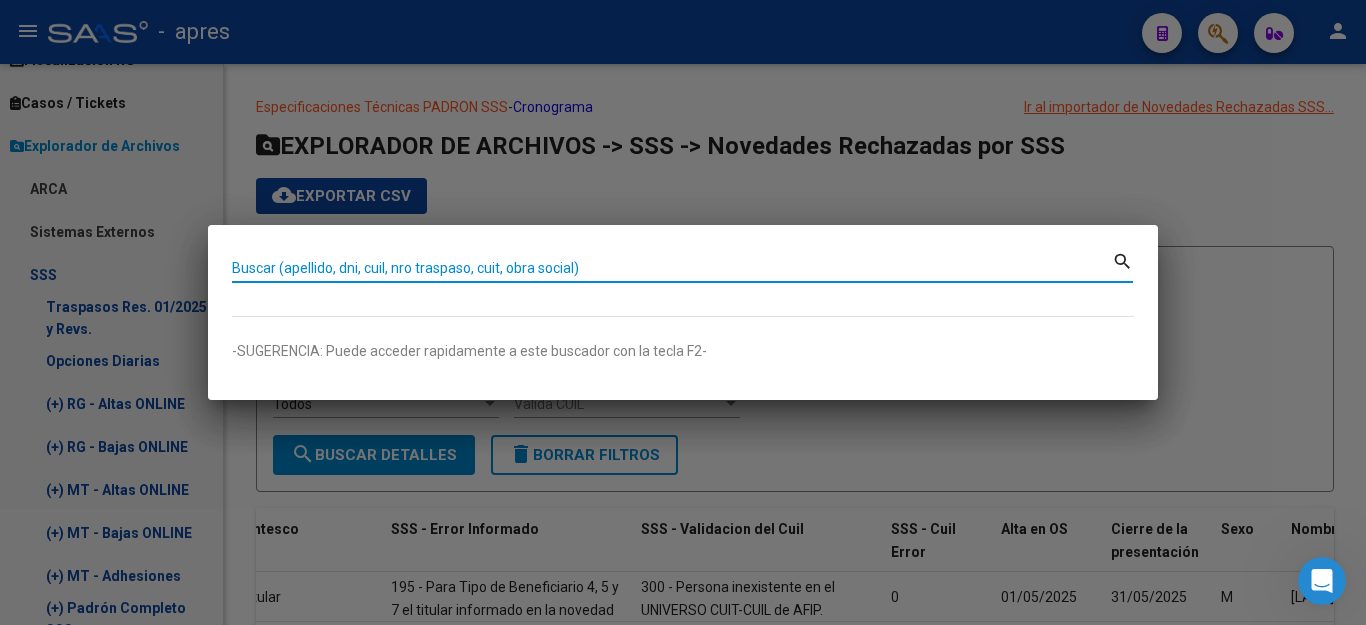 click on "Buscar (apellido, dni, cuil, nro traspaso, cuit, obra social)" at bounding box center [672, 268] 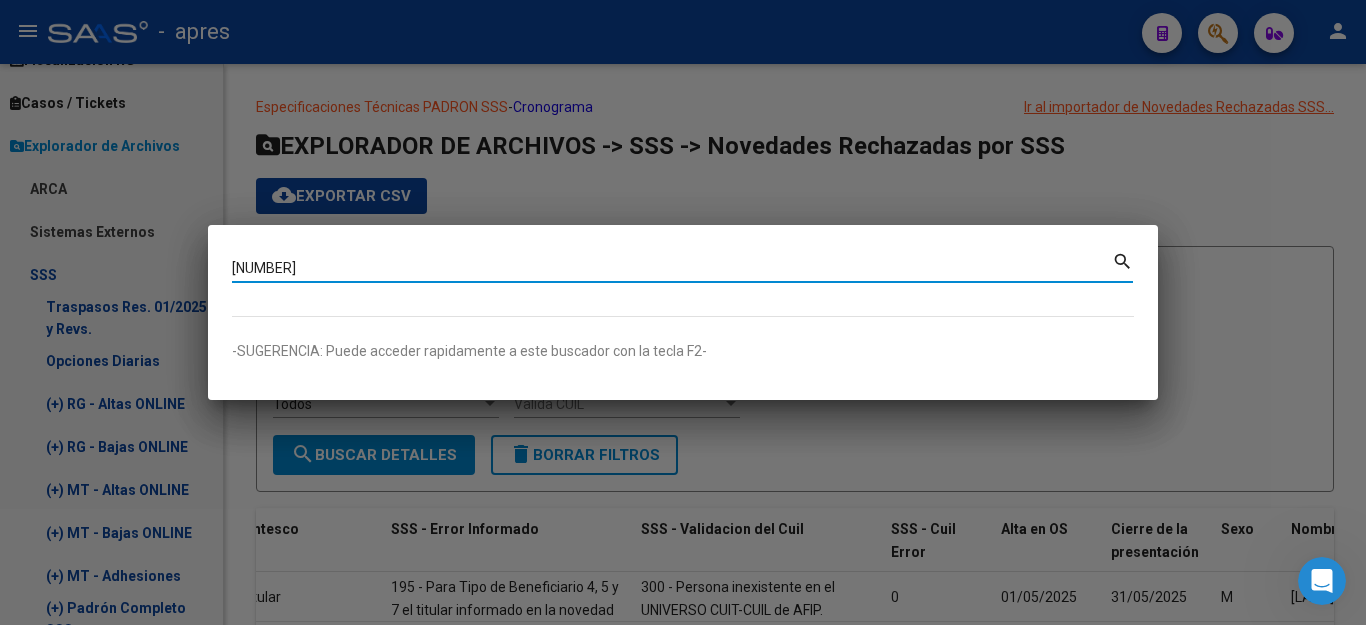 type on "57479088" 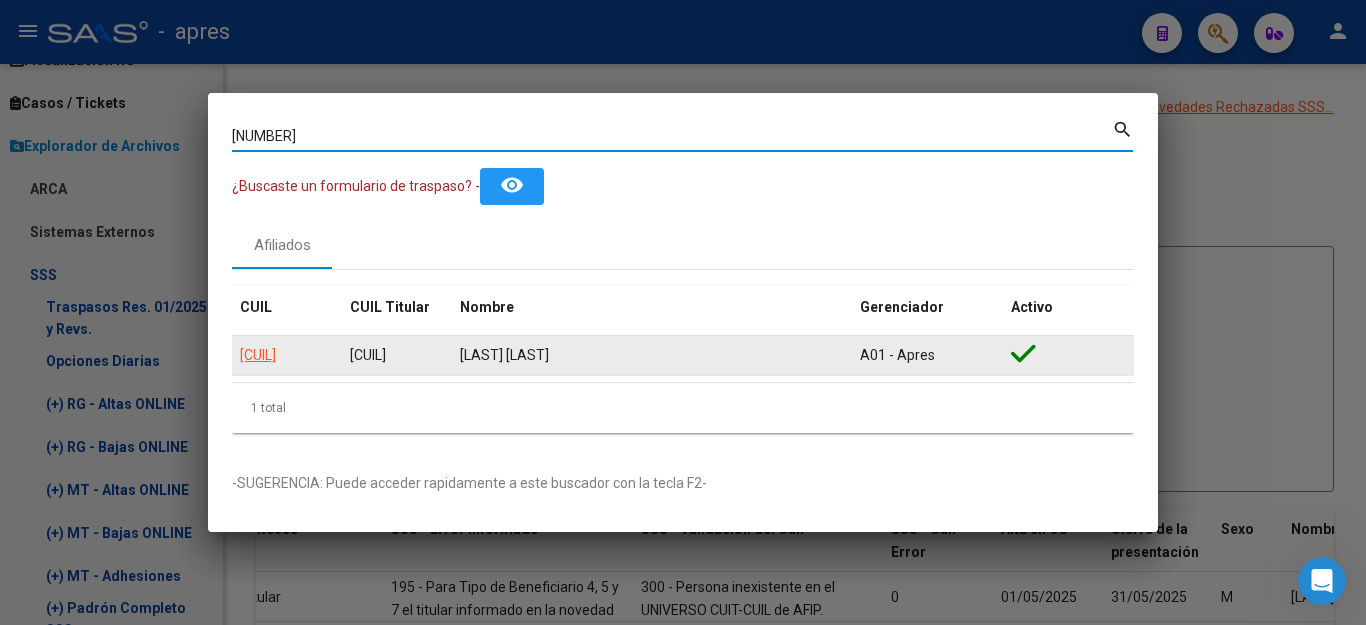 click on "20574790884" 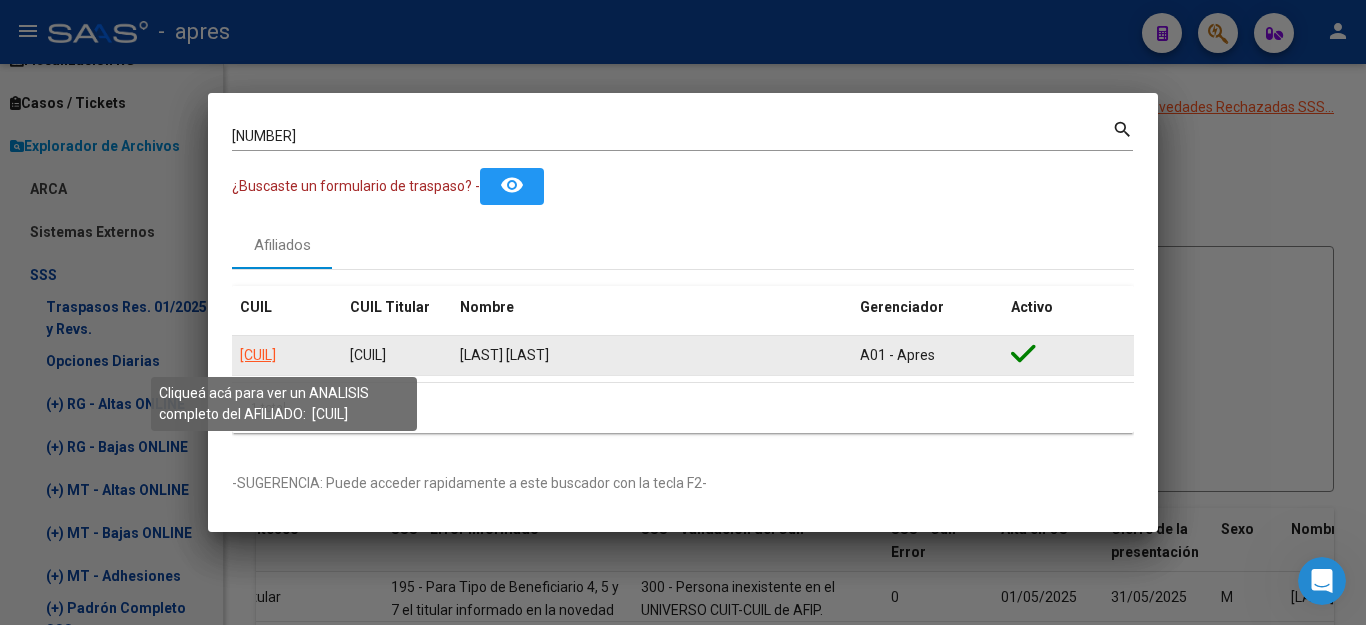 click on "20574790884" 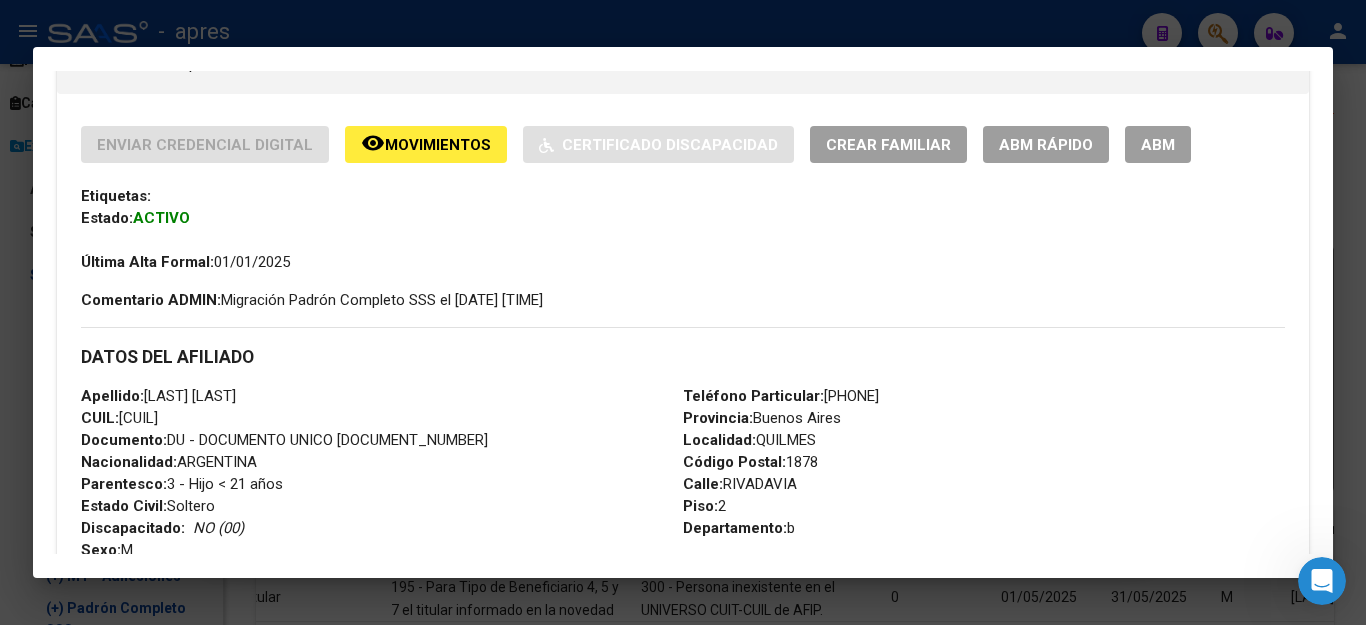 scroll, scrollTop: 500, scrollLeft: 0, axis: vertical 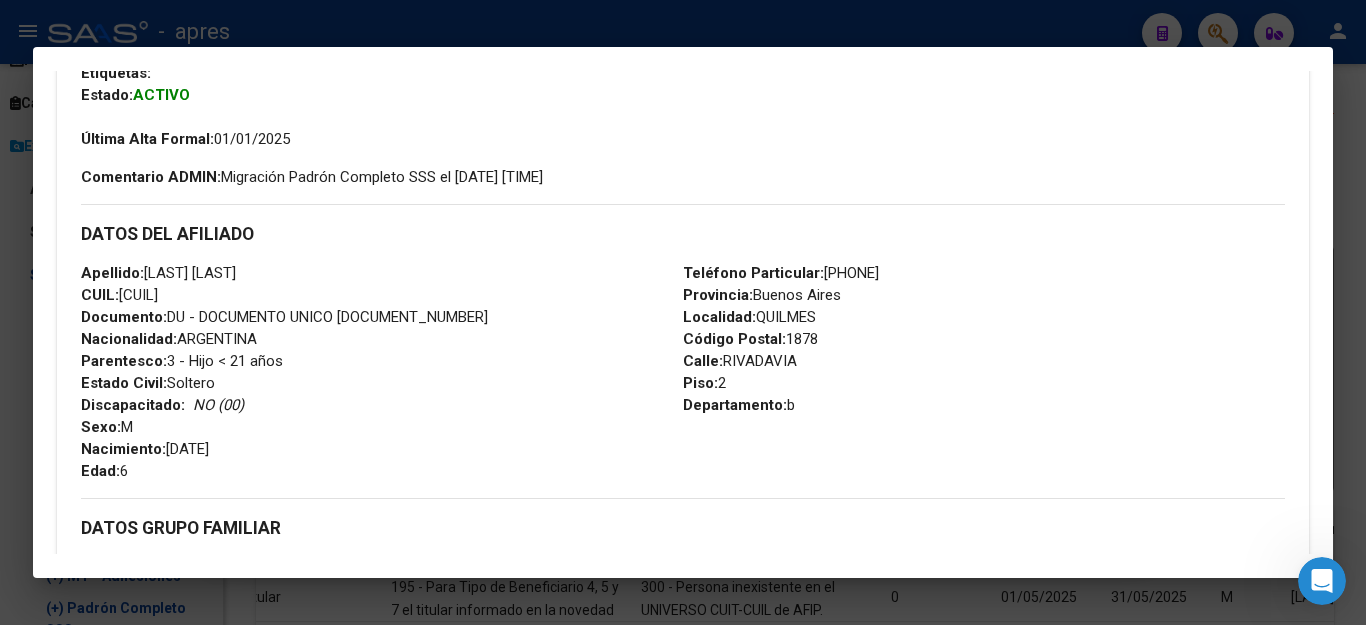 click at bounding box center [683, 312] 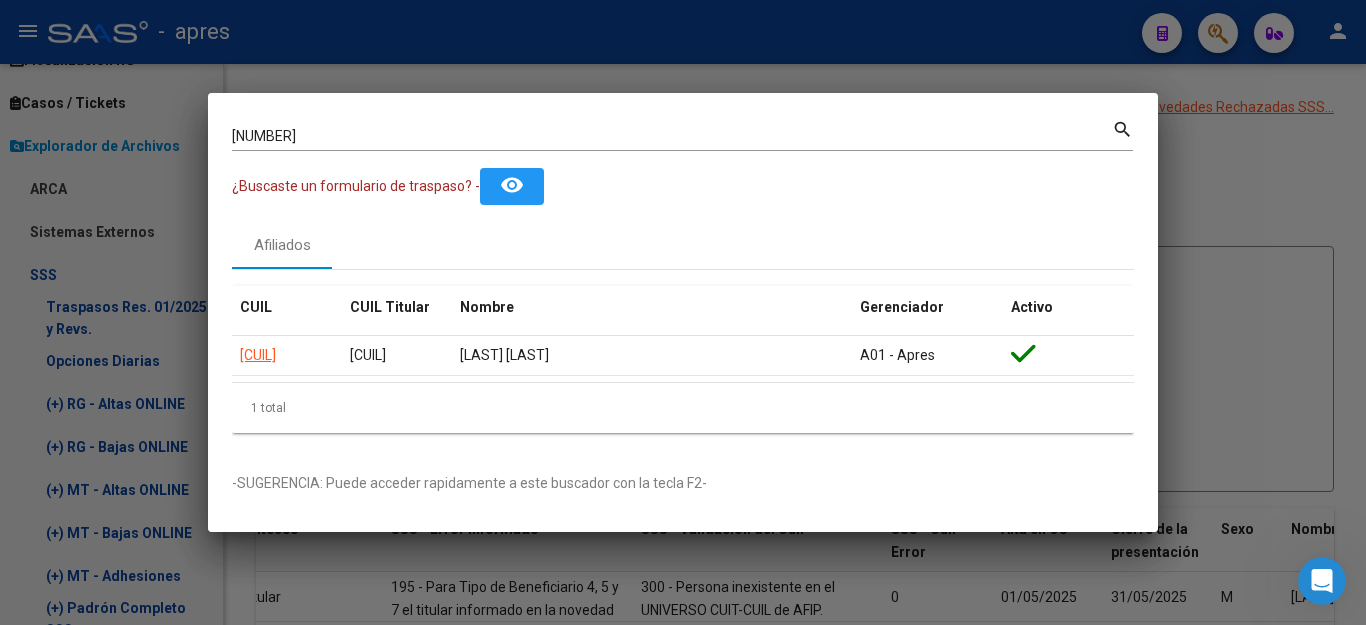 click at bounding box center [683, 312] 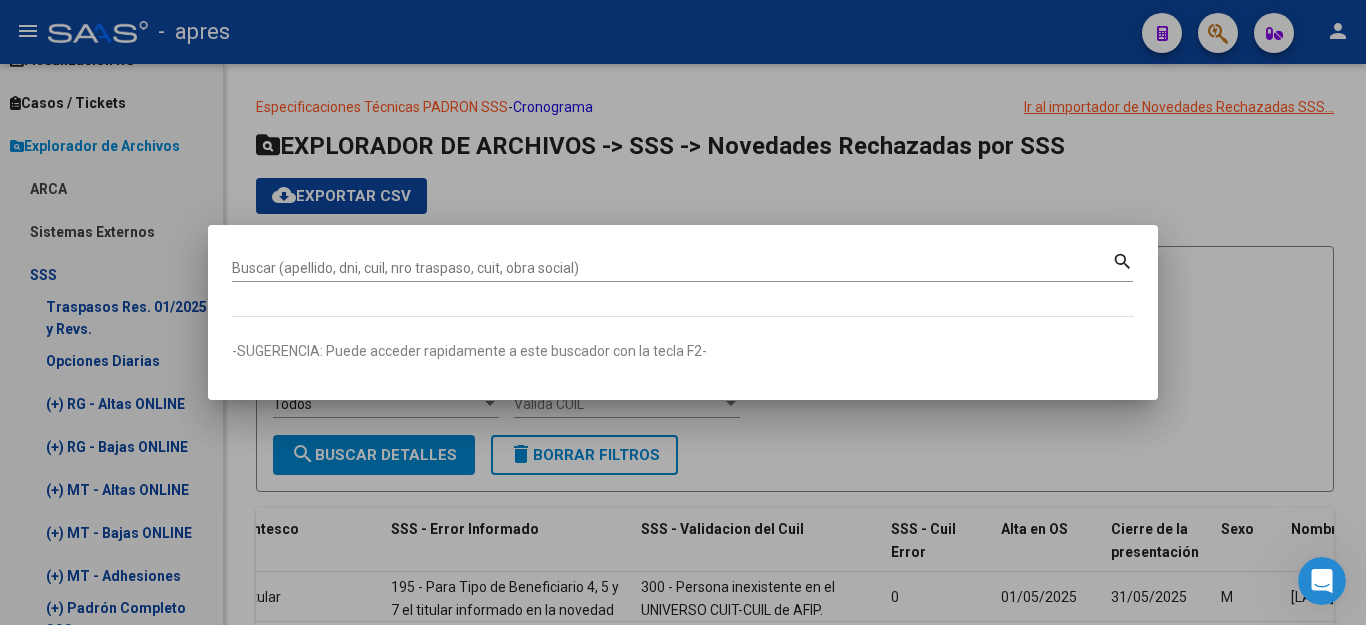 click at bounding box center (683, 312) 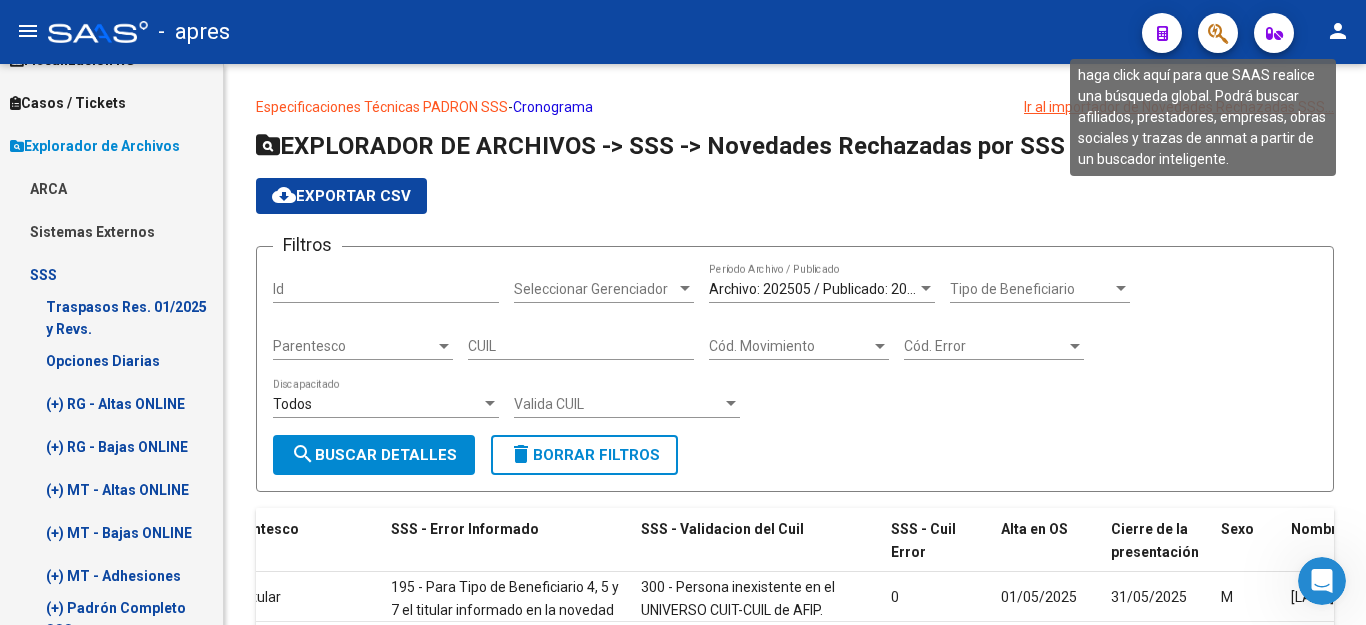 click 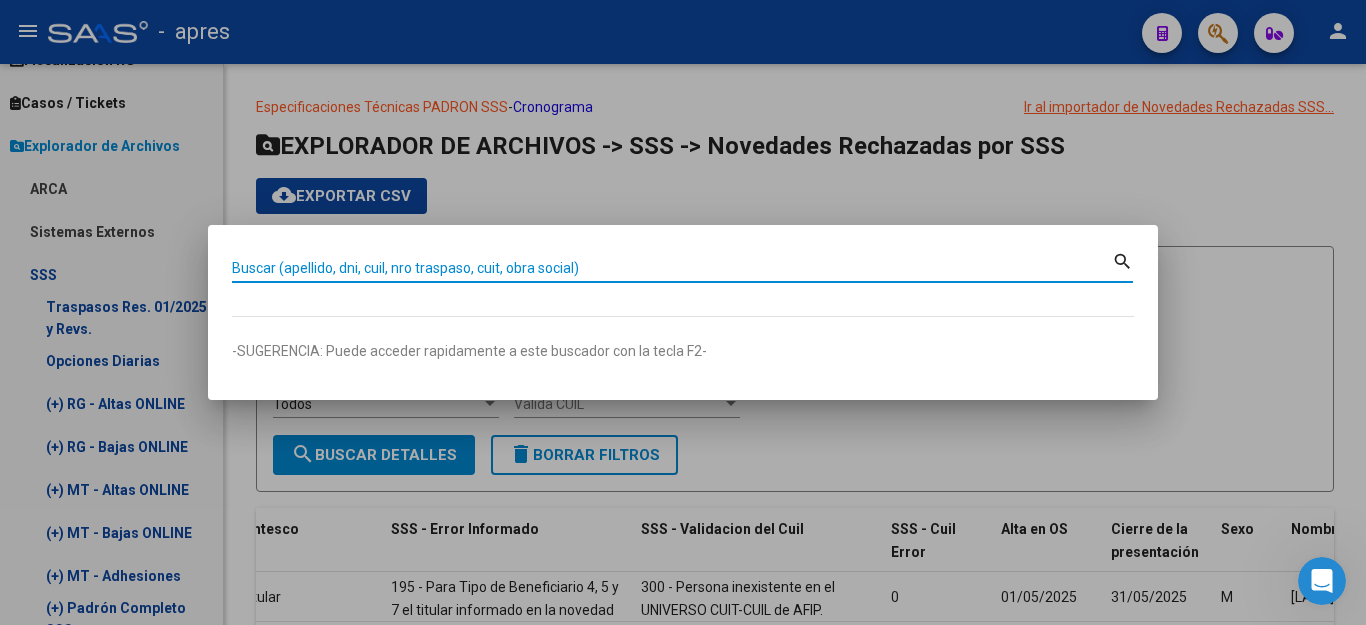 click on "Buscar (apellido, dni, cuil, nro traspaso, cuit, obra social)" at bounding box center (672, 268) 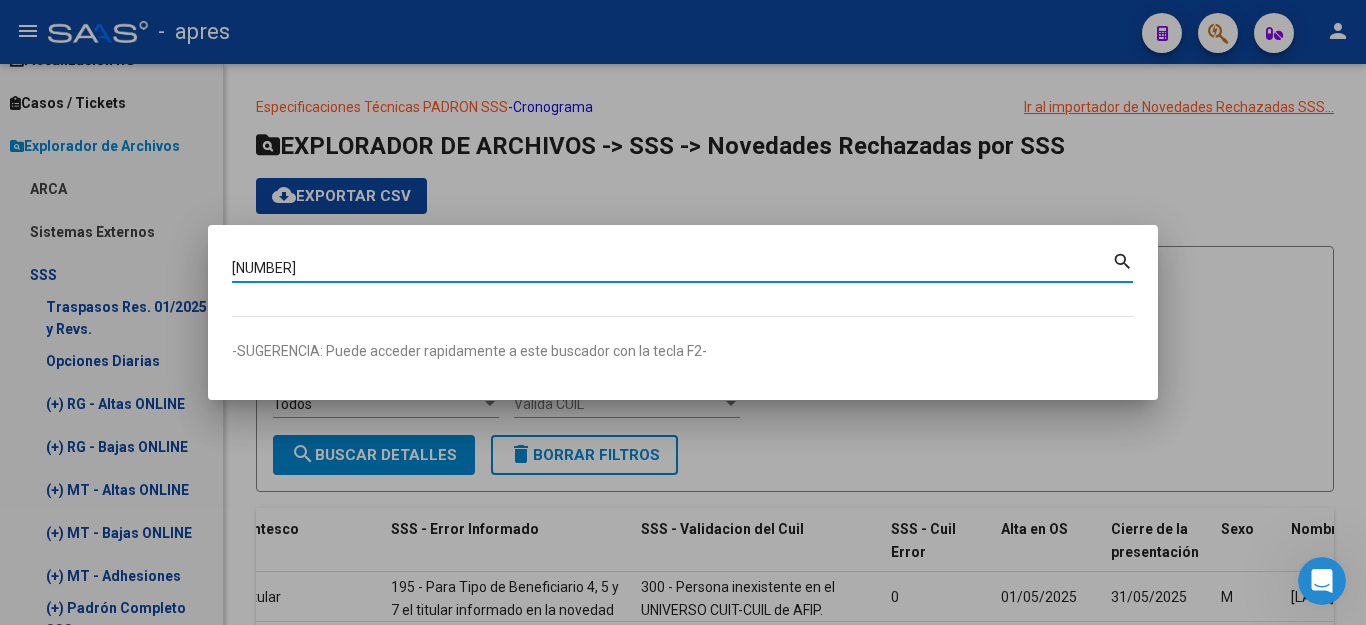 type on "20319200607" 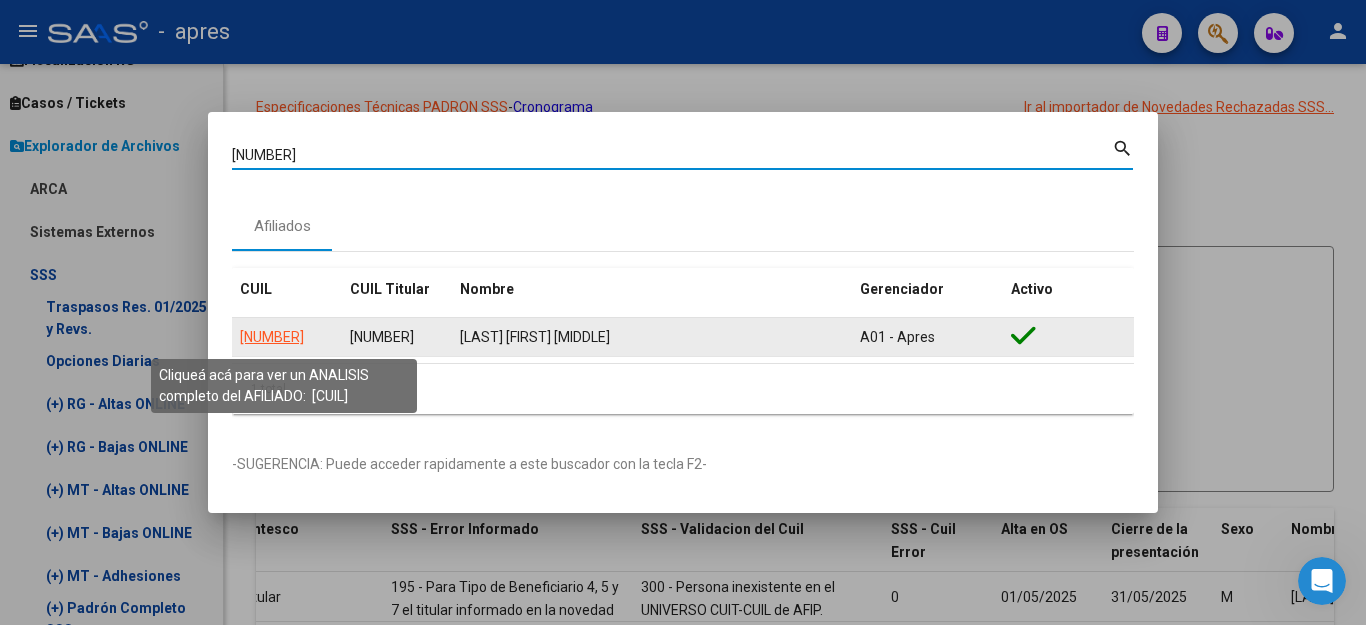 click on "20319200607" 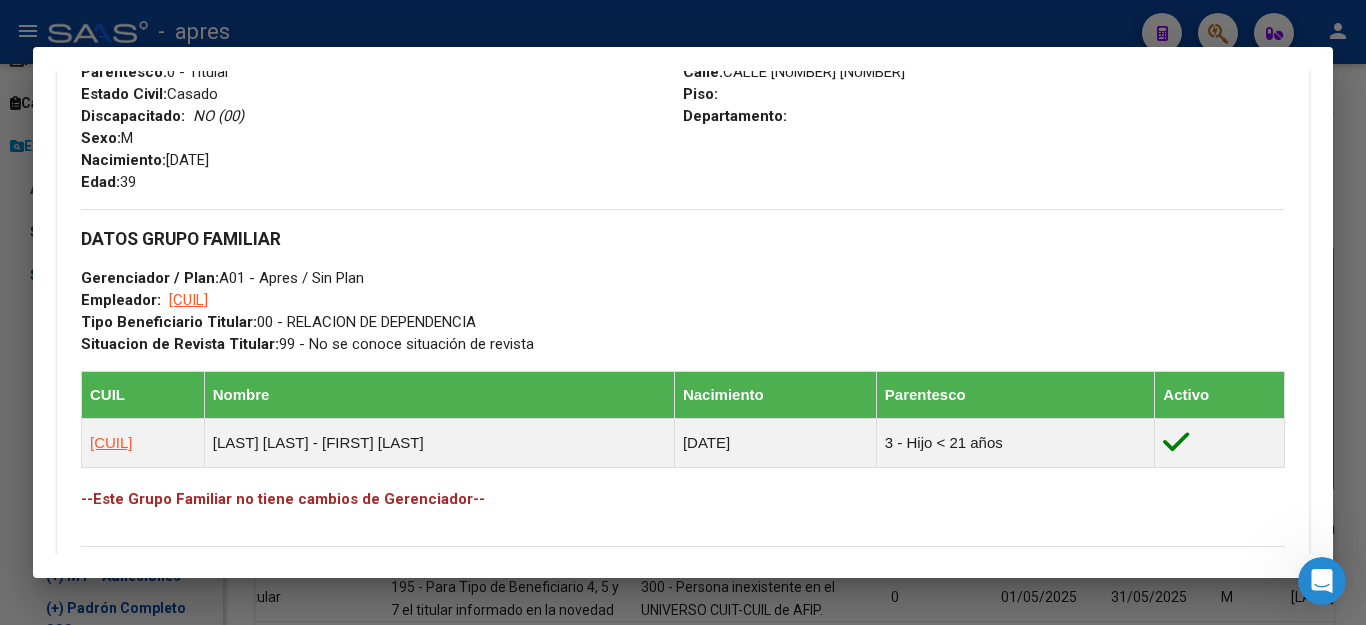 scroll, scrollTop: 1000, scrollLeft: 0, axis: vertical 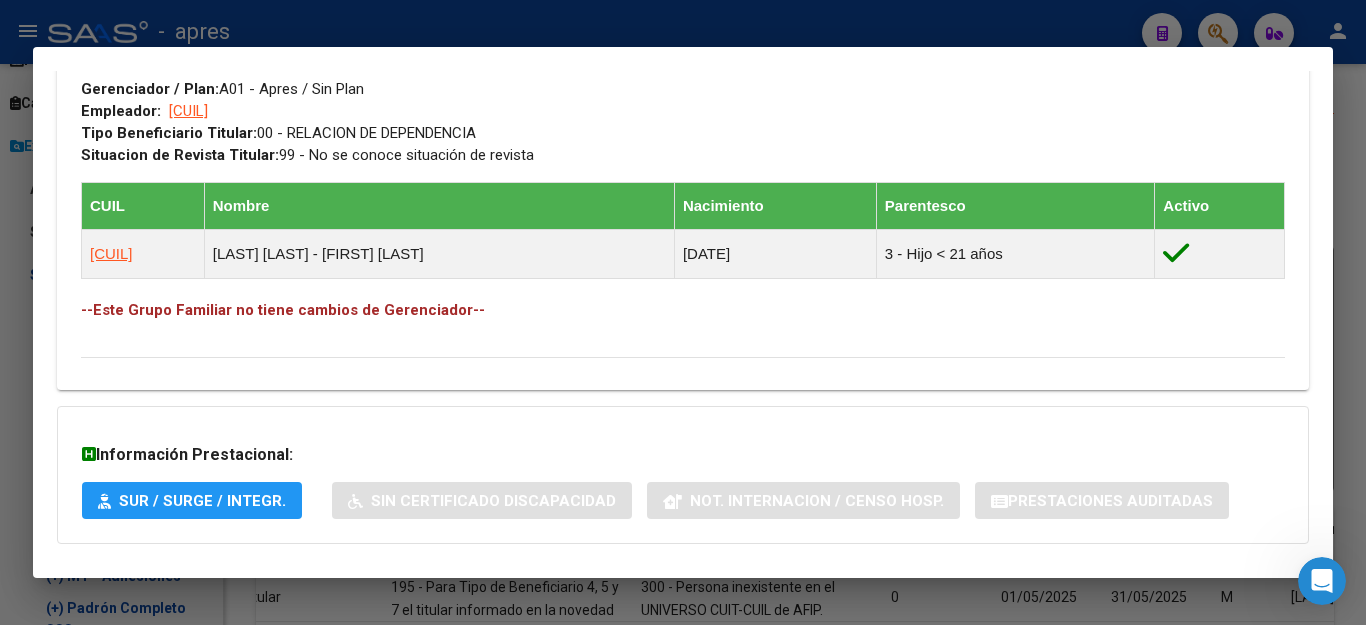 click at bounding box center [683, 312] 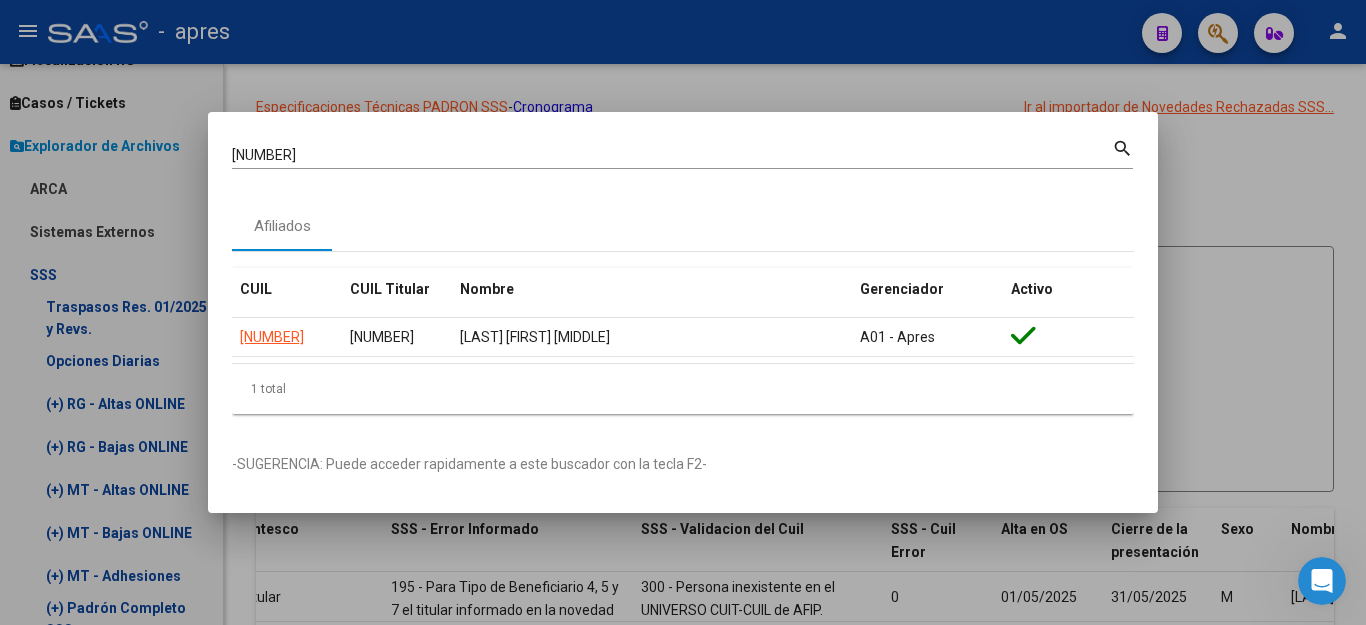 click at bounding box center (683, 312) 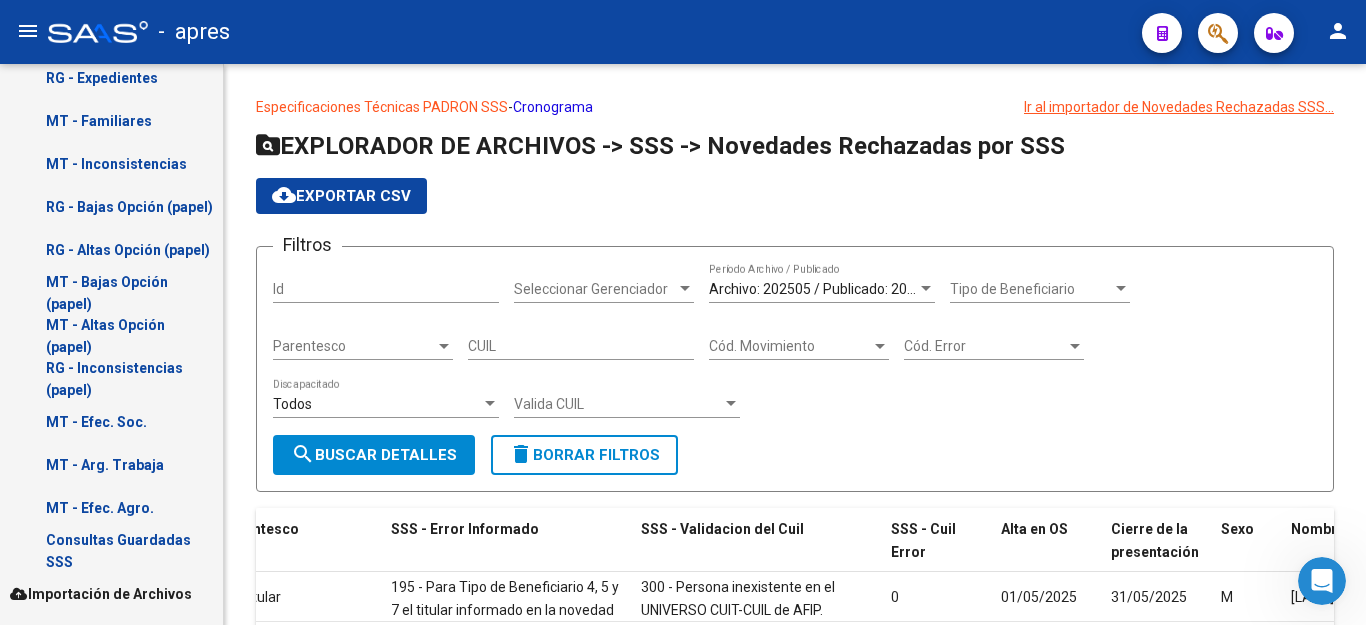 scroll, scrollTop: 1049, scrollLeft: 0, axis: vertical 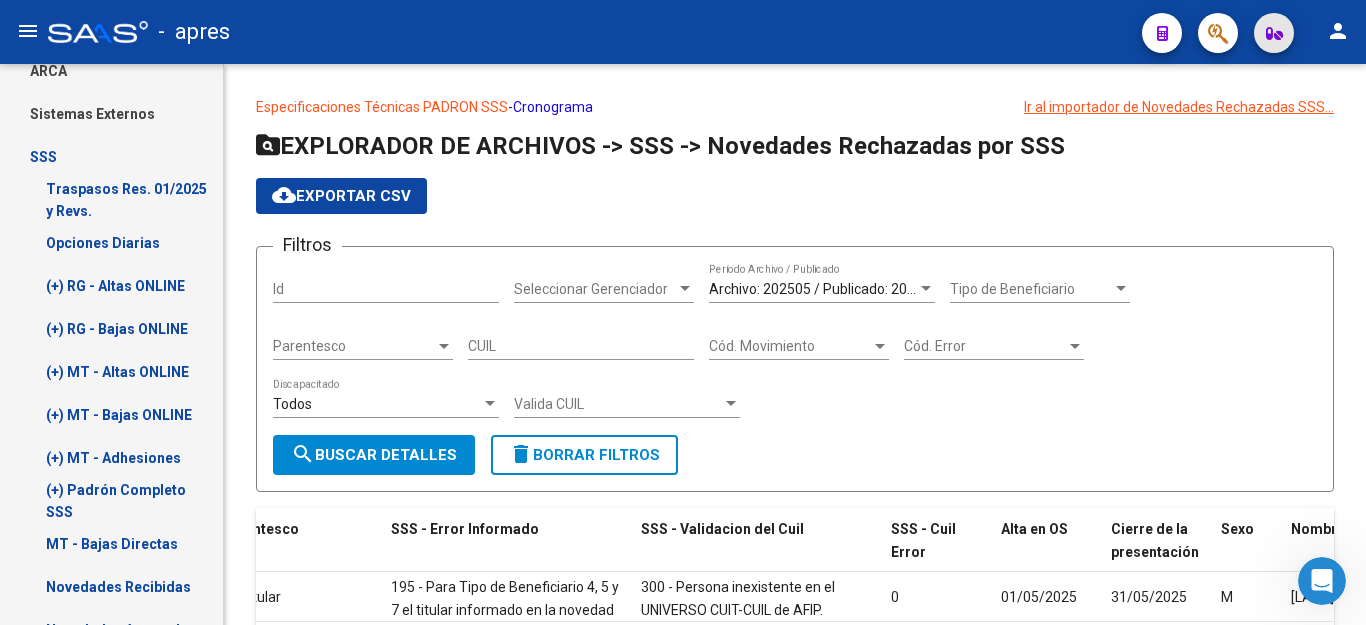 click 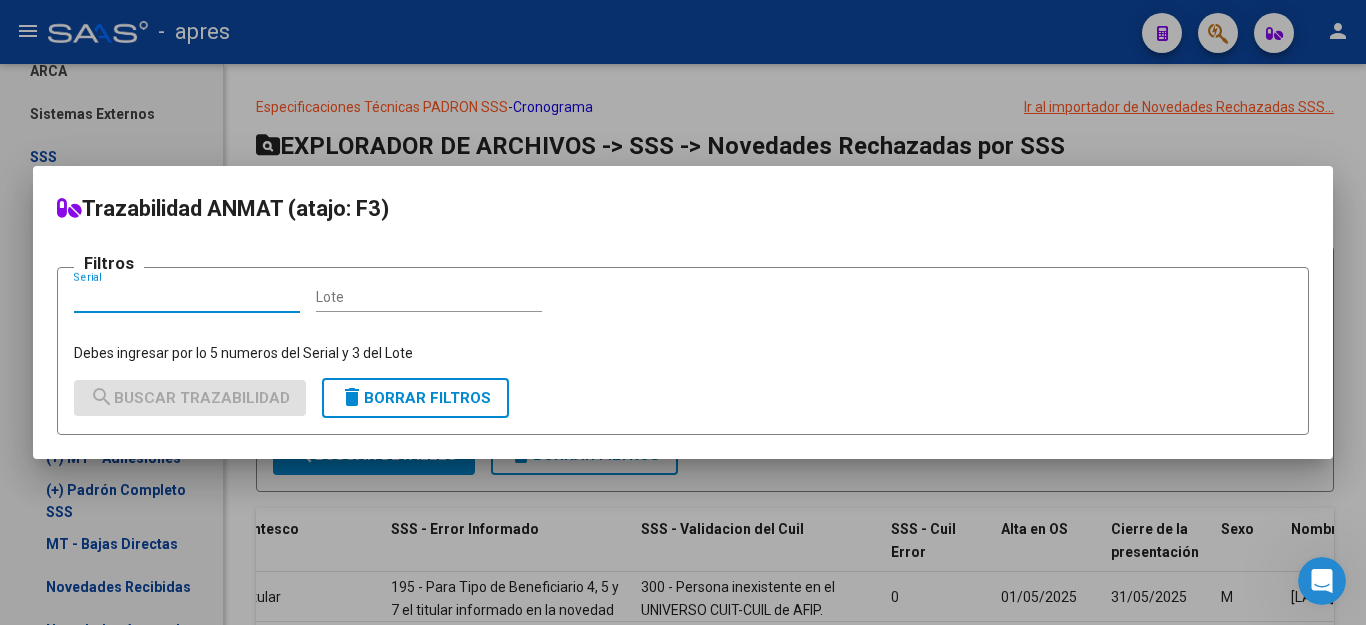 click at bounding box center [683, 312] 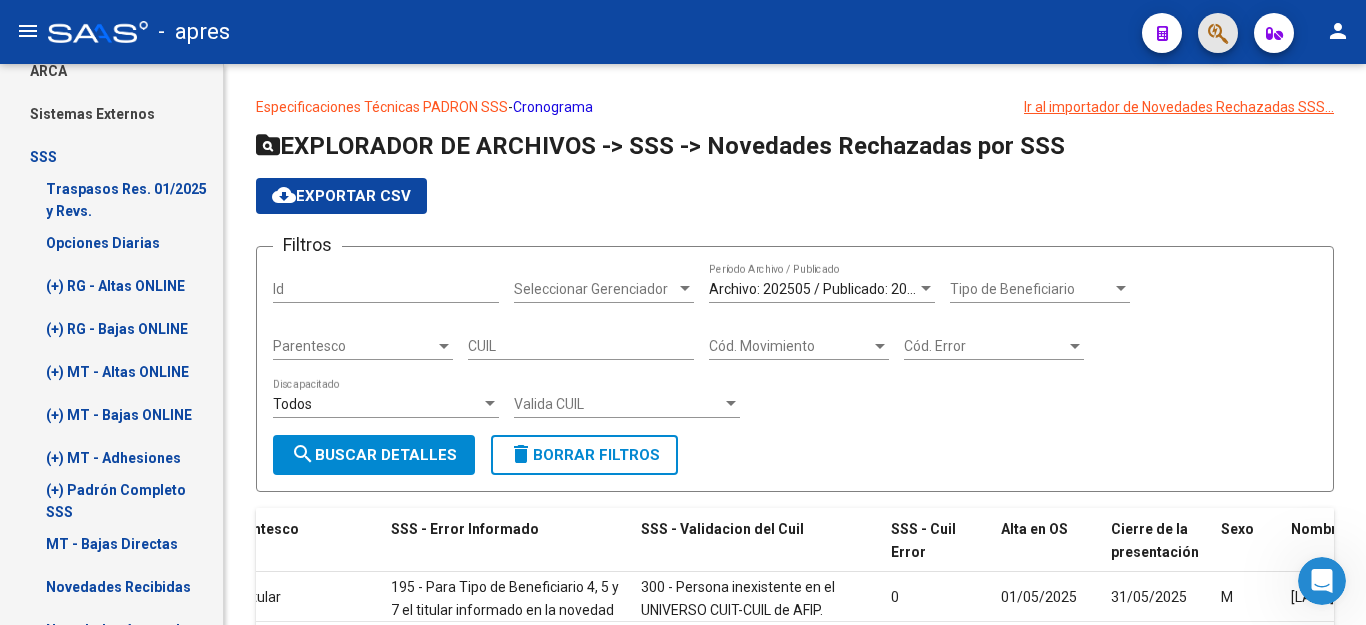 click 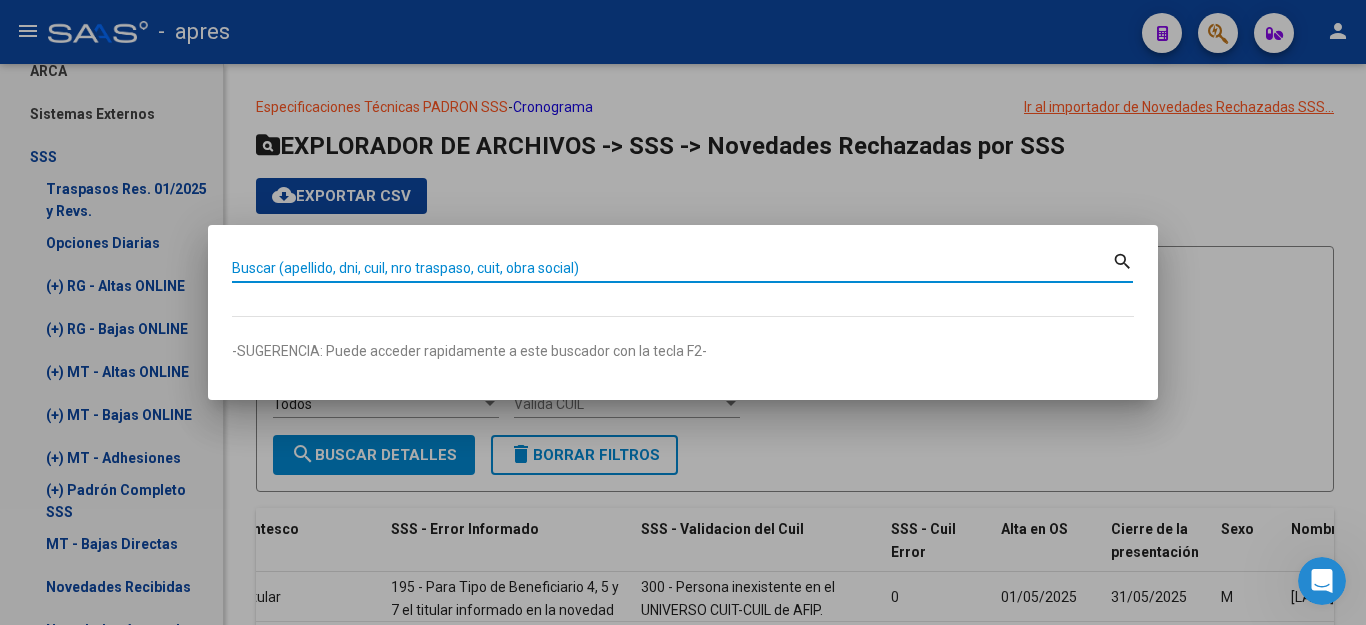 paste on "20250716215" 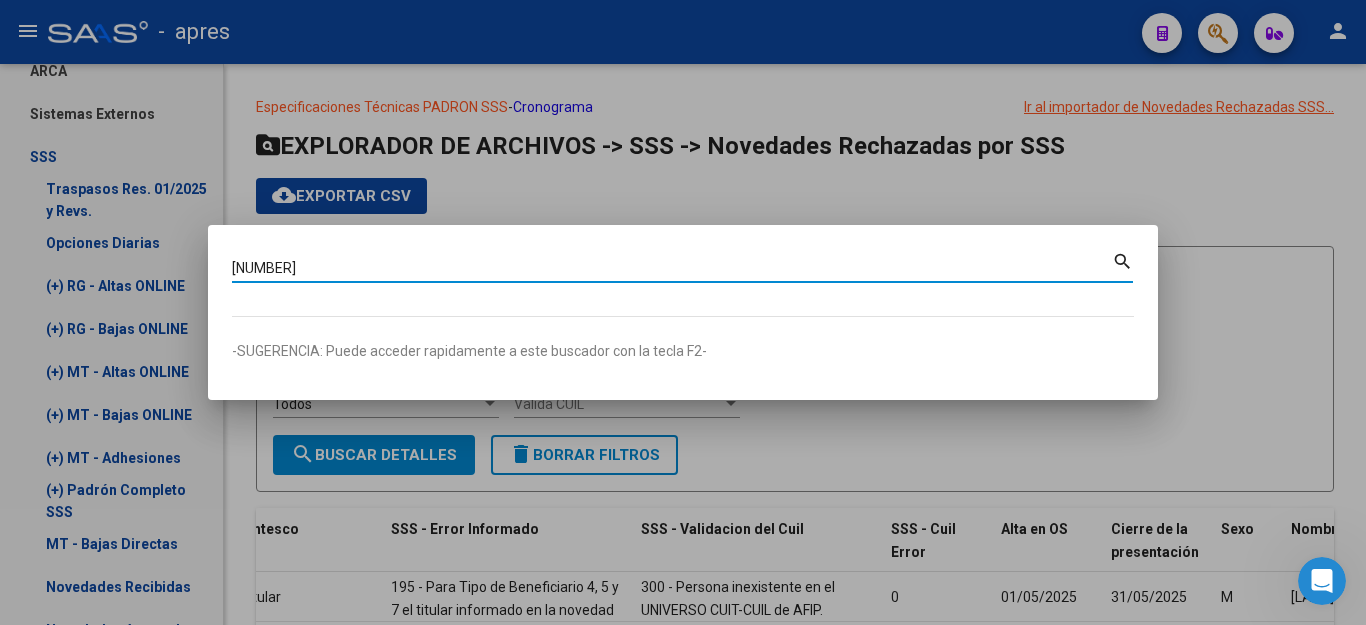 type on "20250716215" 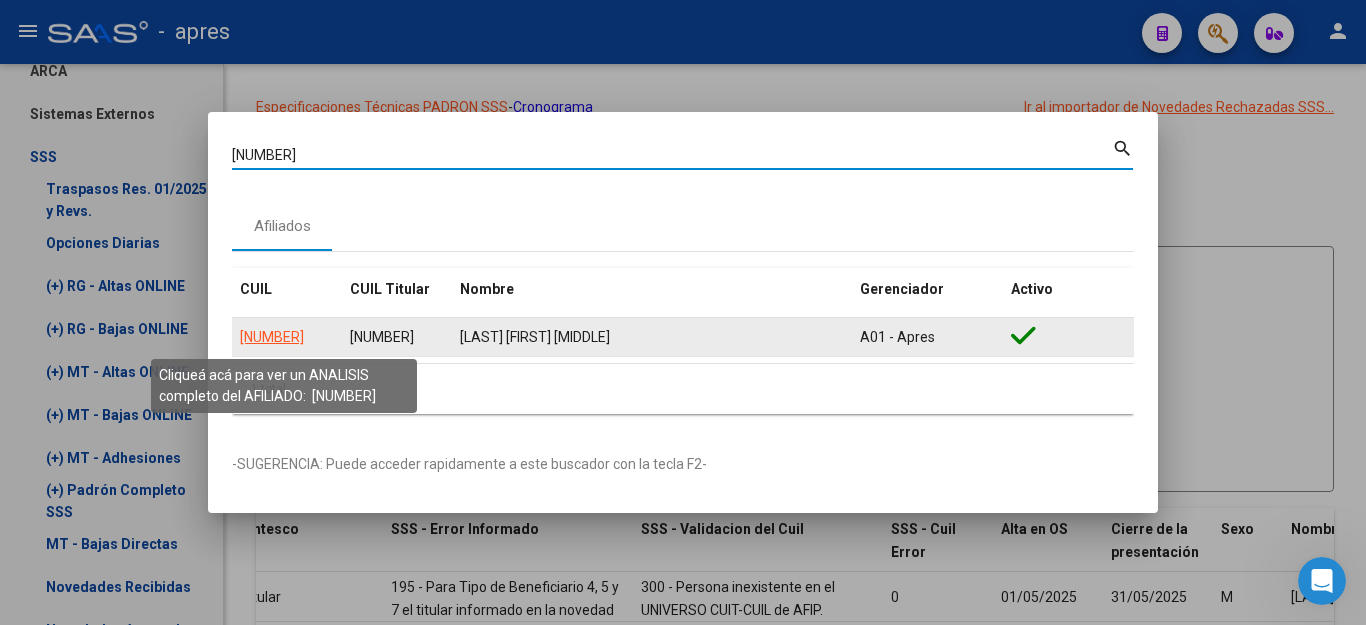 click on "20250716215" 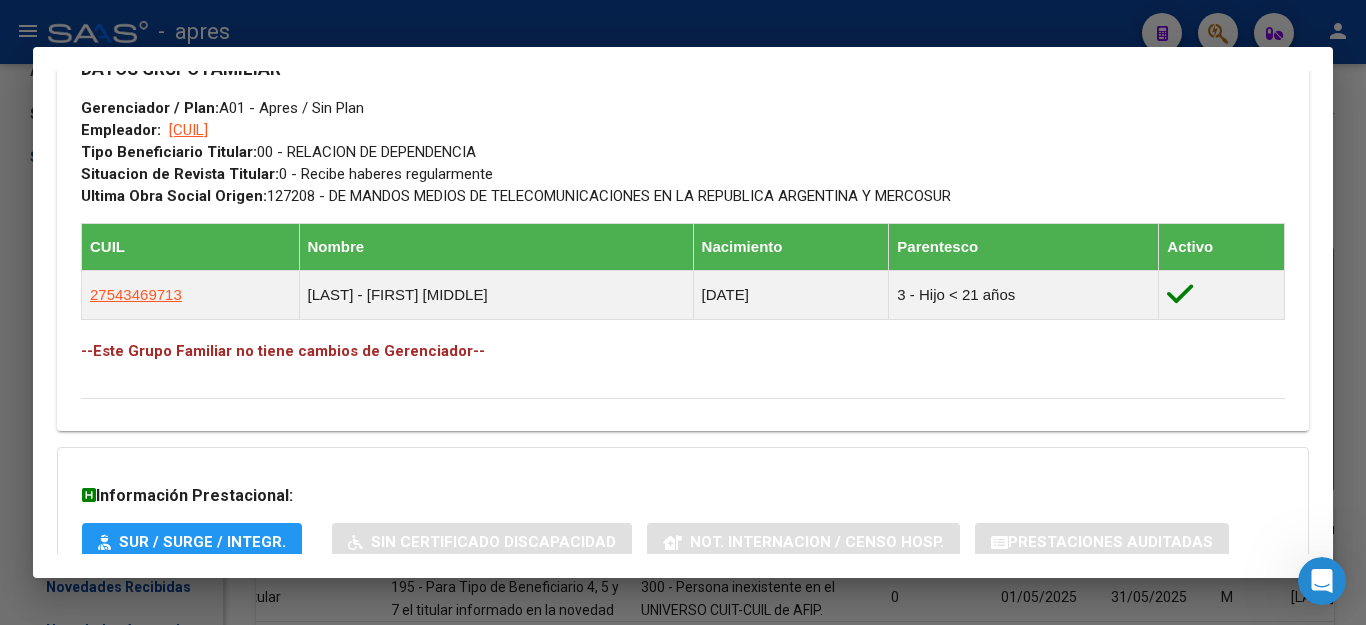 scroll, scrollTop: 1100, scrollLeft: 0, axis: vertical 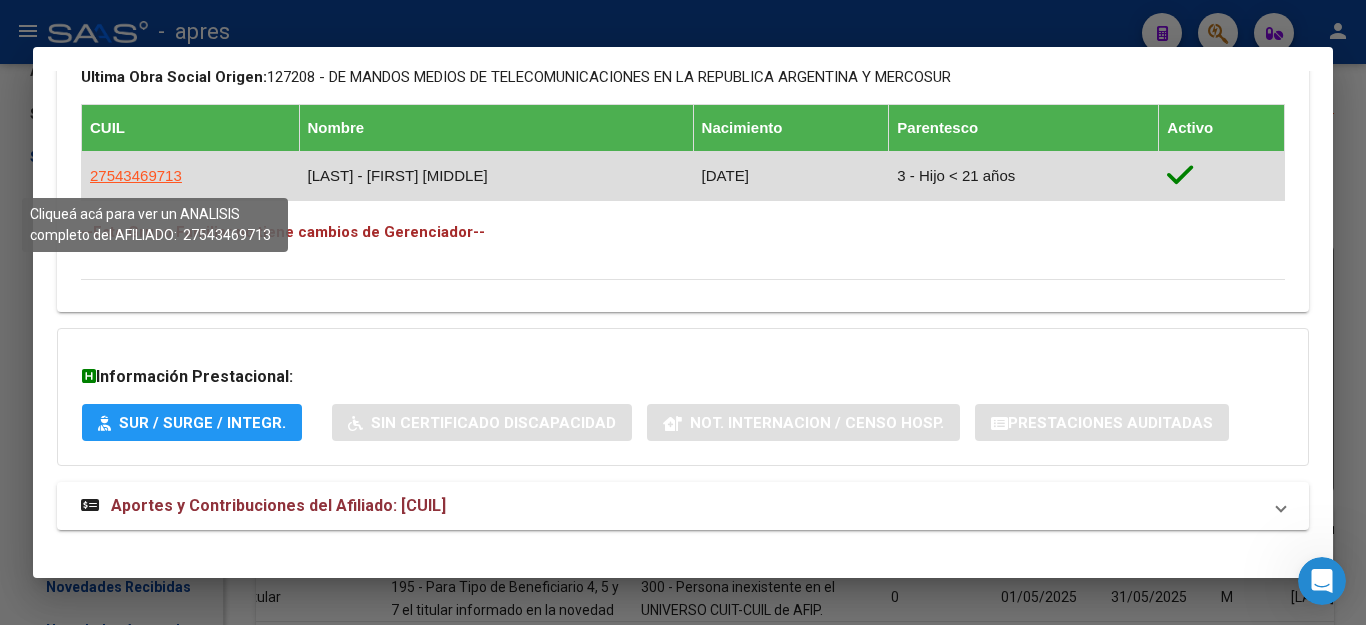 click on "27543469713" at bounding box center (136, 175) 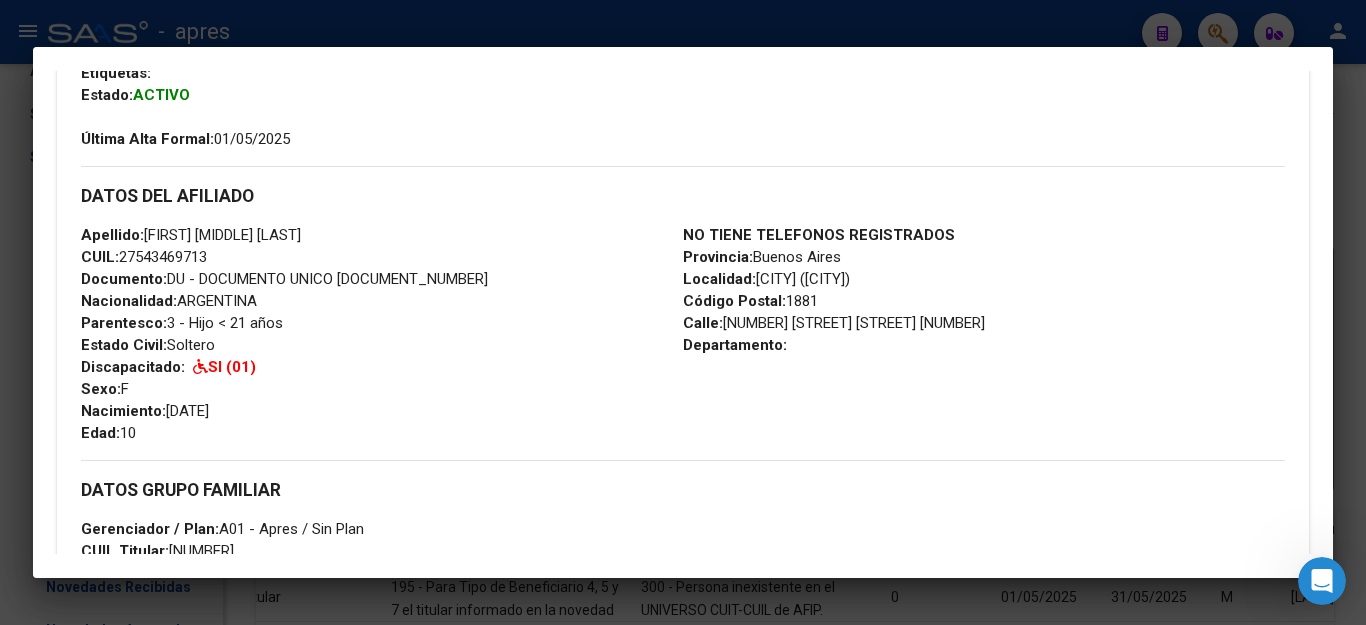 scroll, scrollTop: 400, scrollLeft: 0, axis: vertical 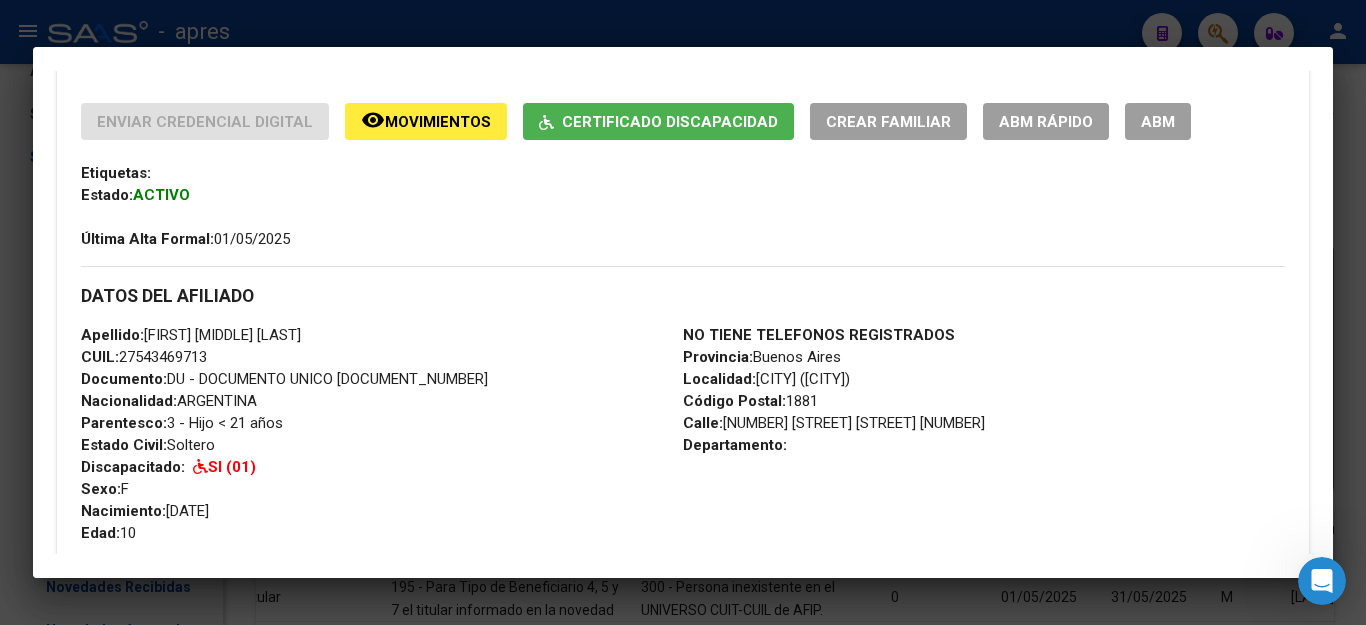 drag, startPoint x: 122, startPoint y: 358, endPoint x: 262, endPoint y: 352, distance: 140.12851 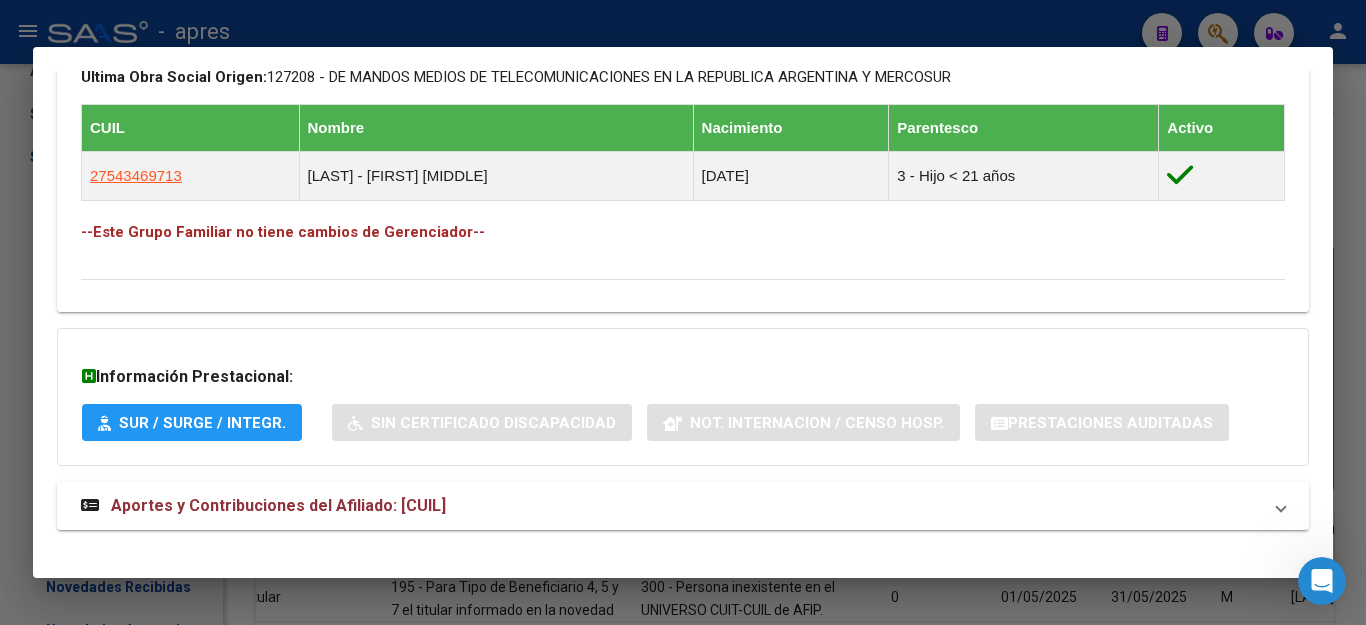 click at bounding box center (683, 312) 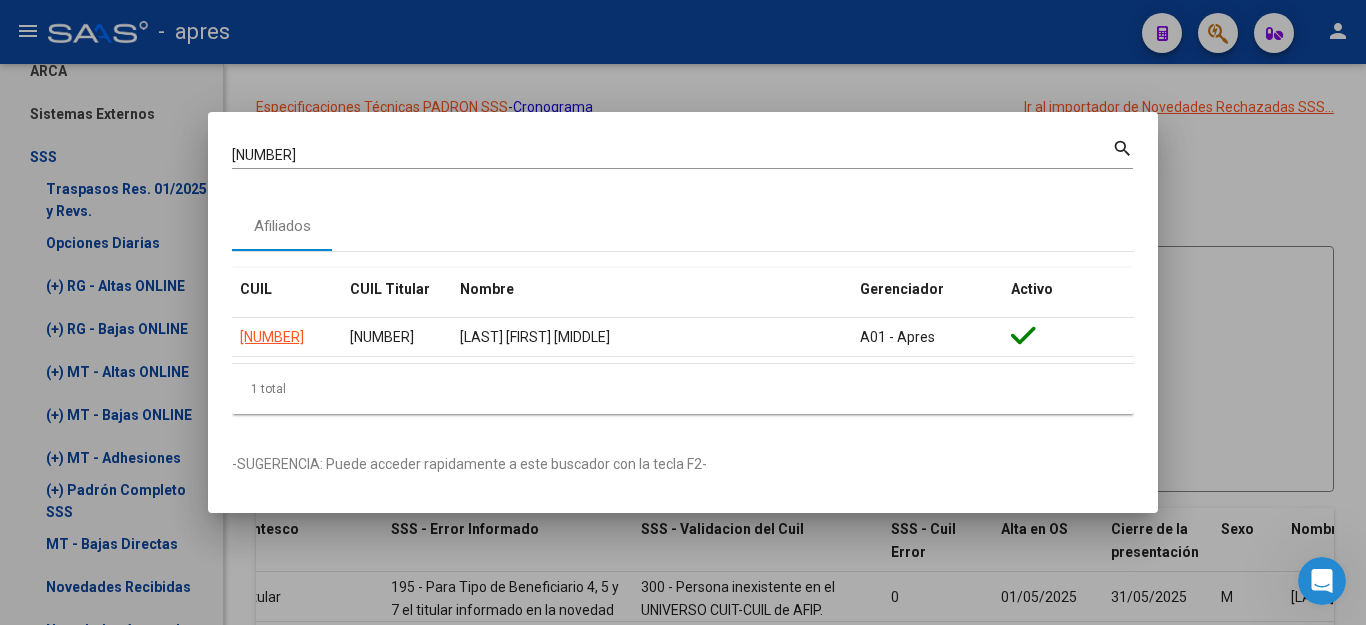 click at bounding box center [683, 312] 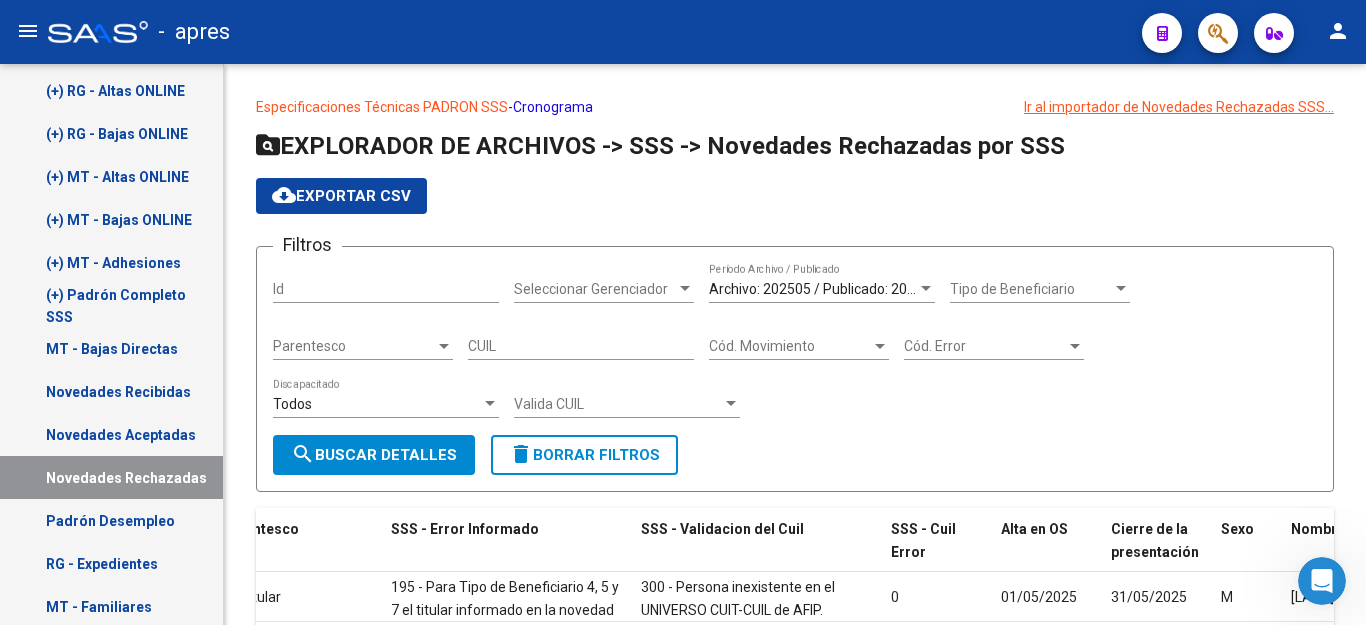 scroll, scrollTop: 567, scrollLeft: 0, axis: vertical 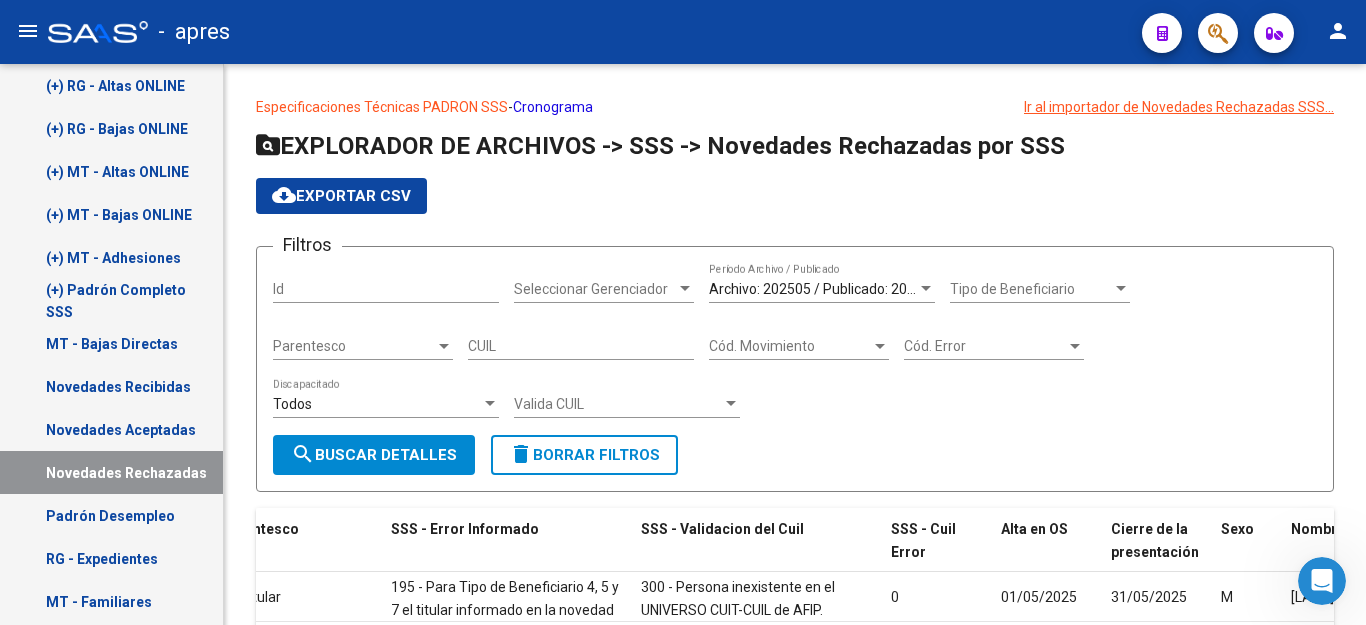 click on "Novedades Aceptadas" at bounding box center (111, 429) 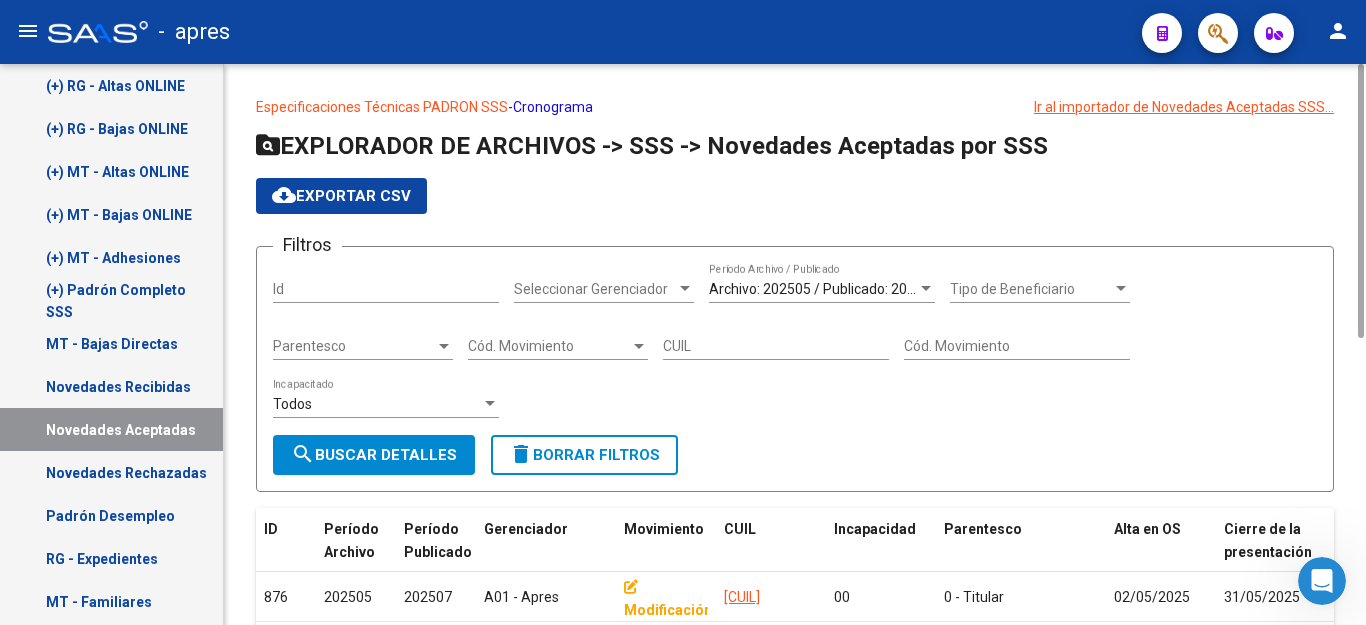 click on "CUIL" at bounding box center (776, 346) 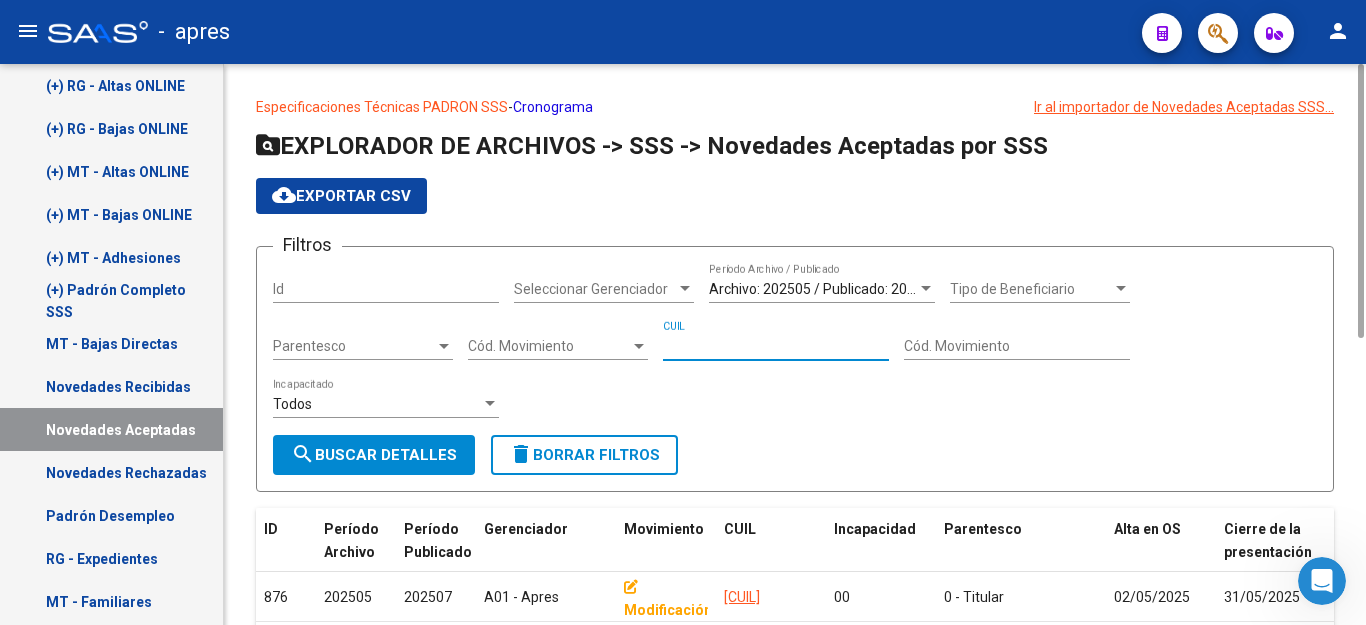 paste on "27-54346971-3" 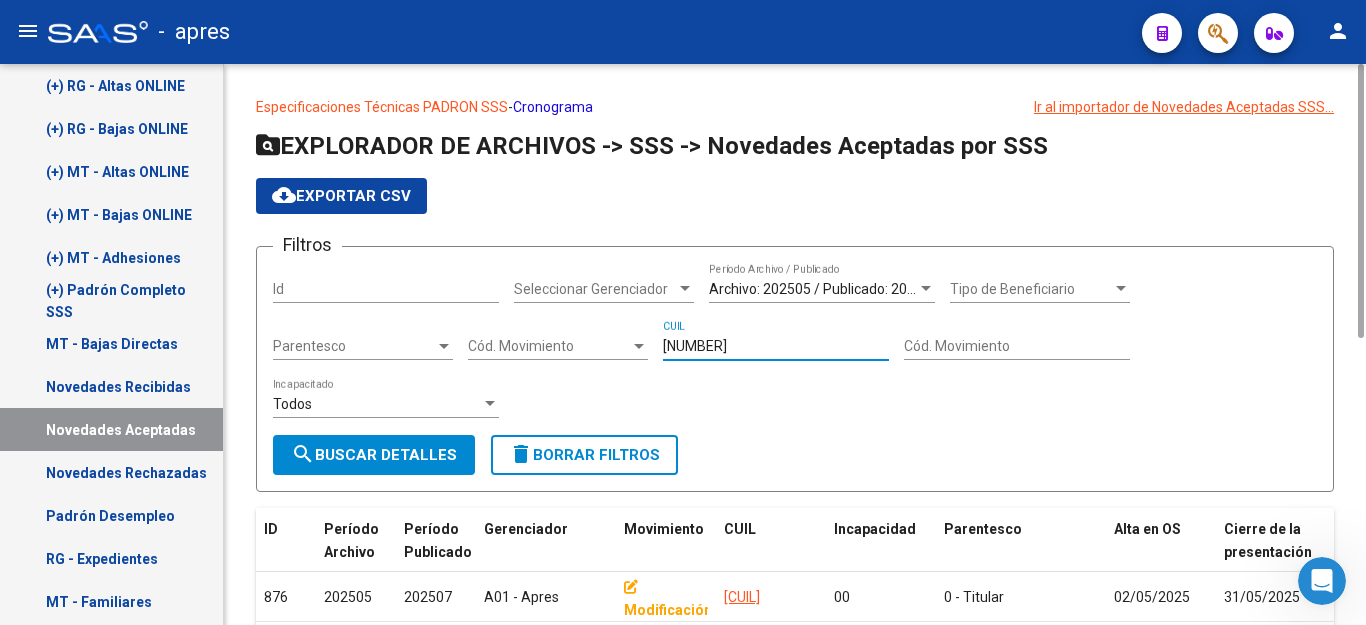click on "search  Buscar Detalles" 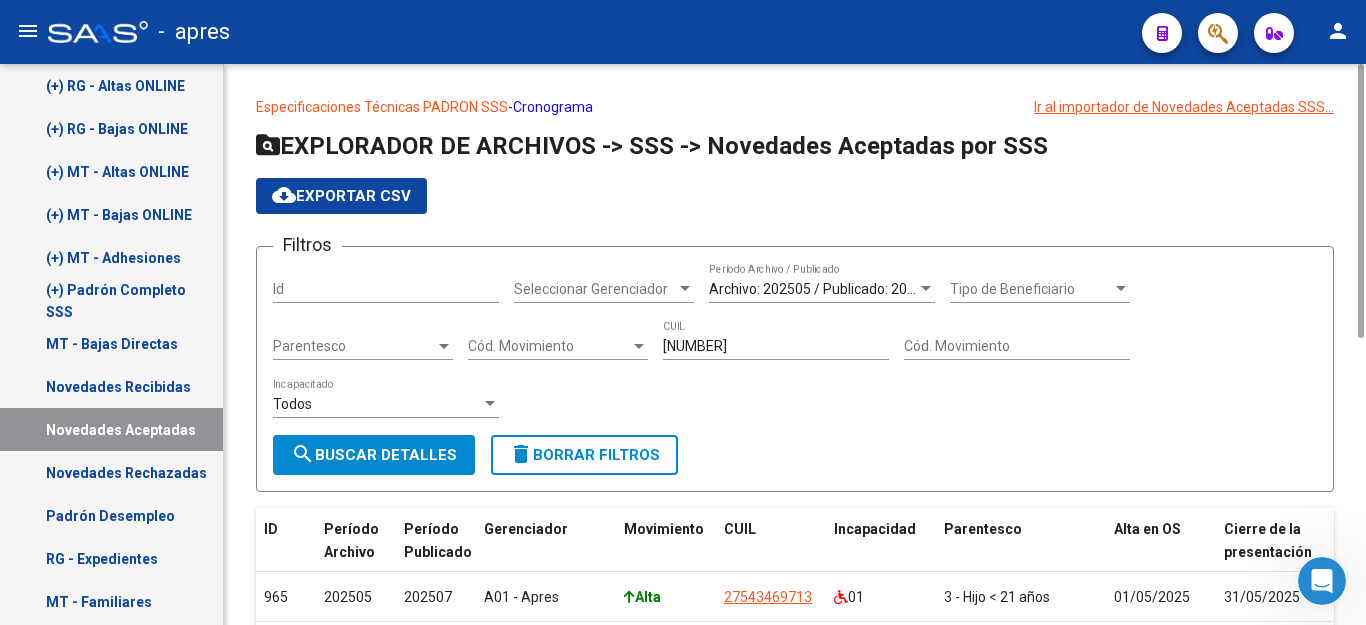 scroll, scrollTop: 135, scrollLeft: 0, axis: vertical 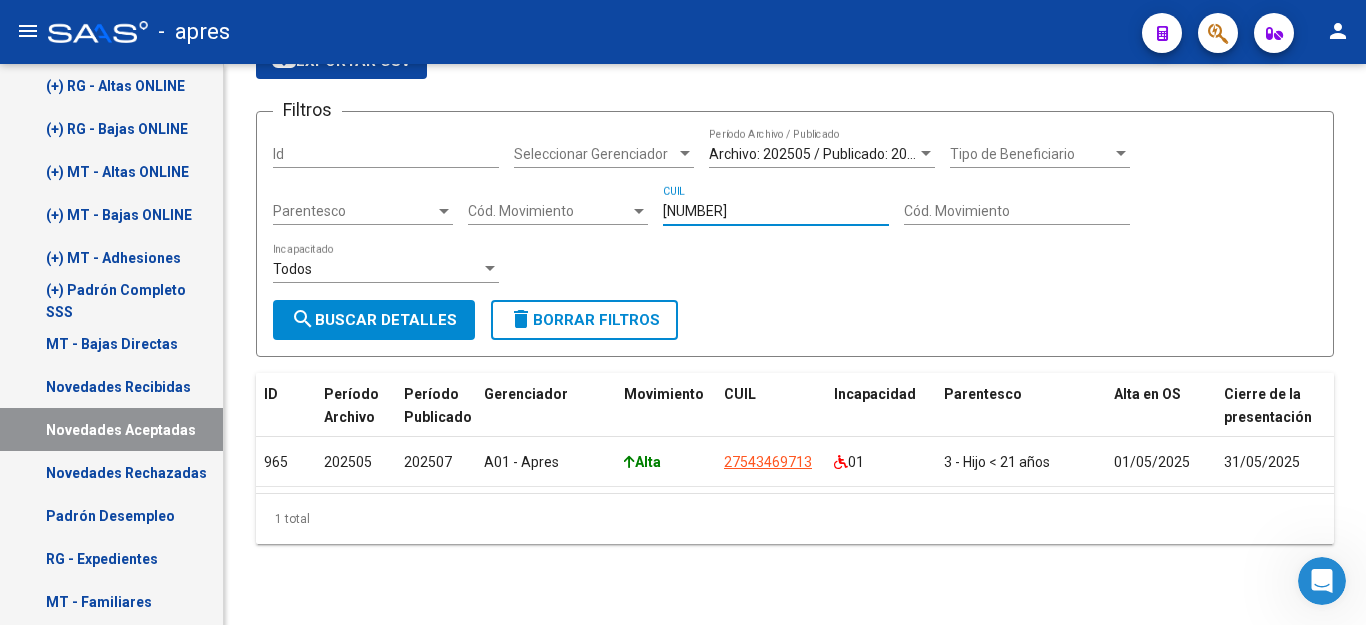 drag, startPoint x: 787, startPoint y: 213, endPoint x: 151, endPoint y: 202, distance: 636.0951 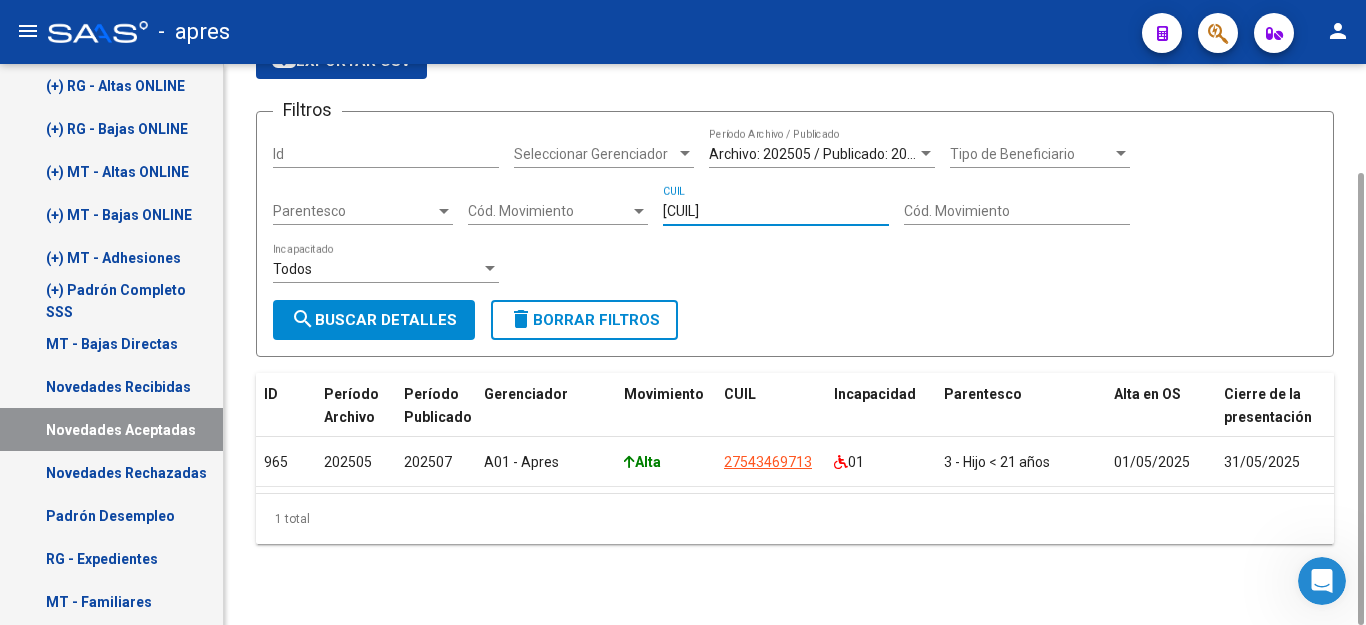 type on "23-57375115-9" 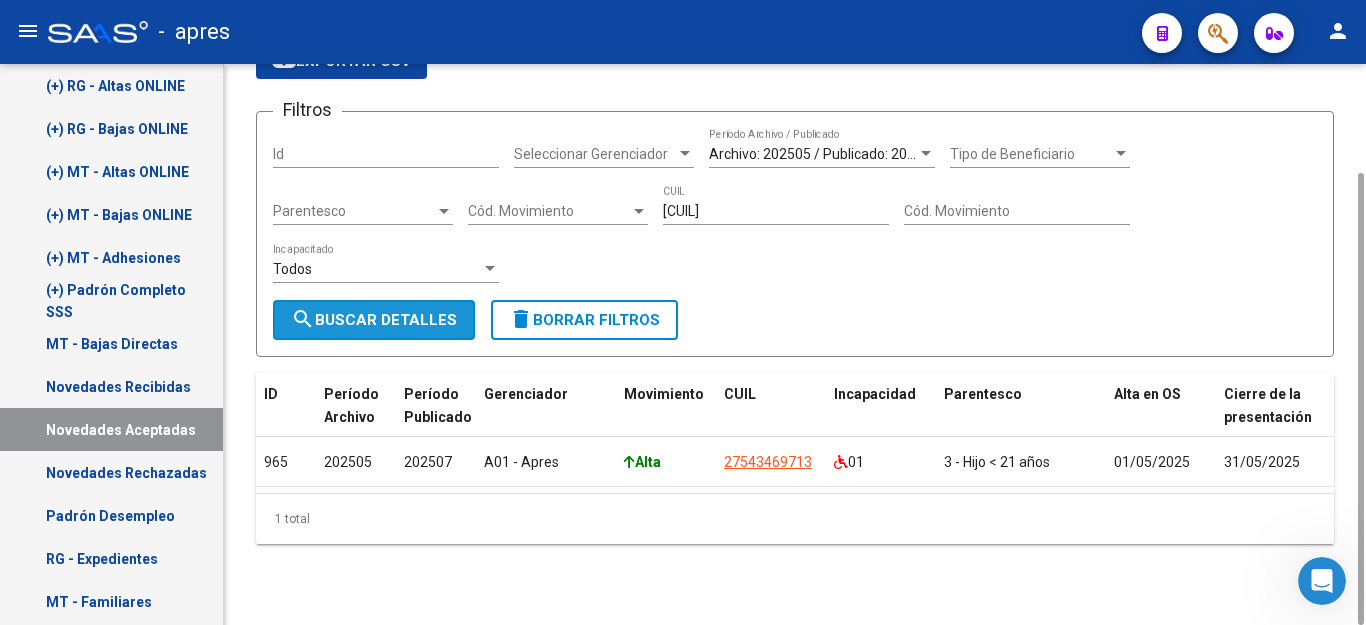 click on "search  Buscar Detalles" 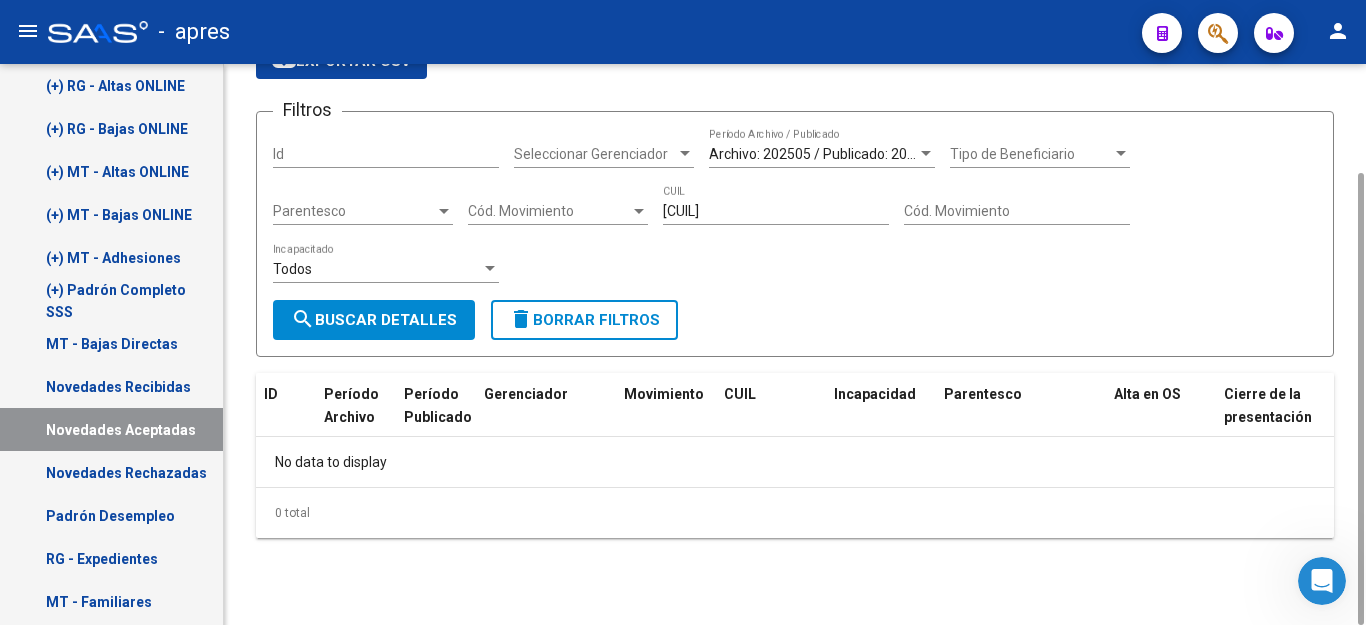 click on "Archivo: 202505 / Publicado: 202507" at bounding box center (824, 154) 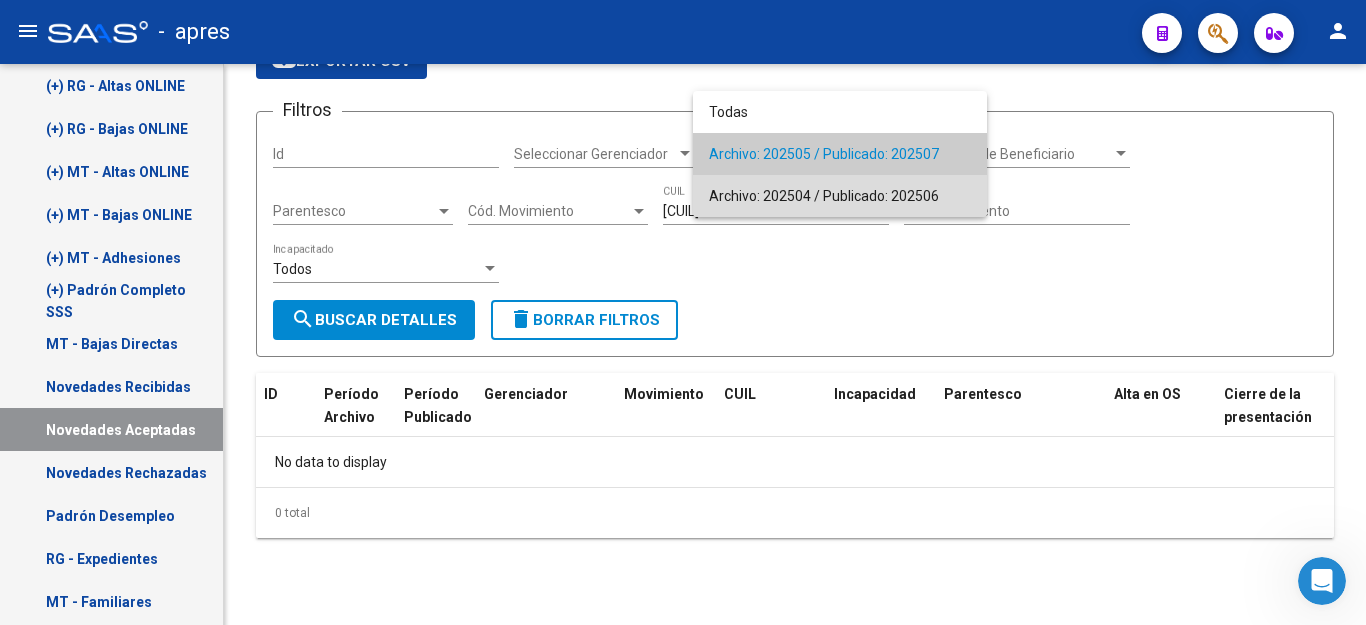 click on "Archivo: 202504 / Publicado: 202506" at bounding box center (840, 196) 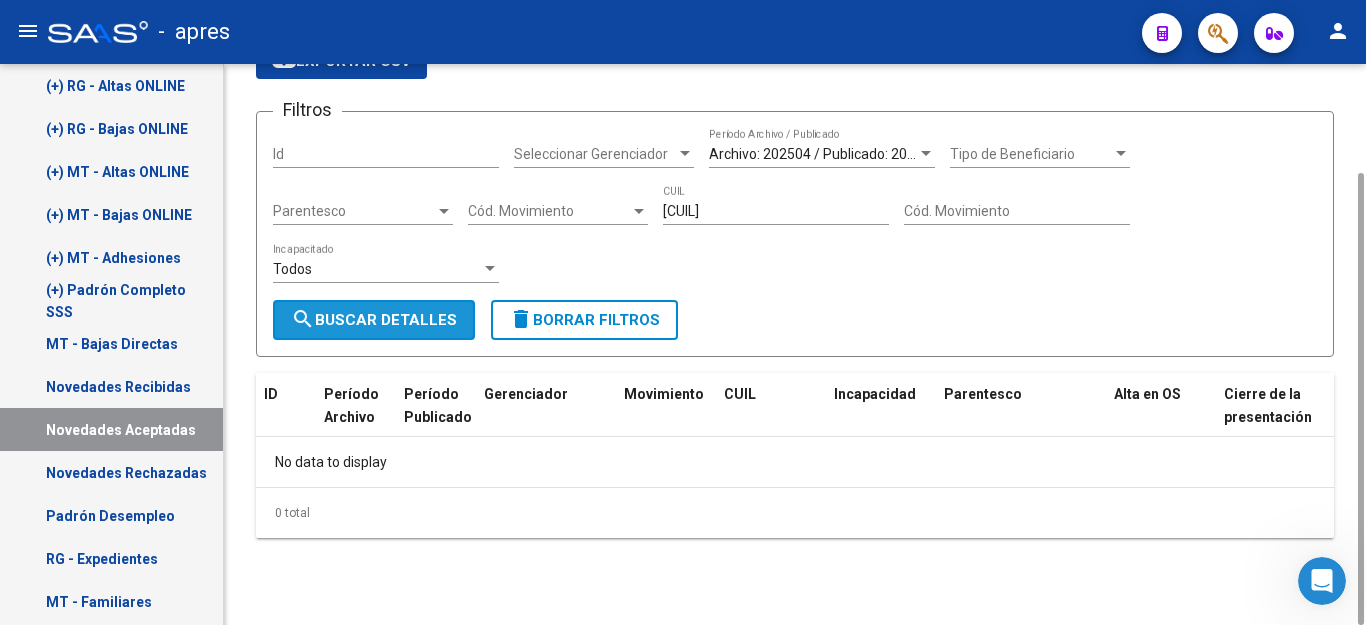 click on "search  Buscar Detalles" 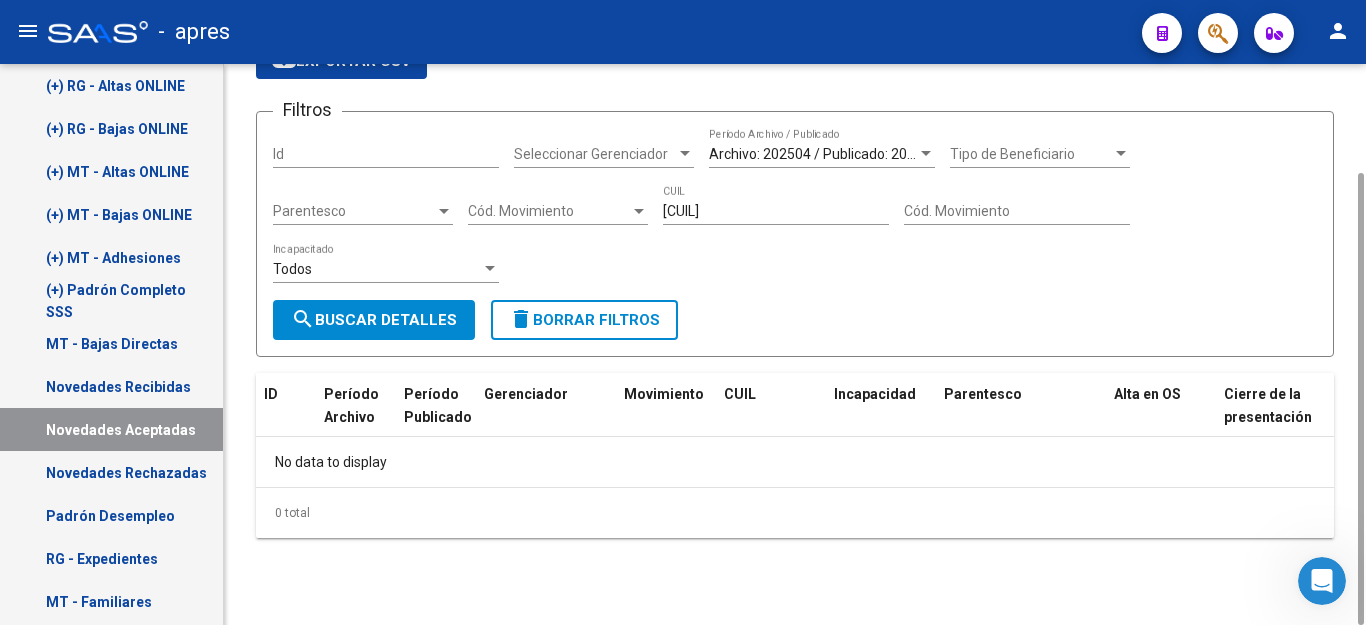 click on "Archivo: 202504 / Publicado: 202506" at bounding box center [813, 154] 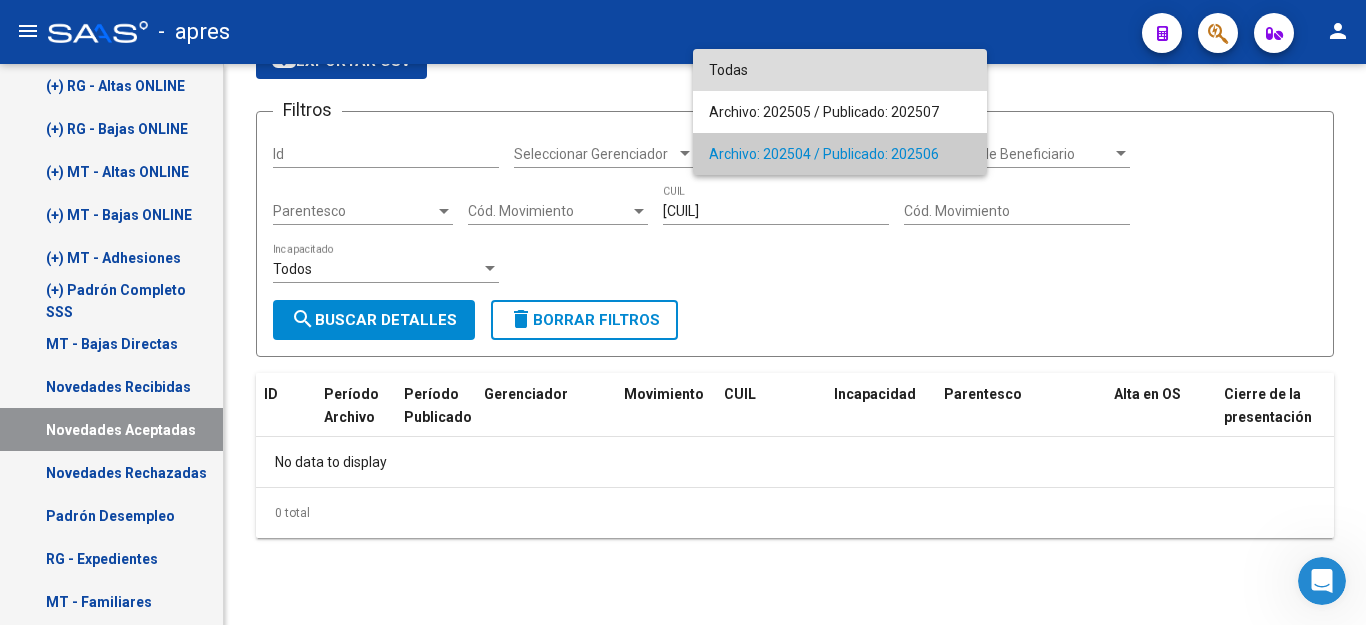 click on "Todas" at bounding box center [840, 70] 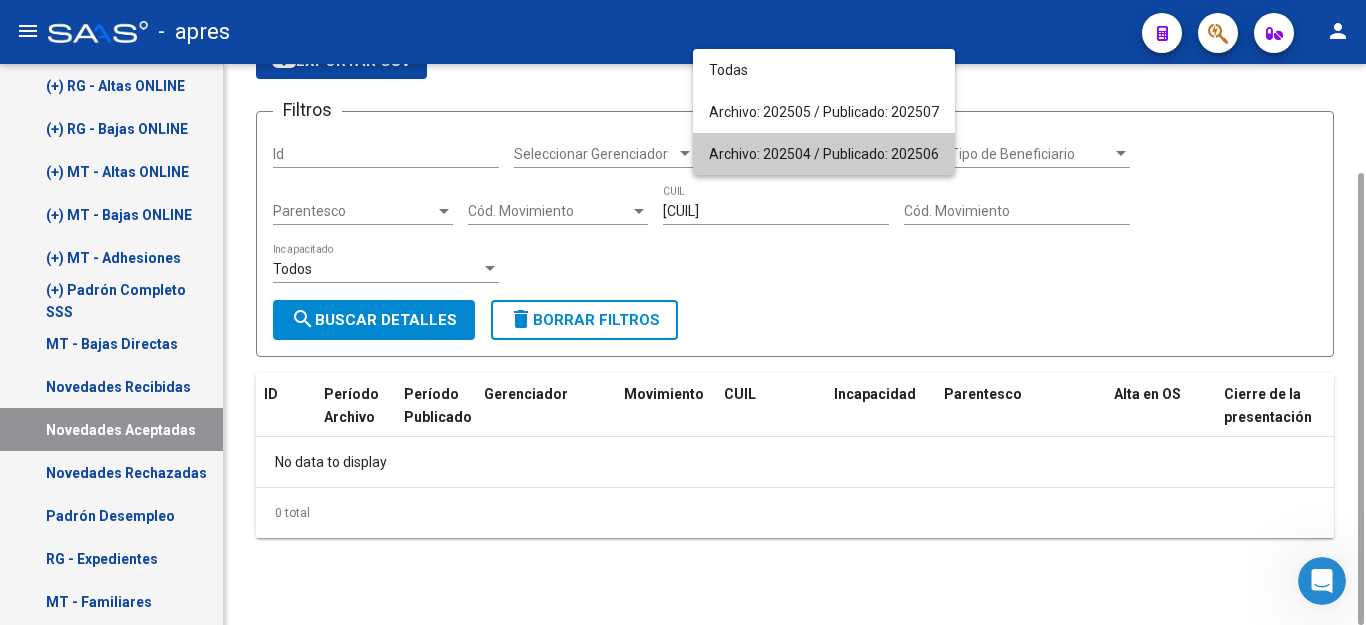 click on "Especificaciones Técnicas PADRON SSS  -  Cronograma Ir al importador de Novedades Aceptadas SSS...
EXPLORADOR DE ARCHIVOS -> SSS -> Novedades Aceptadas por SSS cloud_download  Exportar CSV  Filtros Id Seleccionar Gerenciador Seleccionar Gerenciador Período Archivo / Publicado Período Archivo / Publicado Tipo de Beneficiario Tipo de Beneficiario Parentesco Parentesco Cód. Movimiento Cód. Movimiento 23-57375115-9 CUIL Cód. Movimiento Todos  Incapacitado search  Buscar Detalles  delete  Borrar Filtros  ID Período Archivo Período Publicado Gerenciador Movimiento CUIL Incapacidad Parentesco Alta en OS Cierre de la presentación Sexo Nombre Fecha Nac. Documento Tipo Documento DomicilioTipo Provincia Departamento Localidad CP Calle Nro Puerta Piso Teléfono Estado Civil Nacionalidad CUIT Empleador CUIL Titular Sit. Revista Titular Tipo Beneficiario Titular No data to display  0 total   1" 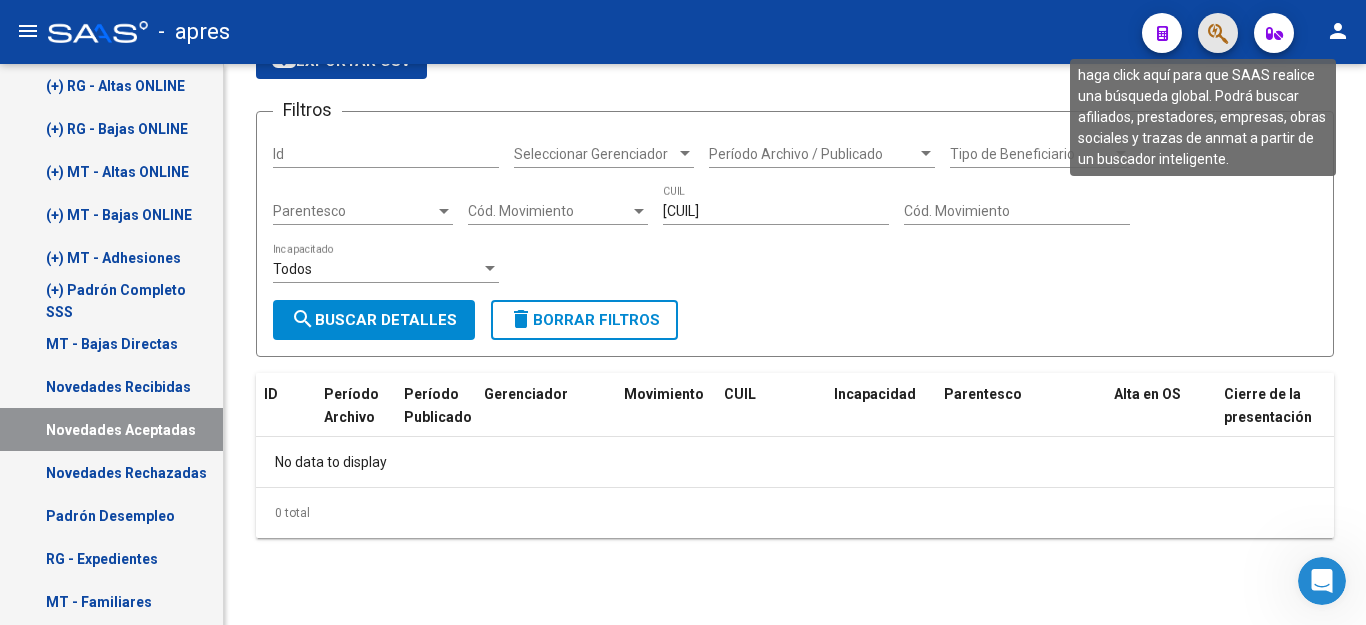 click 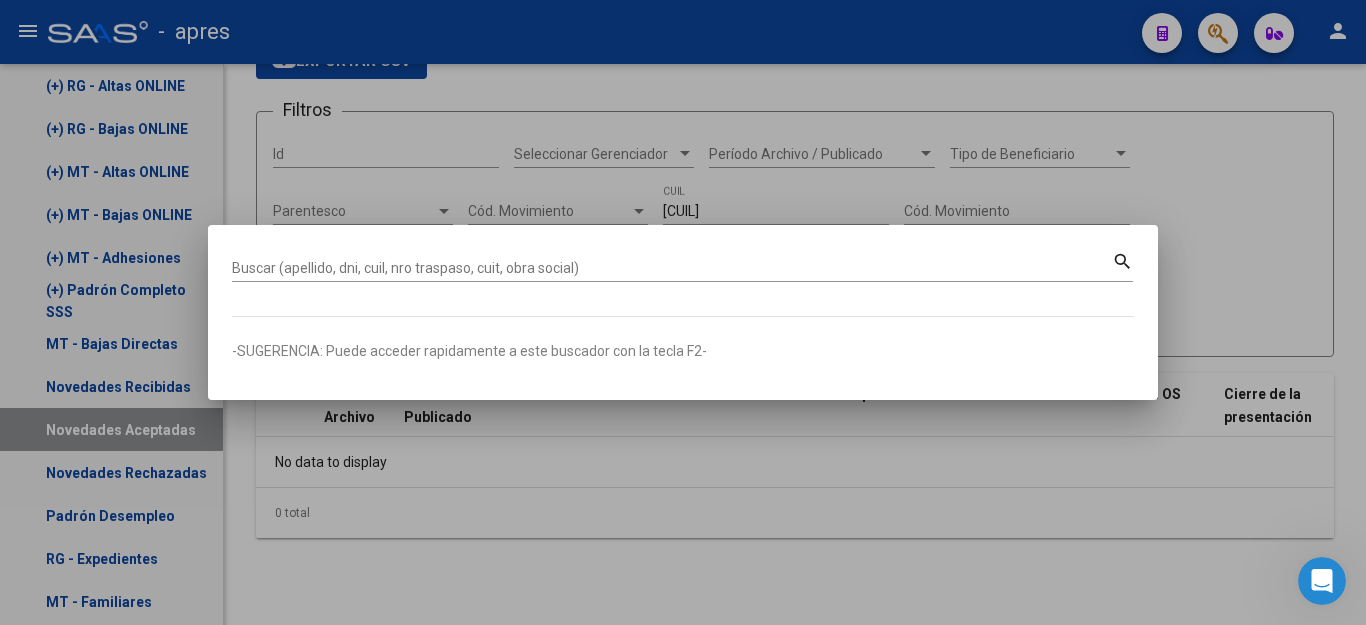 paste on "57375115" 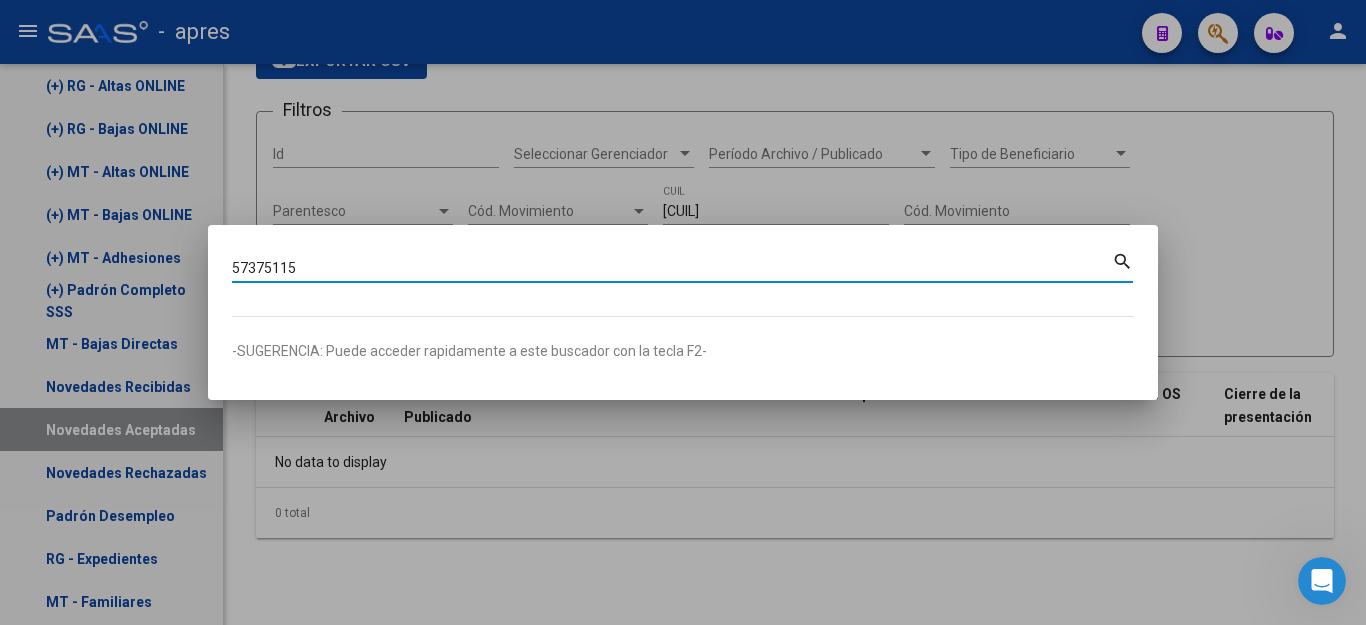 type on "57375115" 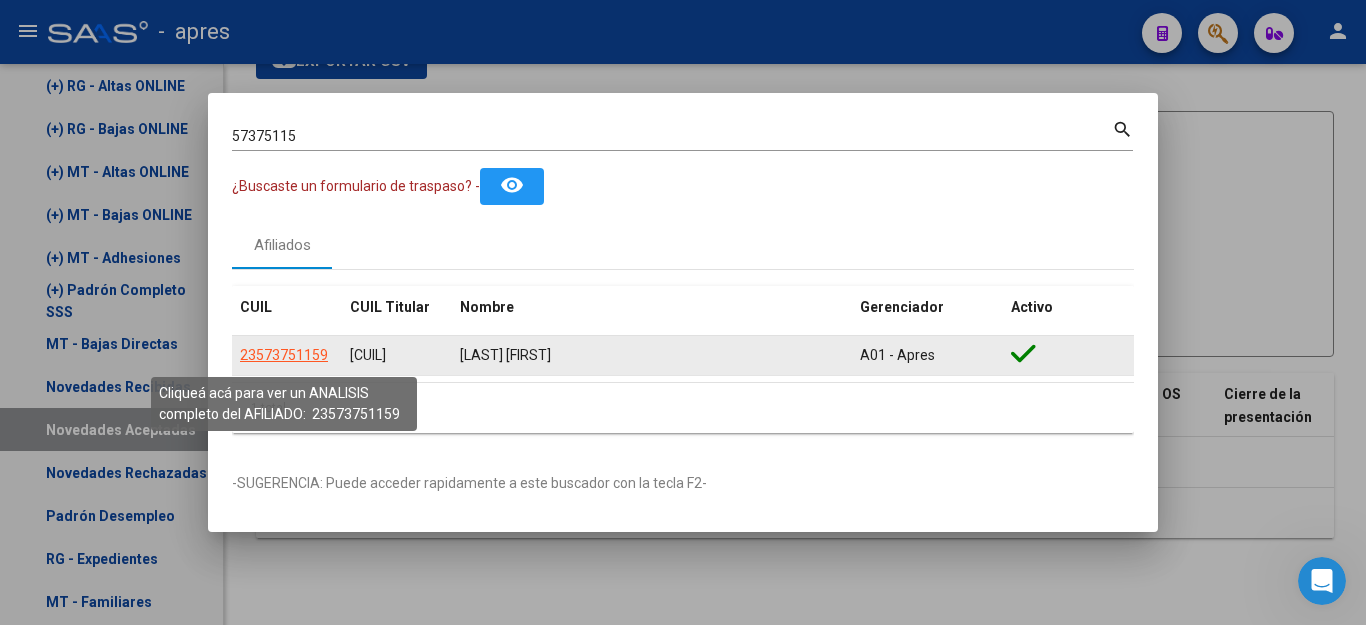 click on "23573751159" 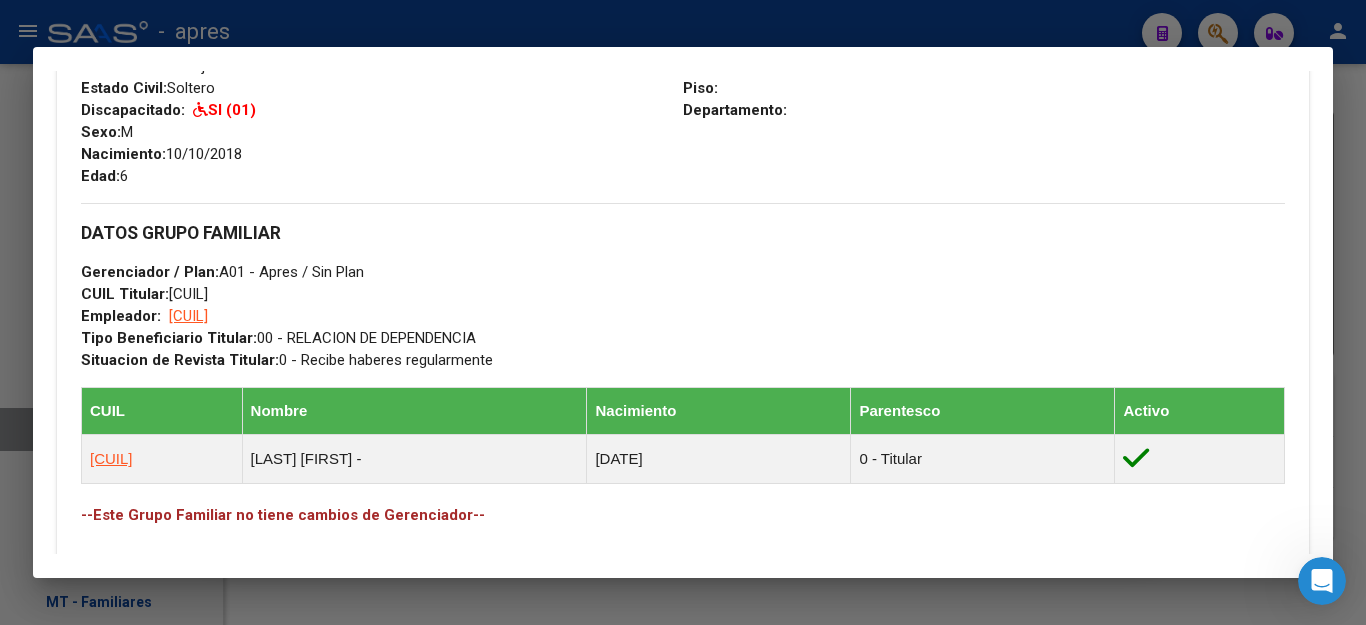 scroll, scrollTop: 800, scrollLeft: 0, axis: vertical 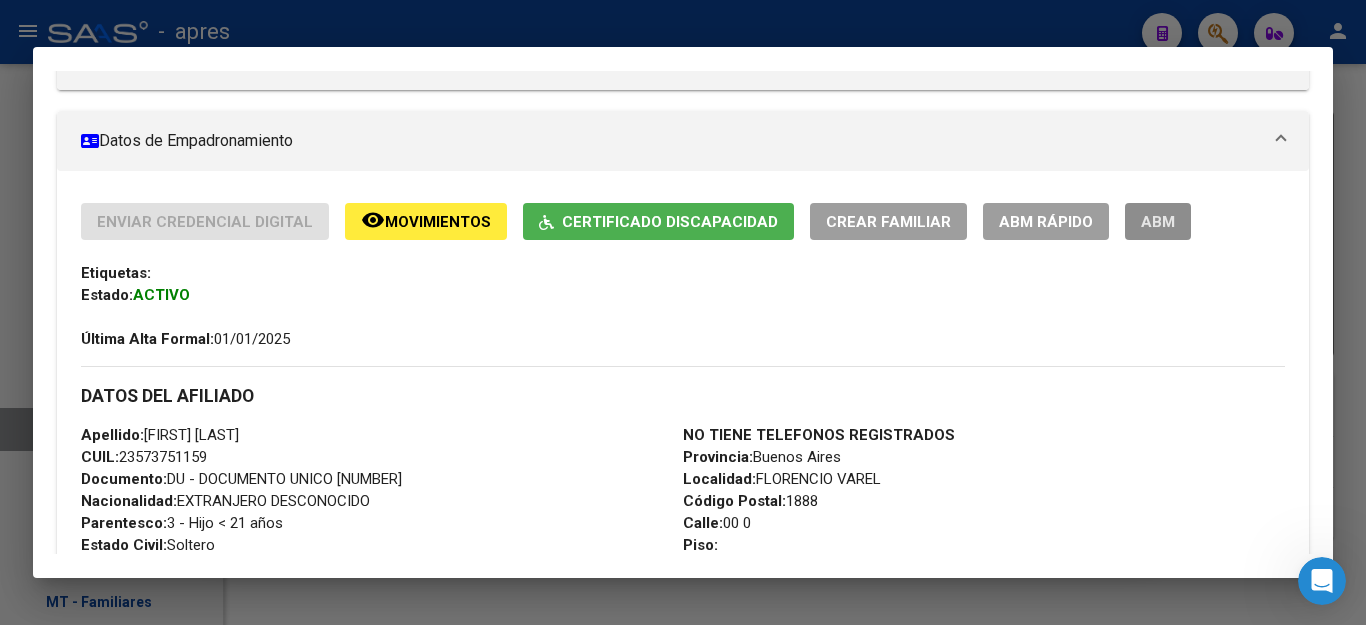 click on "ABM" at bounding box center (1158, 222) 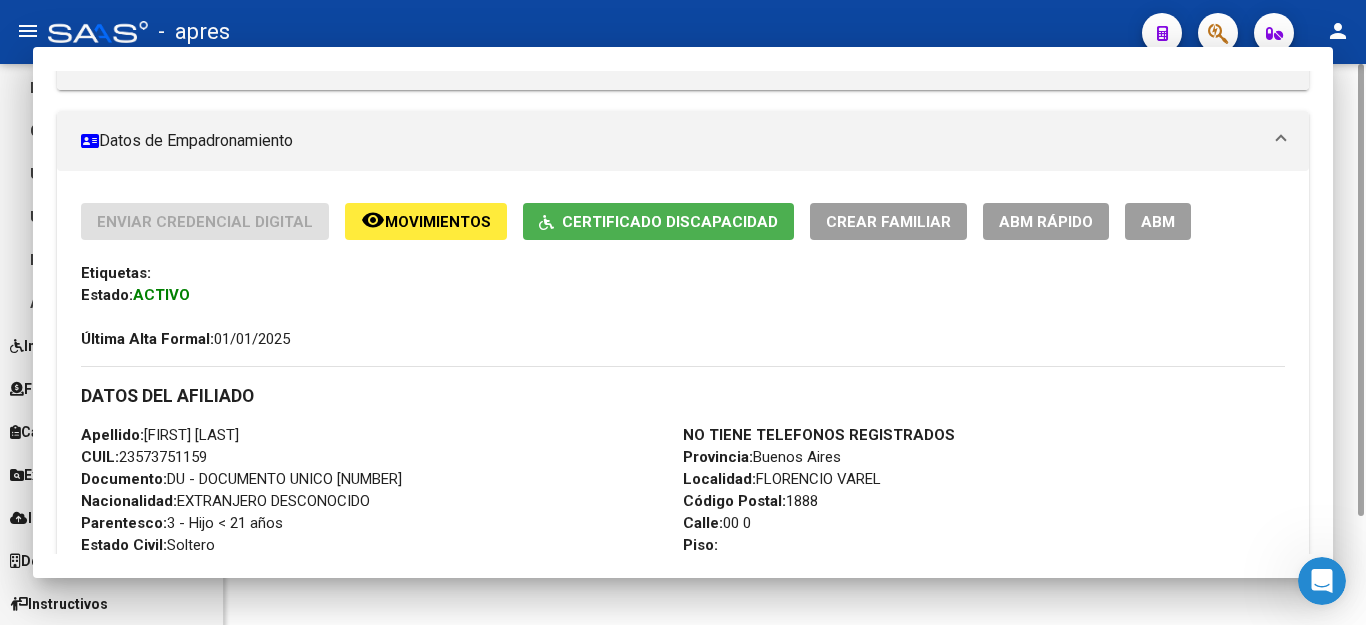 scroll, scrollTop: 0, scrollLeft: 0, axis: both 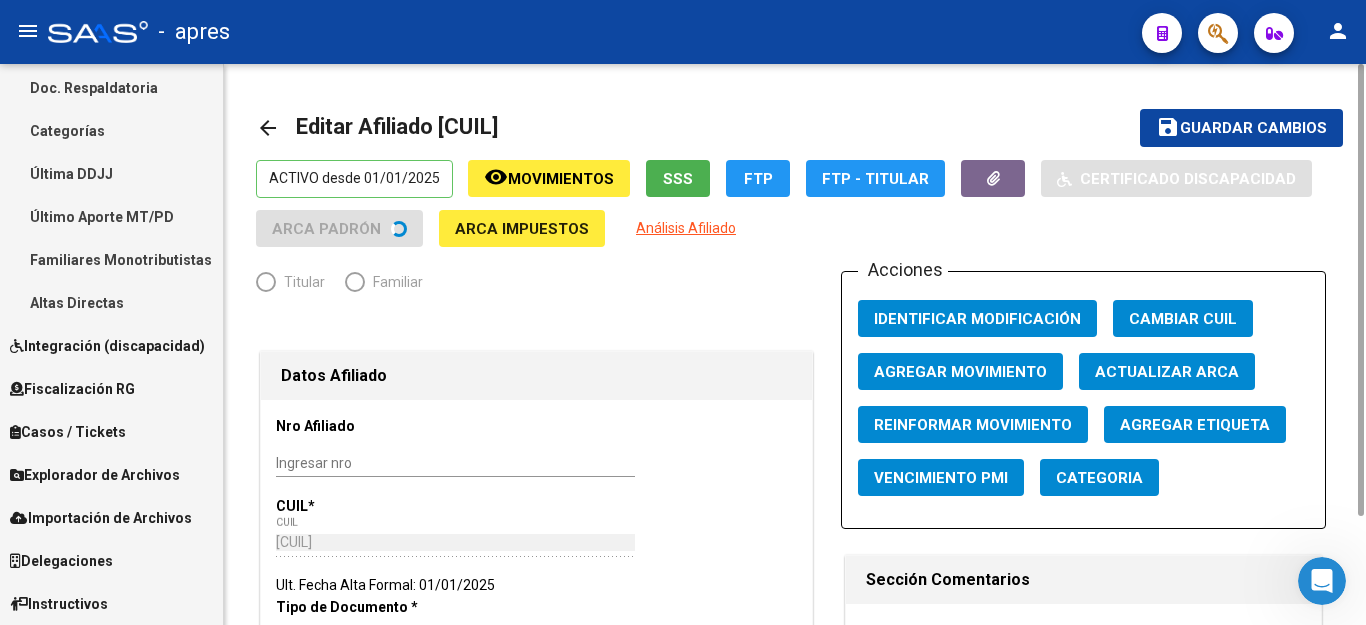 radio on "true" 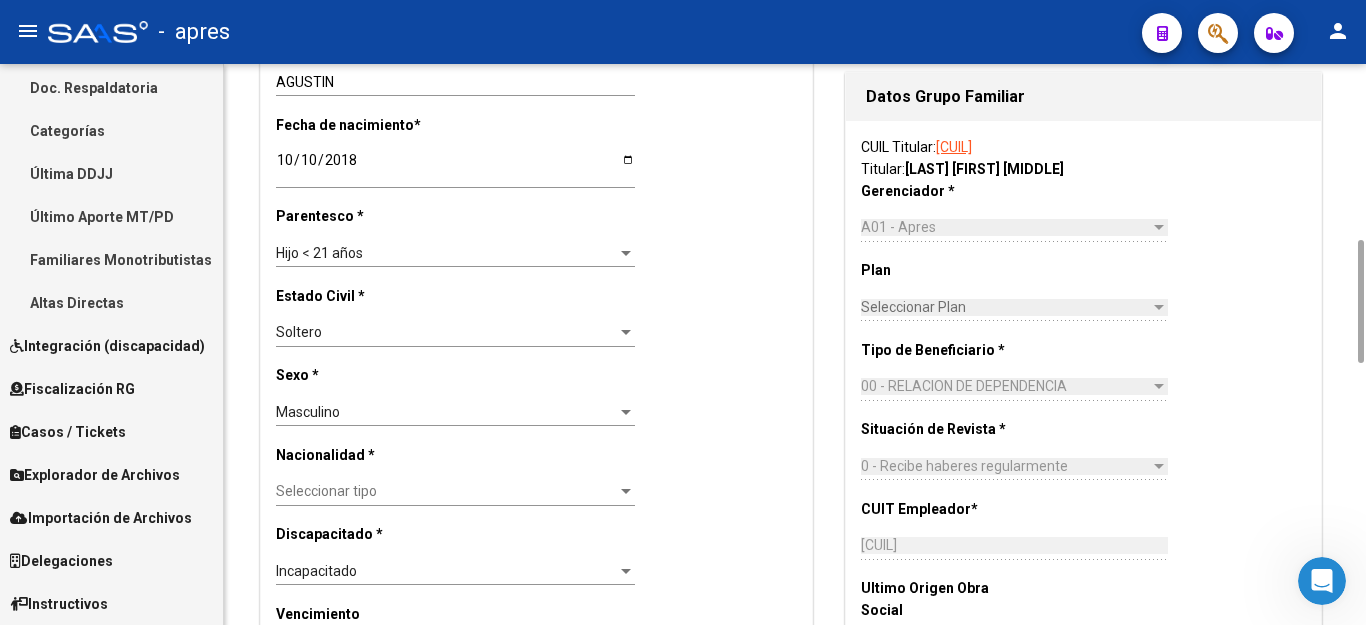 scroll, scrollTop: 1000, scrollLeft: 0, axis: vertical 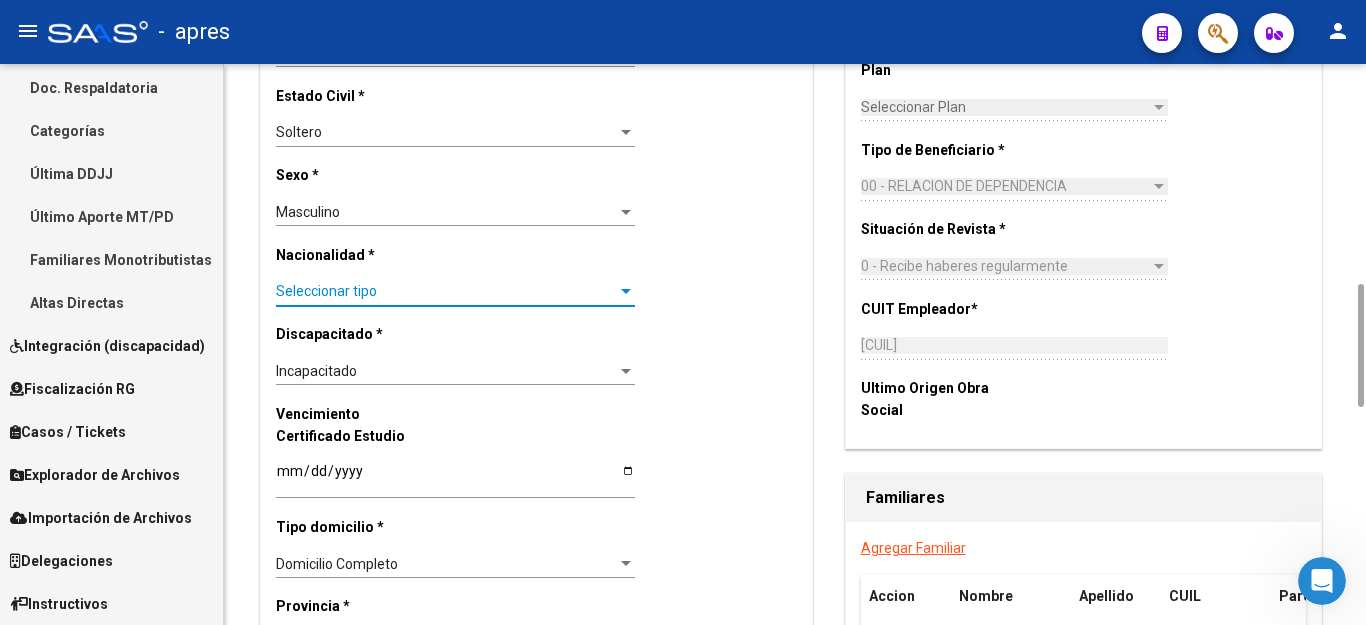 click on "Seleccionar tipo" at bounding box center [446, 291] 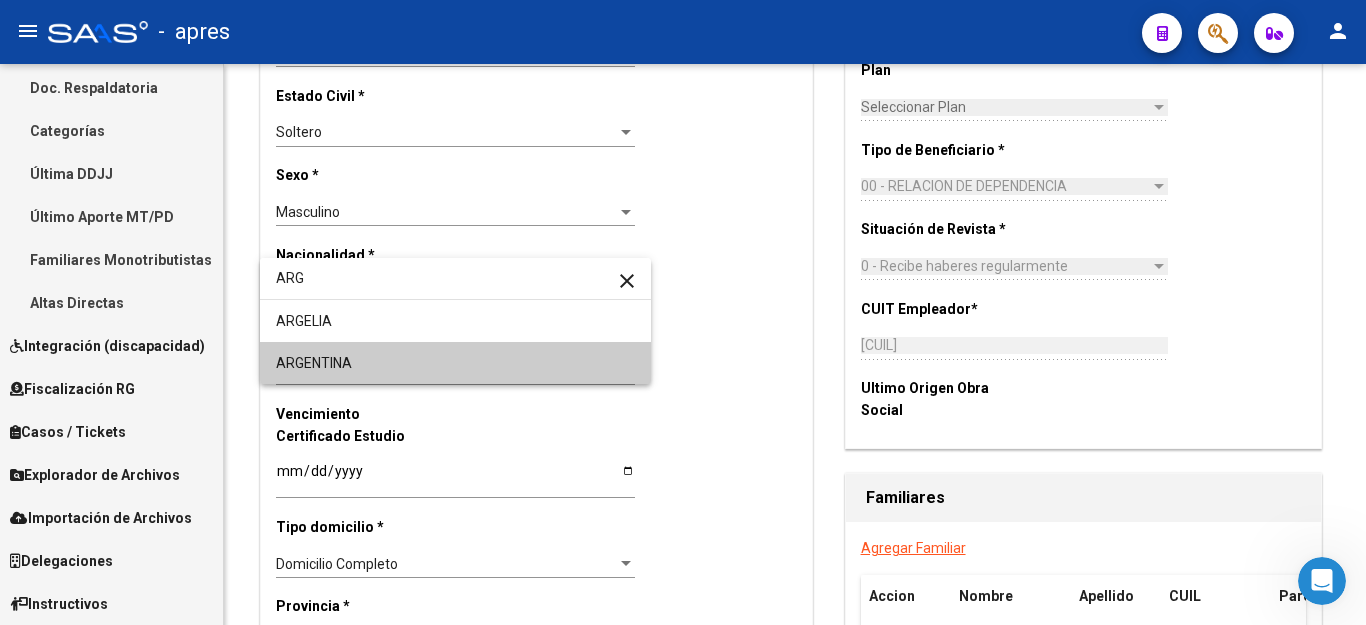 type on "ARG" 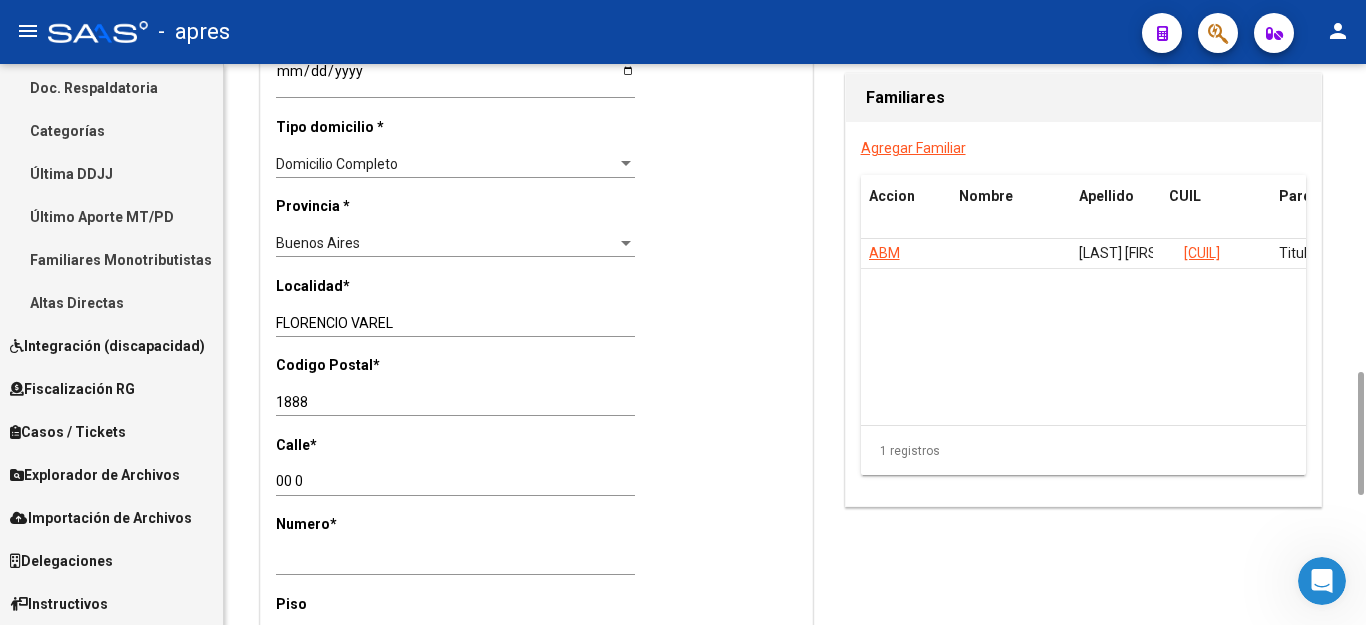 scroll, scrollTop: 1600, scrollLeft: 0, axis: vertical 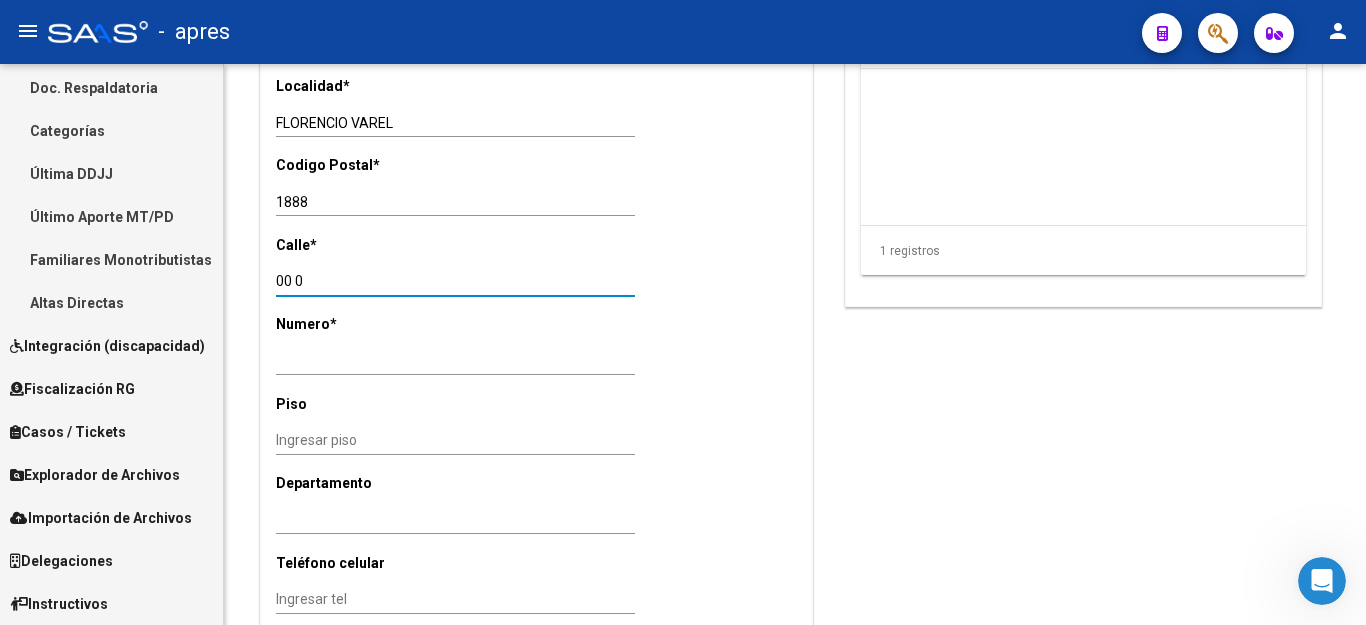 drag, startPoint x: 315, startPoint y: 255, endPoint x: 128, endPoint y: 260, distance: 187.06683 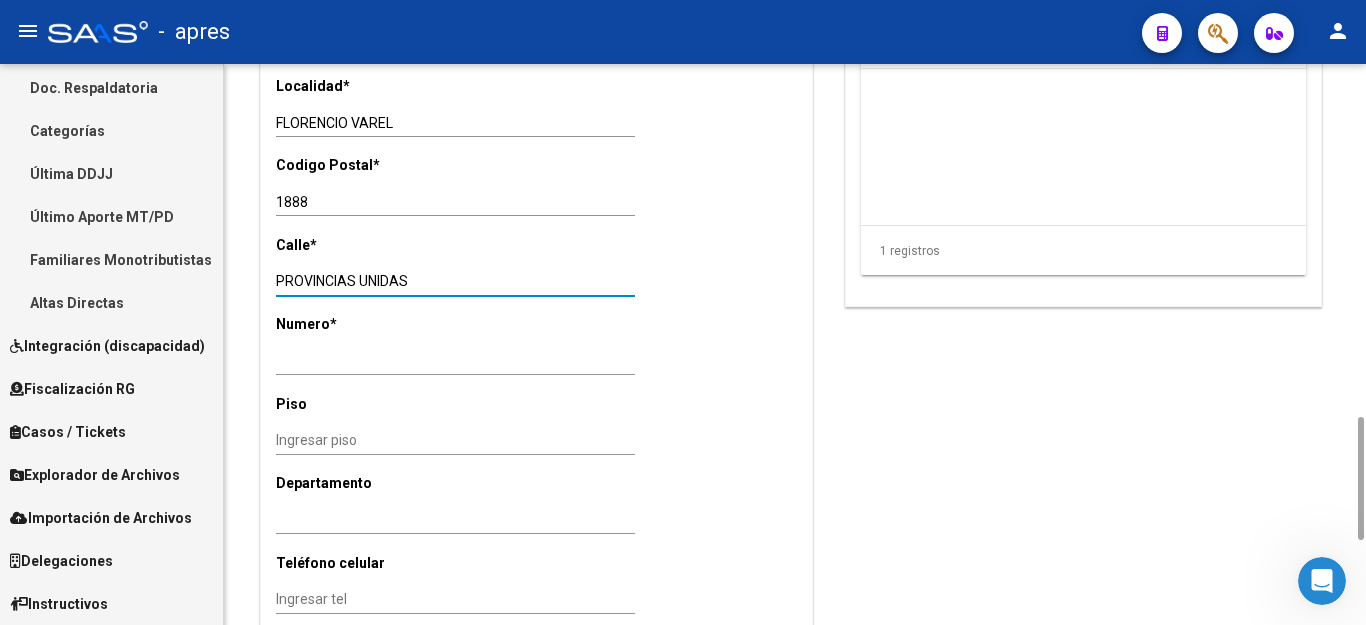 type on "PROVINCIAS UNIDAS" 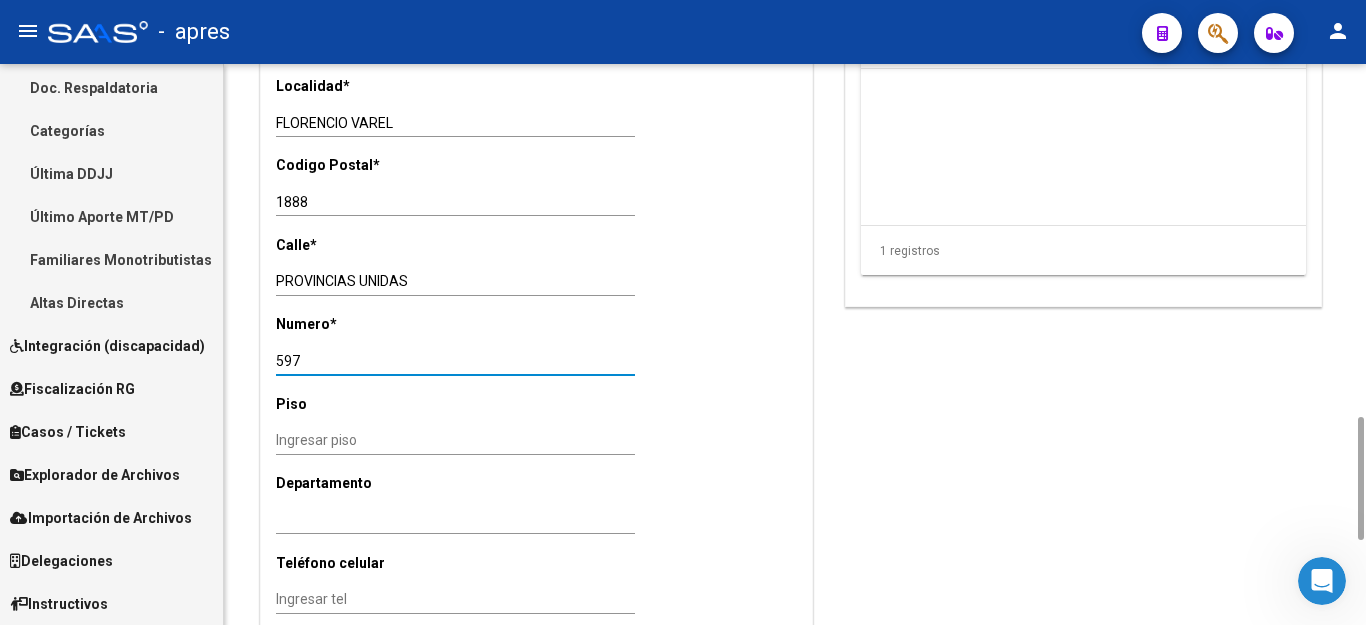 type on "597" 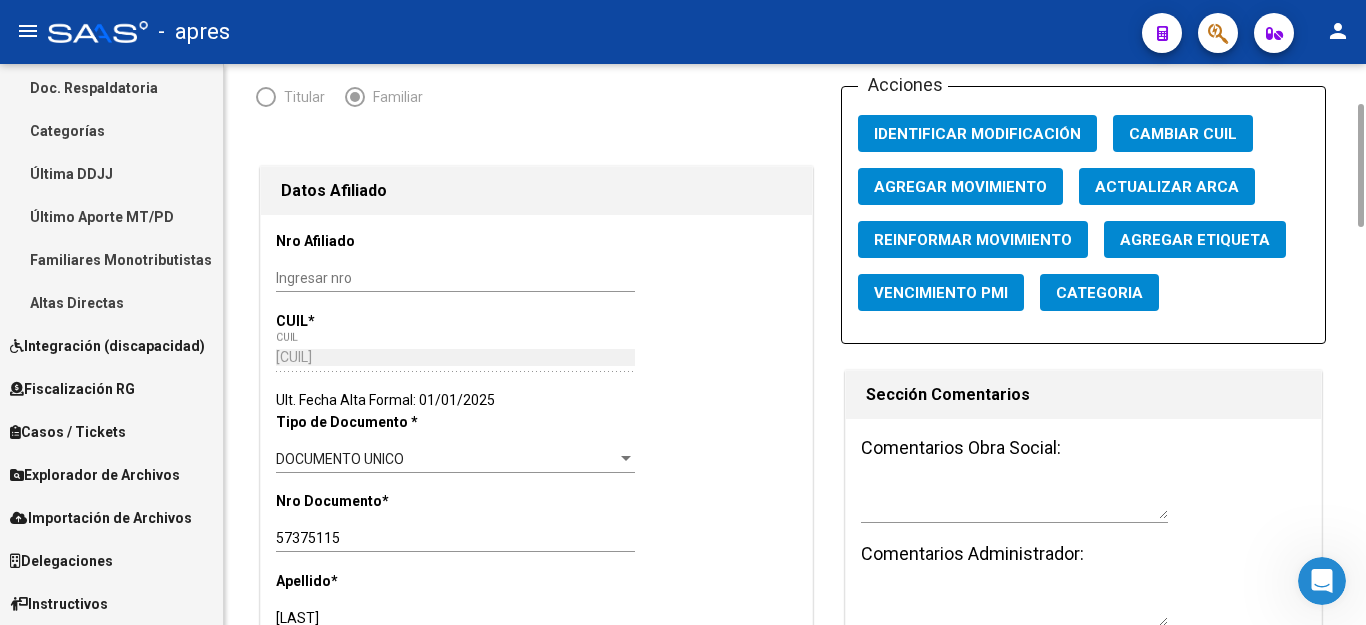 scroll, scrollTop: 0, scrollLeft: 0, axis: both 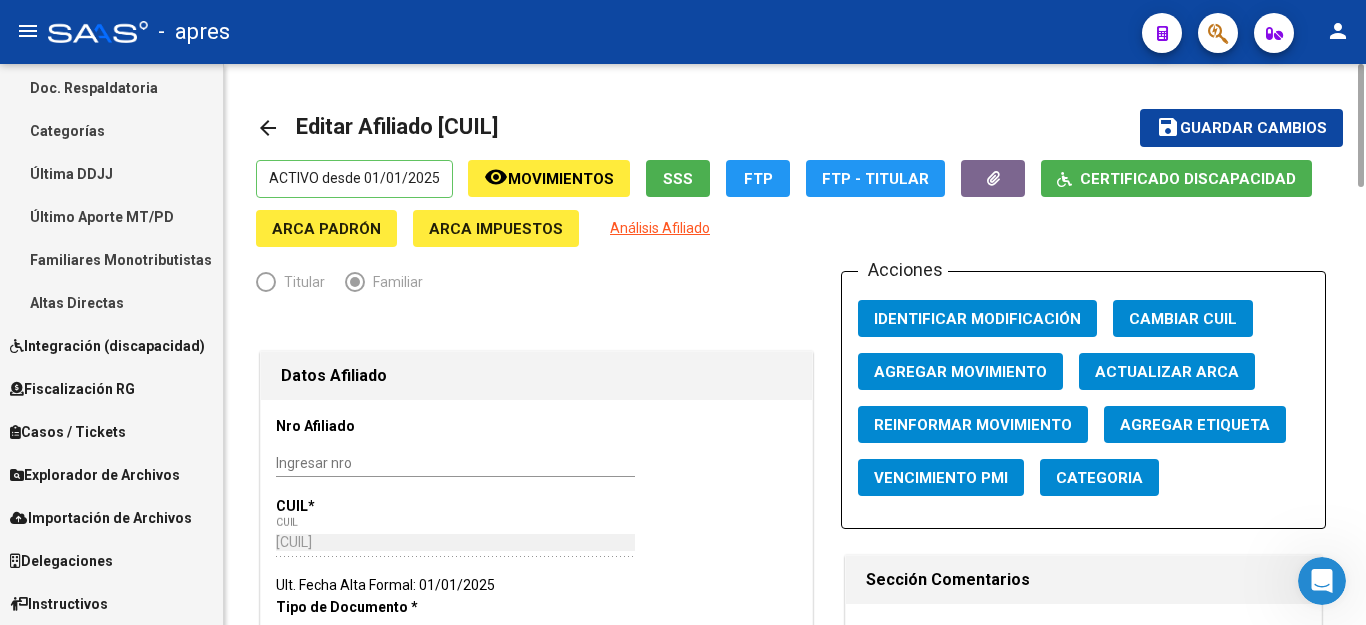 click on "save Guardar cambios" 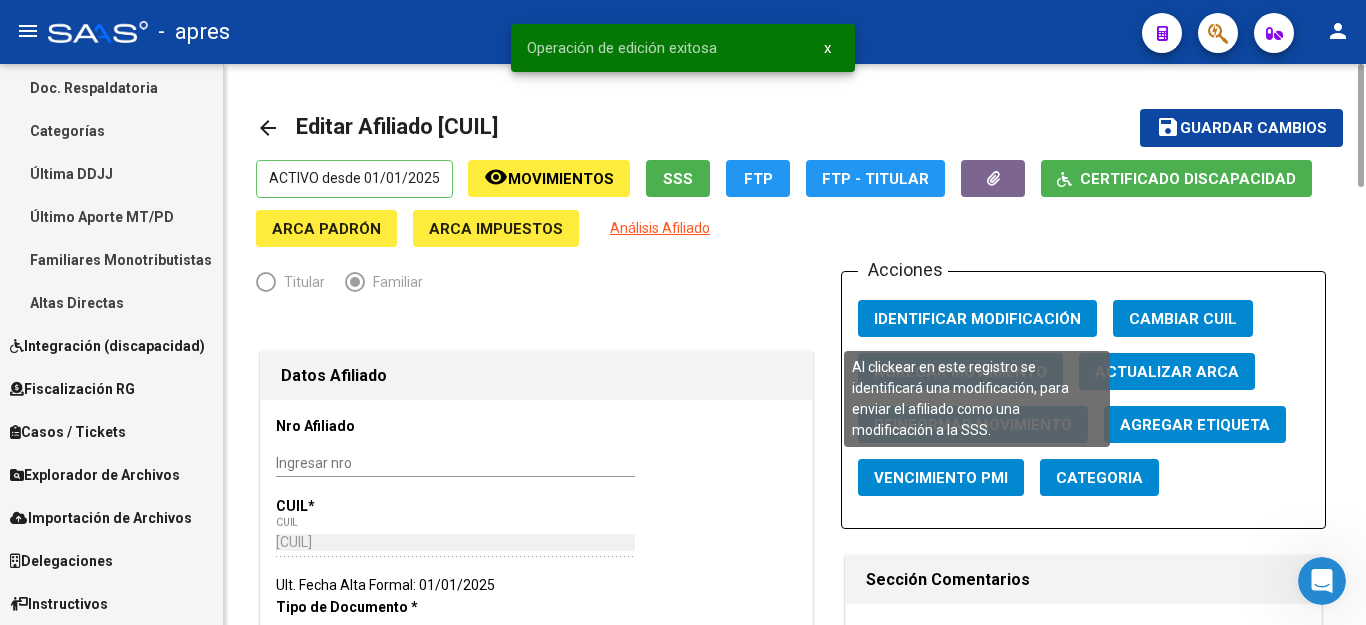 click on "Identificar Modificación" 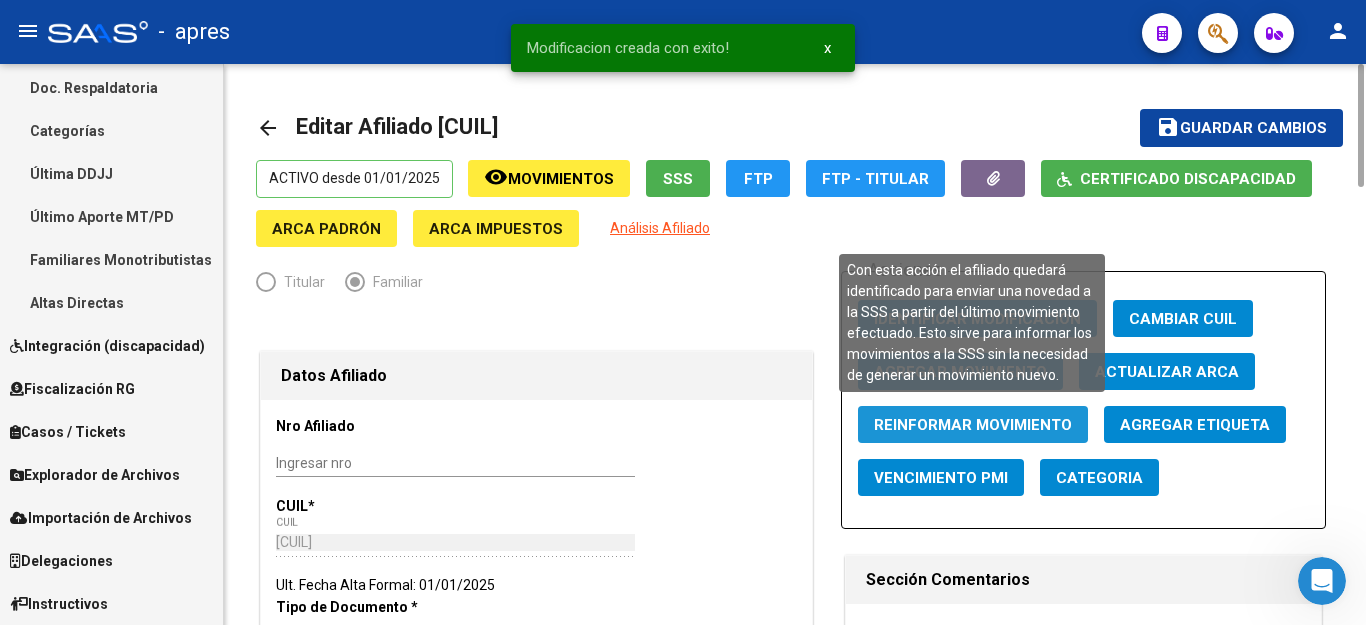 click on "Reinformar Movimiento" 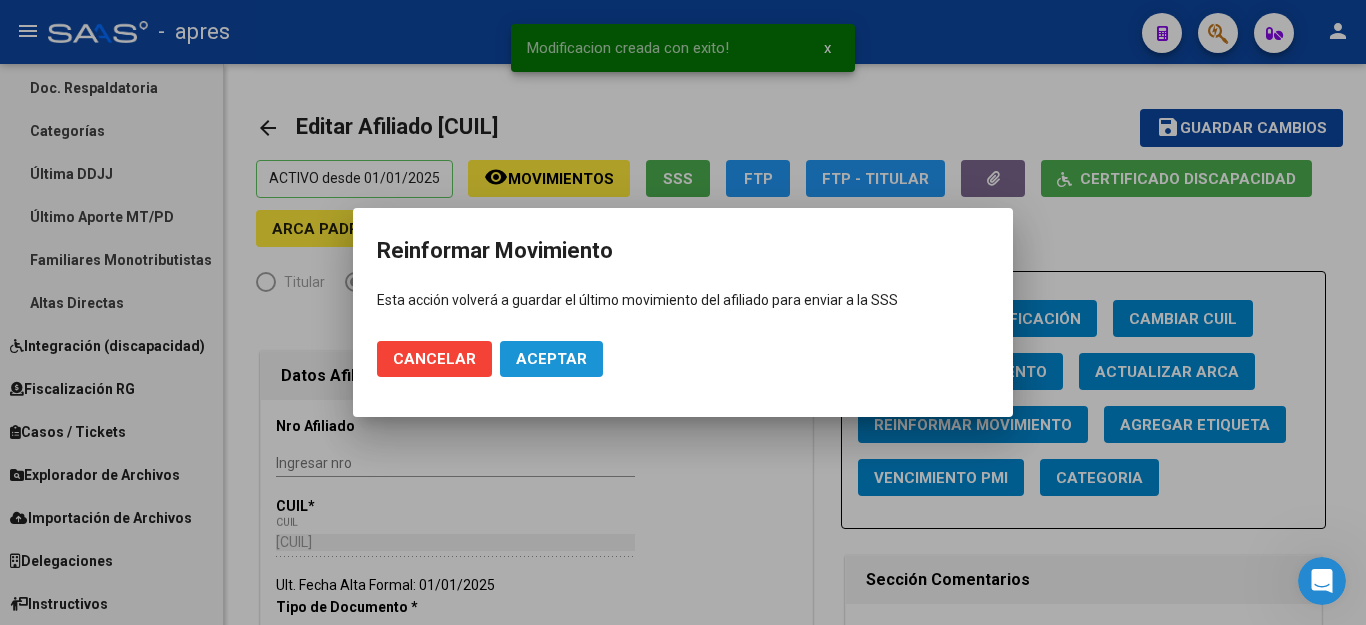 click on "Aceptar" at bounding box center (551, 359) 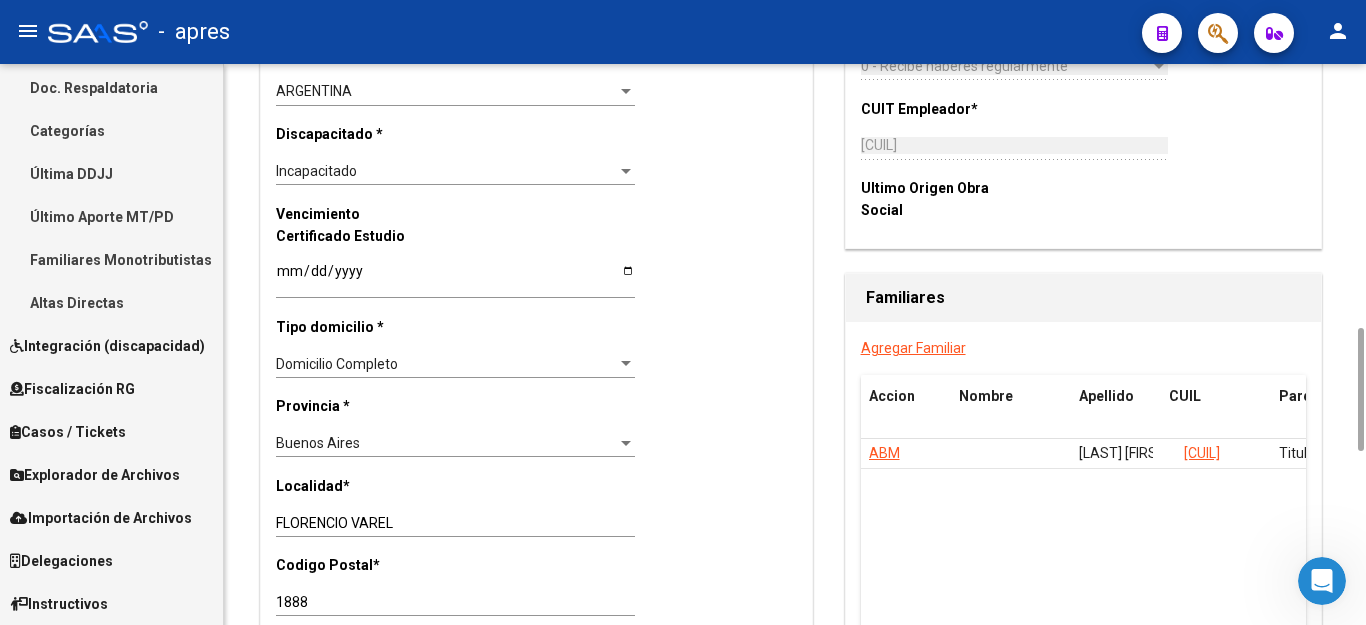 scroll, scrollTop: 1000, scrollLeft: 0, axis: vertical 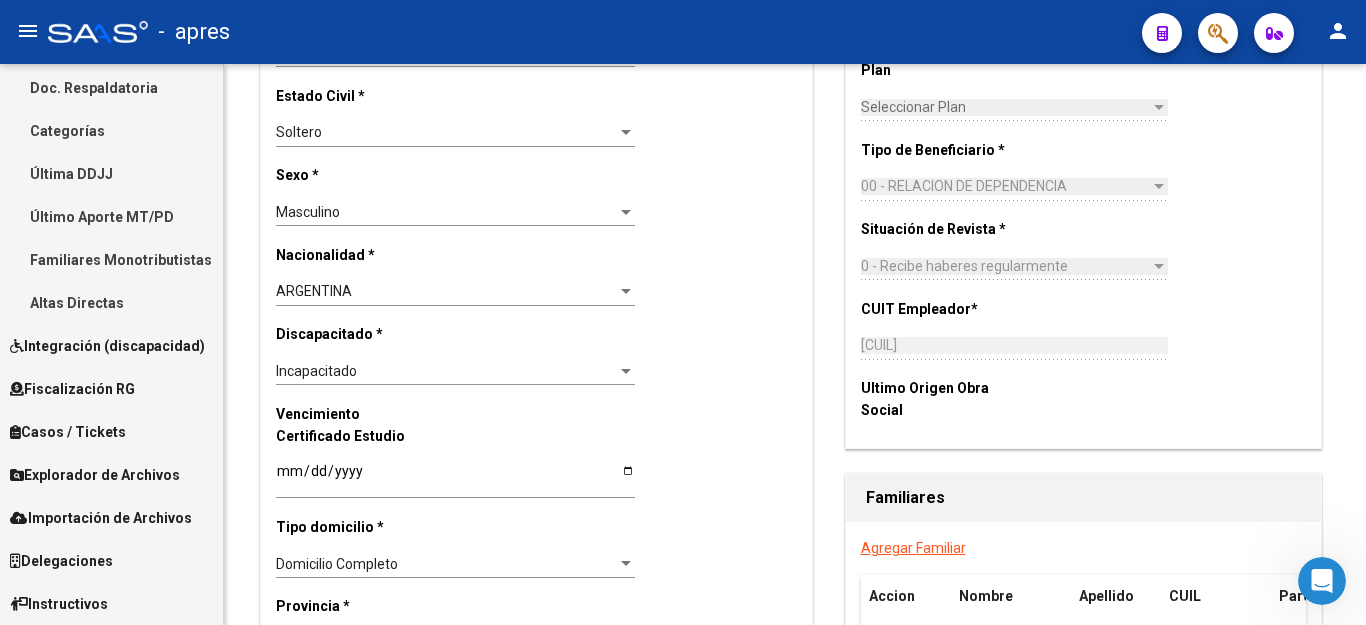 click on "Importación de Archivos" at bounding box center [101, 518] 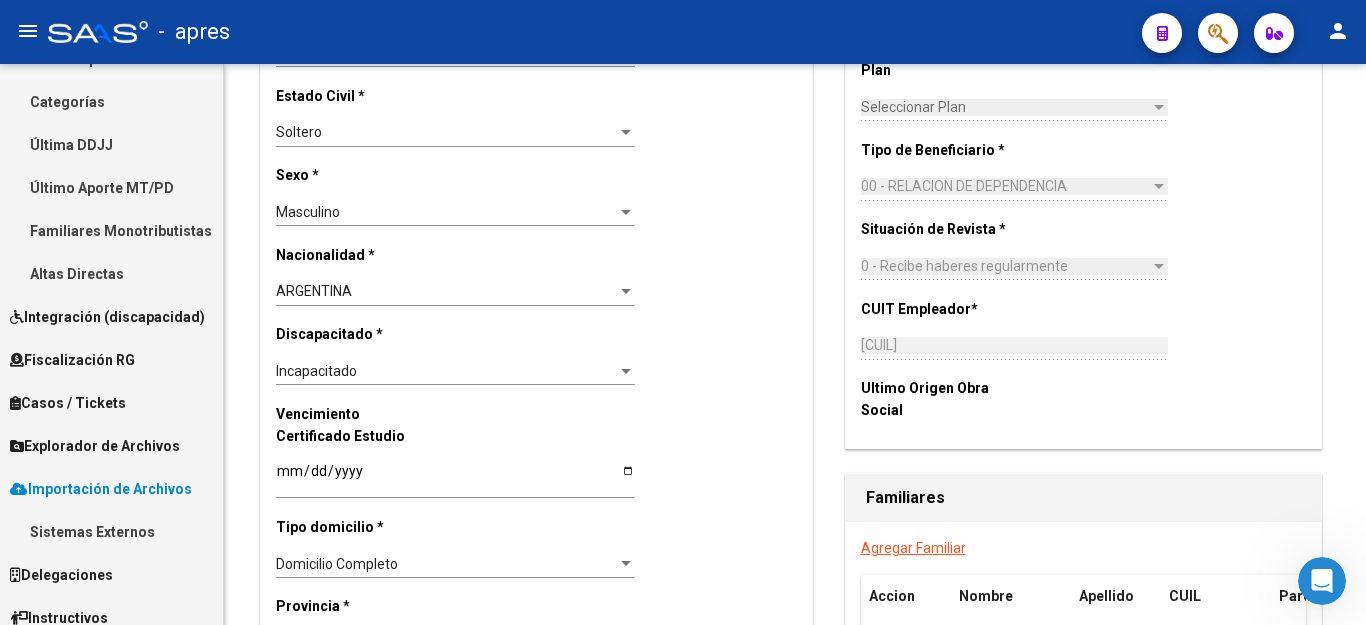scroll, scrollTop: 436, scrollLeft: 0, axis: vertical 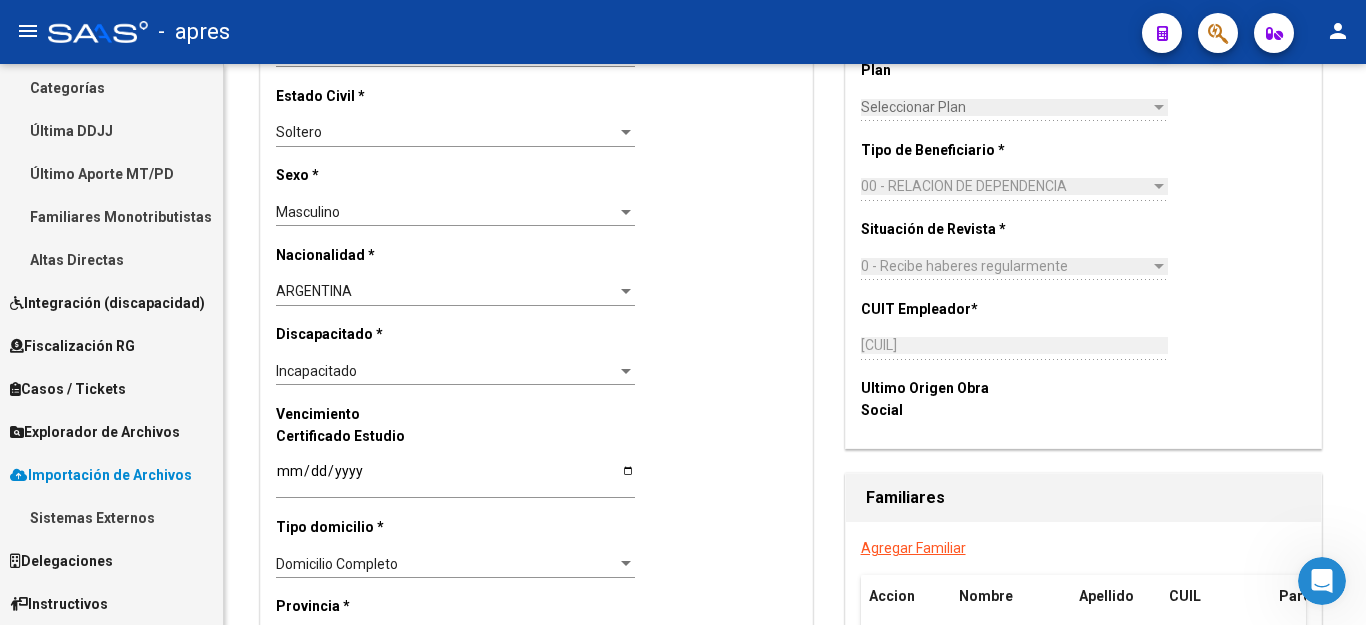 click on "Sistemas Externos" at bounding box center [111, 517] 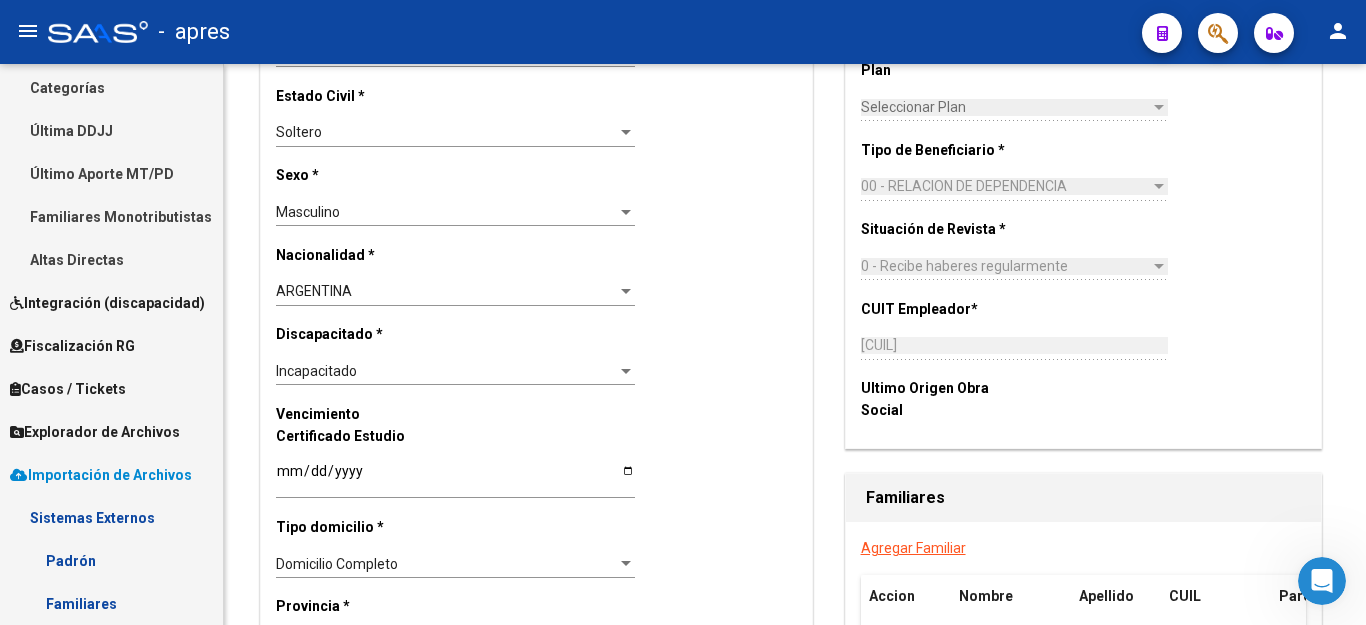 scroll, scrollTop: 565, scrollLeft: 0, axis: vertical 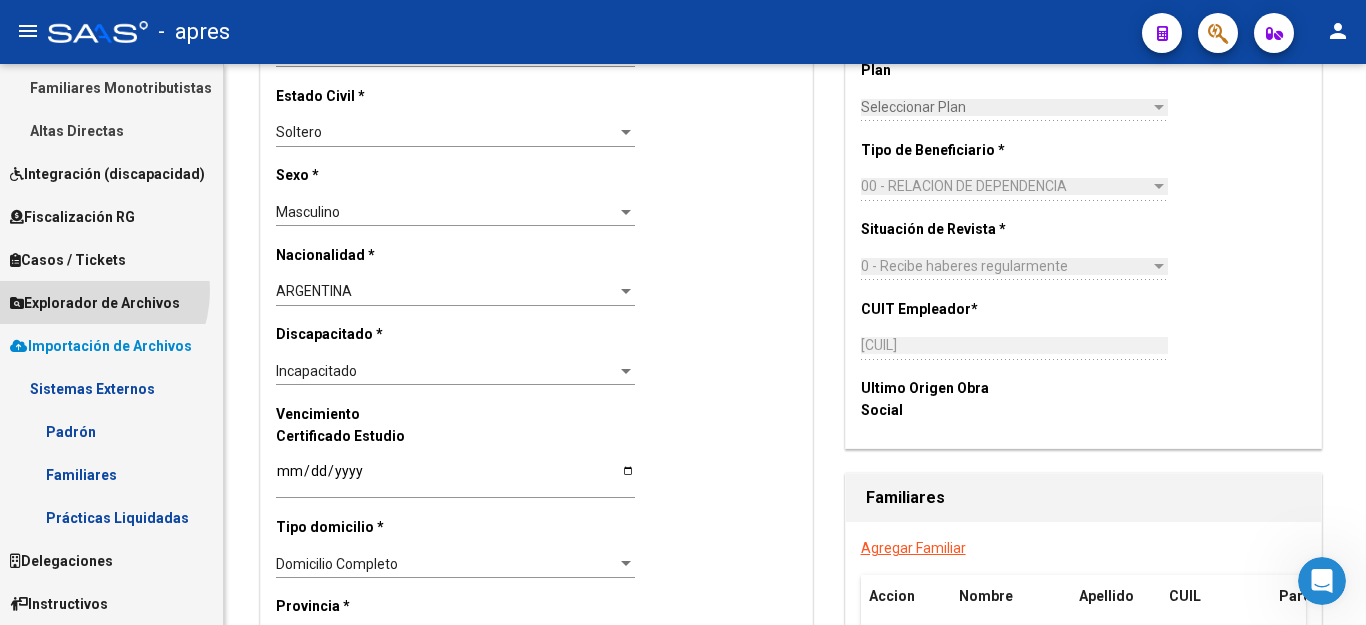 click on "Explorador de Archivos" at bounding box center (111, 302) 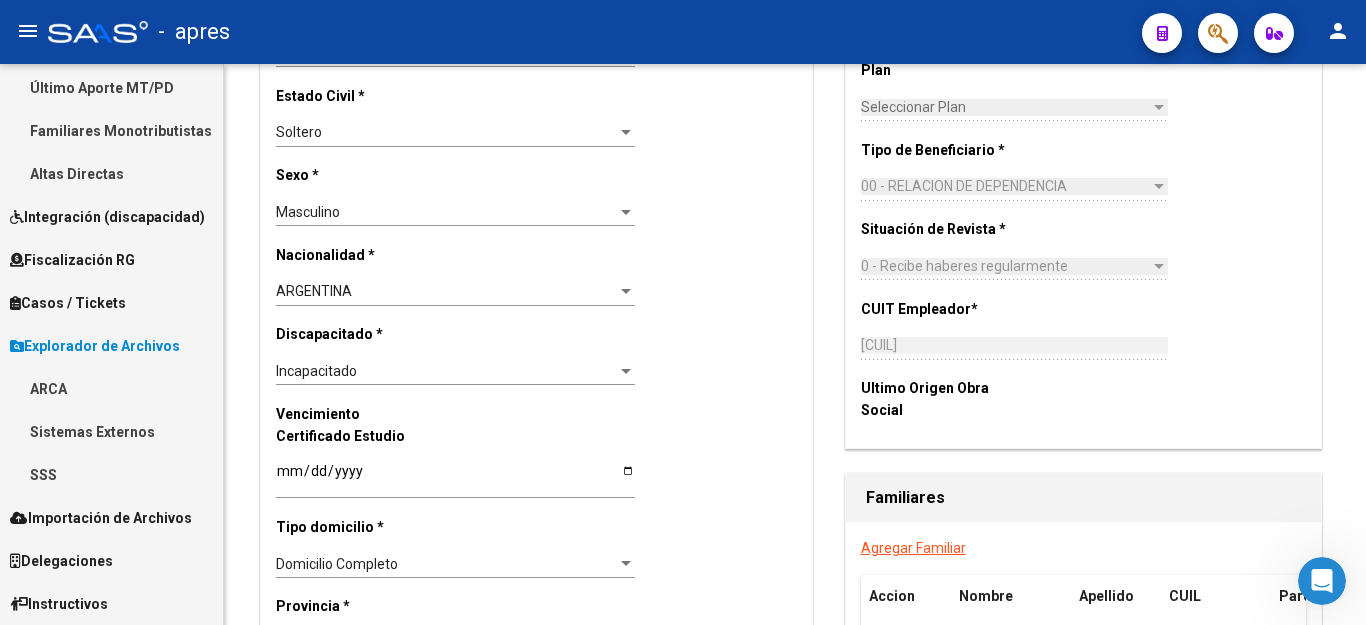 scroll, scrollTop: 522, scrollLeft: 0, axis: vertical 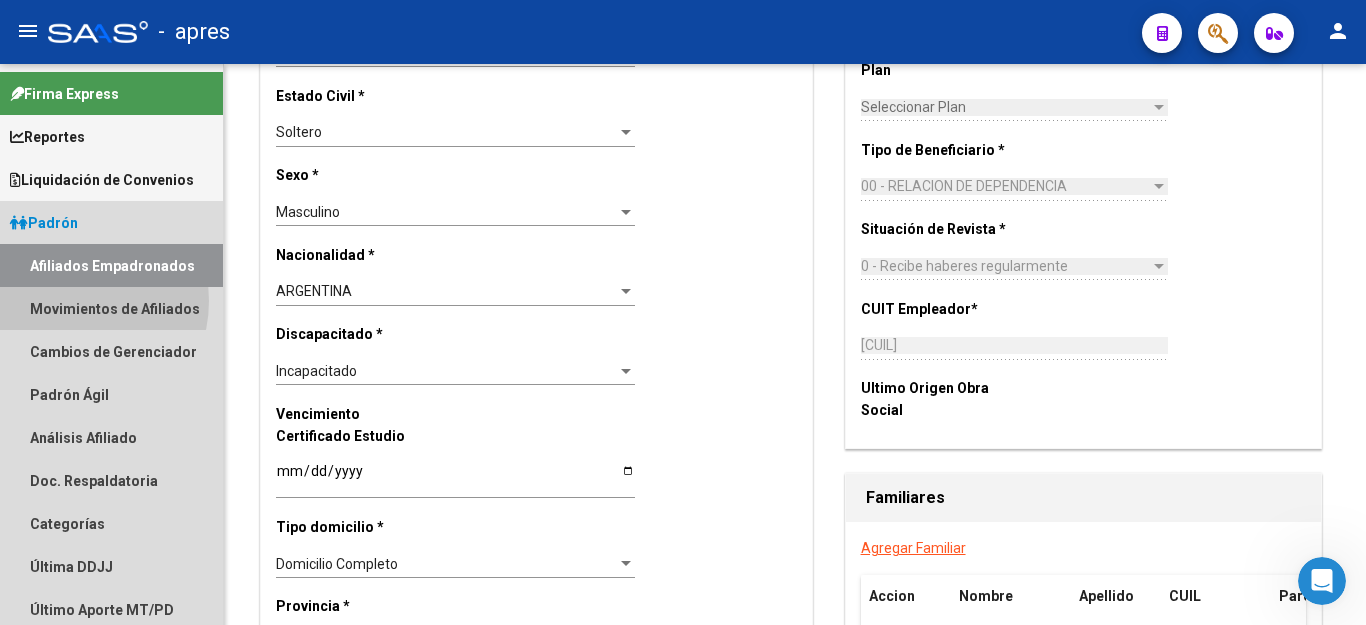click on "Movimientos de Afiliados" at bounding box center (111, 308) 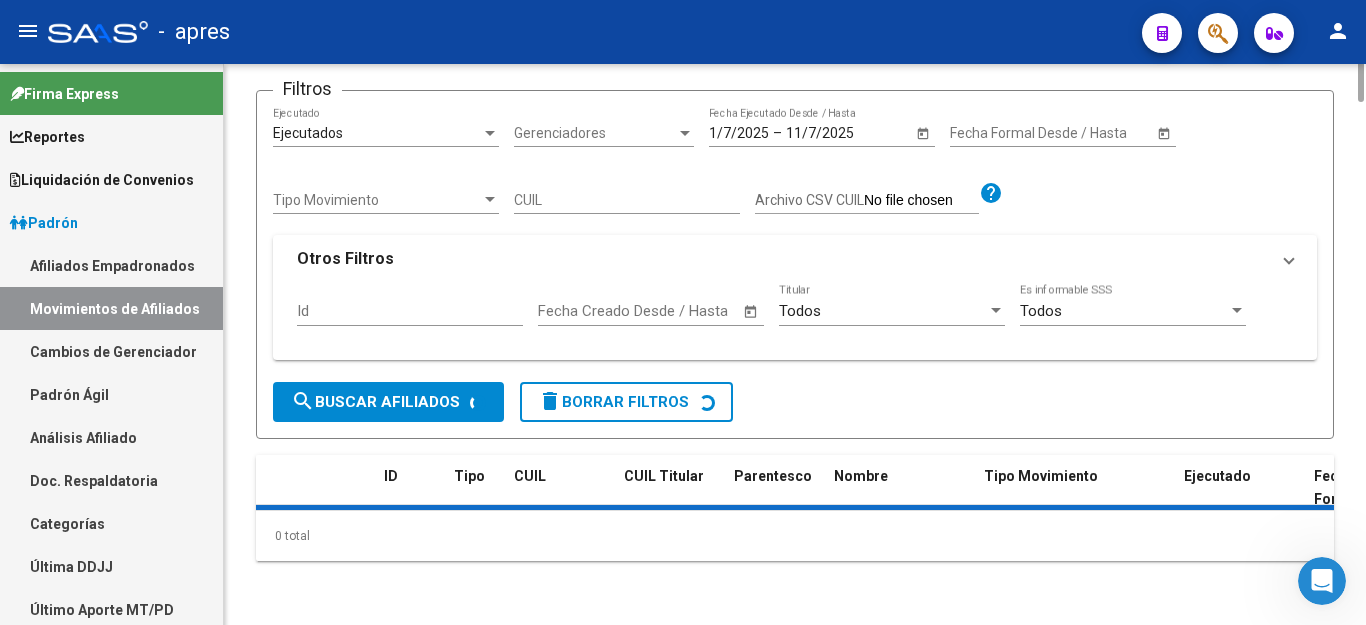 scroll, scrollTop: 0, scrollLeft: 0, axis: both 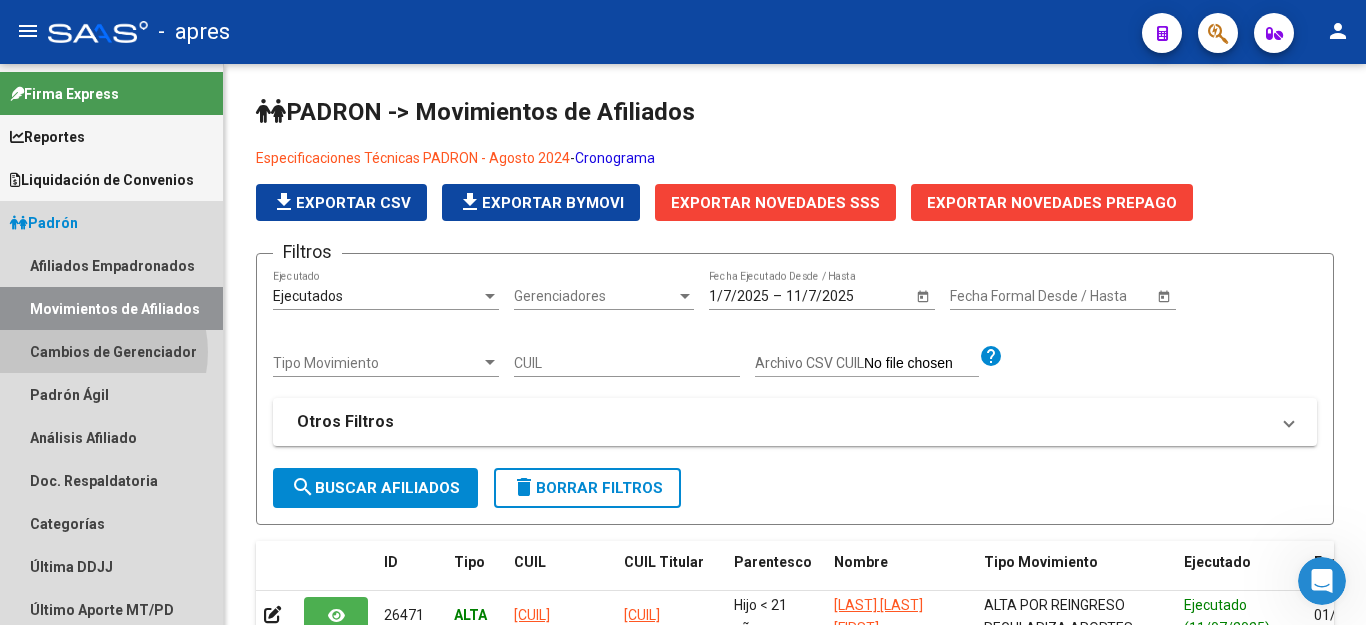 click on "Cambios de Gerenciador" at bounding box center (111, 351) 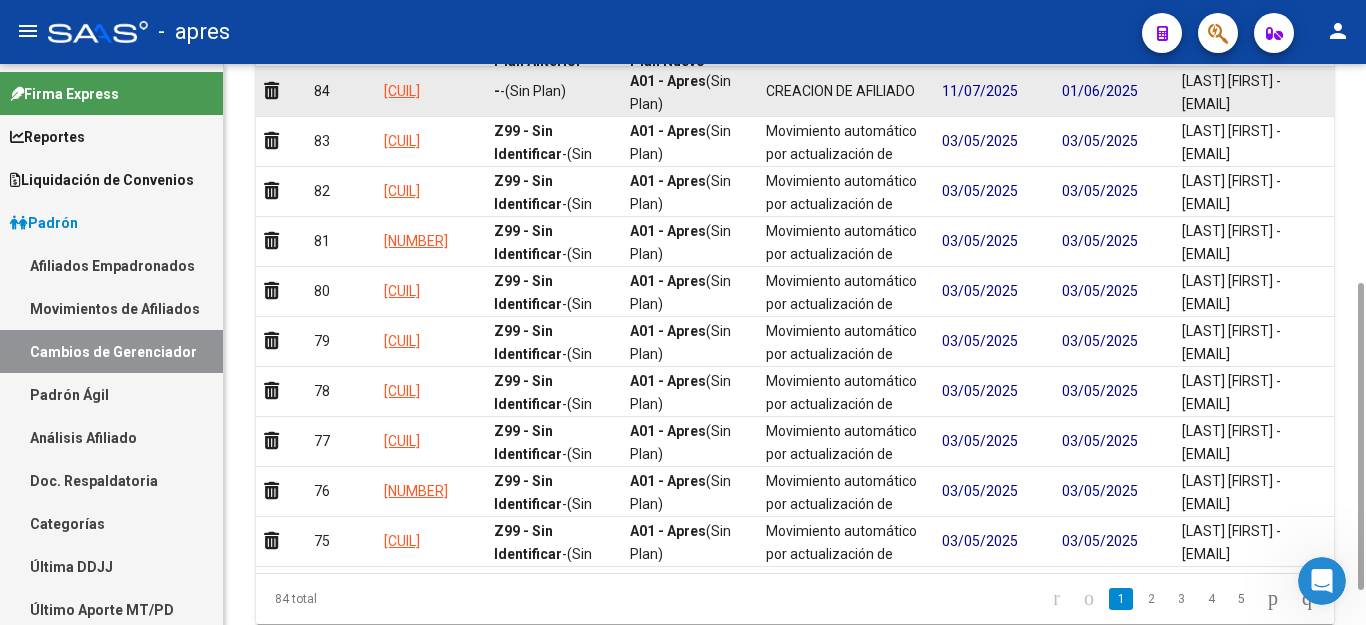 scroll, scrollTop: 463, scrollLeft: 0, axis: vertical 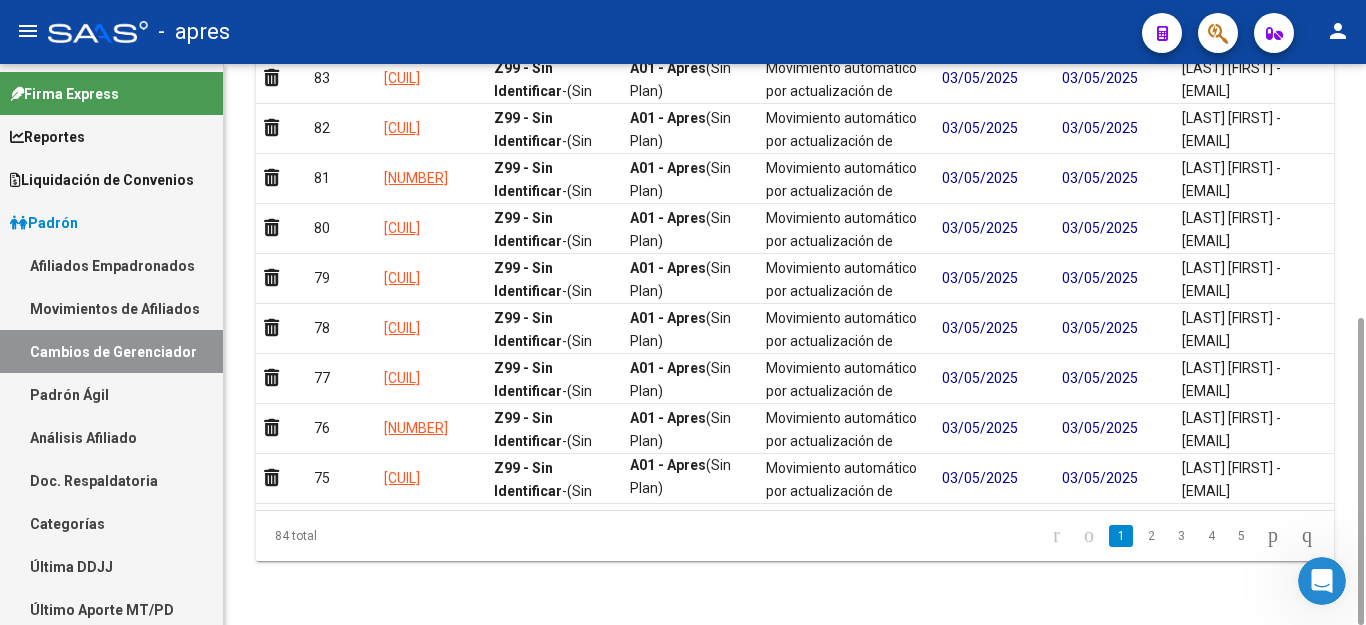 click on "PADRON -> Cambios de Gerenciador file_download  Exportar CSV  Filtros Id CUIL Titular Start date – Fecha Desde / Hasta Gerenciador Anterior Gerenciador Anterior Gerenciador Destino Gerenciador Destino search  Buscar Archivos  delete  Borrar Filtros  Accion ID CUIL Titular Gerenciador / Plan Anterior Gerenciador / Plan Nuevo Motivo Creado Fecha Creado x 84 27947418543  -   -   (Sin Plan) A01 - Apres  (Sin Plan)  CREACION DE AFILIADO  11/07/2025 01/06/2025 Salloum Valeria - valeria.salloum@apres.com.ar 83 27960681555 Z99 - Sin Identificar  -   (Sin Plan) A01 - Apres  (Sin Plan)  Movimiento automático por actualización de padrón ágil  03/05/2025 03/05/2025 Salloum Valeria - valeria.salloum@apres.com.ar 82 27925246137 Z99 - Sin Identificar  -   (Sin Plan) A01 - Apres  (Sin Plan)  Movimiento automático por actualización de padrón ágil  03/05/2025 03/05/2025 Salloum Valeria - valeria.salloum@apres.com.ar 81 27450650922 Z99 - Sin Identificar  -   (Sin Plan) A01 - Apres  (Sin Plan) 03/05/2025 03/05/2025 80" 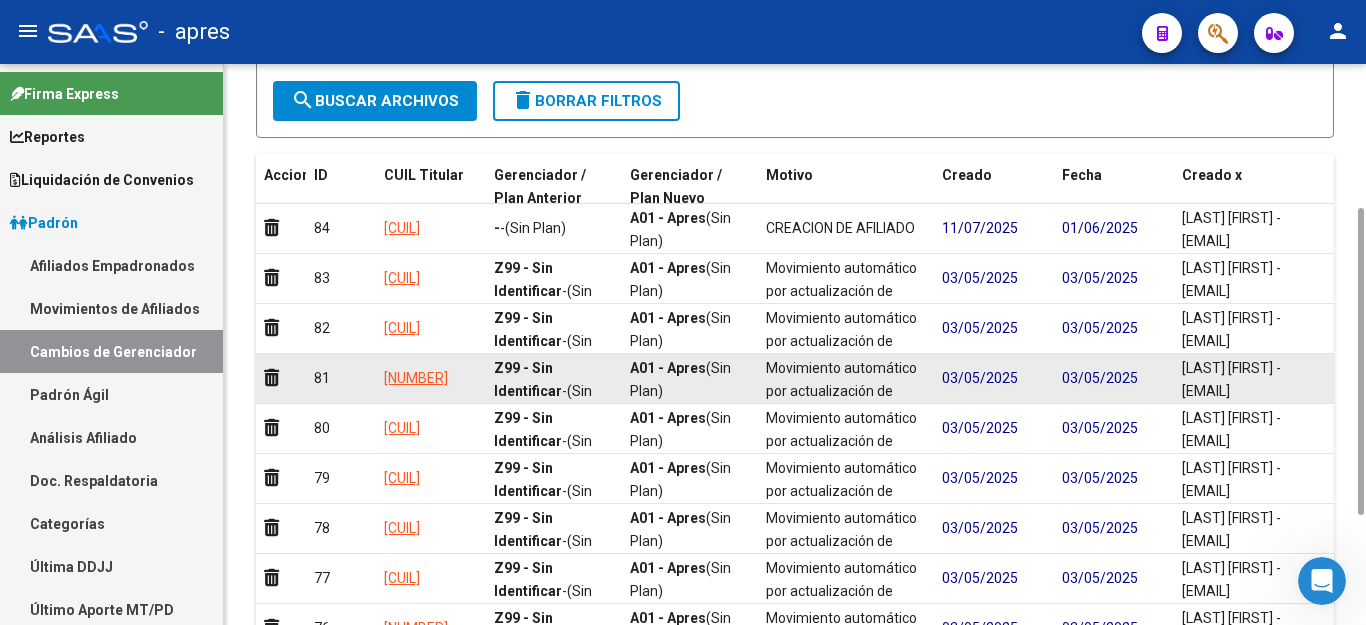scroll, scrollTop: 463, scrollLeft: 0, axis: vertical 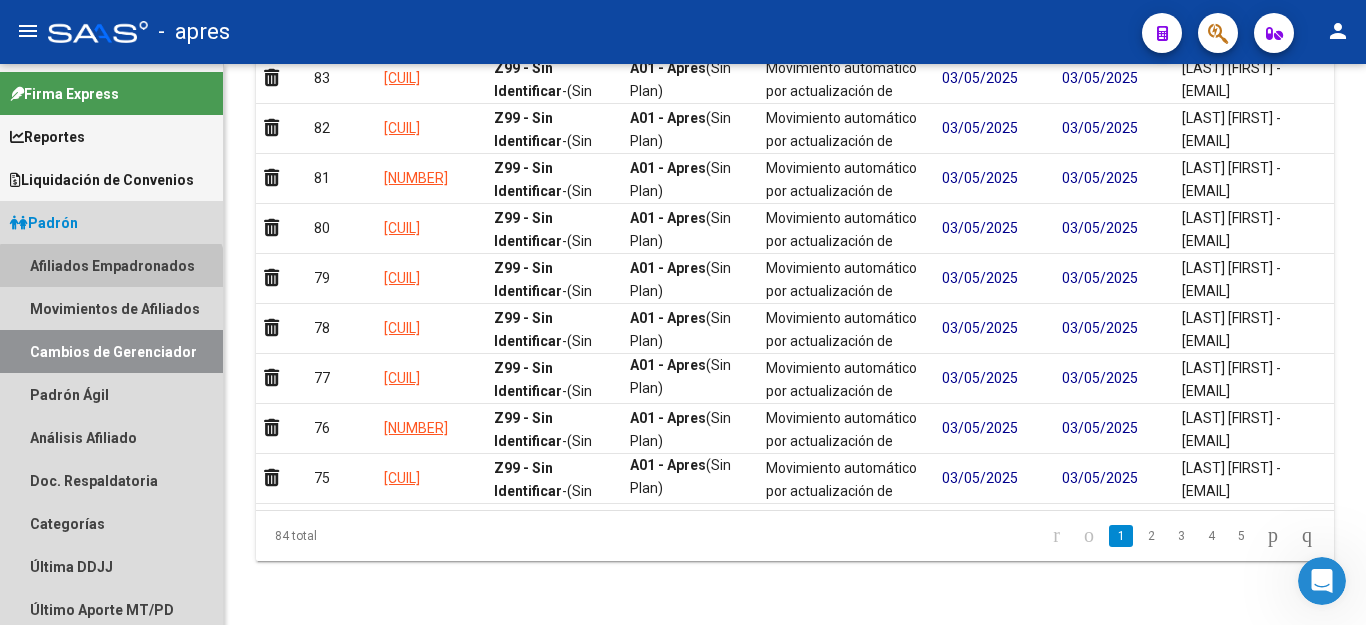 click on "Afiliados Empadronados" at bounding box center [111, 265] 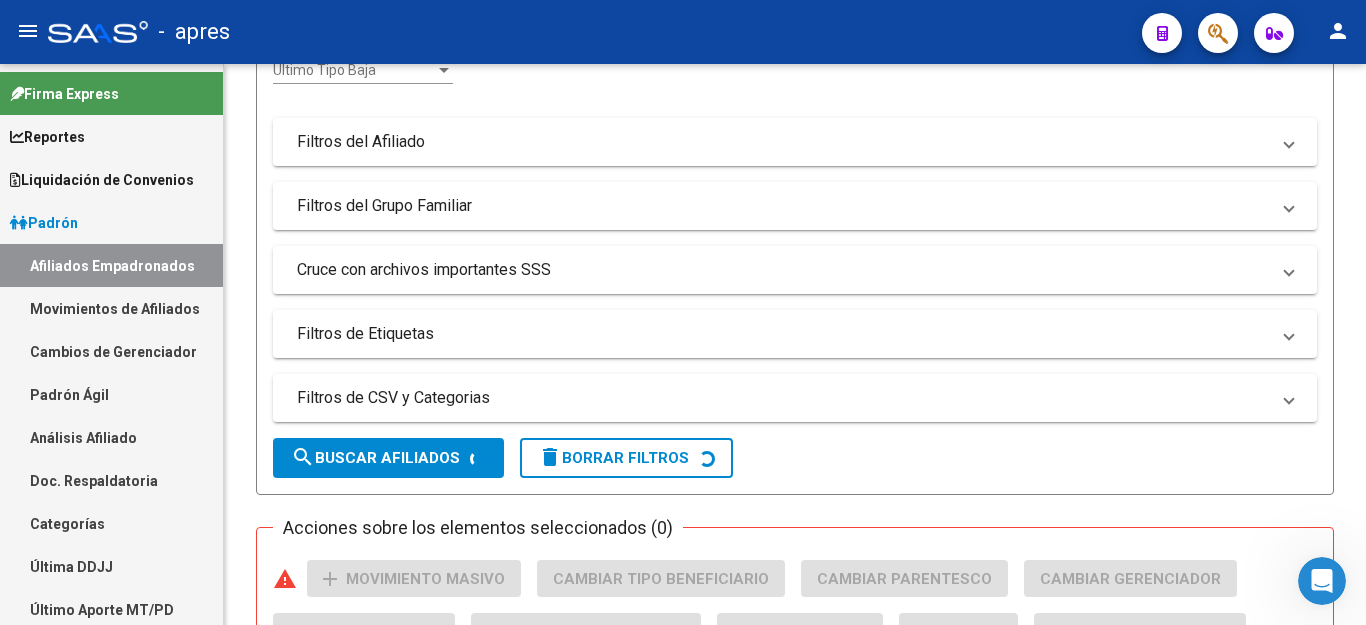 scroll, scrollTop: 0, scrollLeft: 0, axis: both 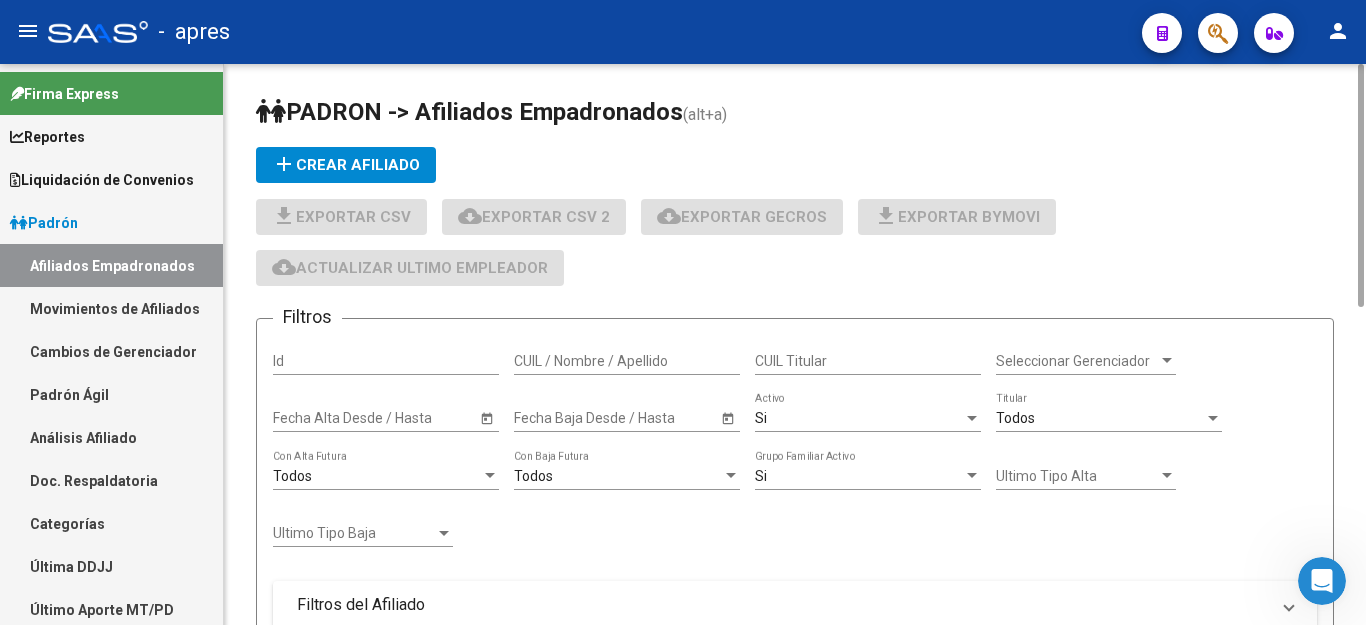 click on "Movimientos de Afiliados" at bounding box center [111, 308] 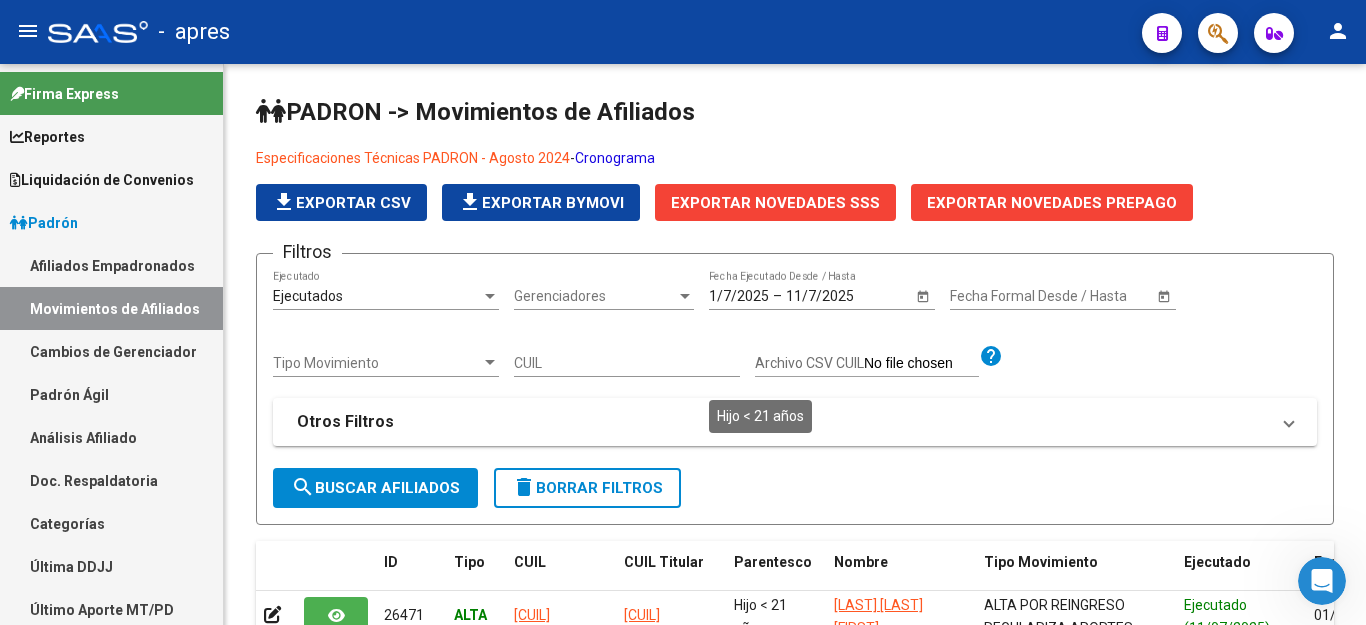 scroll, scrollTop: 400, scrollLeft: 0, axis: vertical 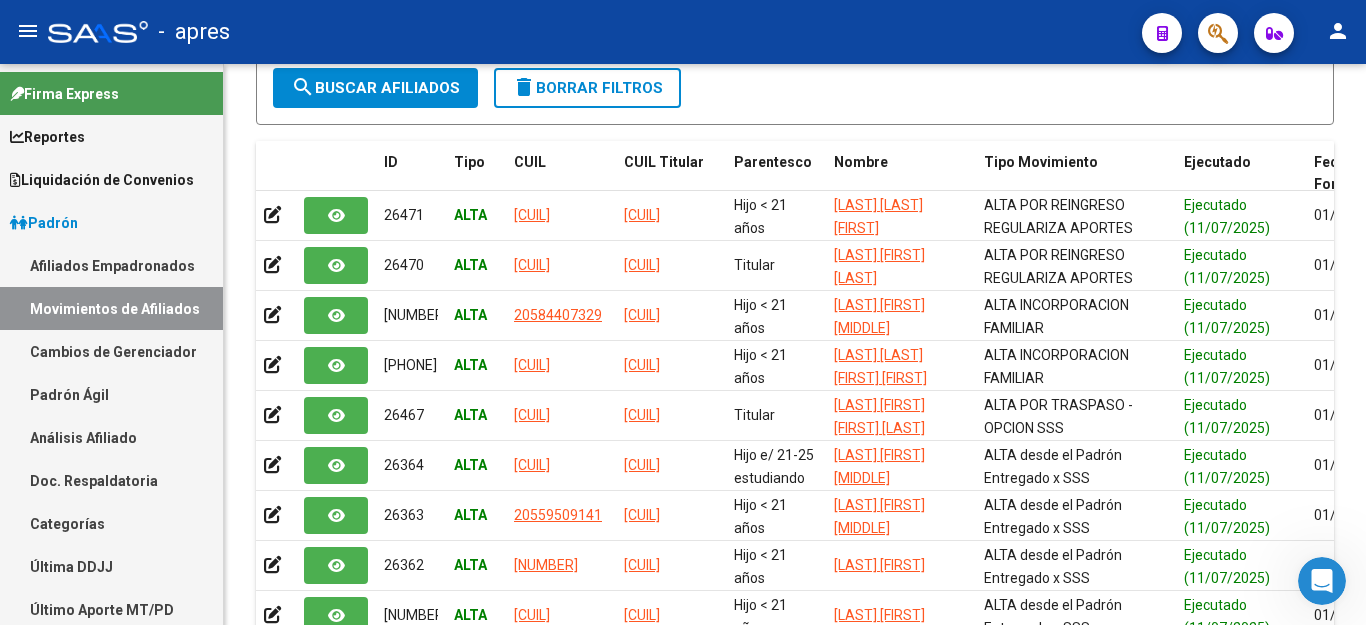 click on "Movimientos de Afiliados" at bounding box center [111, 308] 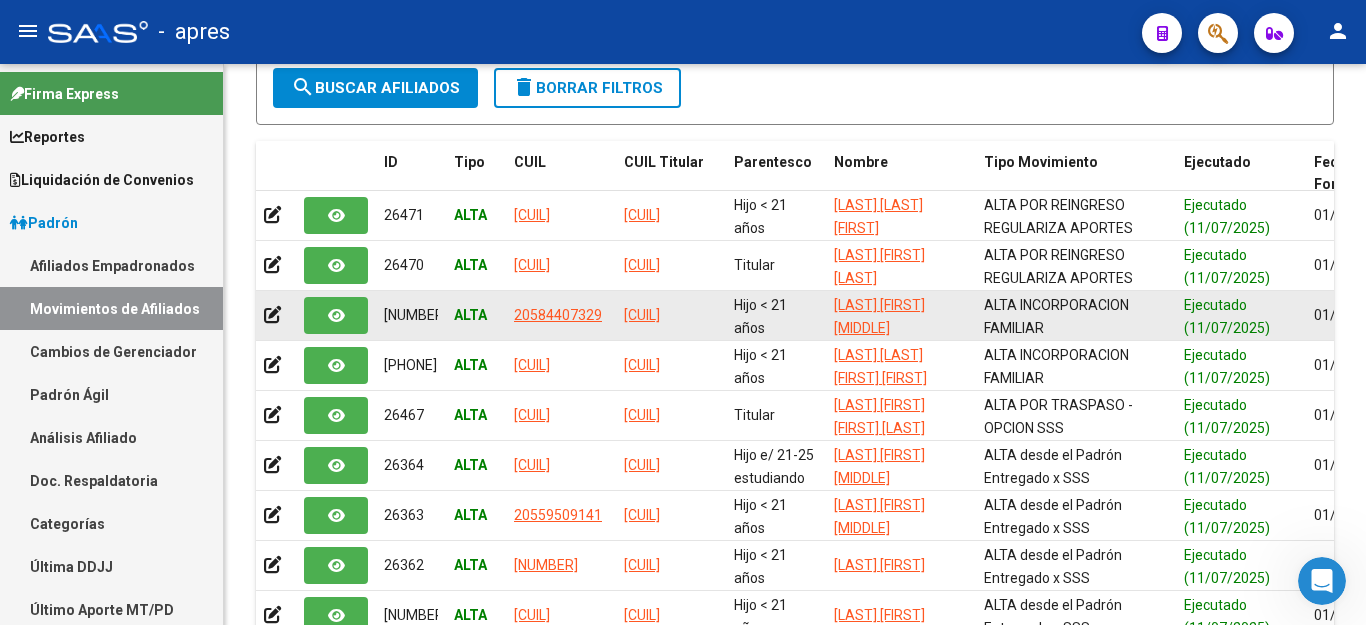 scroll, scrollTop: 0, scrollLeft: 0, axis: both 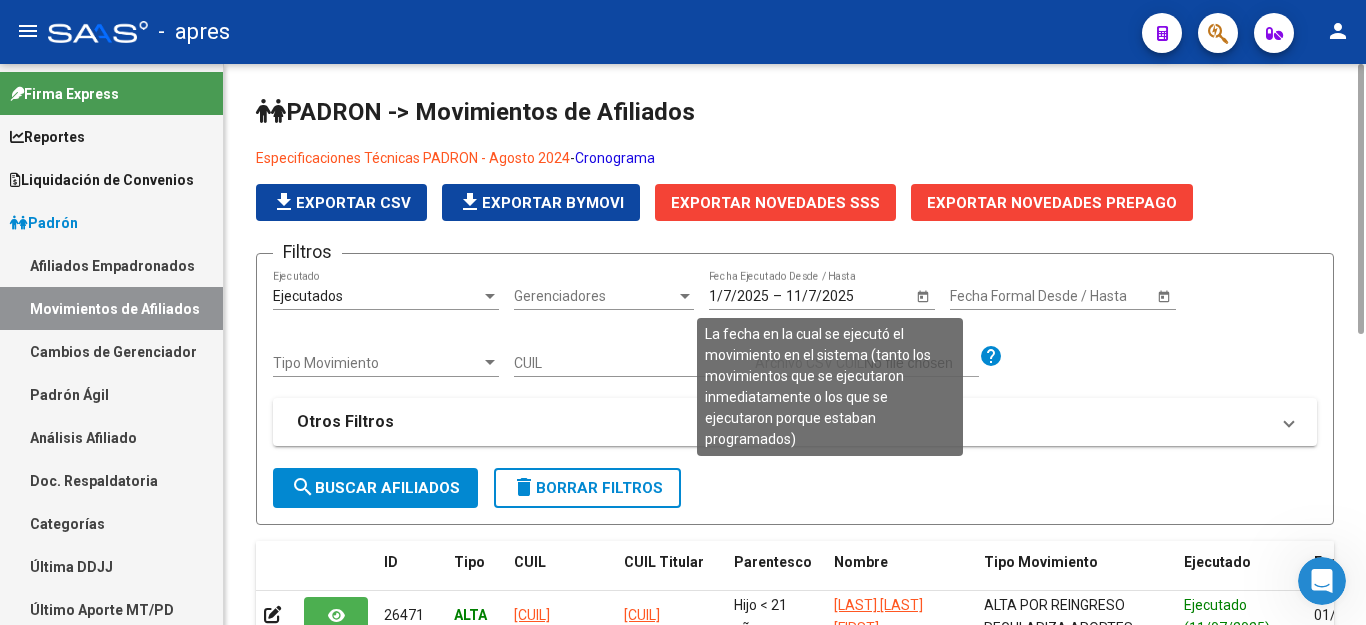 click 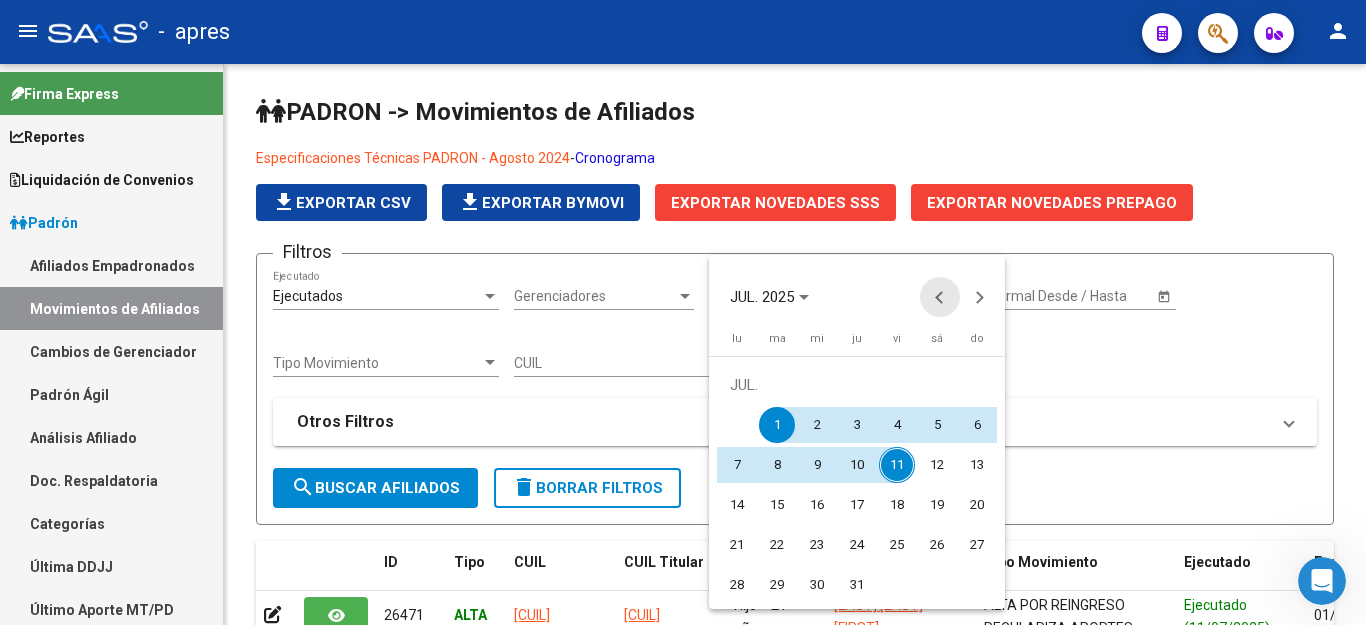 click at bounding box center (940, 297) 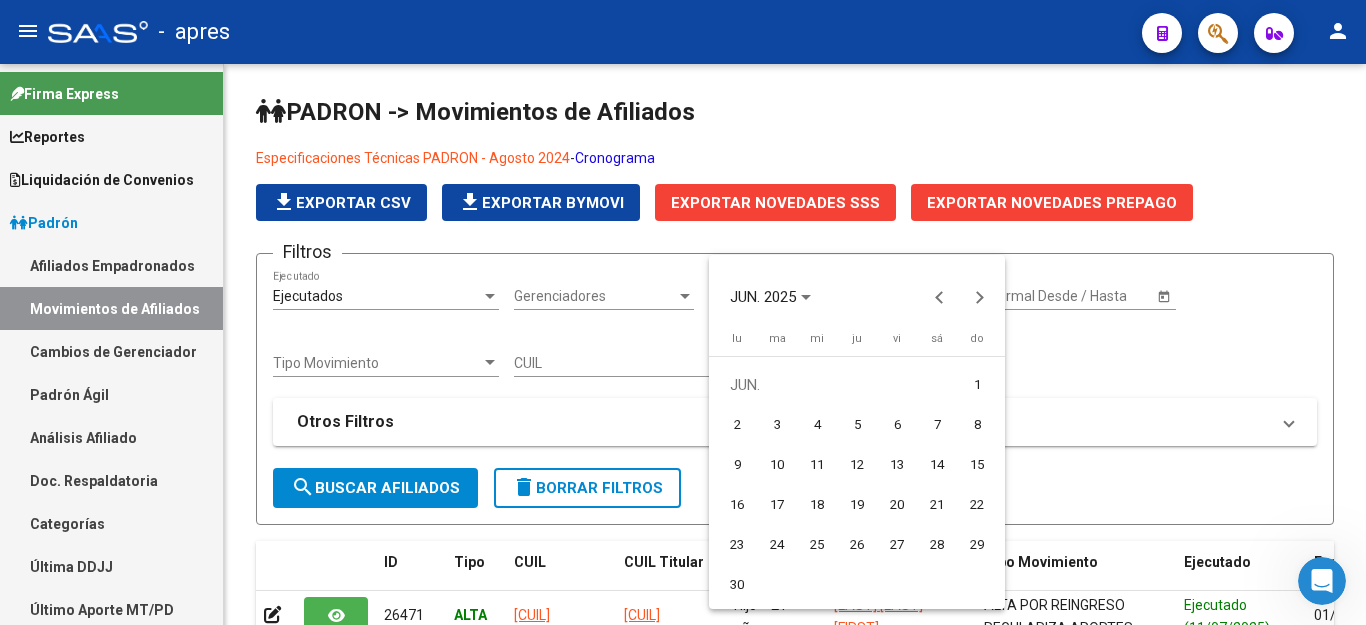 click on "1" at bounding box center [977, 385] 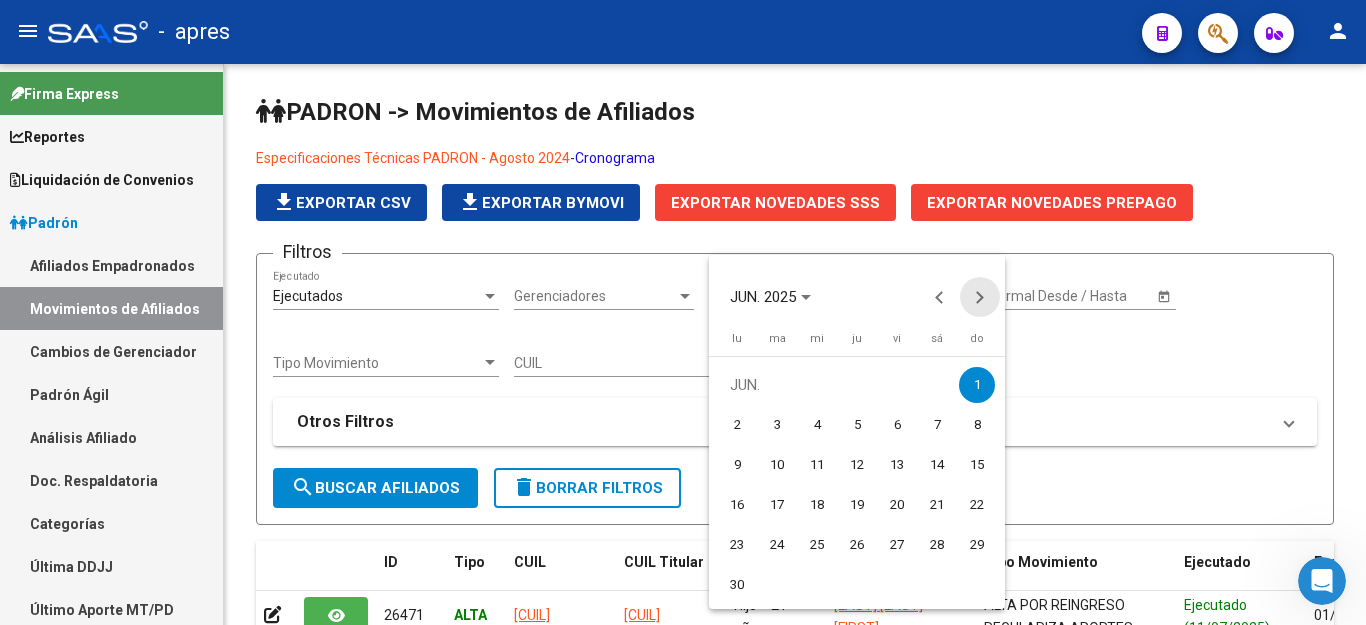 click at bounding box center [980, 297] 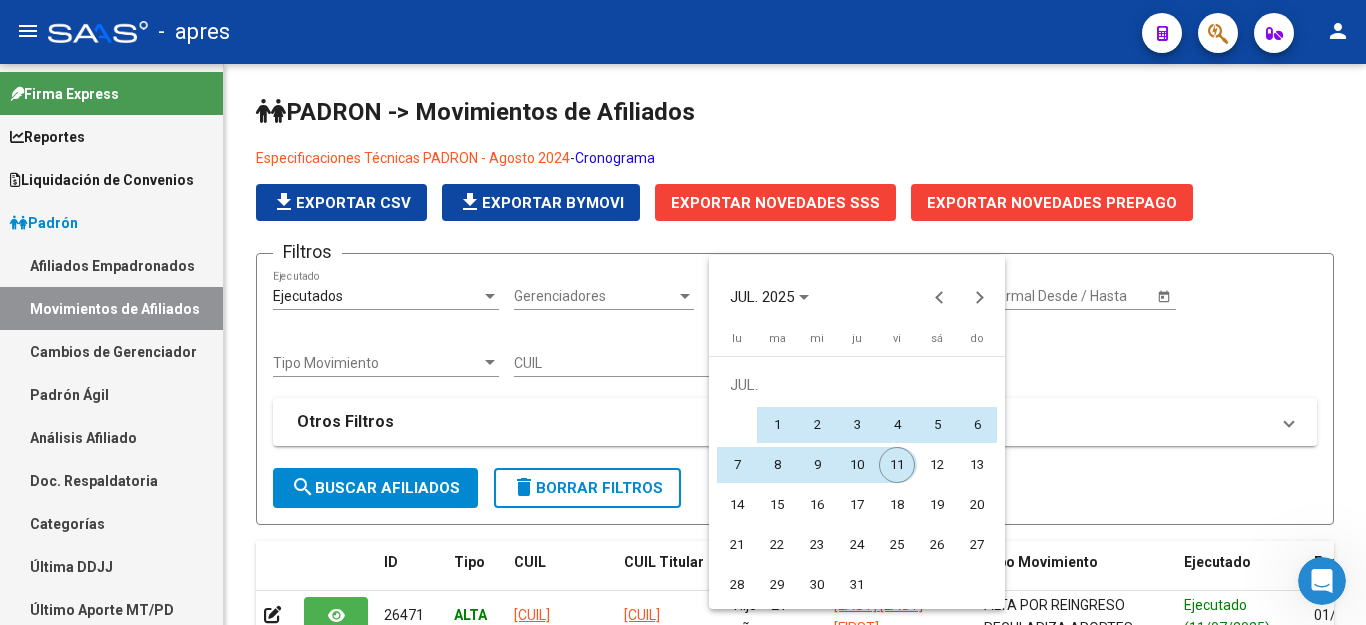click on "11" at bounding box center (897, 465) 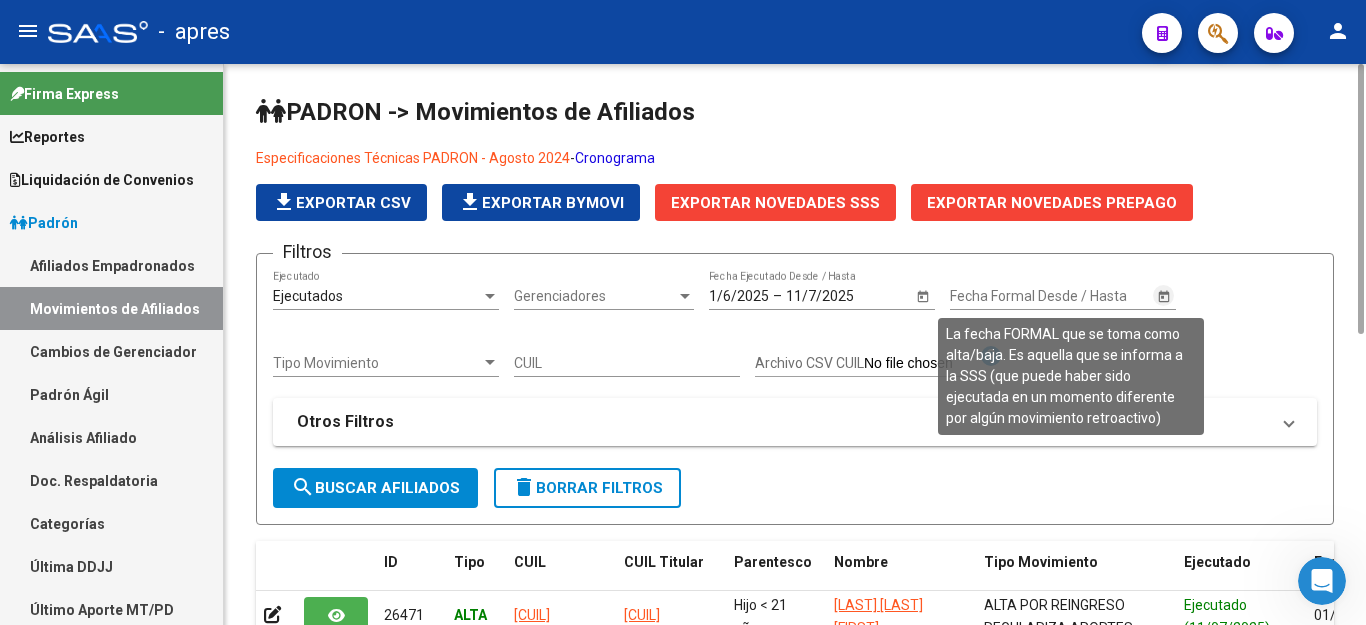 click 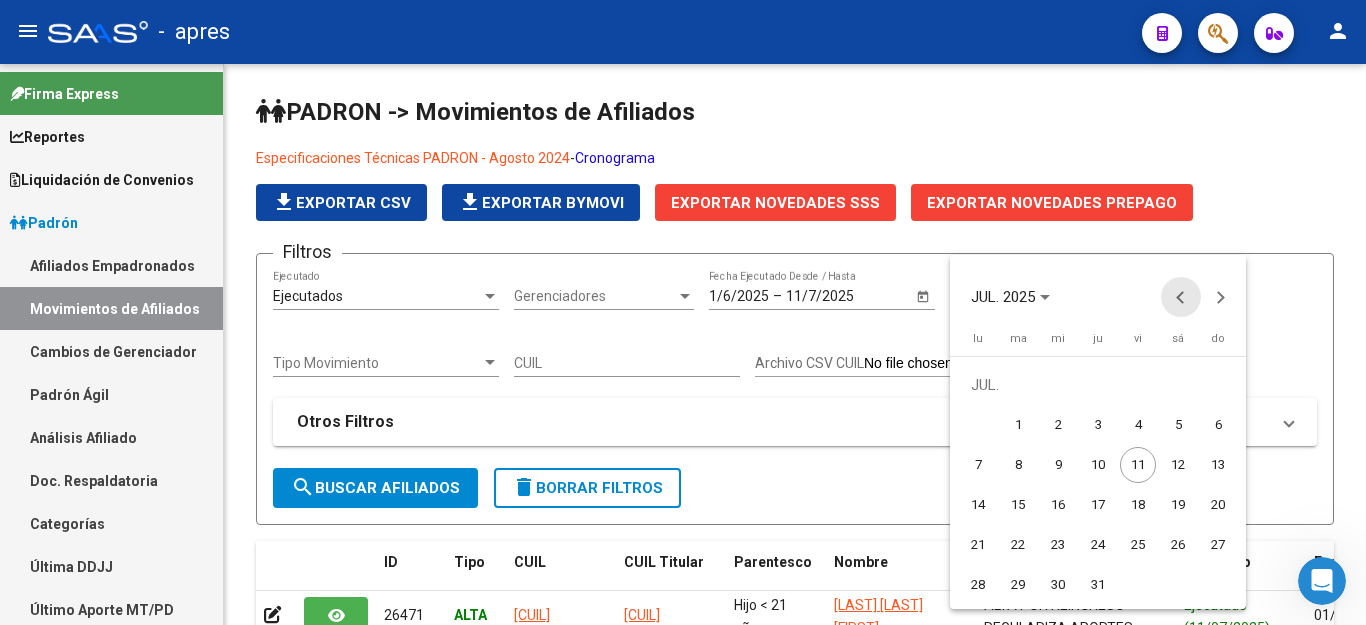 click at bounding box center (1181, 297) 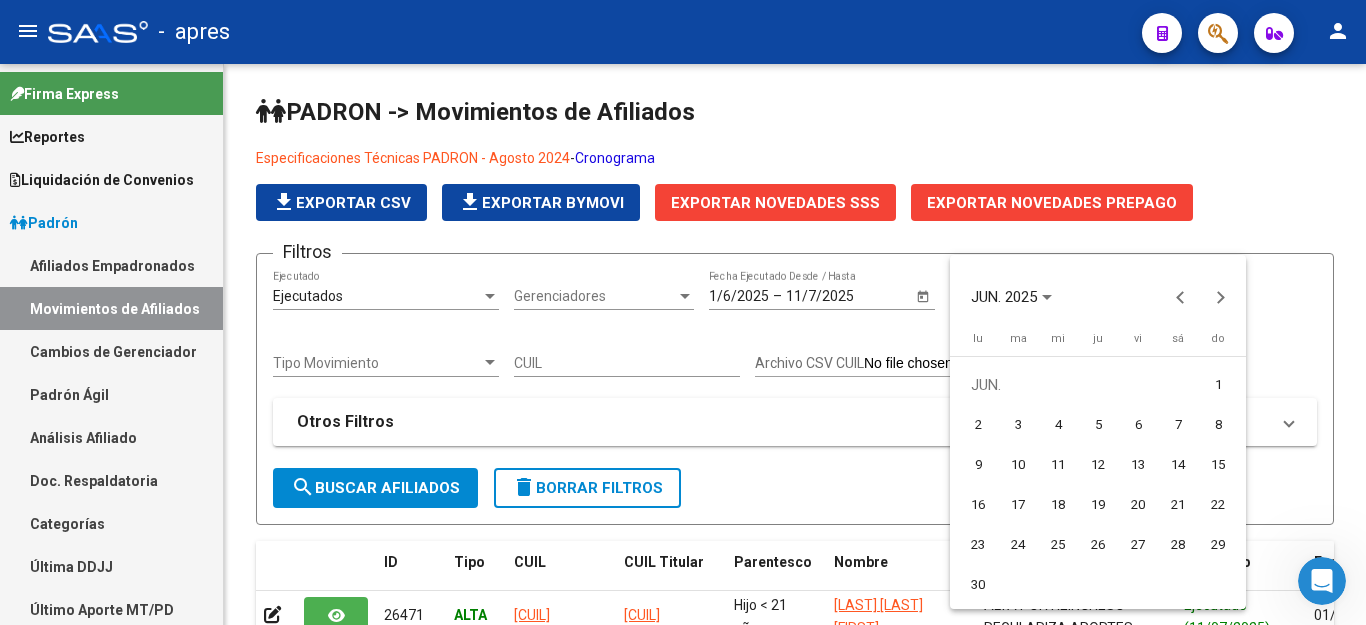 click on "1" at bounding box center (1218, 385) 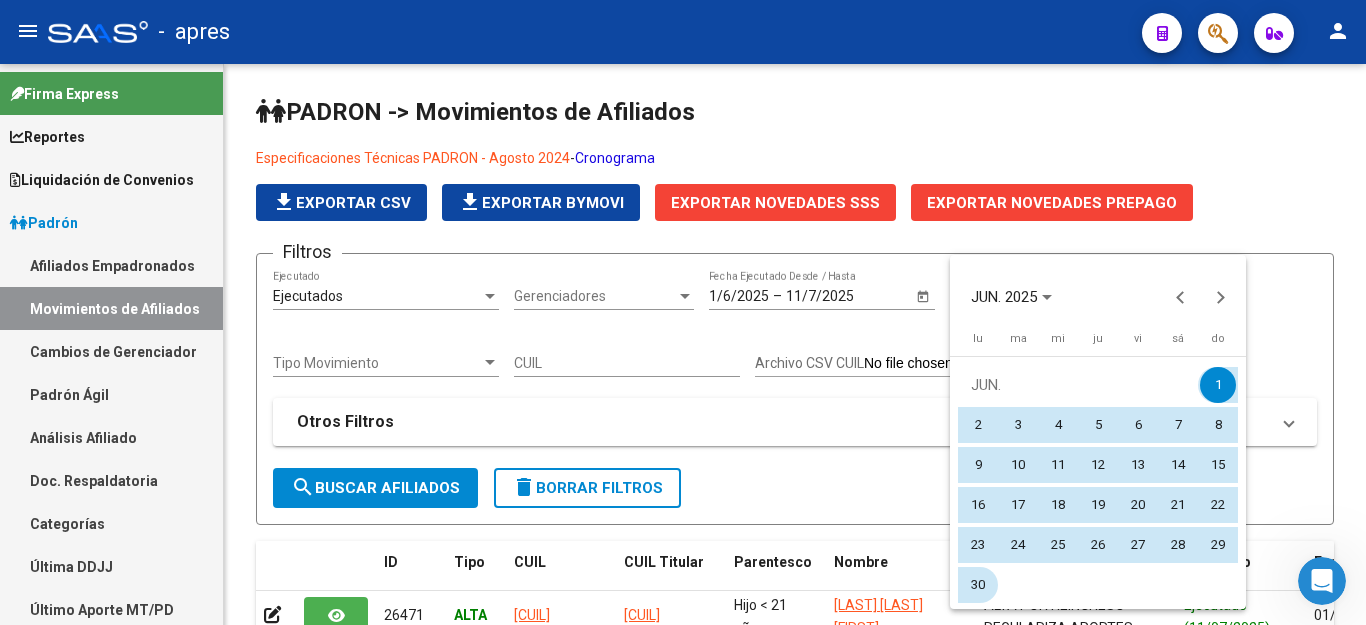click on "30" at bounding box center (978, 585) 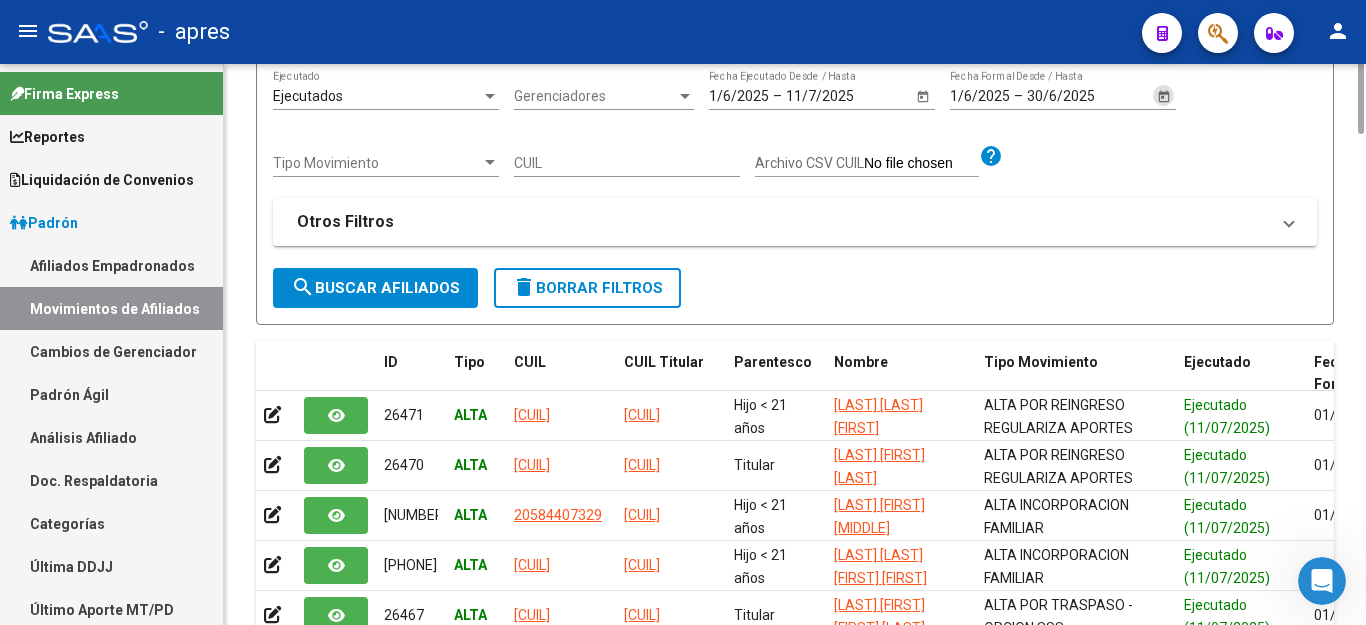 scroll, scrollTop: 0, scrollLeft: 0, axis: both 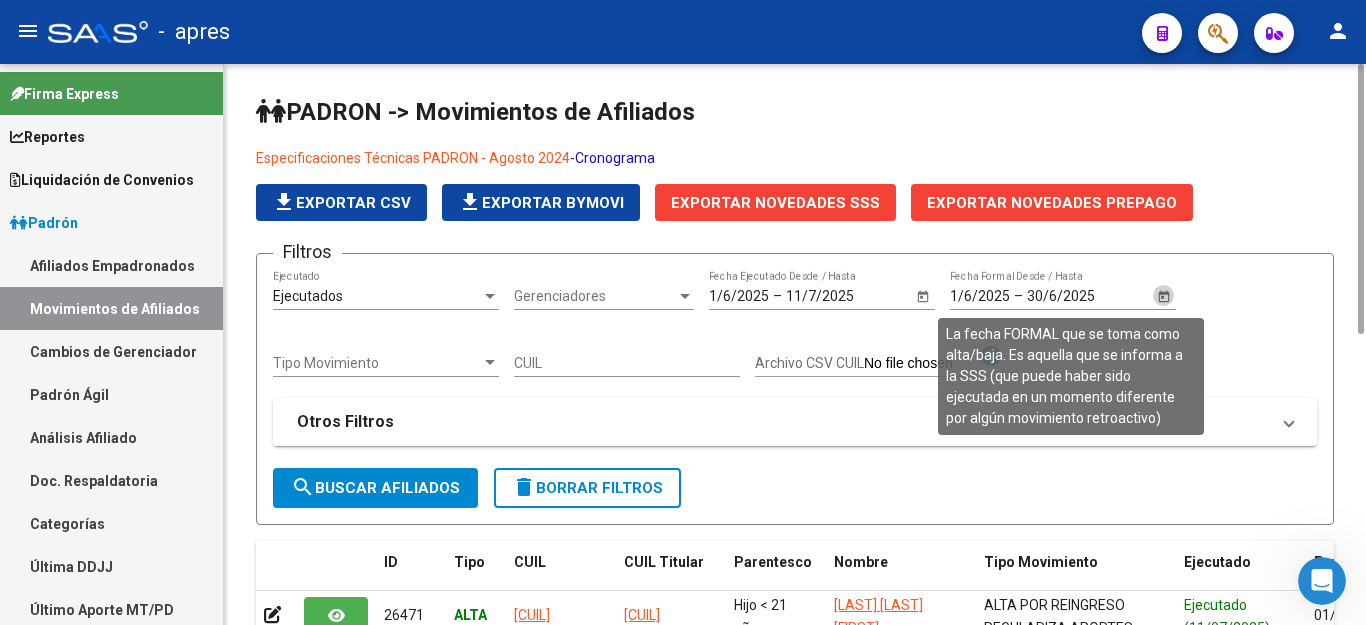 click 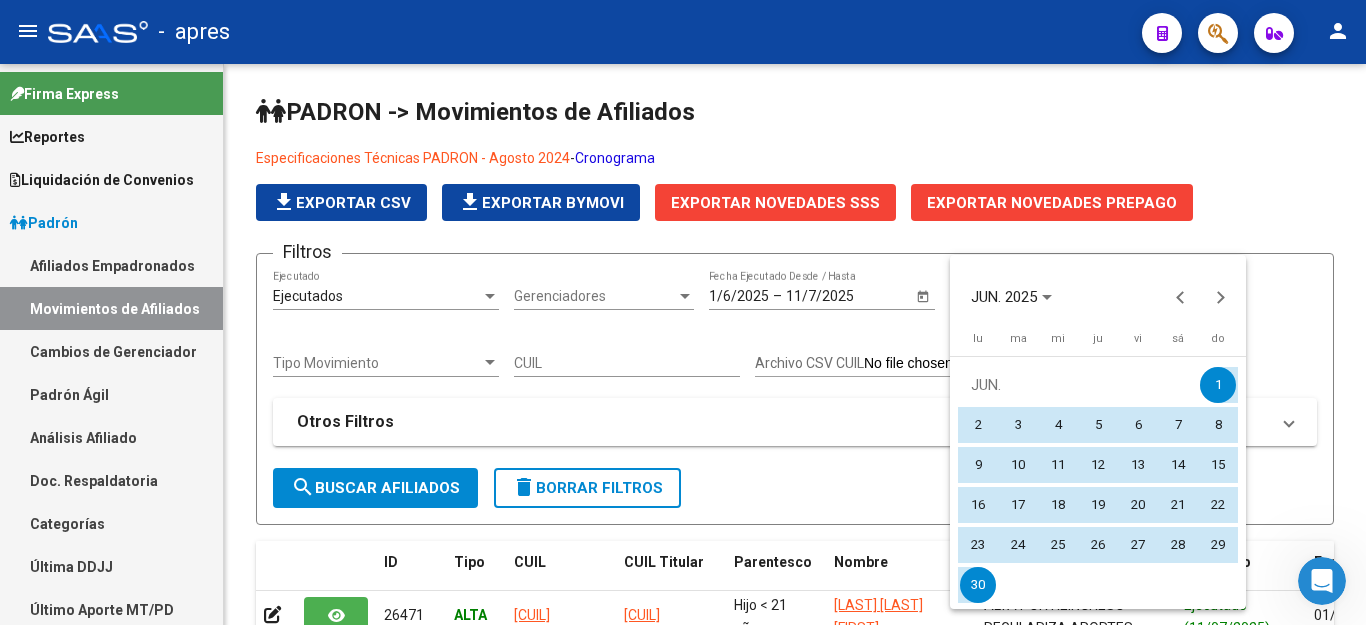 click on "1" at bounding box center [1218, 385] 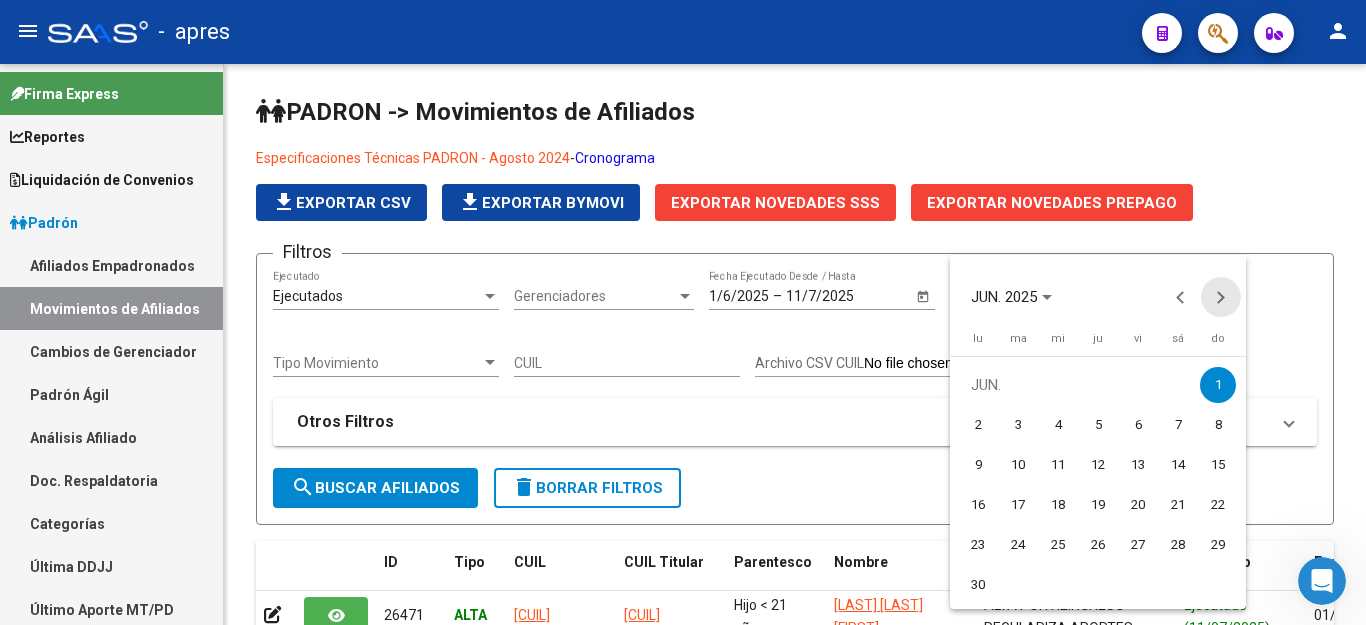 click at bounding box center [1221, 297] 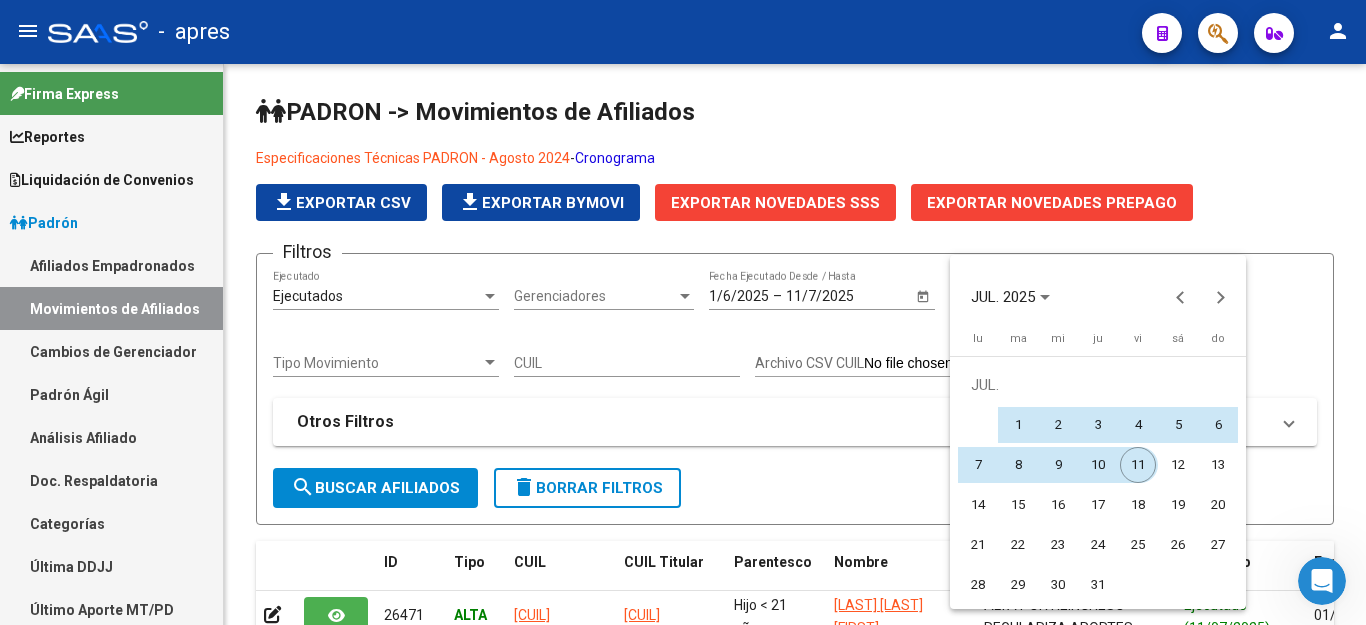 click on "11" at bounding box center (1138, 465) 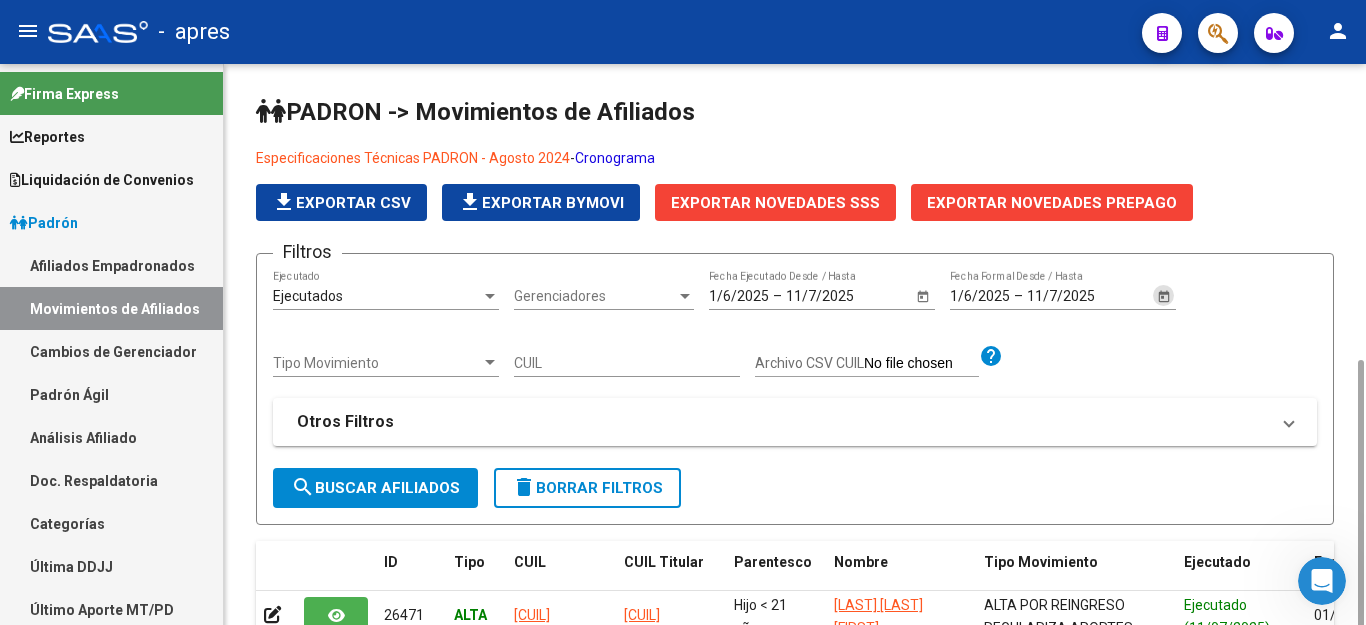 scroll, scrollTop: 400, scrollLeft: 0, axis: vertical 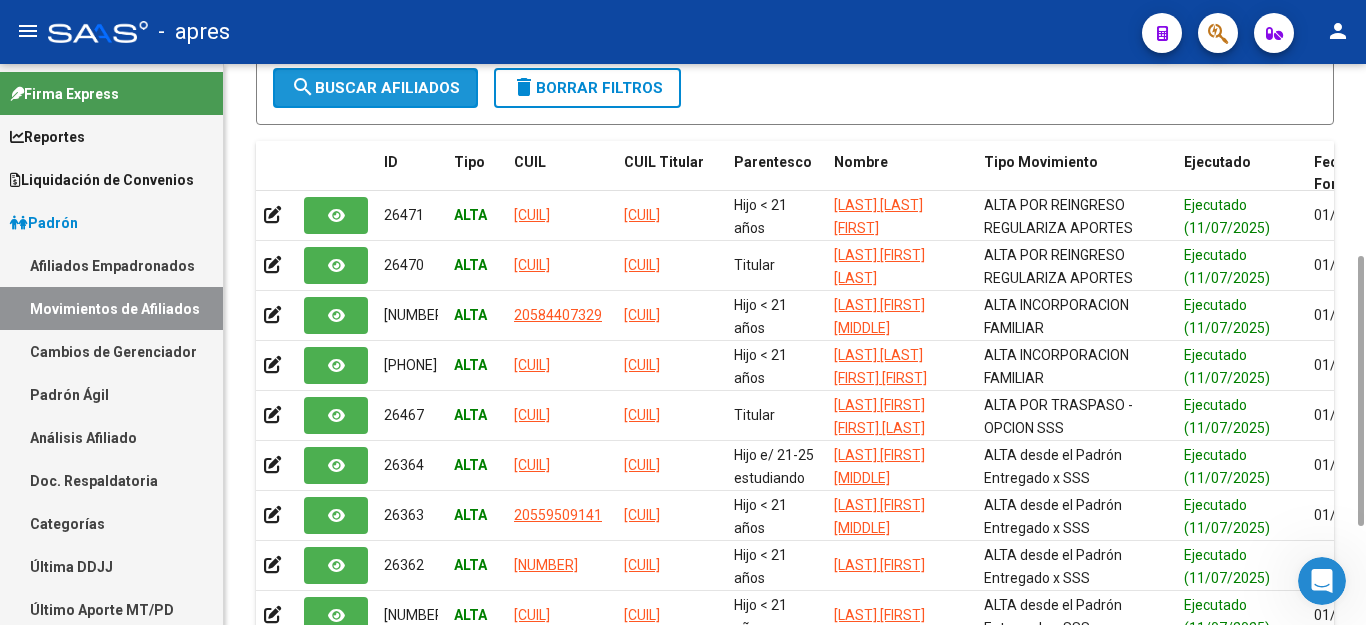 click on "search  Buscar Afiliados" 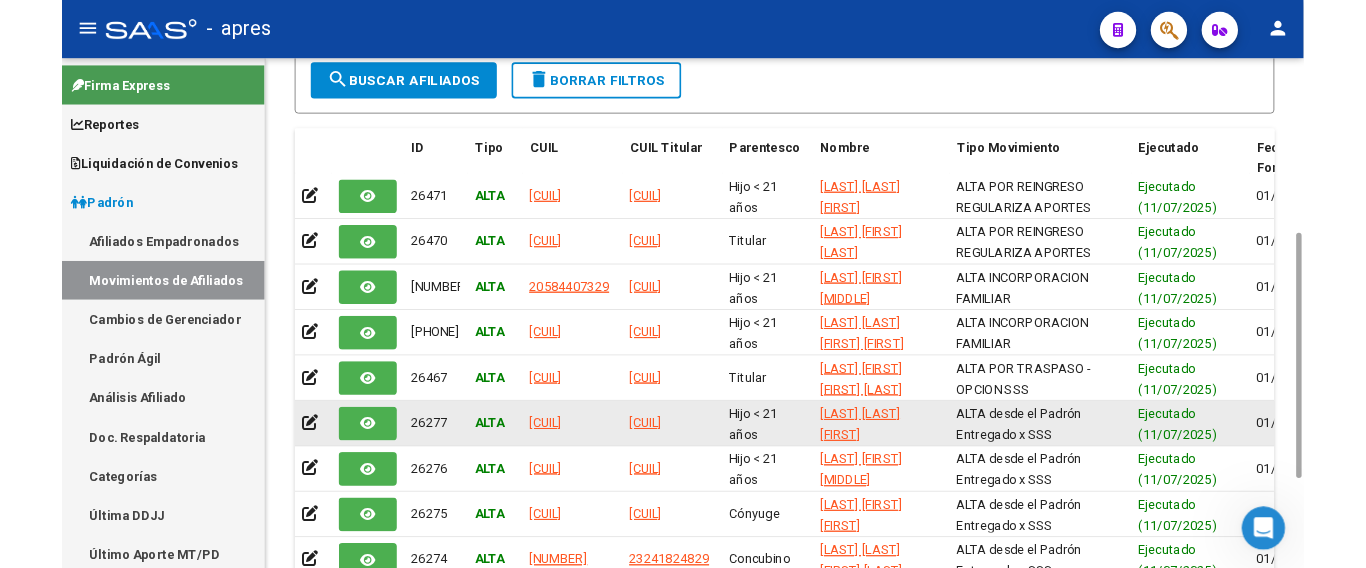 scroll, scrollTop: 0, scrollLeft: 0, axis: both 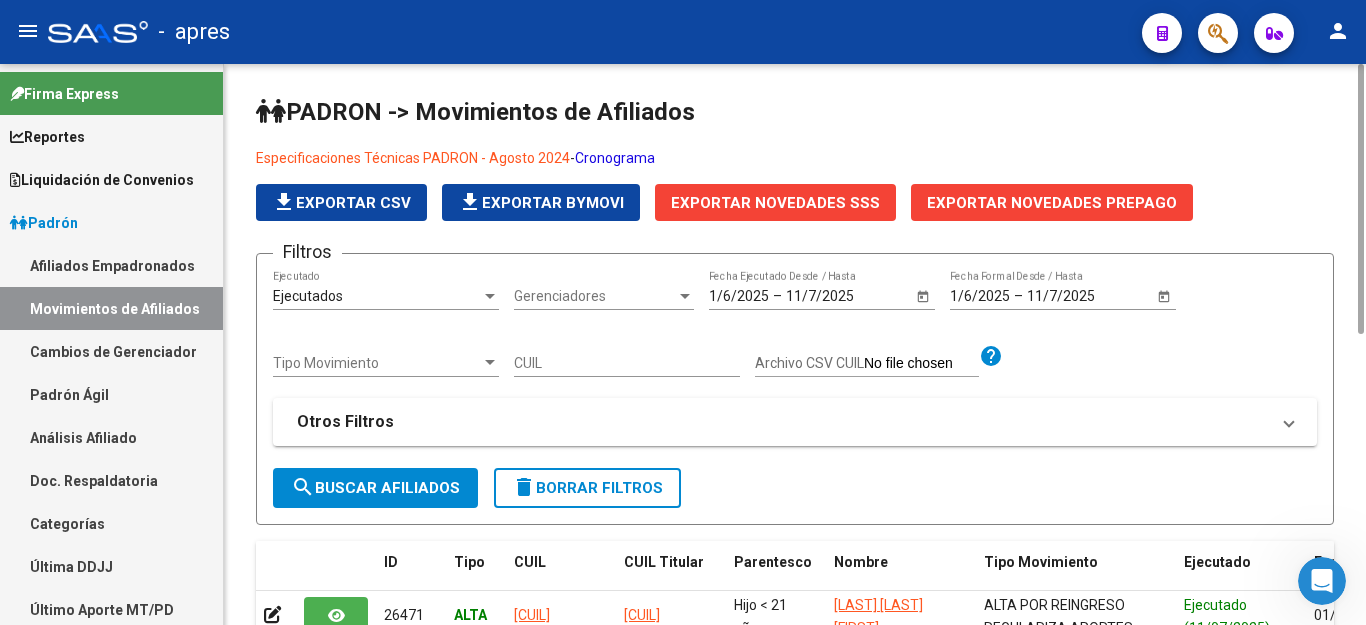 click on "Exportar Novedades SSS" 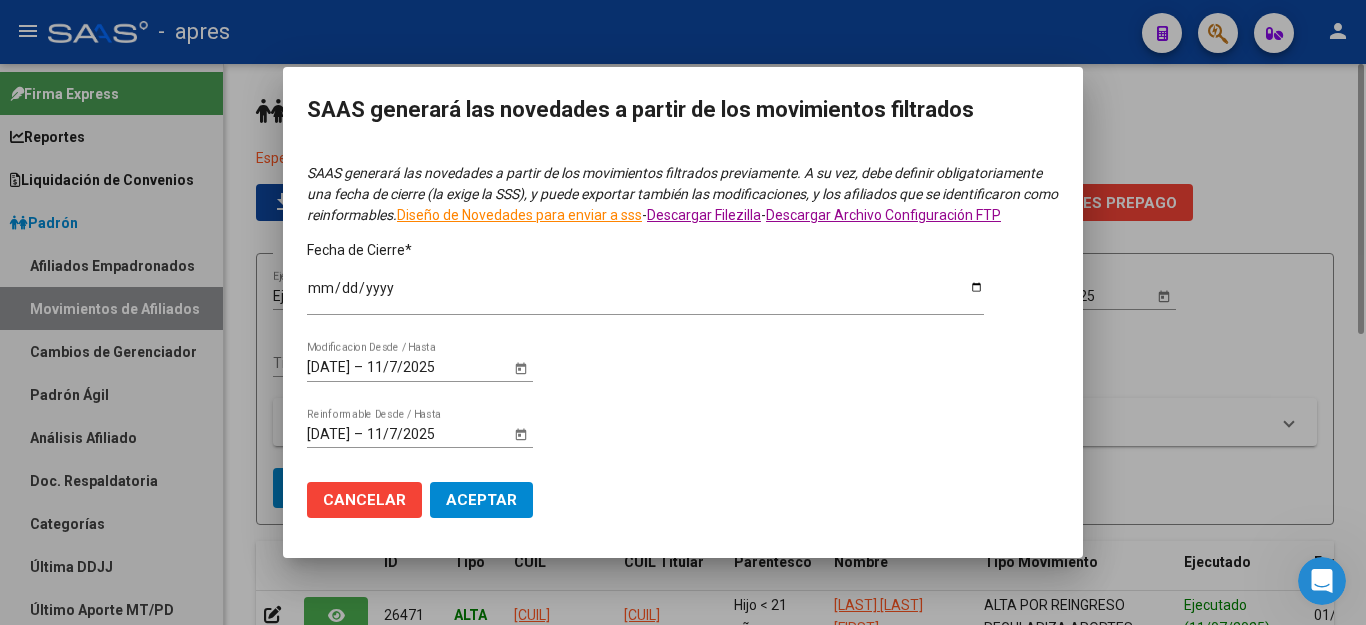 type on "2025-06-30" 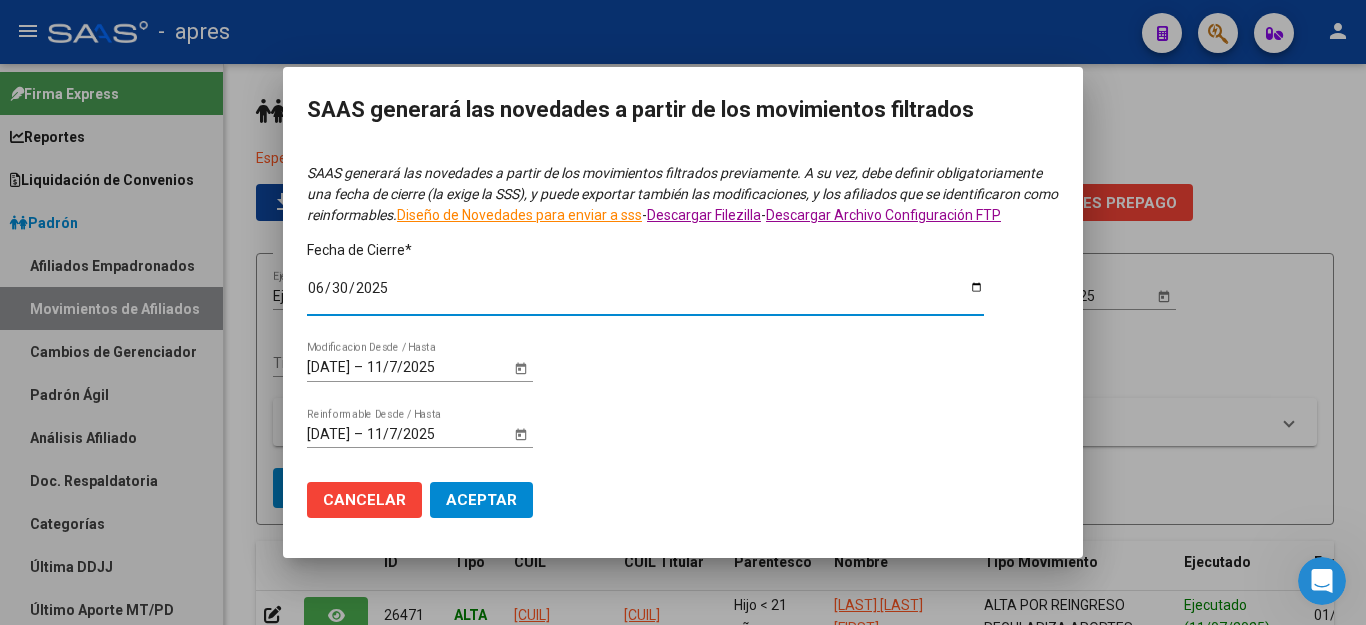 click on "2025-06-30" at bounding box center [645, 295] 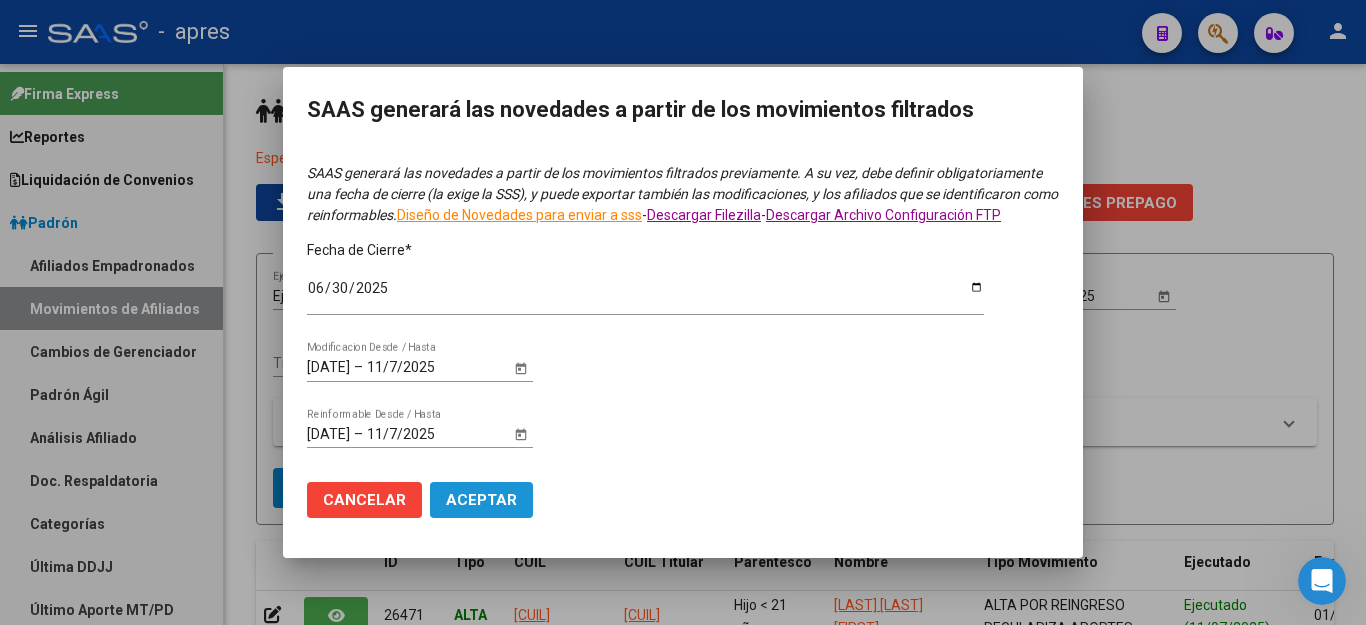 click on "Aceptar" 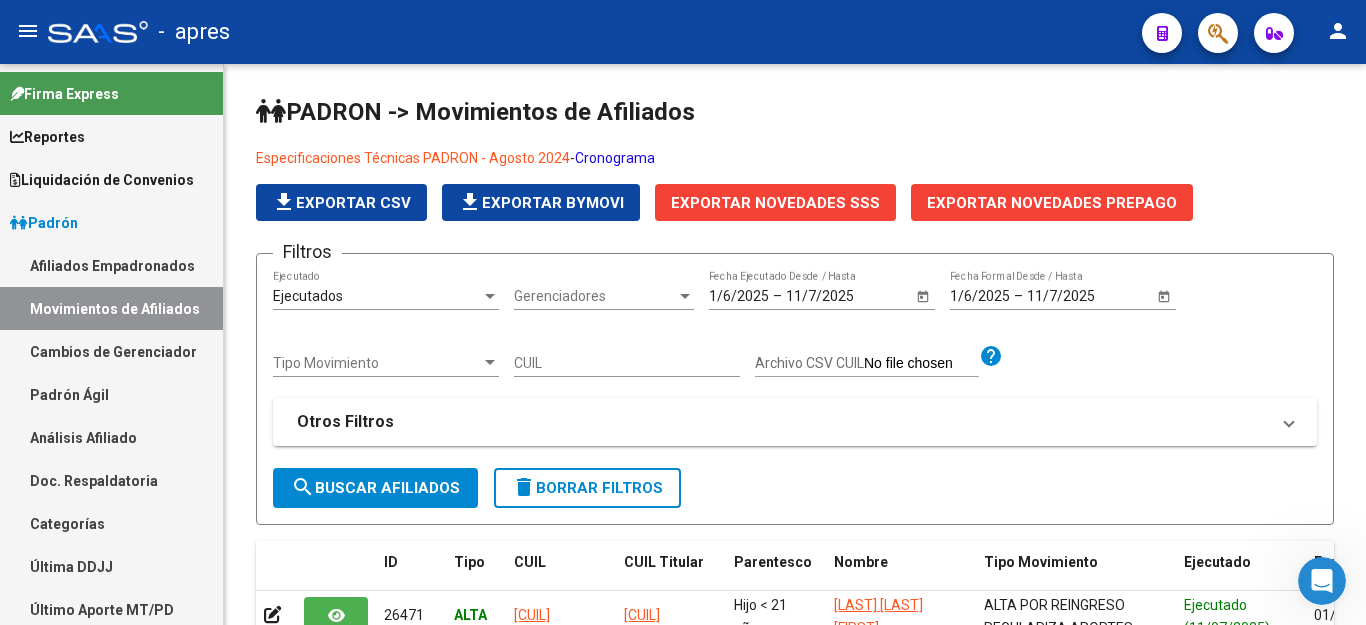 scroll, scrollTop: 2243, scrollLeft: 0, axis: vertical 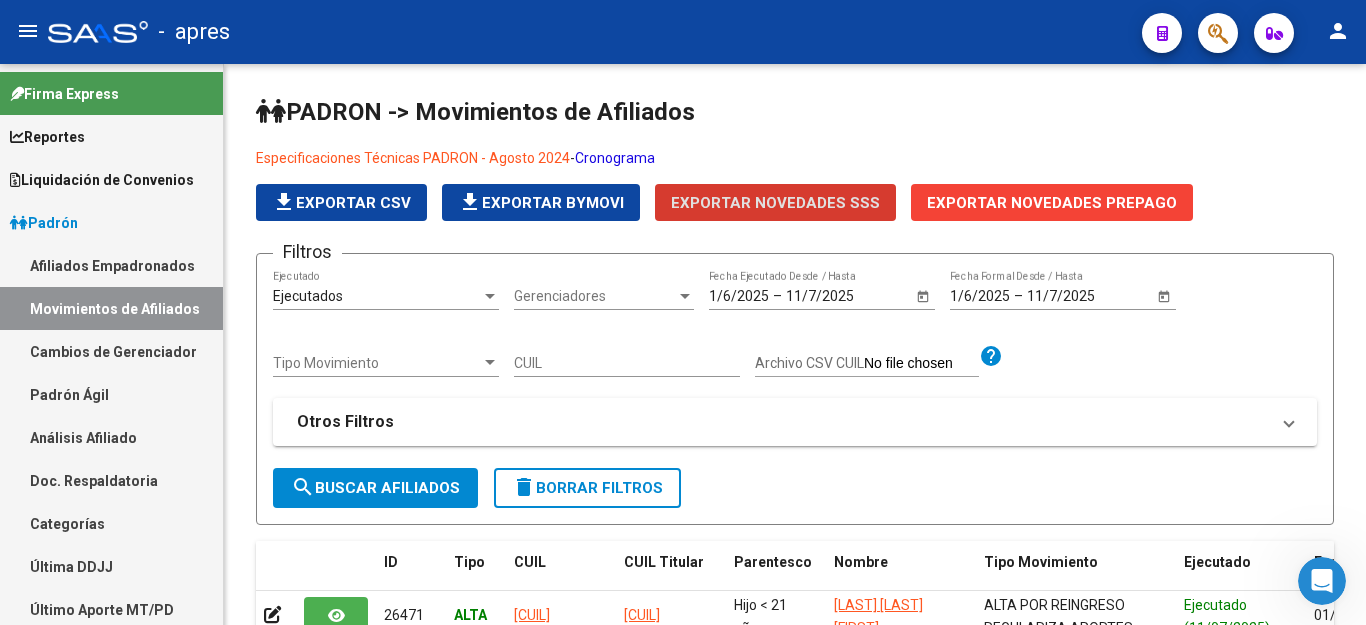 click 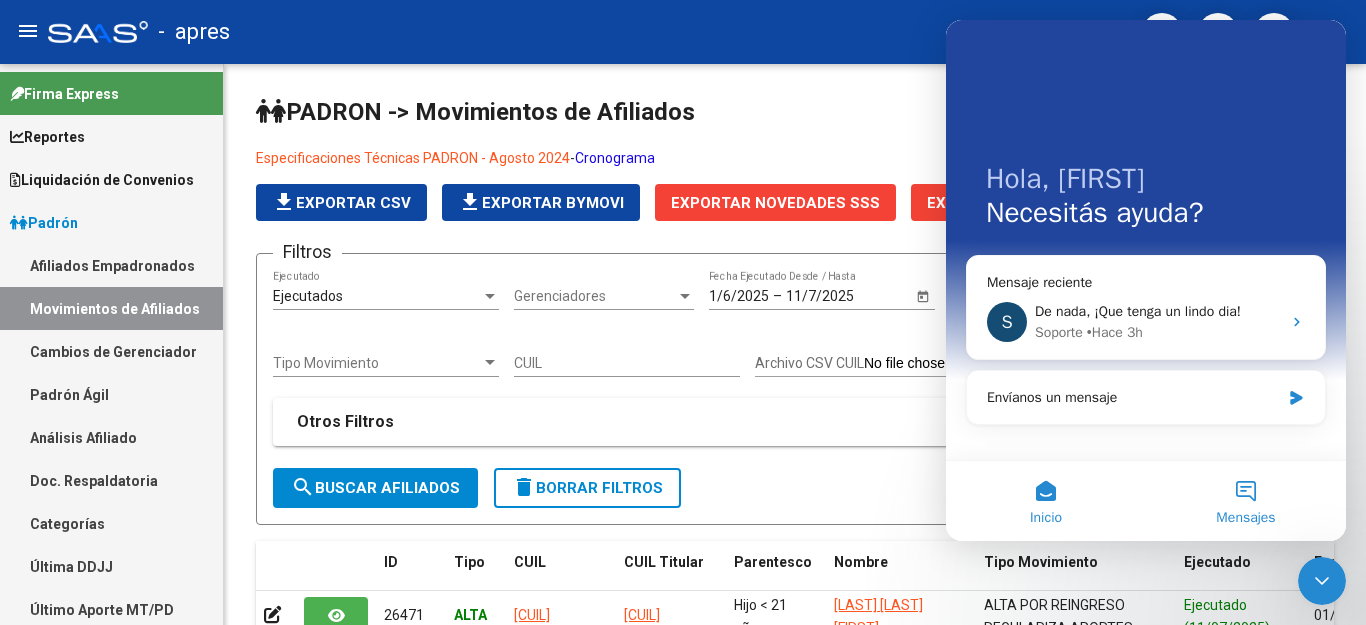 click on "Mensajes" at bounding box center [1246, 501] 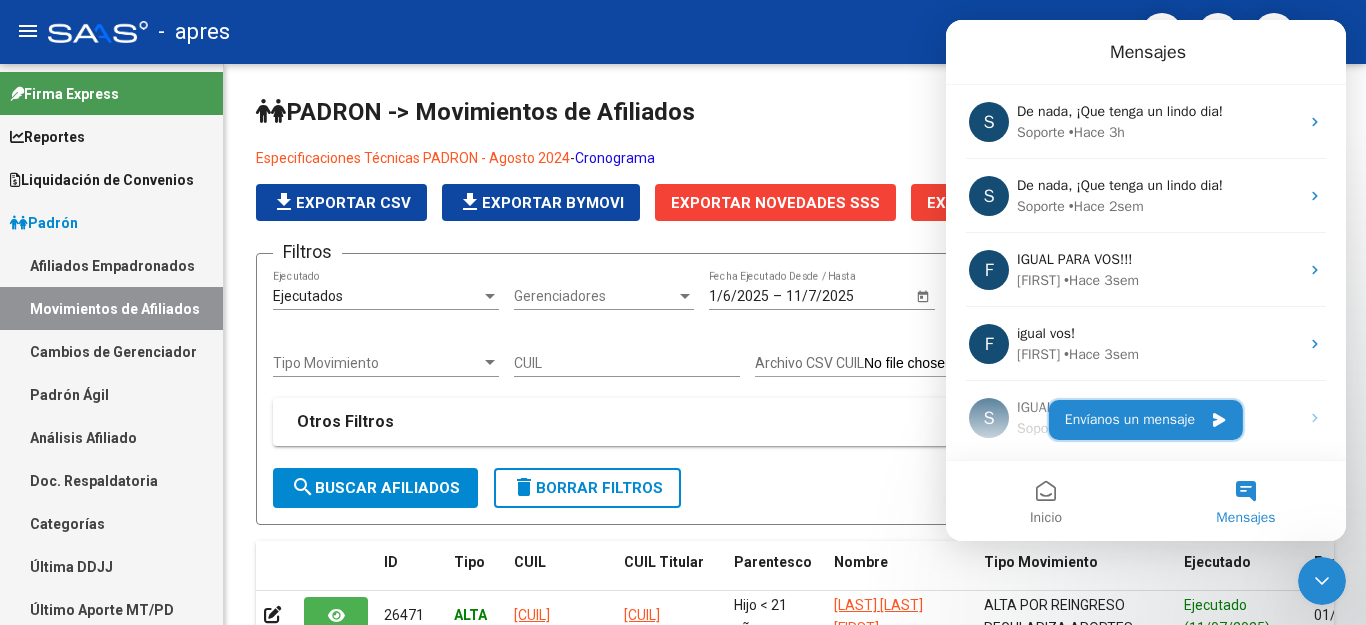 click on "Envíanos un mensaje" at bounding box center (1146, 420) 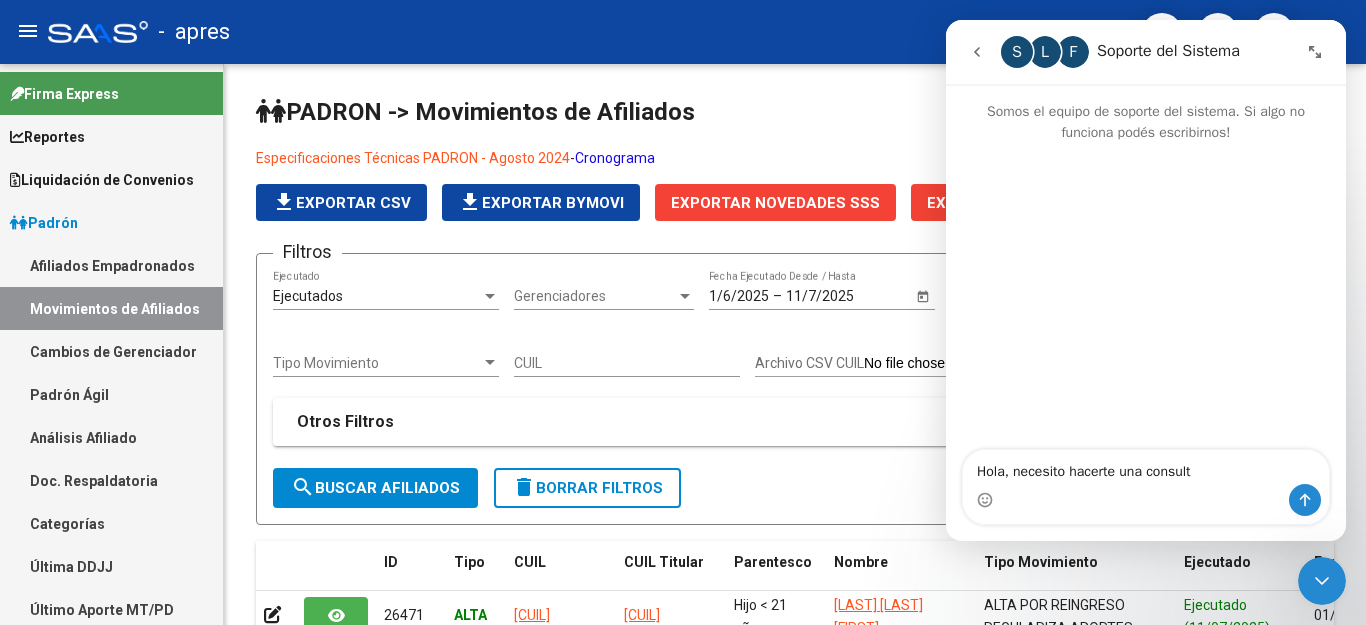 type on "Hola, necesito hacerte una consulta" 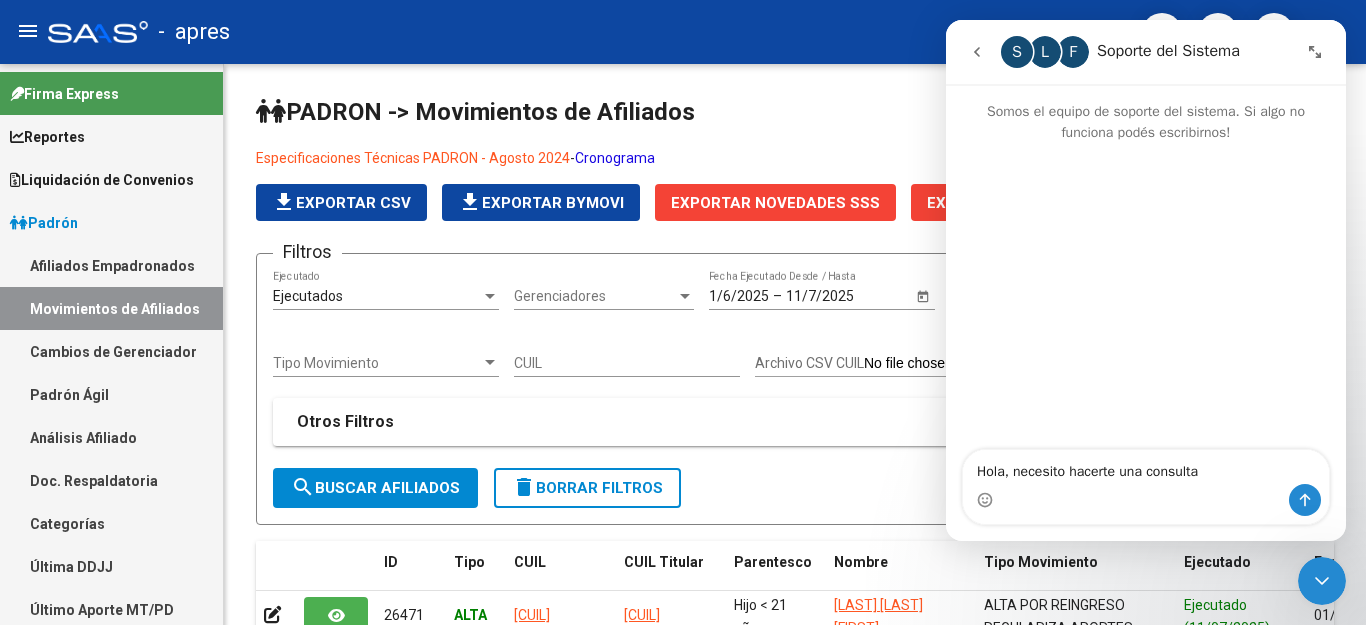 type 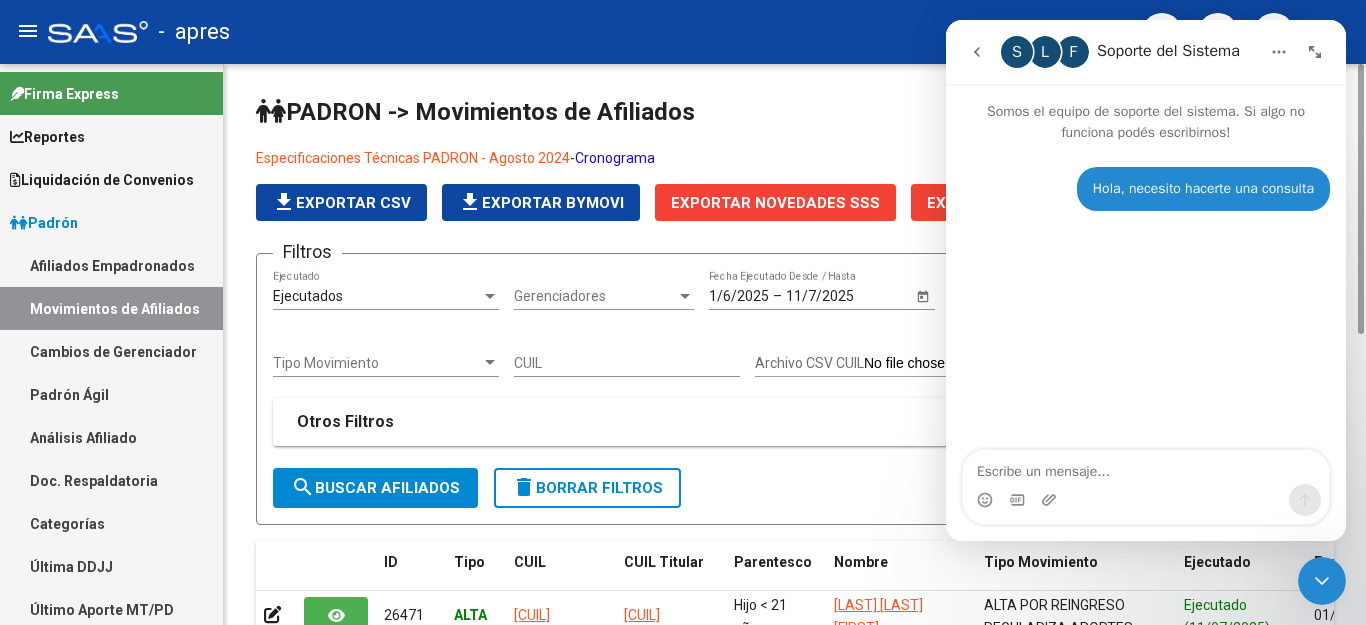 click on "PADRON -> Movimientos de Afiliados" 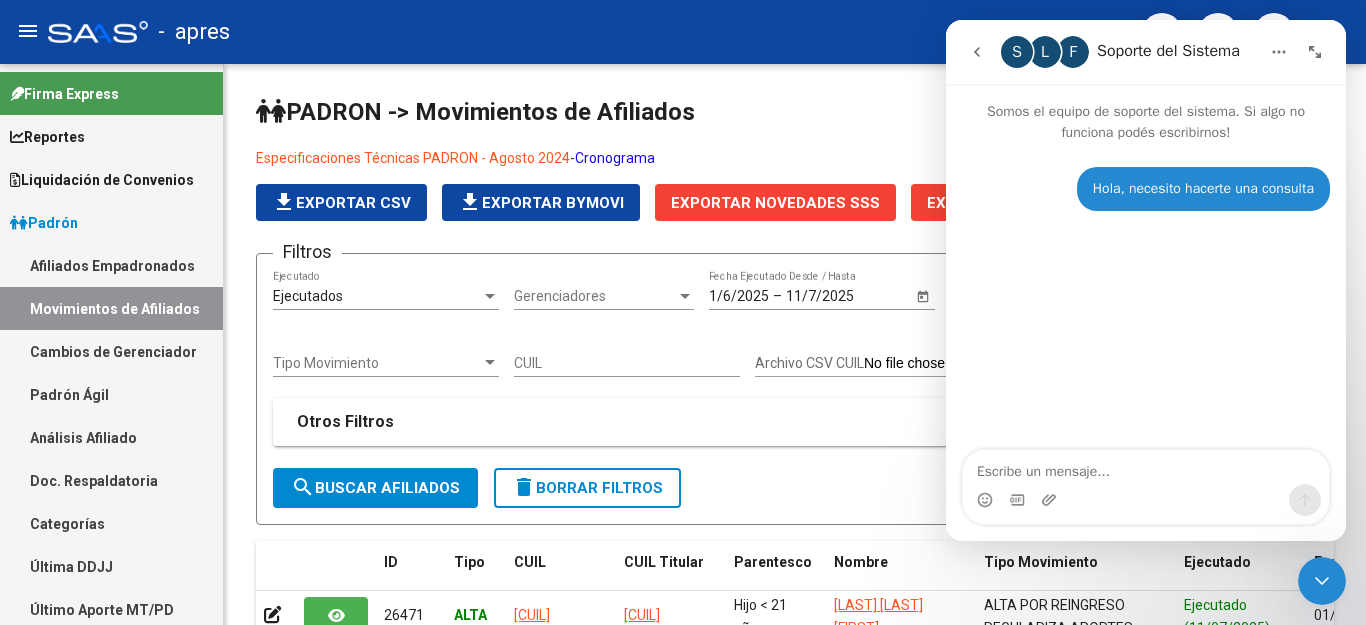 click 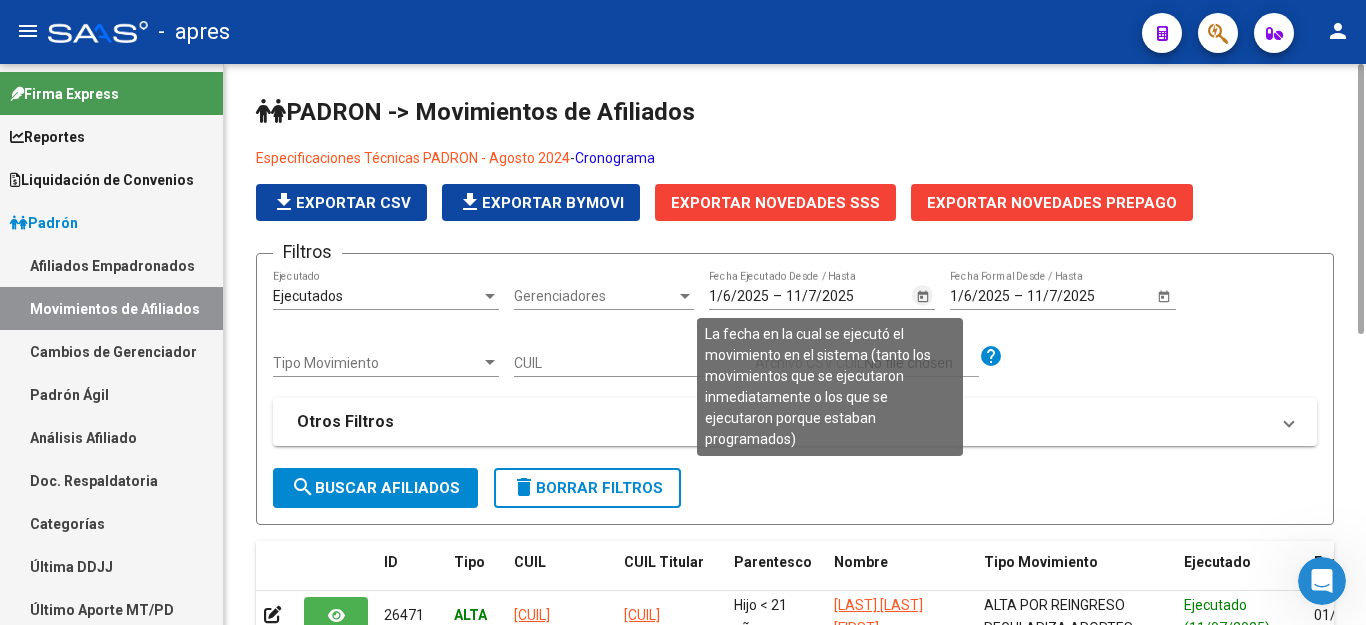 click 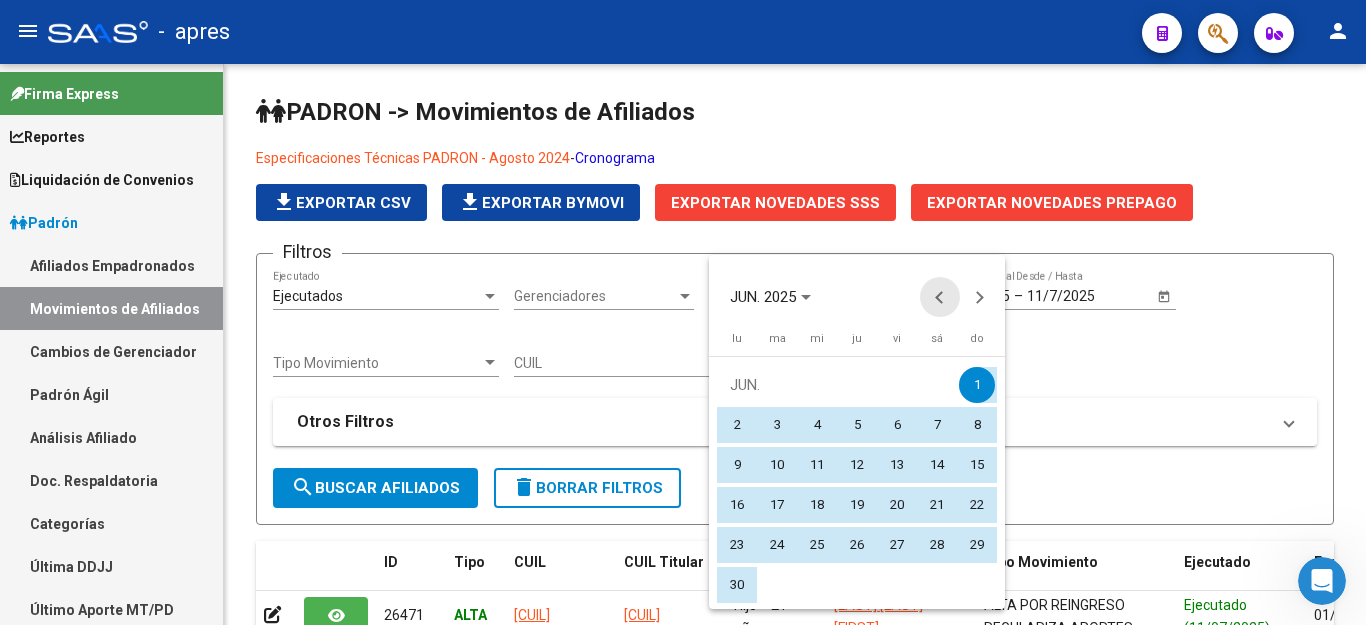 click at bounding box center [940, 297] 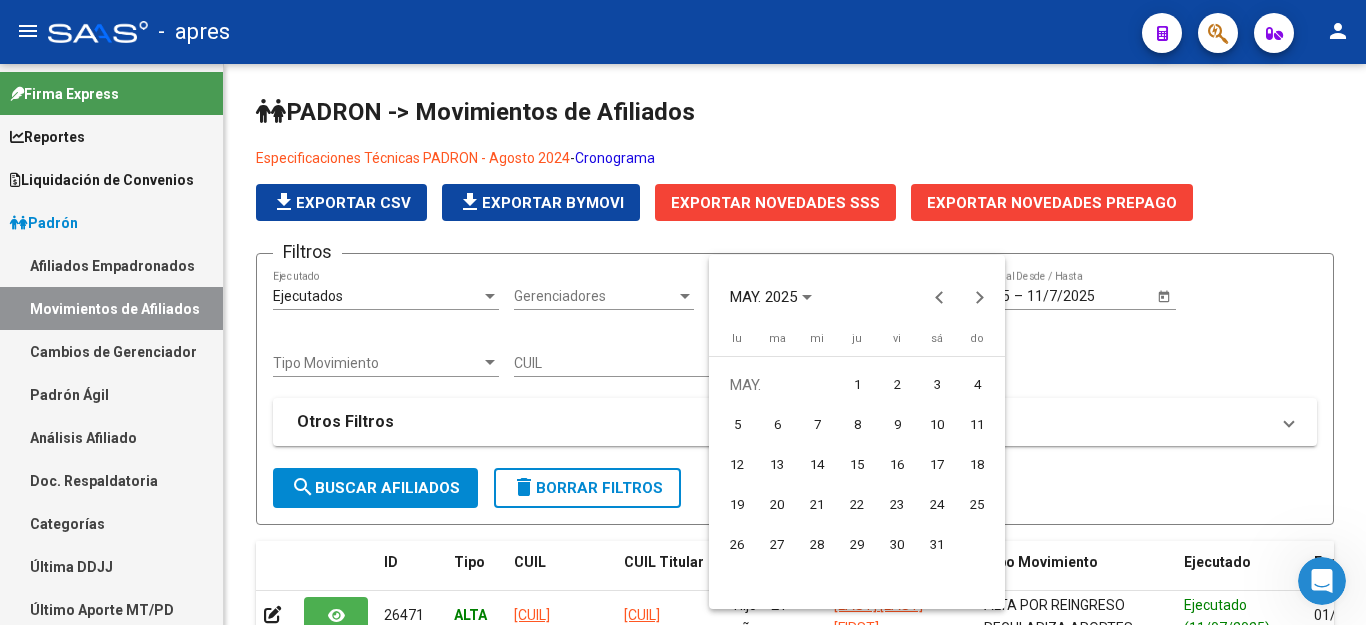 click at bounding box center (683, 312) 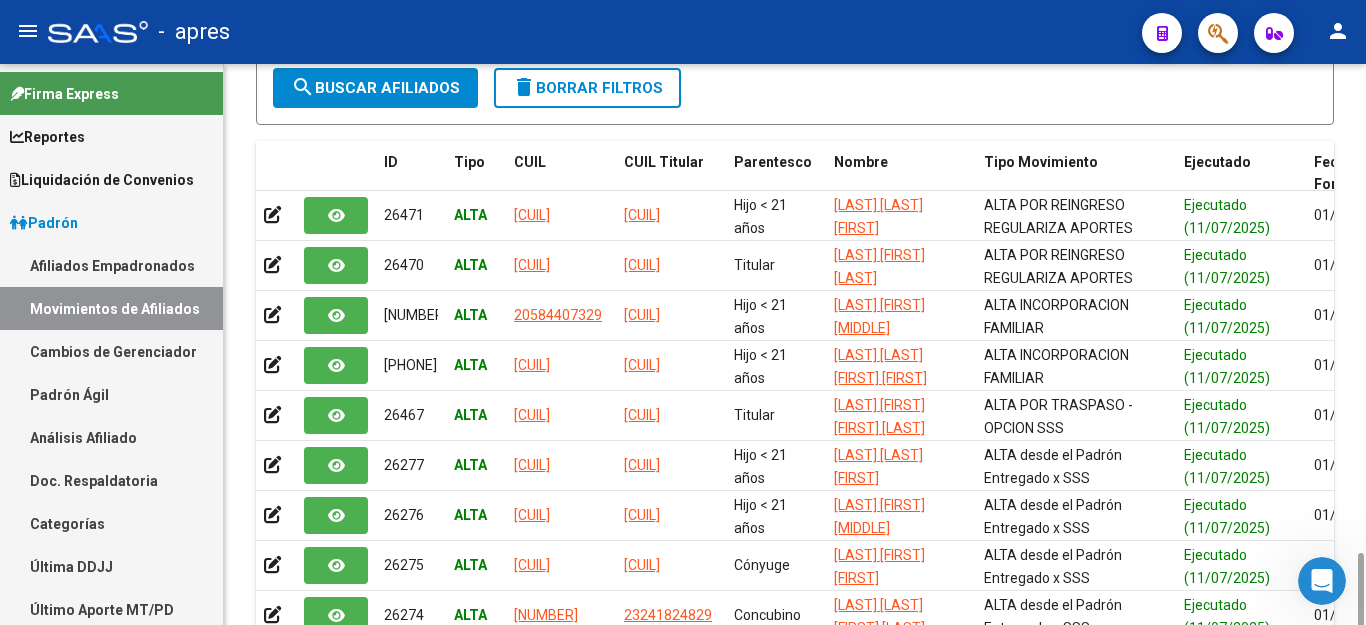scroll, scrollTop: 600, scrollLeft: 0, axis: vertical 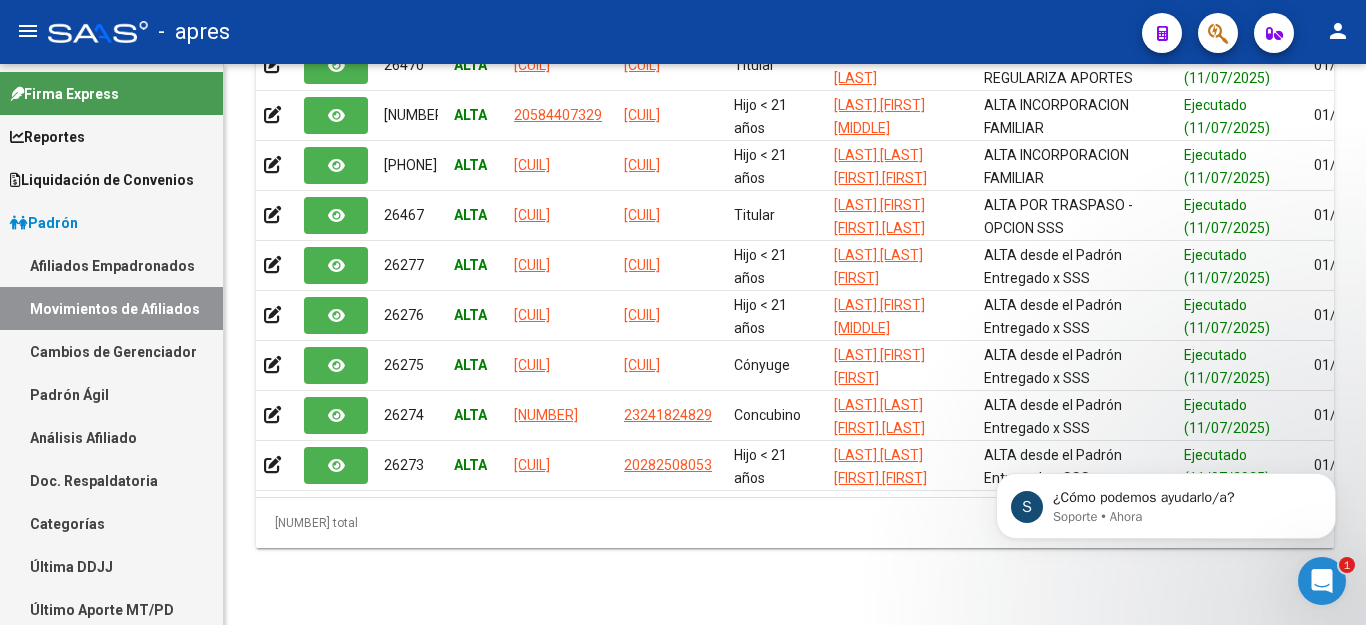 click 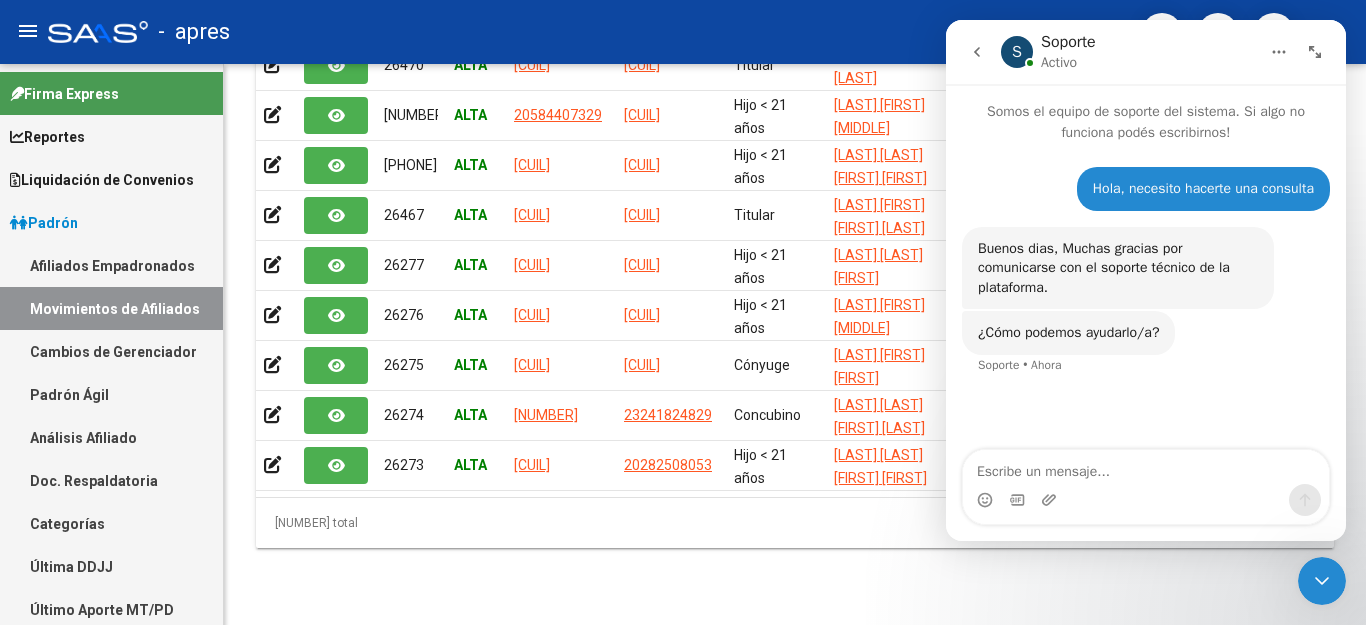 click at bounding box center [1146, 467] 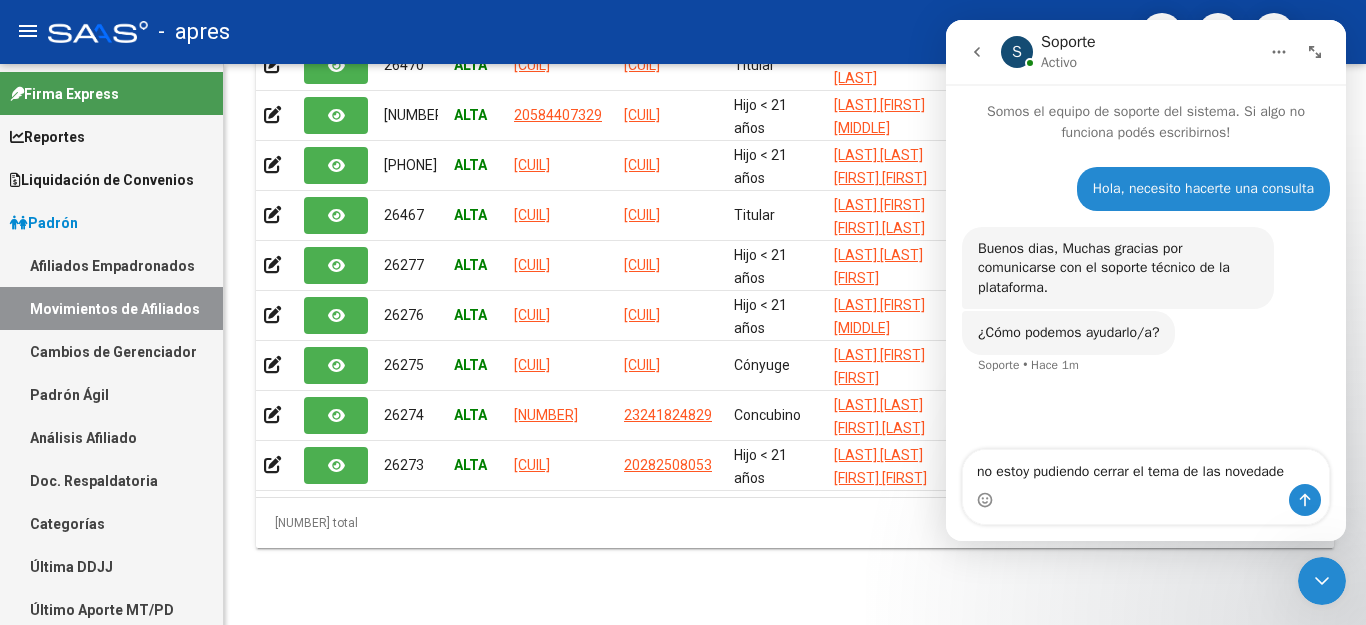 type on "no estoy pudiendo cerrar el tema de las novedades" 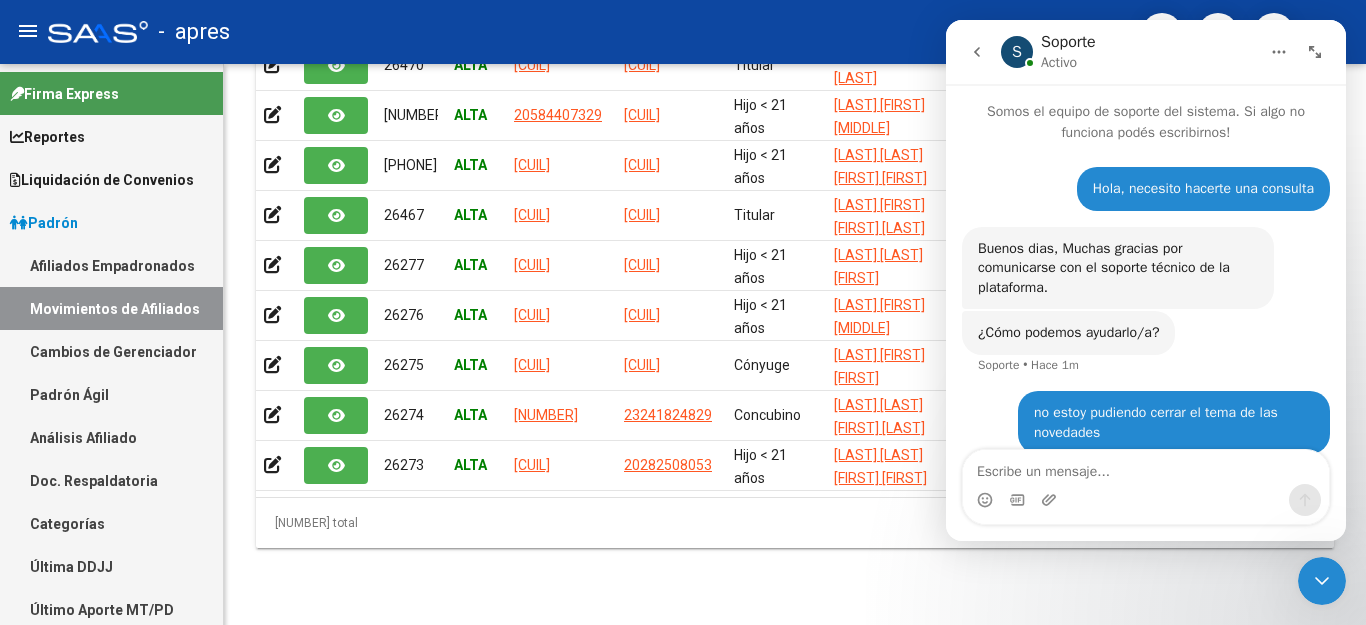 scroll, scrollTop: 26, scrollLeft: 0, axis: vertical 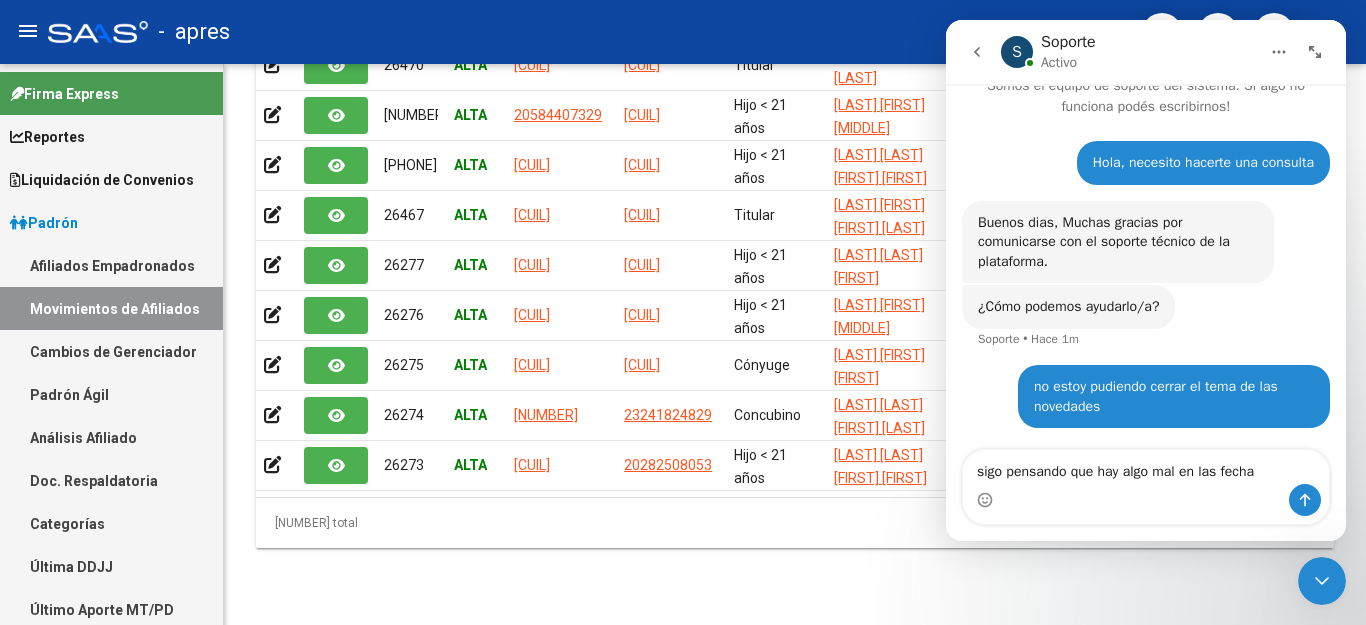 type on "sigo pensando que hay algo mal en las fechas" 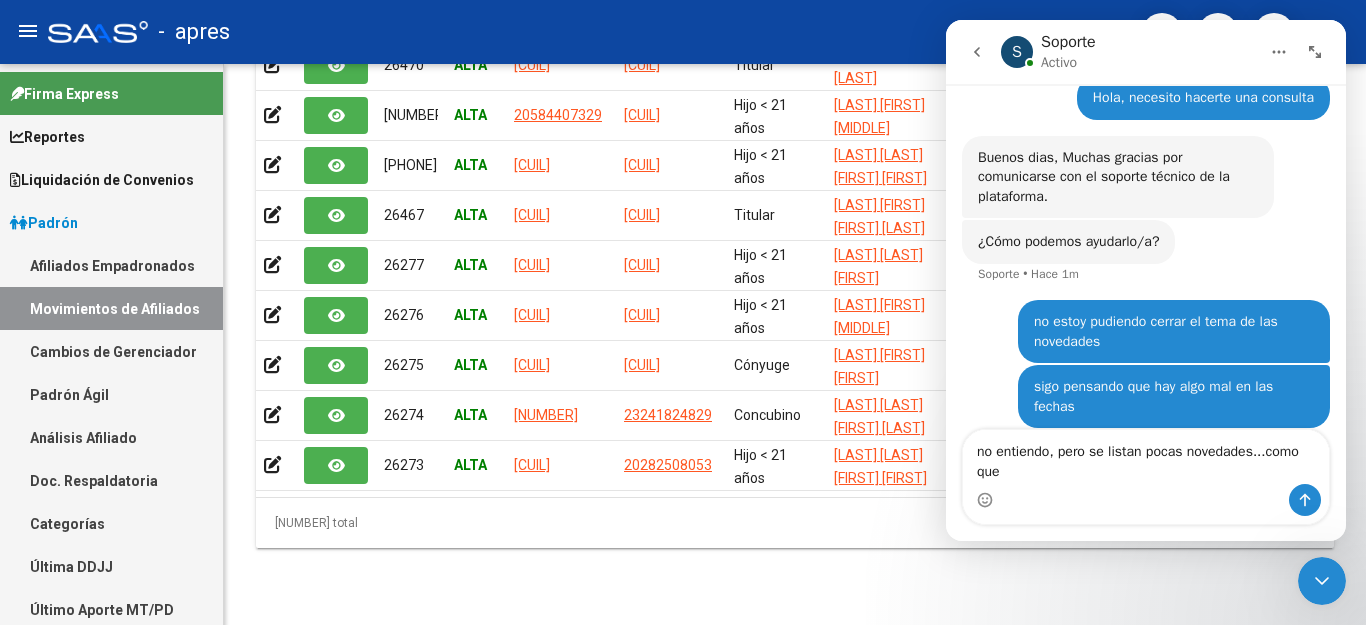 scroll, scrollTop: 111, scrollLeft: 0, axis: vertical 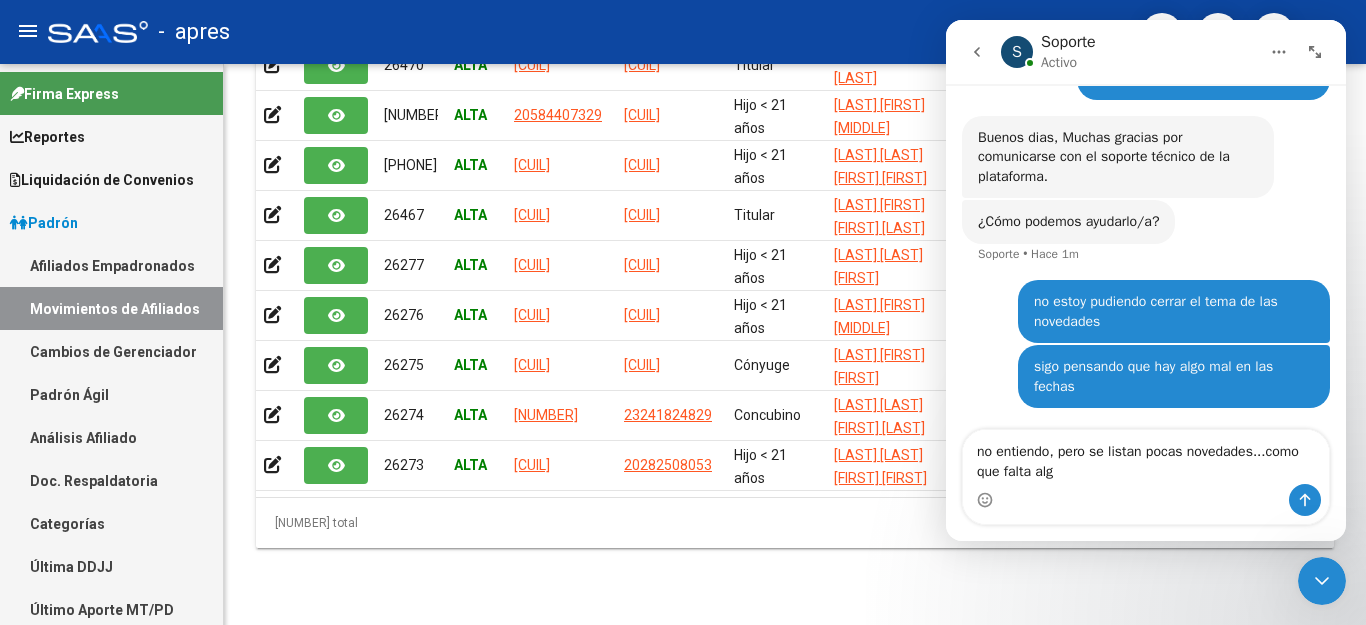 type on "no entiendo, pero se listan pocas novedades...como que falta algo" 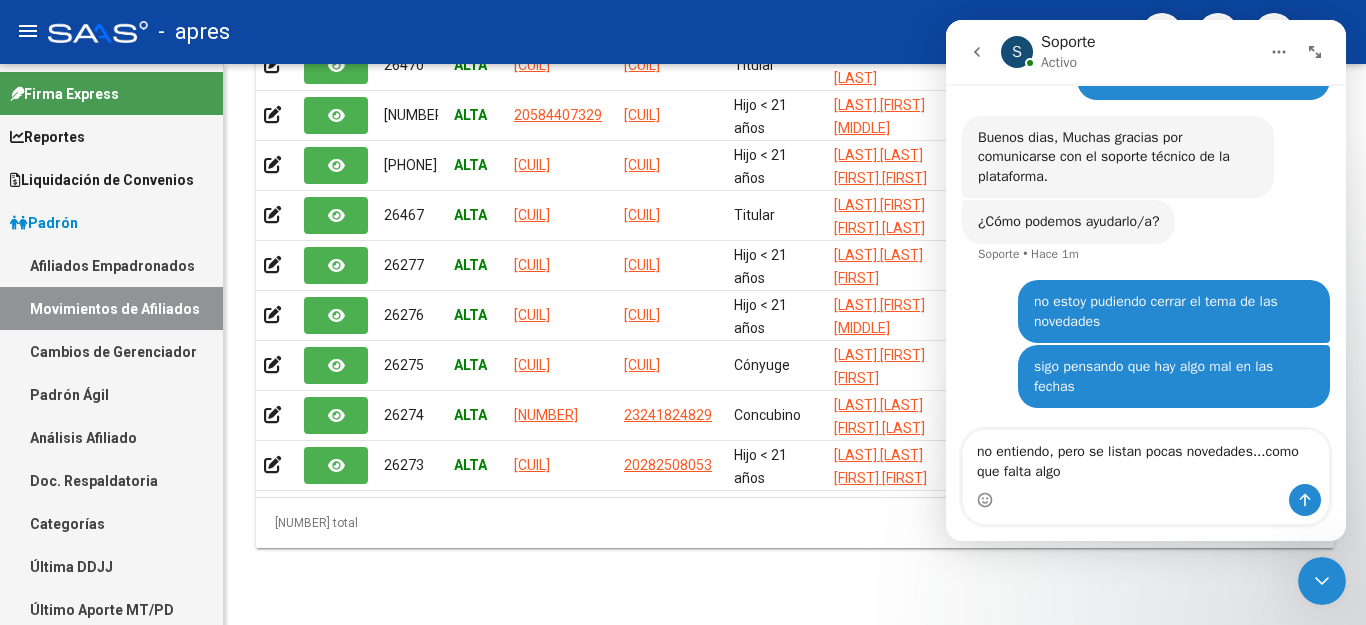 type 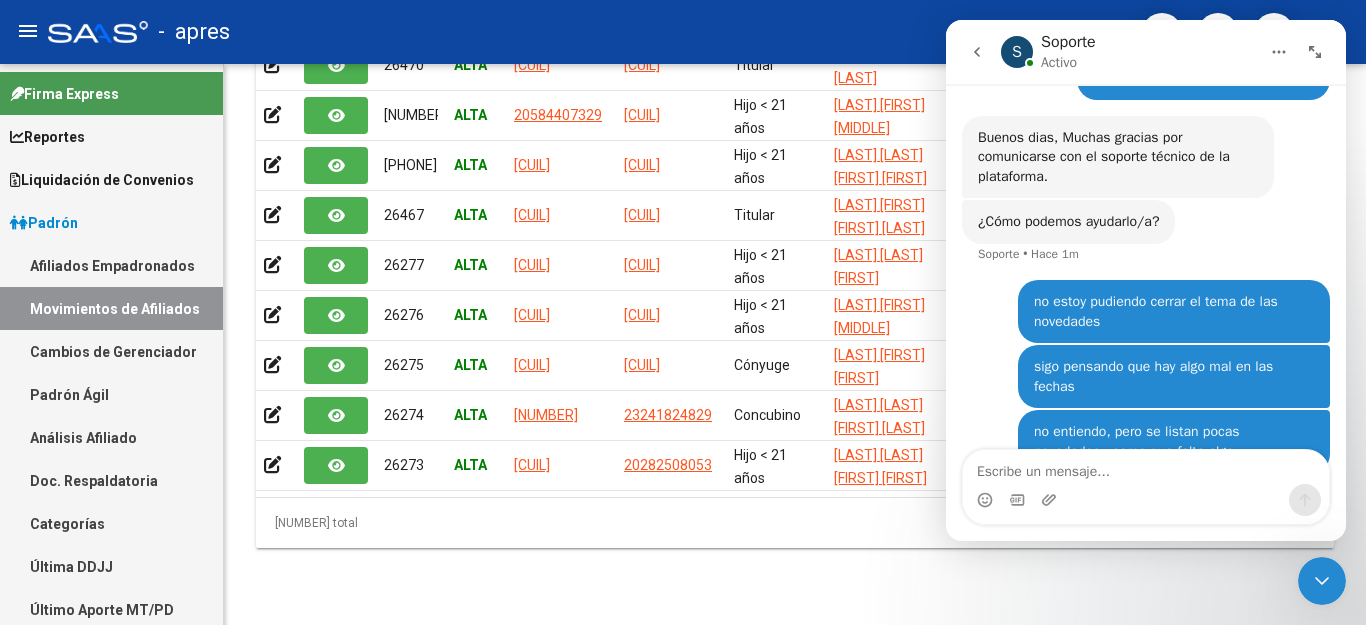 scroll, scrollTop: 157, scrollLeft: 0, axis: vertical 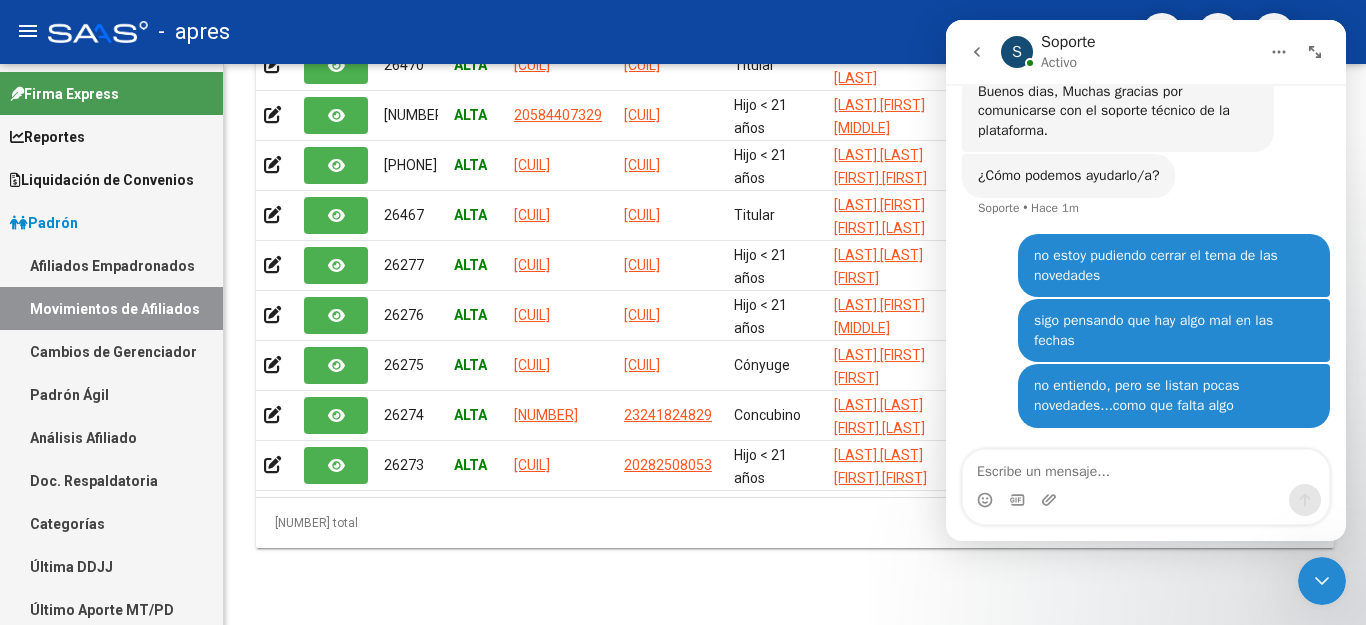 click 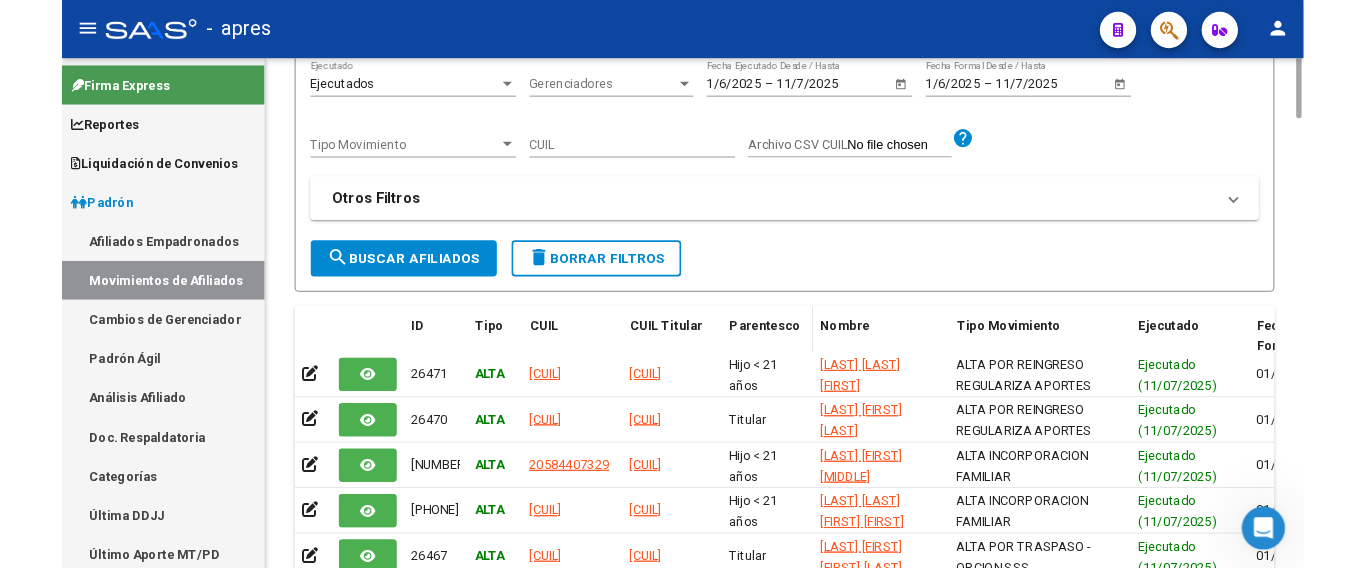 scroll, scrollTop: 0, scrollLeft: 0, axis: both 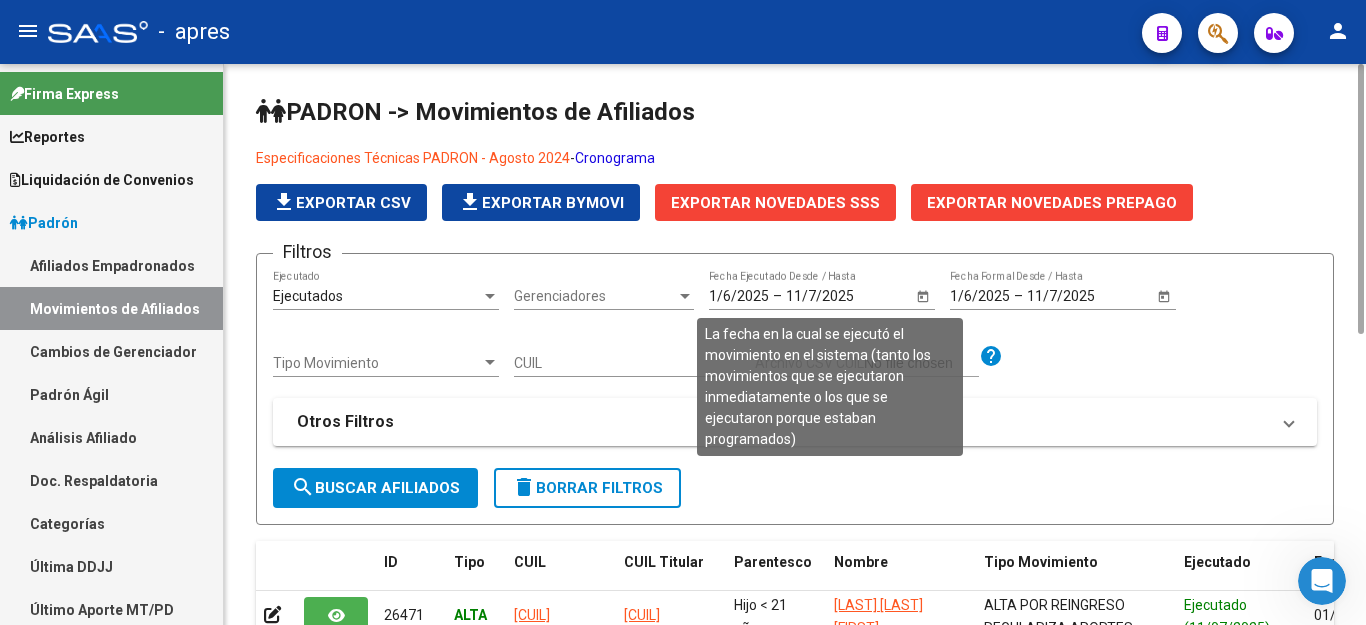 click 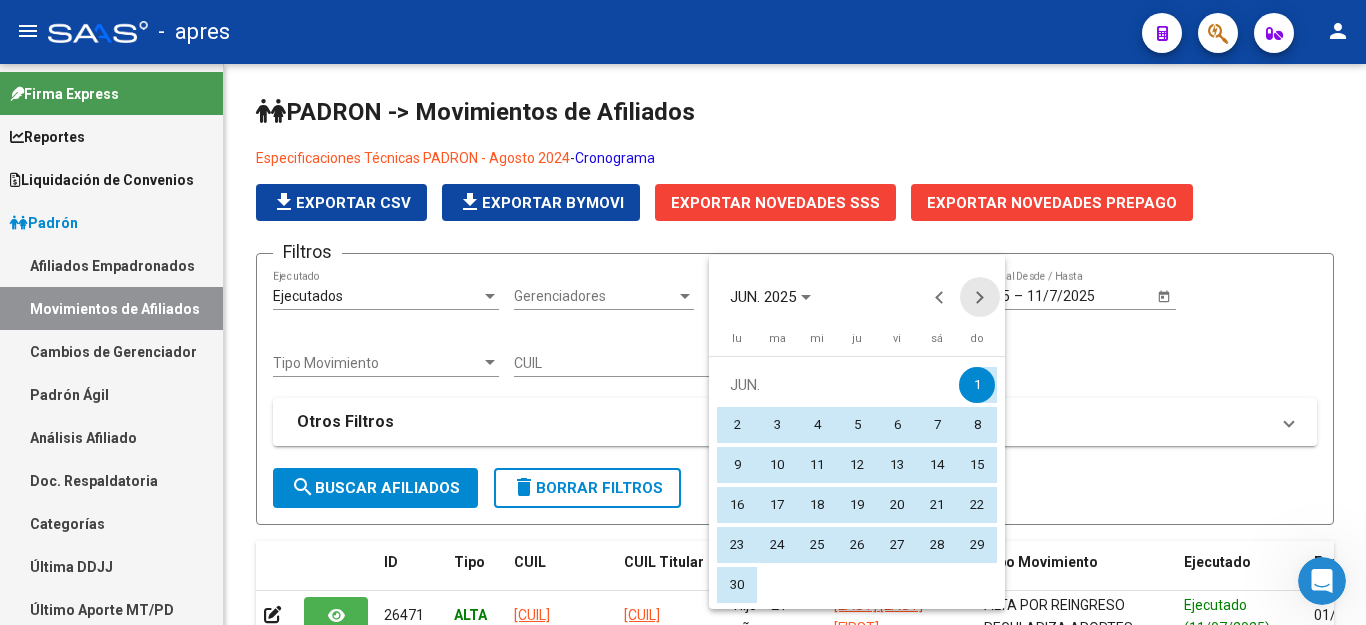 click at bounding box center (980, 297) 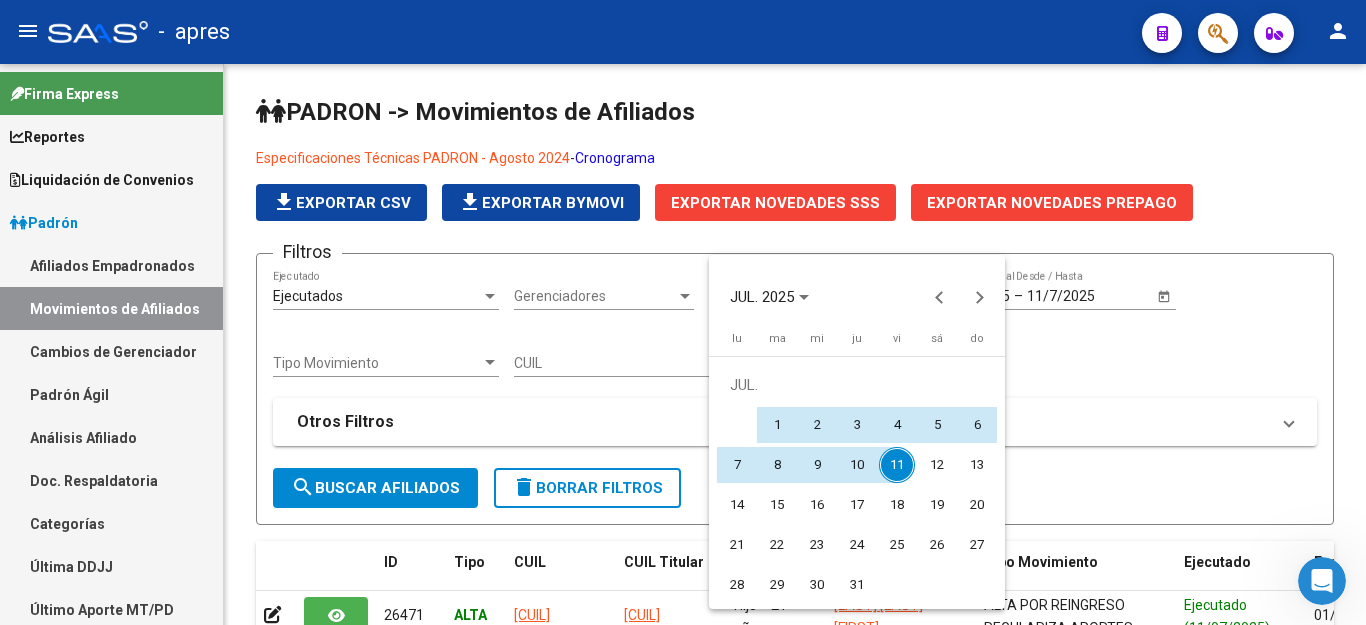 click at bounding box center [683, 312] 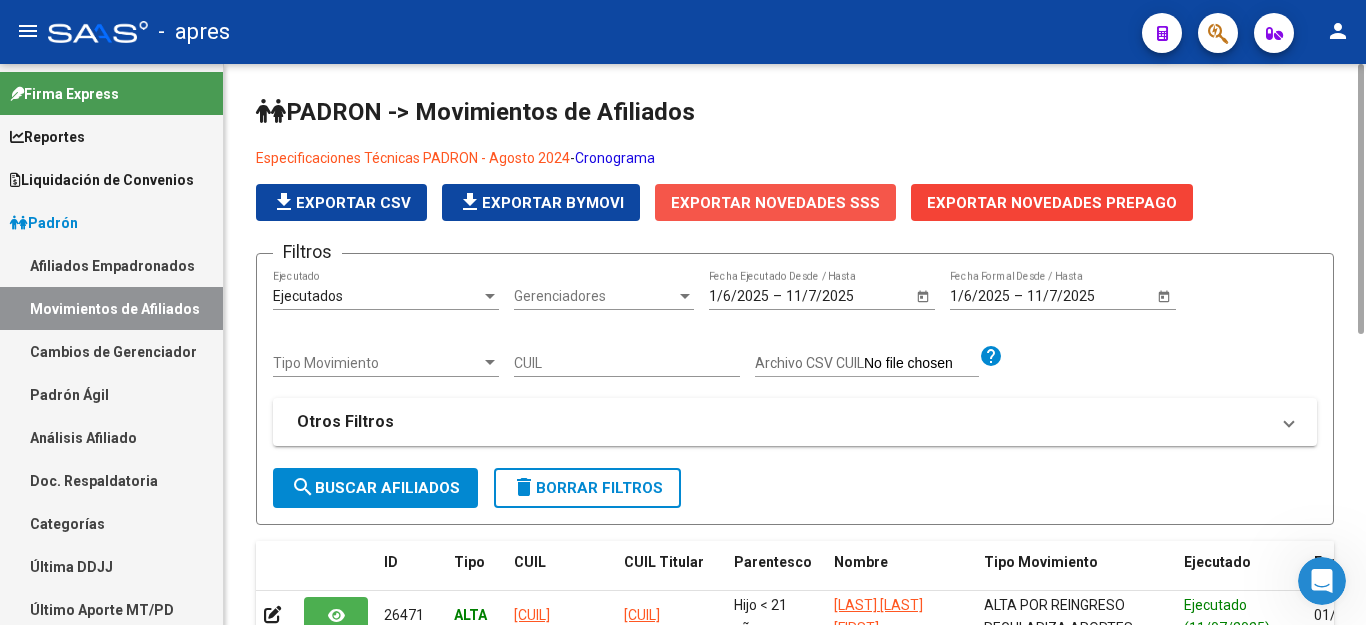click on "Exportar Novedades SSS" 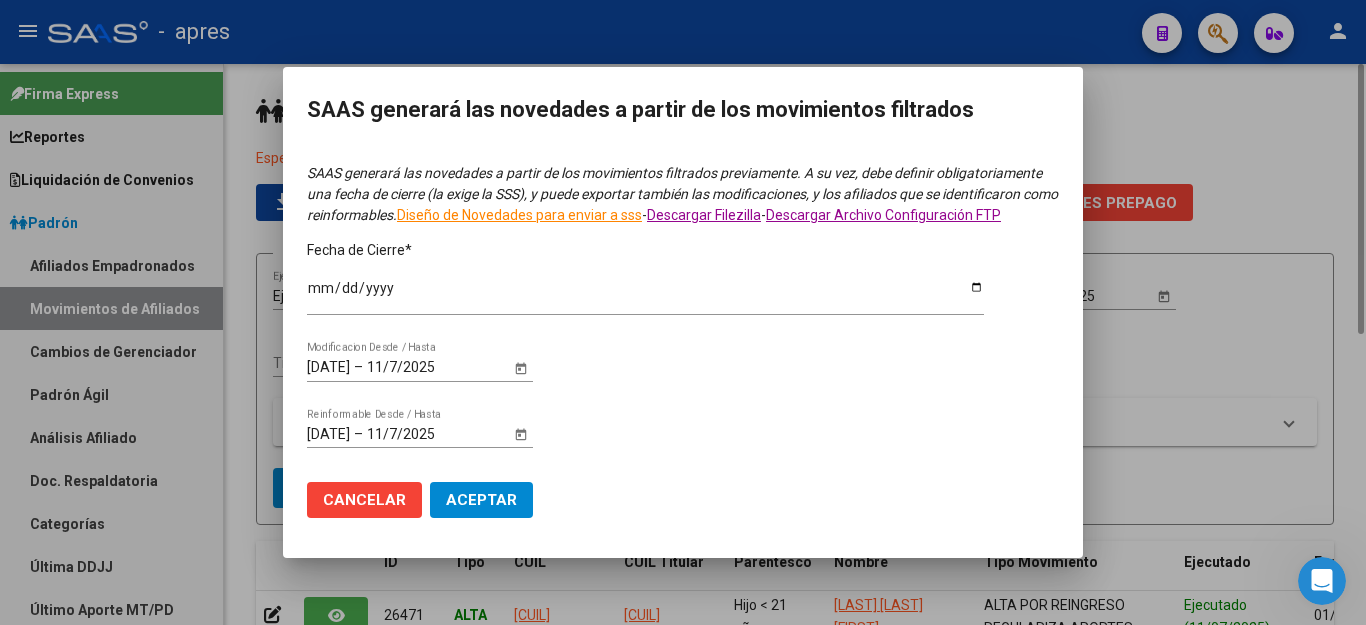type on "2025-06-30" 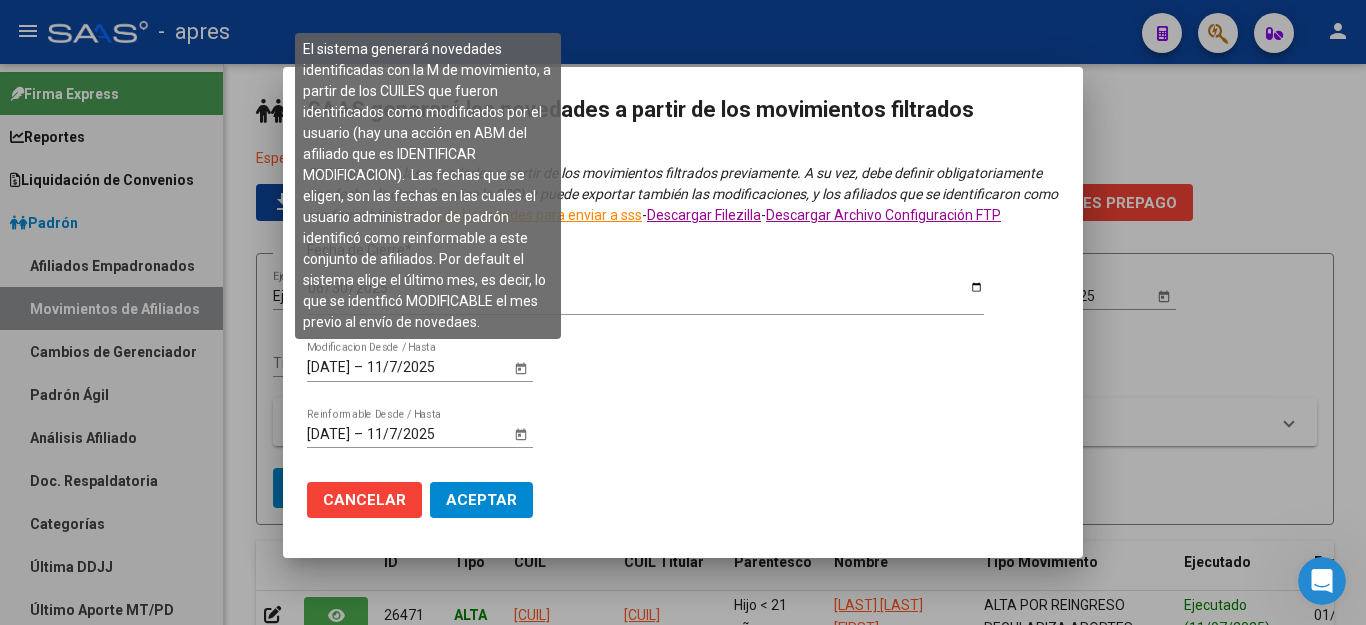 click 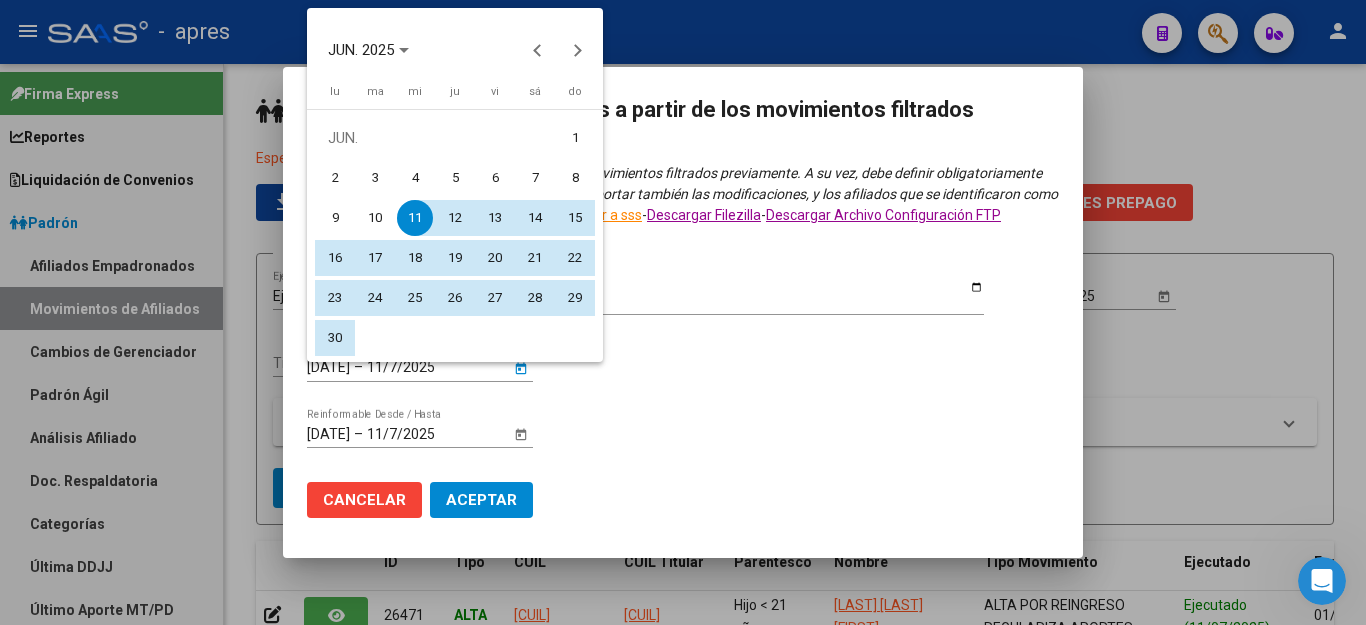 click on "1" at bounding box center (575, 138) 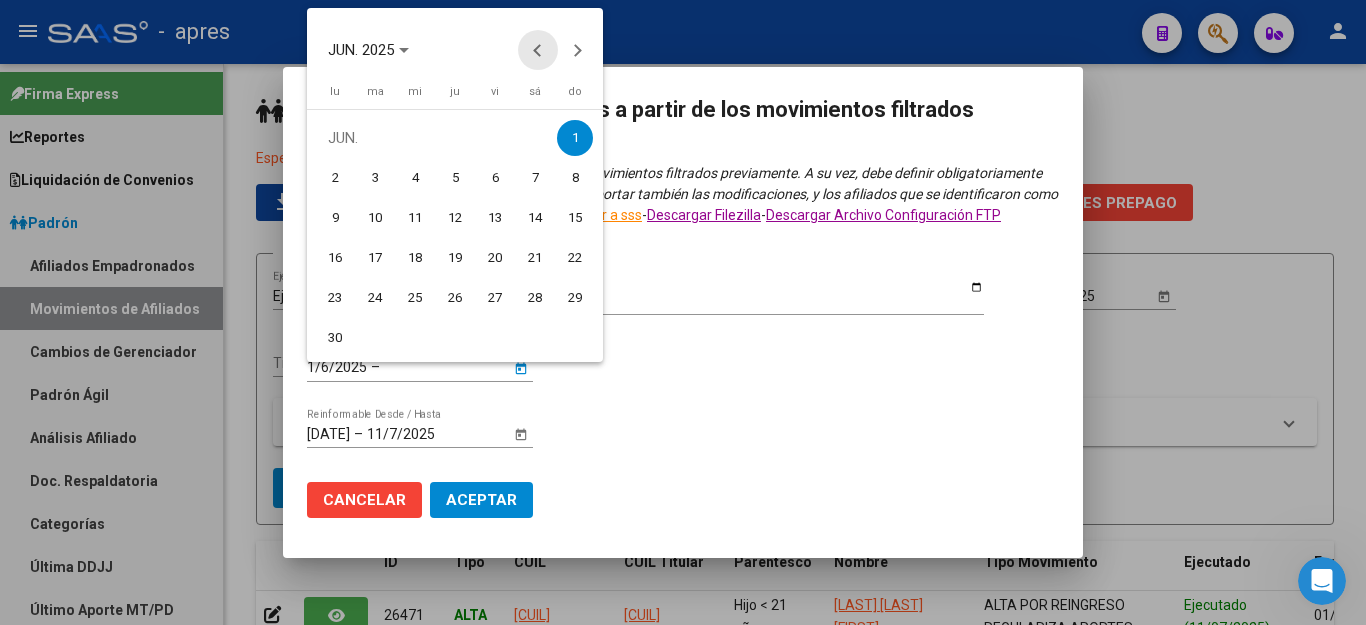 click at bounding box center [538, 50] 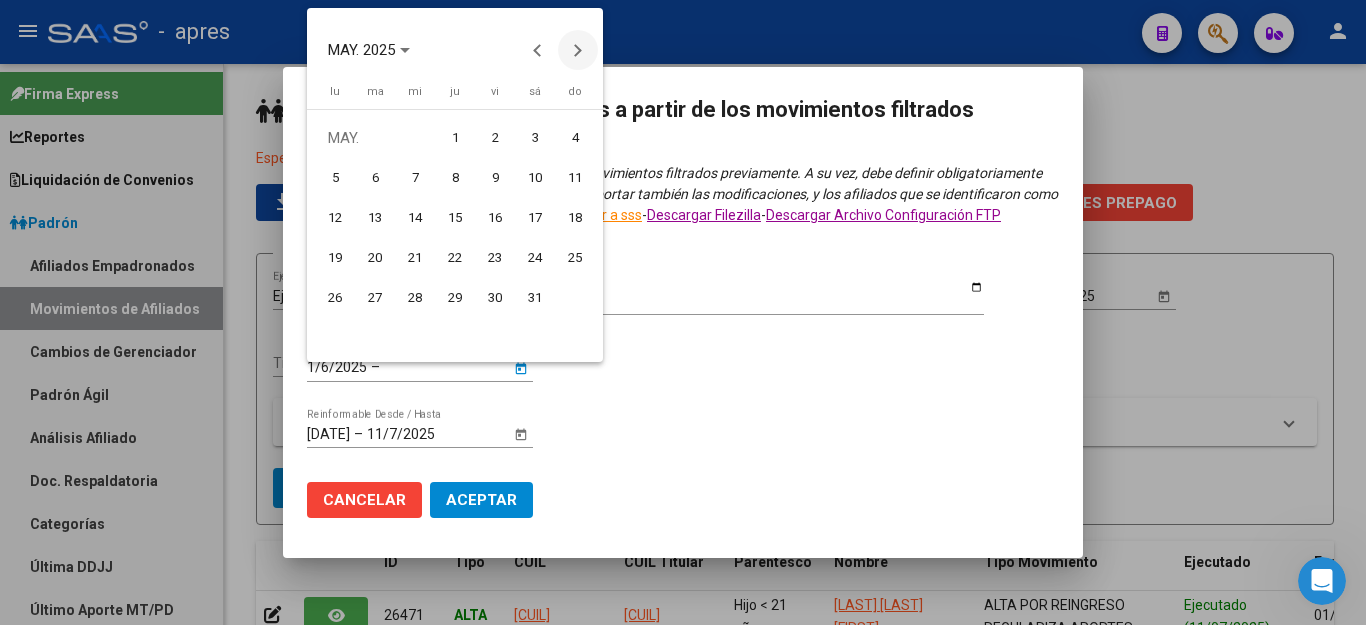 click at bounding box center [578, 50] 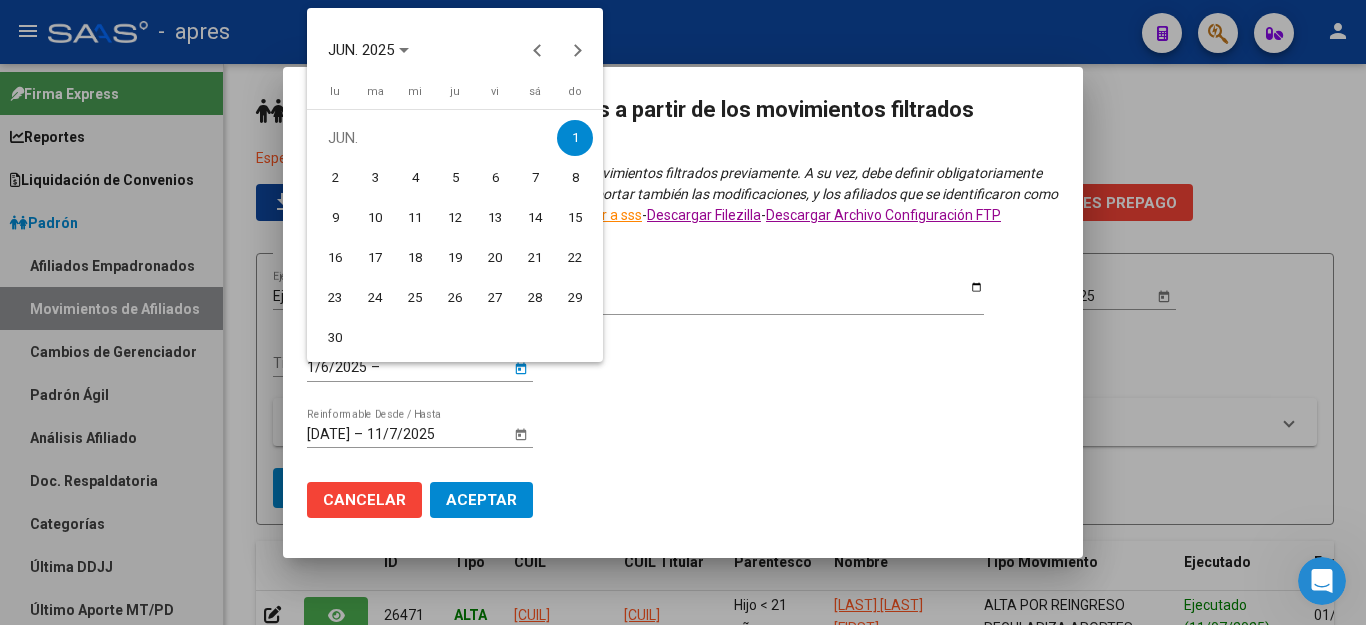 click on "1" at bounding box center [575, 138] 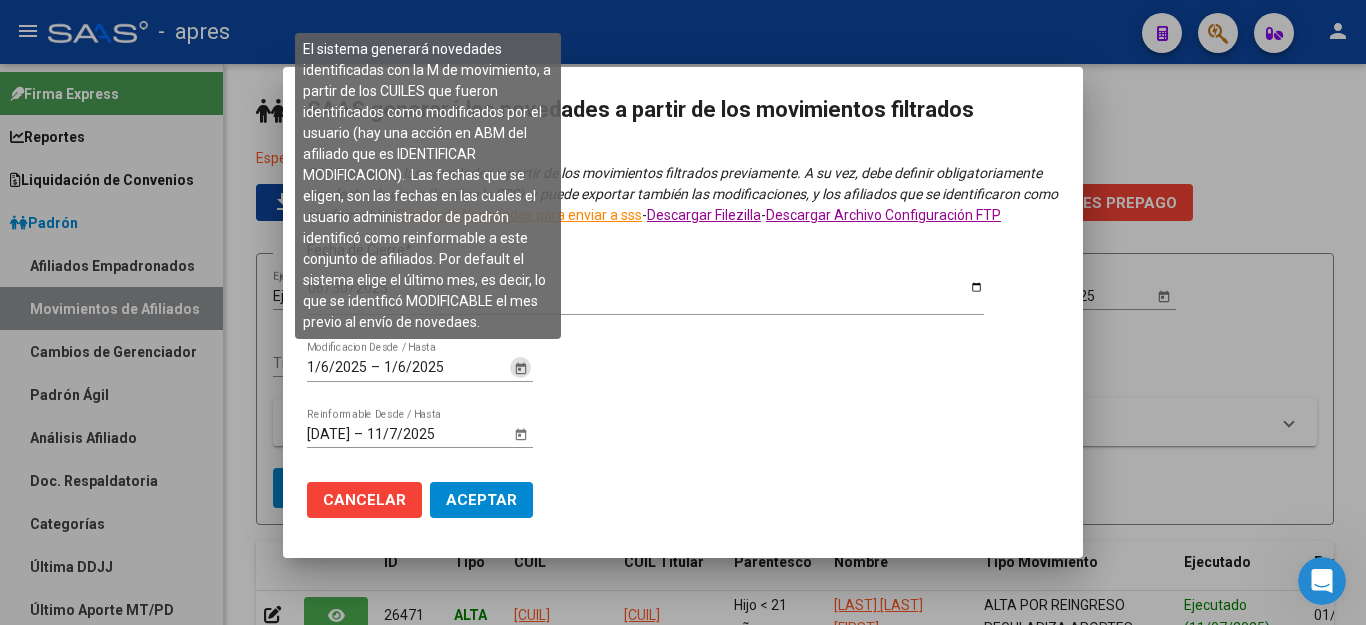click 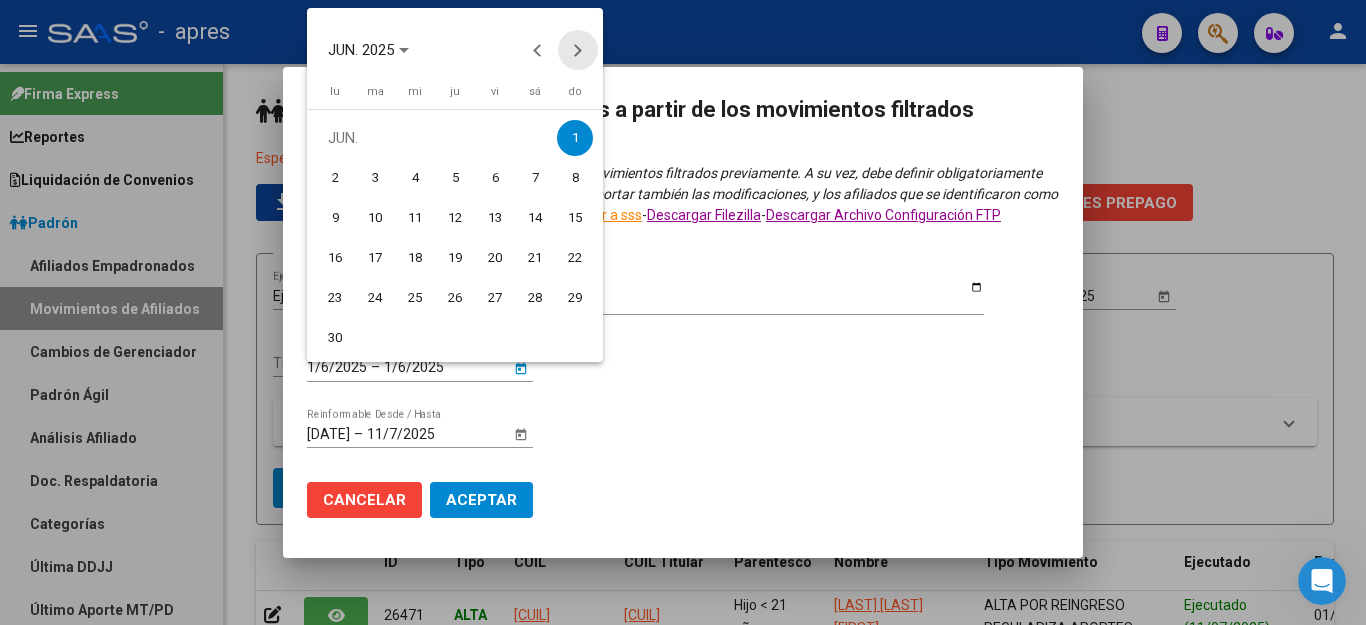 click at bounding box center [578, 50] 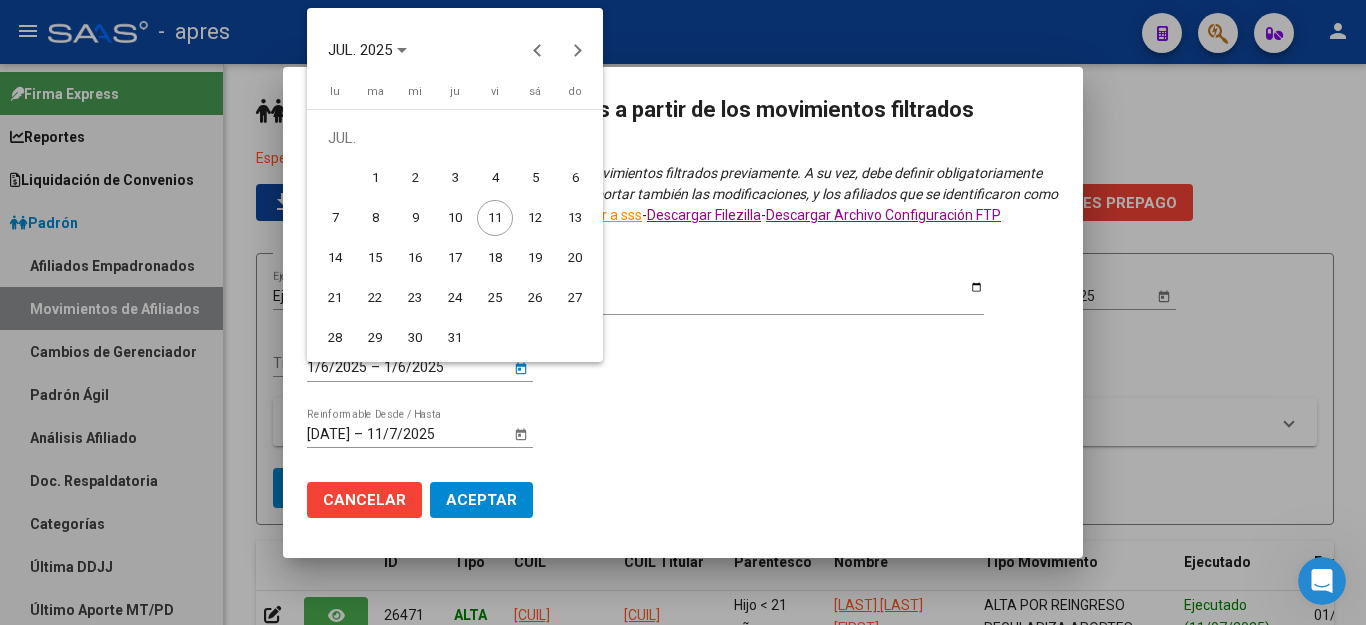 click on "11" at bounding box center [495, 218] 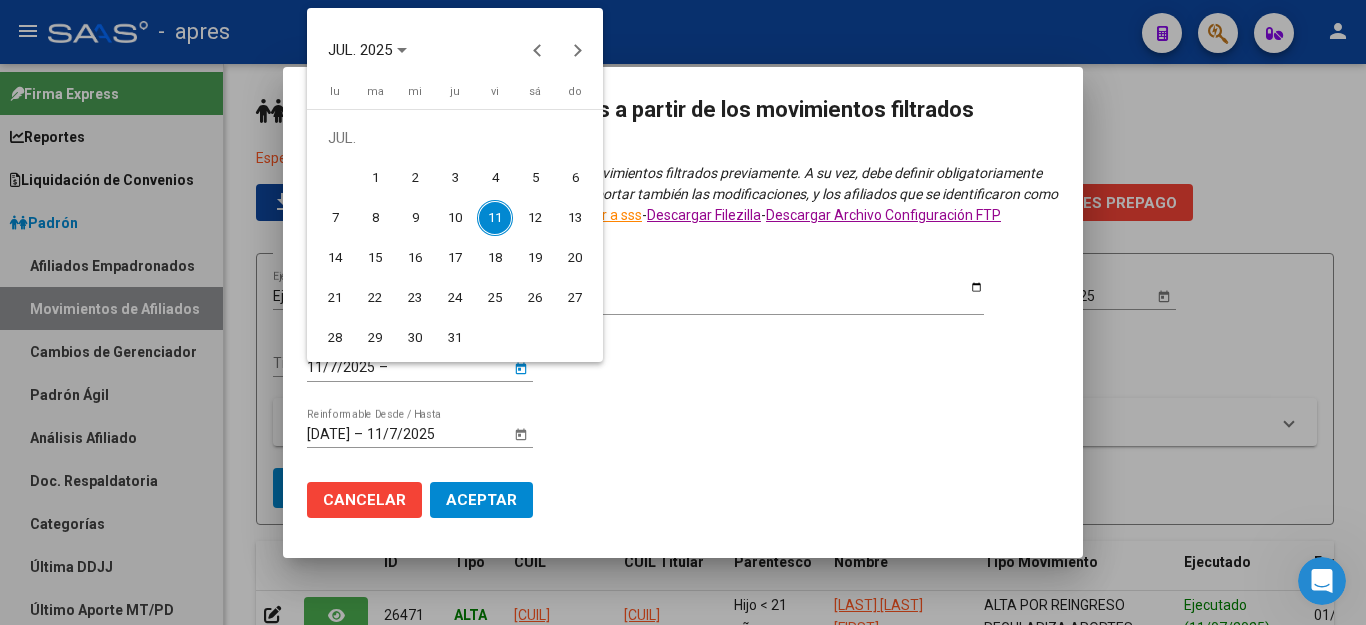 click at bounding box center [683, 312] 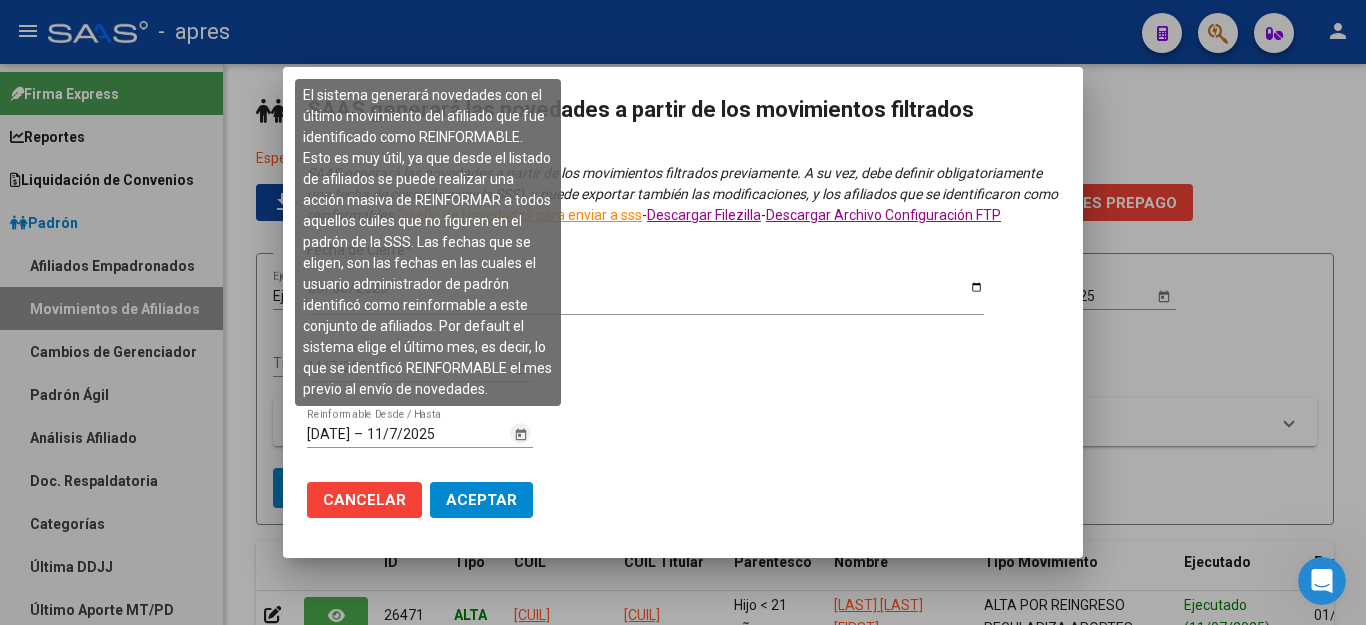 click 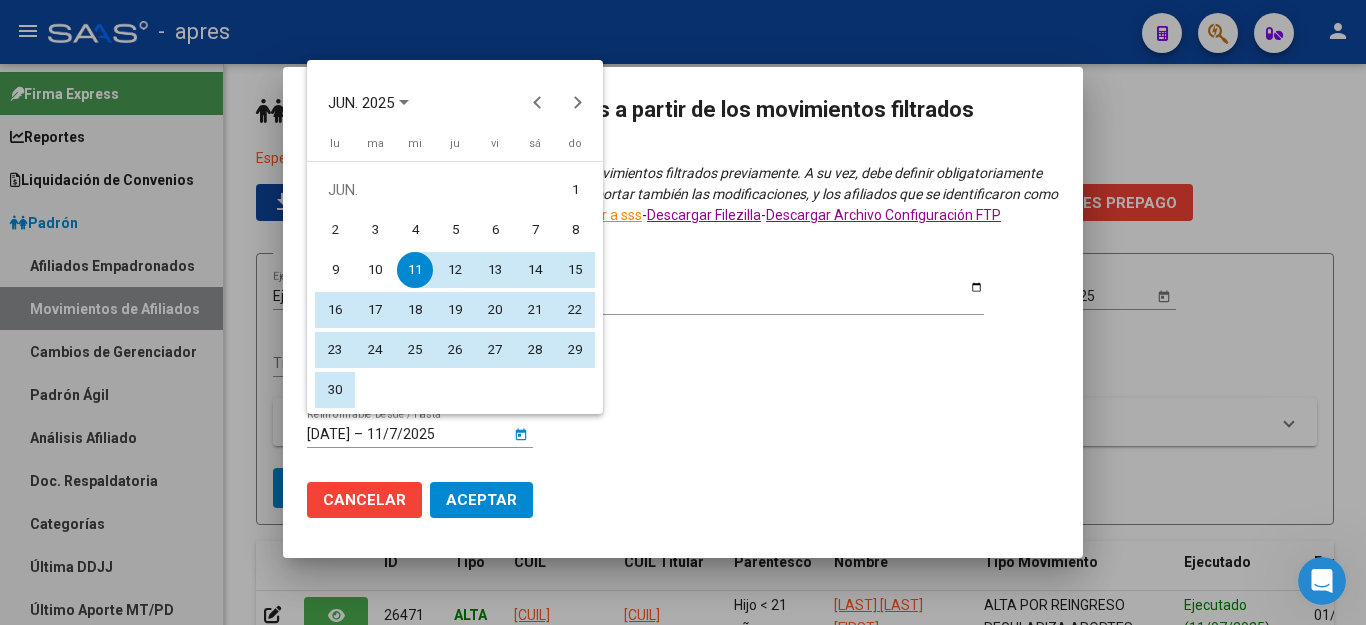click on "1" at bounding box center (575, 190) 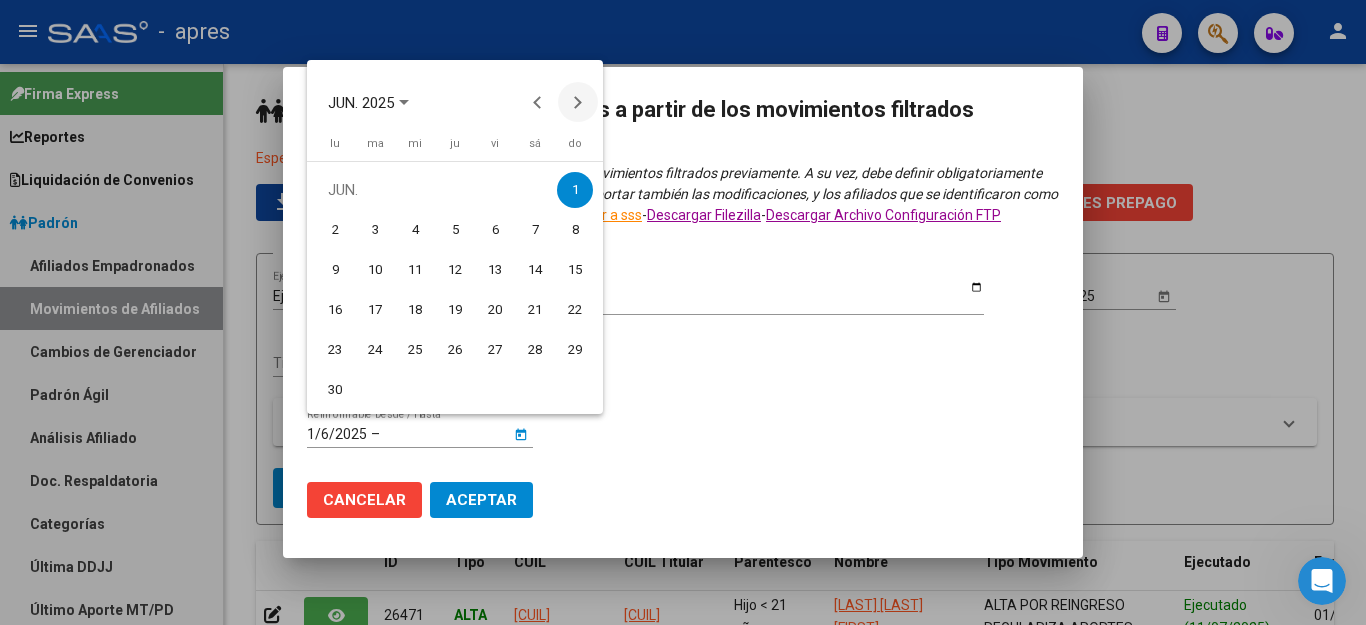 click at bounding box center [578, 102] 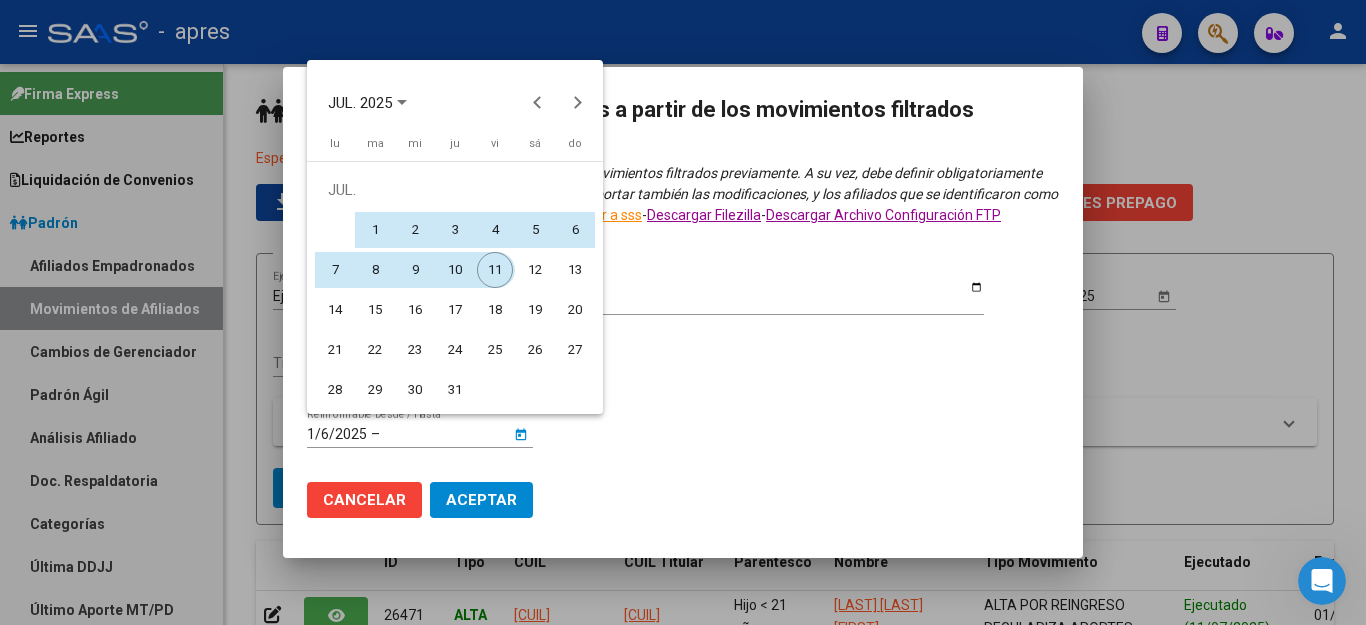 click on "11" at bounding box center [495, 270] 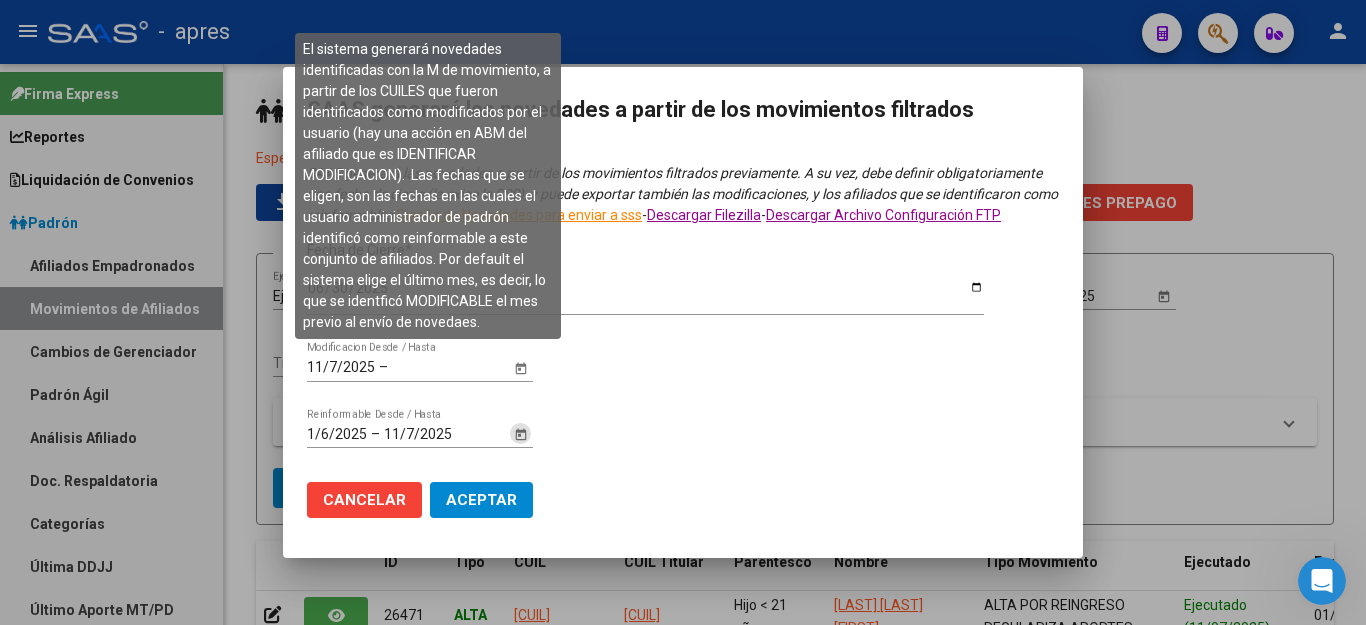 click 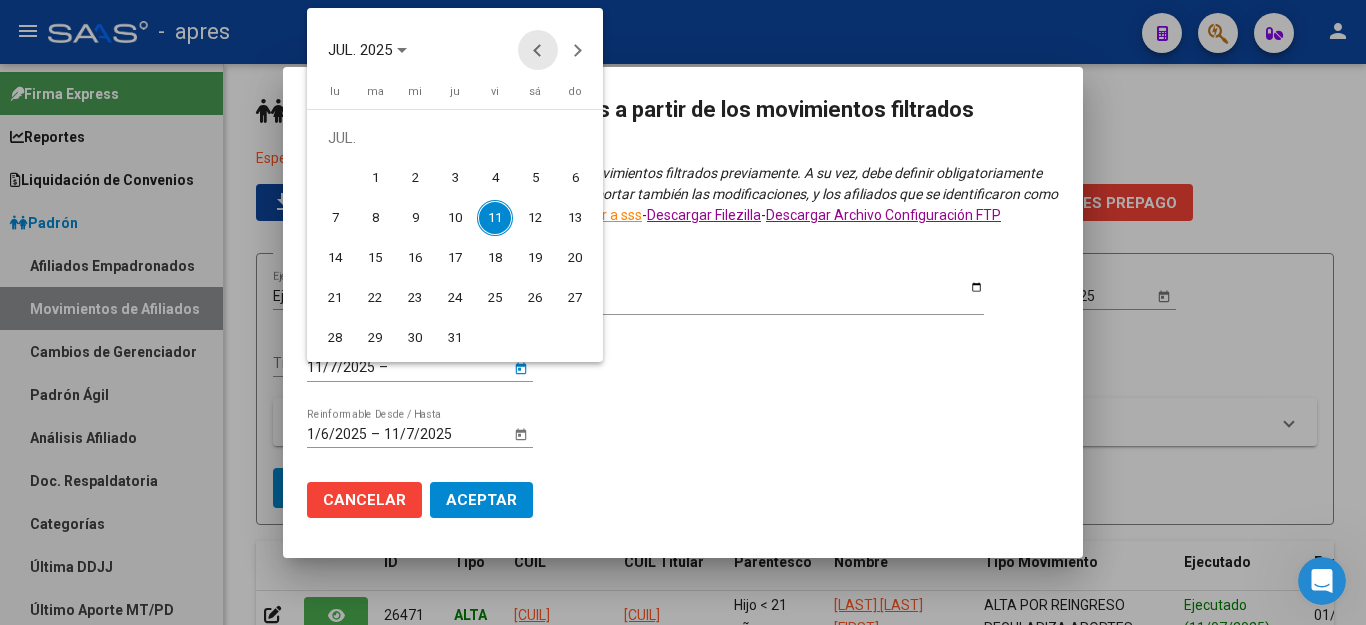 click at bounding box center (538, 50) 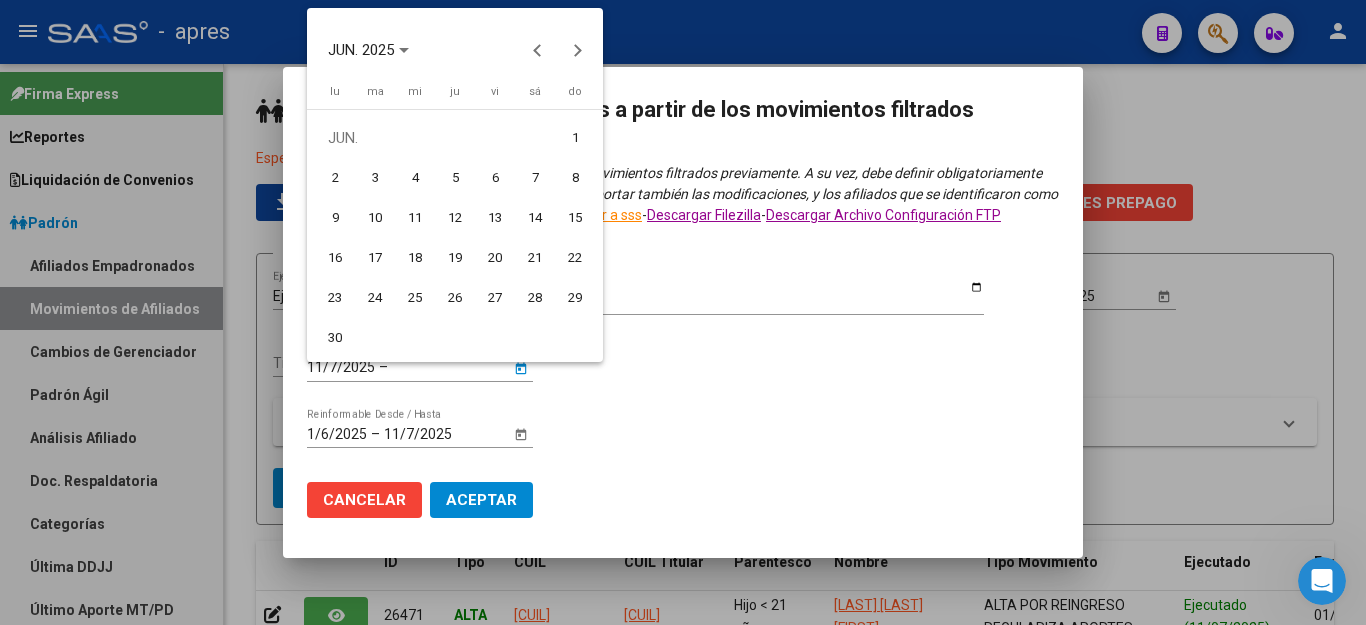 click on "1" at bounding box center (575, 138) 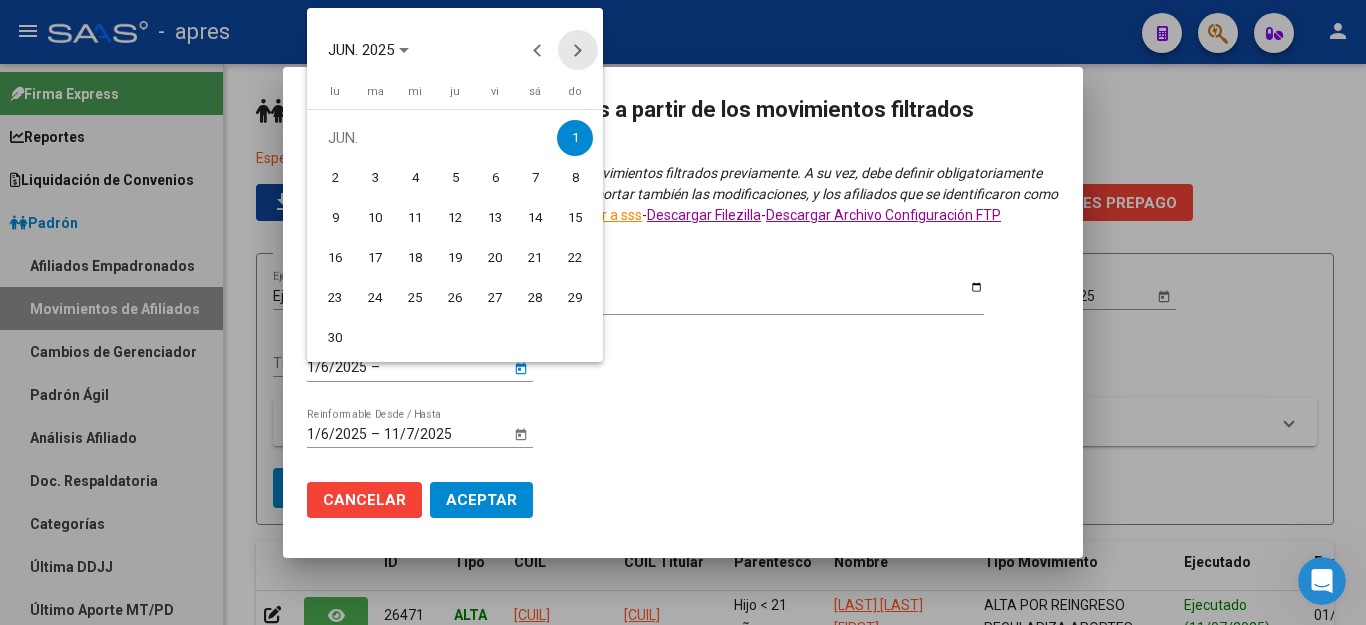 click at bounding box center [578, 50] 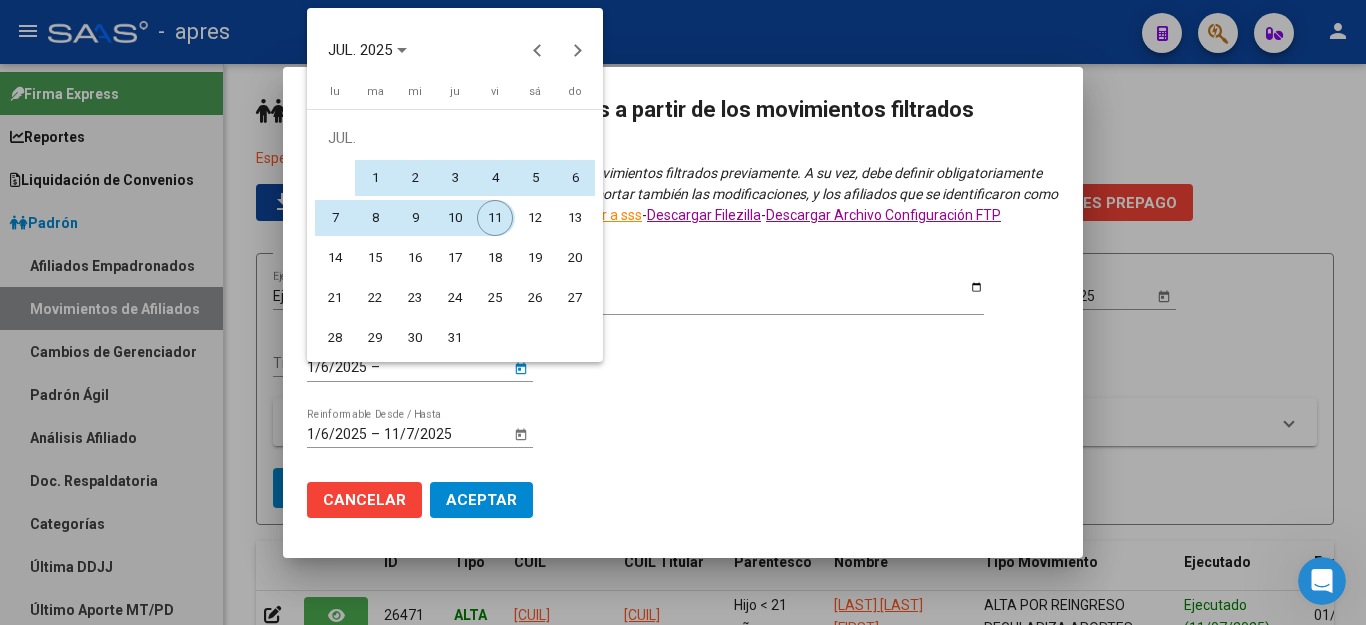 click on "11" at bounding box center (495, 218) 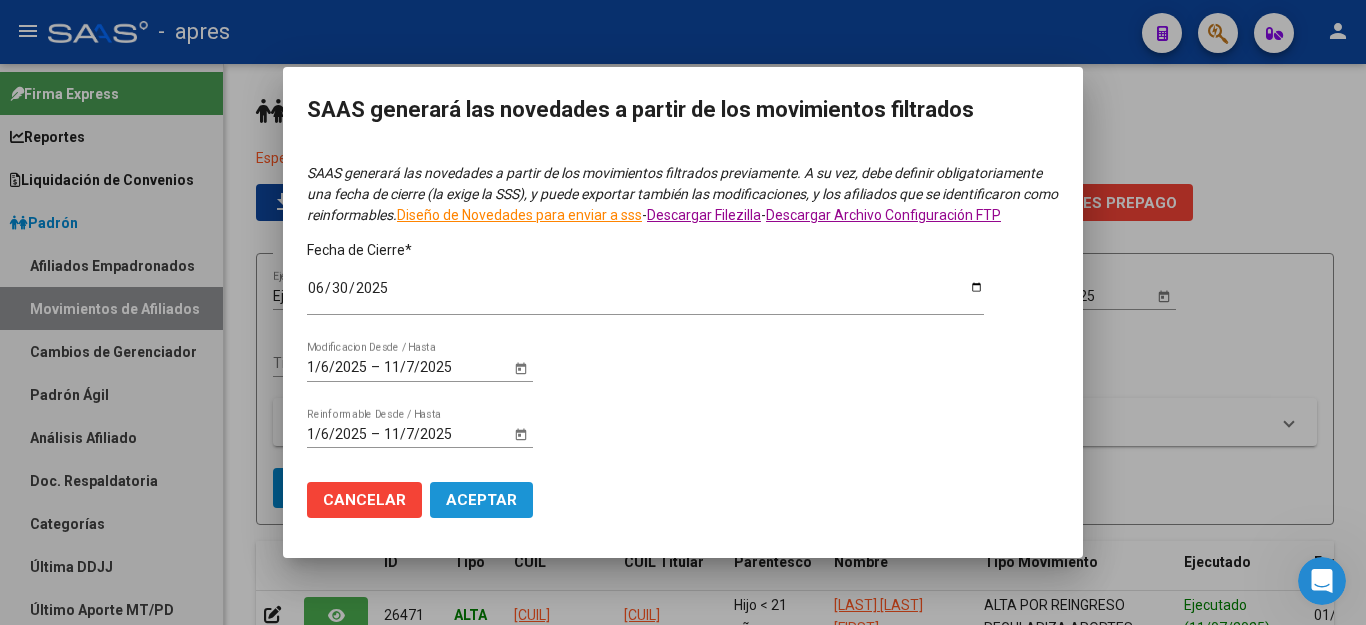 click on "Aceptar" 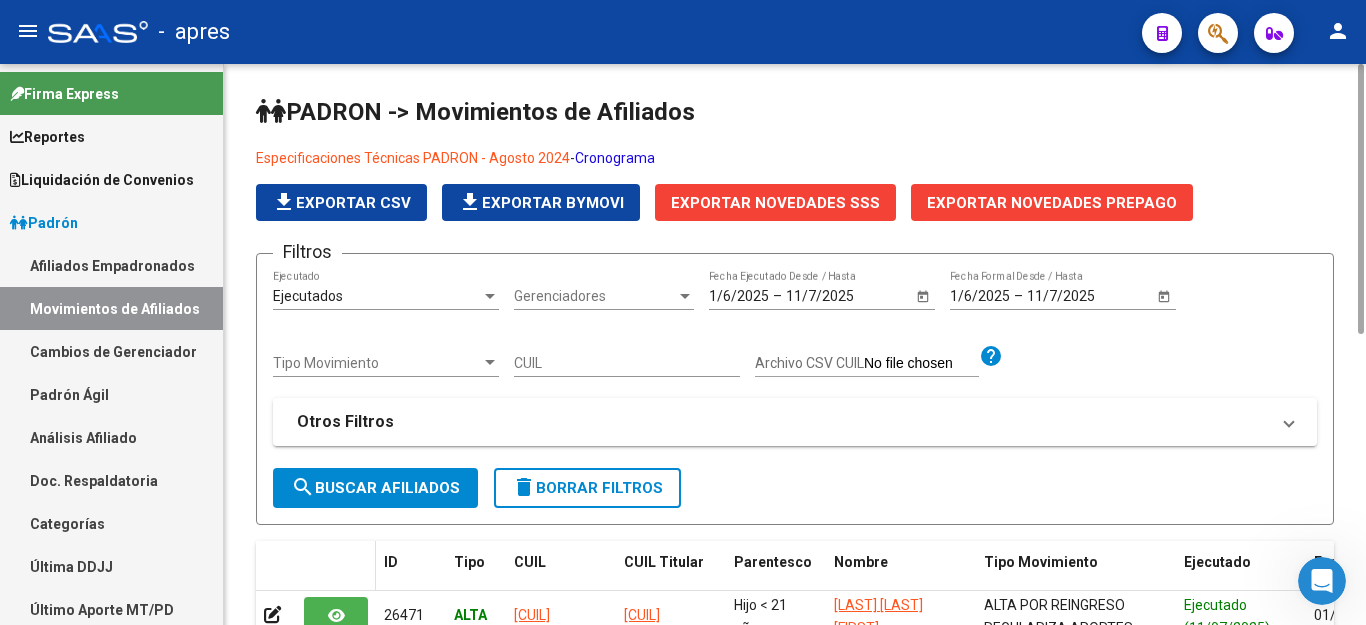 scroll, scrollTop: 157, scrollLeft: 0, axis: vertical 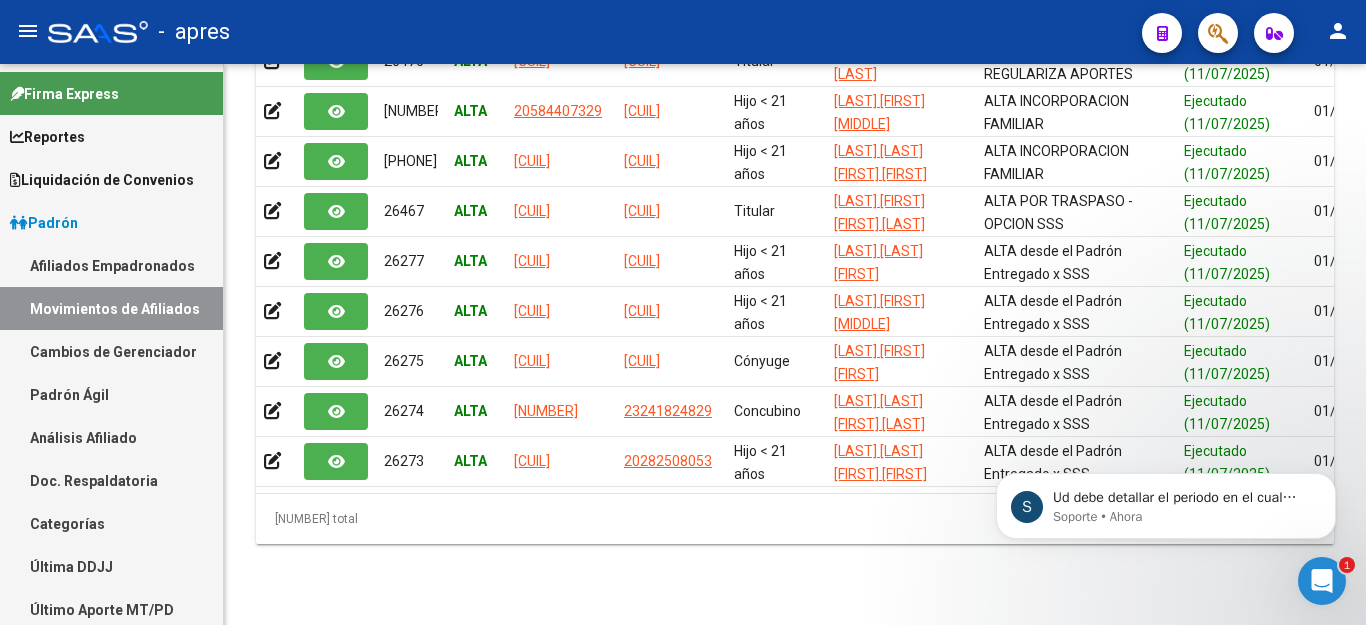 click at bounding box center (1322, 581) 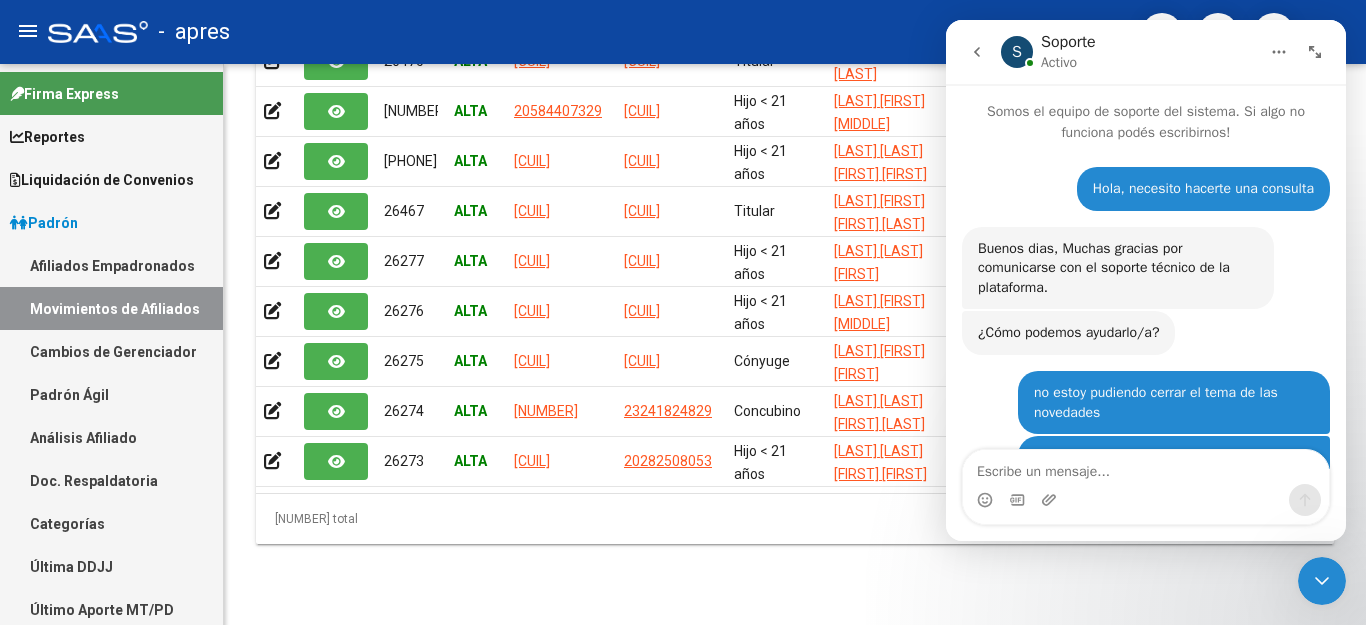scroll, scrollTop: 123, scrollLeft: 0, axis: vertical 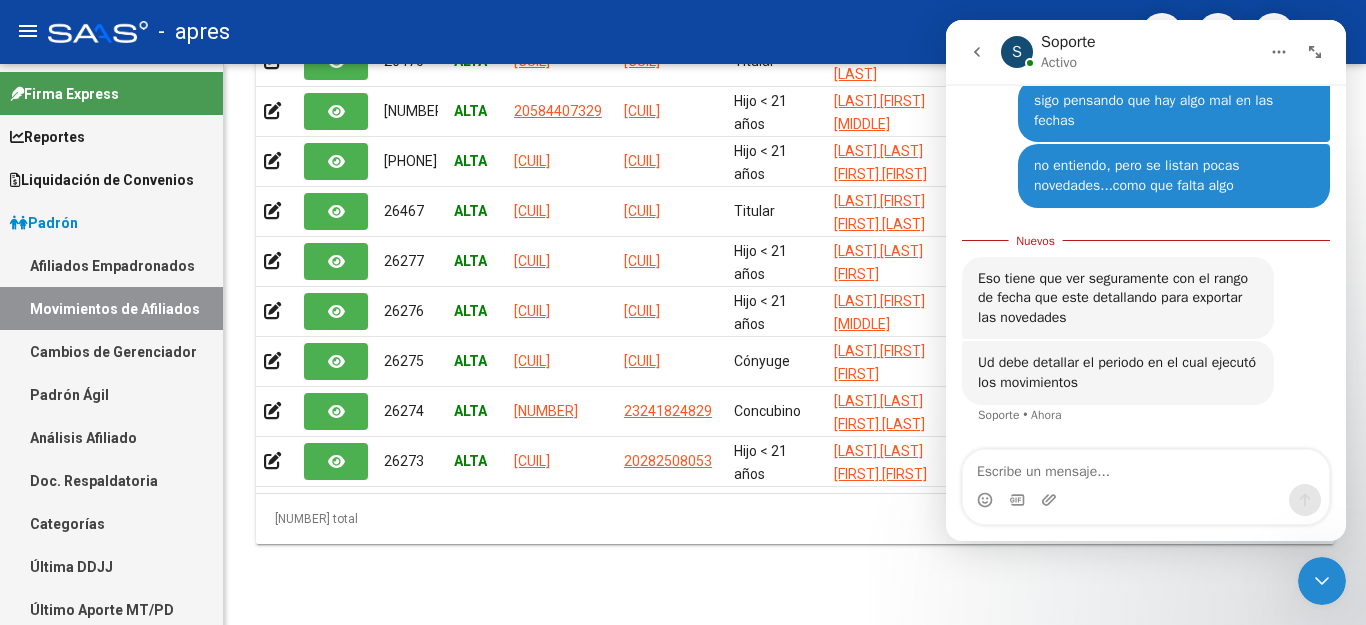 click at bounding box center [1146, 467] 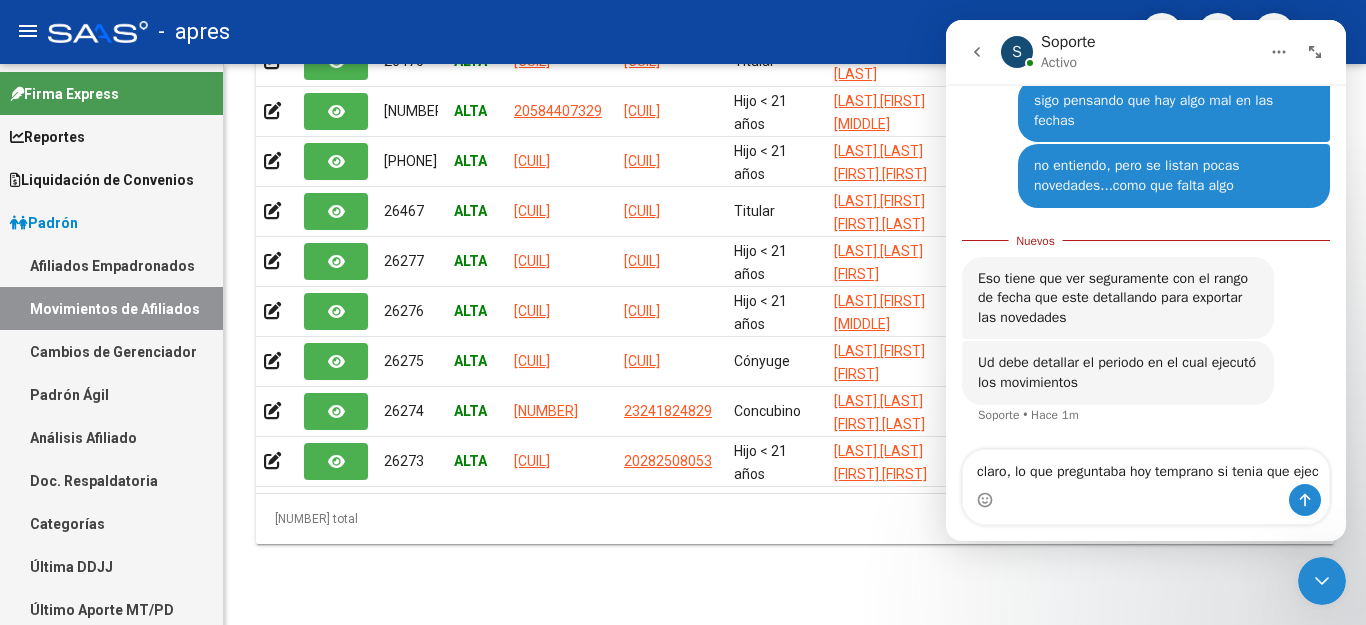 scroll, scrollTop: 374, scrollLeft: 0, axis: vertical 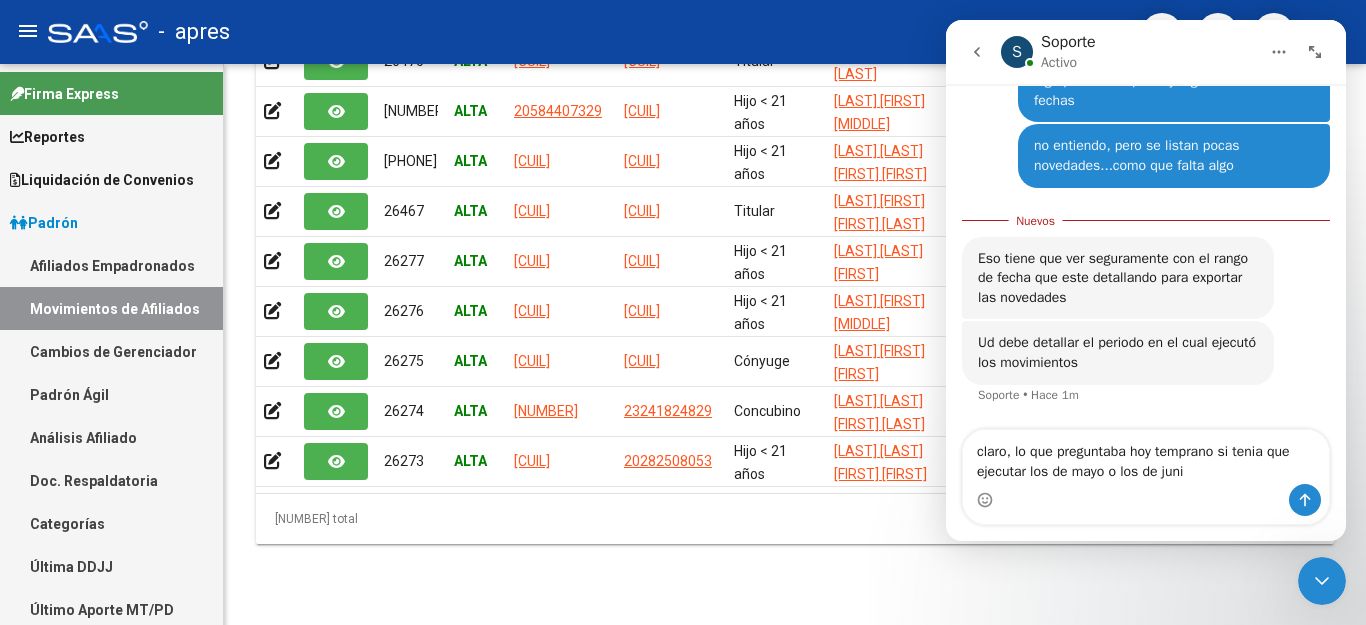 type on "claro, lo que preguntaba hoy temprano si tenia que ejecutar los de mayo o los de junio" 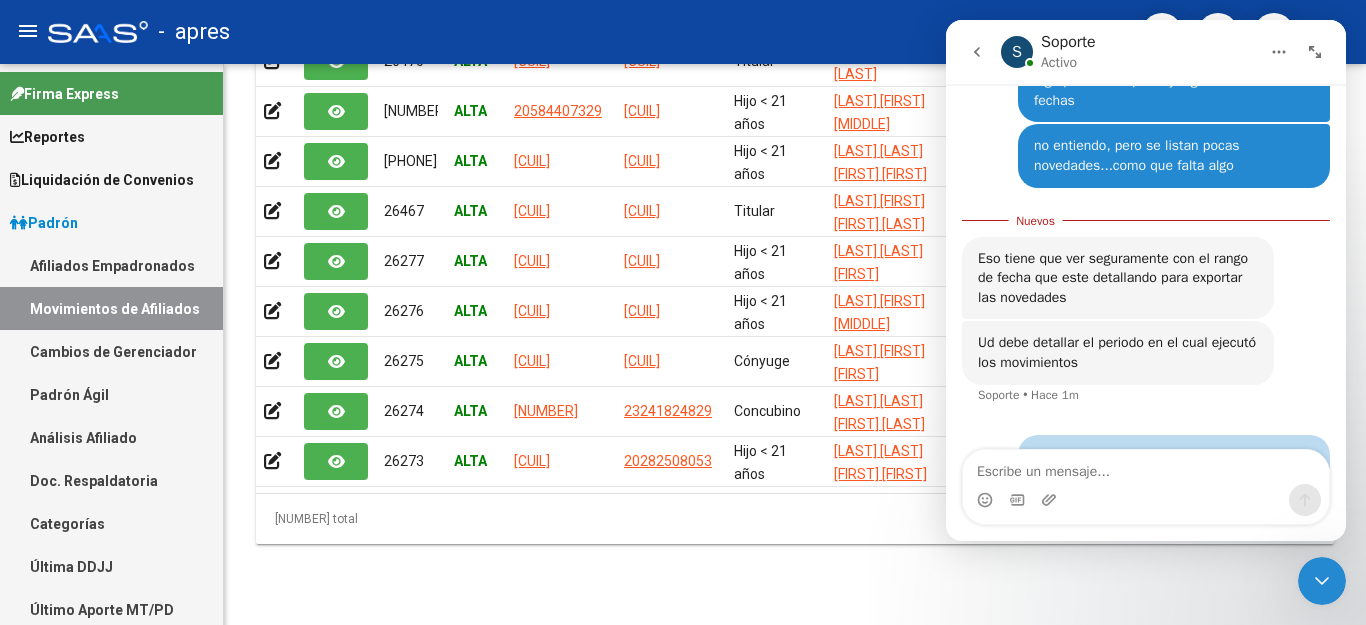 scroll, scrollTop: 400, scrollLeft: 0, axis: vertical 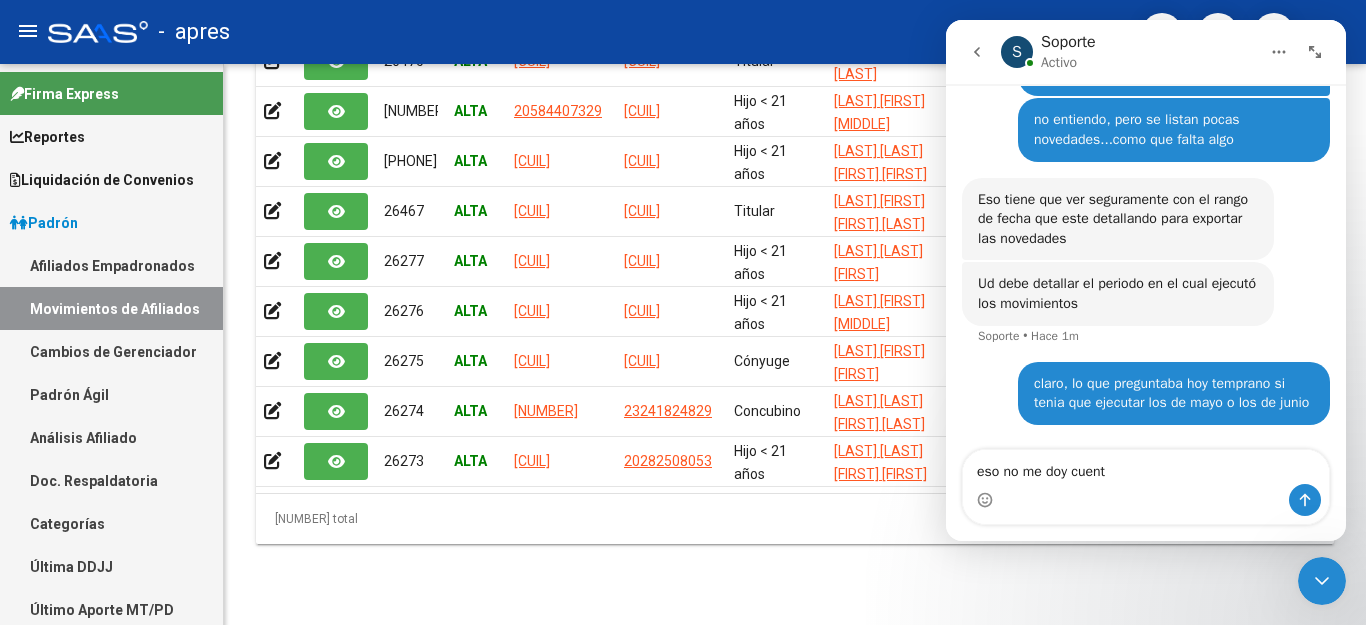 type on "eso no me doy cuenta" 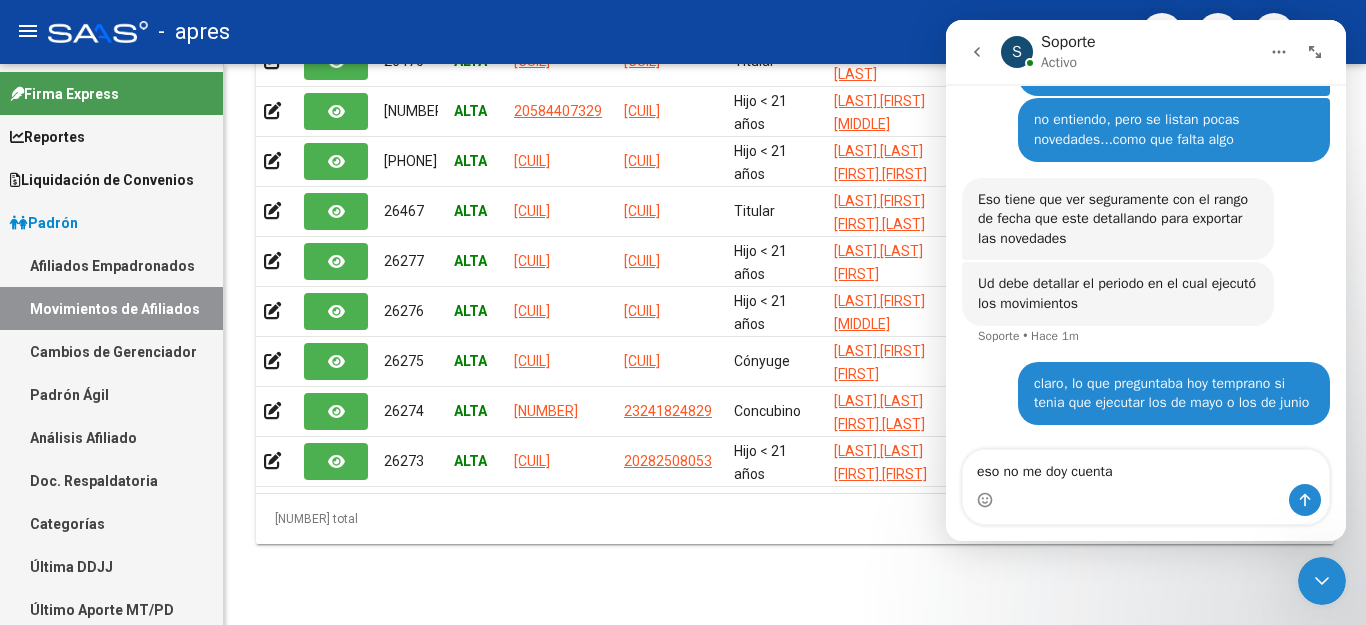 type 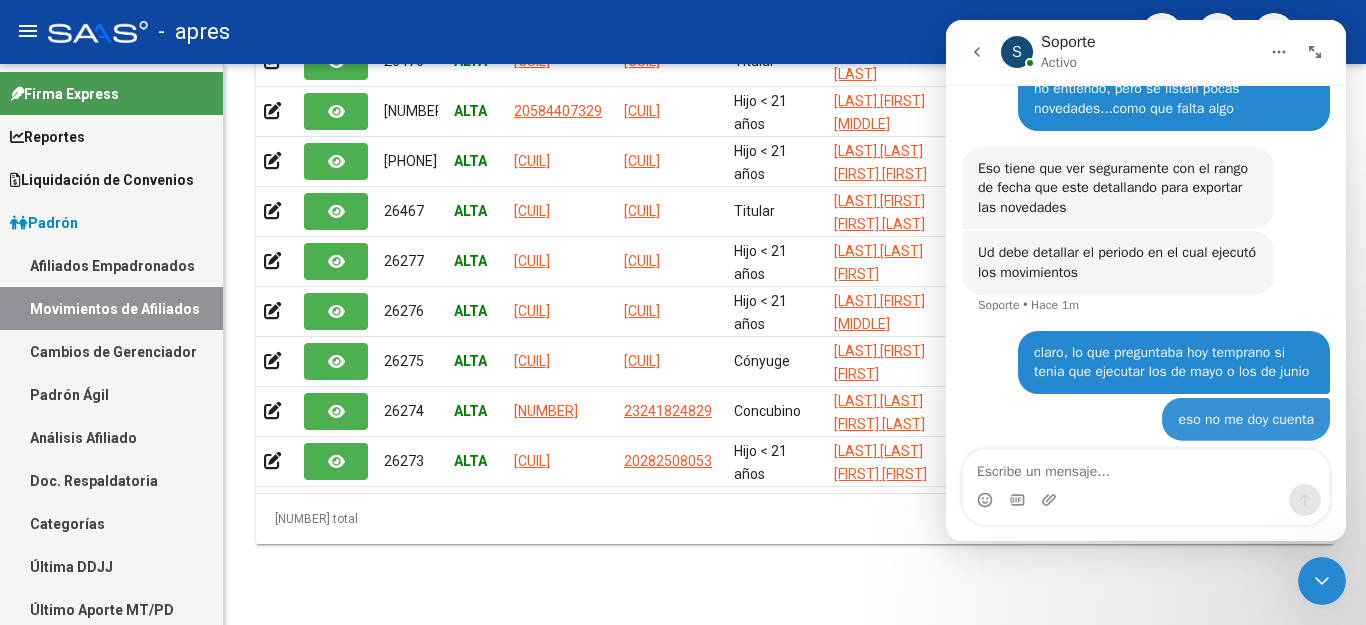 scroll, scrollTop: 445, scrollLeft: 0, axis: vertical 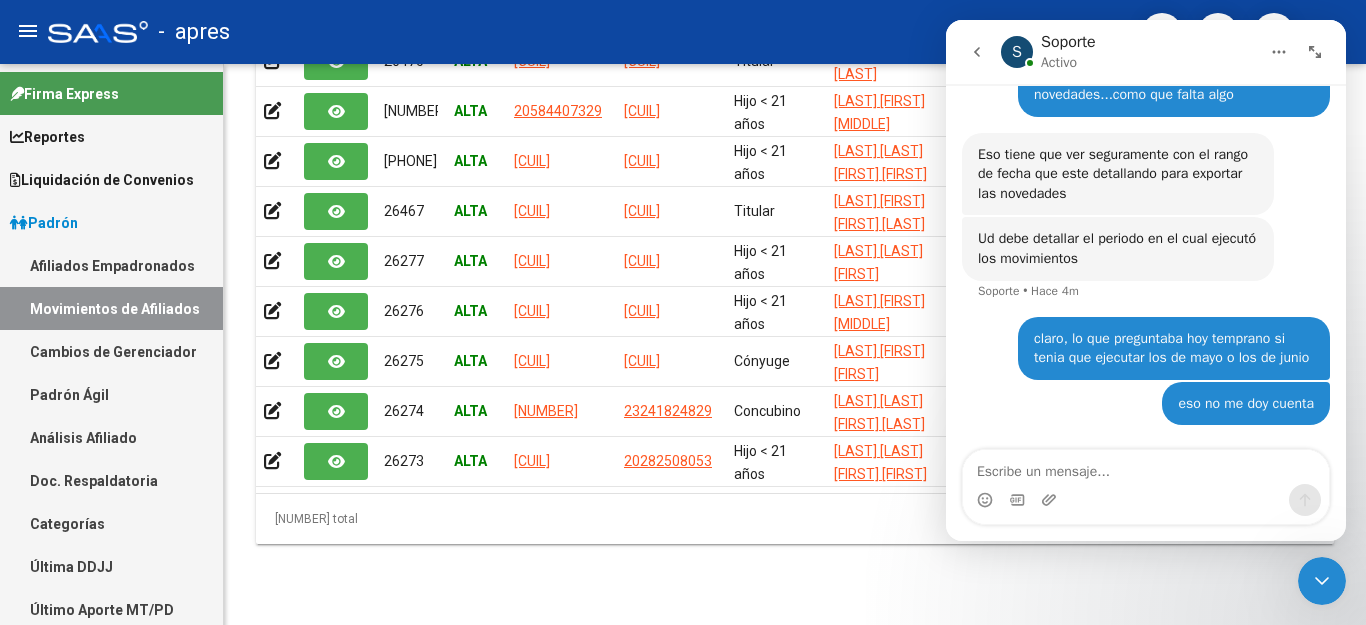 click 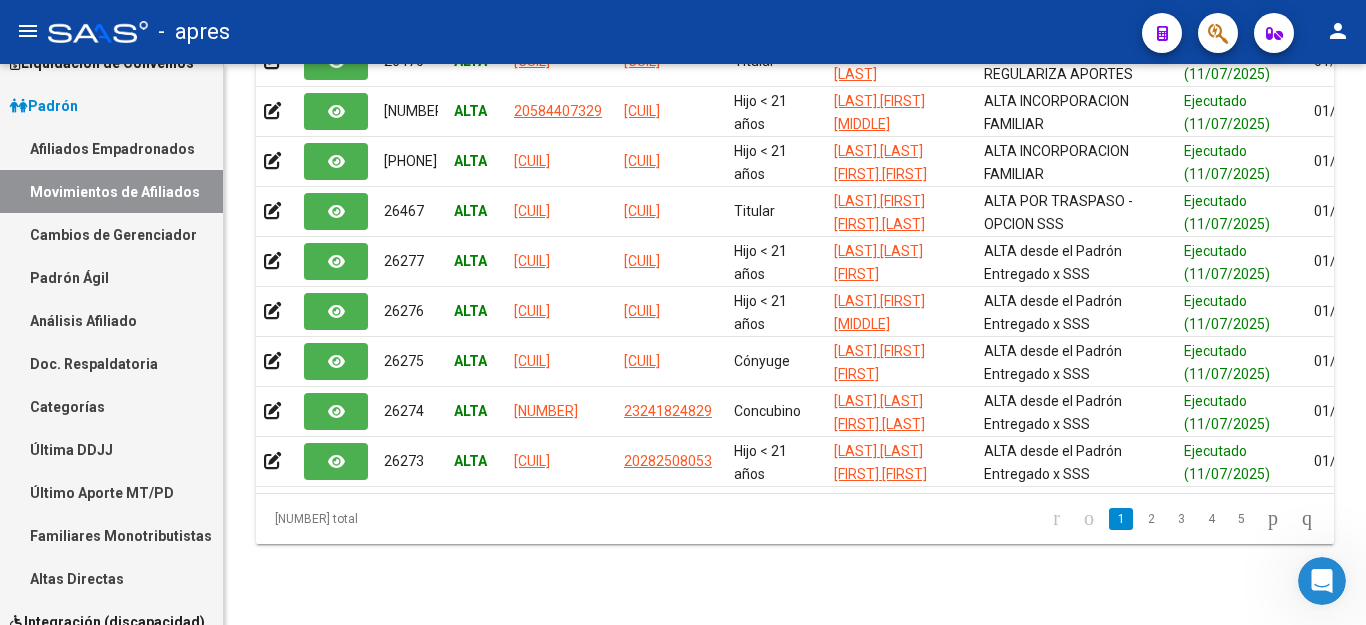 scroll, scrollTop: 73, scrollLeft: 0, axis: vertical 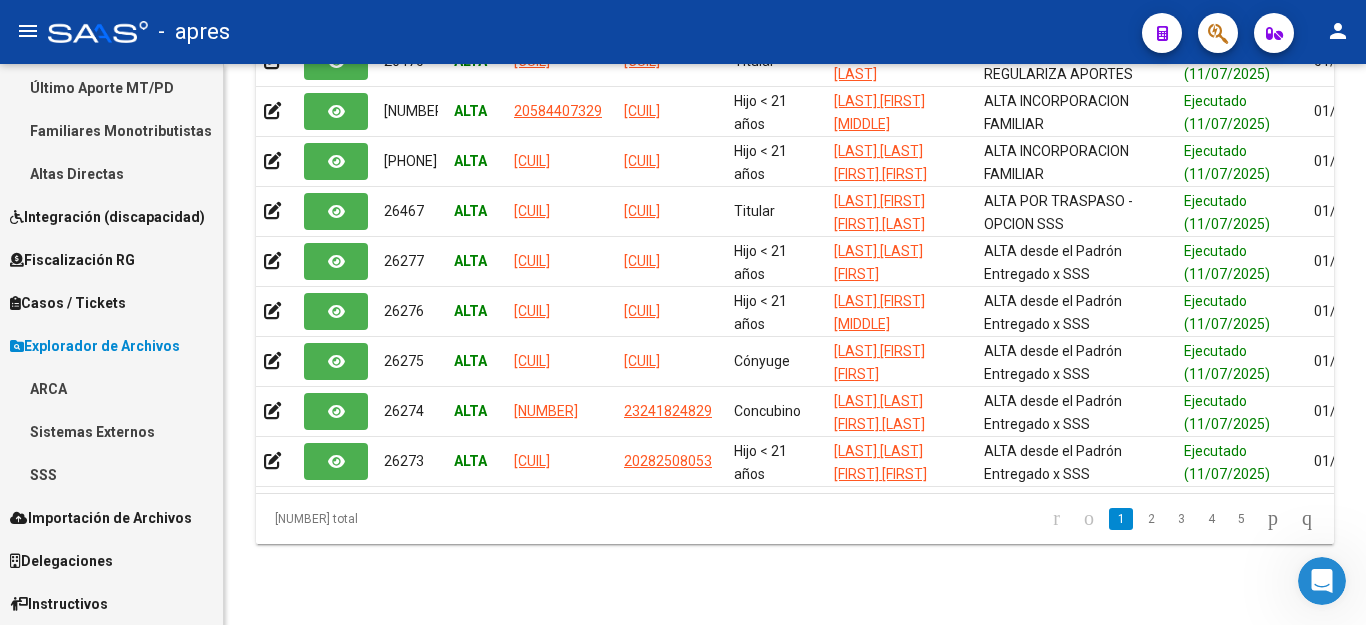 click on "Explorador de Archivos" at bounding box center [95, 346] 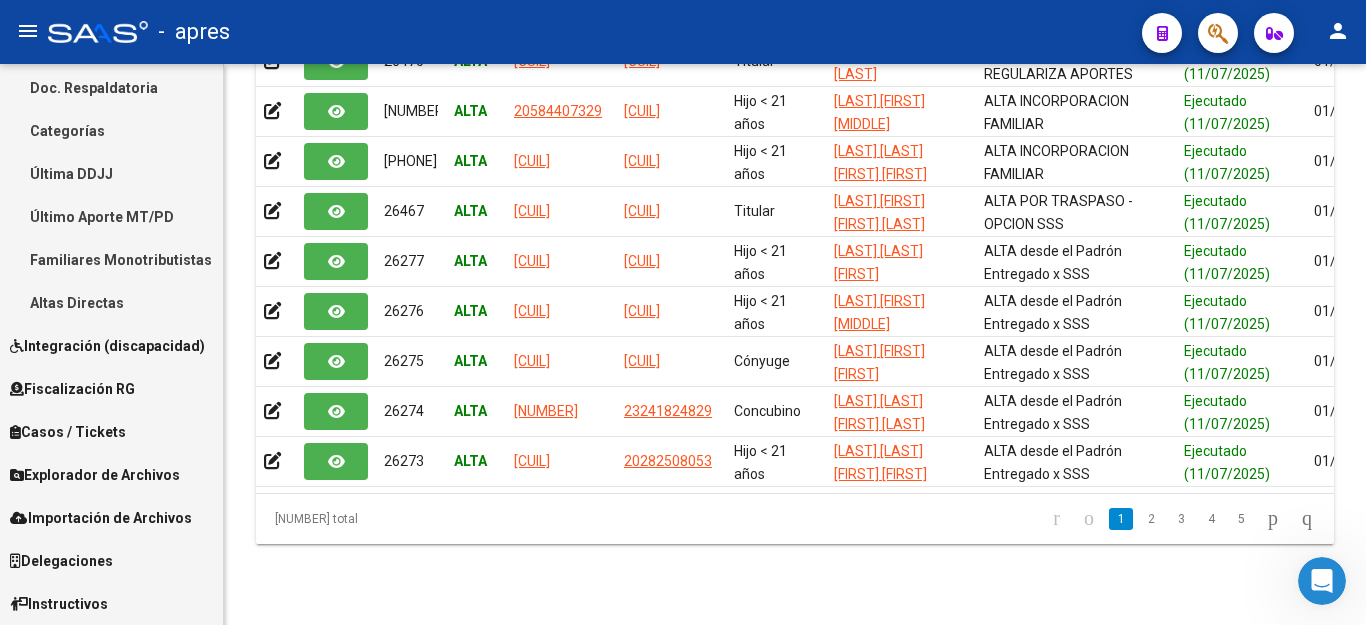 scroll, scrollTop: 393, scrollLeft: 0, axis: vertical 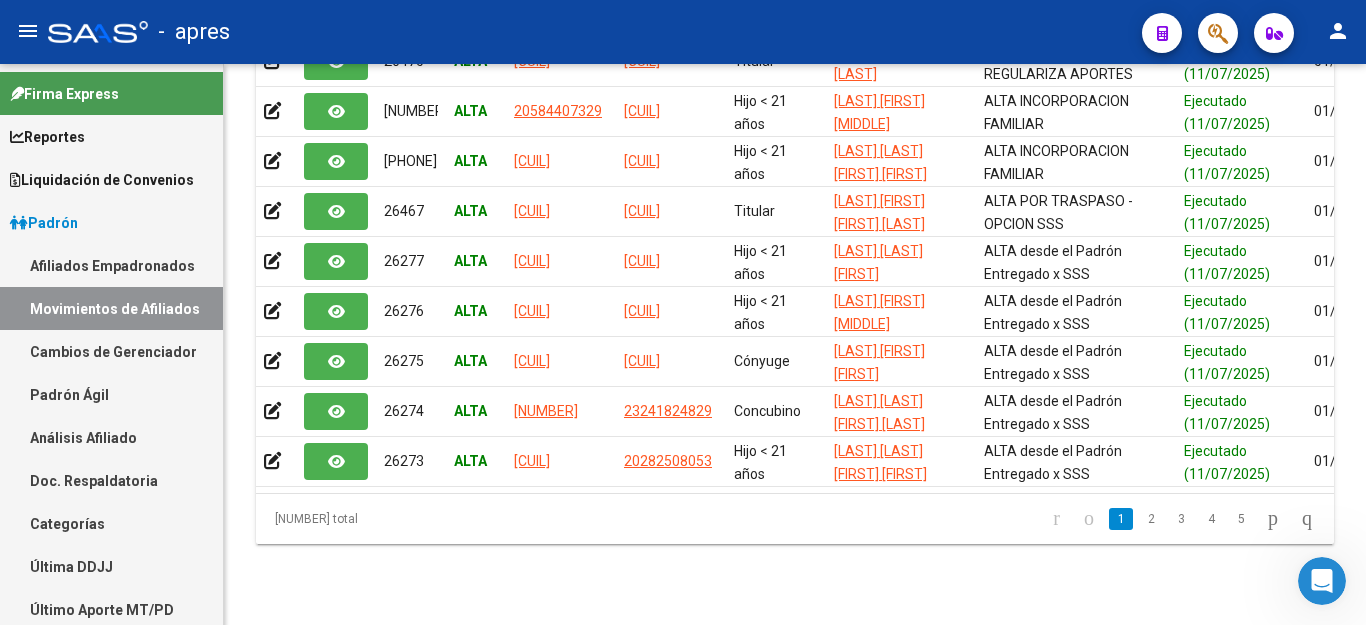 click on "Afiliados Empadronados" at bounding box center (111, 265) 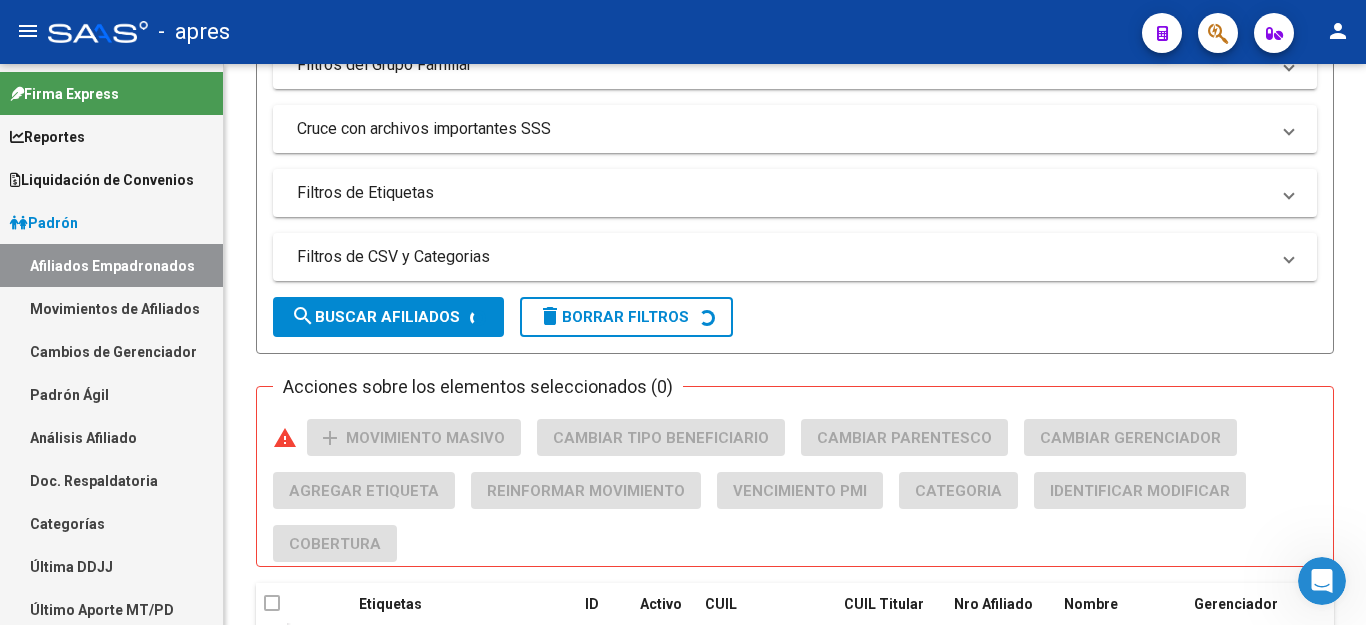 scroll, scrollTop: 0, scrollLeft: 0, axis: both 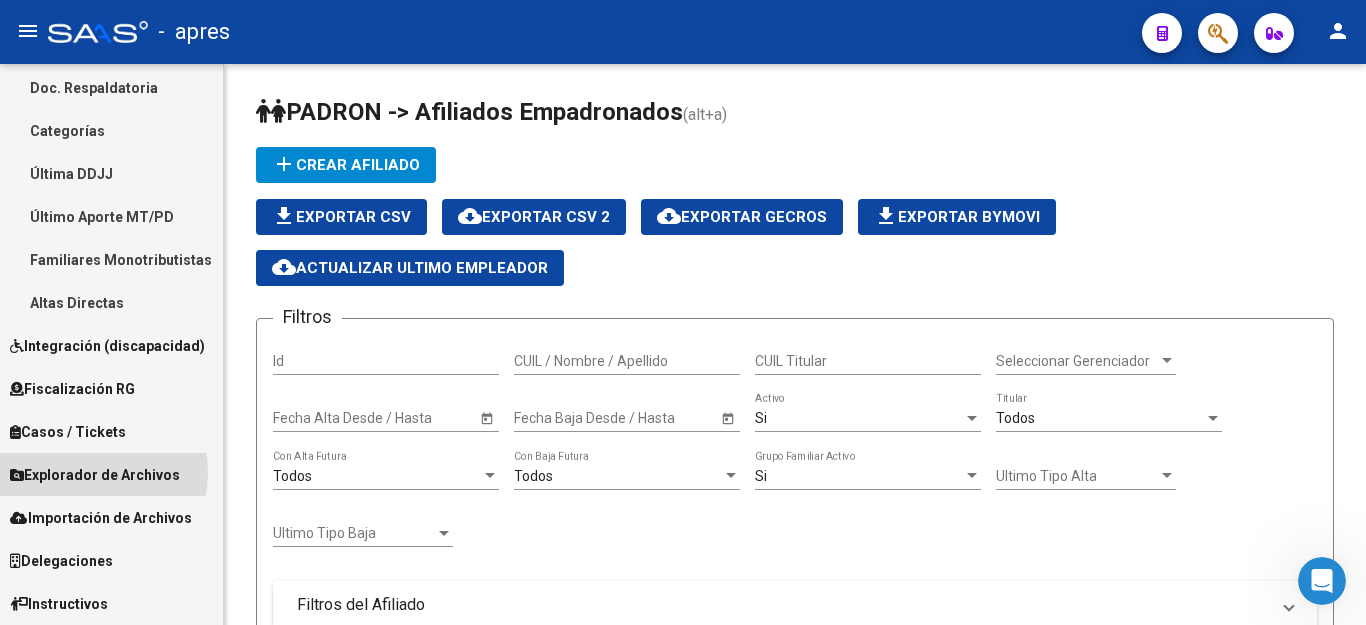 click on "Explorador de Archivos" at bounding box center [95, 475] 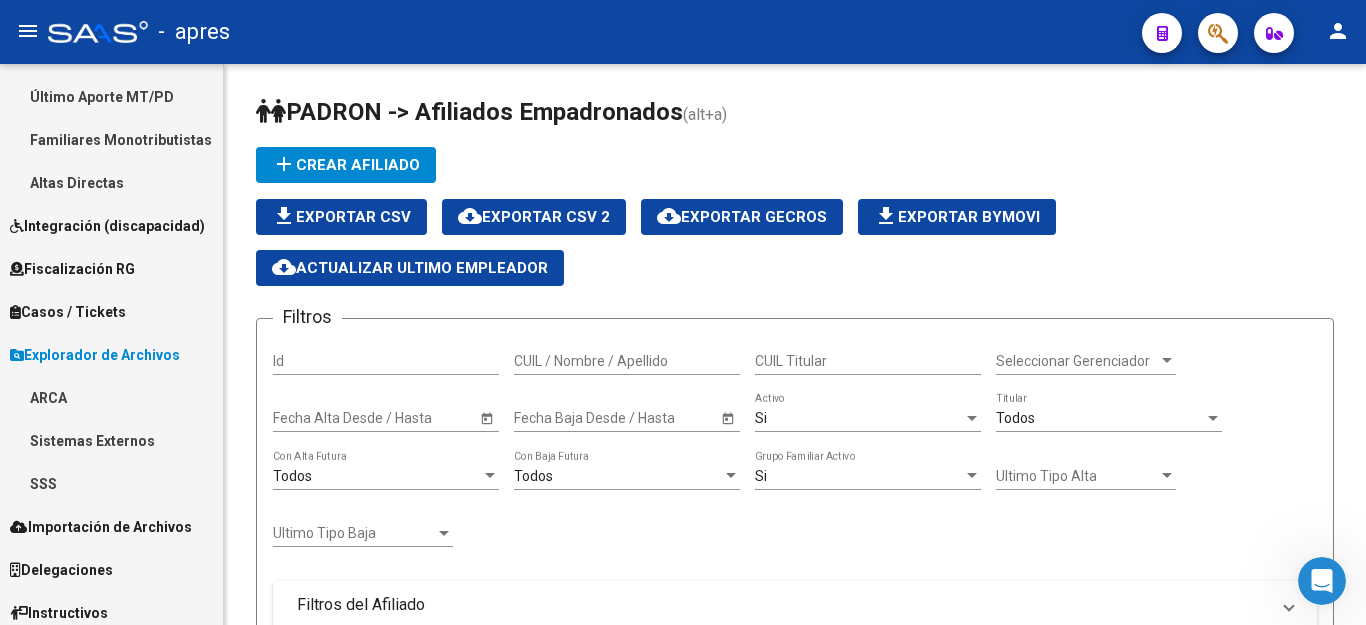 scroll, scrollTop: 522, scrollLeft: 0, axis: vertical 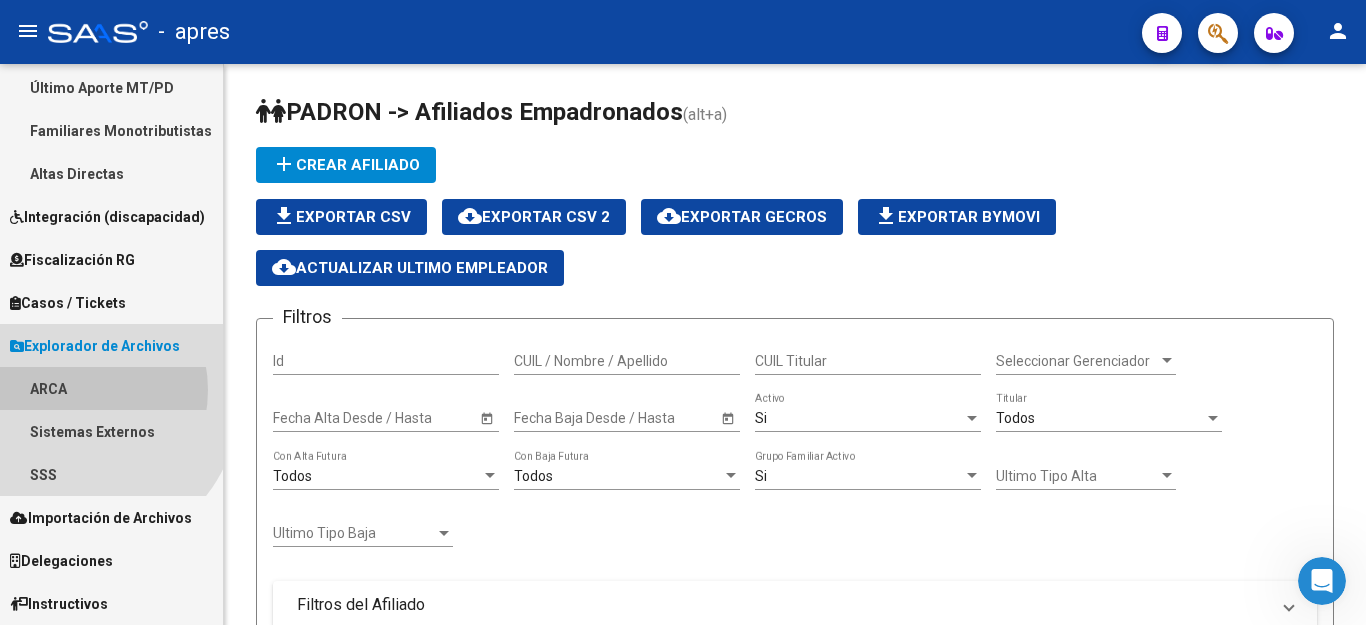 click on "ARCA" at bounding box center (111, 388) 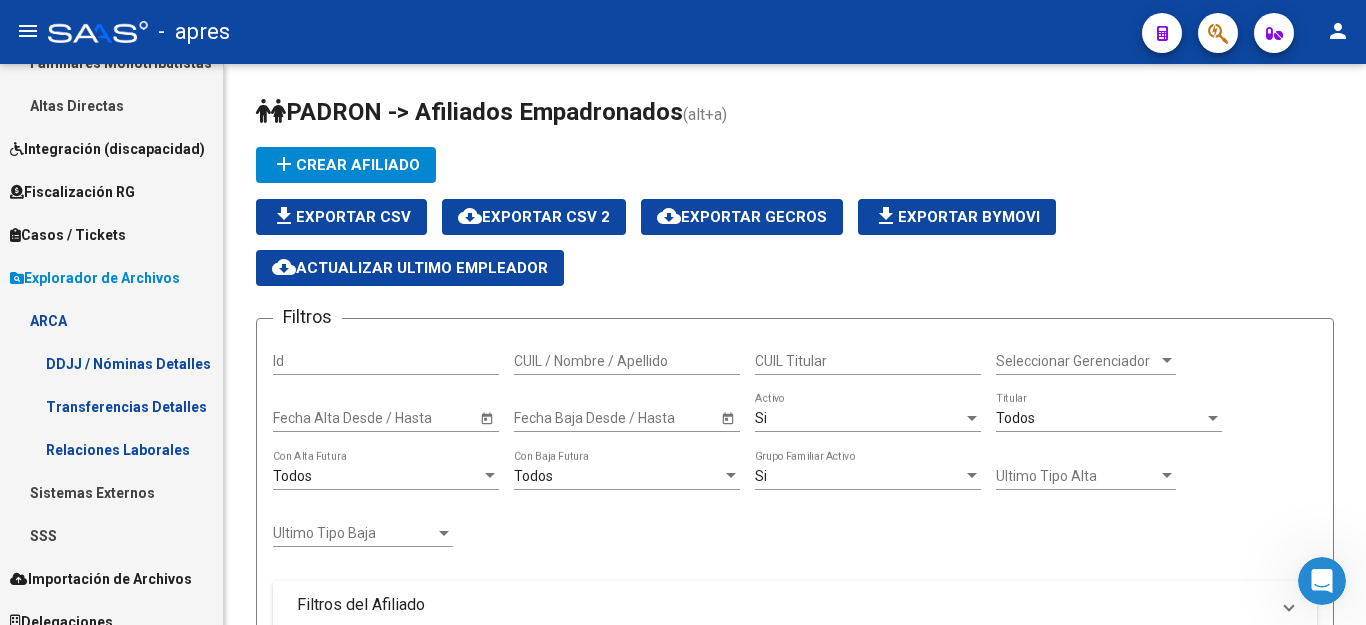 scroll, scrollTop: 622, scrollLeft: 0, axis: vertical 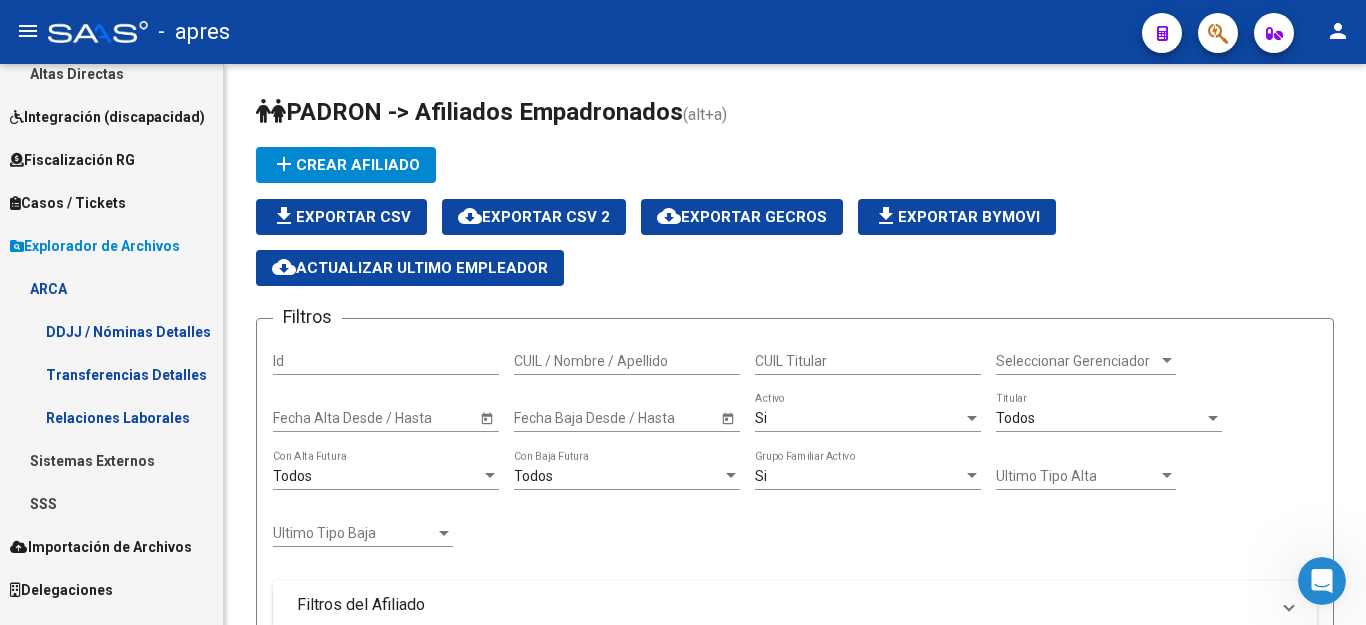 click on "SSS" at bounding box center (111, 503) 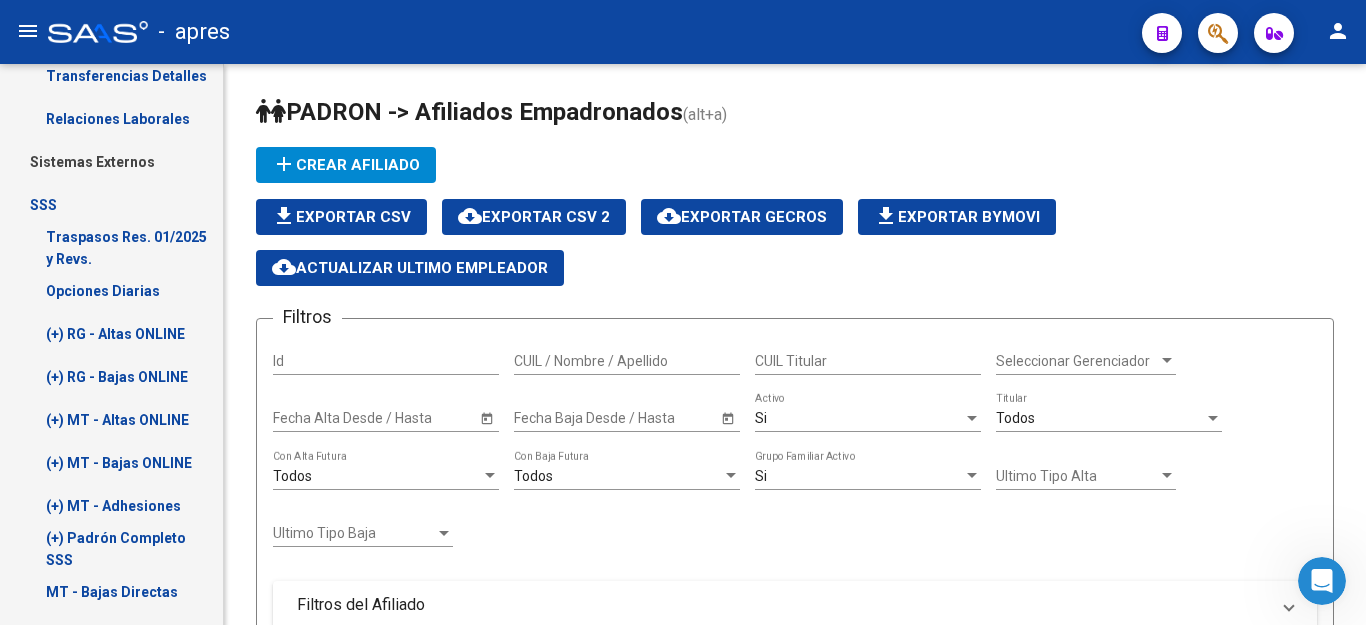 scroll, scrollTop: 922, scrollLeft: 0, axis: vertical 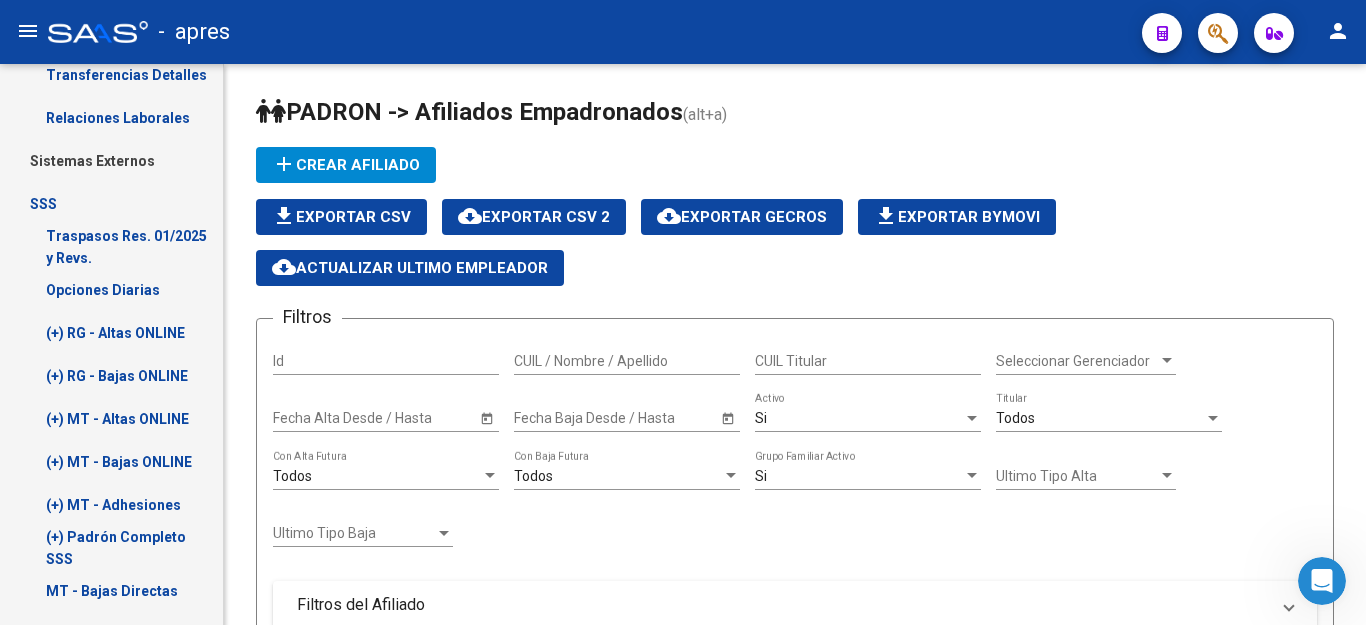 click on "(+) RG - Altas ONLINE" at bounding box center (111, 332) 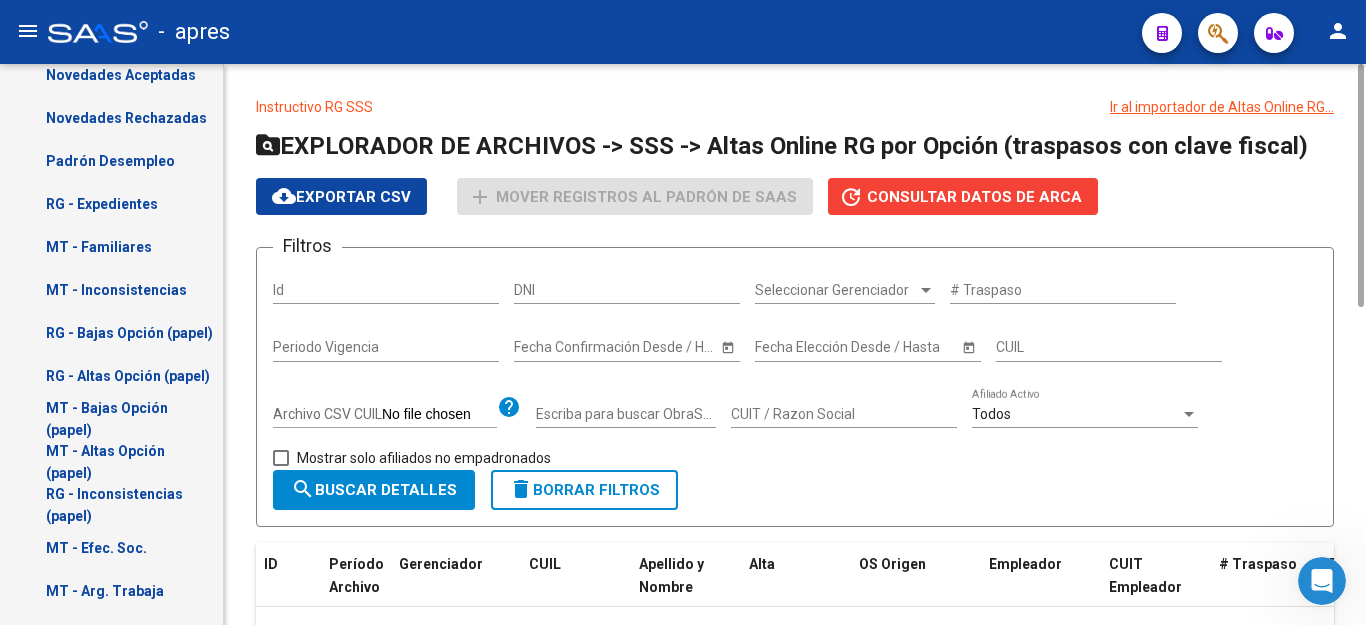 scroll, scrollTop: 778, scrollLeft: 0, axis: vertical 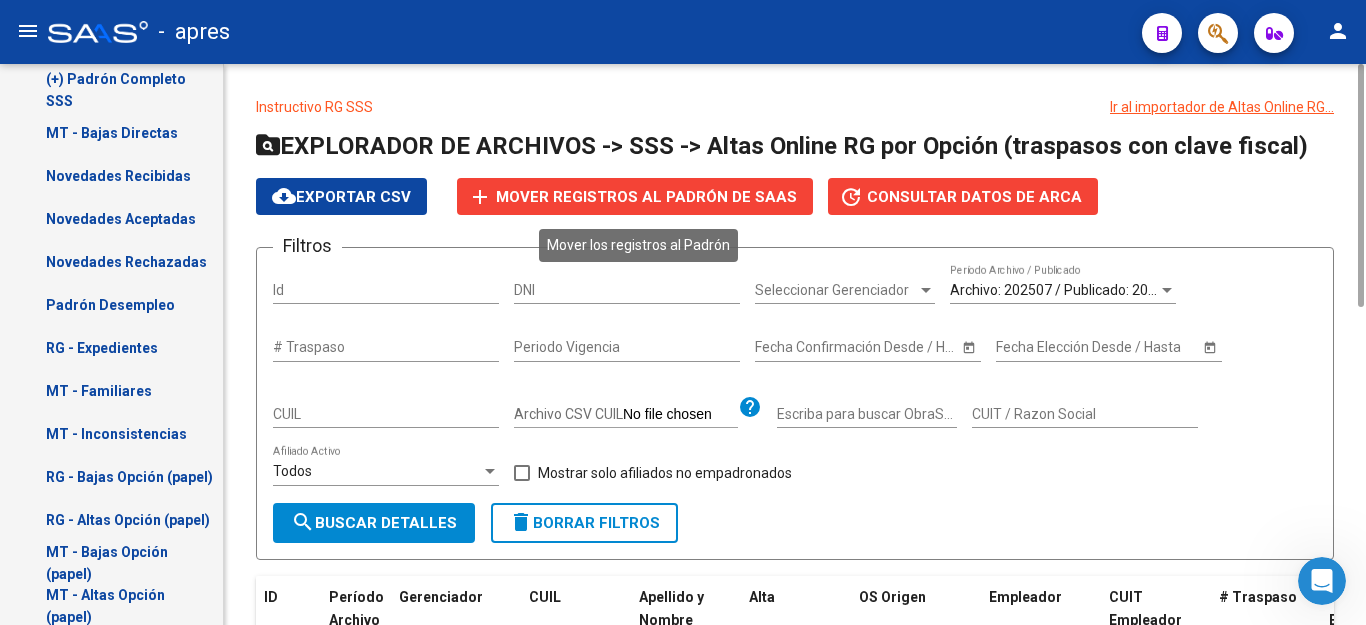 click on "Mover registros al PADRÓN de SAAS" 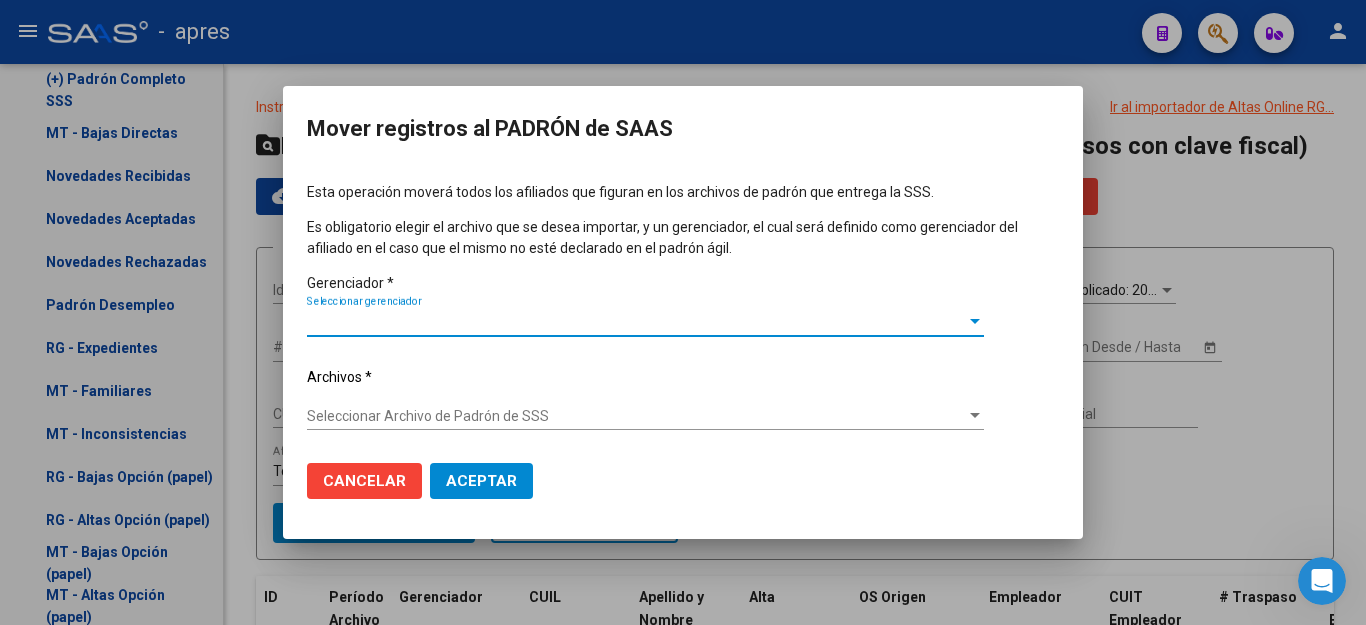 click on "Seleccionar Archivo de Padrón de SSS" at bounding box center (636, 416) 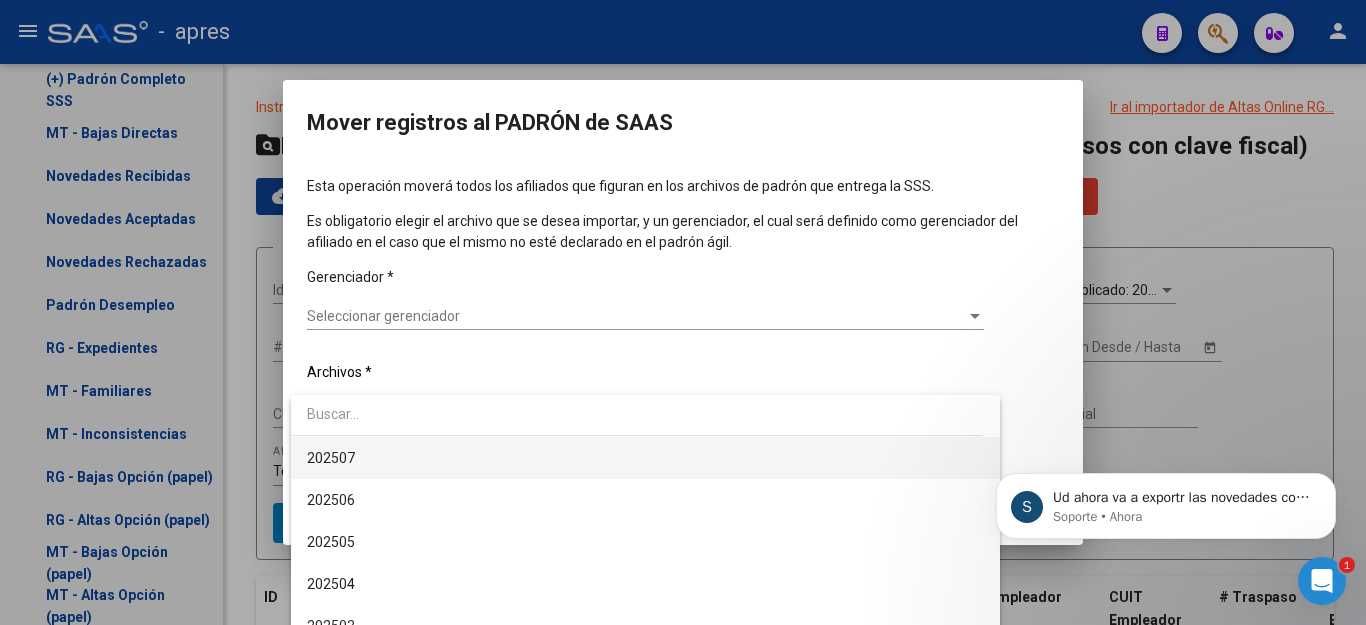 scroll, scrollTop: 0, scrollLeft: 0, axis: both 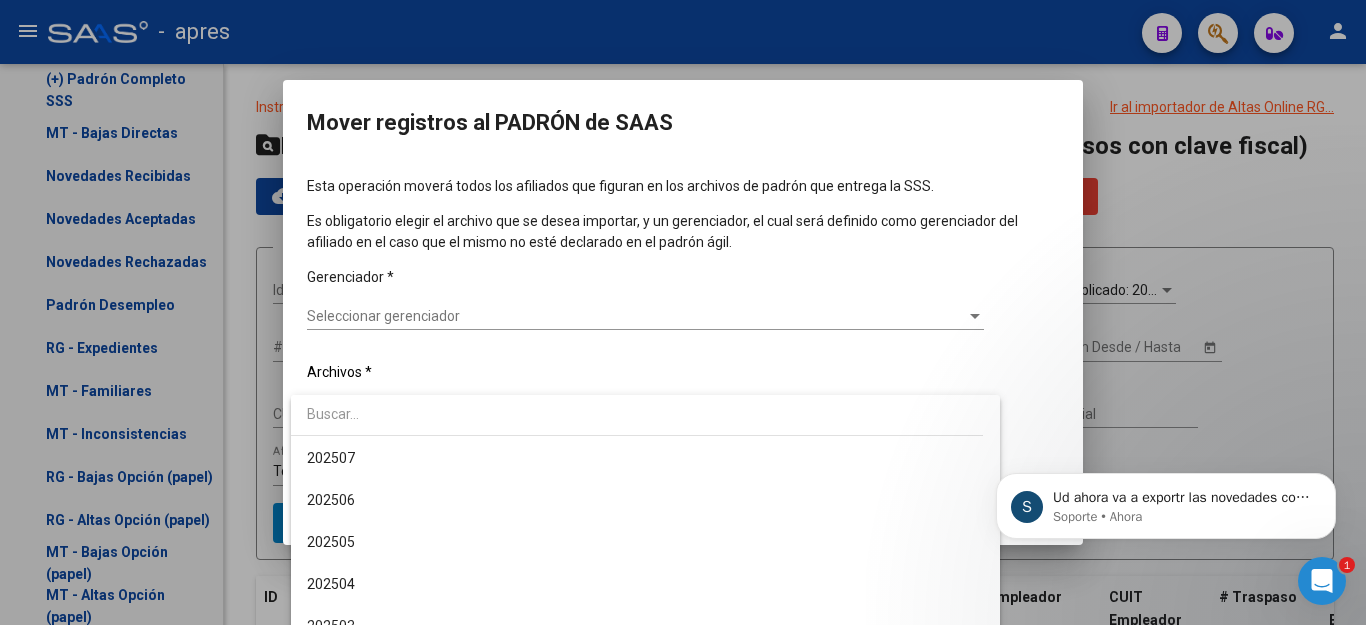 click at bounding box center (683, 312) 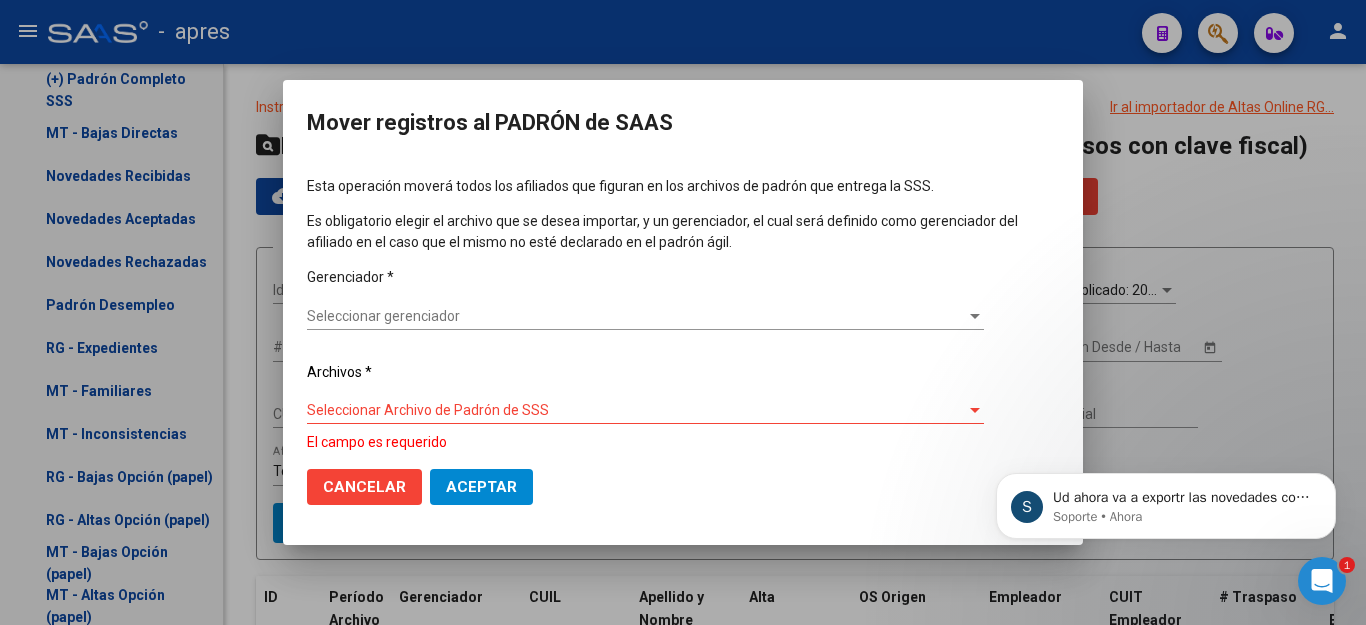 click on "Esta operación moverá todos los afiliados que figuran en los archivos de padrón que entrega la SSS. Es obligatorio elegir el archivo que se desea importar, y un gerenciador, el cual será definido como gerenciador del afiliado en el caso que el mismo no esté declarado en el padrón ágil. Gerenciador * Seleccionar gerenciador Seleccionar gerenciador  Archivos * Seleccionar Archivo de Padrón de SSS Seleccionar Archivo de Padrón de SSS El campo es requerido" at bounding box center (683, 314) 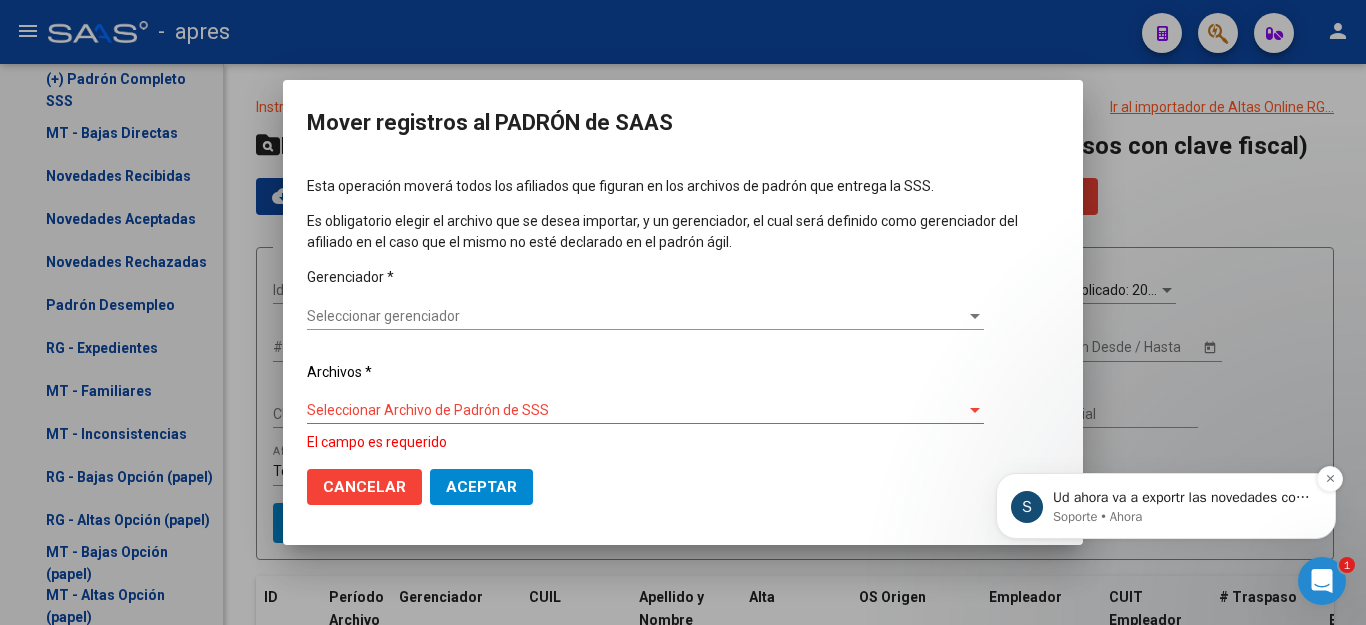 click on "Ud ahora va a exportr las novedades con fecha formal 30/06/2025 y debe seleccionar el periodo en los que ejecutó los movimientos del mes" at bounding box center [1182, 498] 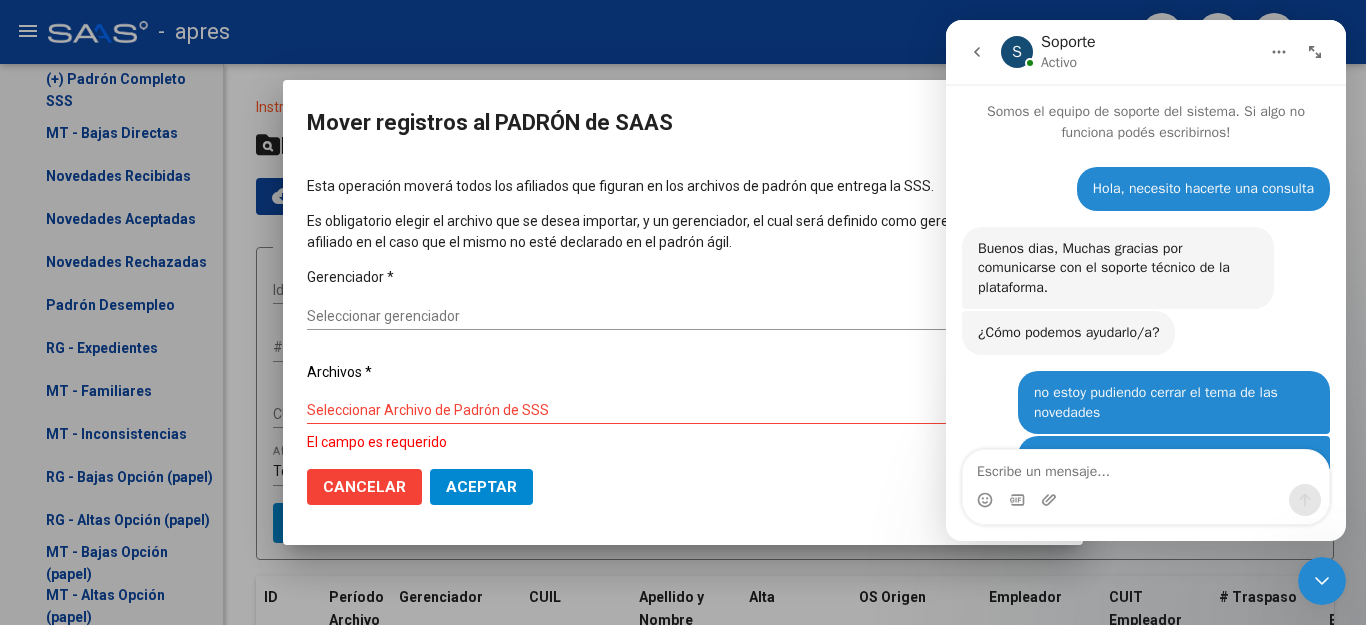scroll, scrollTop: 3, scrollLeft: 0, axis: vertical 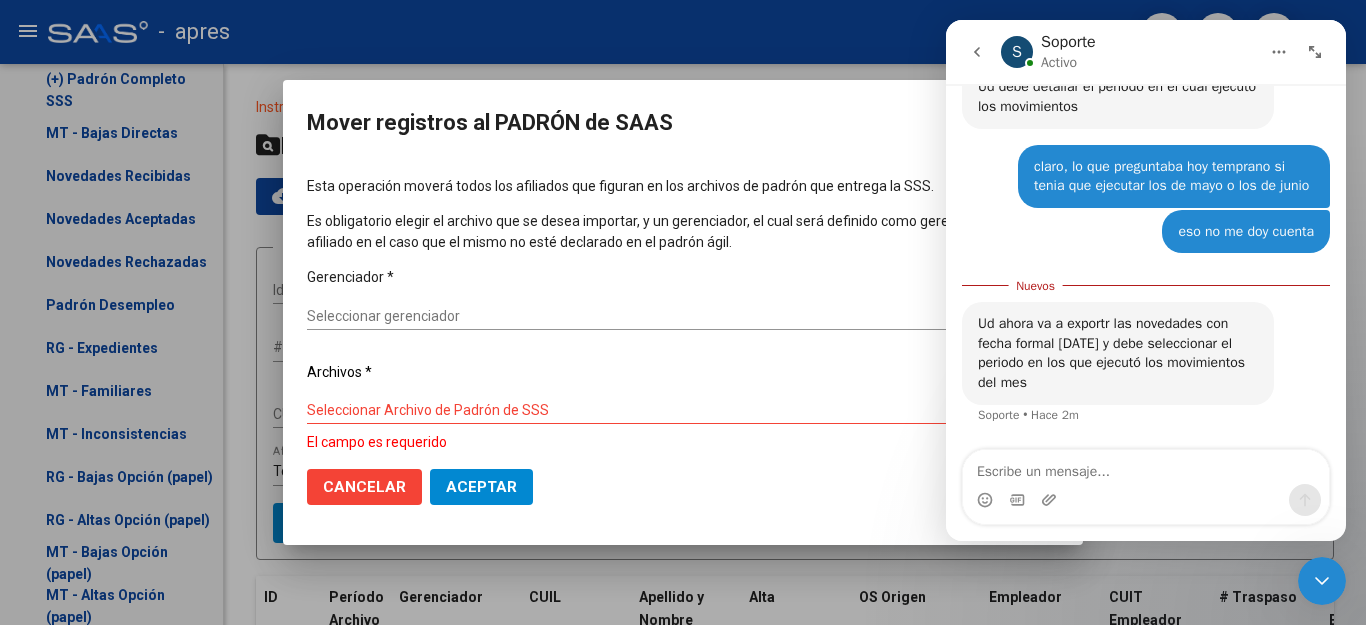 click 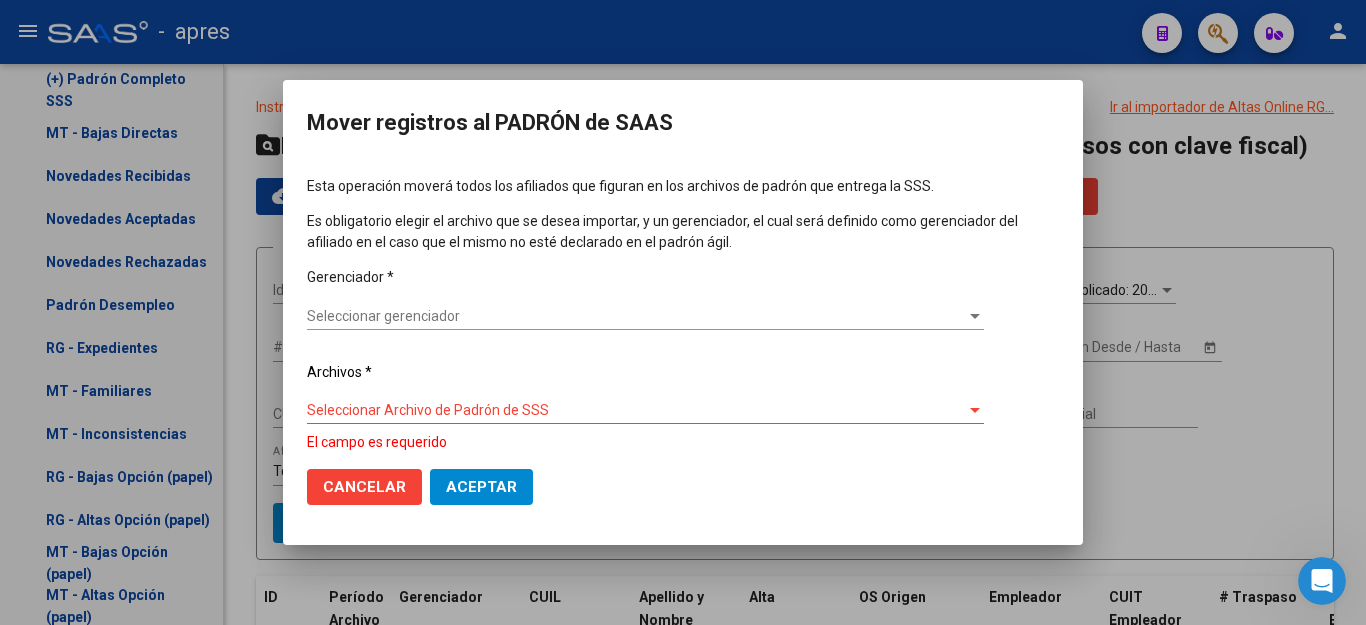 click at bounding box center (683, 312) 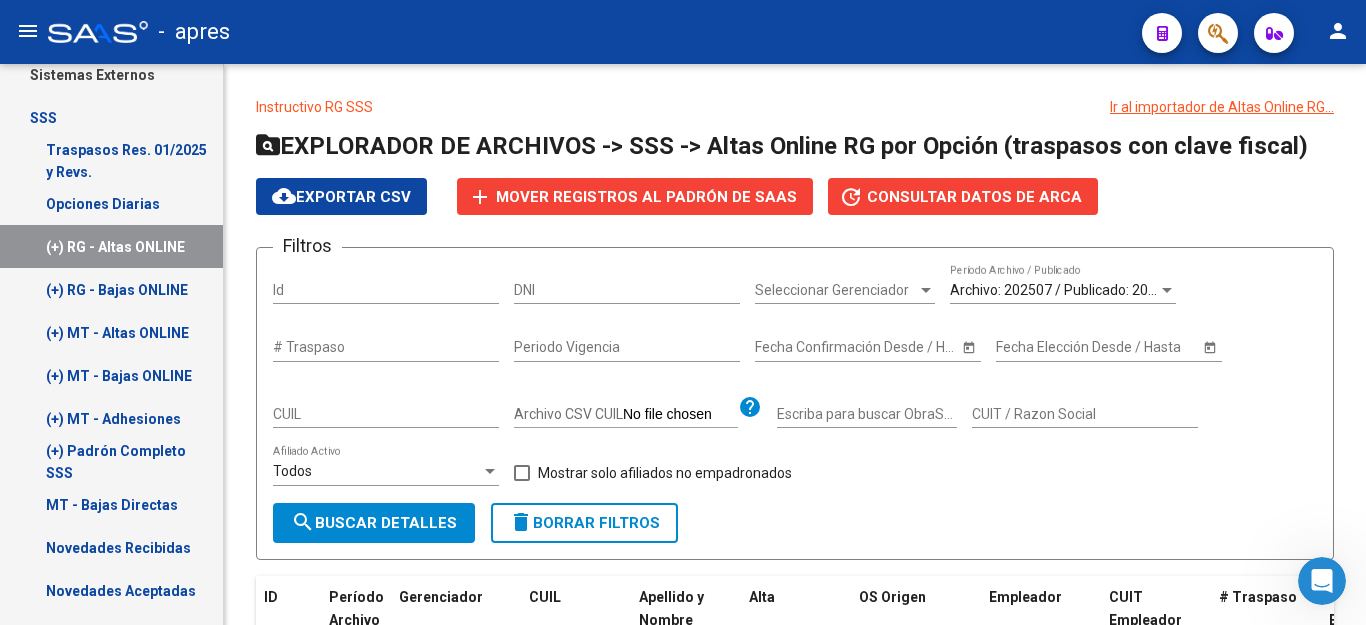 scroll, scrollTop: 378, scrollLeft: 0, axis: vertical 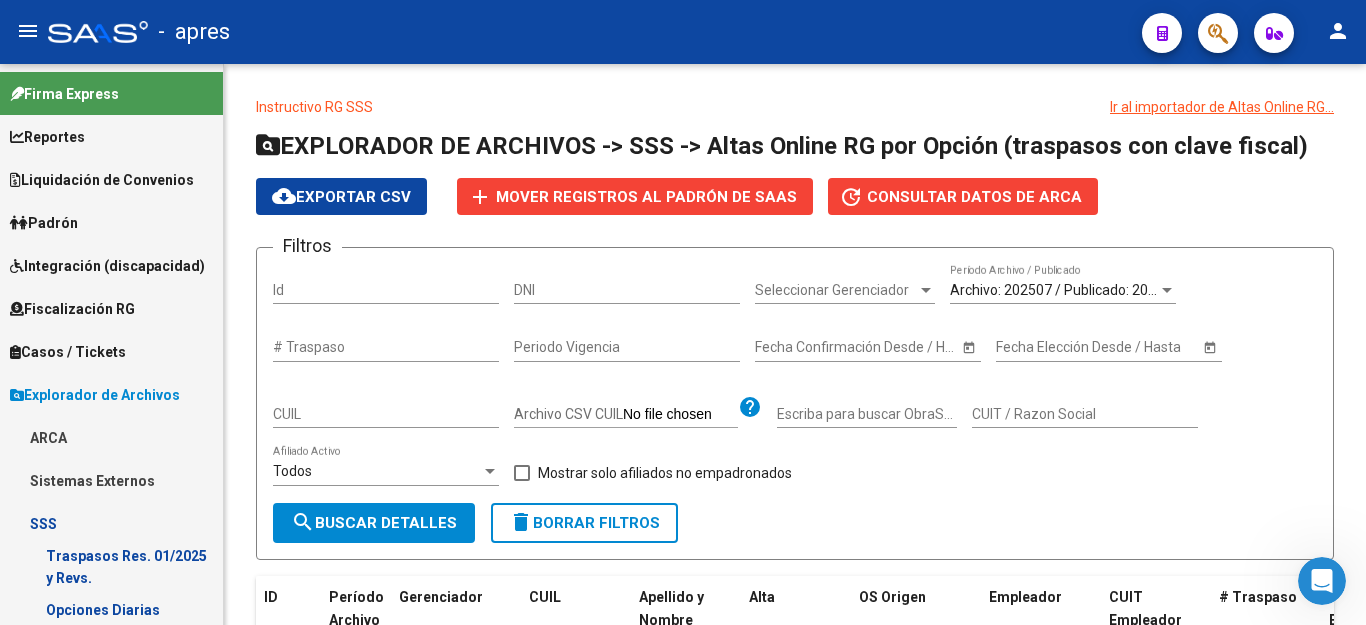 click on "Reportes" at bounding box center (47, 137) 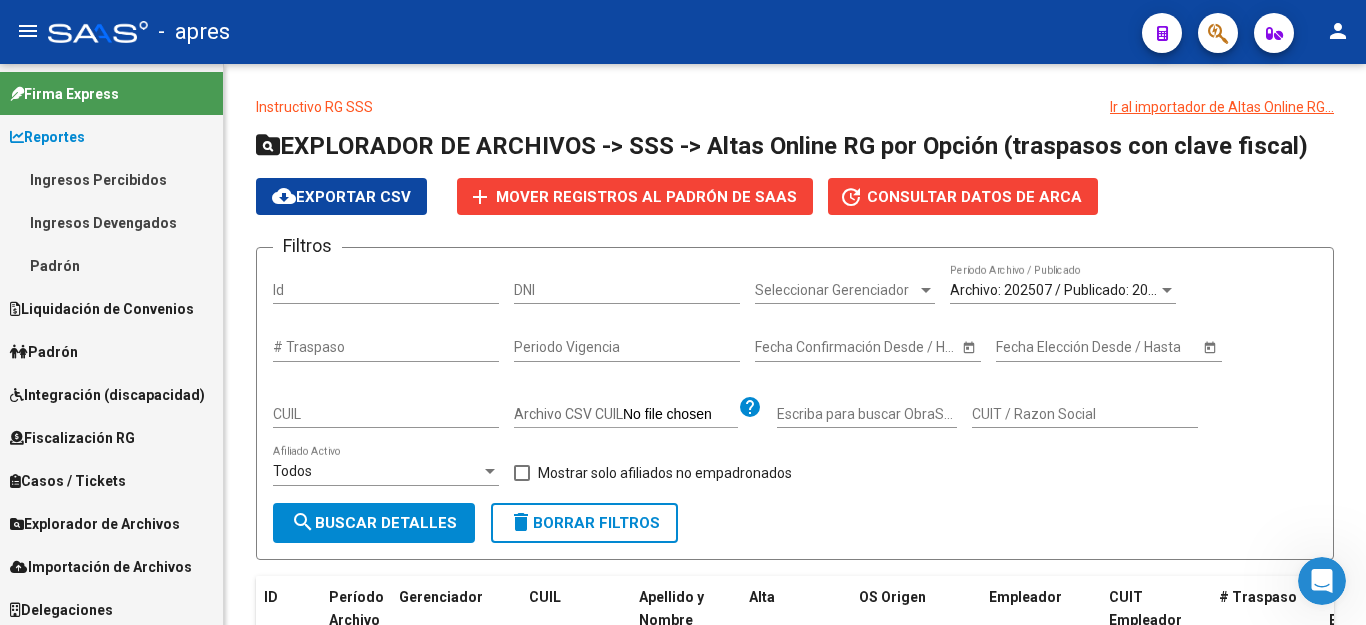 click on "Padrón" at bounding box center [111, 265] 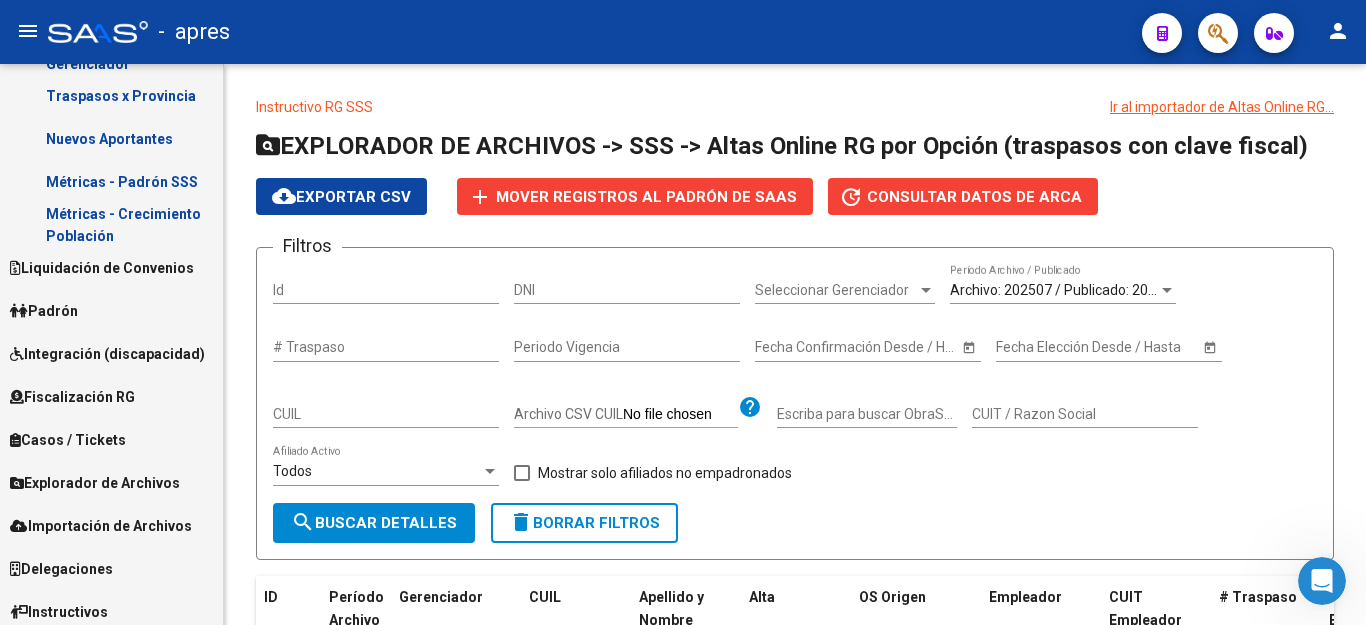 scroll, scrollTop: 300, scrollLeft: 0, axis: vertical 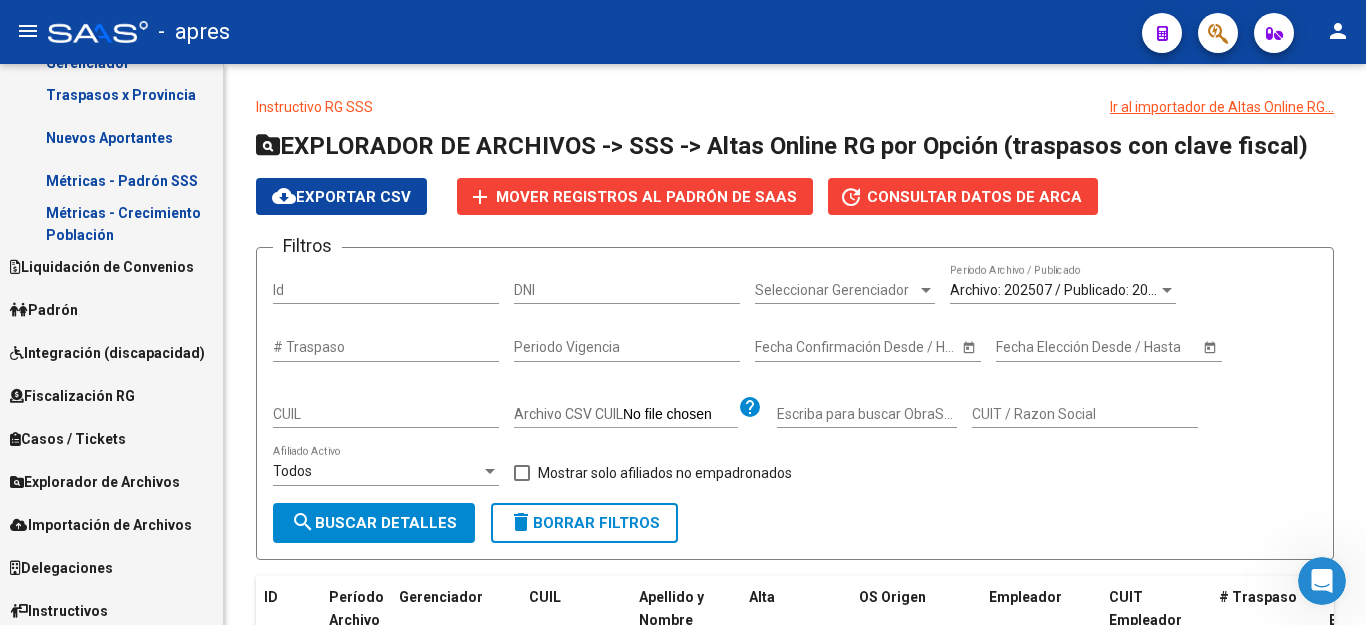 click on "Padrón" at bounding box center (44, 310) 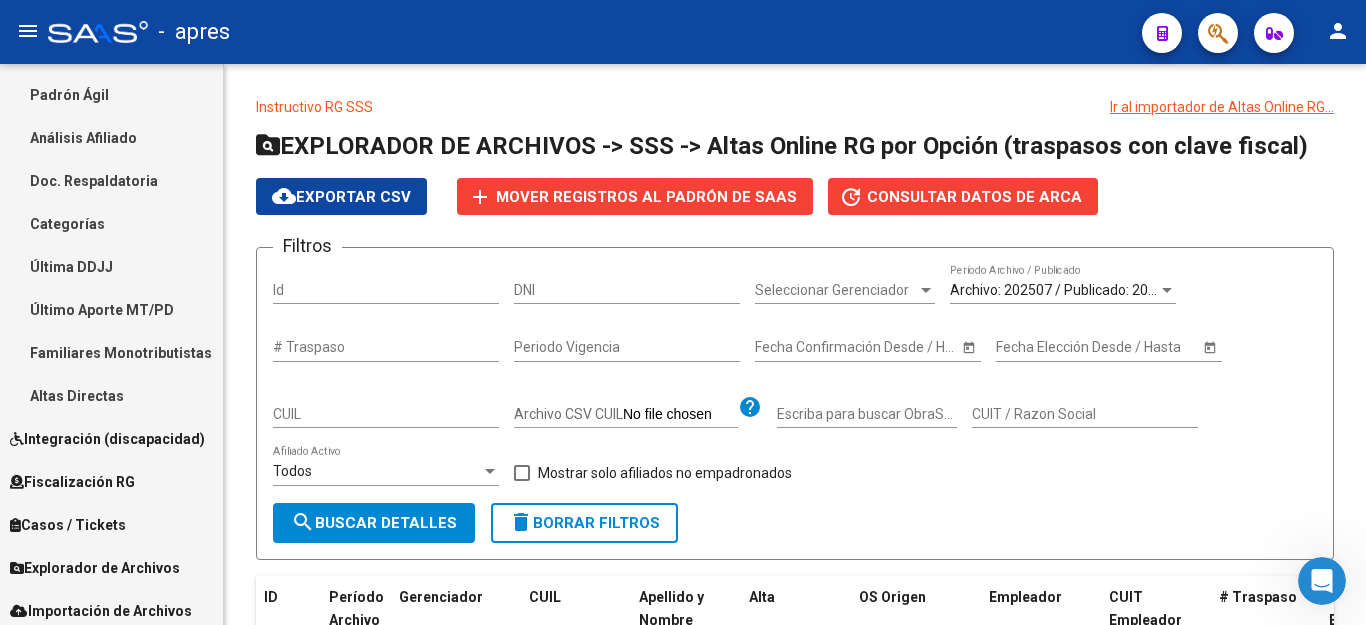 click on "Padrón Ágil" at bounding box center (111, 94) 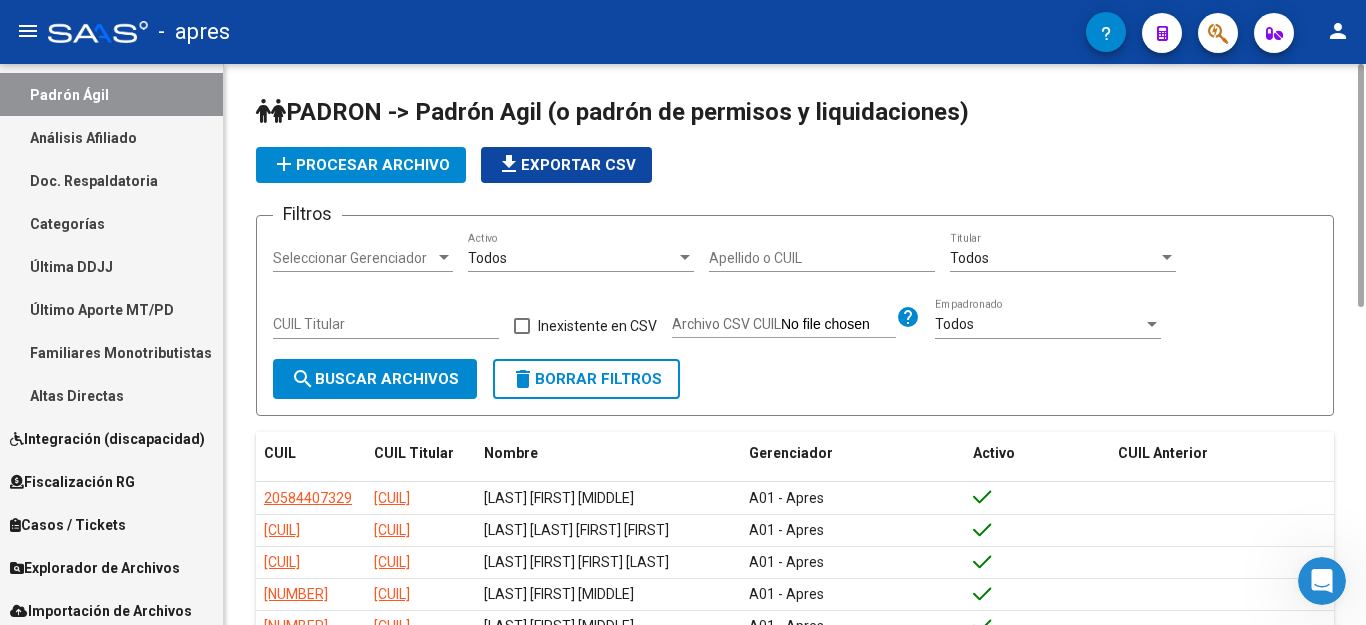 click on "add  Procesar archivo" 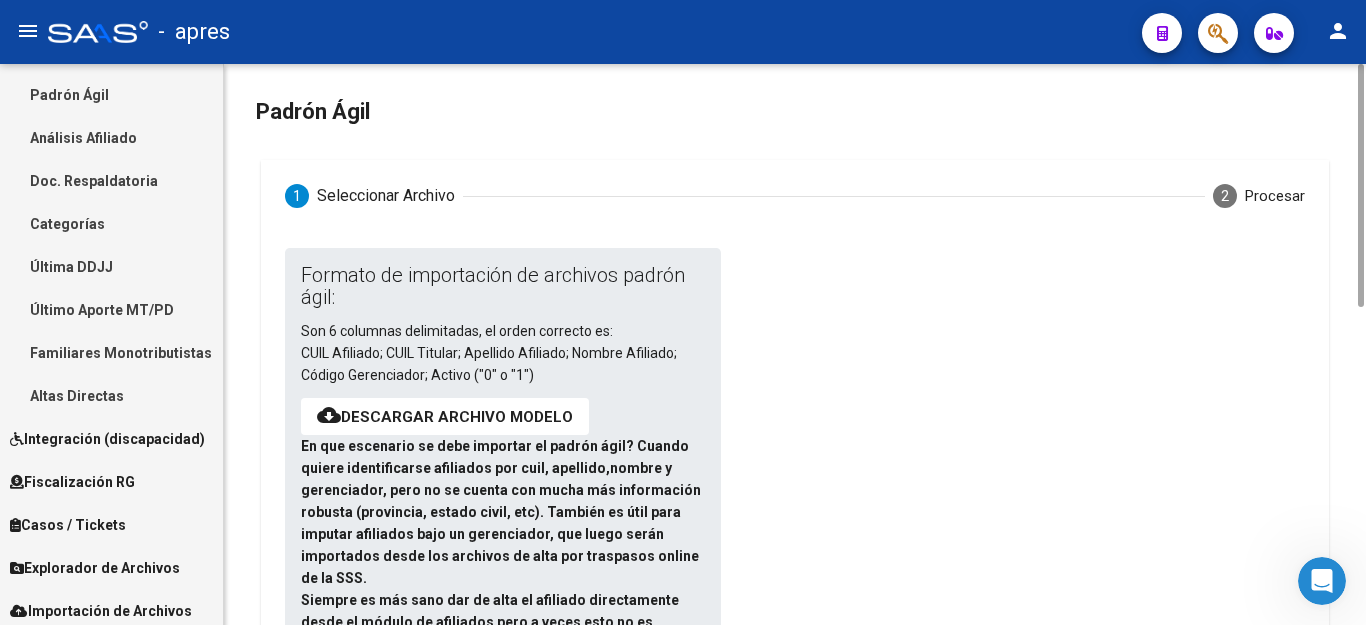 scroll, scrollTop: 319, scrollLeft: 0, axis: vertical 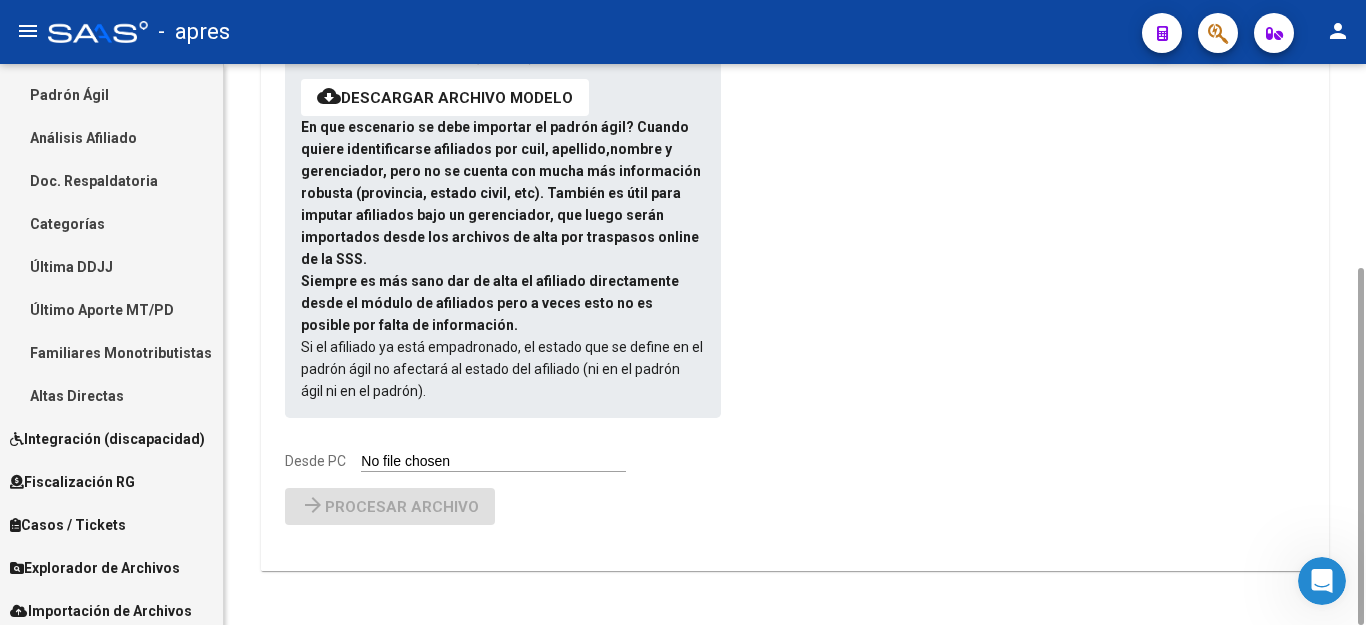 click on "Formato de importación de archivos padrón ágil: Son 6 columnas delimitadas, el orden correcto es:   CUIL Afiliado; CUIL Titular; Apellido Afiliado; Nombre Afiliado; Código Gerenciador; Activo ("0" o "1") cloud_download  Descargar archivo modelo  En que escenario se debe importar el padrón ágil? Cuando quiere identificarse afiliados por cuil, apellido,nombre y gerenciador, pero no se cuenta con mucha más información robusta (provincia, estado civil, etc). También es útil para imputar afiliados bajo un gerenciador, que luego serán importados desde los archivos de alta por traspasos online de la SSS. Siempre es más sano dar de alta el afiliado directamente desde el módulo de afiliados pero a veces esto no es posible por falta de información.  Si el afiliado ya está empadronado, el estado que se define en el padrón ágil no afectará al estado del afiliado (ni en el padrón ágil ni en el padrón).  Desde PC" at bounding box center [487, 200] 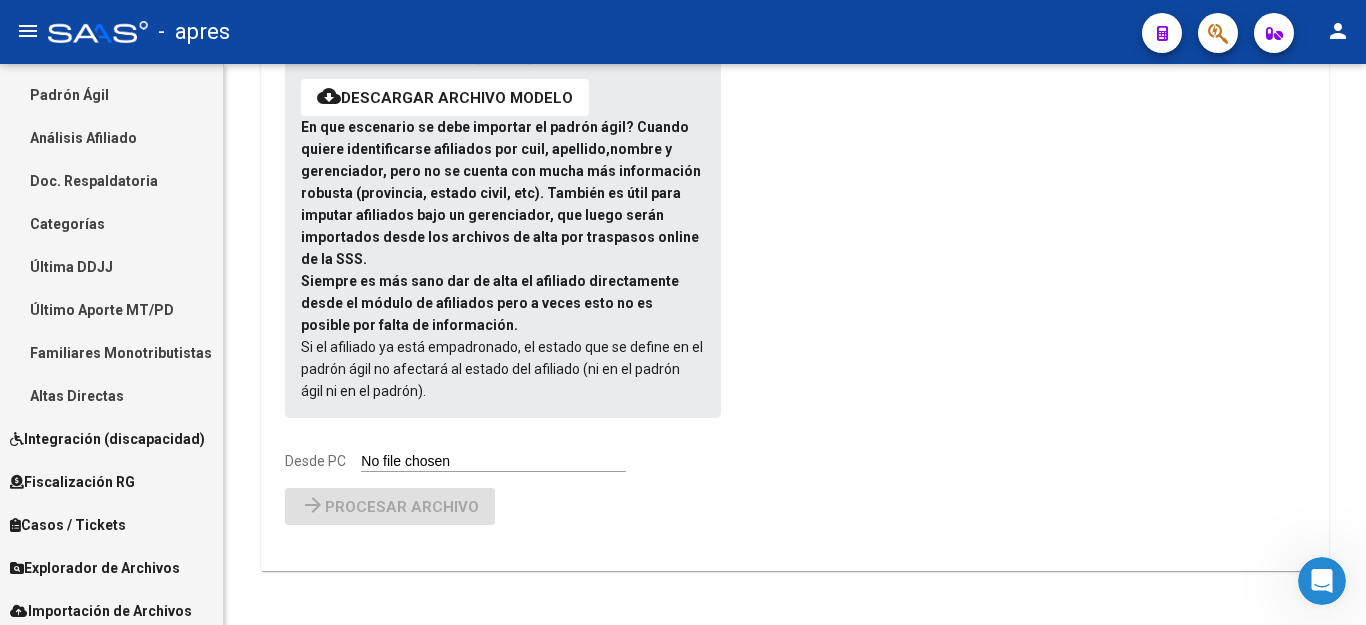 scroll, scrollTop: 200, scrollLeft: 0, axis: vertical 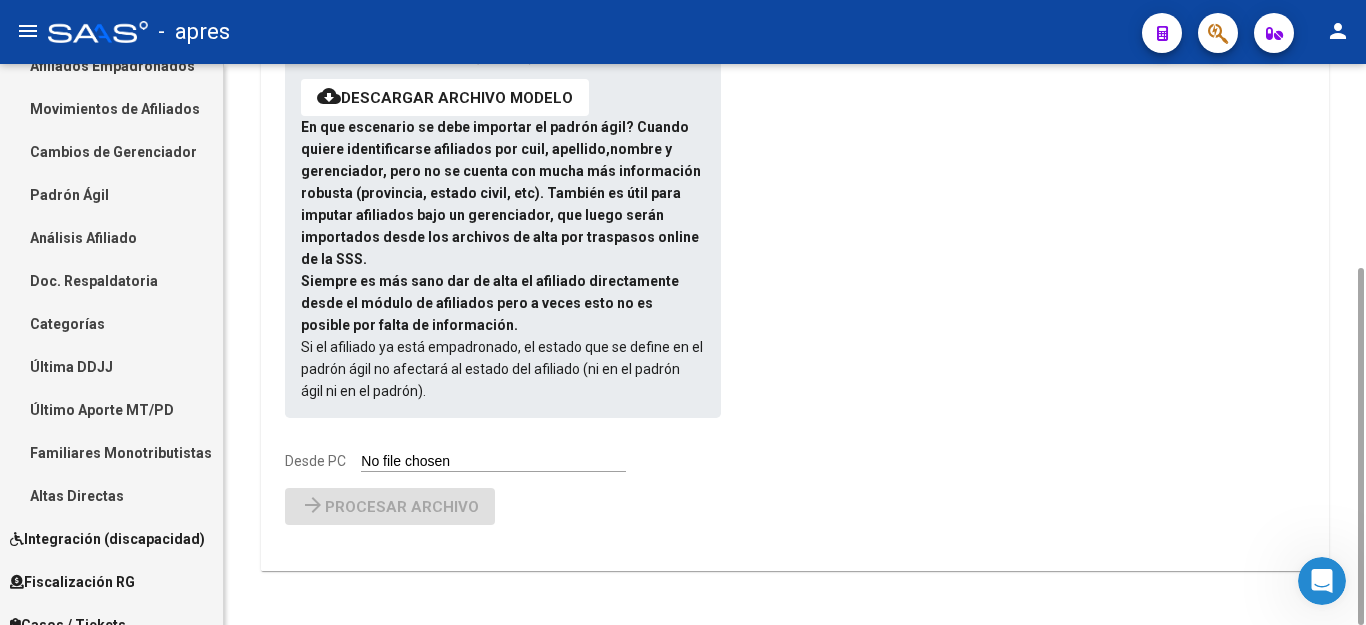 click on "Formato de importación de archivos padrón ágil: Son 6 columnas delimitadas, el orden correcto es:   CUIL Afiliado; CUIL Titular; Apellido Afiliado; Nombre Afiliado; Código Gerenciador; Activo ("0" o "1") cloud_download  Descargar archivo modelo  En que escenario se debe importar el padrón ágil? Cuando quiere identificarse afiliados por cuil, apellido,nombre y gerenciador, pero no se cuenta con mucha más información robusta (provincia, estado civil, etc). También es útil para imputar afiliados bajo un gerenciador, que luego serán importados desde los archivos de alta por traspasos online de la SSS. Siempre es más sano dar de alta el afiliado directamente desde el módulo de afiliados pero a veces esto no es posible por falta de información.  Si el afiliado ya está empadronado, el estado que se define en el padrón ágil no afectará al estado del afiliado (ni en el padrón ágil ni en el padrón).  Desde PC" at bounding box center [487, 200] 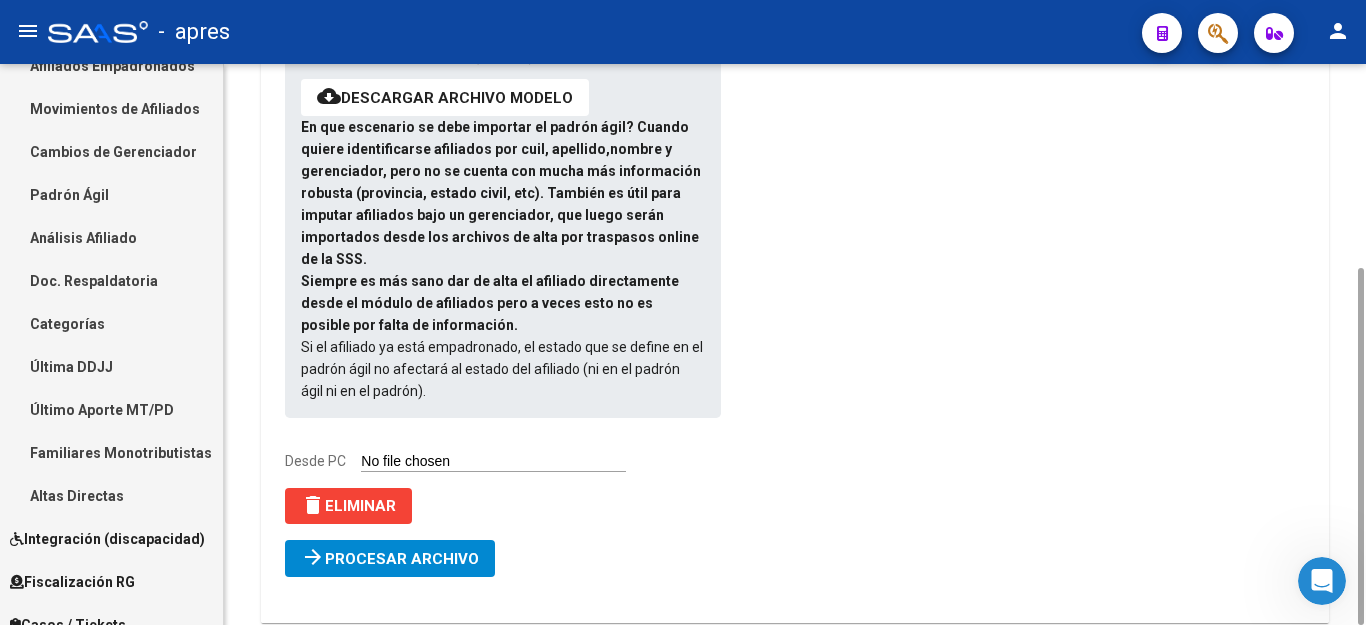 scroll, scrollTop: 371, scrollLeft: 0, axis: vertical 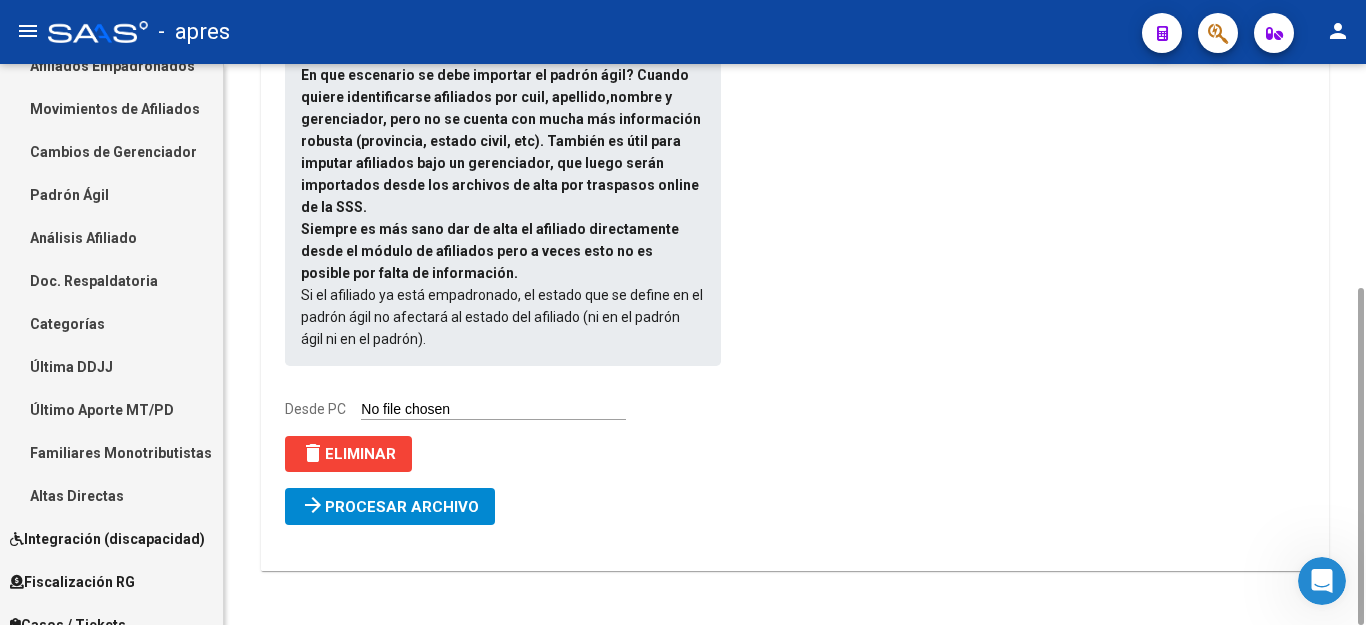 click on "Procesar archivo" at bounding box center [402, 507] 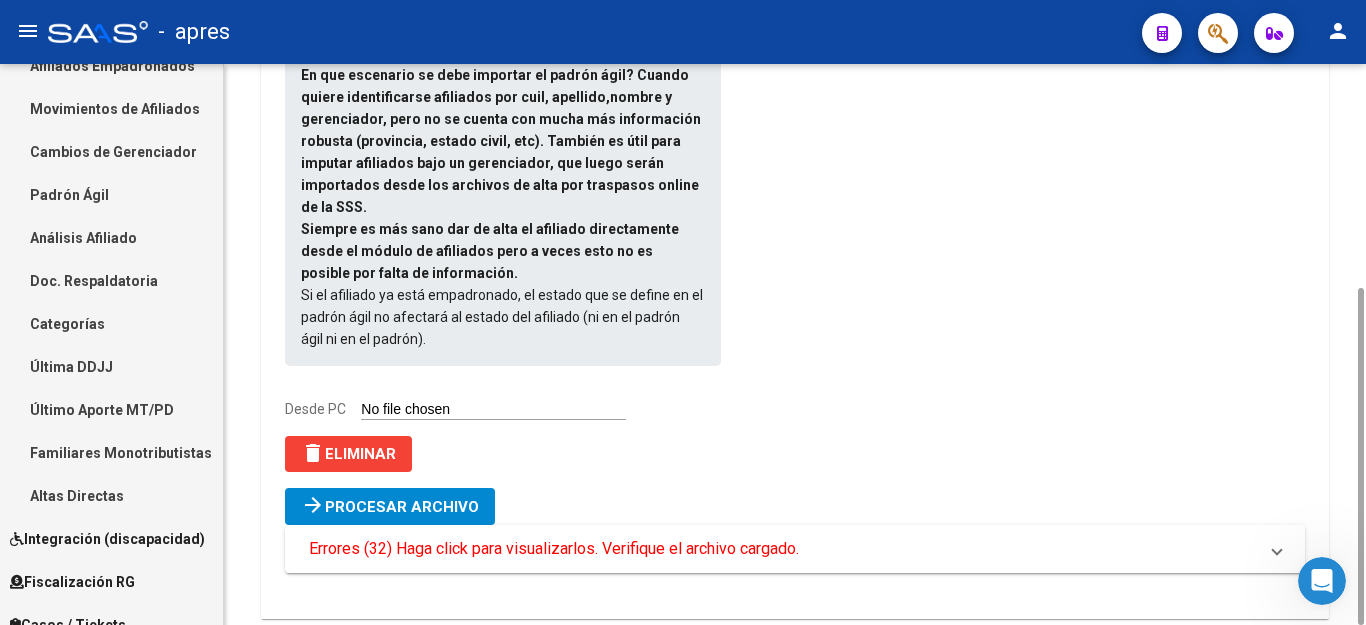 scroll, scrollTop: 419, scrollLeft: 0, axis: vertical 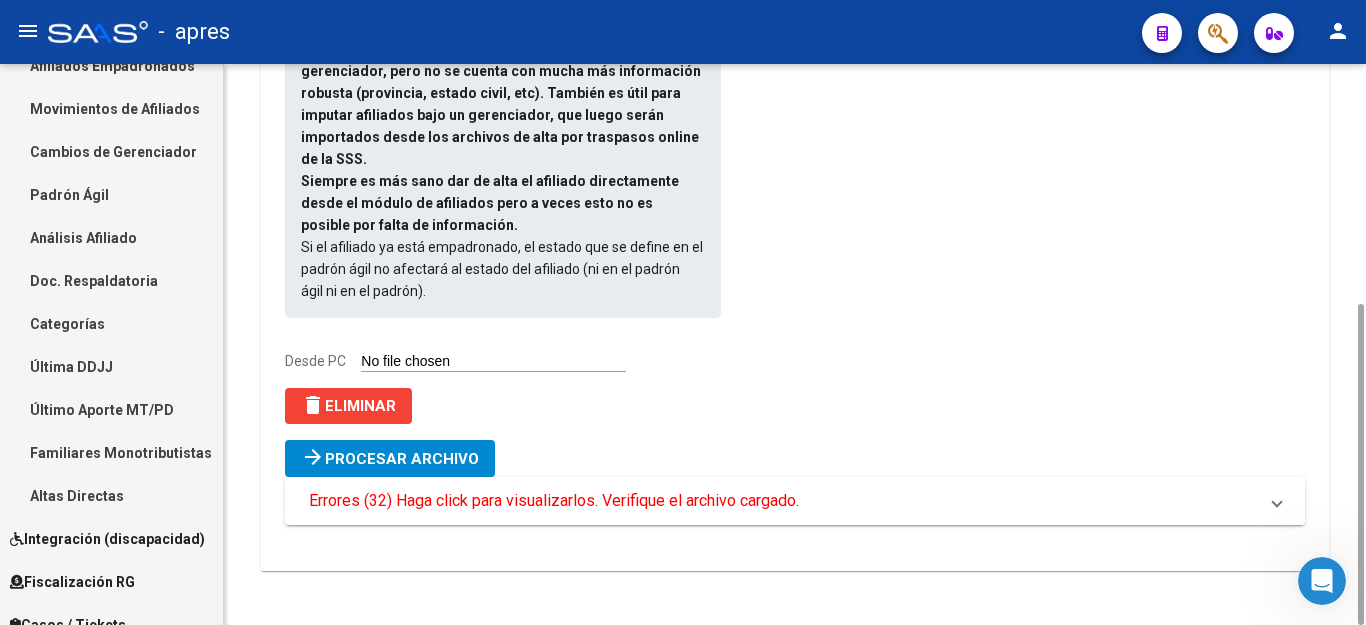 click on "Errores (32) Haga click para visualizarlos. Verifique el archivo cargado." at bounding box center [554, 501] 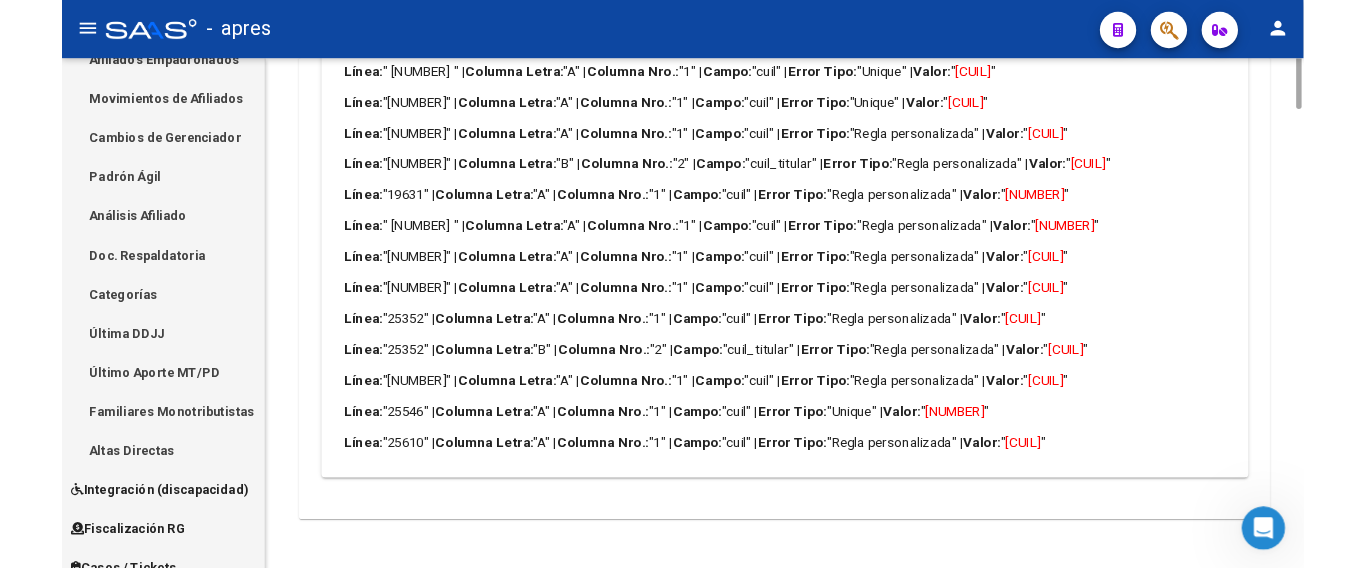 scroll, scrollTop: 785, scrollLeft: 0, axis: vertical 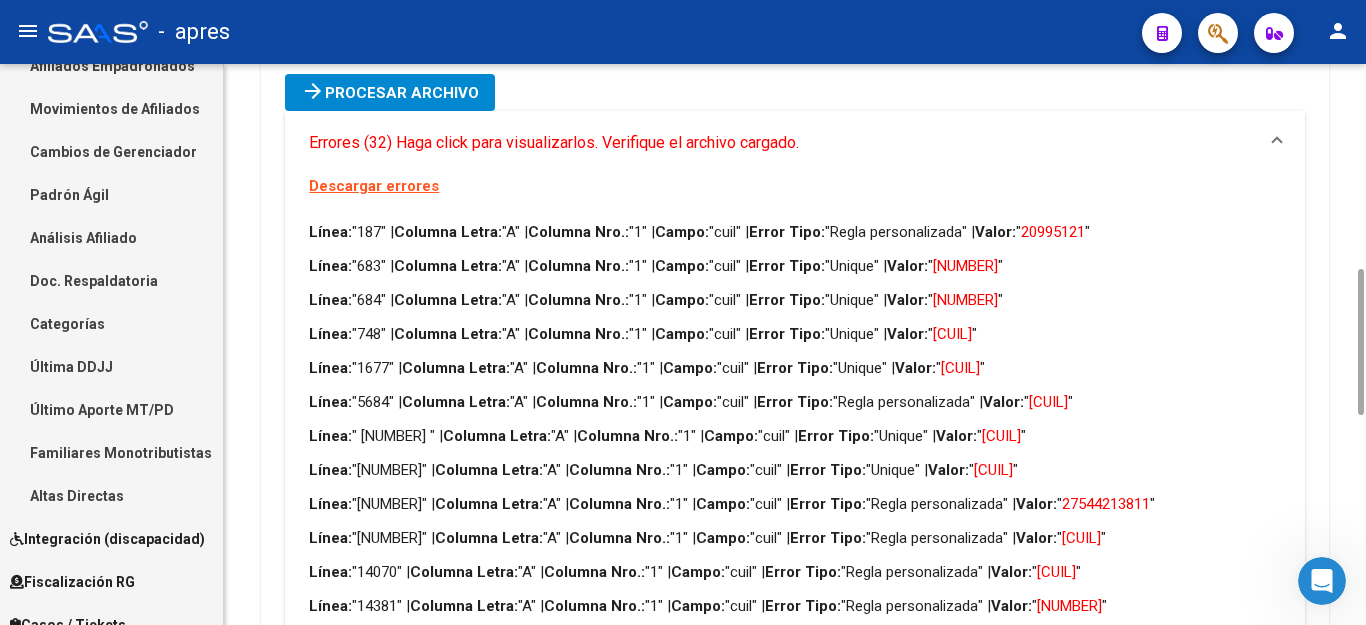 drag, startPoint x: 305, startPoint y: 233, endPoint x: 637, endPoint y: 258, distance: 332.93994 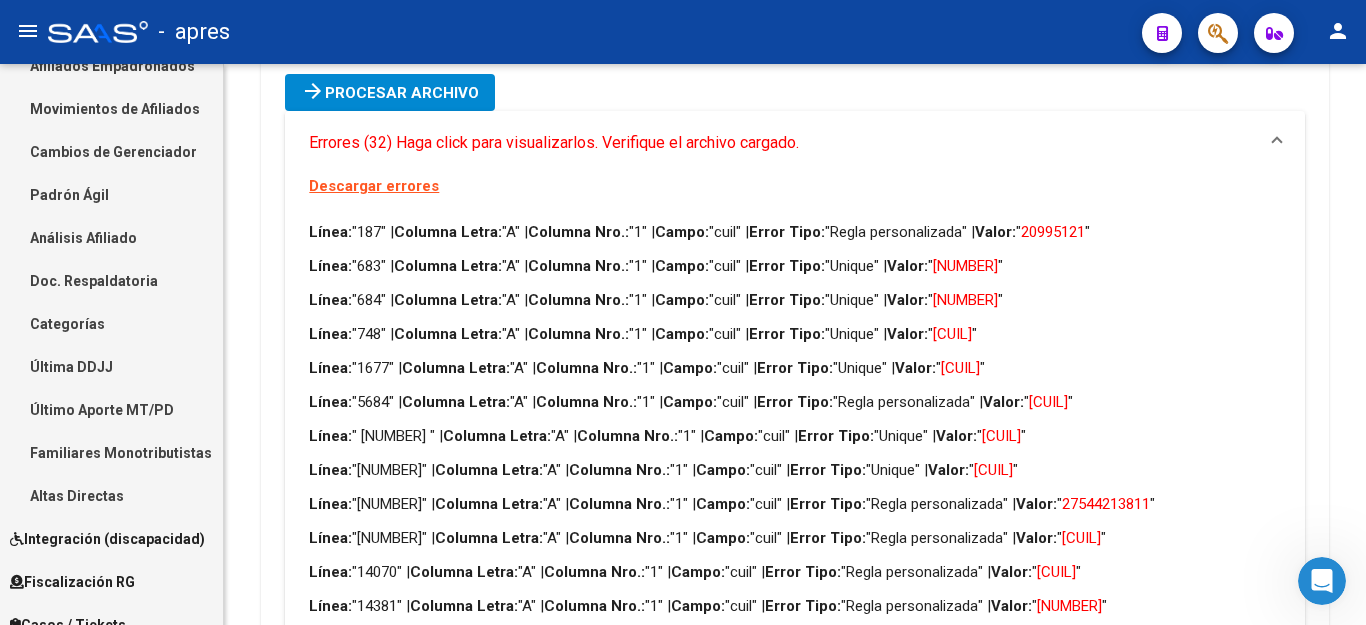 scroll, scrollTop: 597, scrollLeft: 0, axis: vertical 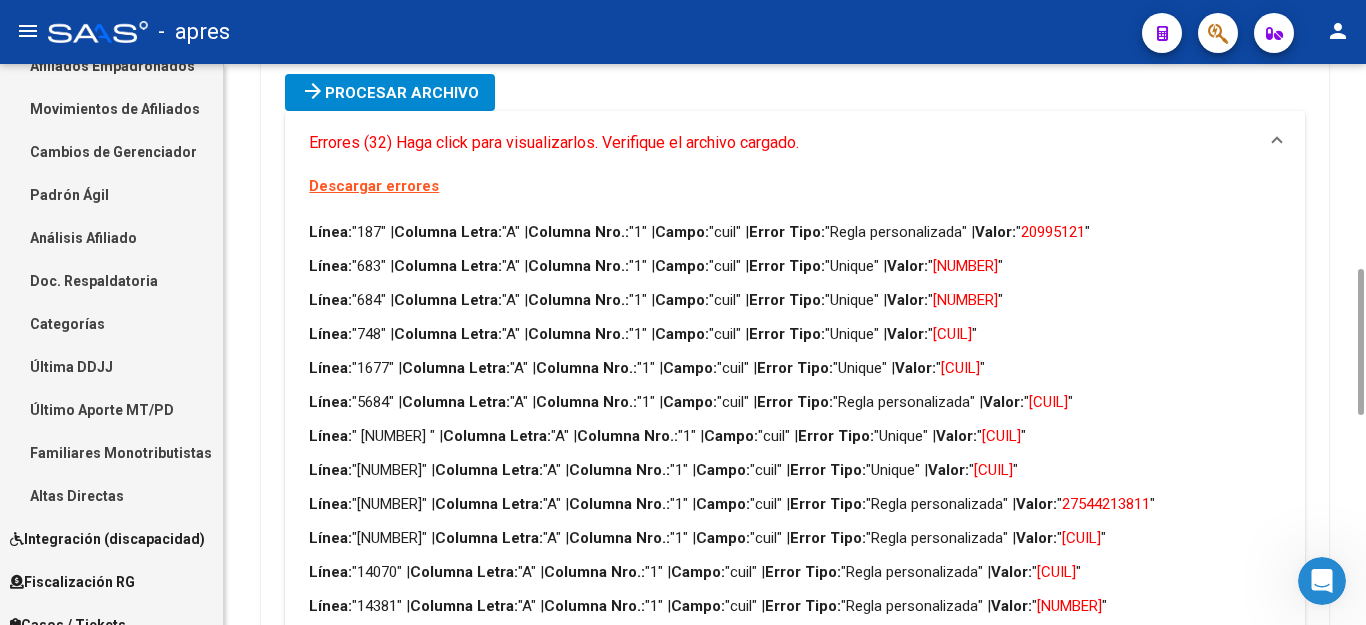 drag, startPoint x: 1066, startPoint y: 228, endPoint x: 1124, endPoint y: 228, distance: 58 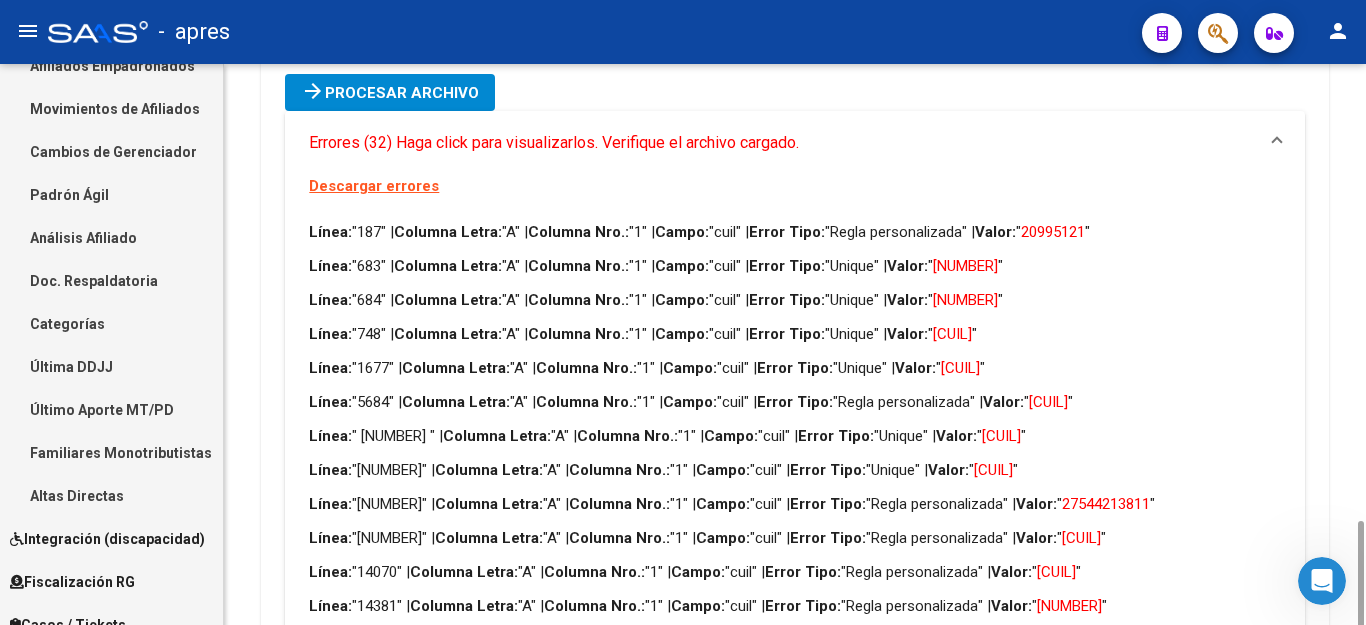 scroll, scrollTop: 985, scrollLeft: 0, axis: vertical 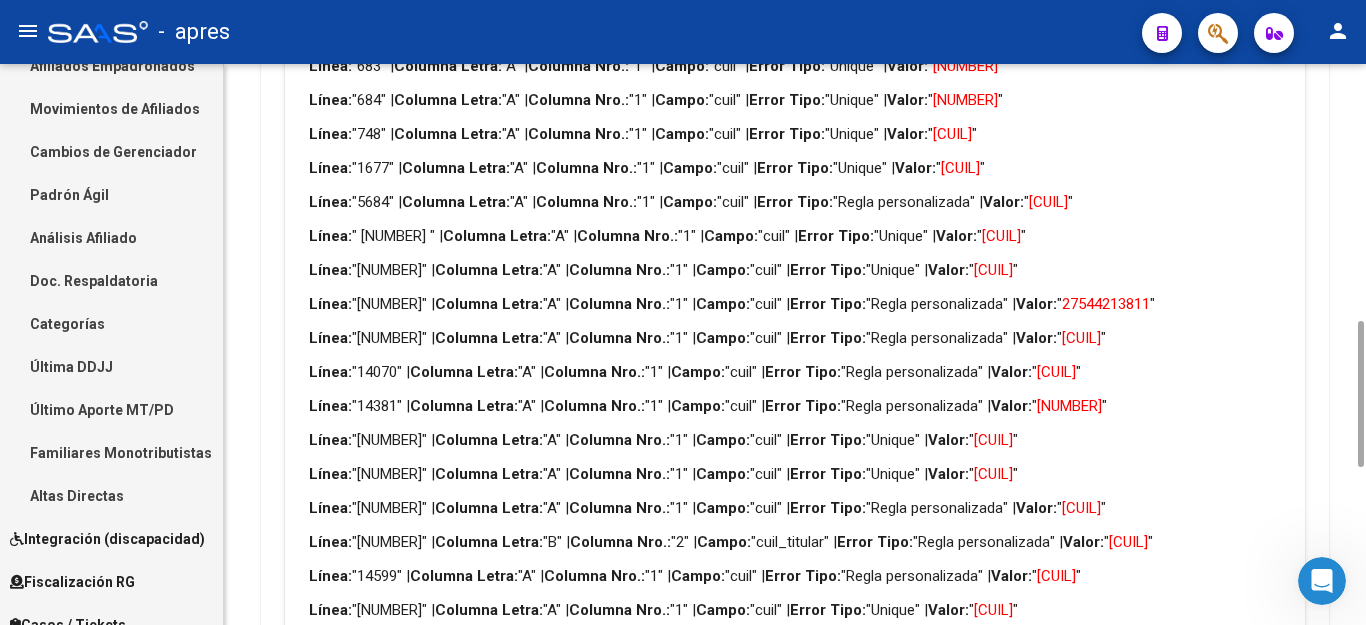drag, startPoint x: 978, startPoint y: 130, endPoint x: 1060, endPoint y: 135, distance: 82.1523 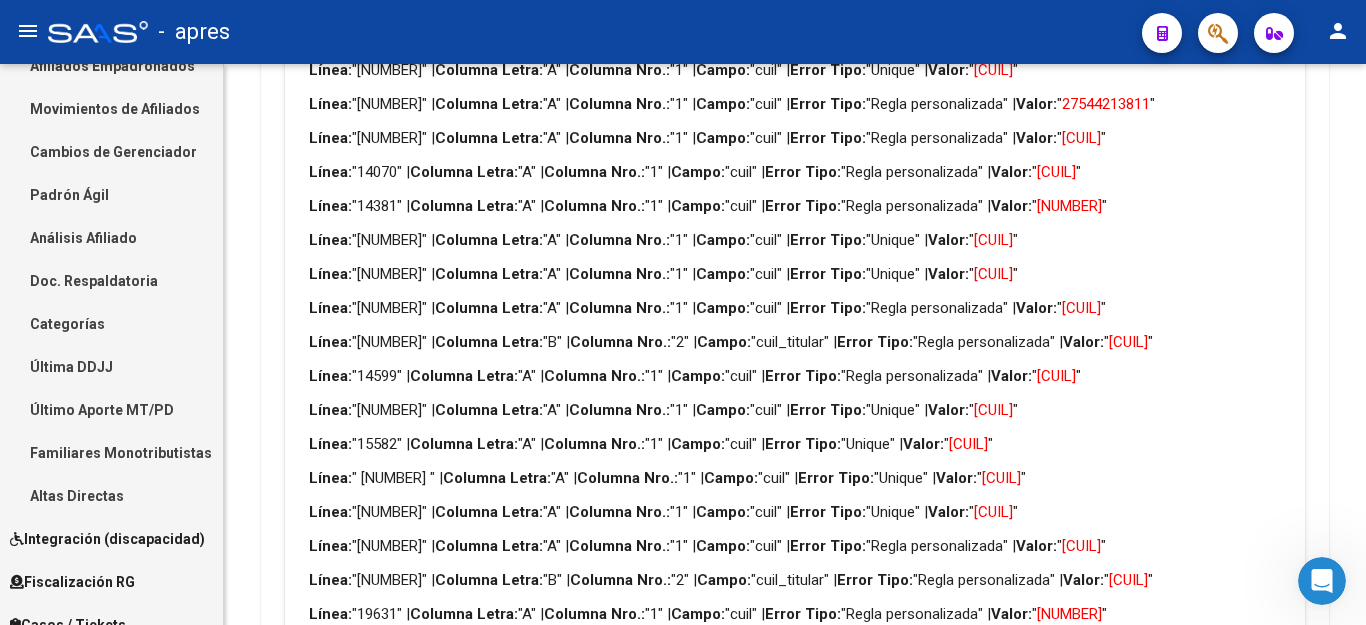 scroll, scrollTop: 785, scrollLeft: 0, axis: vertical 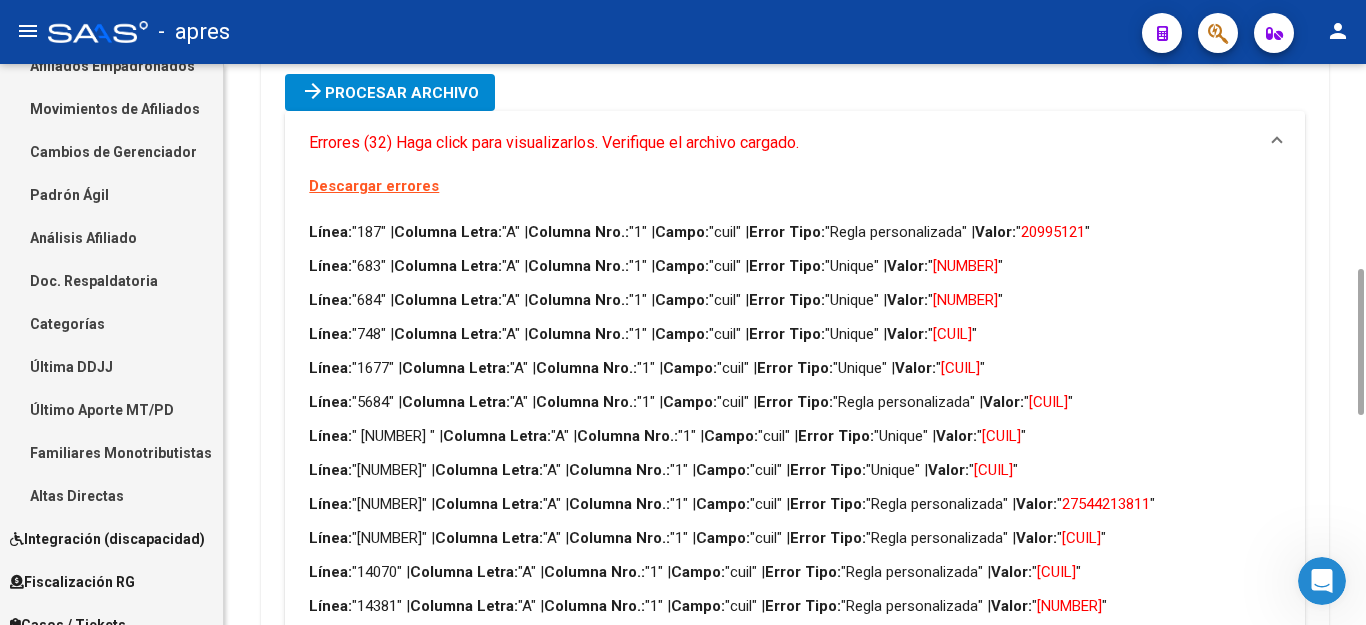 drag, startPoint x: 987, startPoint y: 361, endPoint x: 1072, endPoint y: 366, distance: 85.146935 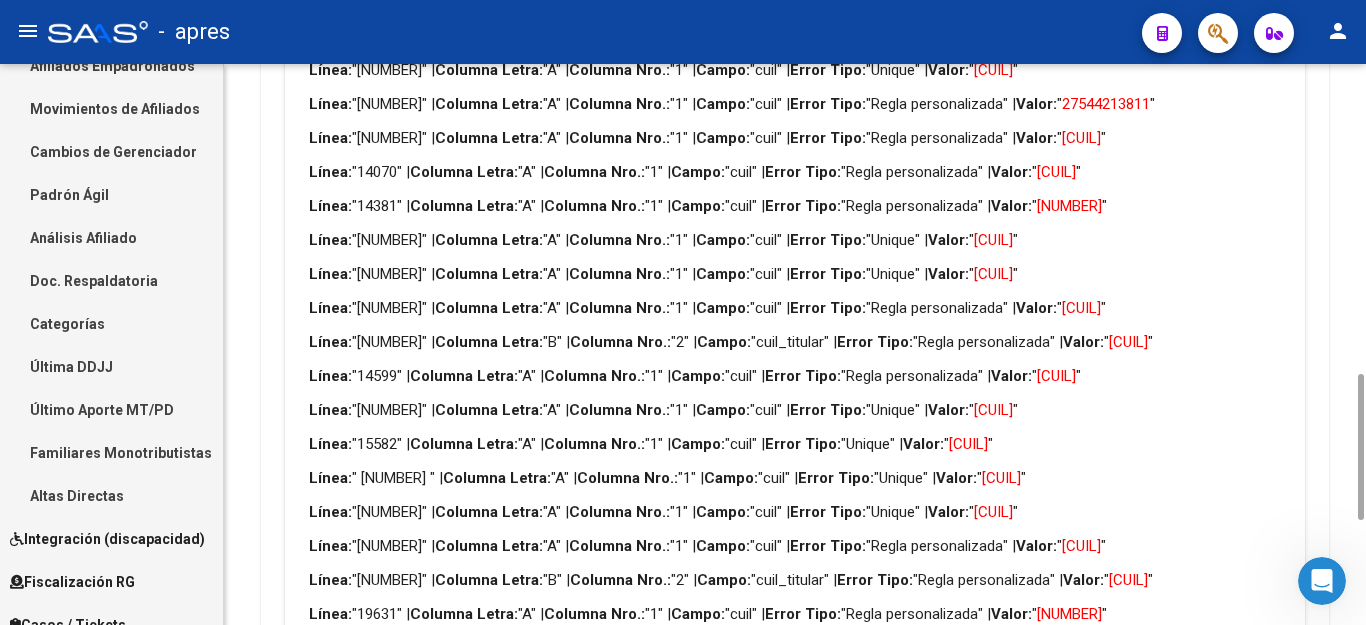 scroll, scrollTop: 985, scrollLeft: 0, axis: vertical 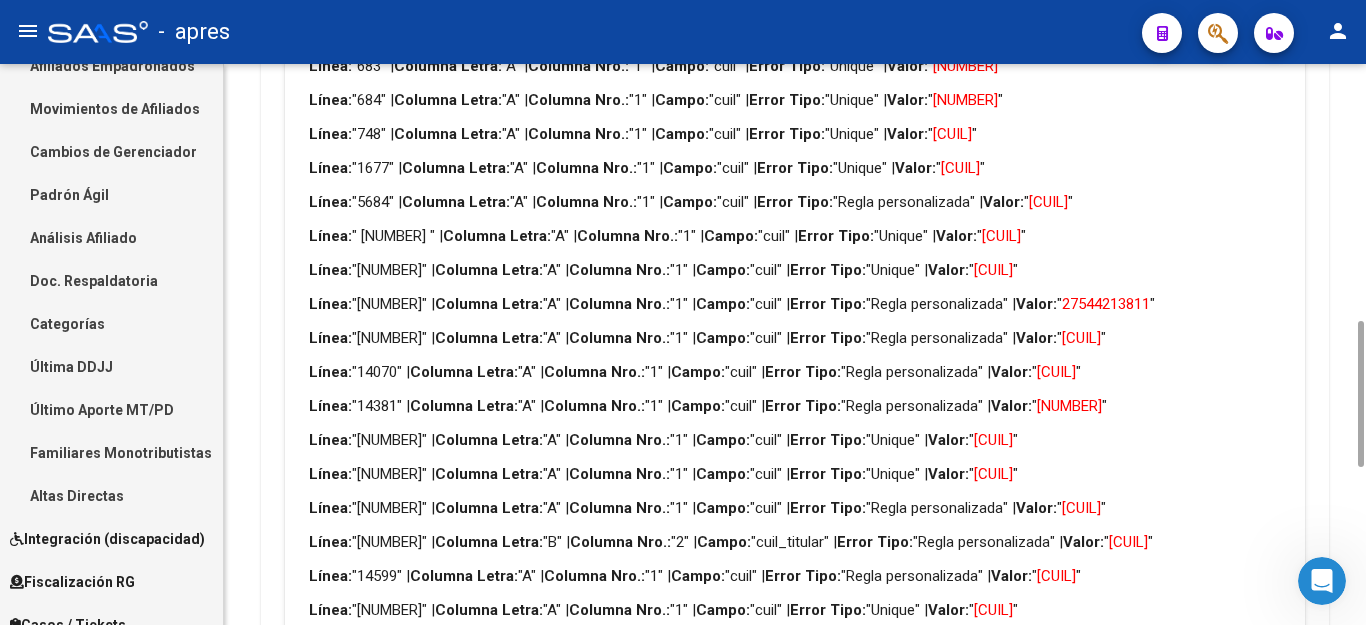 drag, startPoint x: 1075, startPoint y: 204, endPoint x: 1157, endPoint y: 203, distance: 82.006096 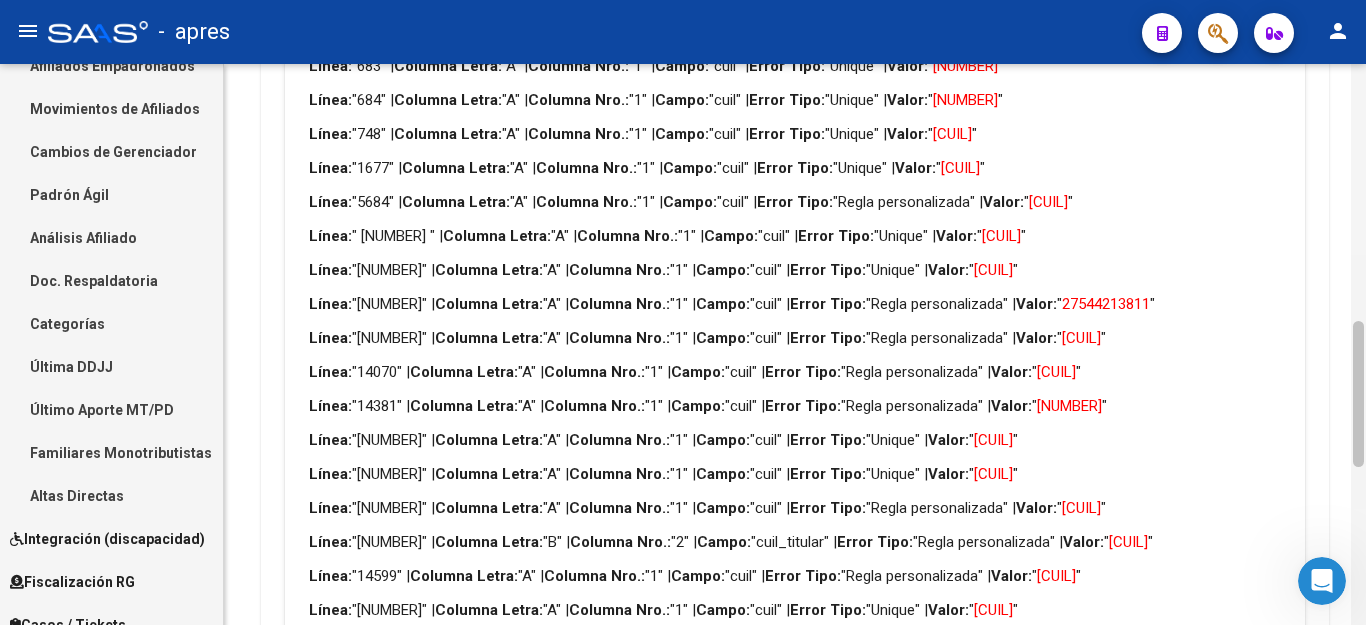 copy on "27544213811" 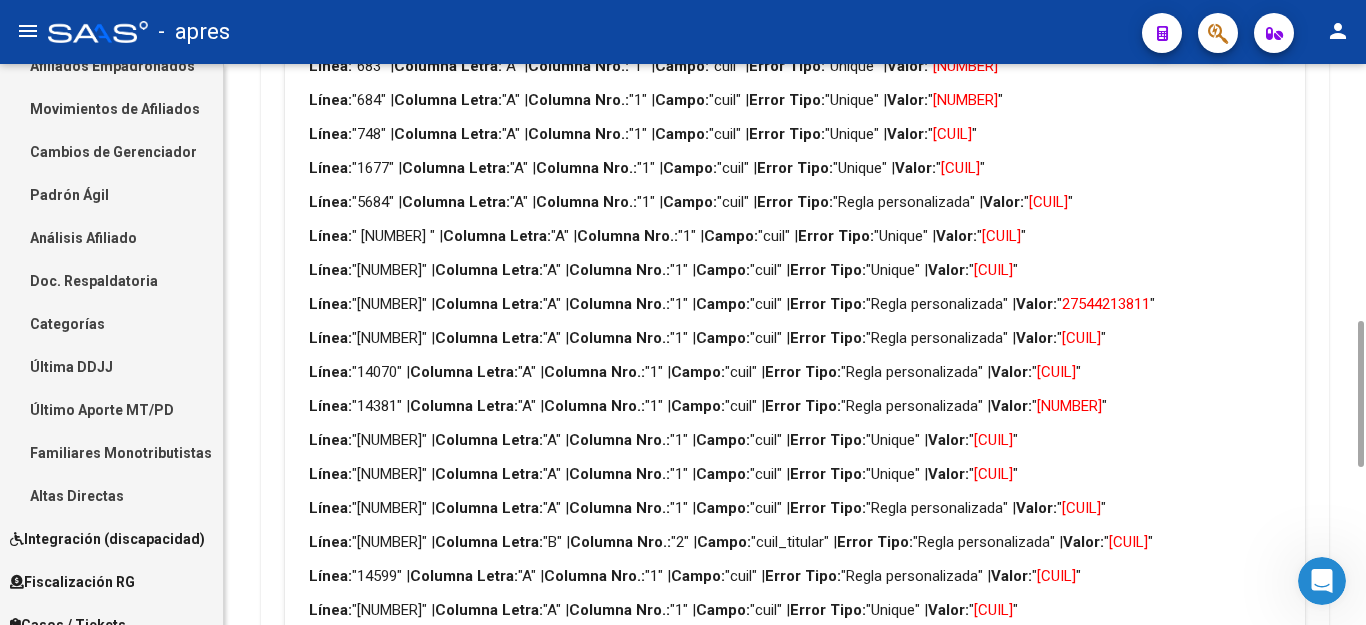 drag, startPoint x: 1084, startPoint y: 341, endPoint x: 1106, endPoint y: 339, distance: 22.090721 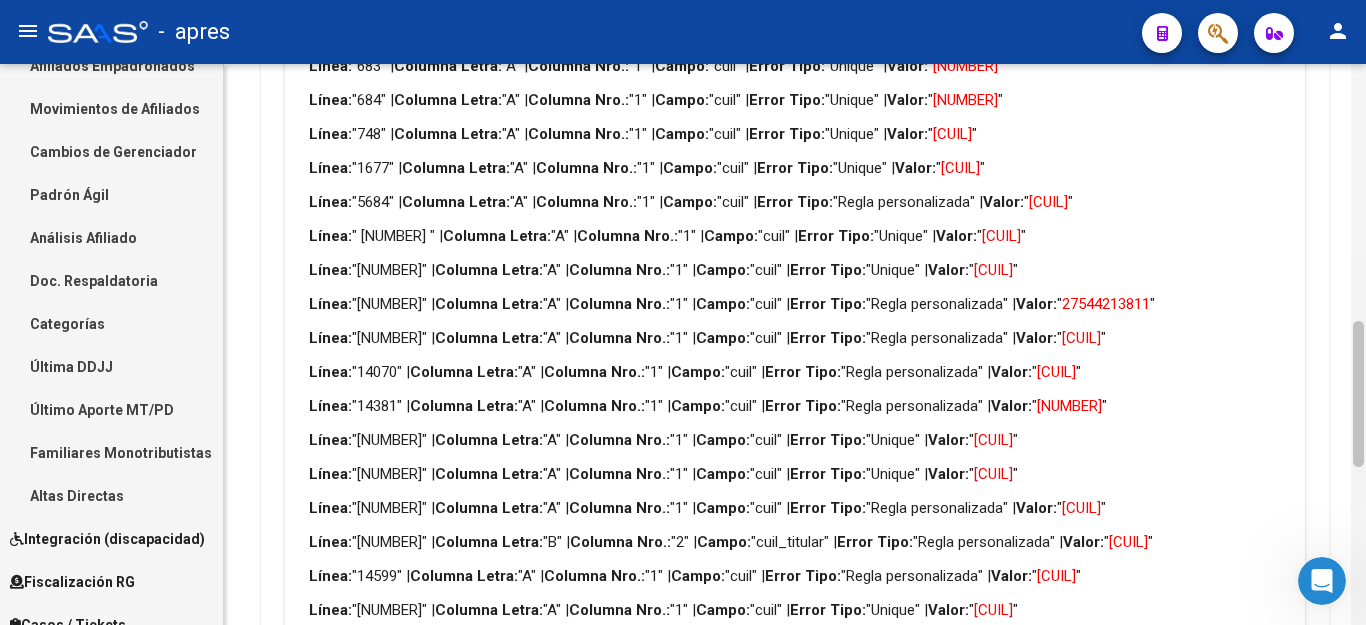 copy on "20367634931" 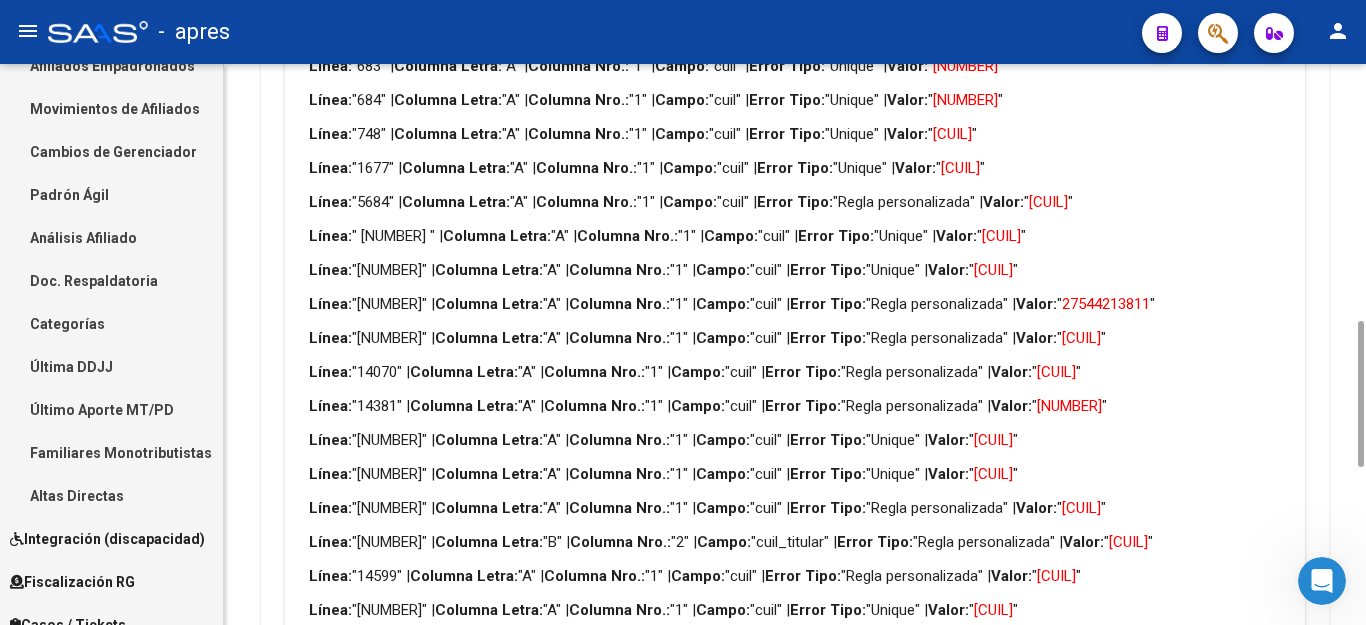 scroll, scrollTop: 1185, scrollLeft: 0, axis: vertical 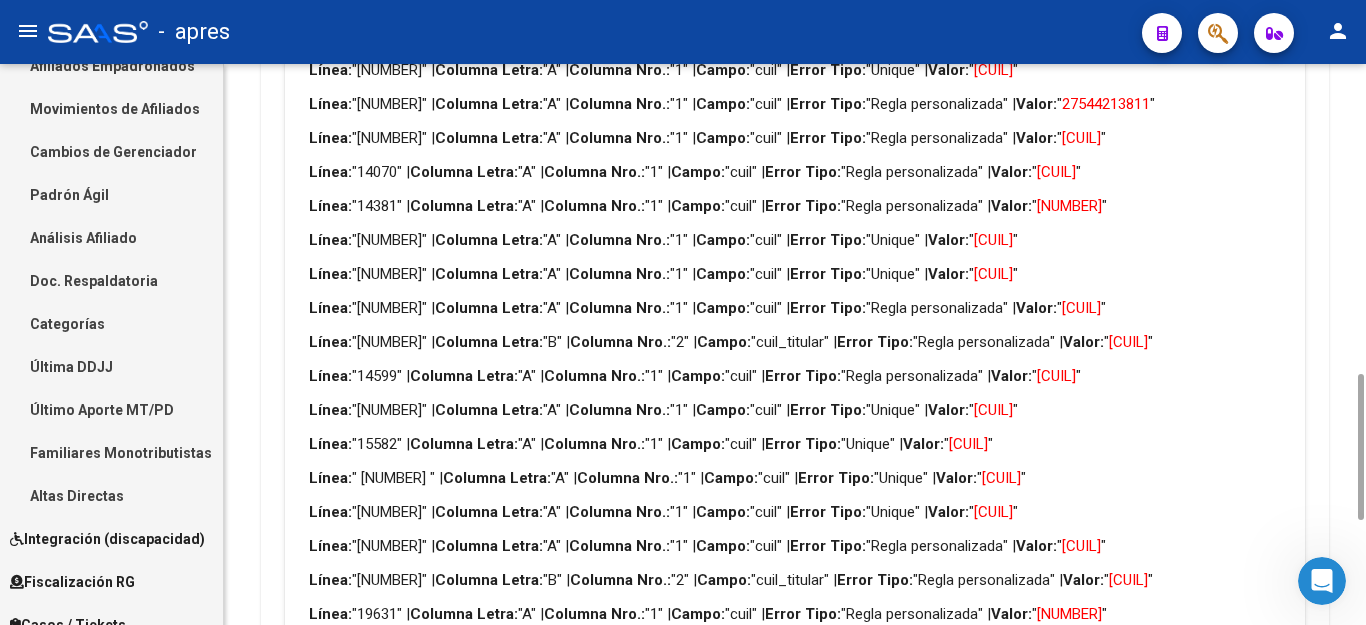 drag, startPoint x: 1081, startPoint y: 176, endPoint x: 1166, endPoint y: 166, distance: 85.58621 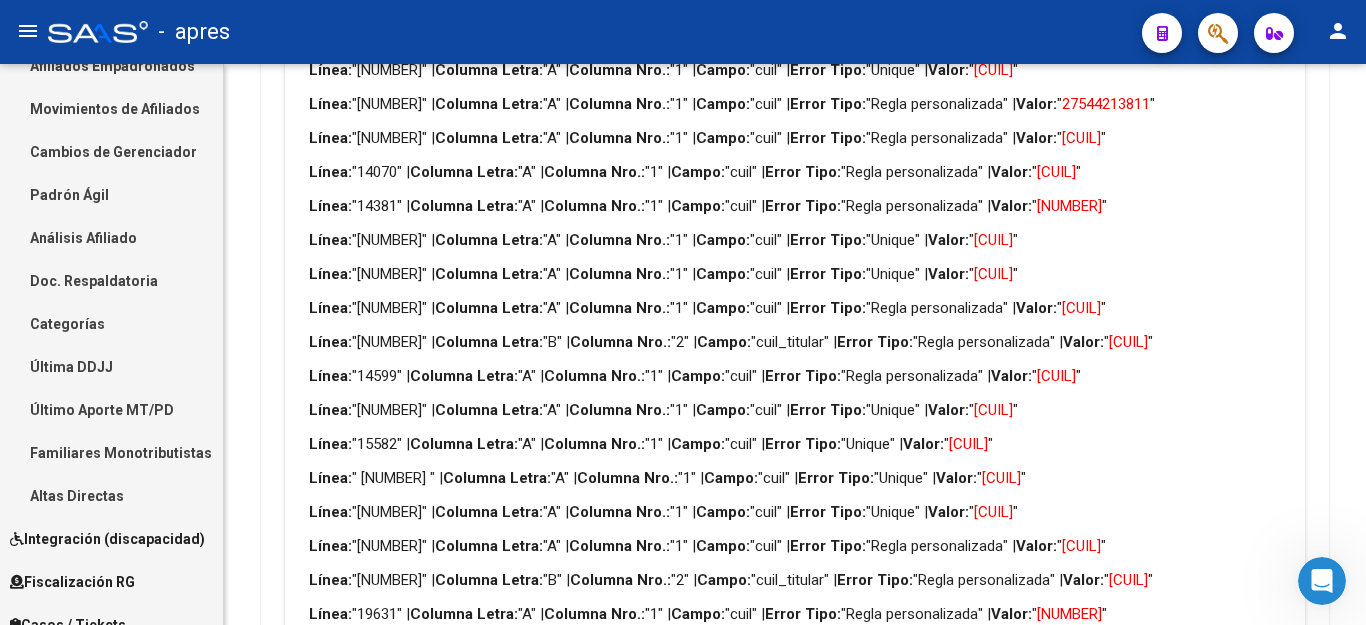 scroll, scrollTop: 1385, scrollLeft: 0, axis: vertical 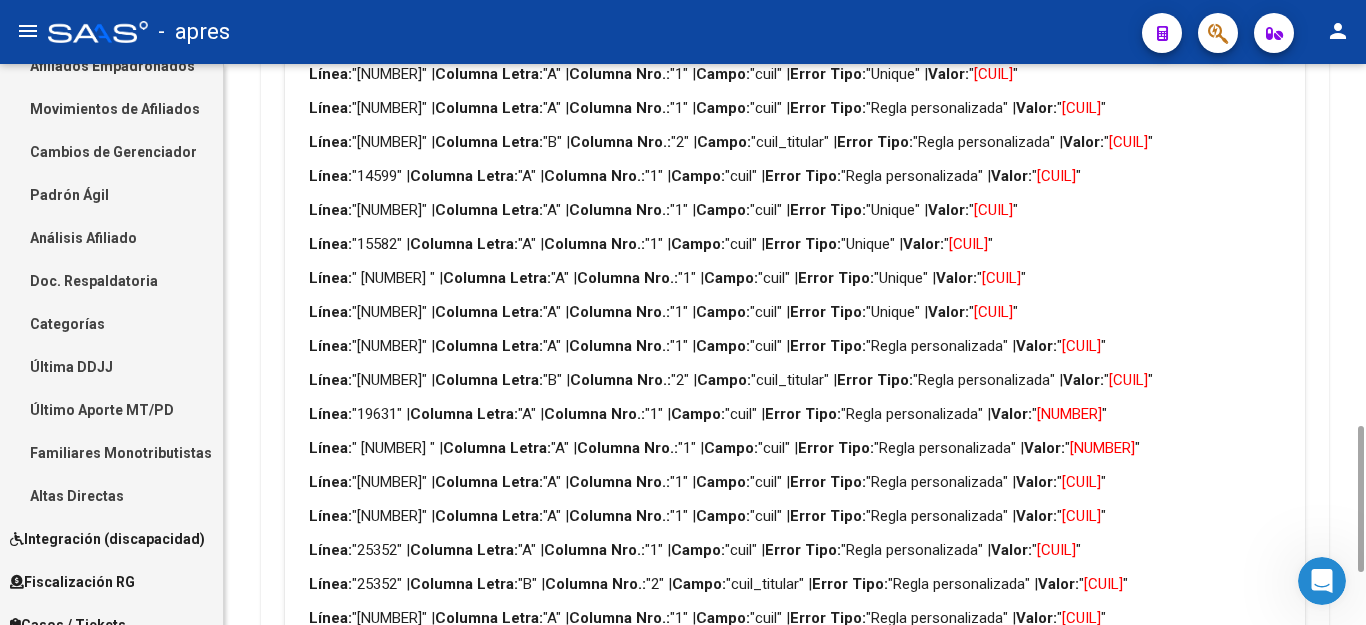 drag, startPoint x: 1081, startPoint y: 108, endPoint x: 1166, endPoint y: 107, distance: 85.00588 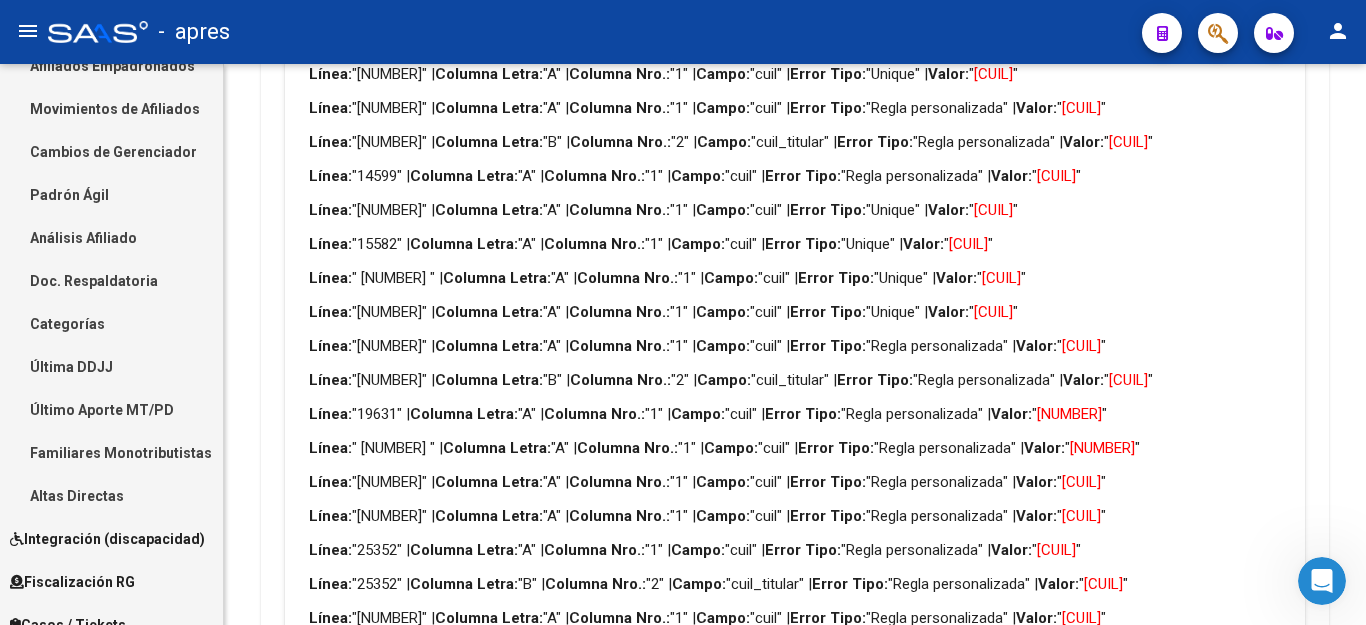 scroll, scrollTop: 1585, scrollLeft: 0, axis: vertical 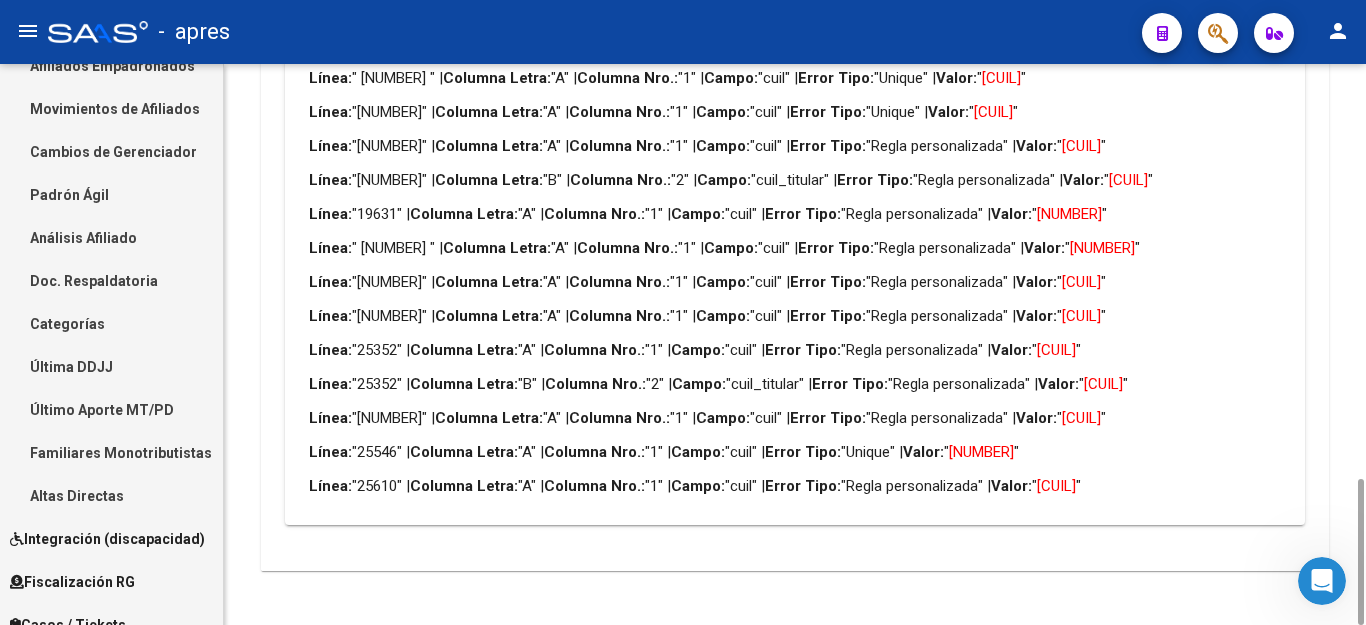 drag, startPoint x: 1083, startPoint y: 143, endPoint x: 1167, endPoint y: 133, distance: 84.59315 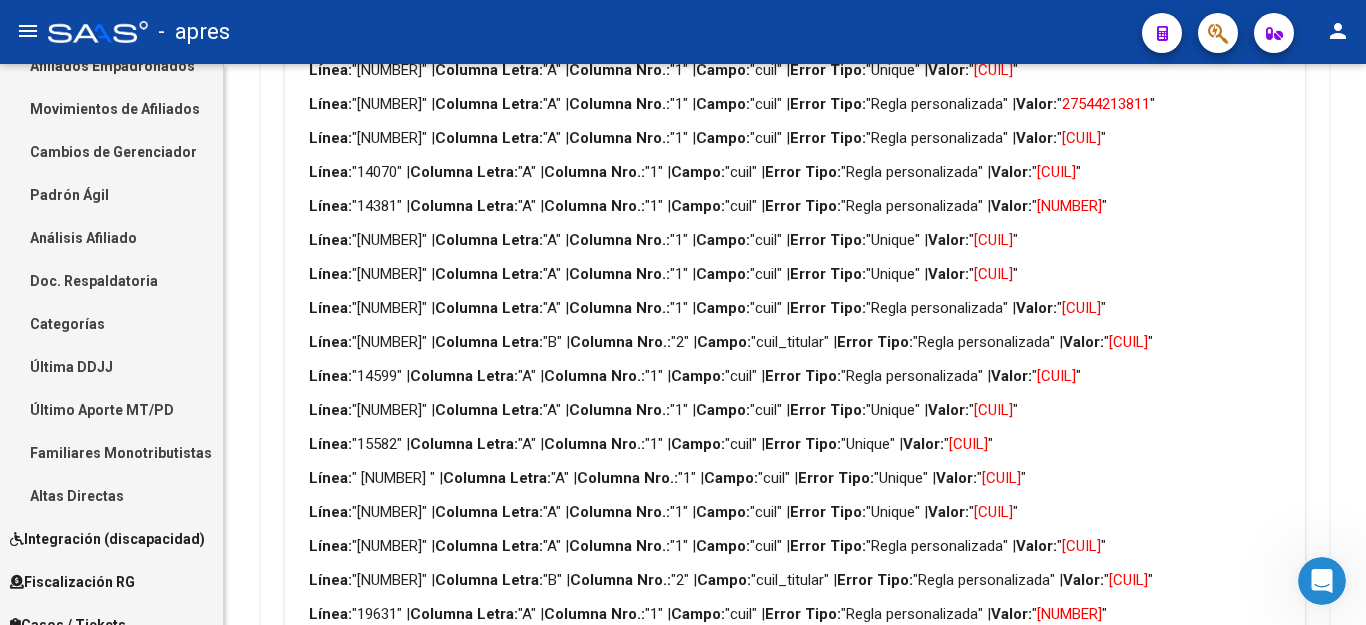 scroll, scrollTop: 1585, scrollLeft: 0, axis: vertical 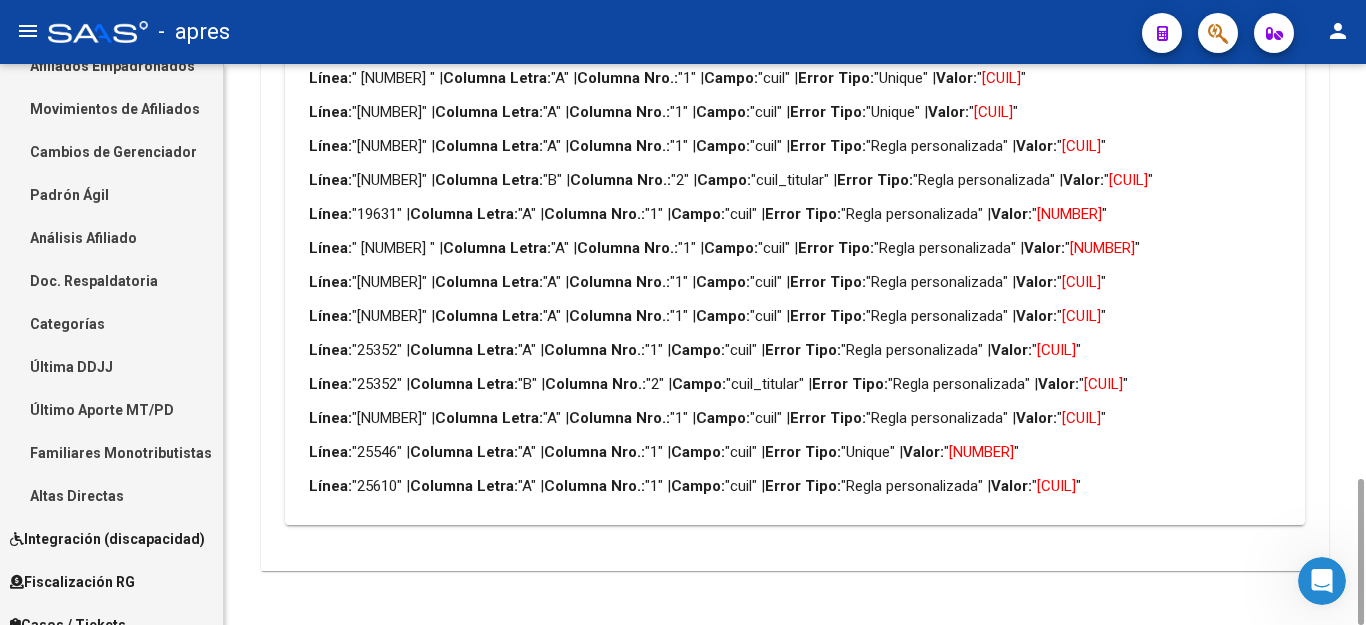 drag, startPoint x: 1163, startPoint y: 415, endPoint x: 1073, endPoint y: 409, distance: 90.199776 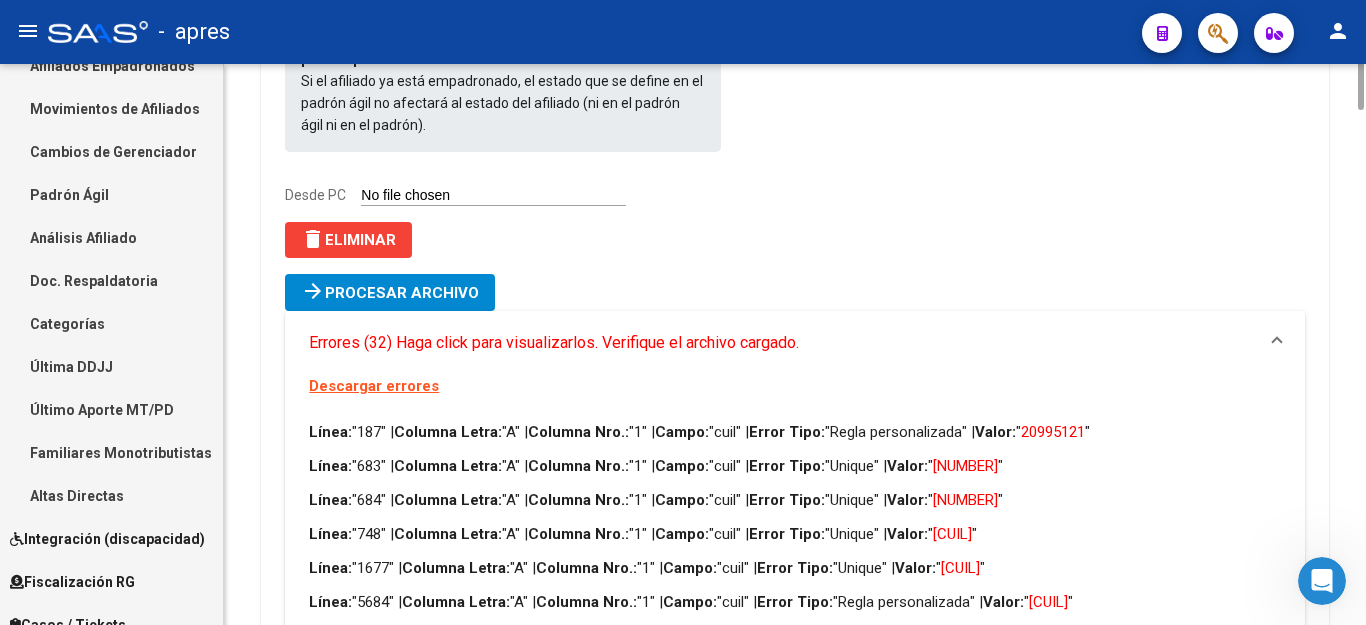 scroll, scrollTop: 385, scrollLeft: 0, axis: vertical 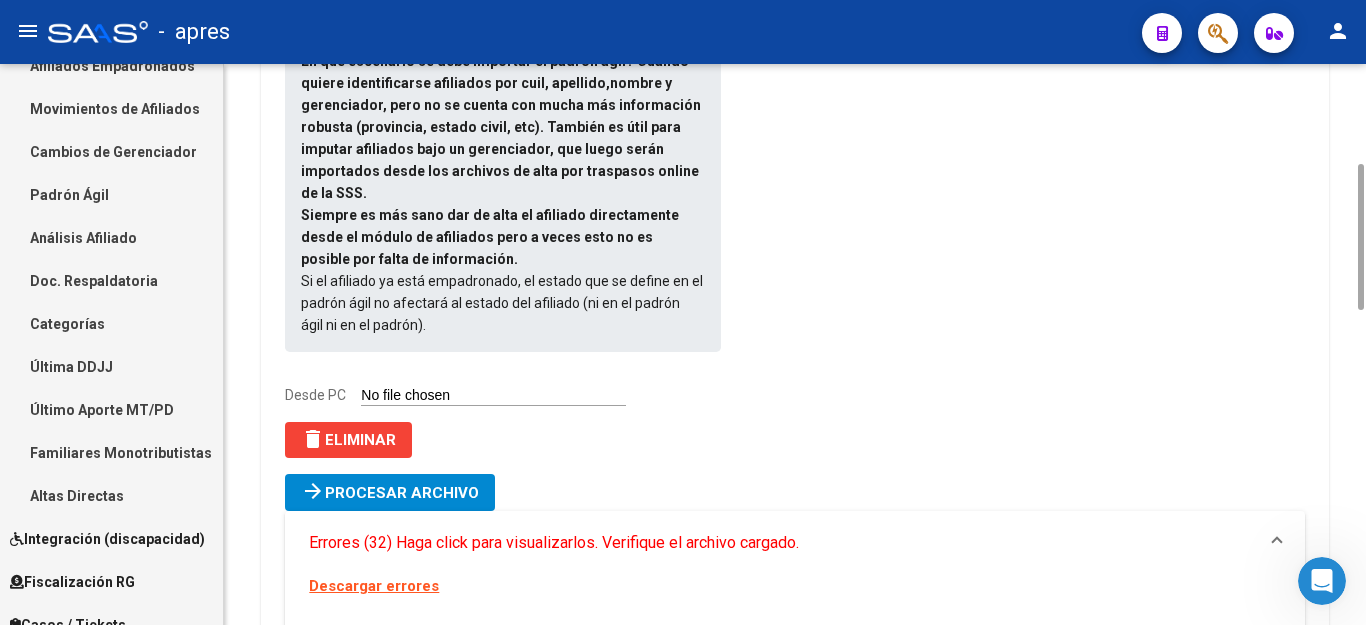 click on "delete  Eliminar" at bounding box center (348, 440) 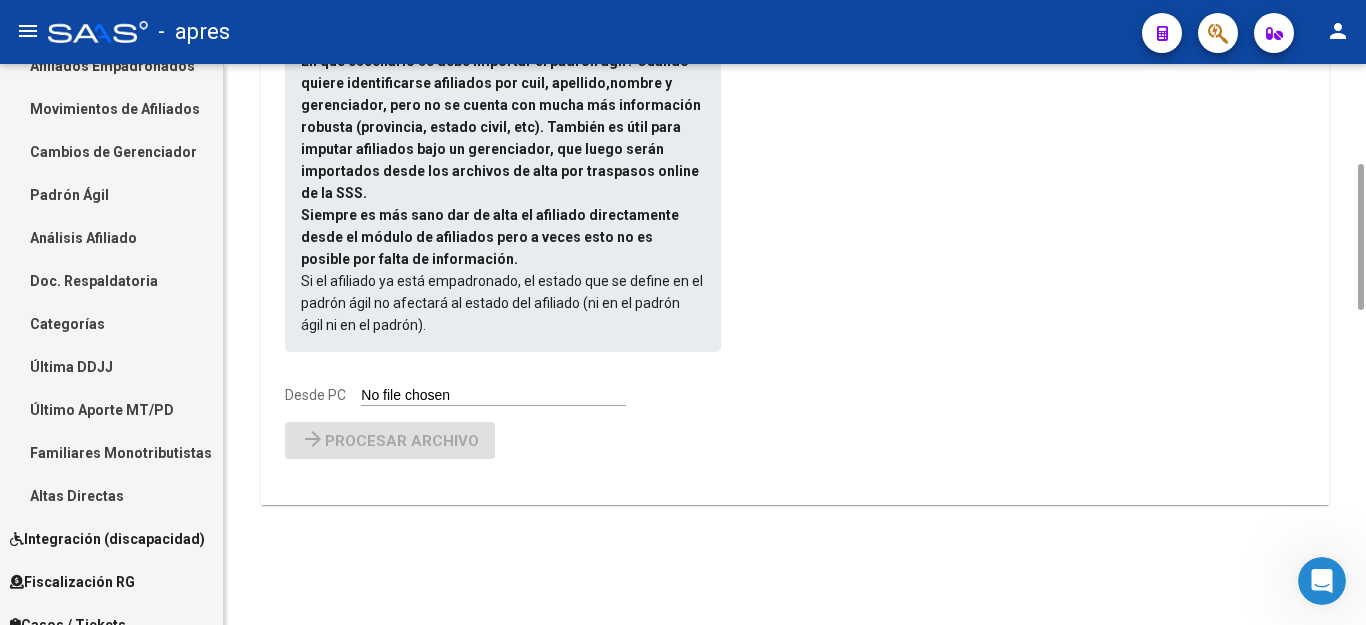 click on "Desde PC" at bounding box center (493, 396) 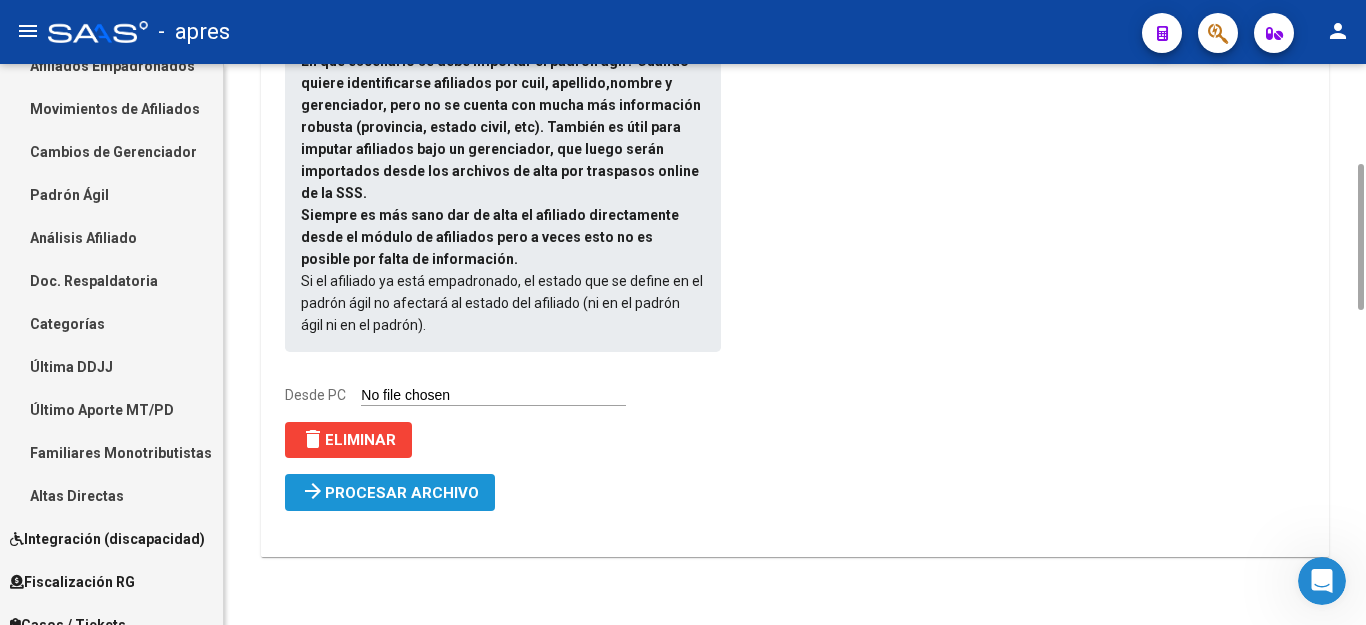 click on "Procesar archivo" at bounding box center (402, 493) 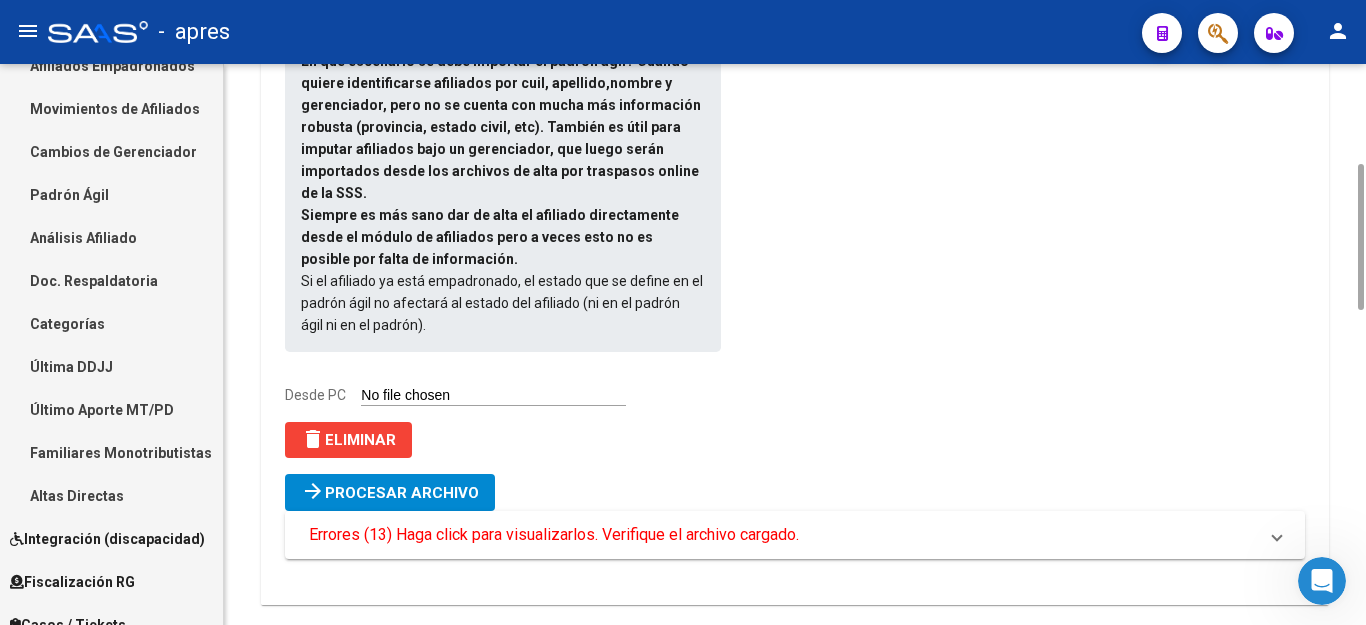 scroll, scrollTop: 419, scrollLeft: 0, axis: vertical 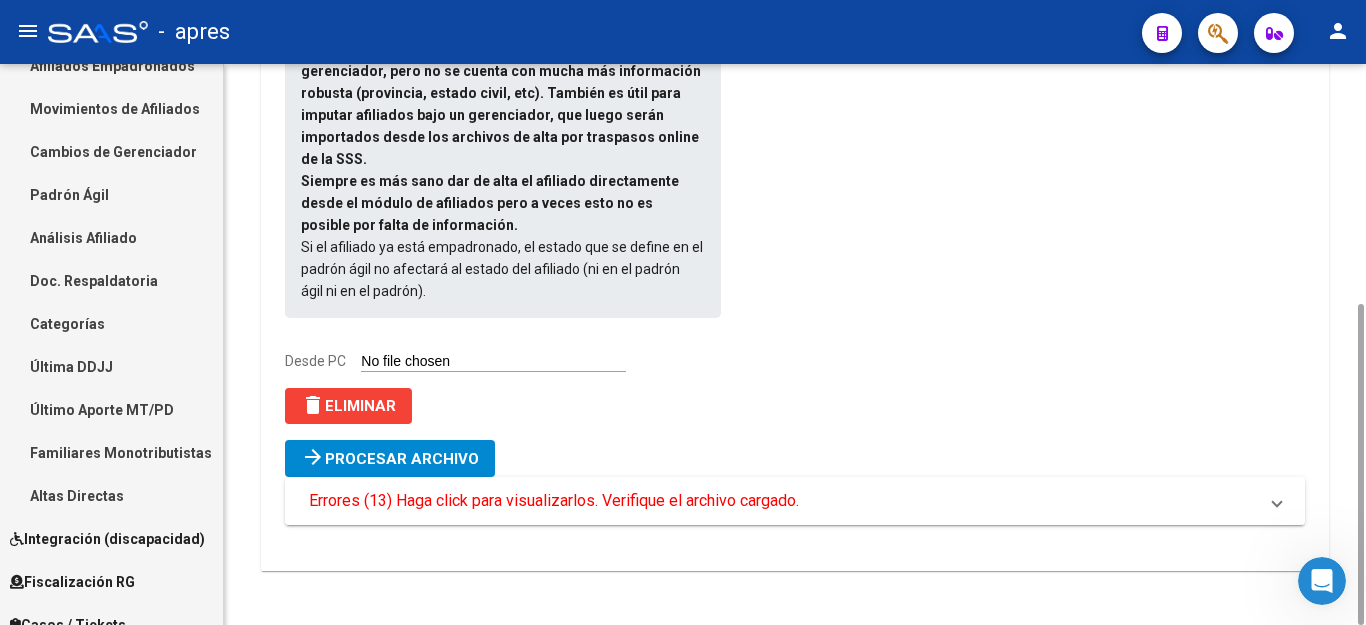 click on "Errores (13) Haga click para visualizarlos. Verifique el archivo cargado." at bounding box center (554, 501) 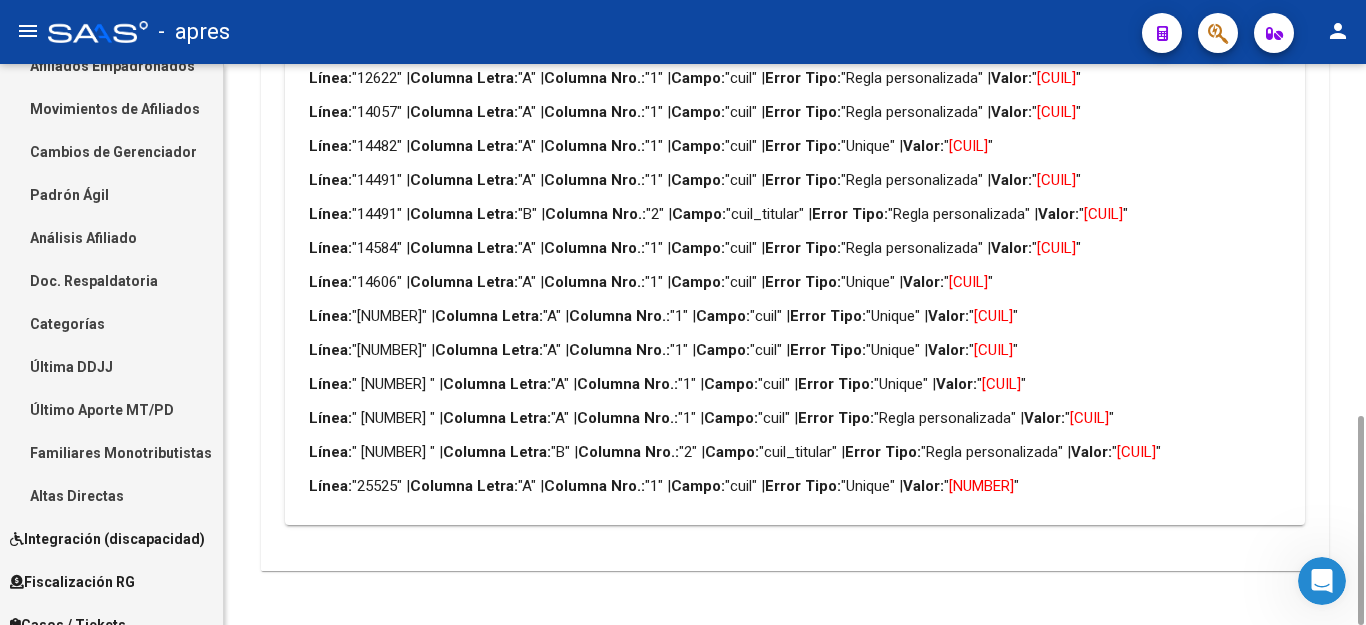 scroll, scrollTop: 739, scrollLeft: 0, axis: vertical 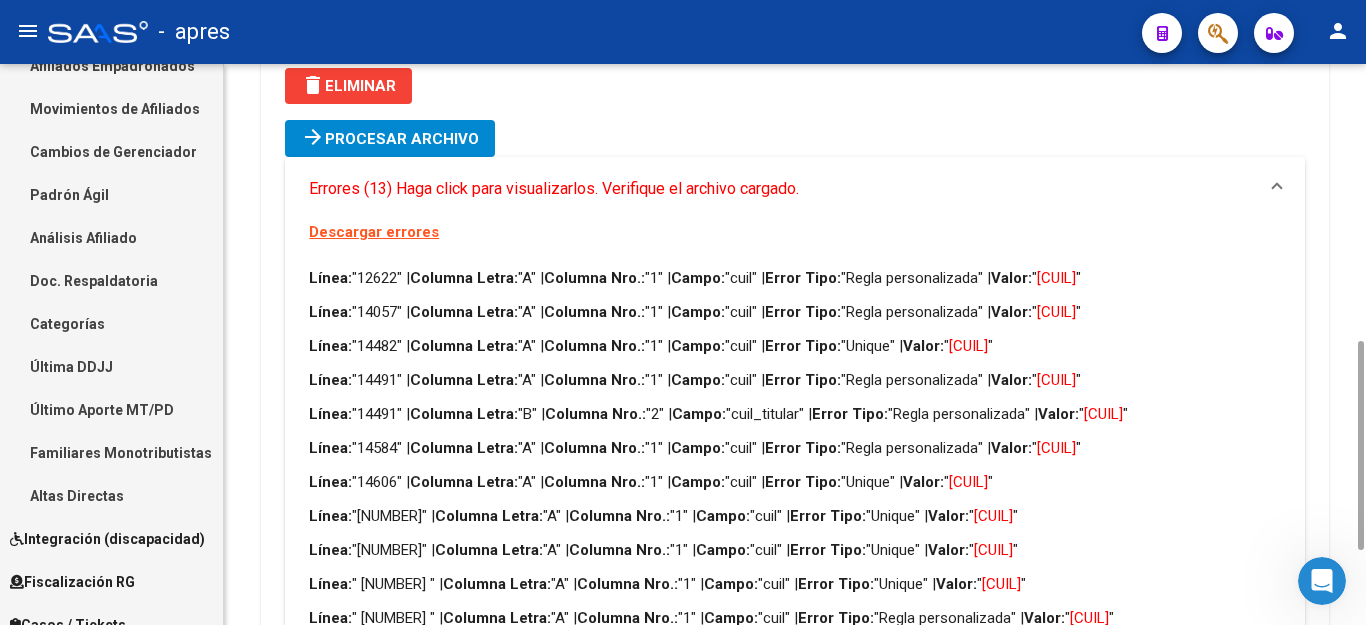 drag, startPoint x: 1081, startPoint y: 278, endPoint x: 1164, endPoint y: 280, distance: 83.02409 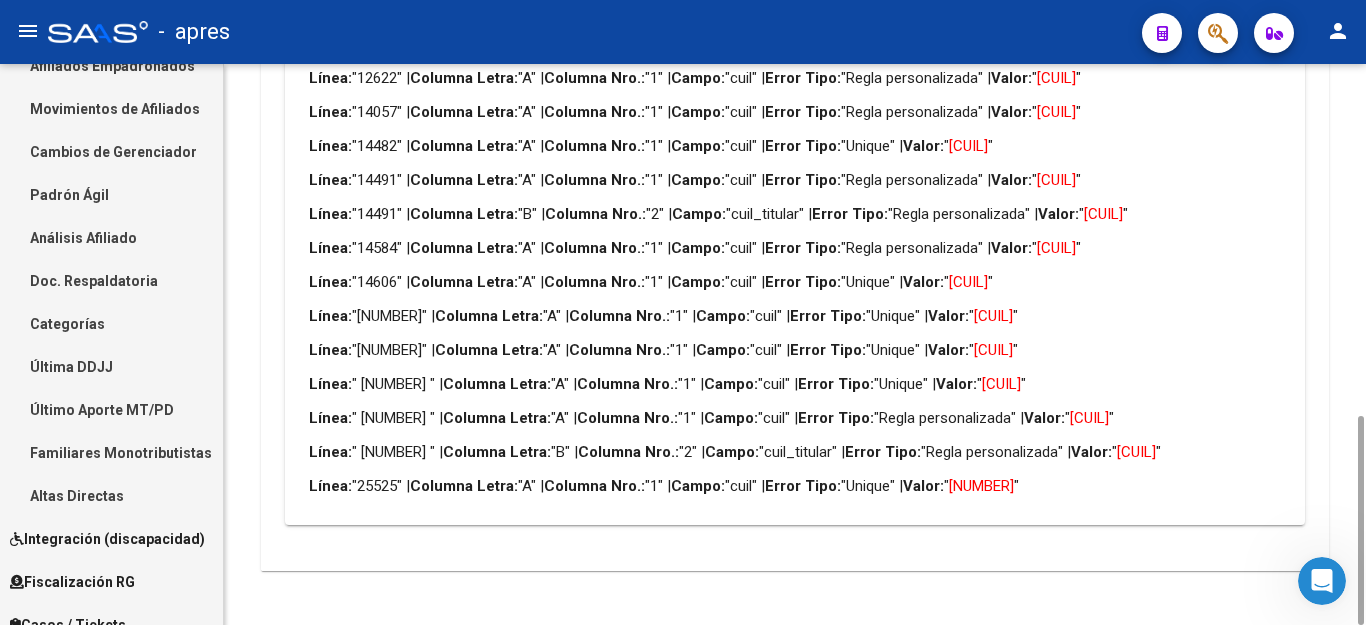 drag, startPoint x: 1126, startPoint y: 214, endPoint x: 1211, endPoint y: 214, distance: 85 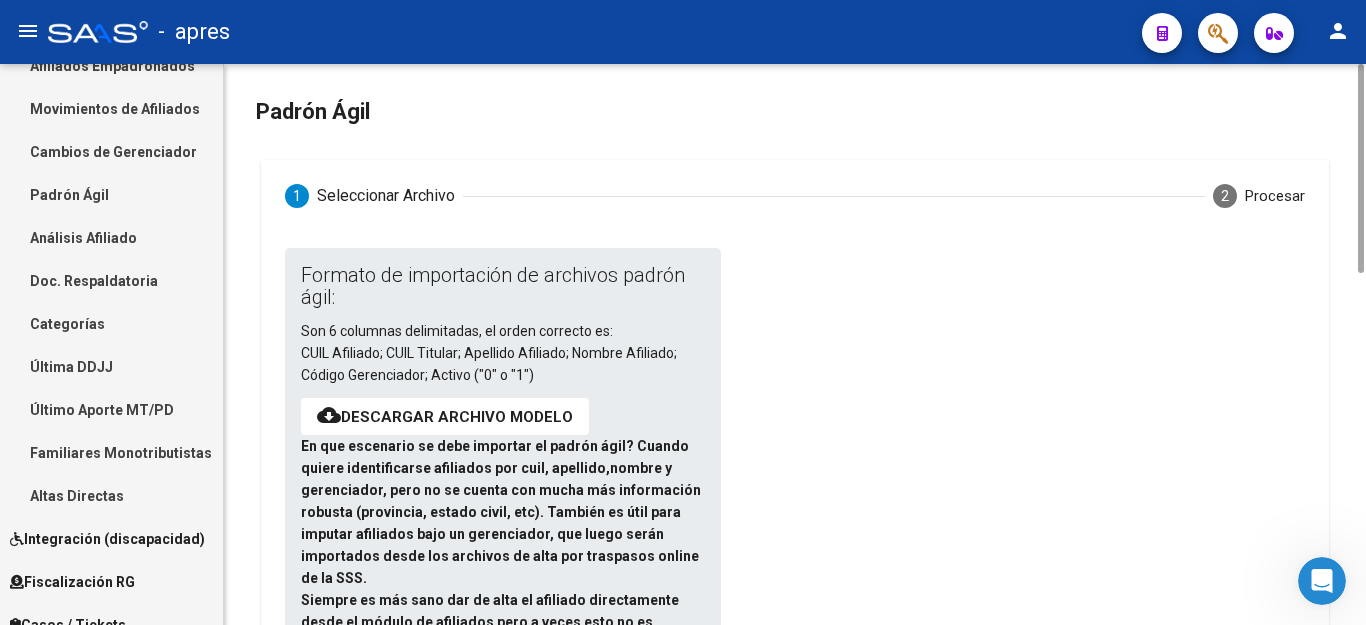 scroll, scrollTop: 400, scrollLeft: 0, axis: vertical 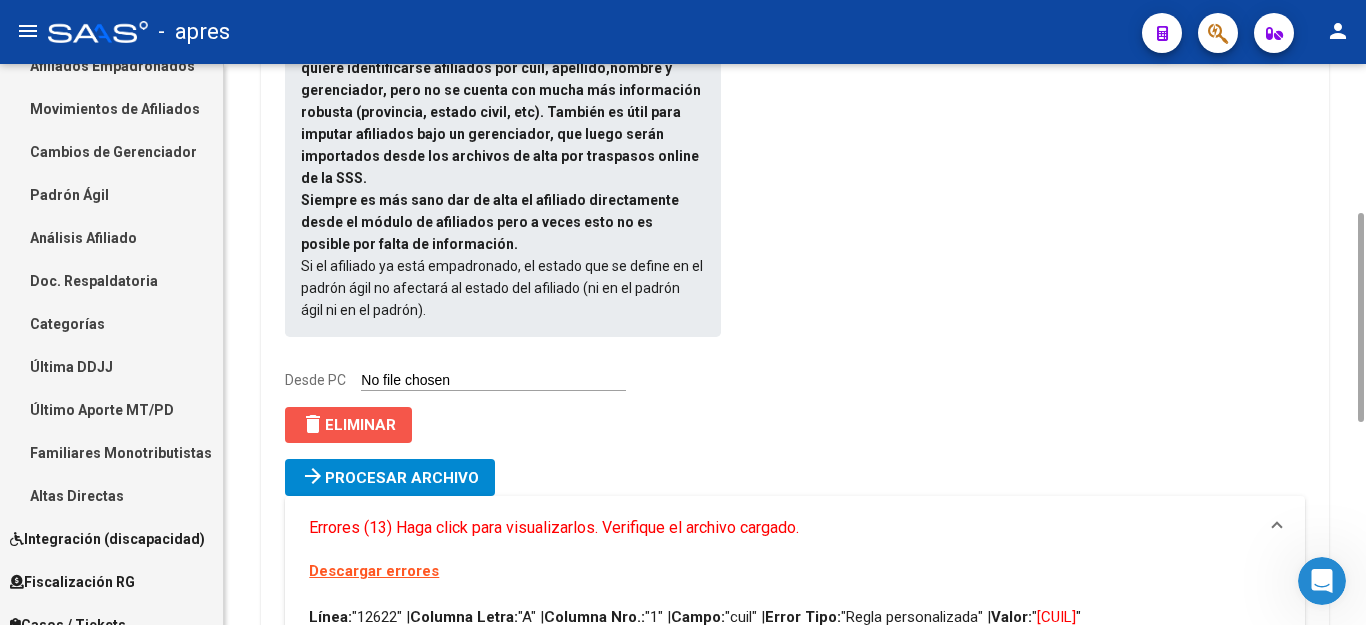 click on "delete  Eliminar" at bounding box center [348, 425] 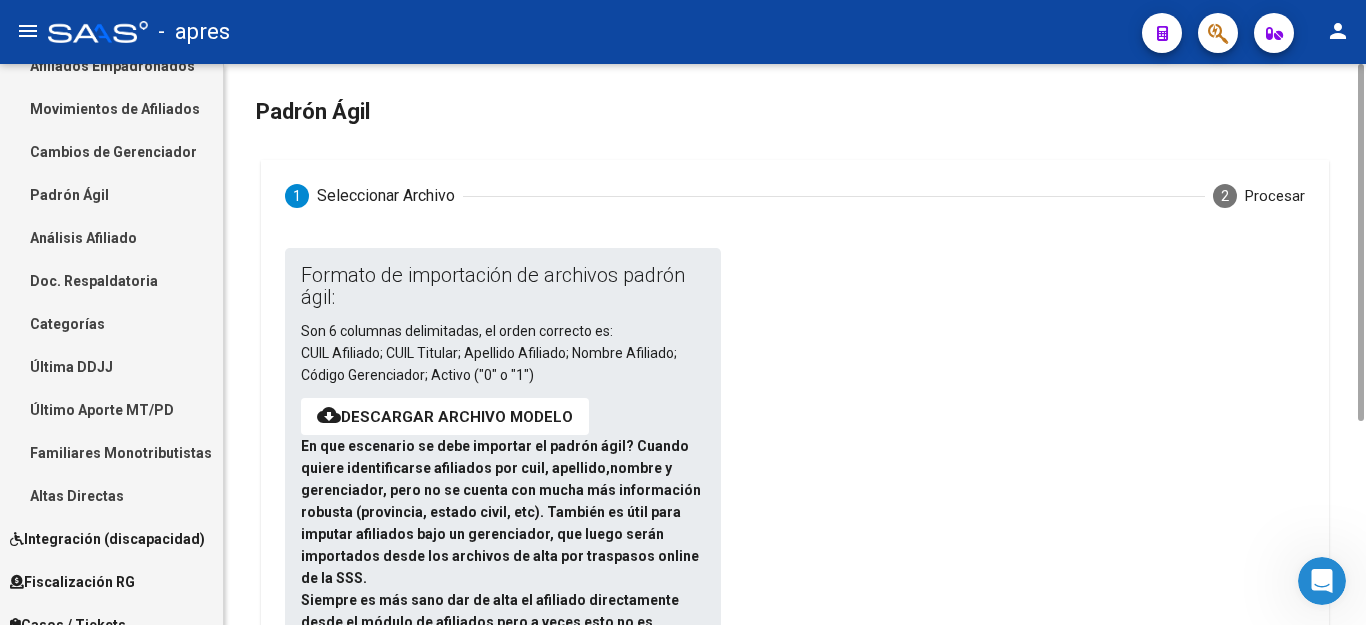 scroll, scrollTop: 319, scrollLeft: 0, axis: vertical 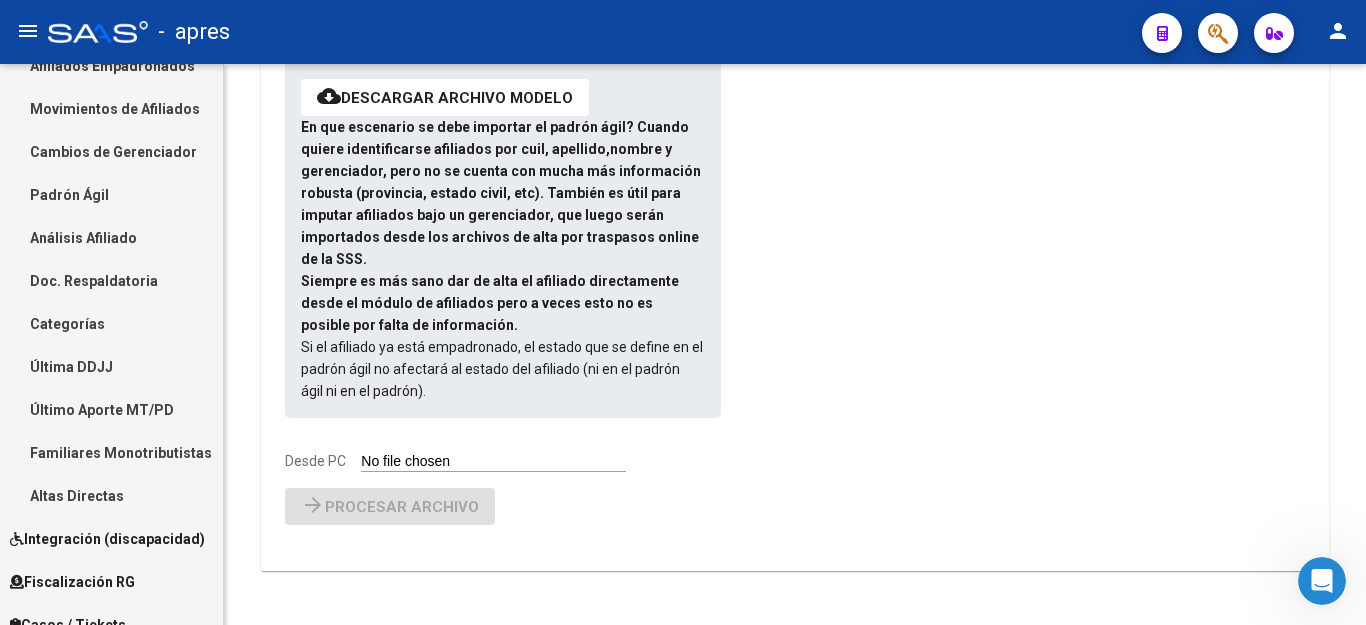 click on "Formato de importación de archivos padrón ágil: Son 6 columnas delimitadas, el orden correcto es:   CUIL Afiliado; CUIL Titular; Apellido Afiliado; Nombre Afiliado; Código Gerenciador; Activo ("0" o "1") cloud_download  Descargar archivo modelo  En que escenario se debe importar el padrón ágil? Cuando quiere identificarse afiliados por cuil, apellido,nombre y gerenciador, pero no se cuenta con mucha más información robusta (provincia, estado civil, etc). También es útil para imputar afiliados bajo un gerenciador, que luego serán importados desde los archivos de alta por traspasos online de la SSS. Siempre es más sano dar de alta el afiliado directamente desde el módulo de afiliados pero a veces esto no es posible por falta de información.  Si el afiliado ya está empadronado, el estado que se define en el padrón ágil no afectará al estado del afiliado (ni en el padrón ágil ni en el padrón).  Desde PC" at bounding box center [487, 200] 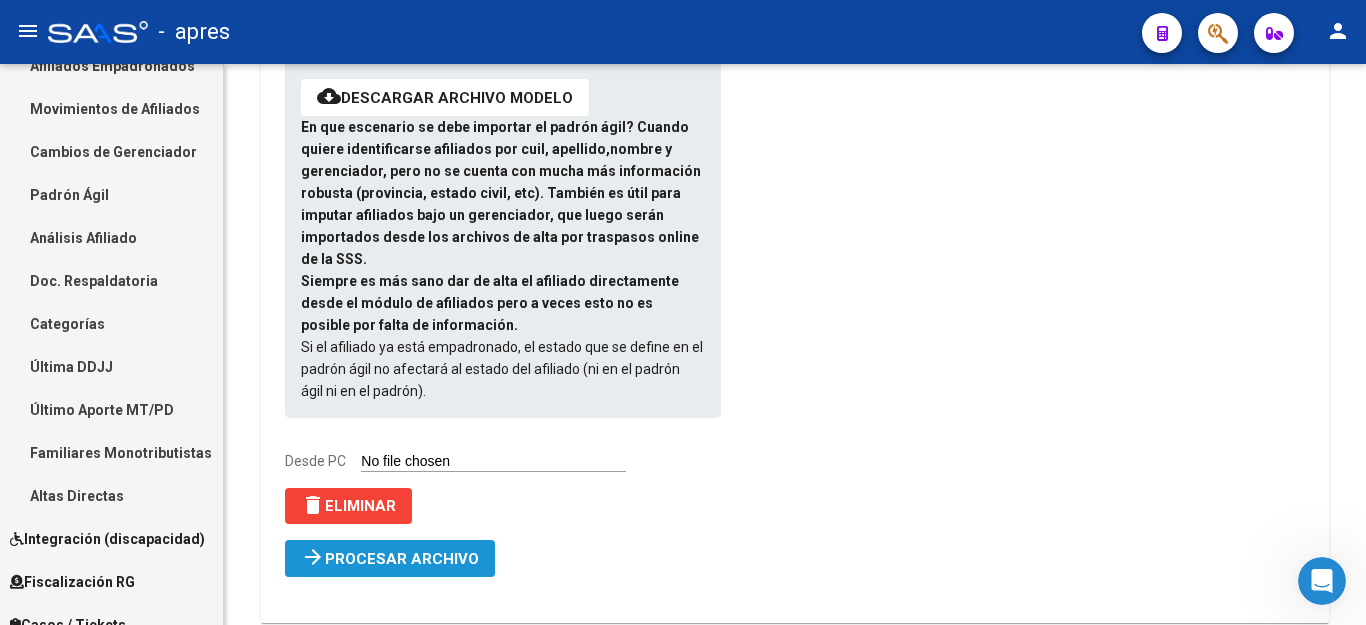 click on "Procesar archivo" at bounding box center (402, 559) 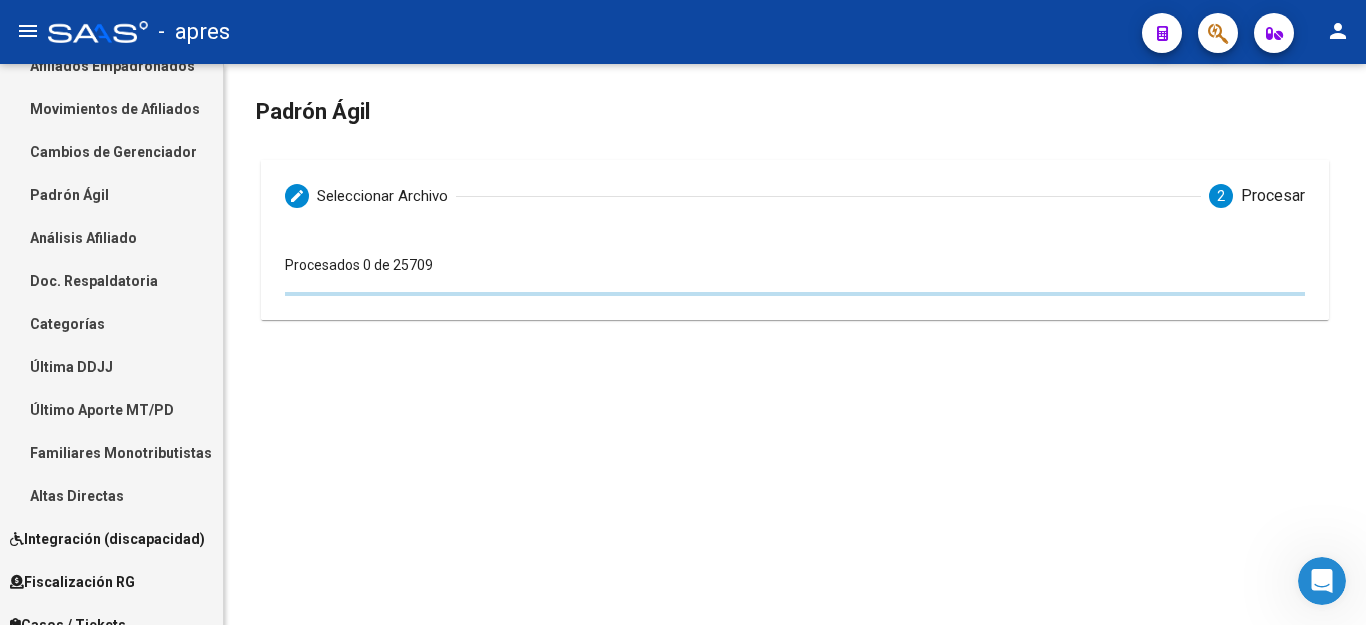 scroll, scrollTop: 0, scrollLeft: 0, axis: both 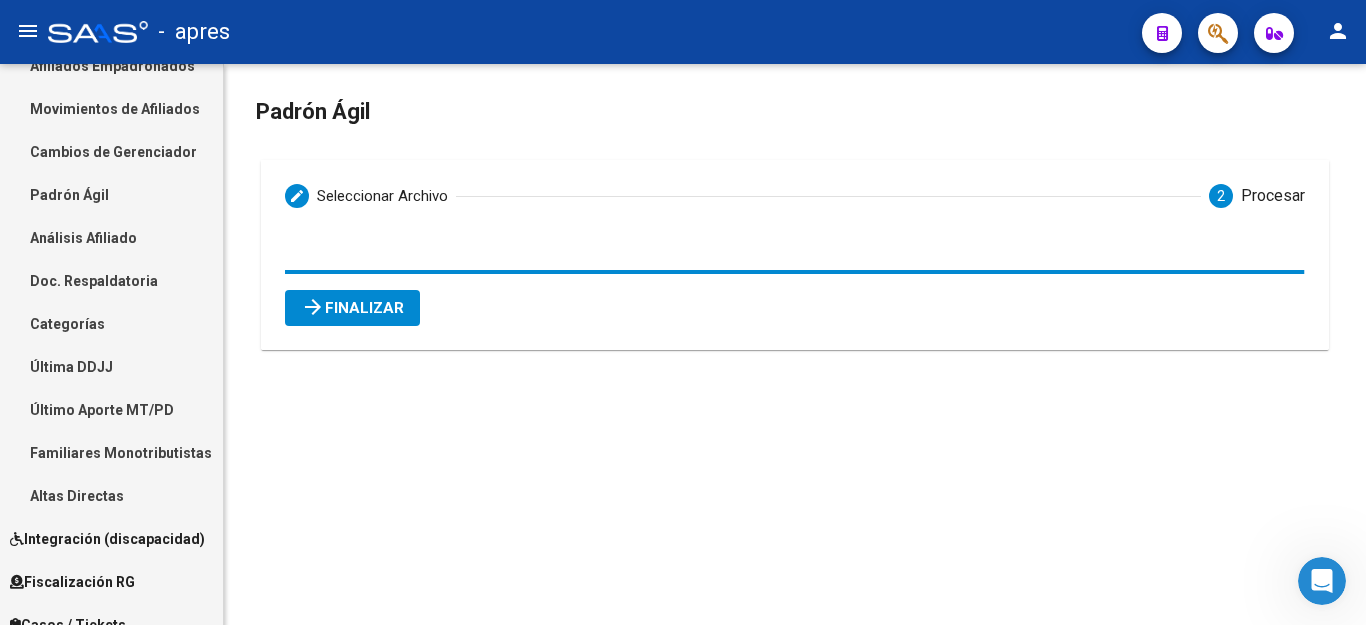 click on "arrow_forward" at bounding box center (313, 307) 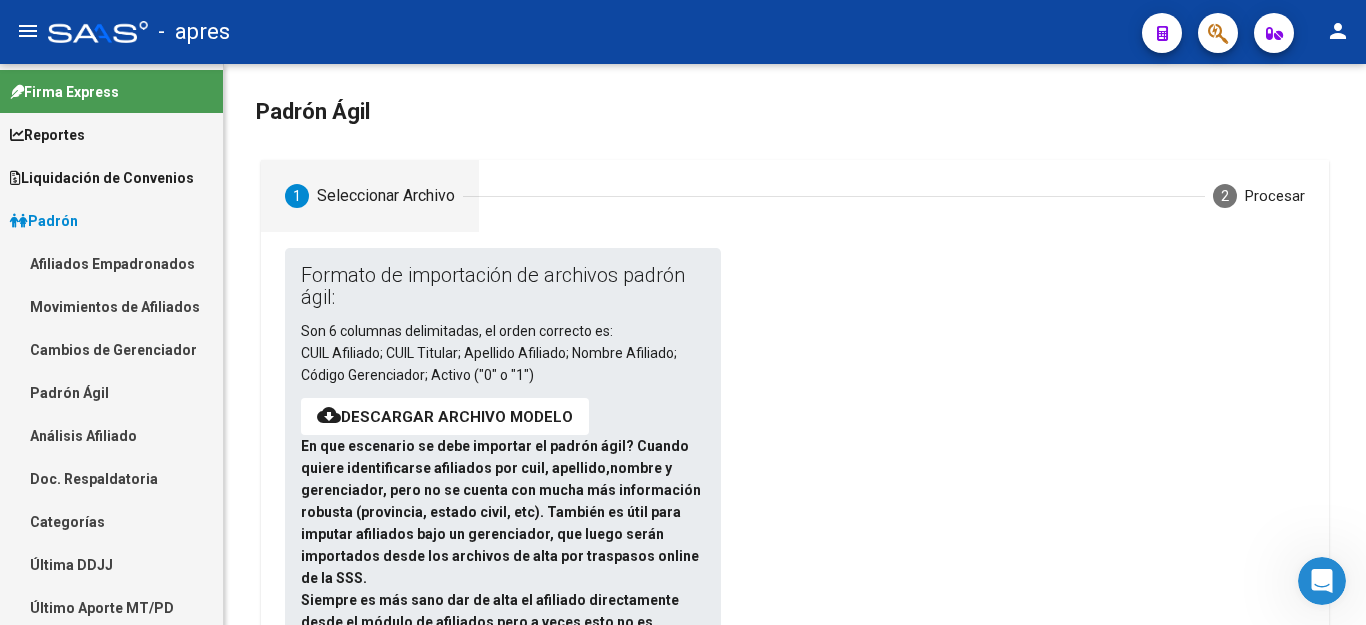 scroll, scrollTop: 0, scrollLeft: 0, axis: both 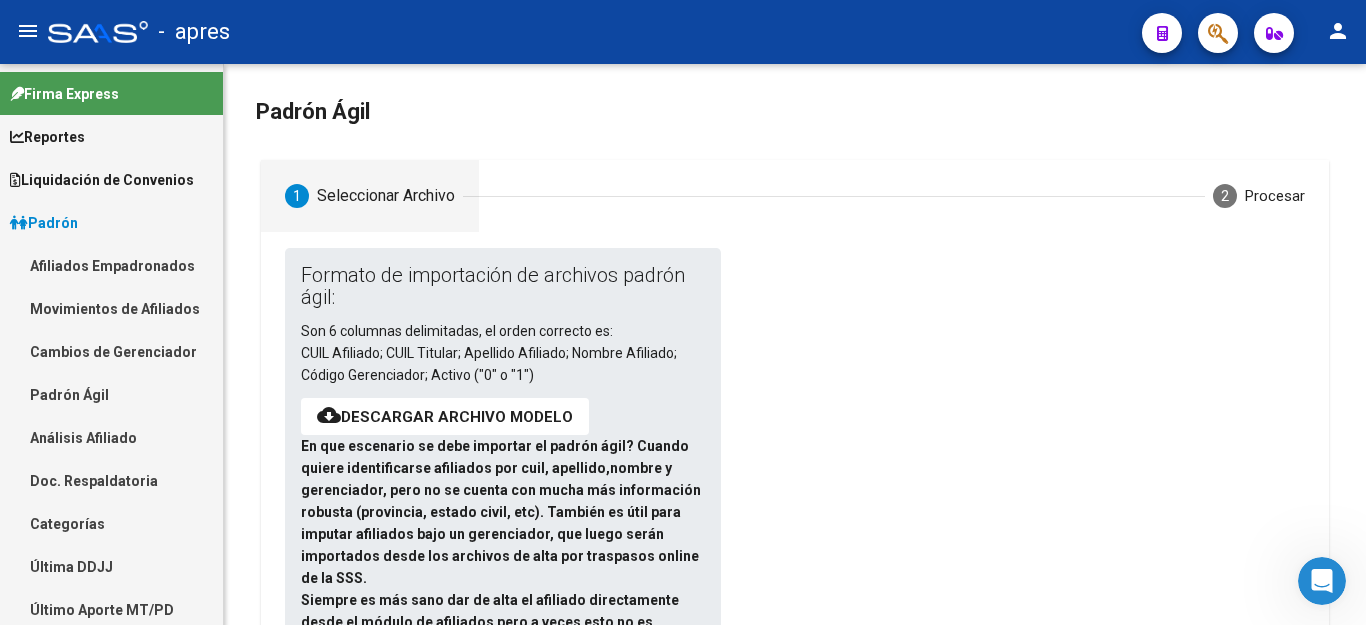 click on "Movimientos de Afiliados" at bounding box center (111, 308) 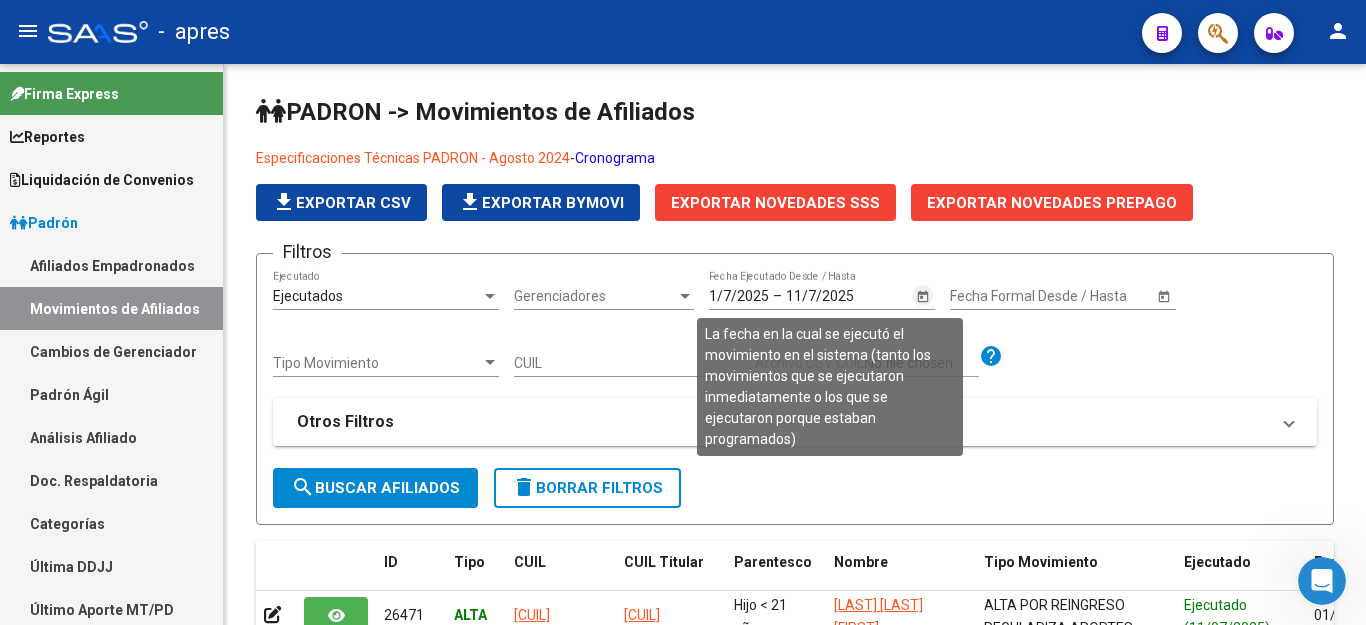 click 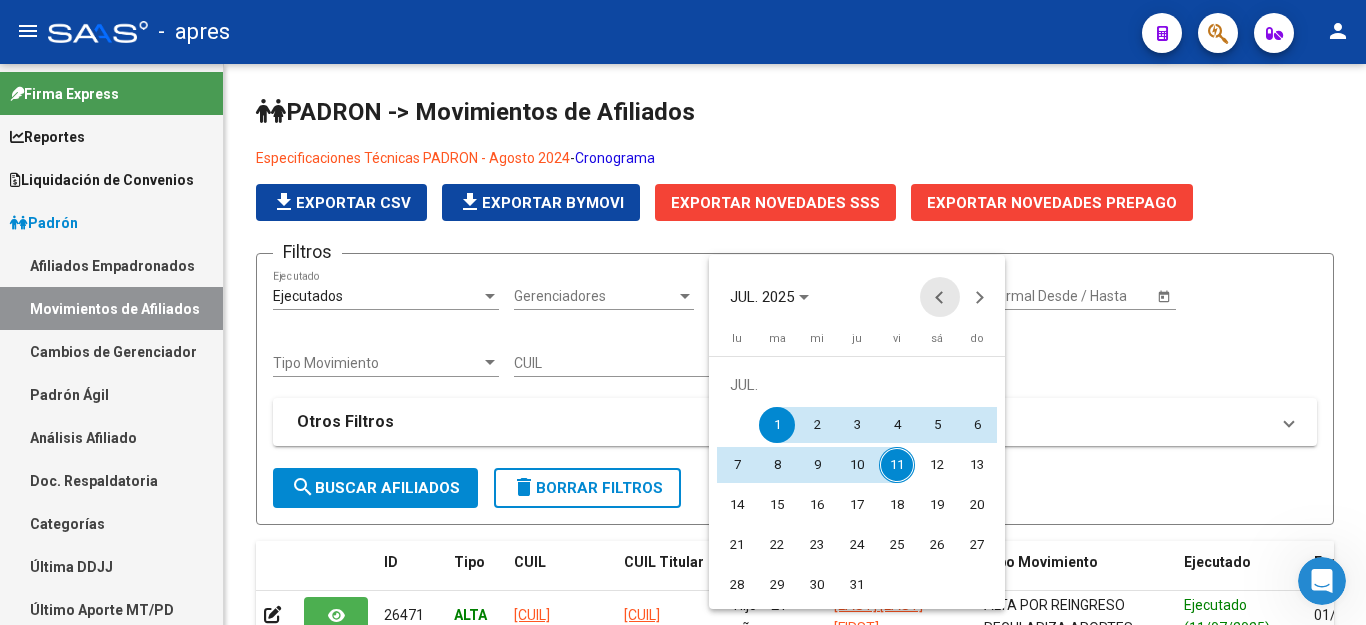 click at bounding box center [940, 297] 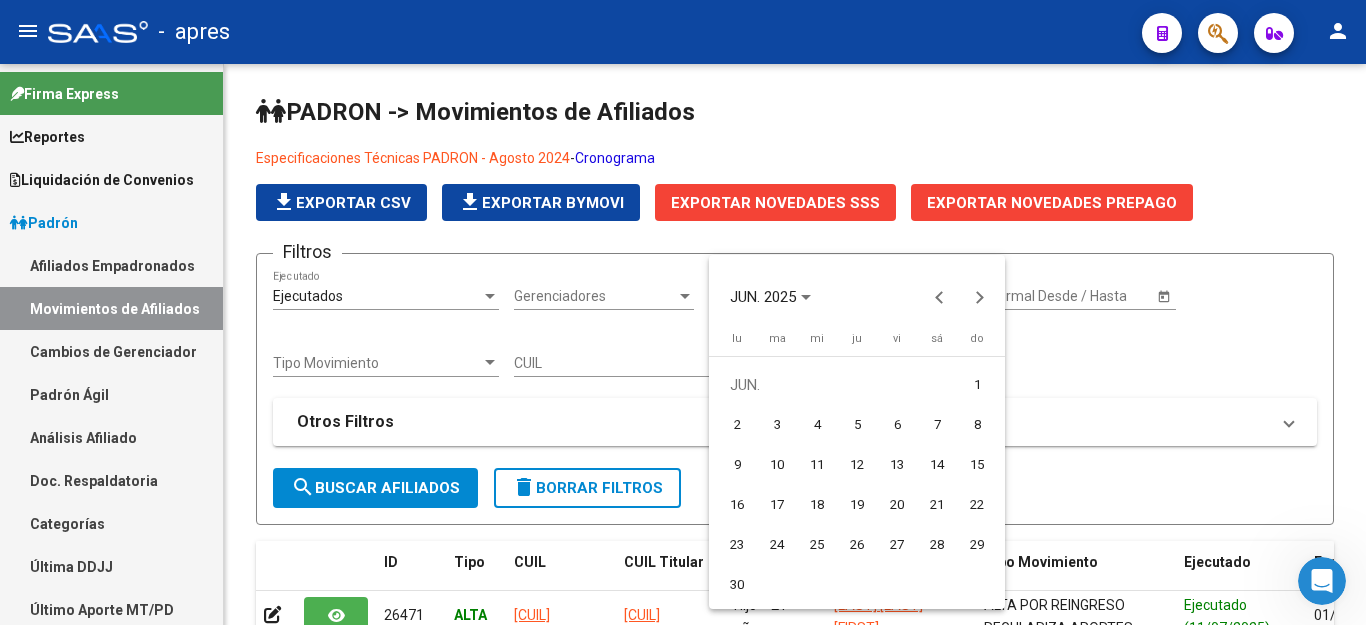 click on "1" at bounding box center [977, 385] 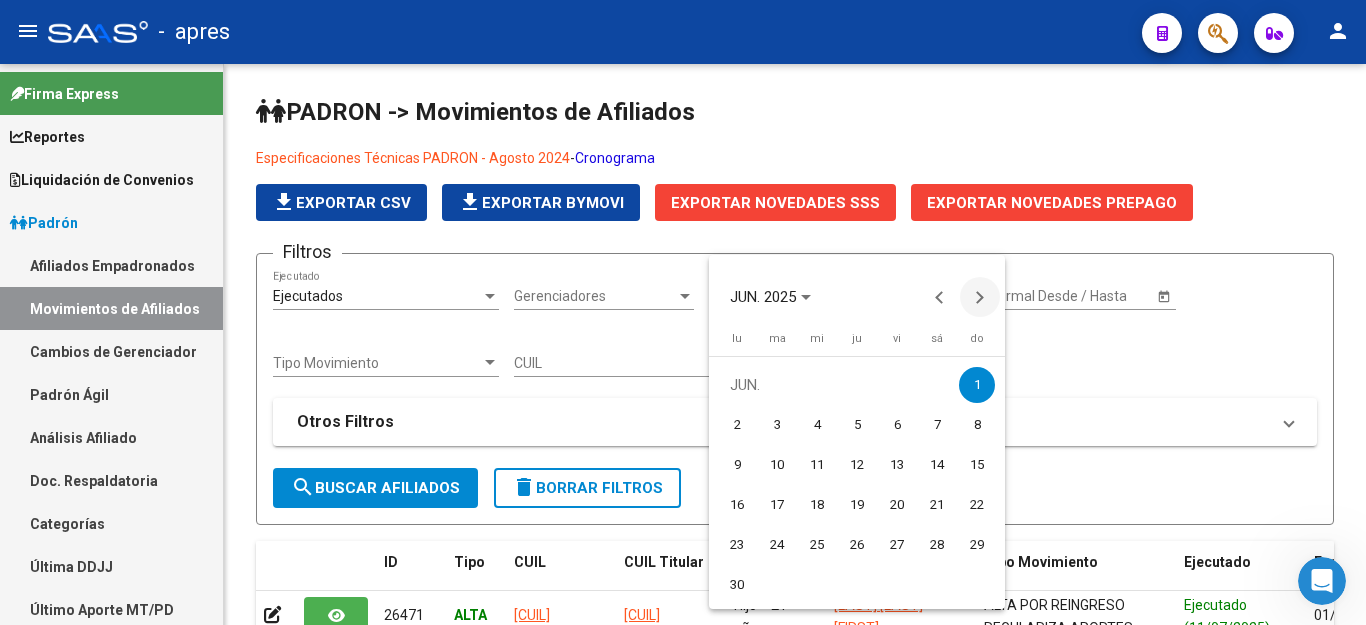 click at bounding box center [980, 297] 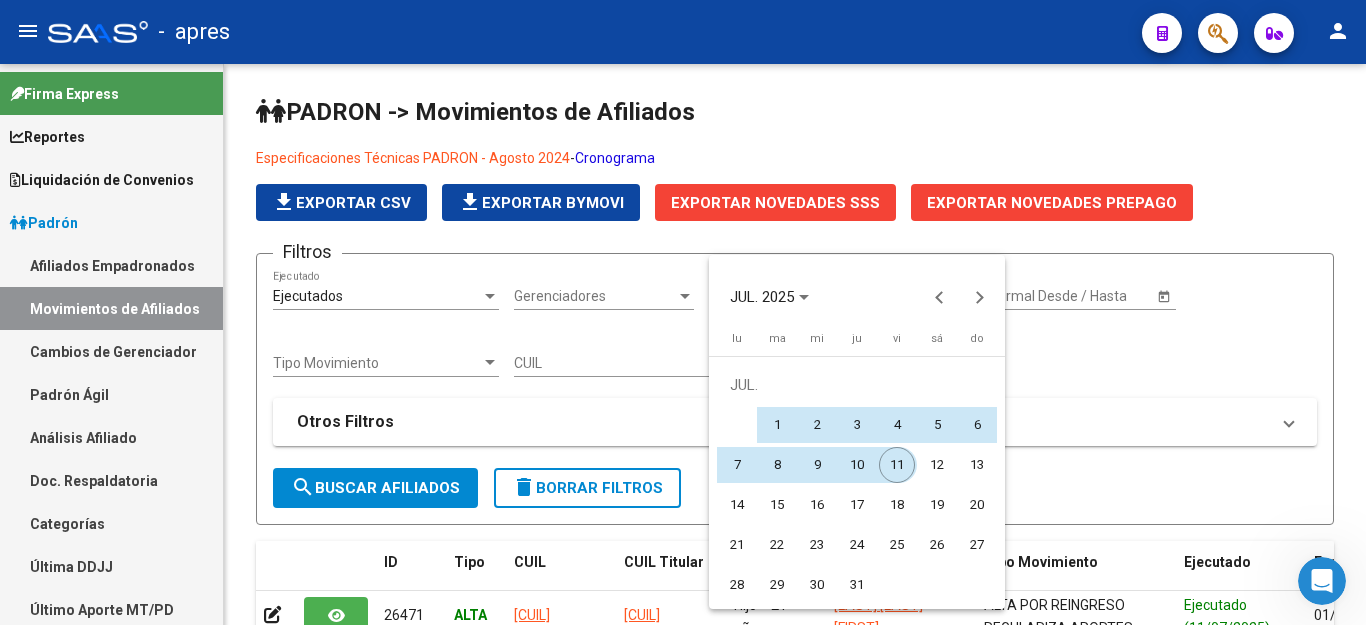 click on "11" at bounding box center (897, 465) 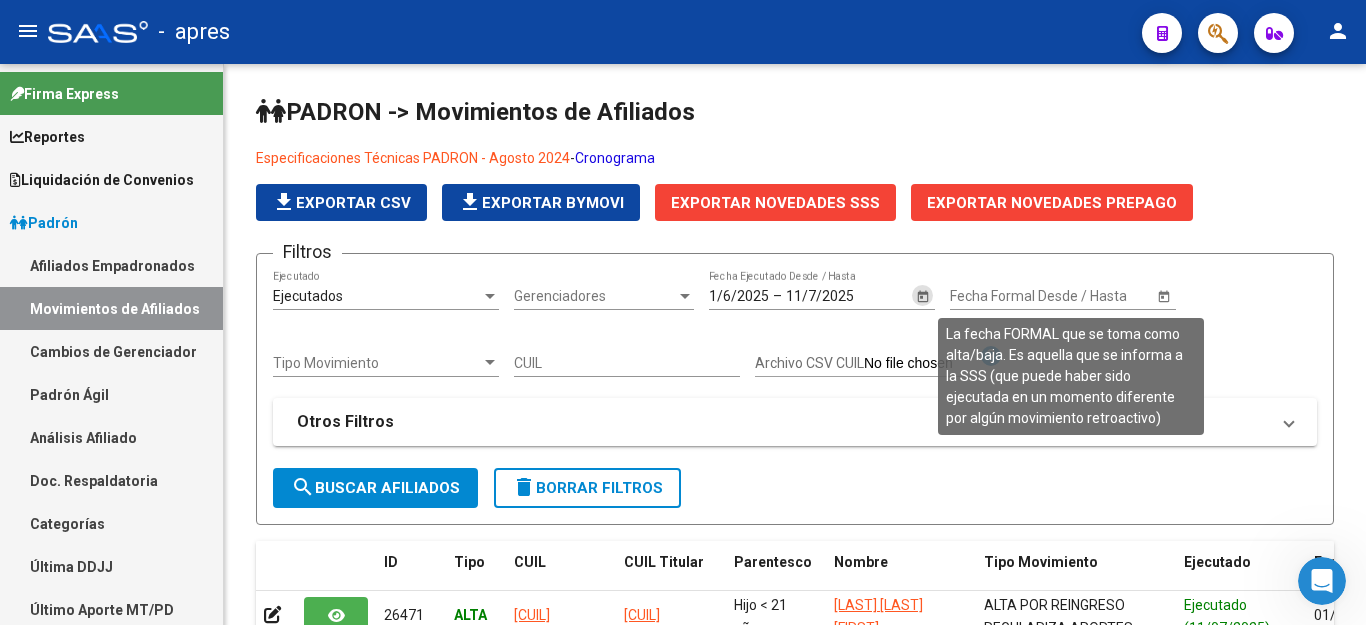 click 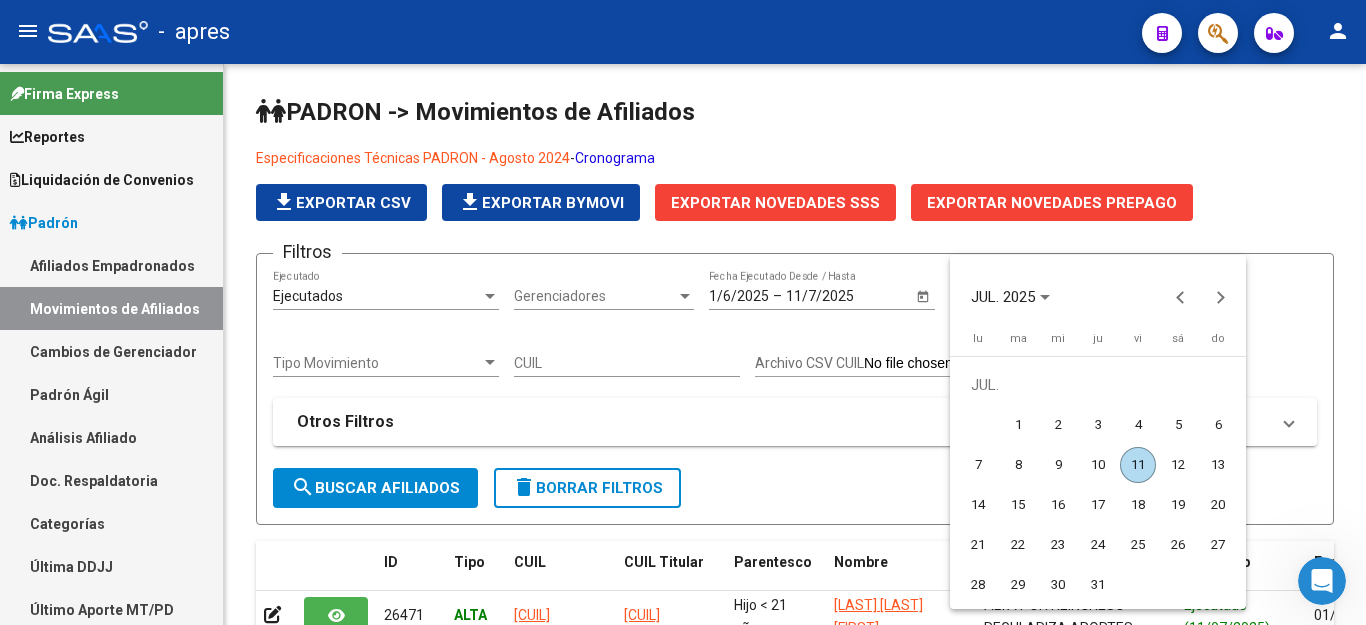 click at bounding box center (1181, 297) 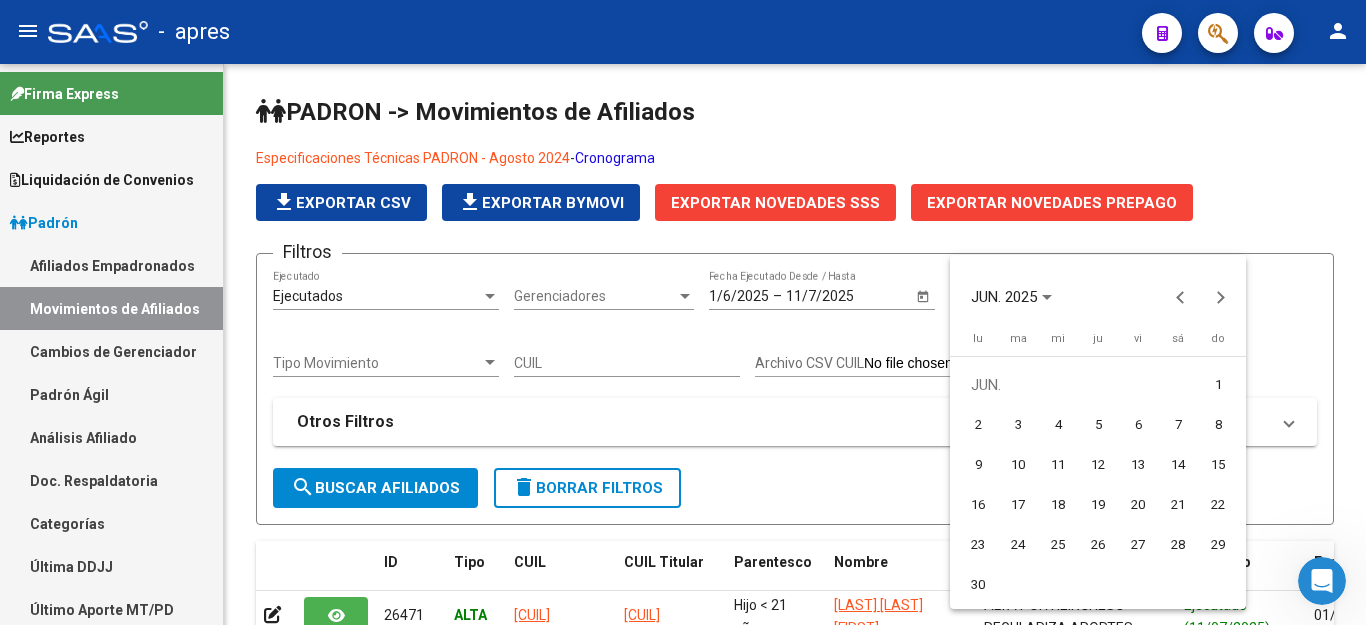 click on "1" at bounding box center [1218, 385] 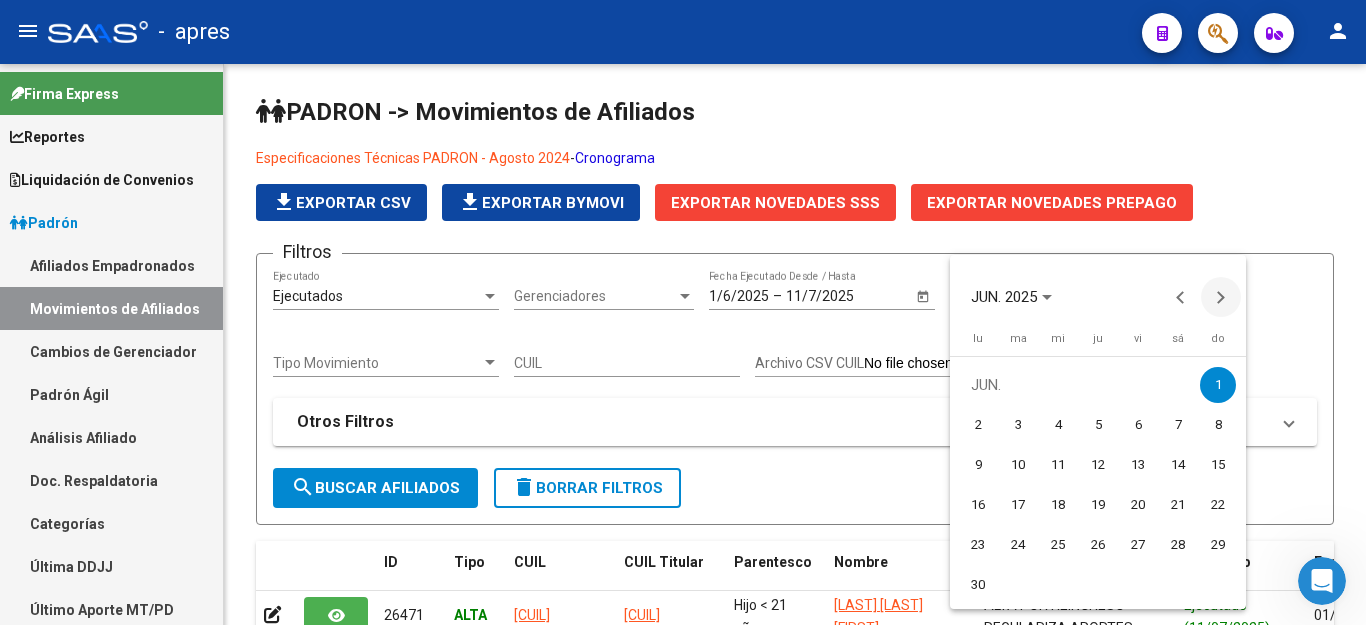 click at bounding box center (1221, 297) 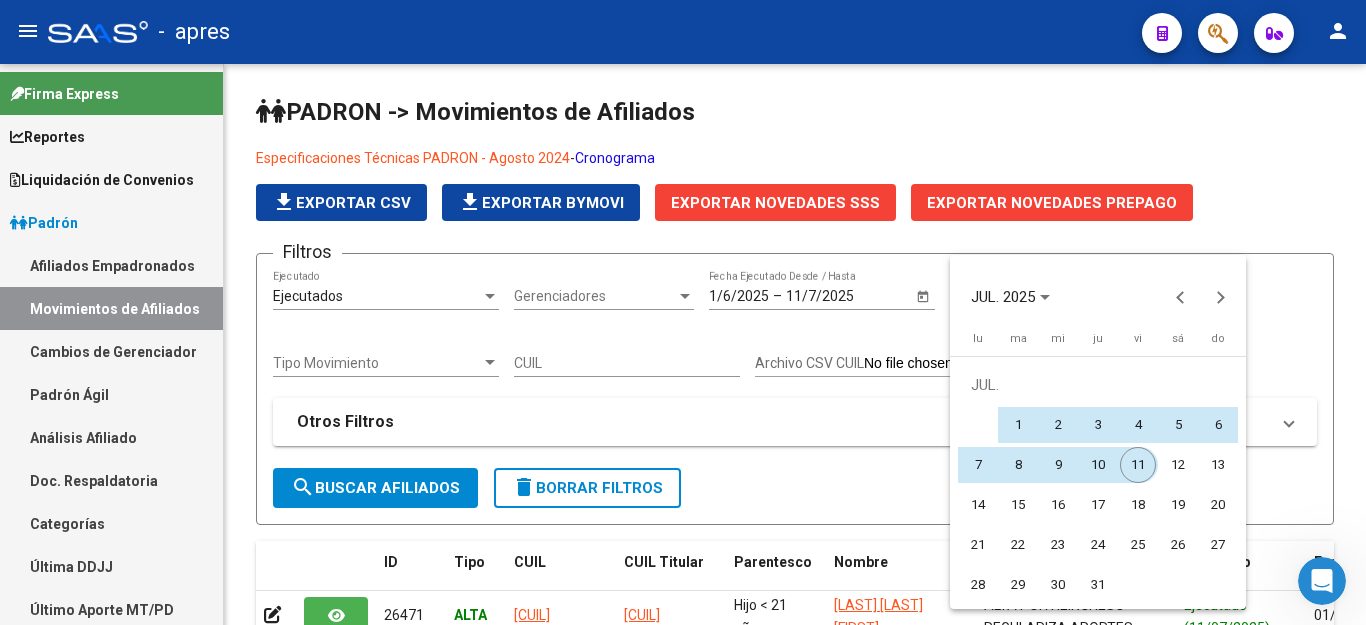 click on "11" at bounding box center (1138, 465) 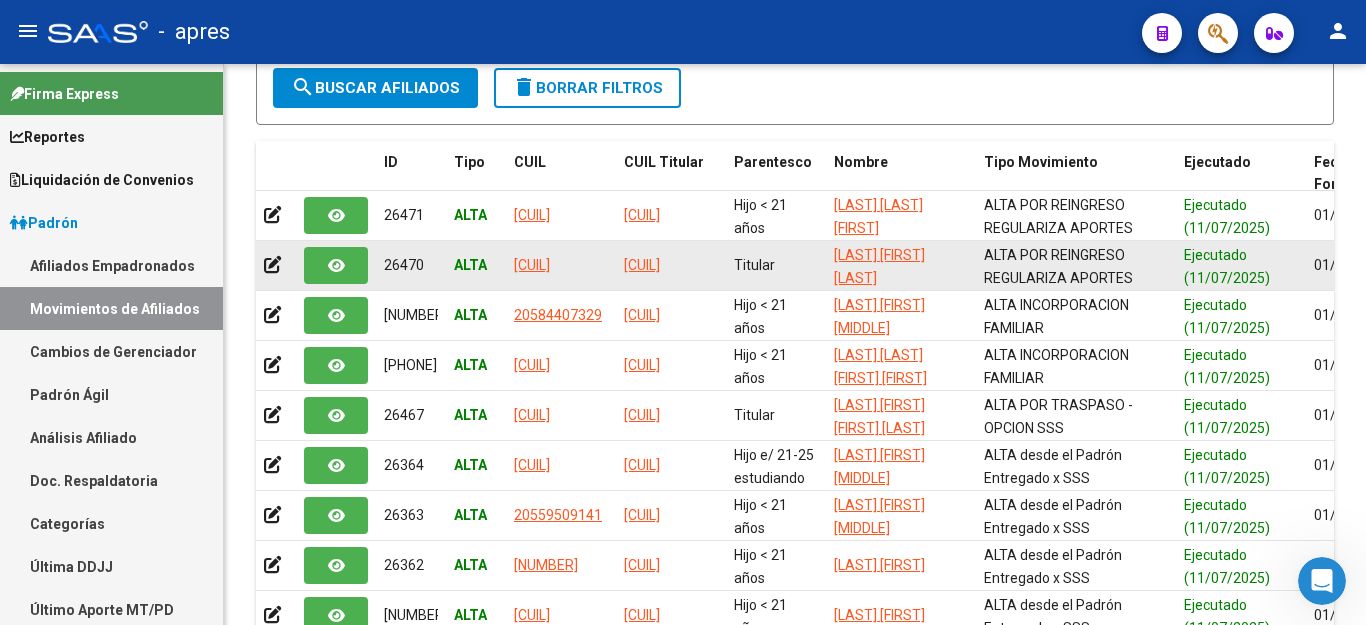 scroll, scrollTop: 0, scrollLeft: 0, axis: both 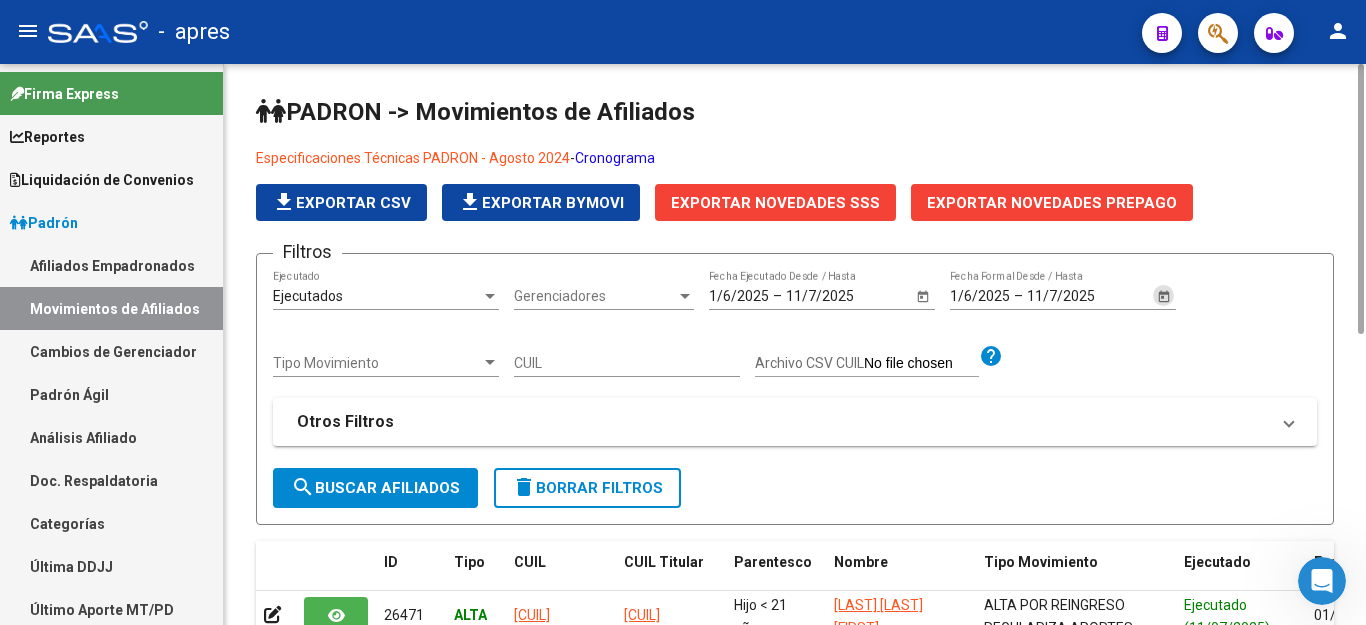 click on "search  Buscar Afiliados" 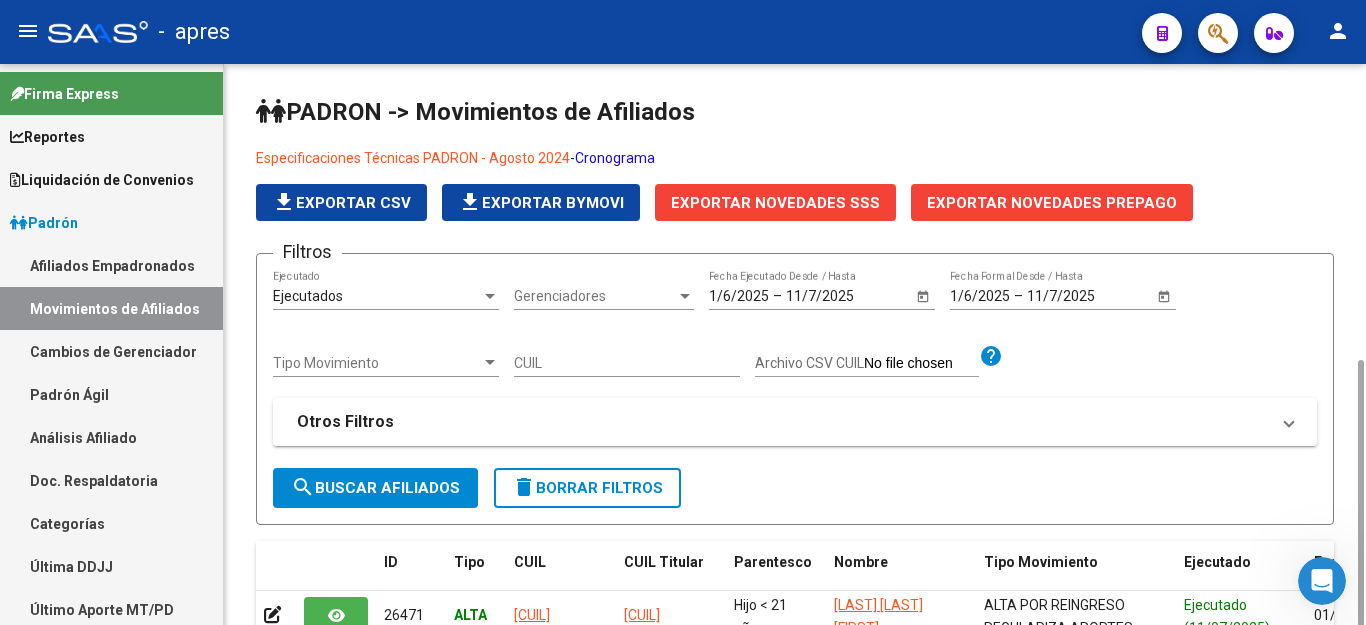 scroll, scrollTop: 604, scrollLeft: 0, axis: vertical 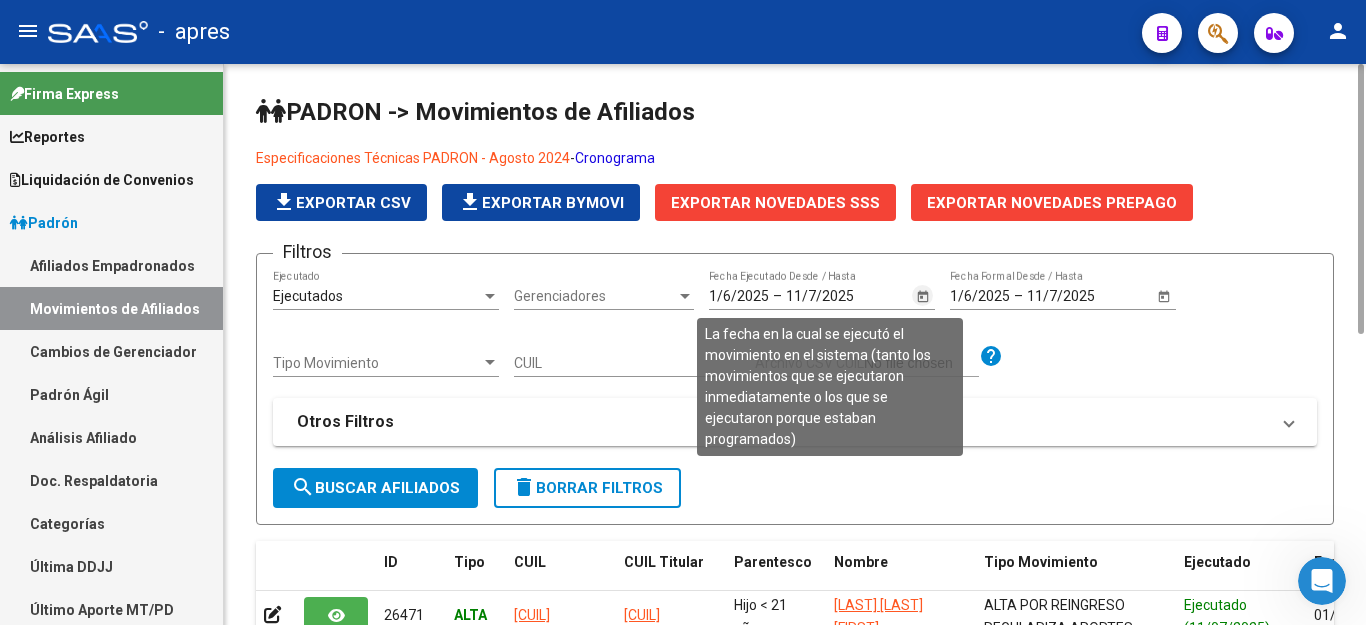 click 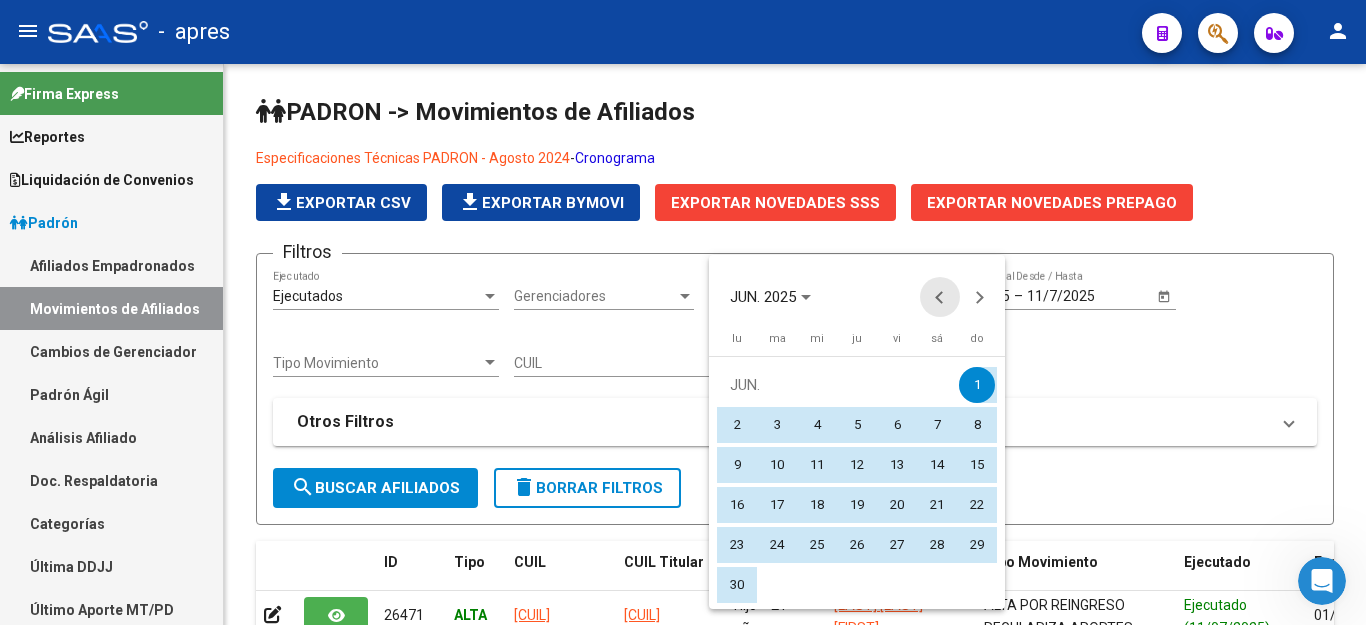 click at bounding box center (940, 297) 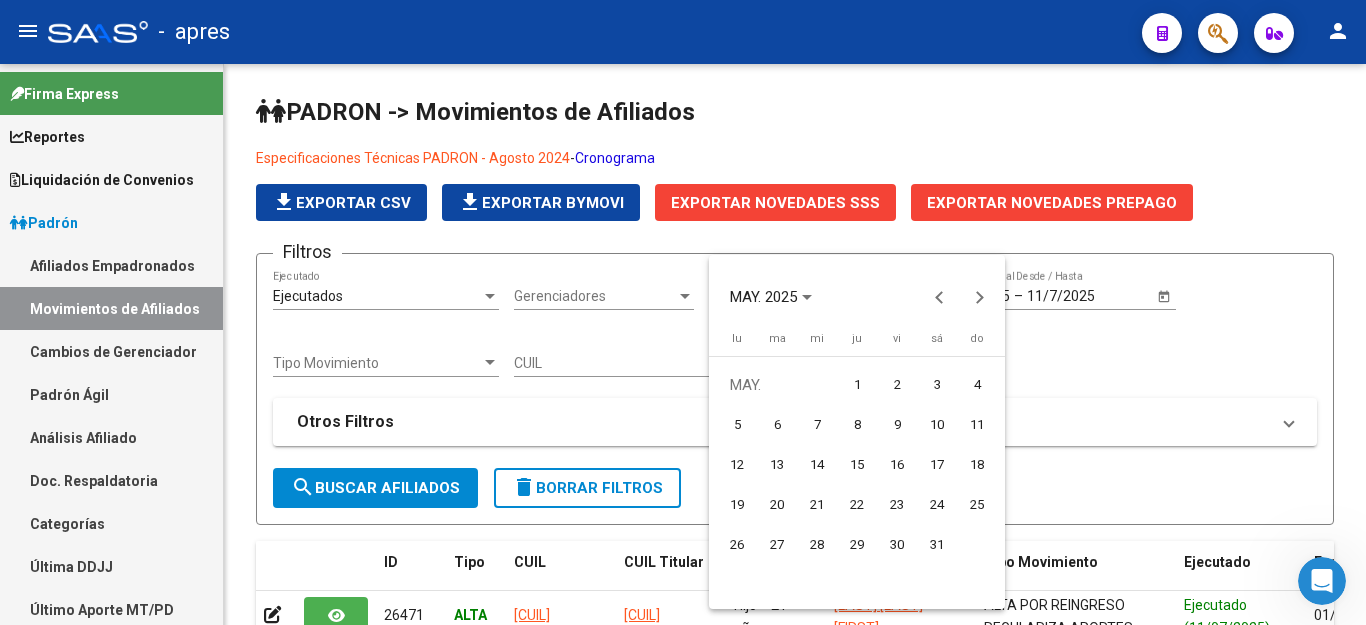 click on "1" at bounding box center (857, 385) 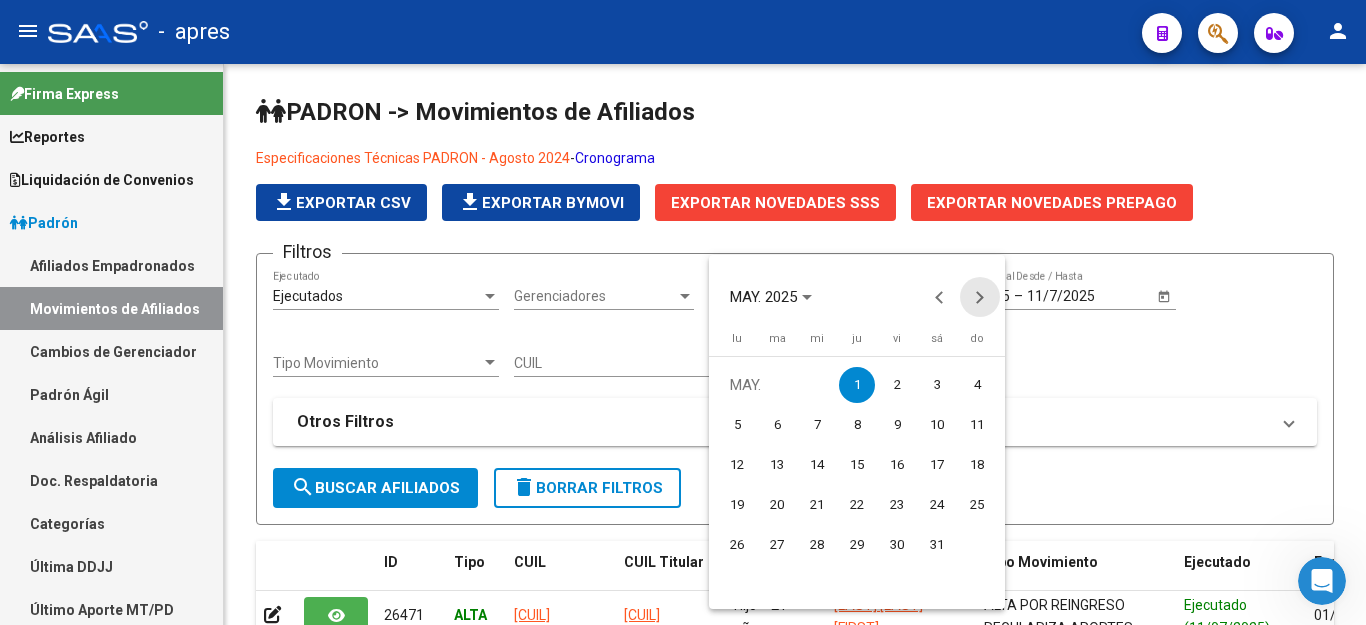 click at bounding box center (980, 297) 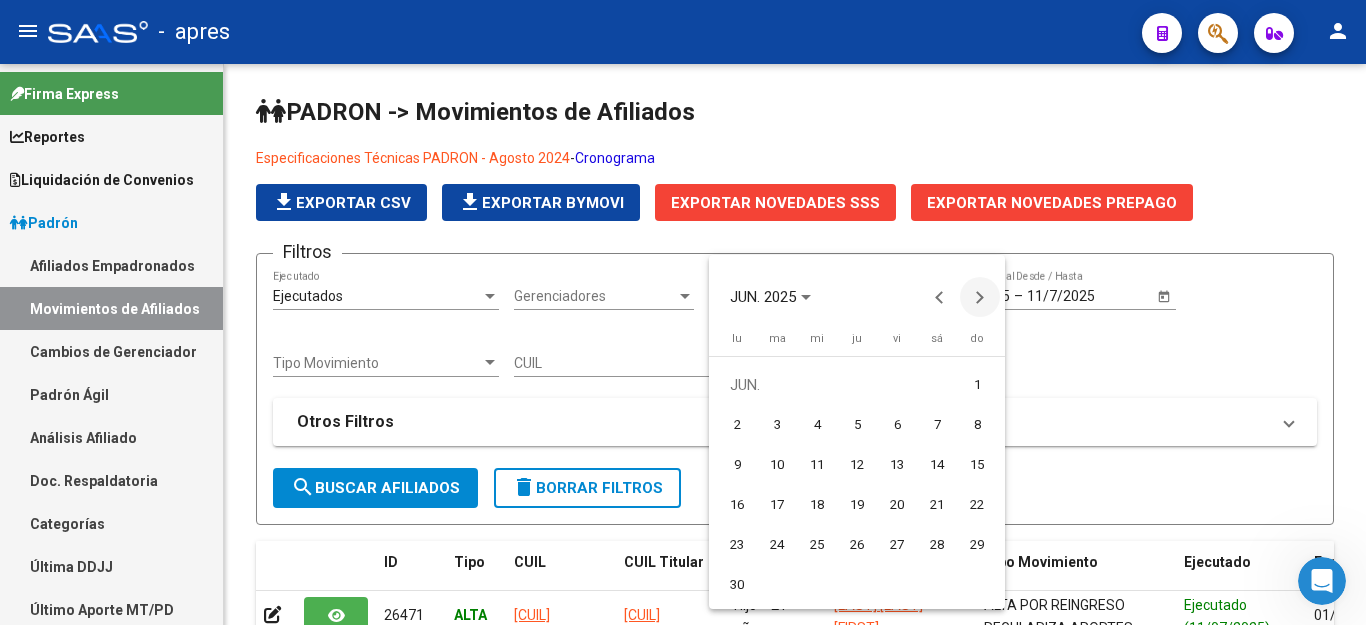 click at bounding box center (980, 297) 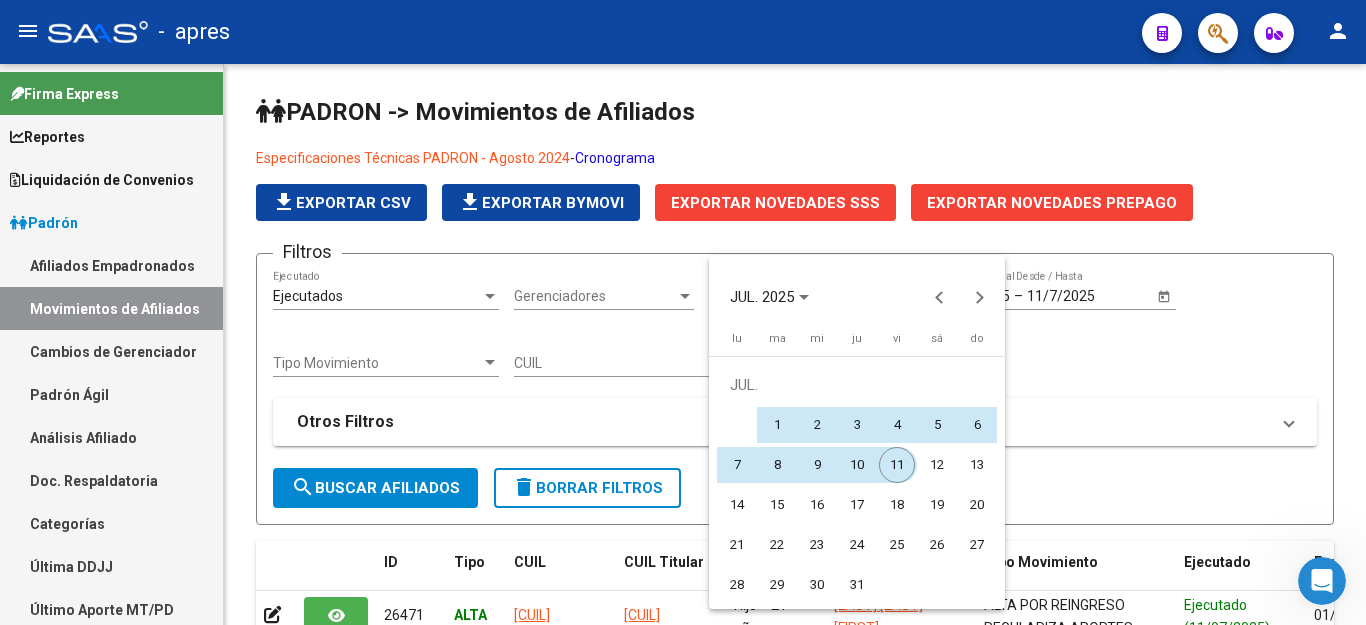 click on "11" at bounding box center (897, 465) 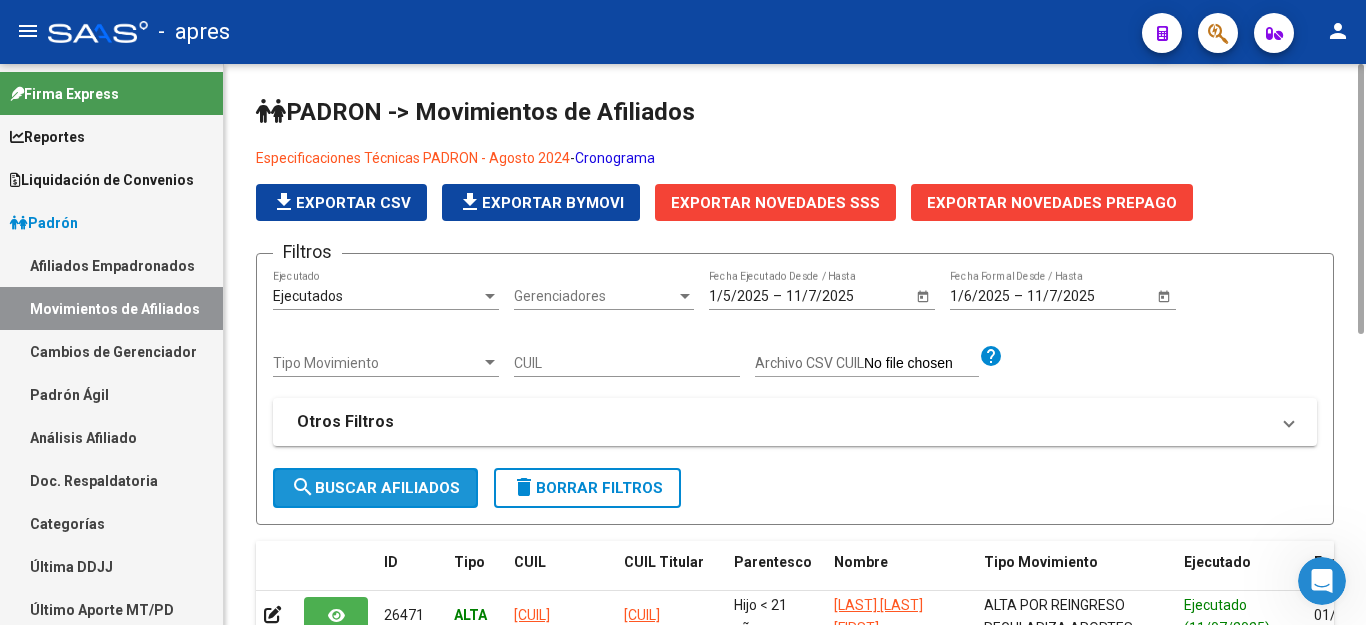 click on "search  Buscar Afiliados" 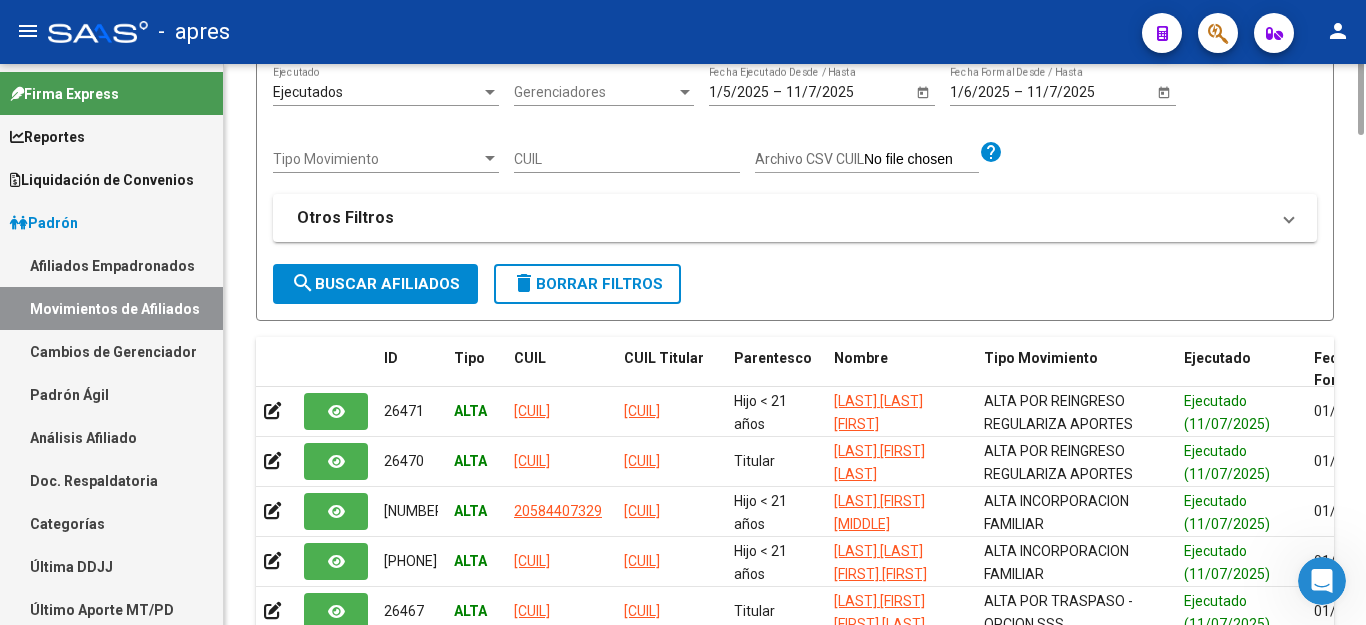scroll, scrollTop: 4, scrollLeft: 0, axis: vertical 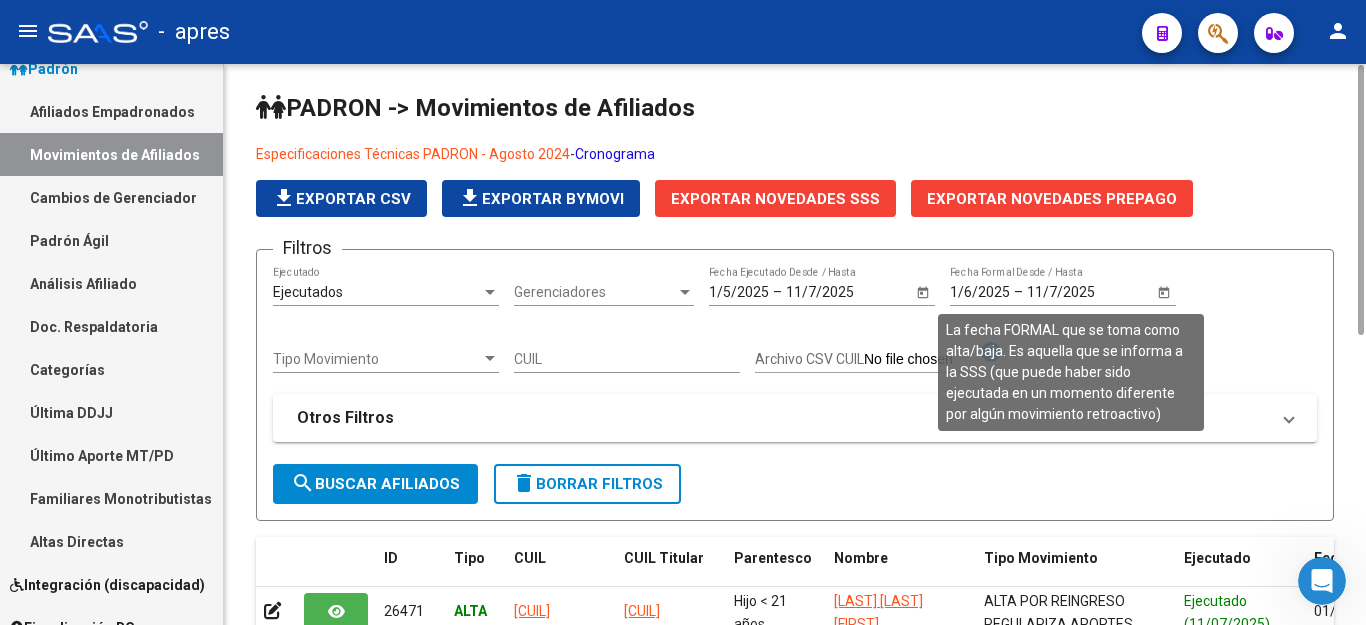 click 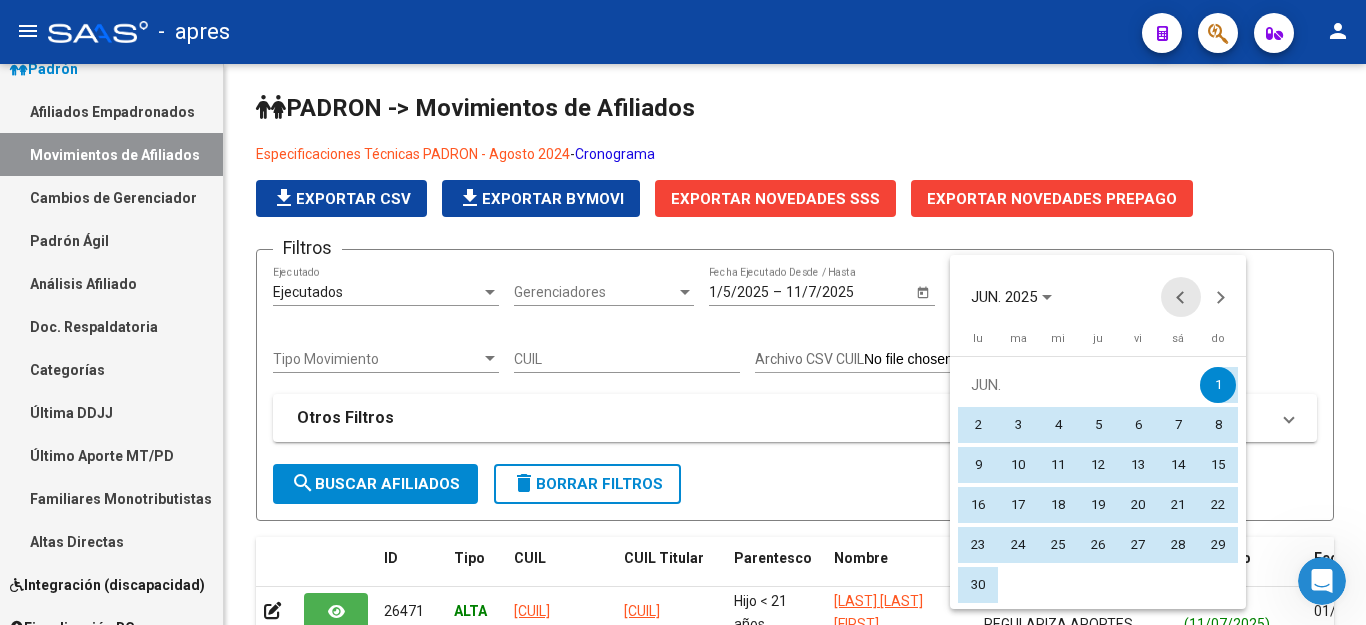 click at bounding box center (1181, 297) 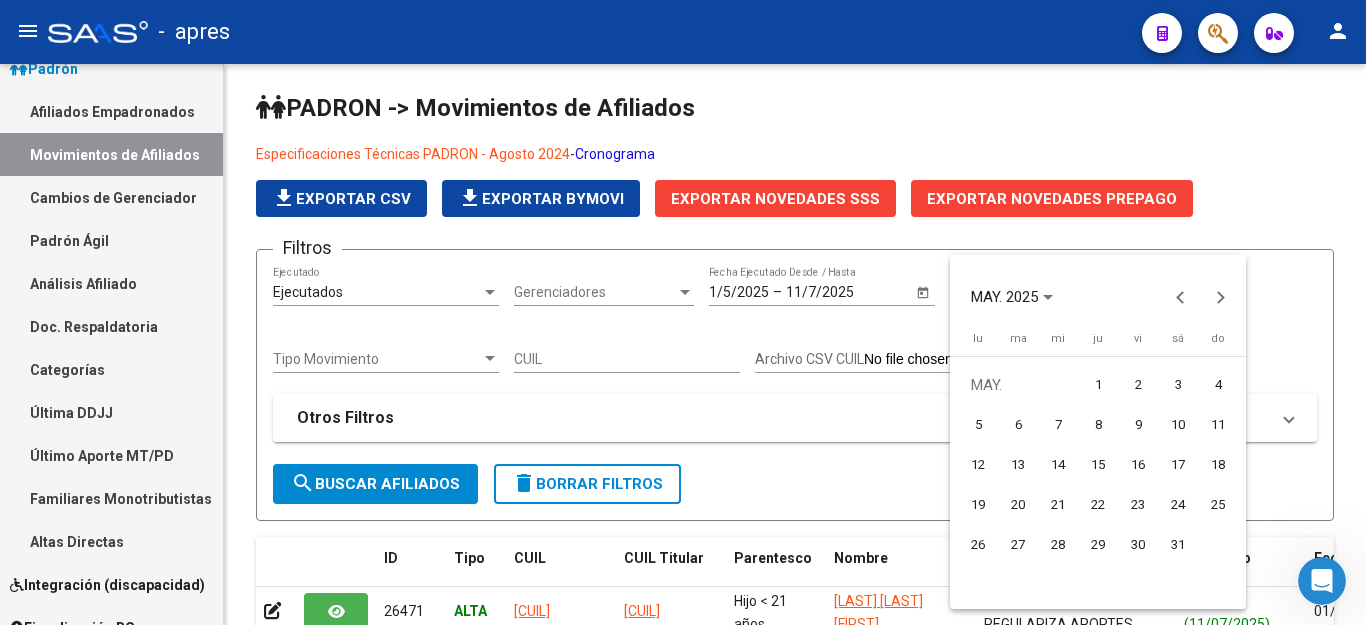 click on "1" at bounding box center [1098, 385] 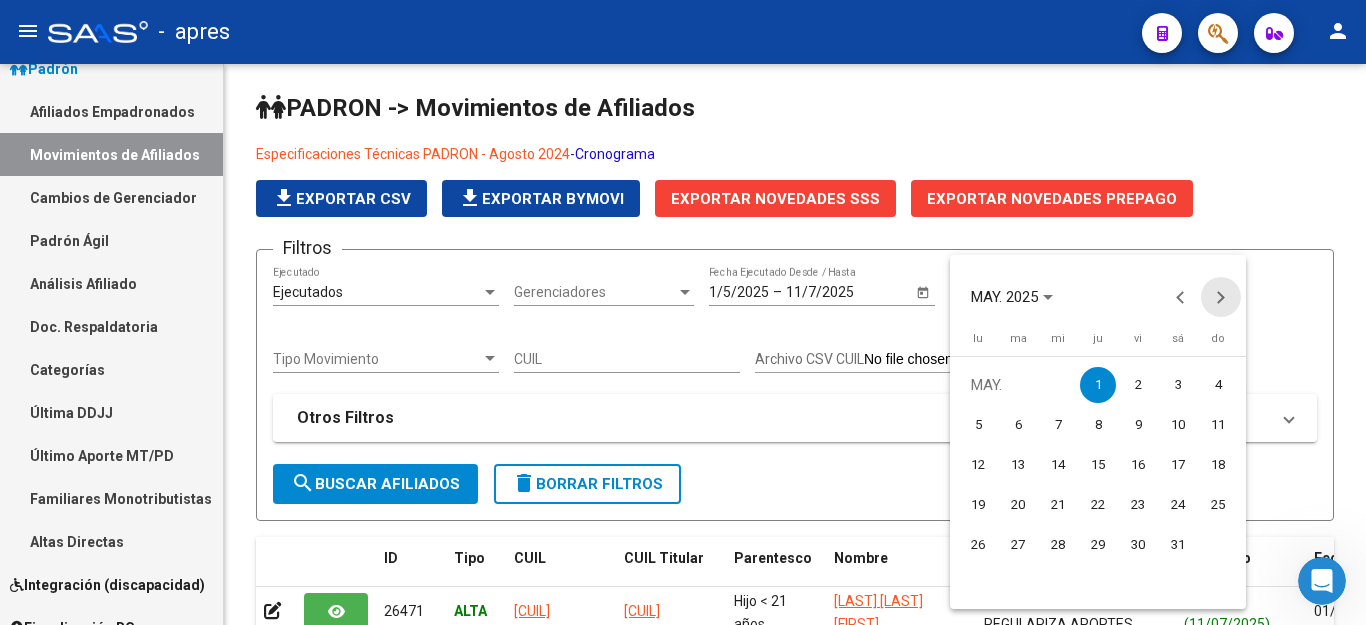 click at bounding box center (1221, 297) 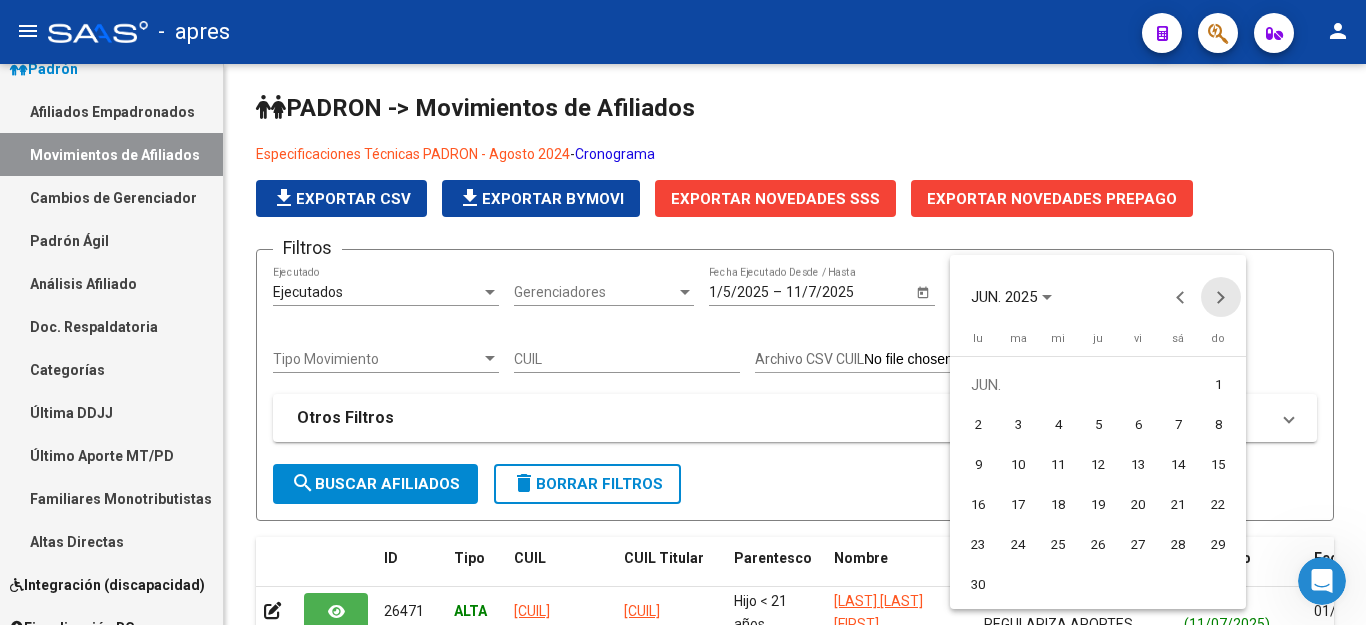 click at bounding box center (1221, 297) 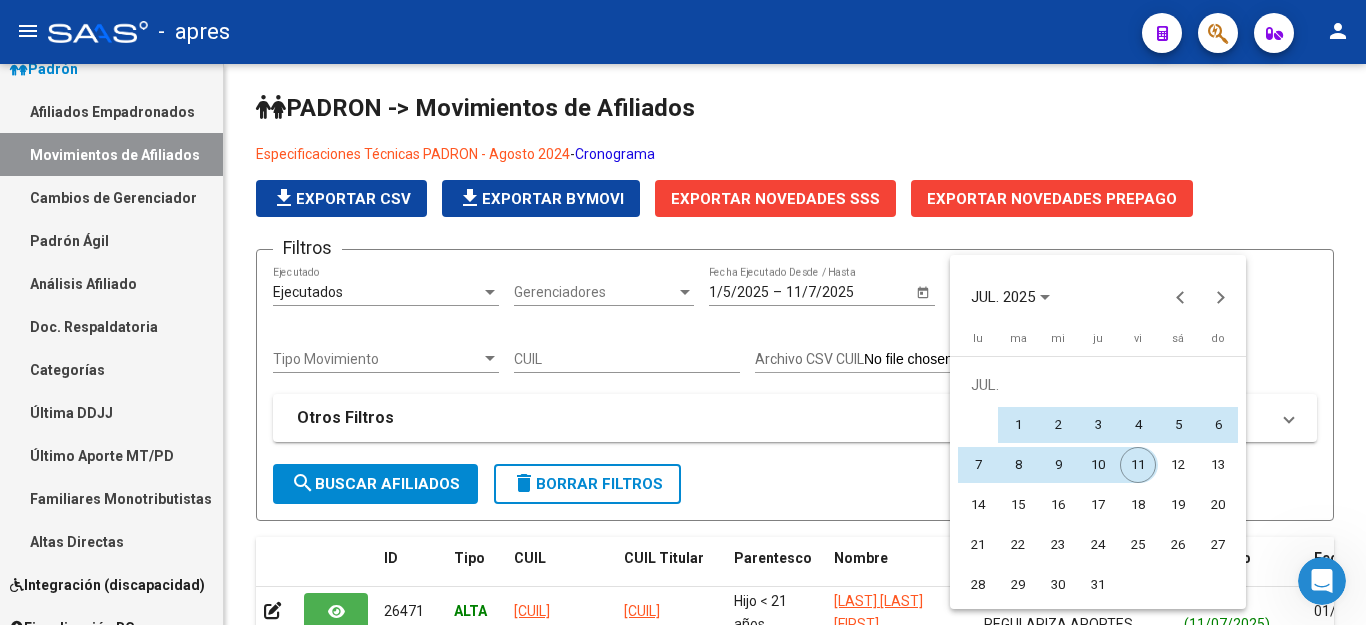 click on "11" at bounding box center (1138, 465) 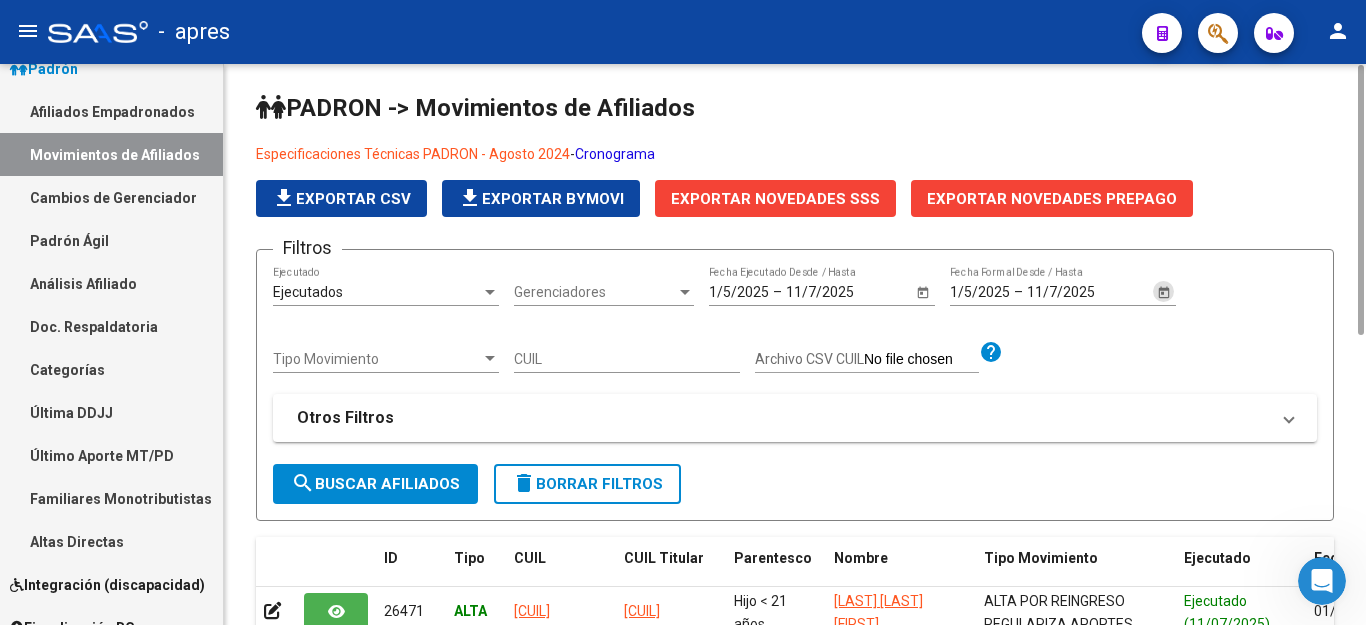 click on "search  Buscar Afiliados" 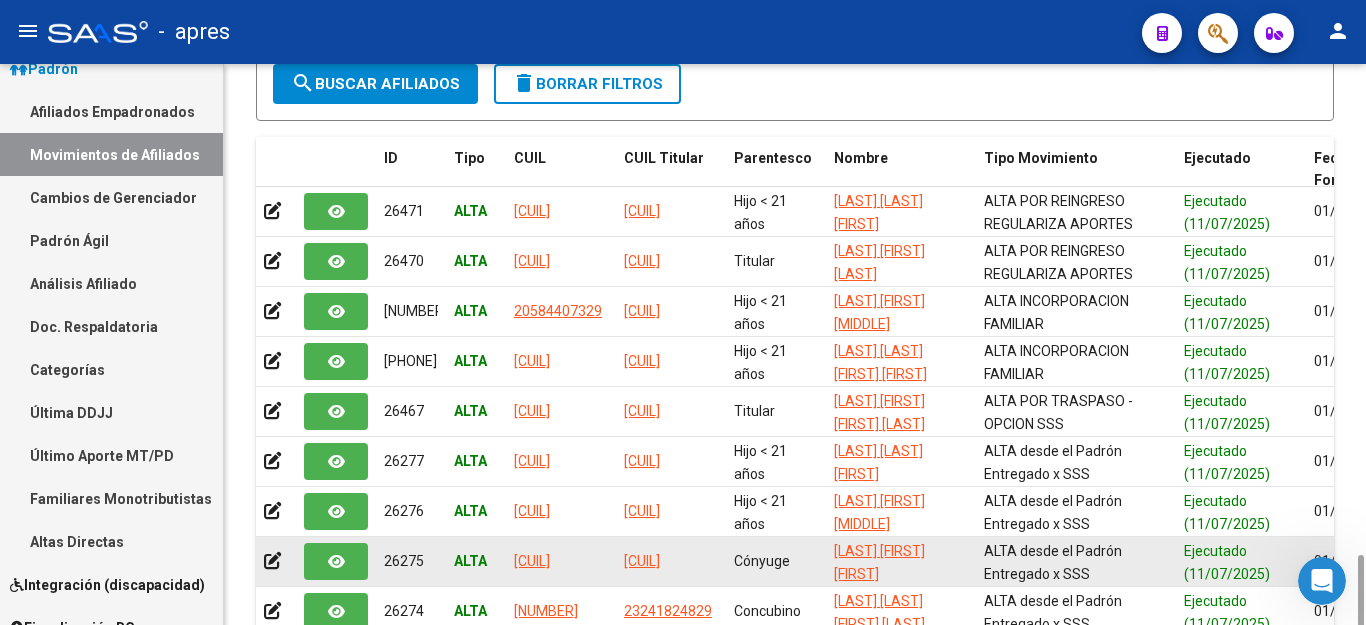 scroll, scrollTop: 604, scrollLeft: 0, axis: vertical 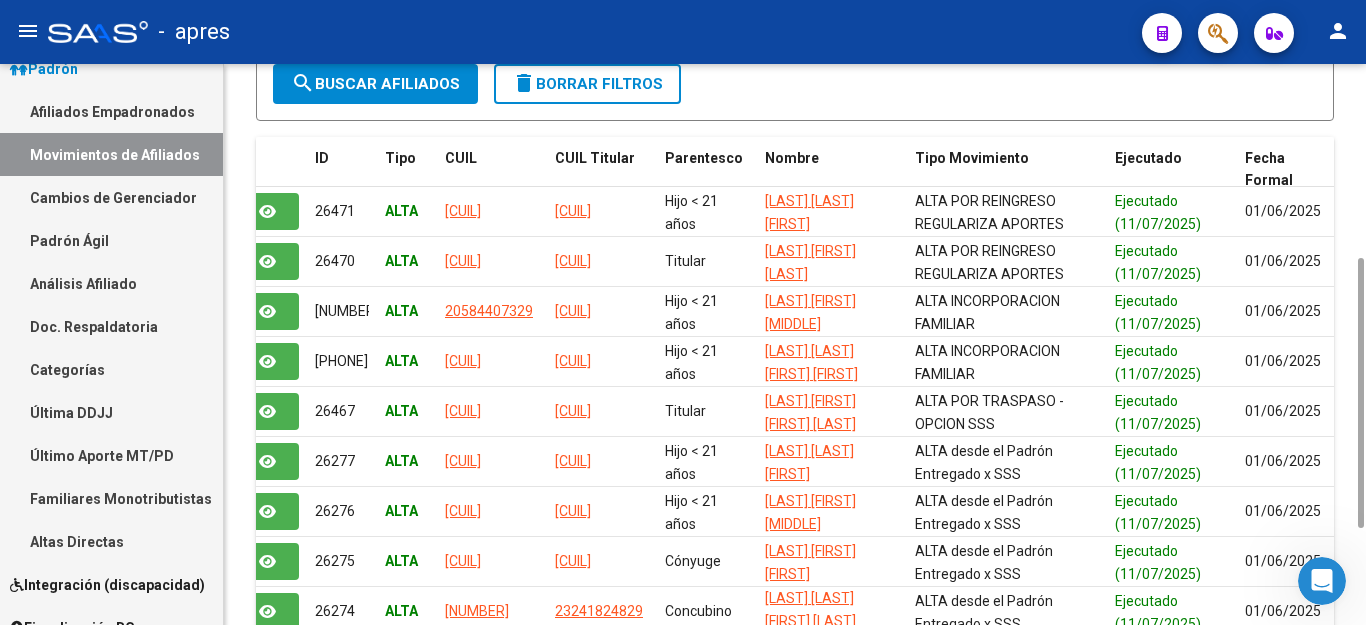 click on "Filtros Ejecutados  Ejecutado Gerenciadores Gerenciadores 1/5/2025 1/5/2025 – 11/7/2025 Fecha Ejecutado Desde / Hasta 1/5/2025 1/5/2025 – 11/7/2025 Fecha Formal Desde / Hasta Tipo Movimiento Tipo Movimiento CUIL Archivo CSV CUIL help Otros Filtros Id Start date – Fecha Creado Desde / Hasta Todos  Titular Todos  Es informable SSS search  Buscar Afiliados  delete  Borrar Filtros" 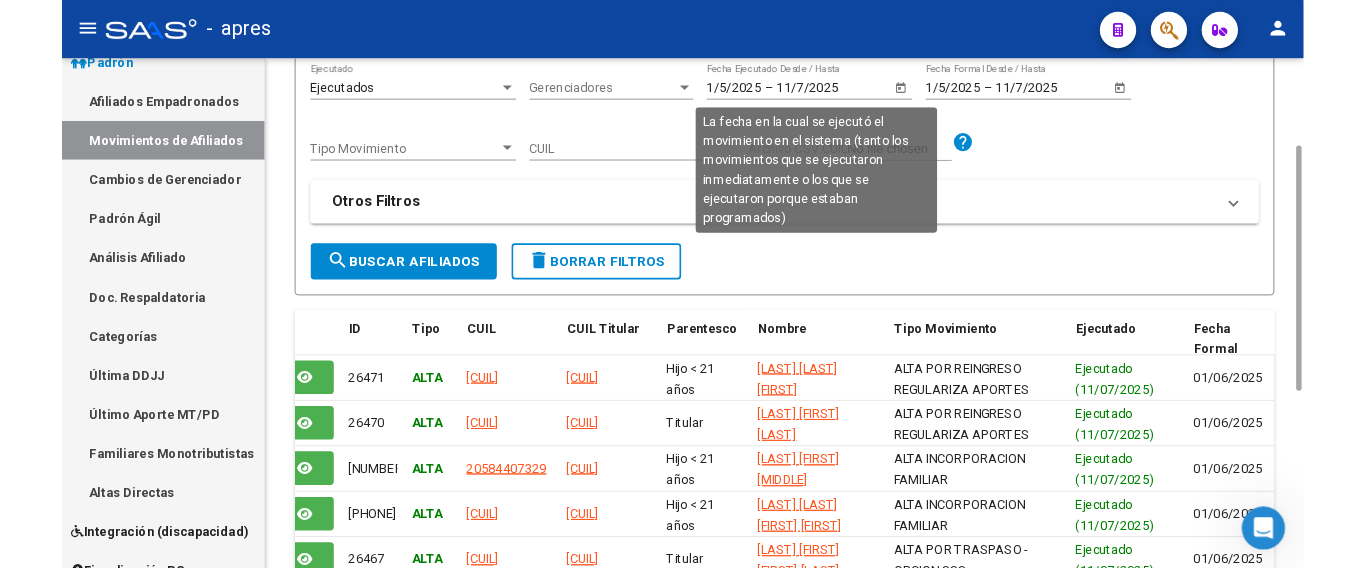 scroll, scrollTop: 0, scrollLeft: 0, axis: both 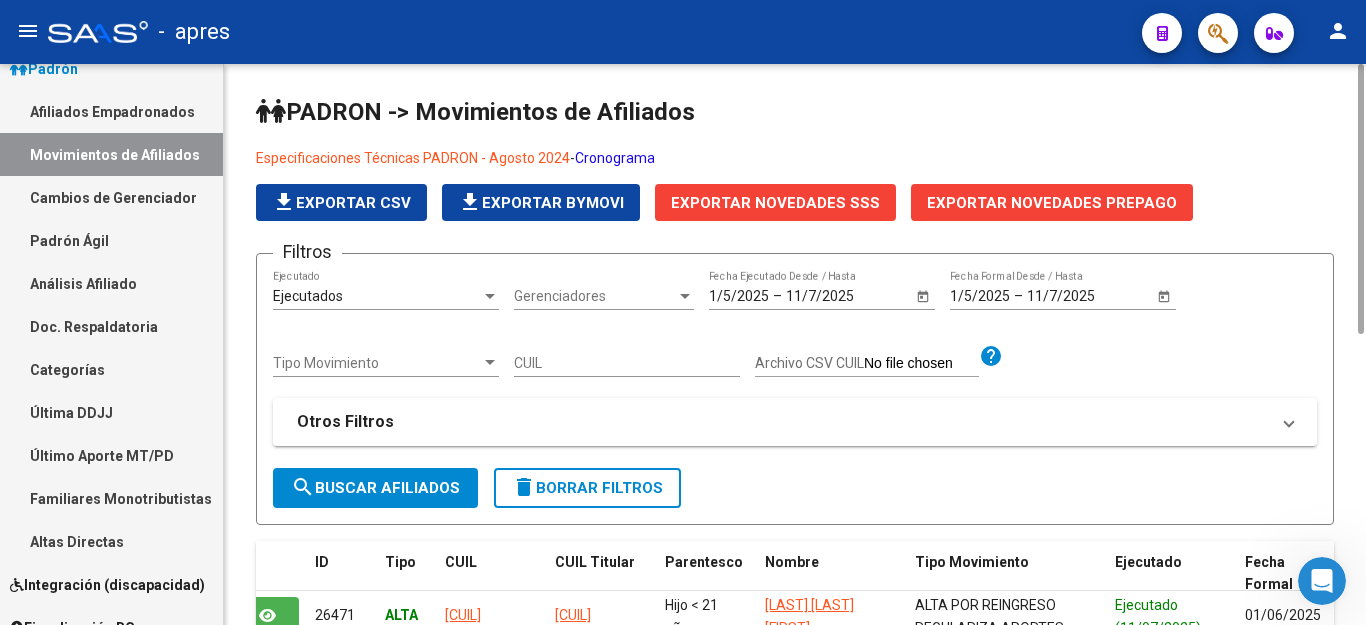 click on "Exportar Novedades SSS" 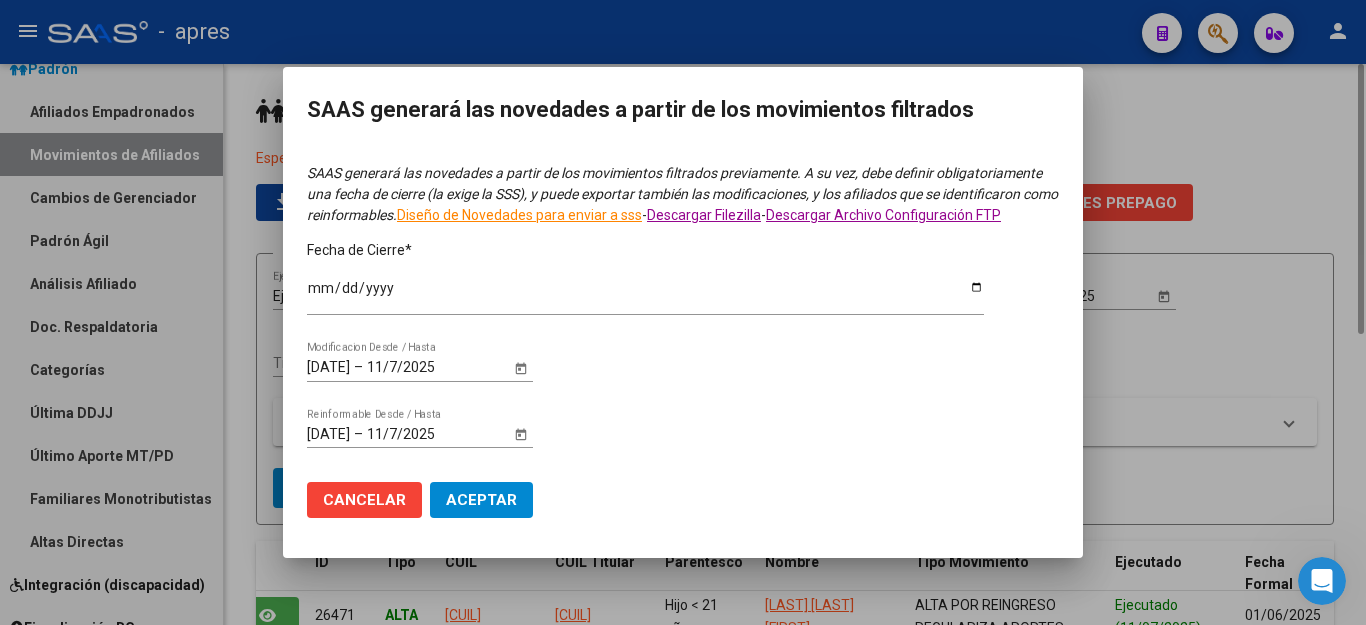 type on "2025-06-30" 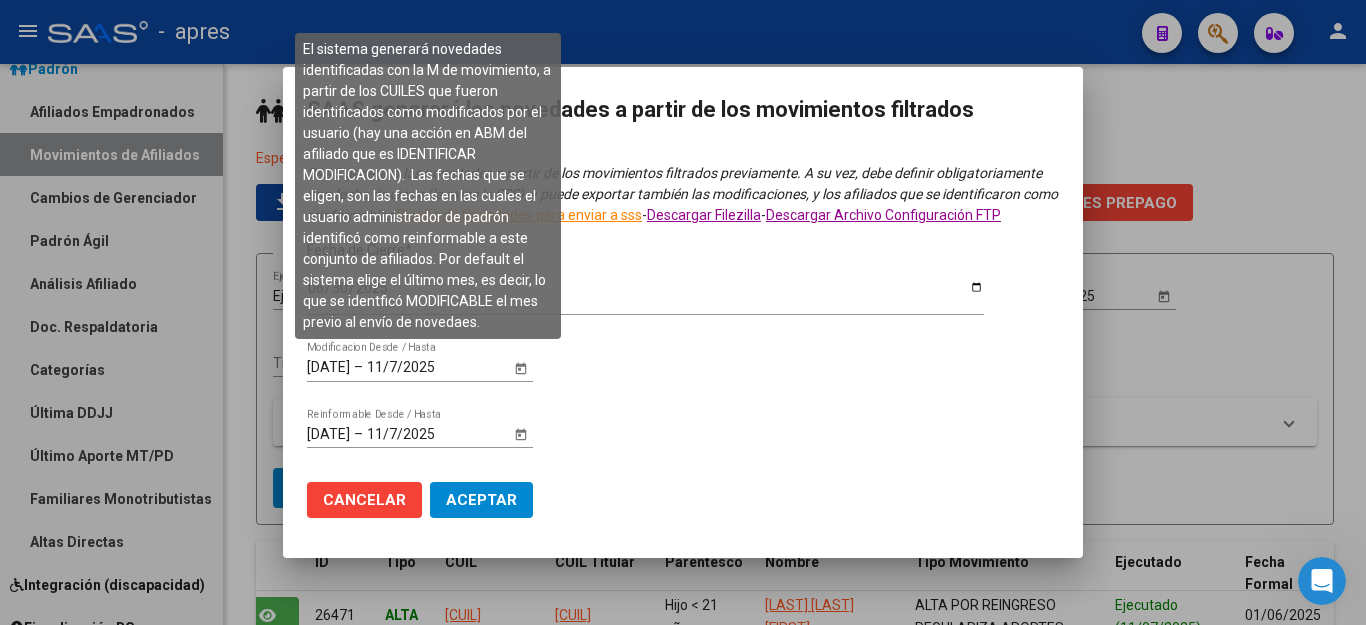 click 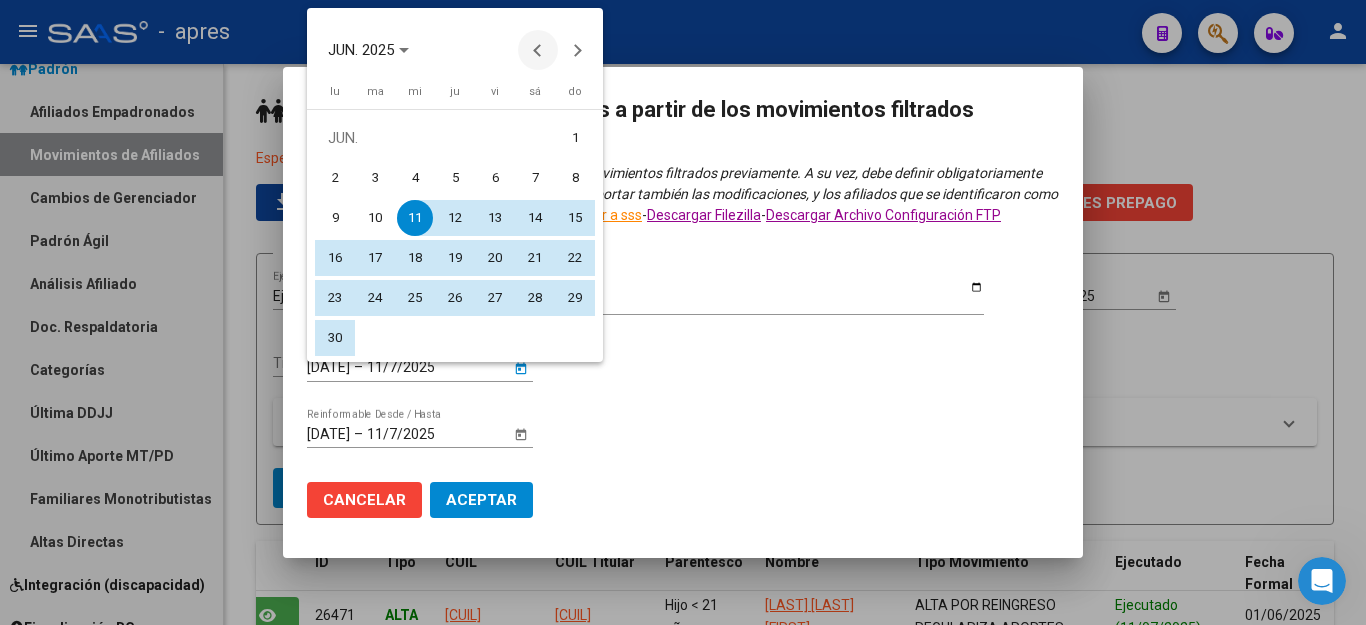 click at bounding box center (538, 50) 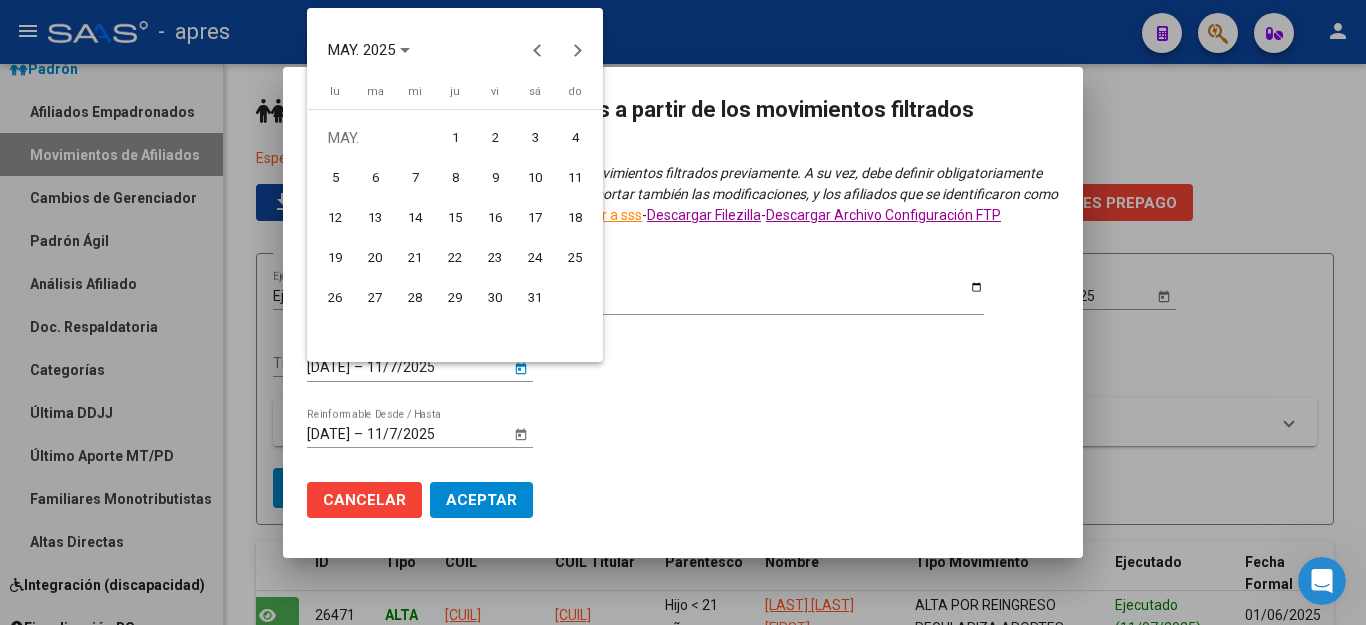 click on "1" at bounding box center [455, 138] 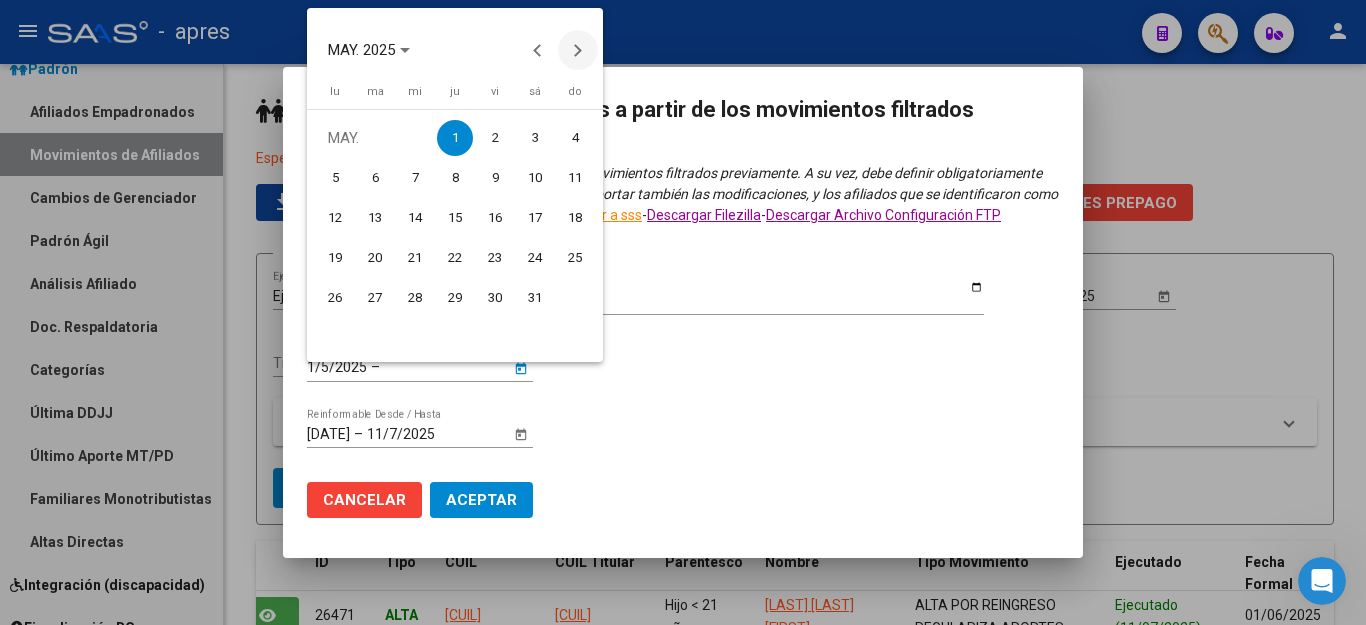 click at bounding box center [578, 50] 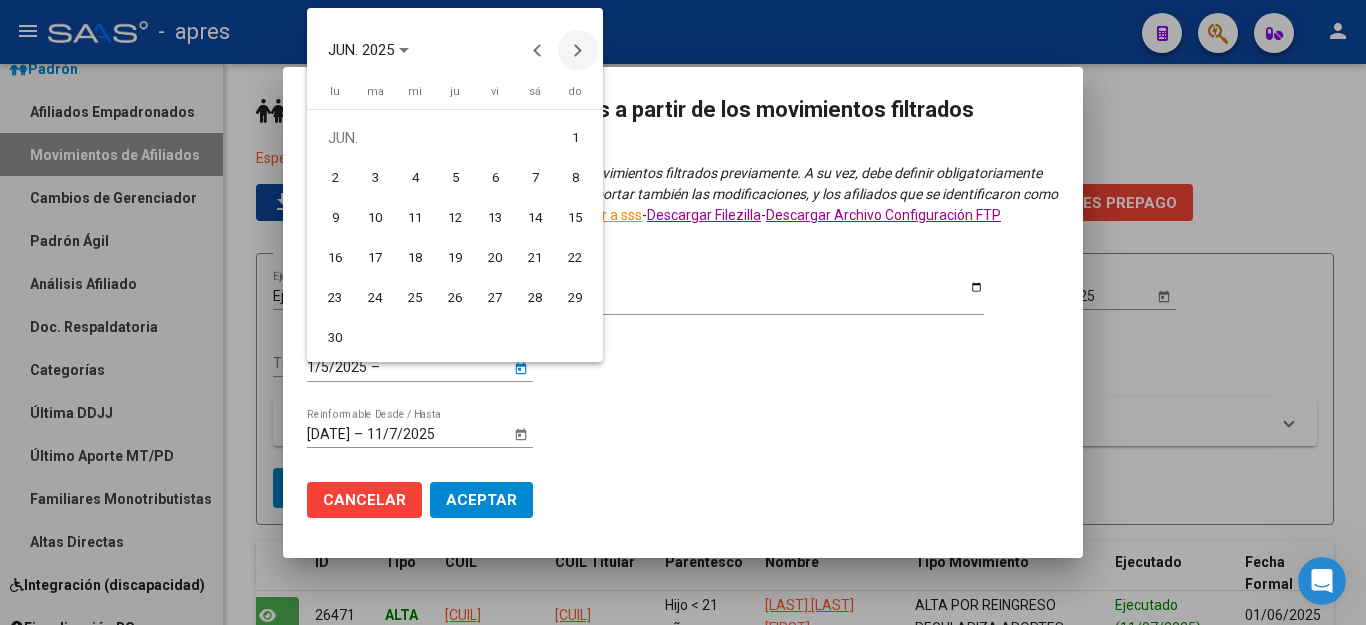 click at bounding box center [578, 50] 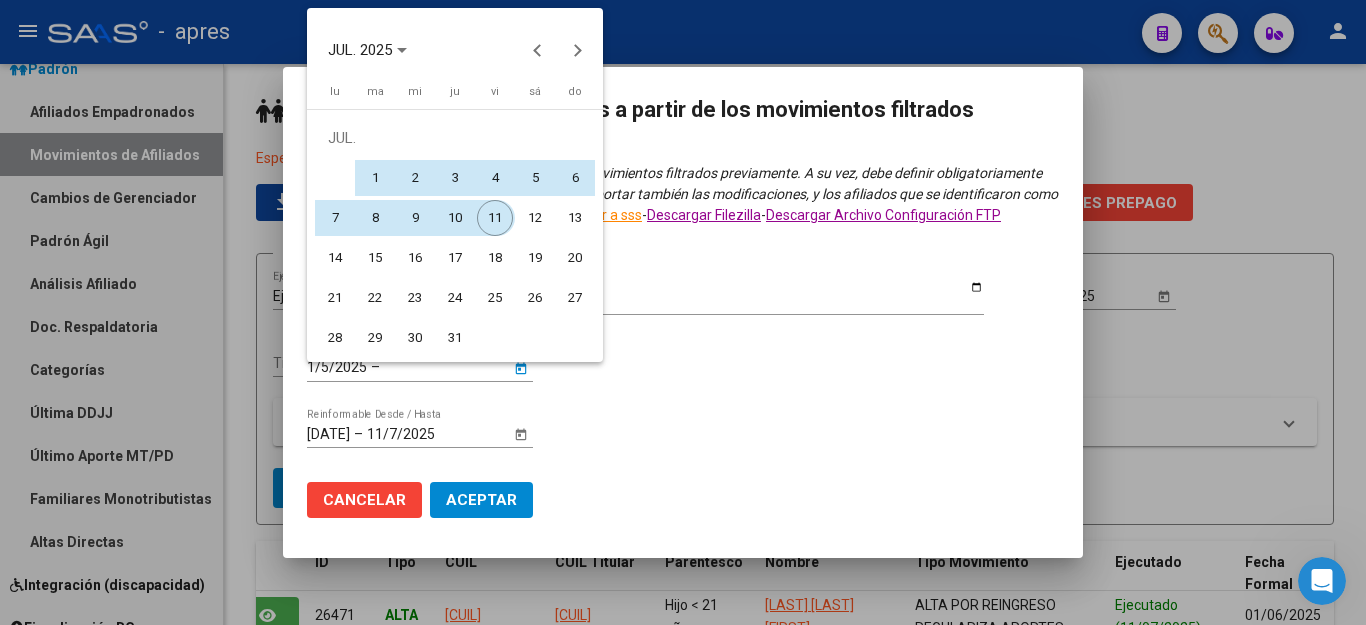 click on "11" at bounding box center (495, 218) 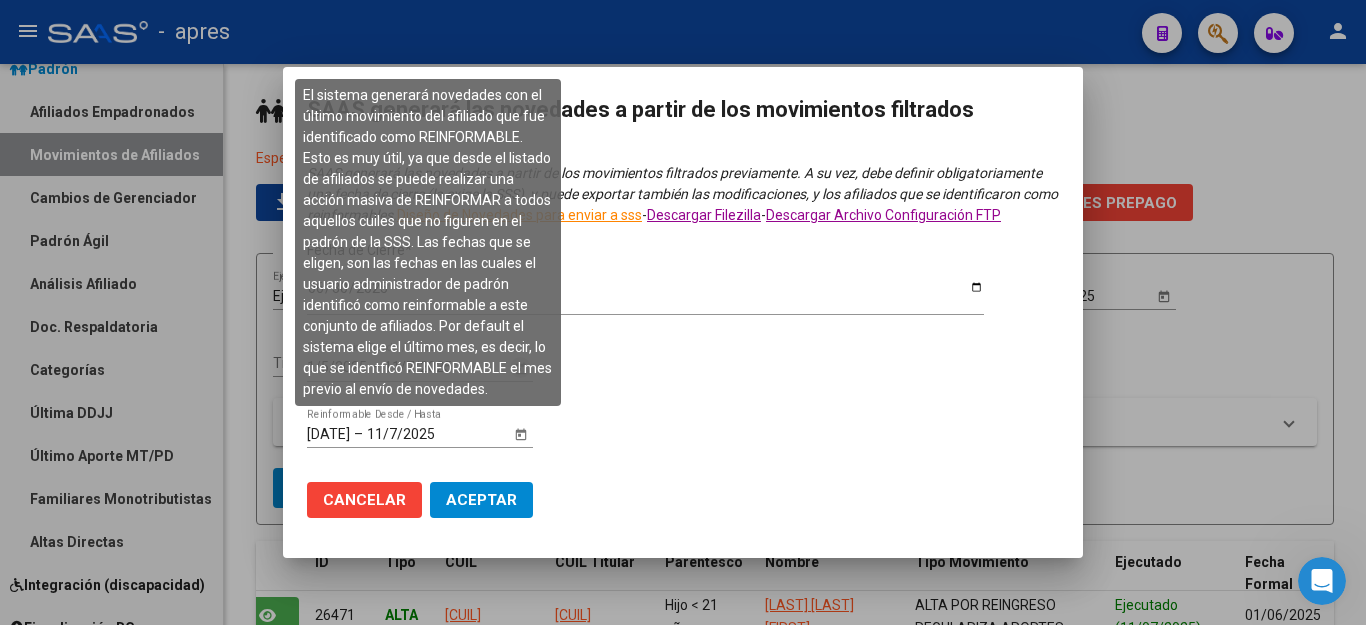 click 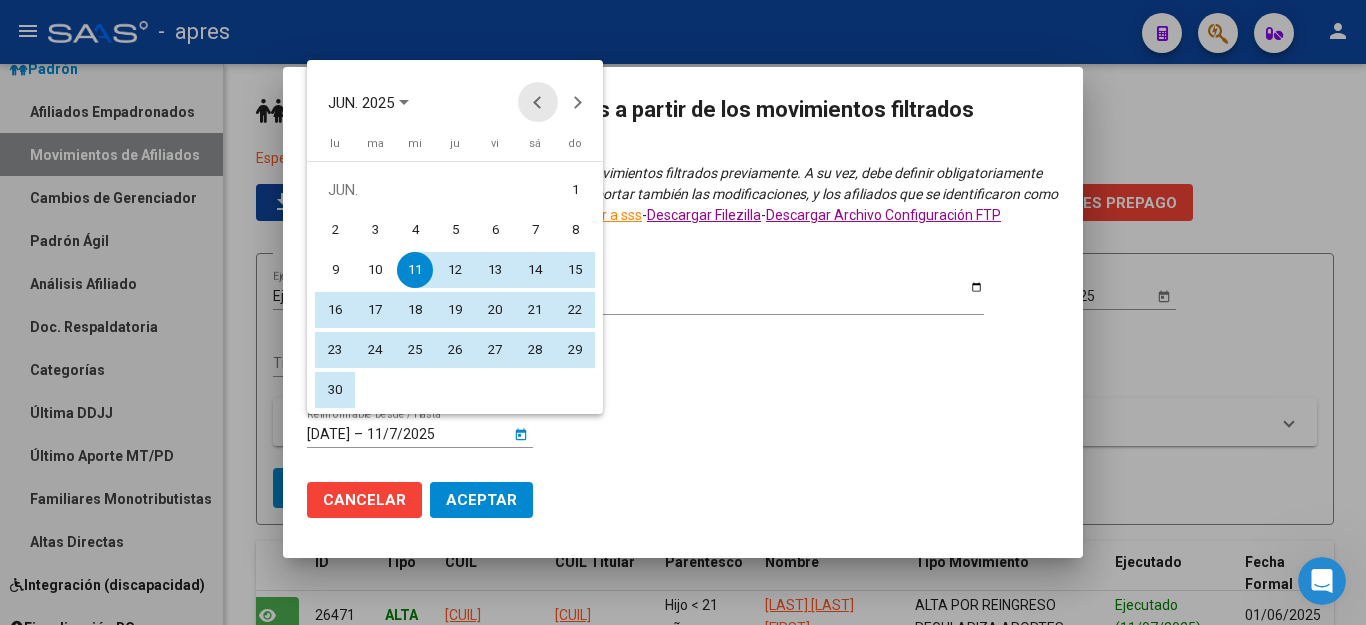 click at bounding box center [538, 102] 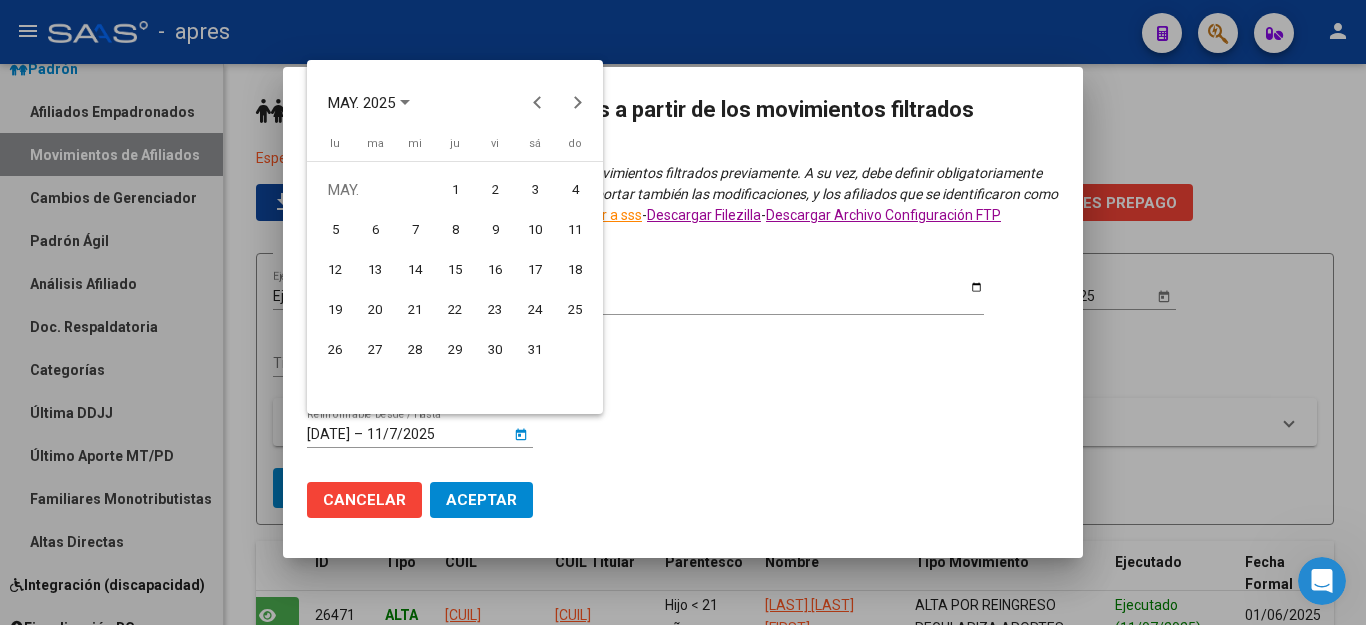 click on "1" at bounding box center (455, 190) 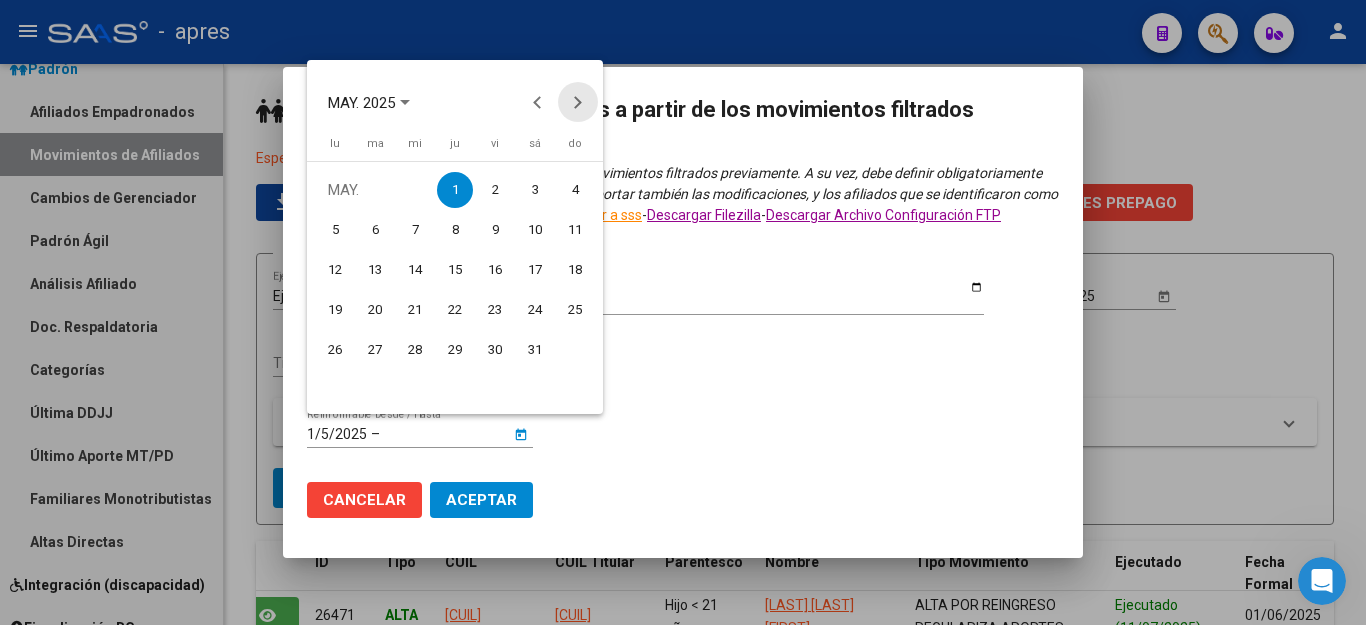 click at bounding box center (578, 102) 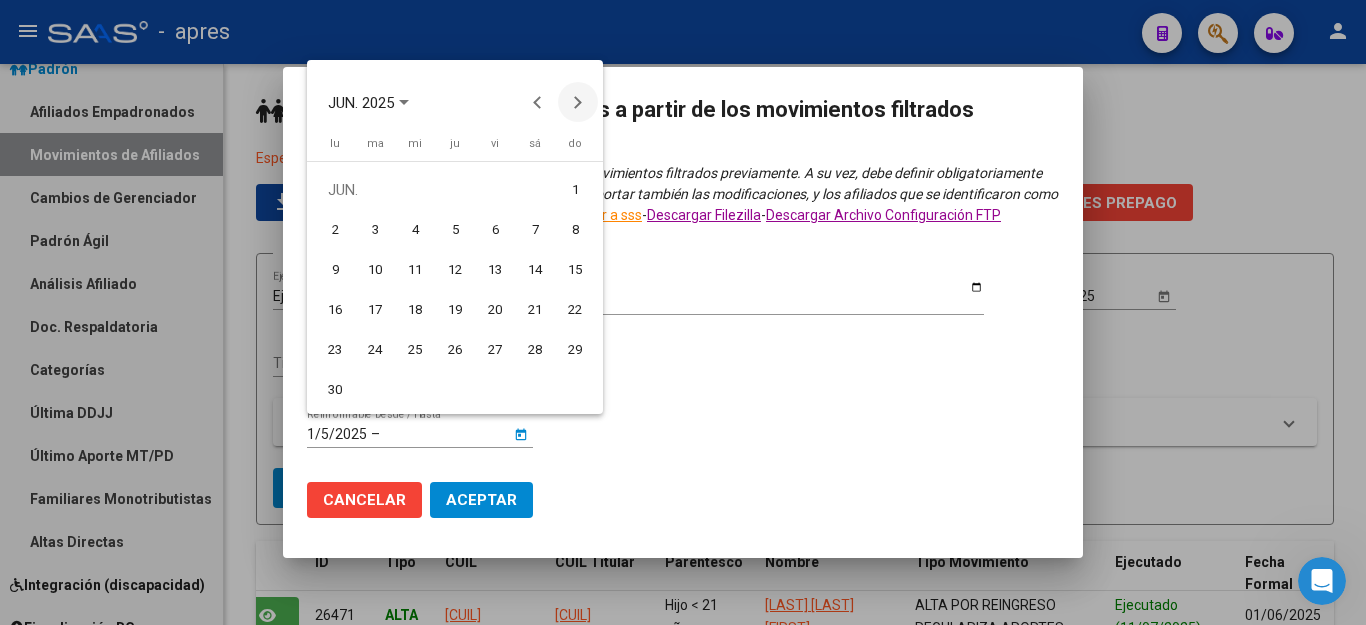 click at bounding box center (578, 102) 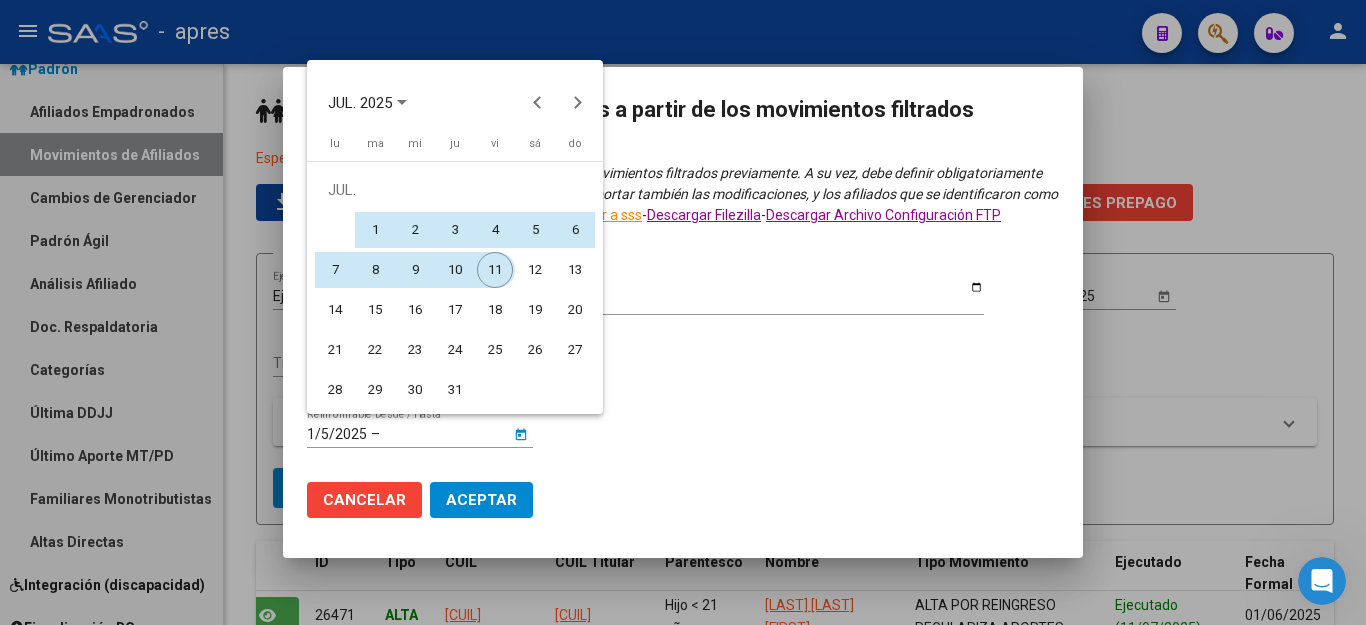 click on "11" at bounding box center (495, 270) 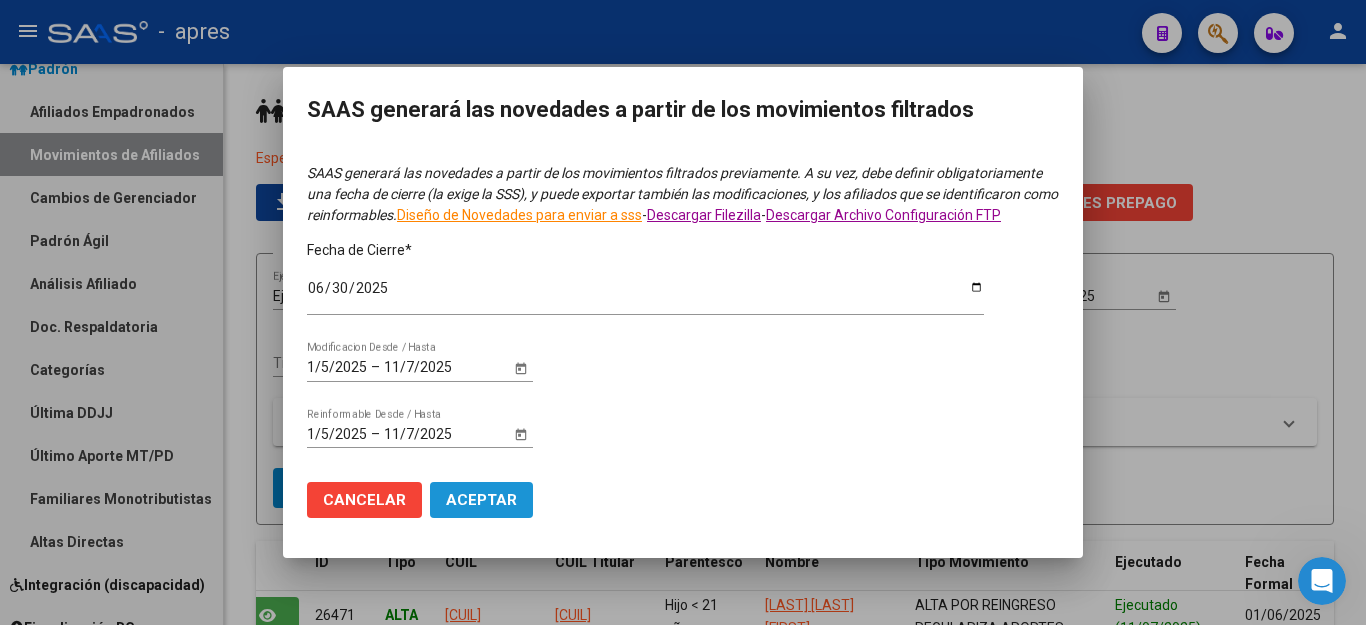 click on "Aceptar" 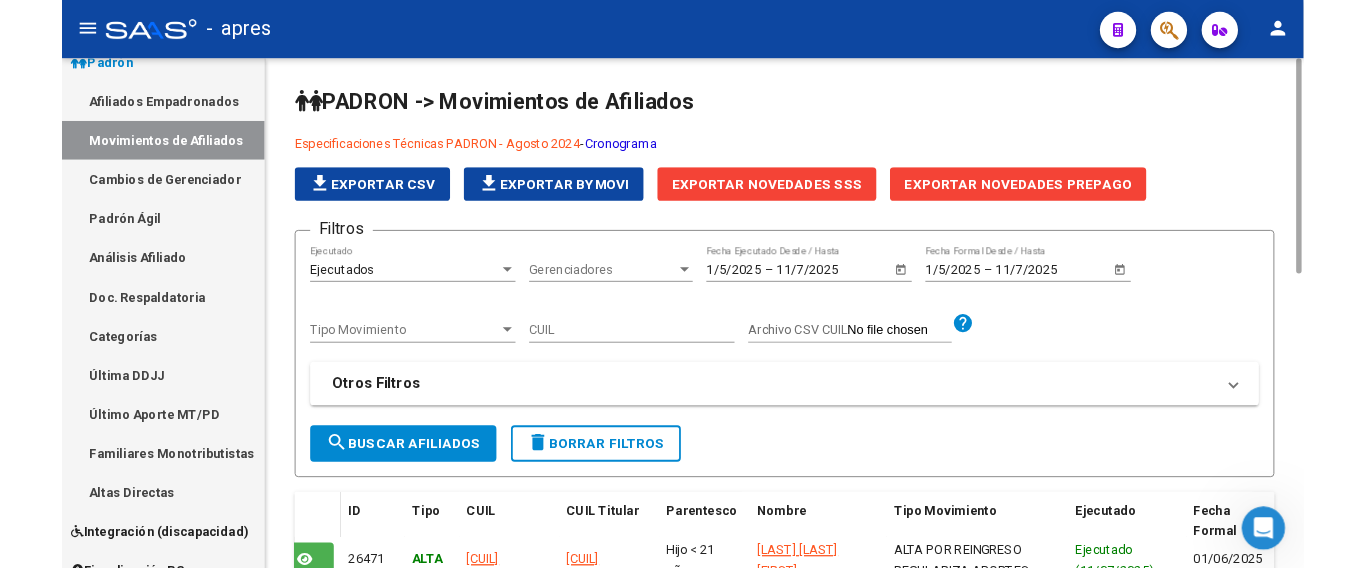 scroll, scrollTop: 597, scrollLeft: 0, axis: vertical 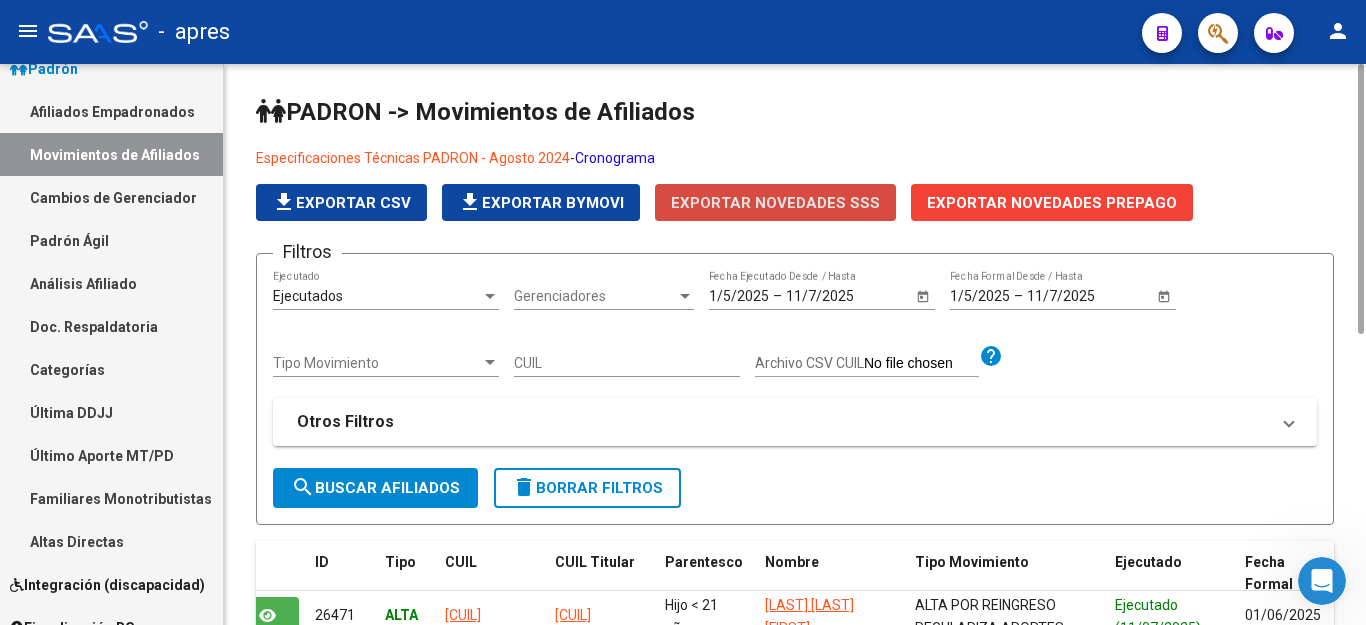 click on "Exportar Novedades SSS" 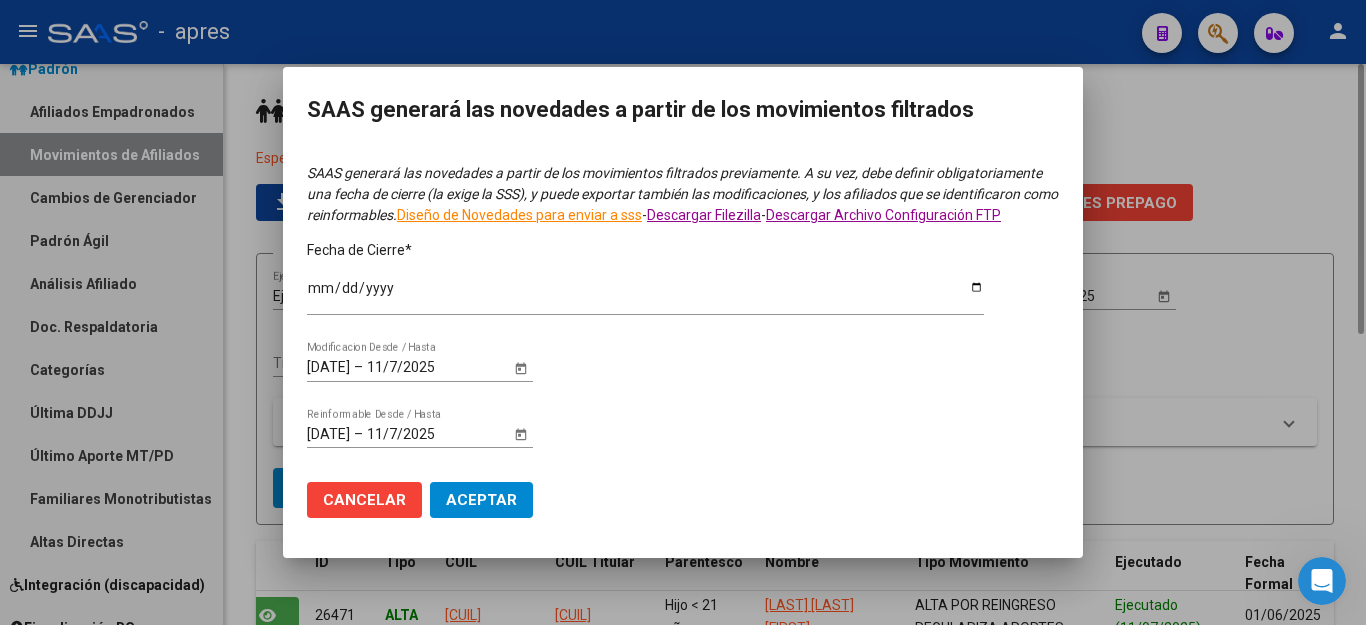 type on "2025-06-30" 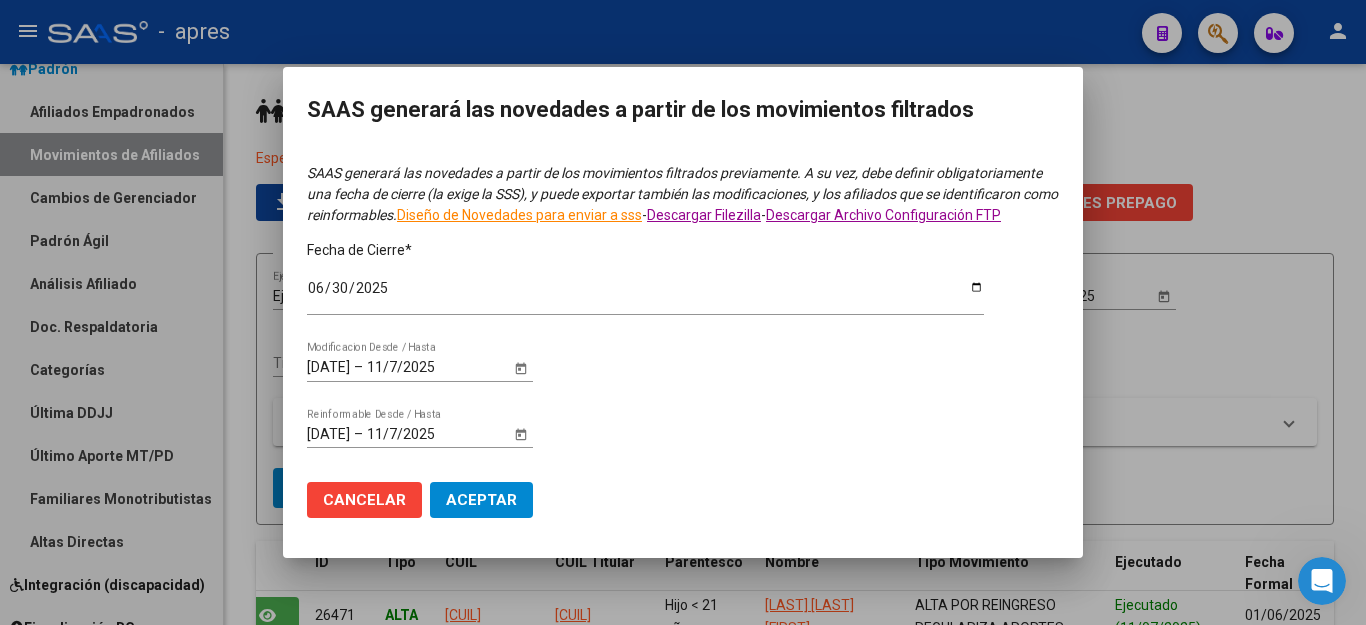 click on "Aceptar" 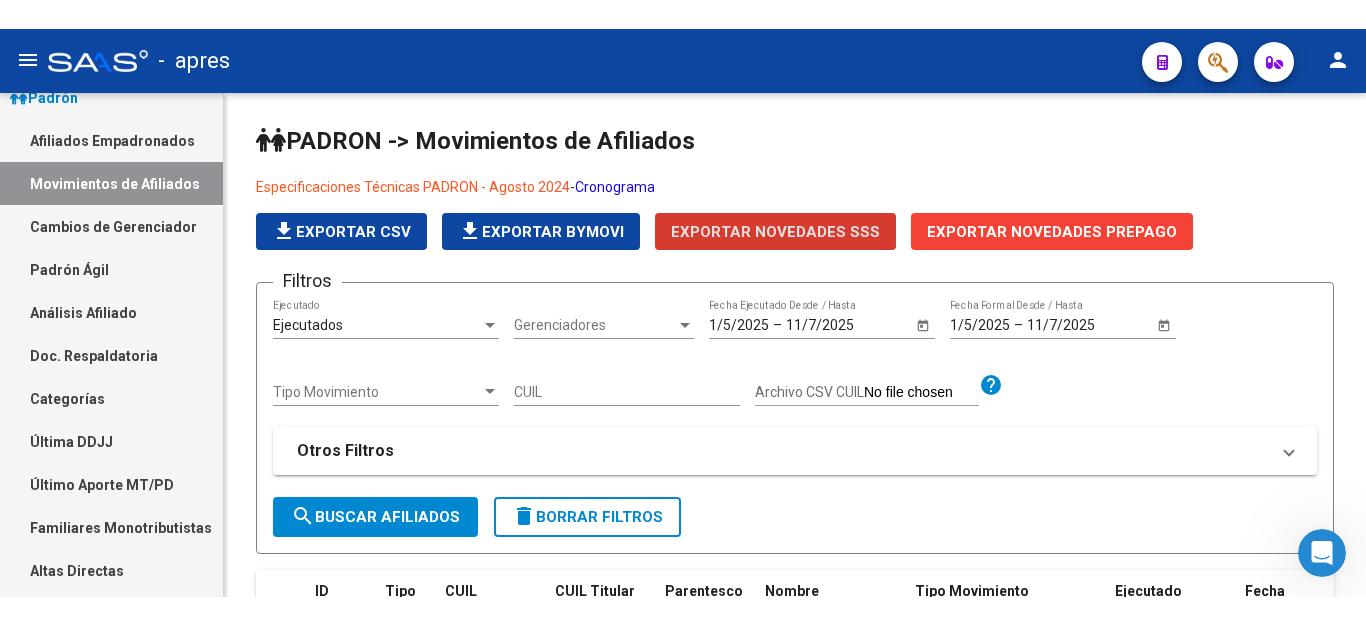 scroll, scrollTop: 654, scrollLeft: 0, axis: vertical 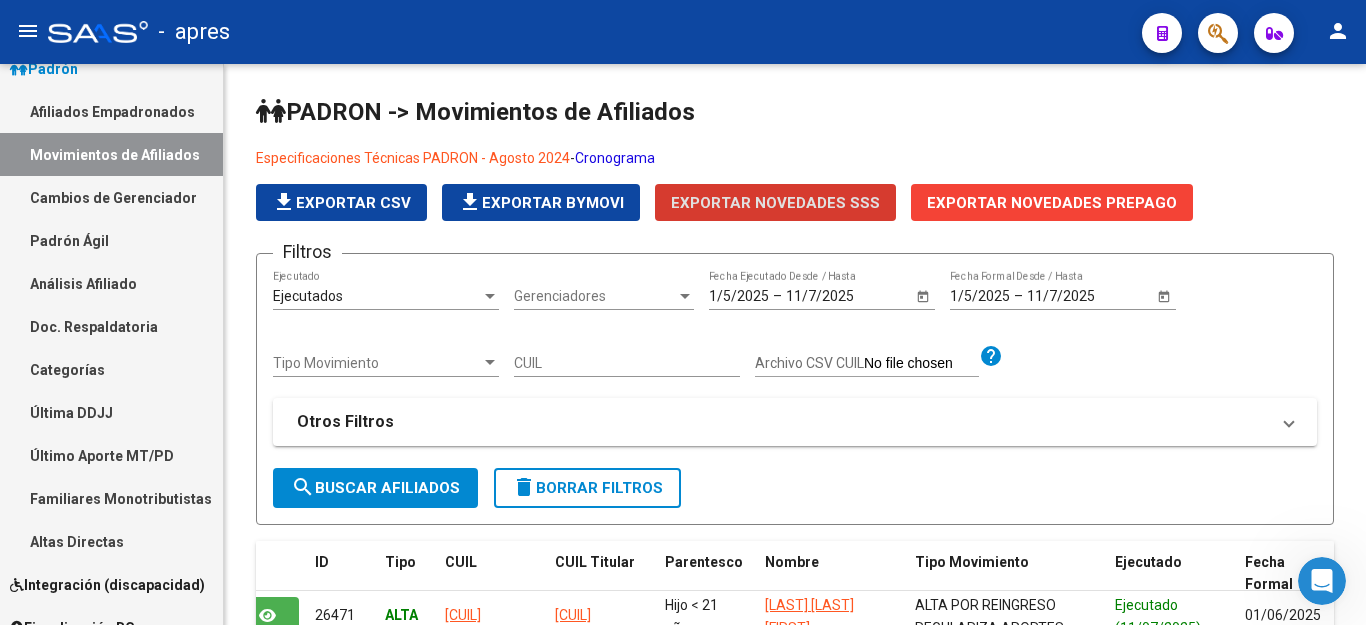 click on "Padrón Ágil" at bounding box center [111, 240] 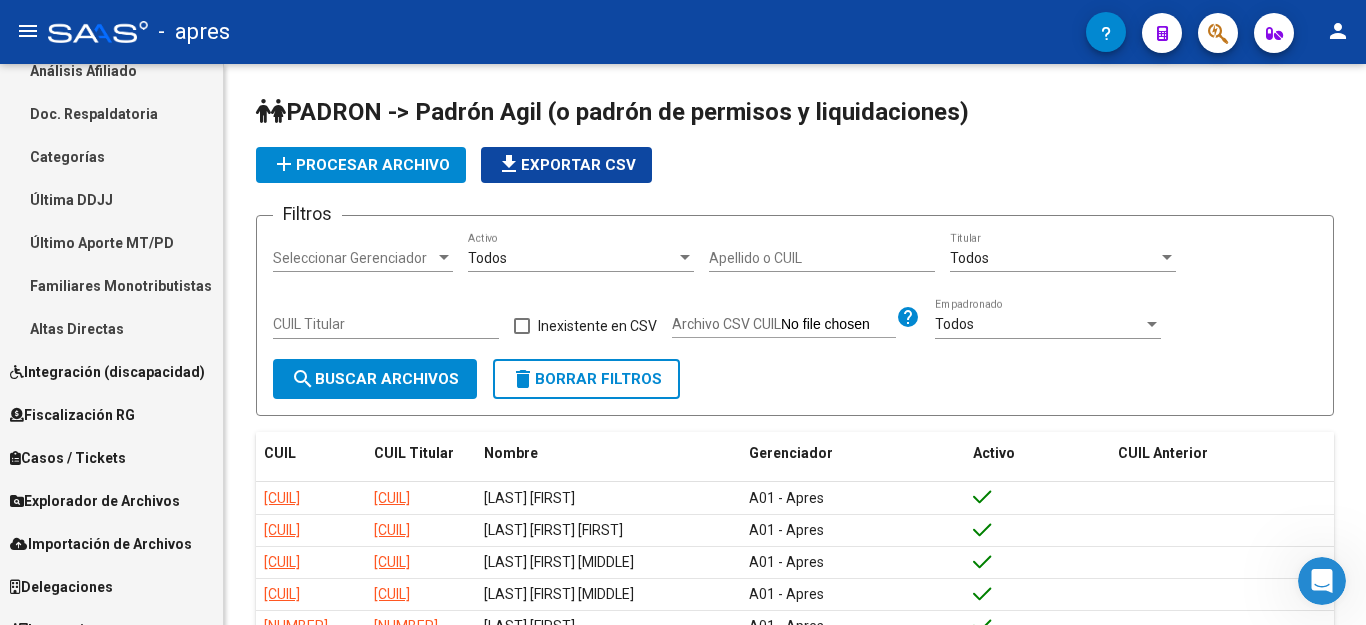scroll, scrollTop: 393, scrollLeft: 0, axis: vertical 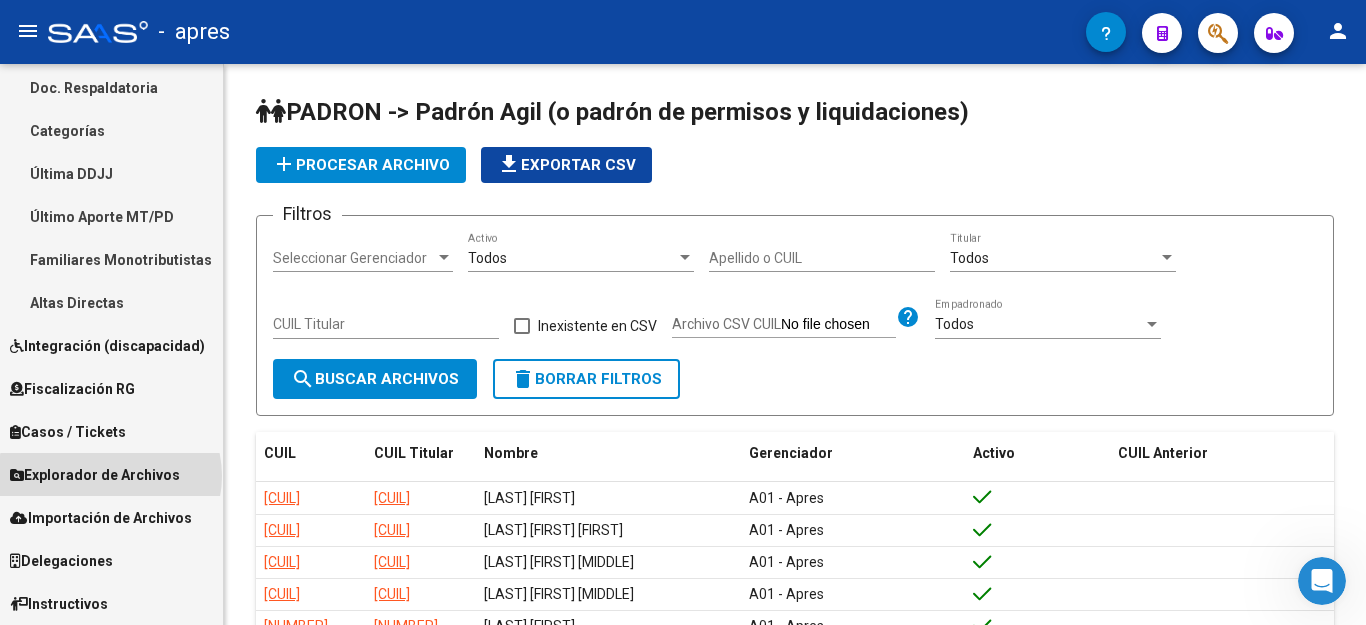click on "Explorador de Archivos" at bounding box center [95, 475] 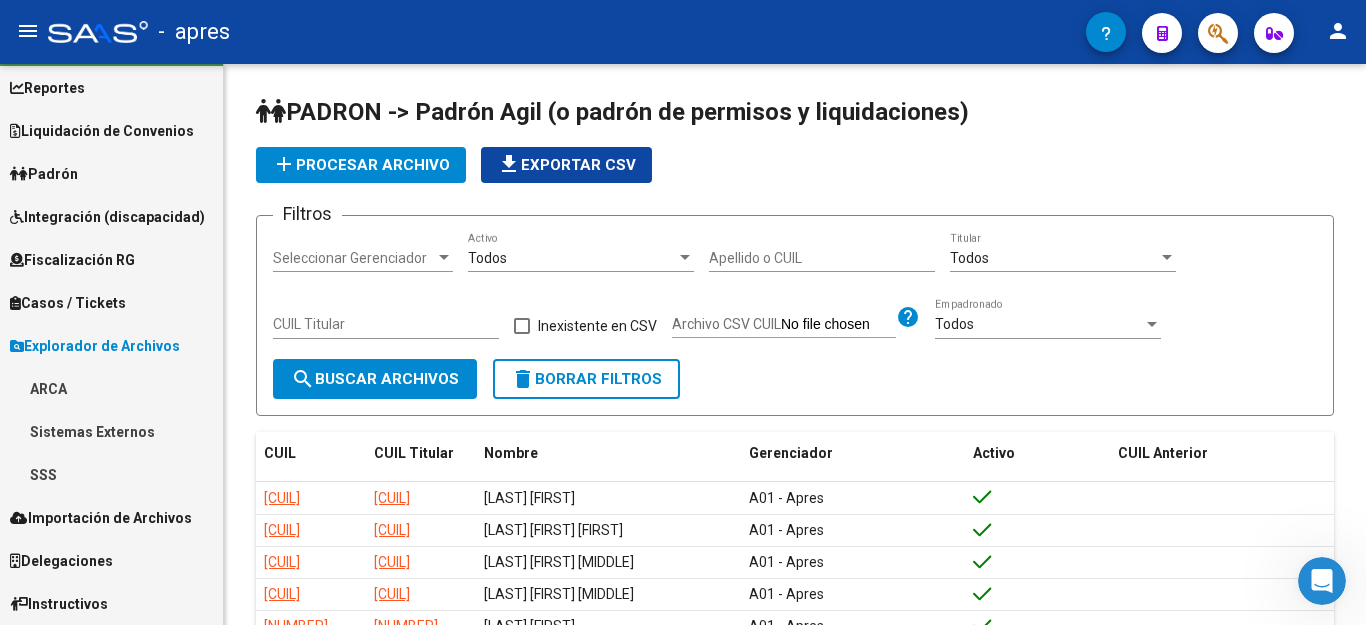 scroll, scrollTop: 49, scrollLeft: 0, axis: vertical 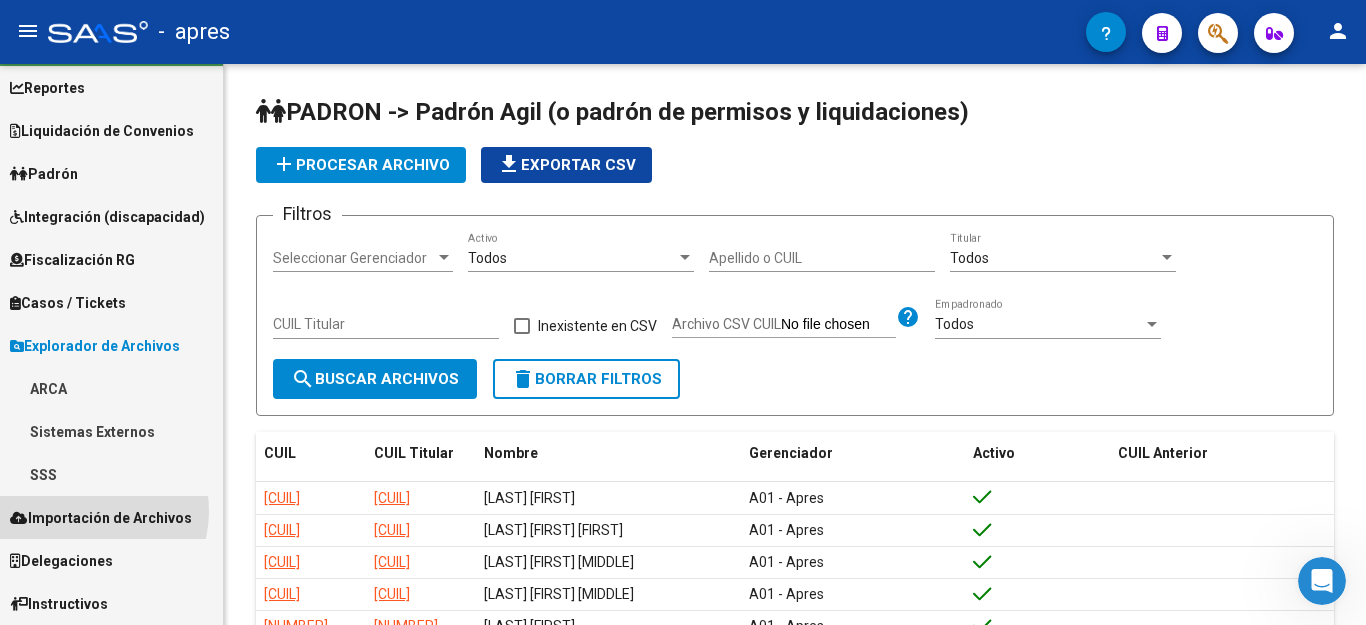 click on "Importación de Archivos" at bounding box center [101, 518] 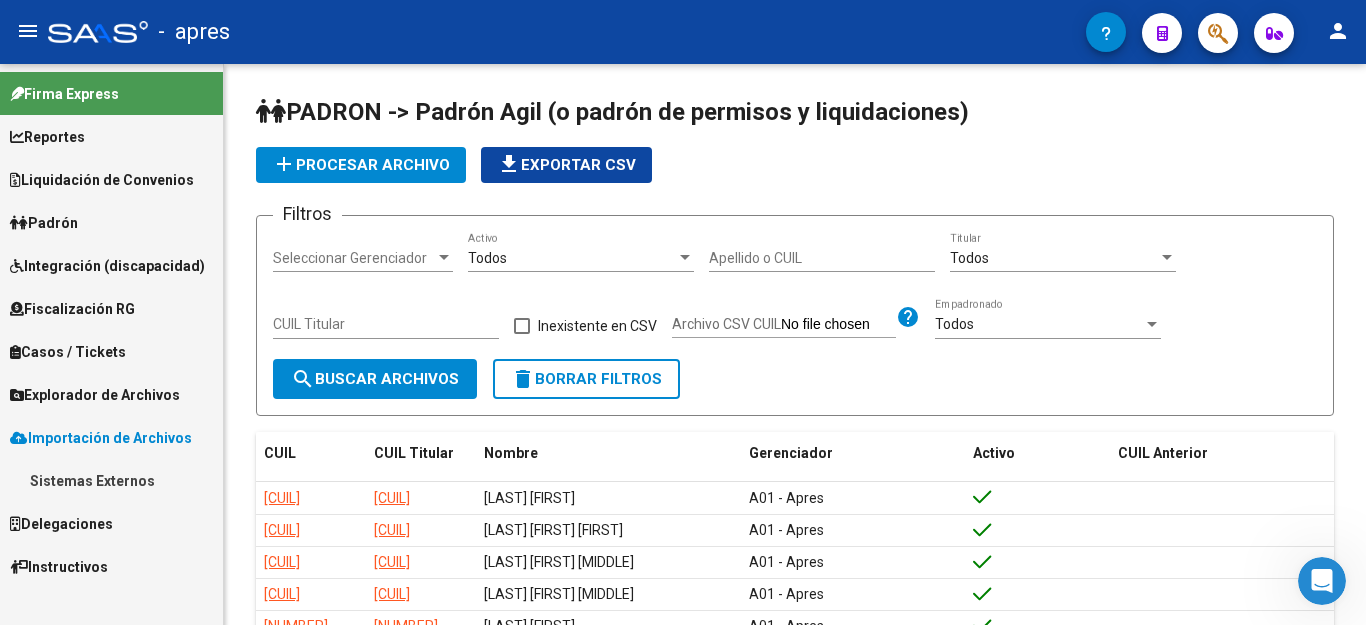 scroll, scrollTop: 0, scrollLeft: 0, axis: both 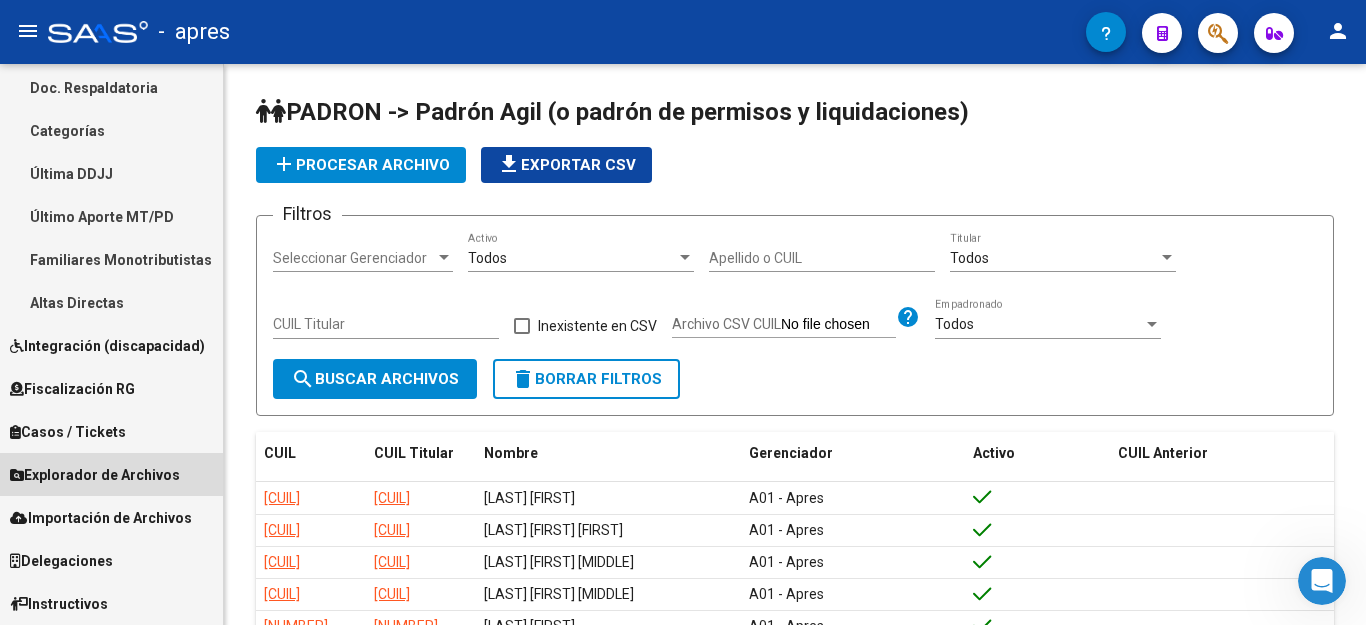 click on "Explorador de Archivos" at bounding box center [95, 475] 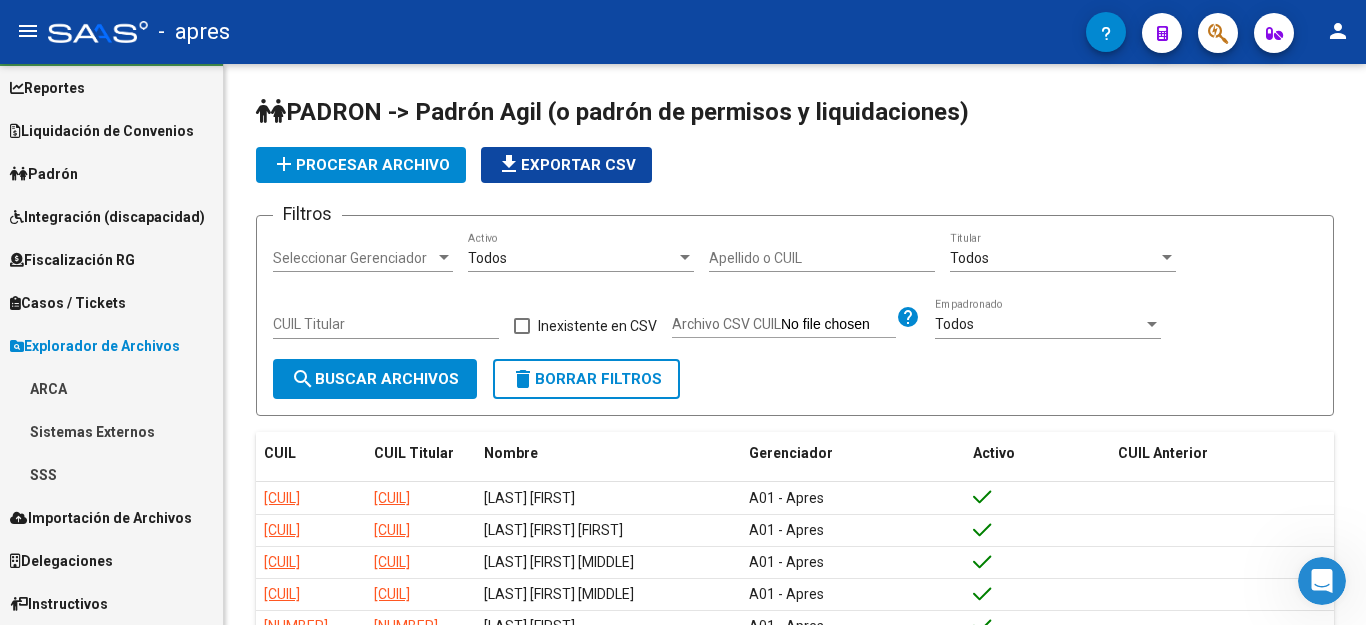 scroll, scrollTop: 49, scrollLeft: 0, axis: vertical 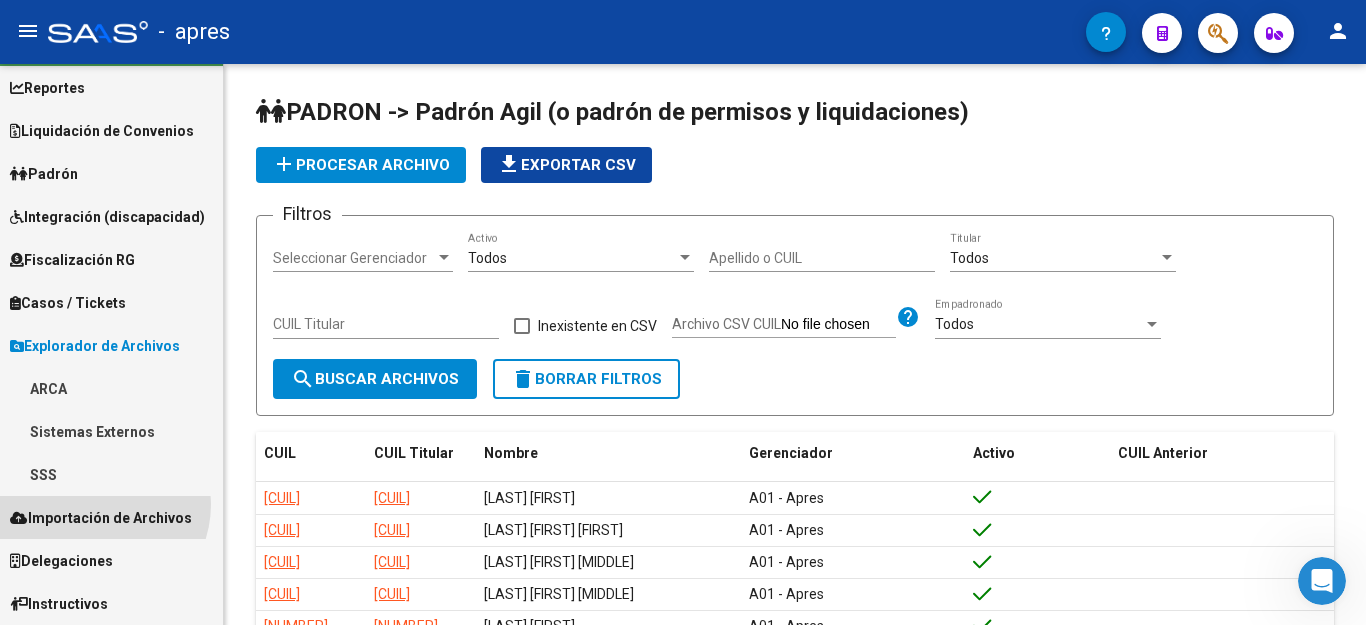 click on "Importación de Archivos" at bounding box center (101, 518) 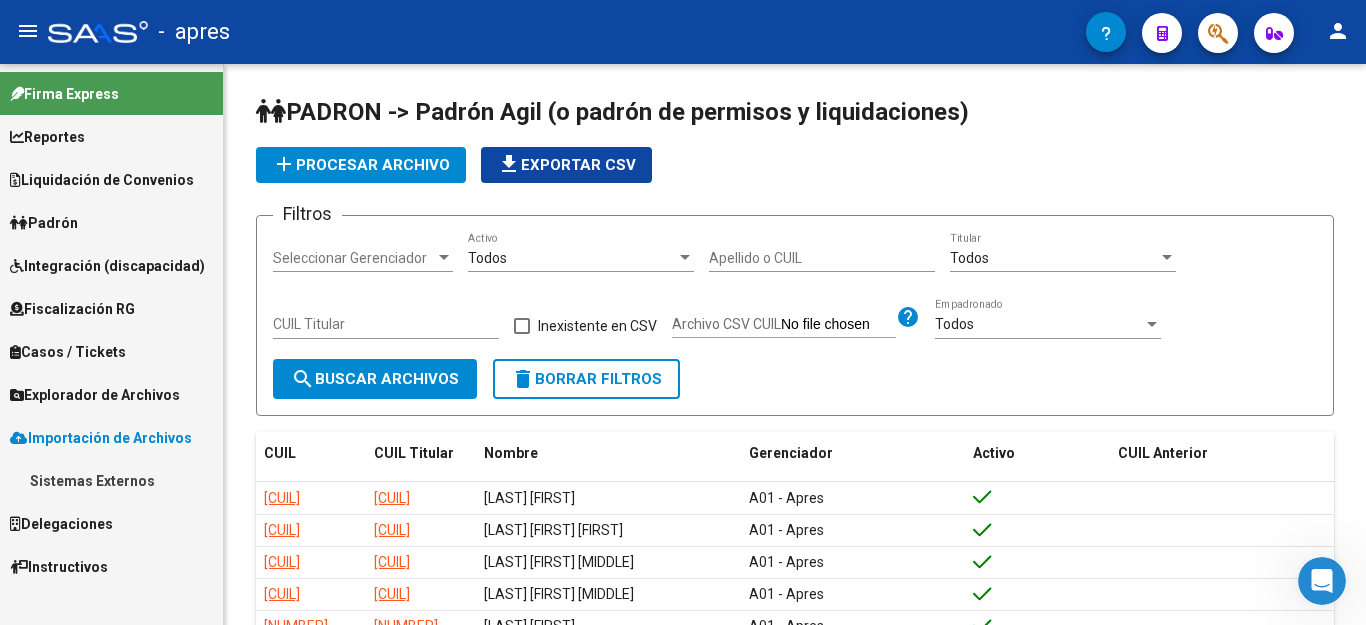 scroll, scrollTop: 0, scrollLeft: 0, axis: both 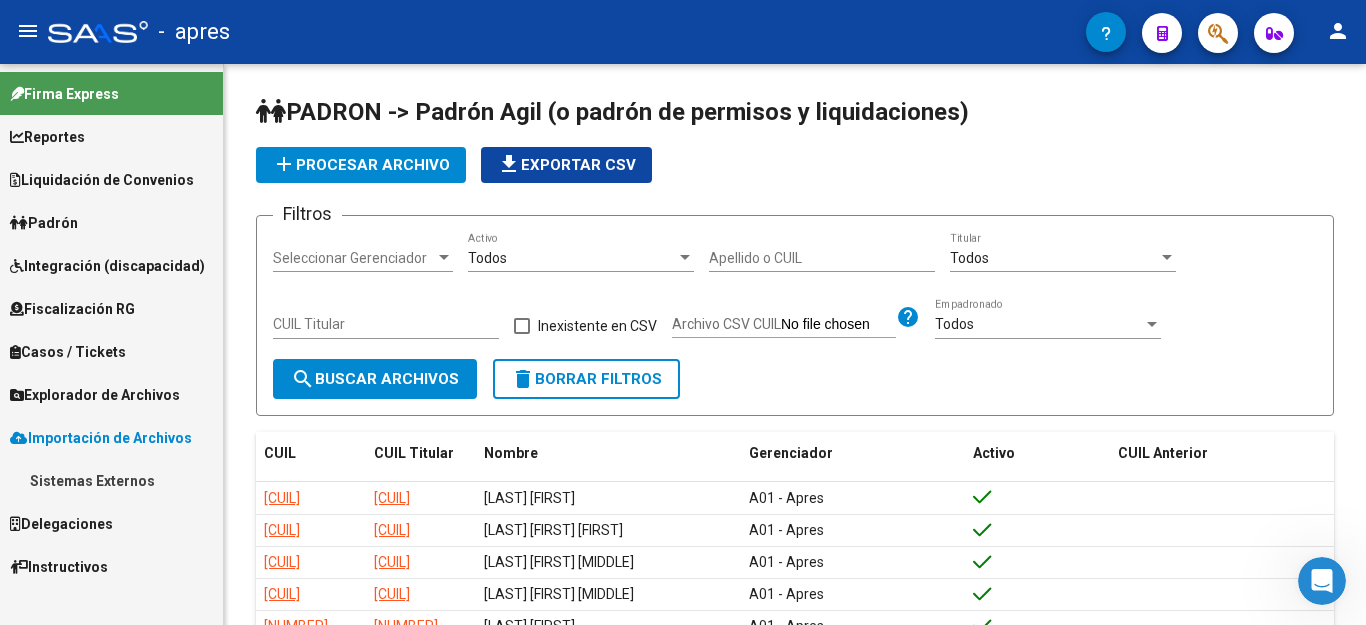 click on "Reportes" at bounding box center (47, 137) 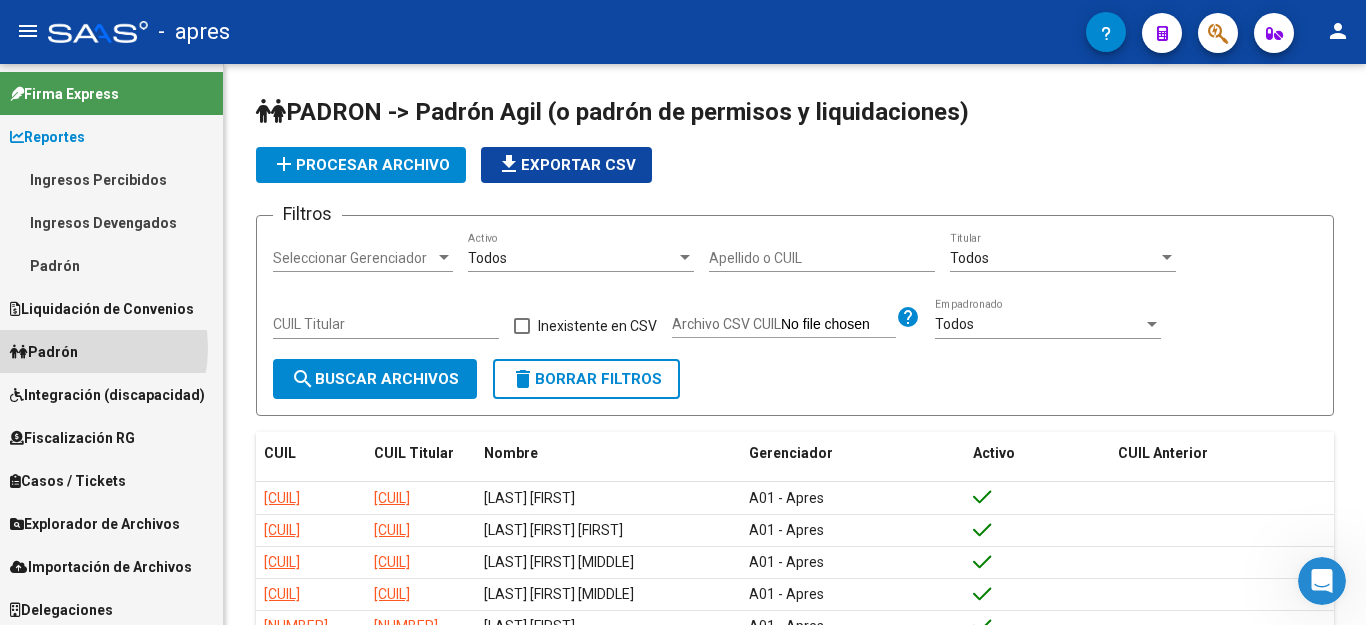 click on "Padrón" at bounding box center [44, 352] 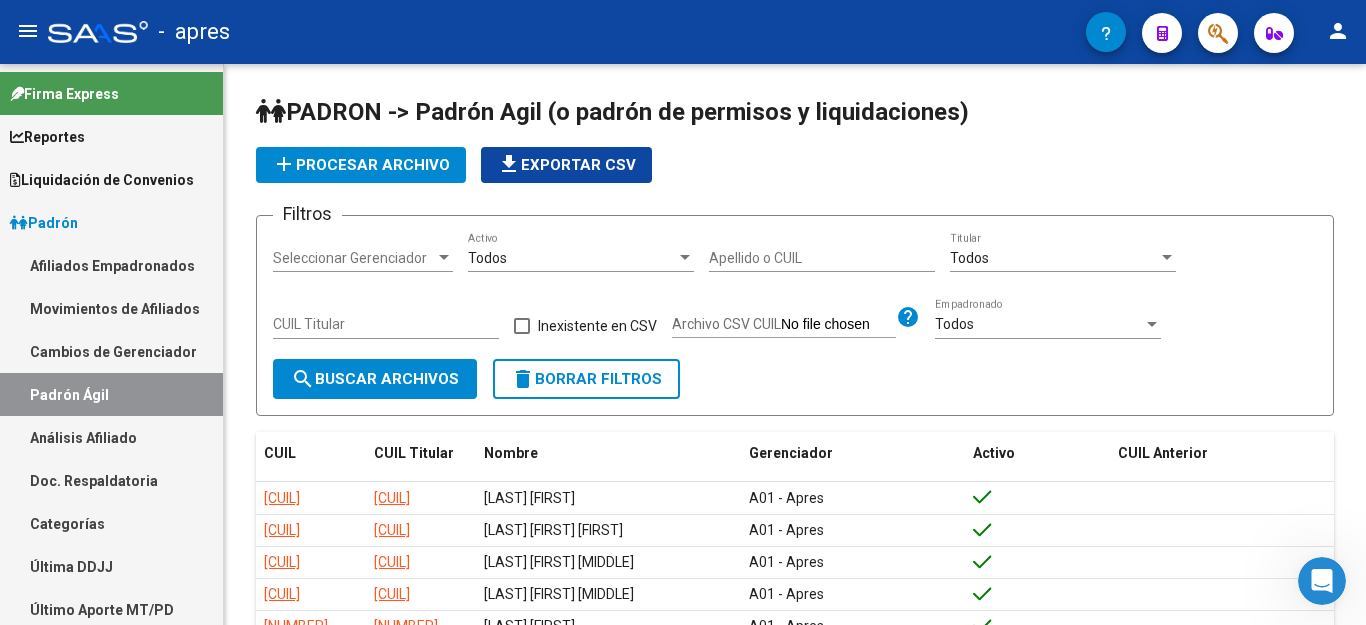 click on "Movimientos de Afiliados" at bounding box center (111, 308) 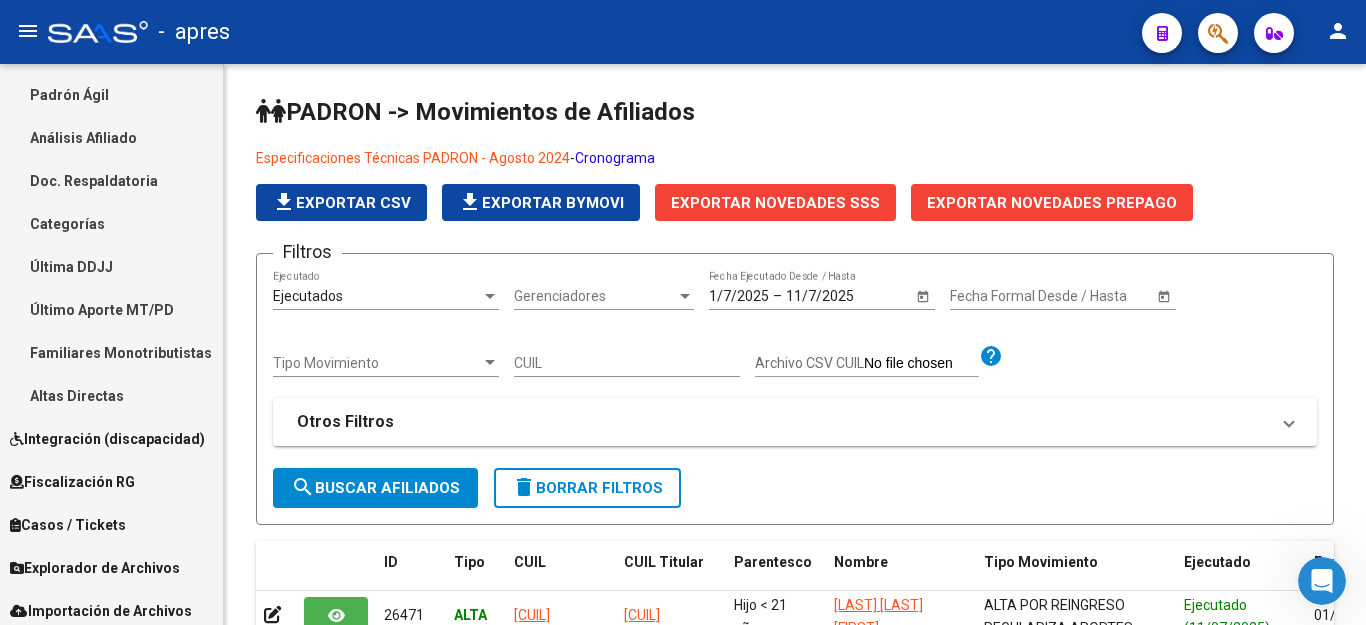scroll, scrollTop: 393, scrollLeft: 0, axis: vertical 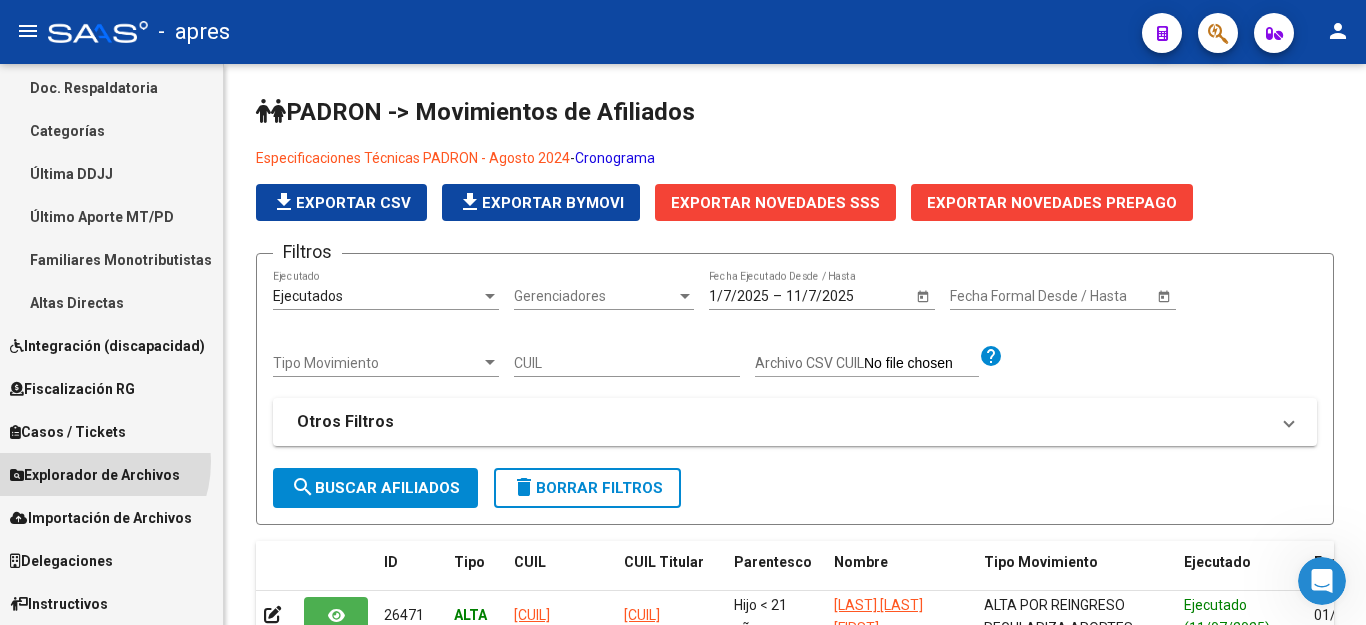 click on "Explorador de Archivos" at bounding box center [111, 474] 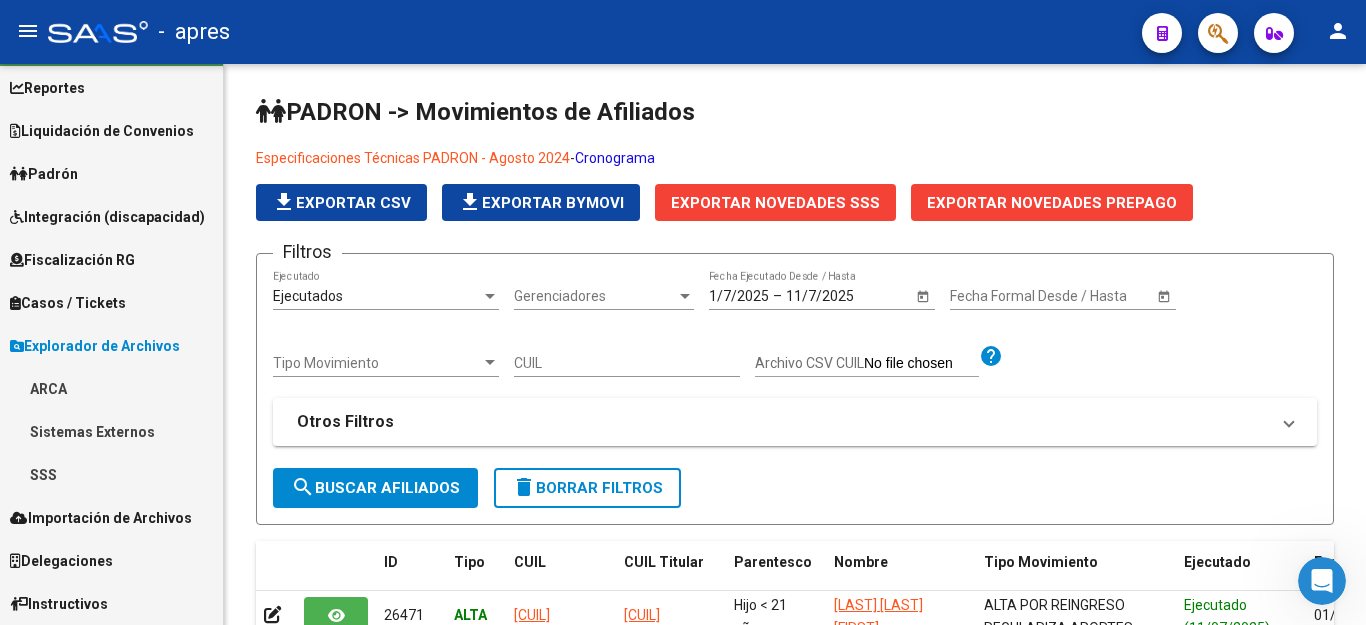 scroll, scrollTop: 49, scrollLeft: 0, axis: vertical 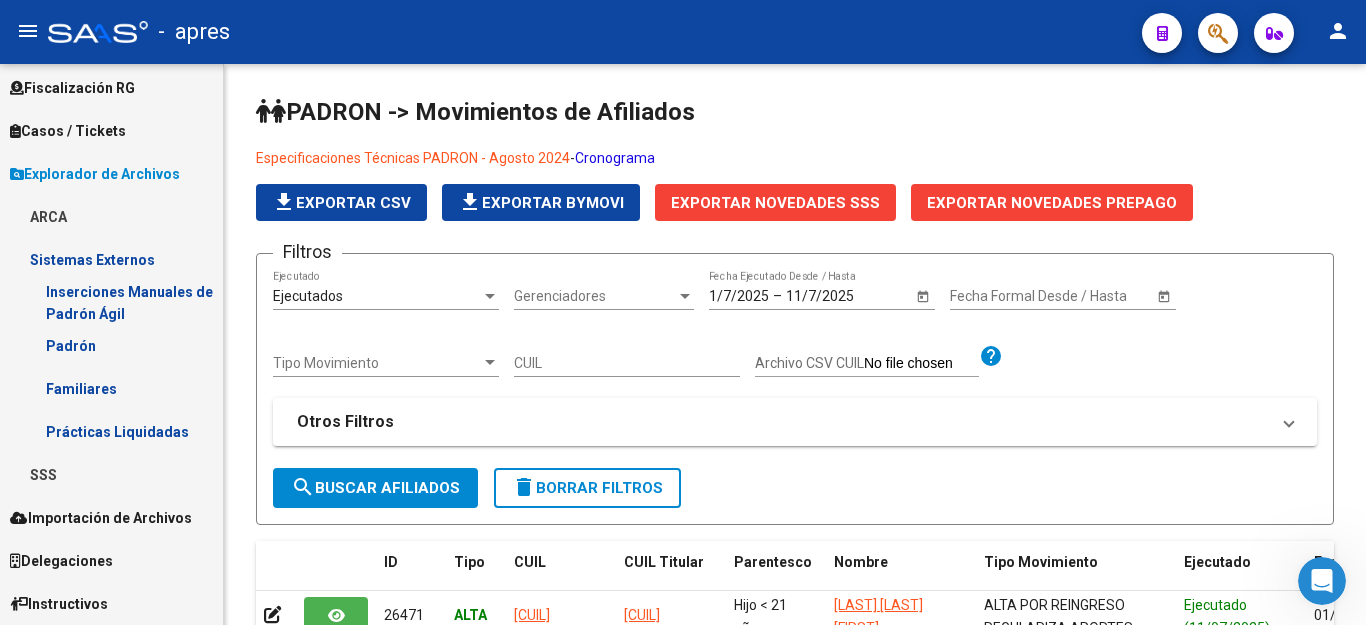 click on "SSS" at bounding box center [111, 474] 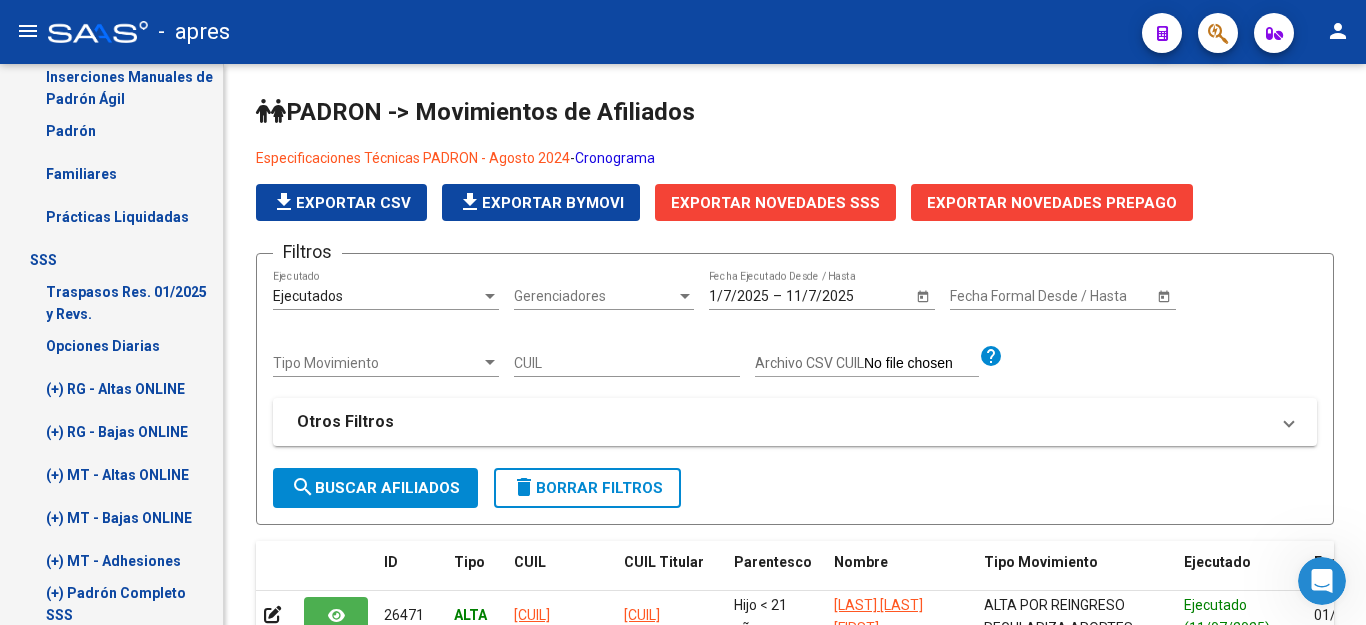 scroll, scrollTop: 521, scrollLeft: 0, axis: vertical 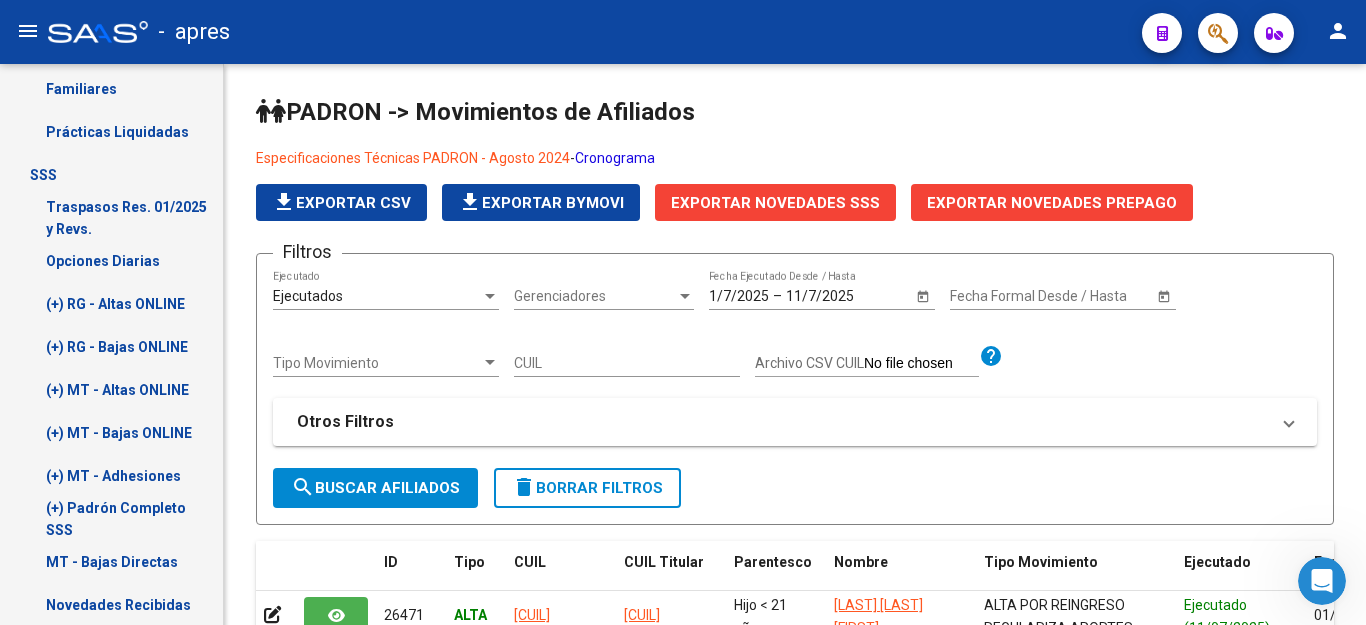 click on "(+) RG - Altas ONLINE" at bounding box center [111, 303] 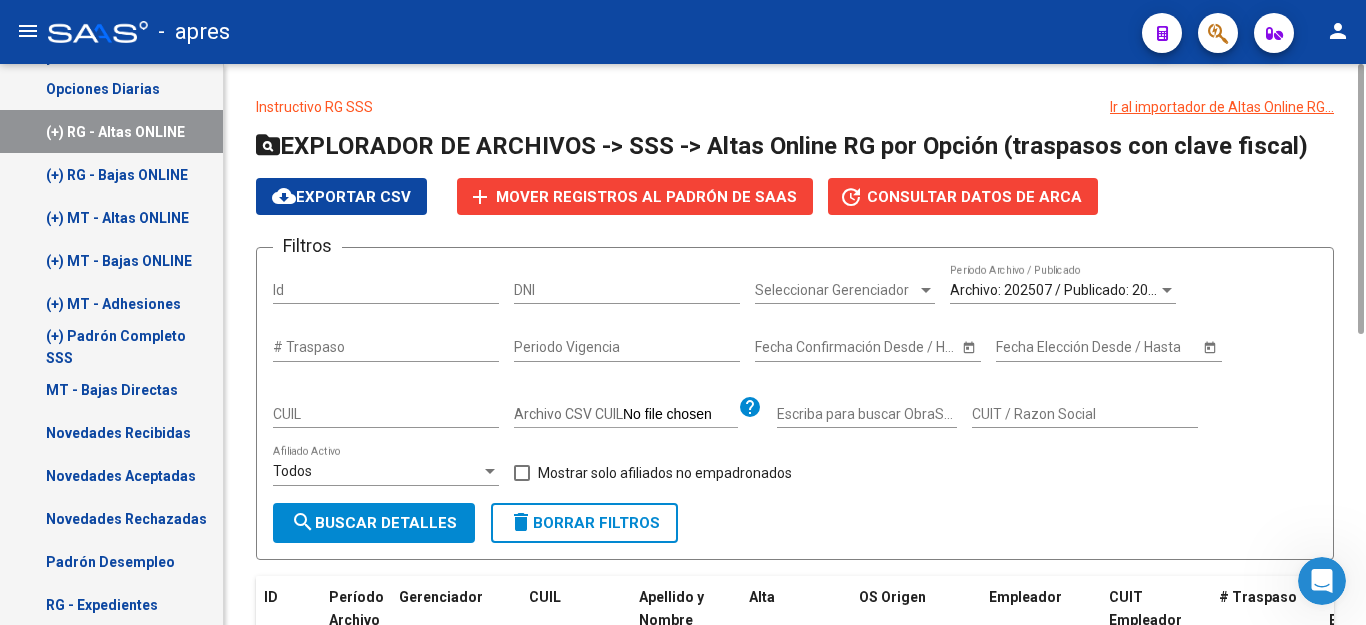 click on "Mover registros al PADRÓN de SAAS" 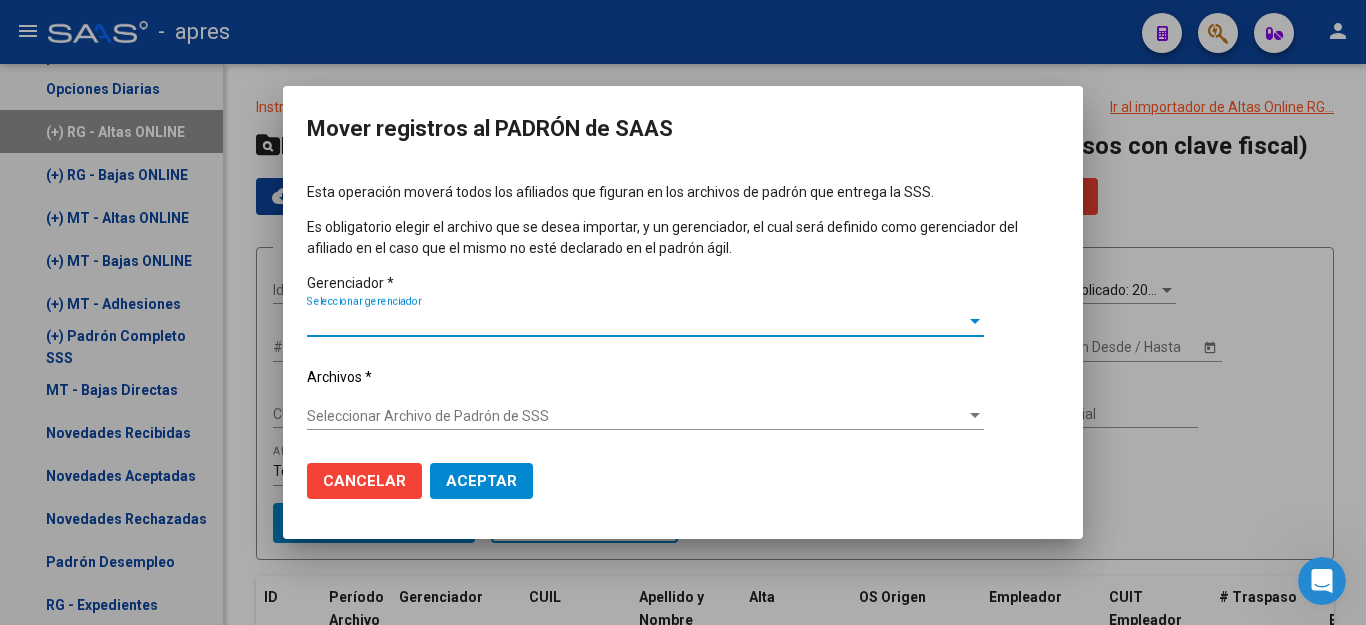 click on "Seleccionar gerenciador" at bounding box center [636, 321] 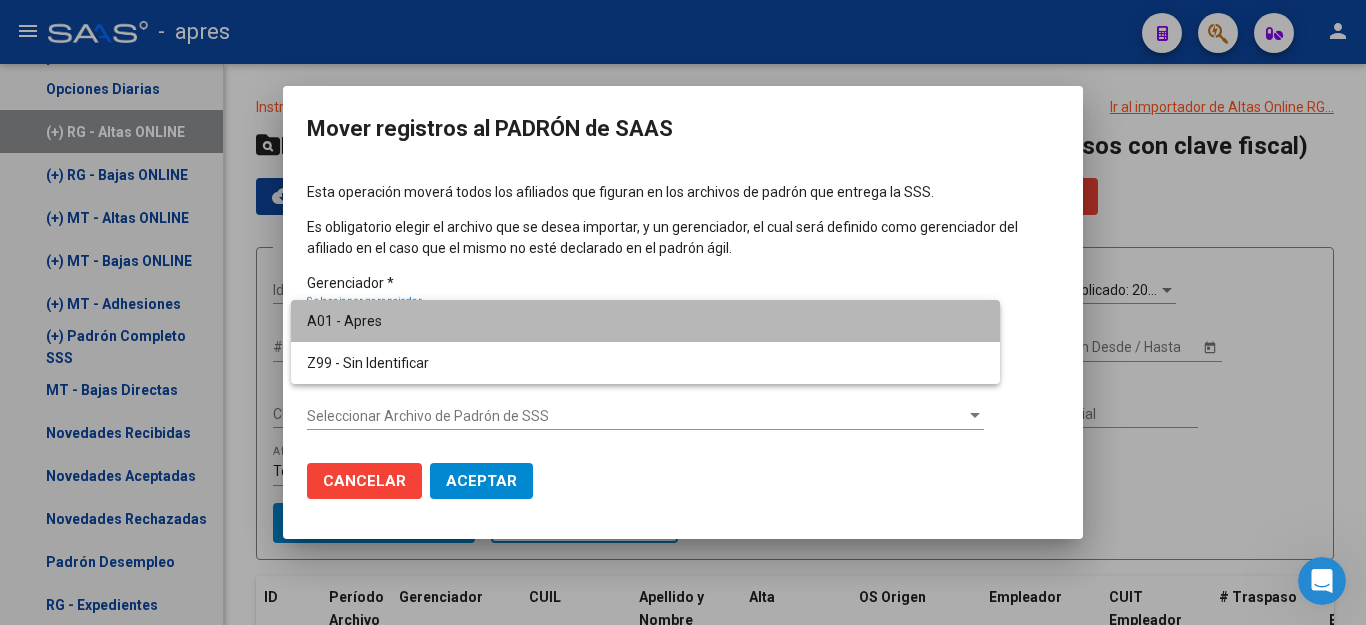 click on "A01 - Apres" at bounding box center [645, 321] 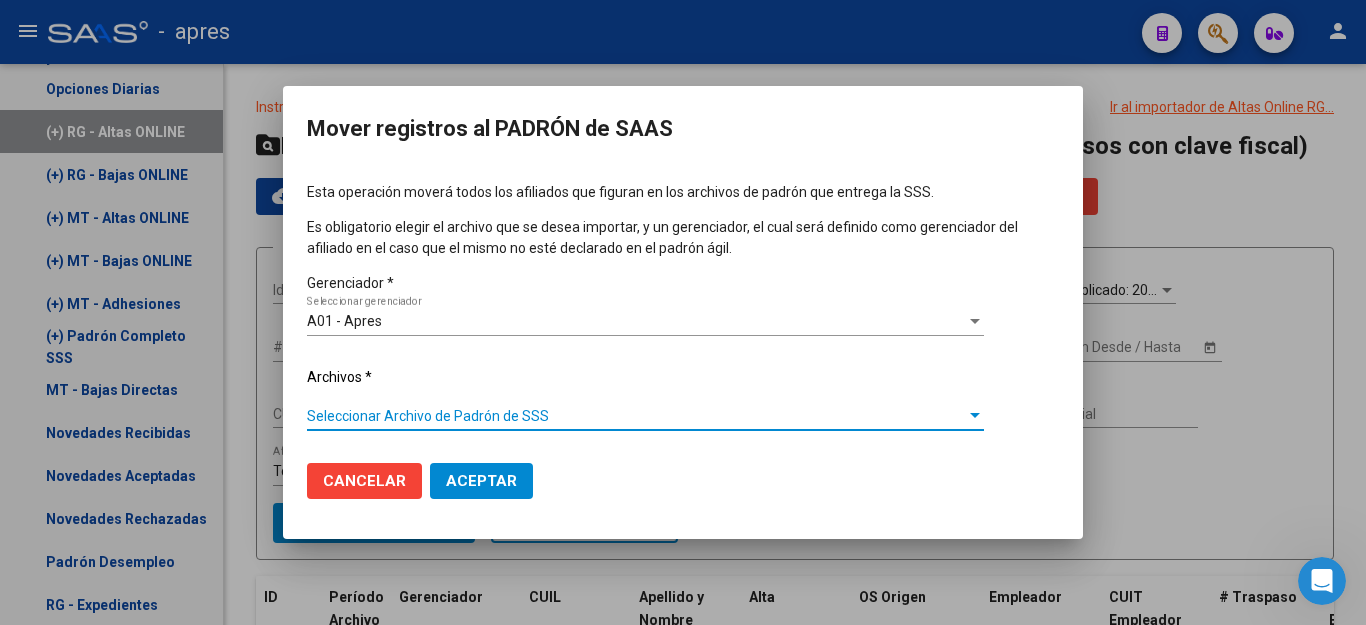 click on "Seleccionar Archivo de Padrón de SSS" at bounding box center [636, 416] 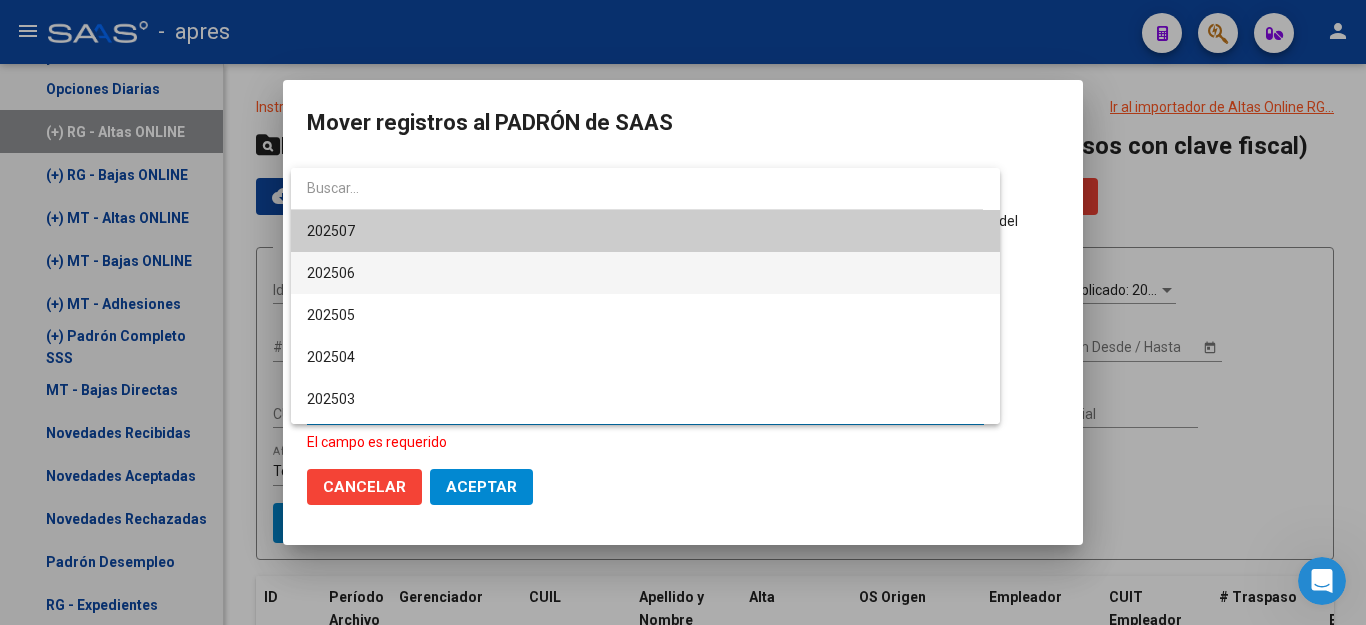 click on "202506" at bounding box center (645, 273) 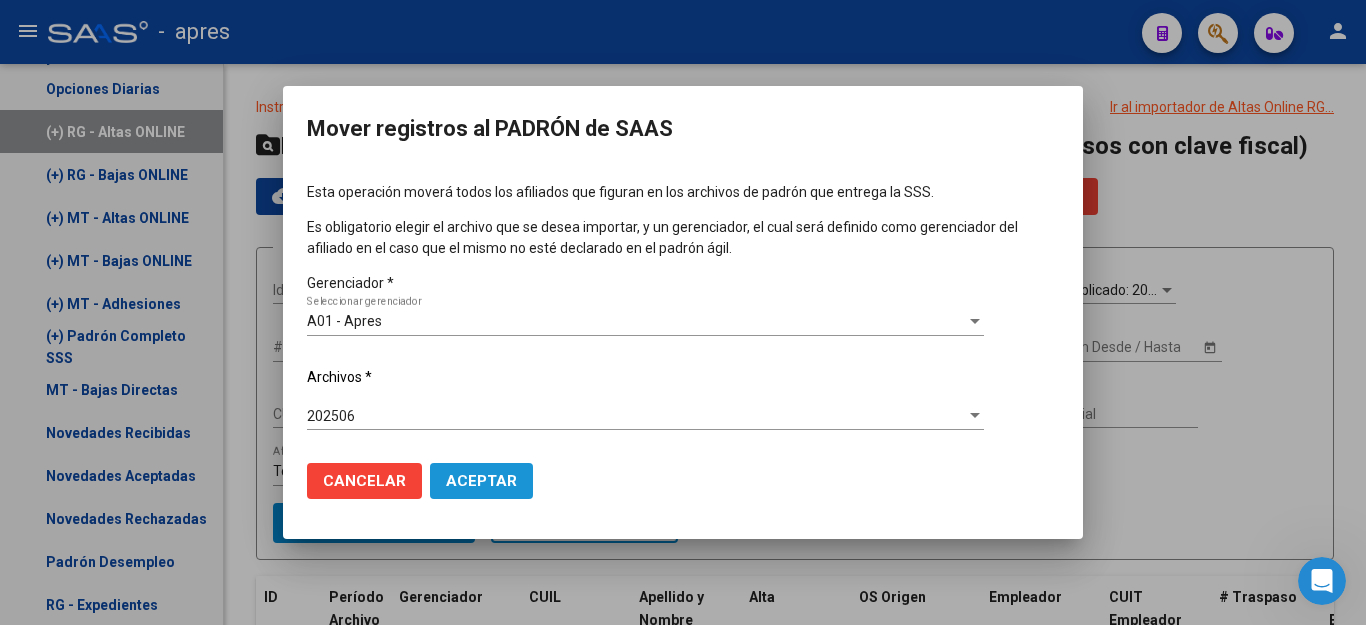 click on "Aceptar" at bounding box center (481, 481) 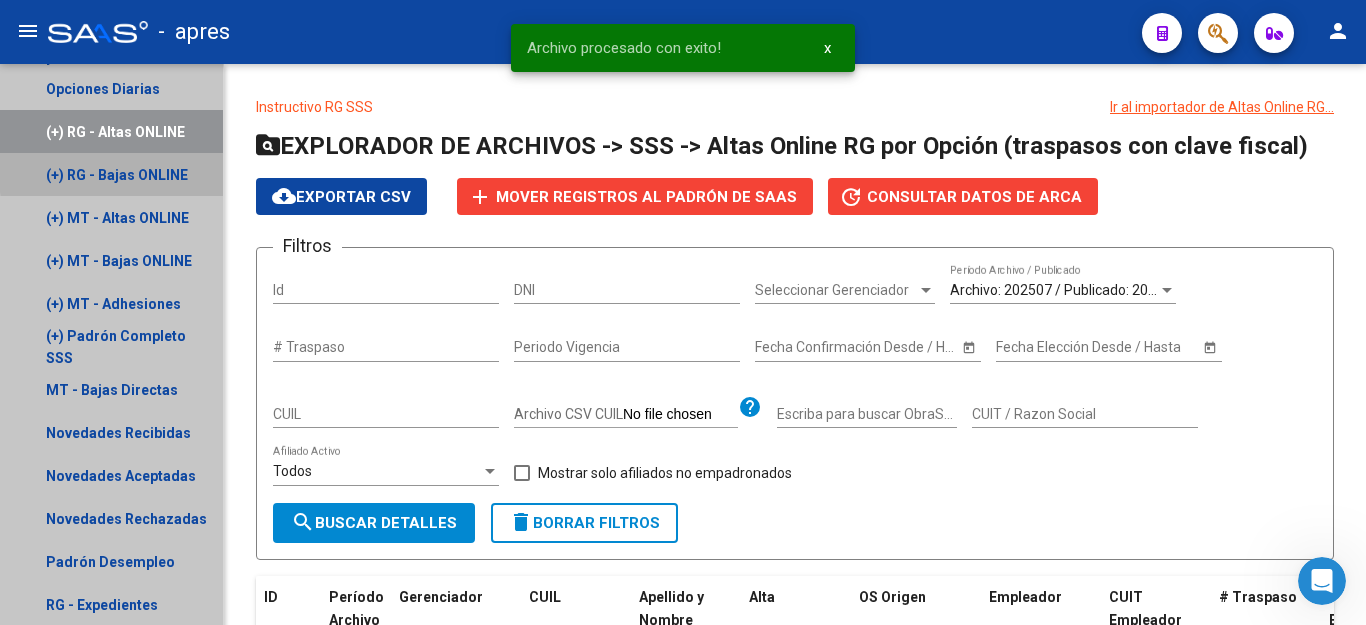 click on "(+) RG - Bajas ONLINE" at bounding box center [111, 174] 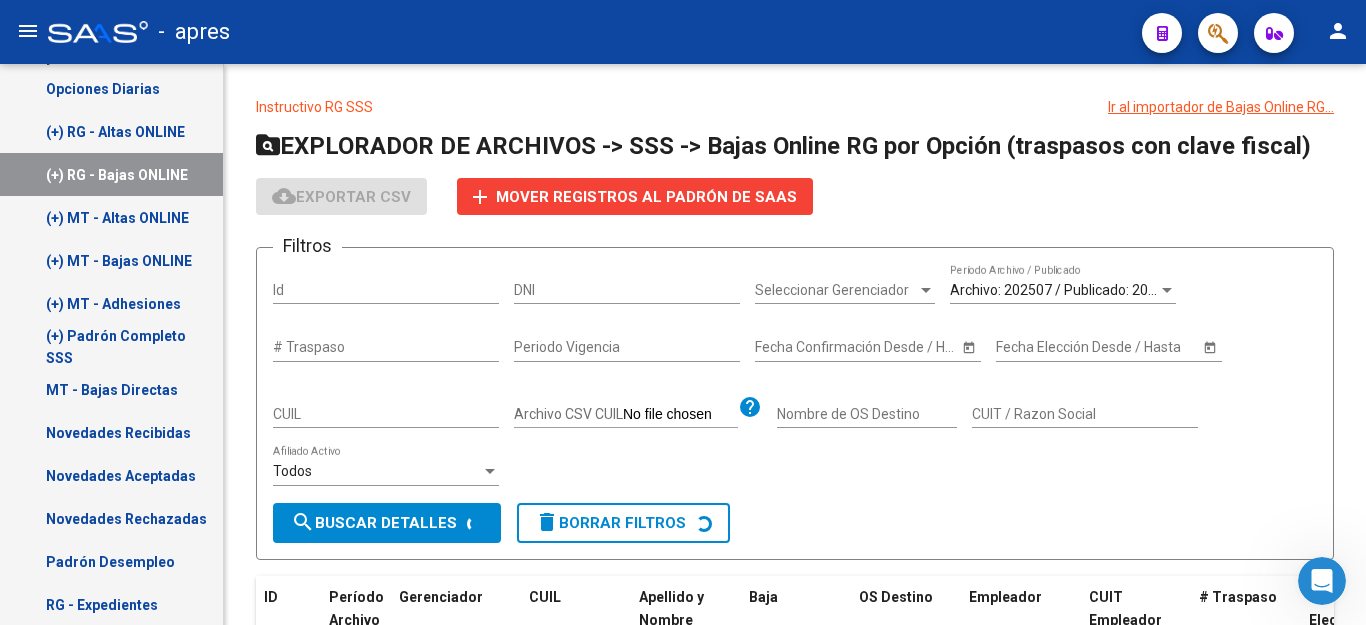 click on "(+) RG - Bajas ONLINE" at bounding box center (111, 174) 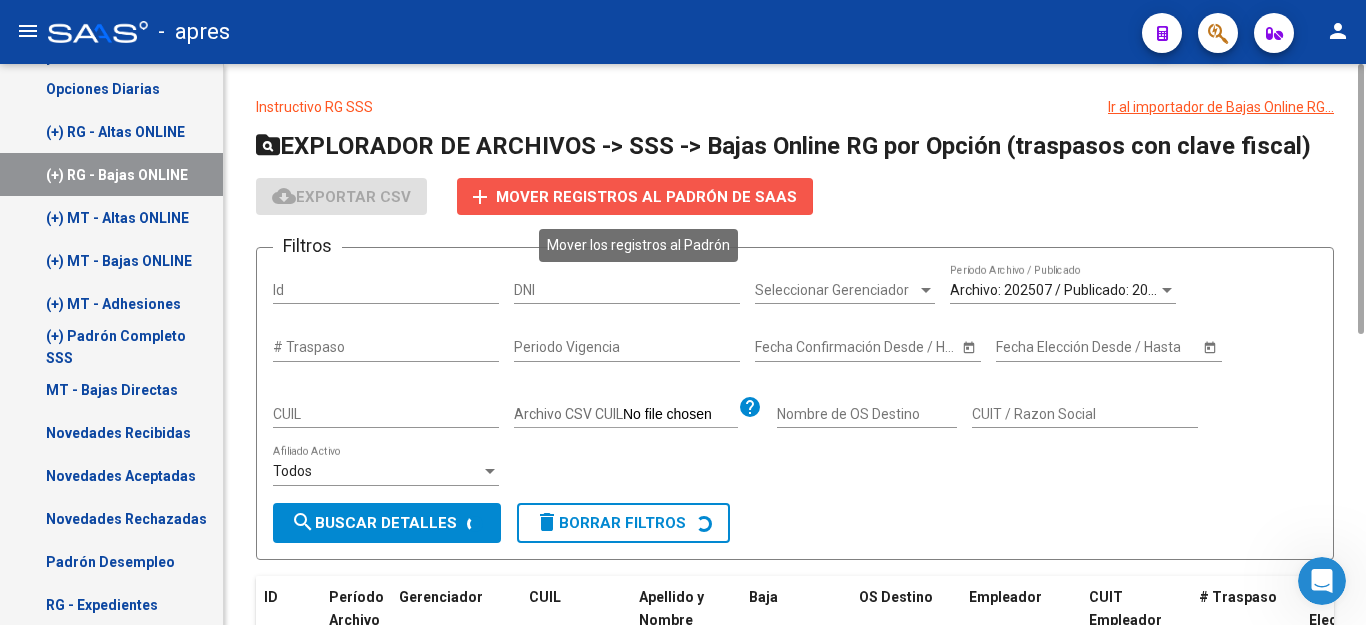 click on "Mover registros al PADRÓN de SAAS" 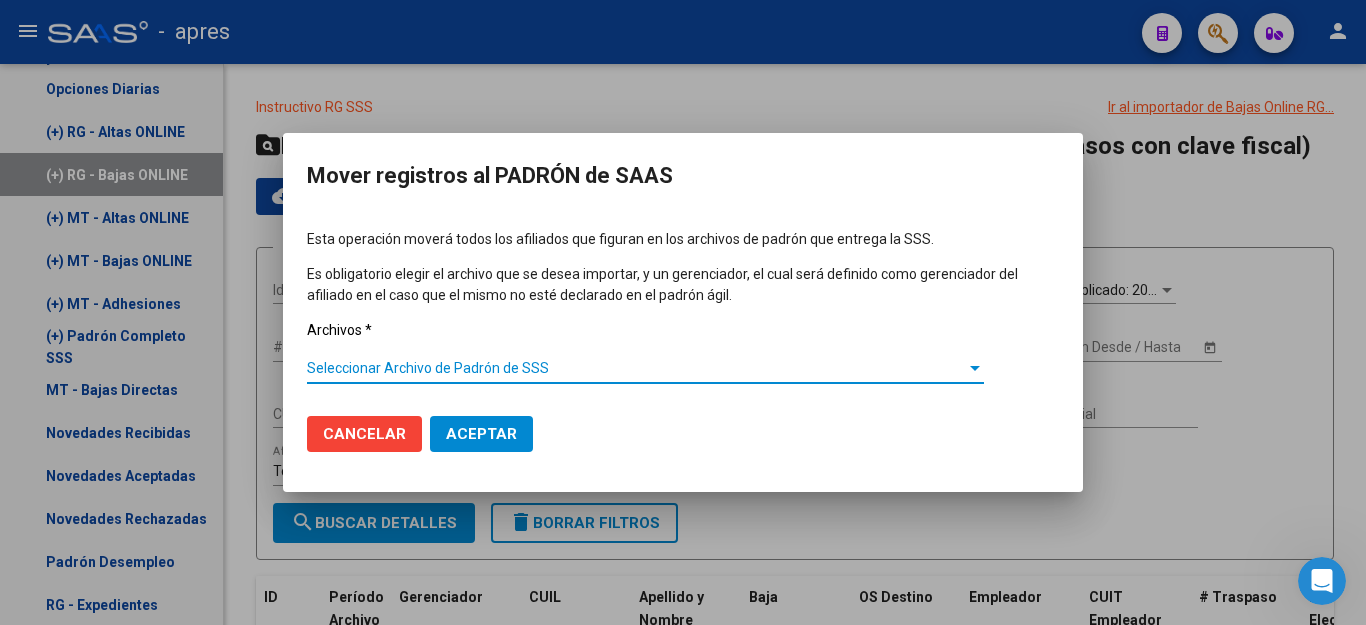 click on "Seleccionar Archivo de Padrón de SSS" at bounding box center [636, 368] 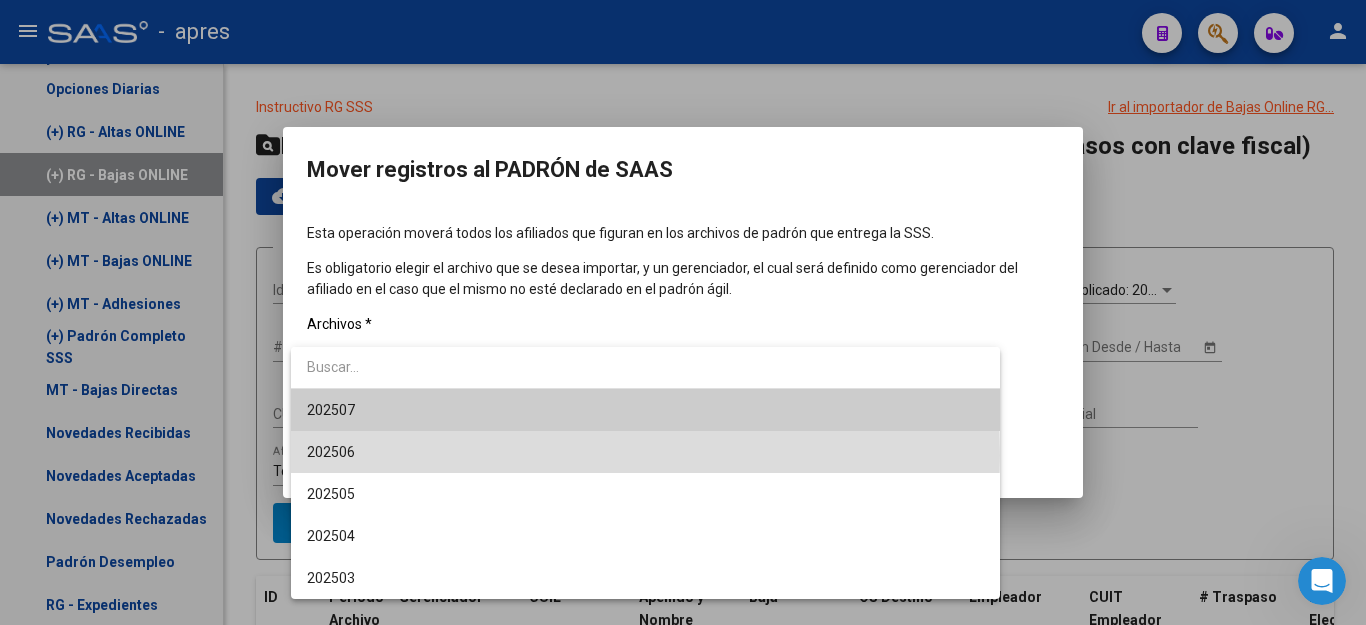 click on "202506" at bounding box center (645, 452) 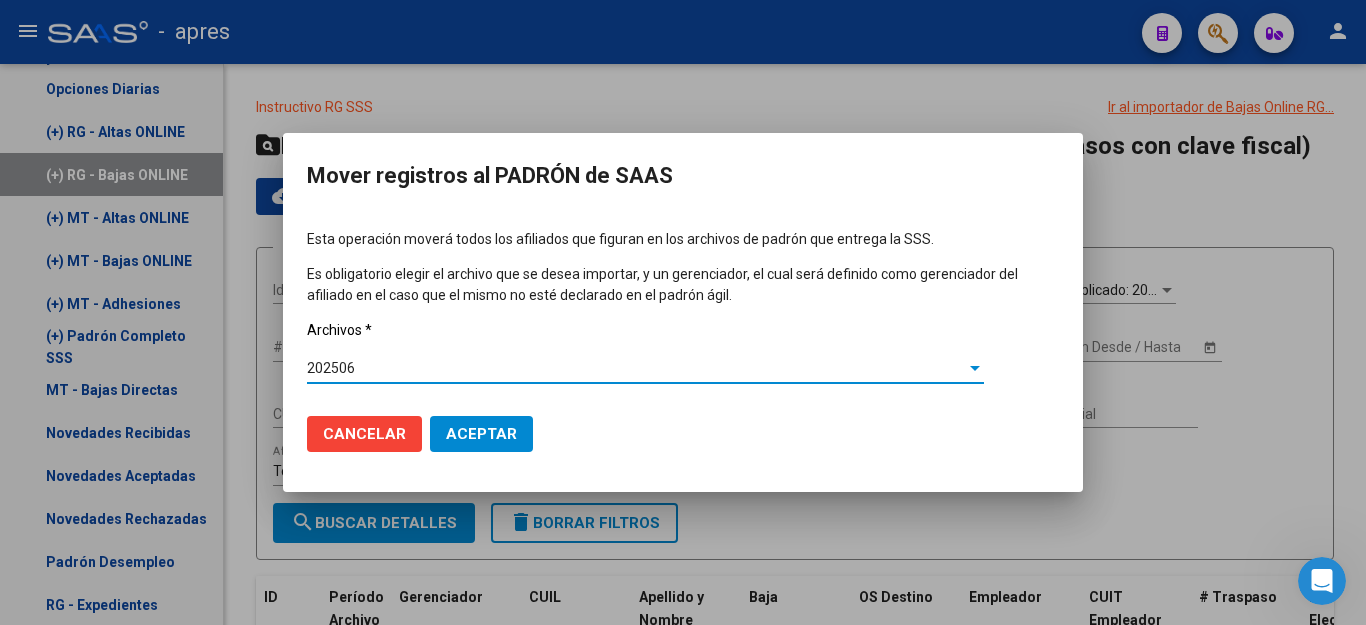 click on "Aceptar" at bounding box center (481, 434) 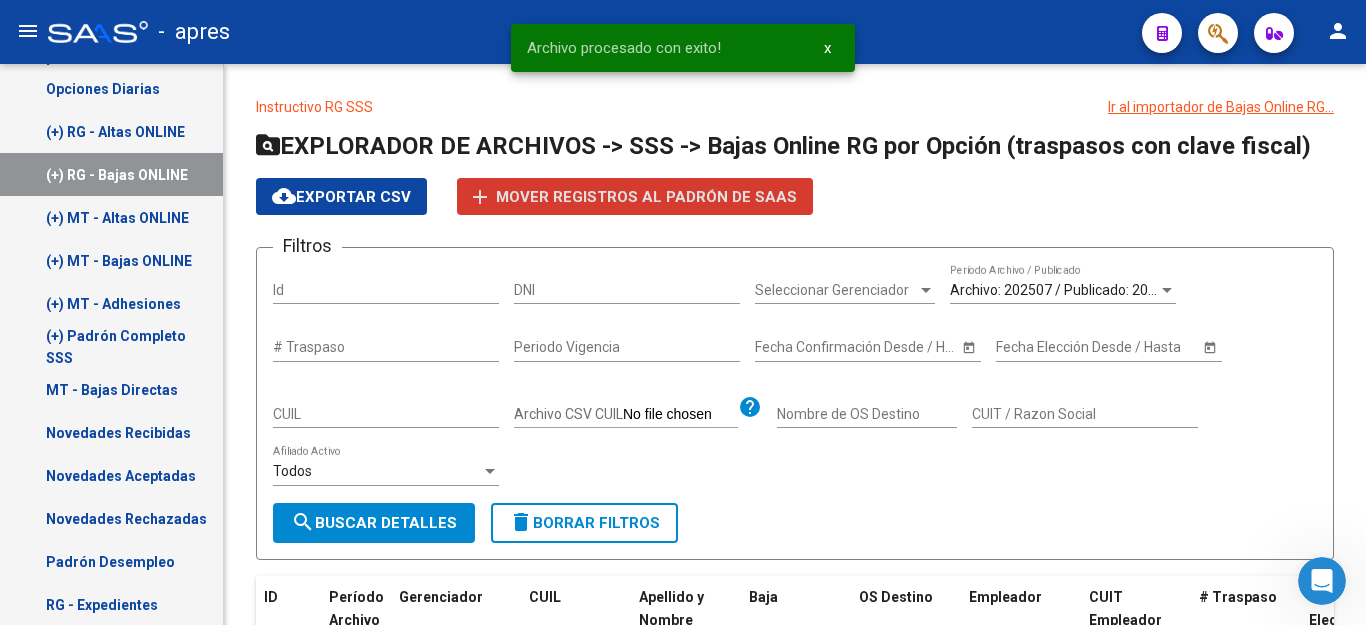 click on "(+) MT - Altas ONLINE" at bounding box center (111, 217) 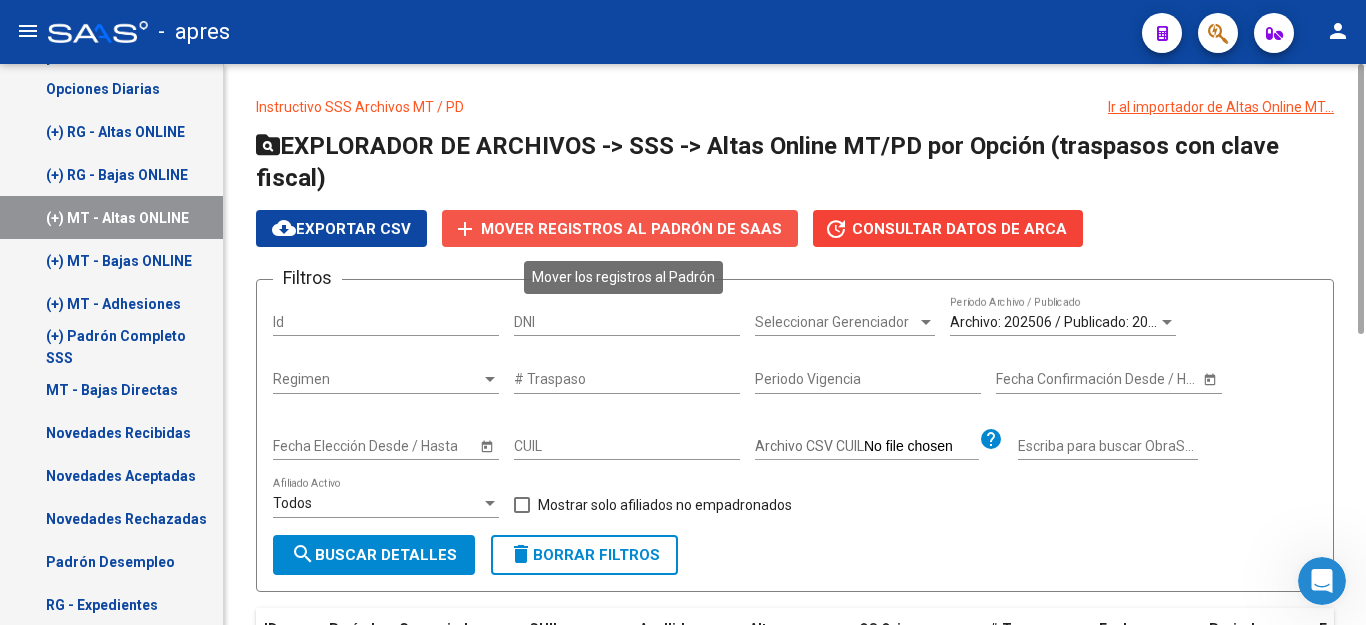 click on "Mover registros al PADRÓN de SAAS" 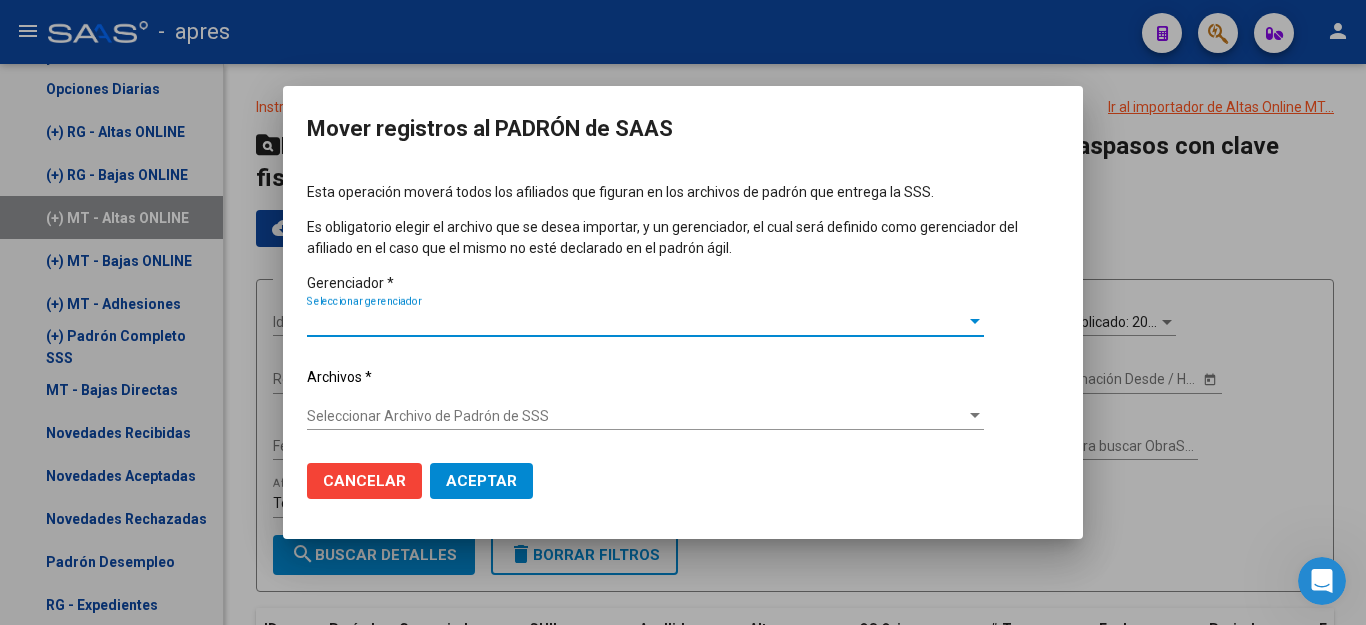 click on "Esta operación moverá todos los afiliados que figuran en los archivos de padrón que entrega la SSS. Es obligatorio elegir el archivo que se desea importar, y un gerenciador, el cual será definido como gerenciador del afiliado en el caso que el mismo no esté declarado en el padrón ágil. Gerenciador * Seleccionar gerenciador Seleccionar gerenciador  Archivos * Seleccionar Archivo de Padrón de SSS Seleccionar Archivo de Padrón de SSS" at bounding box center (683, 315) 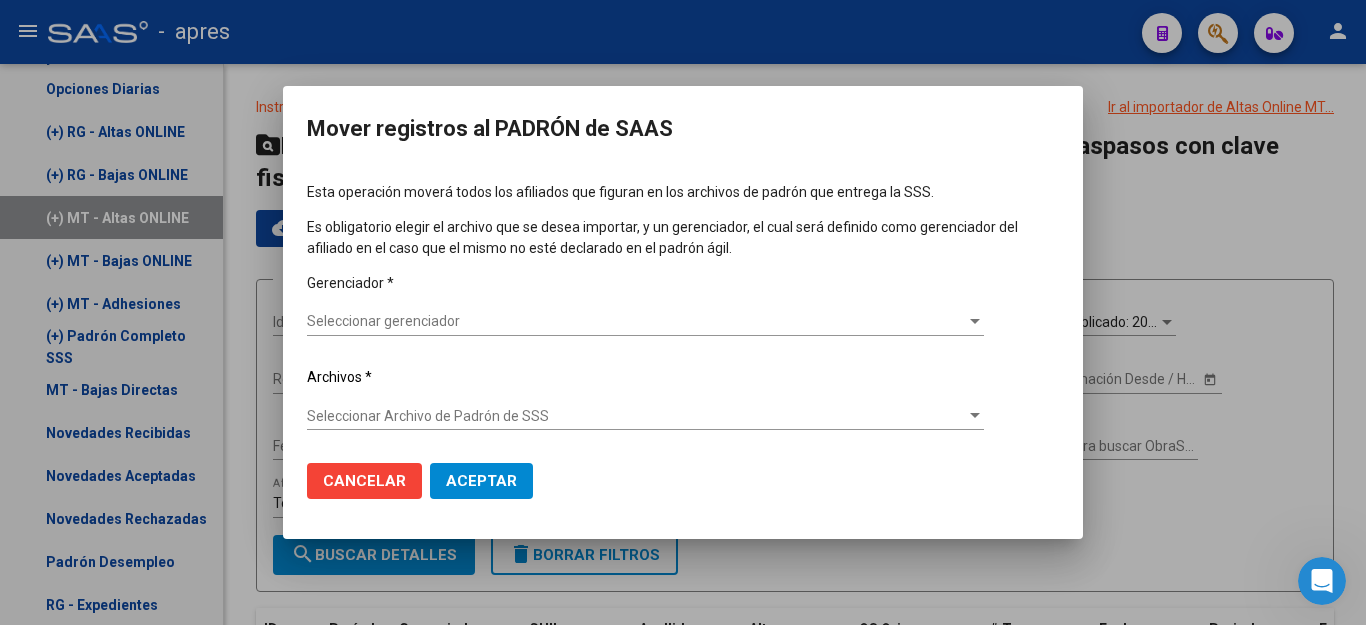click on "Seleccionar gerenciador" at bounding box center (636, 321) 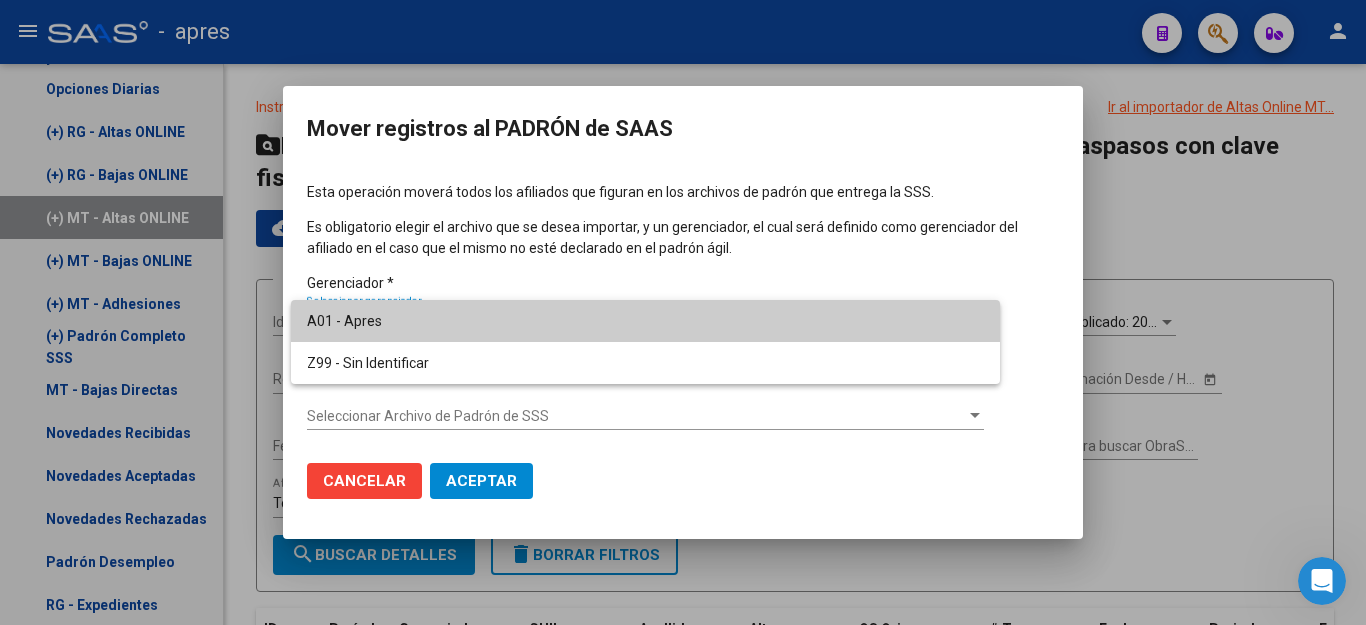 click on "A01 - Apres" at bounding box center [645, 321] 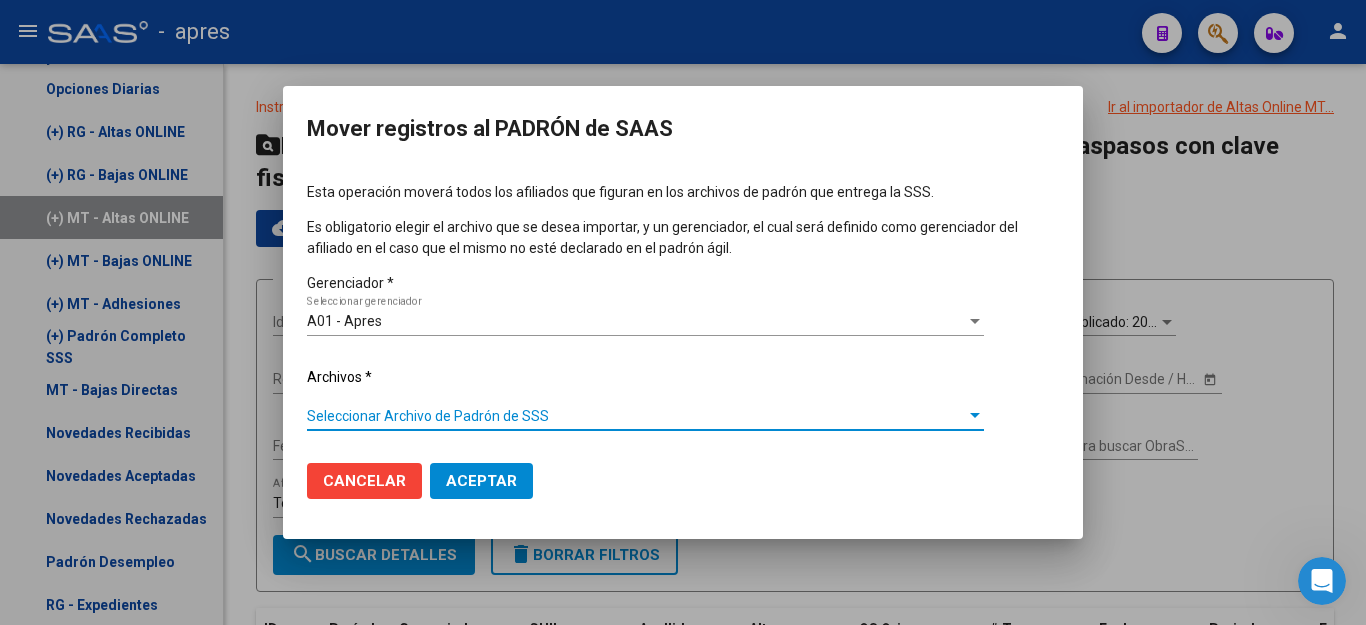 click on "Seleccionar Archivo de Padrón de SSS" at bounding box center (636, 416) 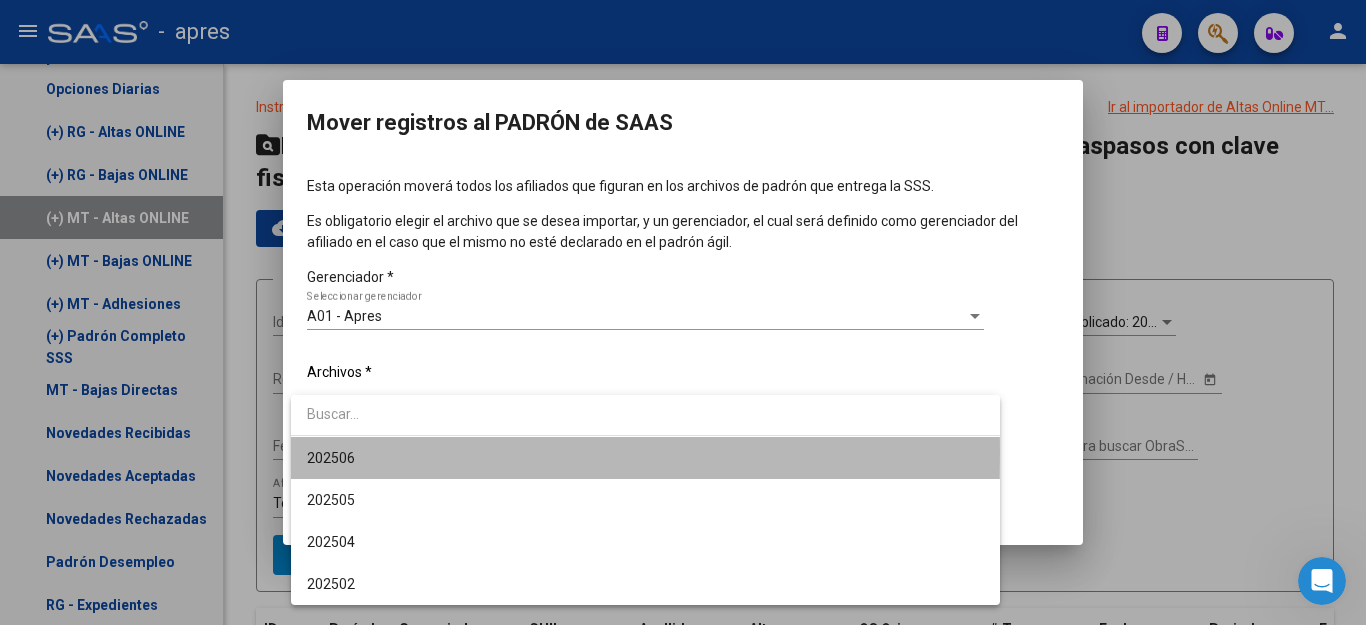 click on "202506" at bounding box center (645, 458) 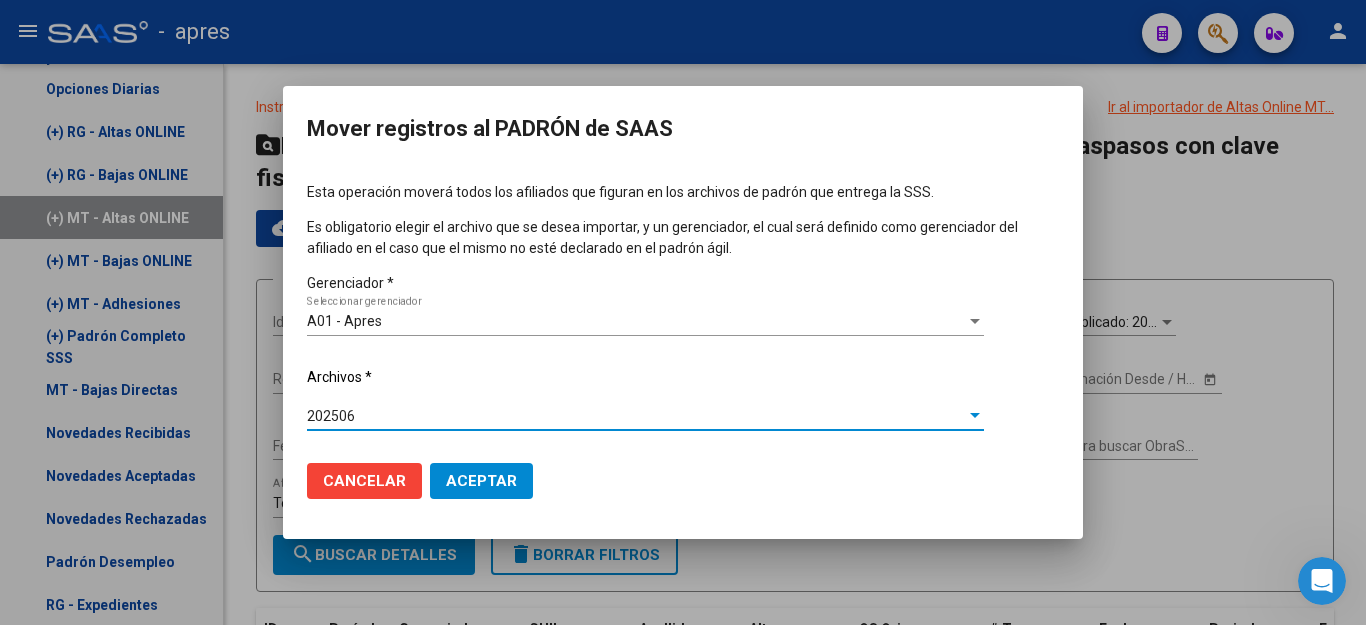 click on "Aceptar" at bounding box center (481, 481) 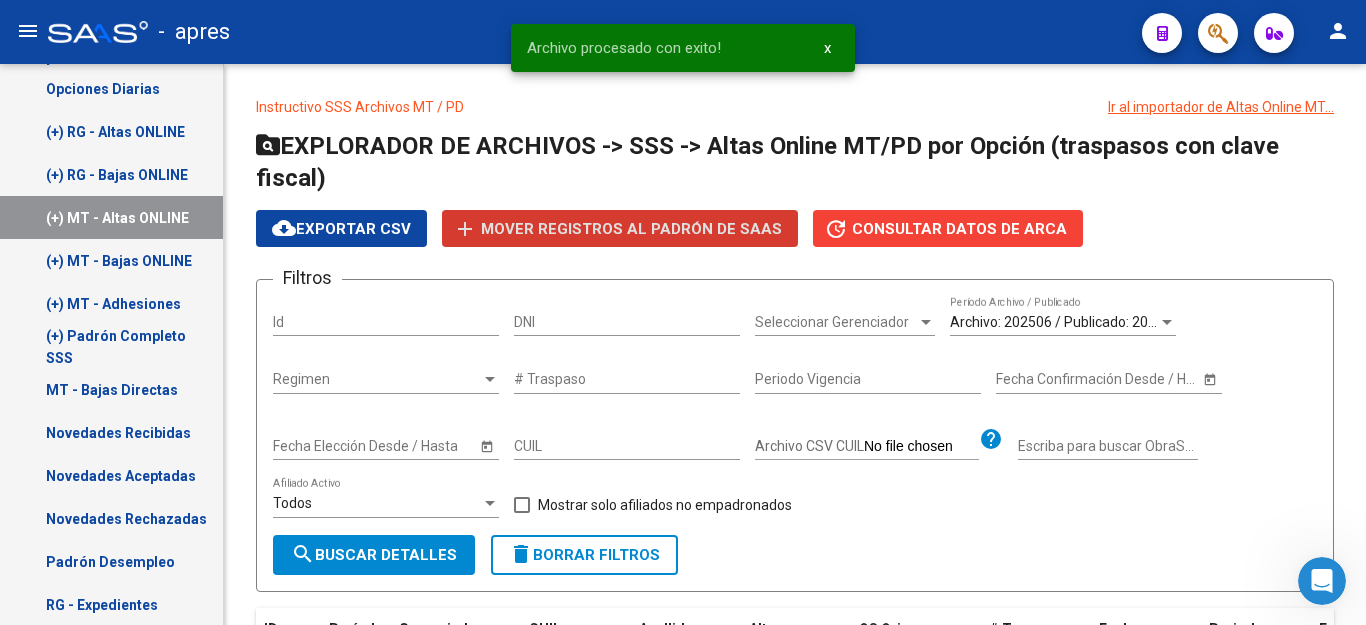 click on "(+) MT - Bajas ONLINE" at bounding box center [111, 260] 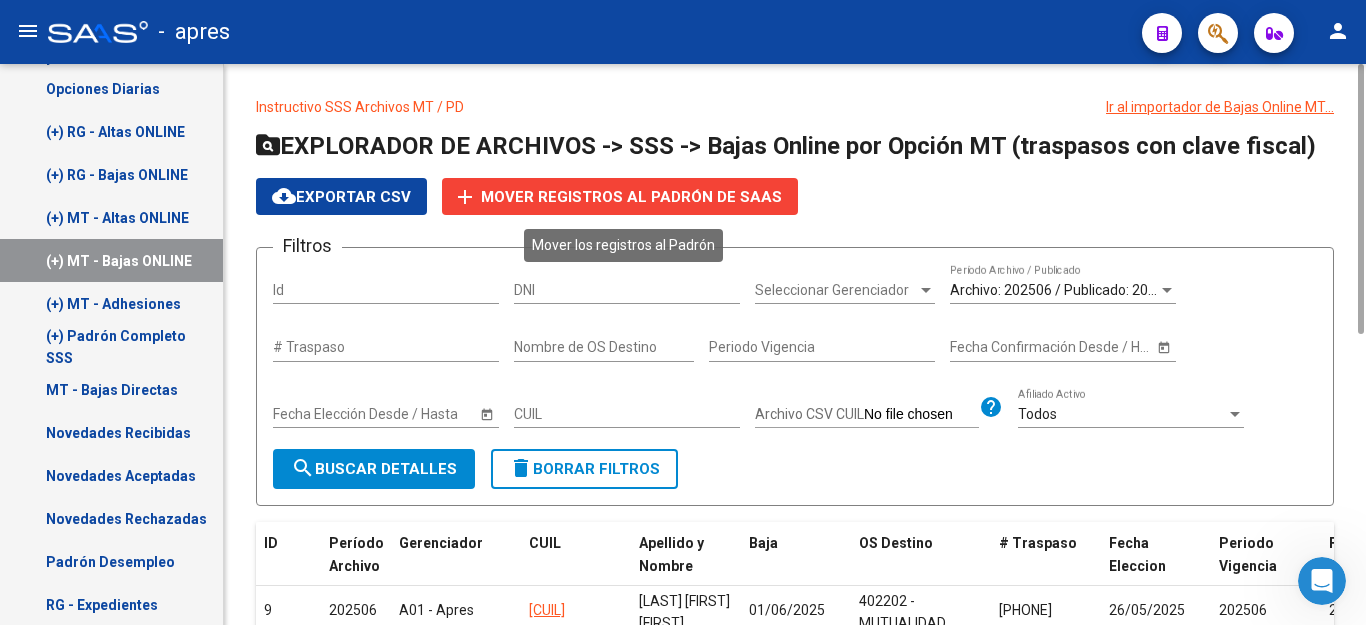 click on "add" 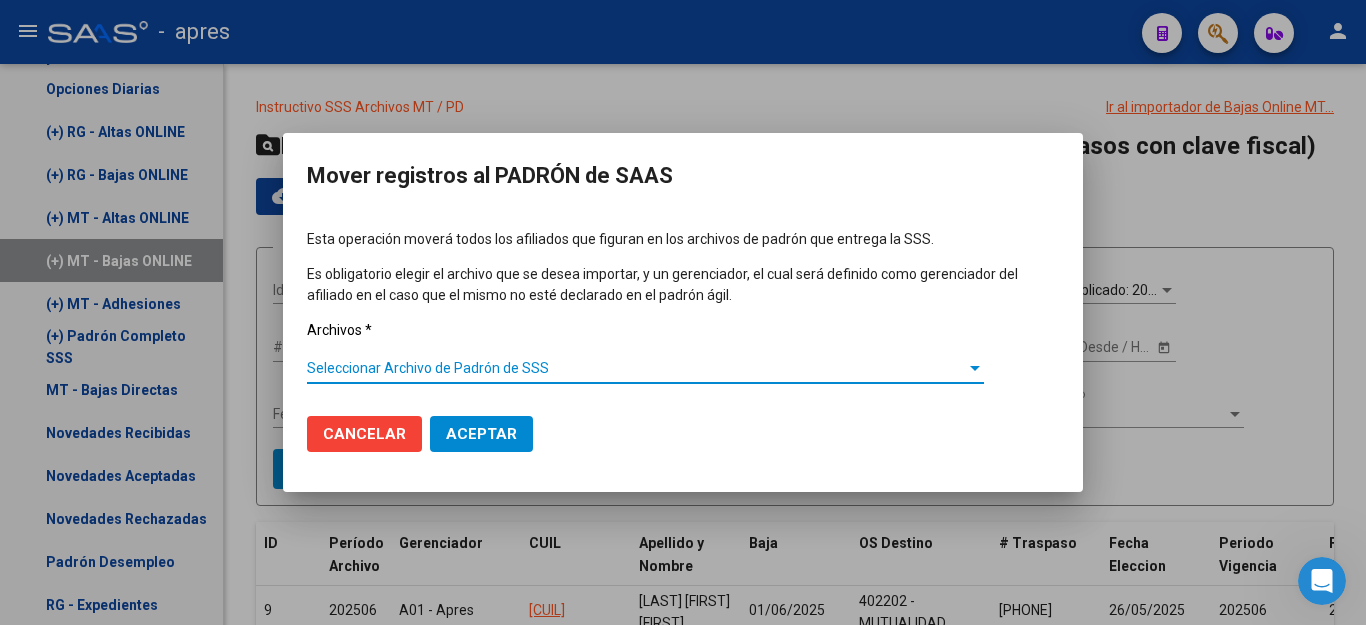 click on "Seleccionar Archivo de Padrón de SSS" at bounding box center [636, 368] 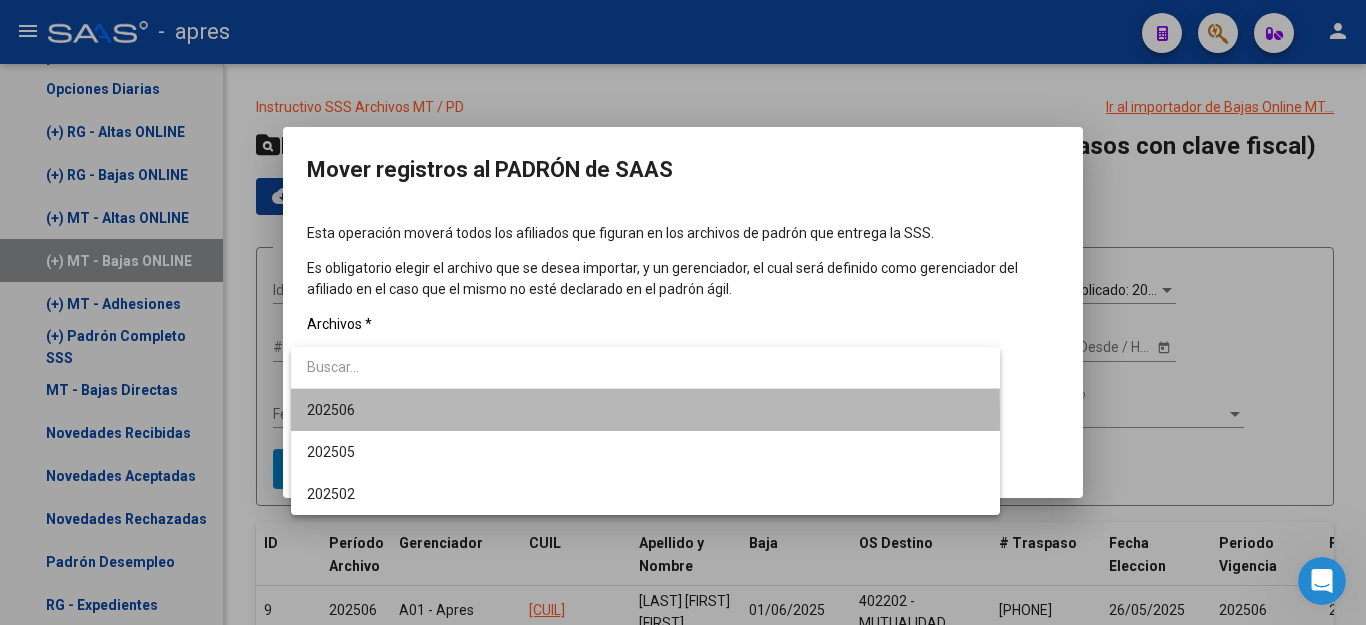 click on "202506" at bounding box center [645, 410] 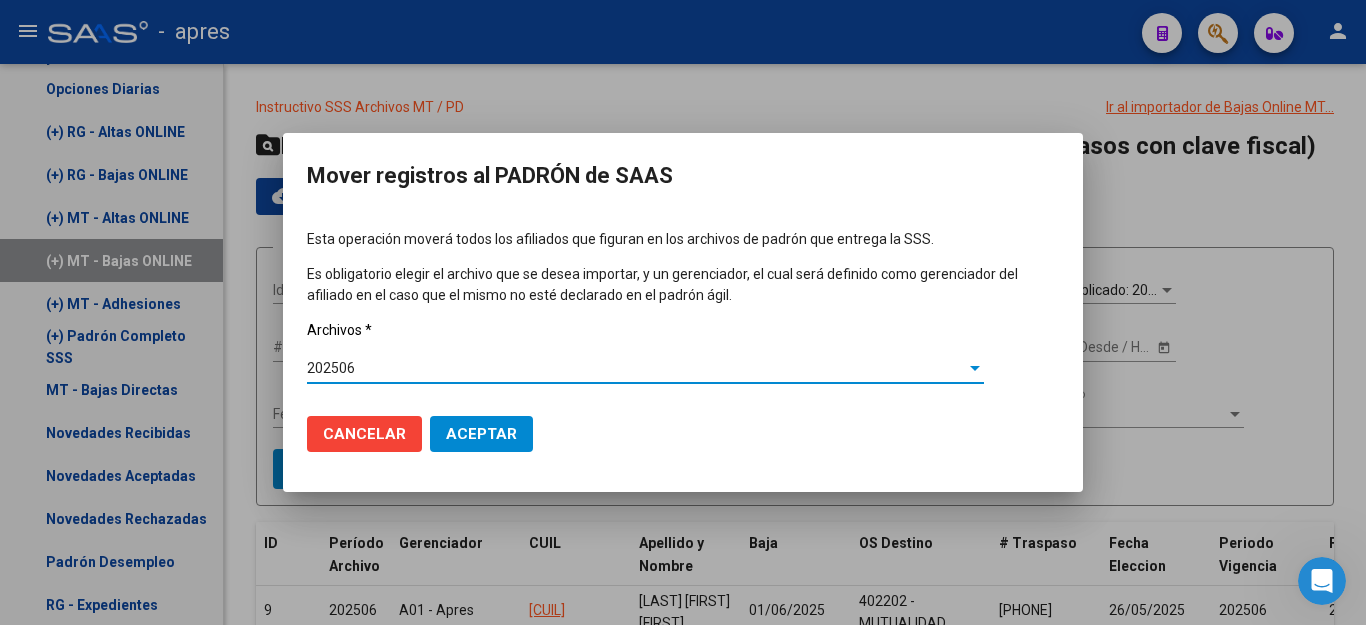 click on "Aceptar" at bounding box center [481, 434] 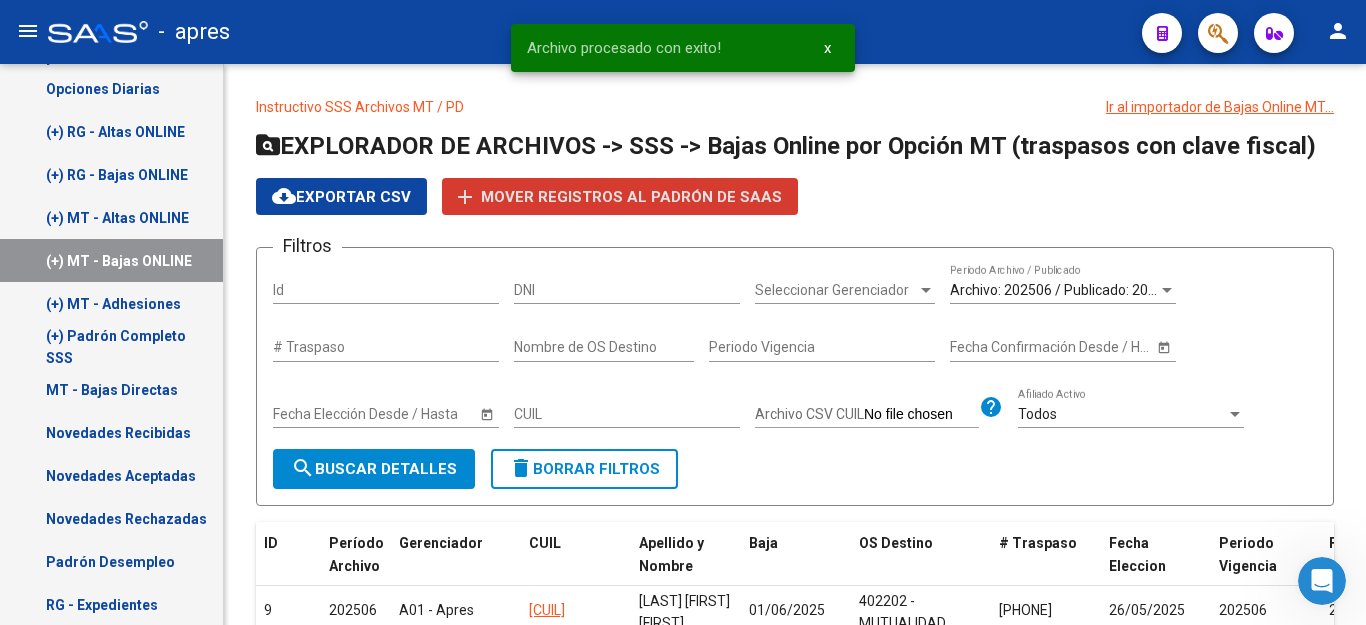 click on "(+) MT - Adhesiones" at bounding box center [111, 303] 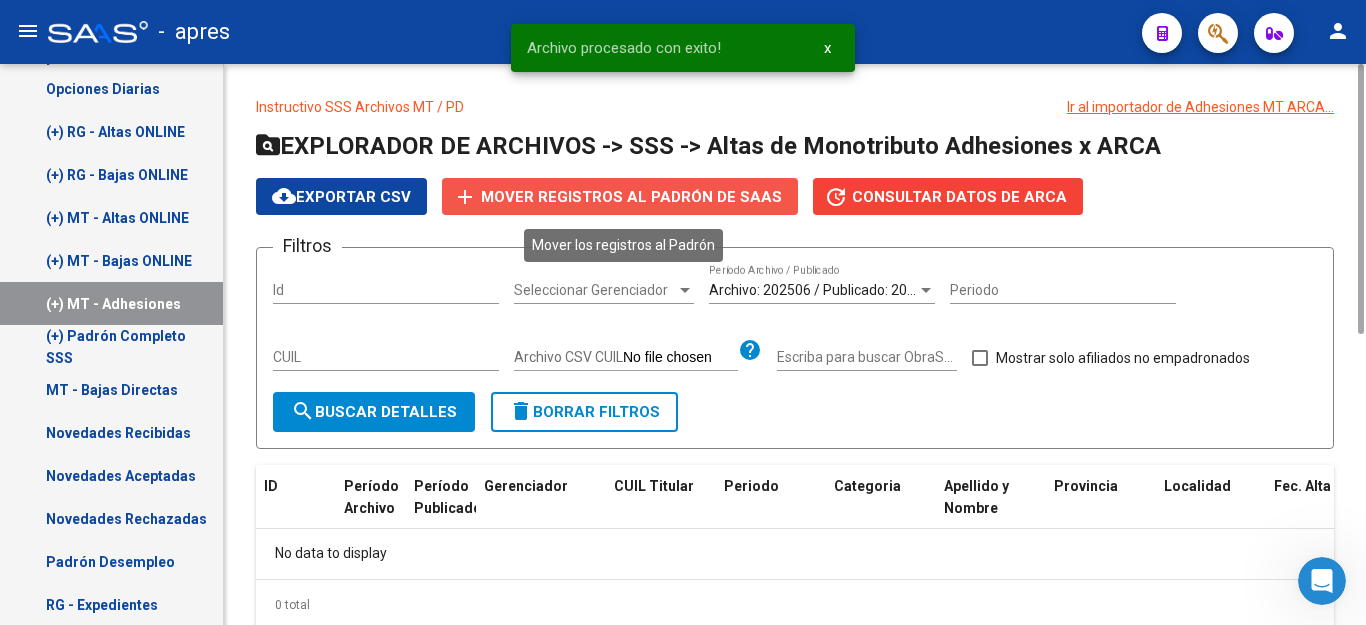 click on "add Mover registros al PADRÓN de SAAS" 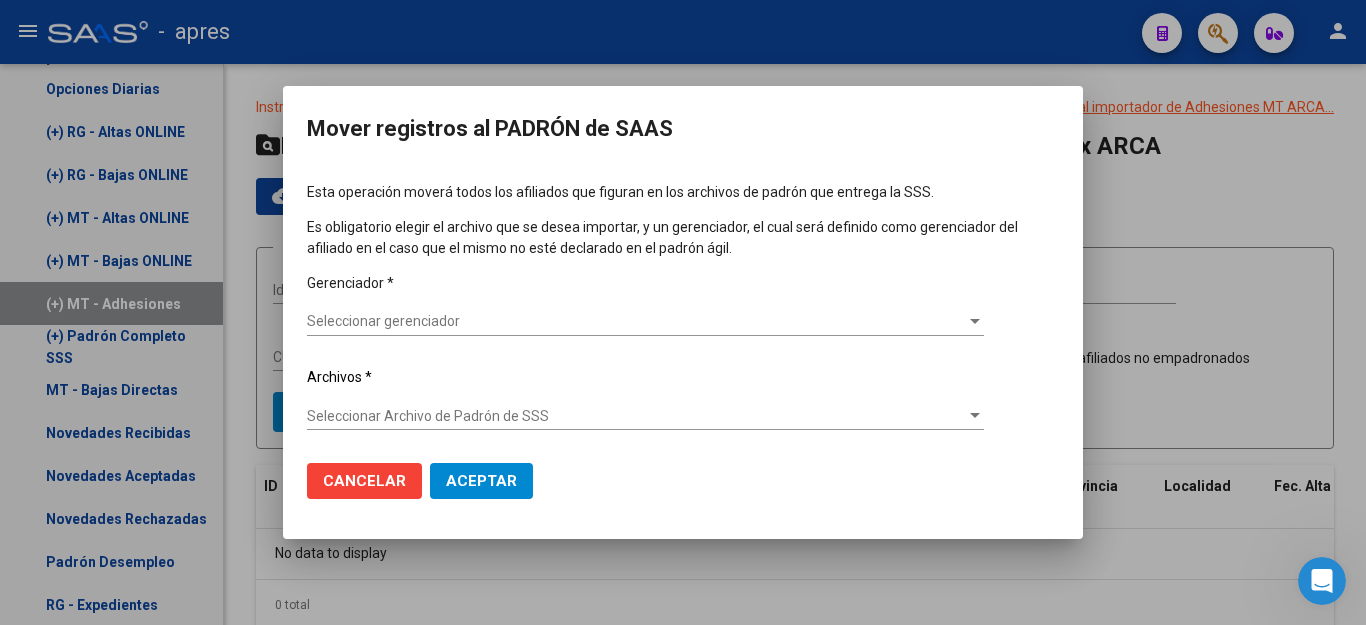 click on "Seleccionar gerenciador Seleccionar gerenciador" at bounding box center (645, 322) 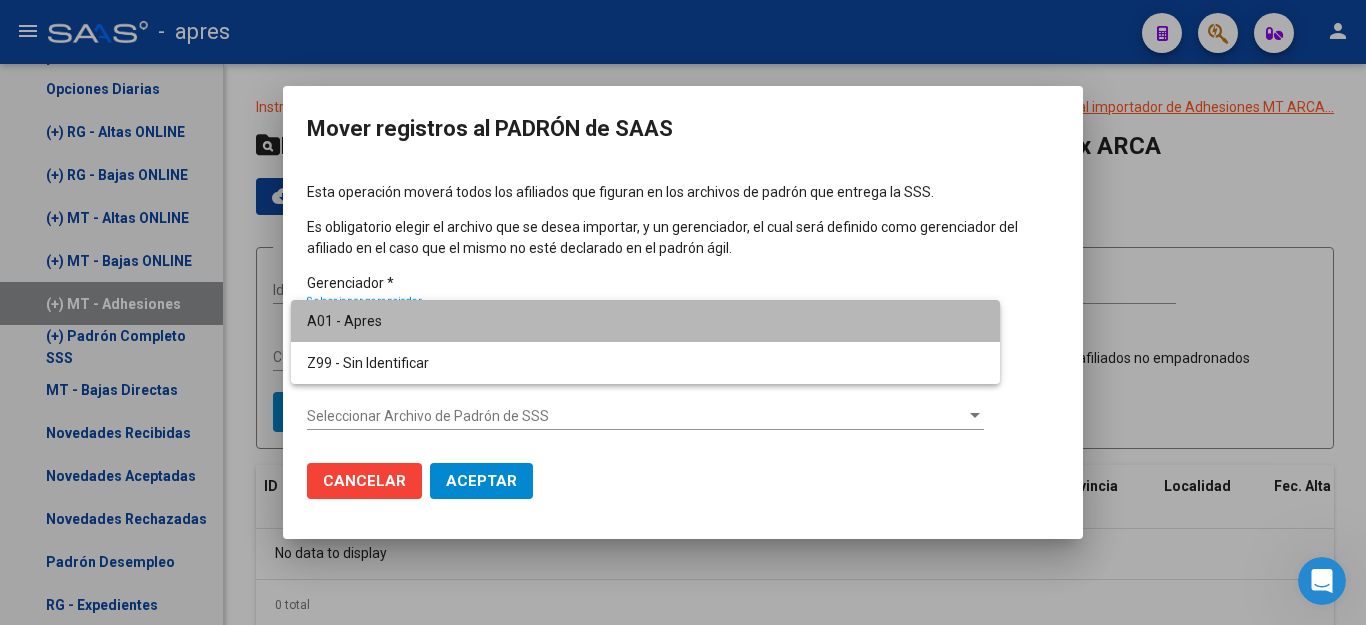 click on "A01 - Apres" at bounding box center (645, 321) 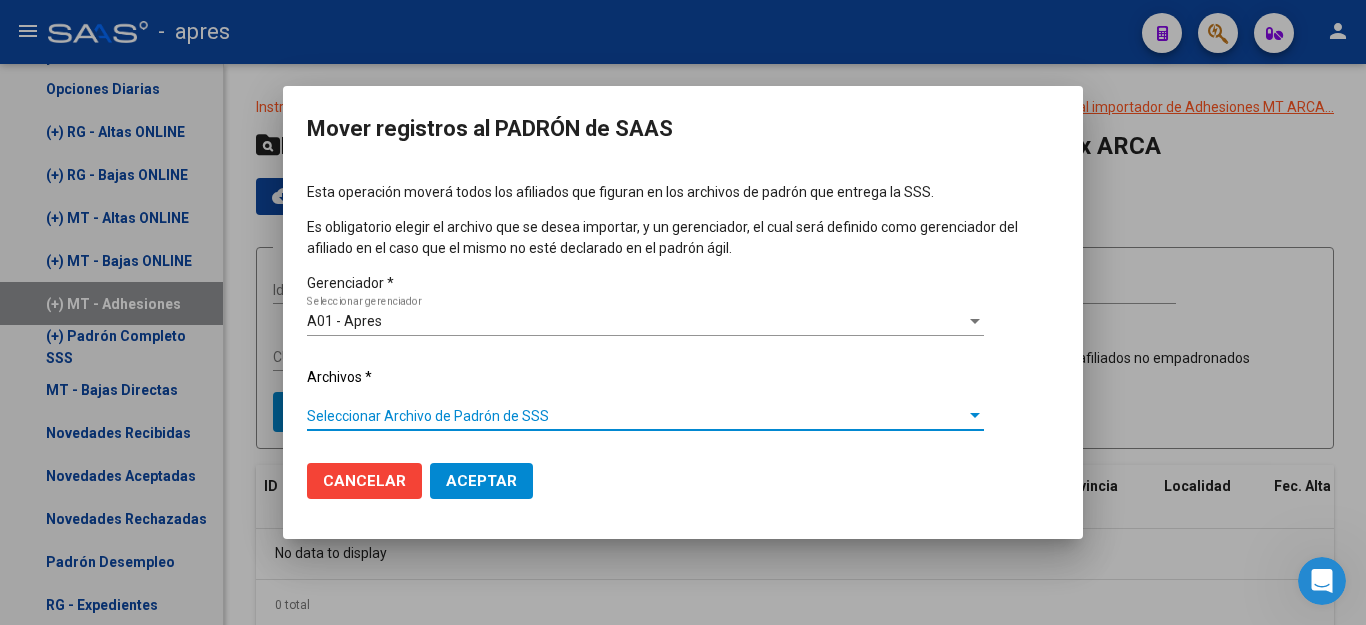 click on "Seleccionar Archivo de Padrón de SSS" at bounding box center [636, 416] 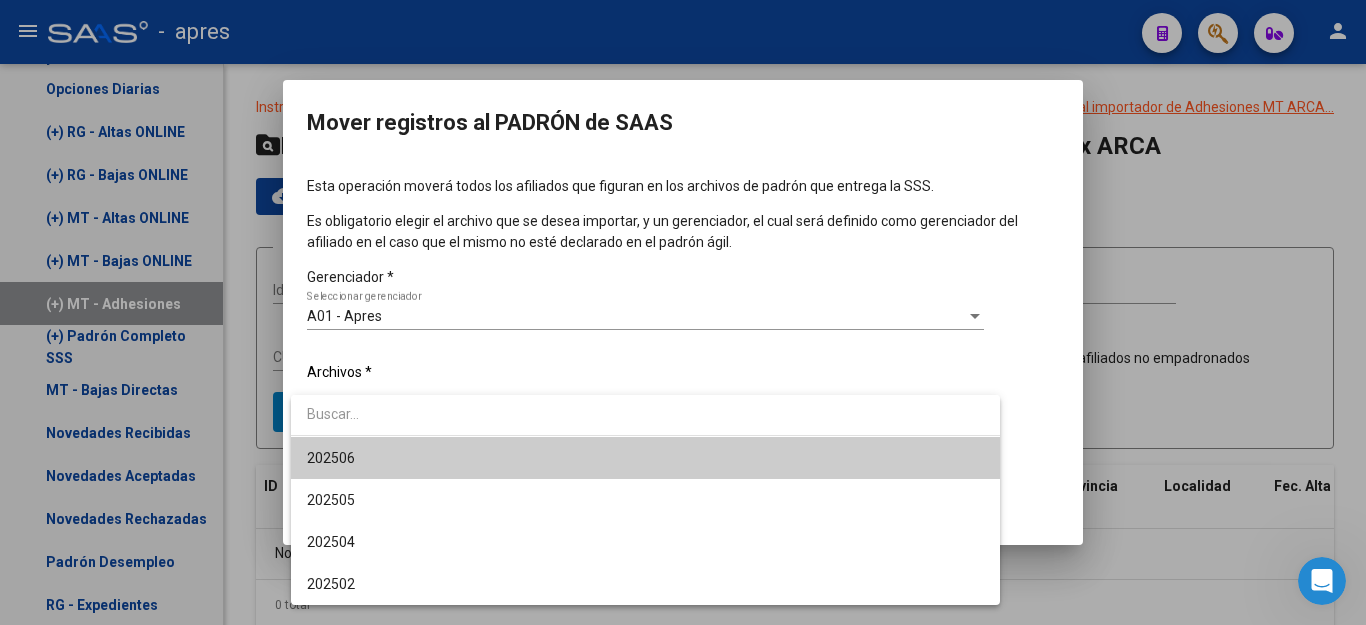 click on "202506" at bounding box center (645, 458) 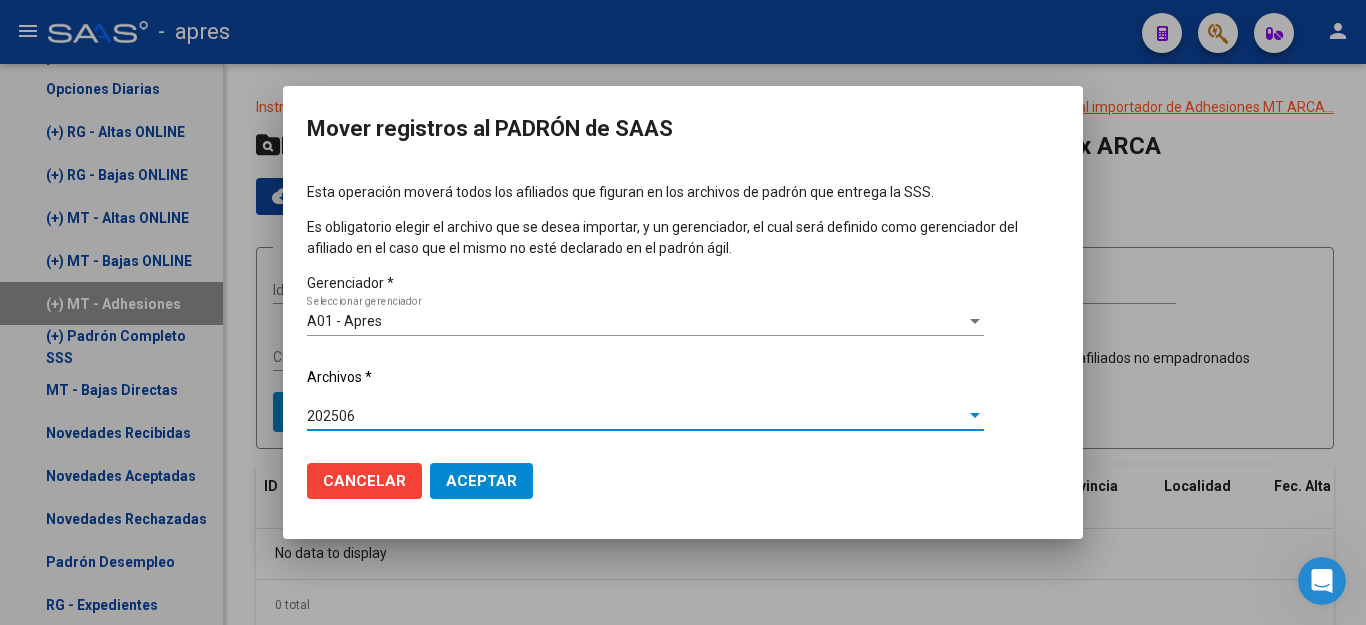 click on "Aceptar" at bounding box center [481, 481] 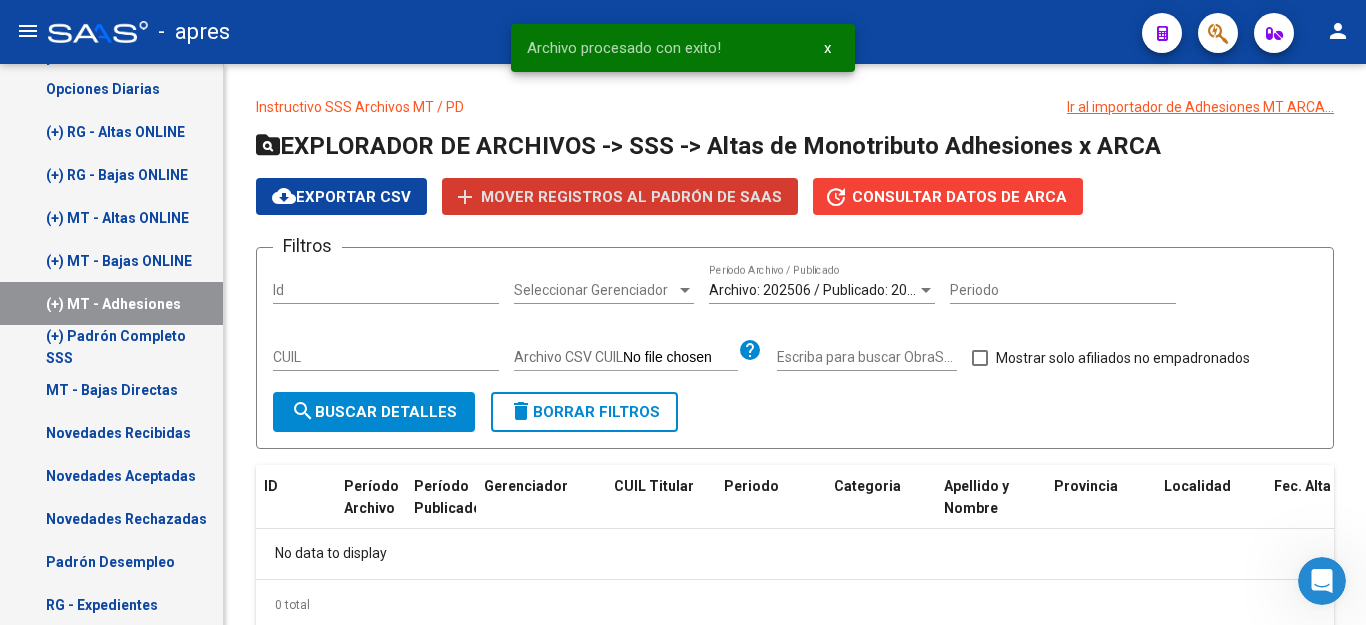 click on "(+) Padrón Completo SSS" at bounding box center [111, 346] 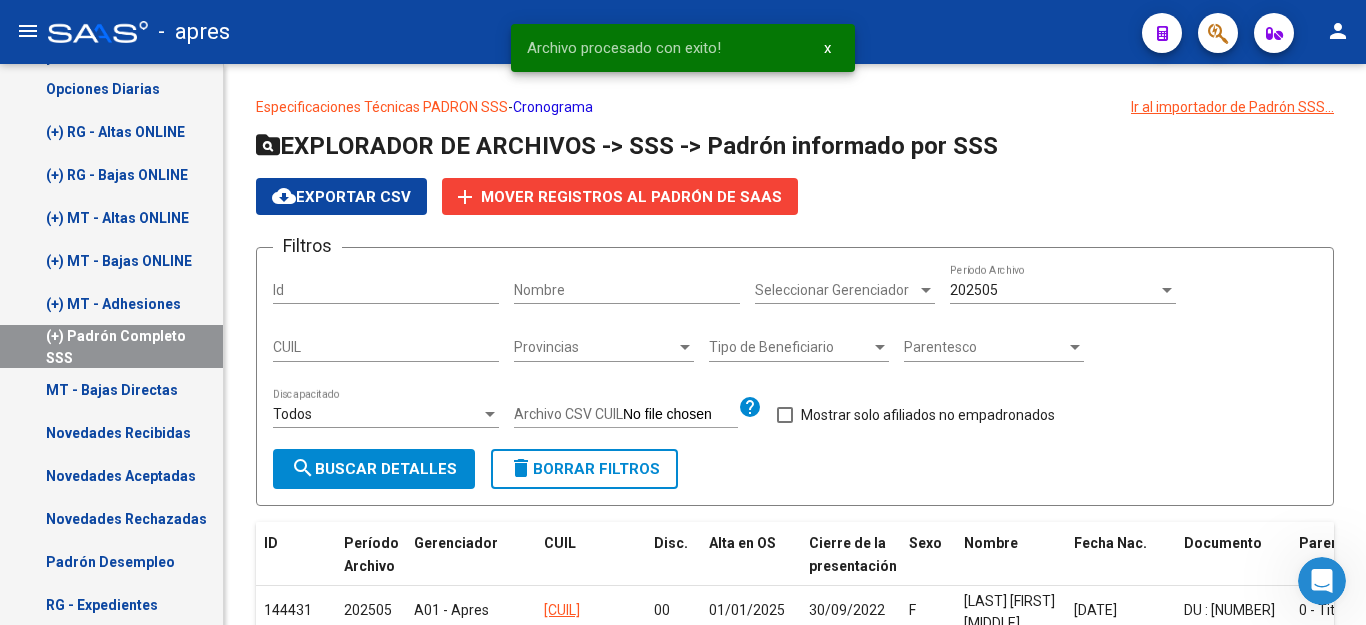 click on "(+) Padrón Completo SSS" at bounding box center [111, 346] 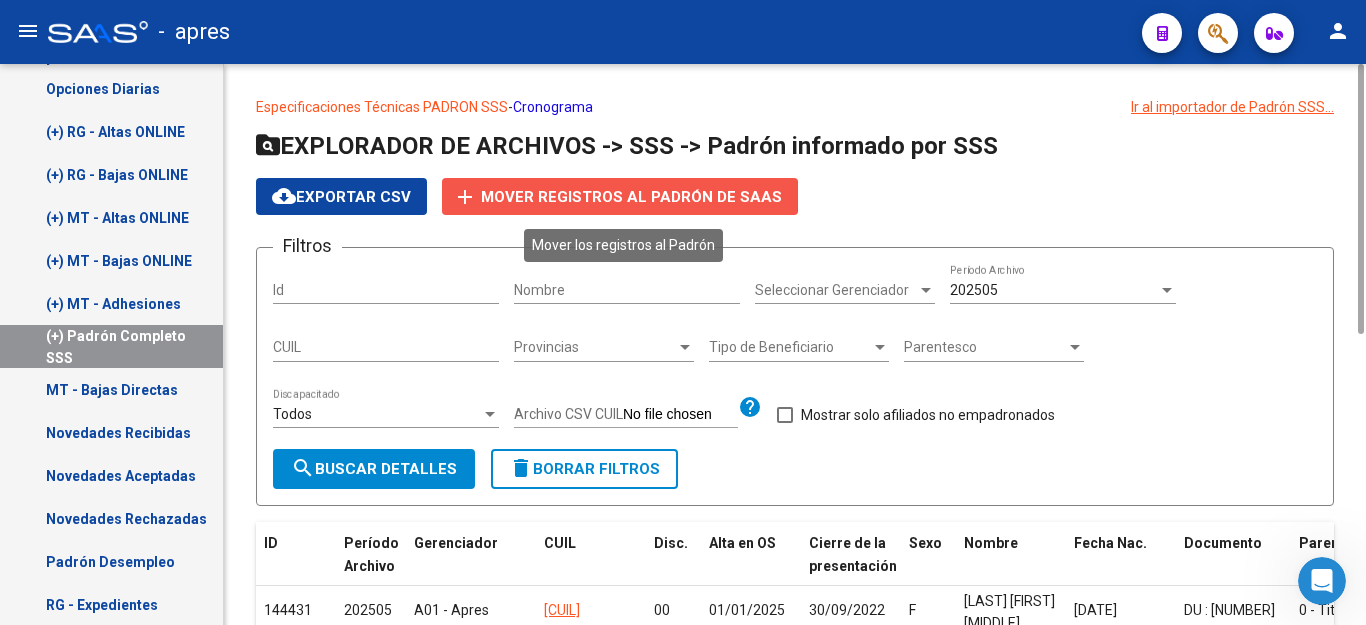 click on "Mover registros al PADRÓN de SAAS" 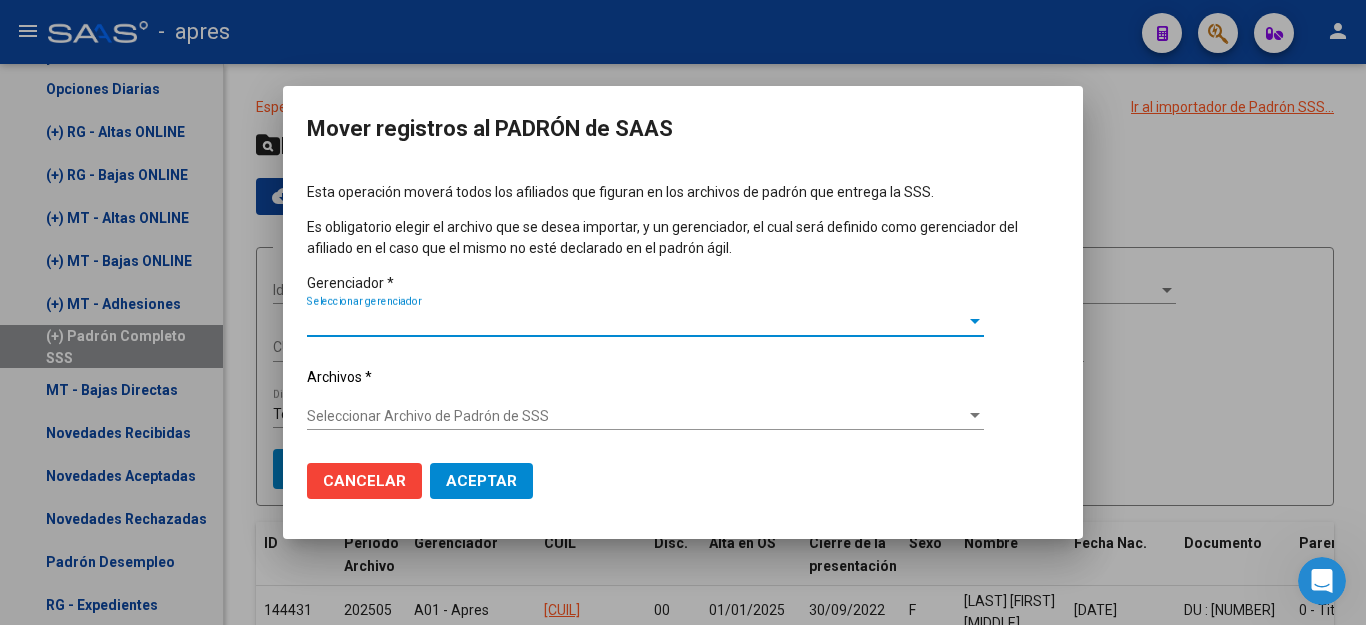 click on "Seleccionar gerenciador" at bounding box center [636, 321] 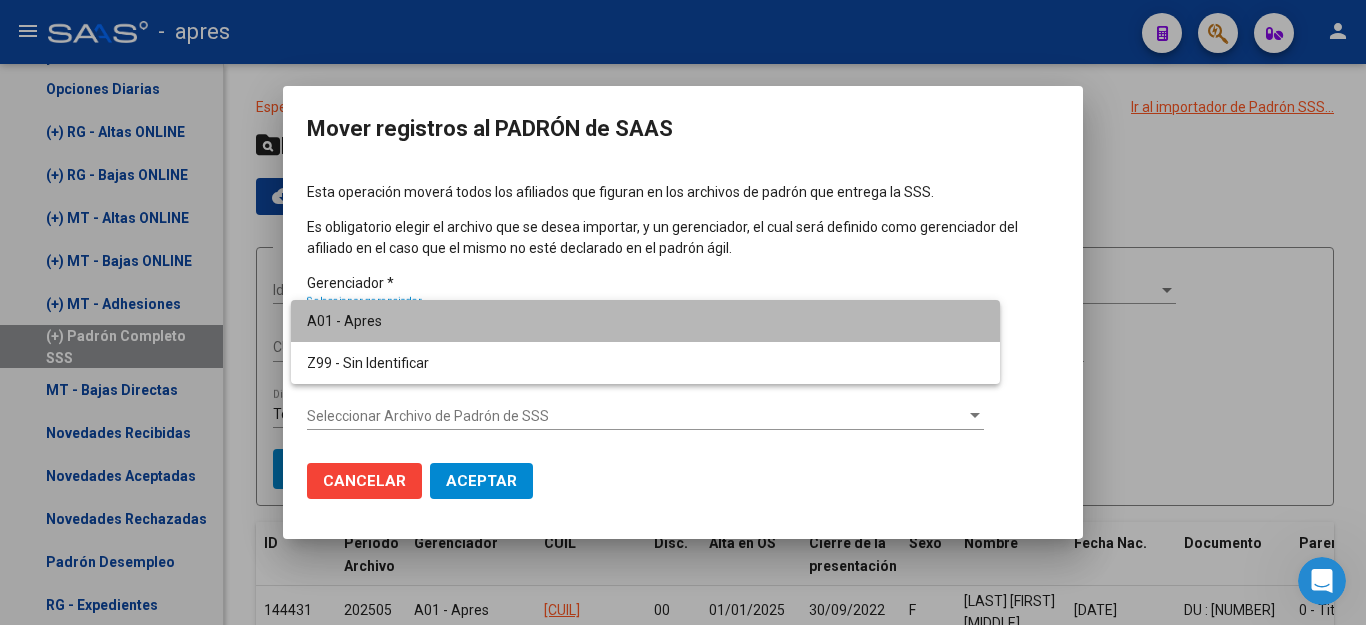 click on "A01 - Apres" at bounding box center (645, 321) 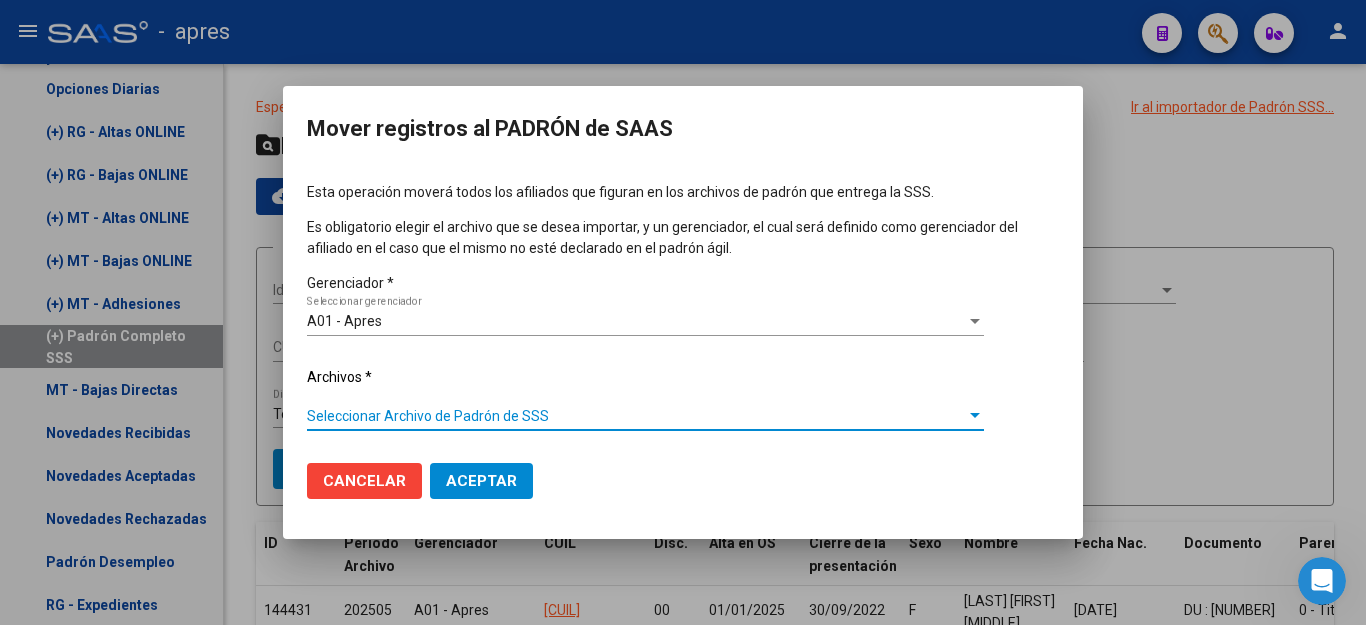 click on "Seleccionar Archivo de Padrón de SSS" at bounding box center [636, 416] 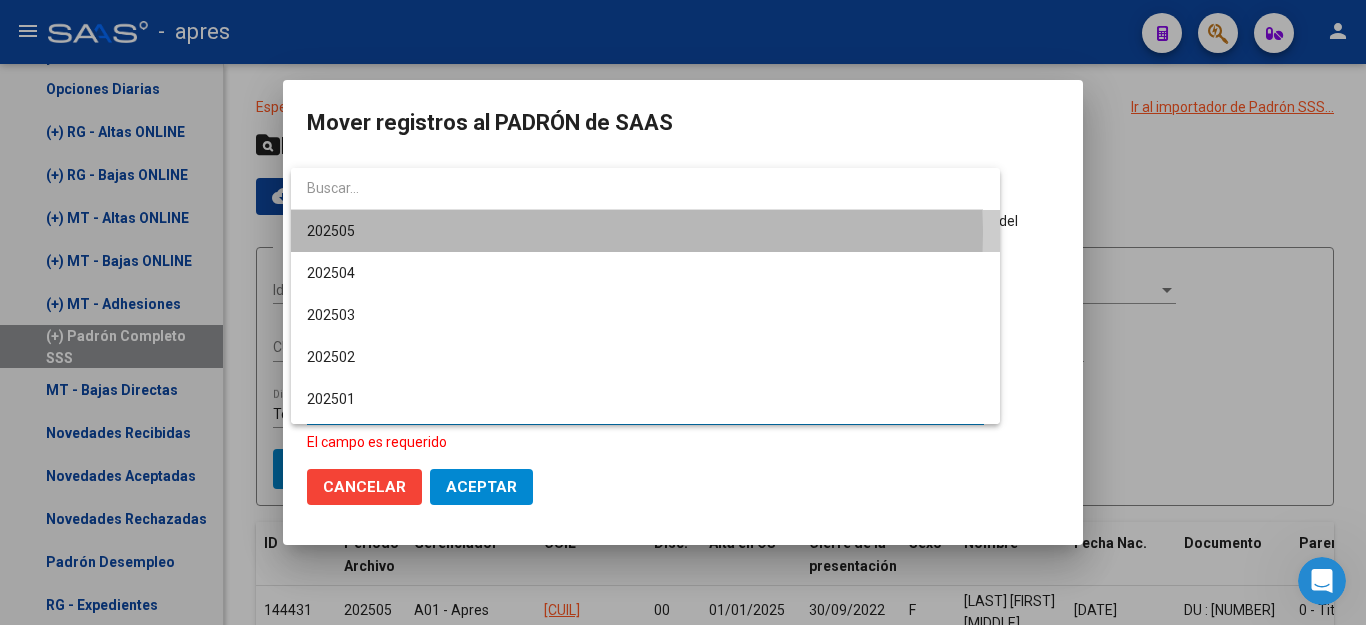 click on "202505" at bounding box center (645, 231) 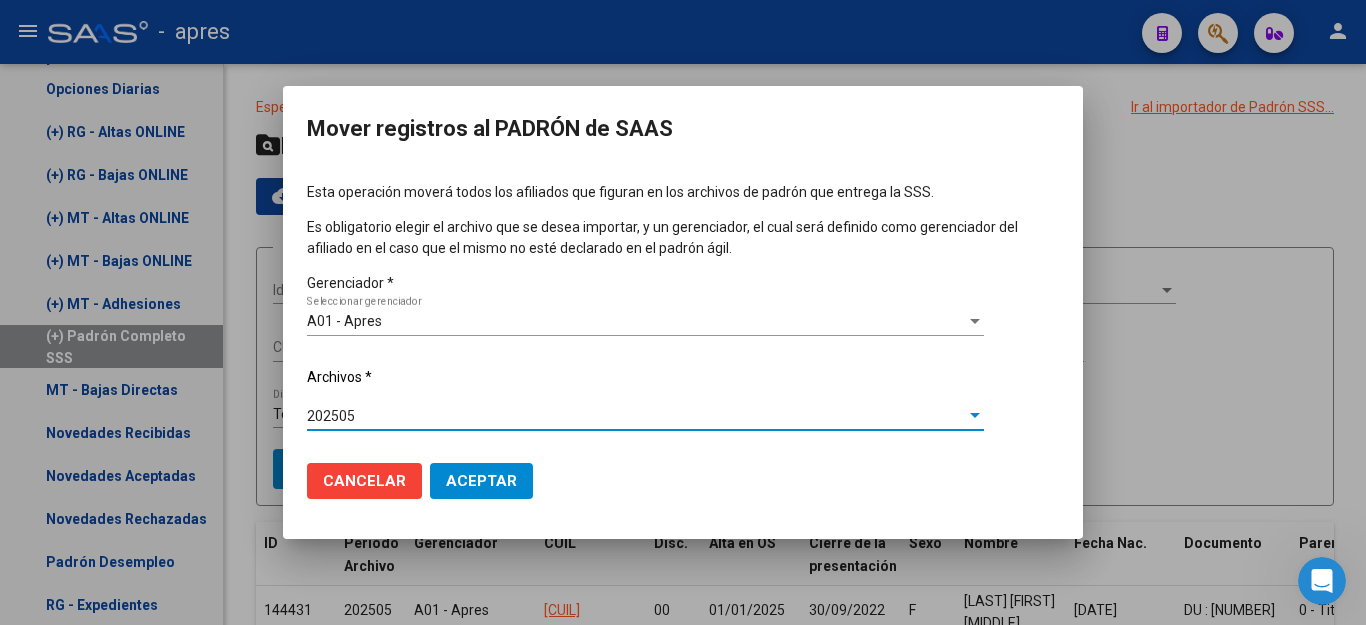 click on "Aceptar" at bounding box center [481, 481] 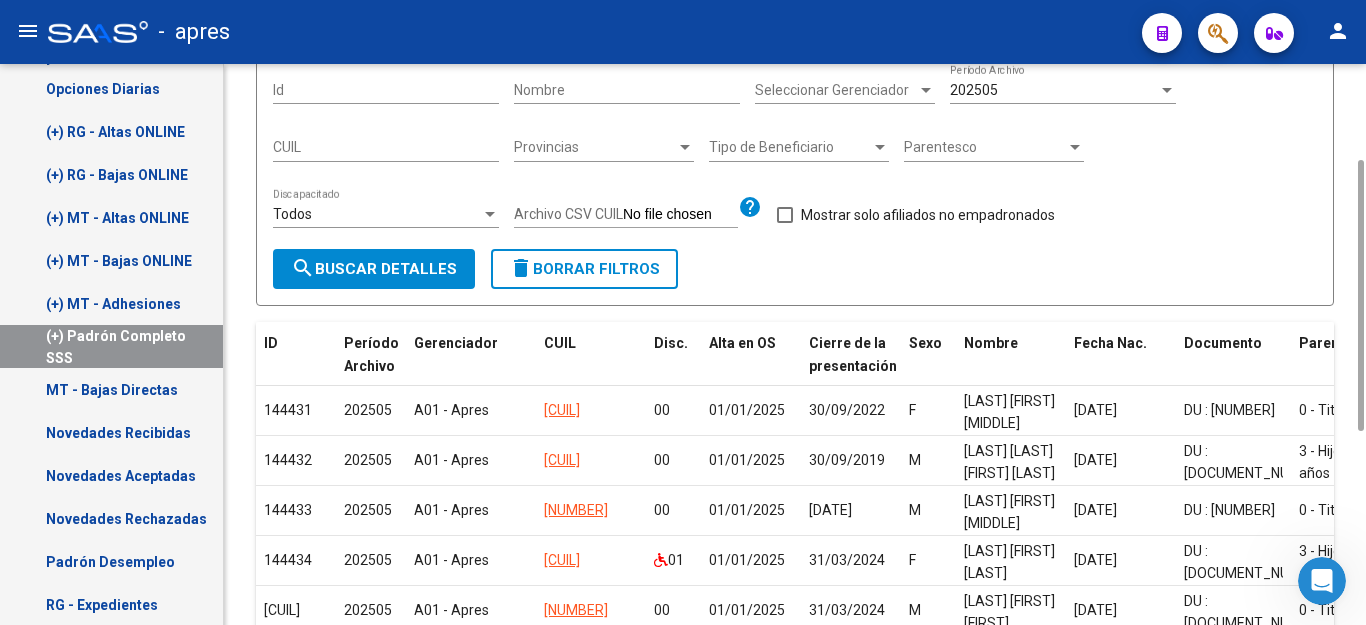 scroll, scrollTop: 400, scrollLeft: 0, axis: vertical 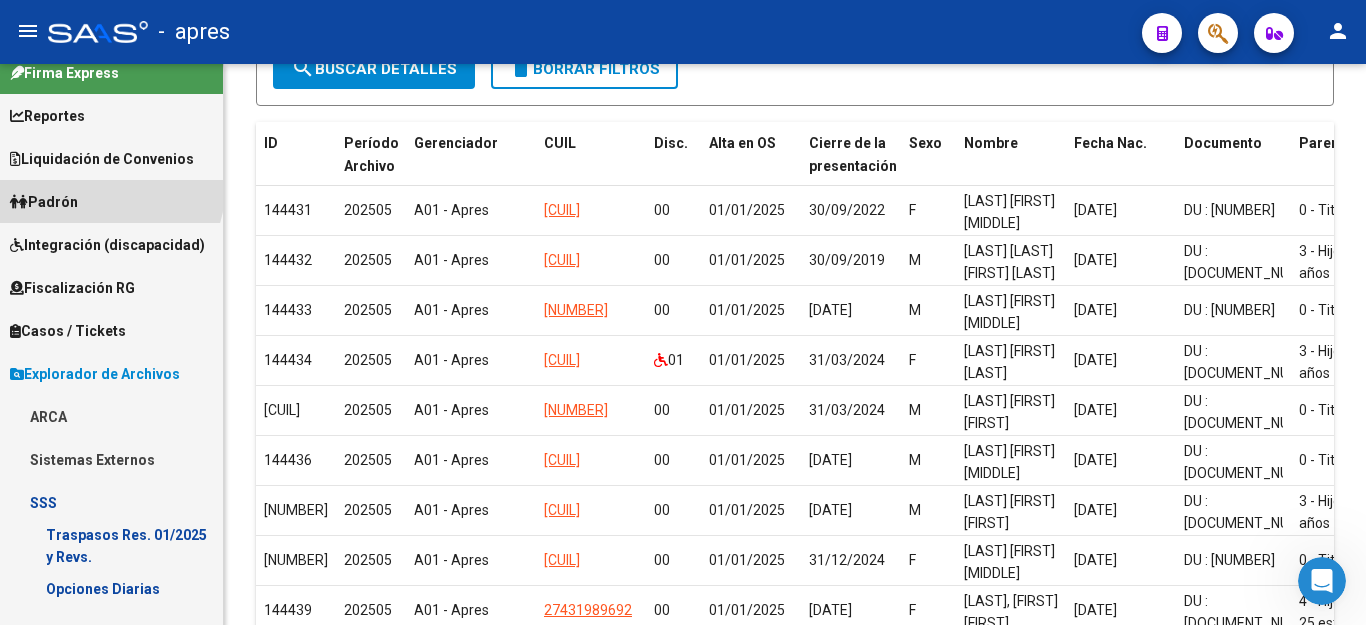 click on "Padrón" at bounding box center (111, 201) 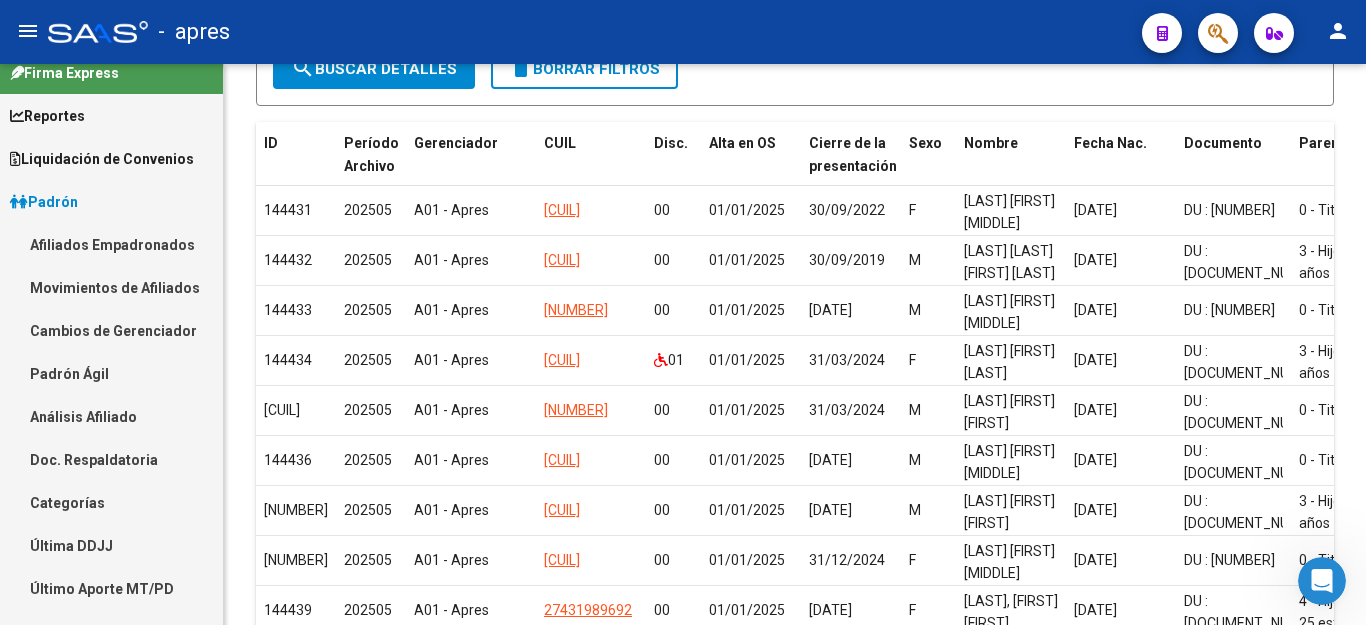click on "Movimientos de Afiliados" at bounding box center (111, 287) 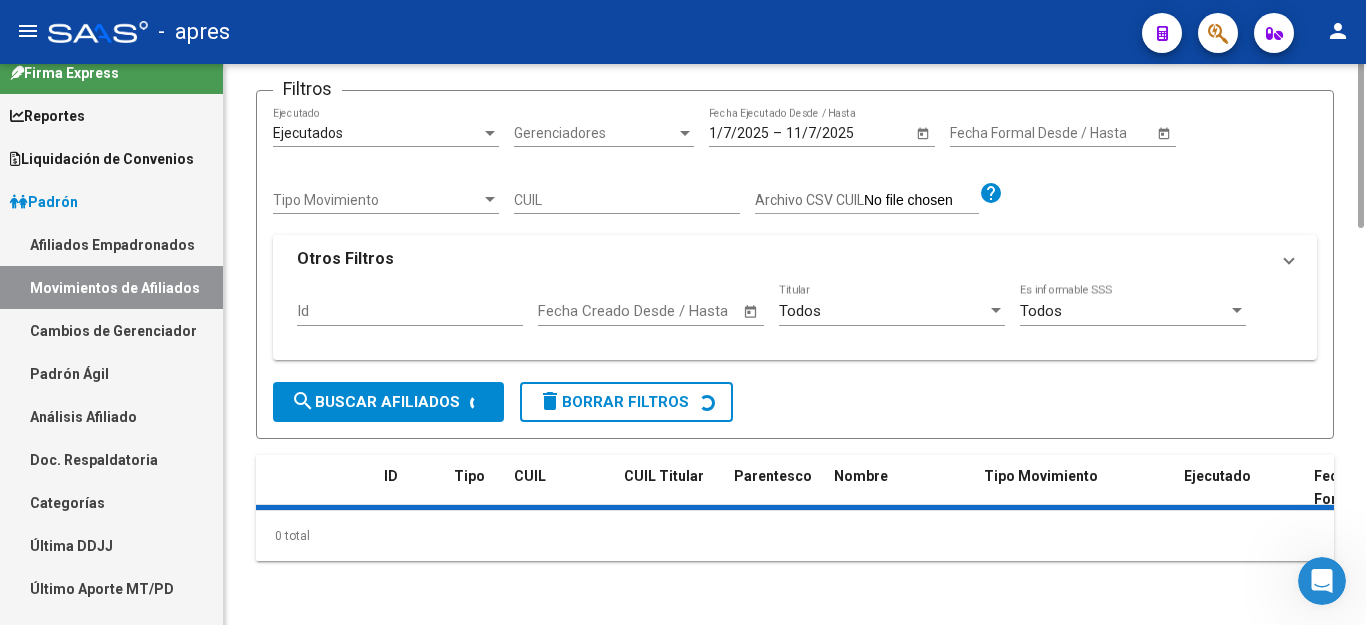 scroll, scrollTop: 0, scrollLeft: 0, axis: both 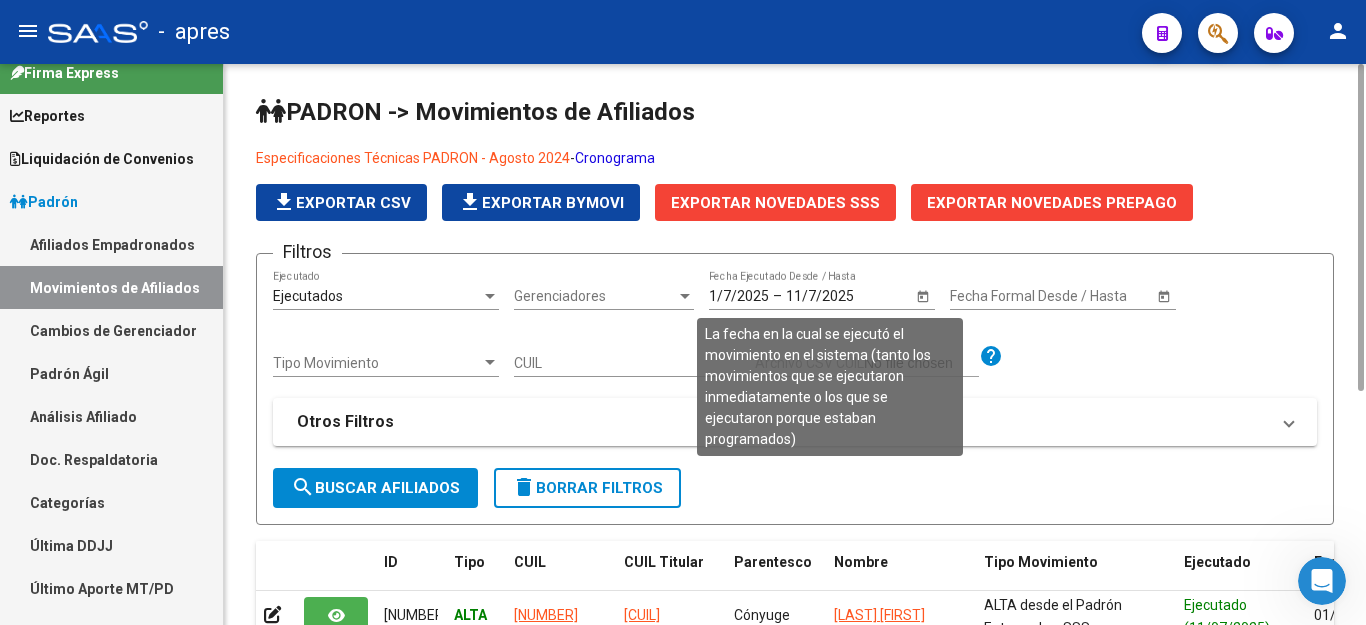 click 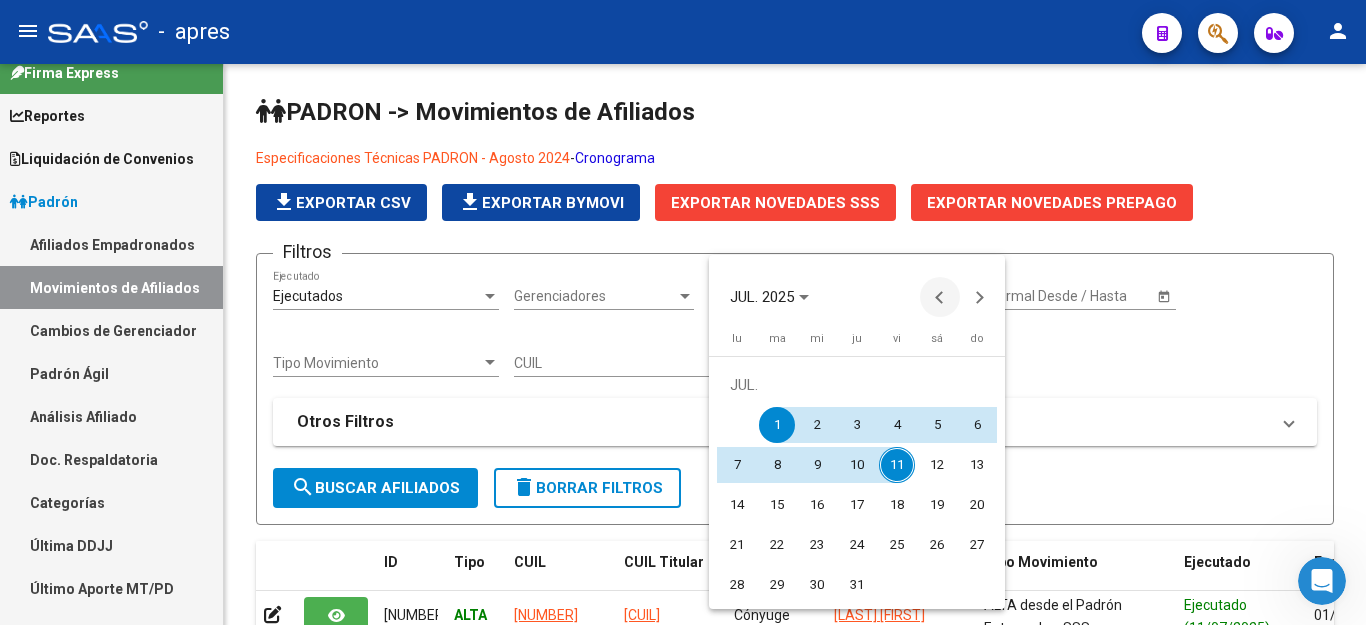 click at bounding box center (940, 297) 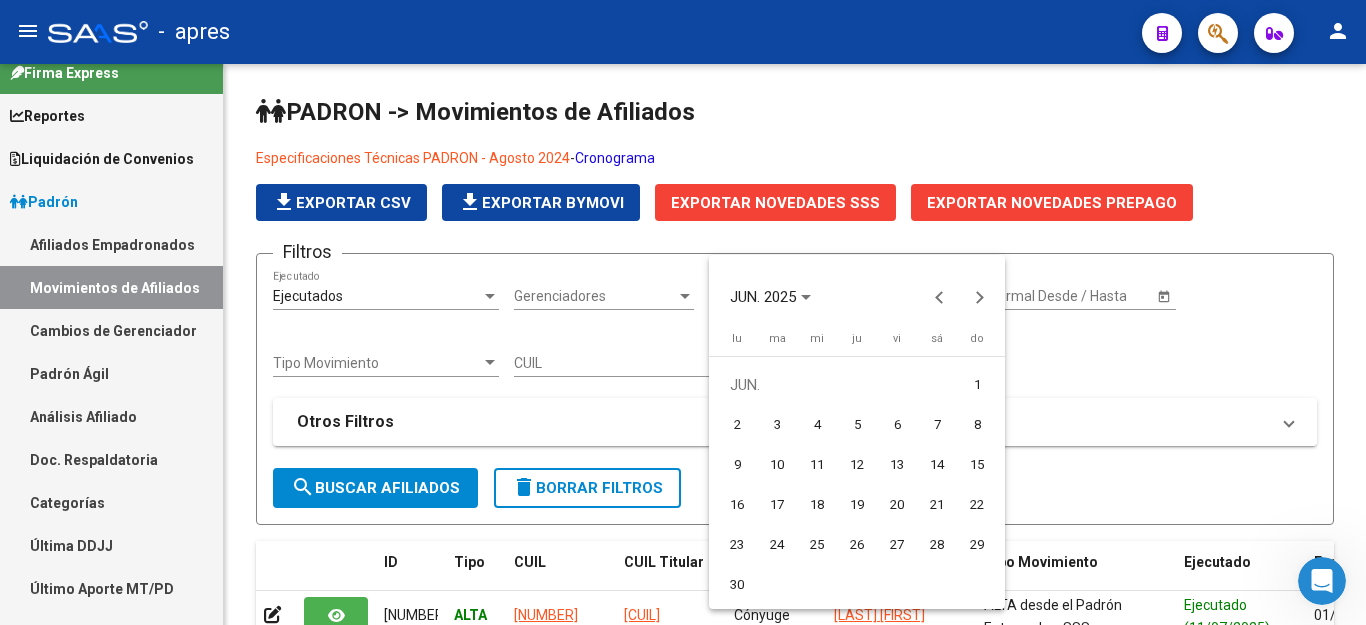 click on "1" at bounding box center [977, 385] 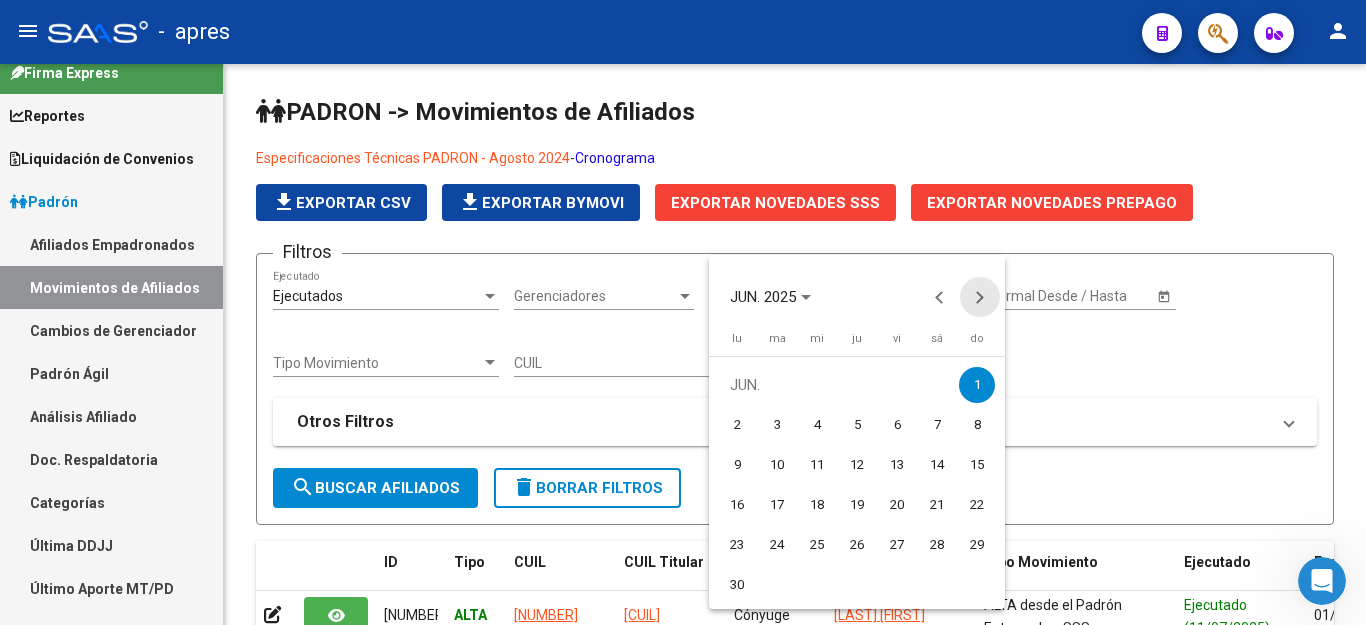 click at bounding box center (980, 297) 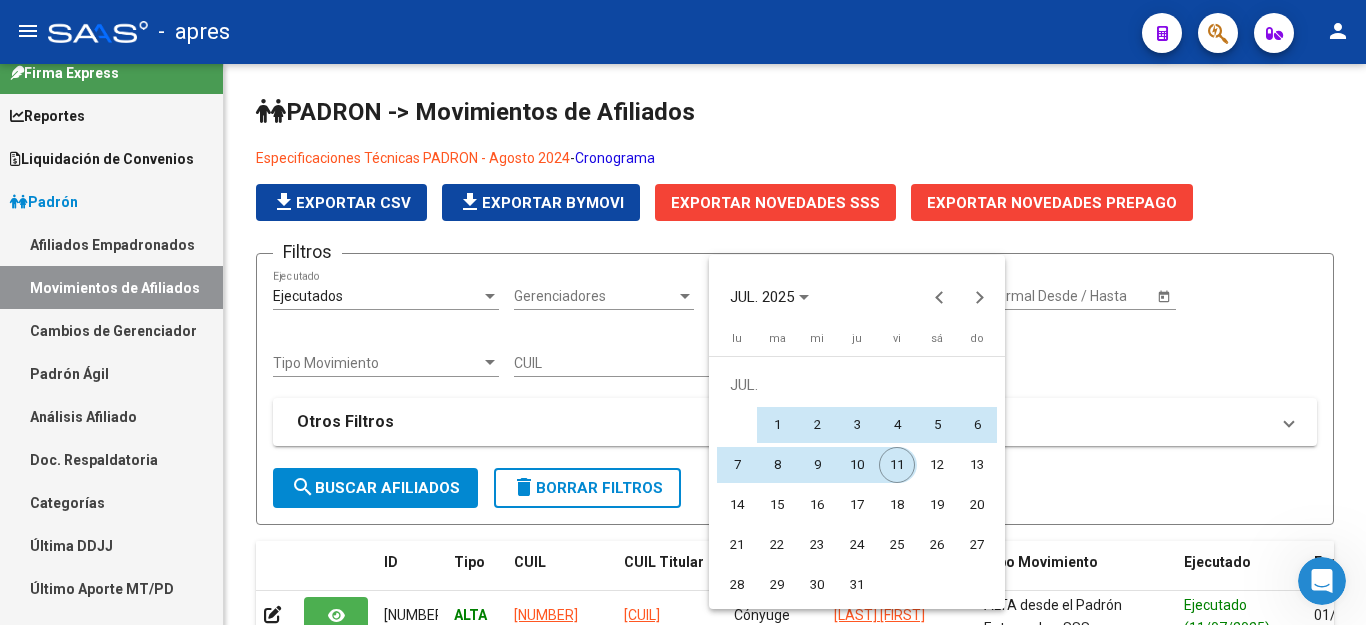 click on "11" at bounding box center (897, 465) 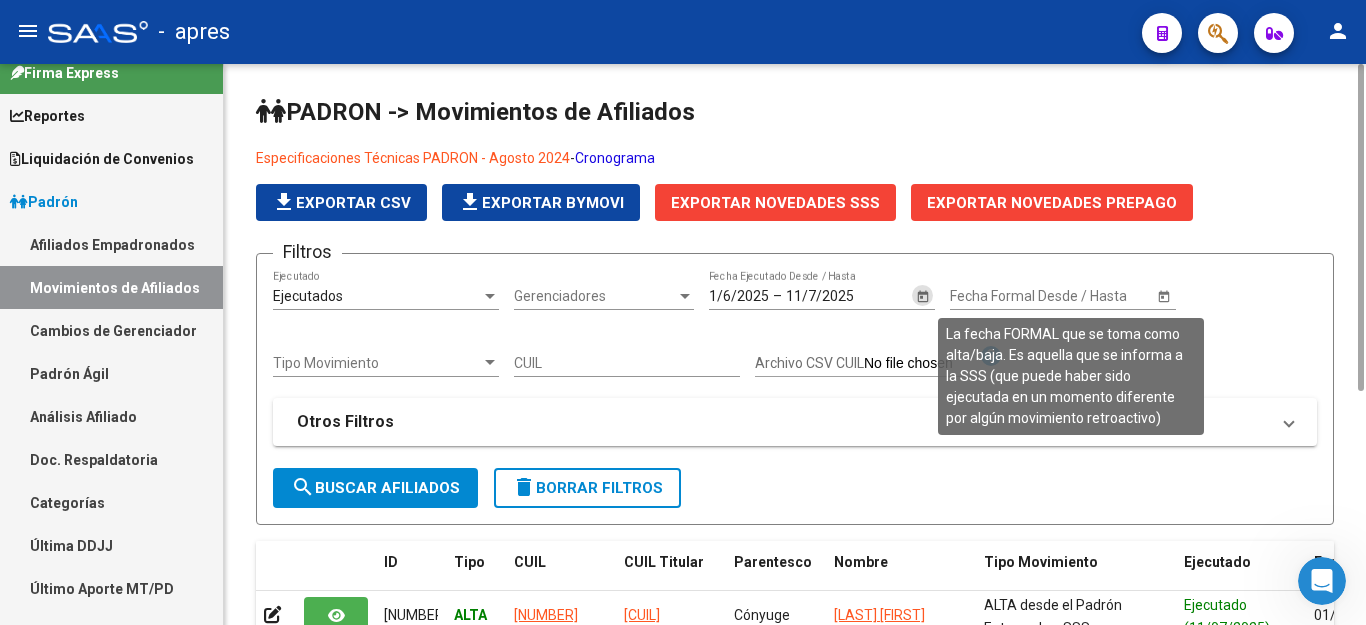 click 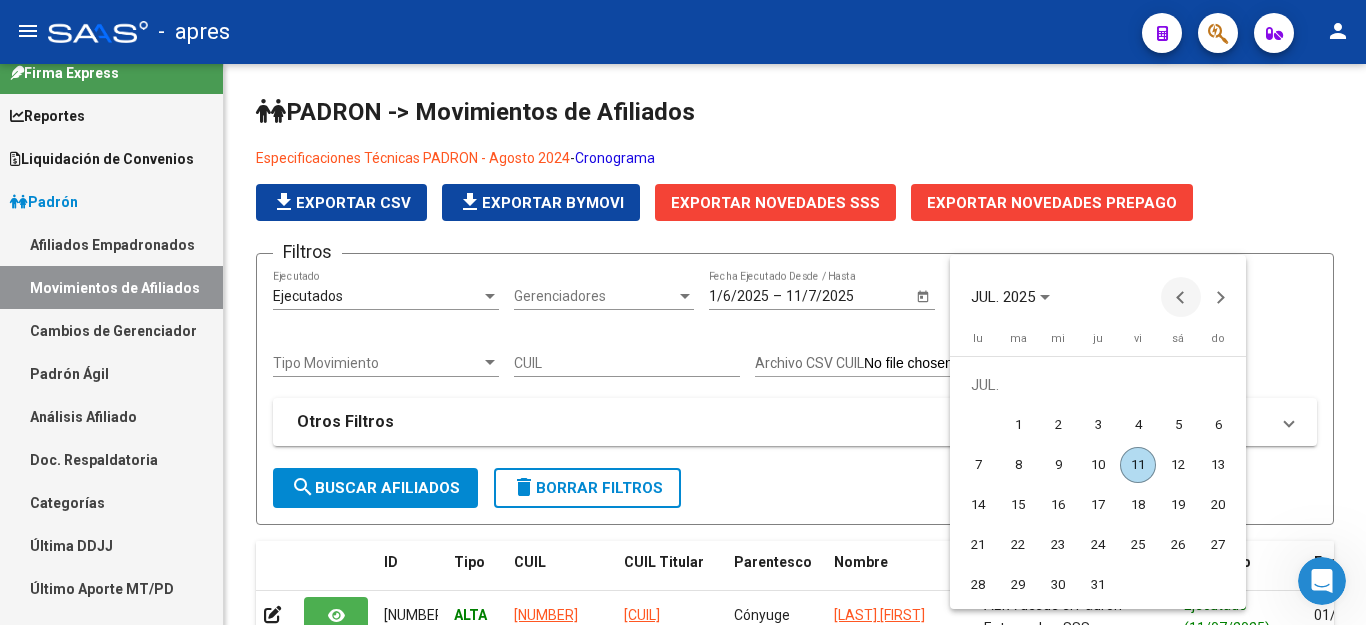 click at bounding box center (1181, 297) 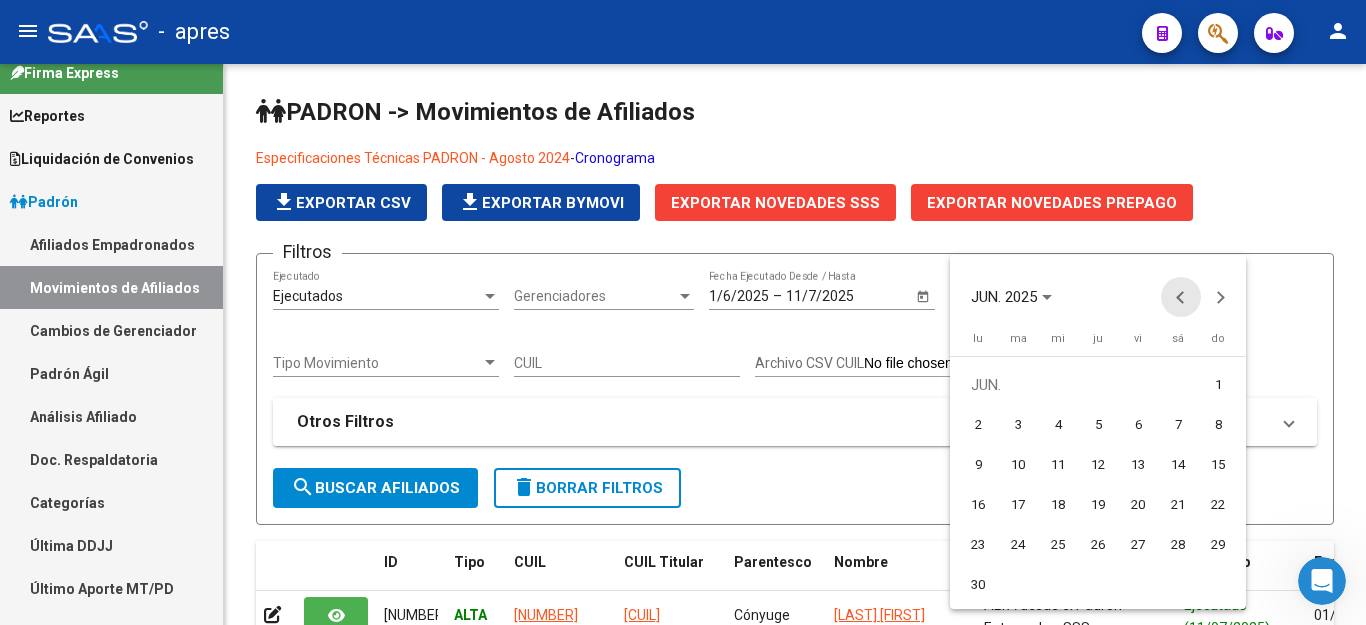 click at bounding box center (1181, 297) 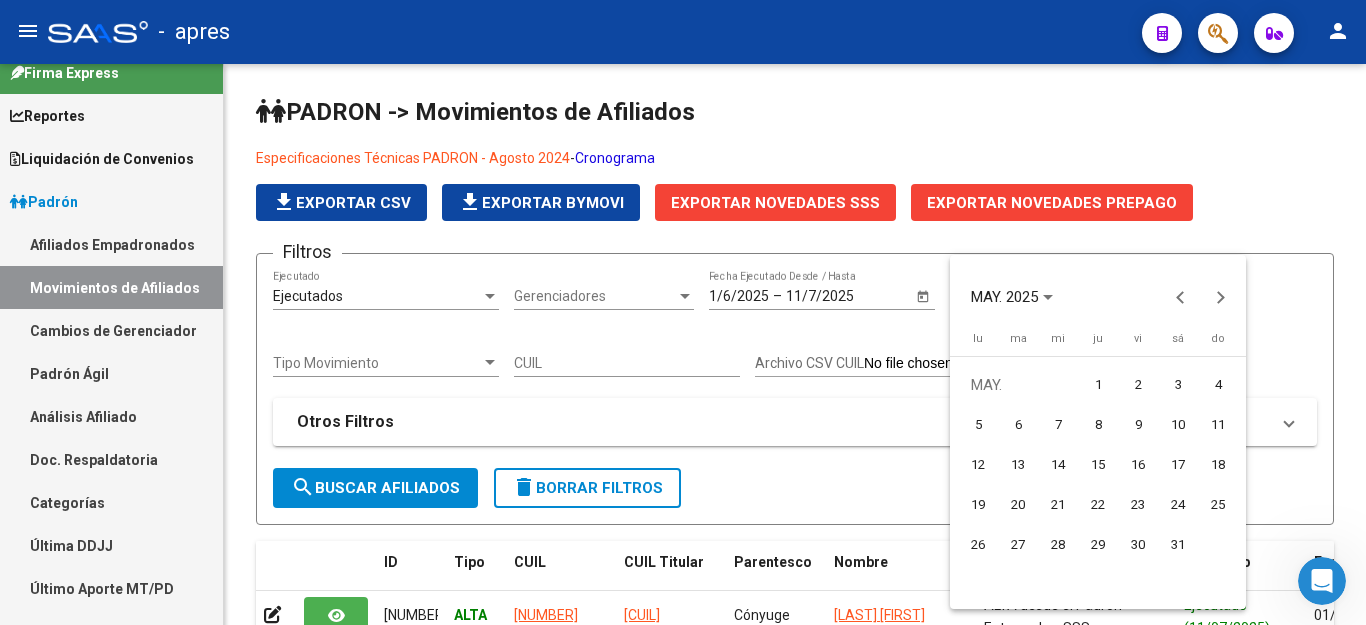 click on "1" at bounding box center [1098, 385] 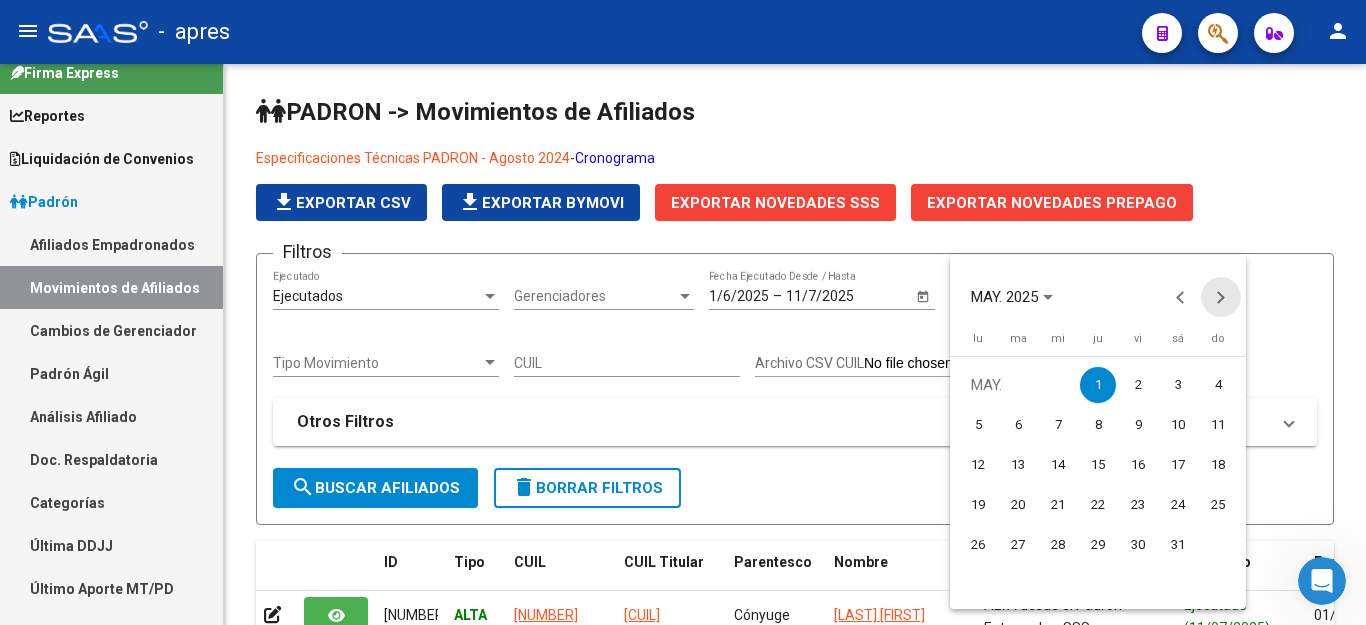 click at bounding box center (1221, 297) 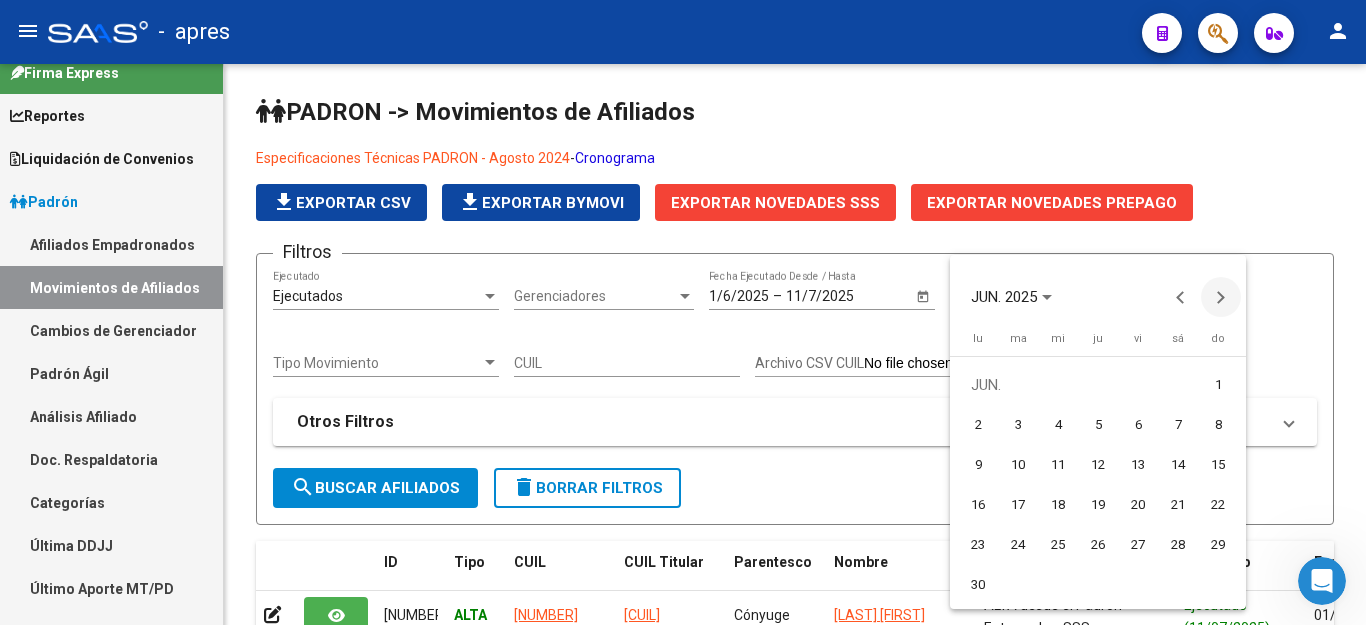 click at bounding box center (1221, 297) 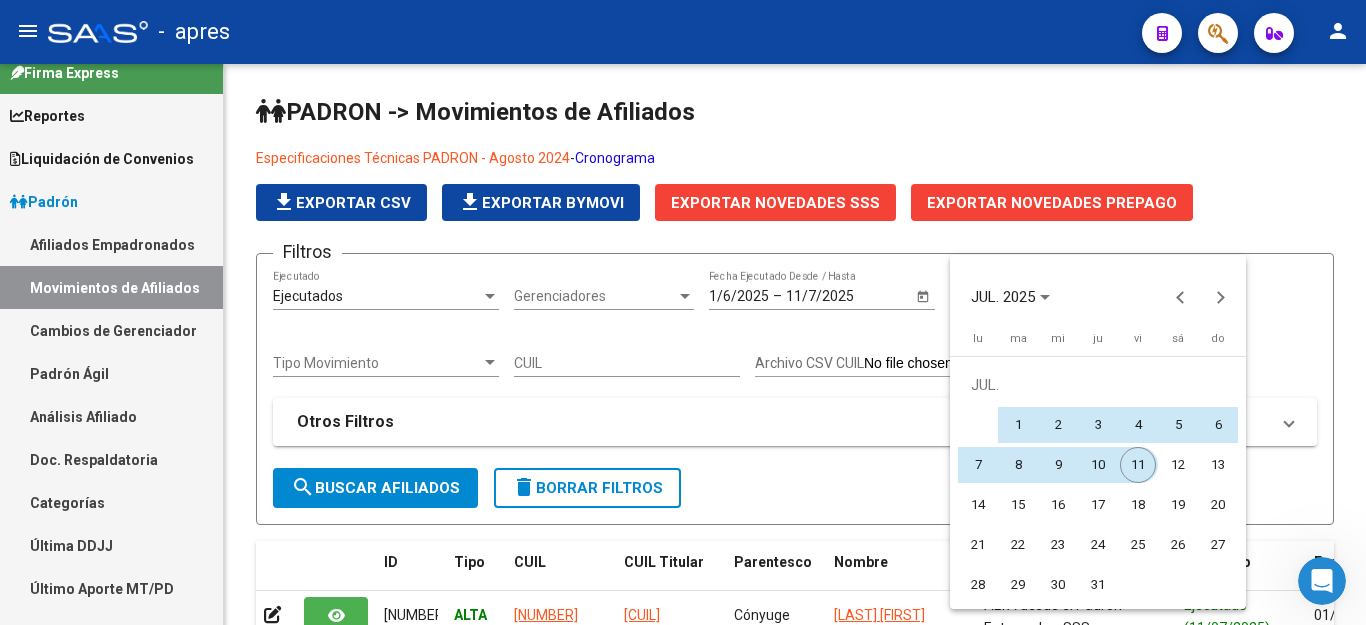 click on "11" at bounding box center (1138, 465) 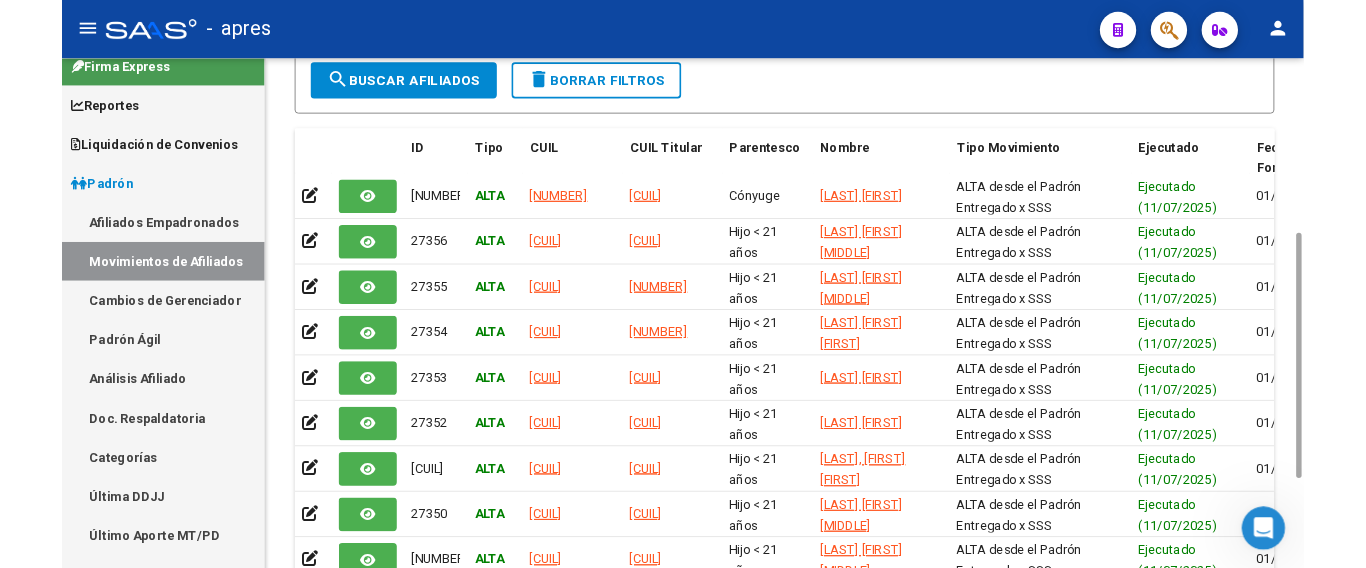 scroll, scrollTop: 0, scrollLeft: 0, axis: both 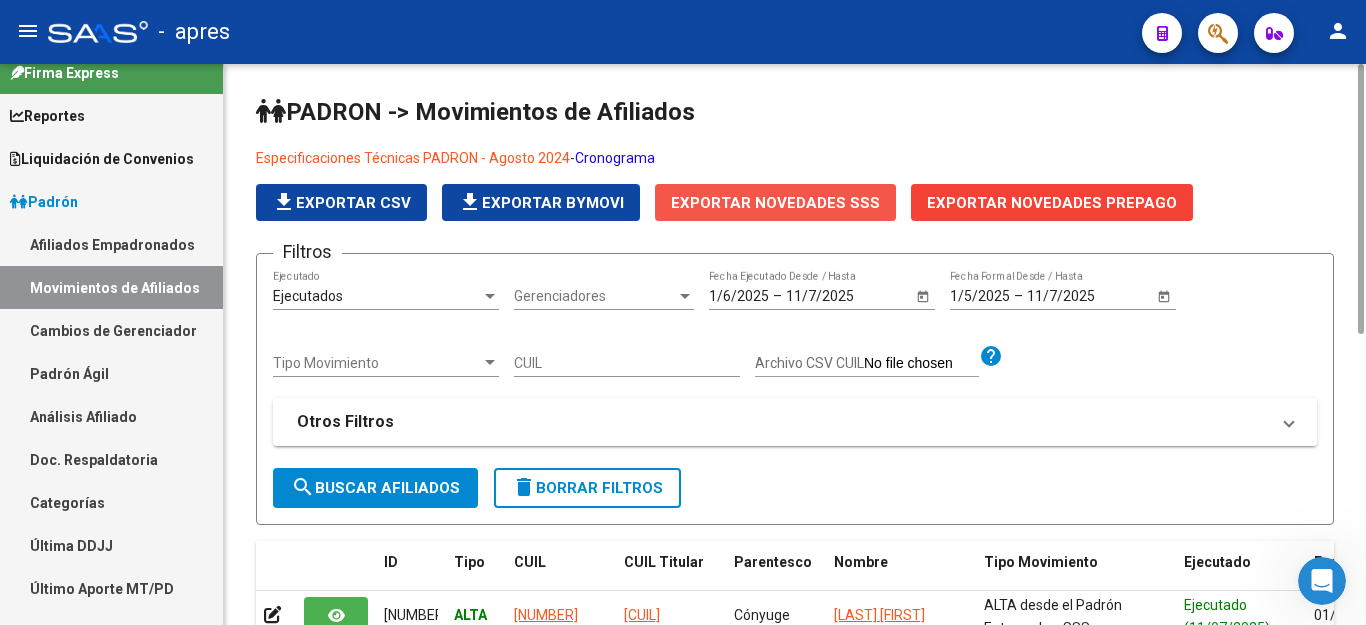click on "Exportar Novedades SSS" 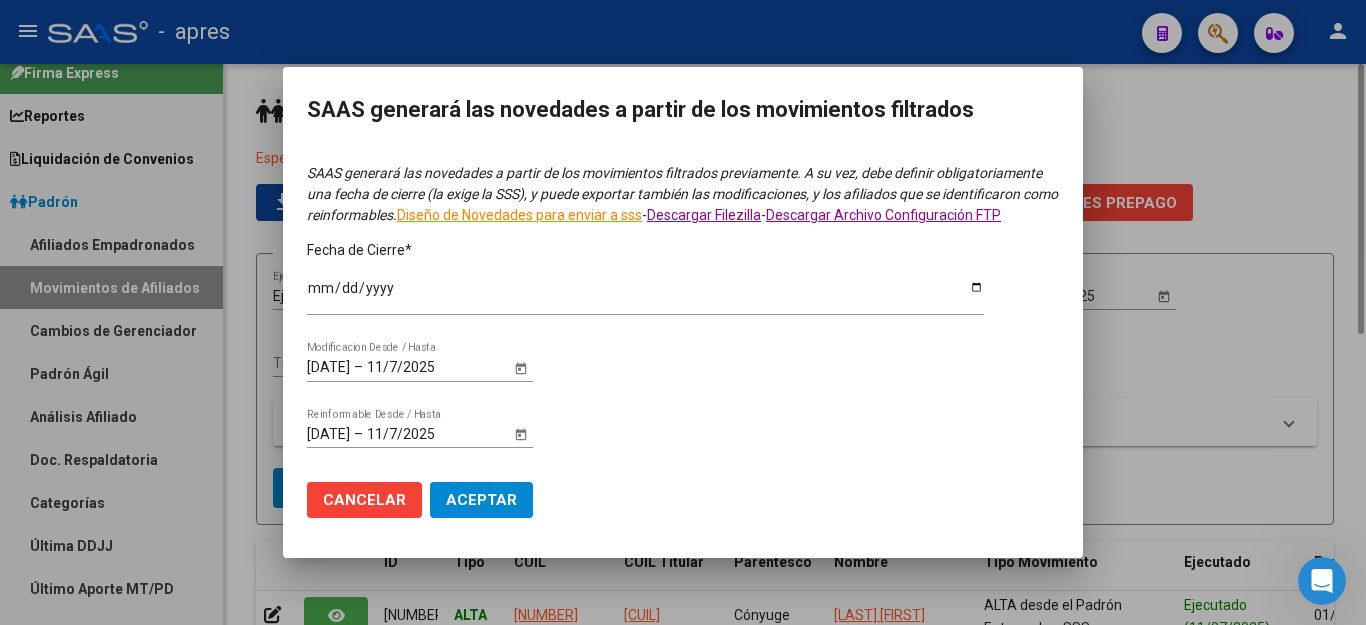 type on "2025-06-30" 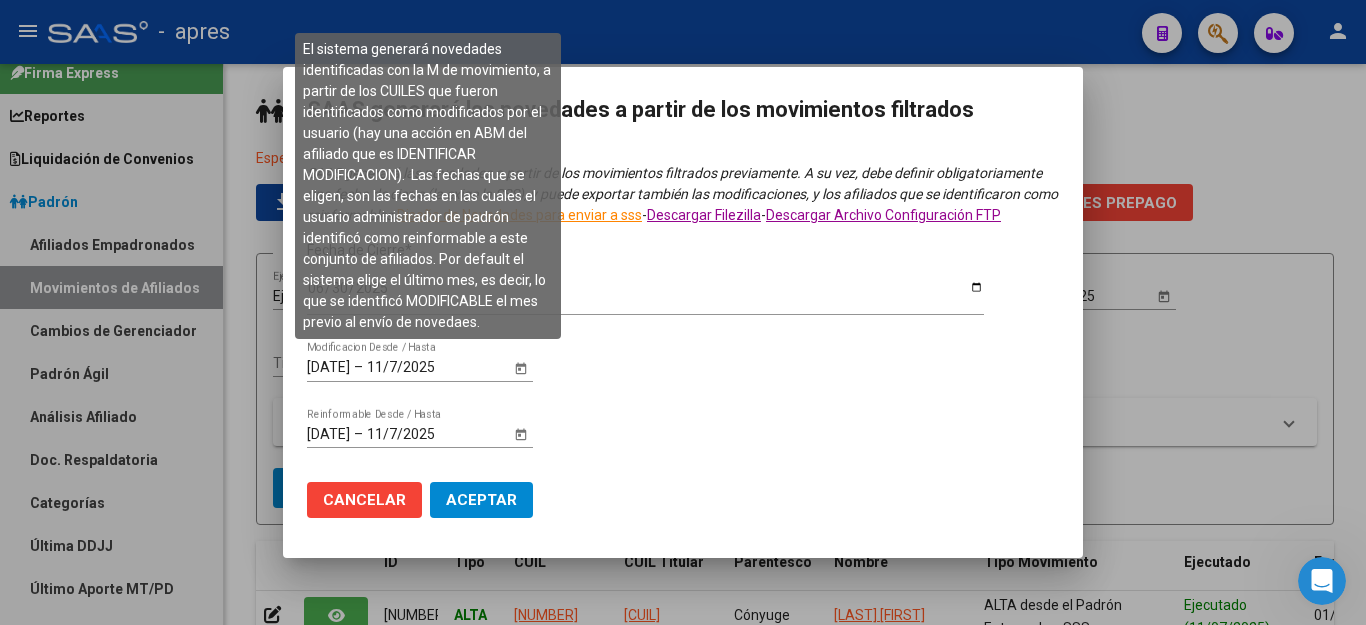 click 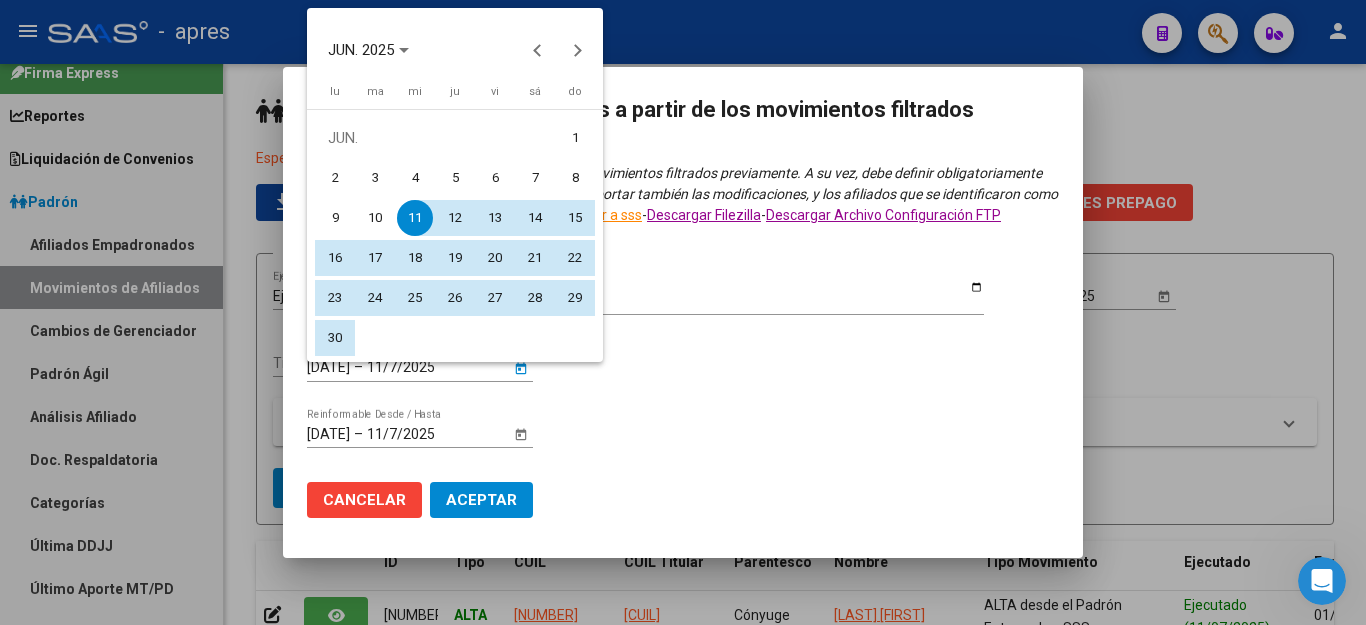 click on "1" at bounding box center [575, 138] 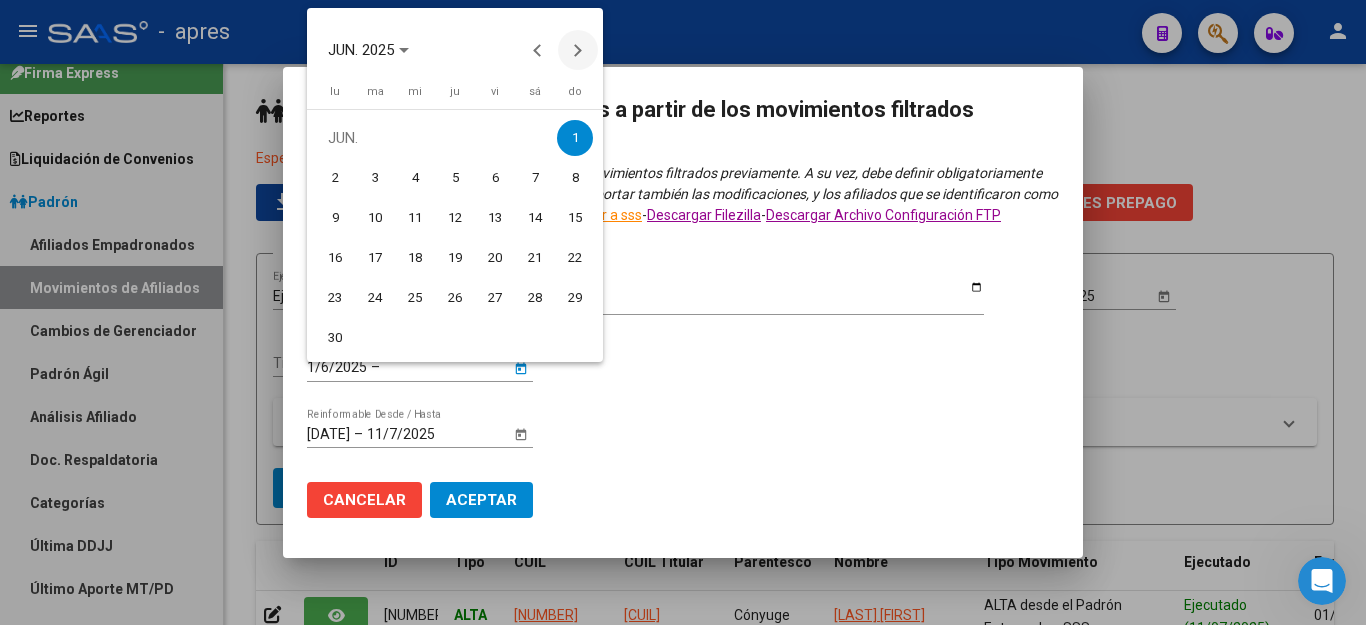 click at bounding box center [578, 50] 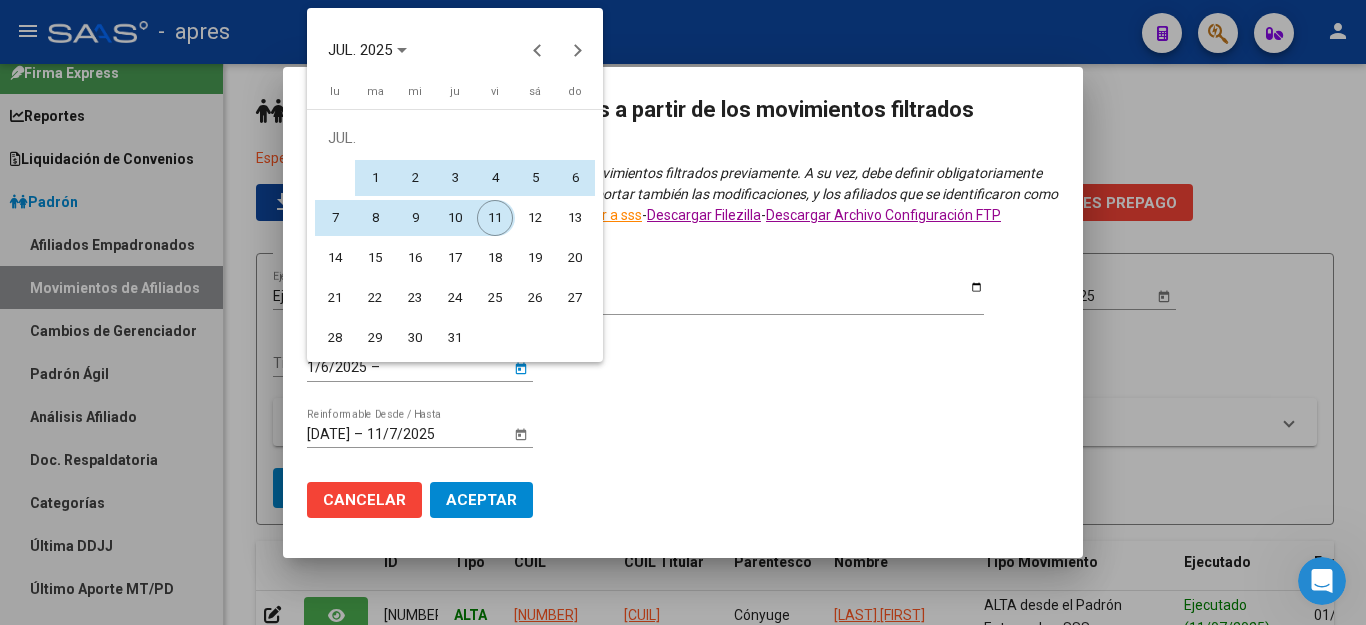 click on "11" at bounding box center (495, 218) 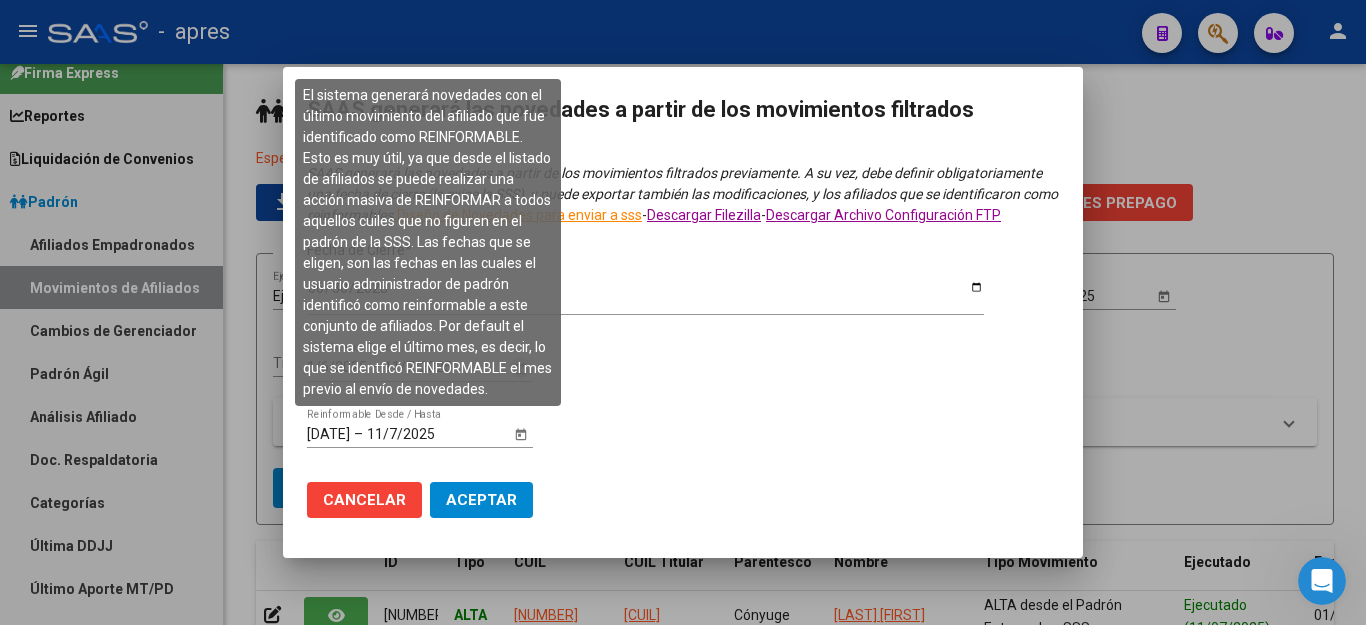 click 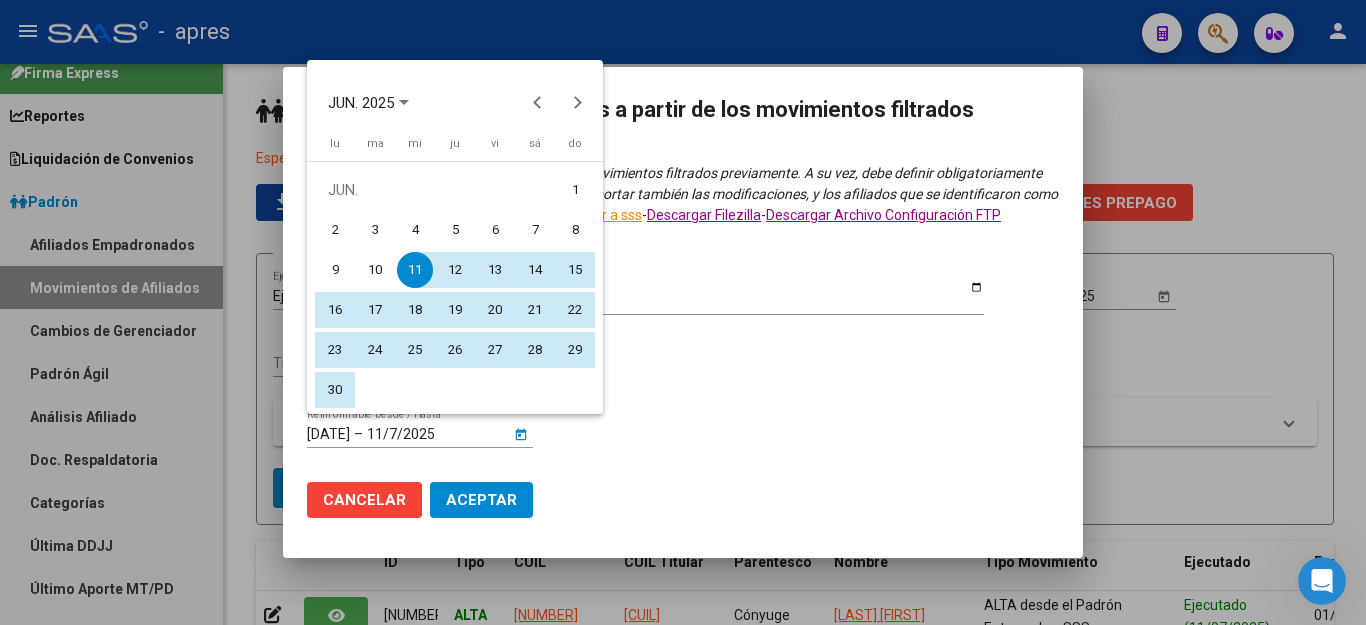 click on "1" at bounding box center [575, 190] 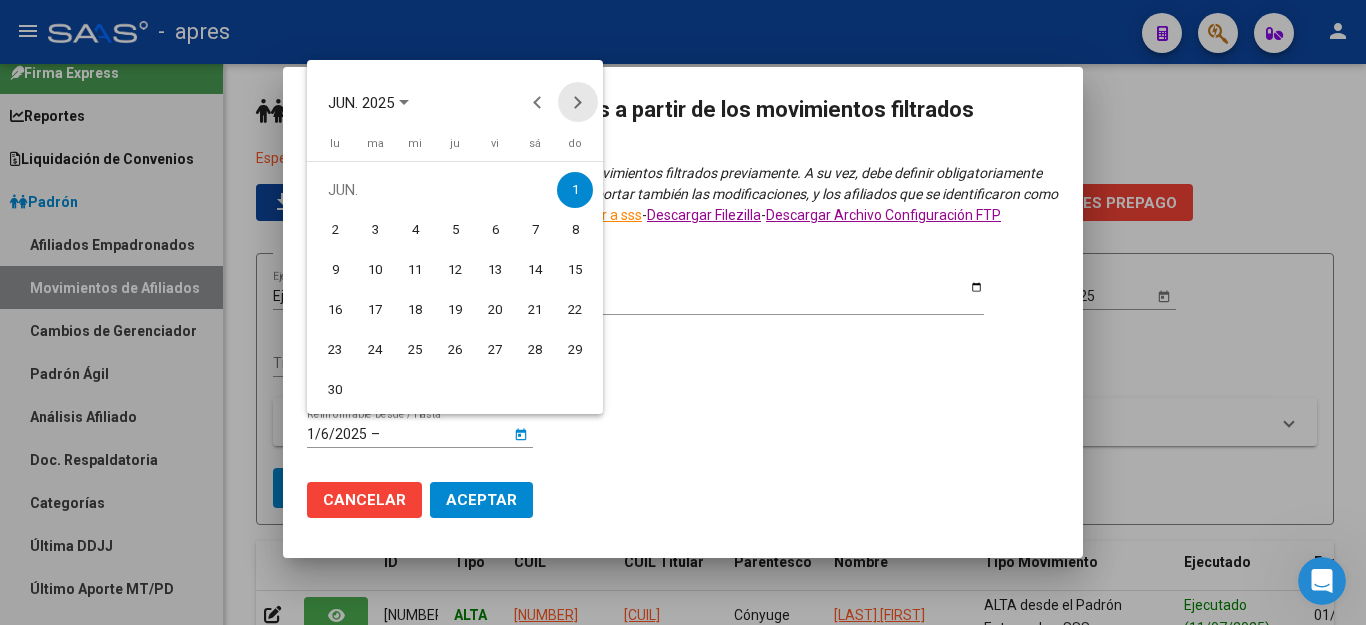 click at bounding box center (578, 102) 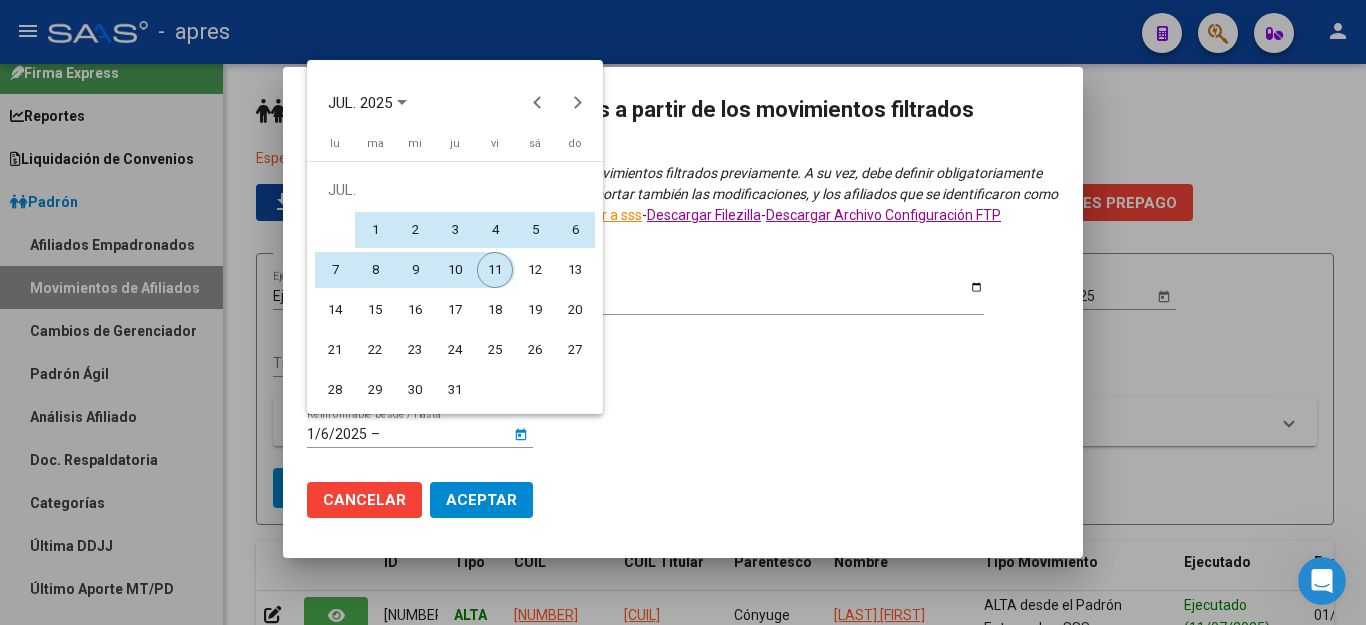 click on "11" at bounding box center [495, 270] 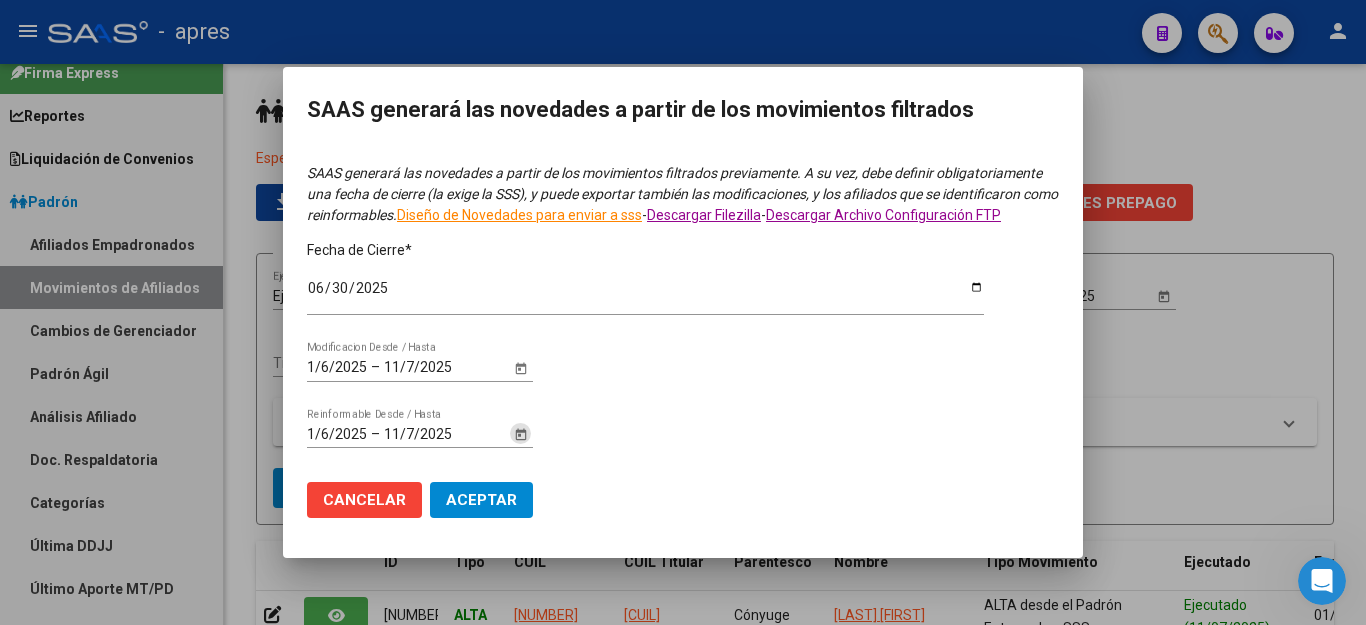click on "Aceptar" 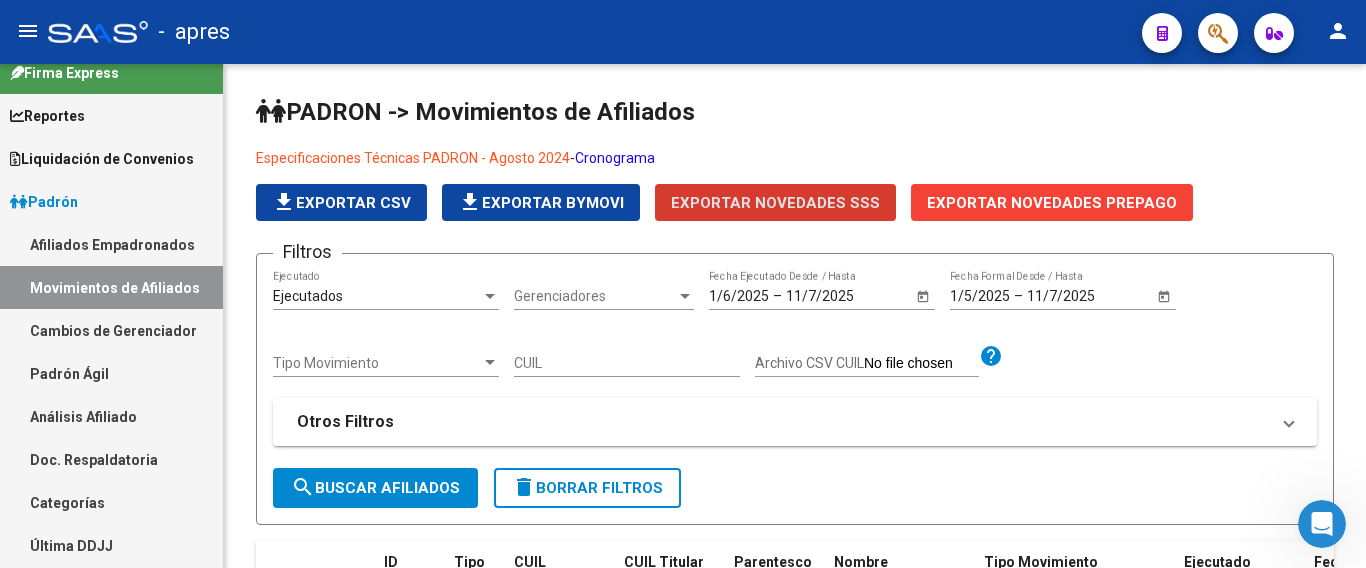 scroll, scrollTop: 654, scrollLeft: 0, axis: vertical 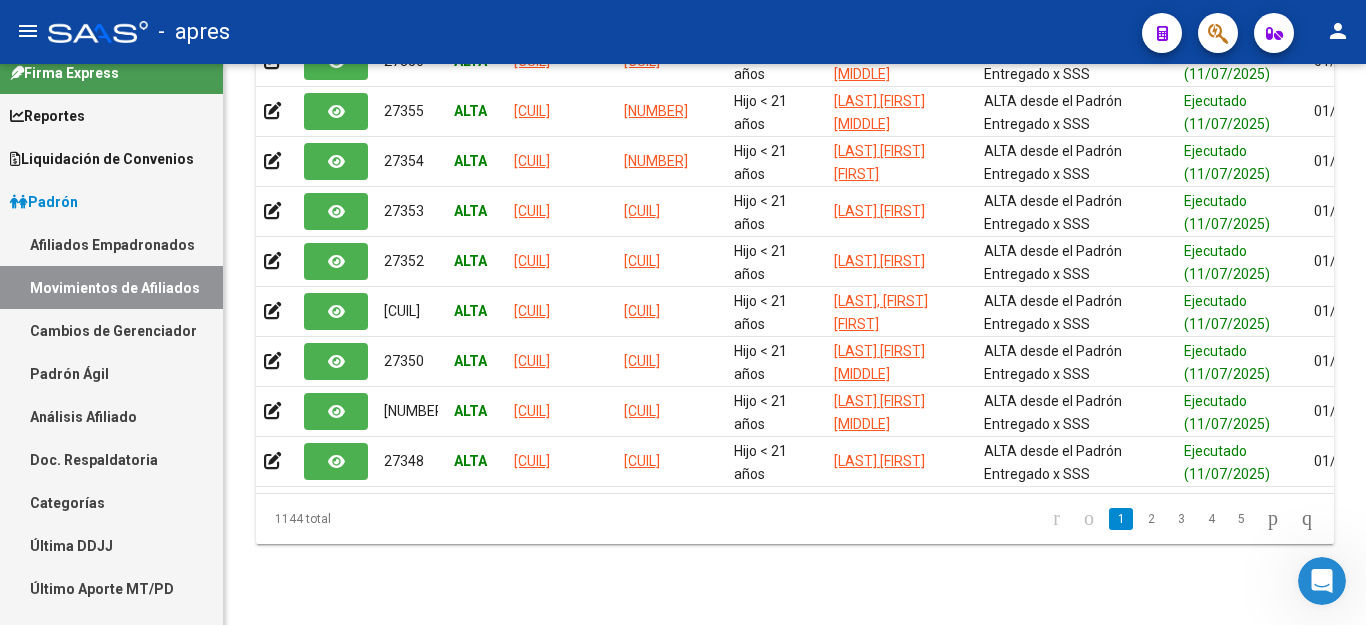 click 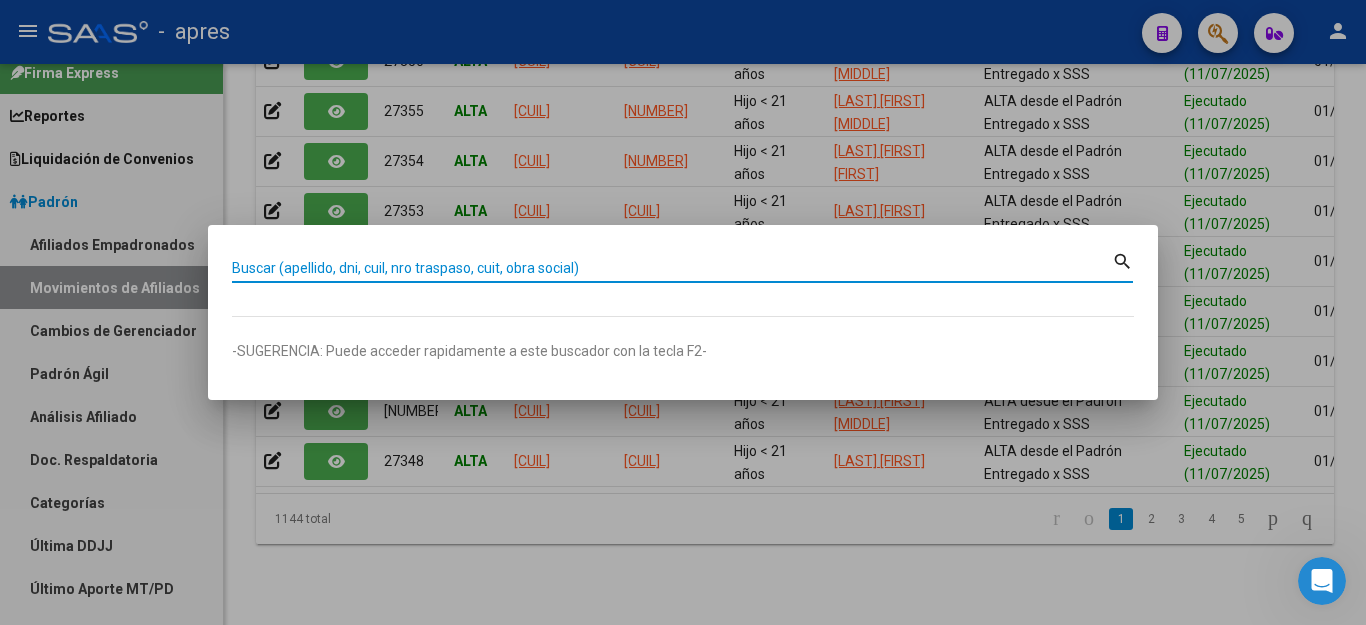 paste on "[NUMBER]" 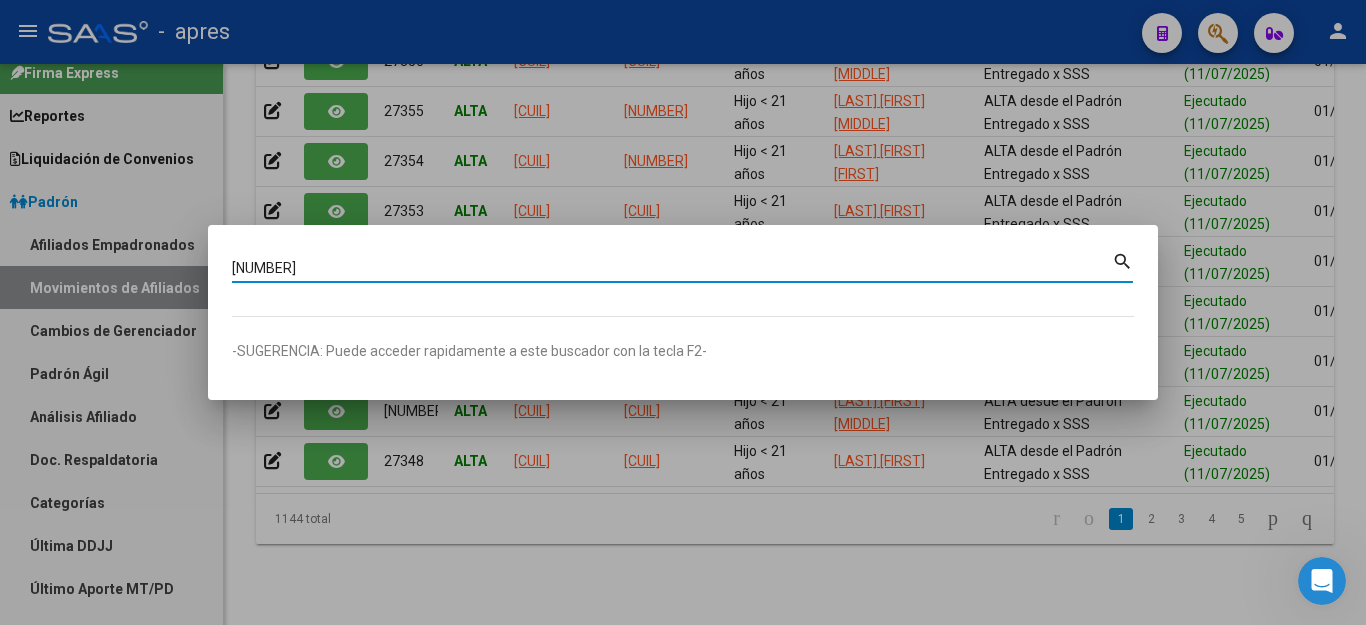 type on "[NUMBER]" 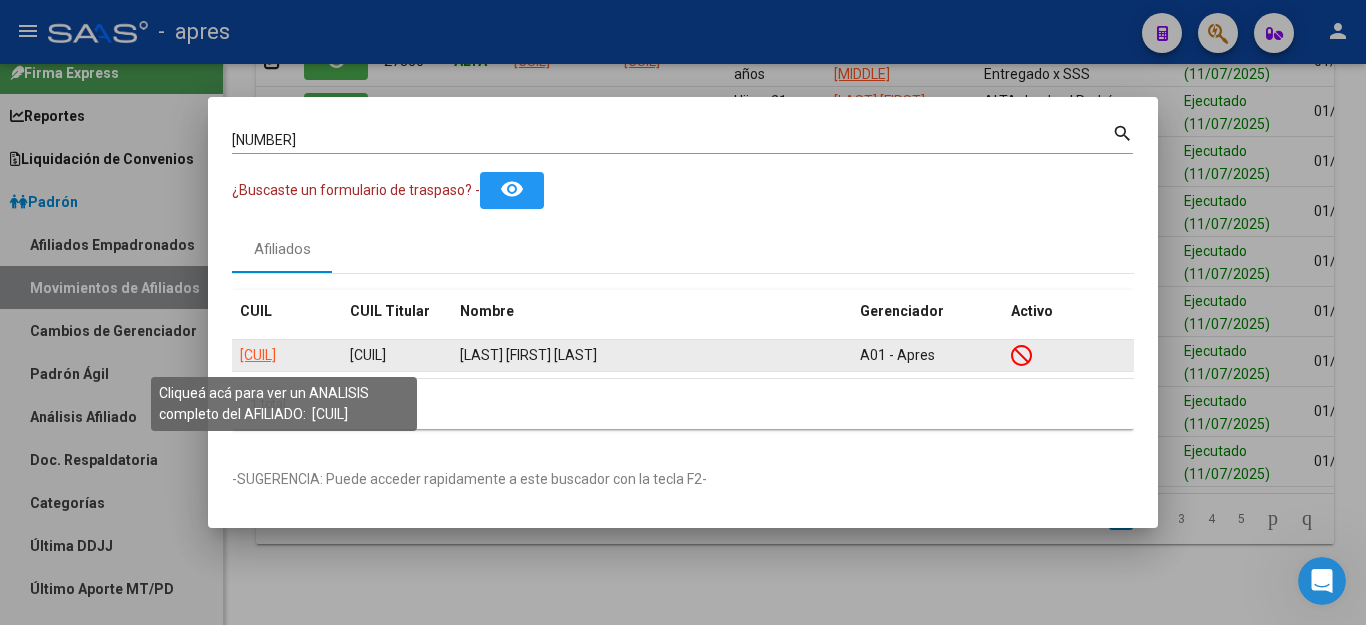 click on "[NUMBER]" 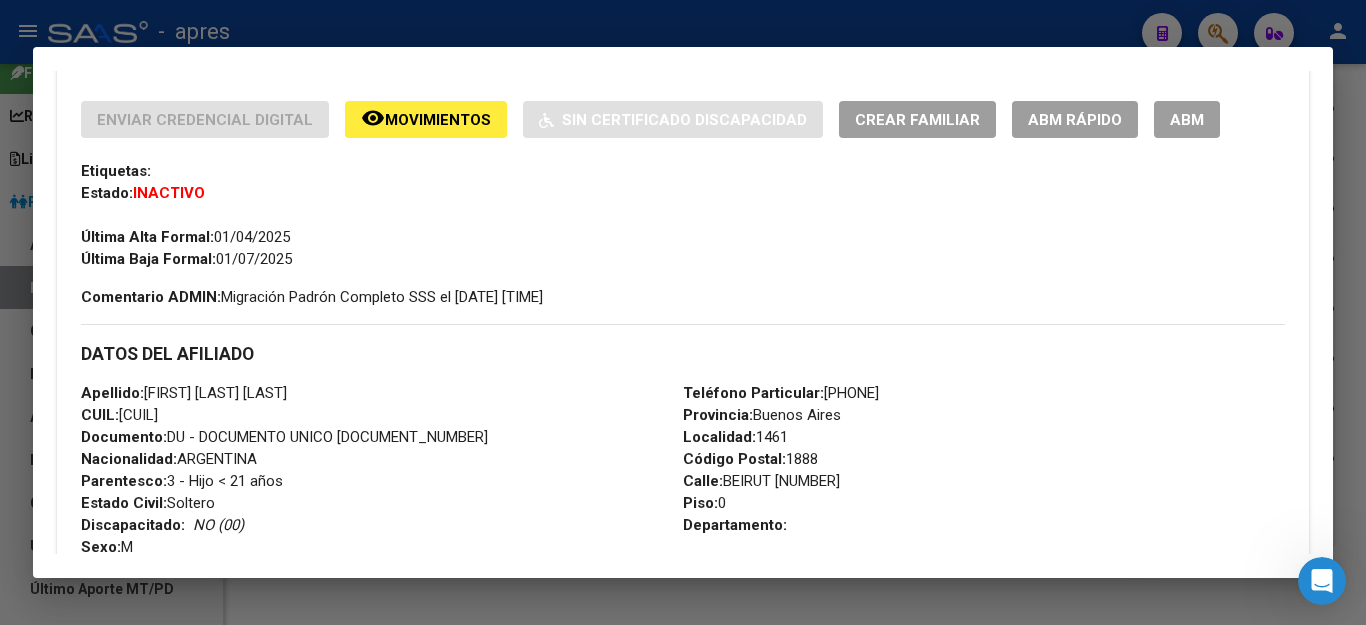 scroll, scrollTop: 200, scrollLeft: 0, axis: vertical 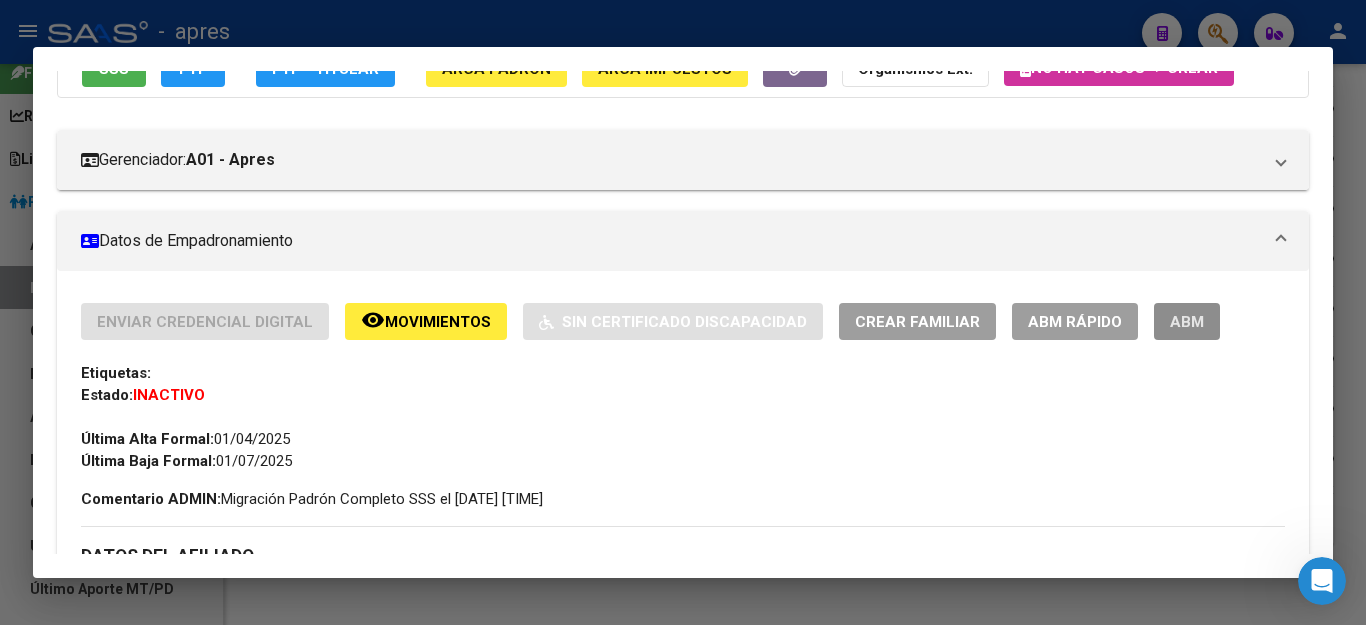 click on "ABM" at bounding box center [1187, 322] 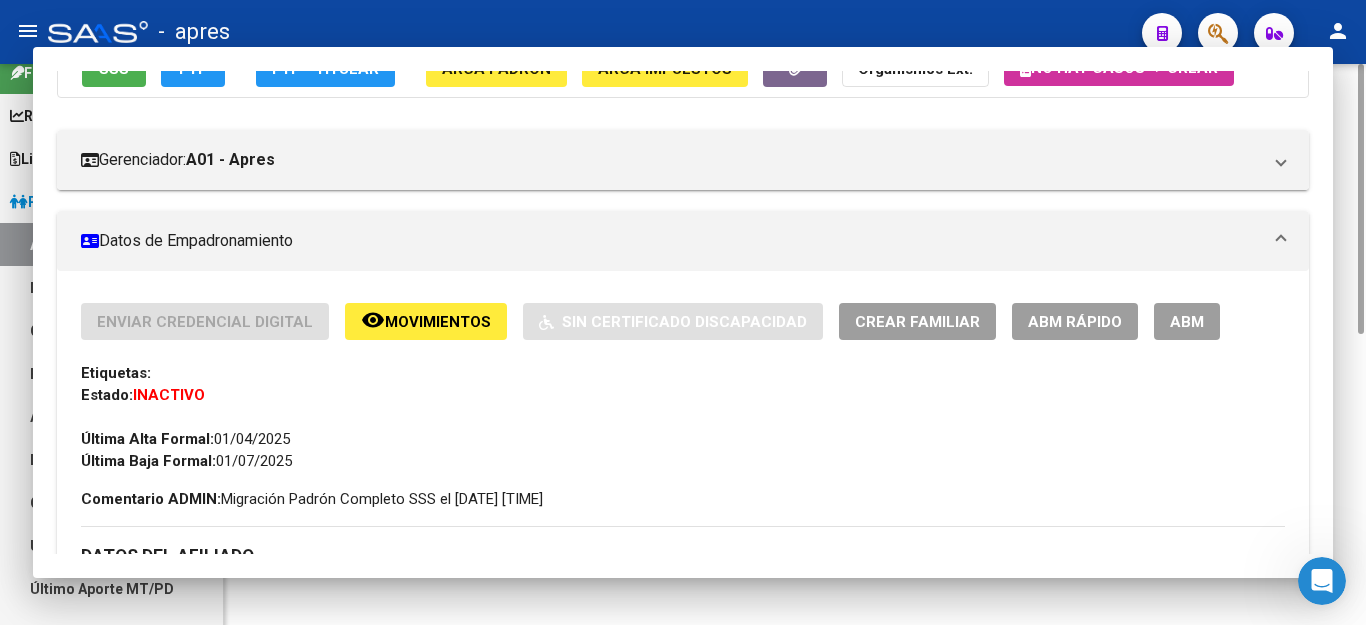 scroll, scrollTop: 0, scrollLeft: 0, axis: both 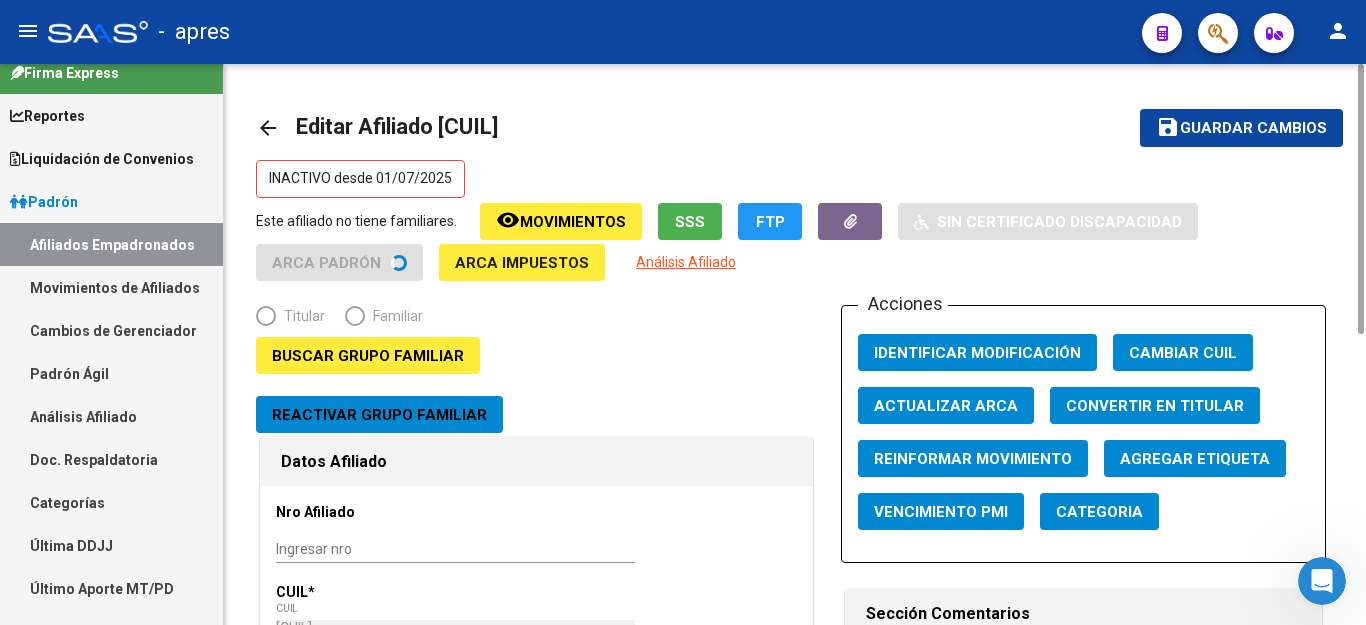 radio on "true" 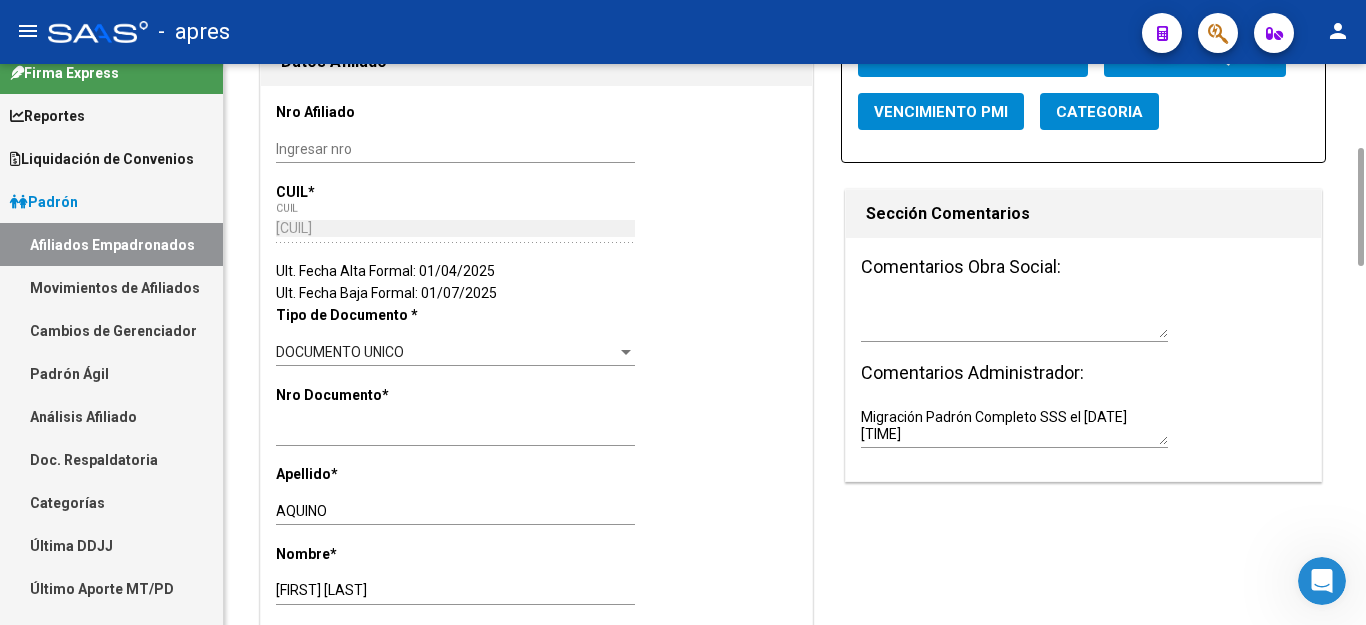 scroll, scrollTop: 0, scrollLeft: 0, axis: both 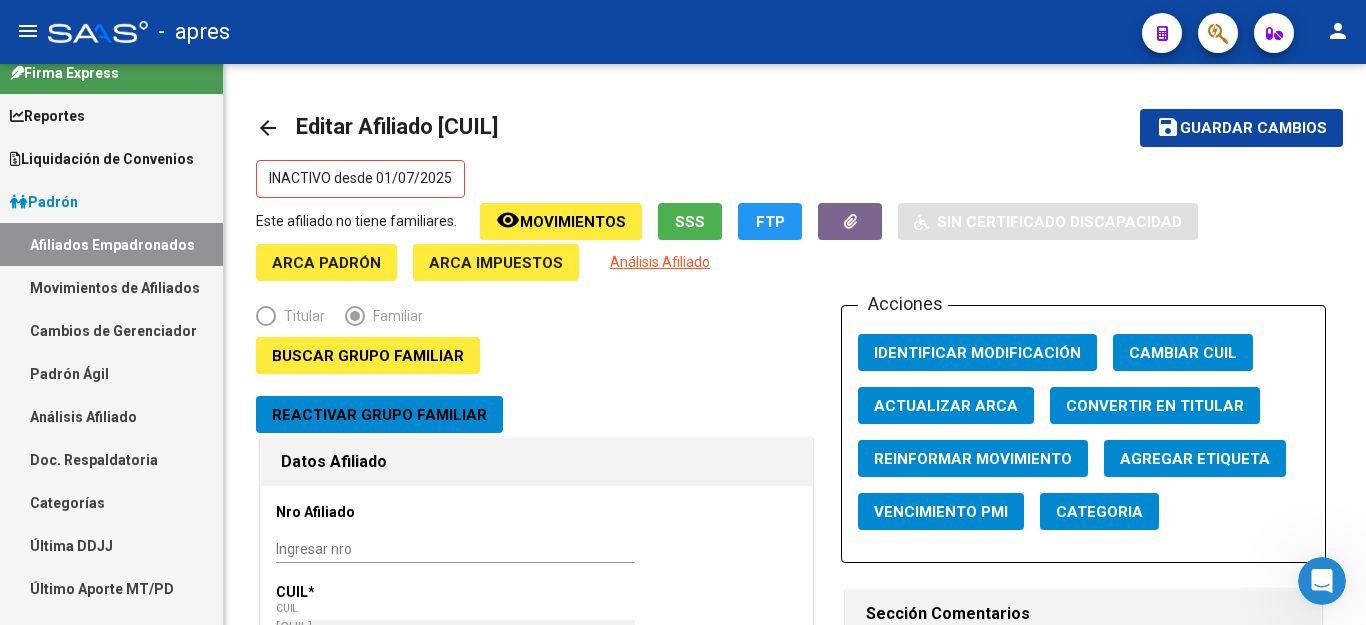 drag, startPoint x: 110, startPoint y: 244, endPoint x: 882, endPoint y: 6, distance: 807.85394 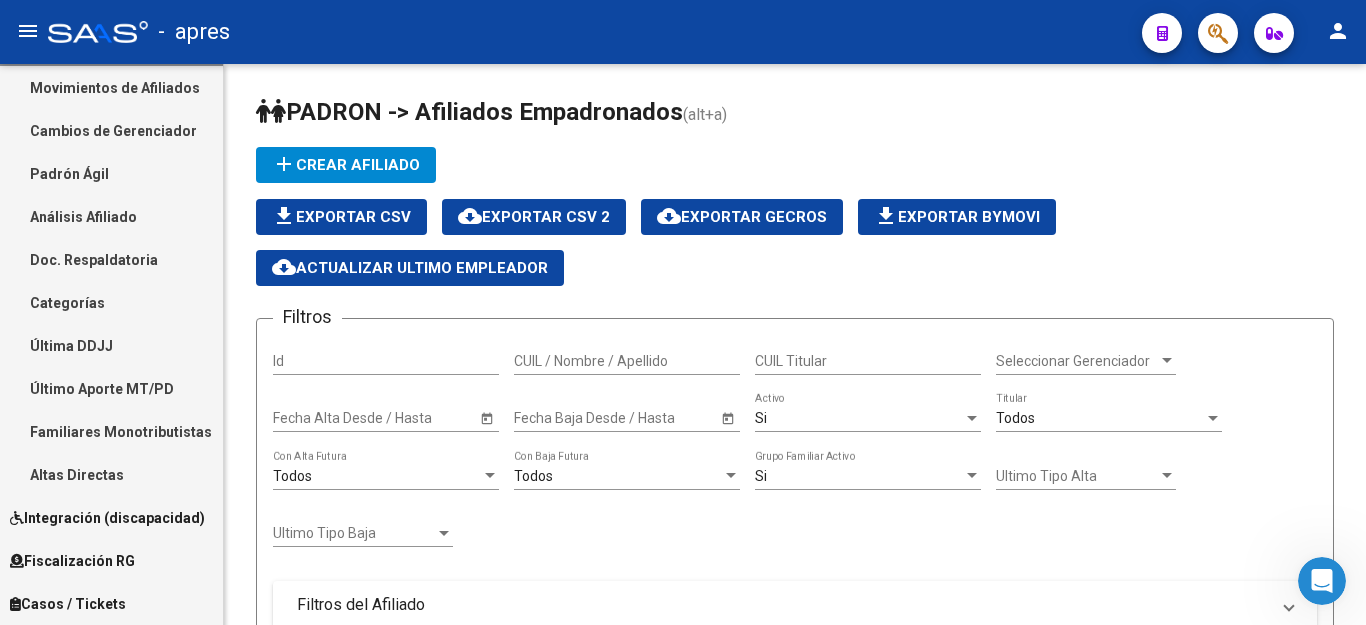 scroll, scrollTop: 121, scrollLeft: 0, axis: vertical 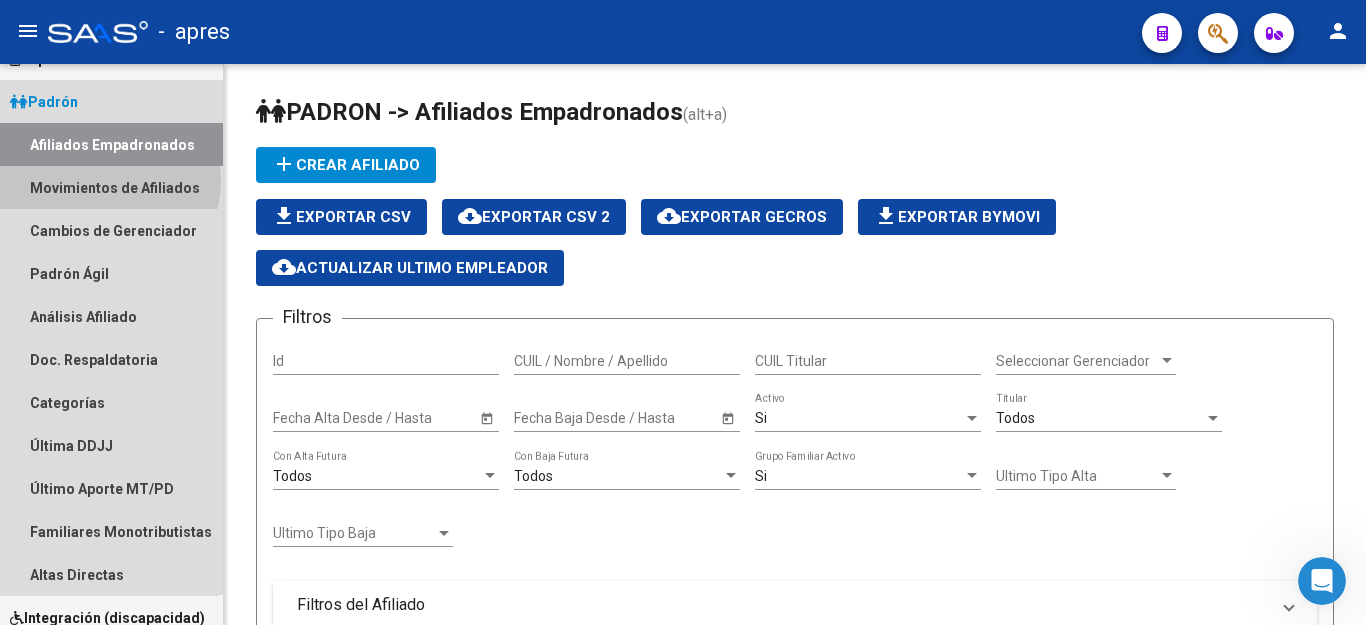 click on "Movimientos de Afiliados" at bounding box center (111, 187) 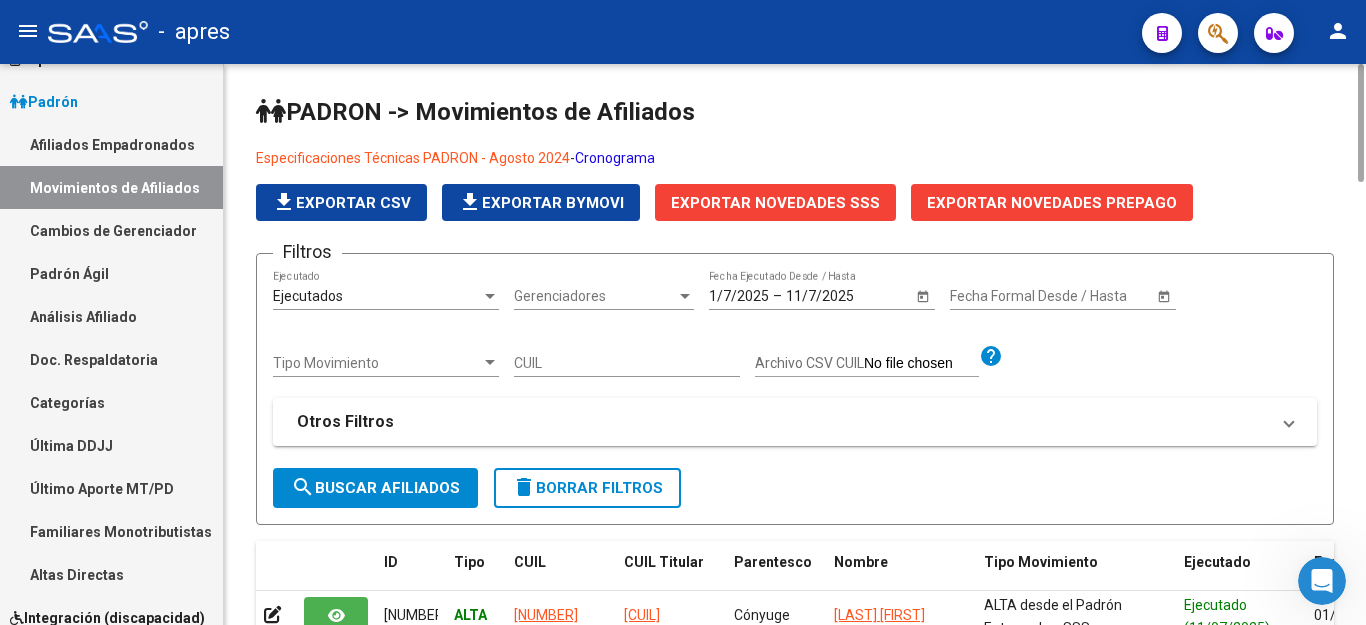 click on "CUIL" at bounding box center (627, 363) 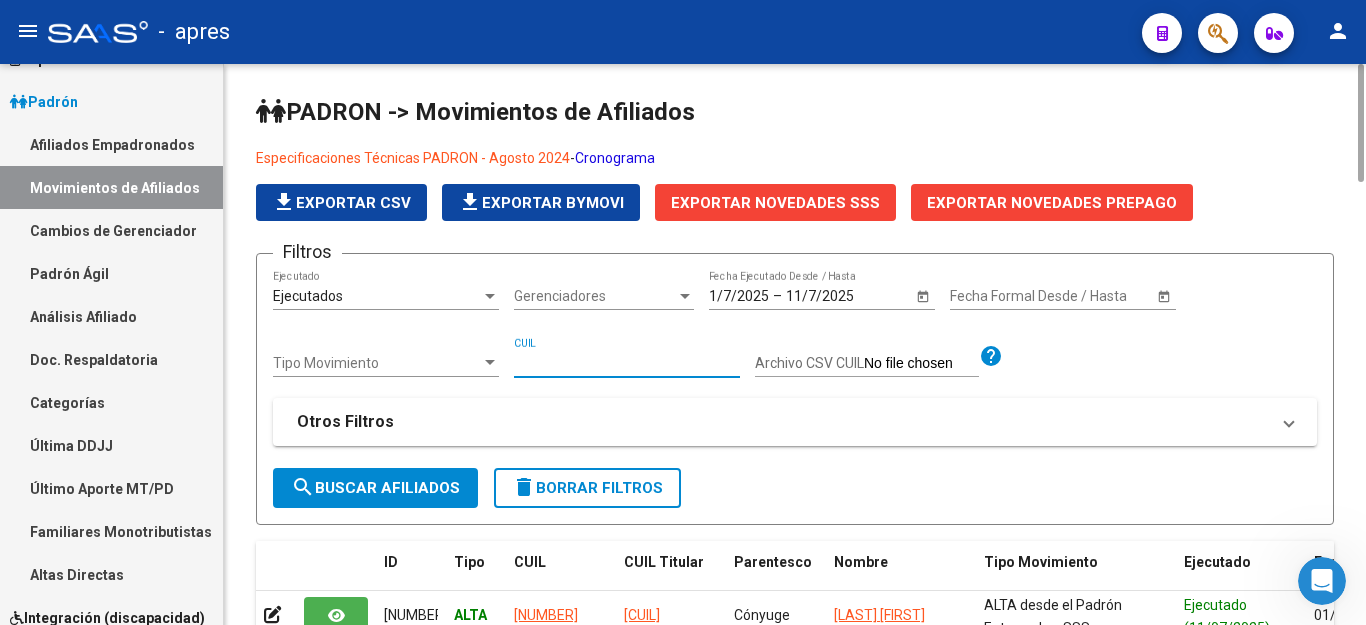 paste on "[NUMBER]" 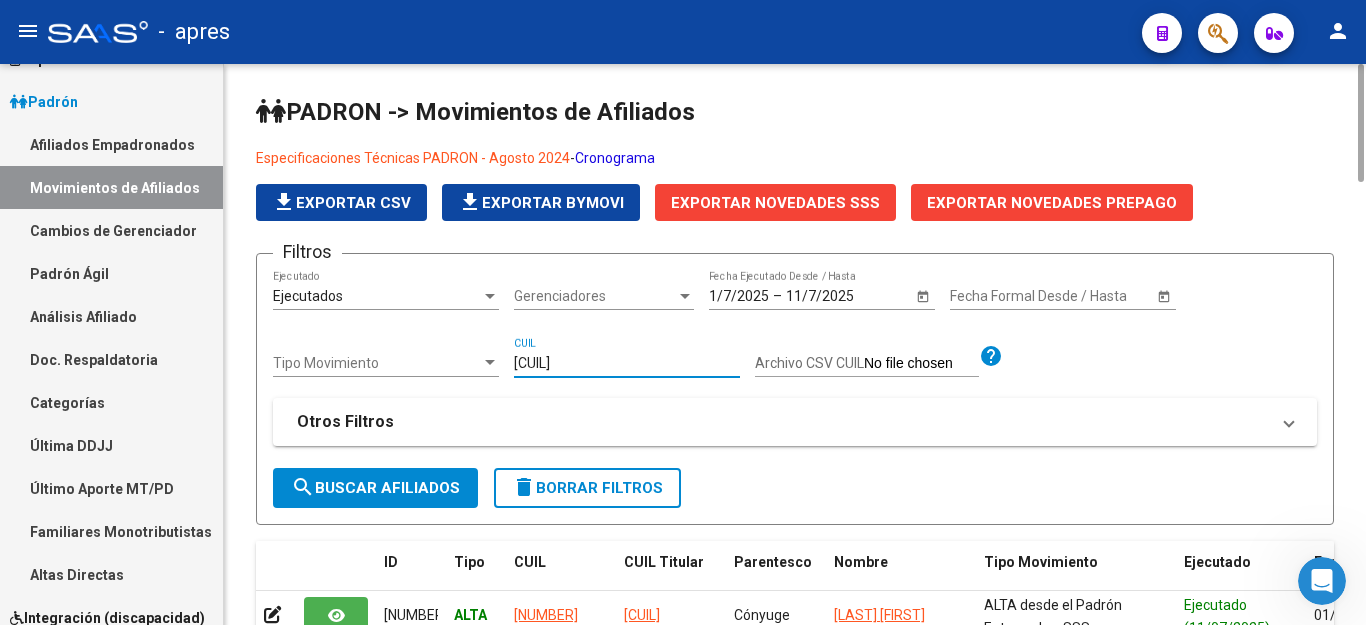 type on "[NUMBER]" 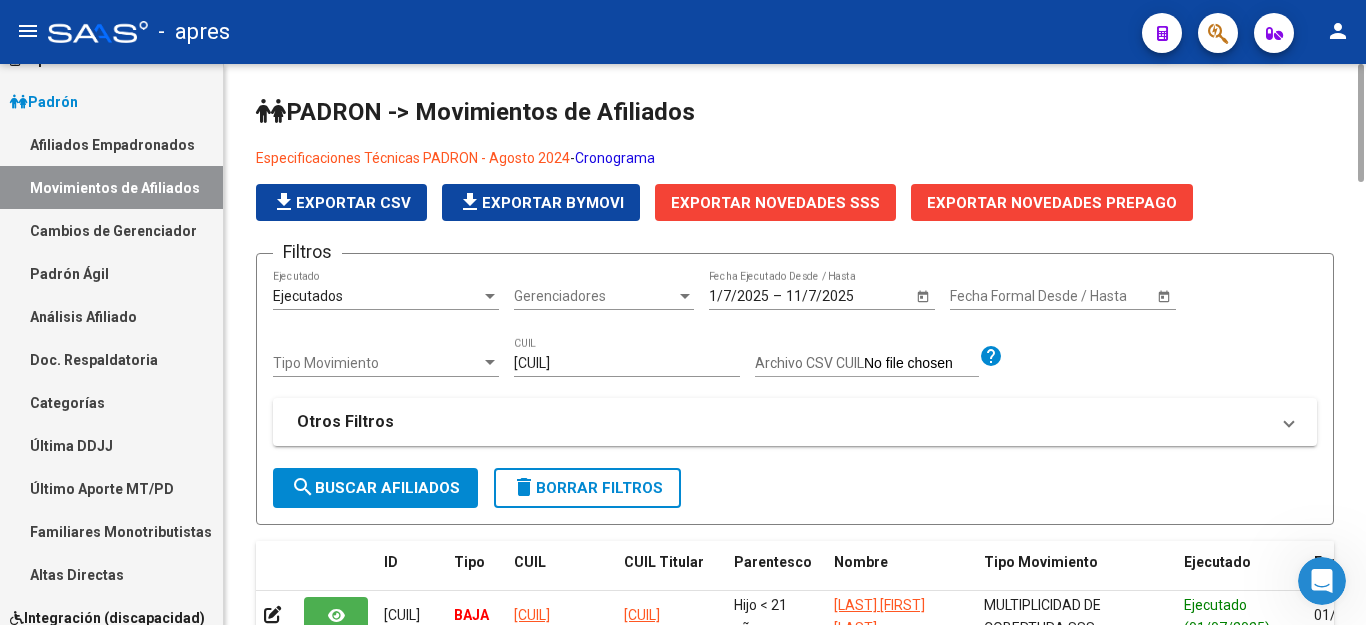 scroll, scrollTop: 154, scrollLeft: 0, axis: vertical 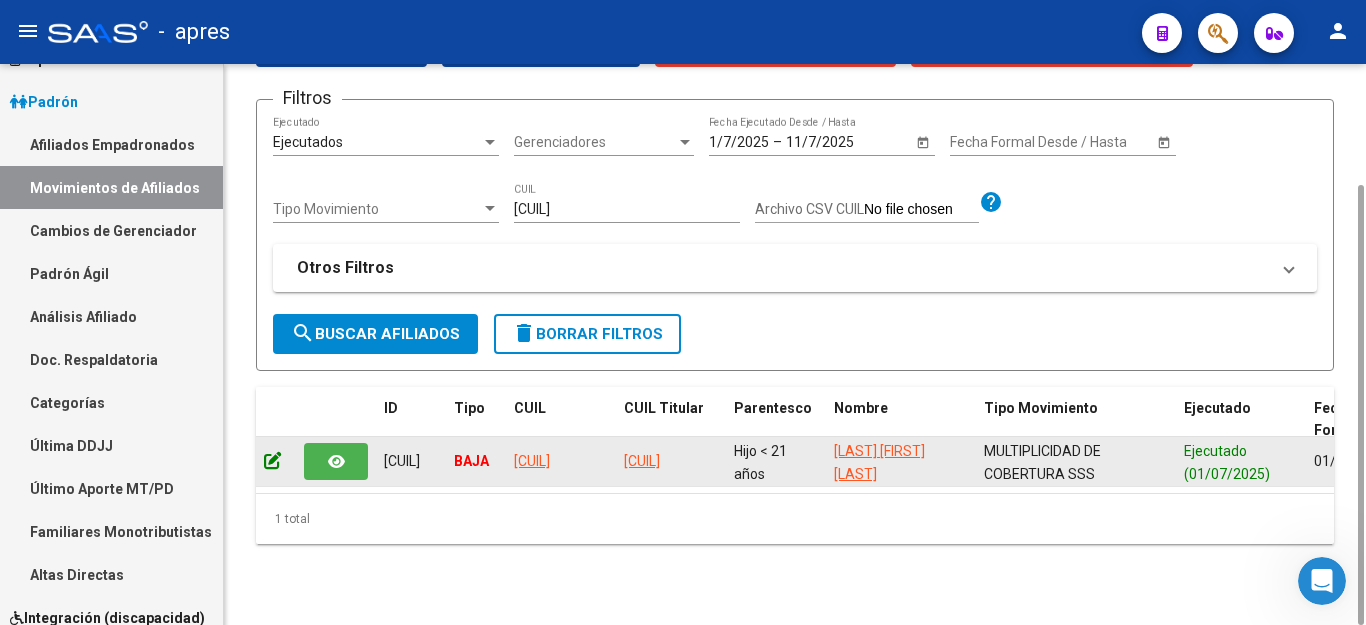 click 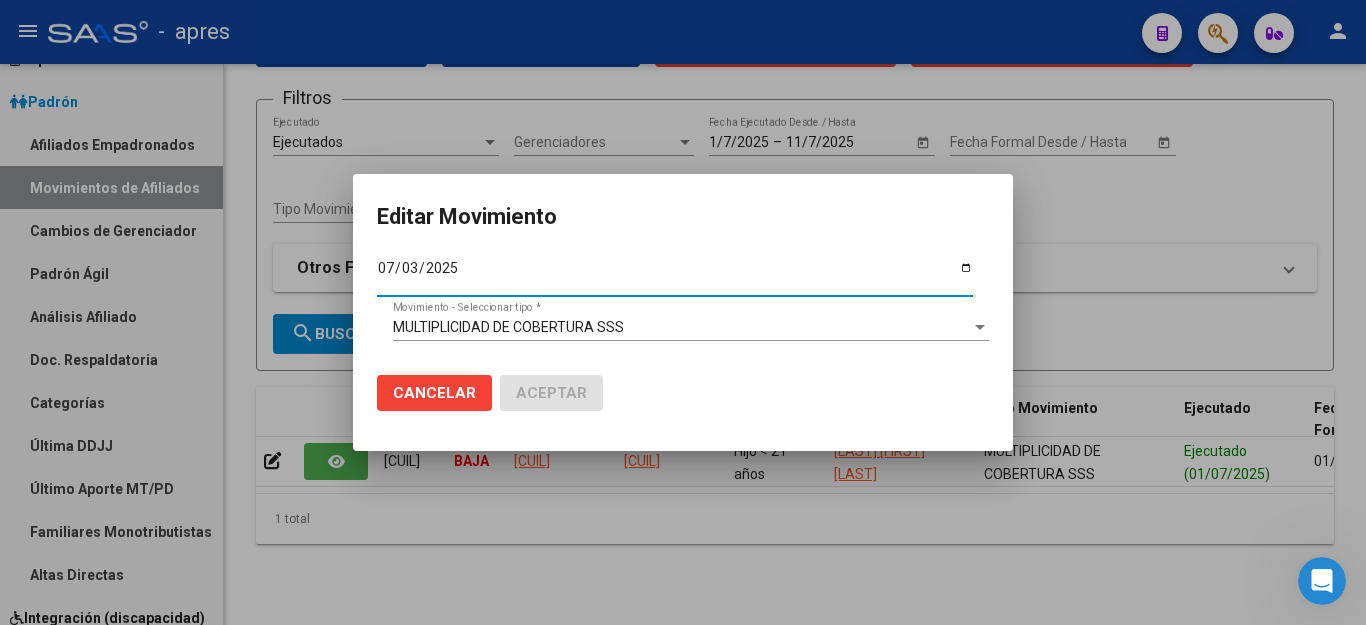 type on "2025-07-30" 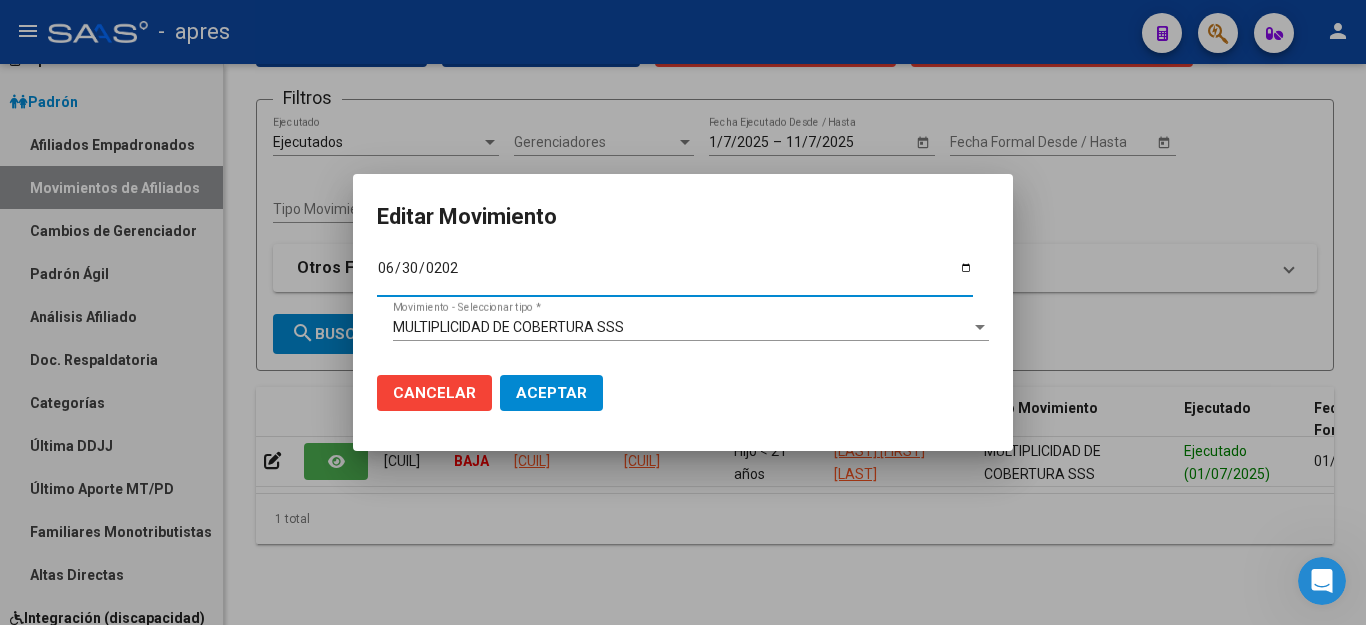 type on "2025-06-30" 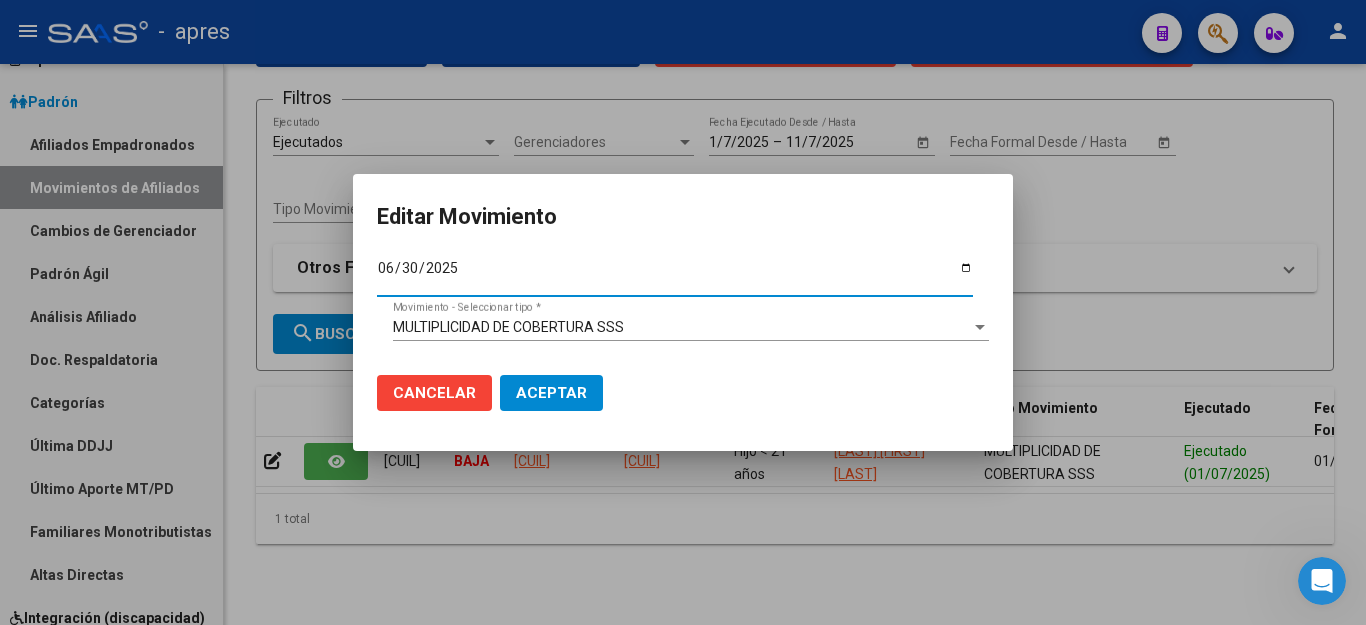 click on "Aceptar" 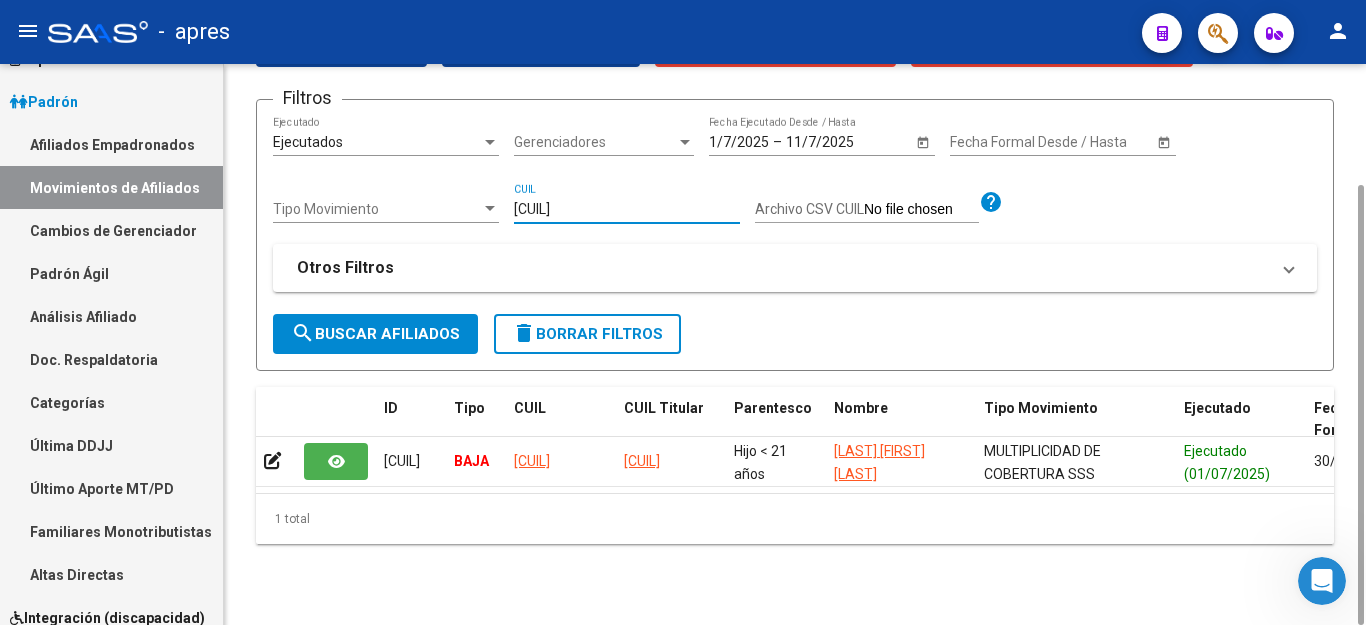 drag, startPoint x: 647, startPoint y: 208, endPoint x: 419, endPoint y: 221, distance: 228.37032 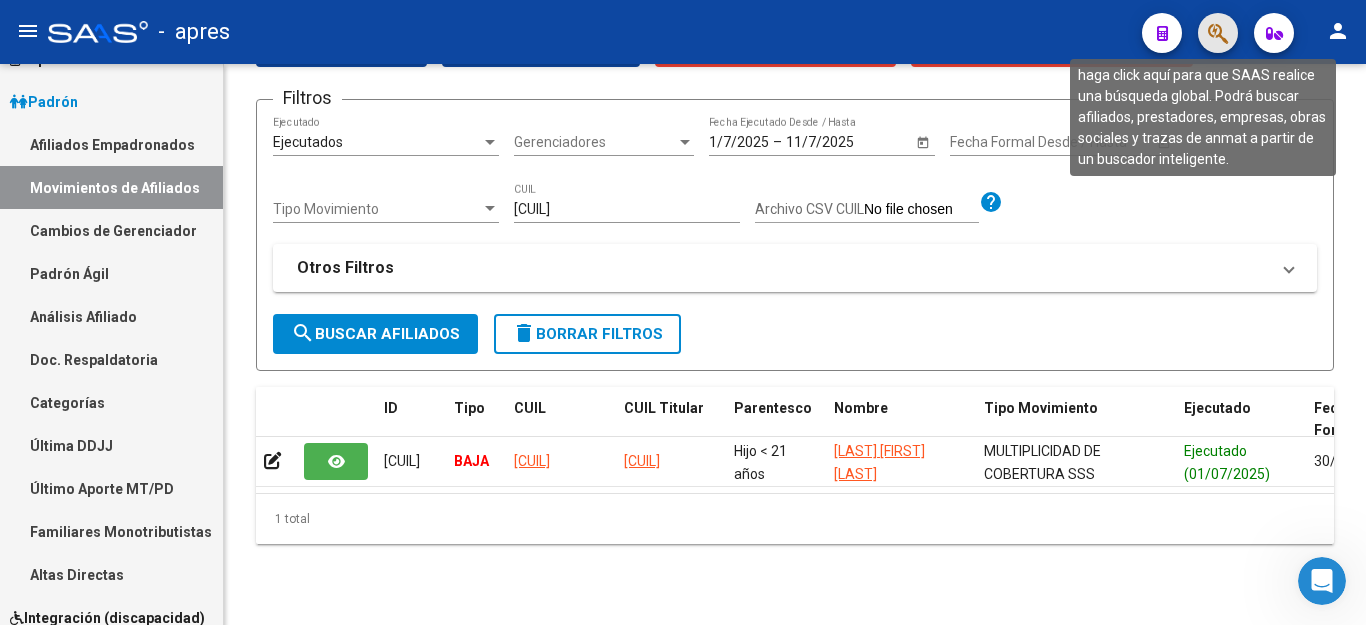 click 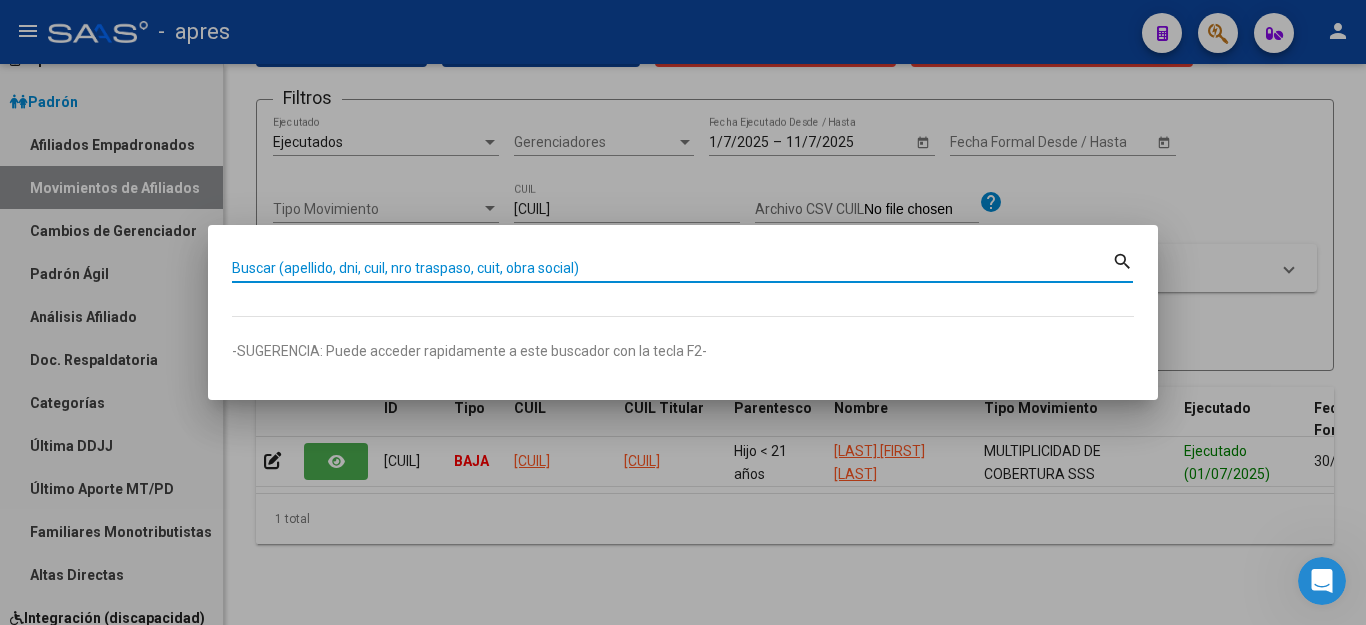 paste on "[CUIL]" 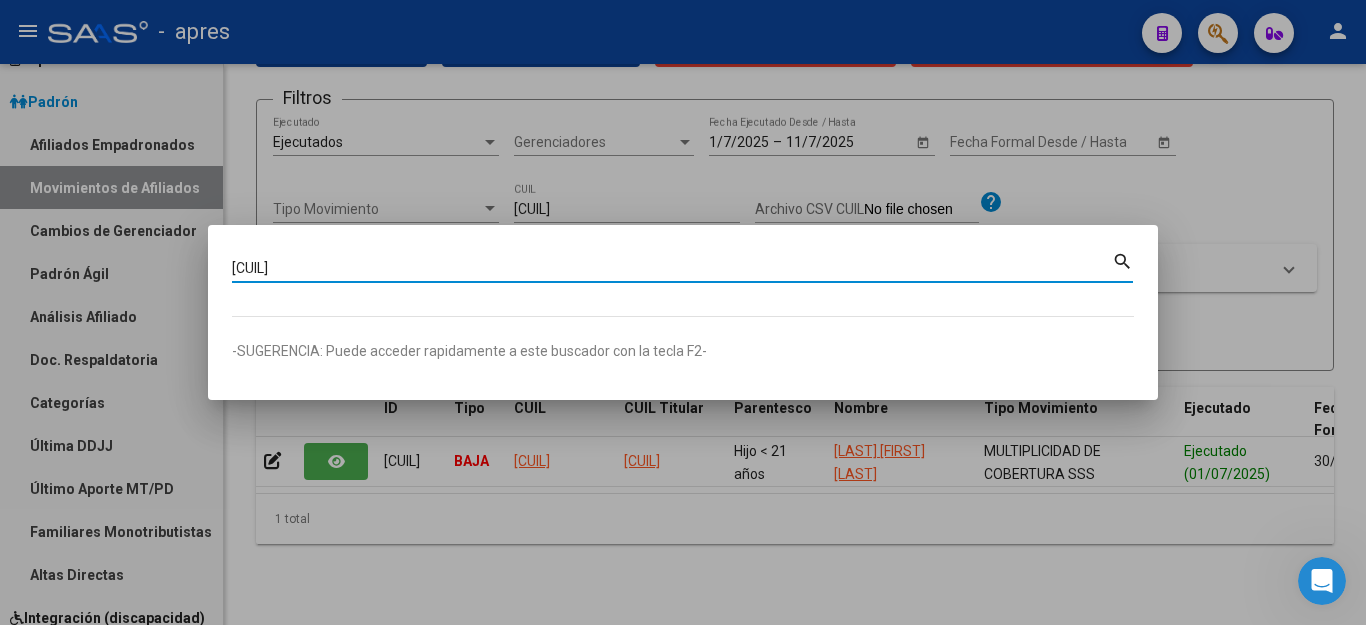 type on "[CUIL]" 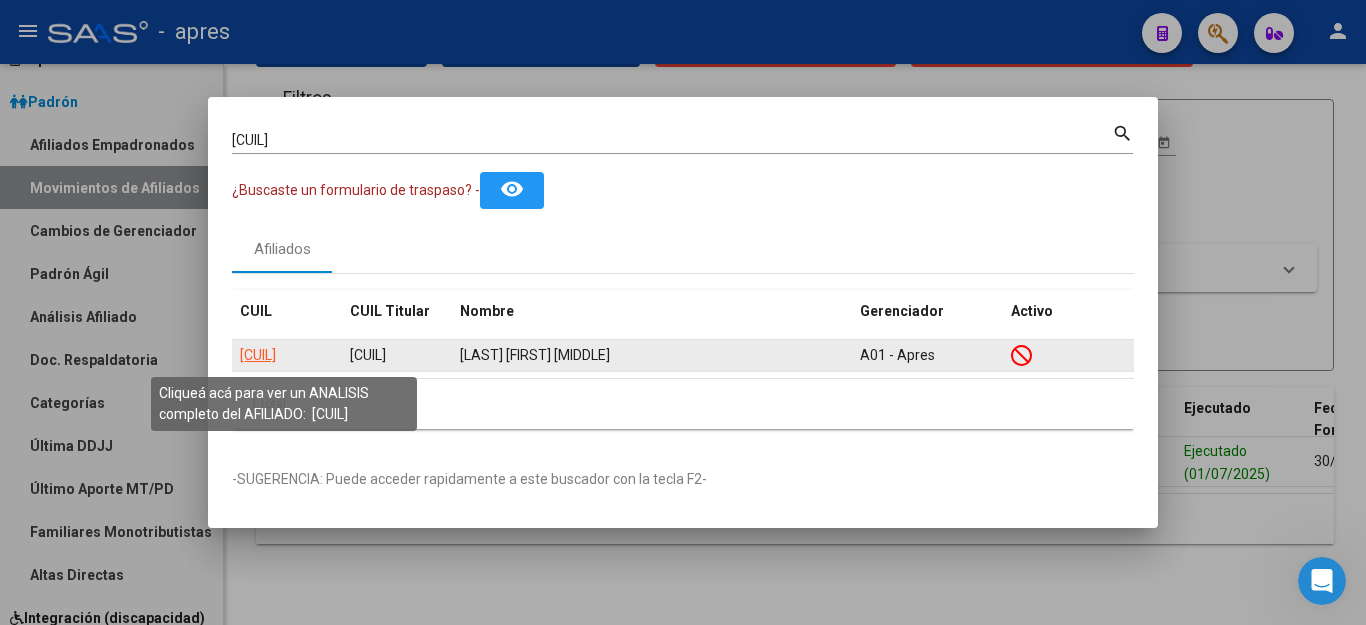 click on "[NUMBER]" 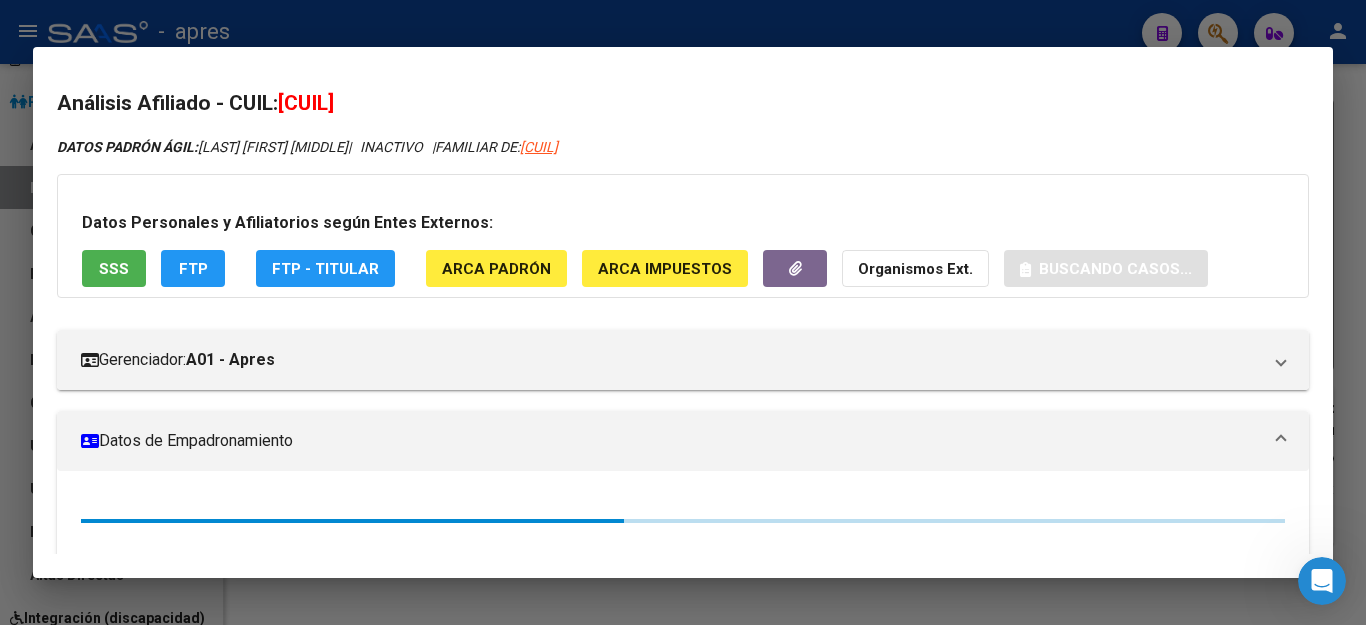 drag, startPoint x: 284, startPoint y: 100, endPoint x: 457, endPoint y: 95, distance: 173.07224 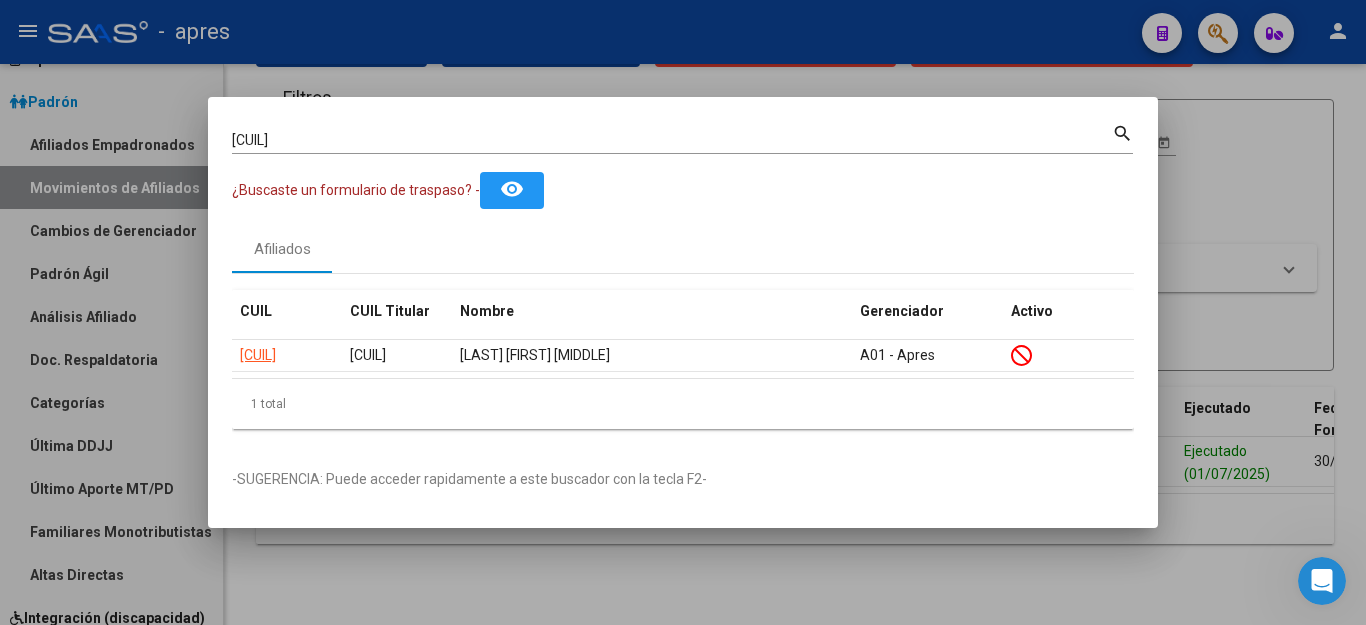 click at bounding box center (683, 312) 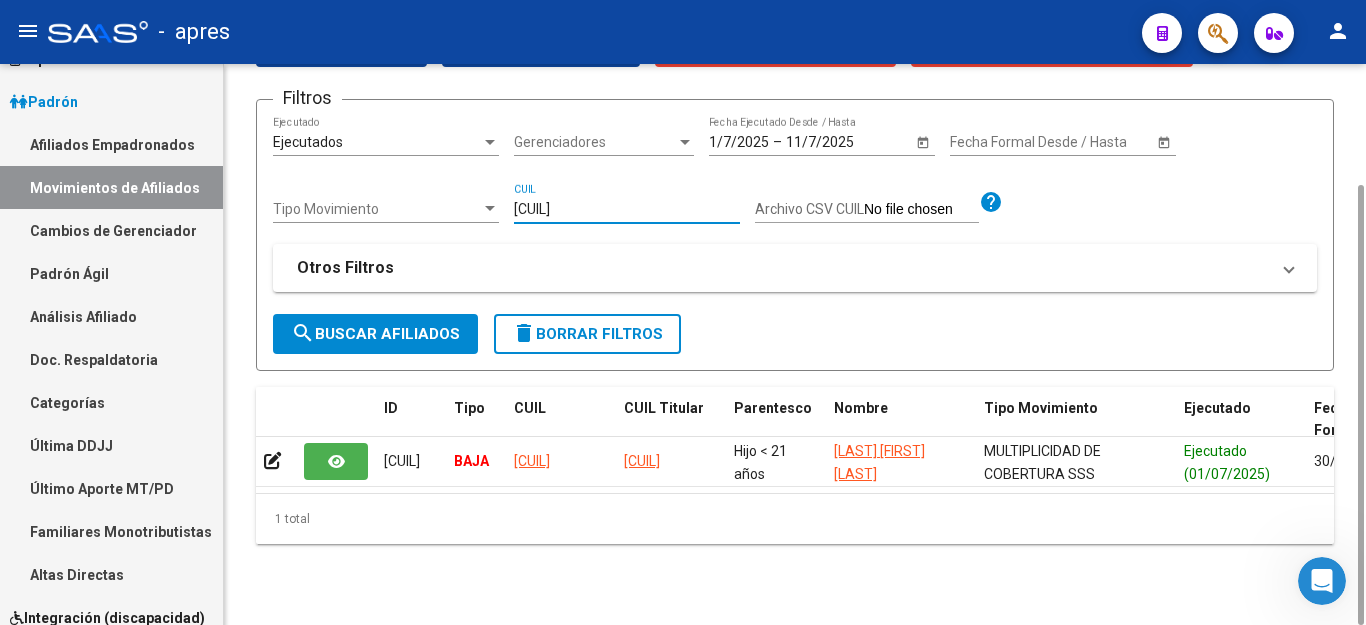drag, startPoint x: 639, startPoint y: 200, endPoint x: 336, endPoint y: 212, distance: 303.23752 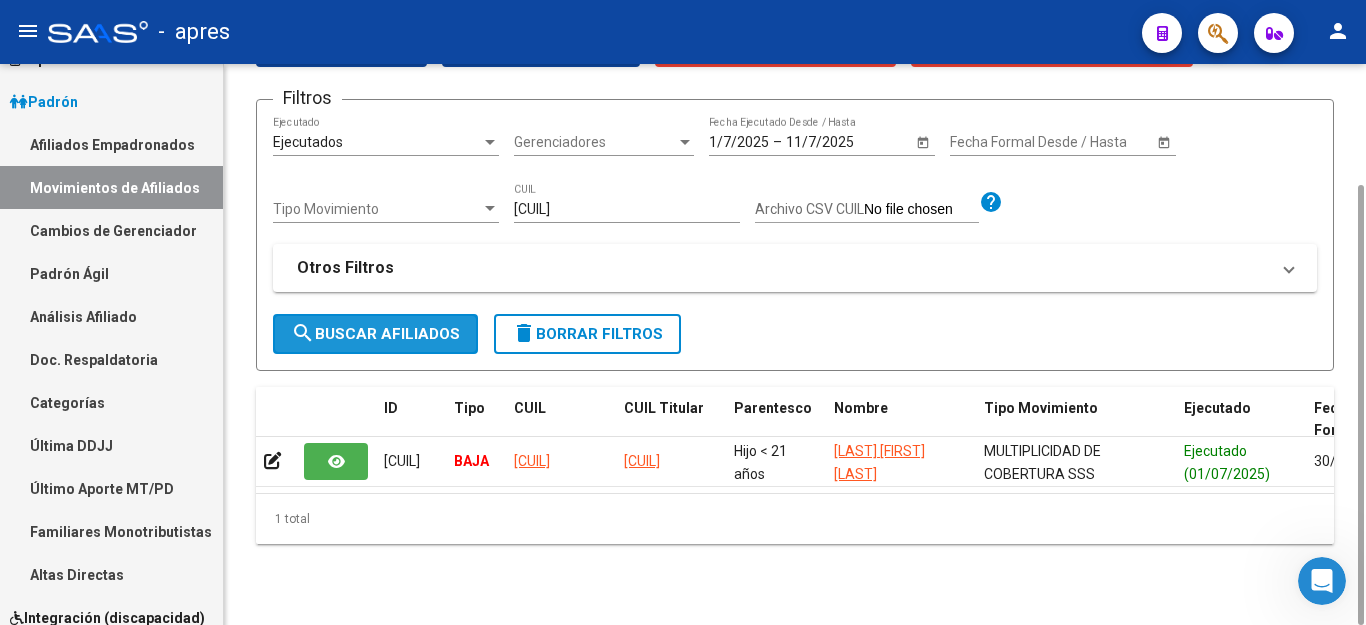 click on "search  Buscar Afiliados" 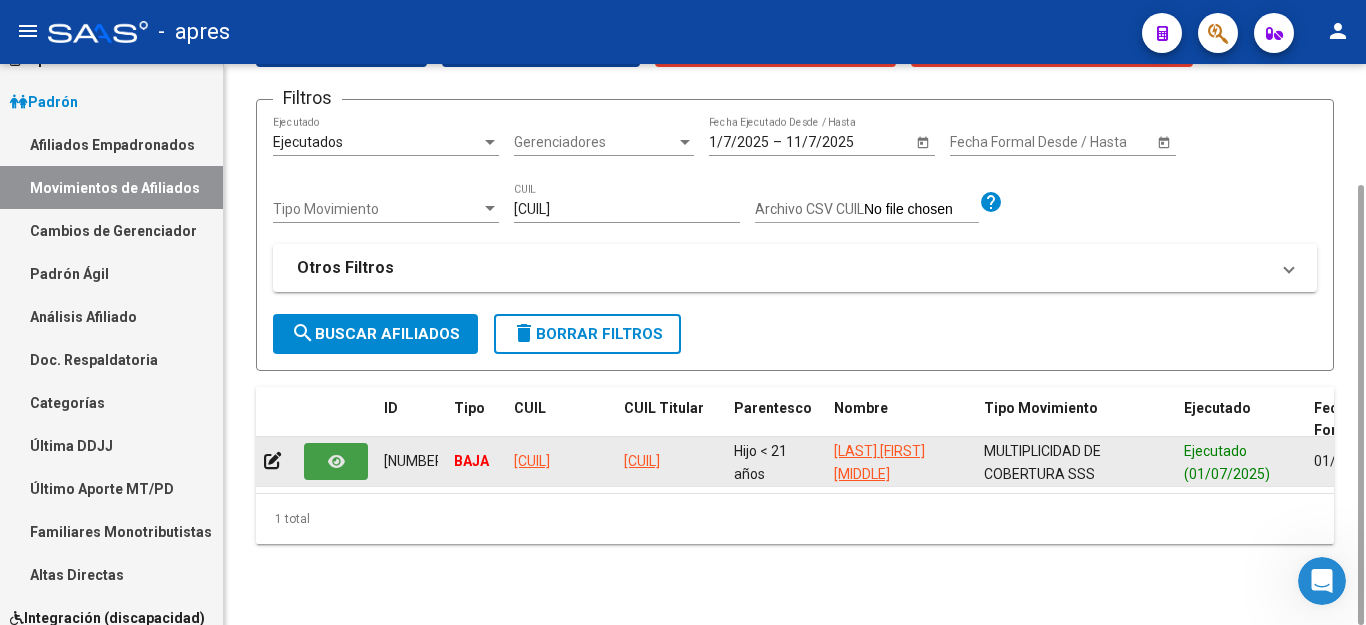 click 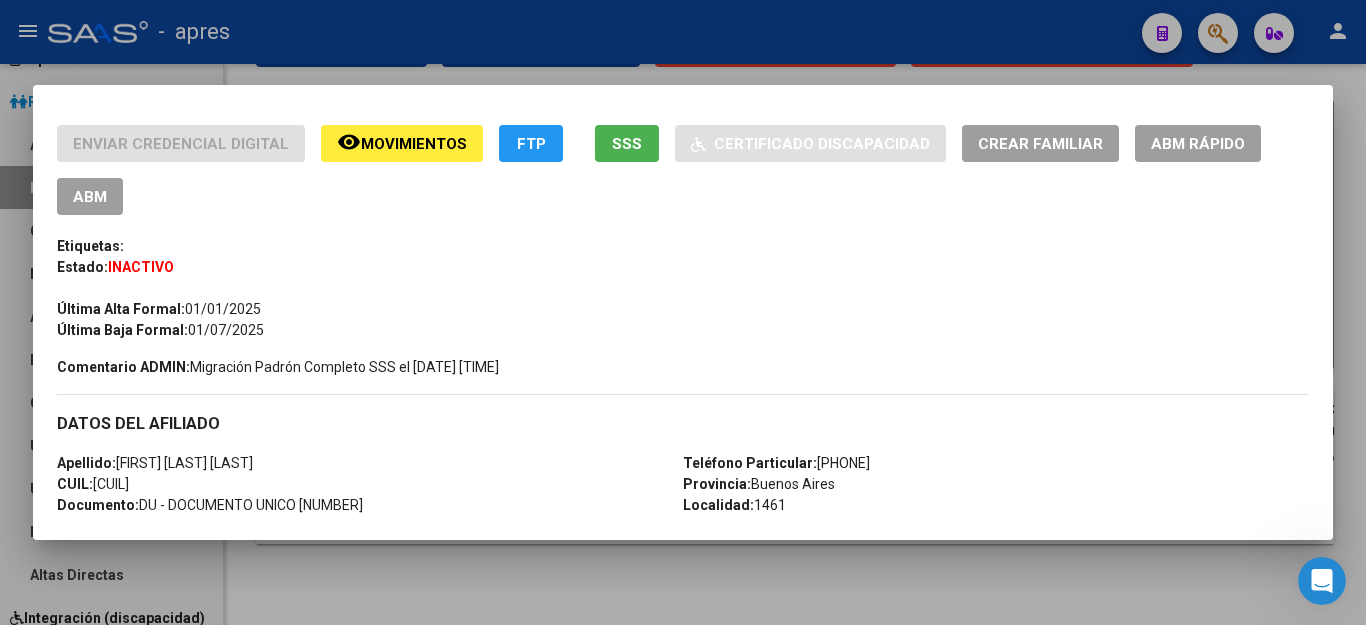 click at bounding box center [683, 312] 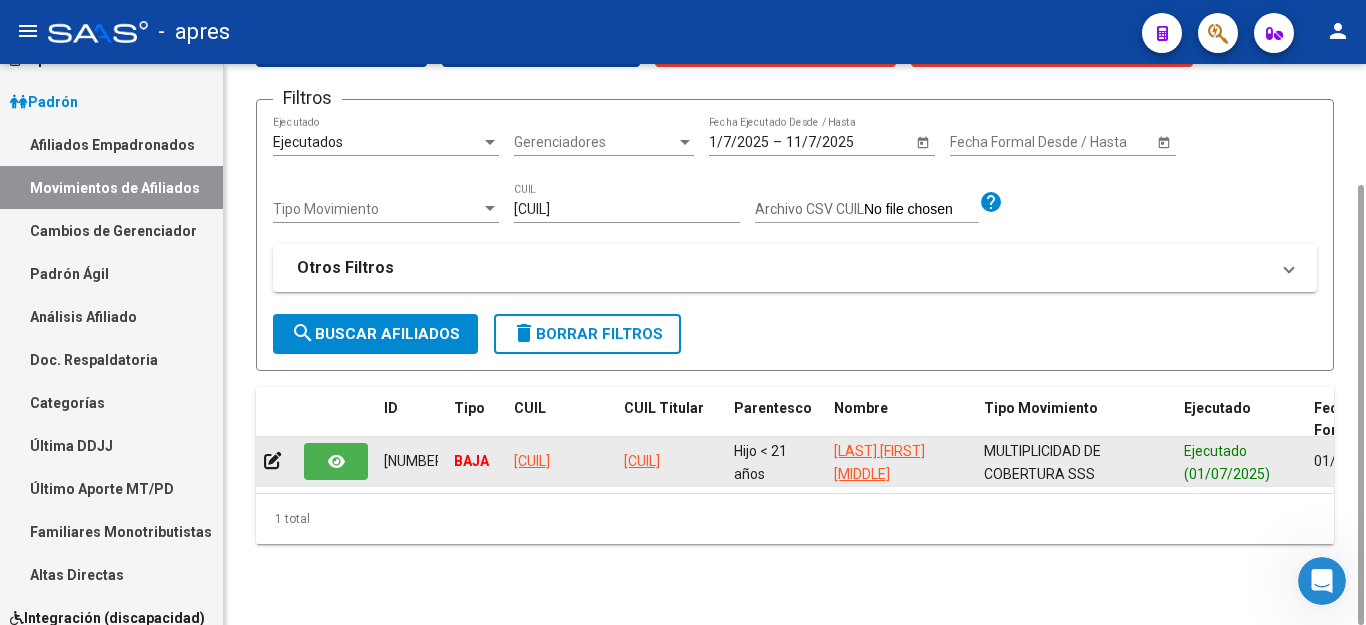 click 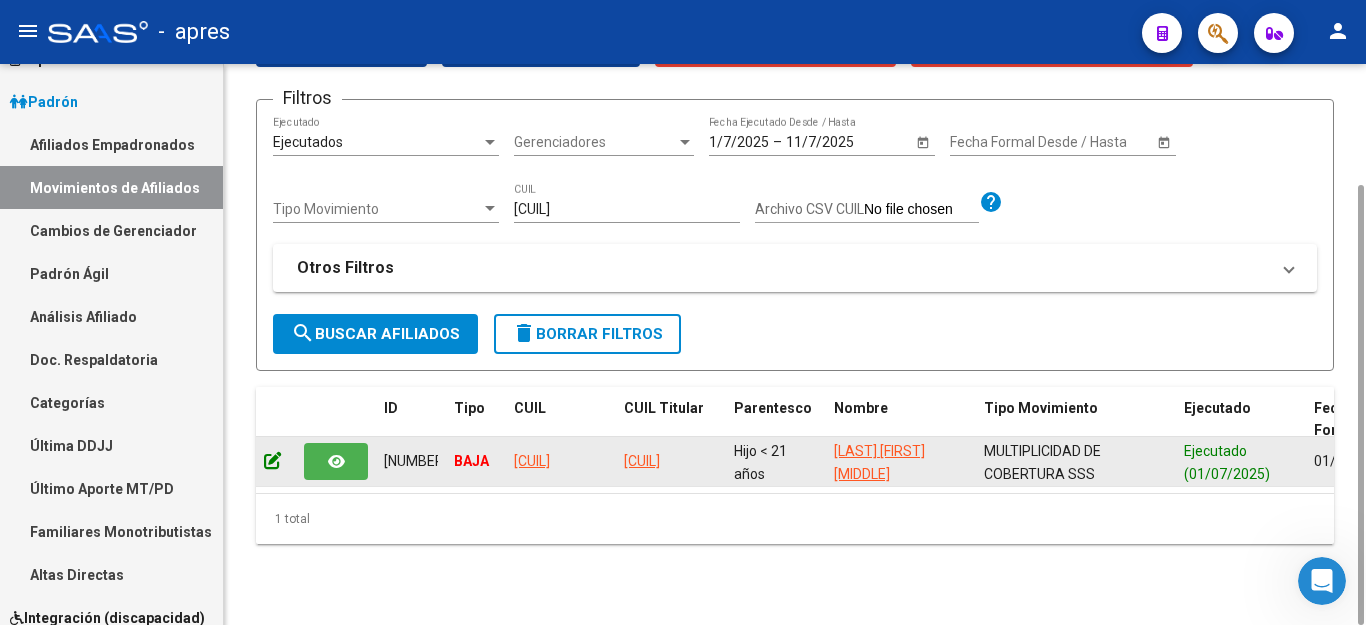 click 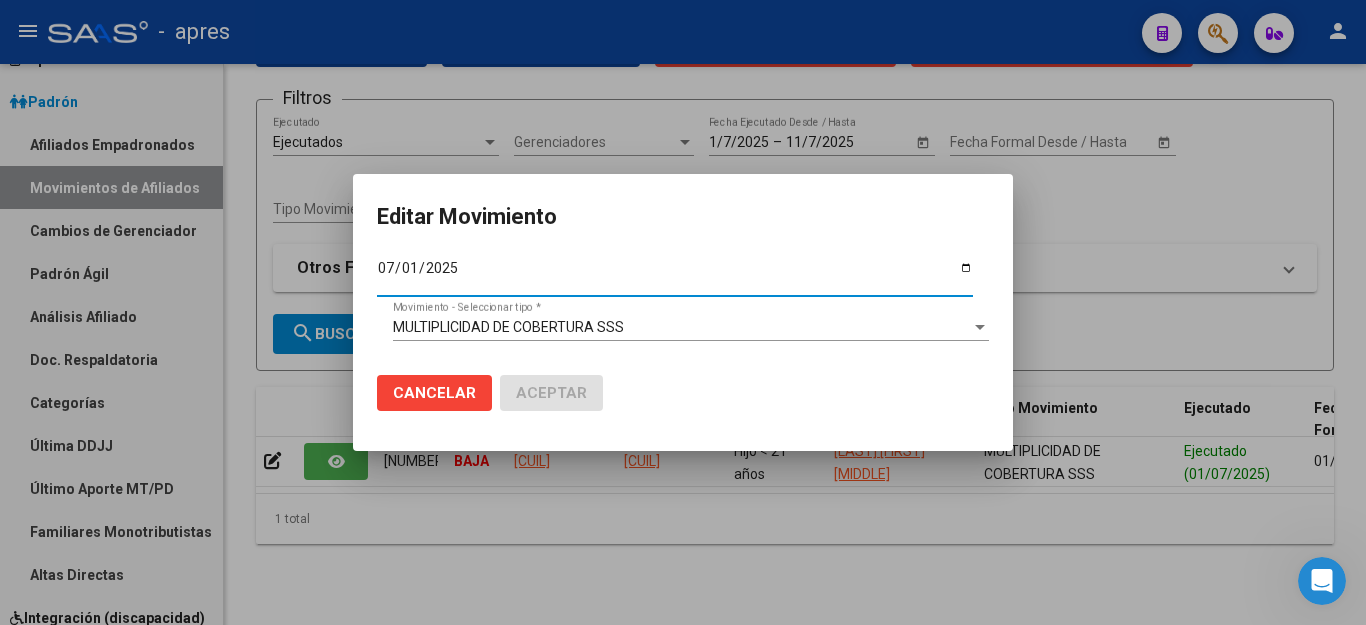 click on "2025-07-01" at bounding box center (675, 275) 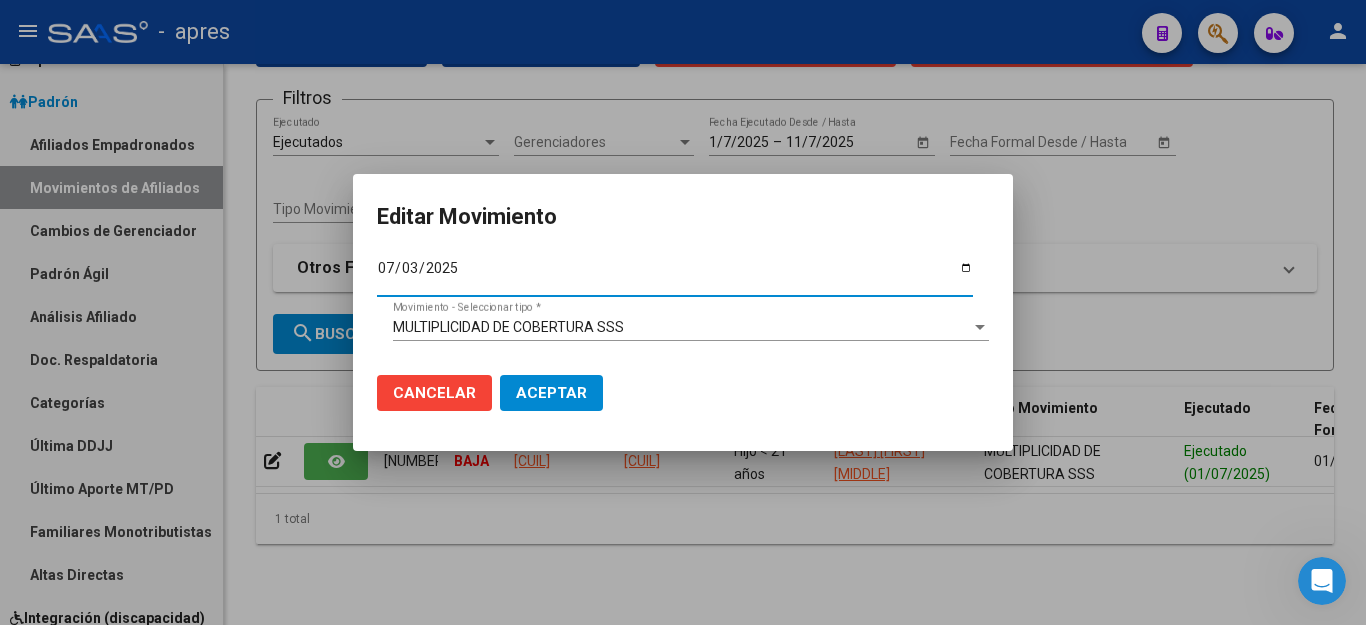 type on "2025-07-30" 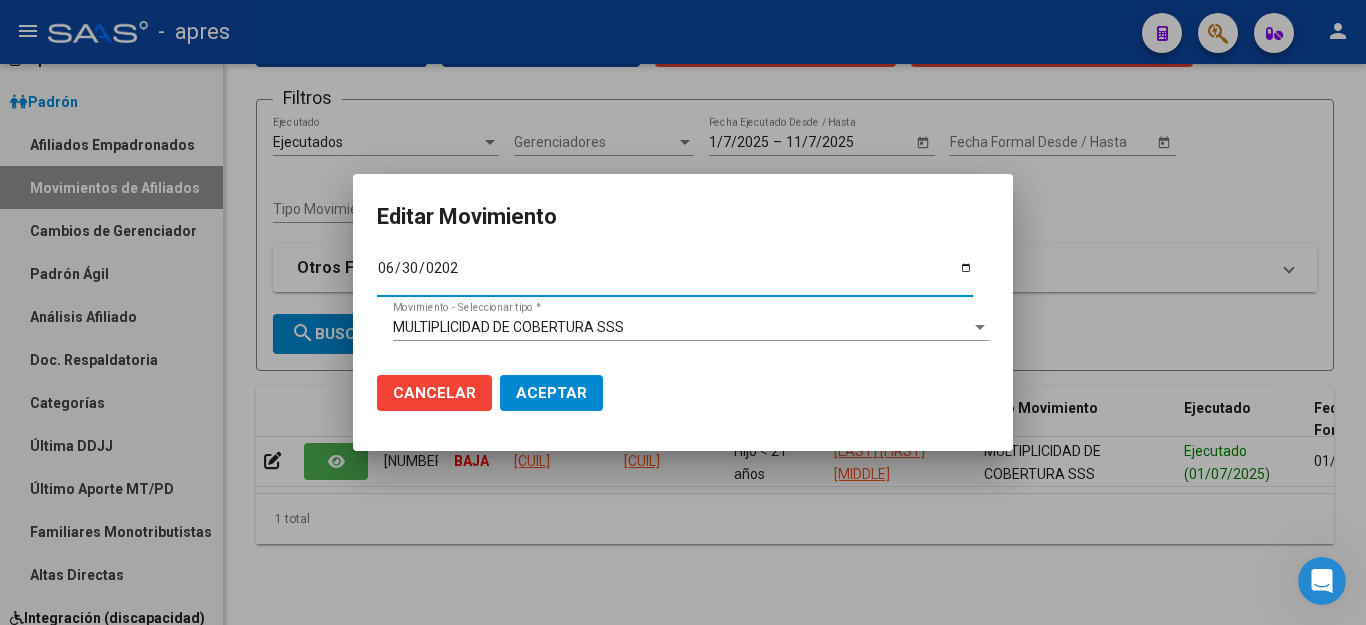 type on "2025-06-30" 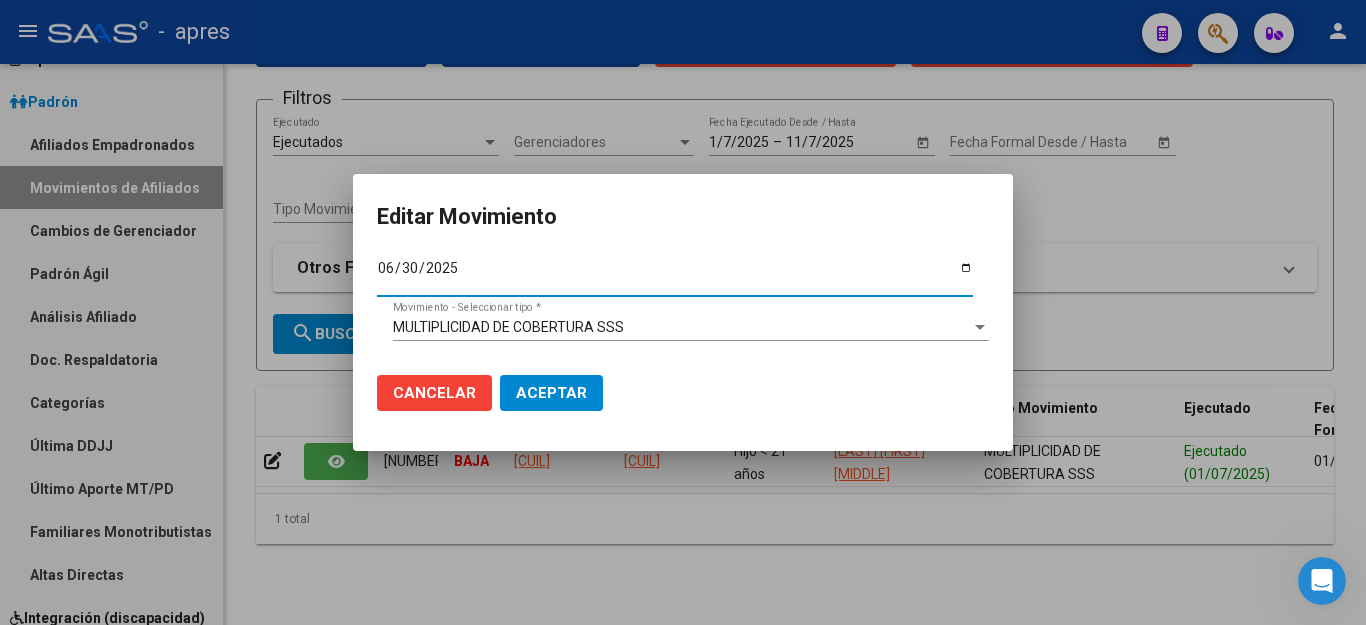 click on "Aceptar" 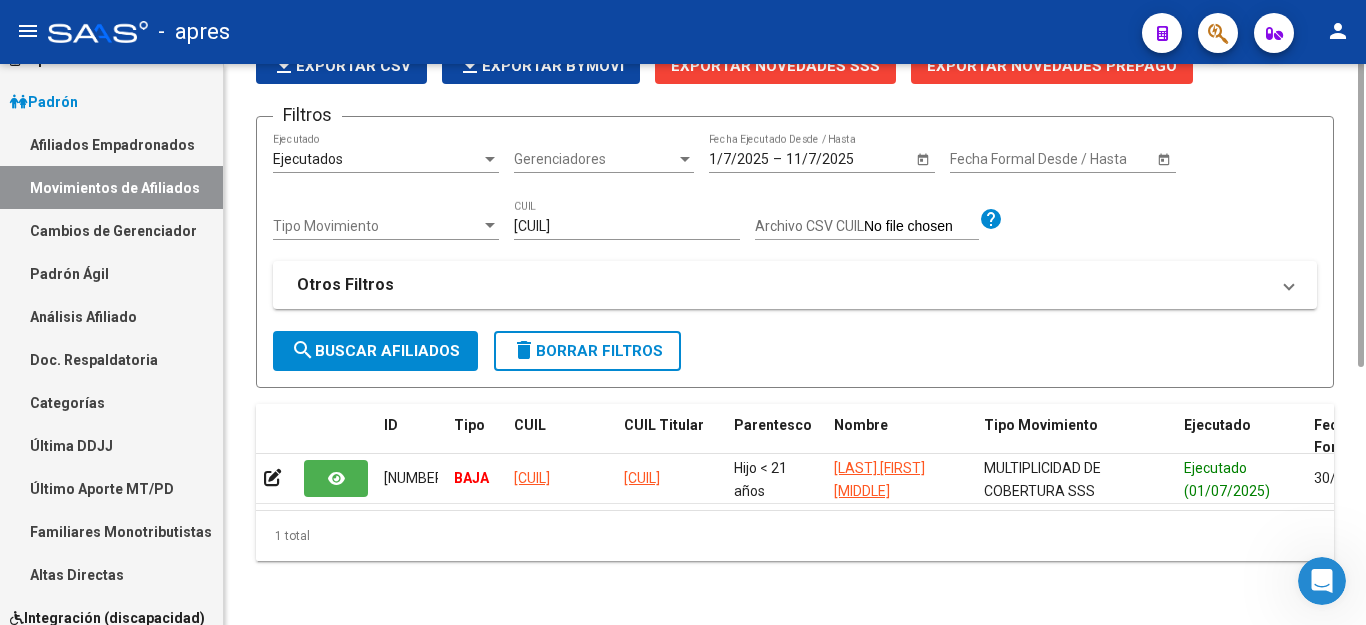 scroll, scrollTop: 0, scrollLeft: 0, axis: both 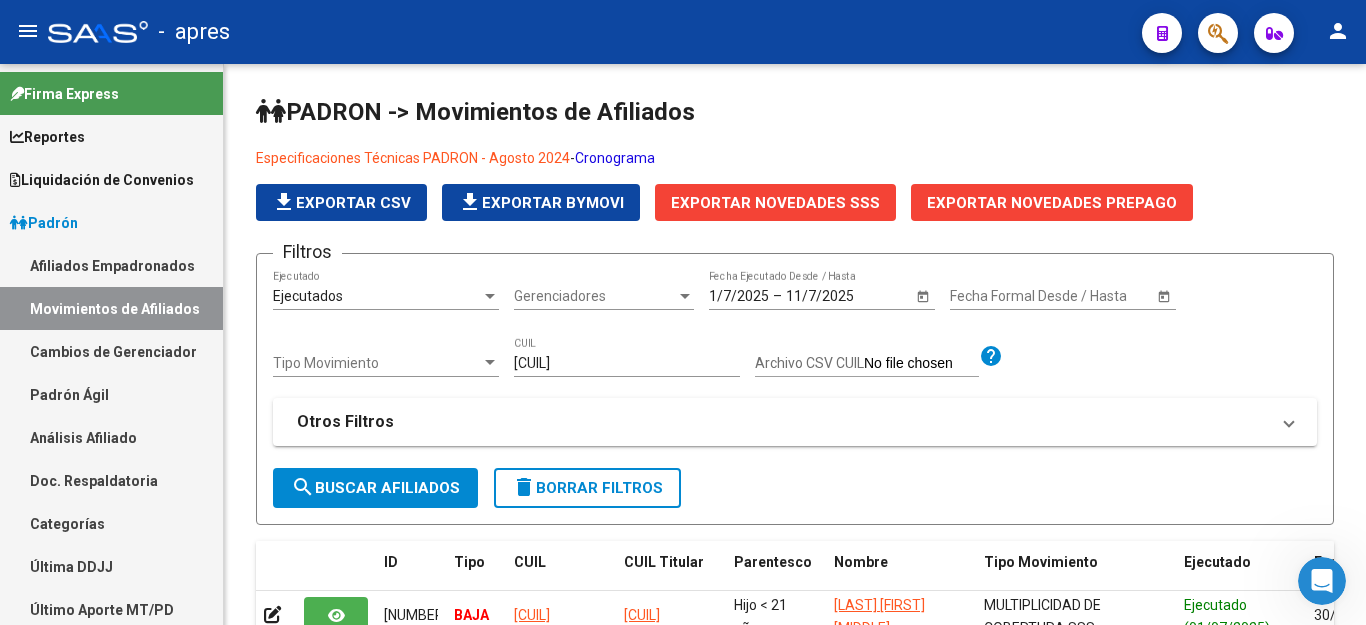 click on "Movimientos de Afiliados" at bounding box center (111, 308) 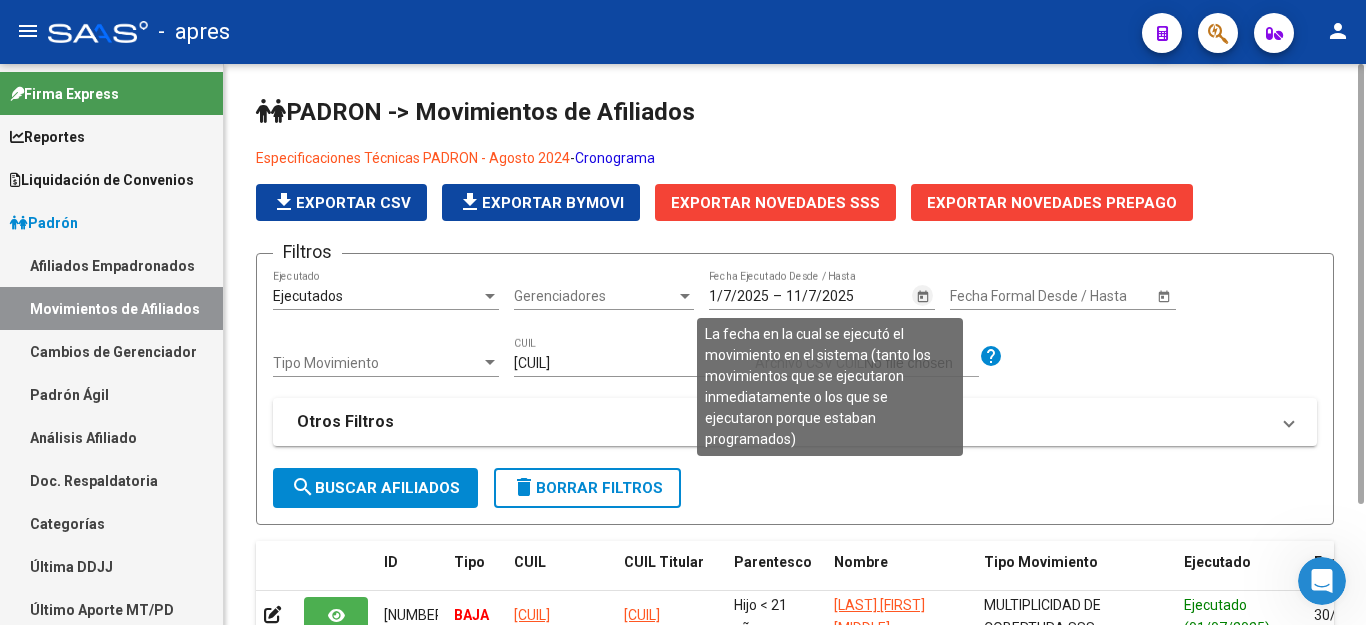 click 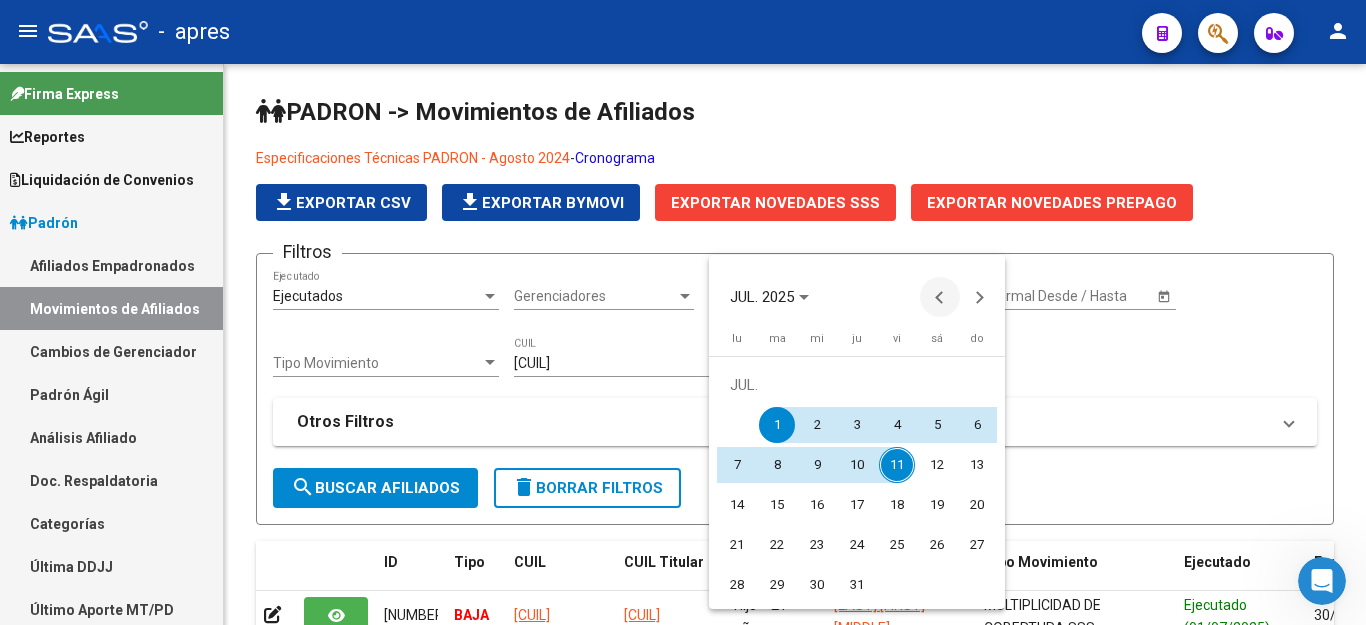 click at bounding box center (940, 297) 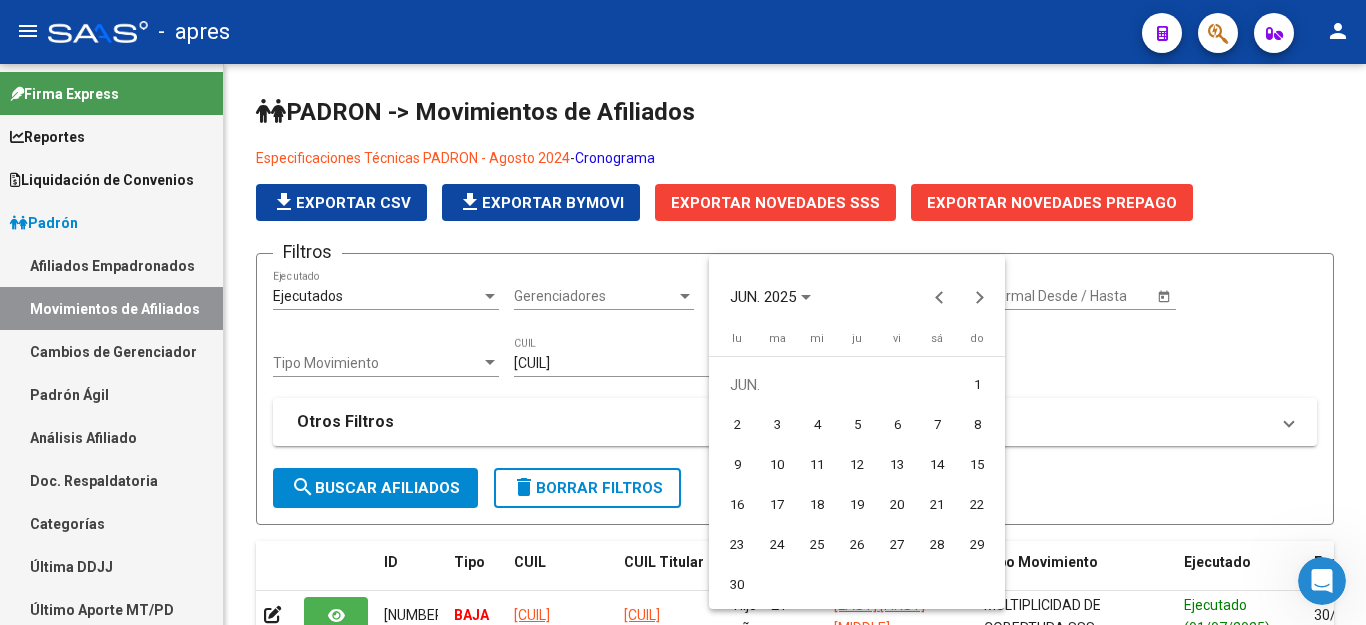 click on "1" at bounding box center (977, 385) 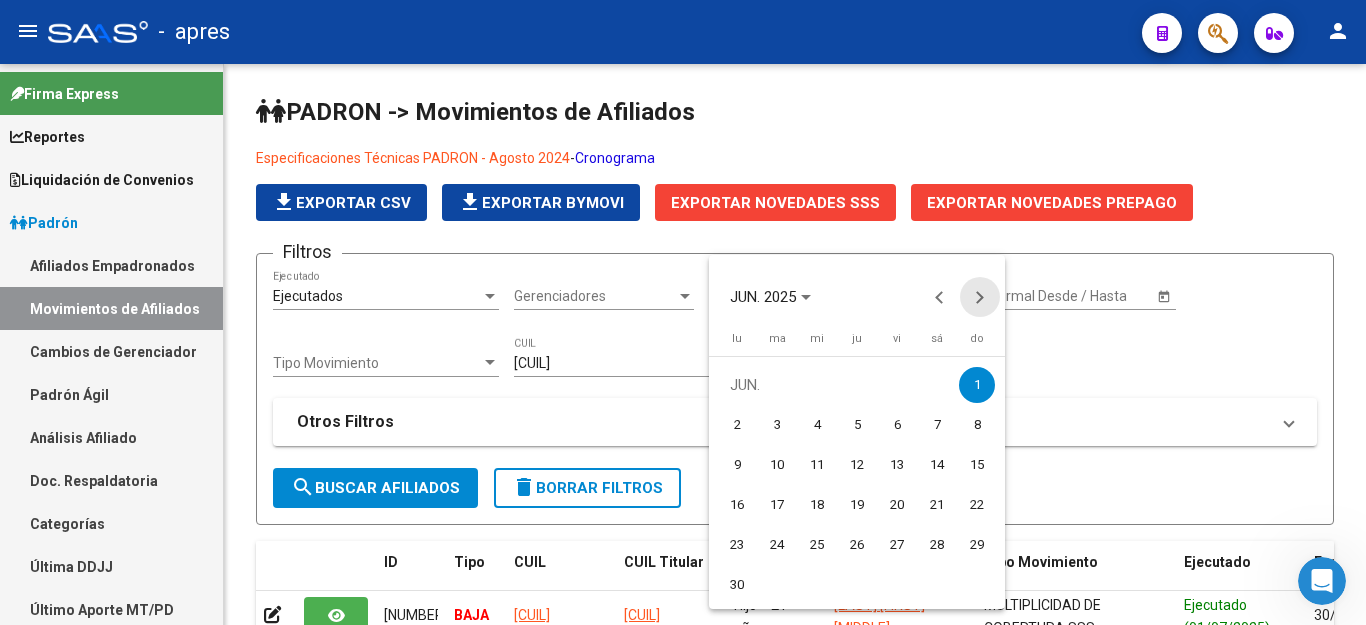 click at bounding box center [980, 297] 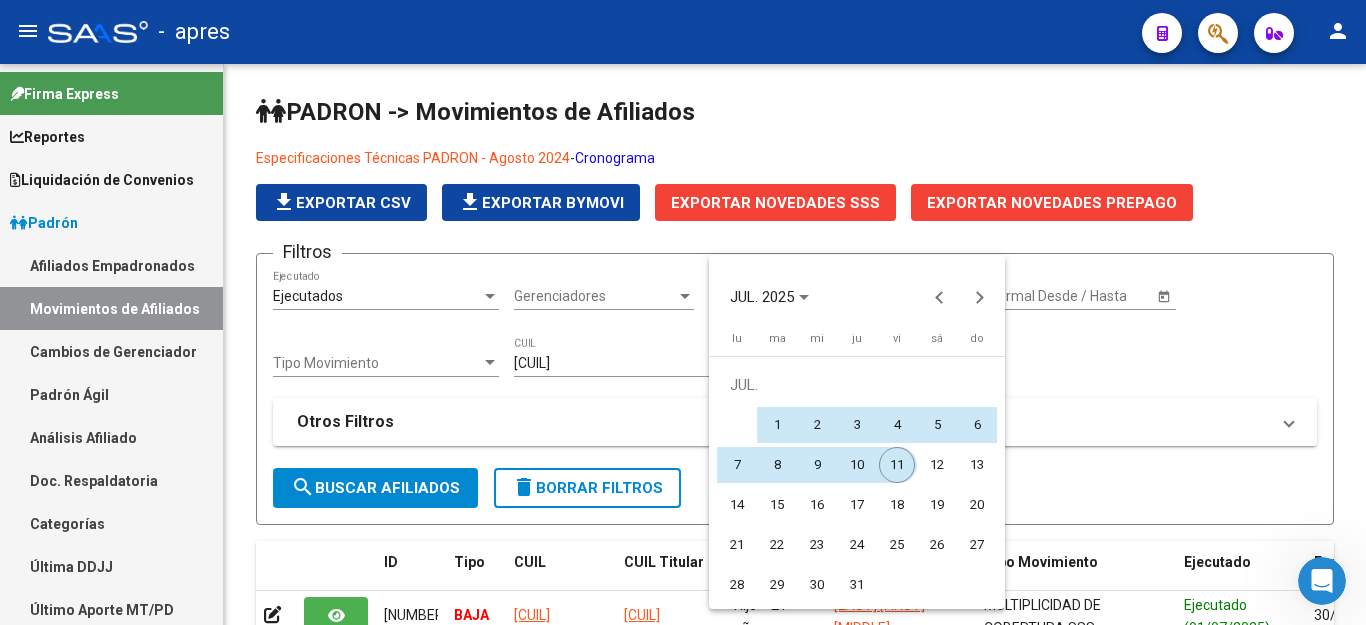 click on "11" at bounding box center [897, 465] 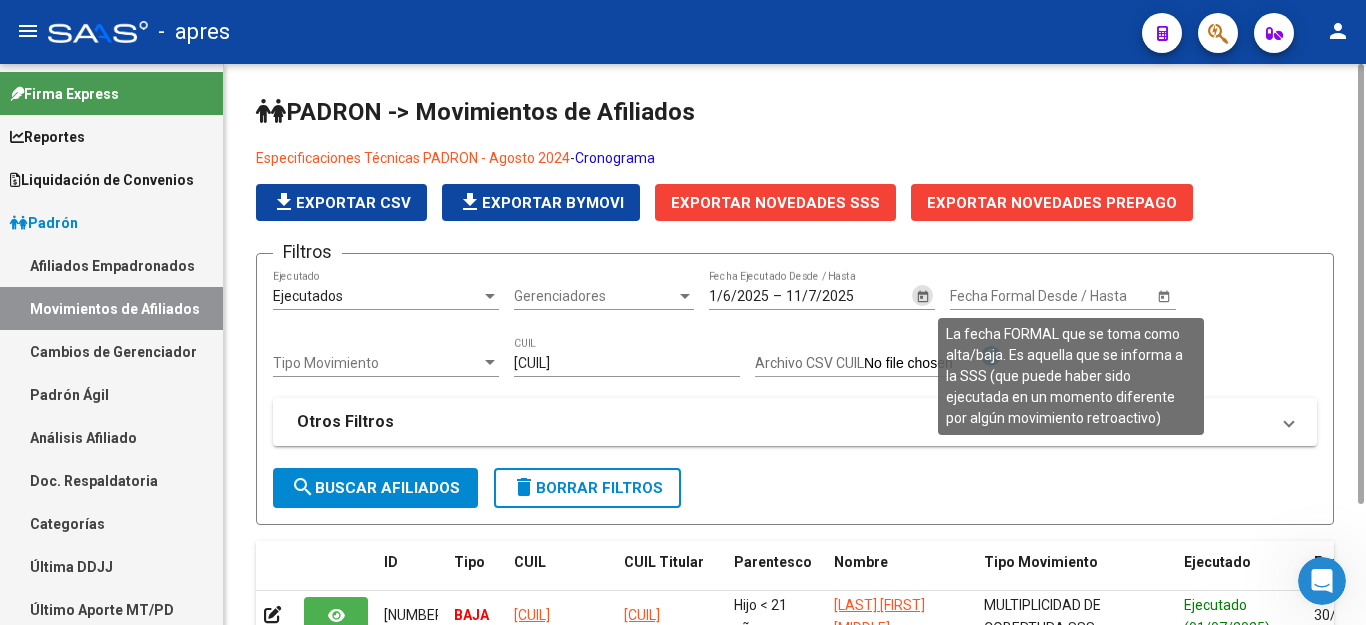 click 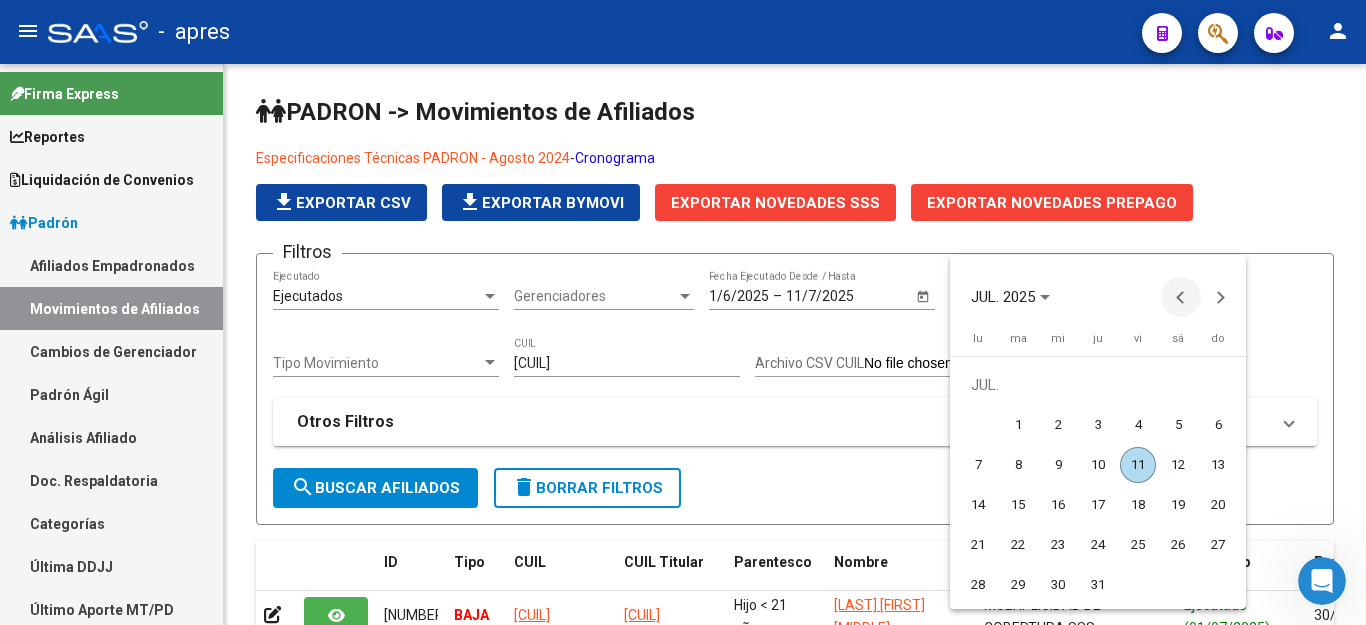 click at bounding box center (1181, 297) 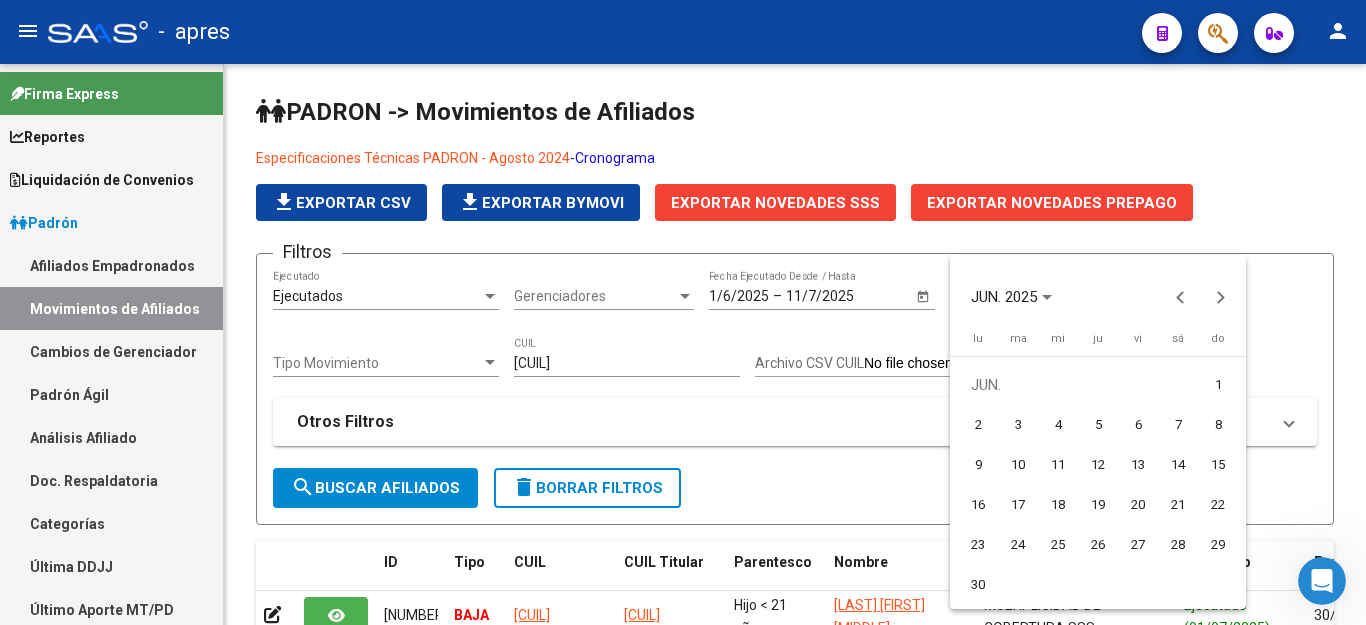 click on "1" at bounding box center (1218, 385) 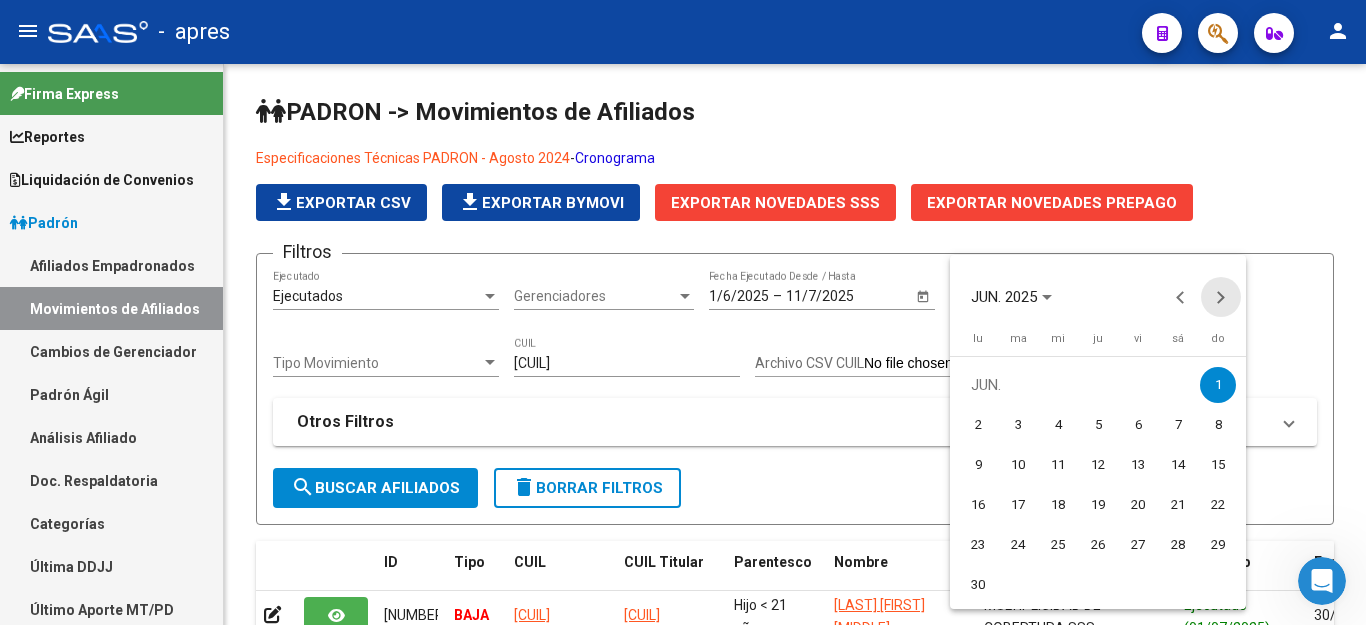 click at bounding box center [1221, 297] 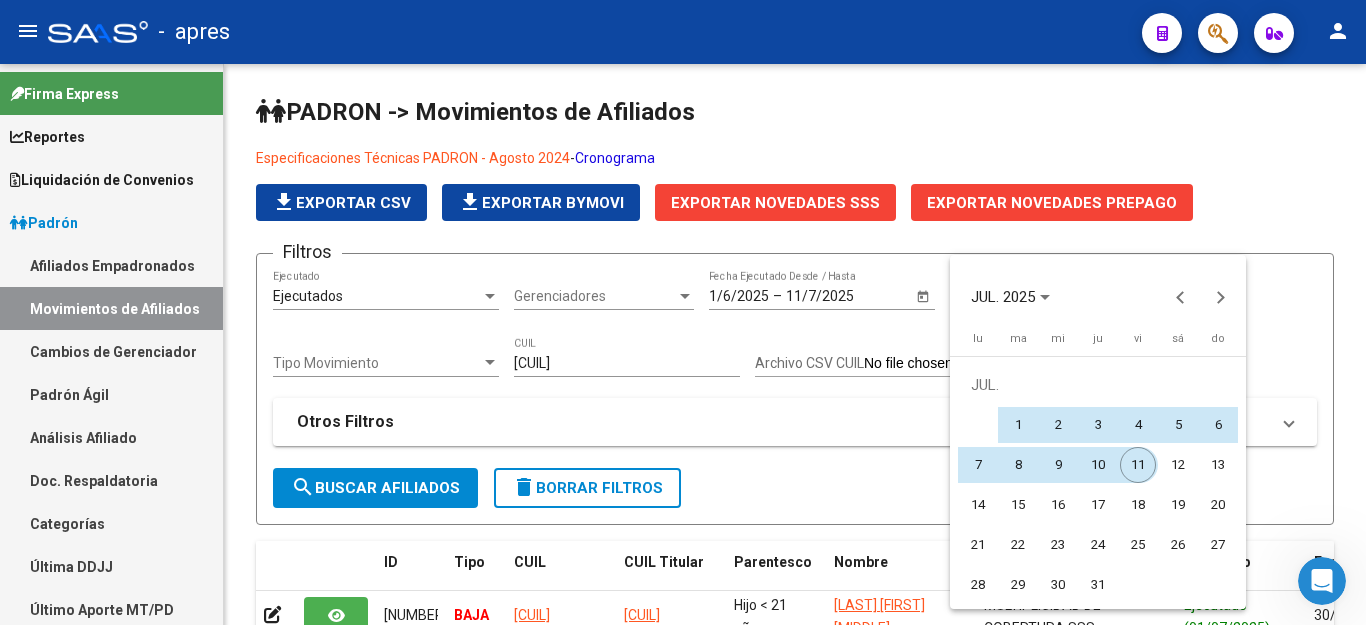 click on "11" at bounding box center (1138, 465) 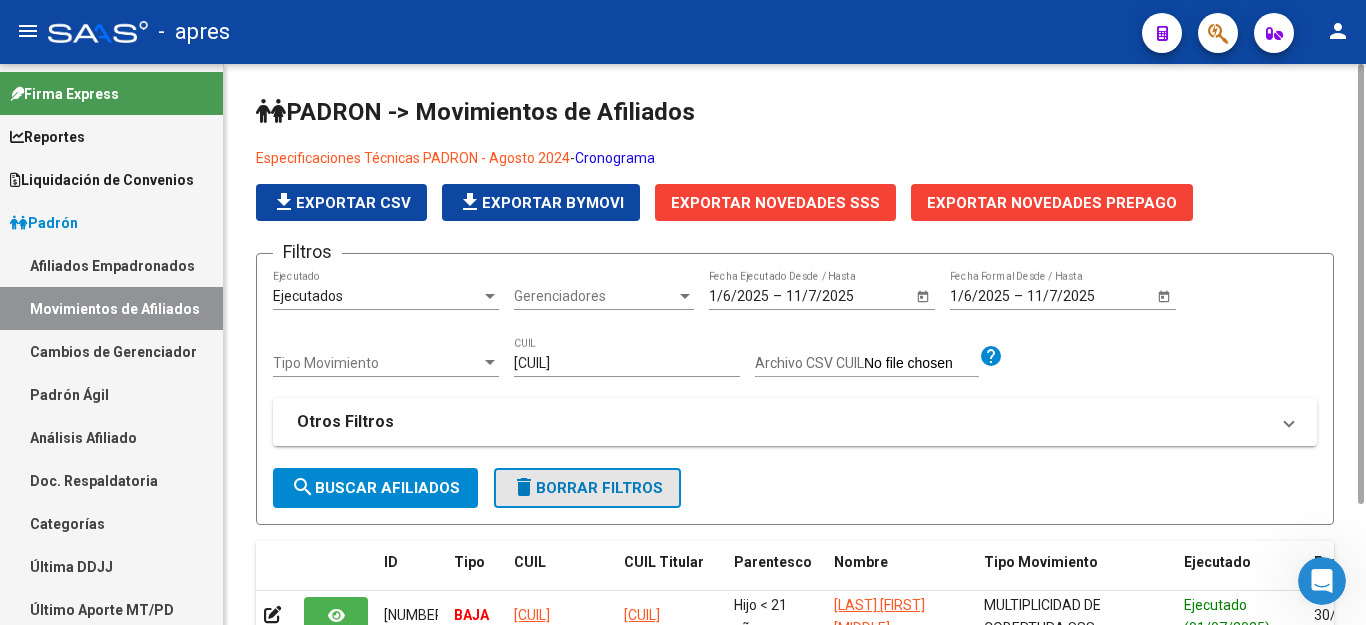 click on "delete  Borrar Filtros" 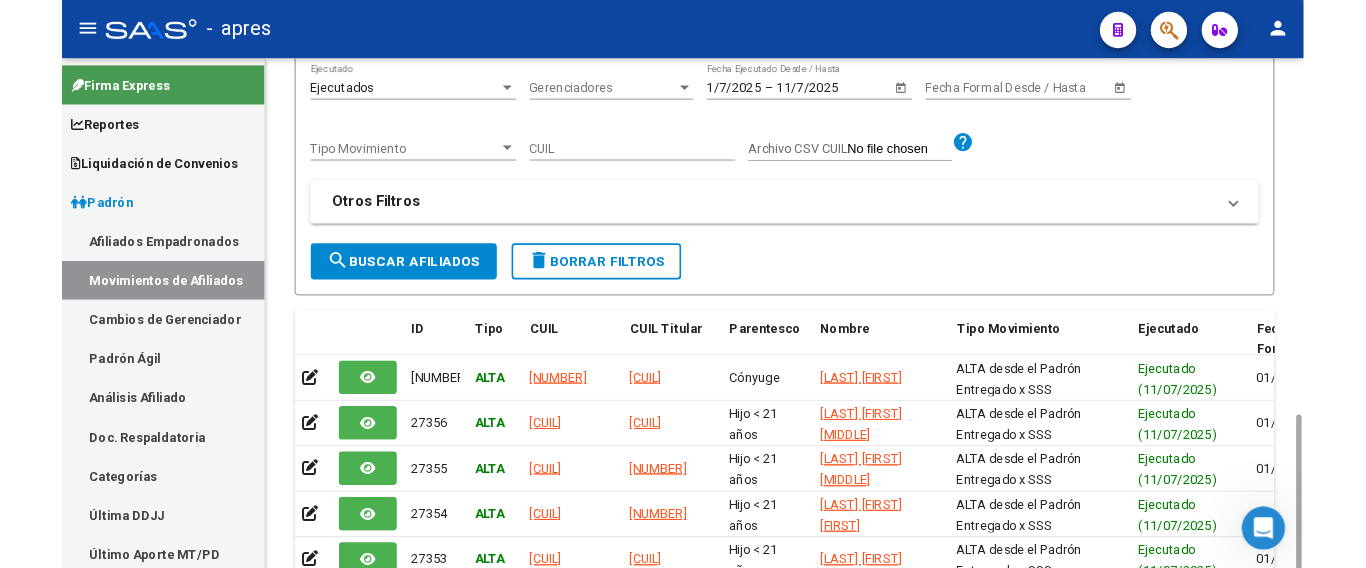 scroll, scrollTop: 0, scrollLeft: 0, axis: both 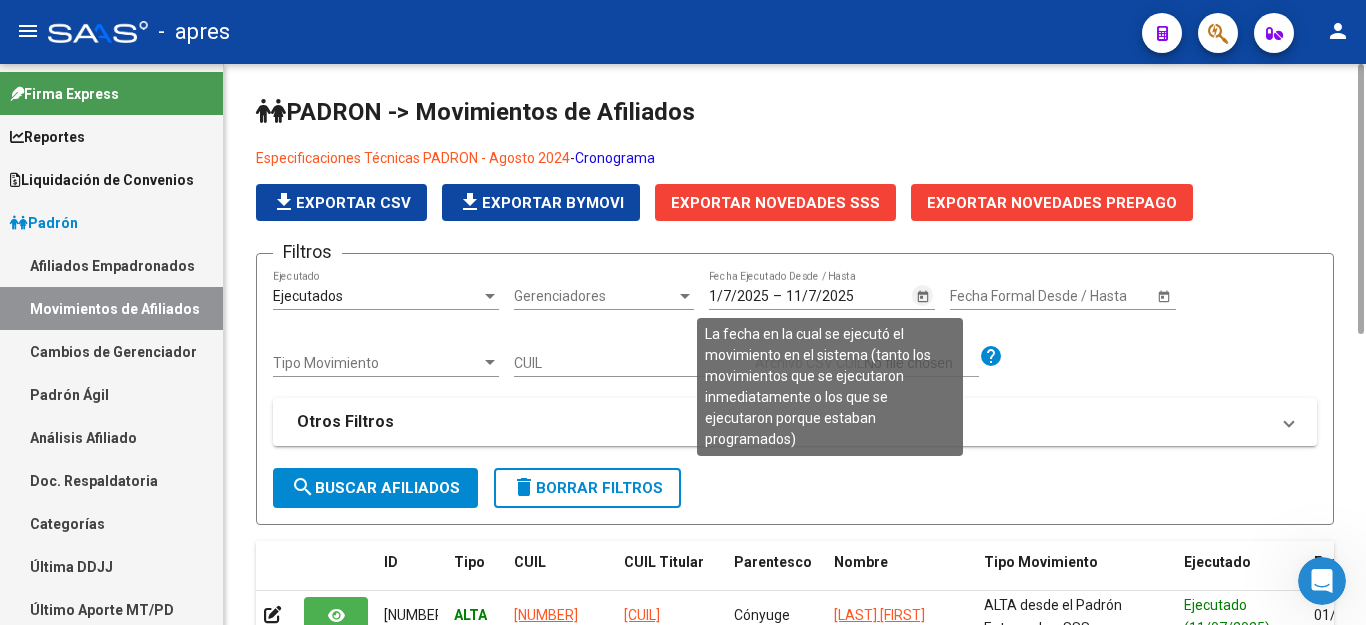 click 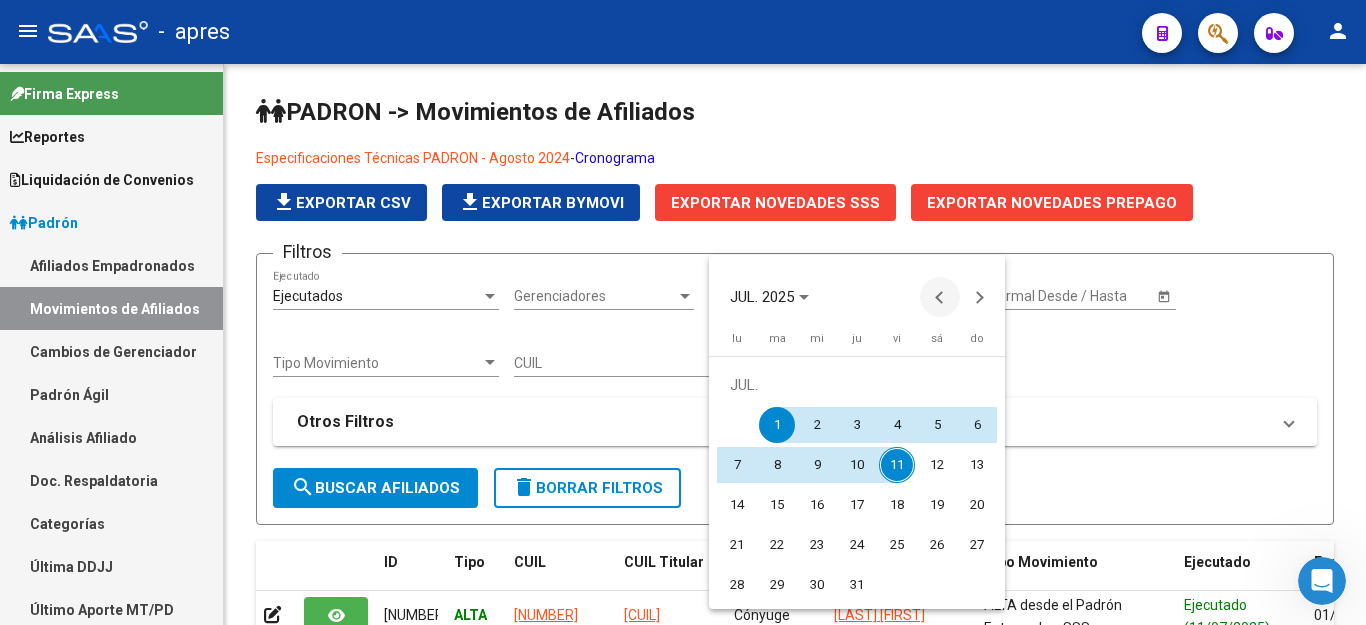 click at bounding box center (940, 297) 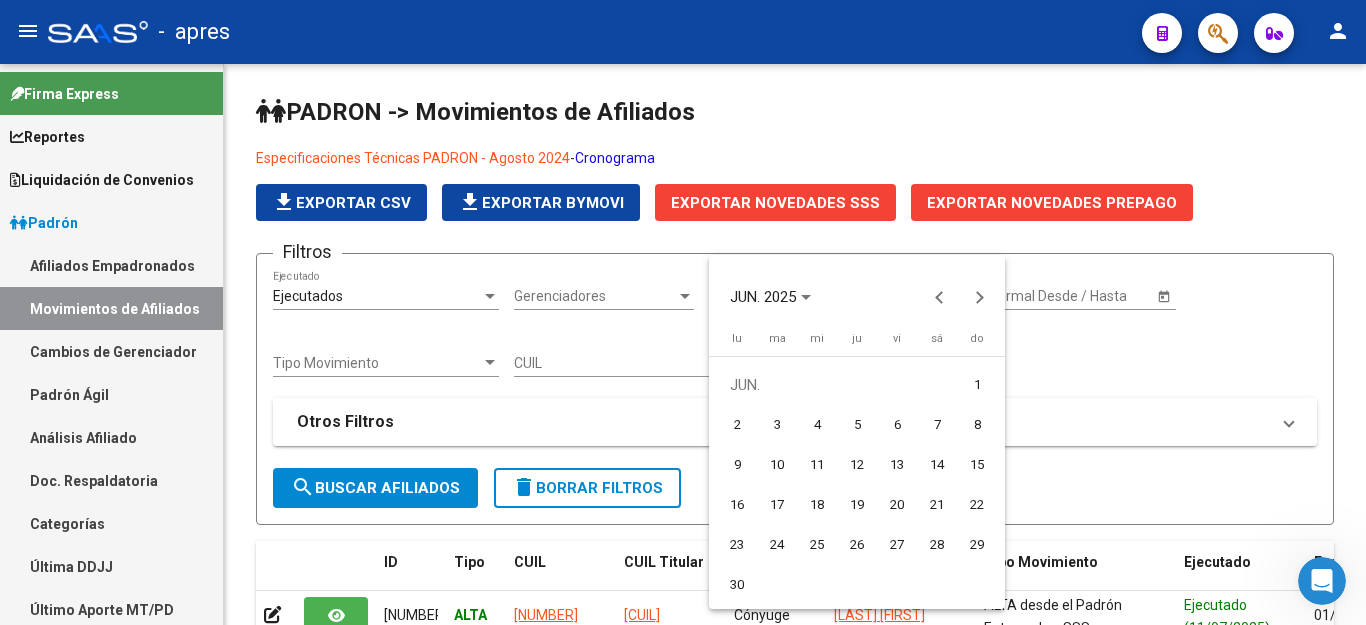 click on "1" at bounding box center (977, 385) 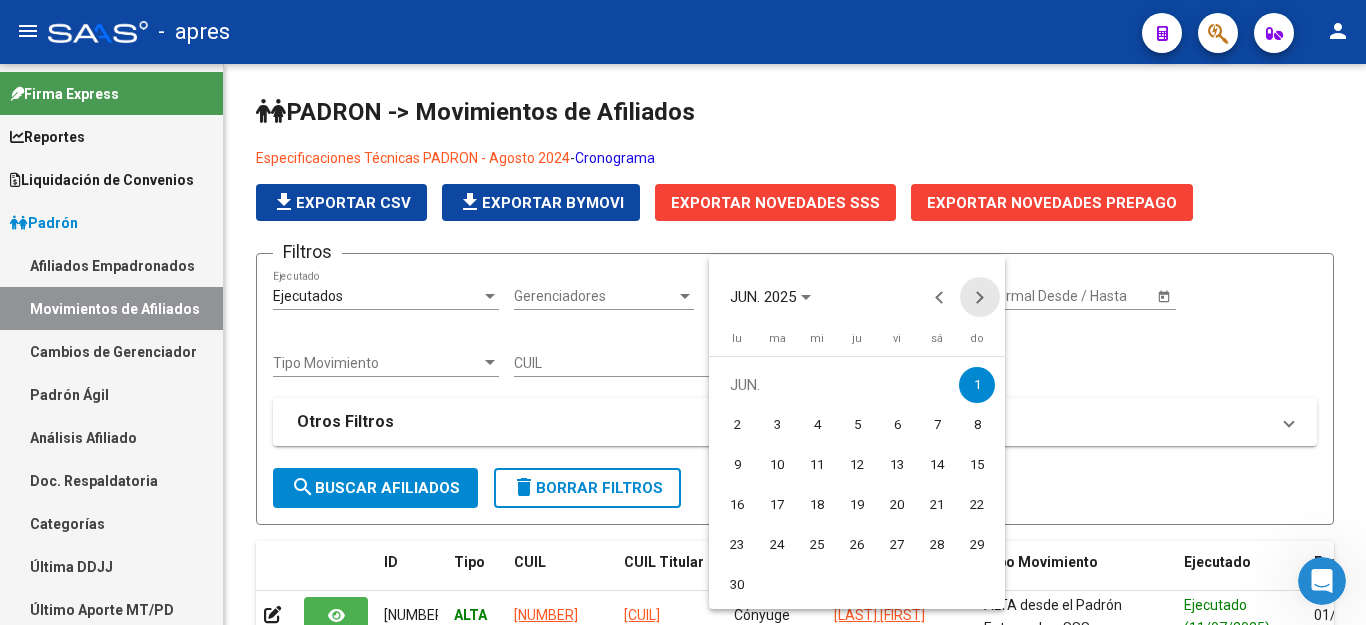 click at bounding box center (980, 297) 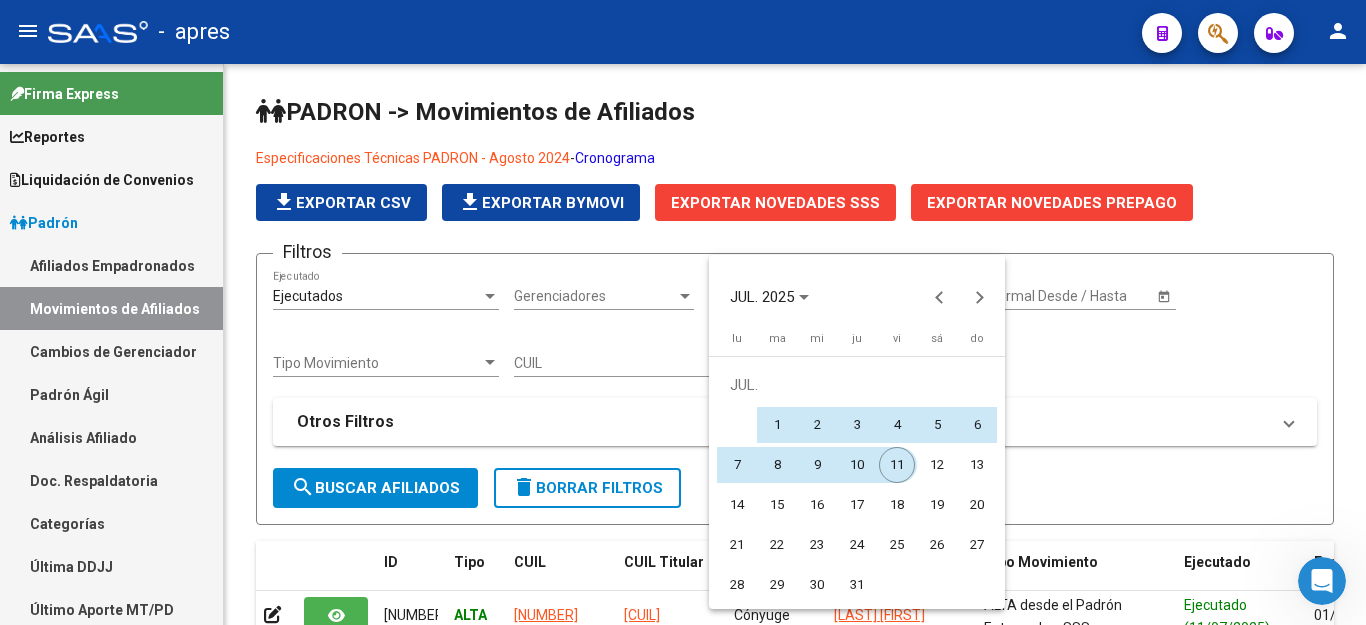 click on "11" at bounding box center (897, 465) 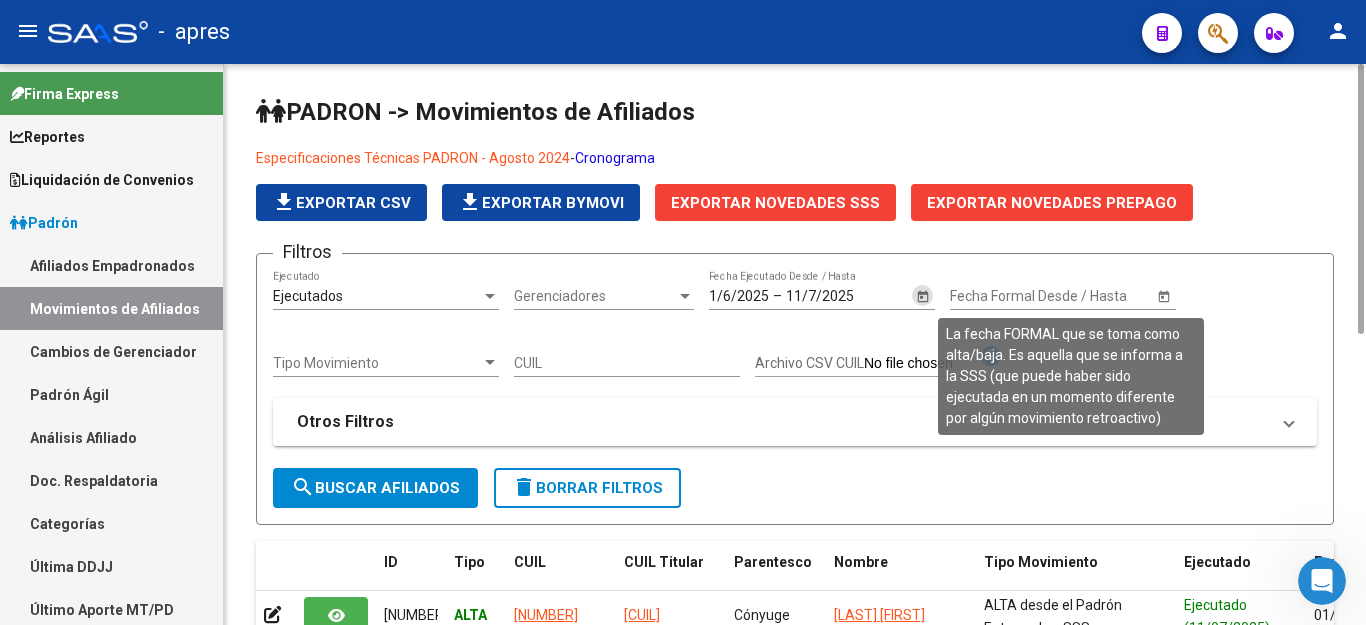 click 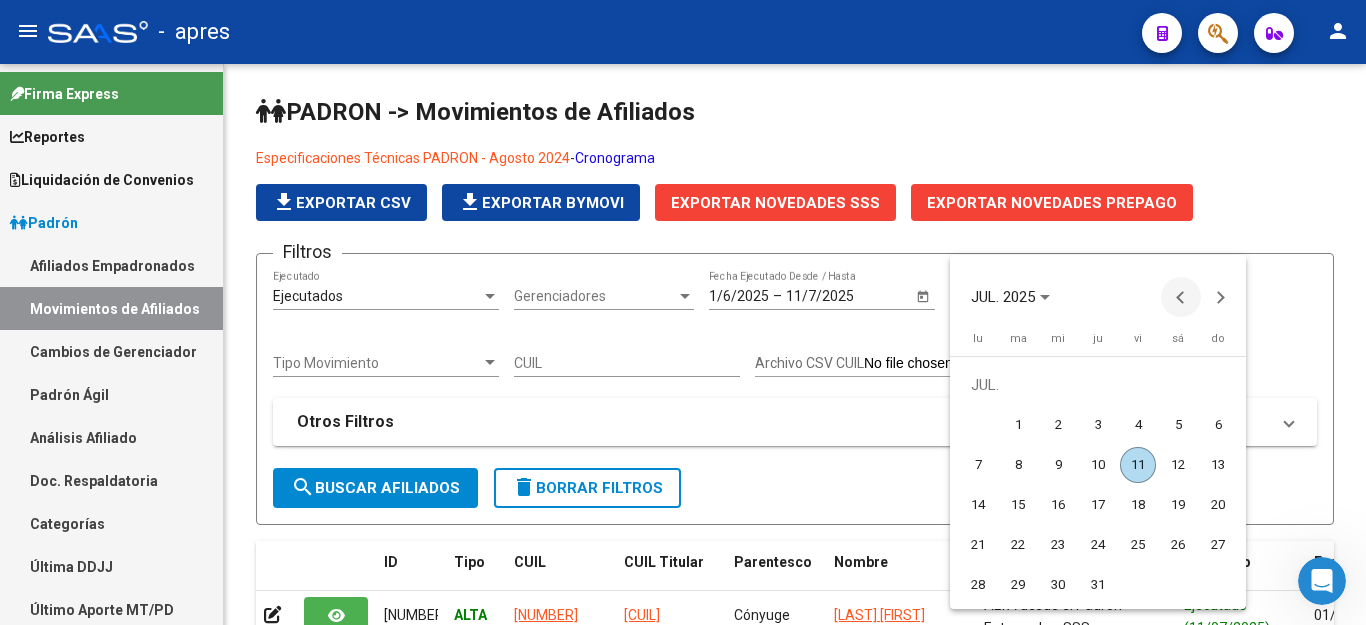 click at bounding box center [1181, 297] 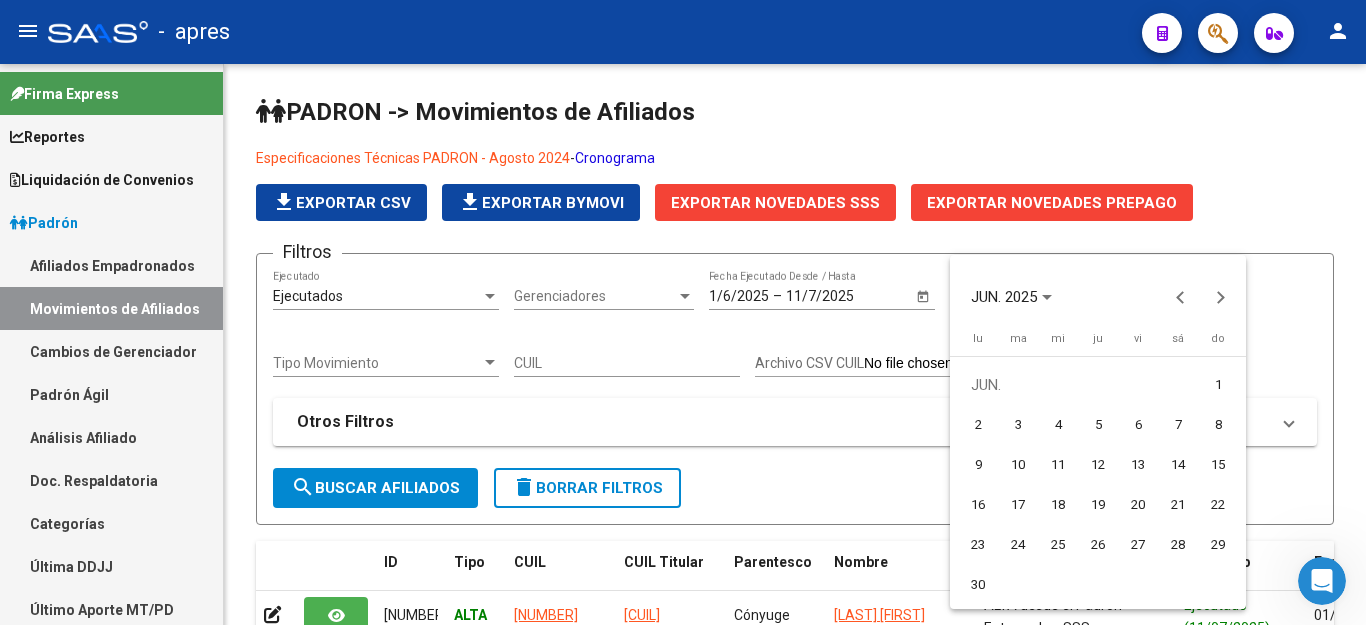 click on "1" at bounding box center (1218, 385) 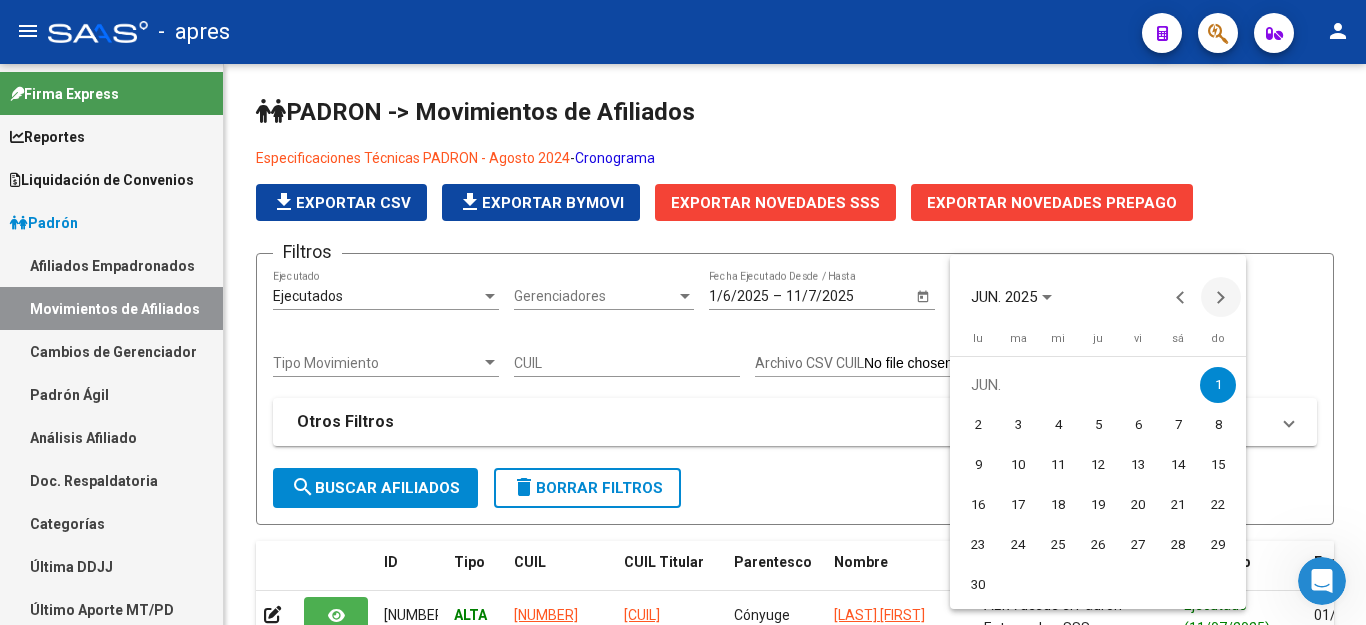 click at bounding box center (1221, 297) 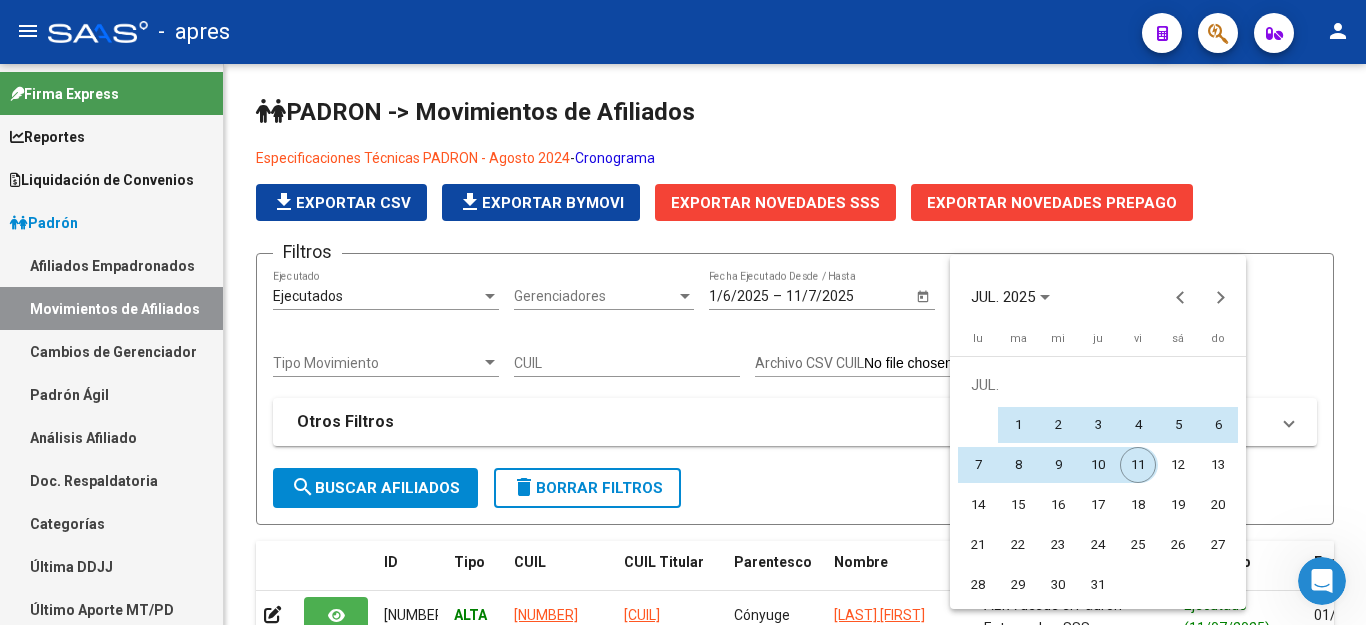 click on "11" at bounding box center (1138, 465) 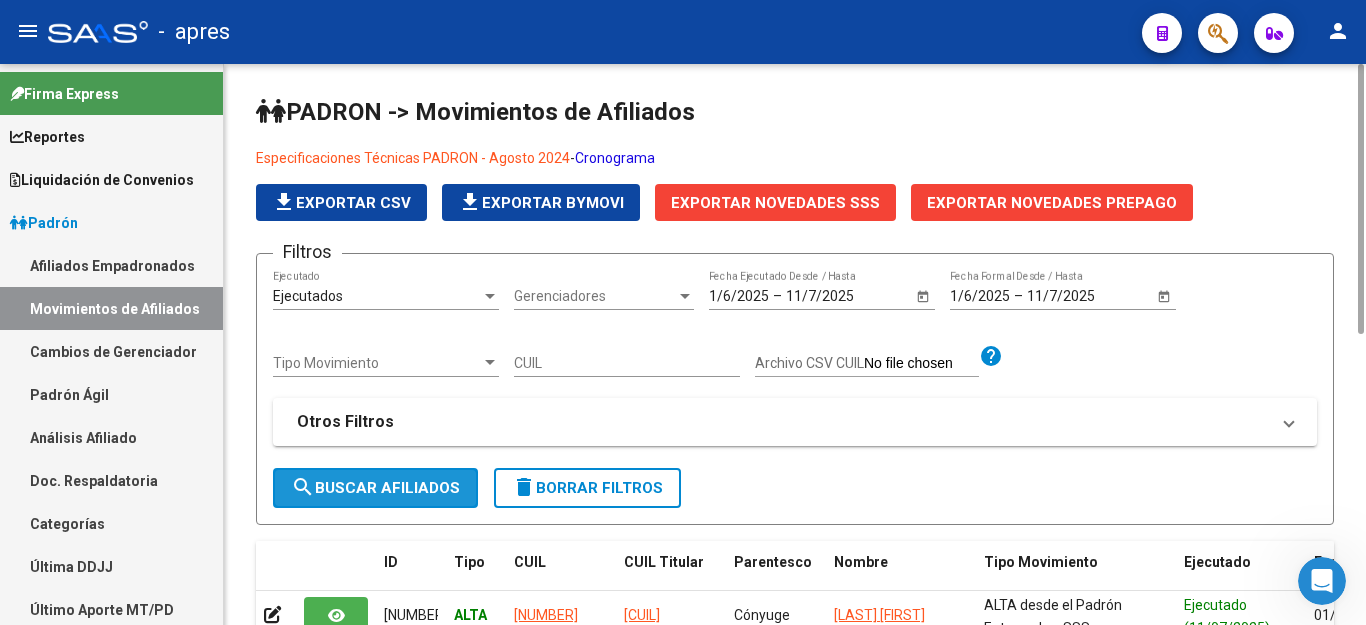 click on "search  Buscar Afiliados" 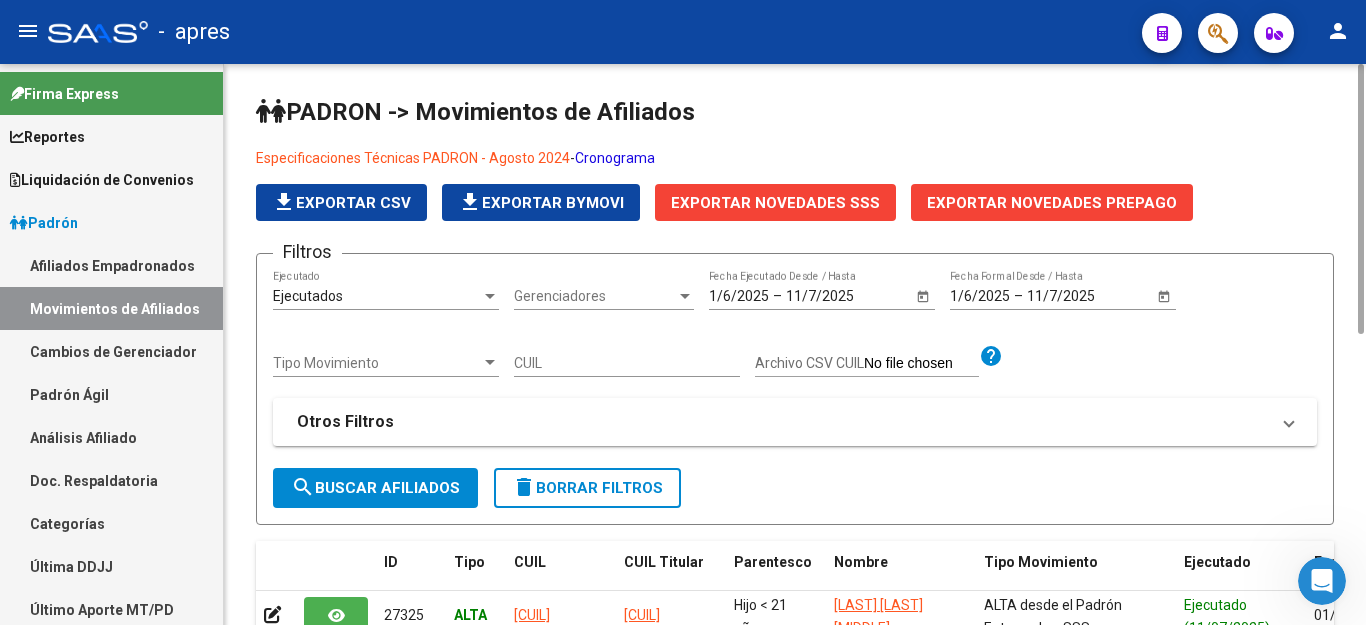 click on "Exportar Novedades SSS" 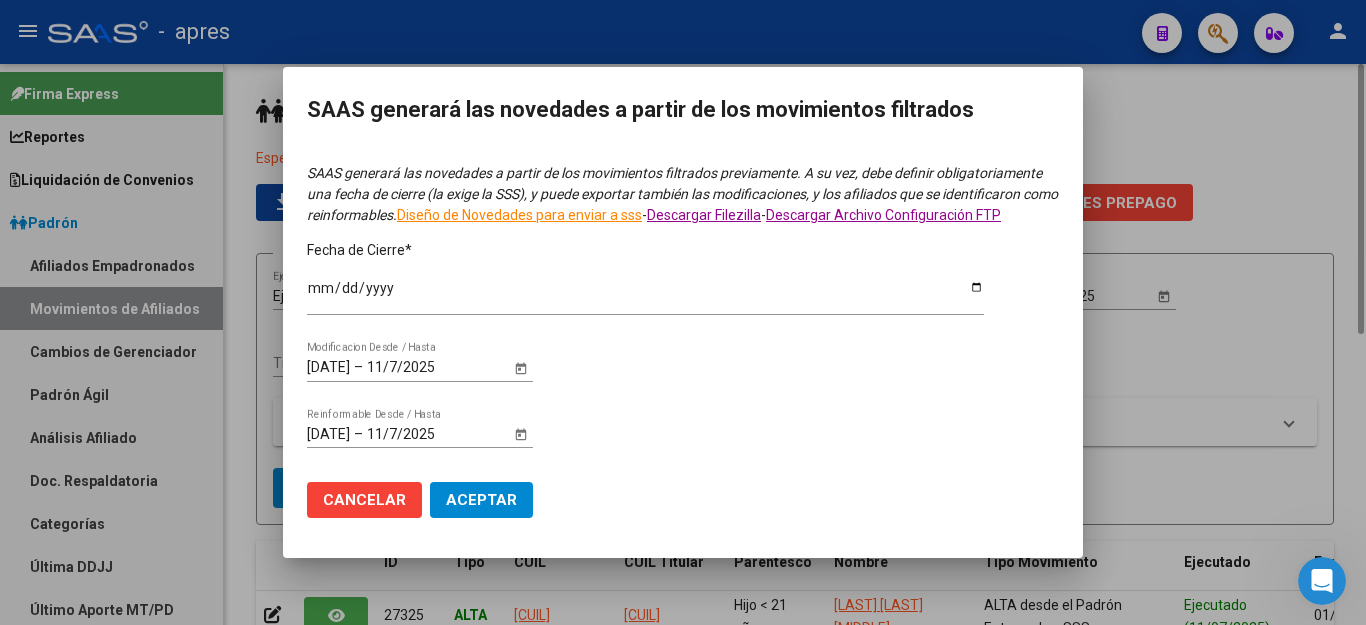 type on "2025-06-30" 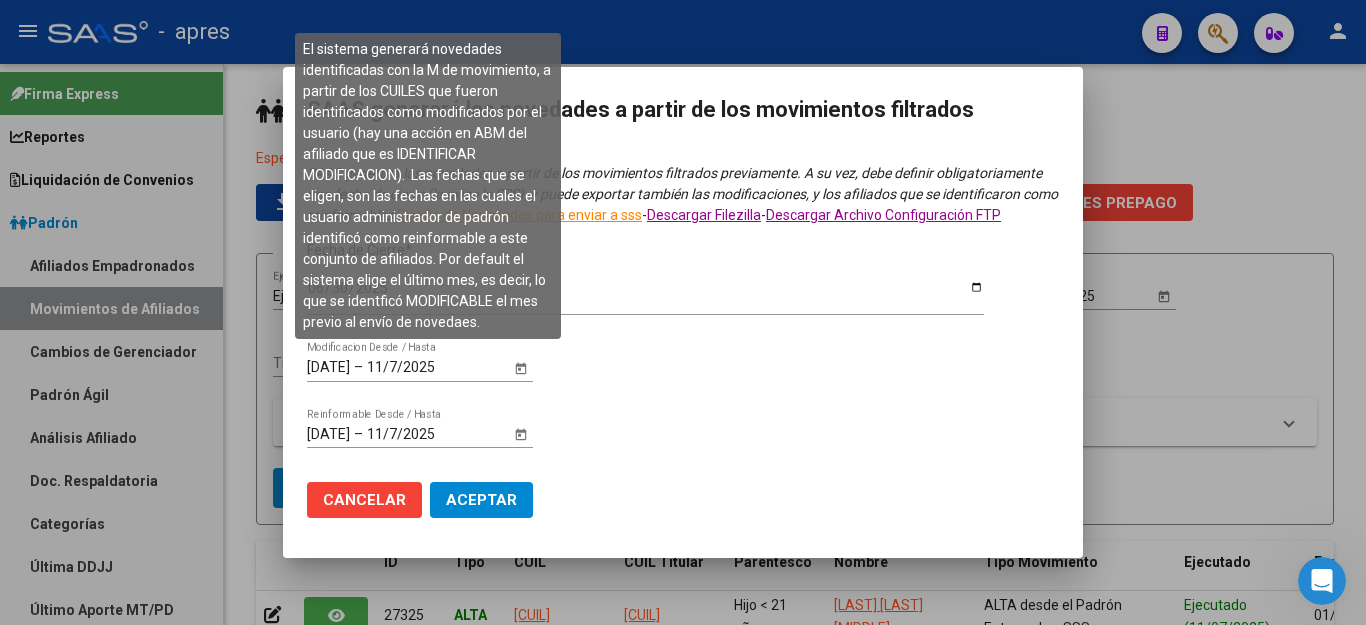 click 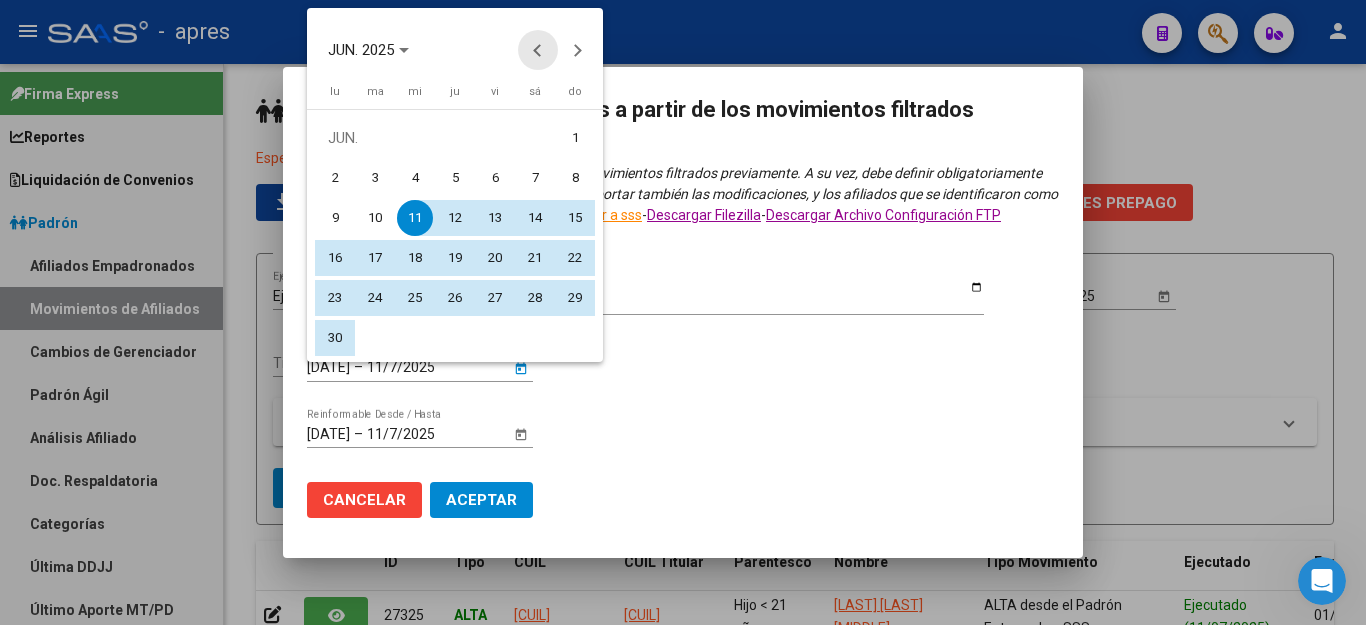 click at bounding box center (538, 50) 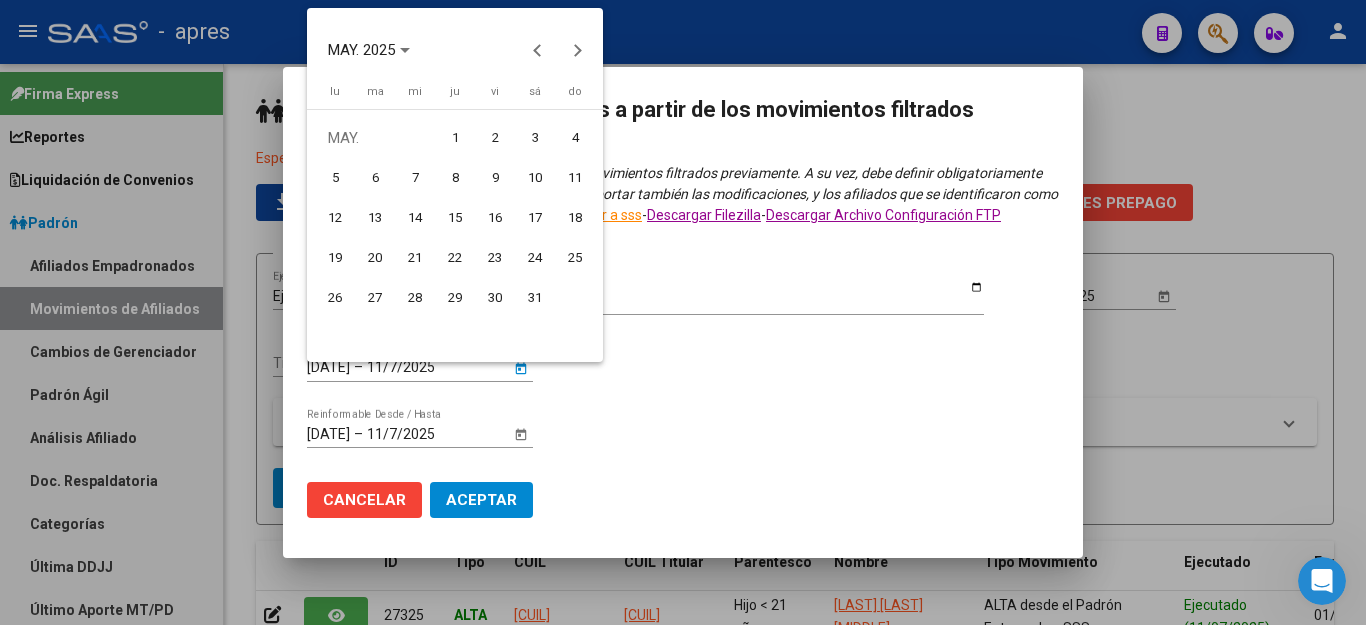 click on "1" at bounding box center [455, 138] 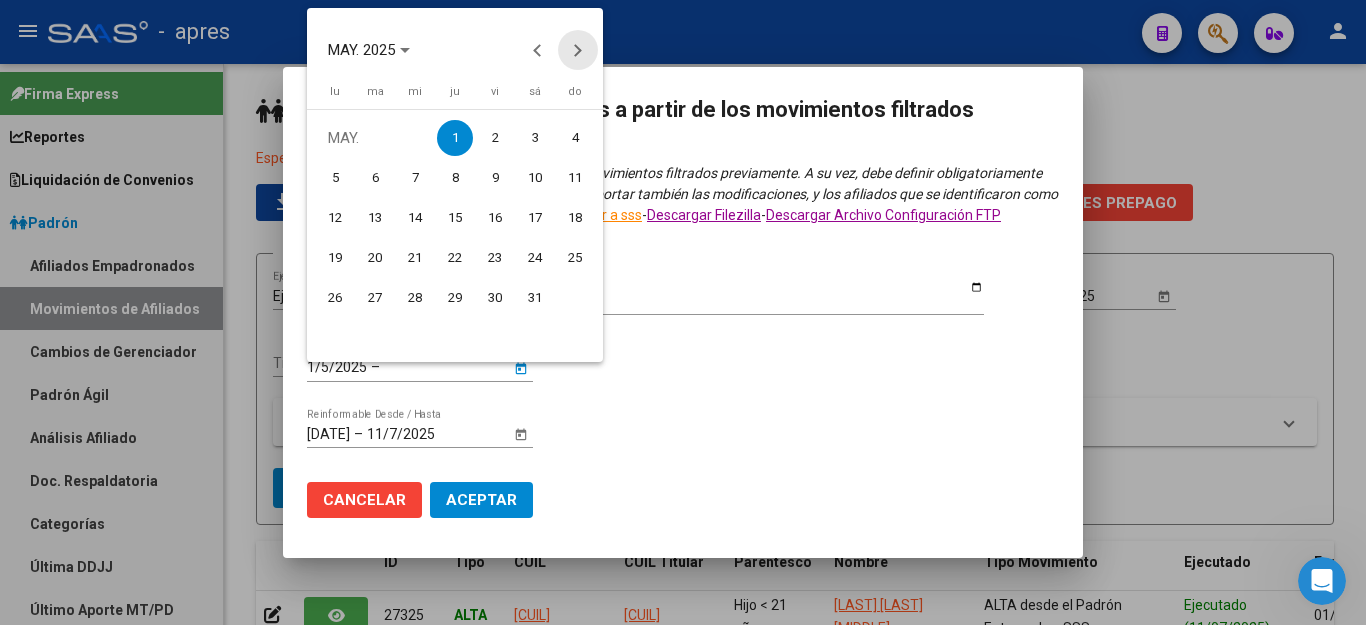 click at bounding box center [578, 50] 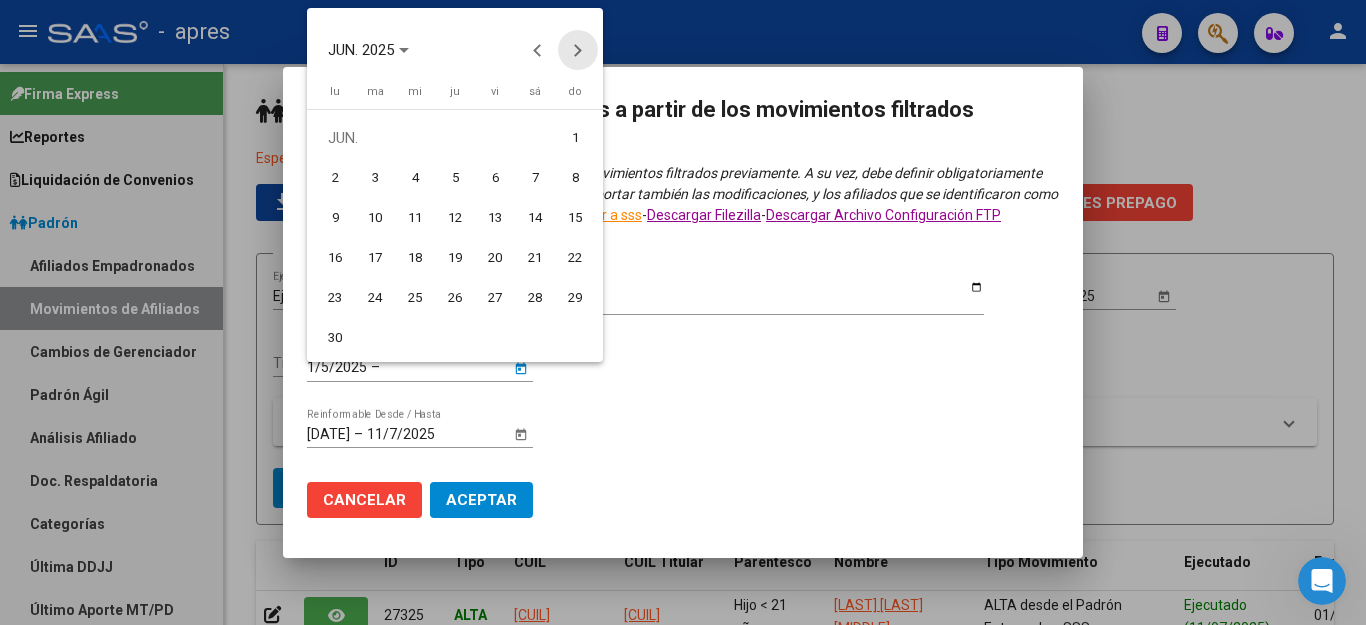 click at bounding box center [578, 50] 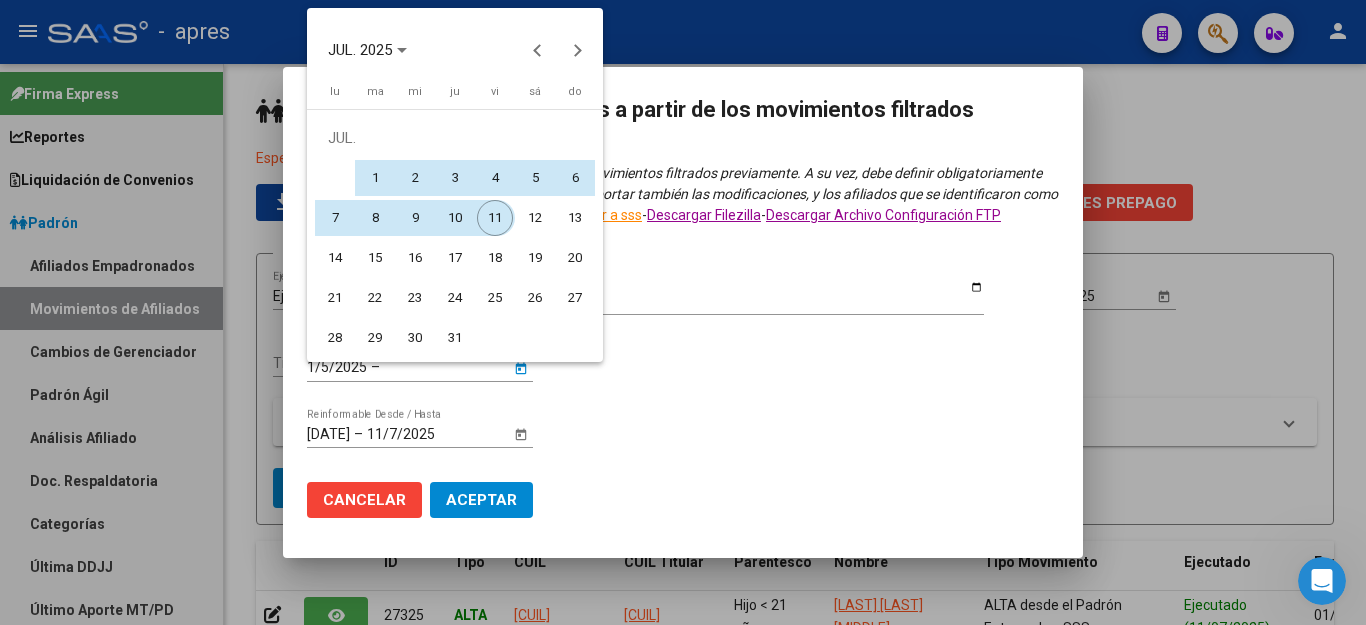 click on "11" at bounding box center (495, 218) 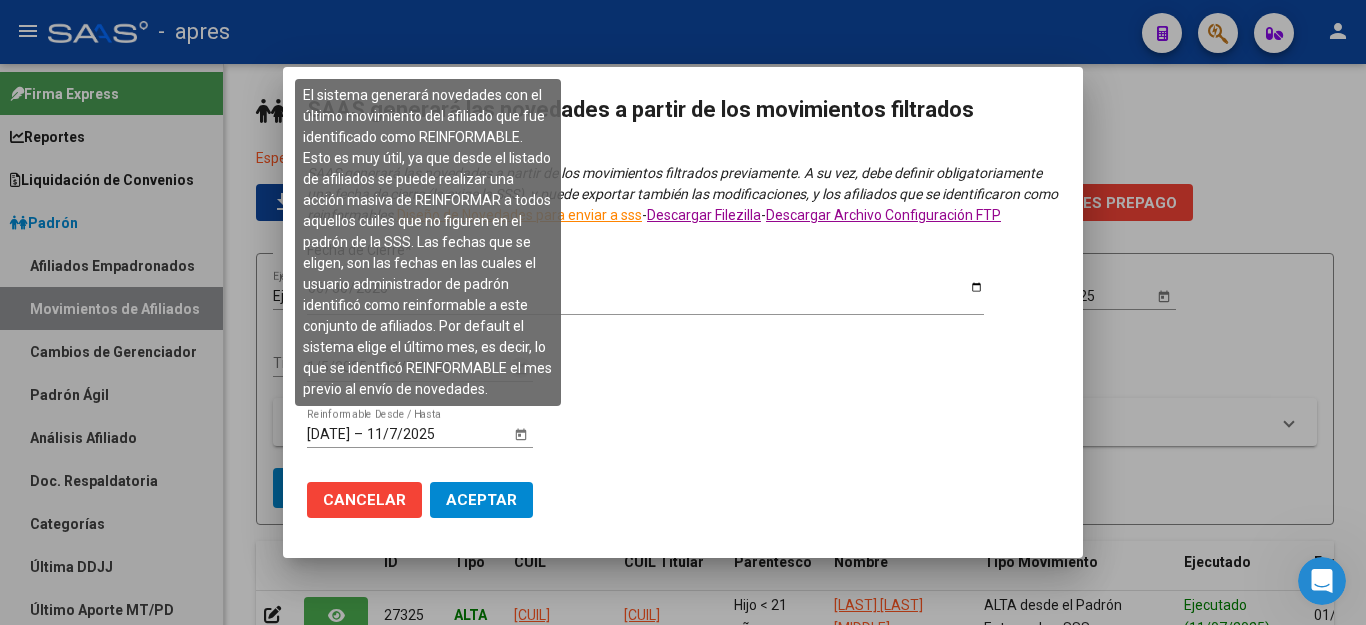 click 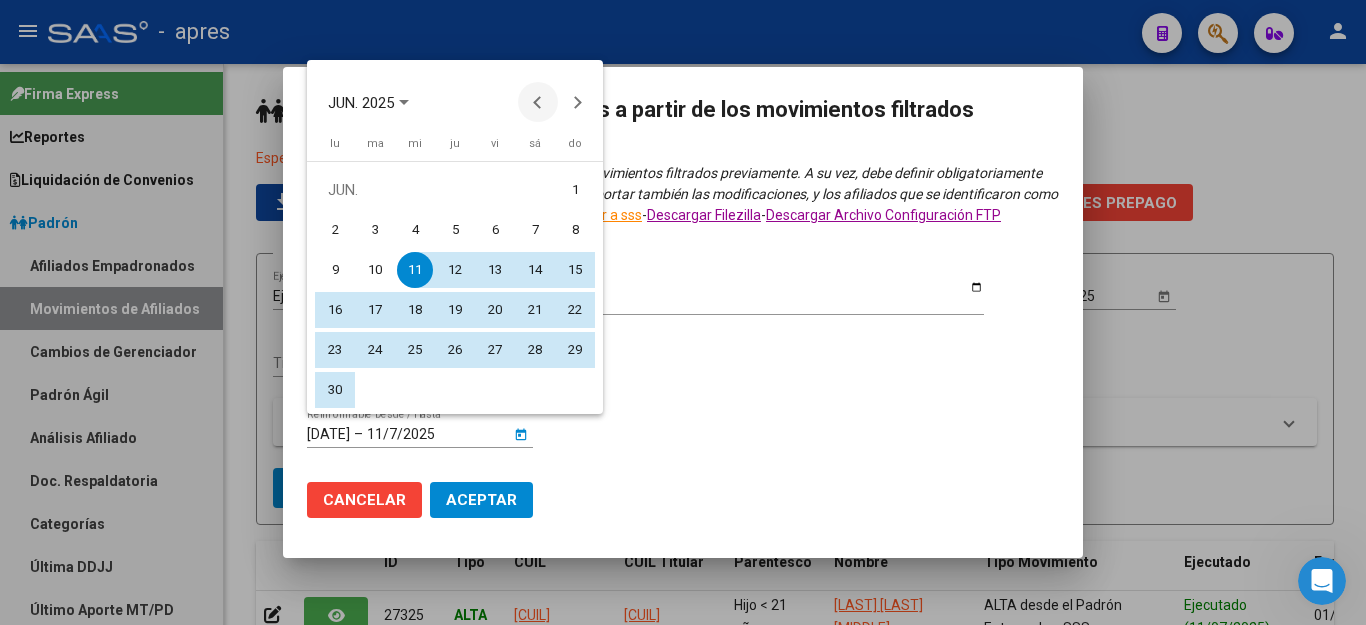 click at bounding box center (538, 102) 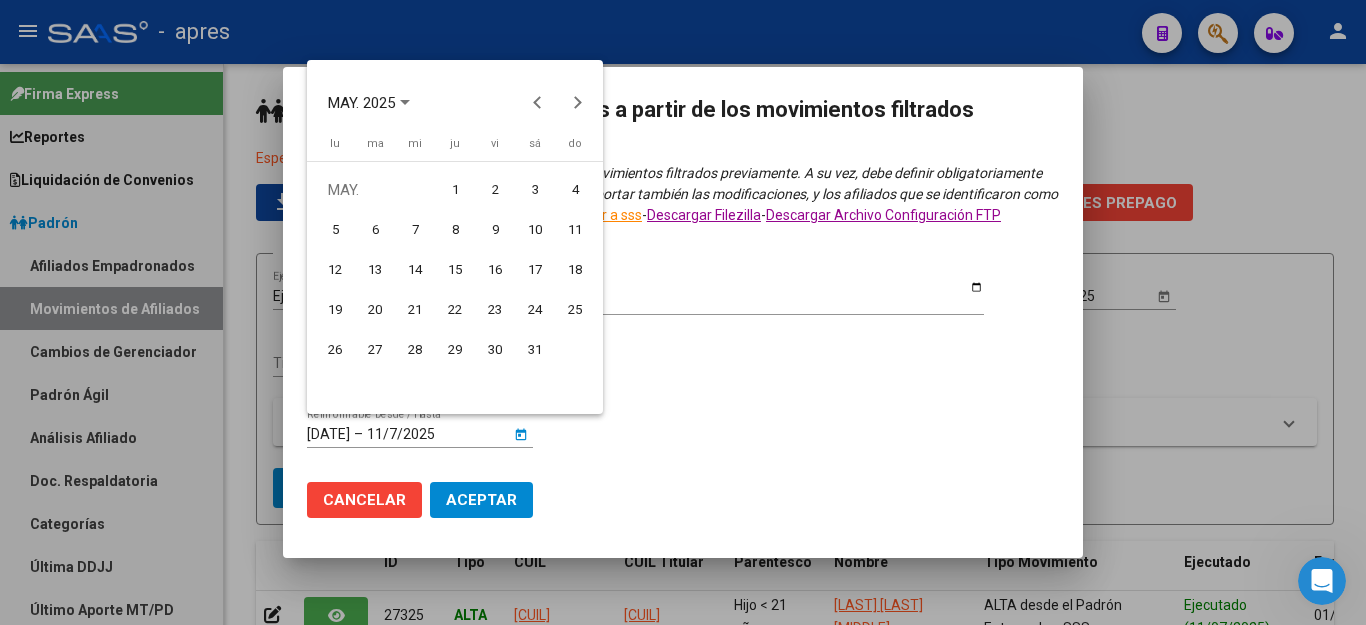 click on "1" at bounding box center [455, 190] 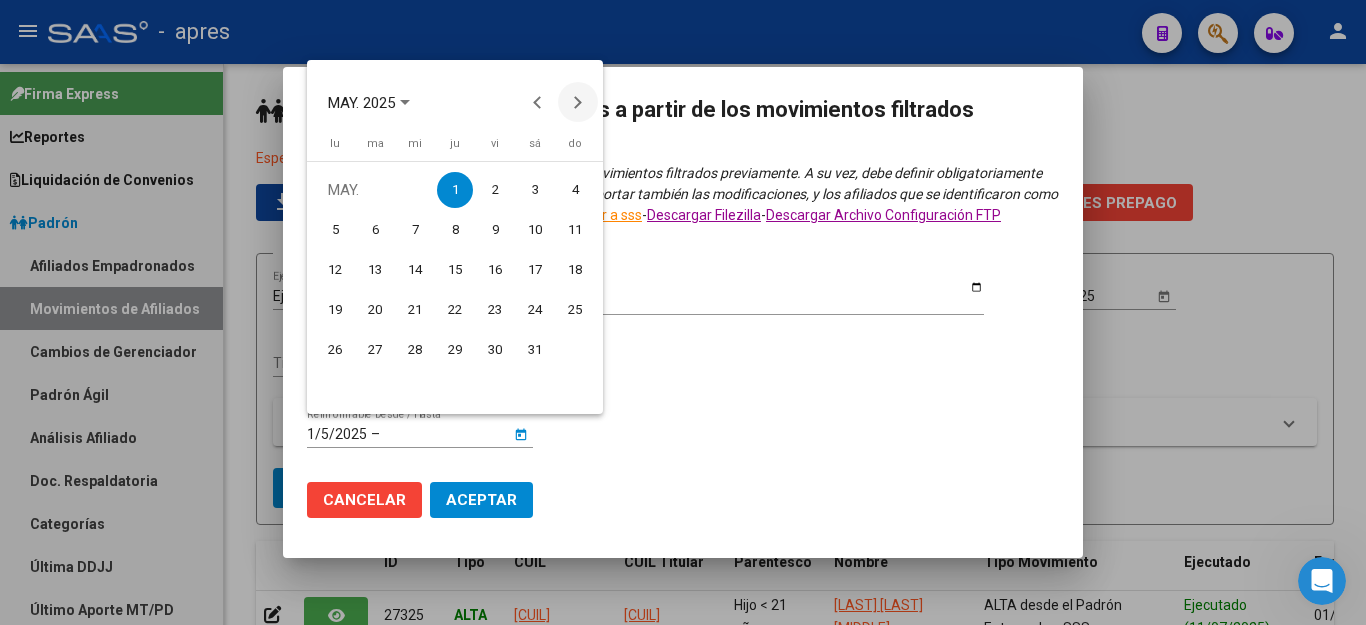 click at bounding box center (578, 102) 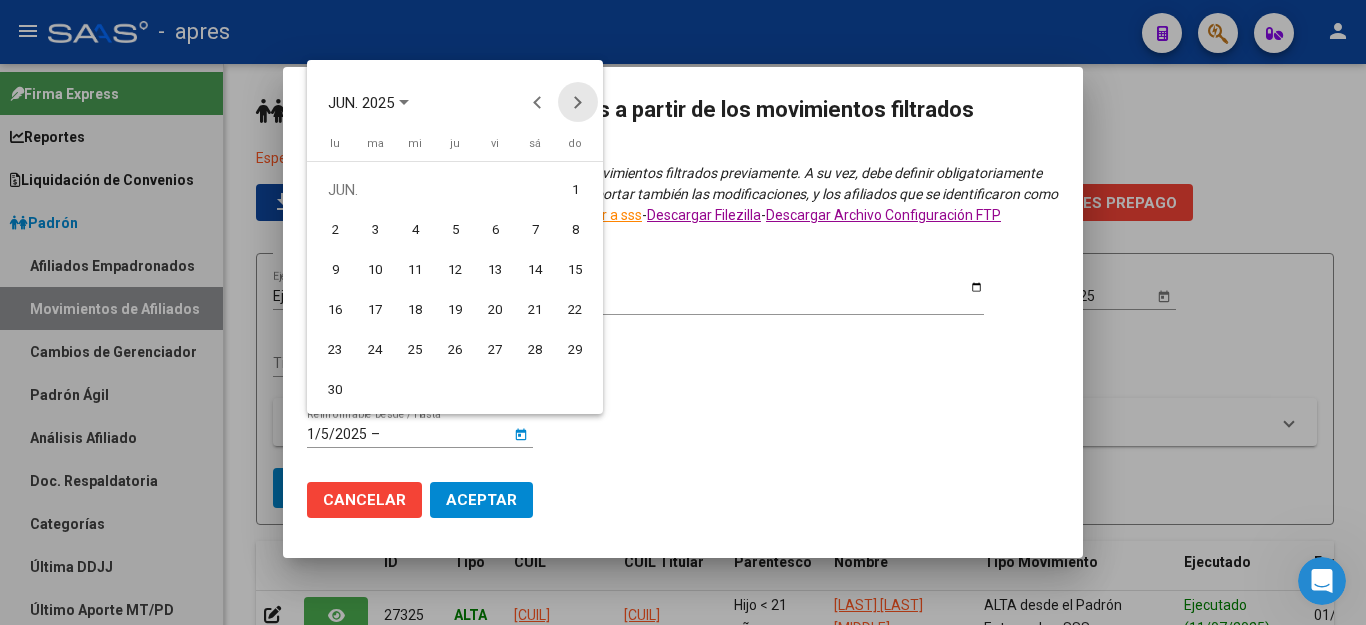 click at bounding box center (578, 102) 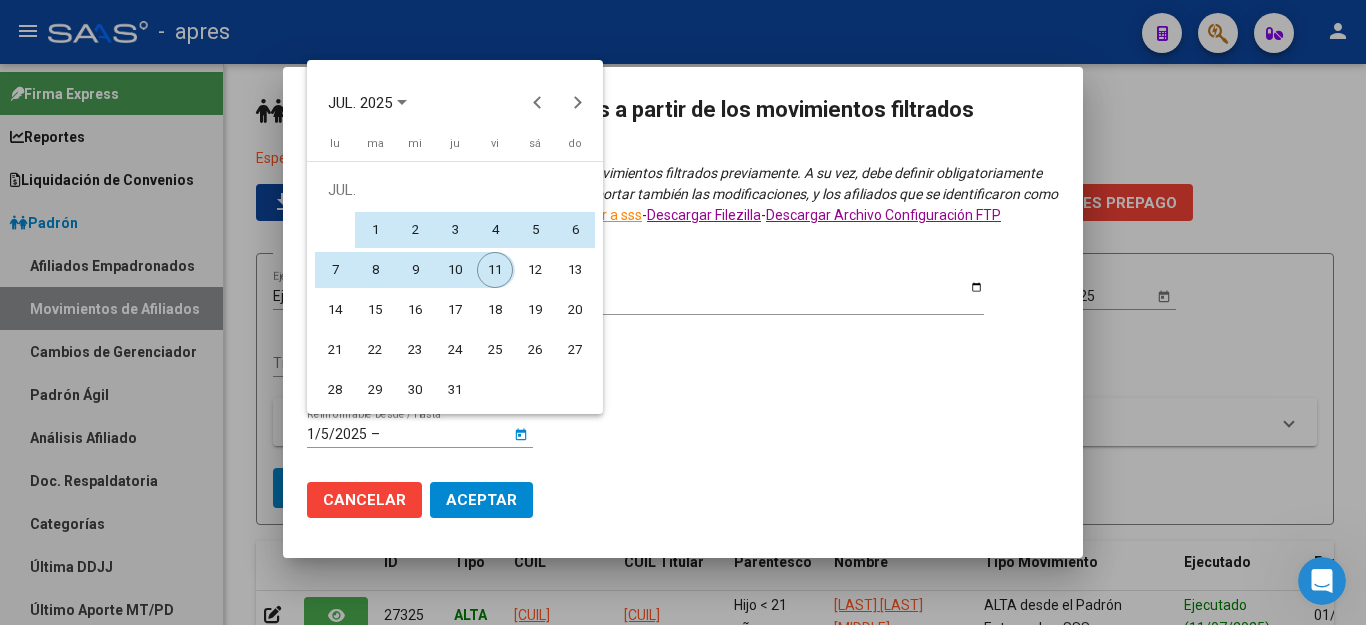 click on "11" at bounding box center [495, 270] 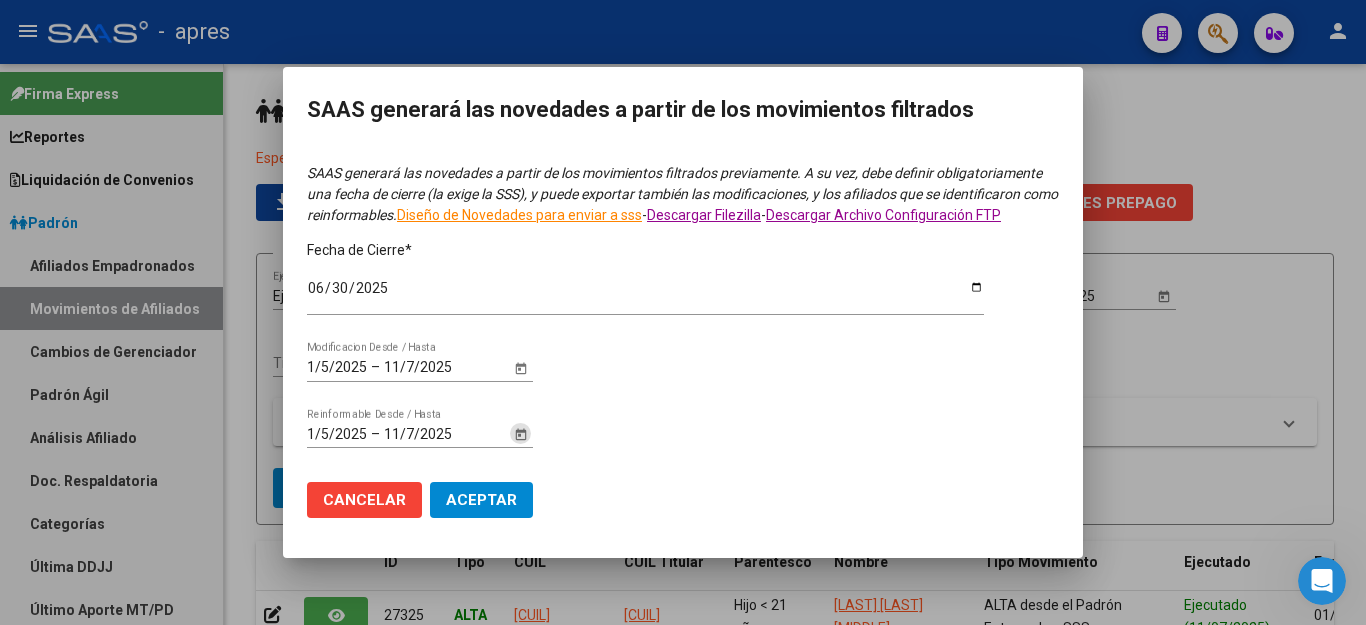click on "Aceptar" 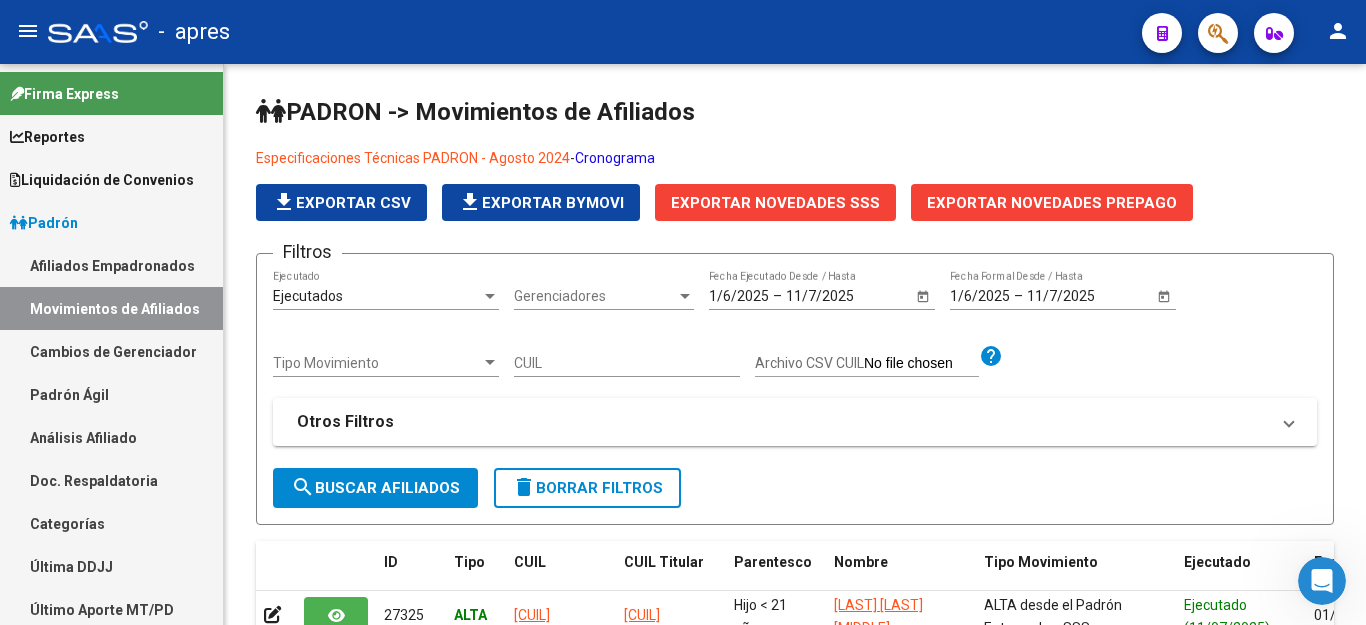 scroll, scrollTop: 597, scrollLeft: 0, axis: vertical 